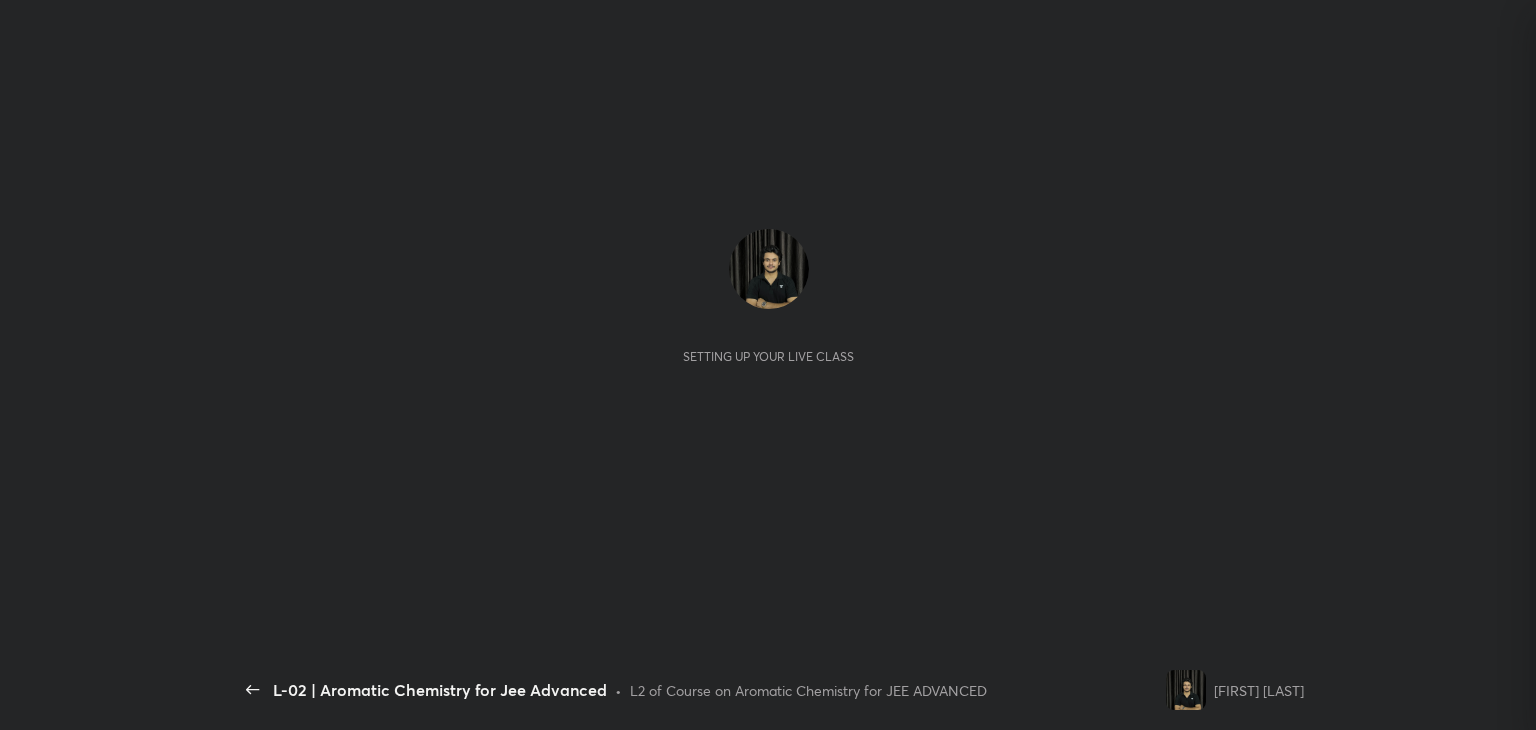 scroll, scrollTop: 0, scrollLeft: 0, axis: both 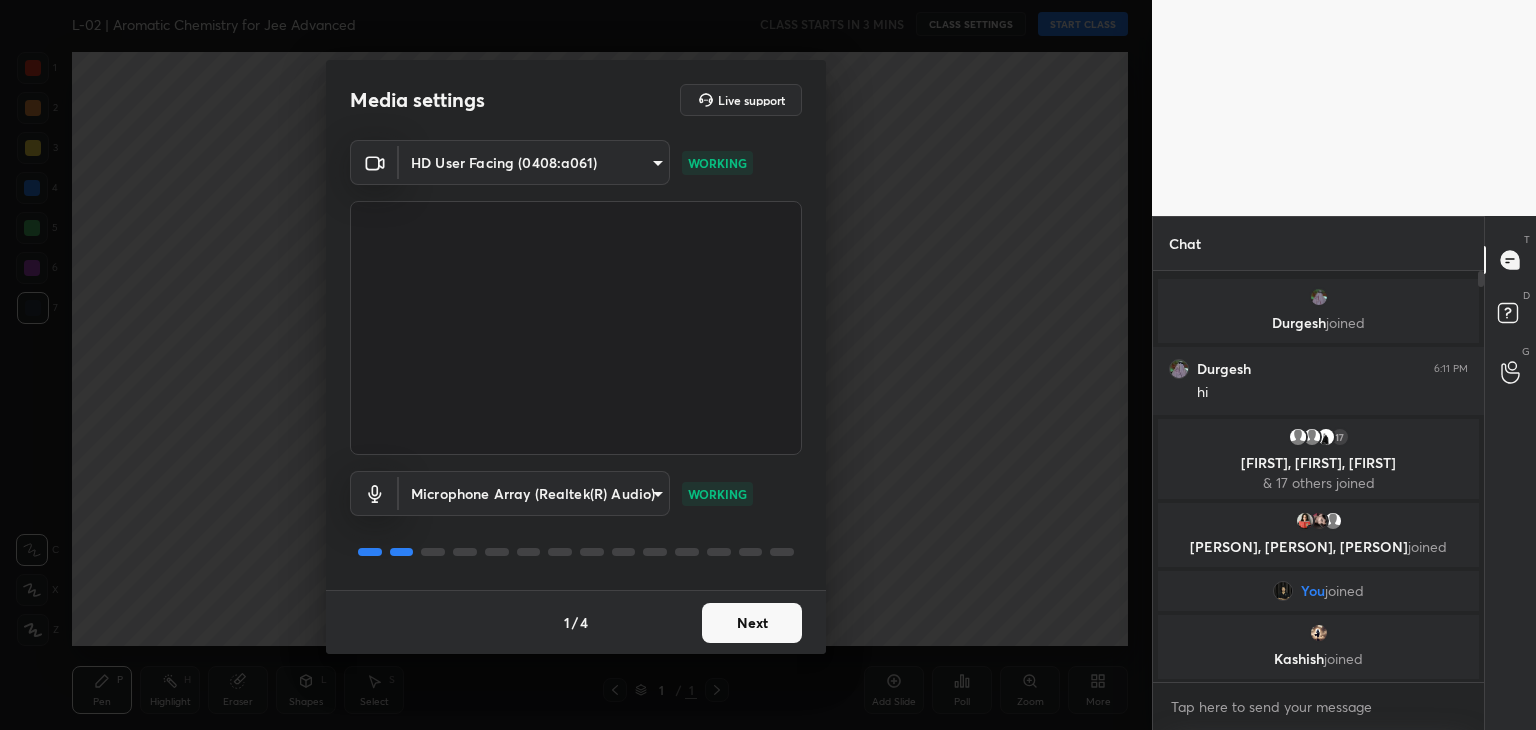 click on "Next" at bounding box center [752, 623] 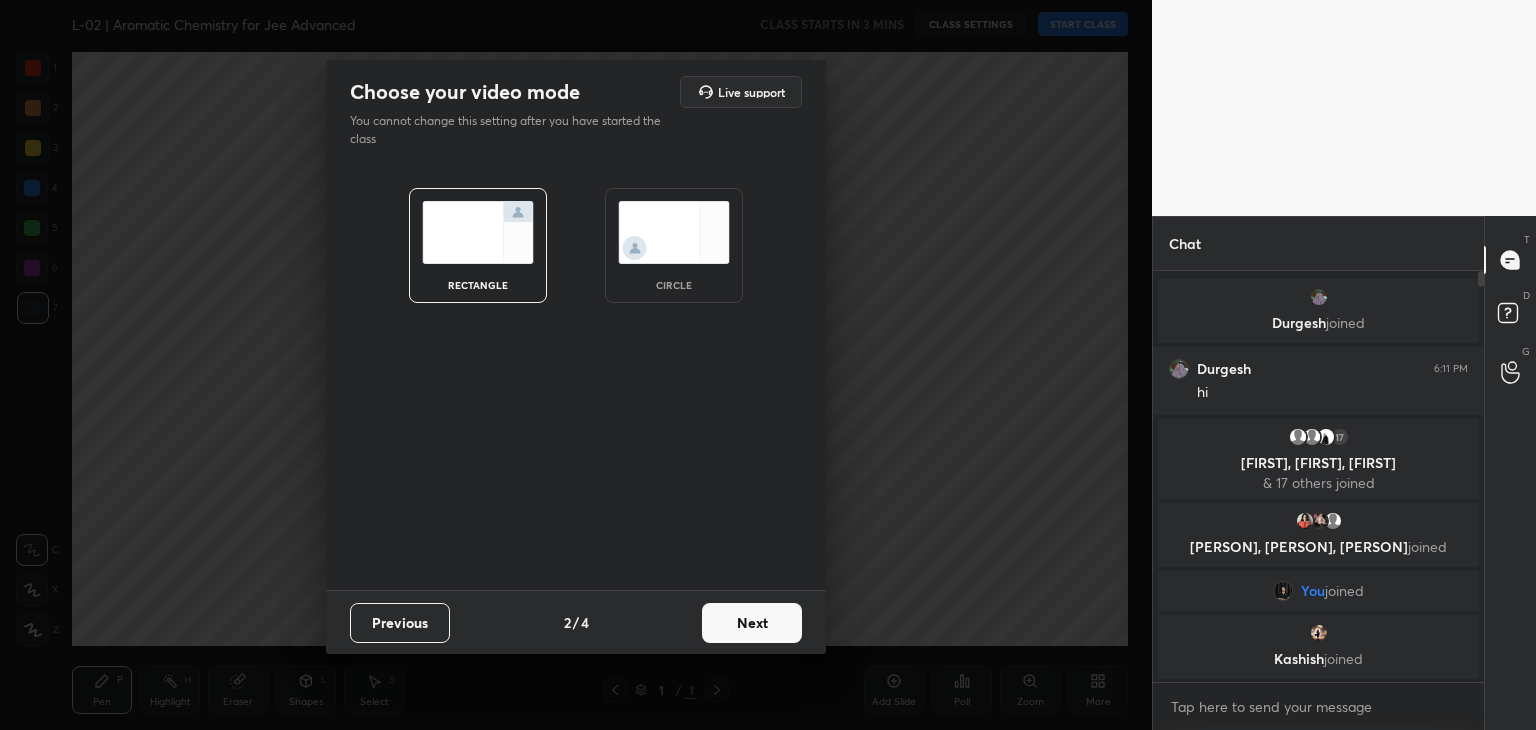 click on "Next" at bounding box center (752, 623) 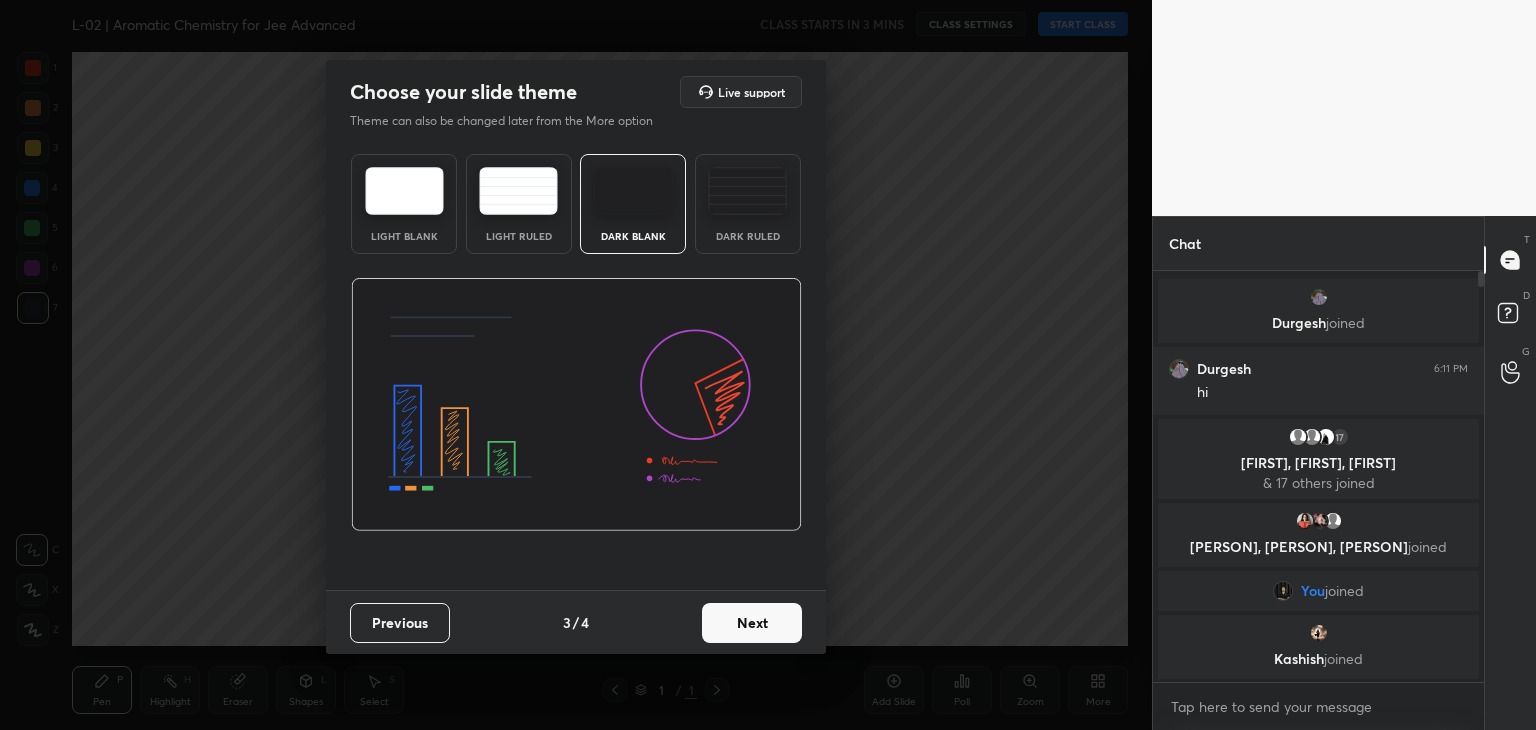 click on "Next" at bounding box center [752, 623] 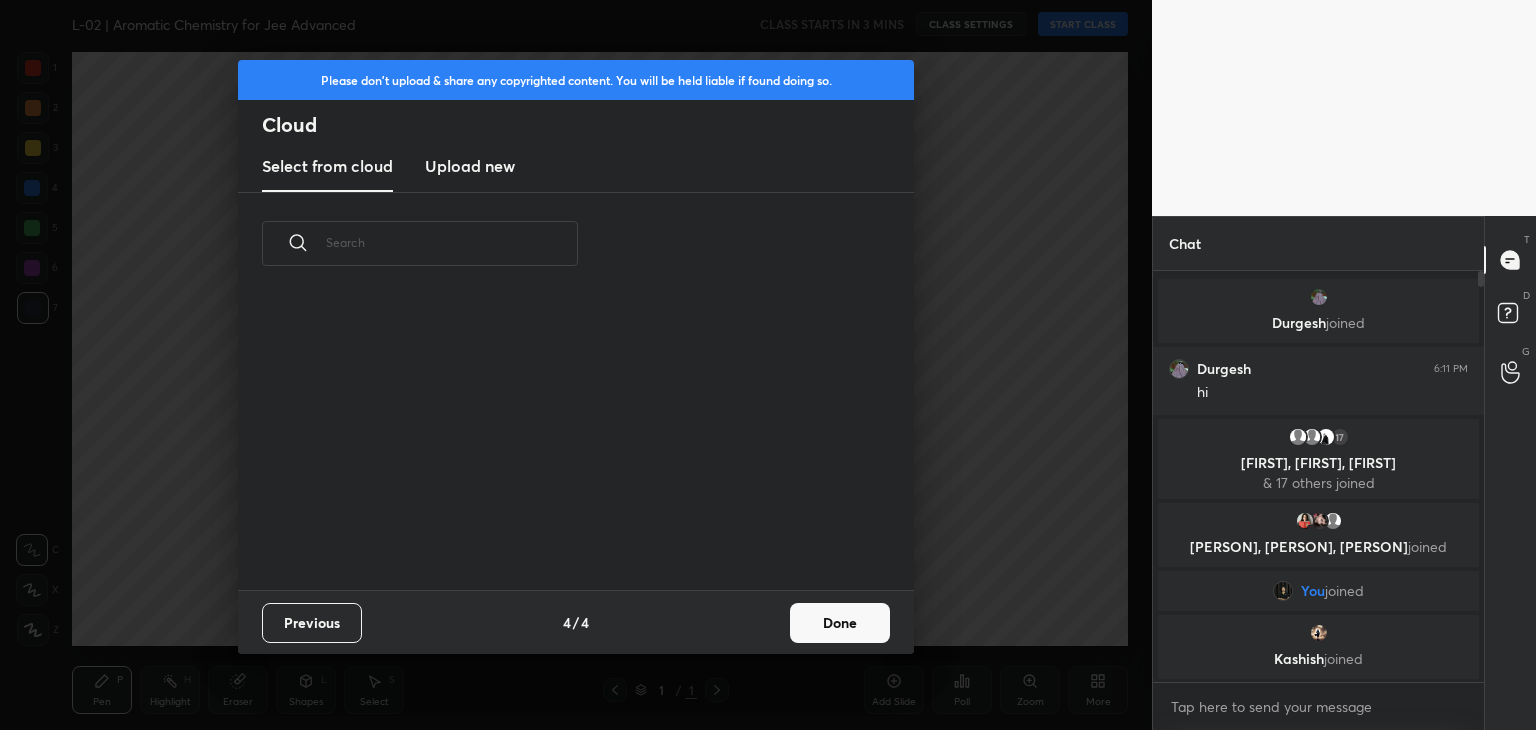 scroll, scrollTop: 6, scrollLeft: 10, axis: both 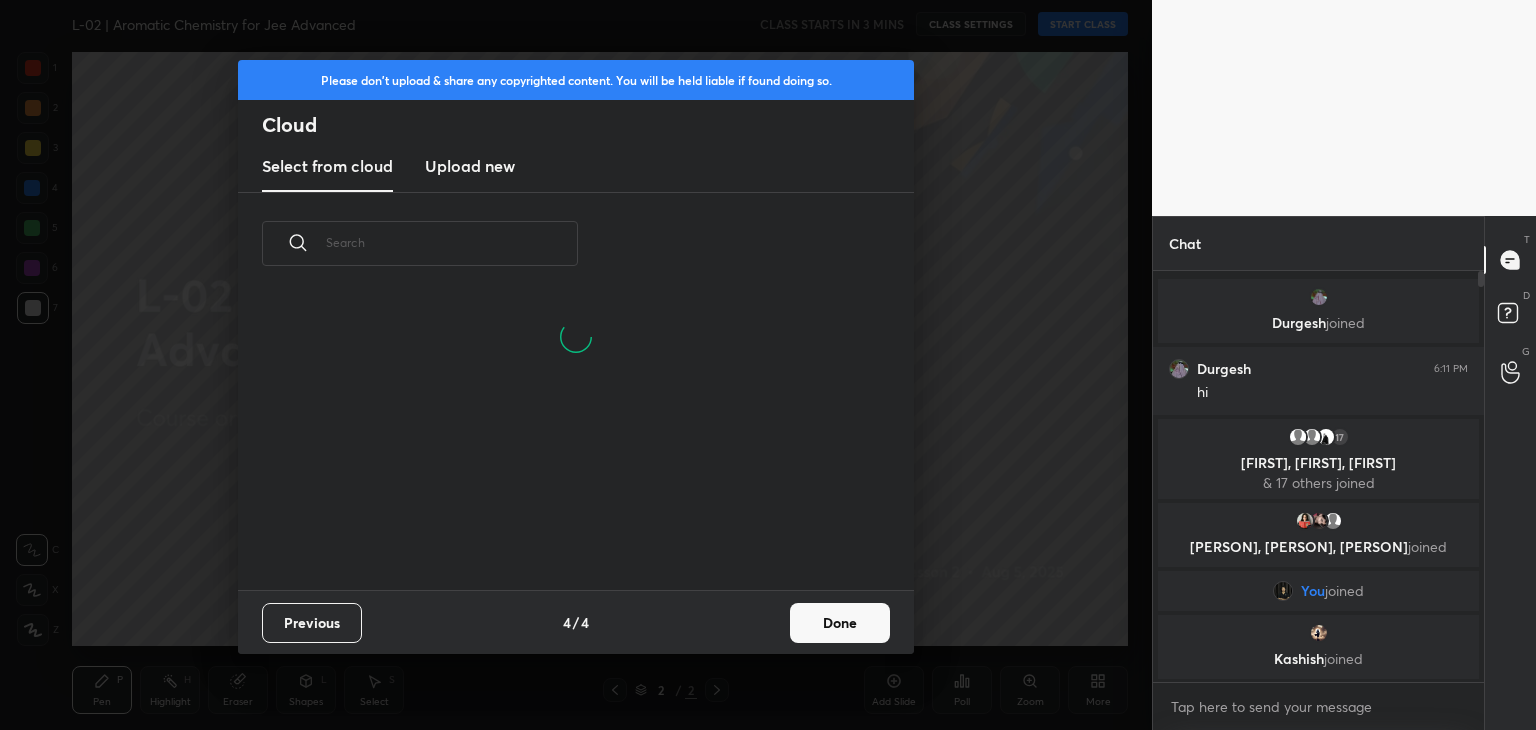 click on "Done" at bounding box center (840, 623) 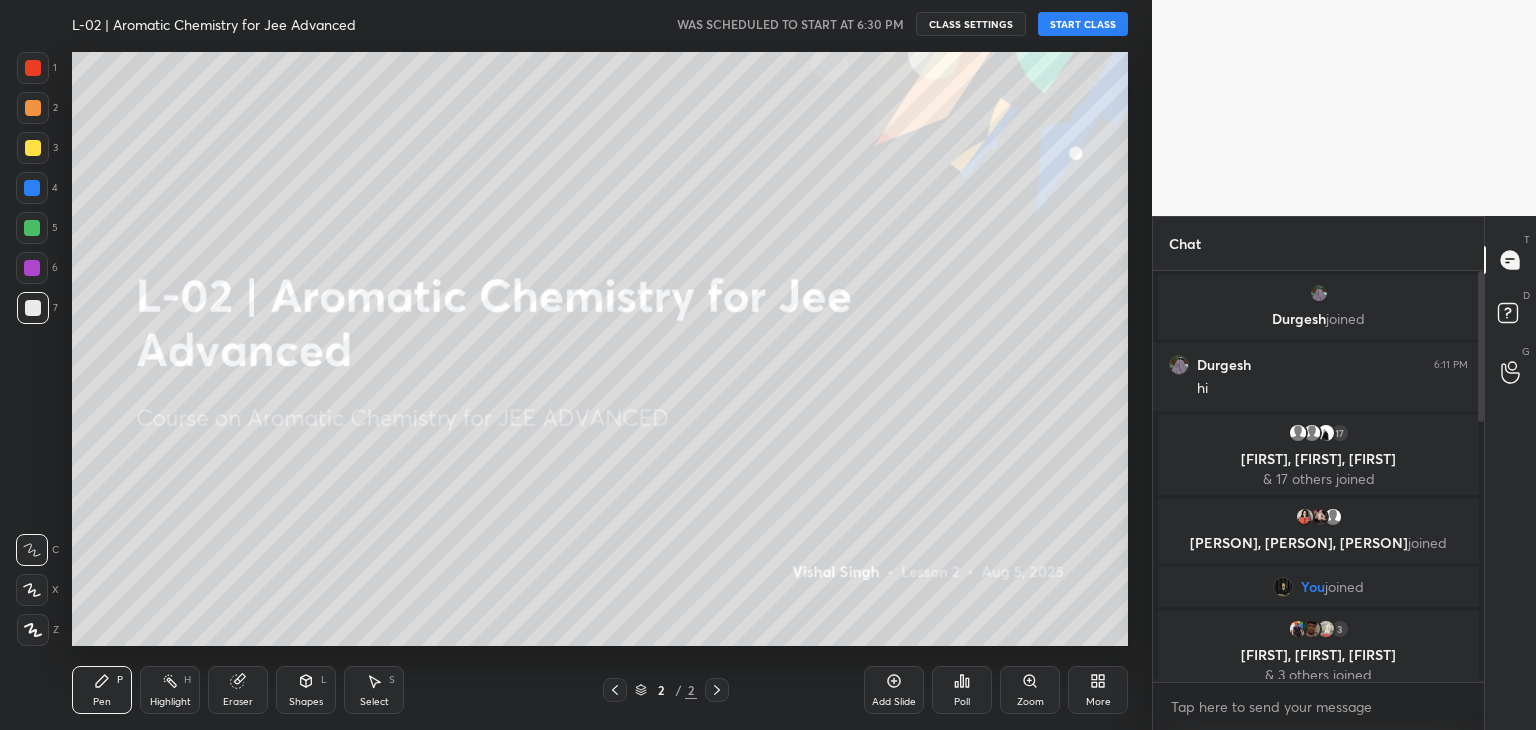 click on "START CLASS" at bounding box center [1083, 24] 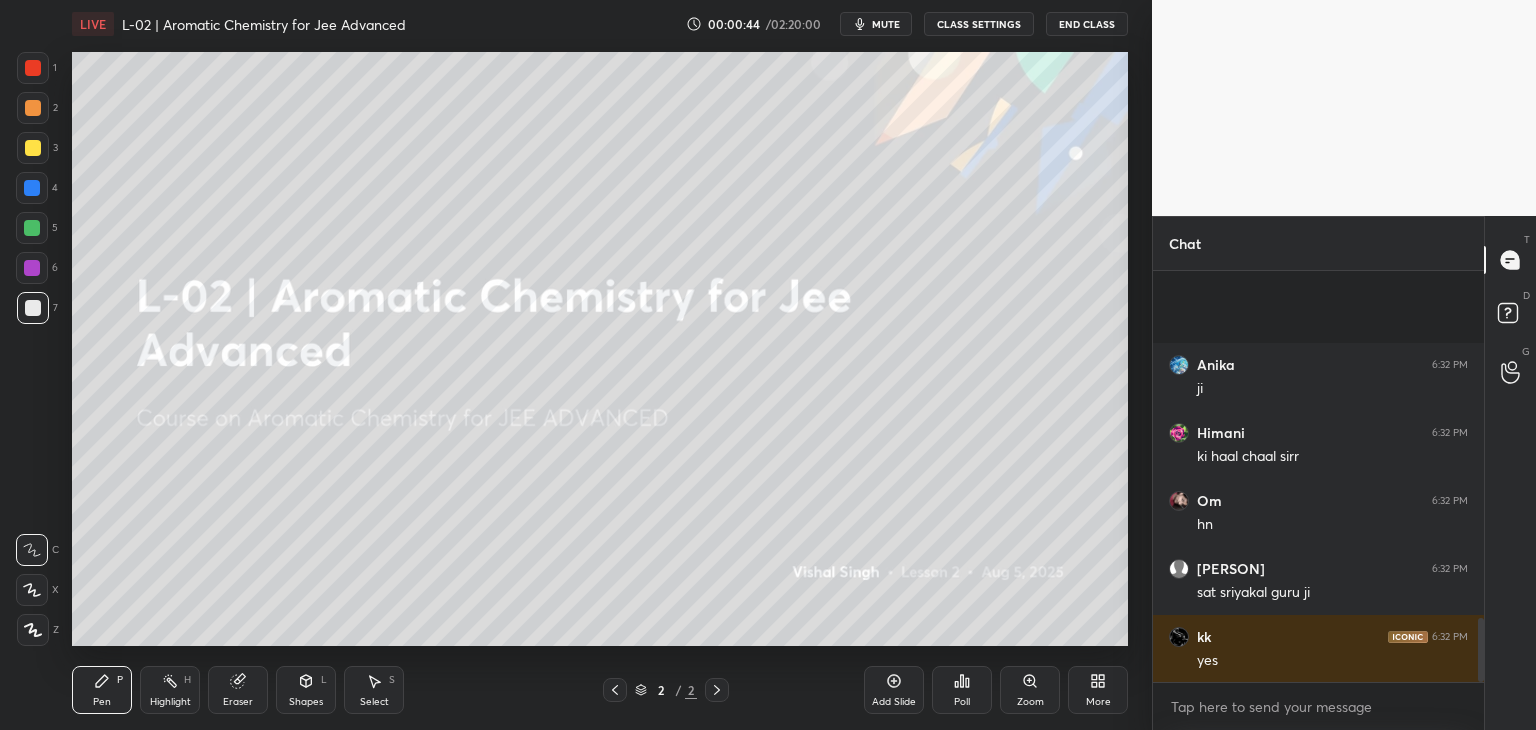 scroll, scrollTop: 2250, scrollLeft: 0, axis: vertical 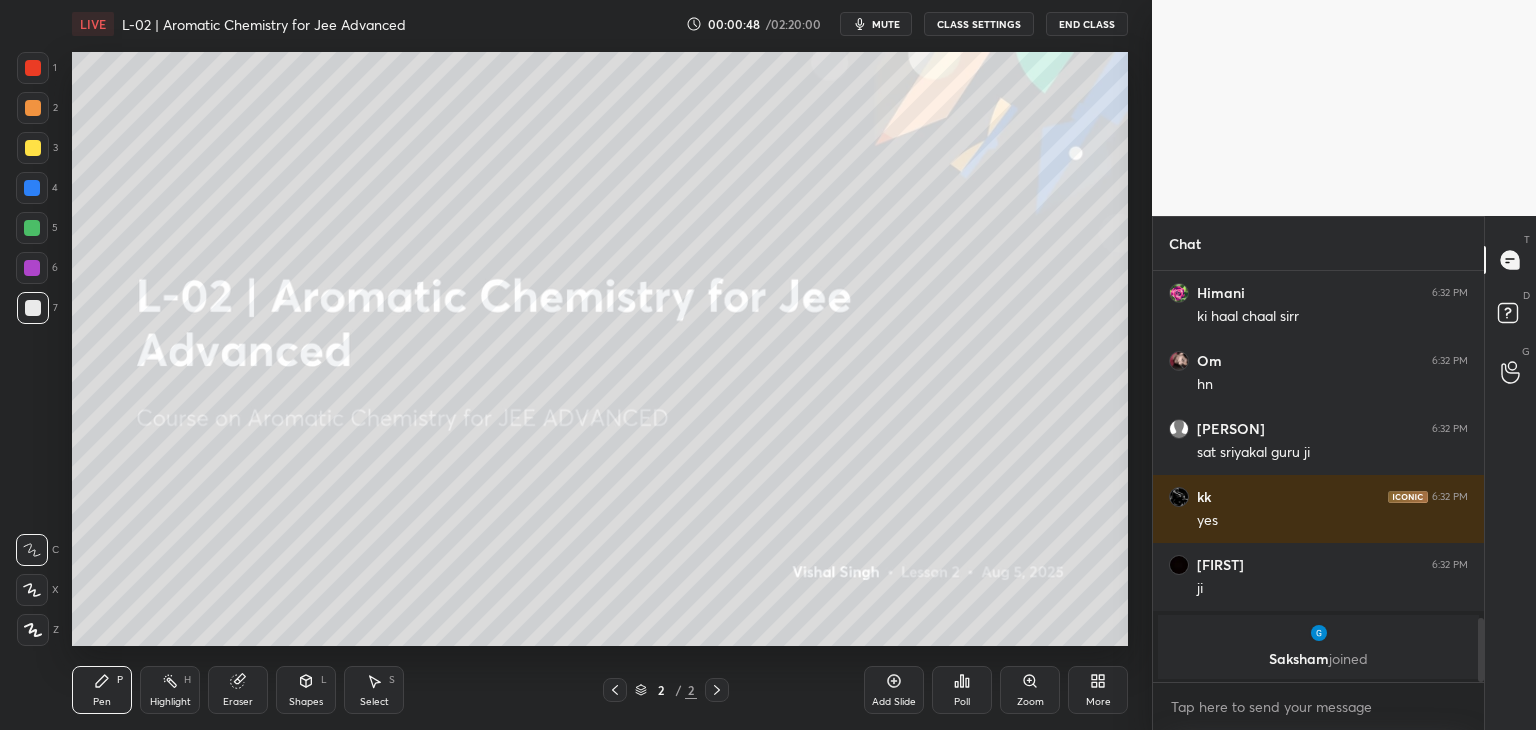 click at bounding box center (33, 68) 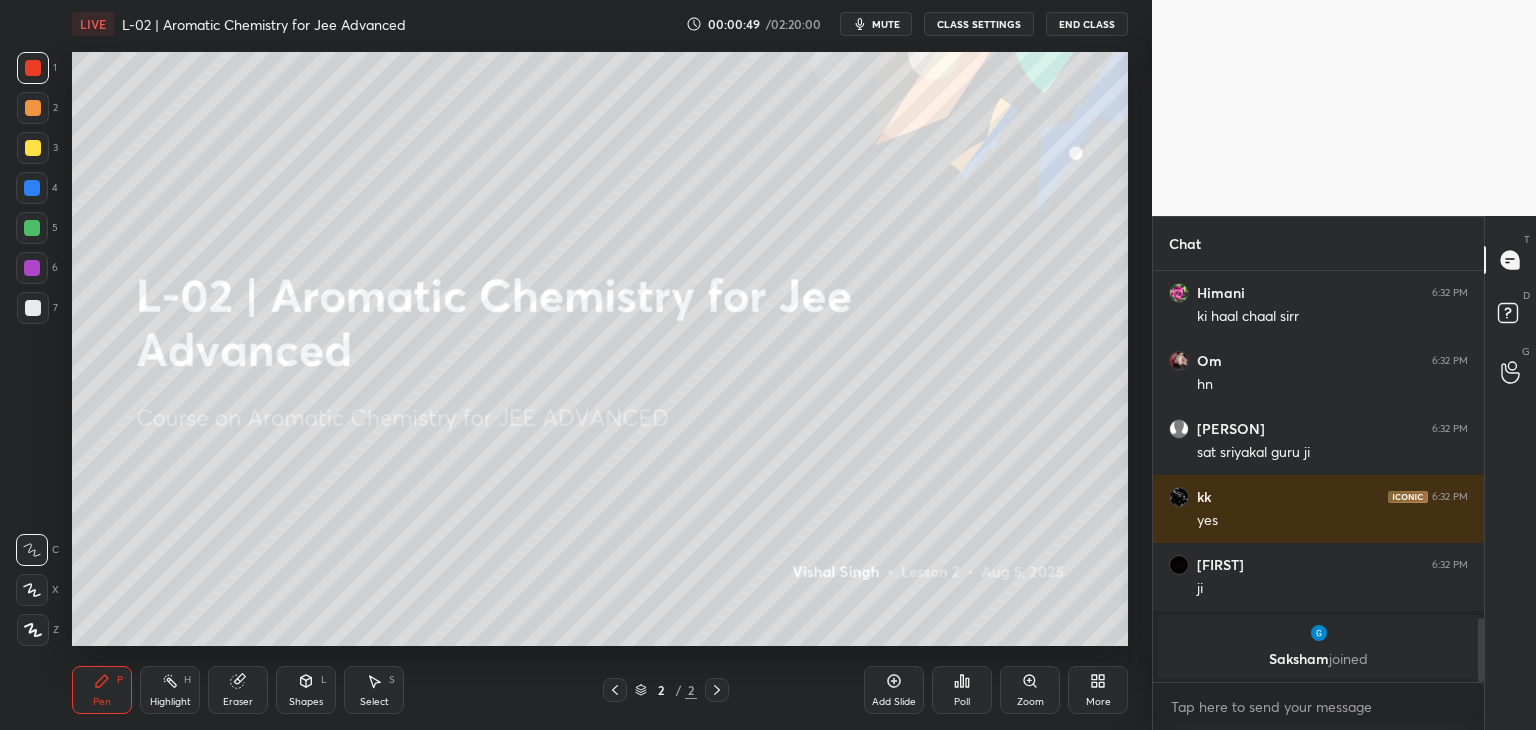 click 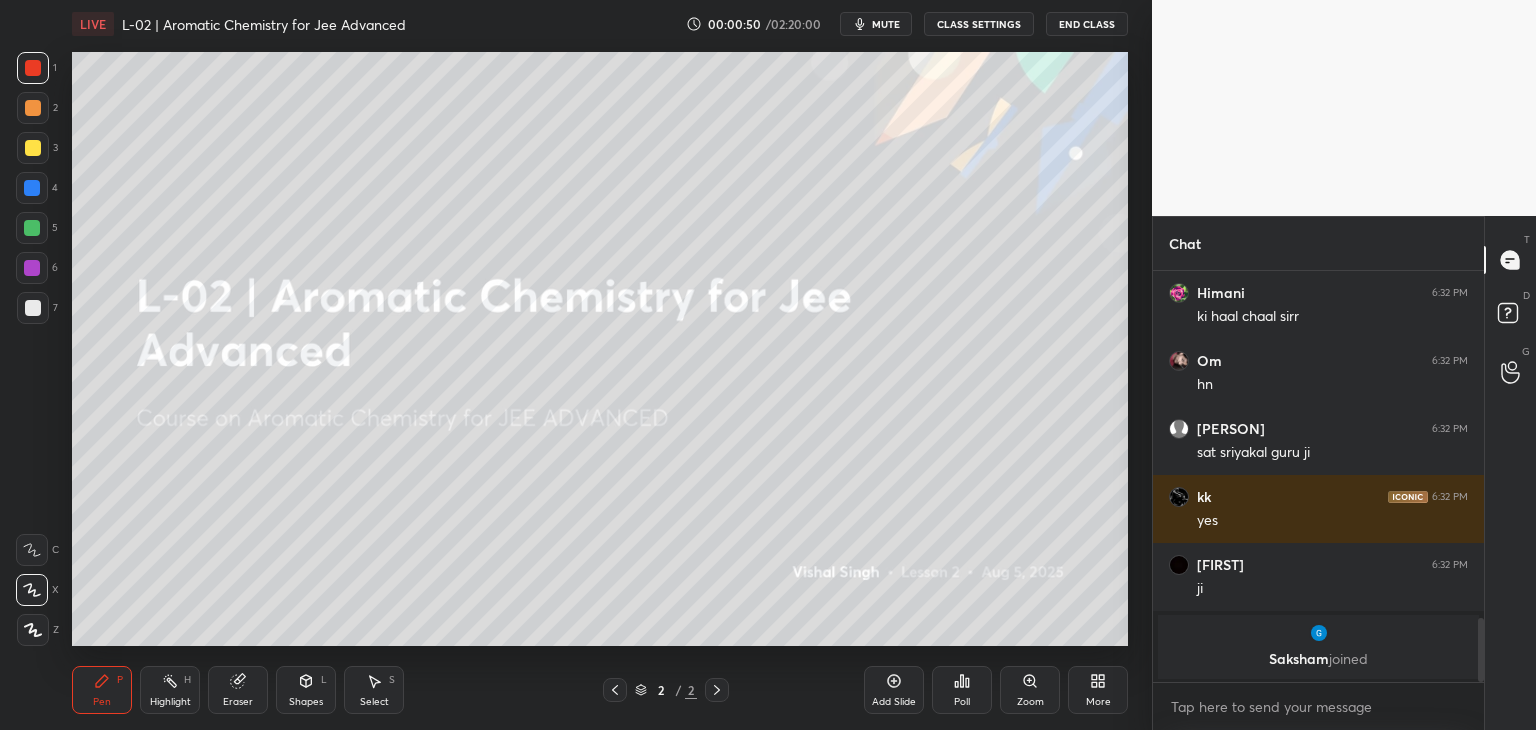 click at bounding box center [32, 550] 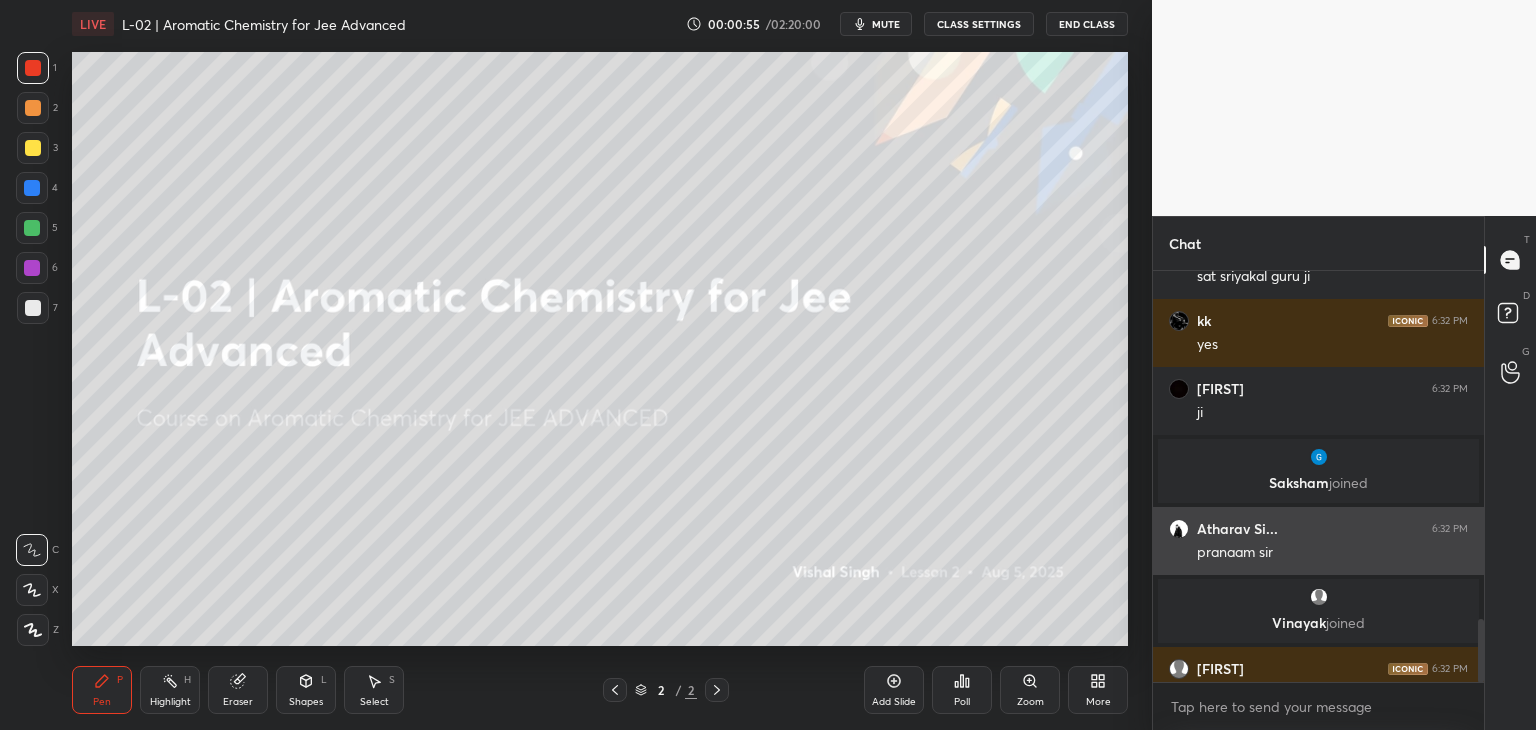 scroll, scrollTop: 2296, scrollLeft: 0, axis: vertical 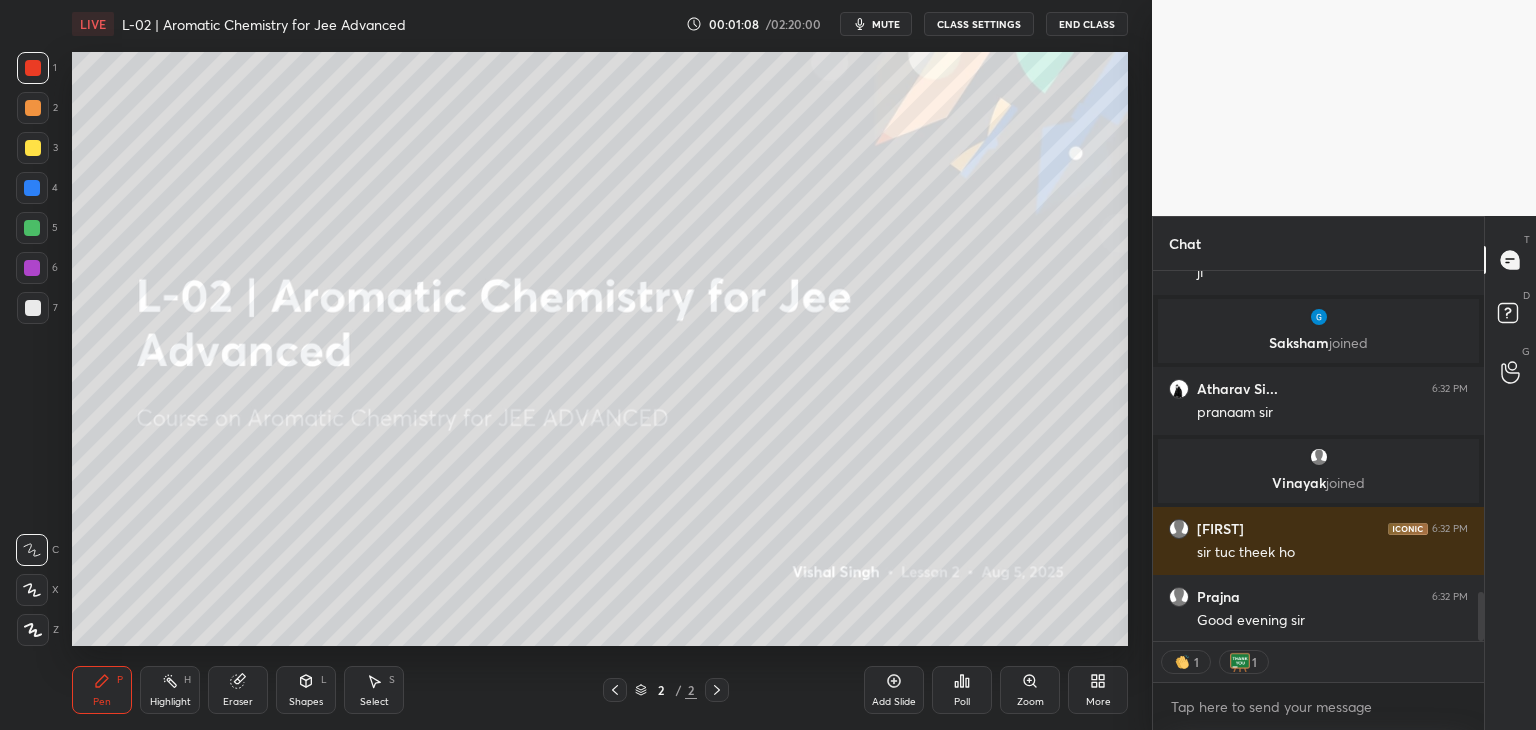 click on "Eraser" at bounding box center (238, 690) 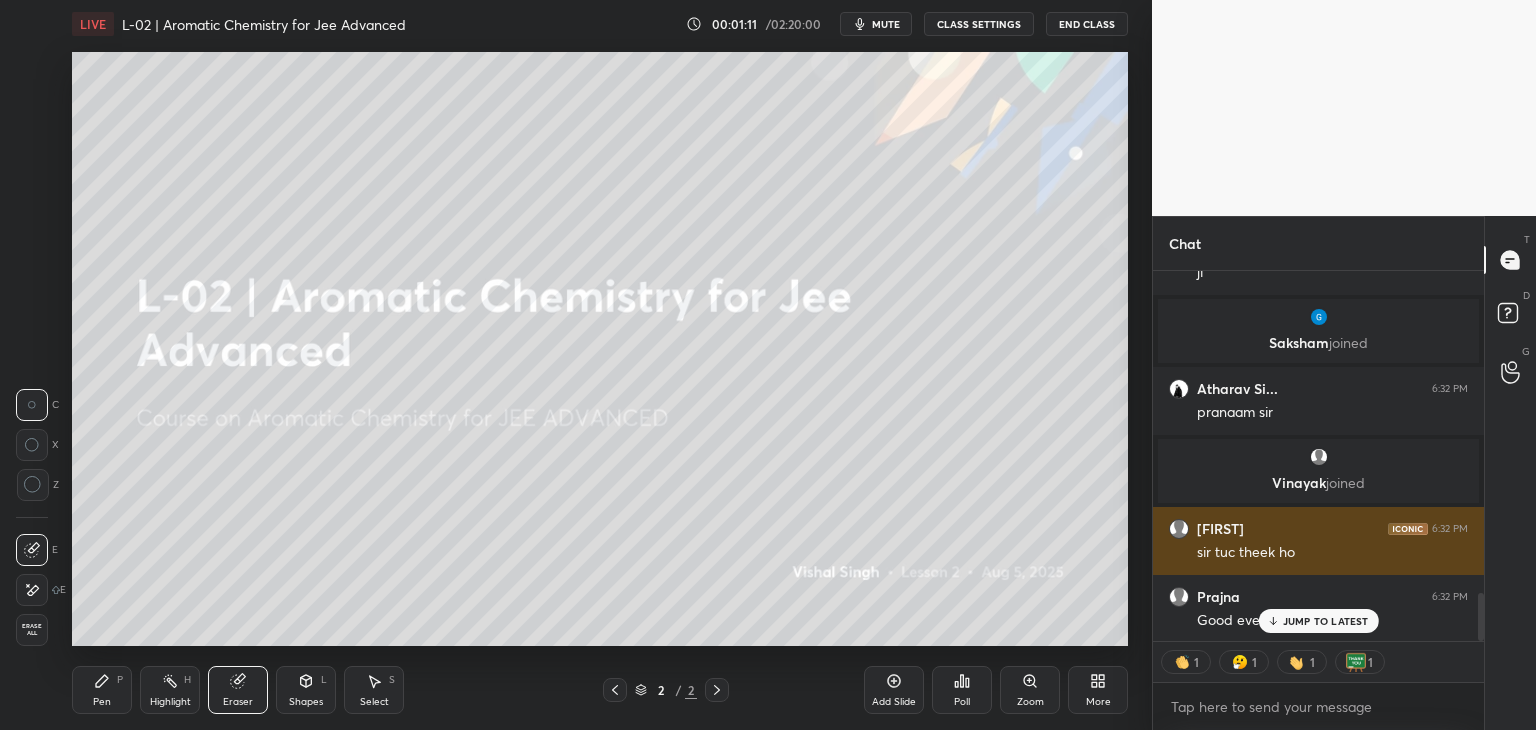 scroll, scrollTop: 2472, scrollLeft: 0, axis: vertical 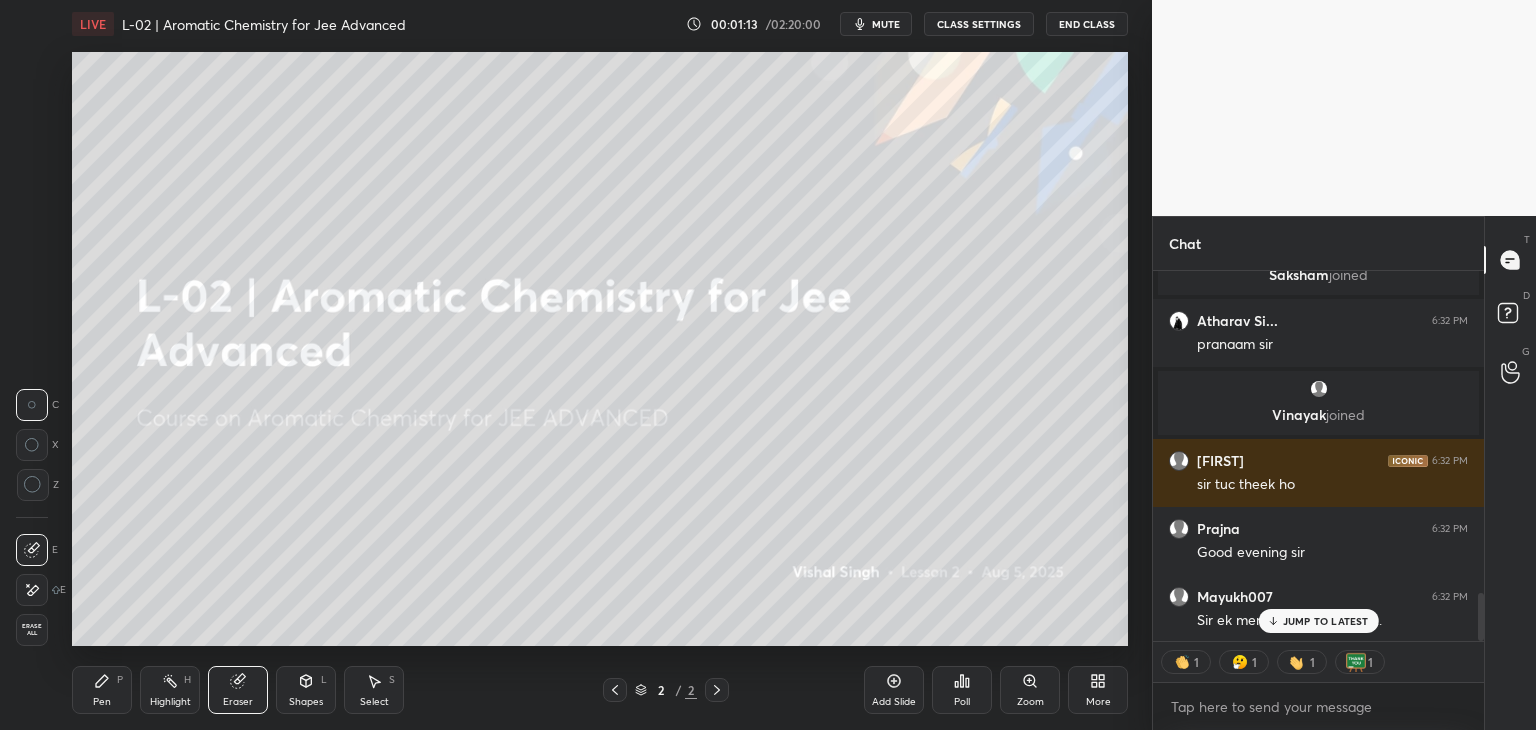 click 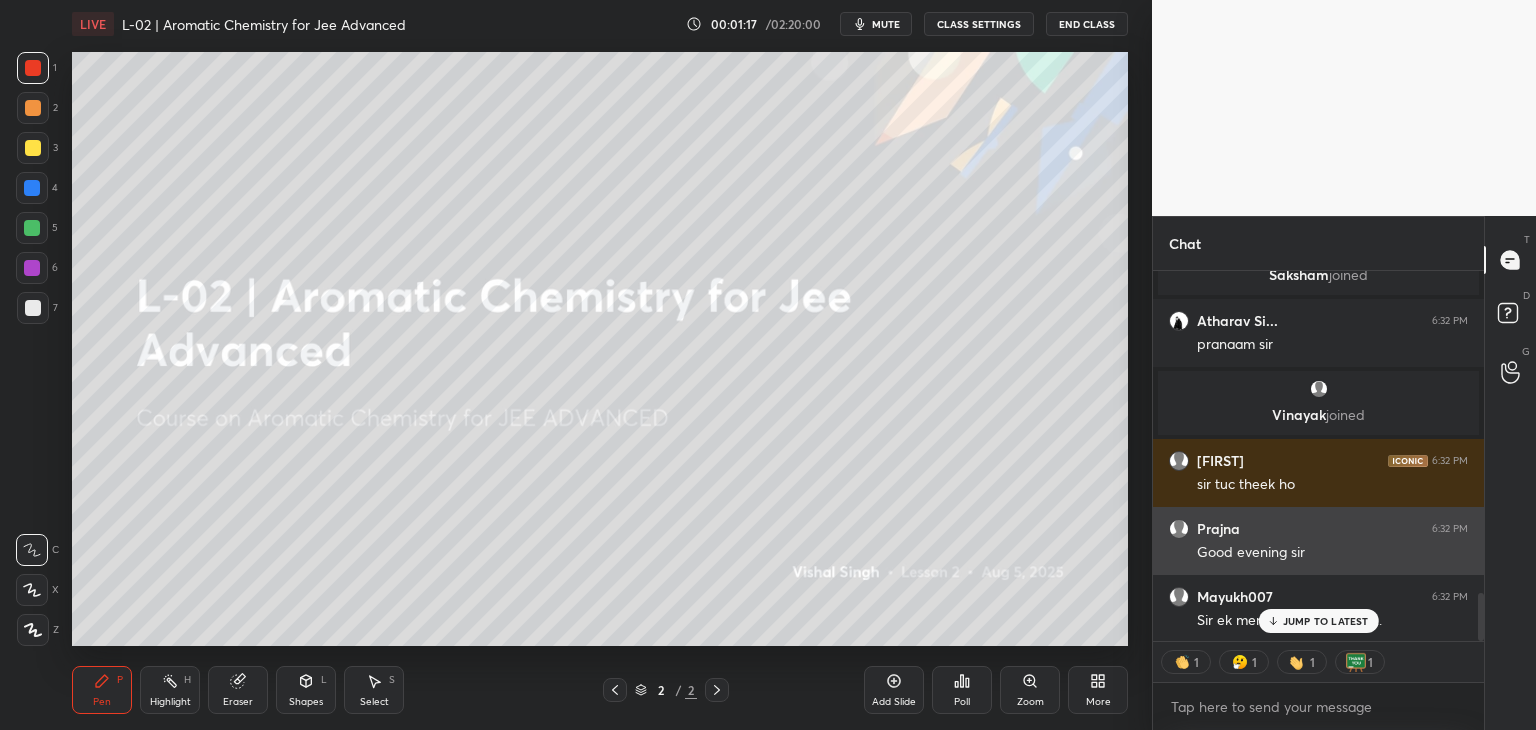 scroll, scrollTop: 2544, scrollLeft: 0, axis: vertical 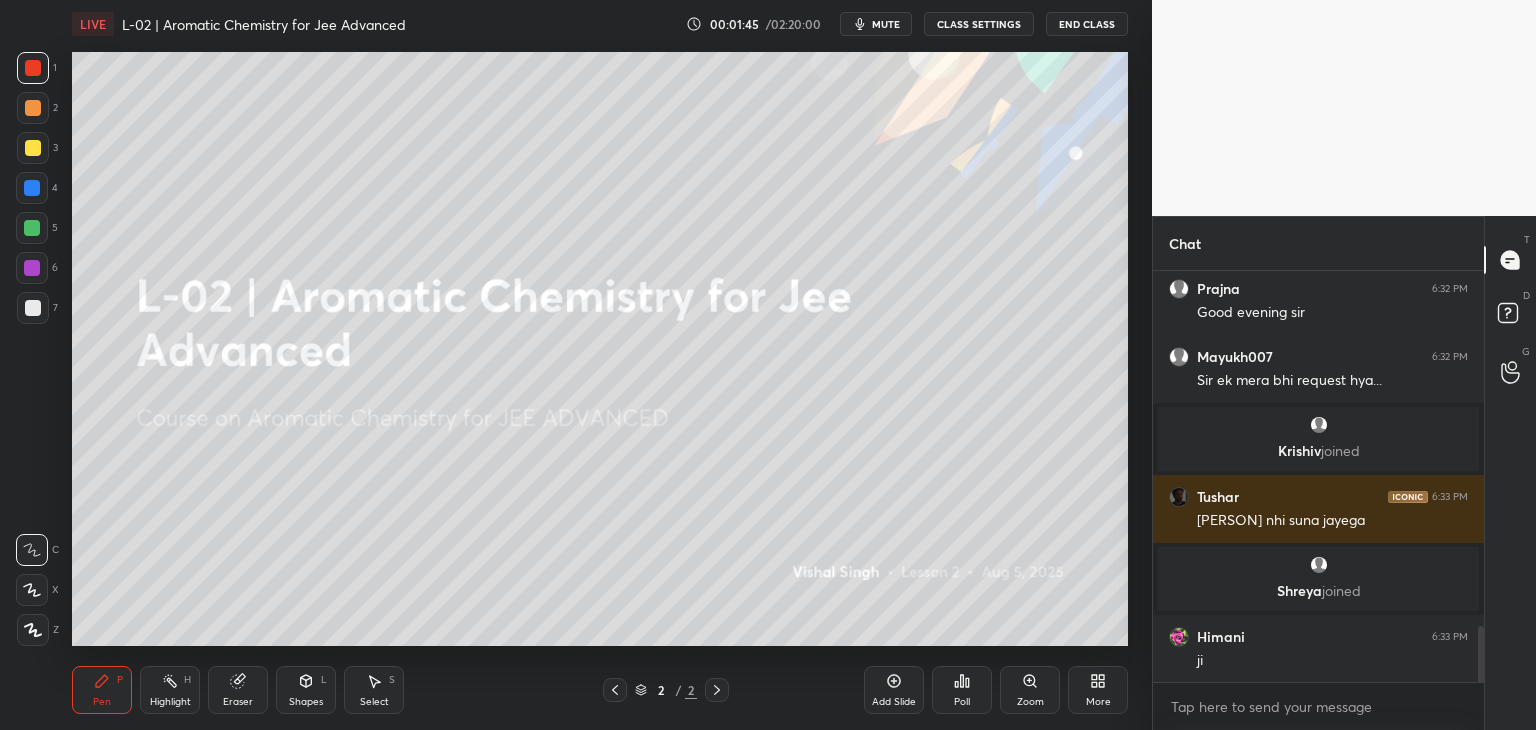 click 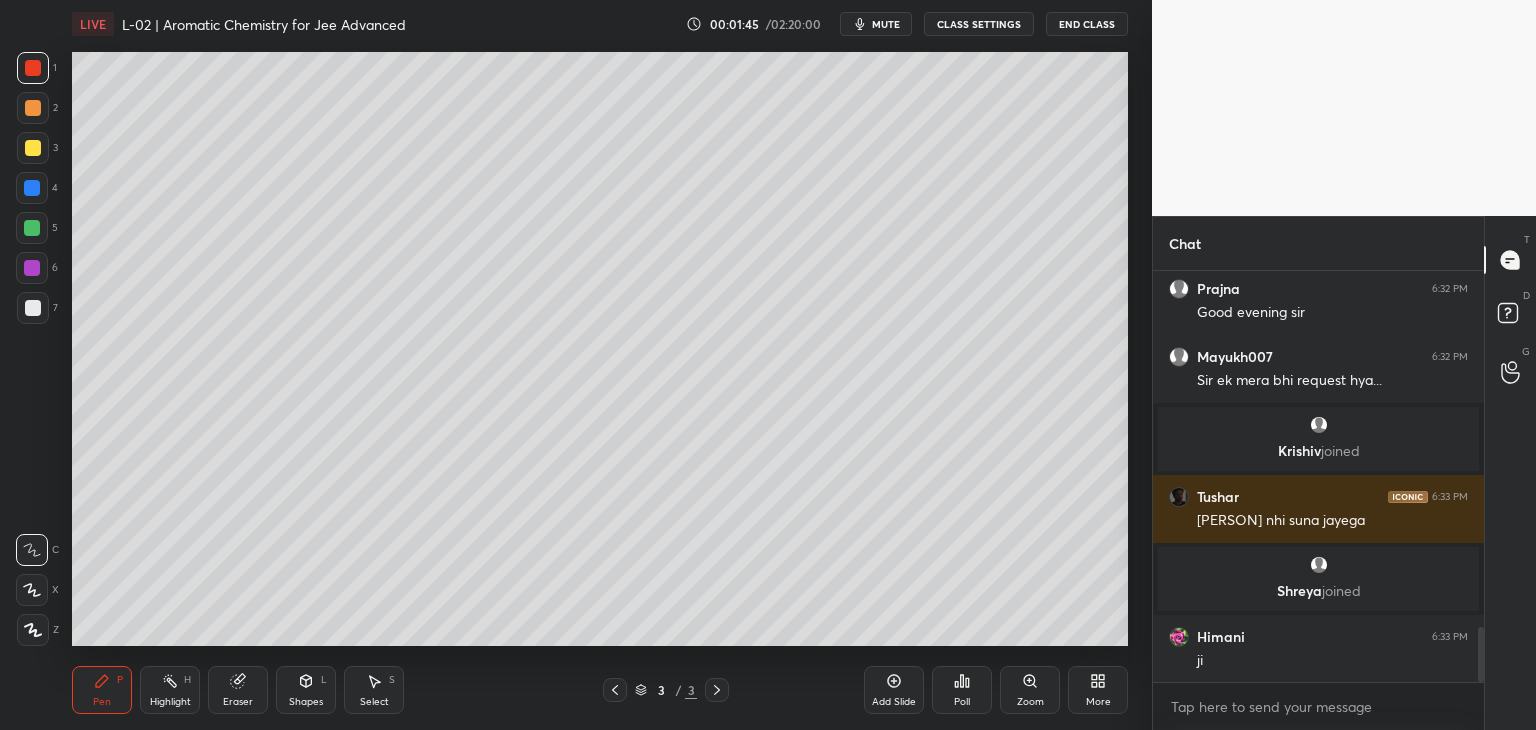 scroll, scrollTop: 2668, scrollLeft: 0, axis: vertical 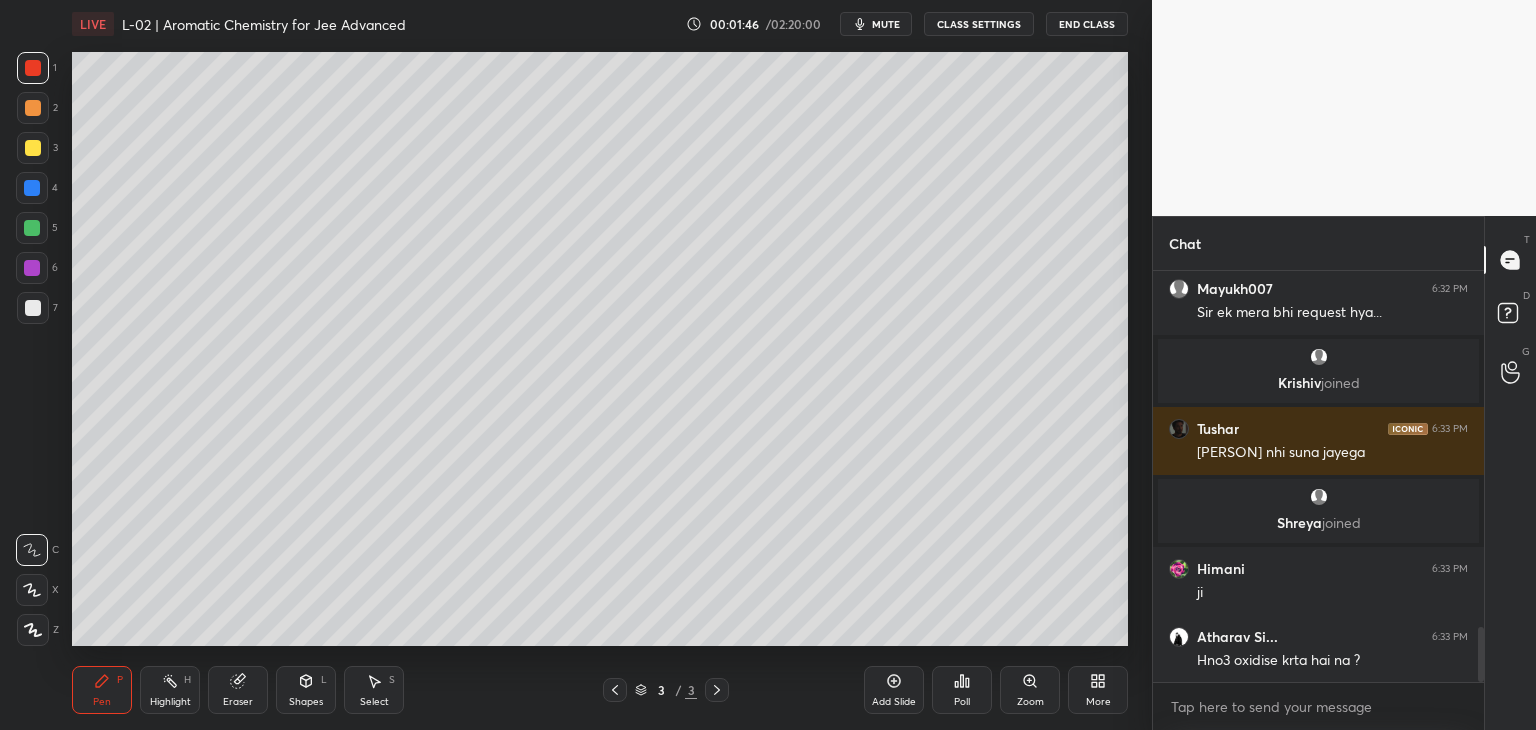 click at bounding box center (33, 108) 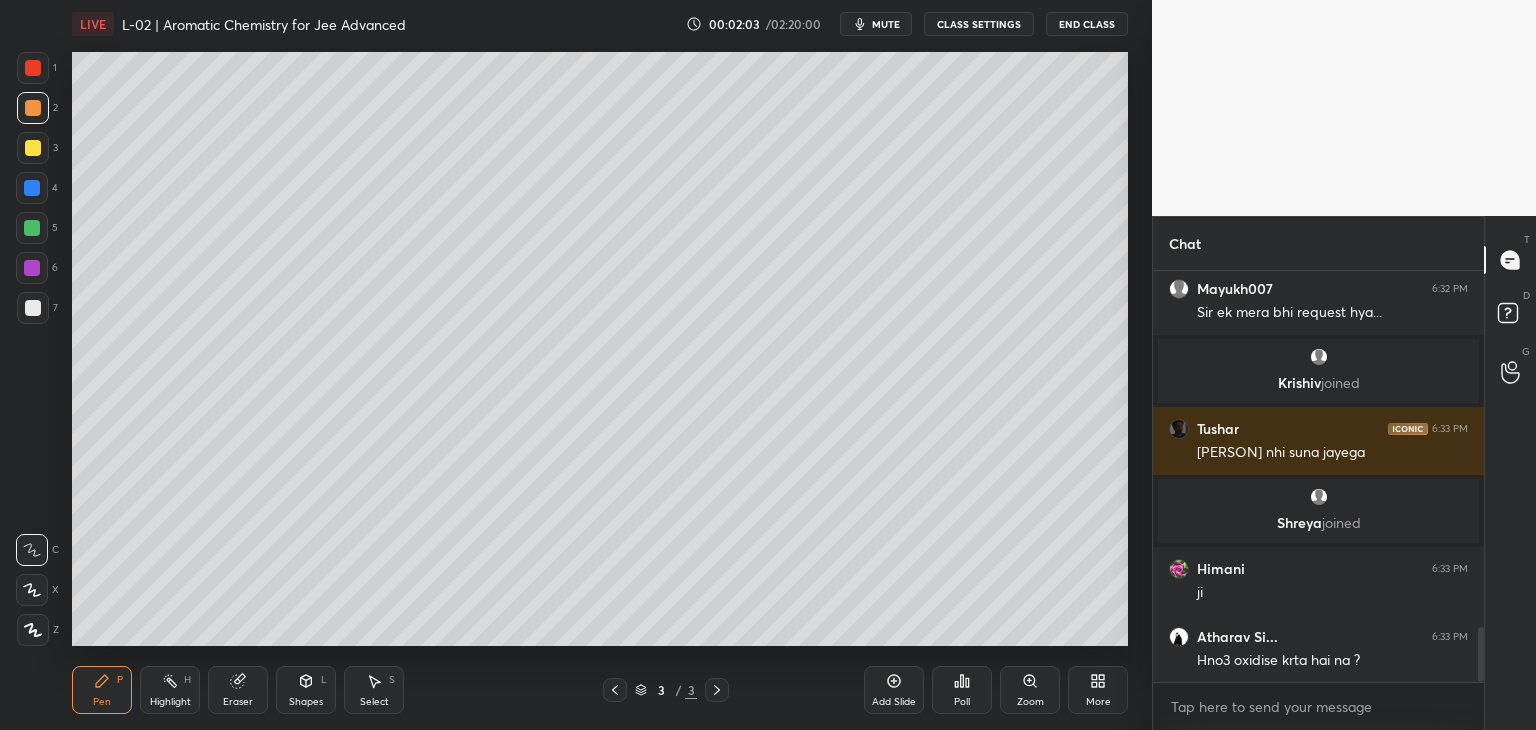scroll, scrollTop: 2754, scrollLeft: 0, axis: vertical 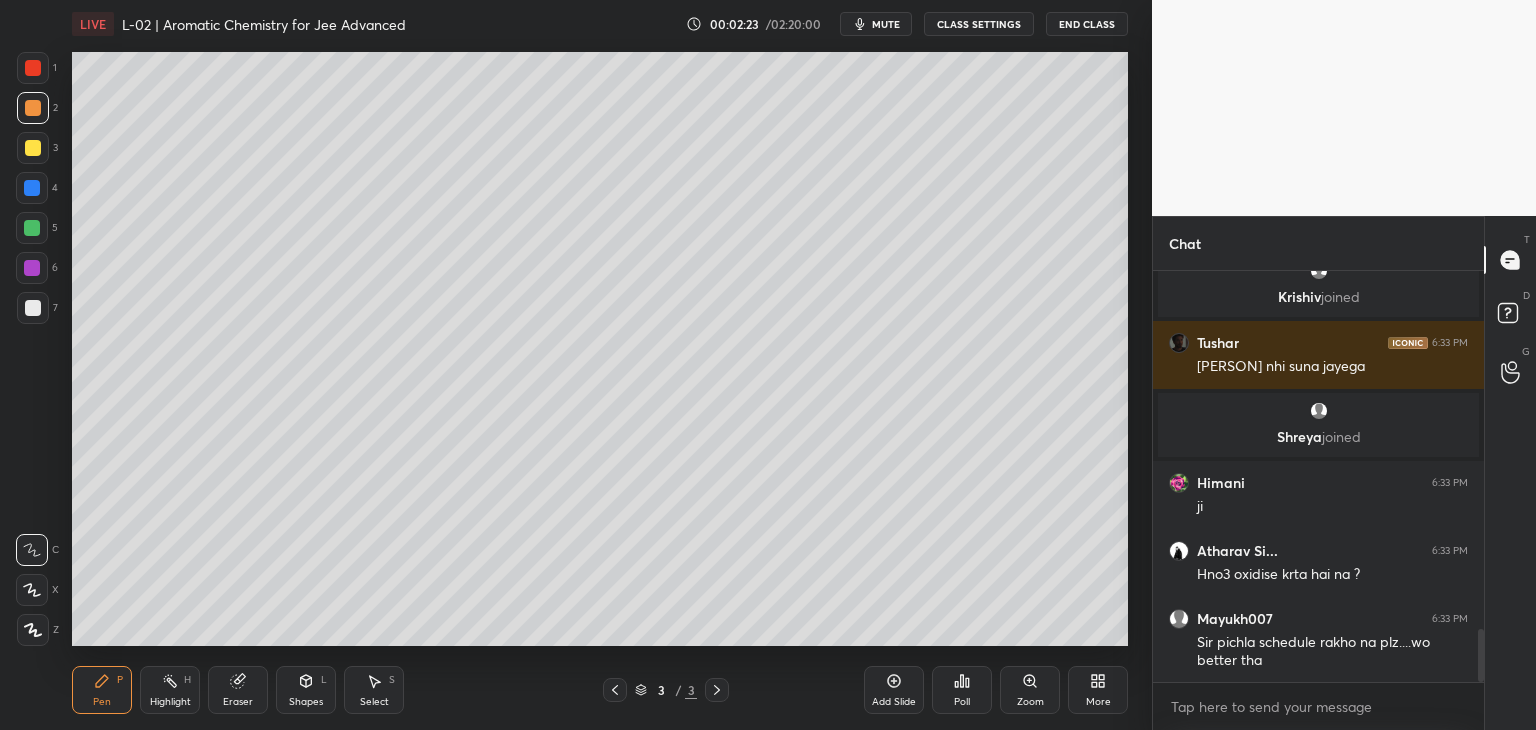 click at bounding box center (33, 68) 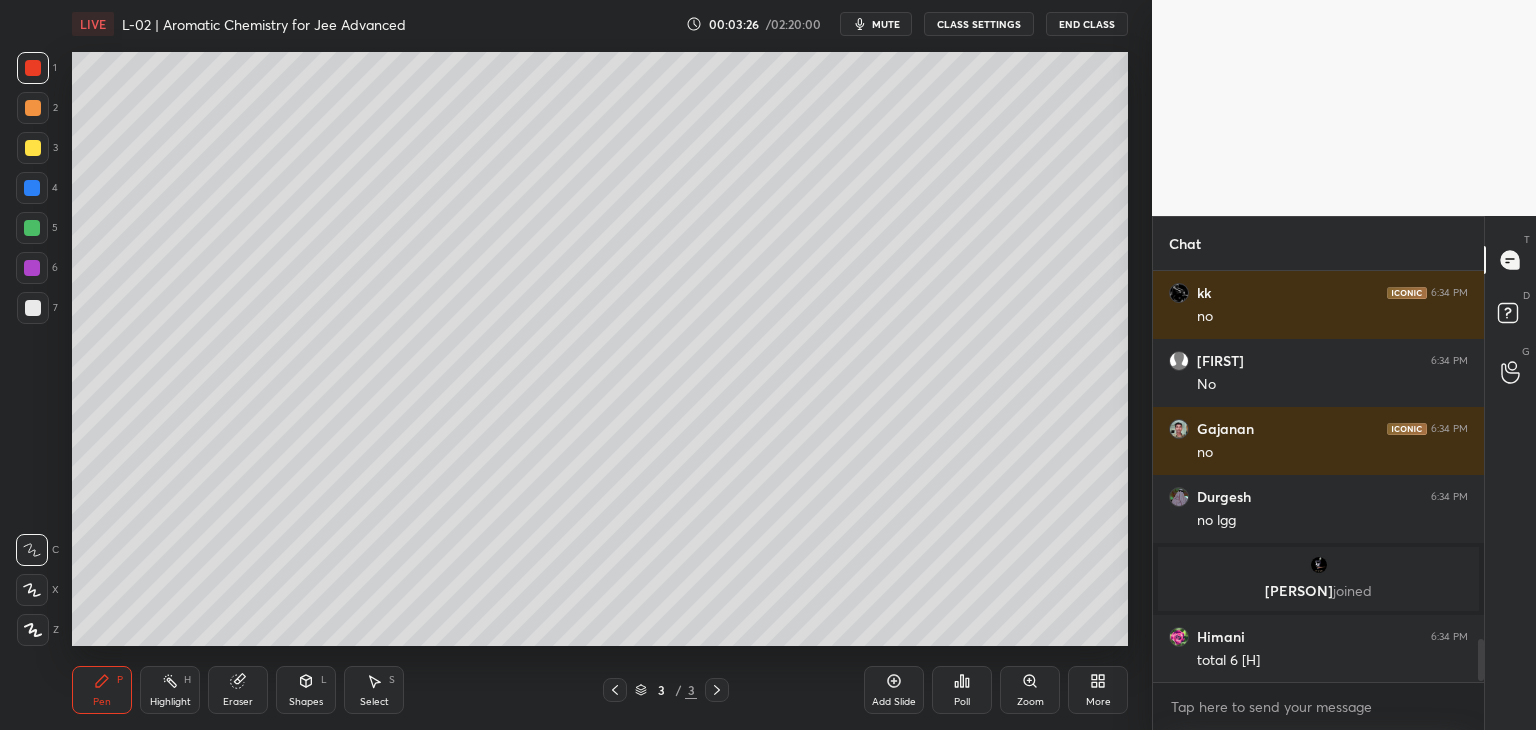 scroll, scrollTop: 3582, scrollLeft: 0, axis: vertical 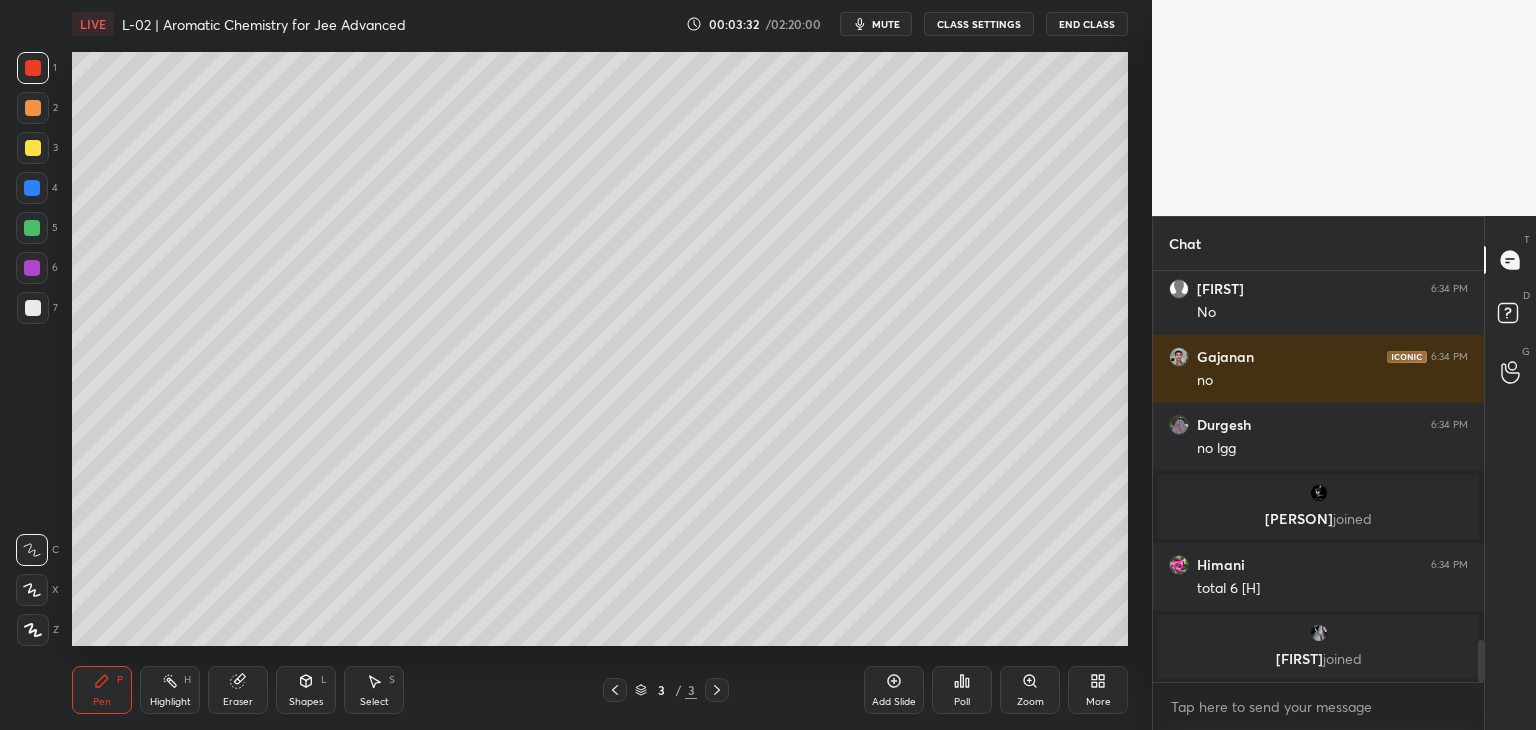 click on "Add Slide Poll Zoom More" at bounding box center [996, 690] 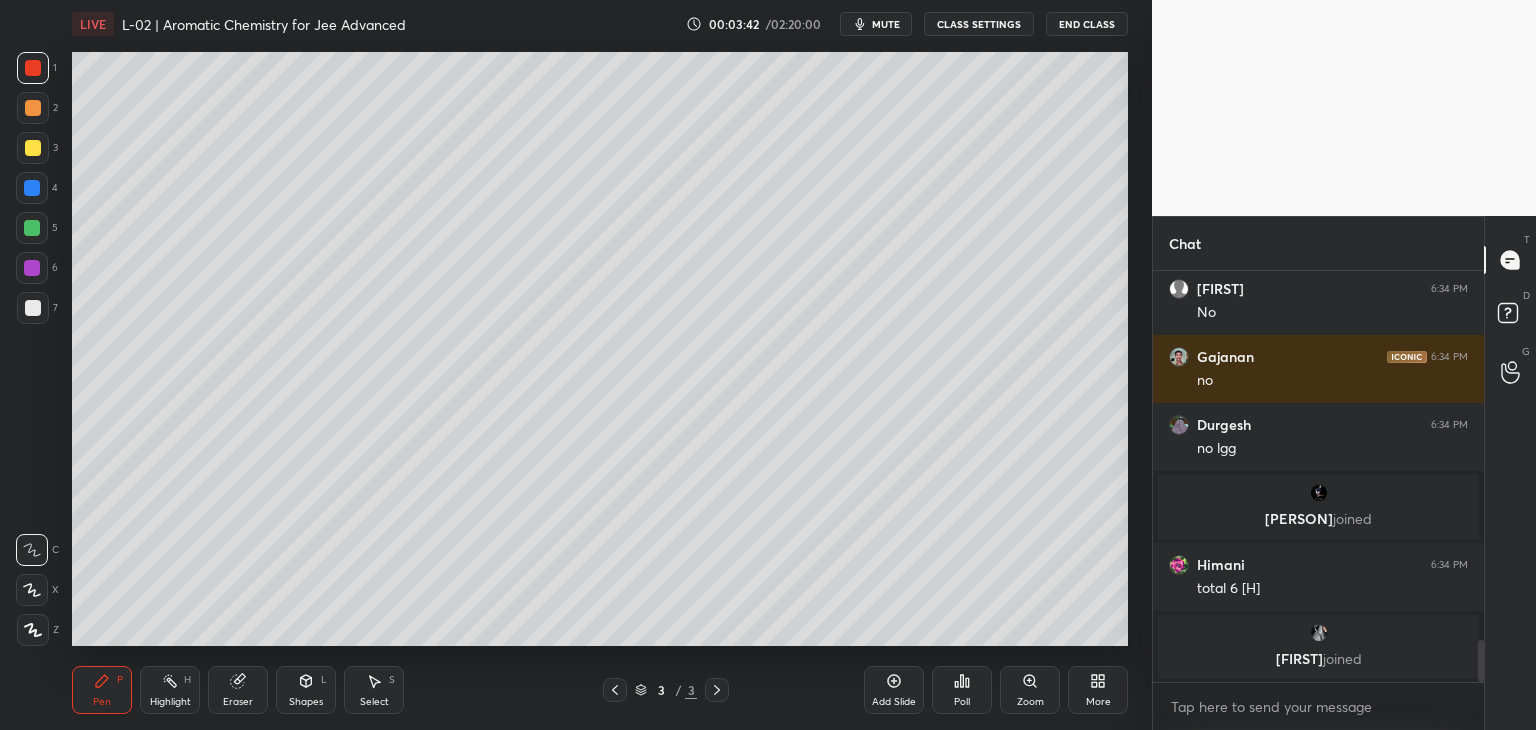 click at bounding box center (32, 228) 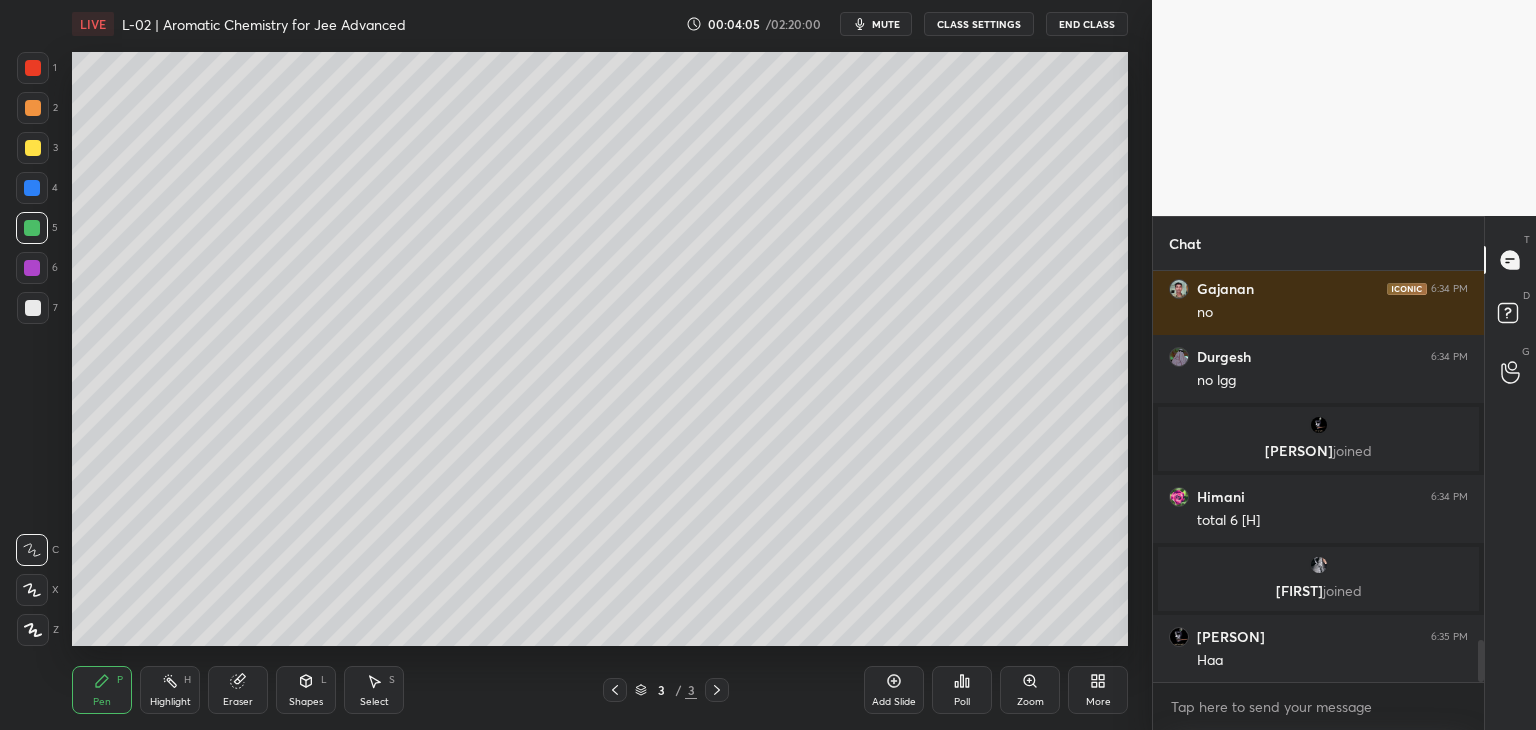 scroll, scrollTop: 3578, scrollLeft: 0, axis: vertical 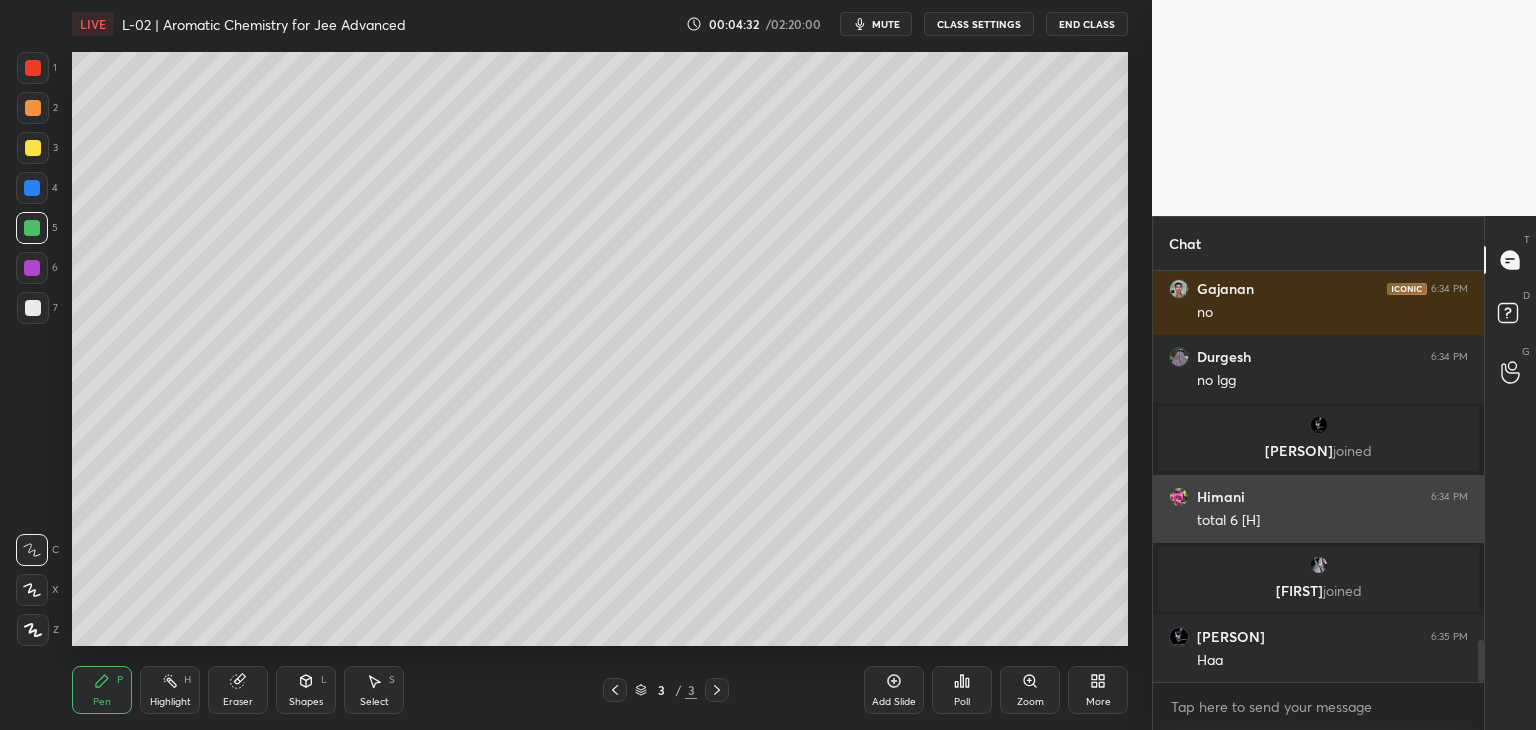 click 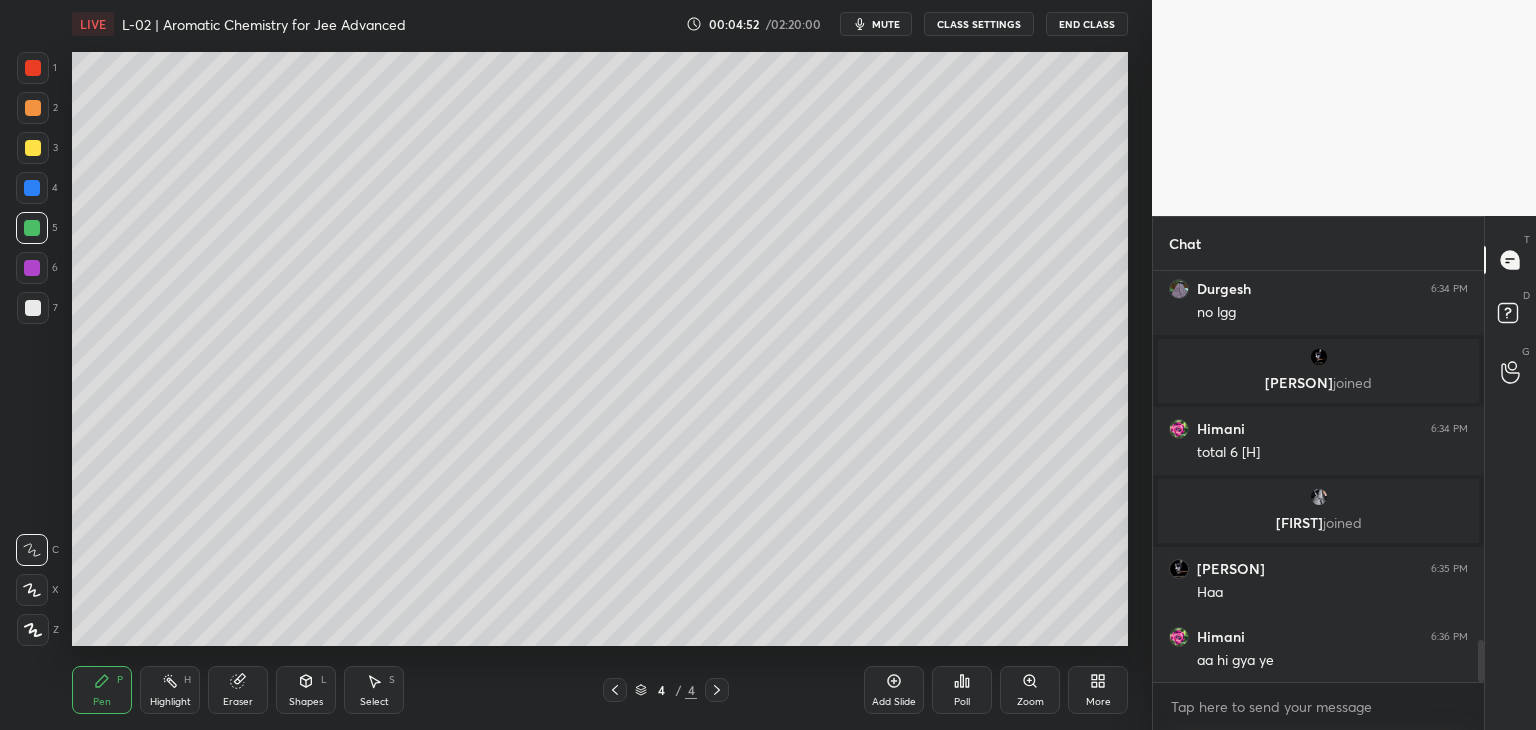 scroll, scrollTop: 3714, scrollLeft: 0, axis: vertical 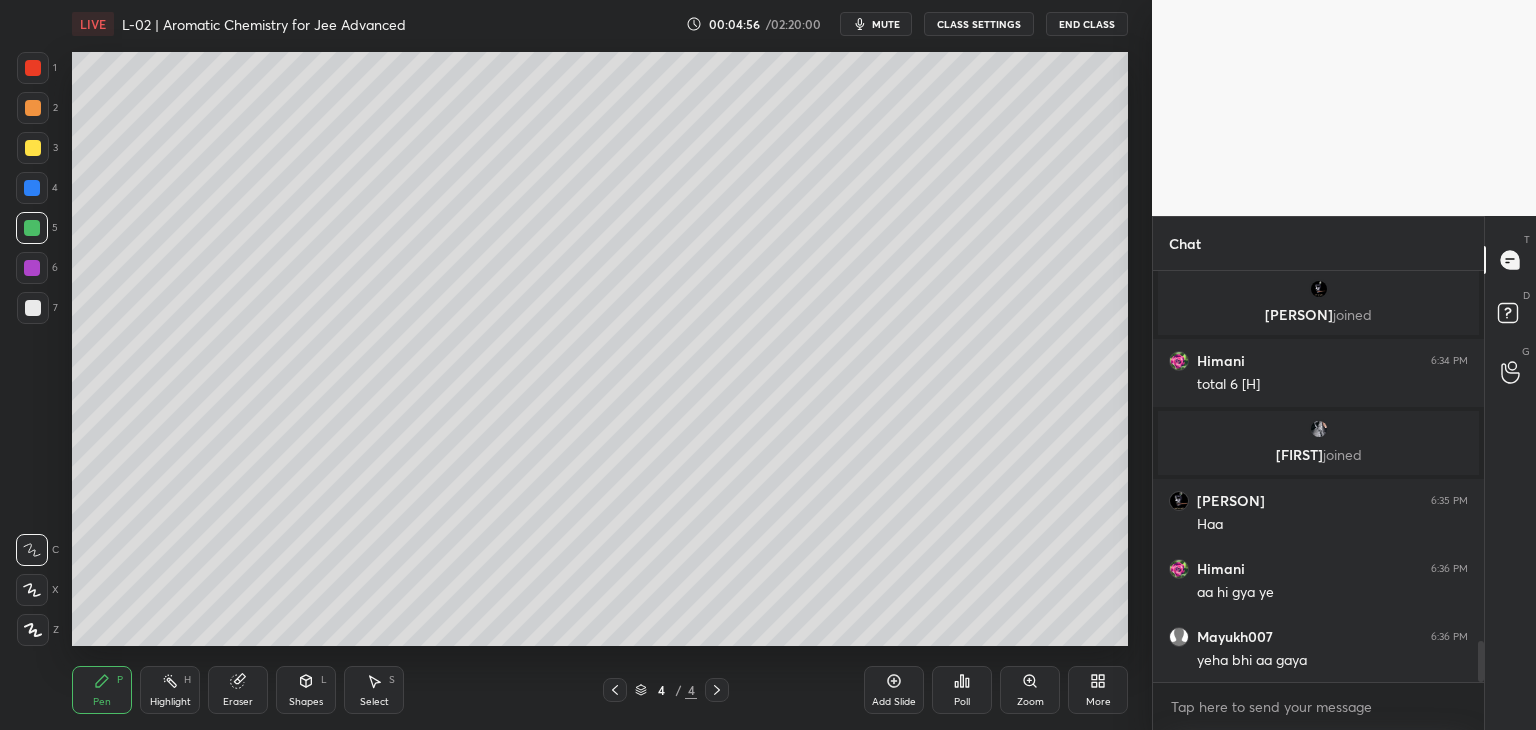 click 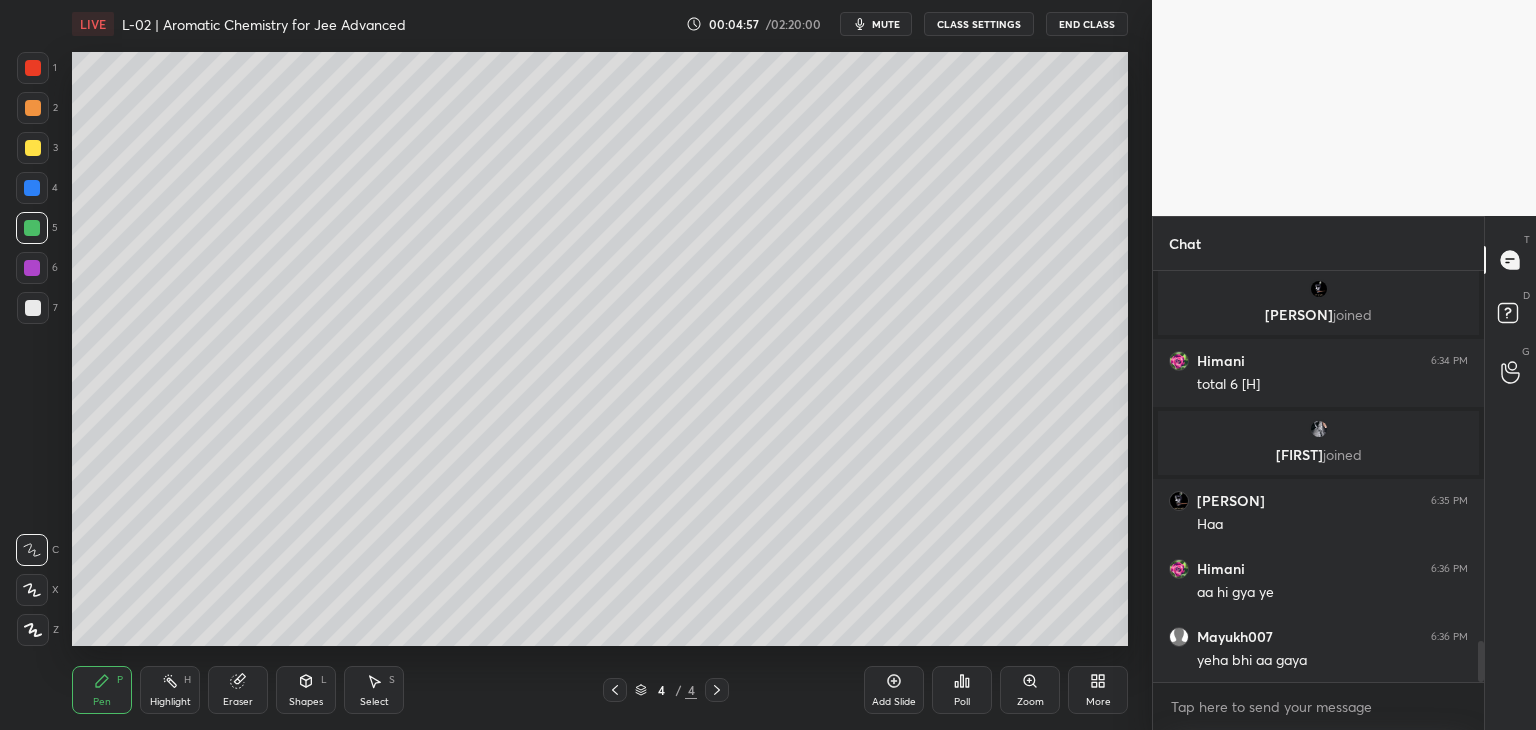 click at bounding box center [33, 68] 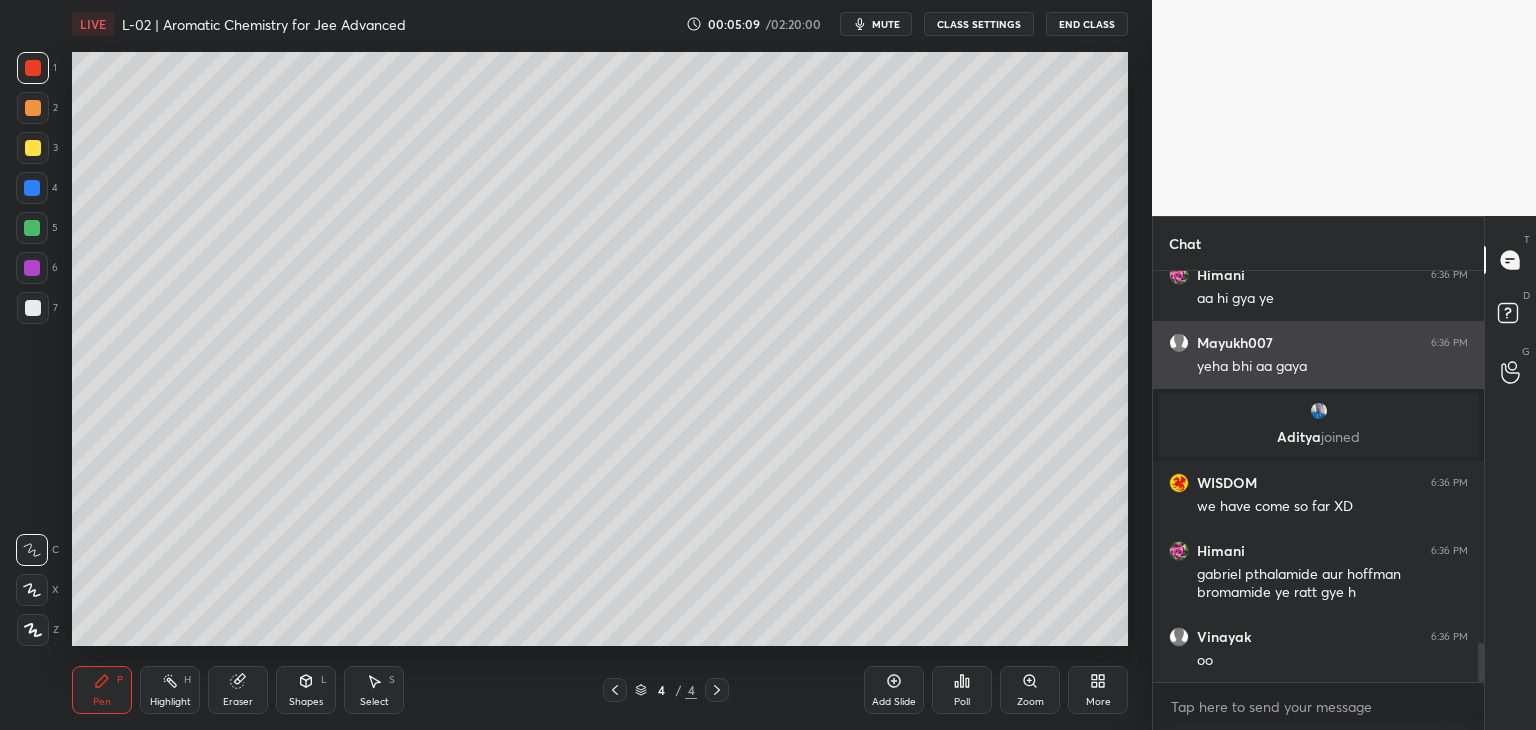 scroll, scrollTop: 3996, scrollLeft: 0, axis: vertical 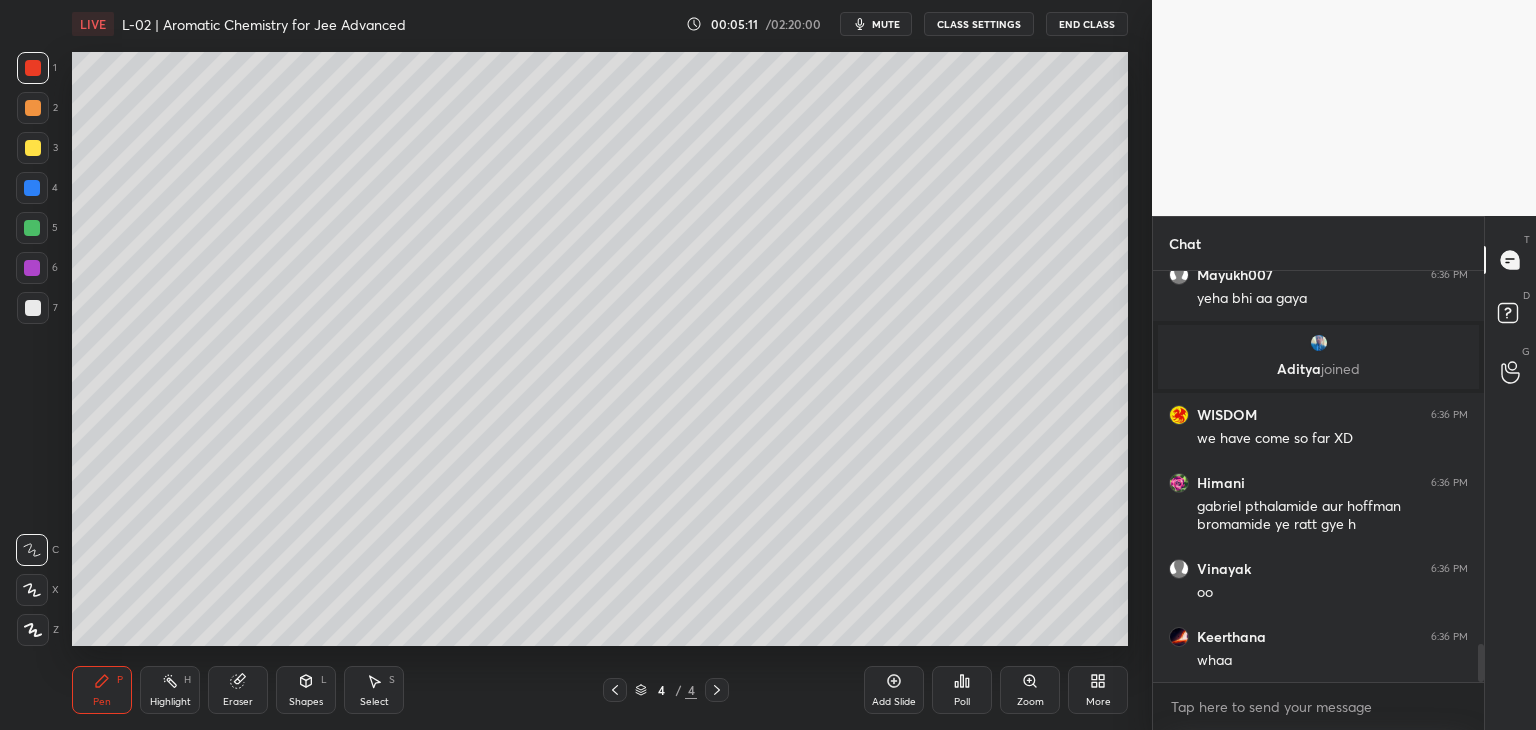 click on "Select S" at bounding box center [374, 690] 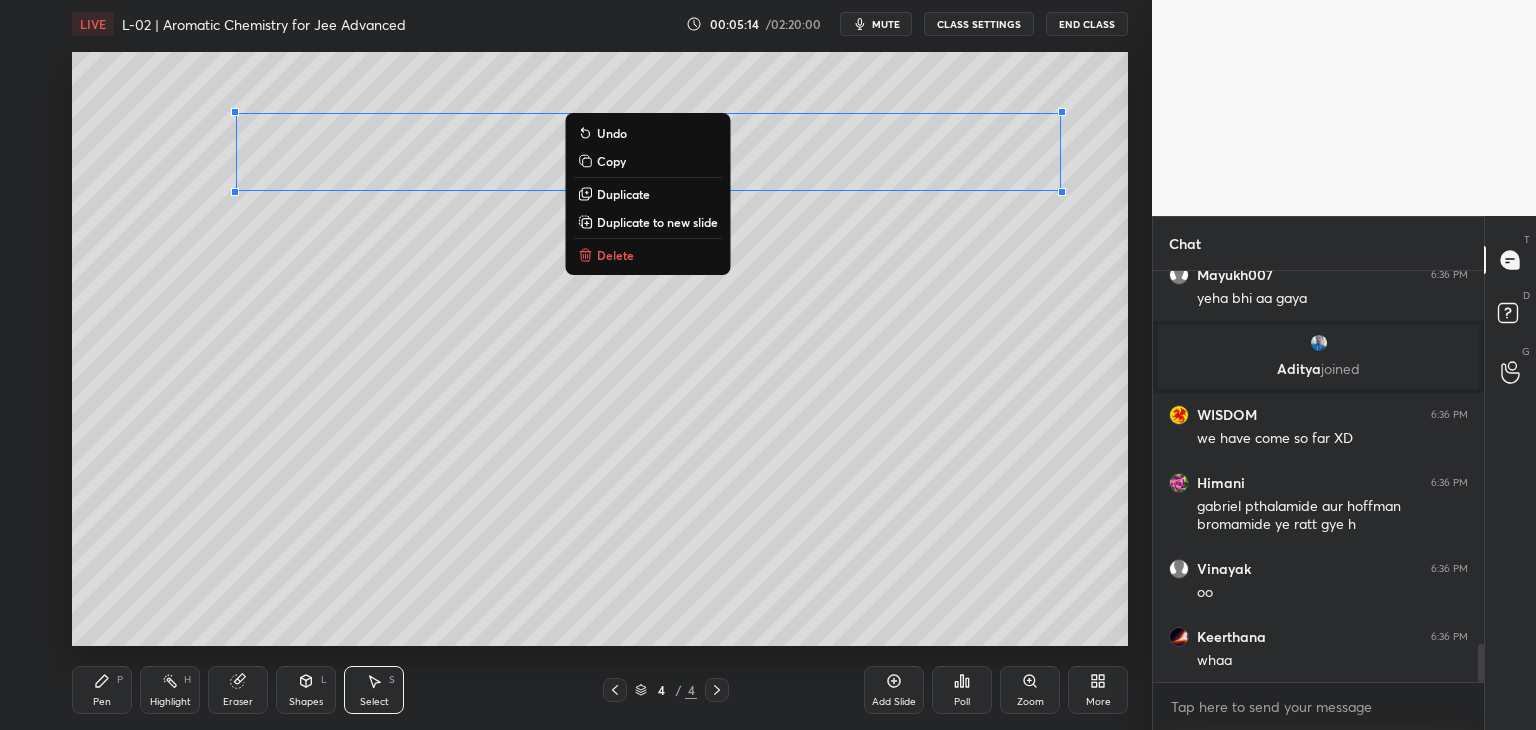 scroll, scrollTop: 4064, scrollLeft: 0, axis: vertical 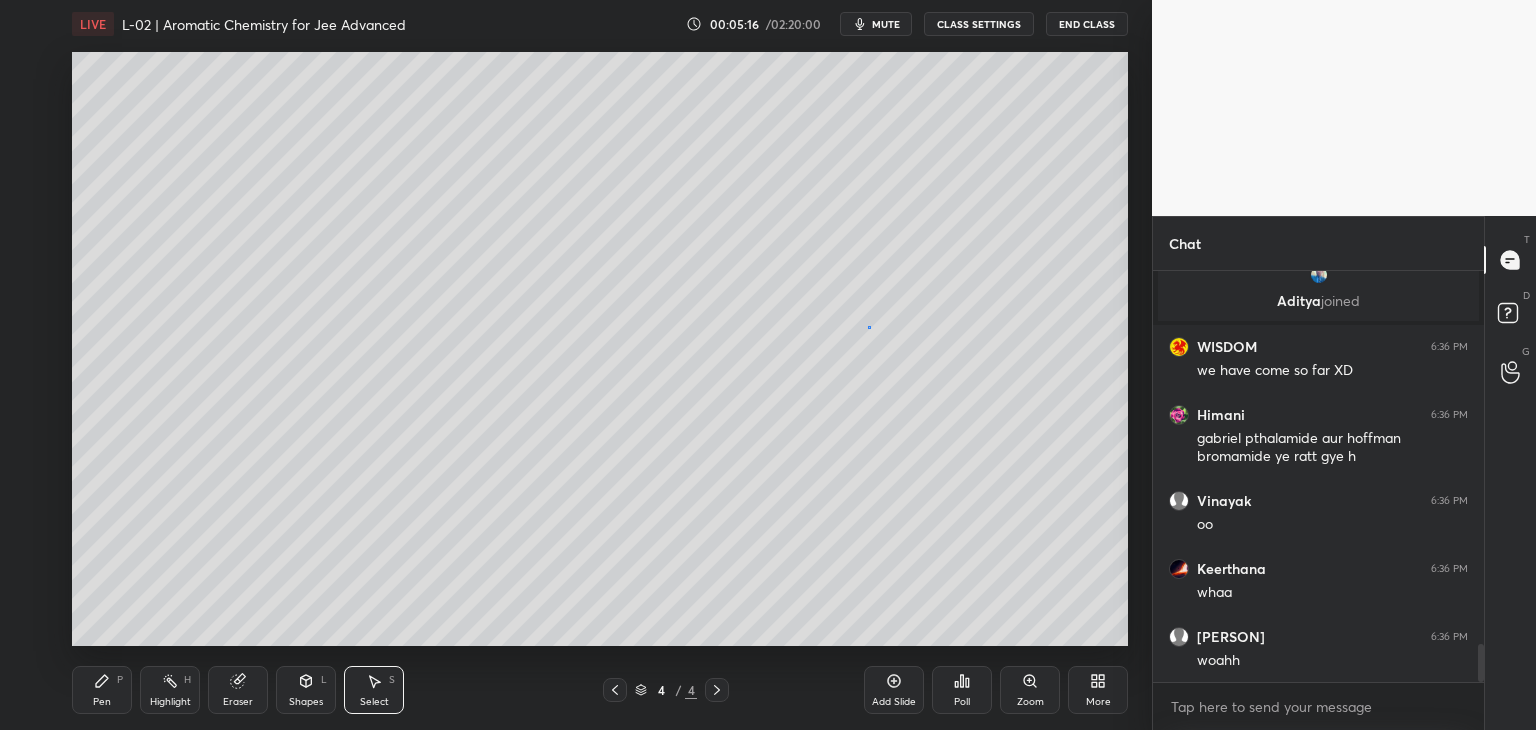click on "0 ° Undo Copy Duplicate Duplicate to new slide Delete" at bounding box center [600, 349] 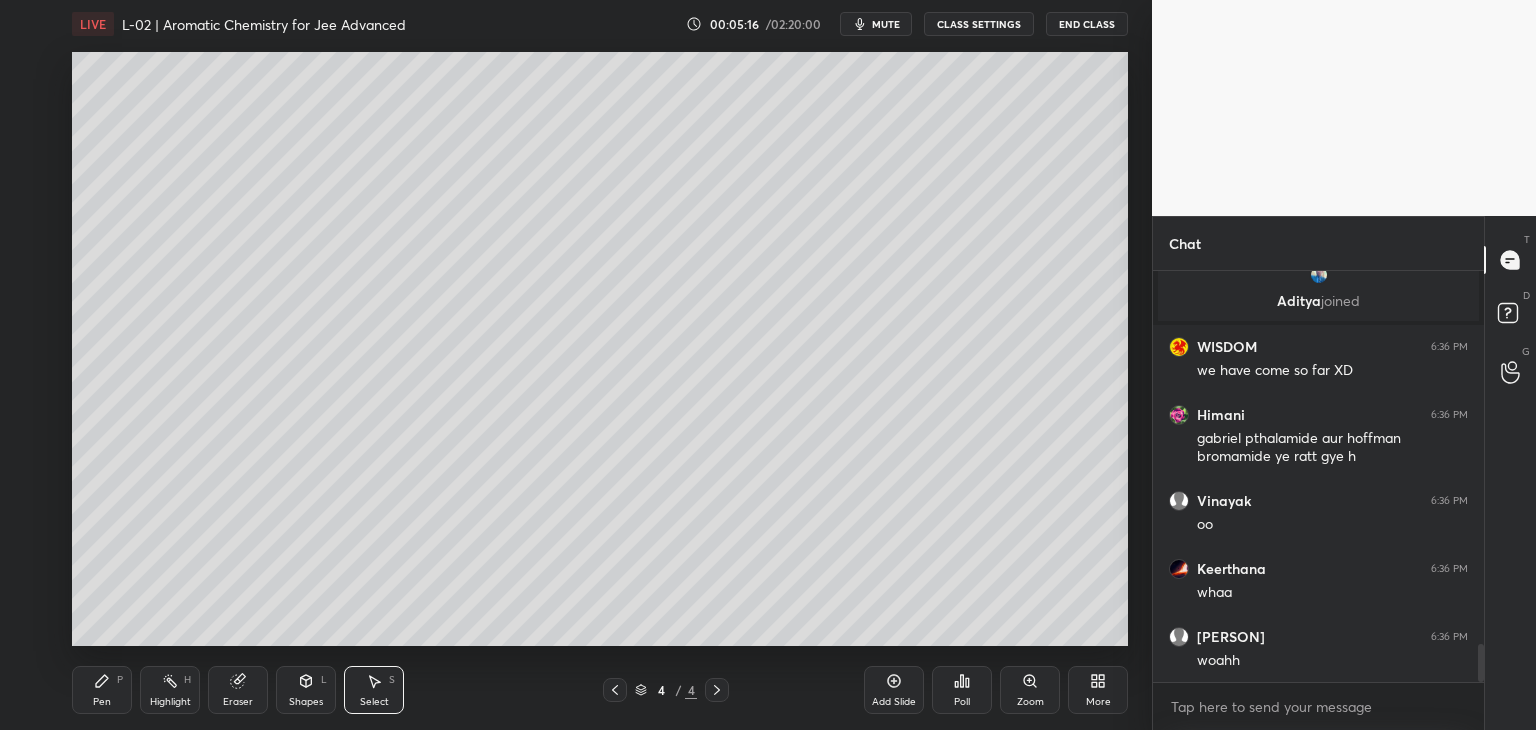 scroll, scrollTop: 376, scrollLeft: 325, axis: both 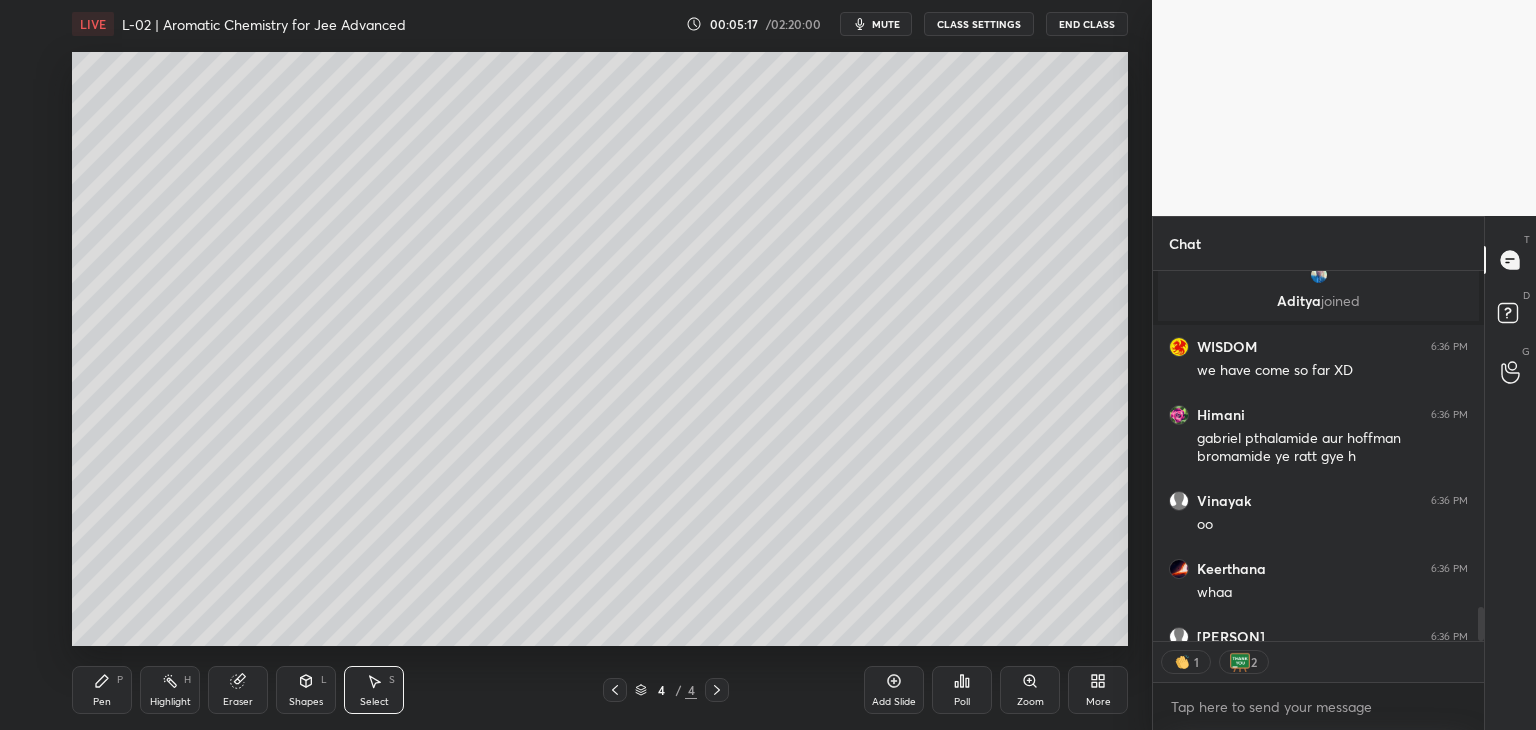 click on "Pen" at bounding box center (102, 702) 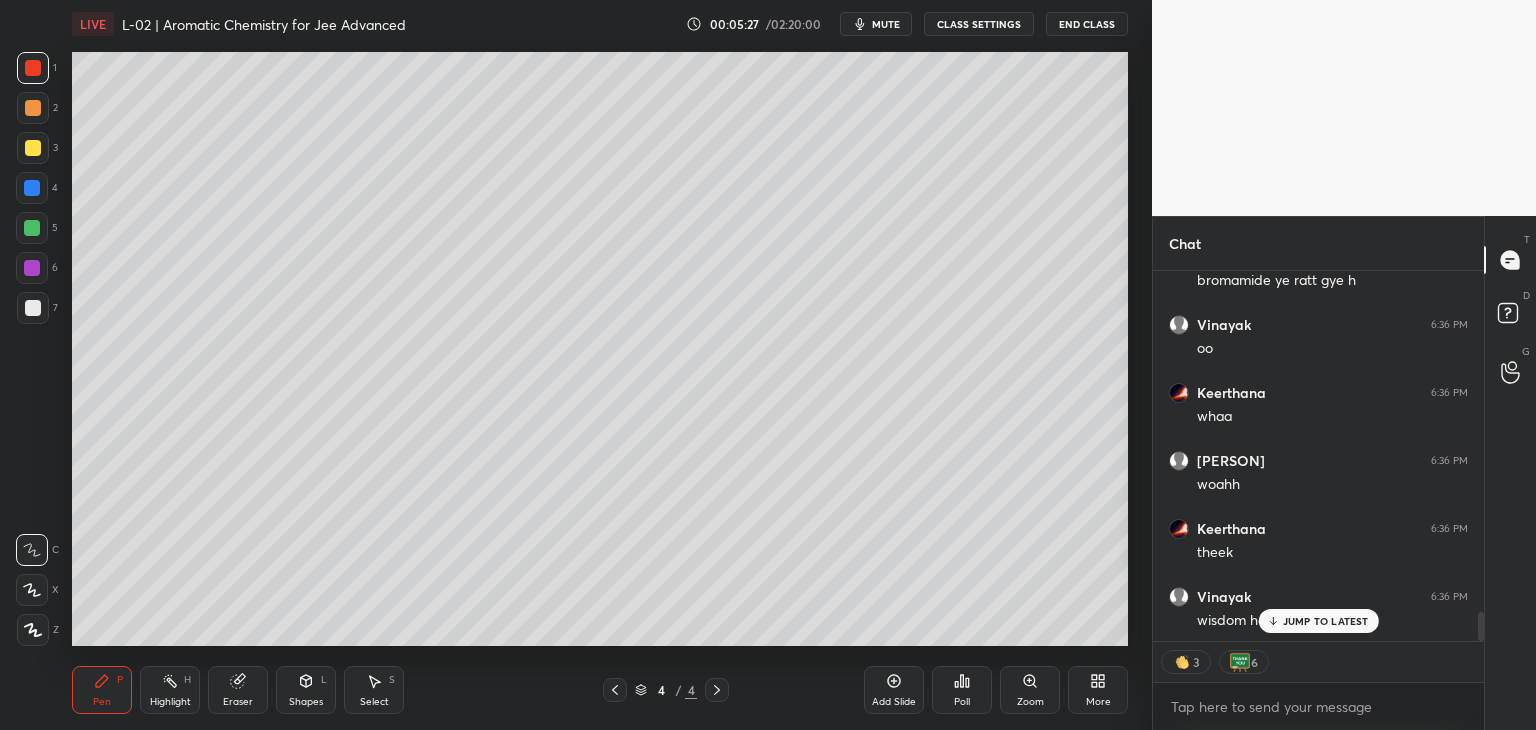 scroll, scrollTop: 4308, scrollLeft: 0, axis: vertical 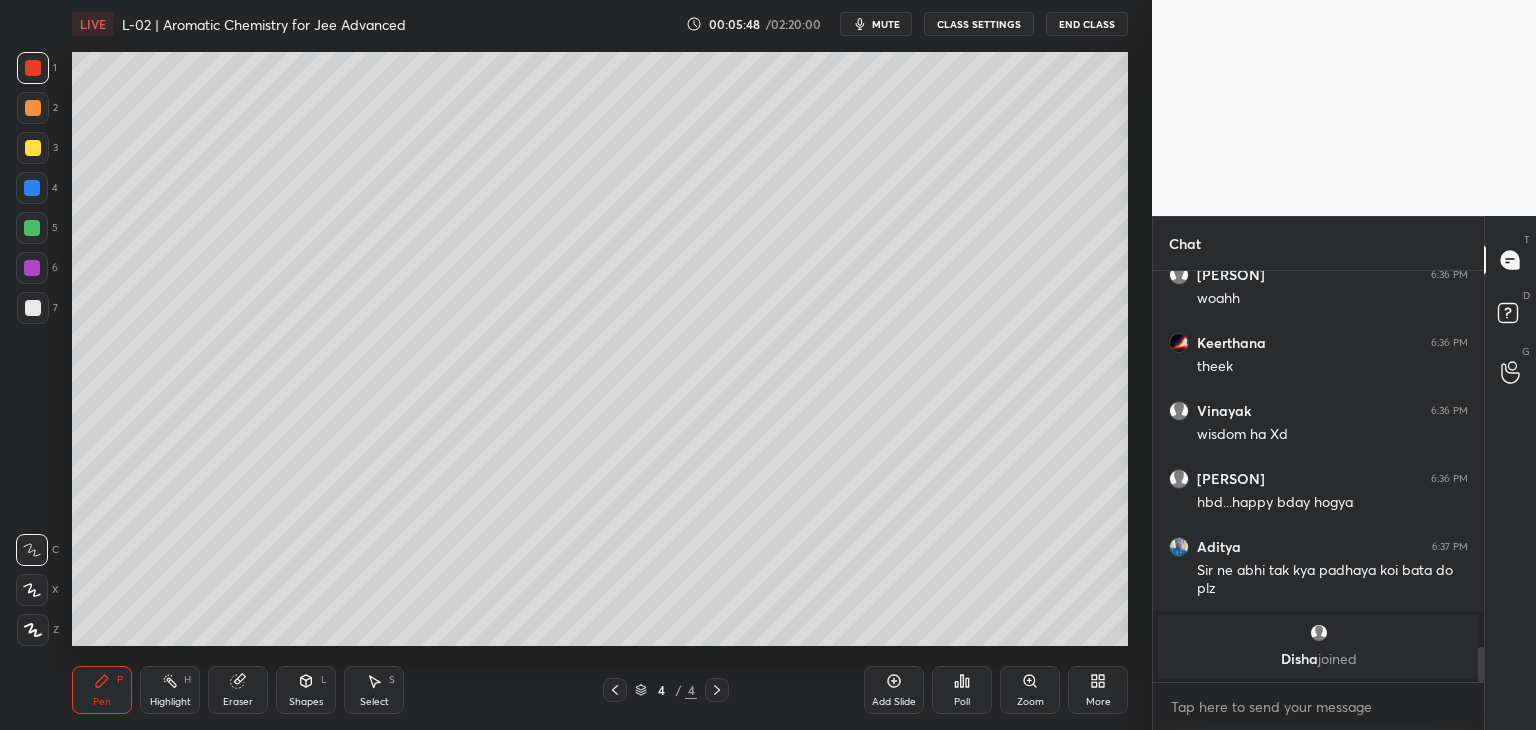 click on "Eraser" at bounding box center (238, 690) 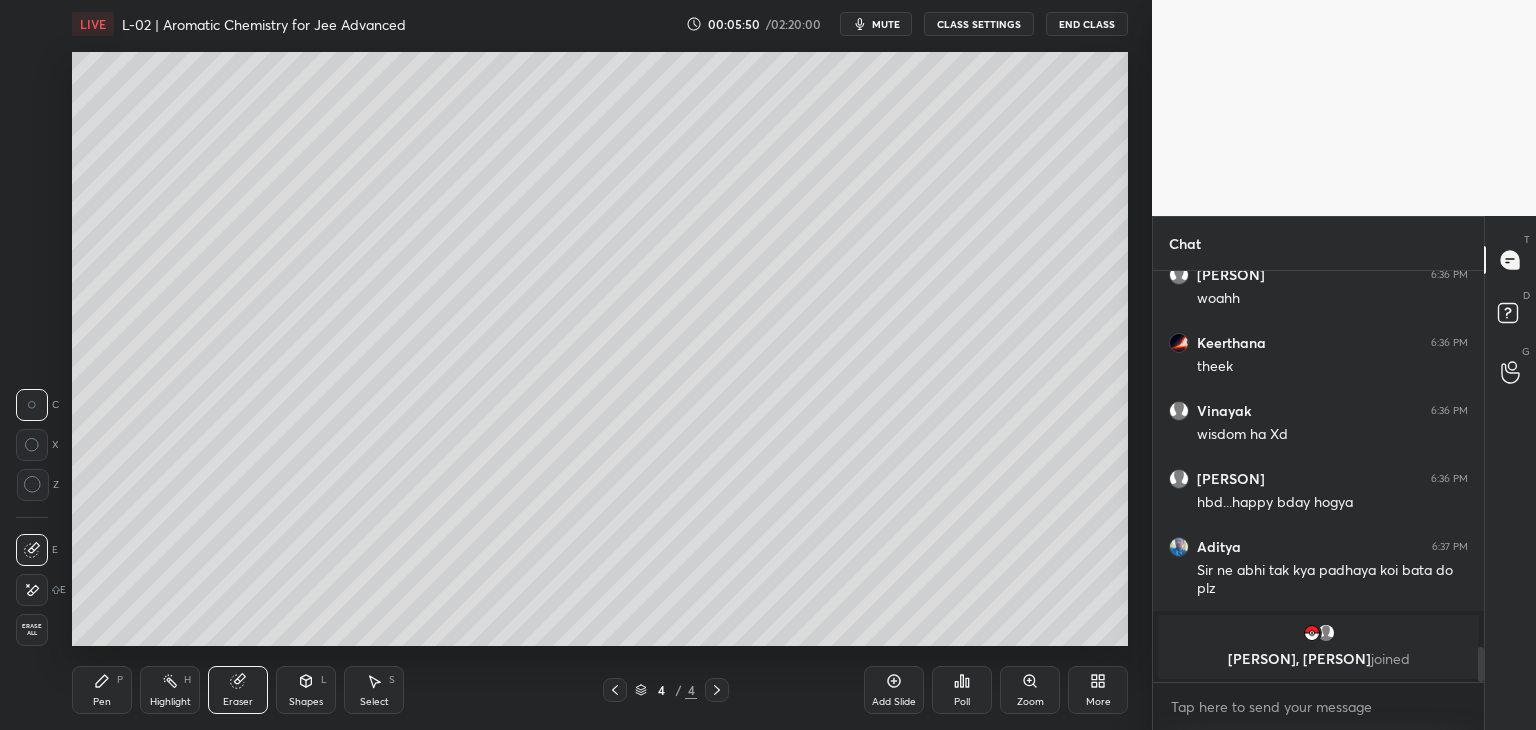 click on "Pen P" at bounding box center [102, 690] 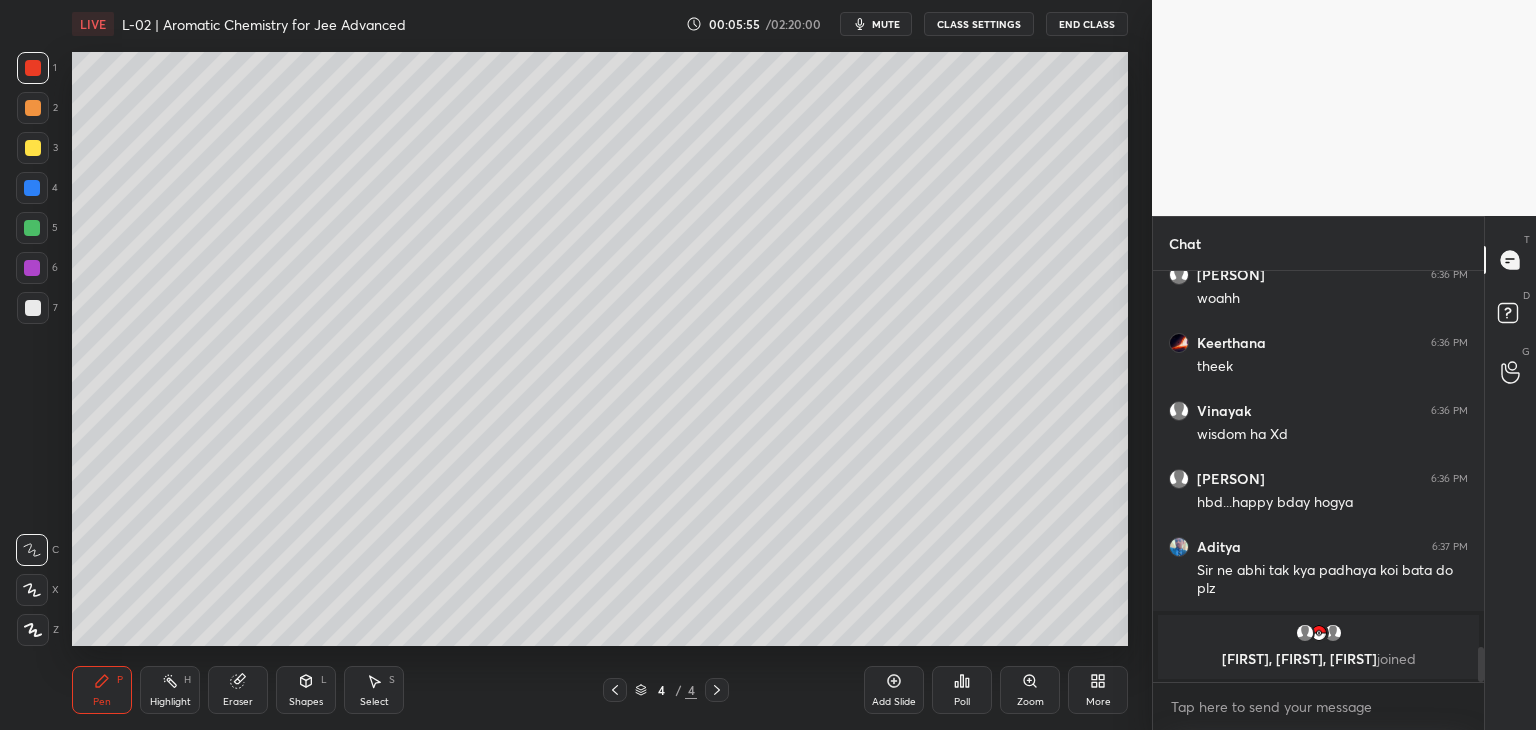 click at bounding box center (33, 108) 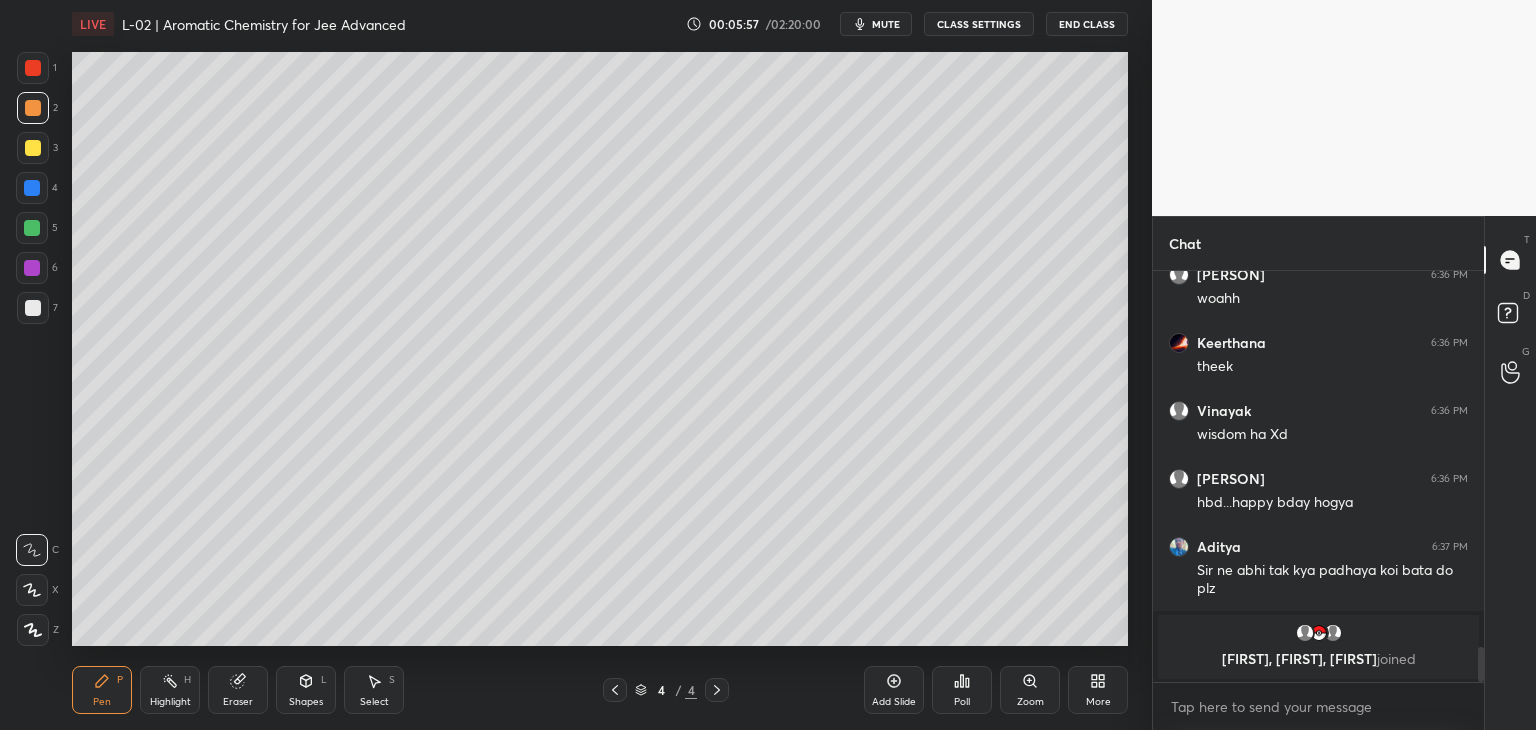 click at bounding box center [32, 188] 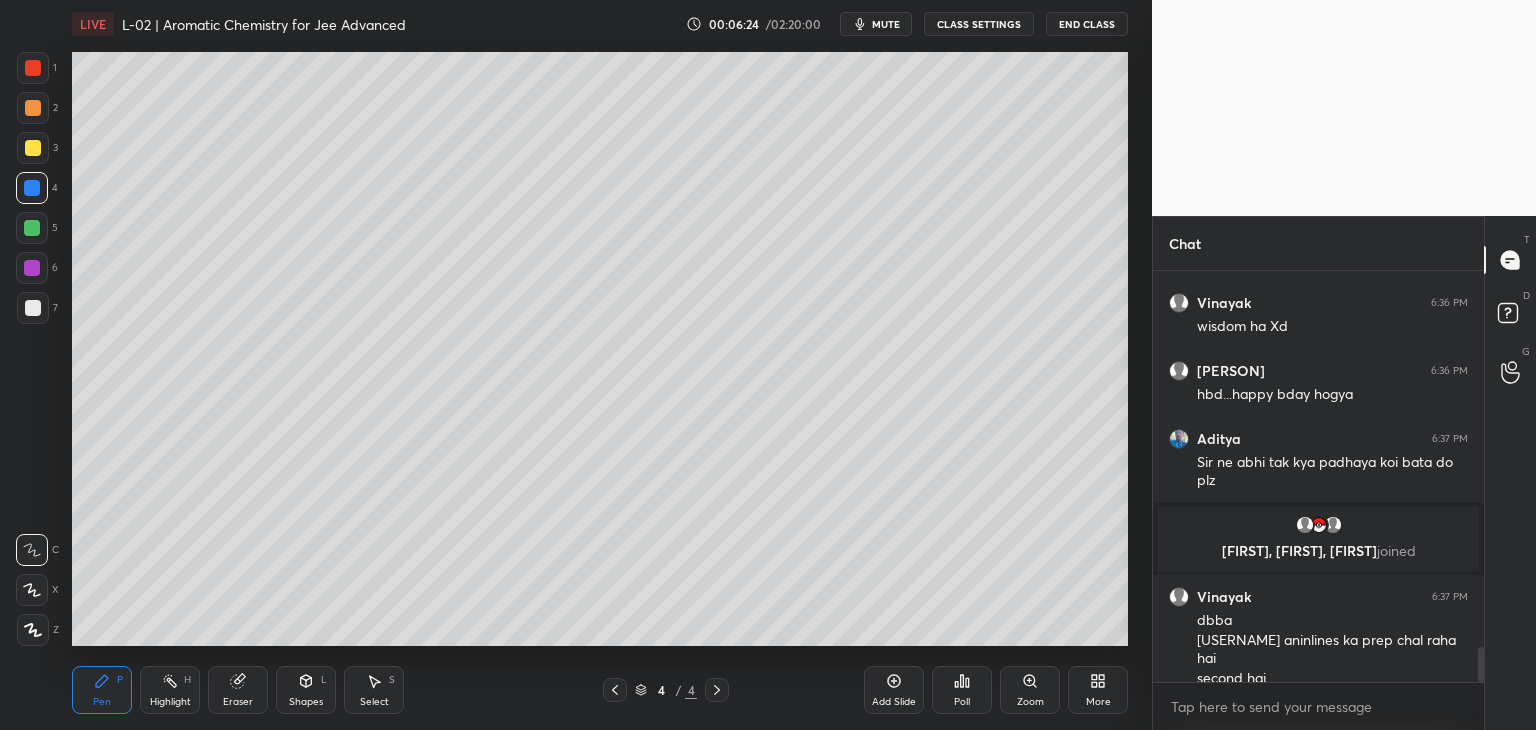 scroll, scrollTop: 4458, scrollLeft: 0, axis: vertical 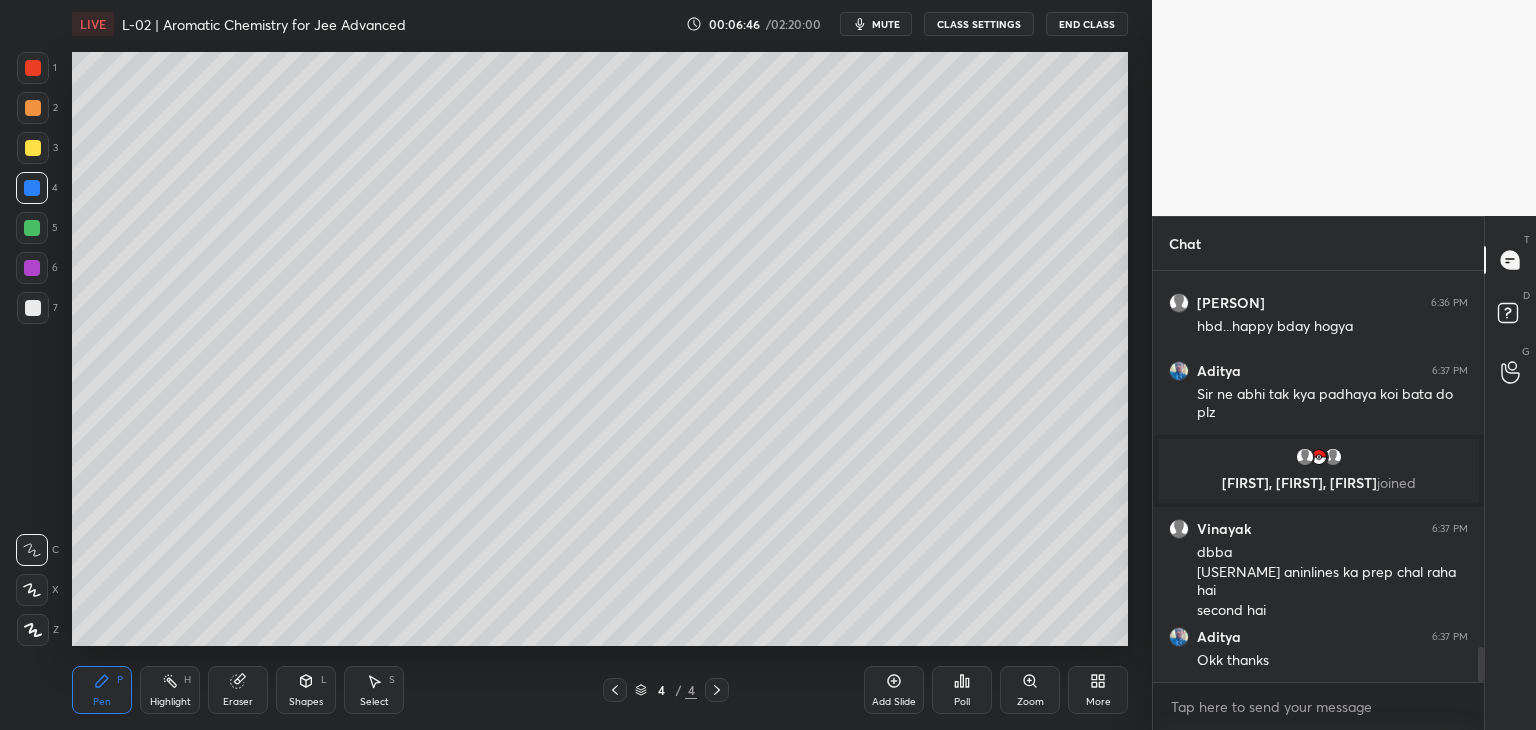 click at bounding box center [33, 148] 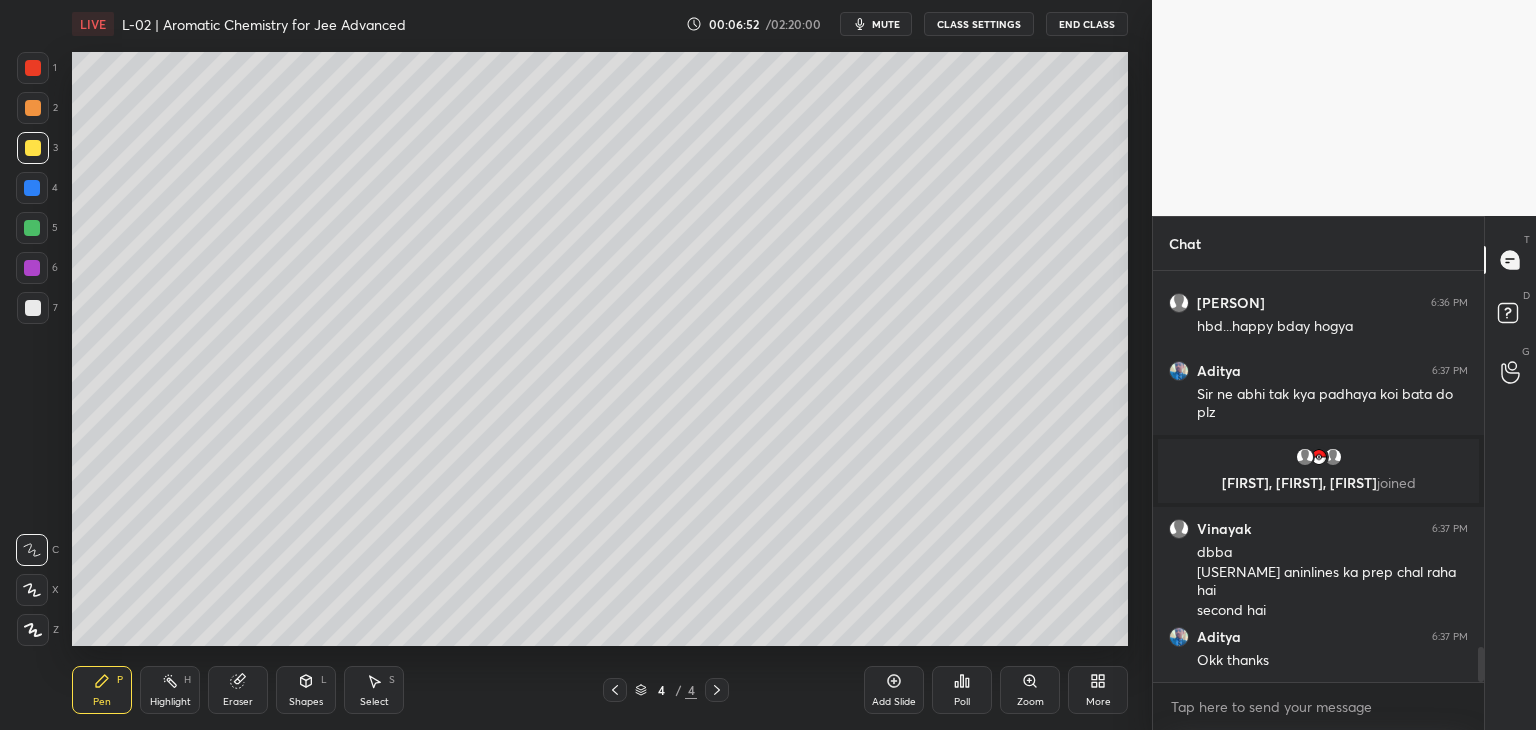 click 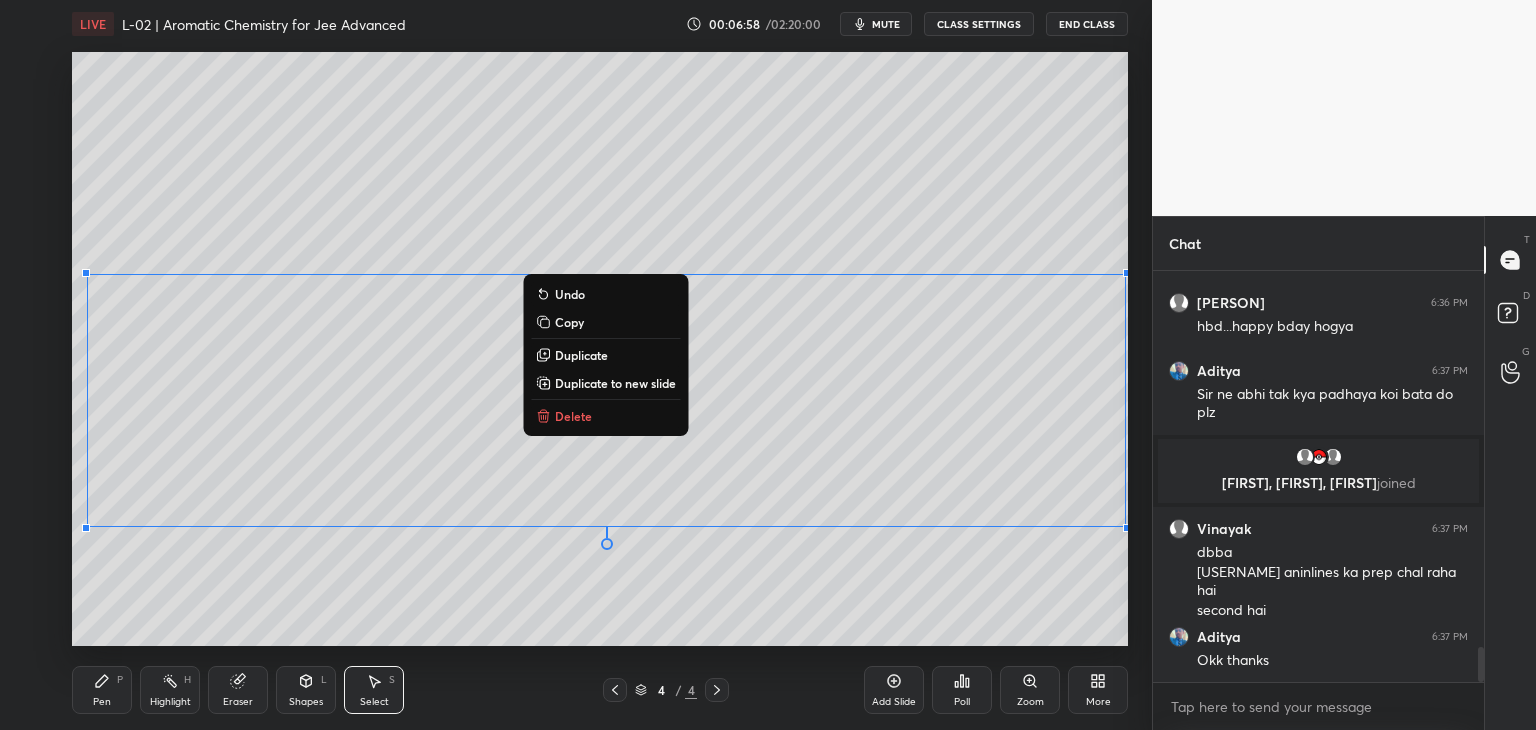 click on "0 ° Undo Copy Duplicate Duplicate to new slide Delete" at bounding box center [600, 349] 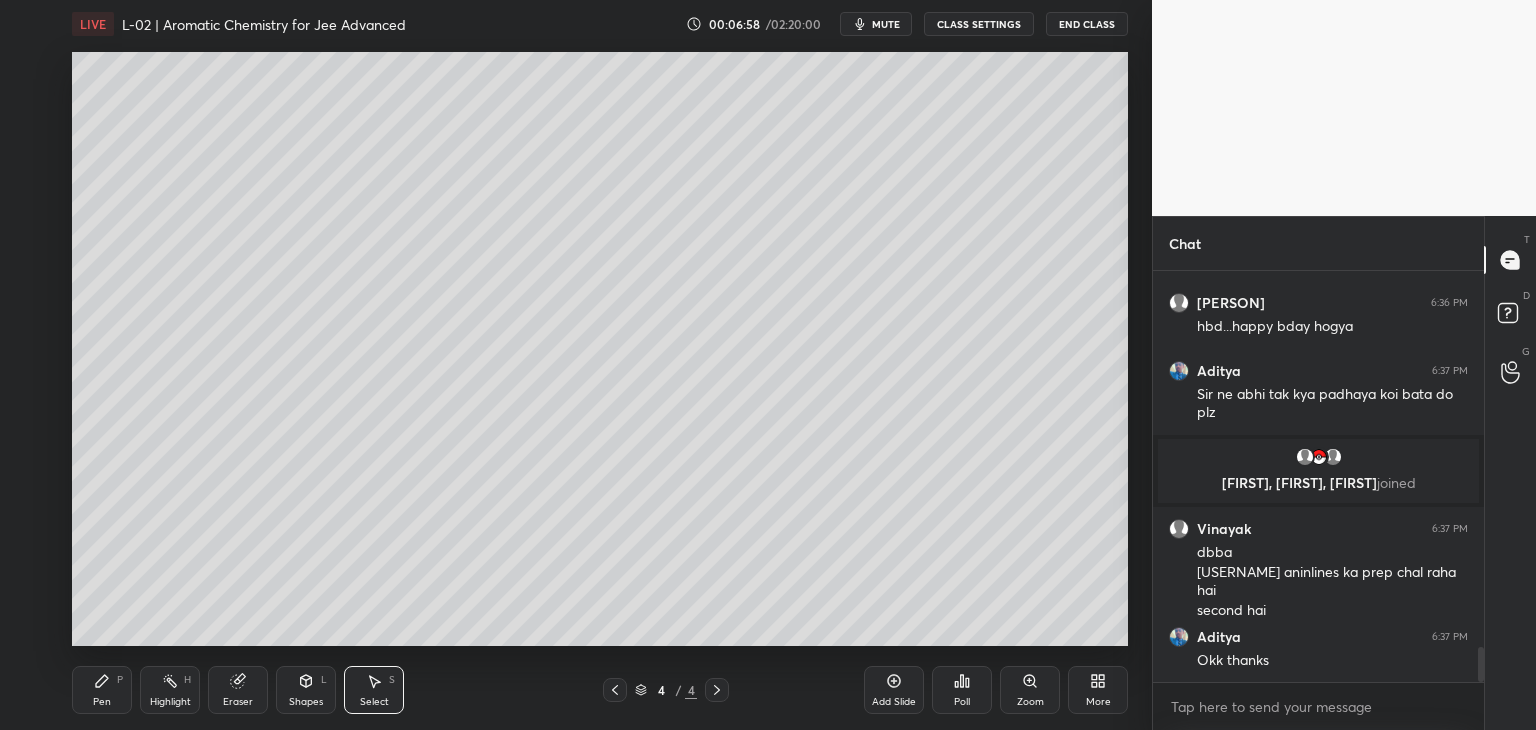 scroll, scrollTop: 4526, scrollLeft: 0, axis: vertical 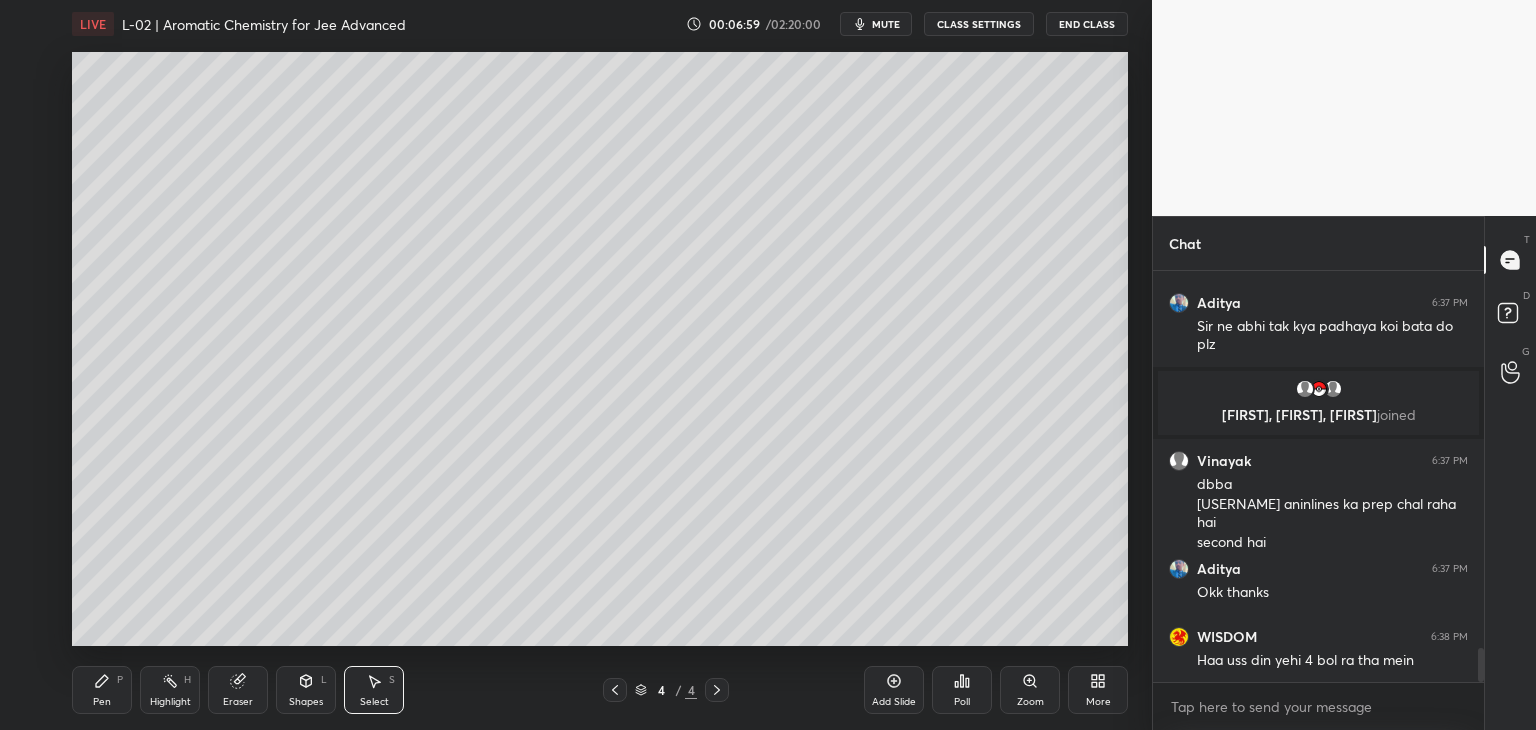 click on "Pen P" at bounding box center (102, 690) 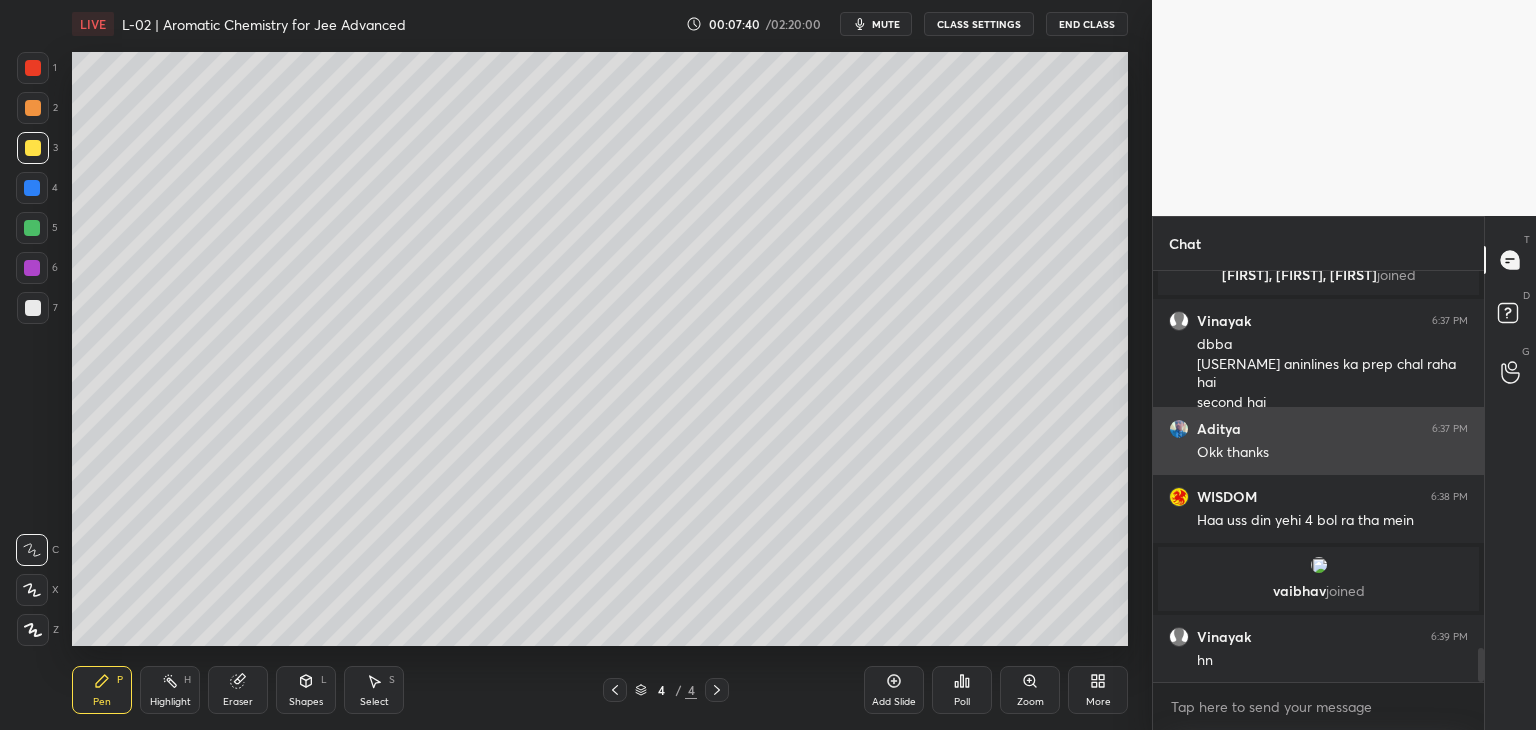 scroll, scrollTop: 4568, scrollLeft: 0, axis: vertical 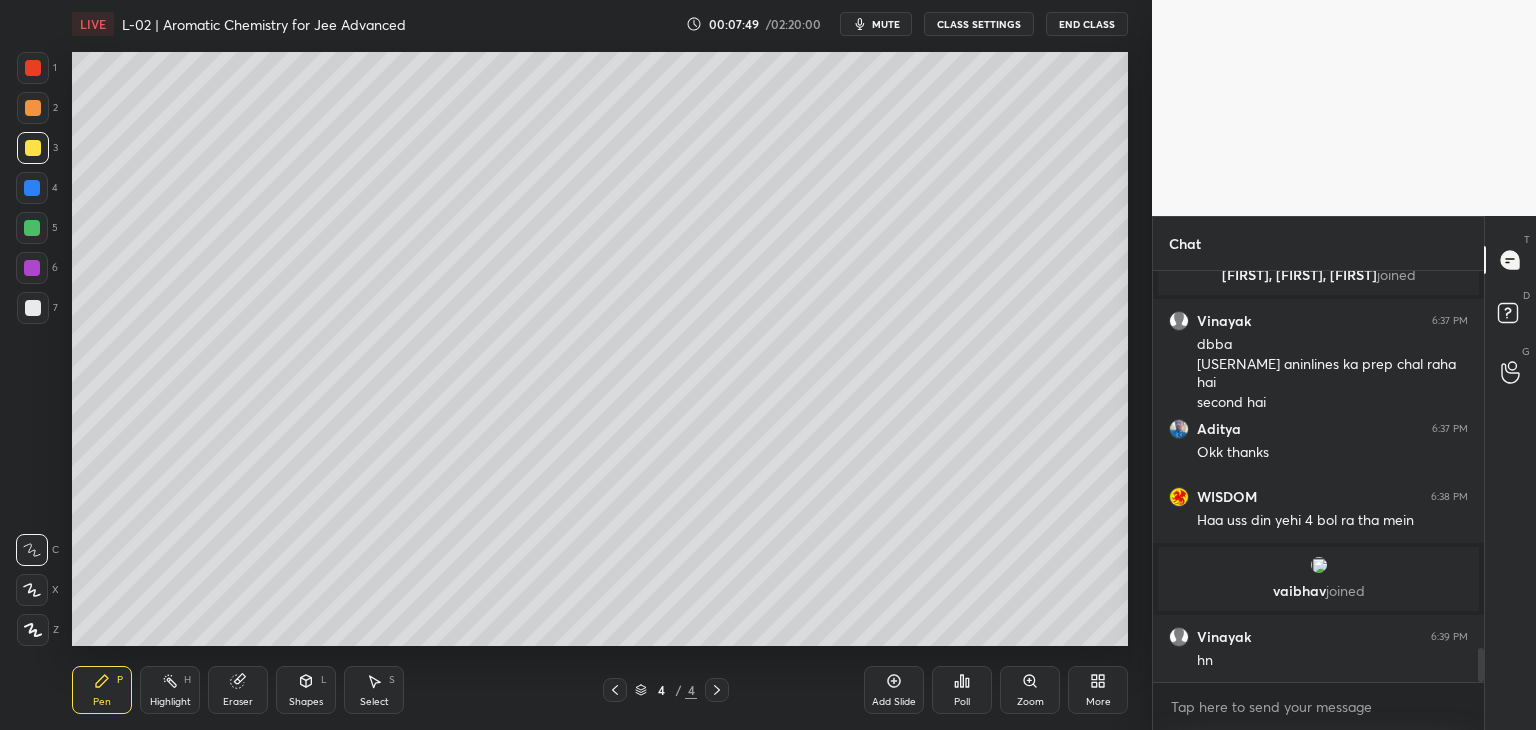 click at bounding box center [32, 188] 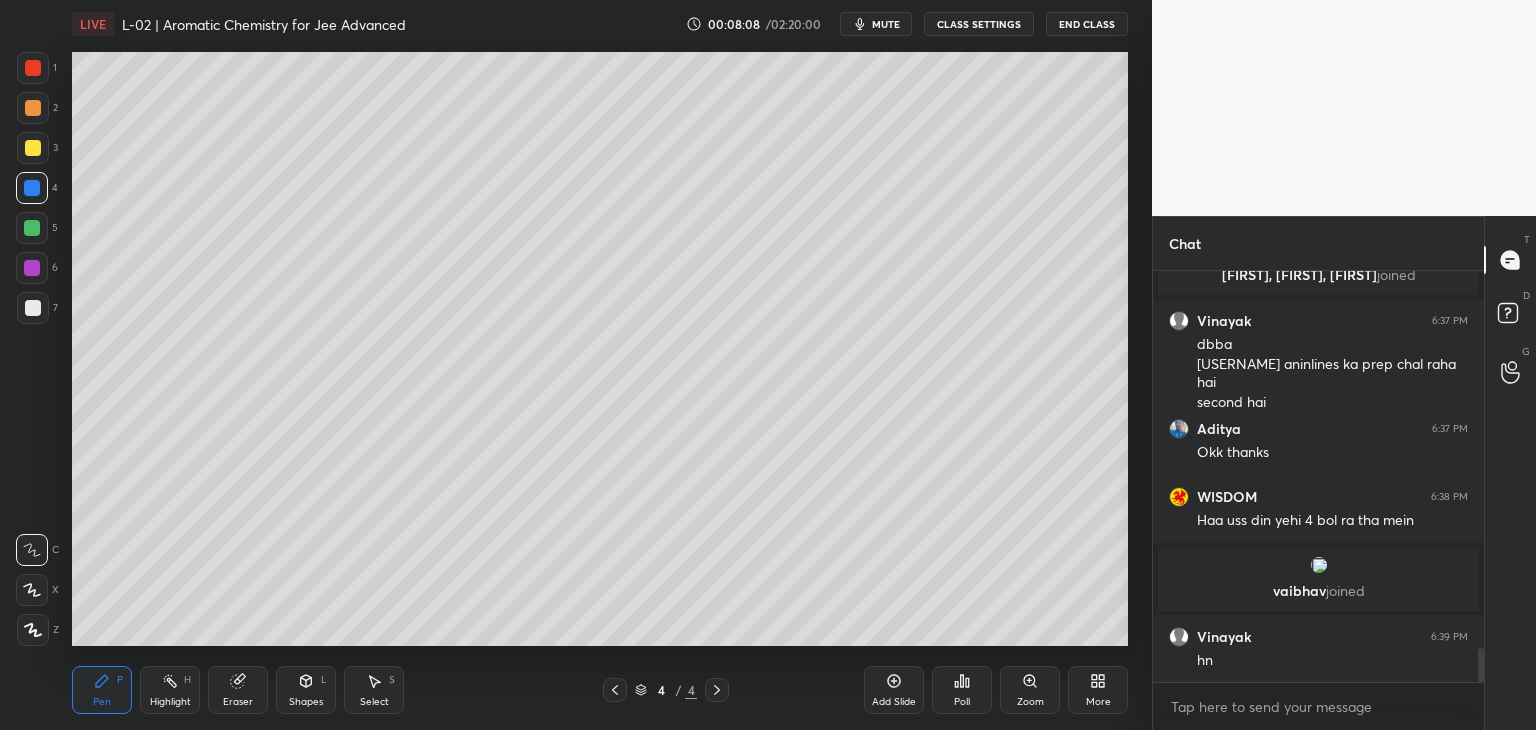 click at bounding box center (33, 68) 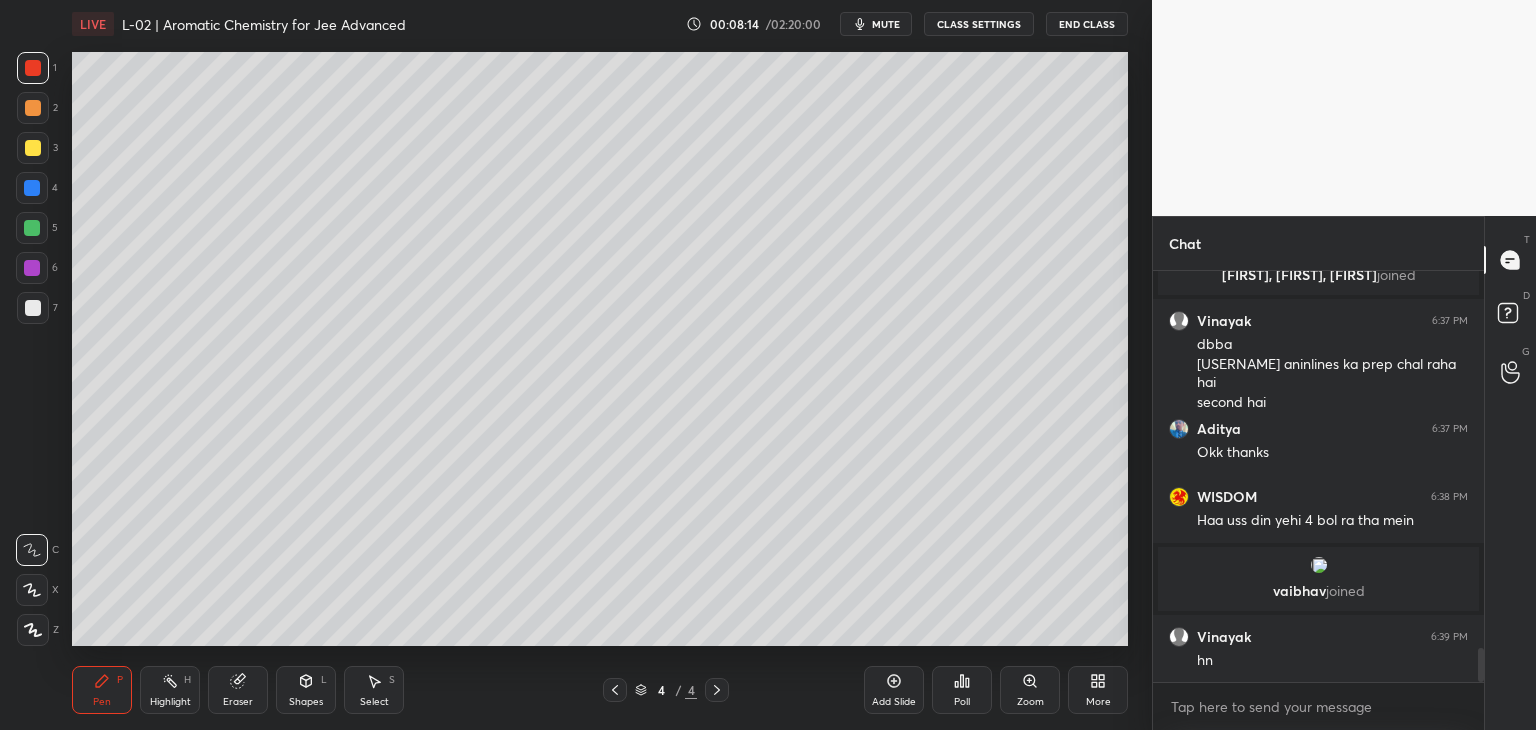 click on "Add Slide" at bounding box center (894, 690) 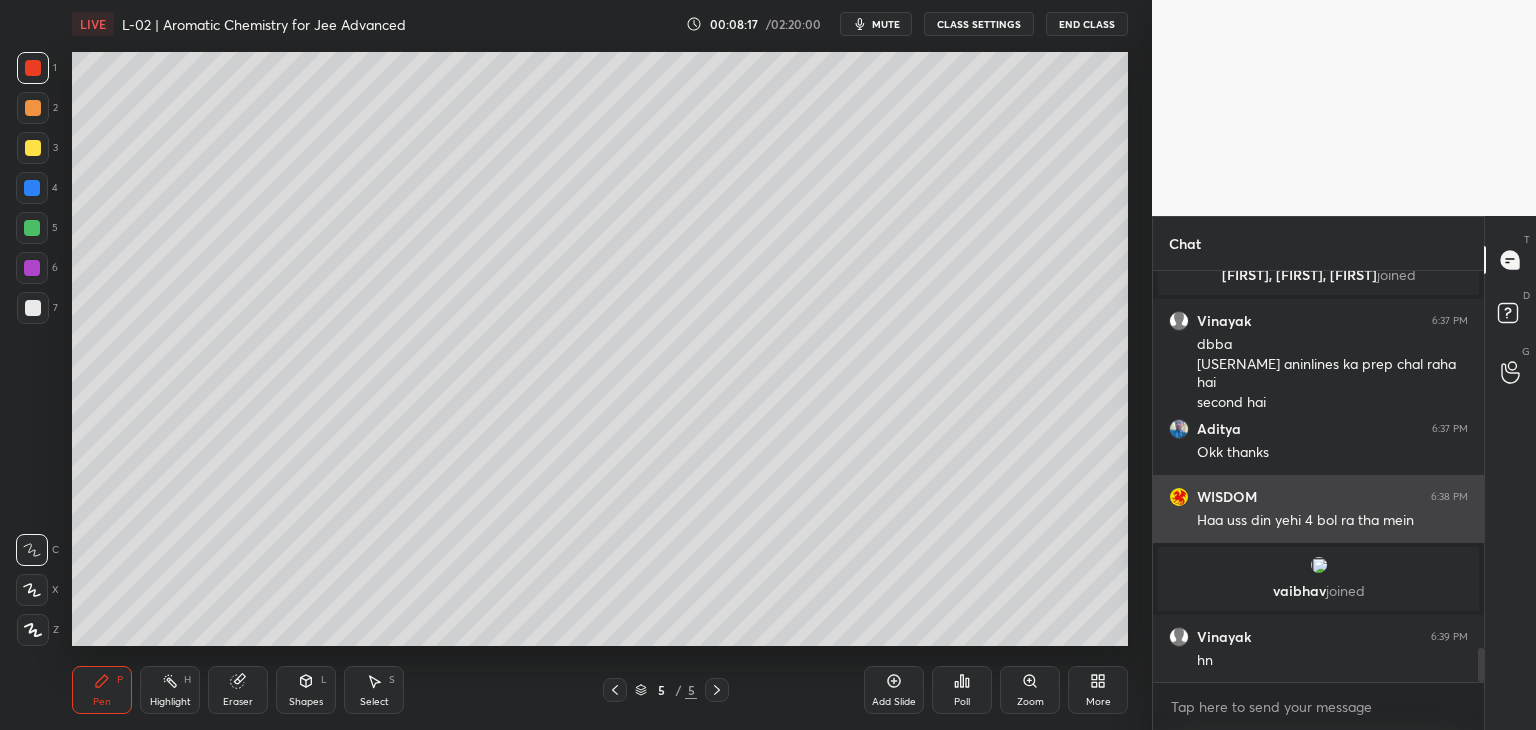 scroll, scrollTop: 4640, scrollLeft: 0, axis: vertical 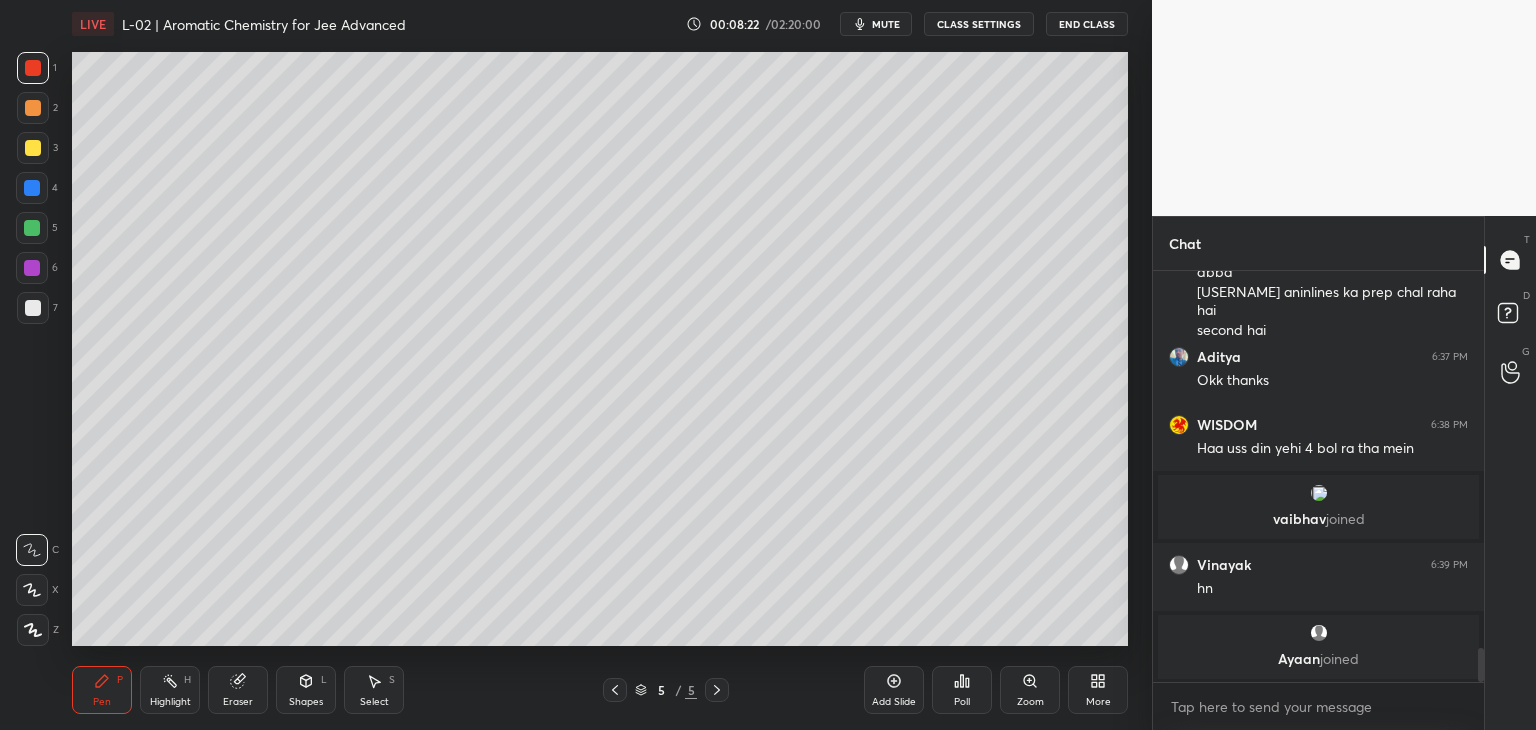 click 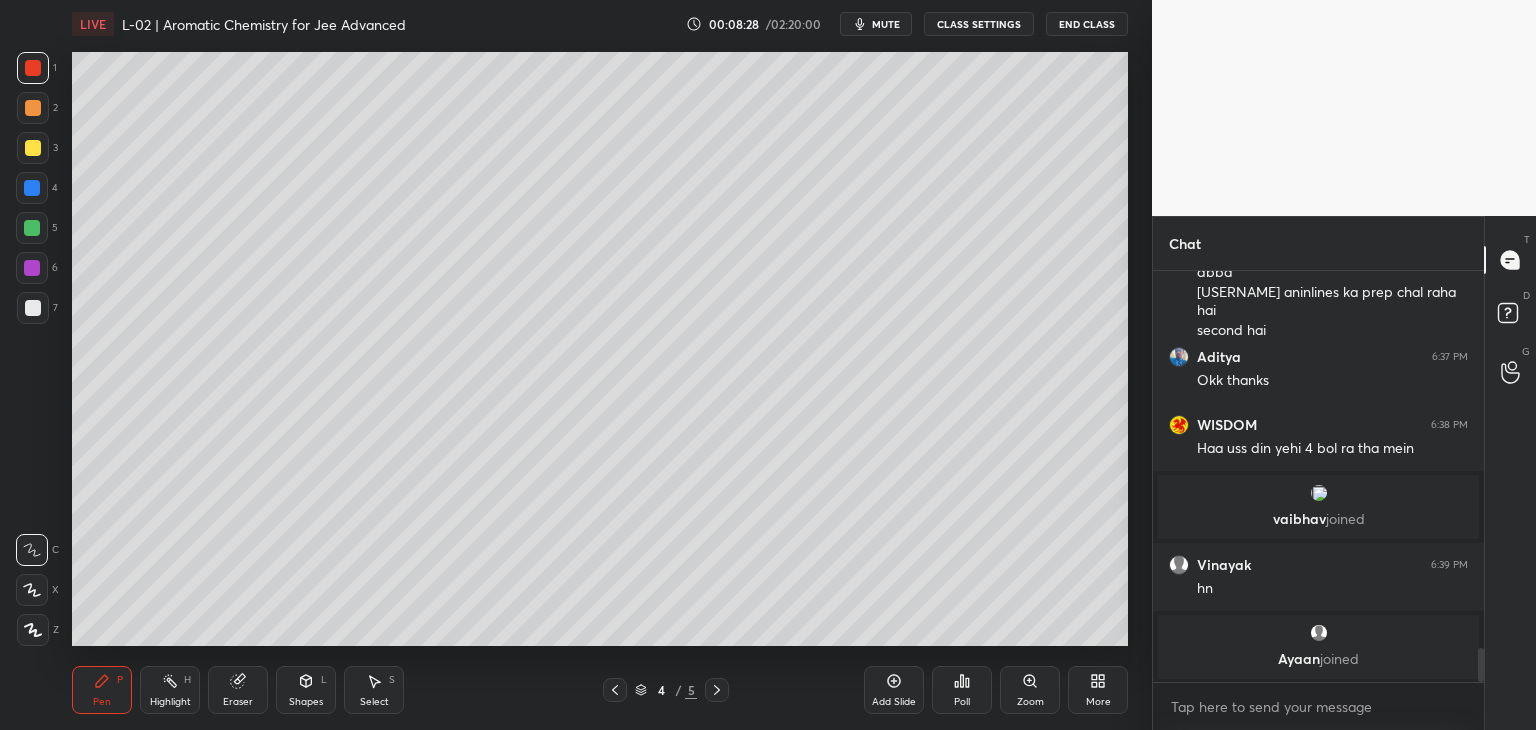 click 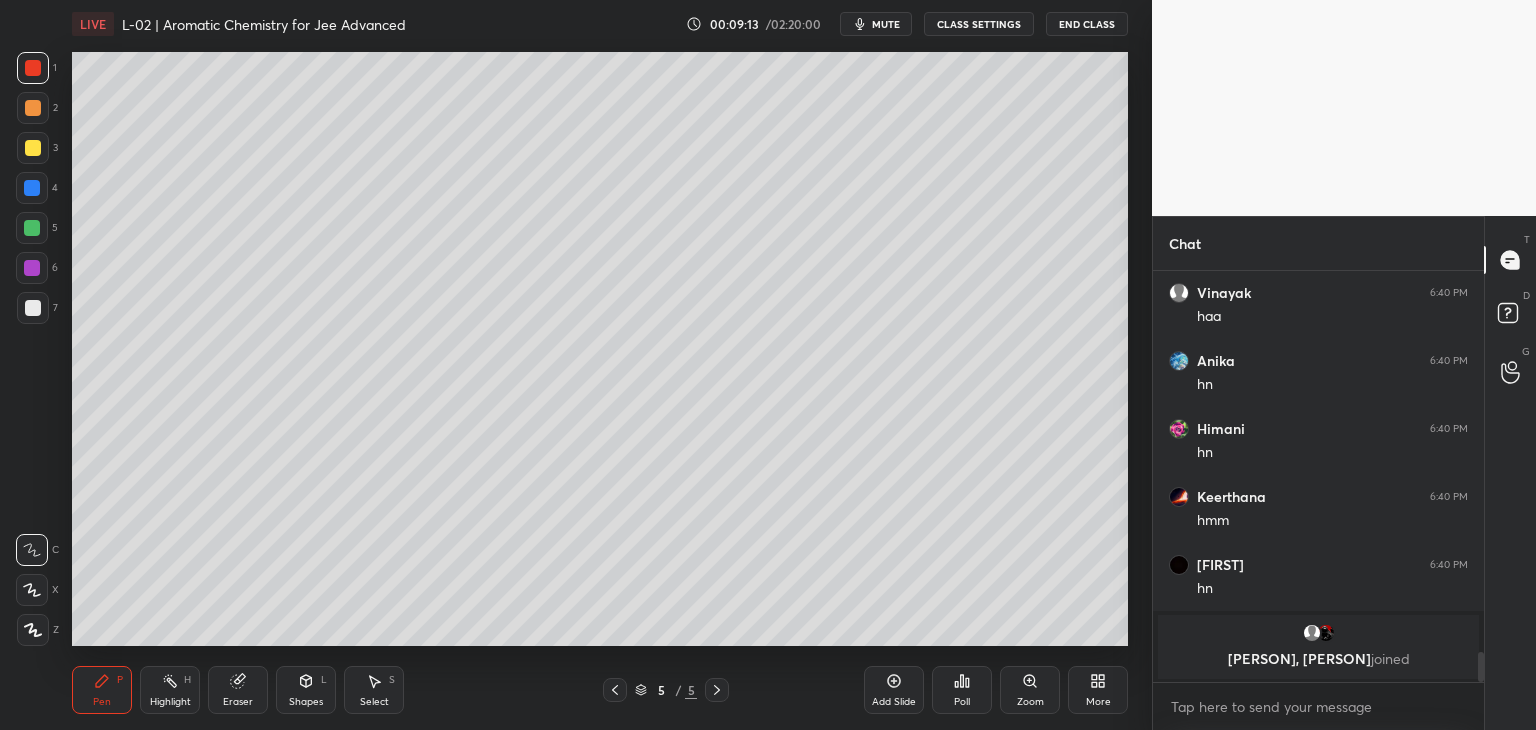 scroll, scrollTop: 5142, scrollLeft: 0, axis: vertical 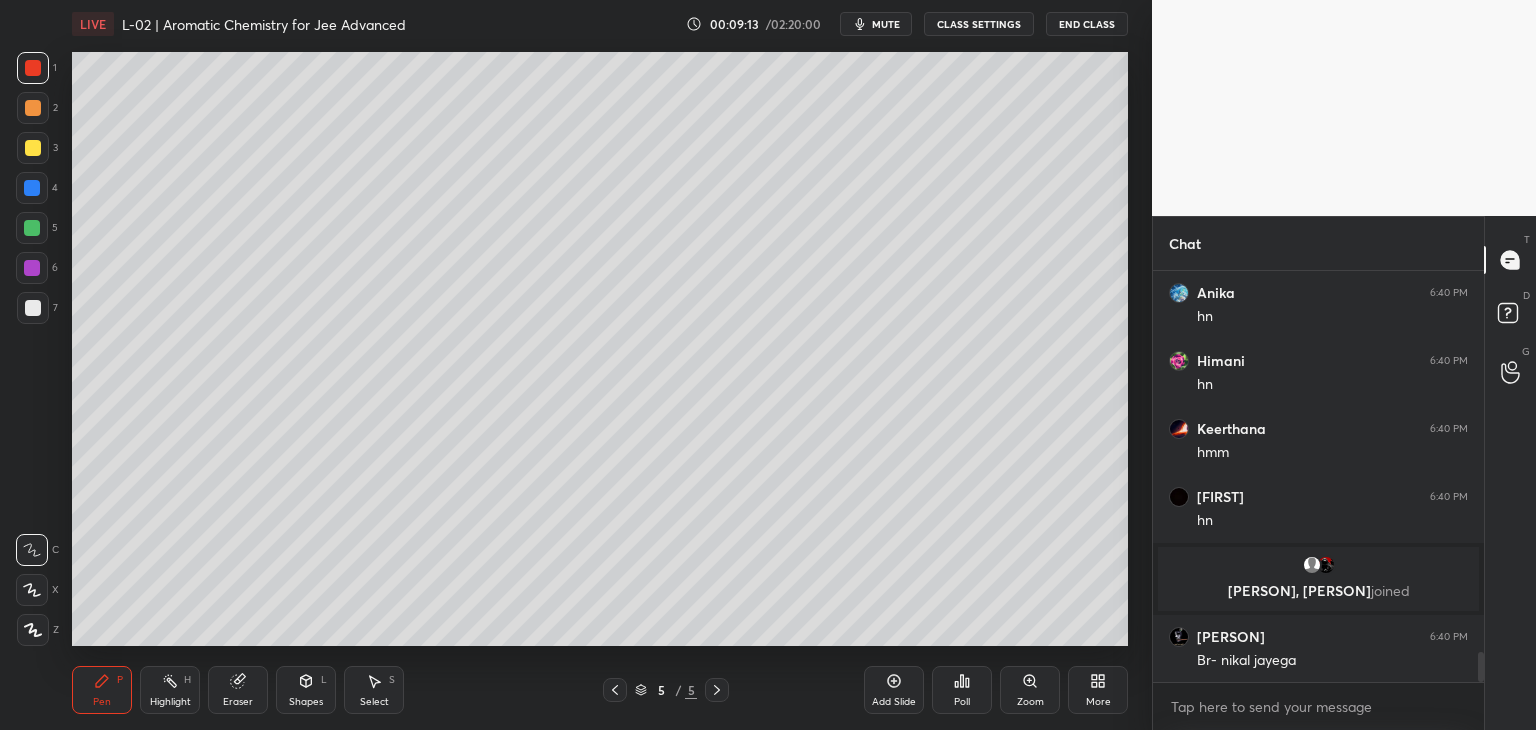 click on "Select S" at bounding box center [374, 690] 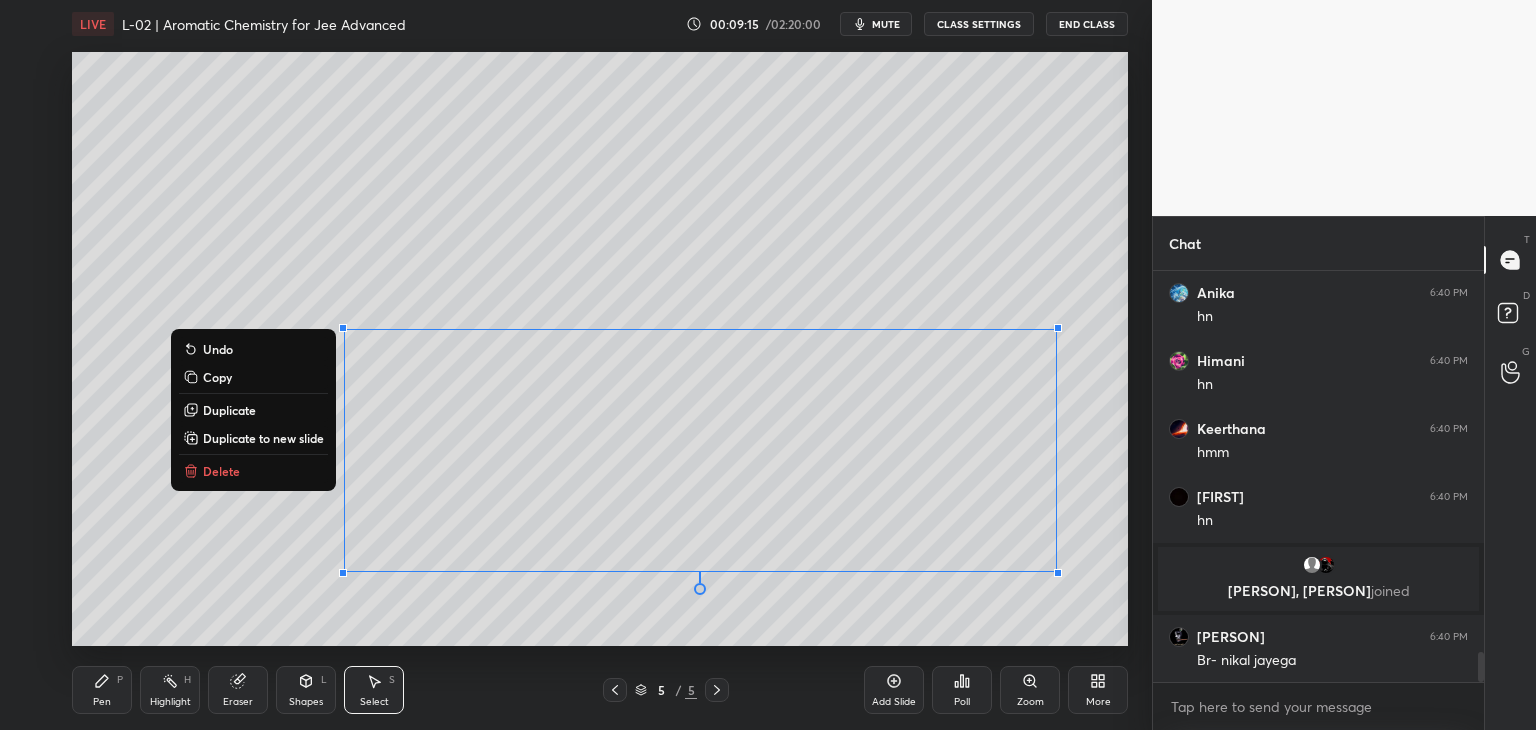 click on "Delete" at bounding box center [221, 471] 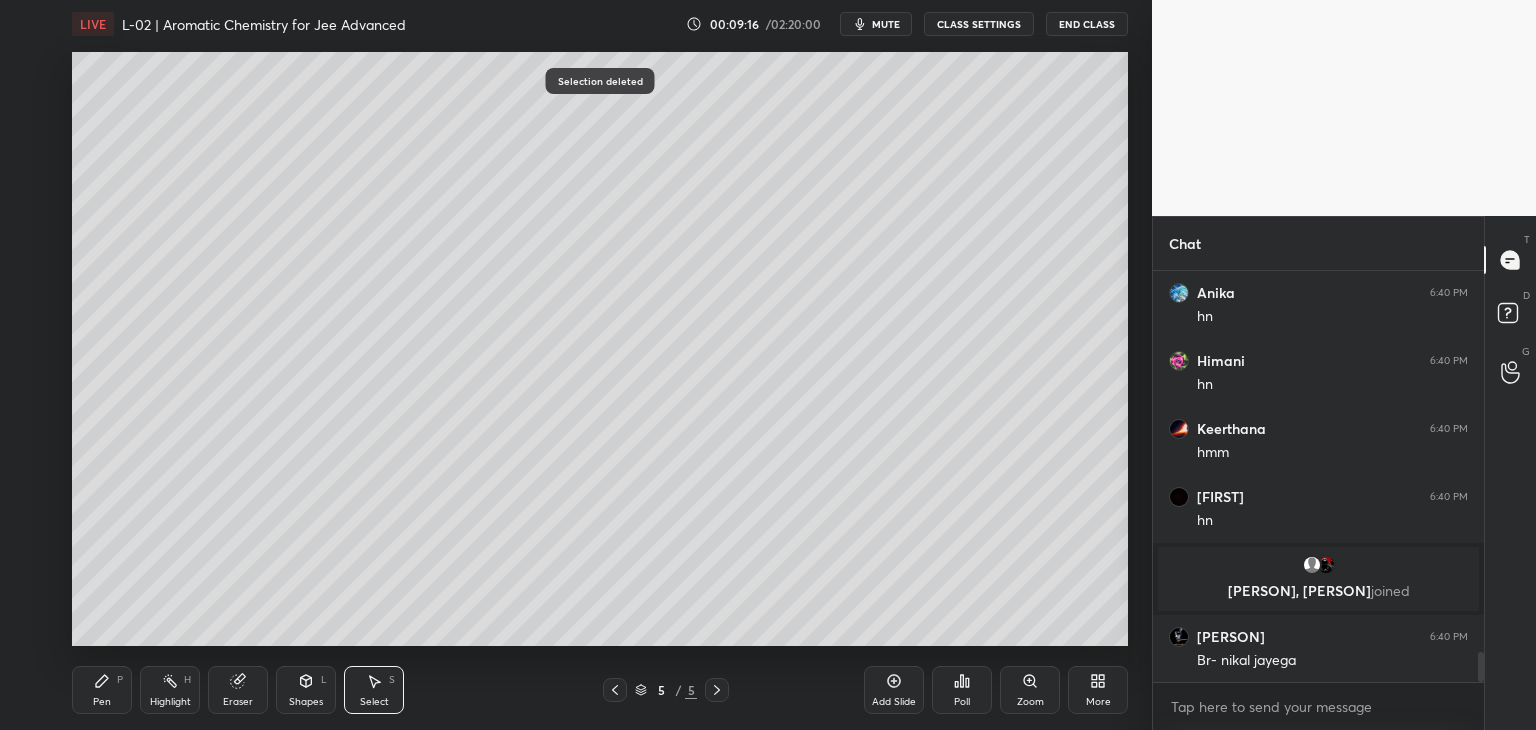 click 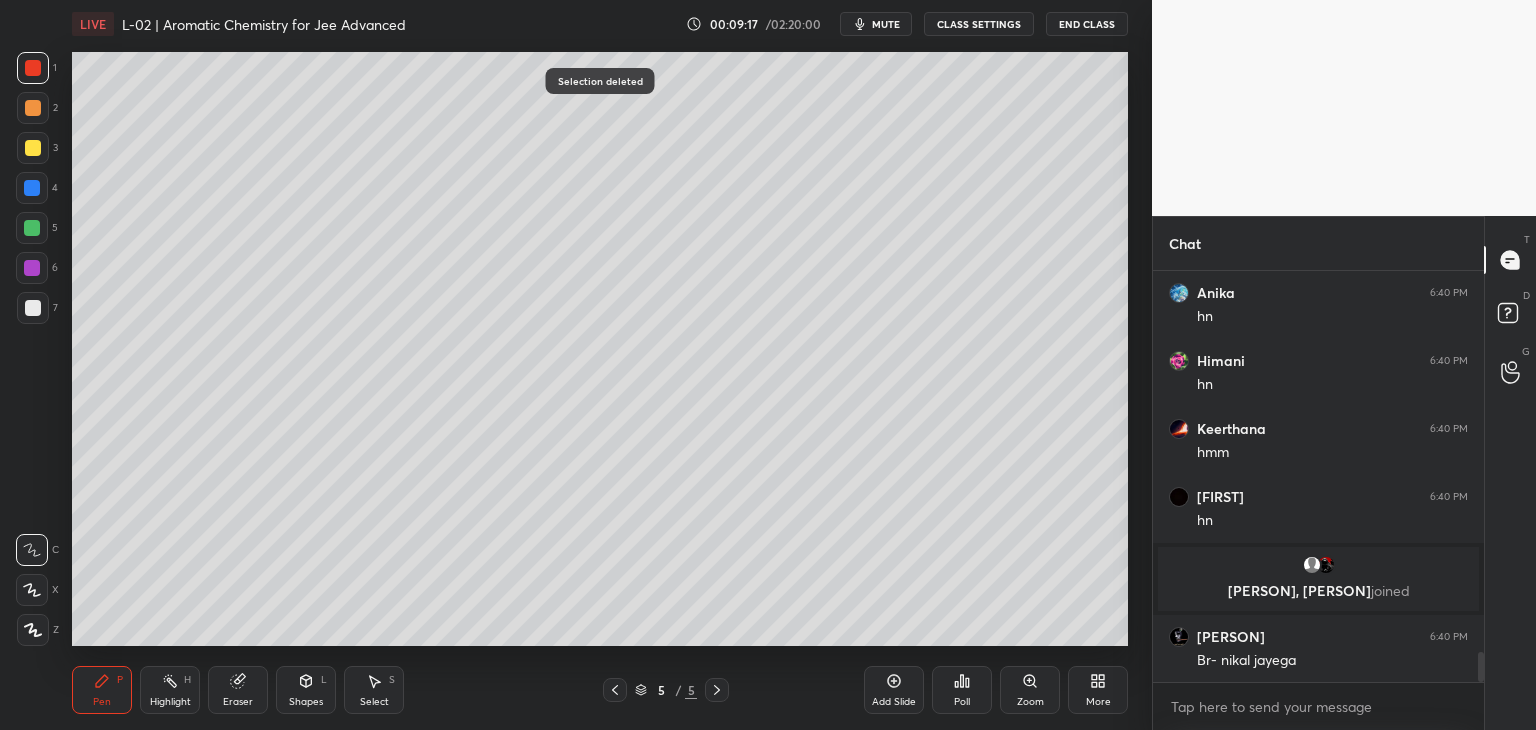 click at bounding box center [33, 108] 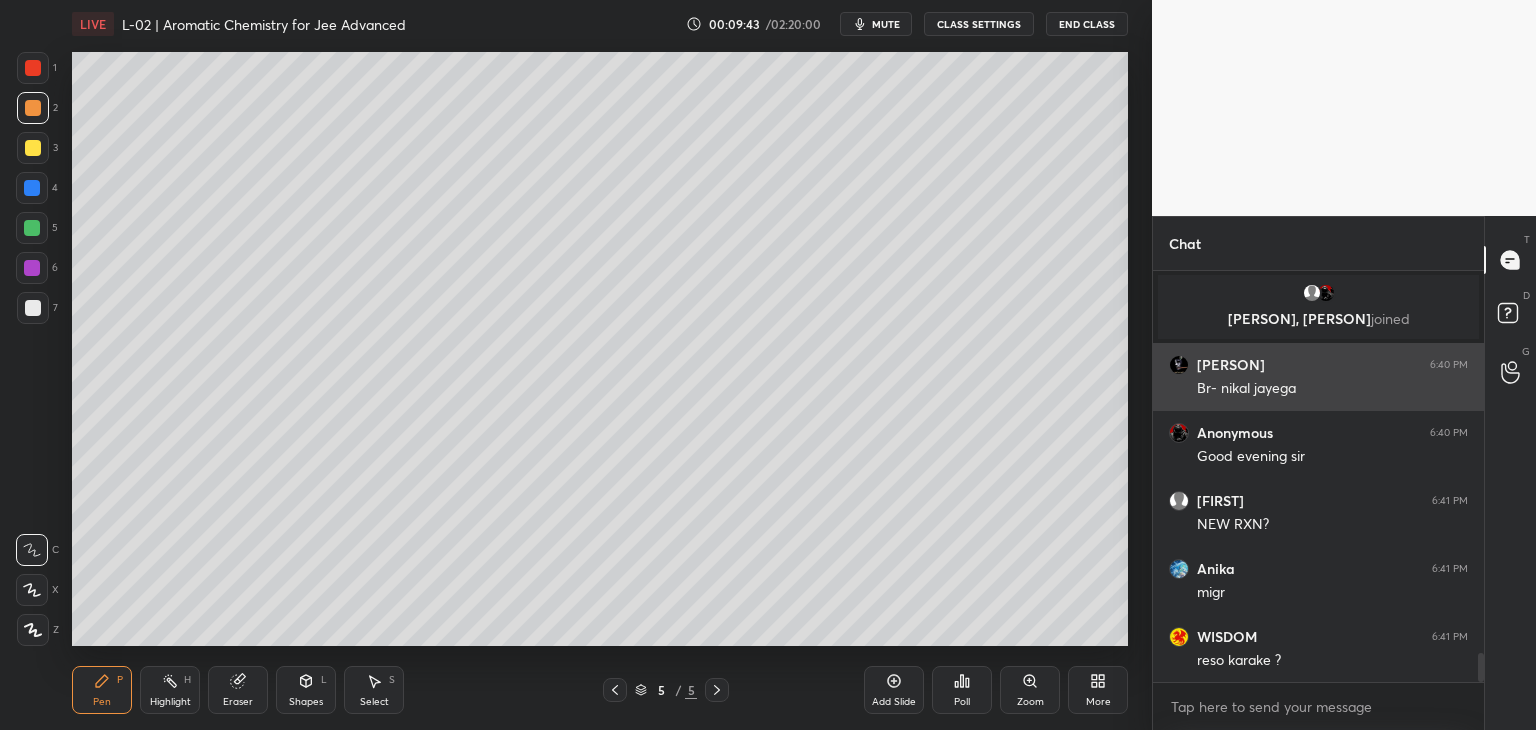 scroll, scrollTop: 5482, scrollLeft: 0, axis: vertical 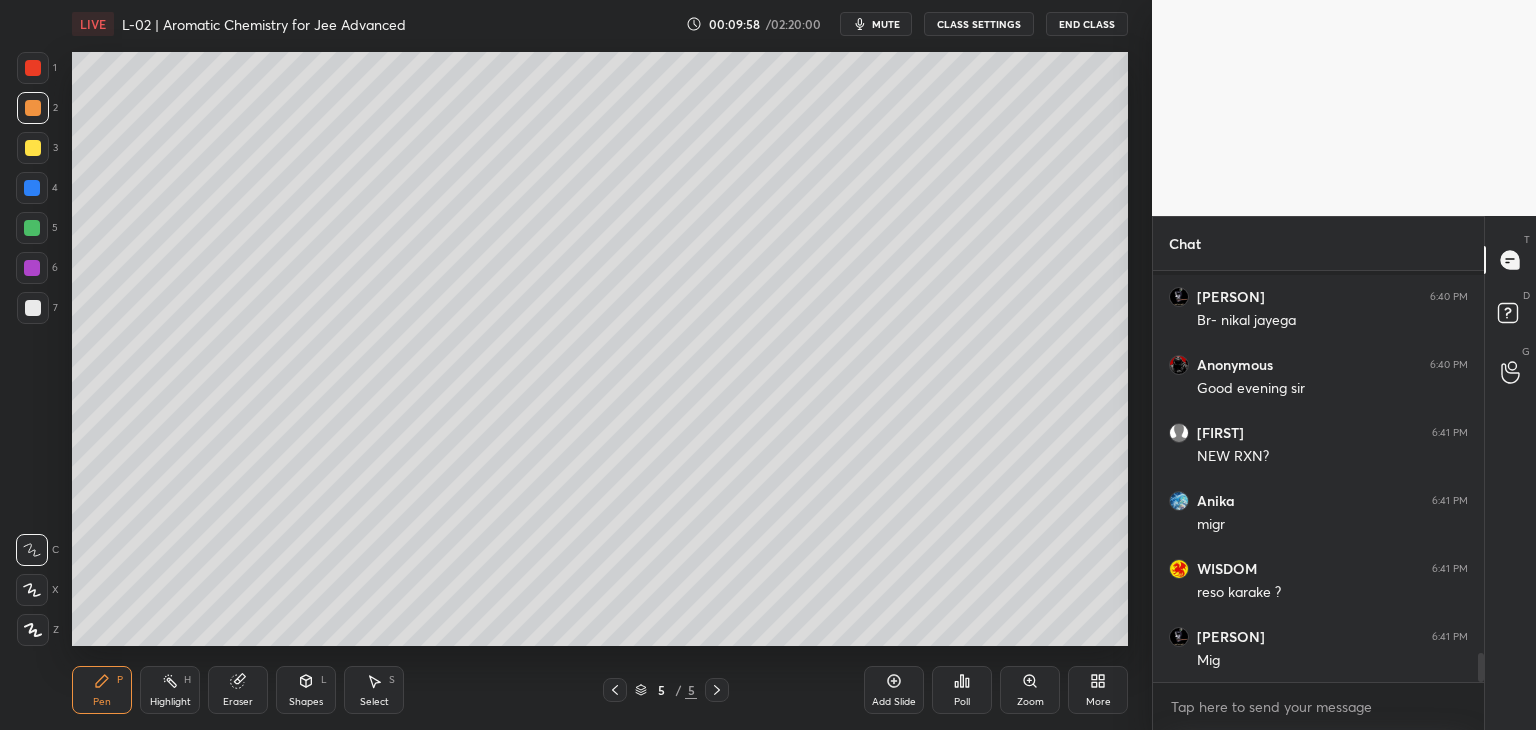 click at bounding box center (33, 68) 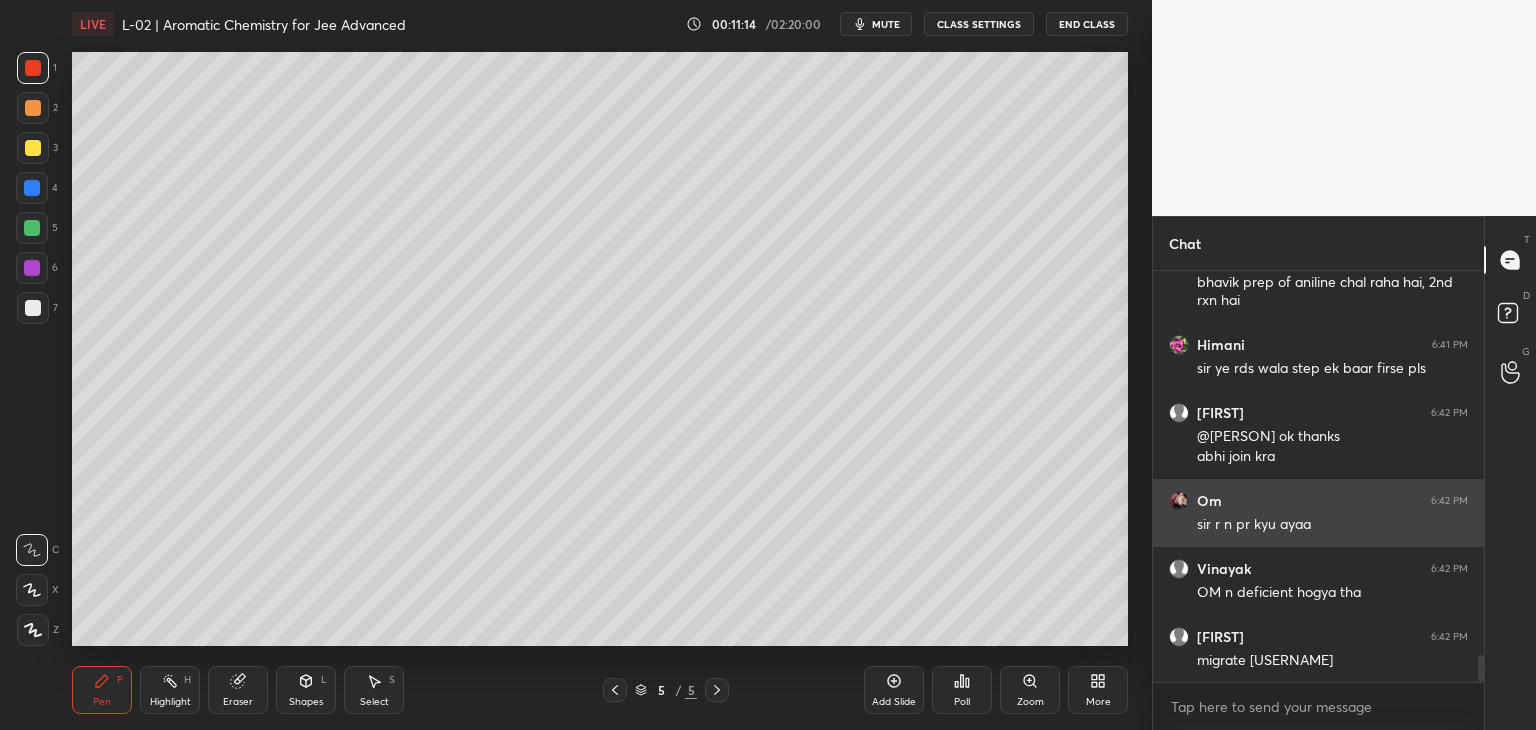 scroll, scrollTop: 5996, scrollLeft: 0, axis: vertical 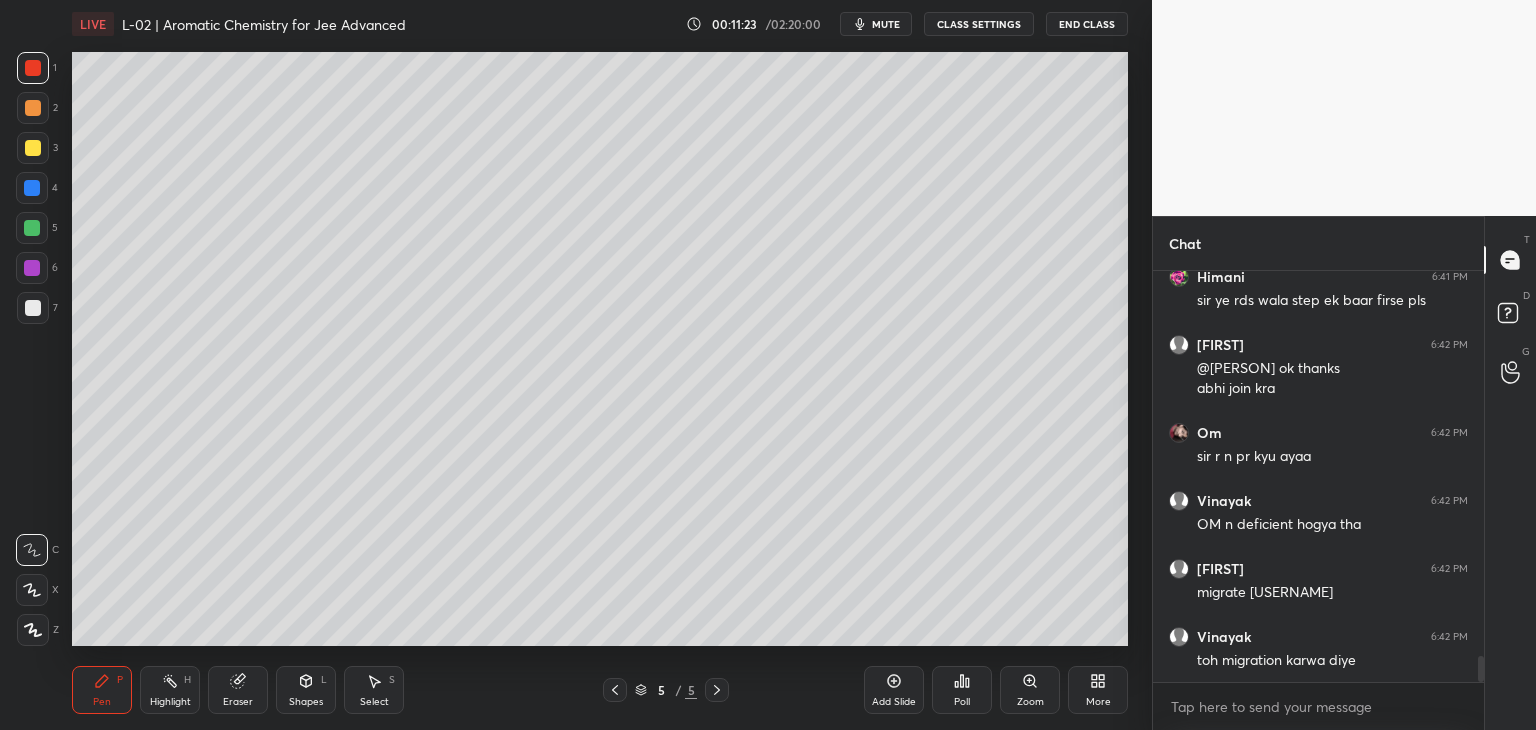 click at bounding box center [33, 108] 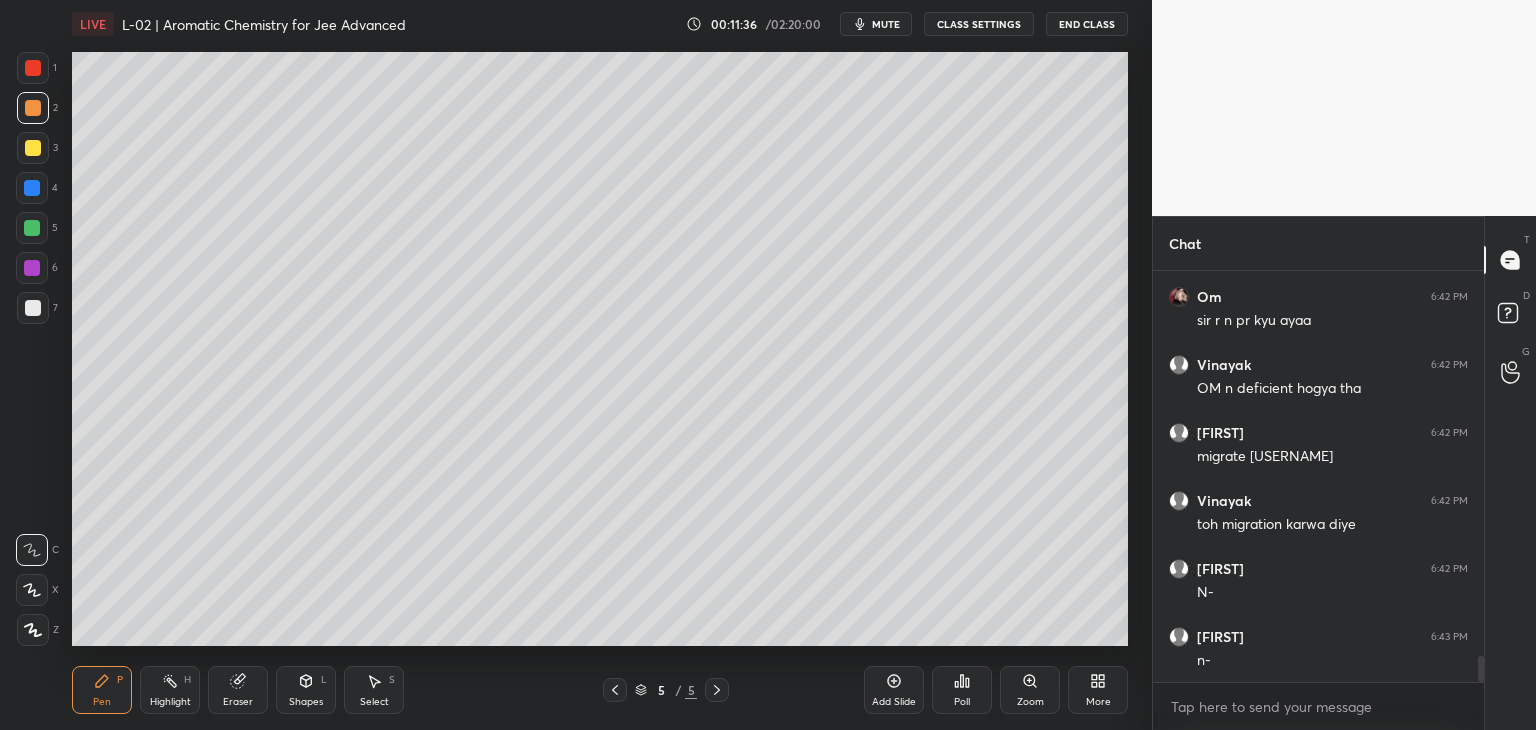 scroll, scrollTop: 6268, scrollLeft: 0, axis: vertical 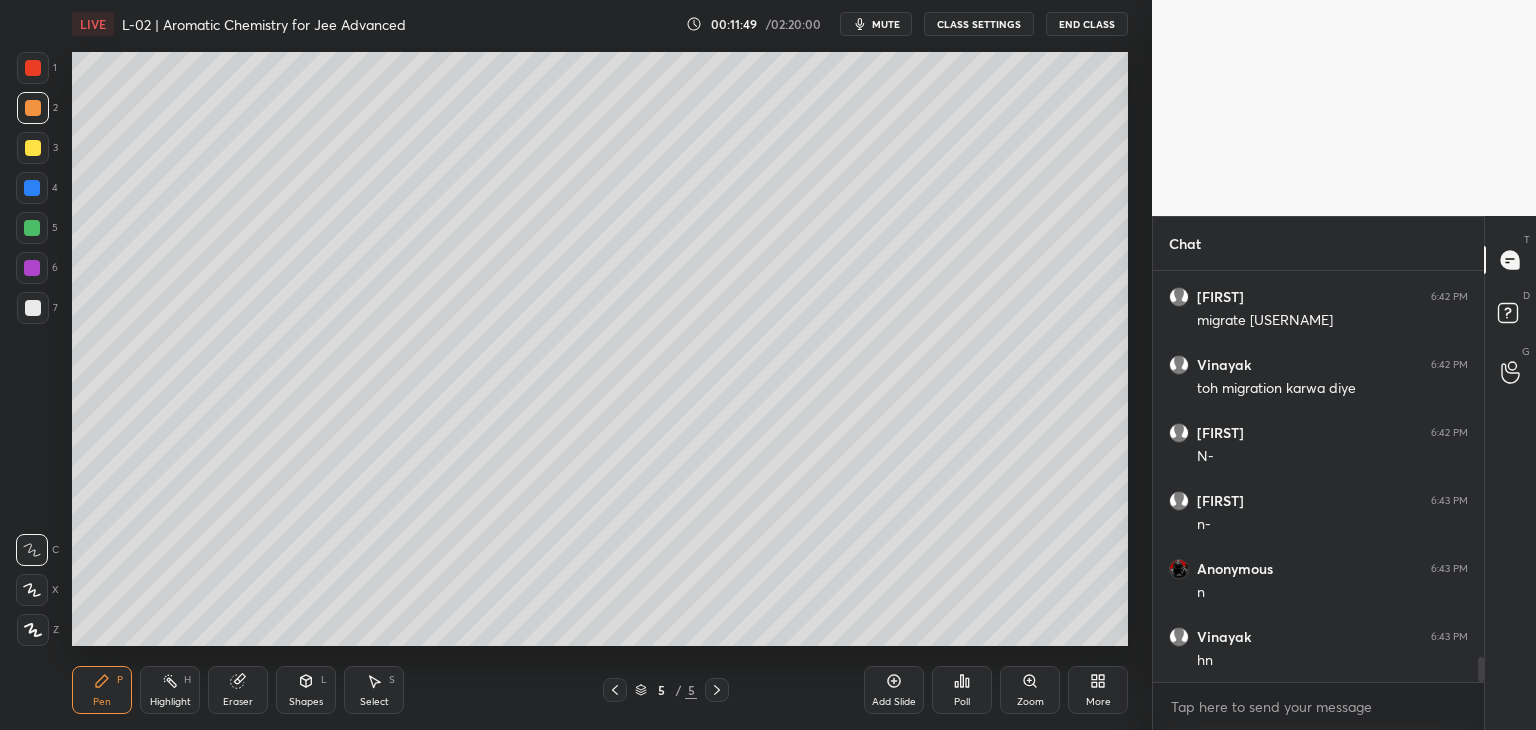 click 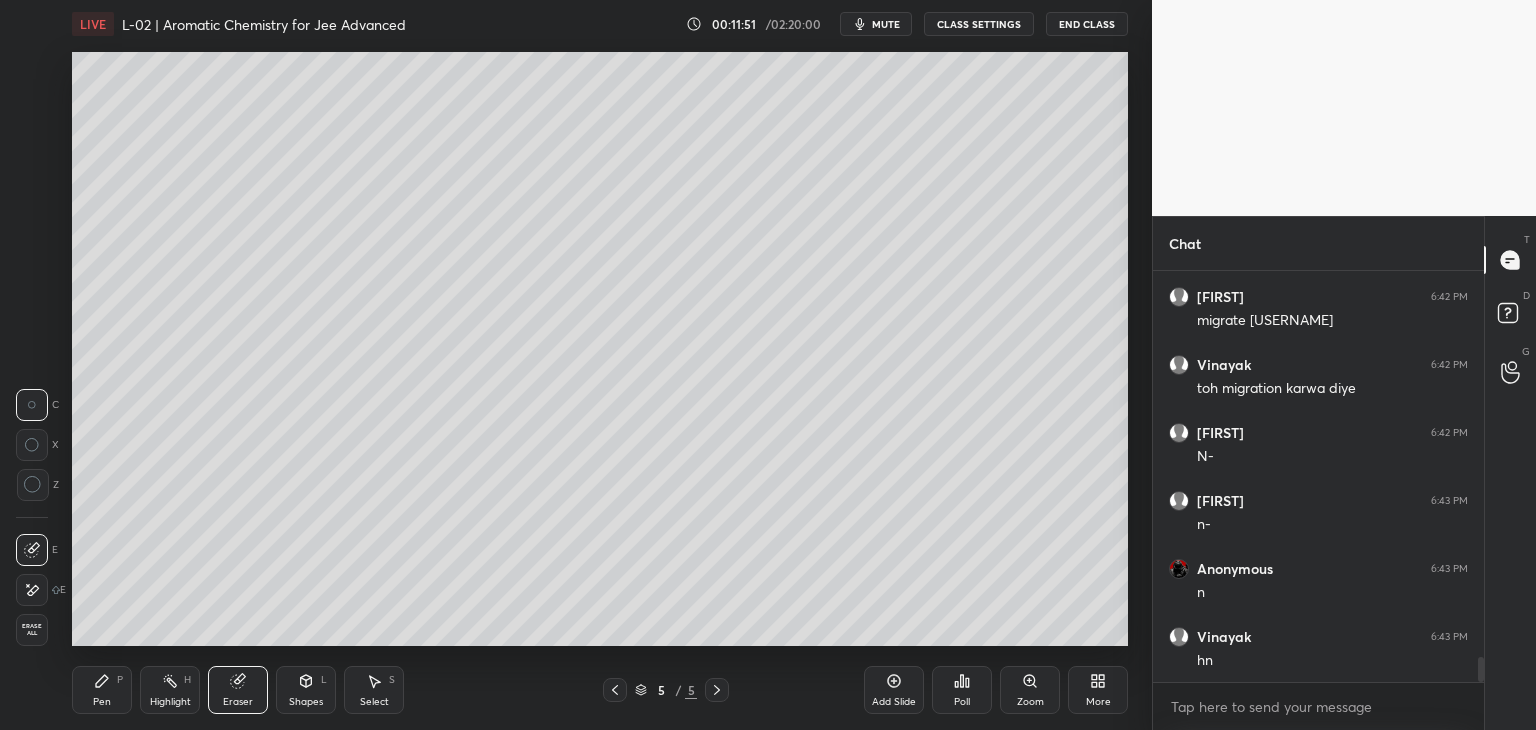 click on "Pen" at bounding box center (102, 702) 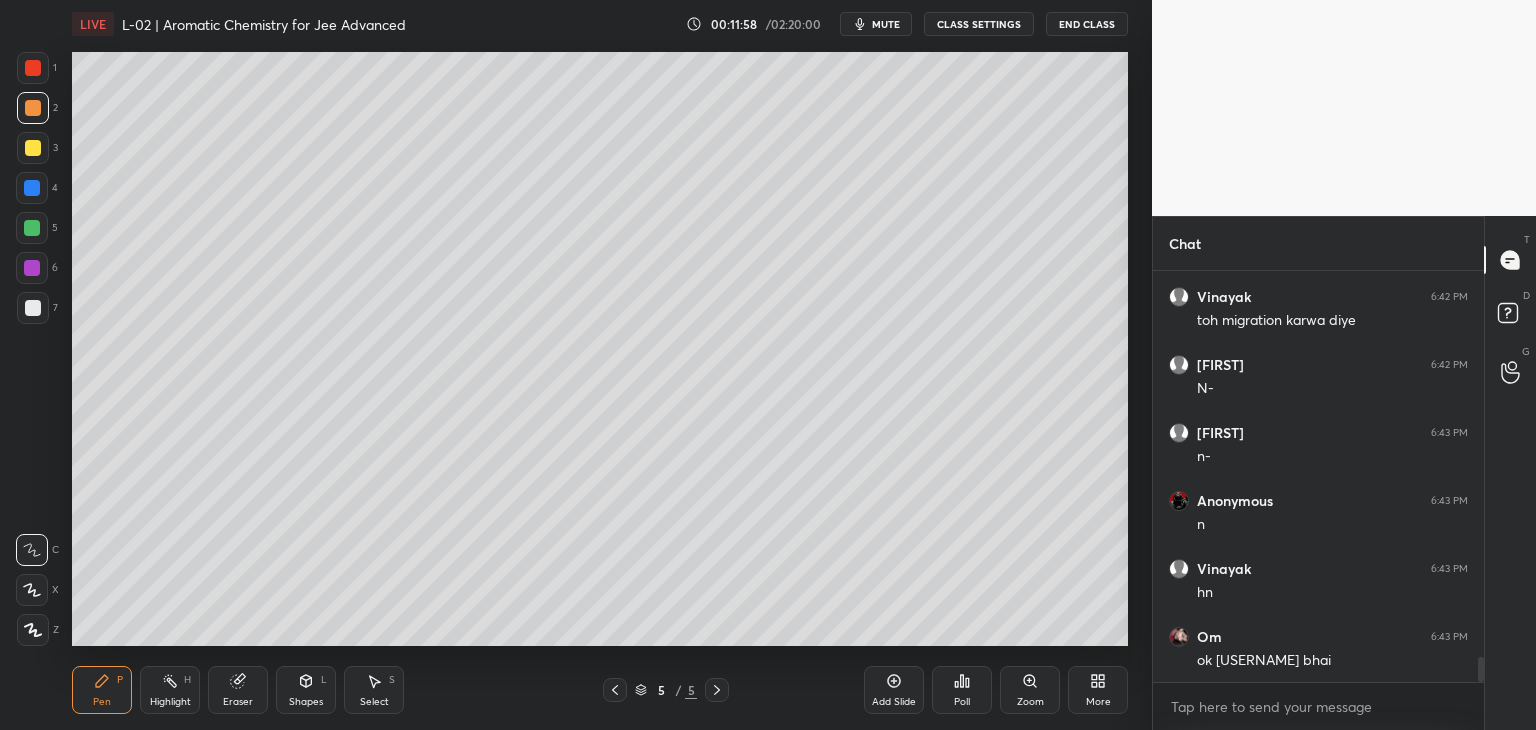 scroll, scrollTop: 6404, scrollLeft: 0, axis: vertical 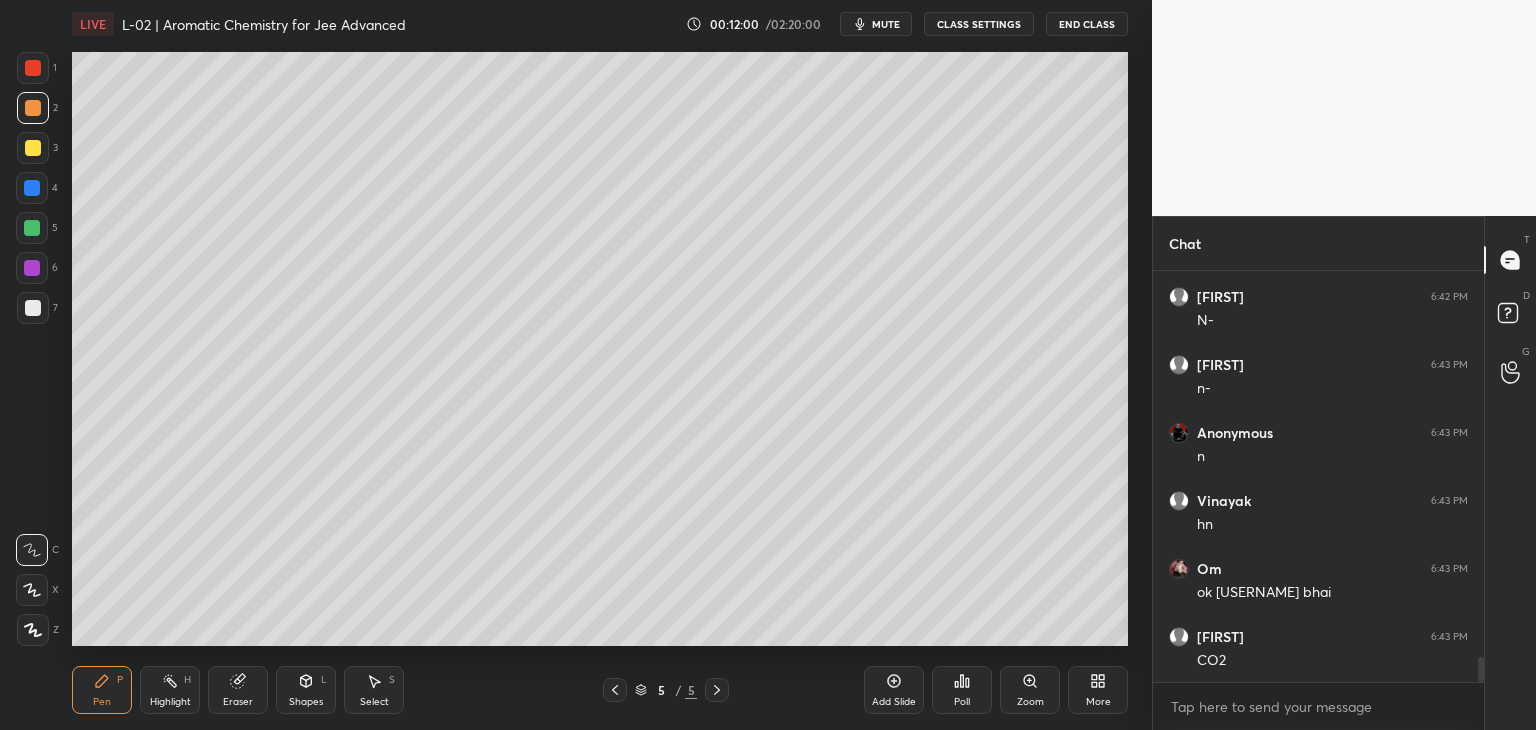 click 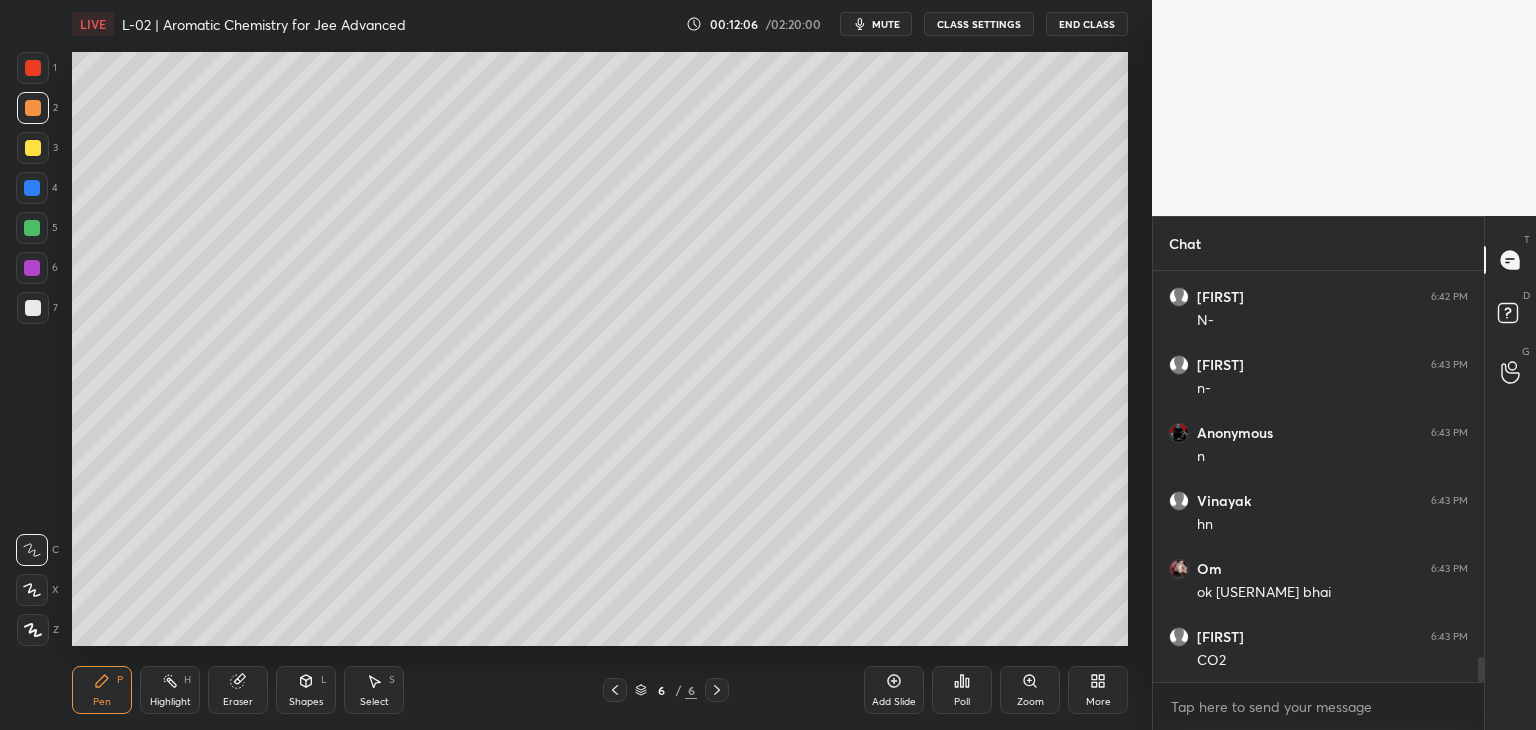 click on "Select S" at bounding box center (374, 690) 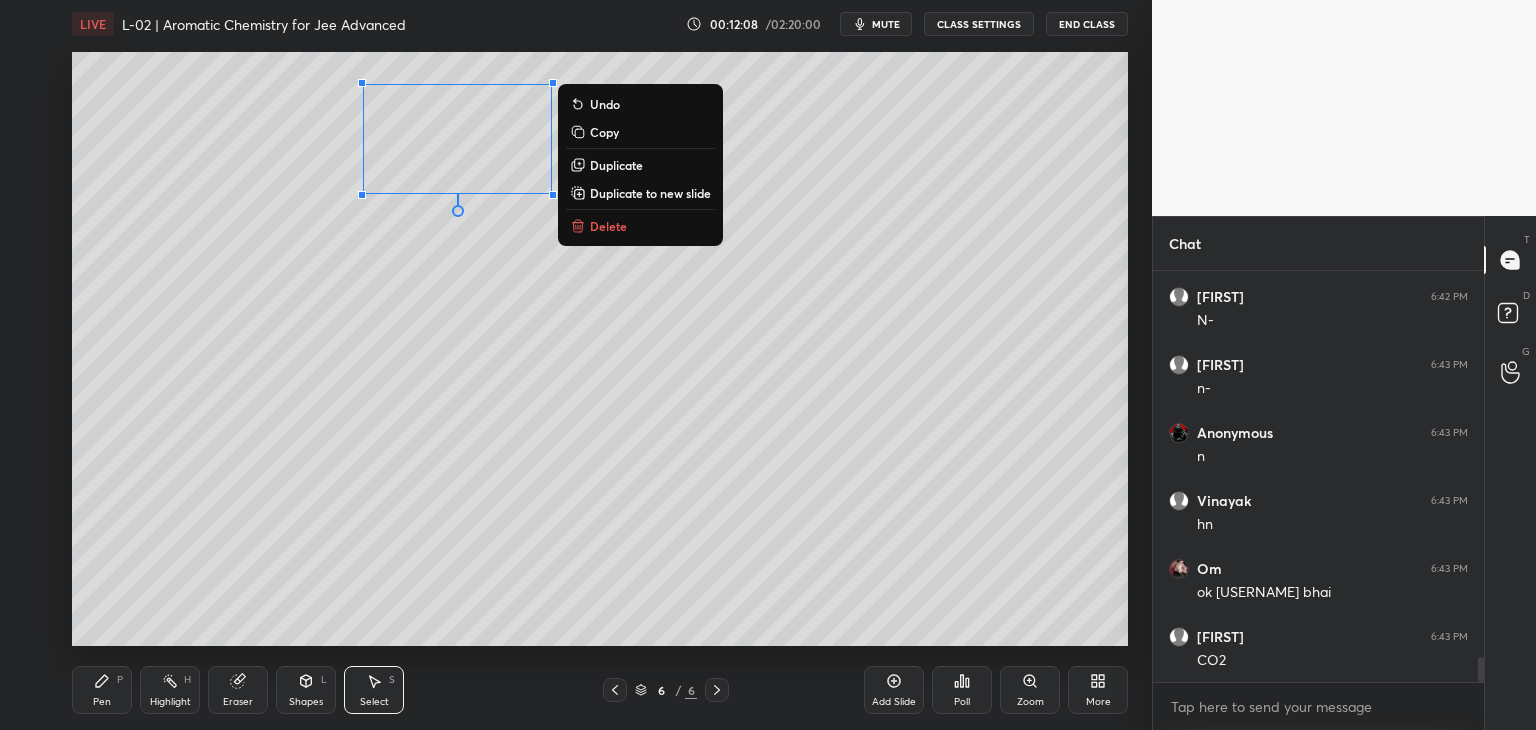 click on "0 ° Undo Copy Duplicate Duplicate to new slide Delete" at bounding box center (600, 349) 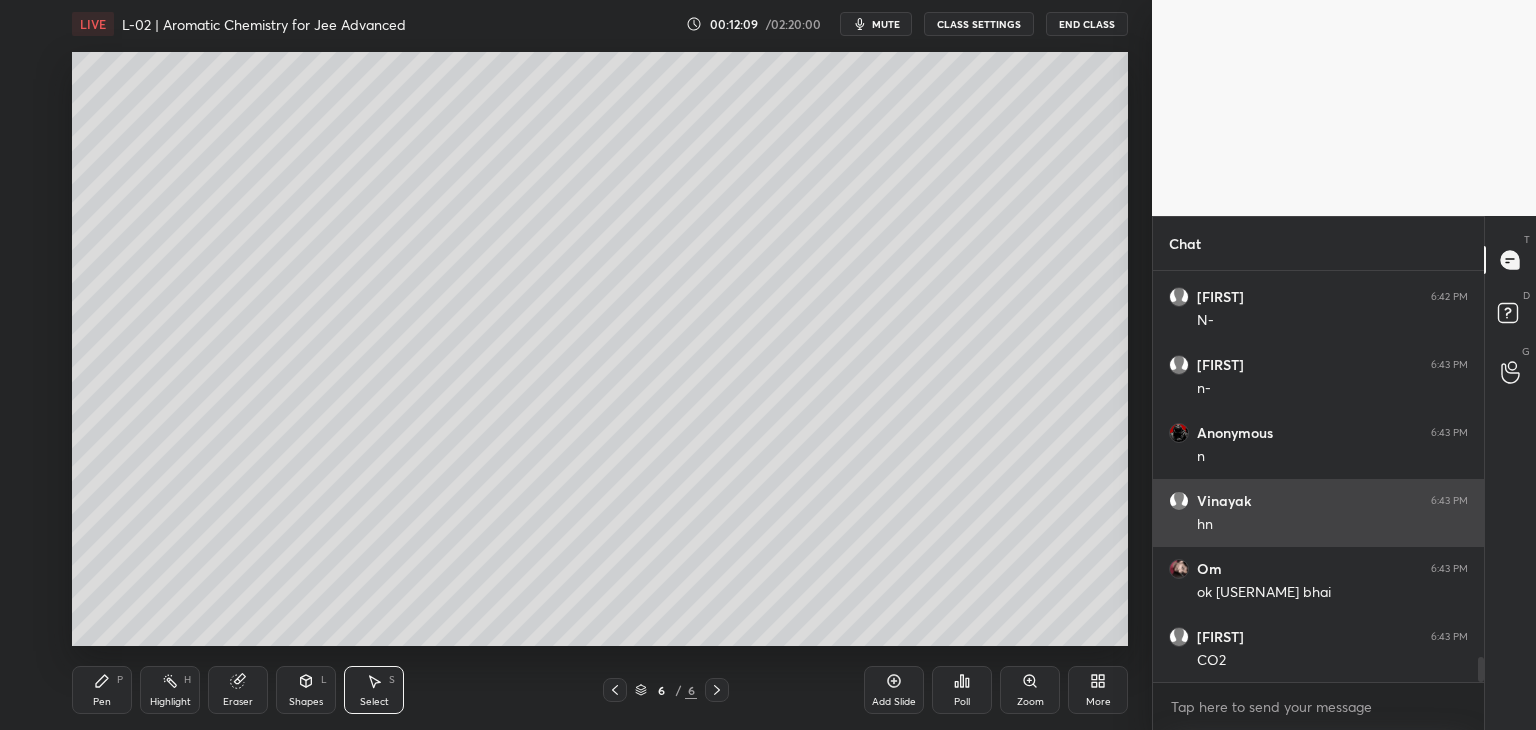 click 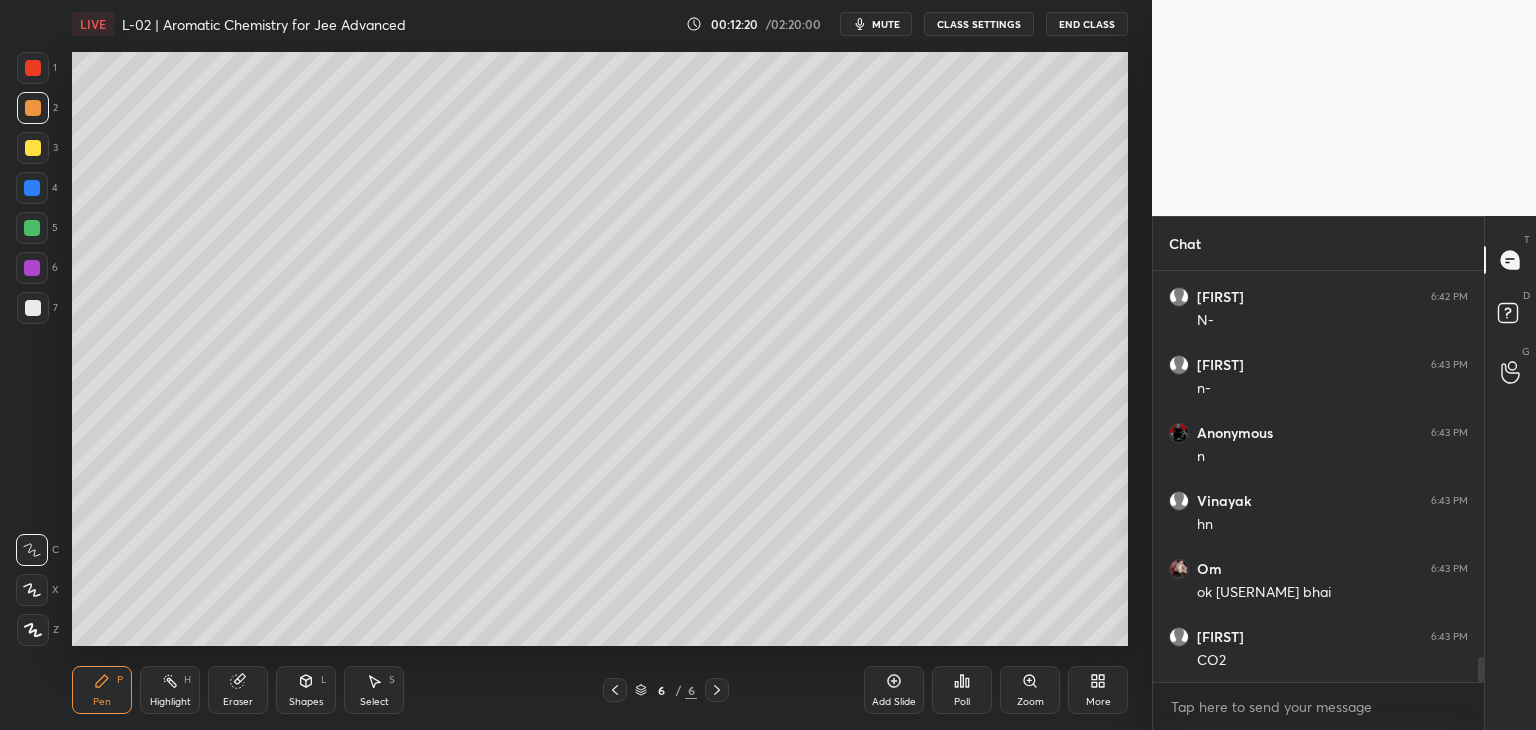 click at bounding box center [33, 68] 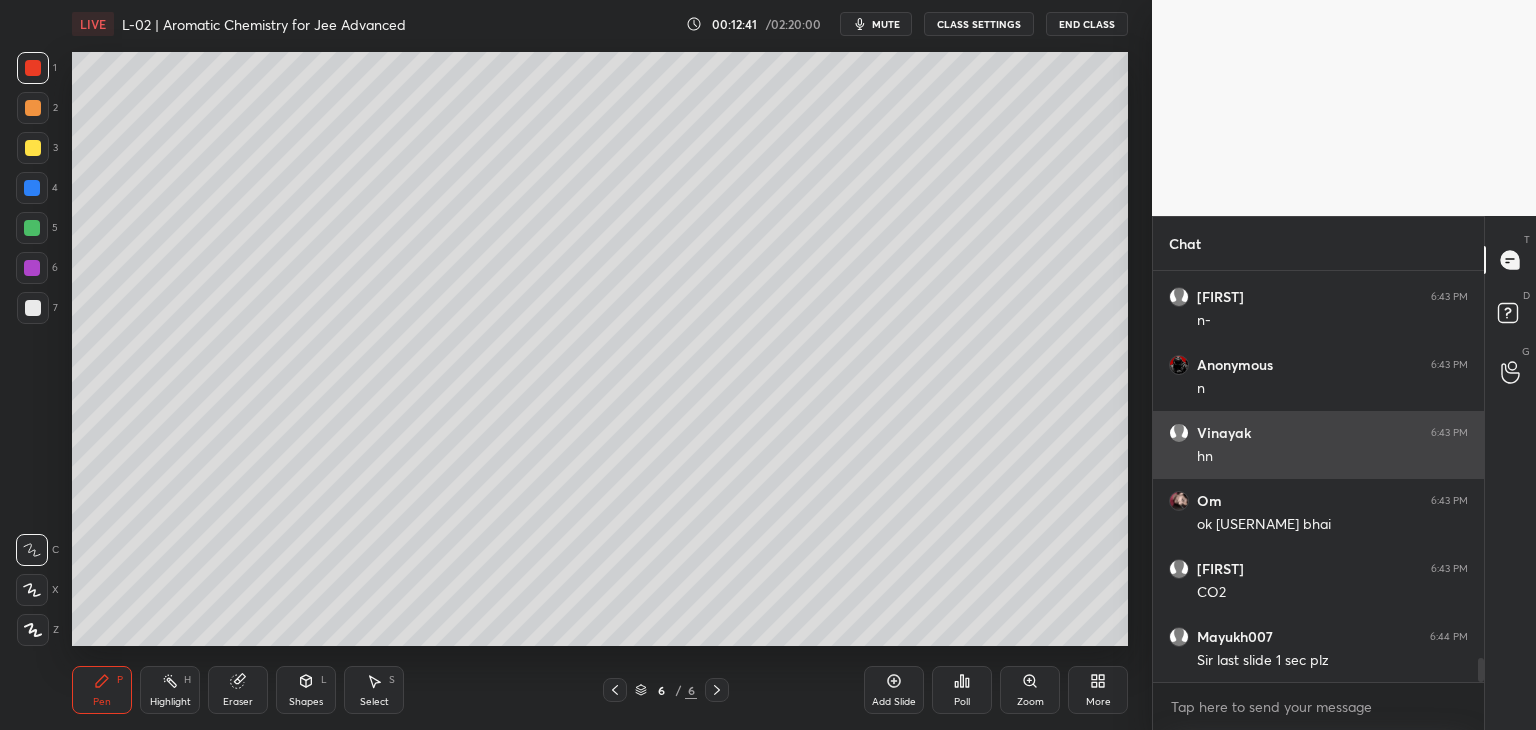 scroll, scrollTop: 6540, scrollLeft: 0, axis: vertical 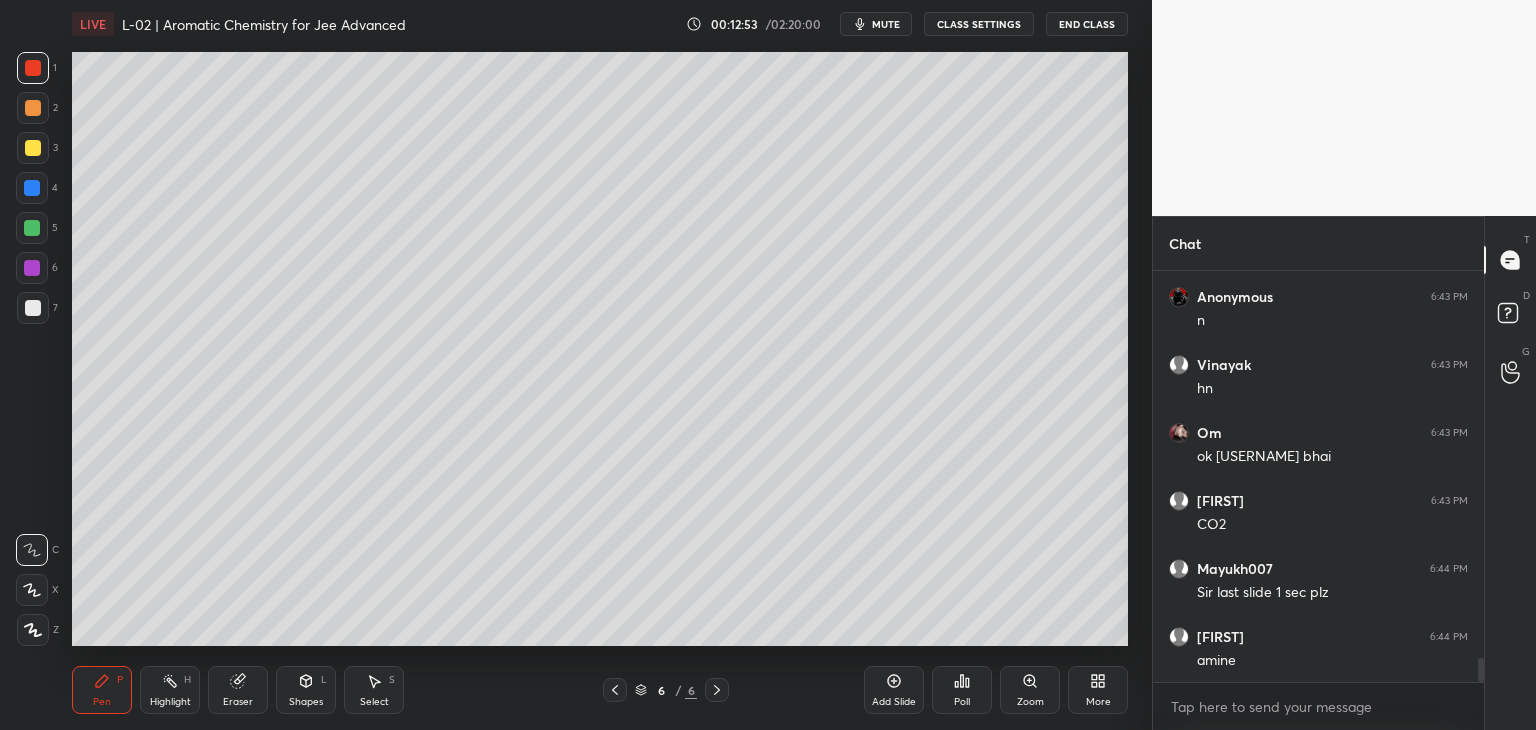 click 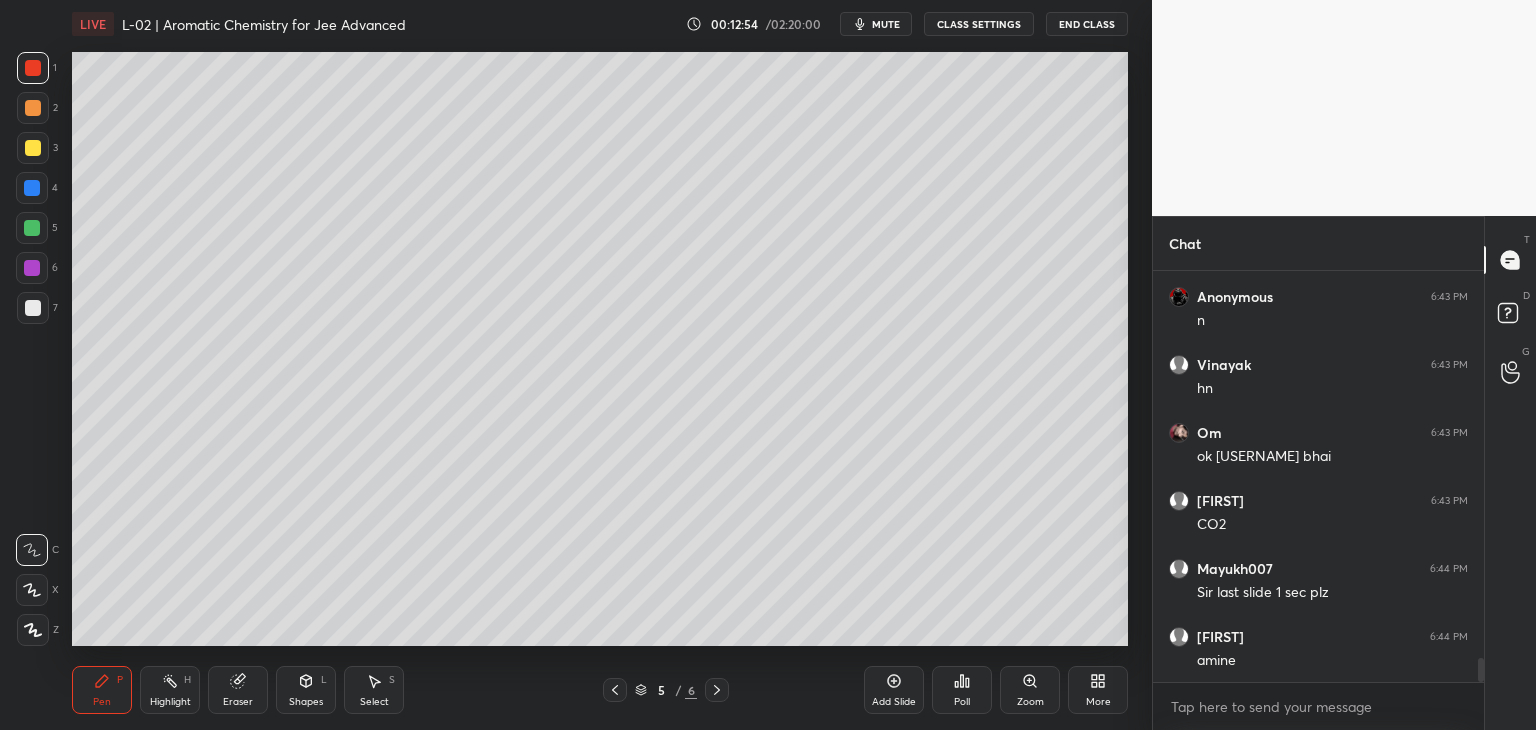 click 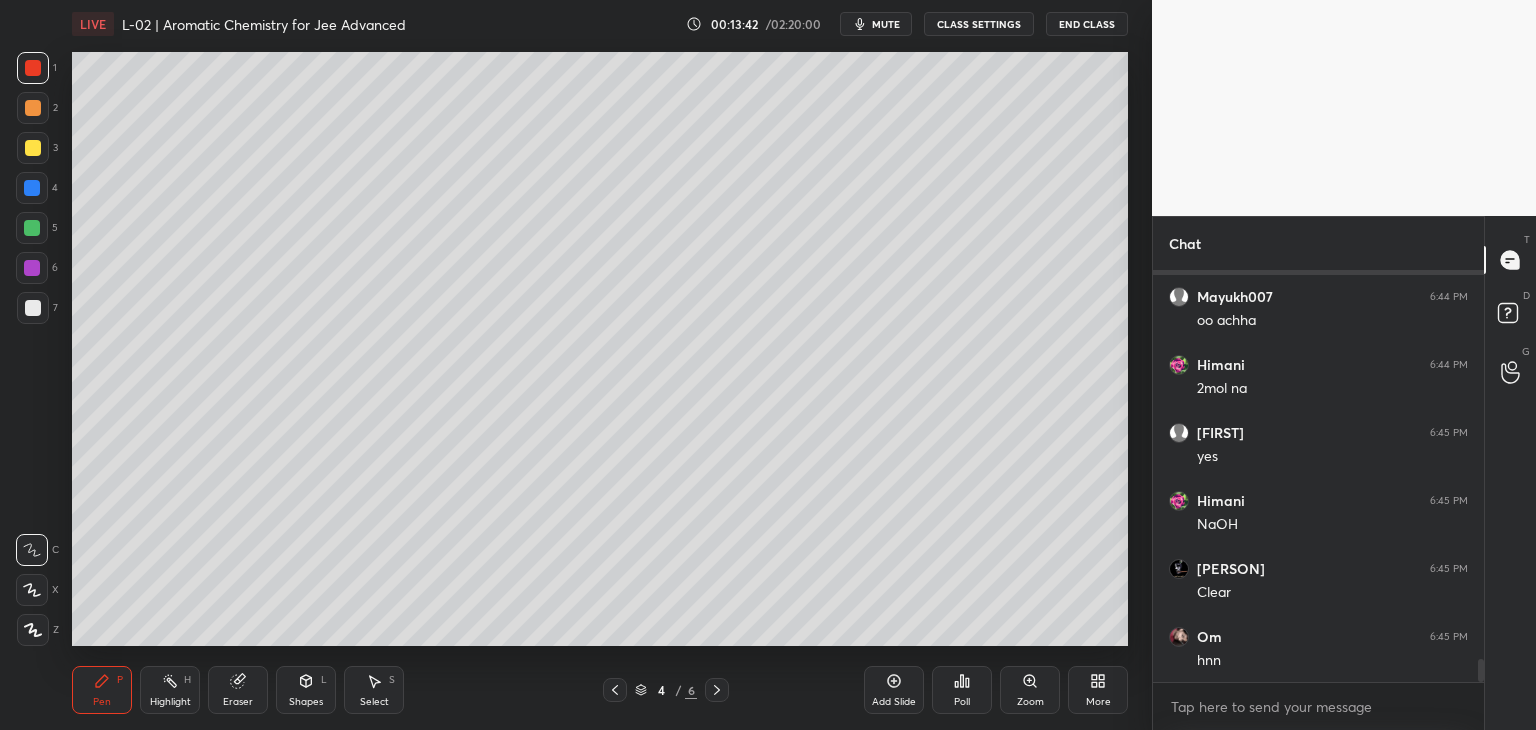 scroll, scrollTop: 7056, scrollLeft: 0, axis: vertical 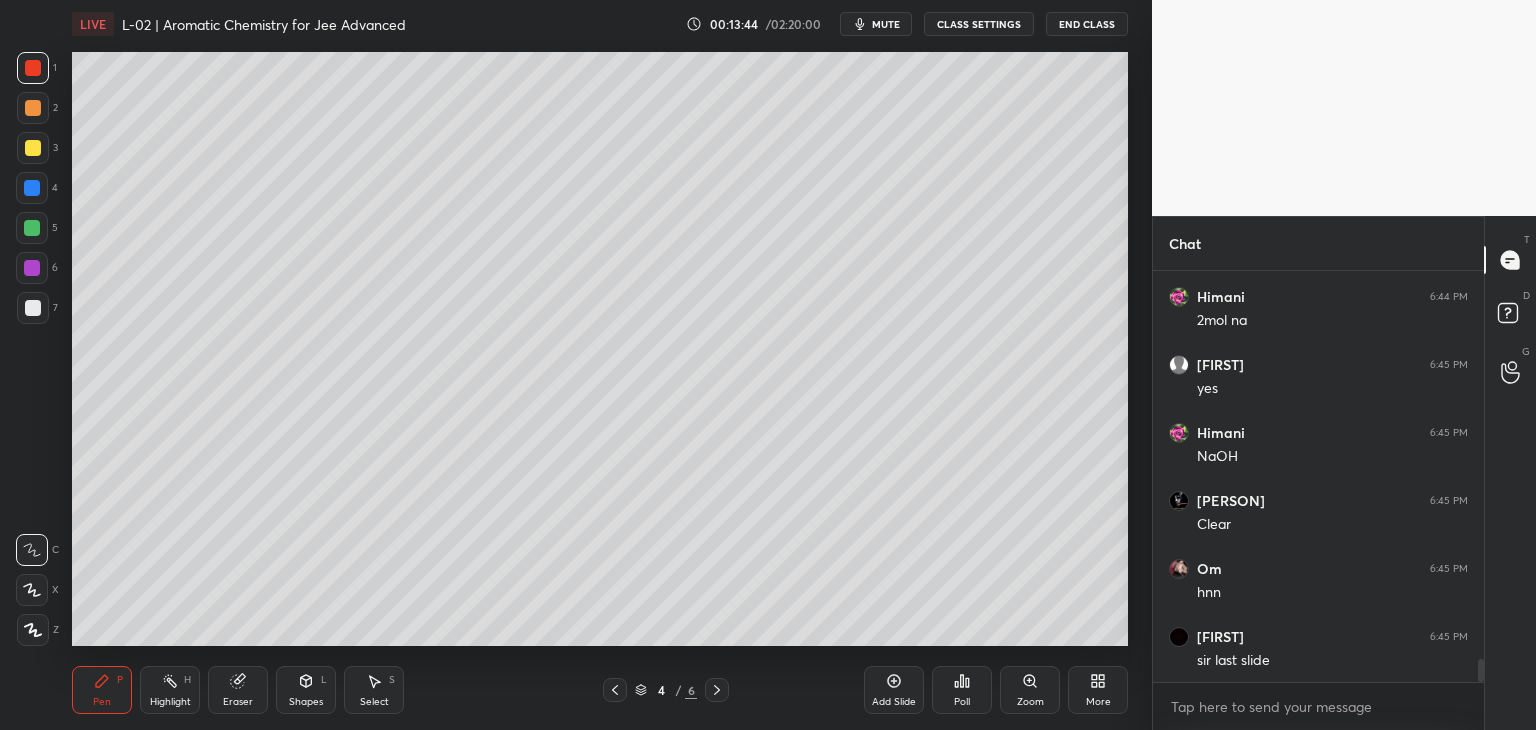 click 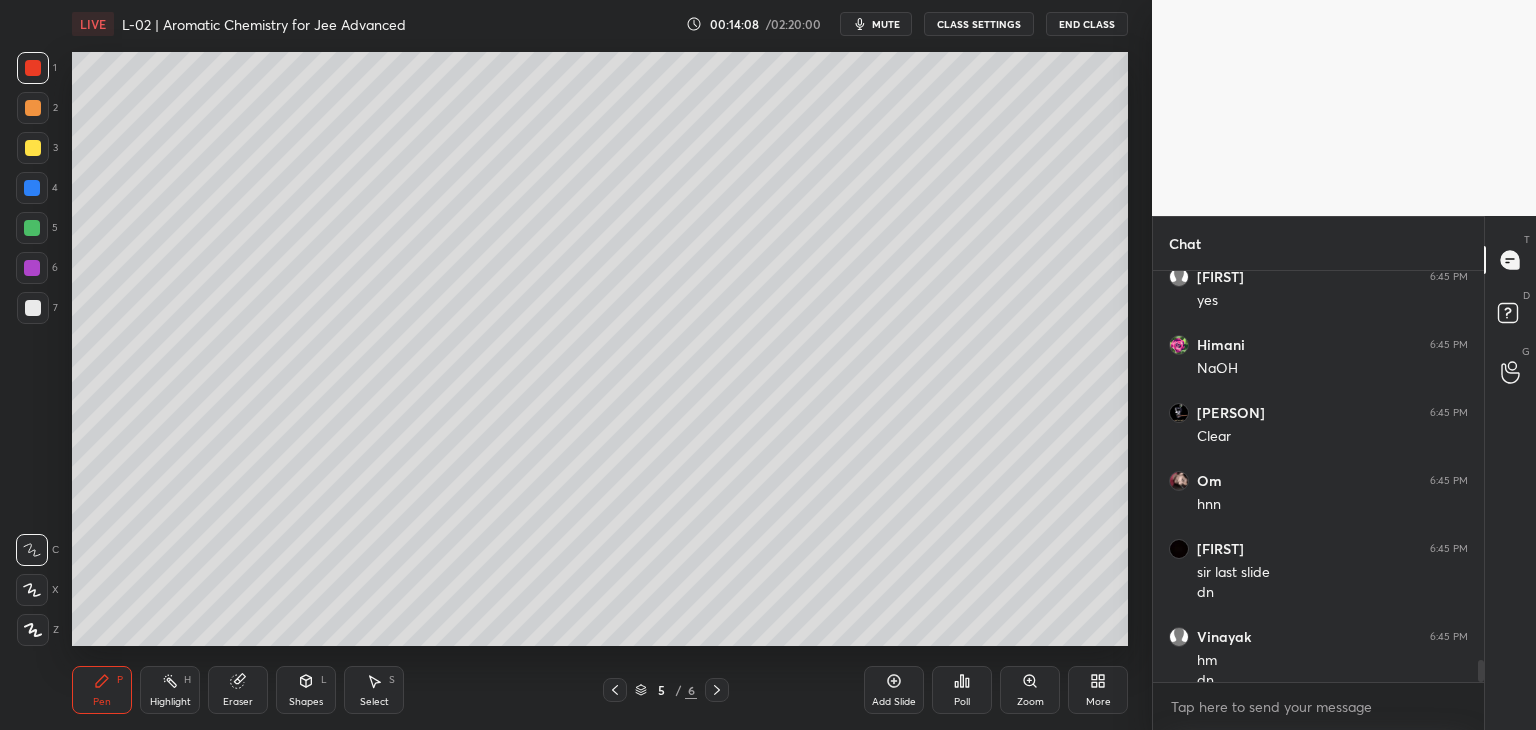 scroll, scrollTop: 7164, scrollLeft: 0, axis: vertical 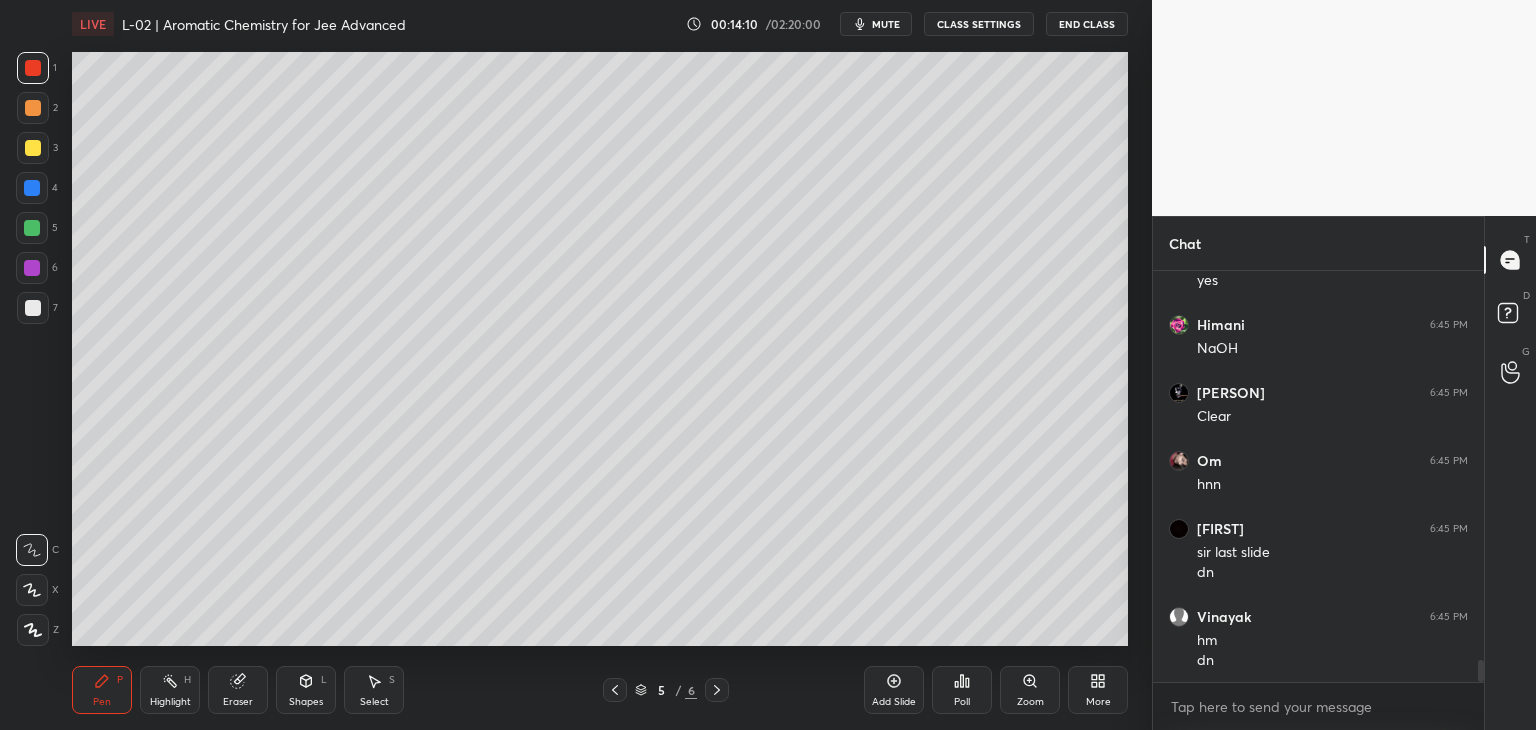 click 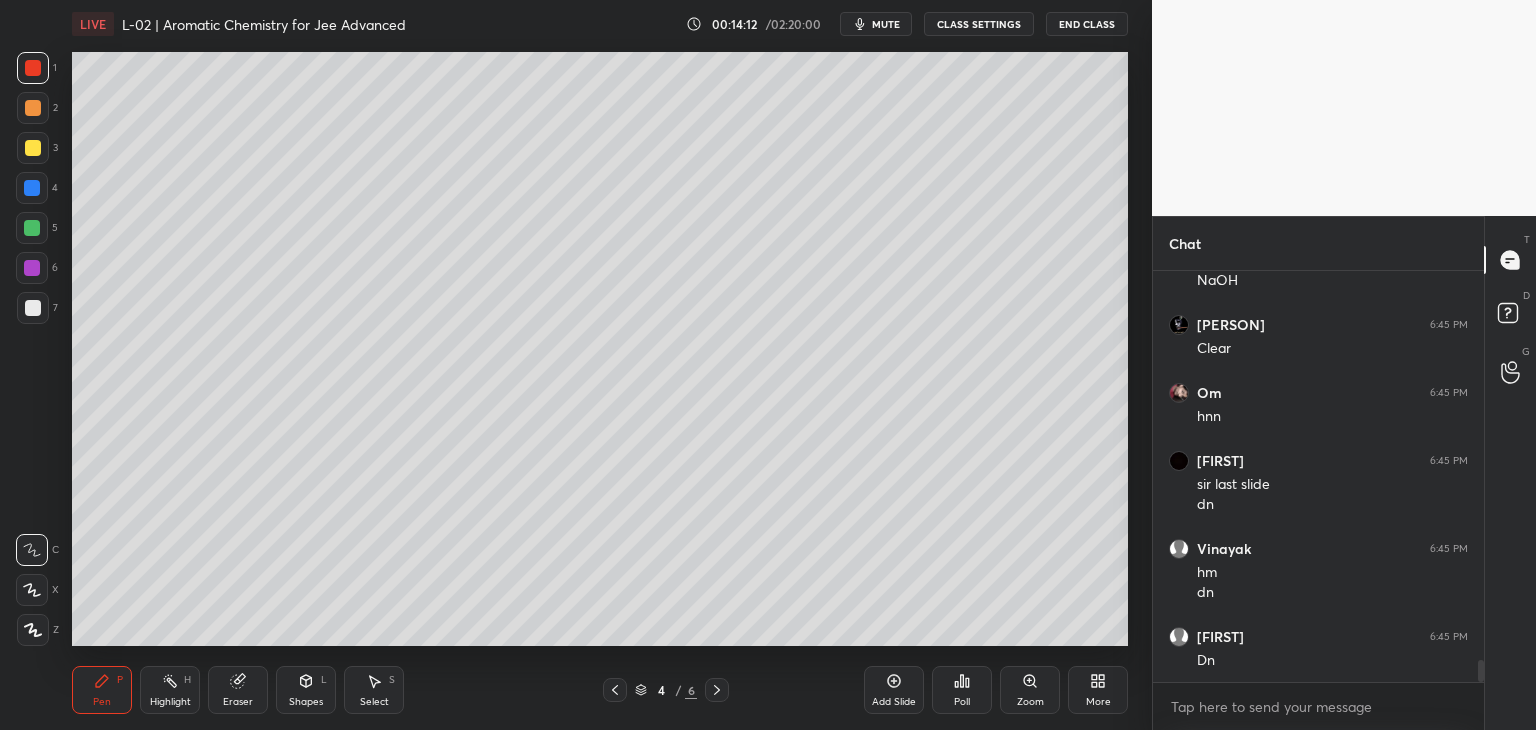 scroll, scrollTop: 7300, scrollLeft: 0, axis: vertical 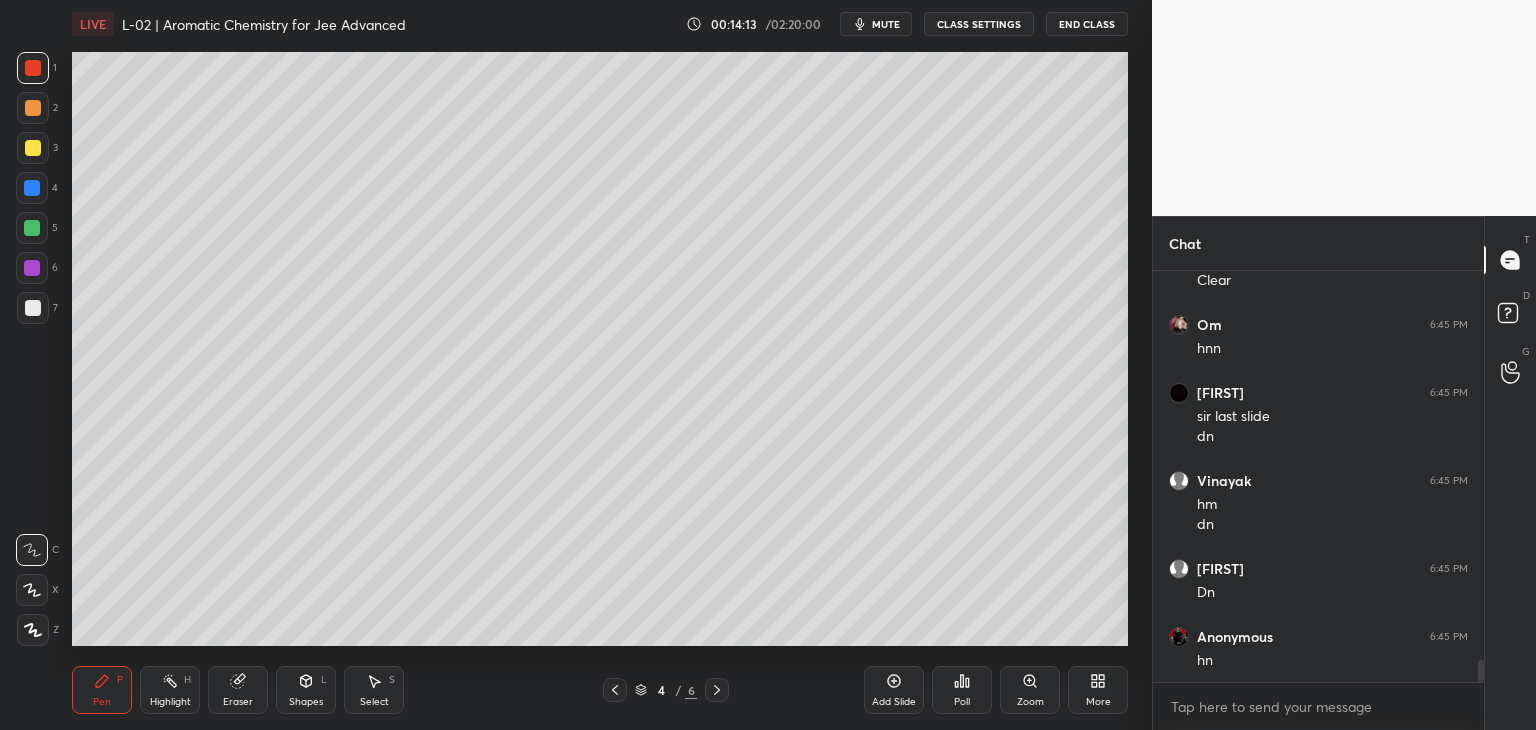 click 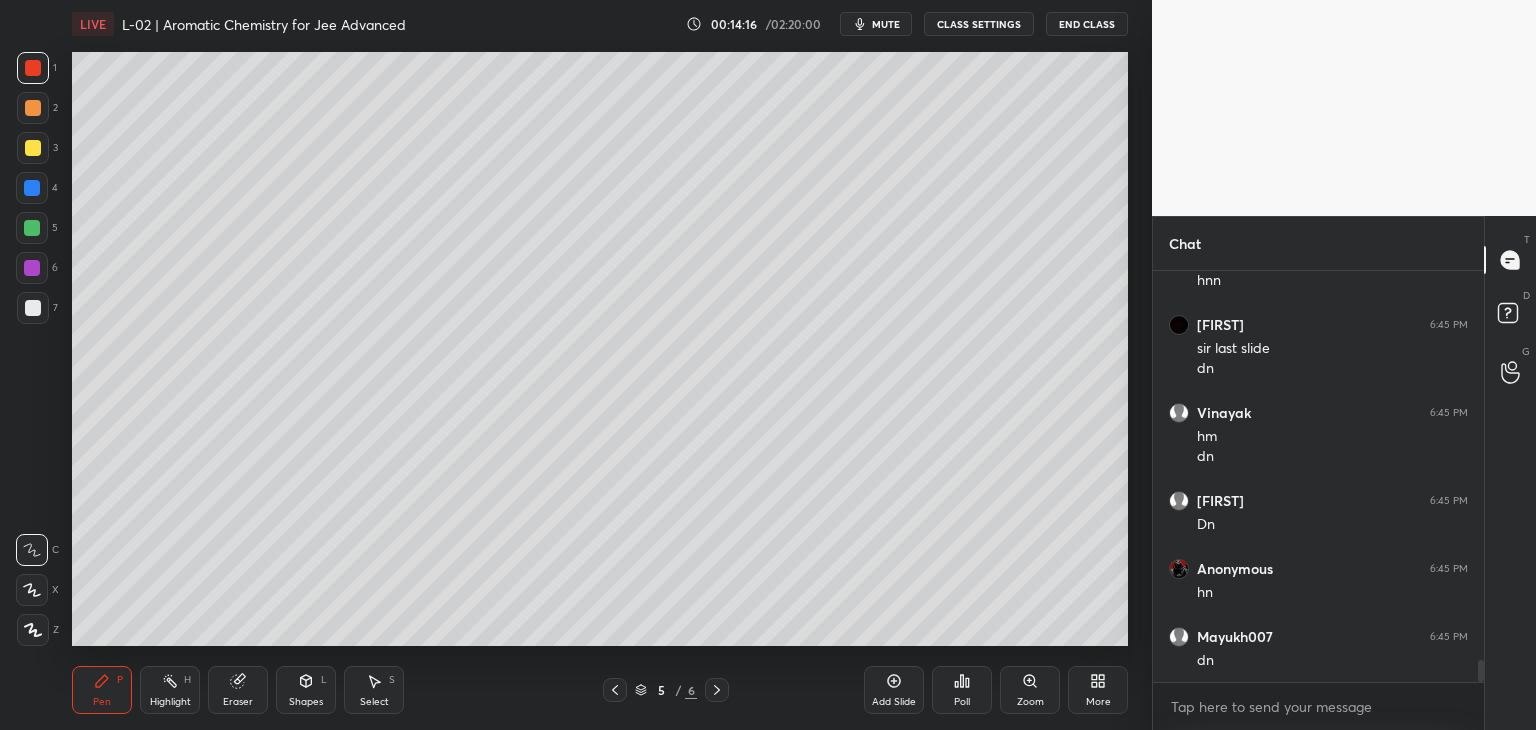 click 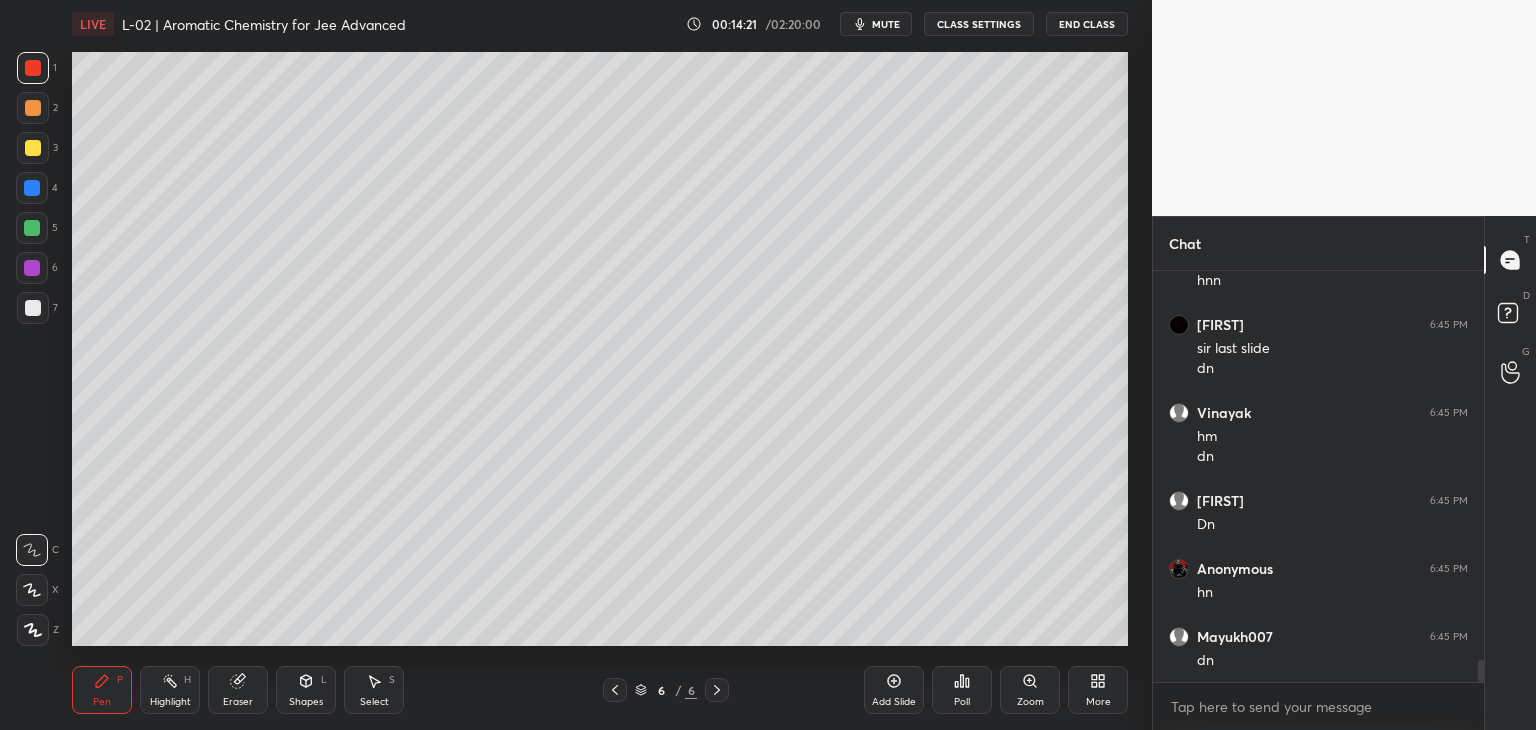 click 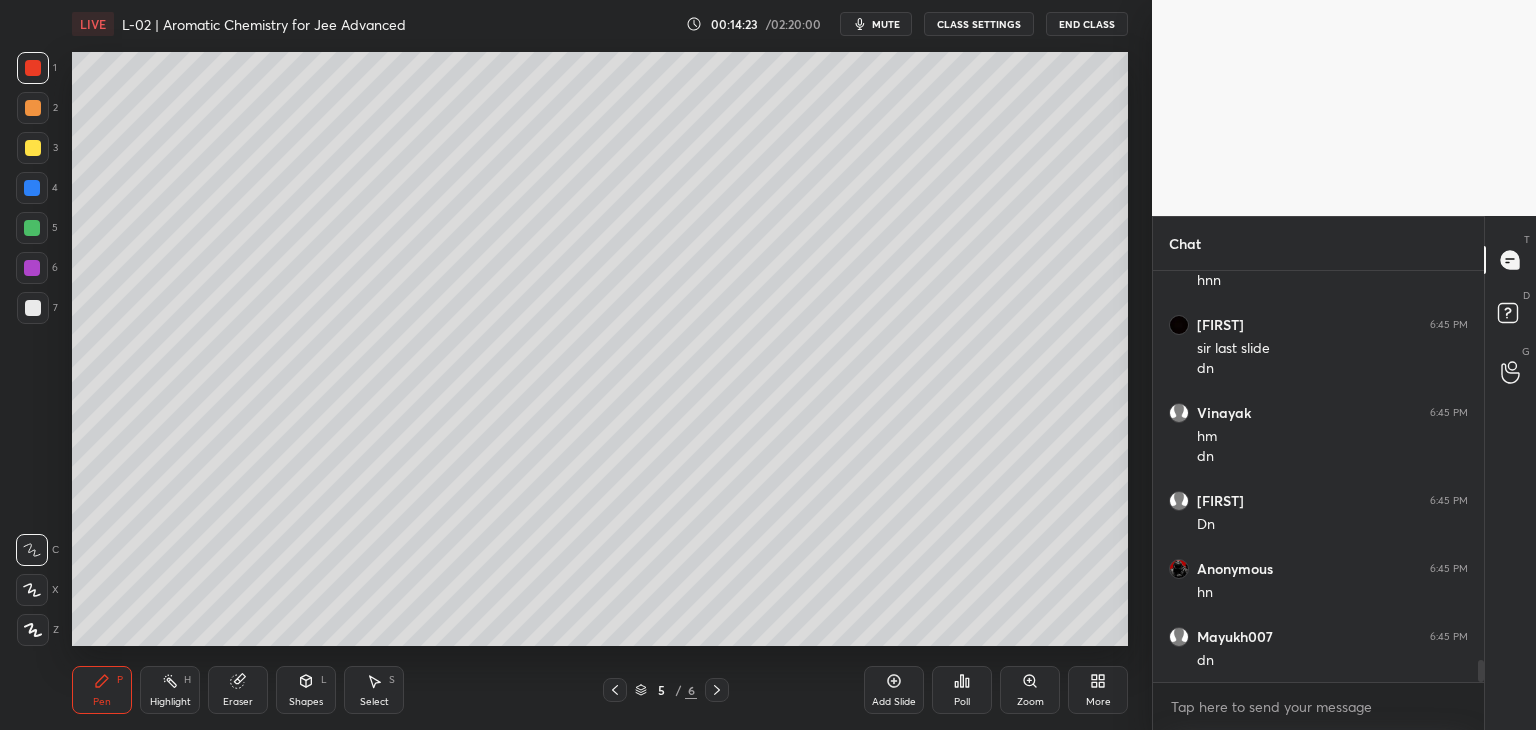 click 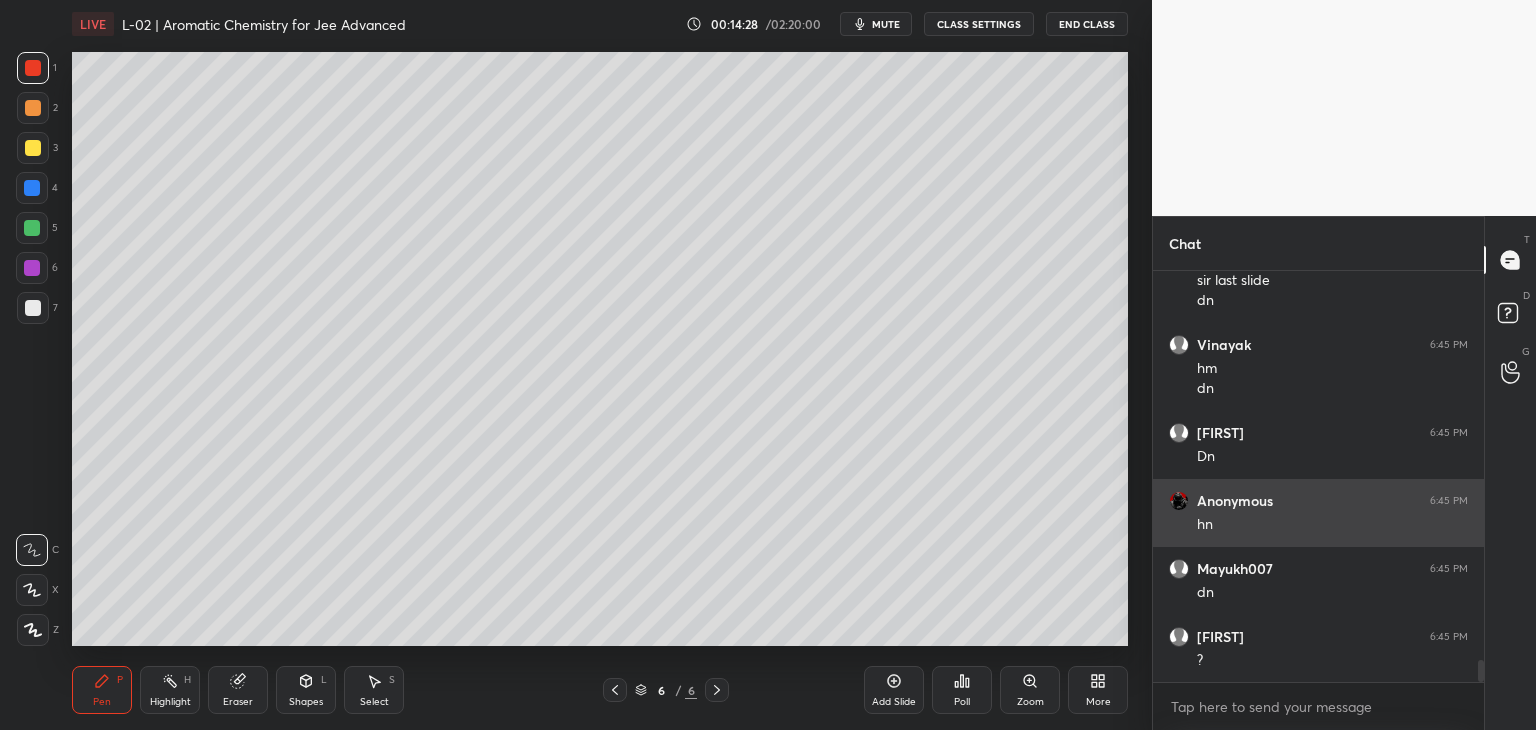 scroll, scrollTop: 7456, scrollLeft: 0, axis: vertical 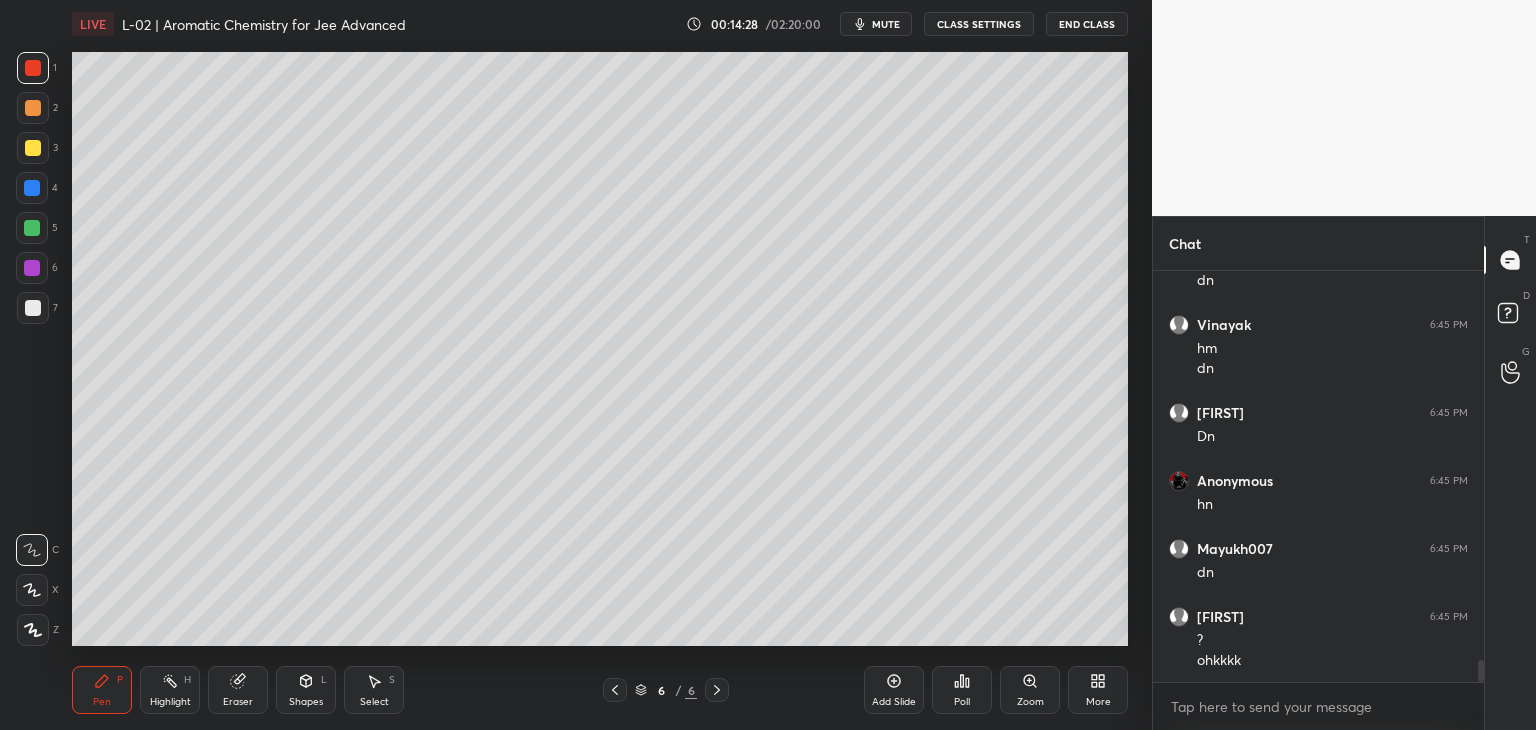 click 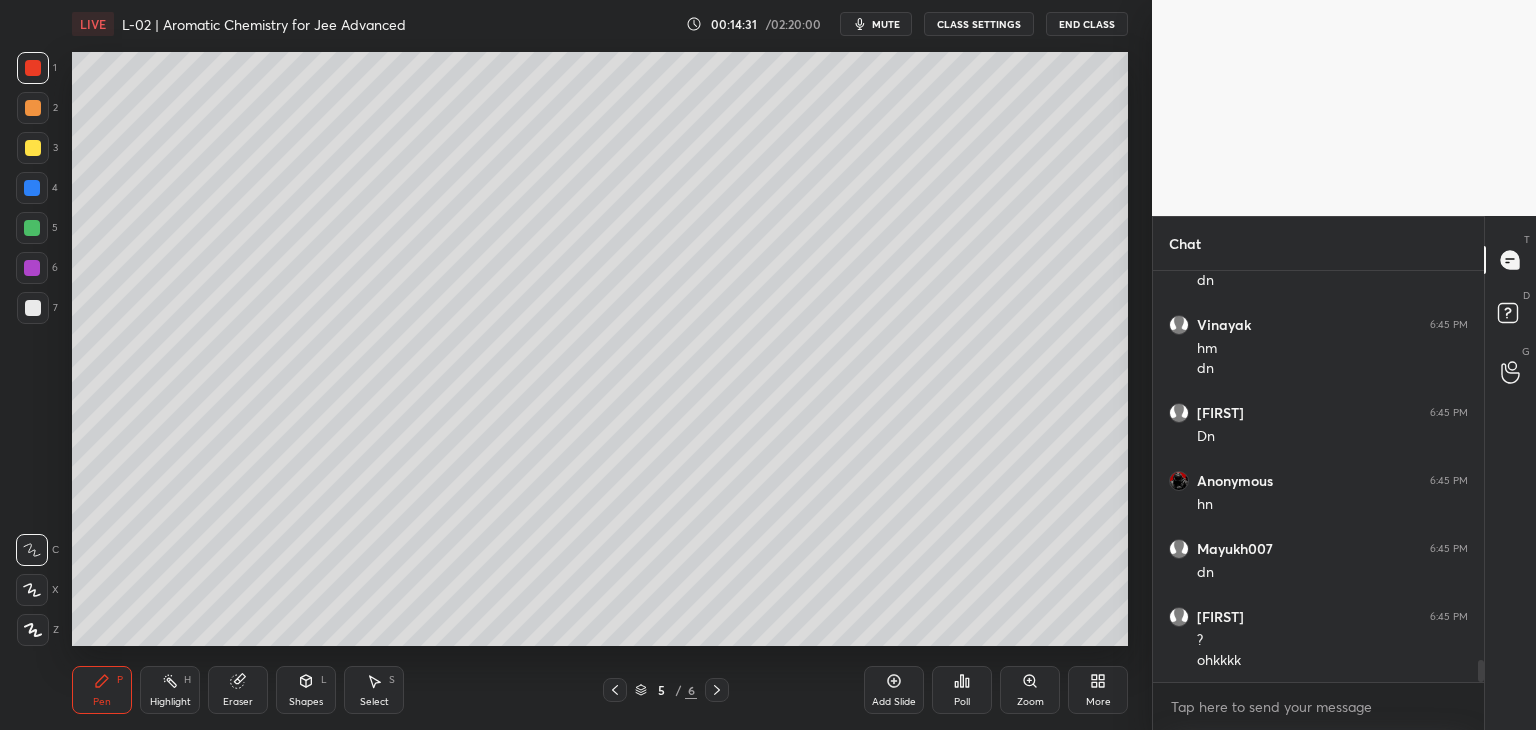 click 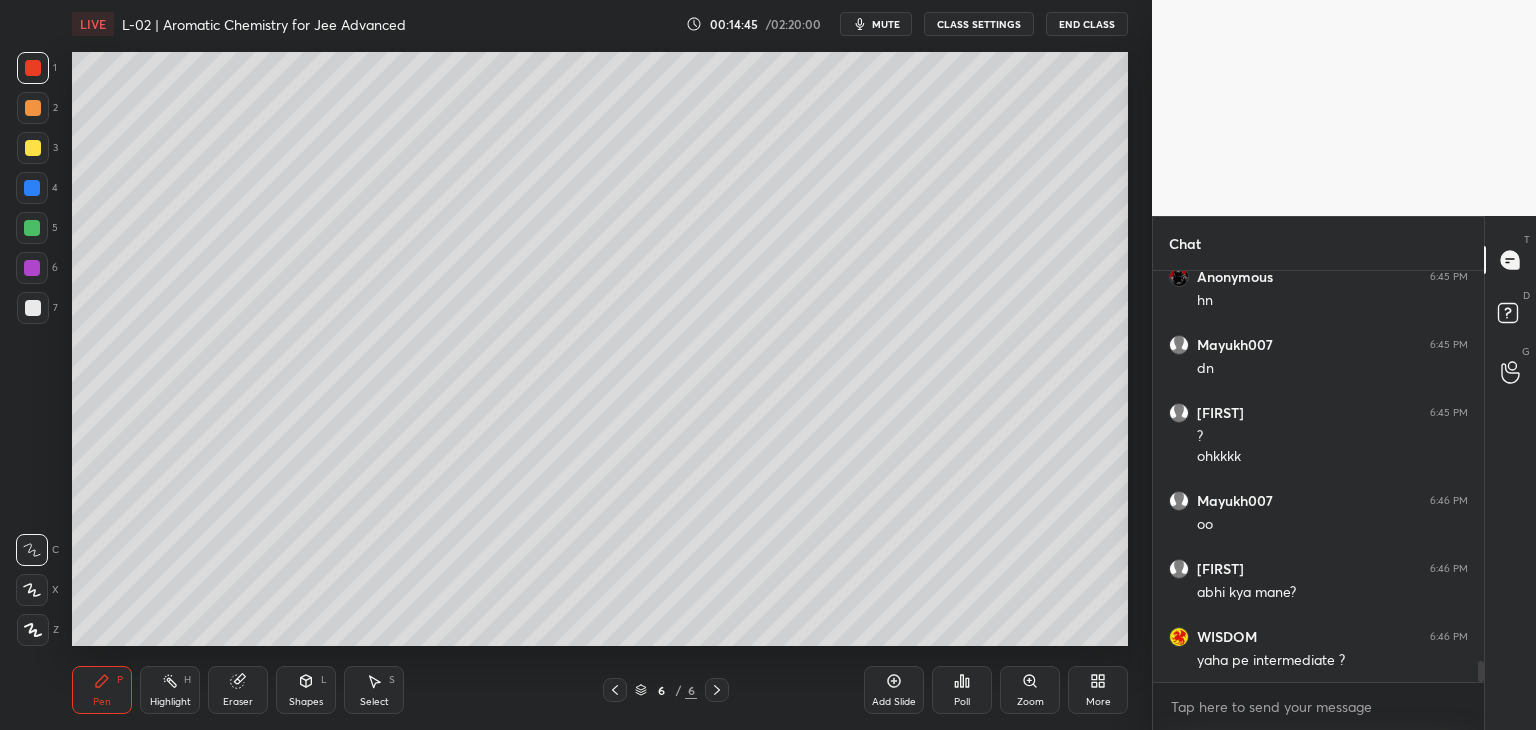 scroll, scrollTop: 7728, scrollLeft: 0, axis: vertical 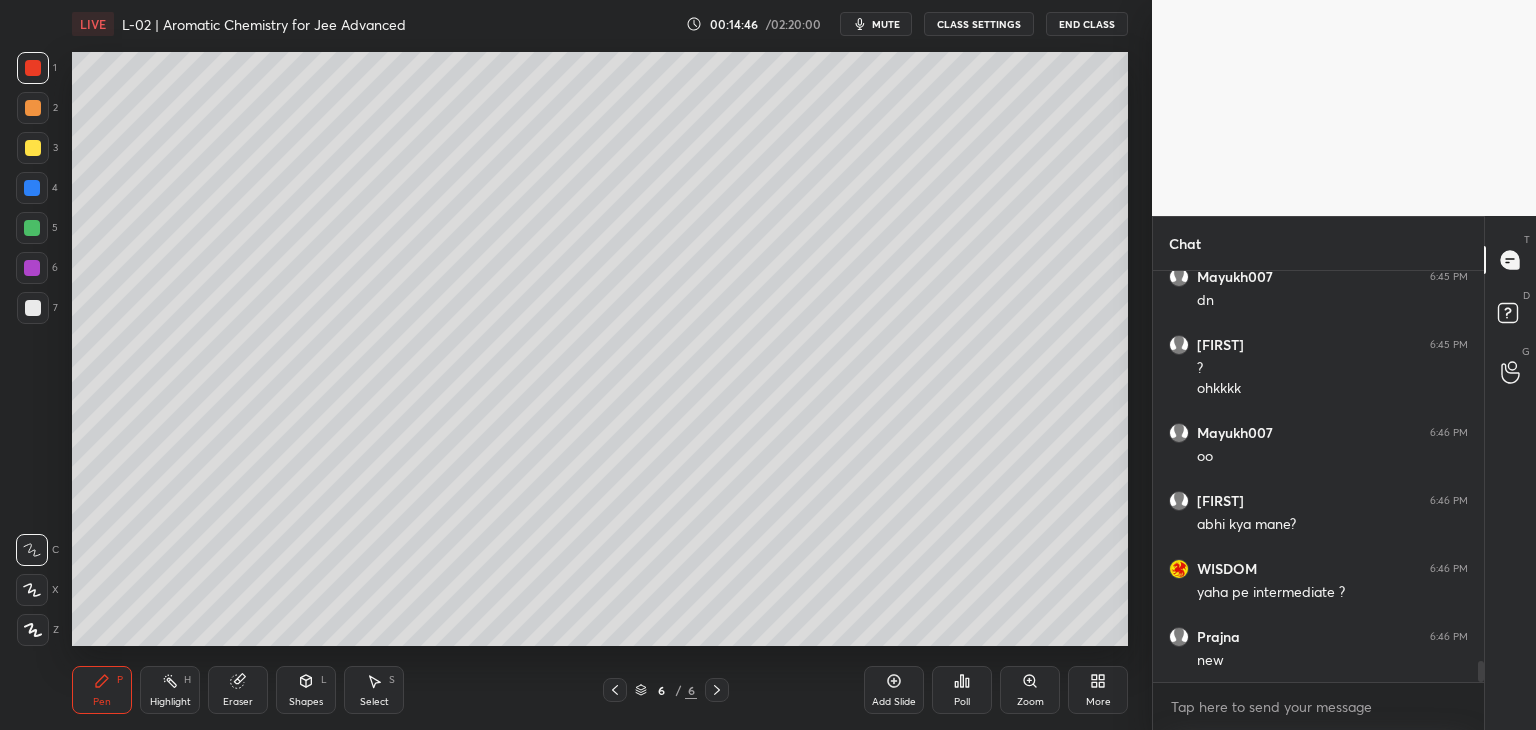 click 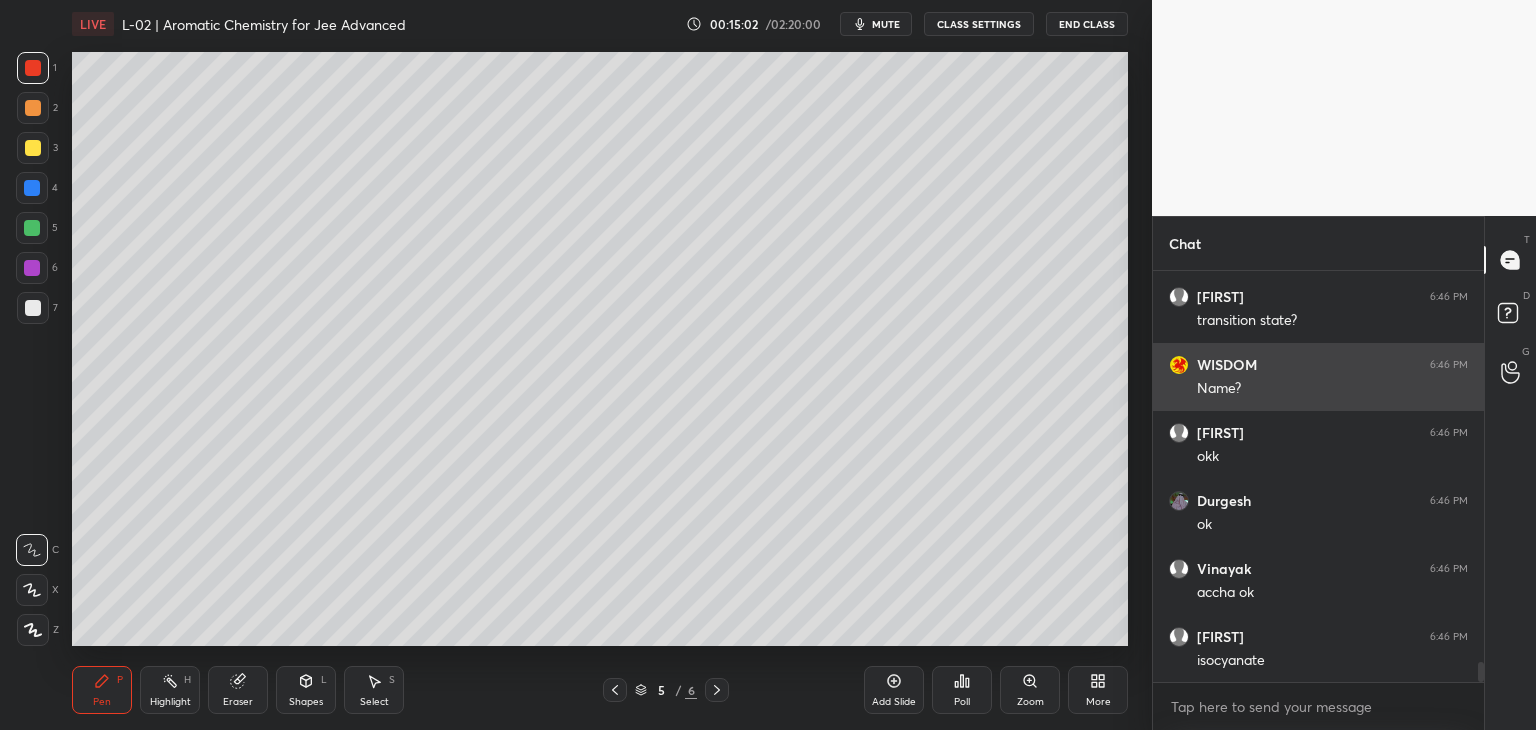 scroll, scrollTop: 8204, scrollLeft: 0, axis: vertical 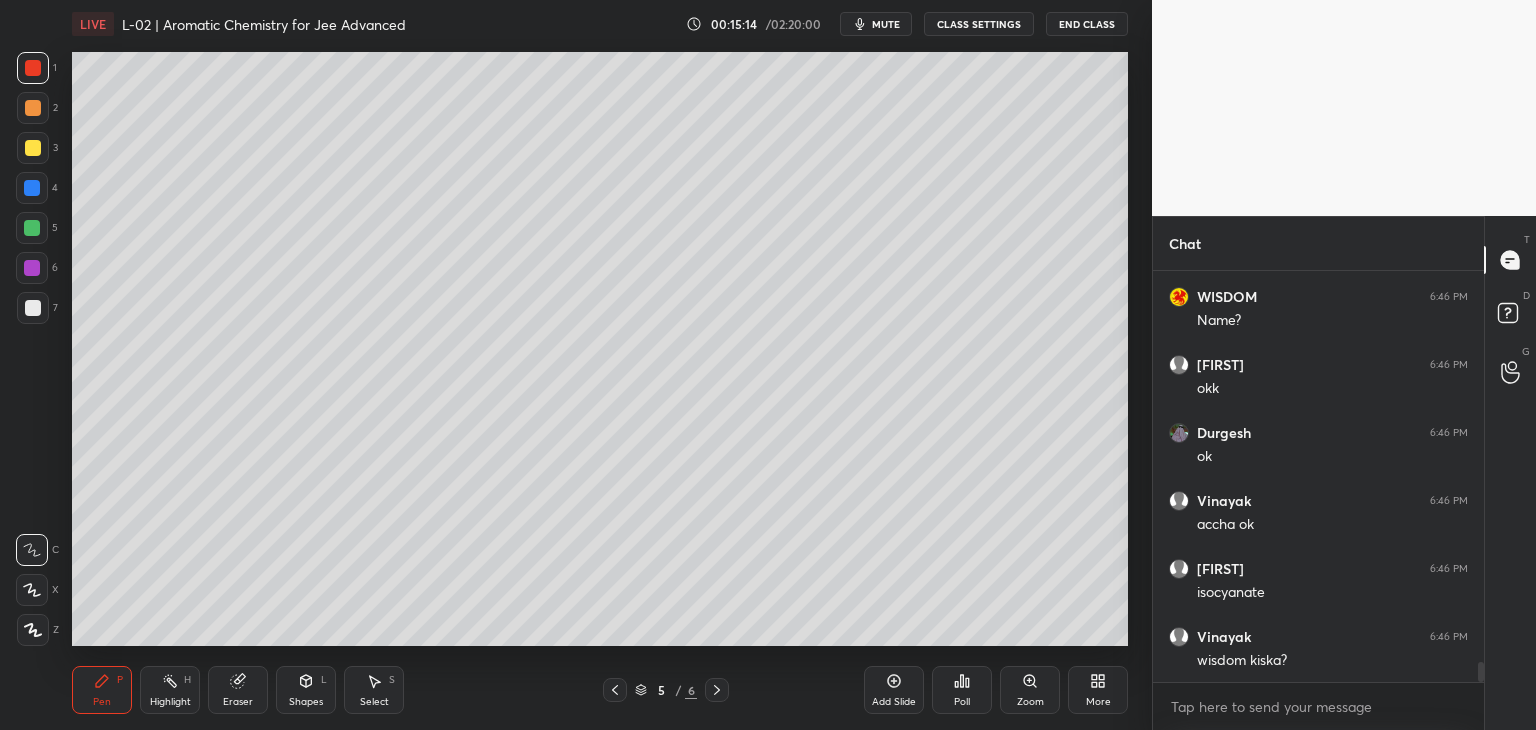 click 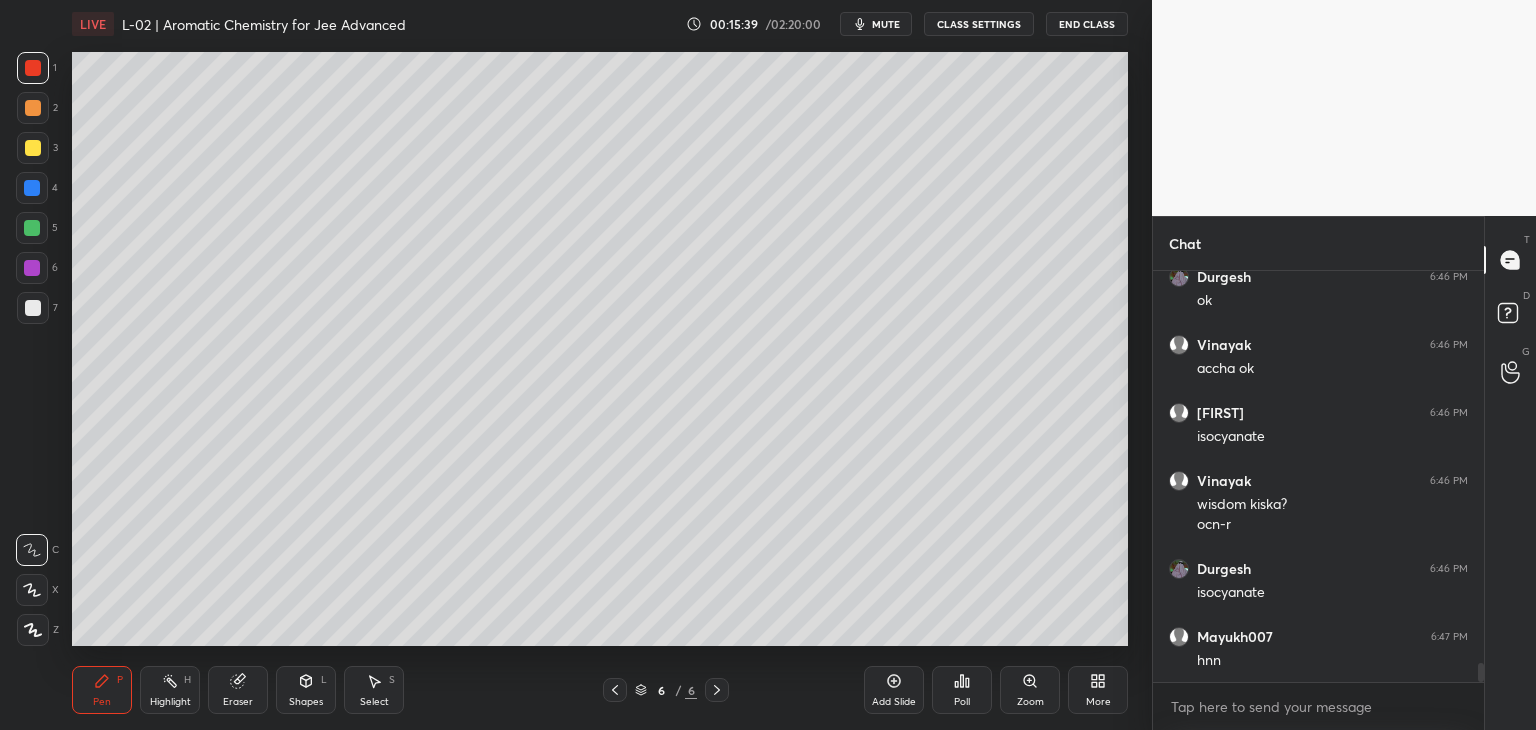 scroll, scrollTop: 8428, scrollLeft: 0, axis: vertical 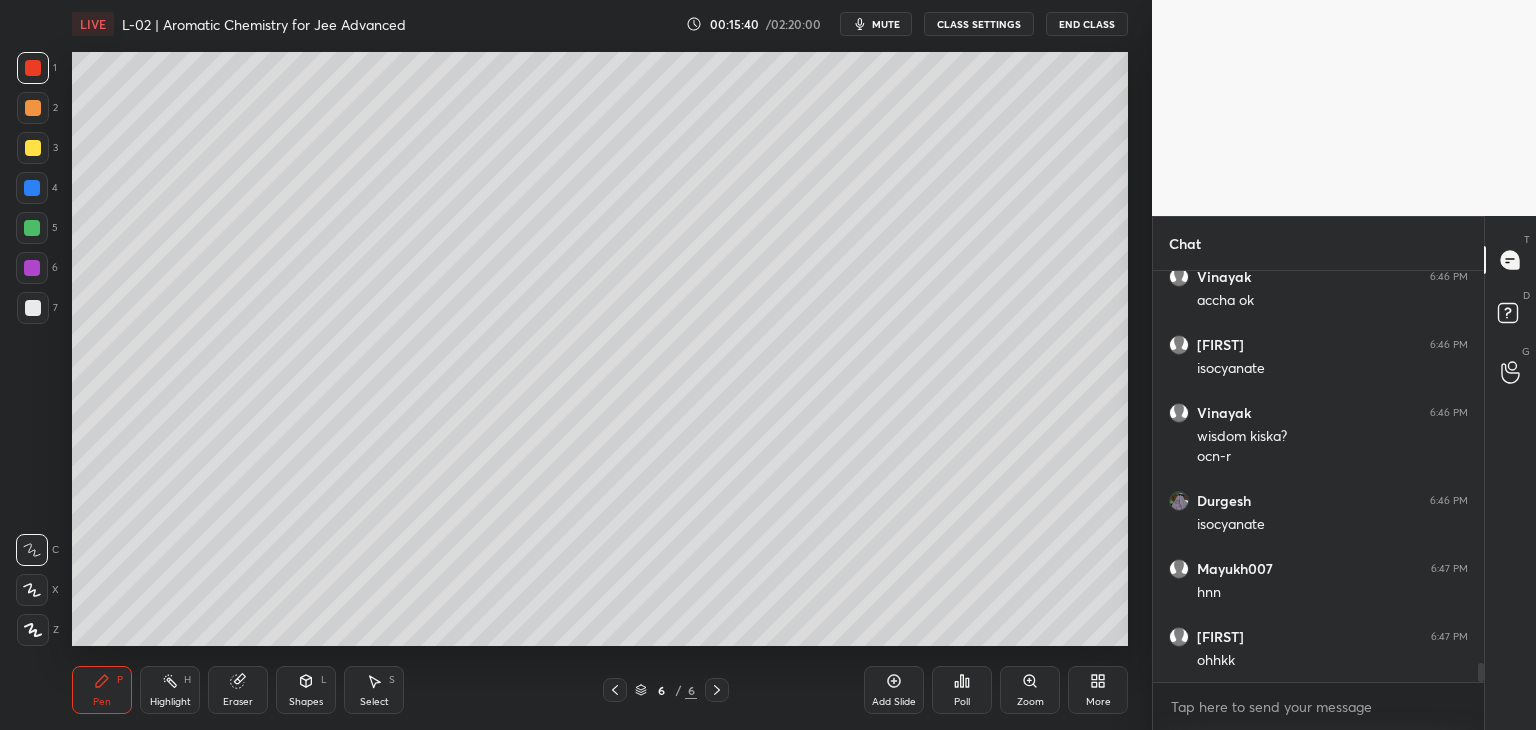 click at bounding box center [33, 148] 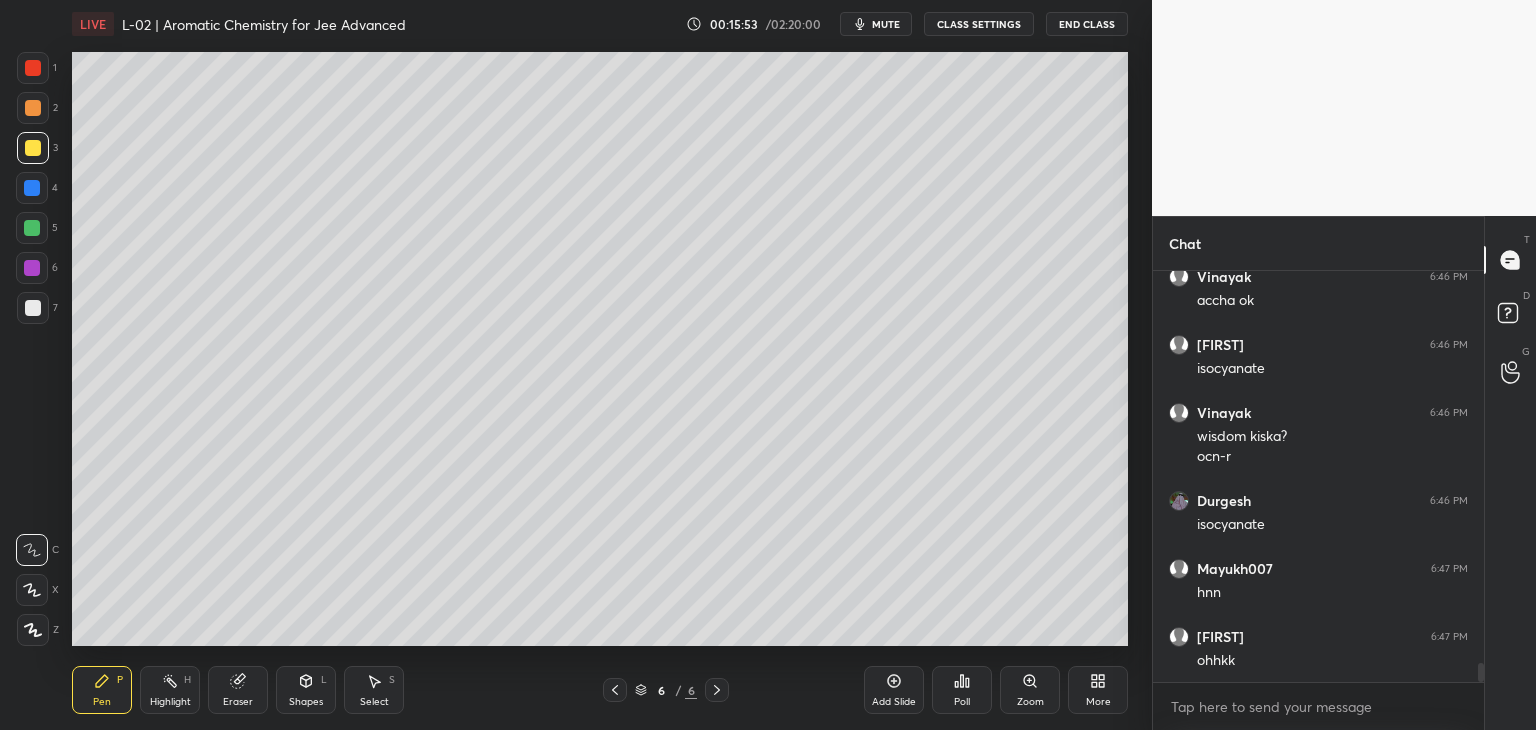 click 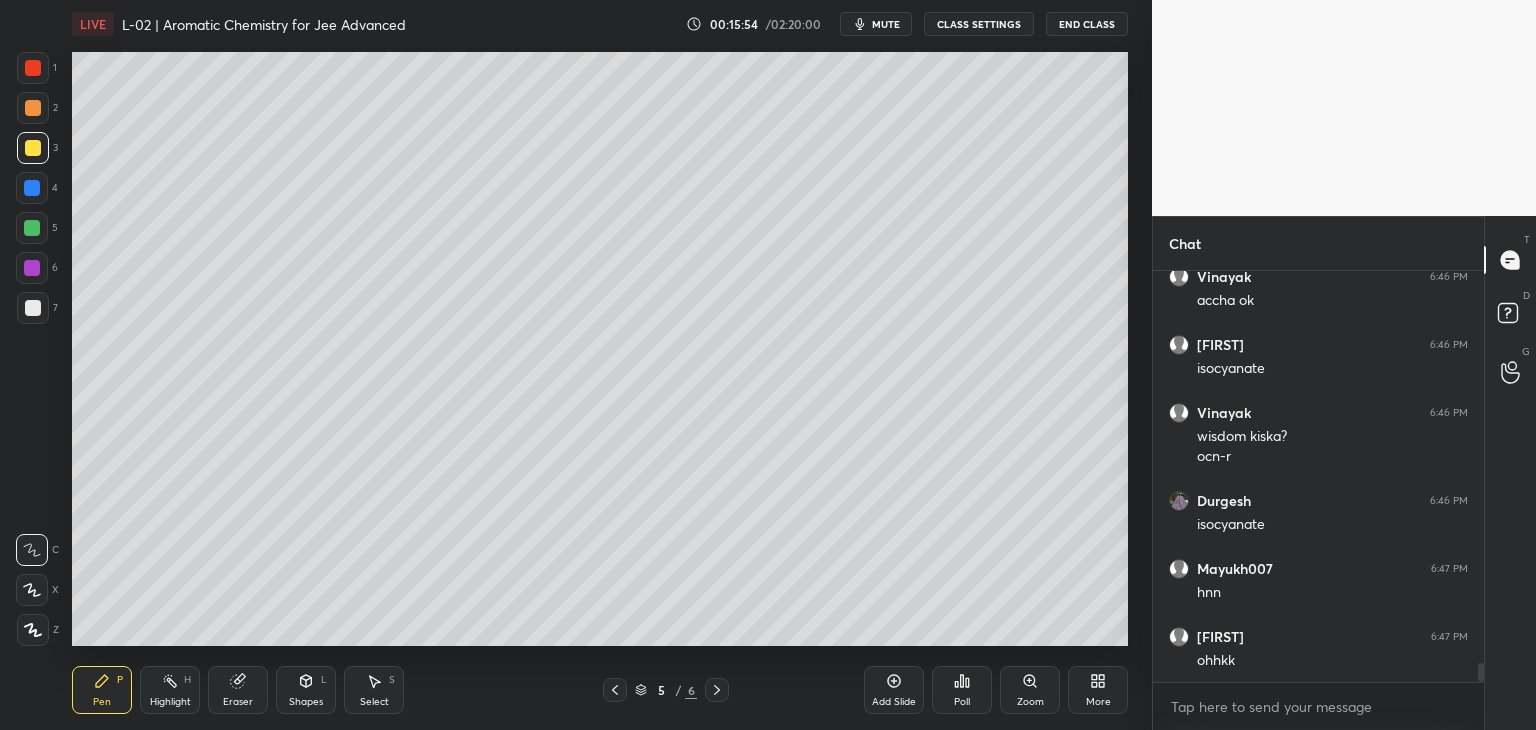 click 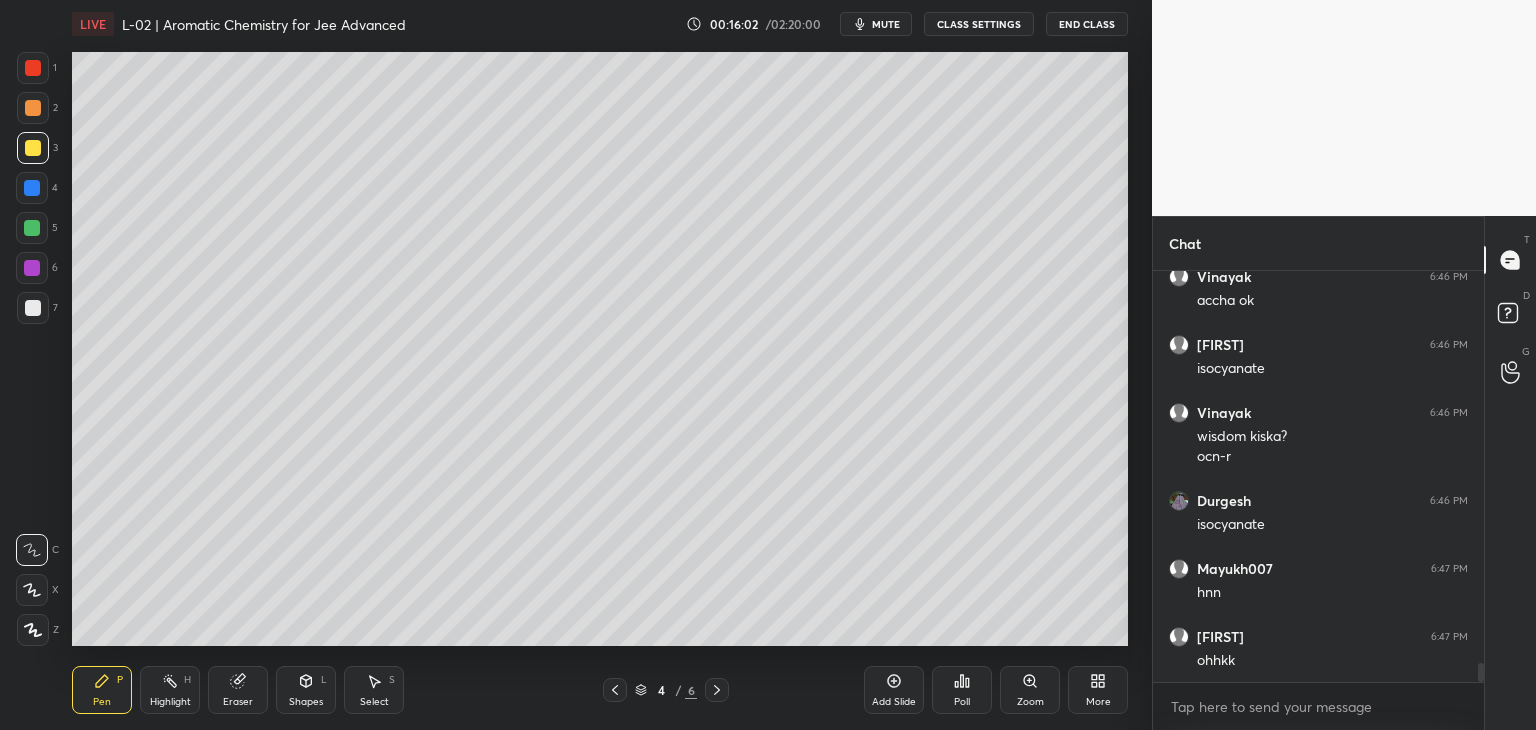 click 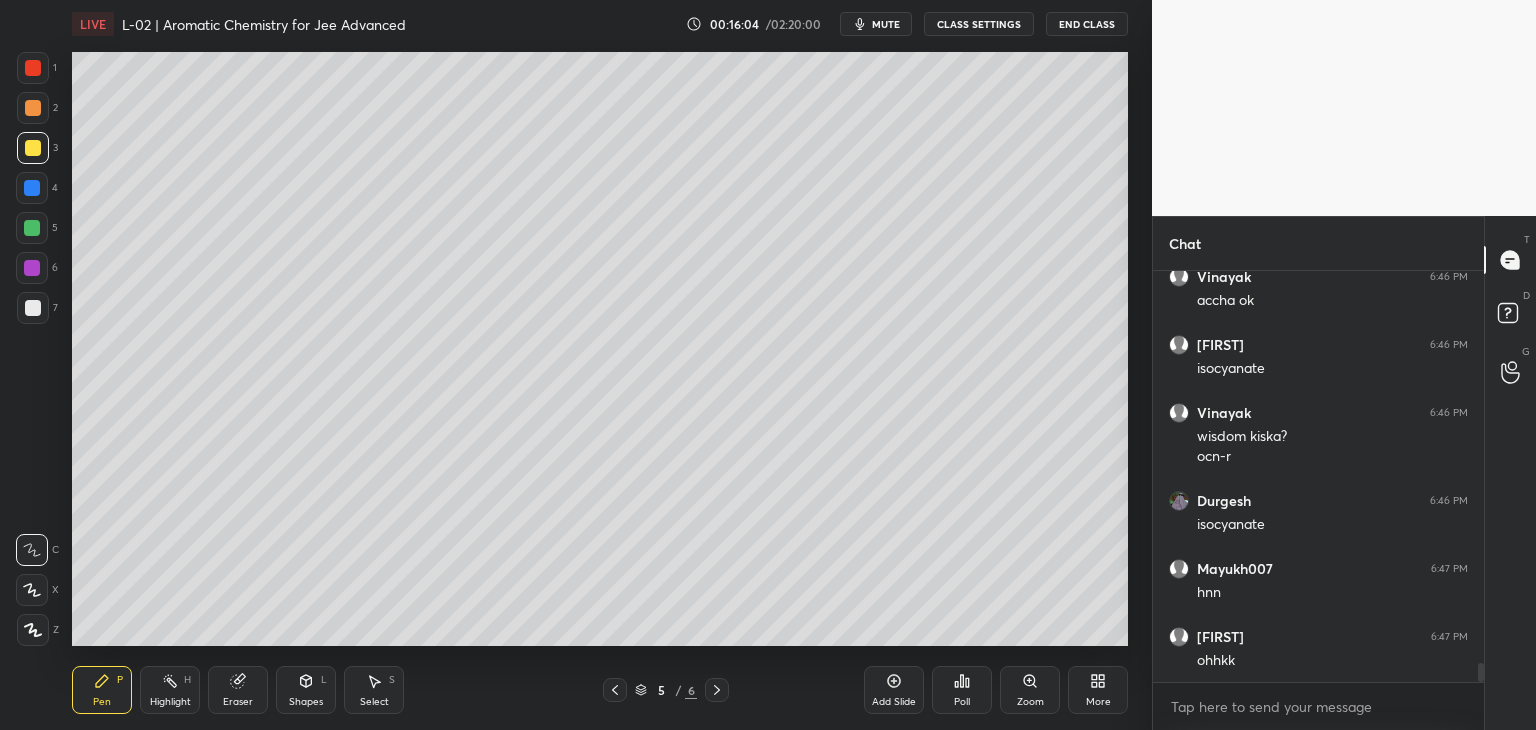 click 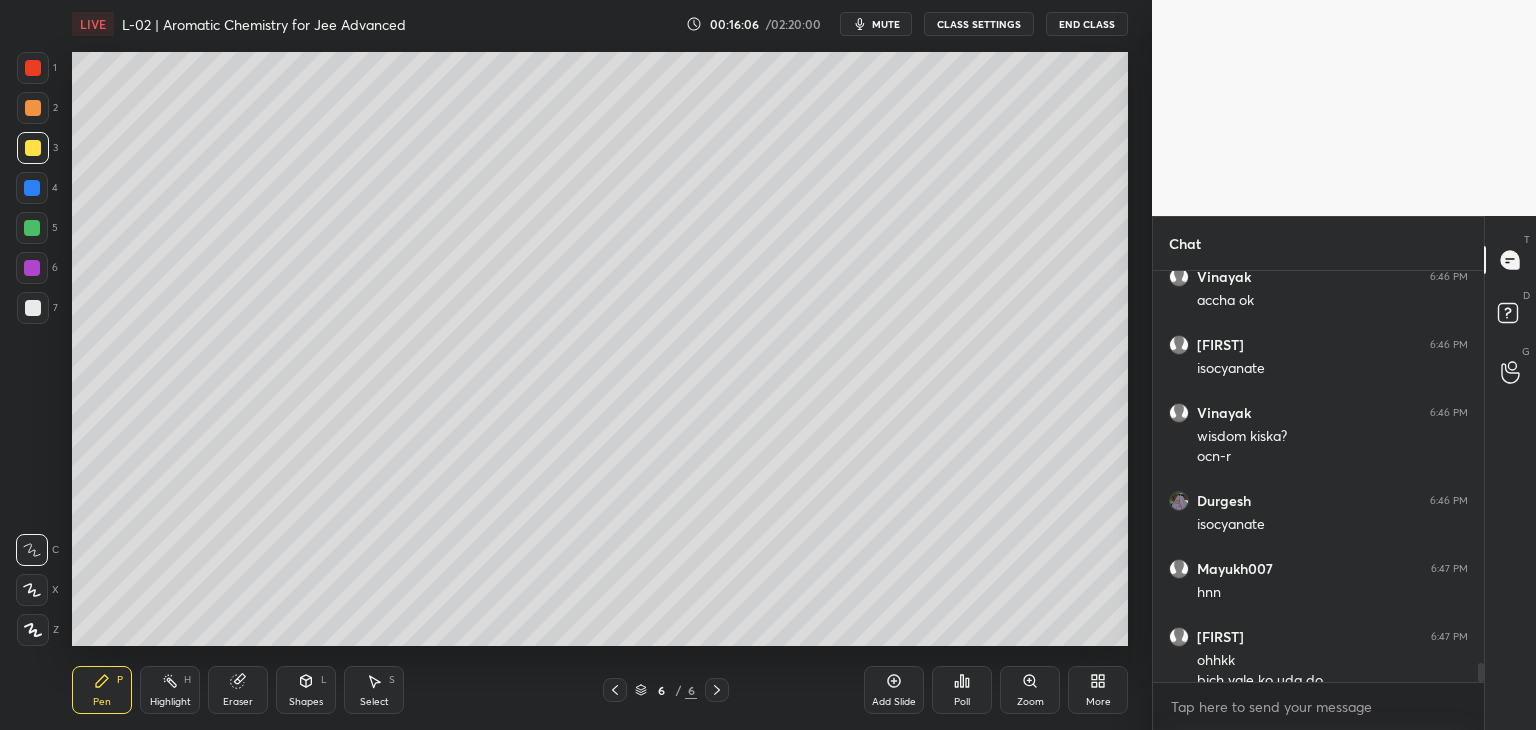 scroll, scrollTop: 8448, scrollLeft: 0, axis: vertical 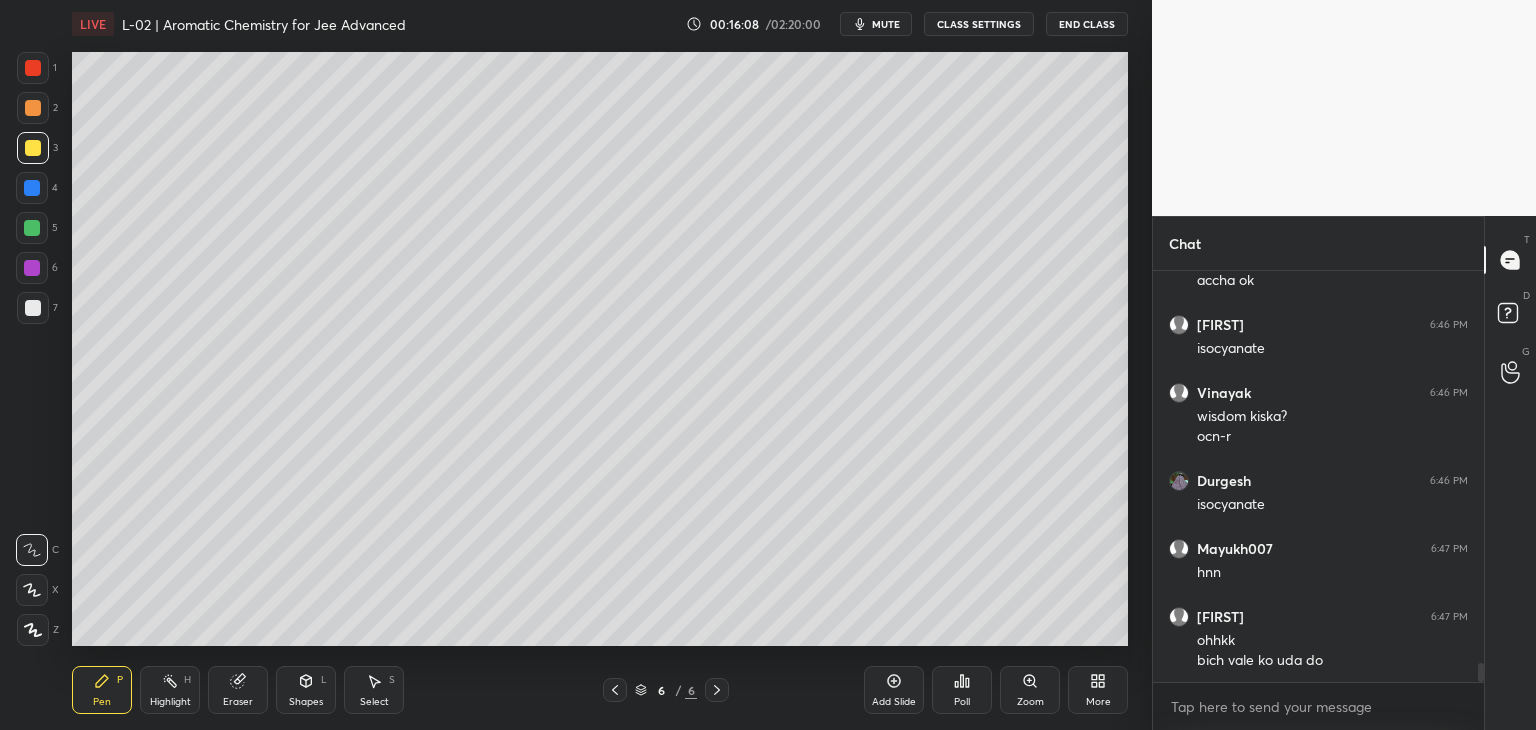 click on "Add Slide" at bounding box center [894, 690] 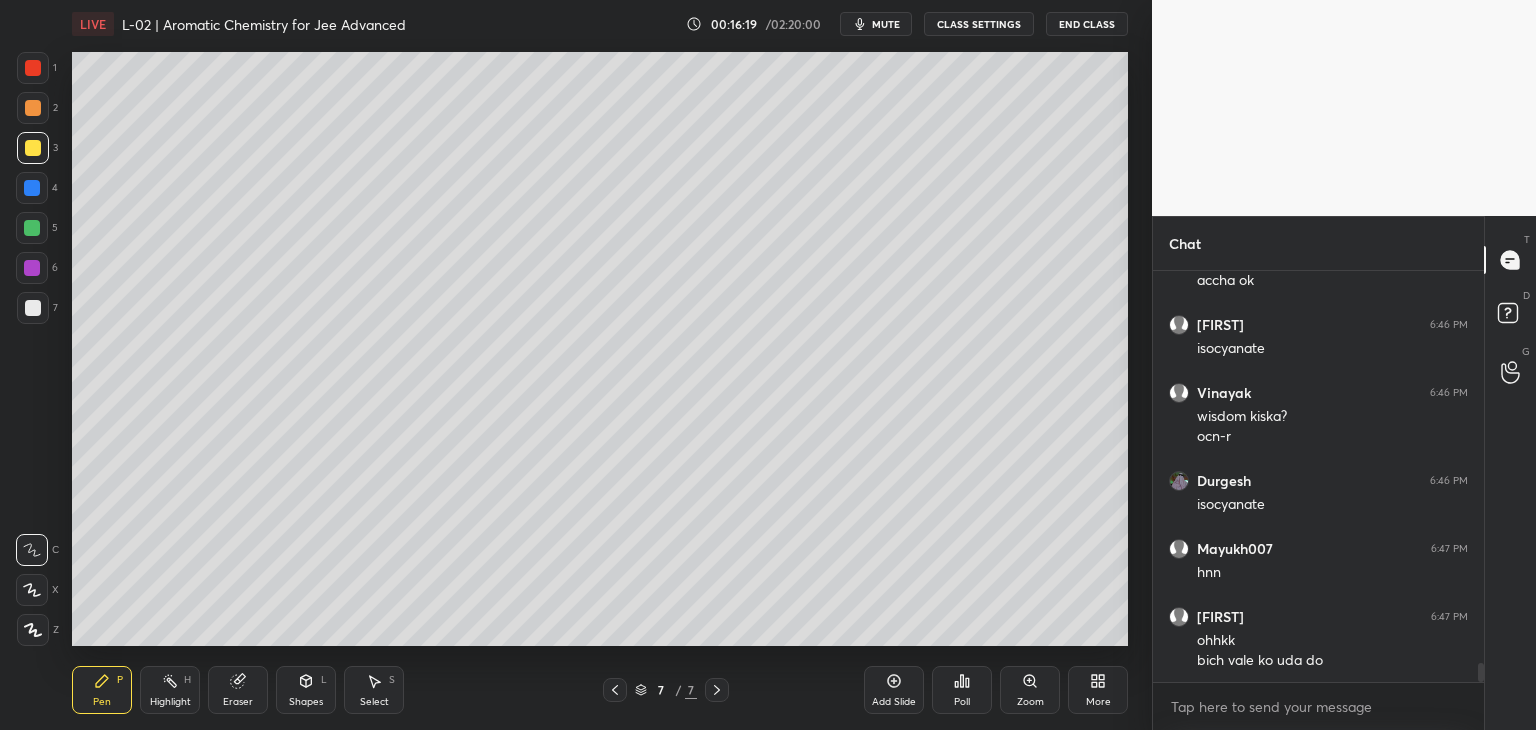 click at bounding box center (33, 68) 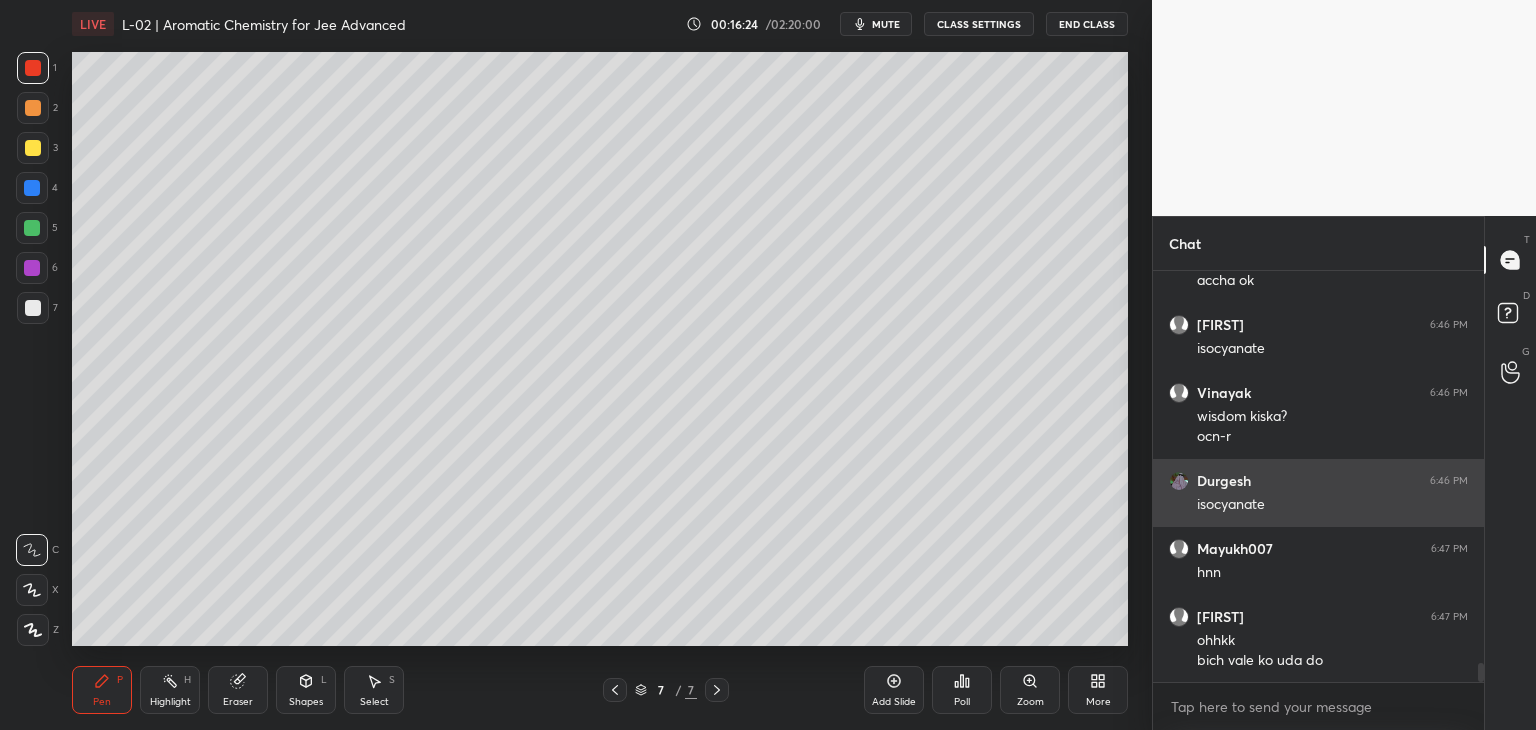 scroll, scrollTop: 8516, scrollLeft: 0, axis: vertical 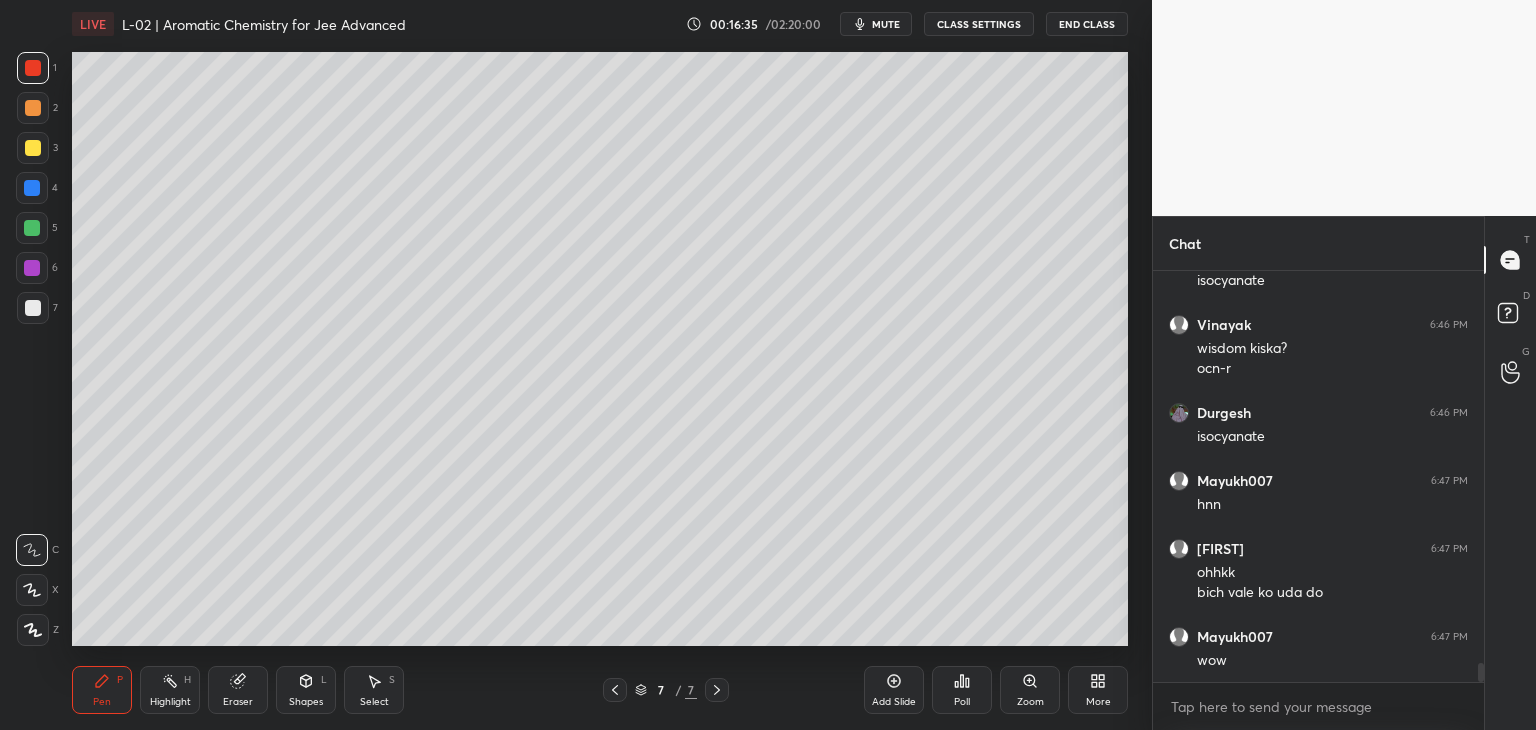 click 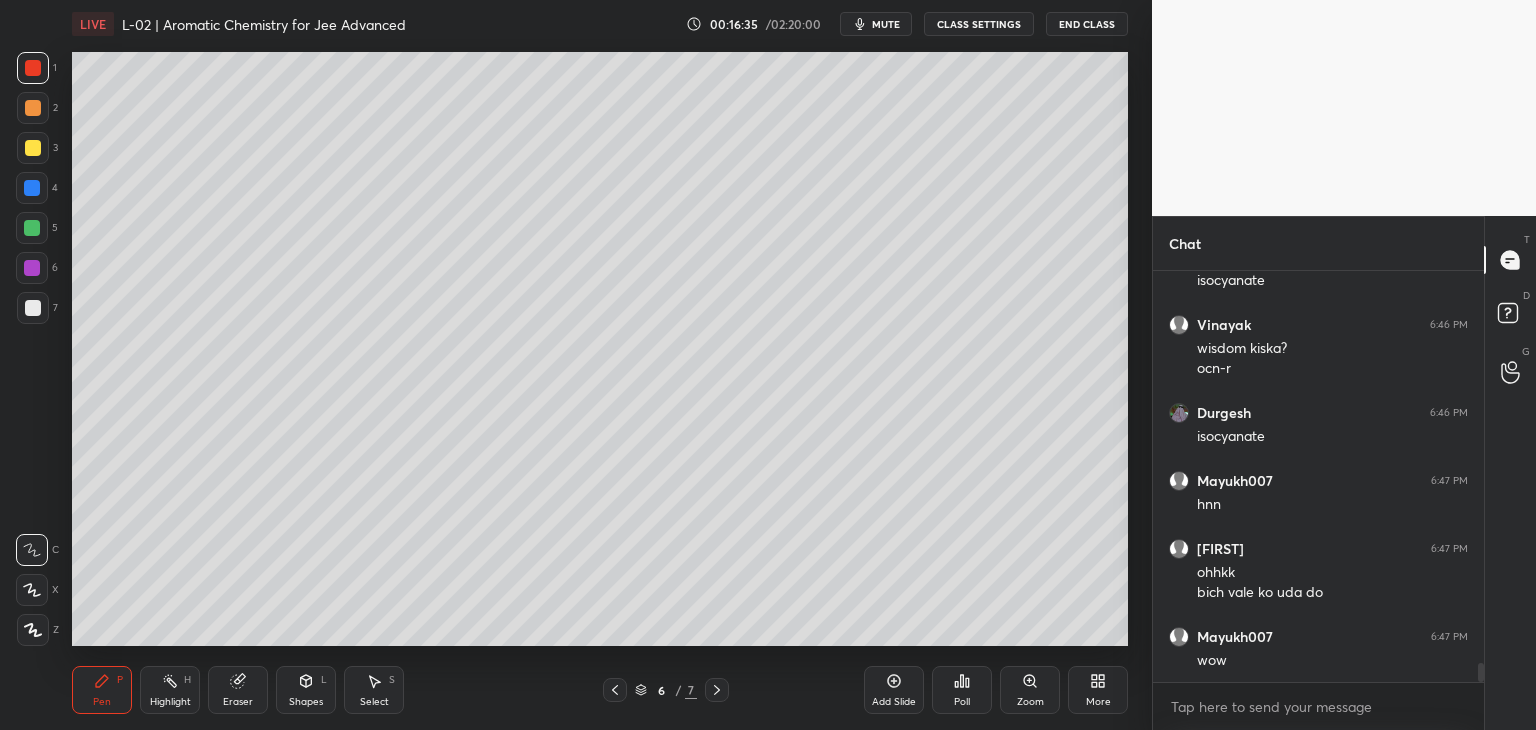click 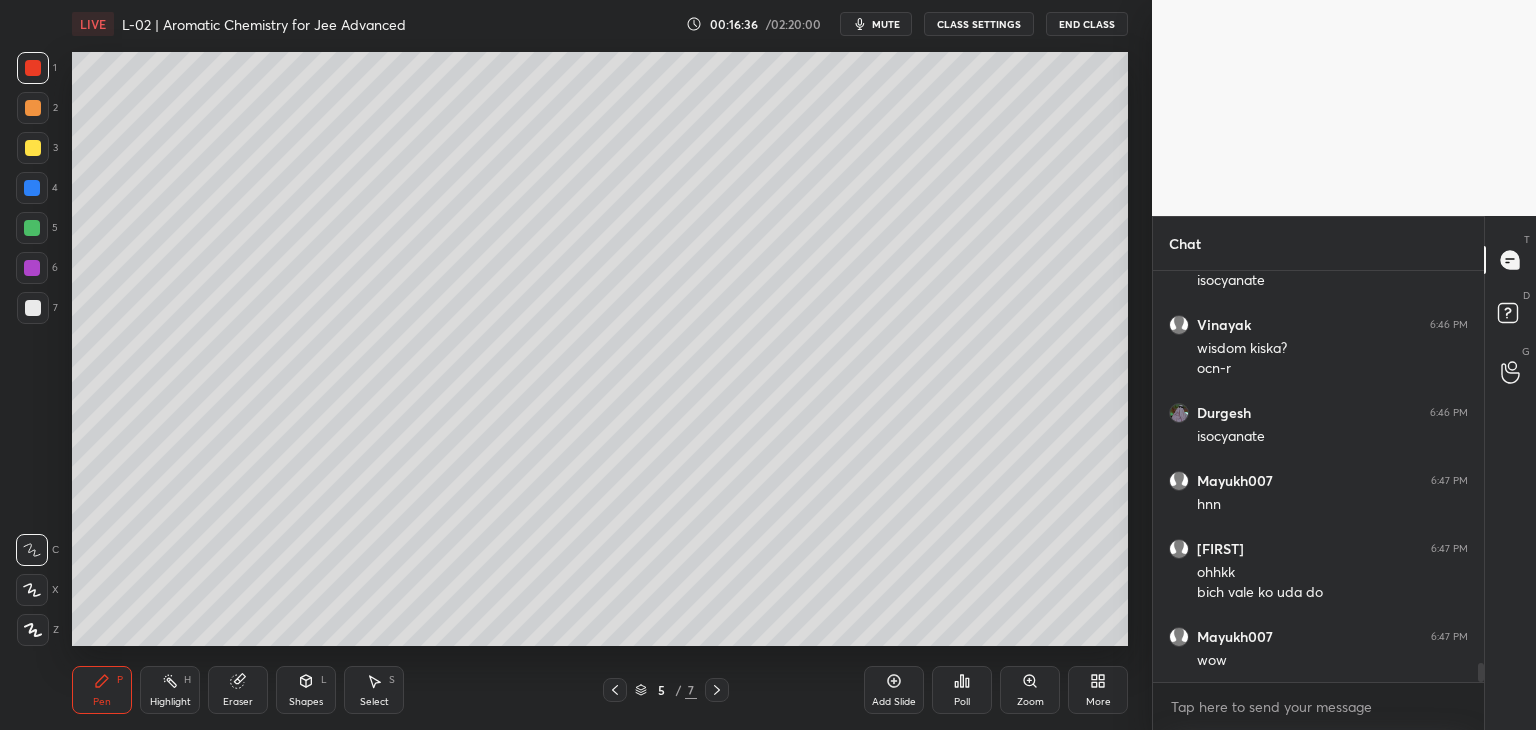 click 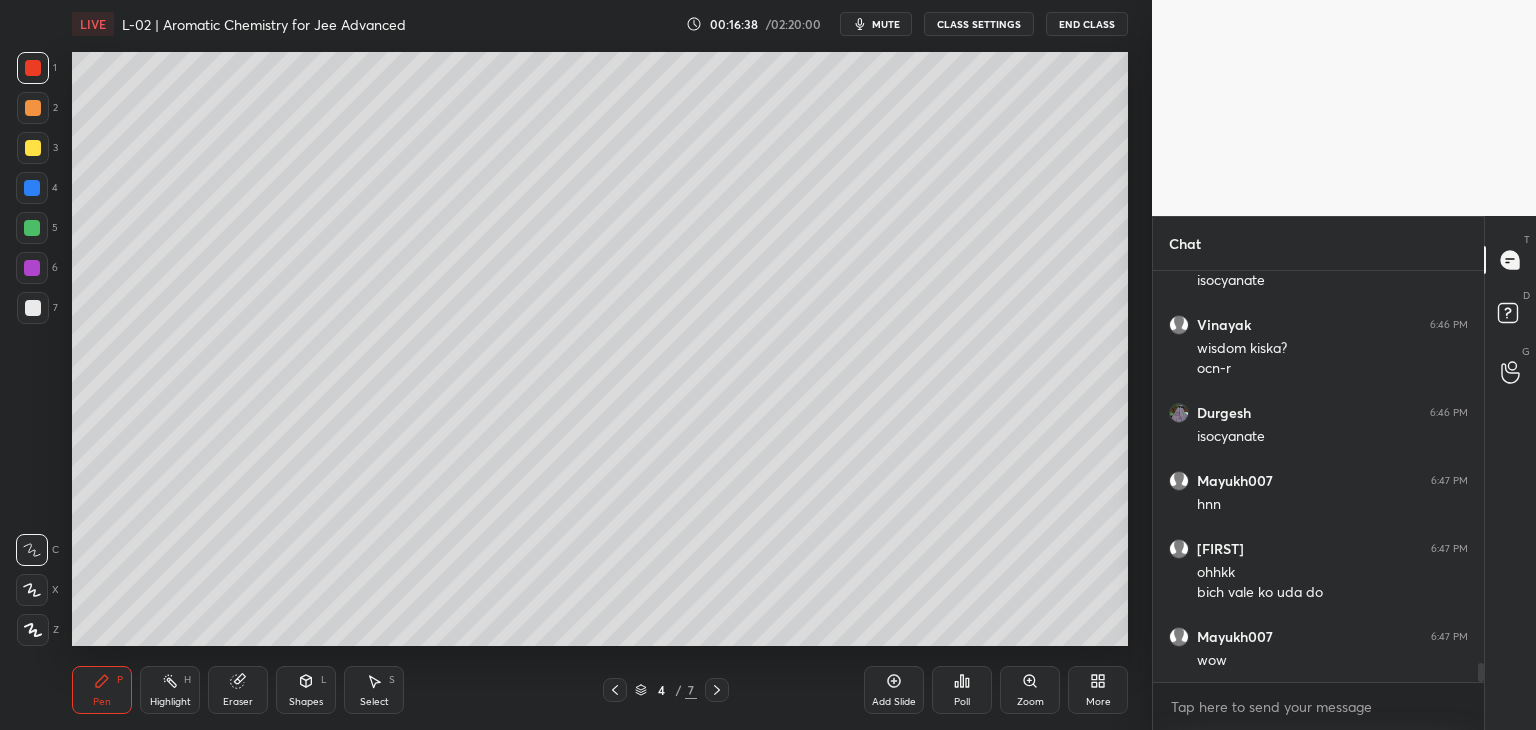 click at bounding box center (717, 690) 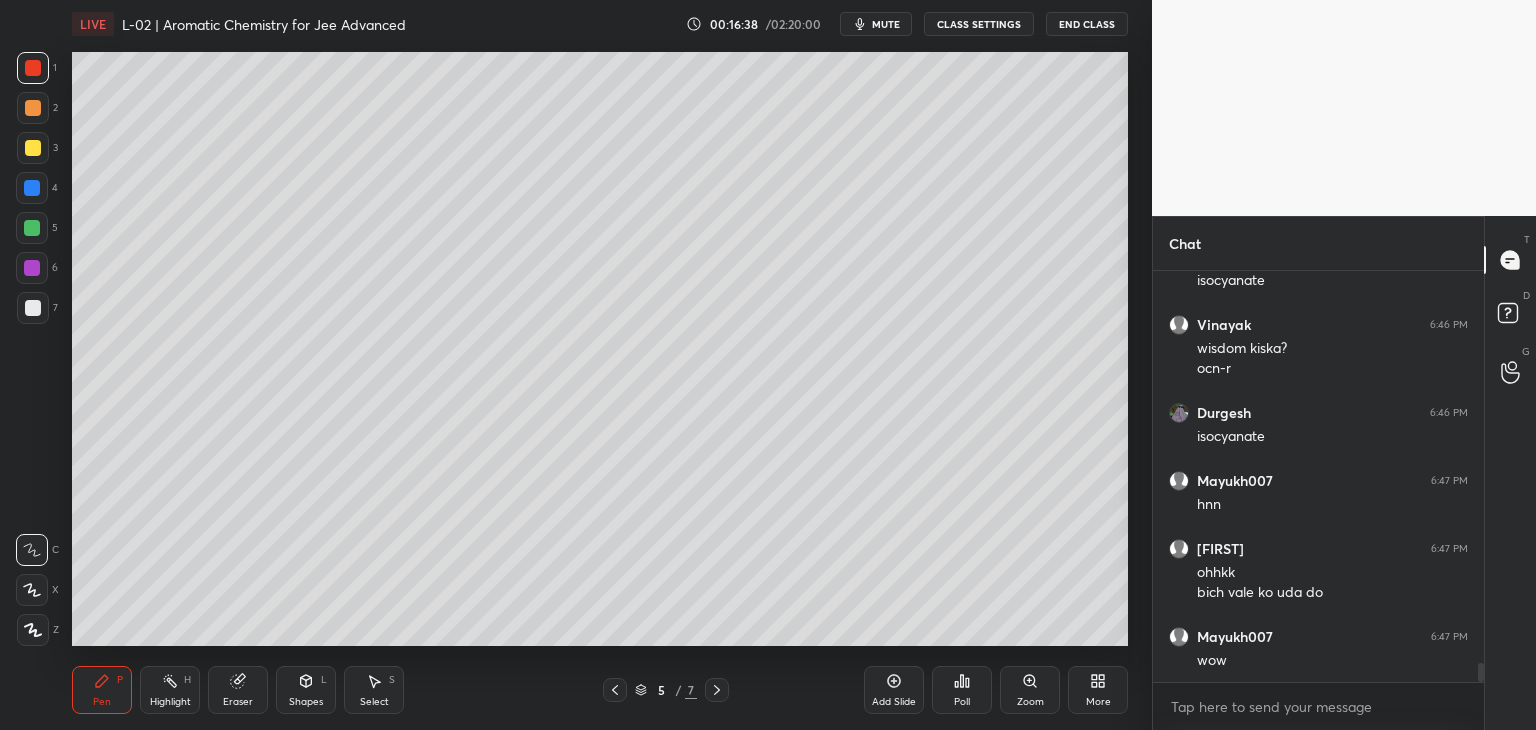 scroll, scrollTop: 8588, scrollLeft: 0, axis: vertical 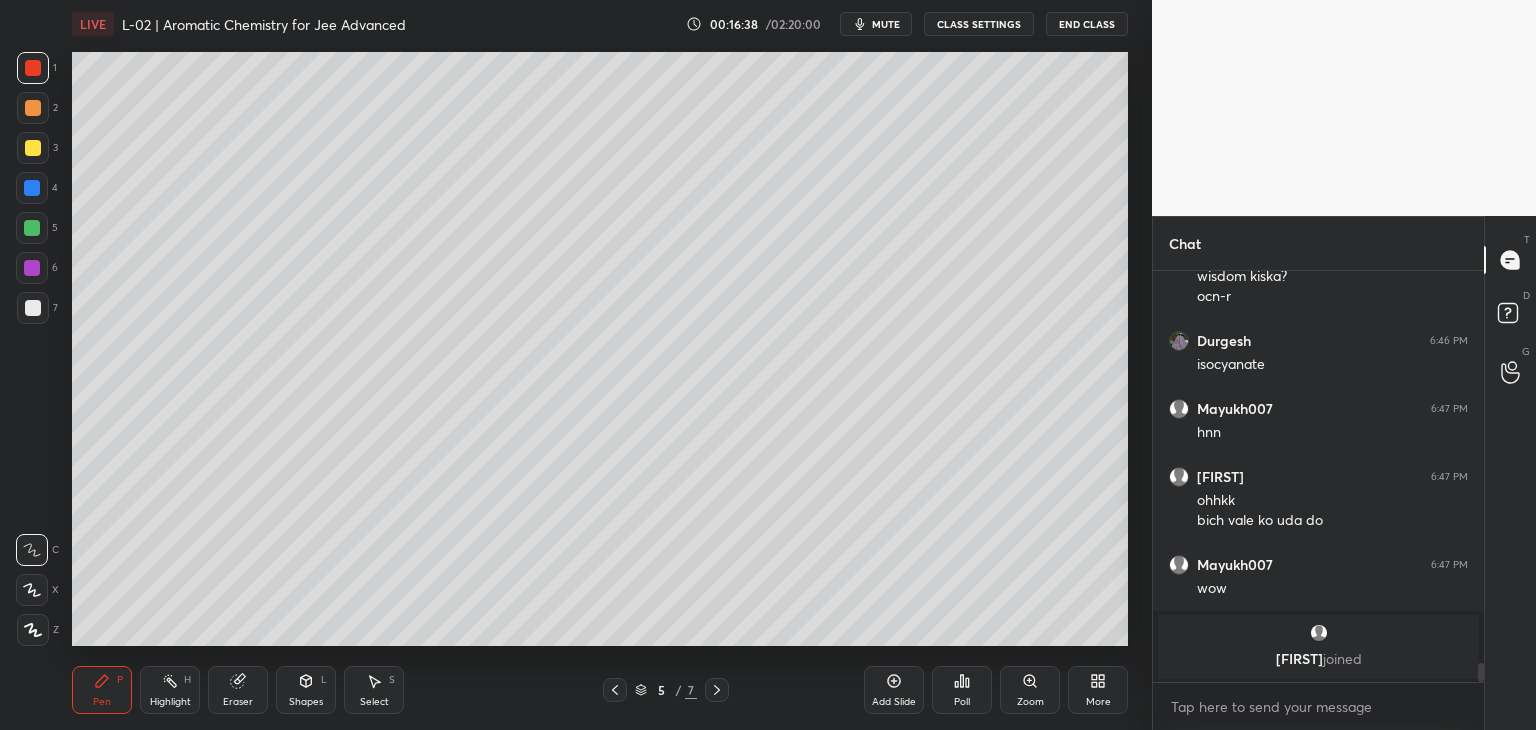 click on "Pen P Highlight H Eraser Shapes L Select S 5 / 7 Add Slide Poll Zoom More" at bounding box center [600, 690] 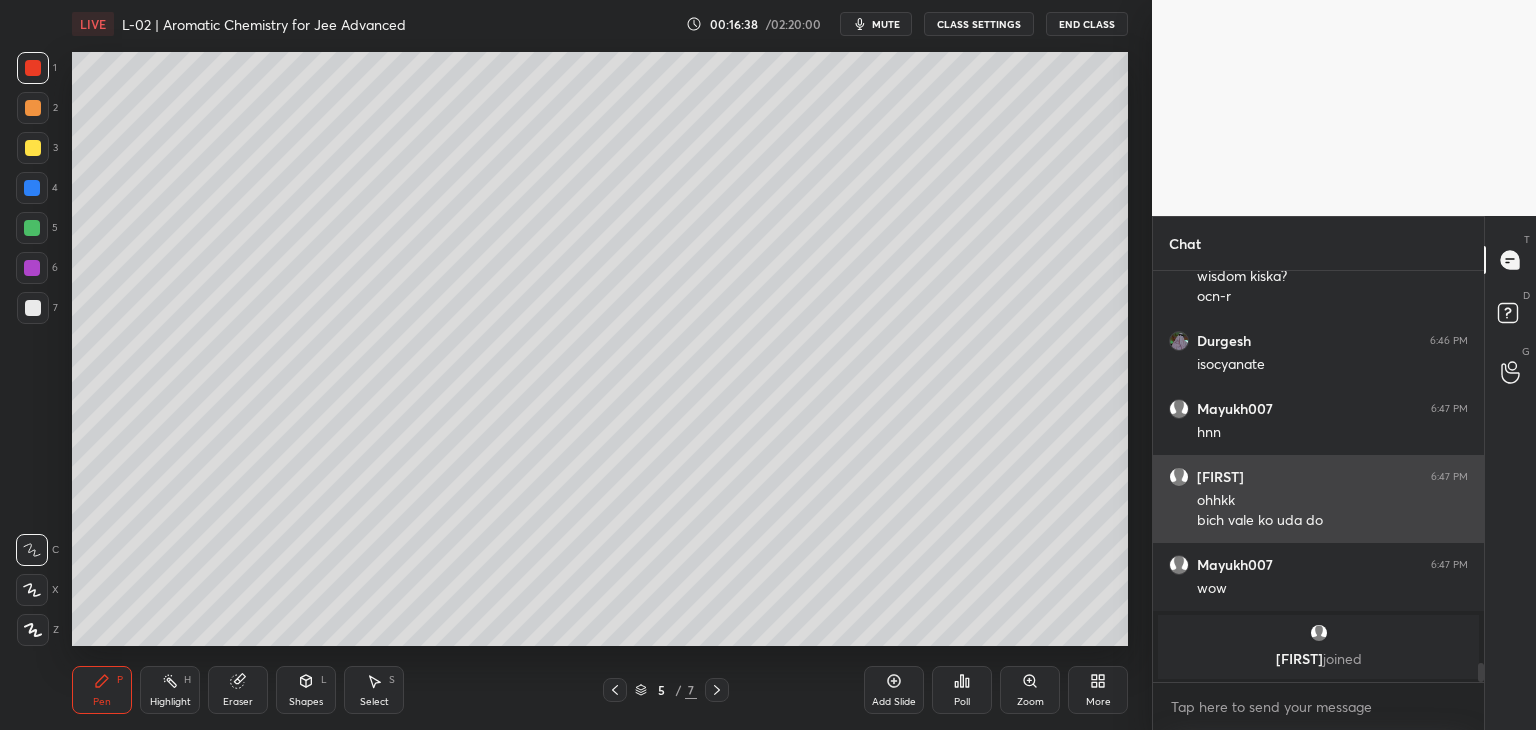 click on "Pen P Highlight H Eraser Shapes L Select S 5 / 7 Add Slide Poll Zoom More" at bounding box center (600, 690) 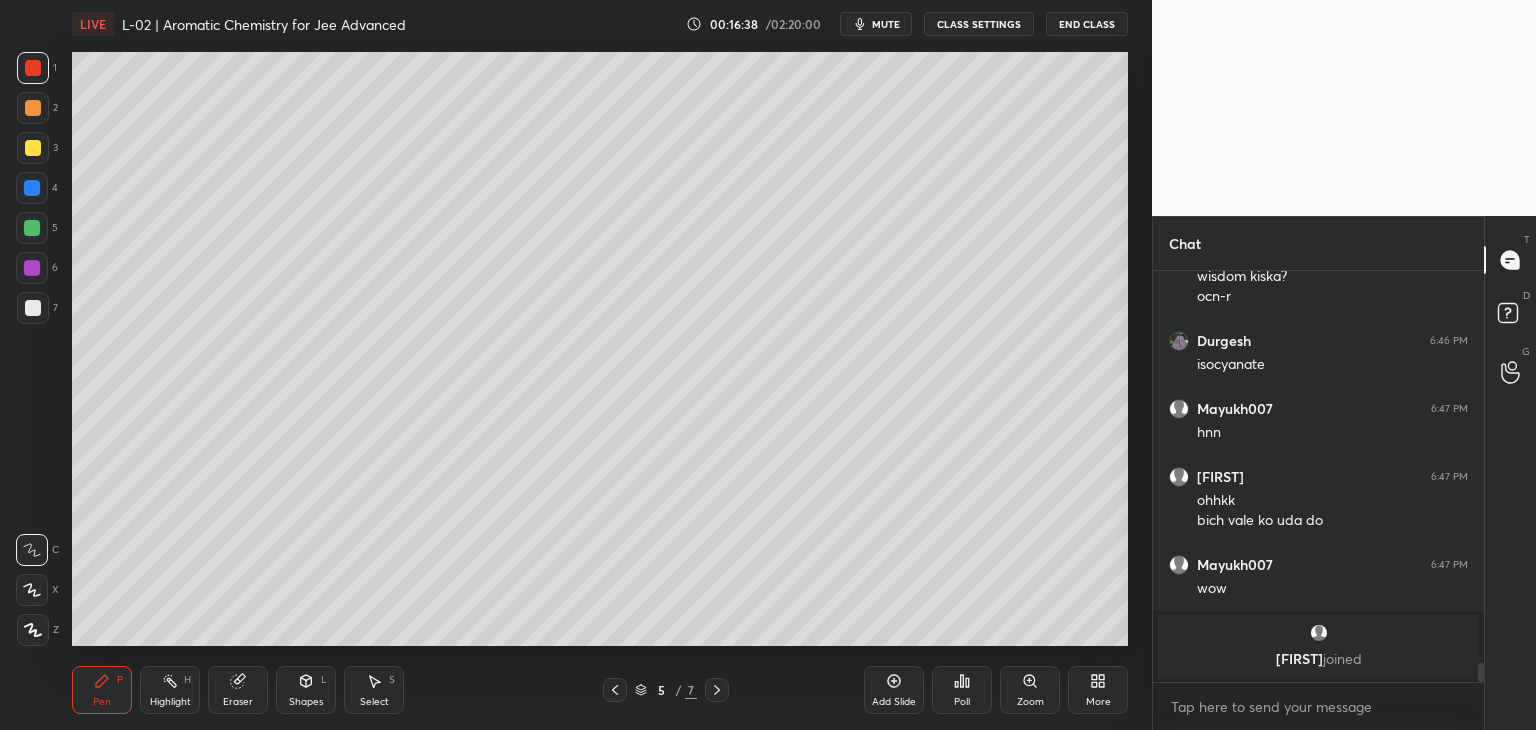click at bounding box center [717, 690] 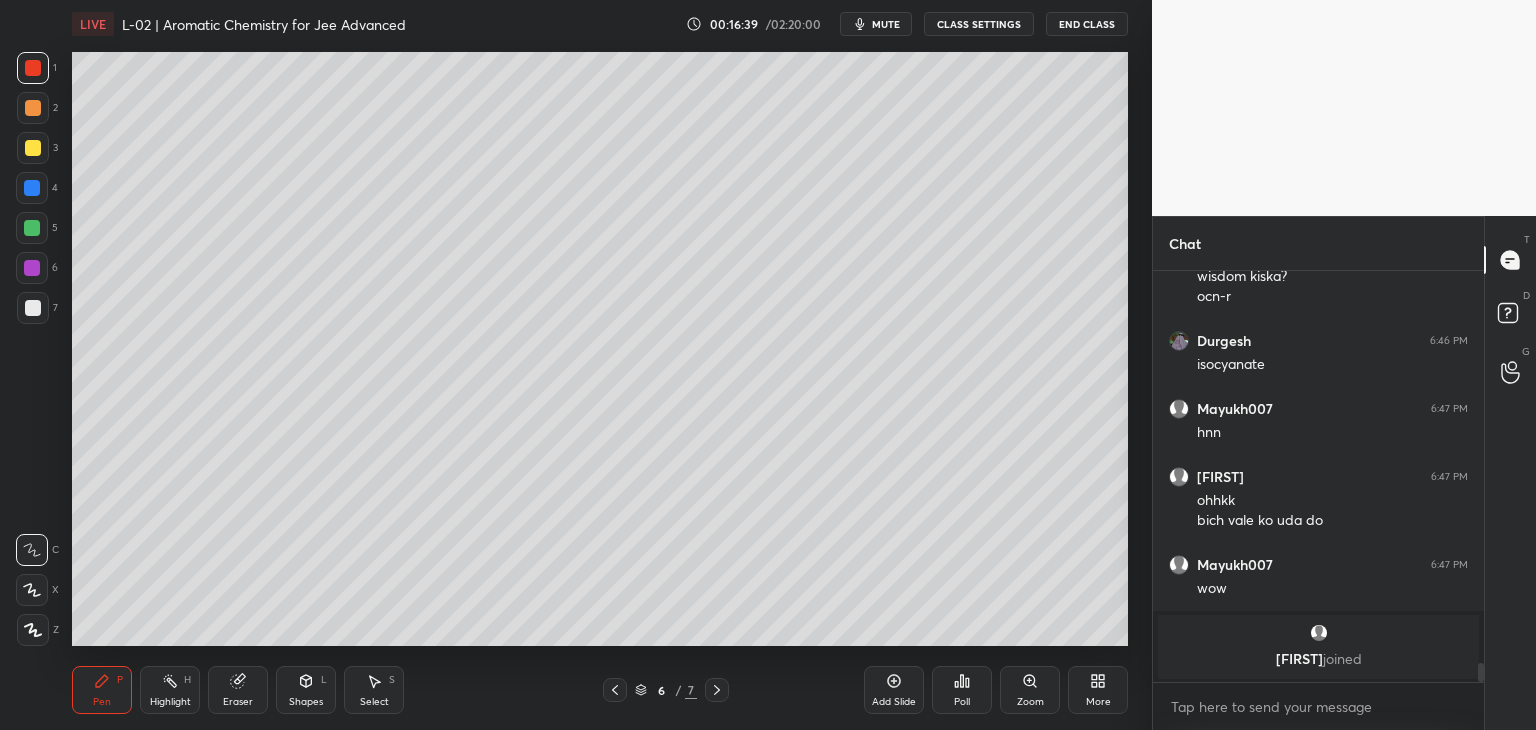 click 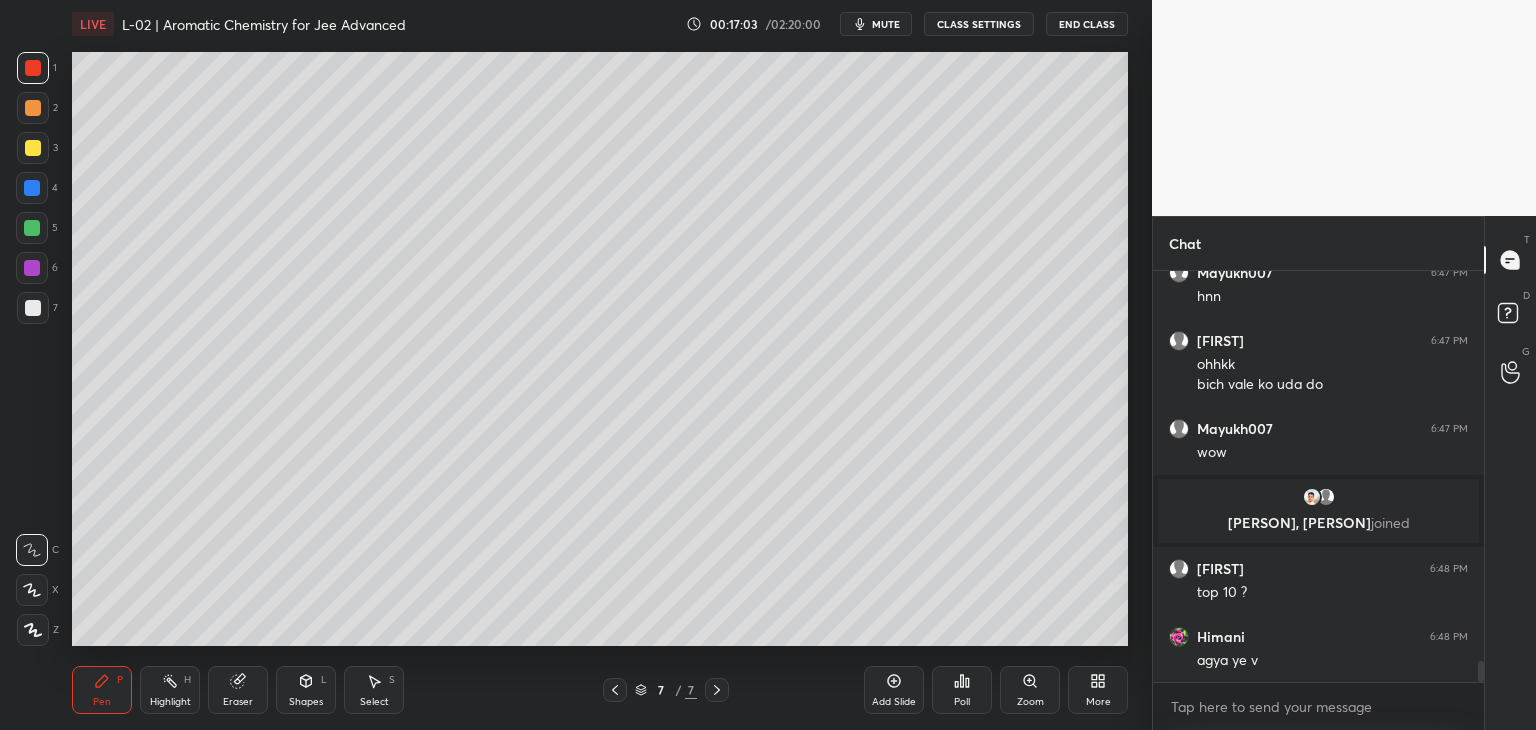 scroll, scrollTop: 7680, scrollLeft: 0, axis: vertical 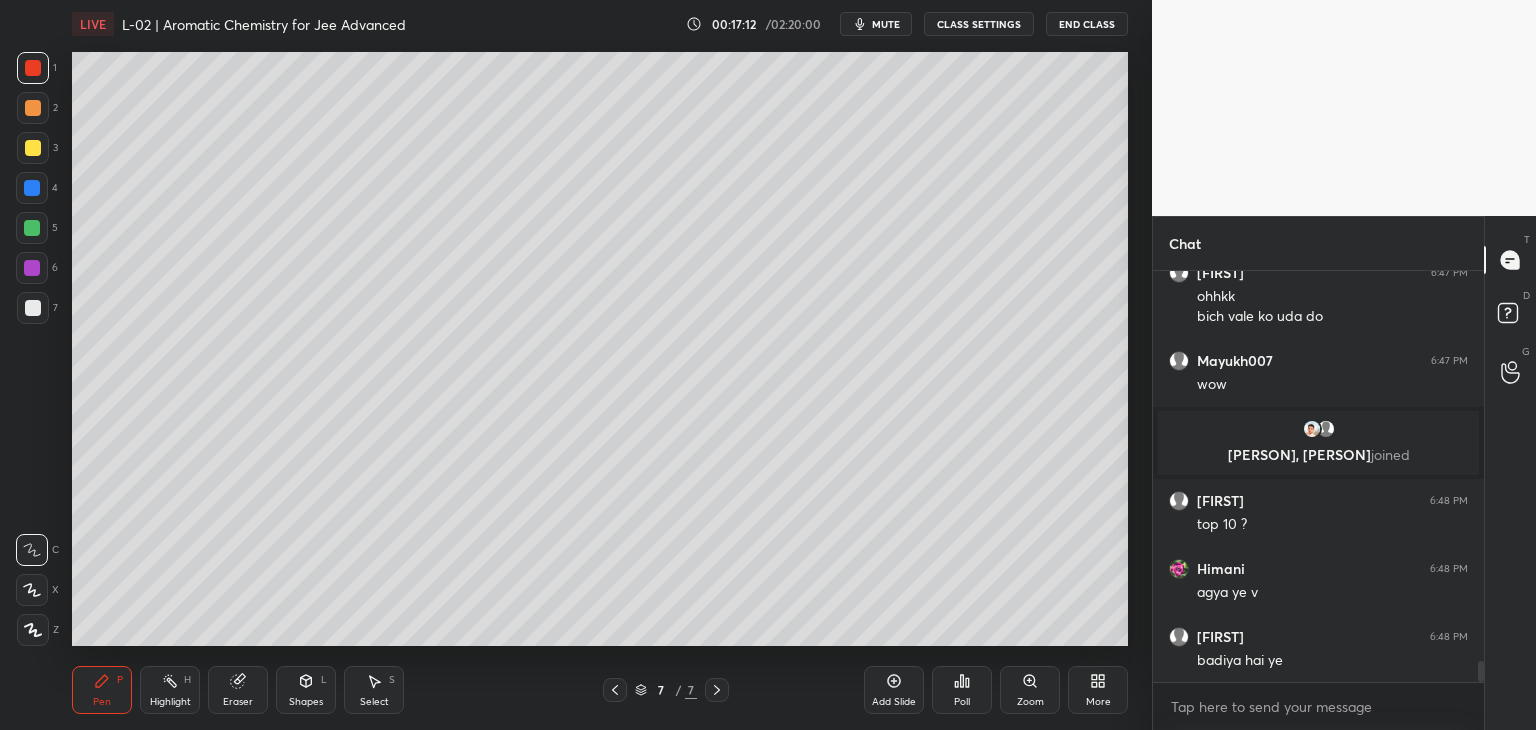 click on "Eraser" at bounding box center (238, 690) 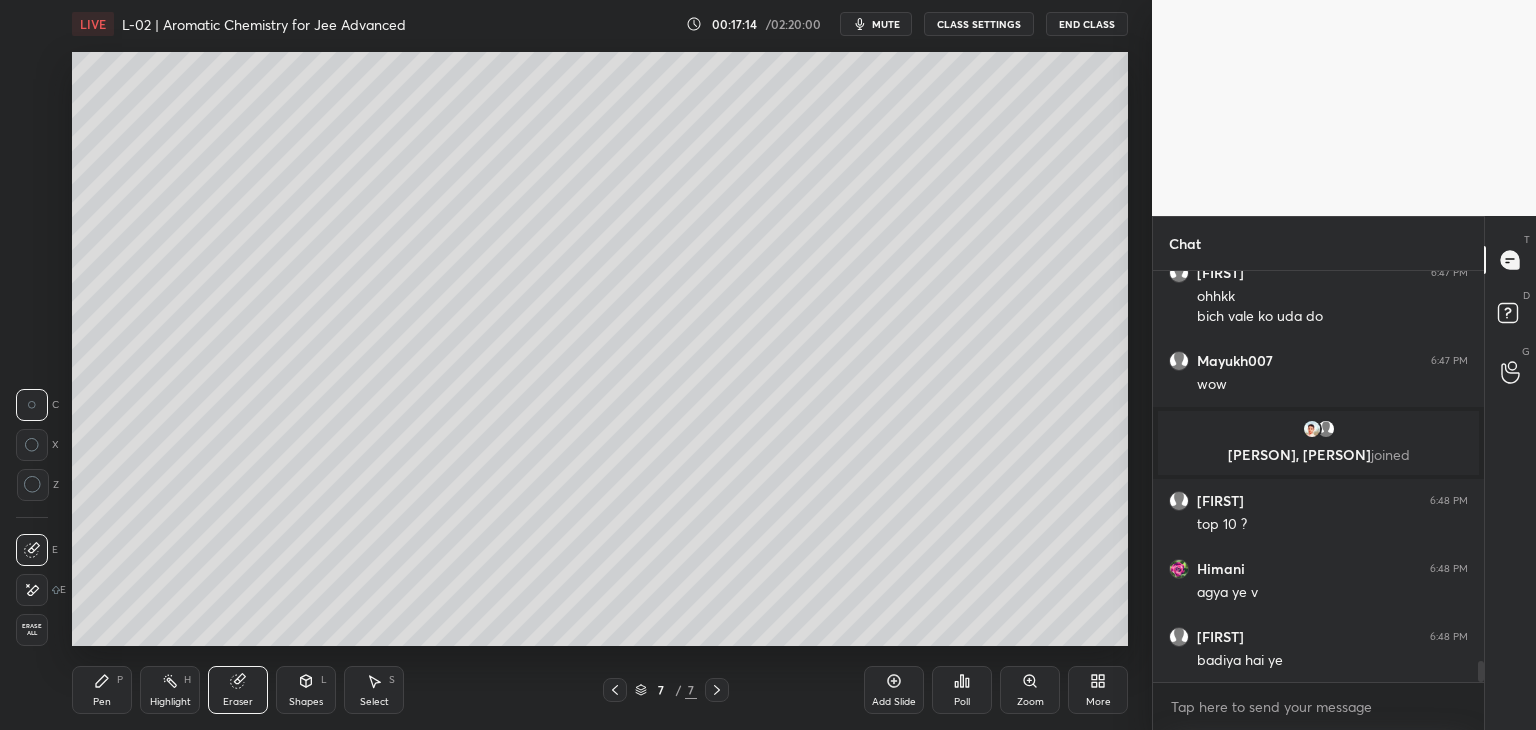 click on "Pen P" at bounding box center [102, 690] 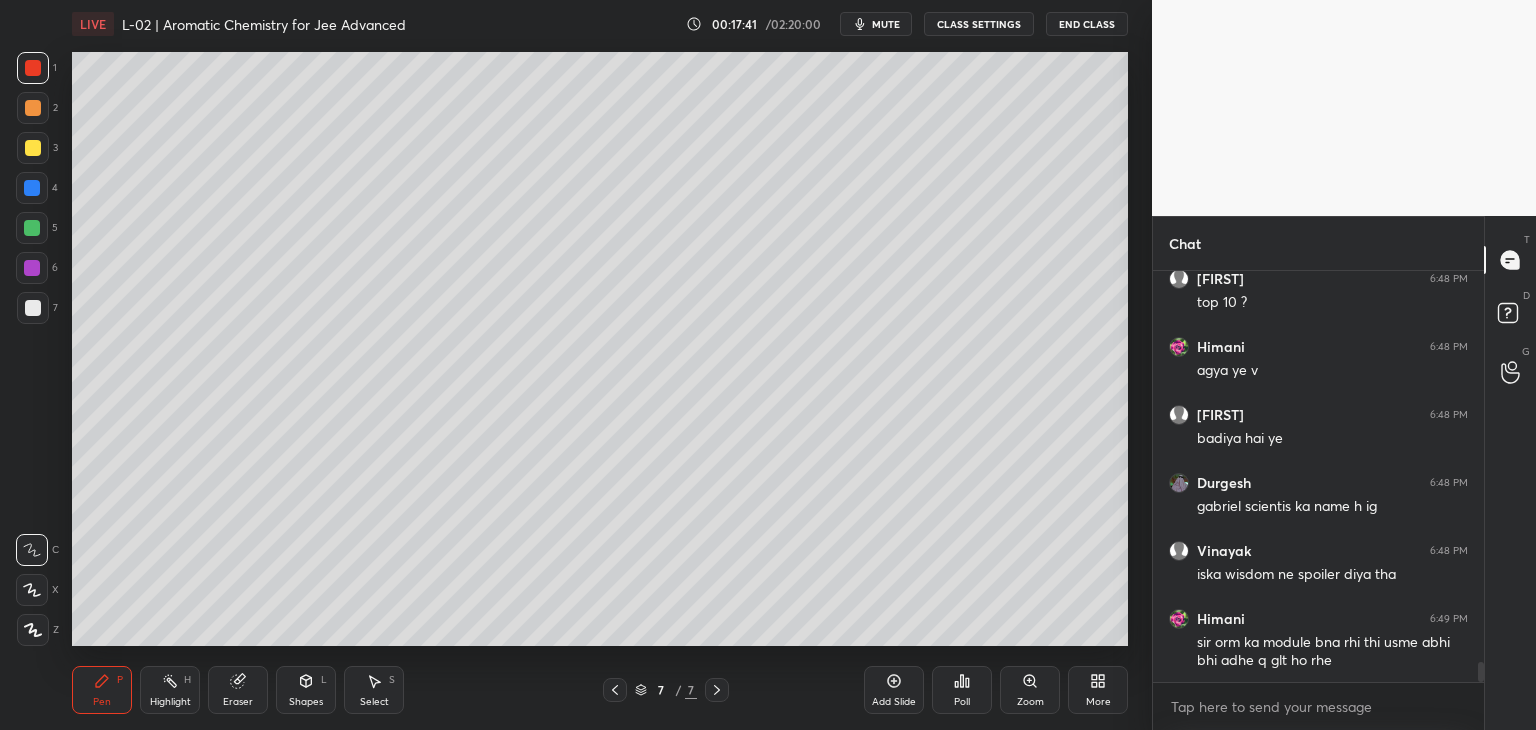 scroll, scrollTop: 7970, scrollLeft: 0, axis: vertical 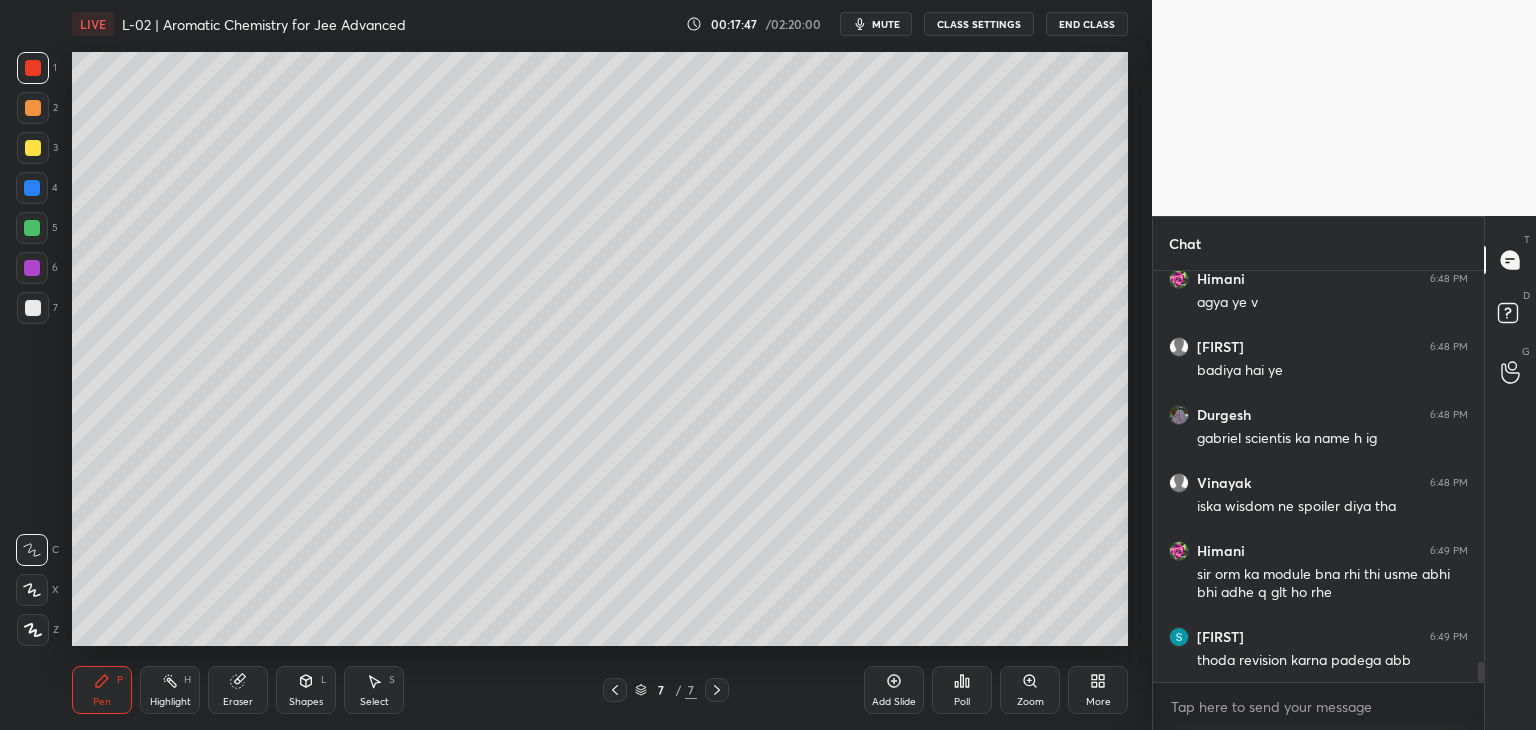 click 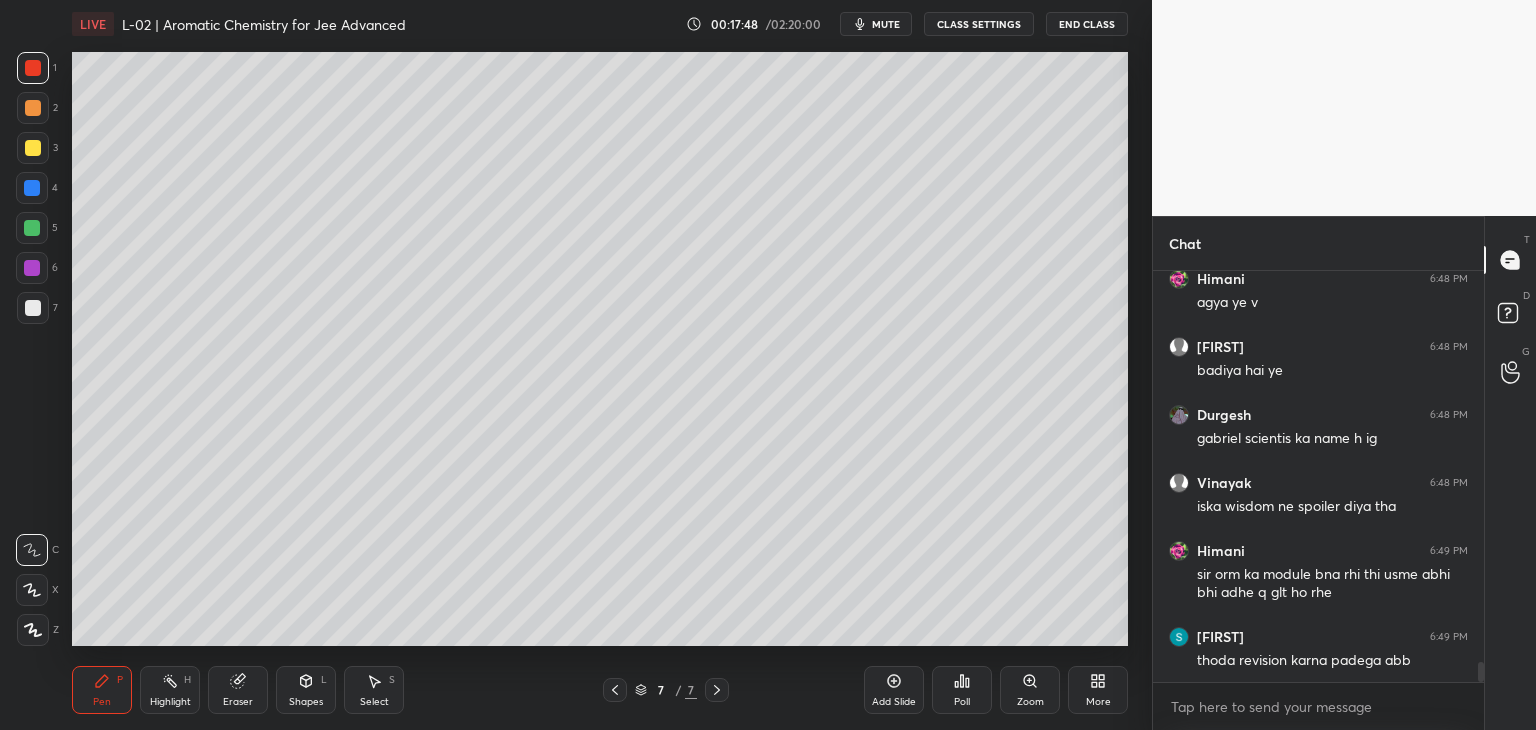 click at bounding box center (32, 188) 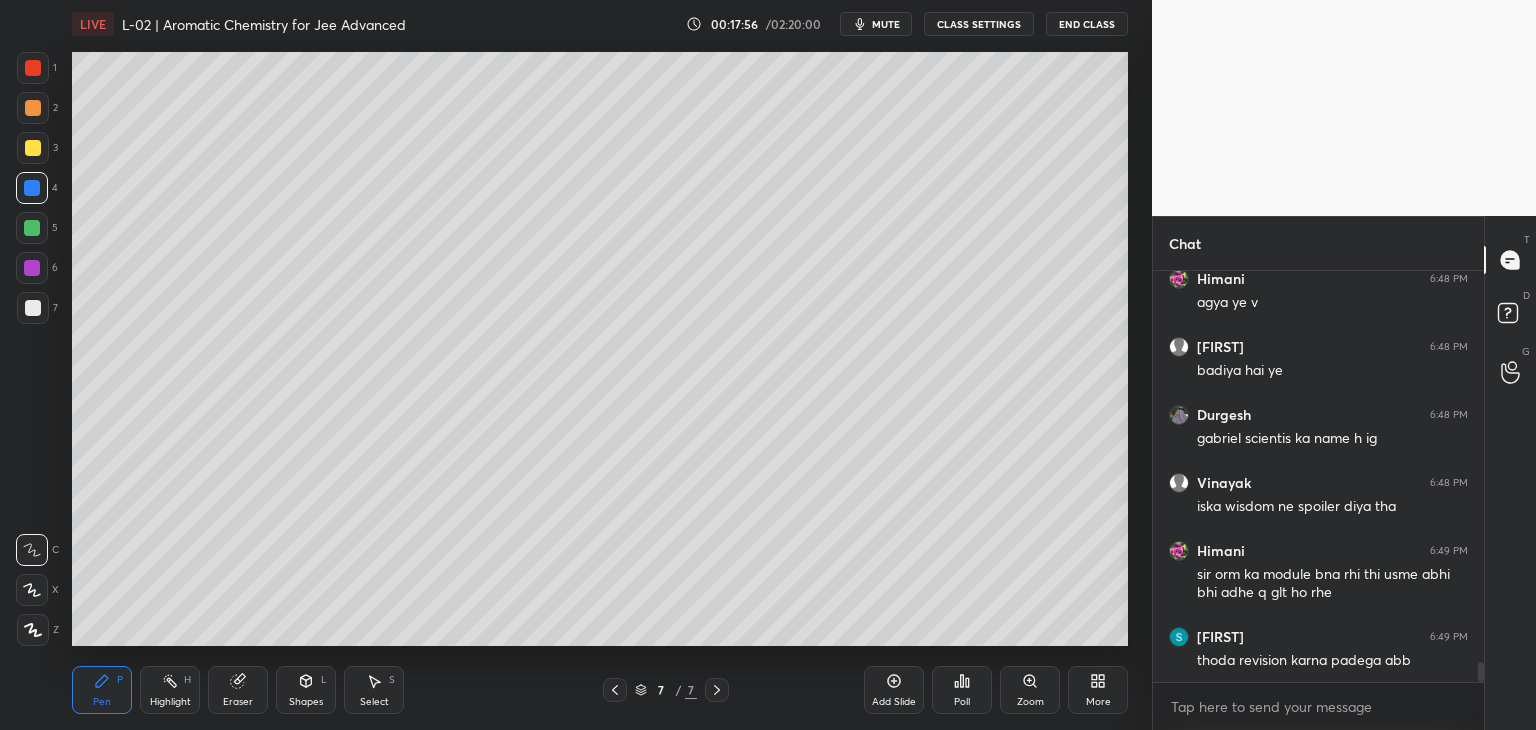 click on "mute" at bounding box center (886, 24) 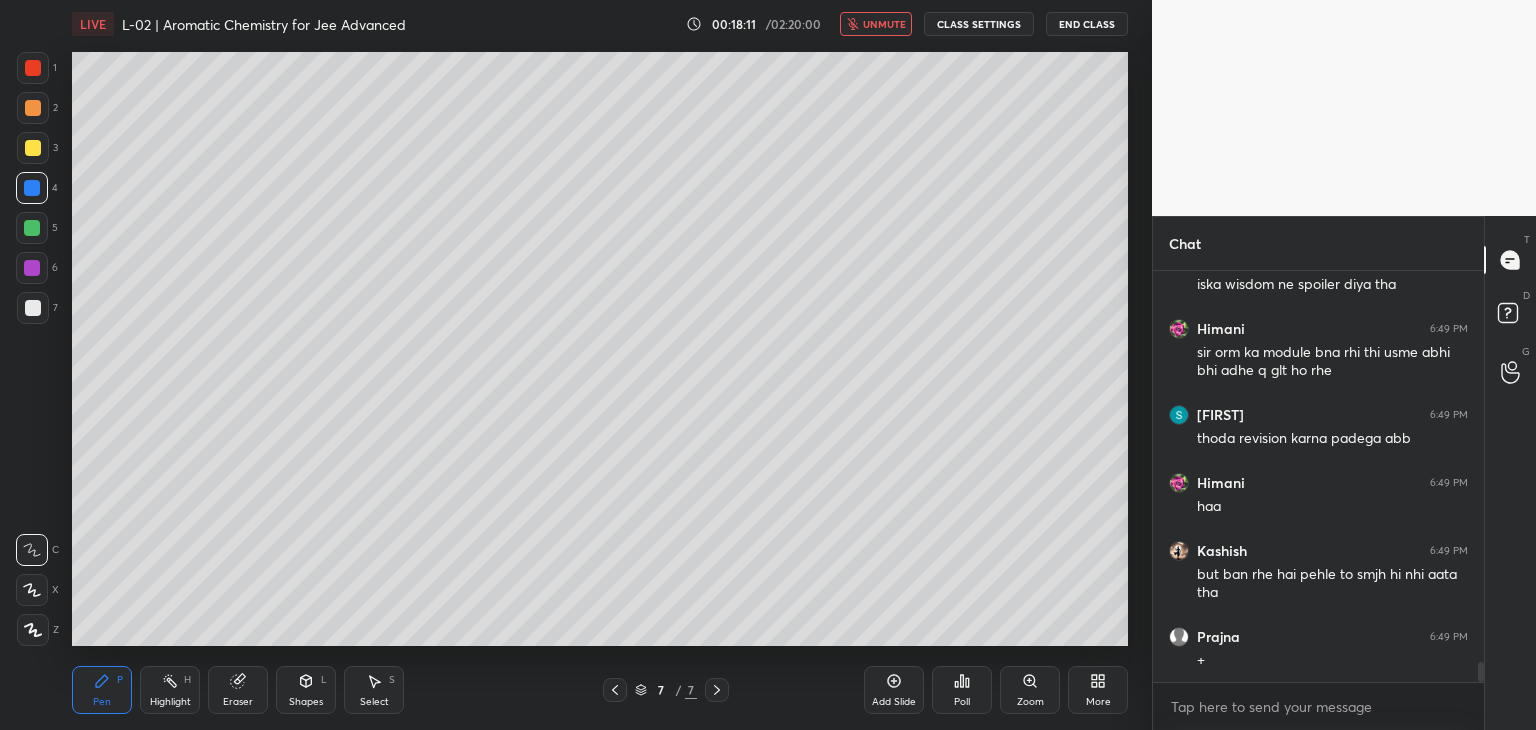 scroll, scrollTop: 8260, scrollLeft: 0, axis: vertical 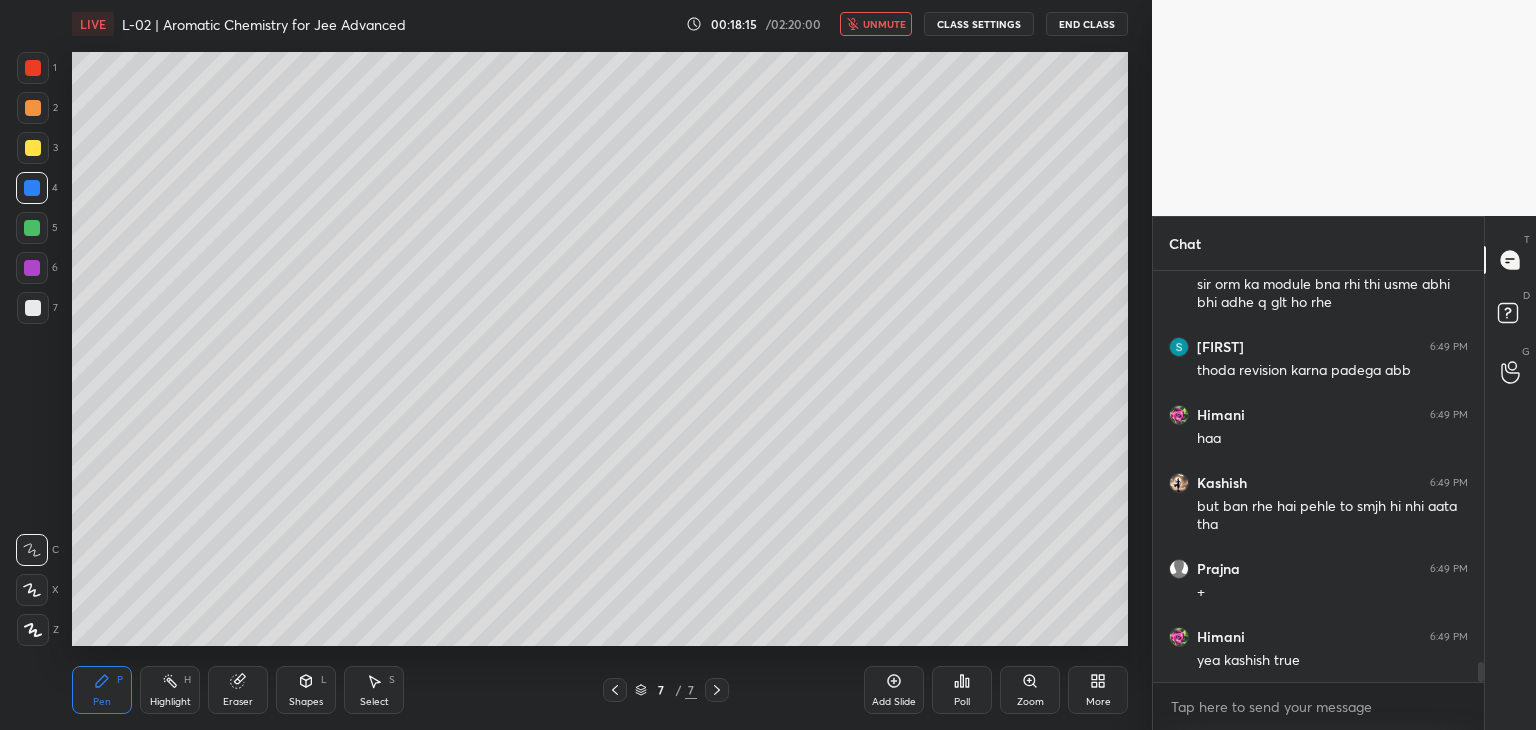 click on "unmute" at bounding box center (884, 24) 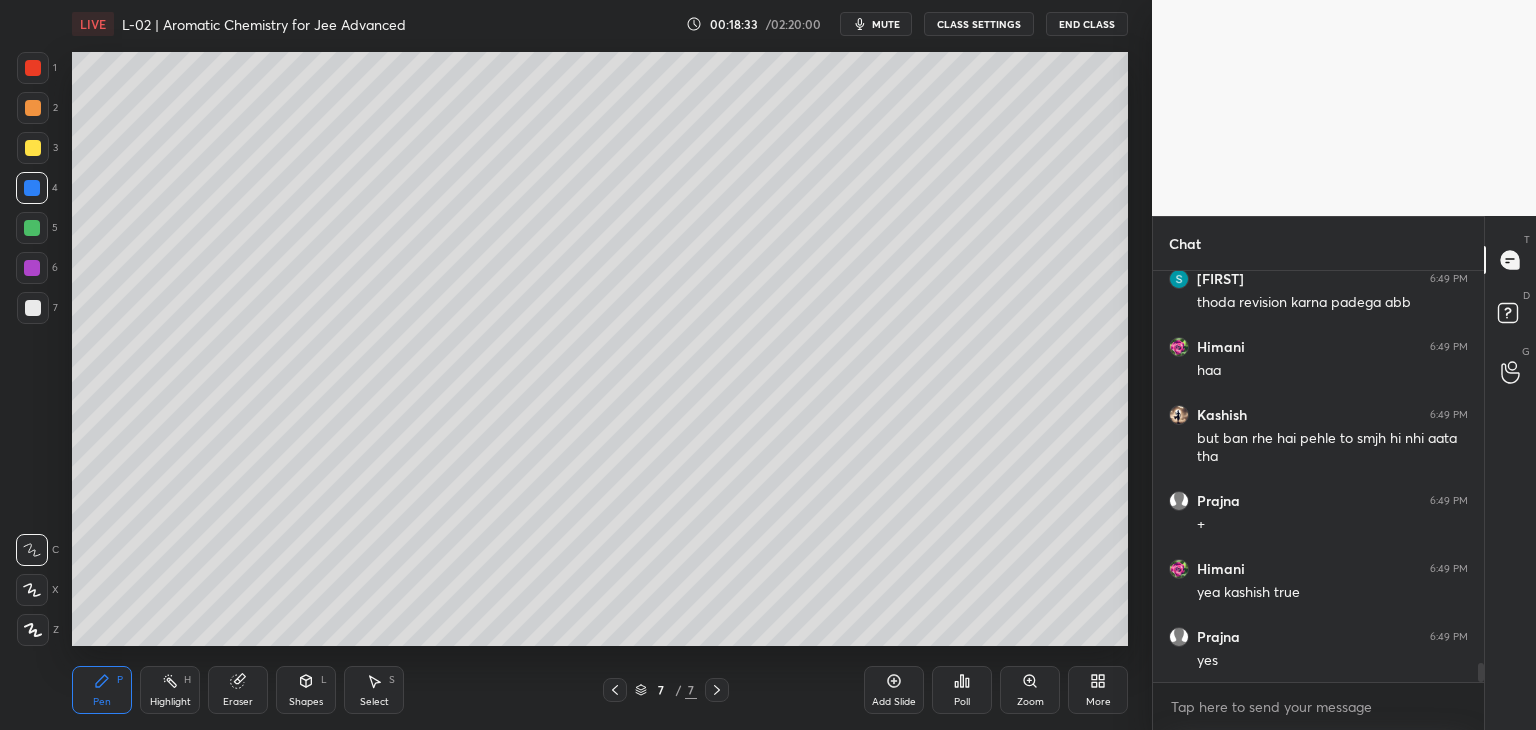 scroll, scrollTop: 8396, scrollLeft: 0, axis: vertical 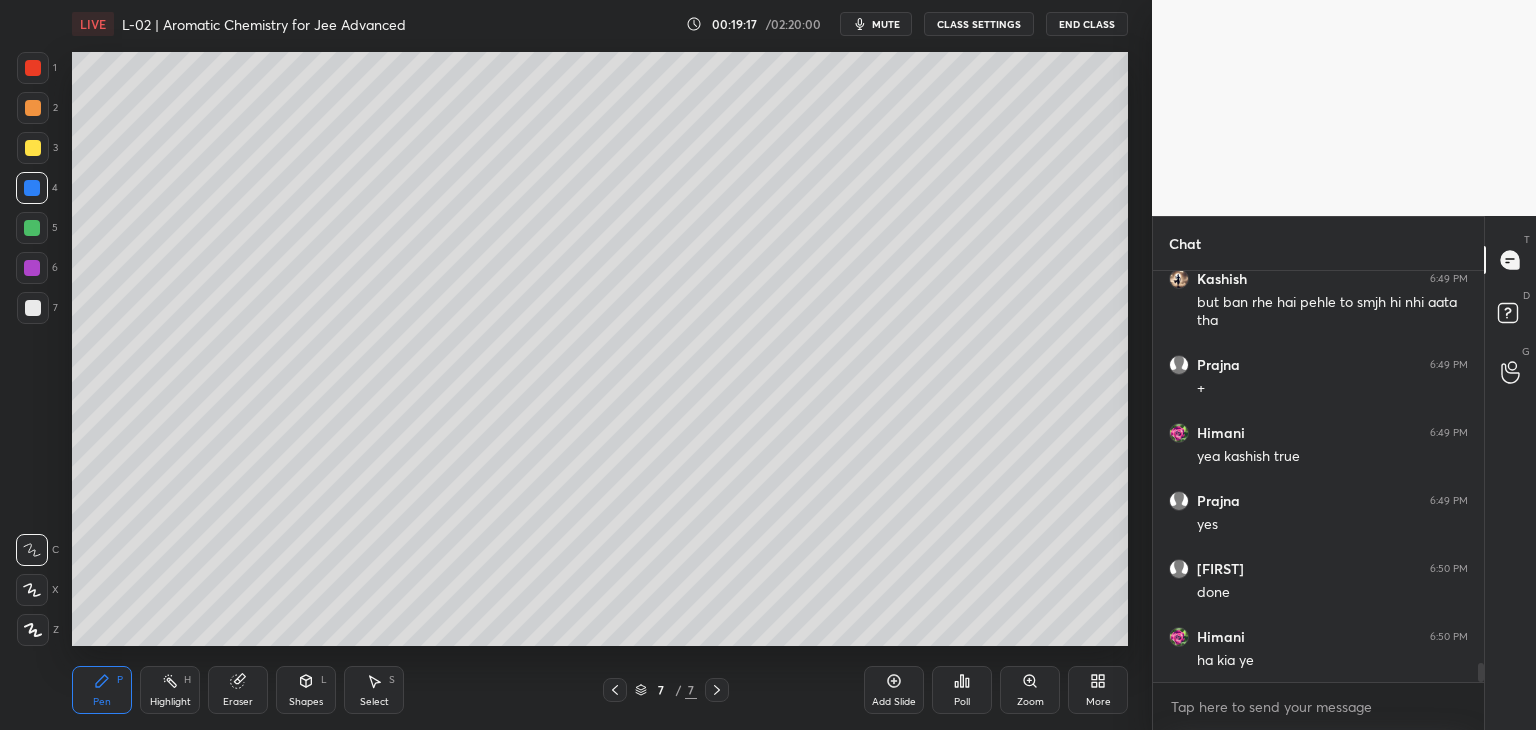 click at bounding box center (33, 68) 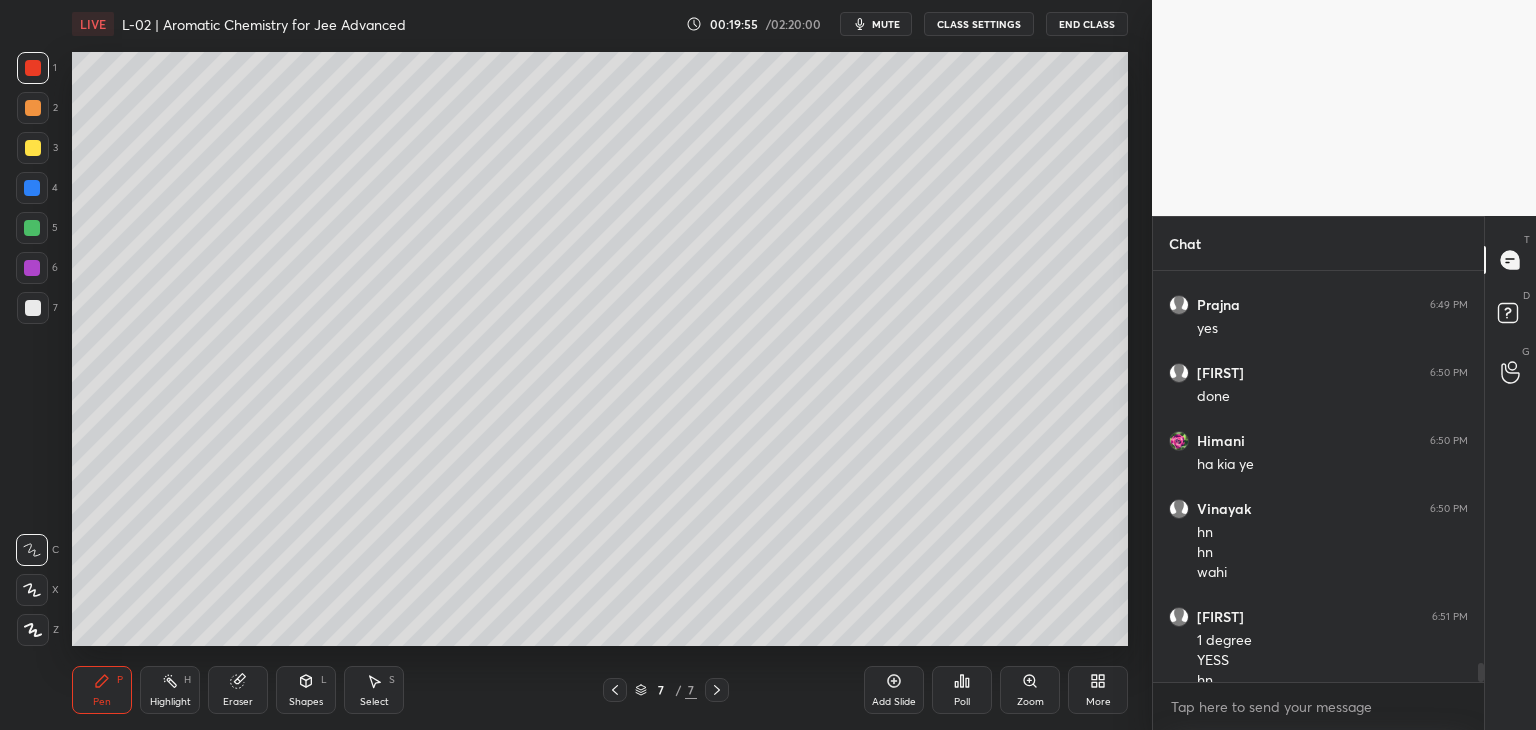 scroll, scrollTop: 8680, scrollLeft: 0, axis: vertical 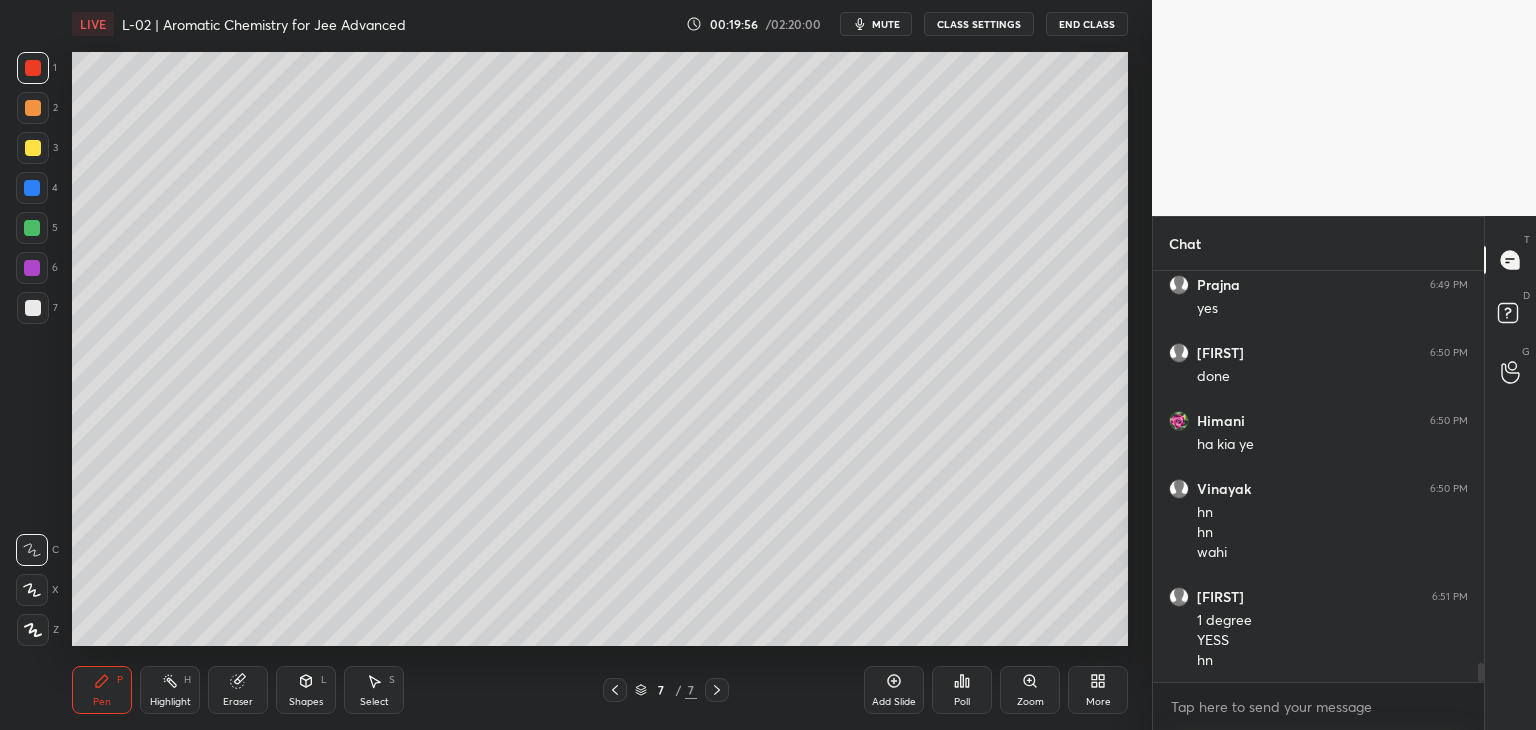 click 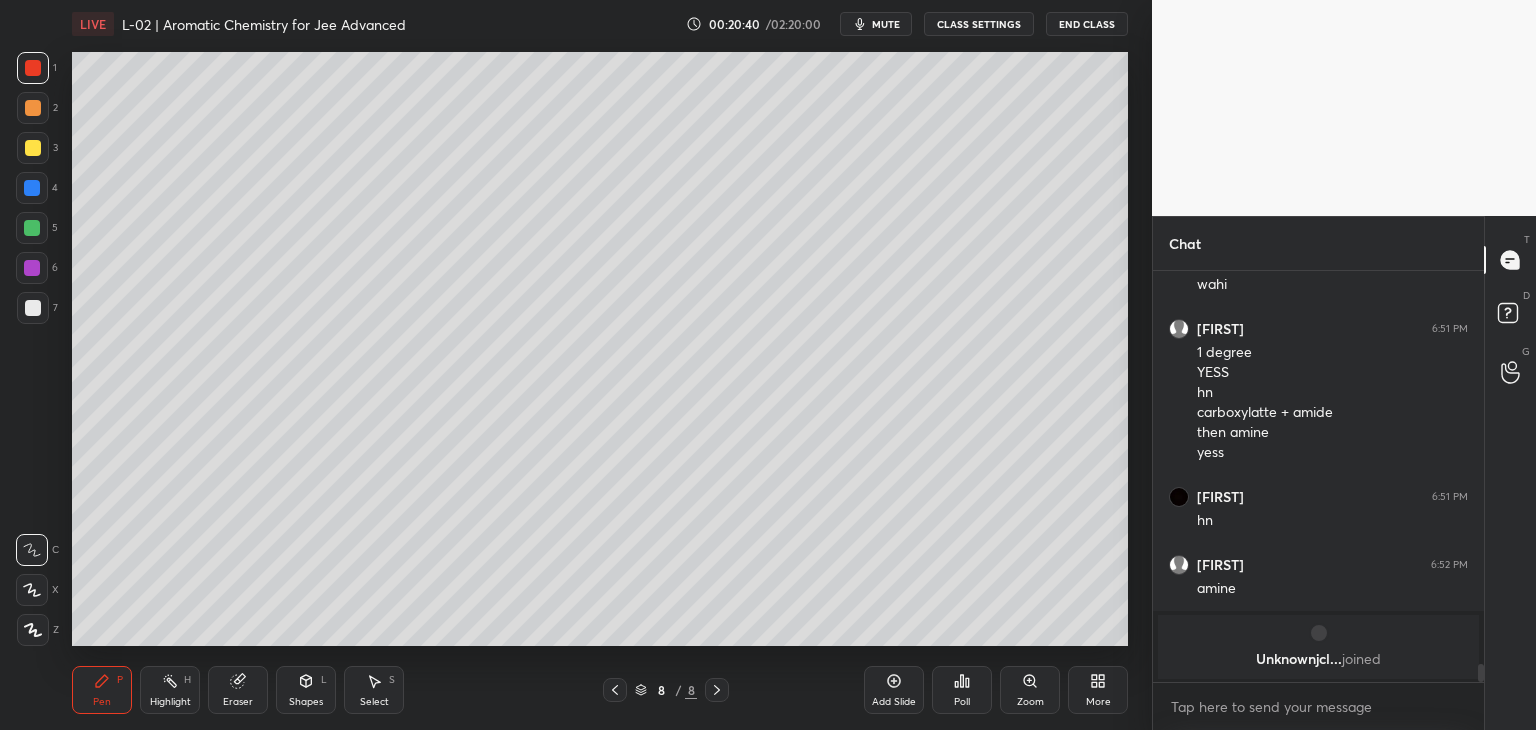 scroll, scrollTop: 8592, scrollLeft: 0, axis: vertical 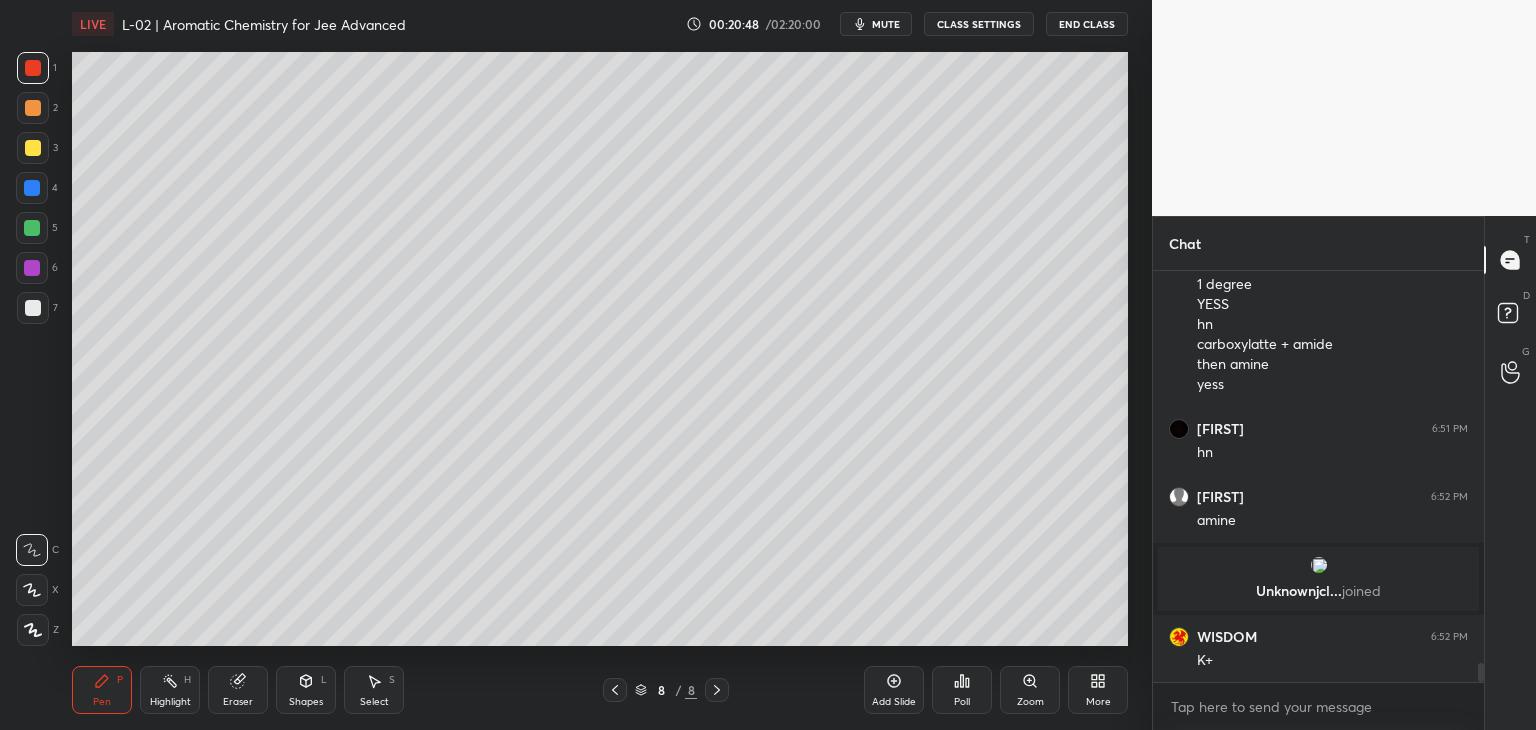 click 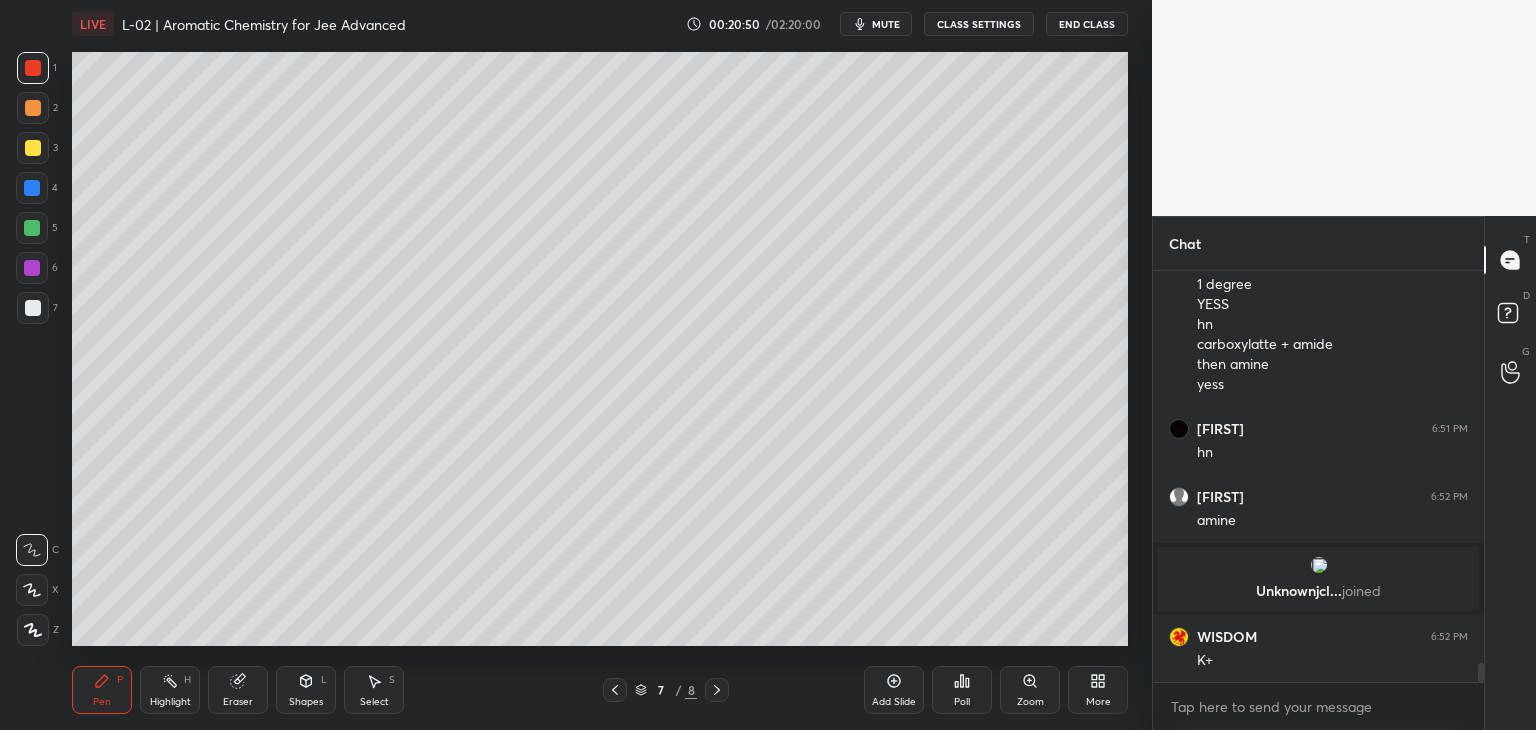 click at bounding box center [717, 690] 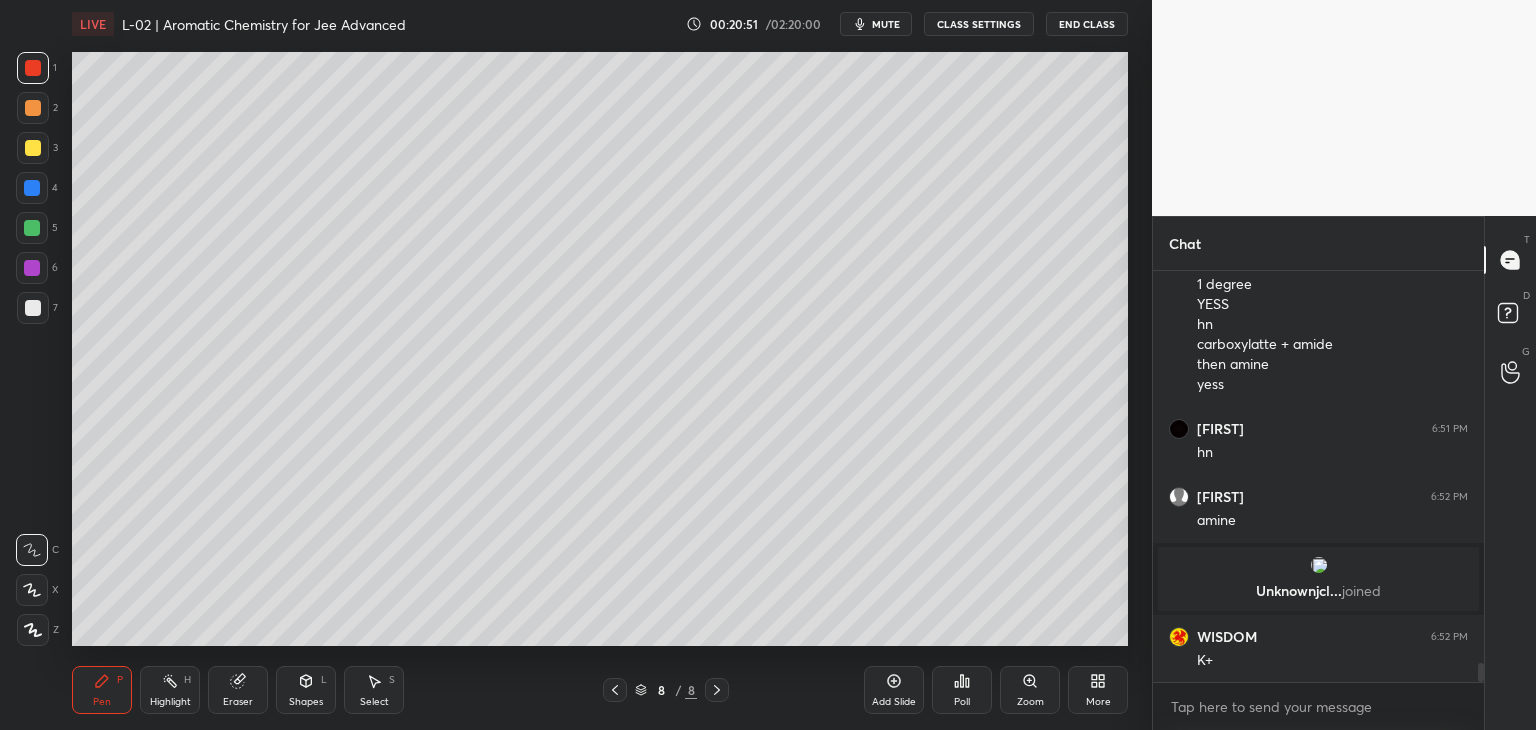 click 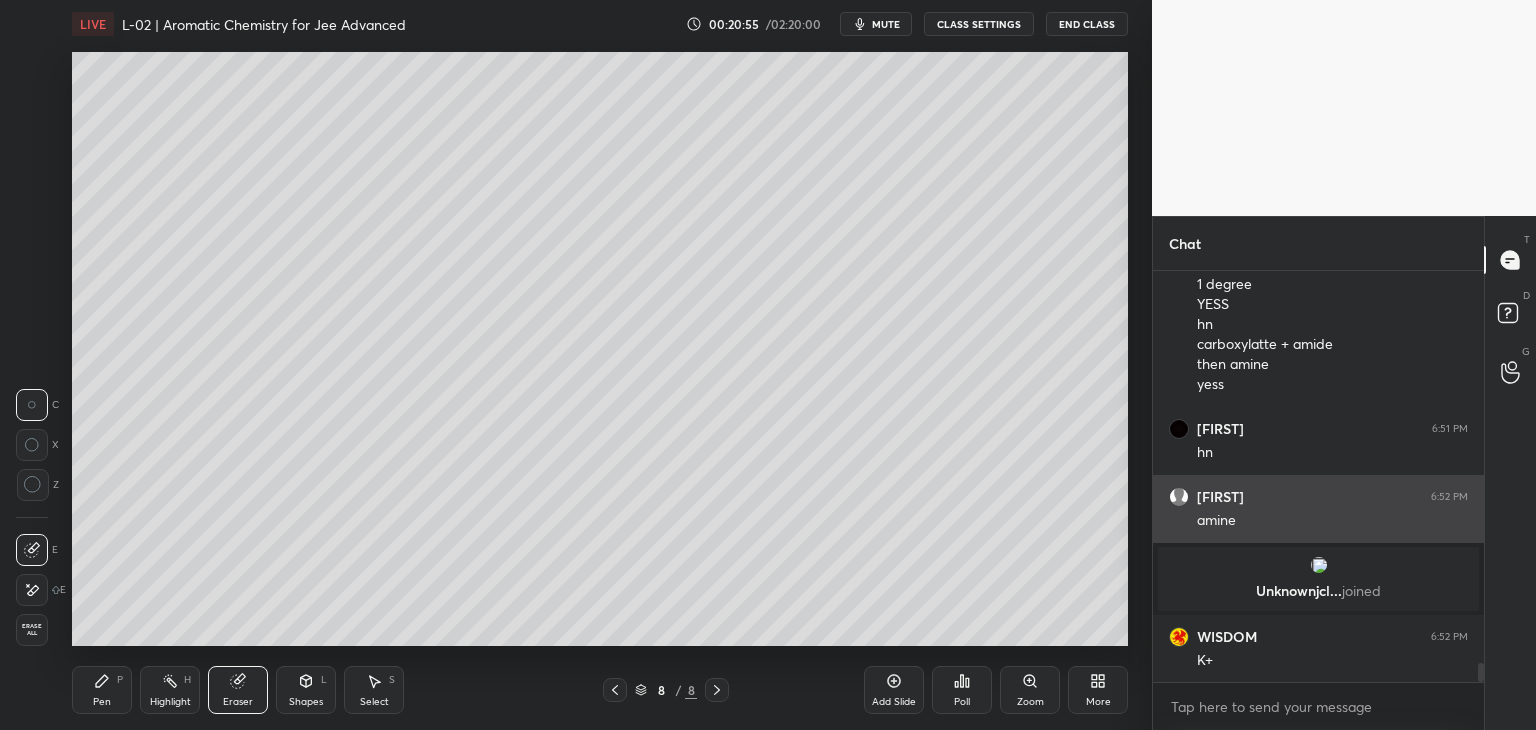 scroll, scrollTop: 8660, scrollLeft: 0, axis: vertical 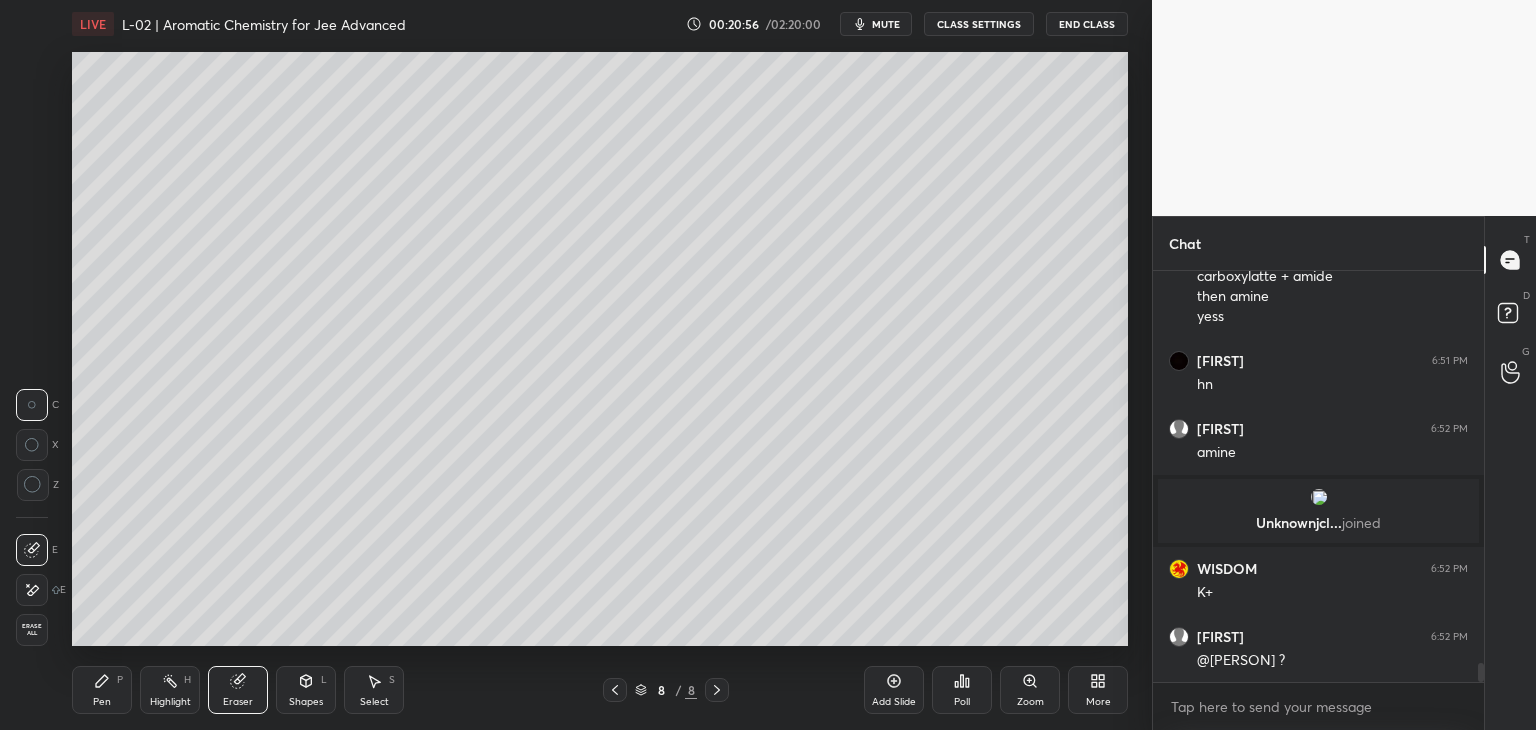click 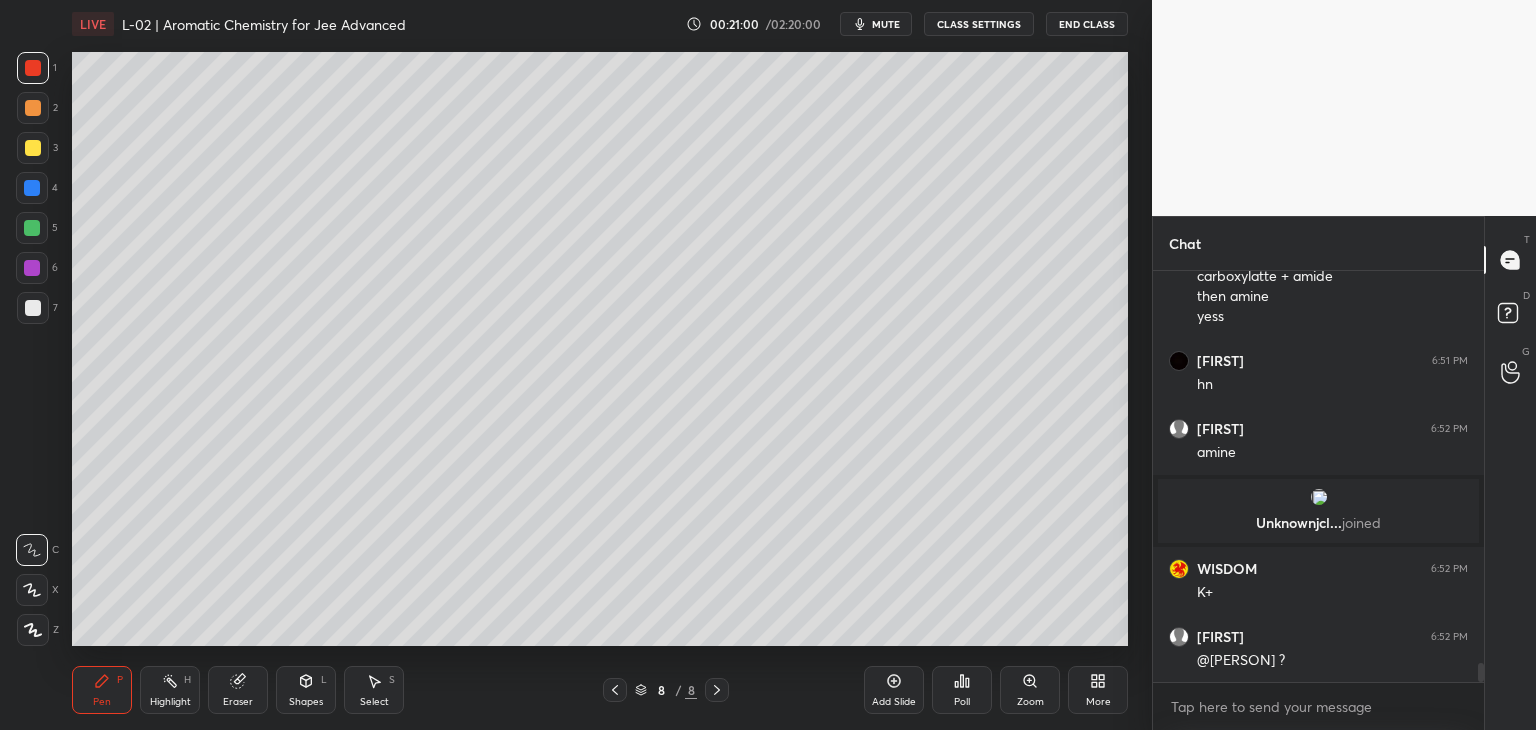 click 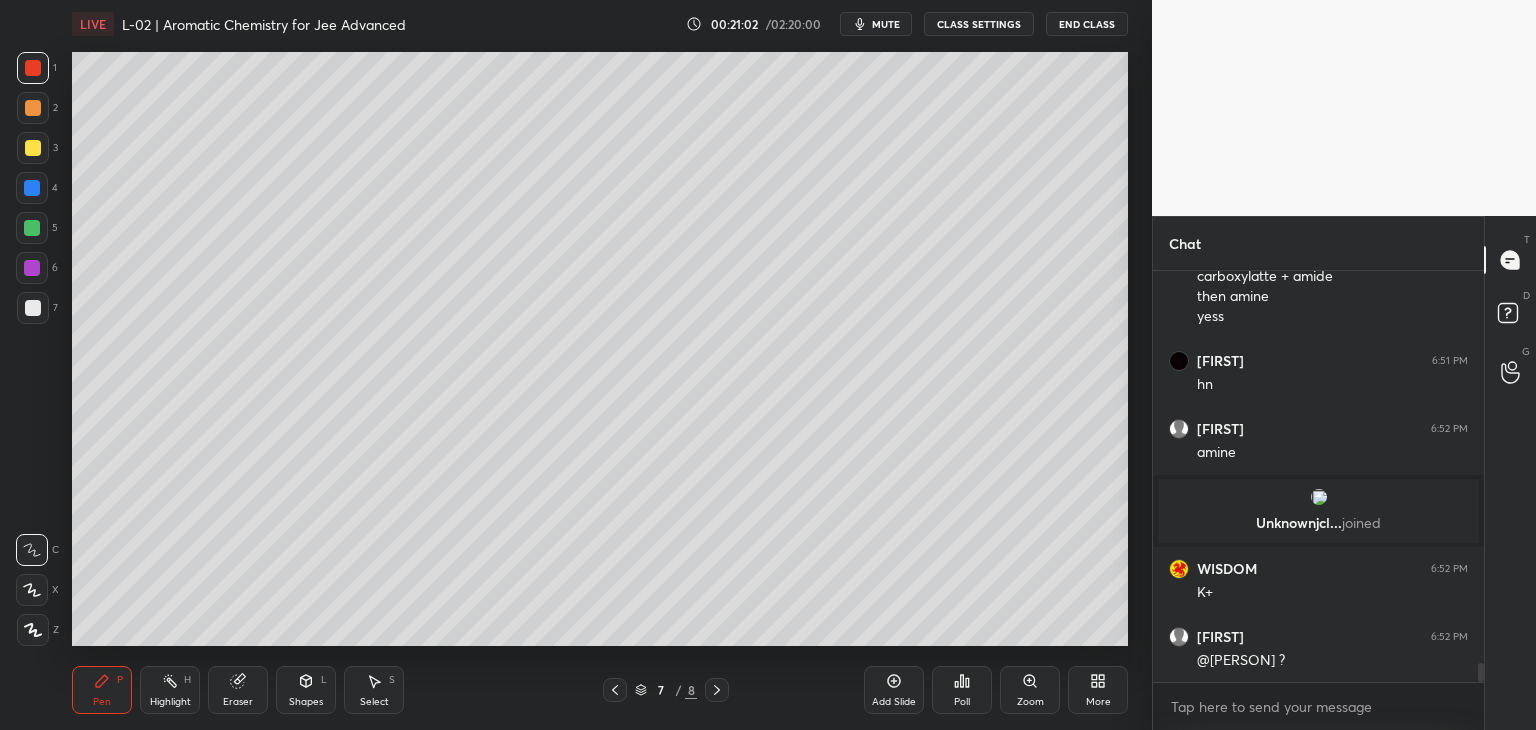 scroll, scrollTop: 8680, scrollLeft: 0, axis: vertical 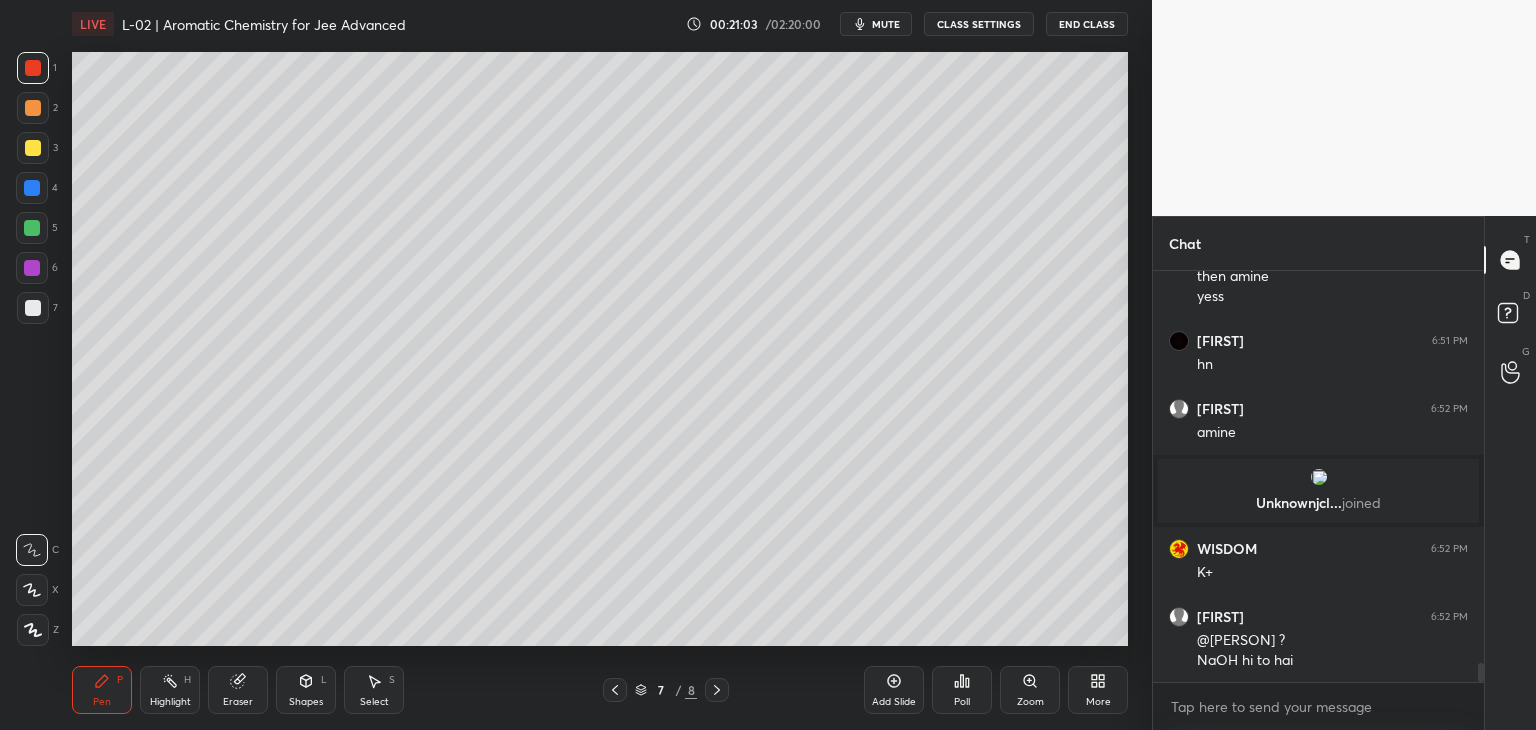 click at bounding box center [33, 108] 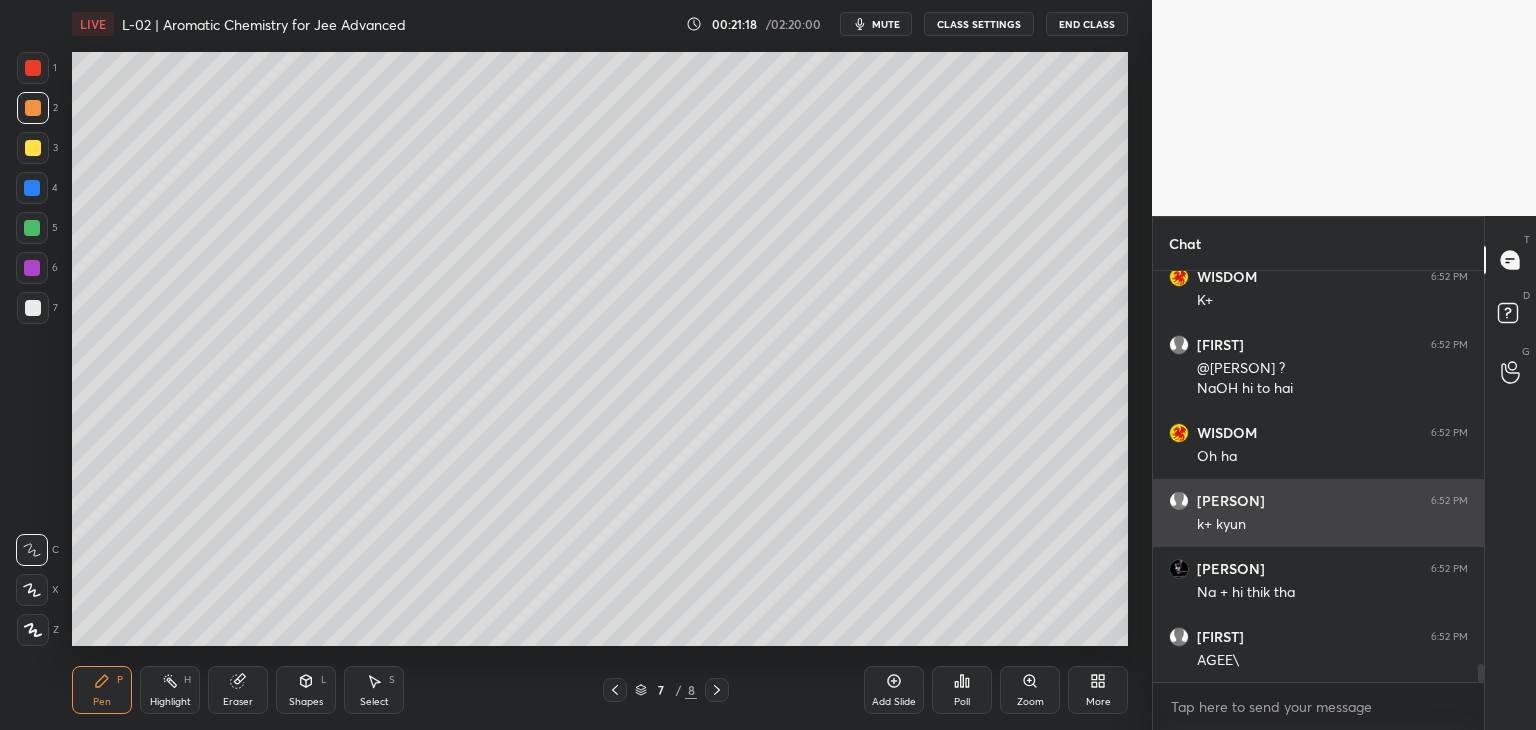 scroll, scrollTop: 8972, scrollLeft: 0, axis: vertical 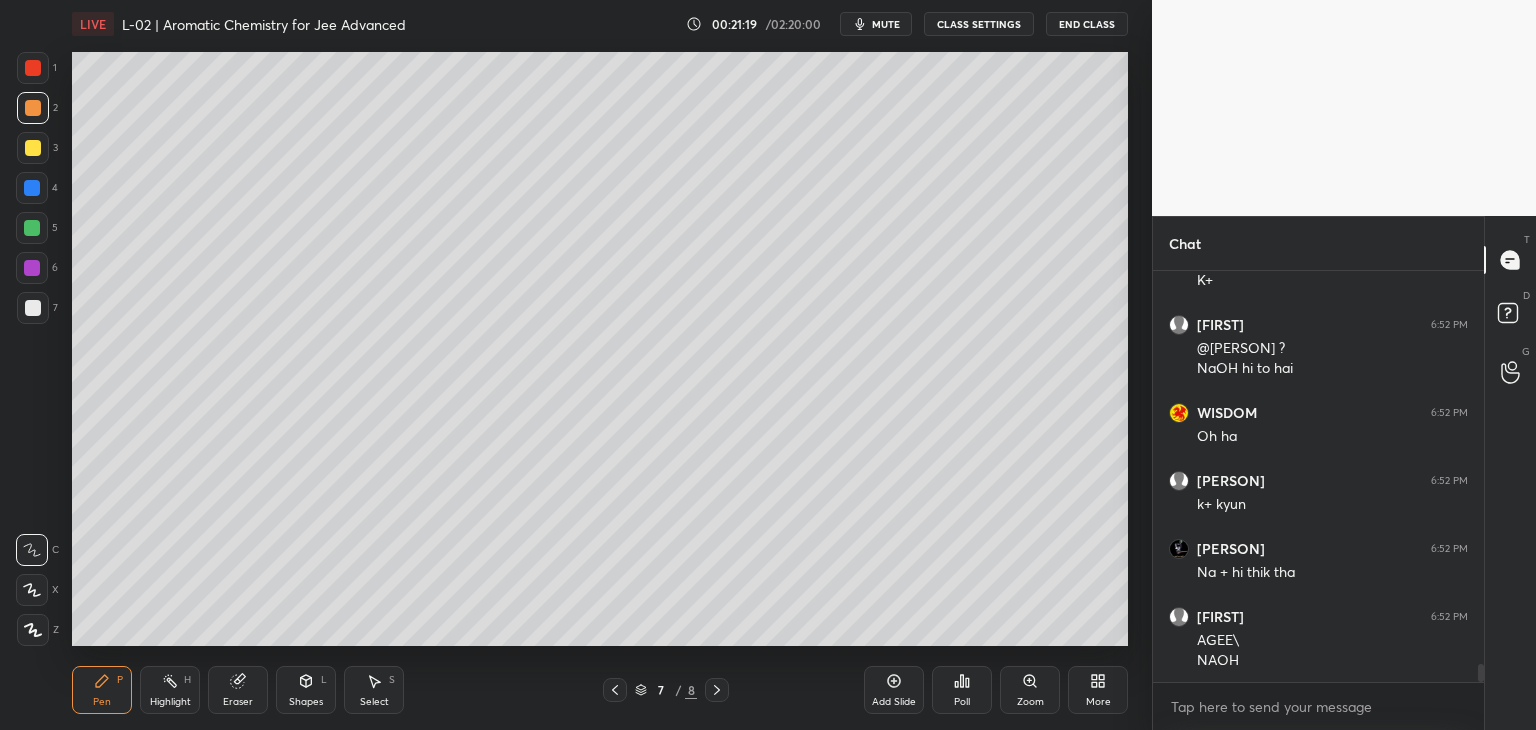 click 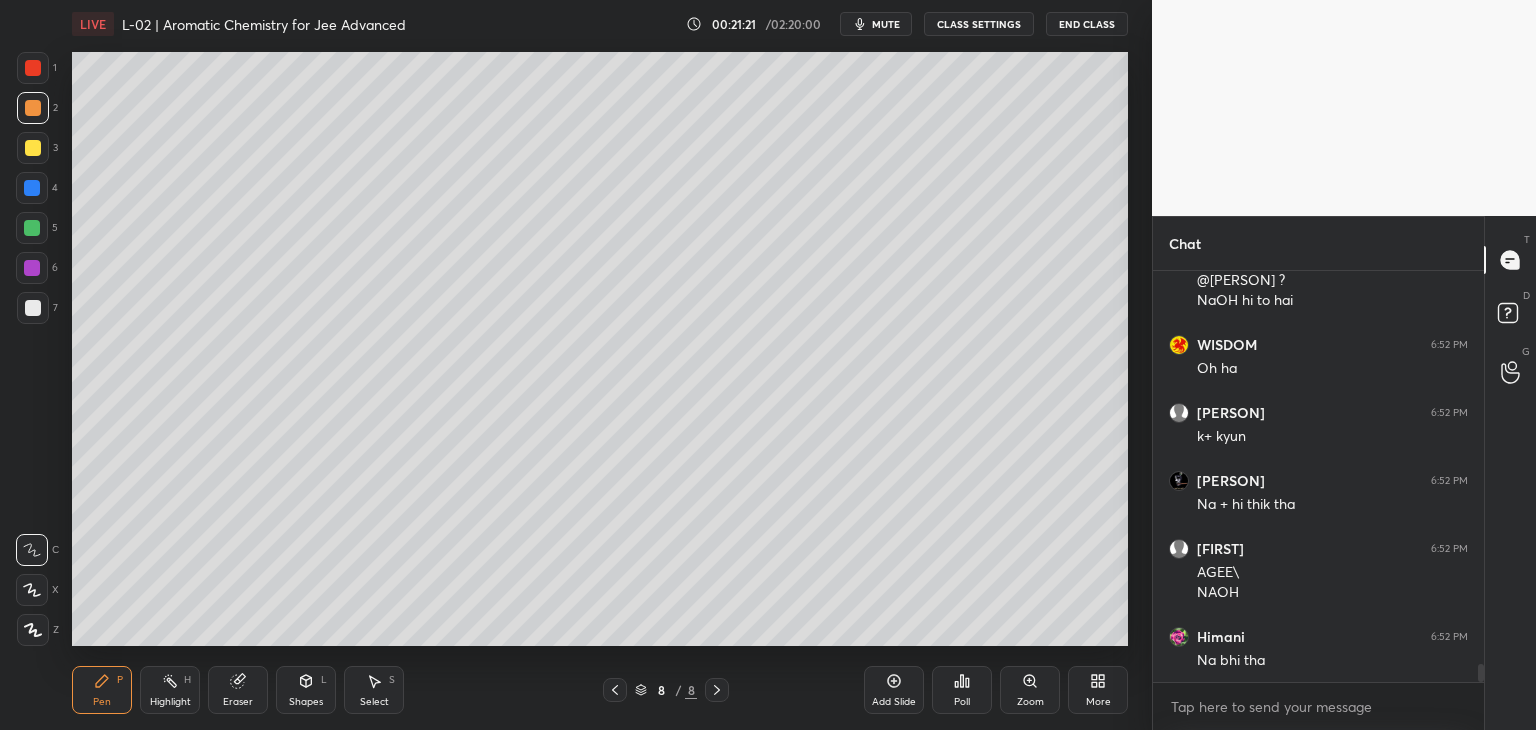 scroll, scrollTop: 9108, scrollLeft: 0, axis: vertical 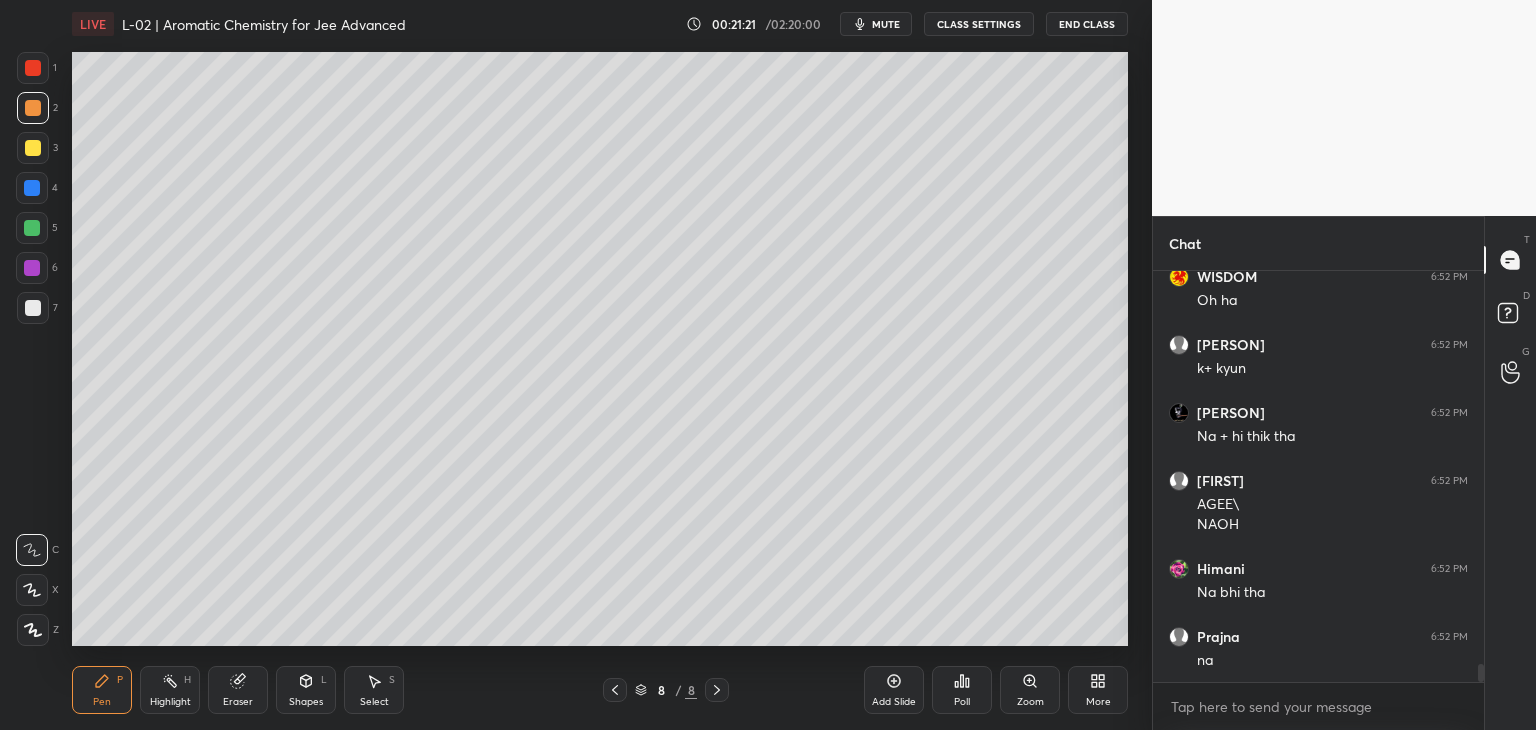 click on "Eraser" at bounding box center [238, 690] 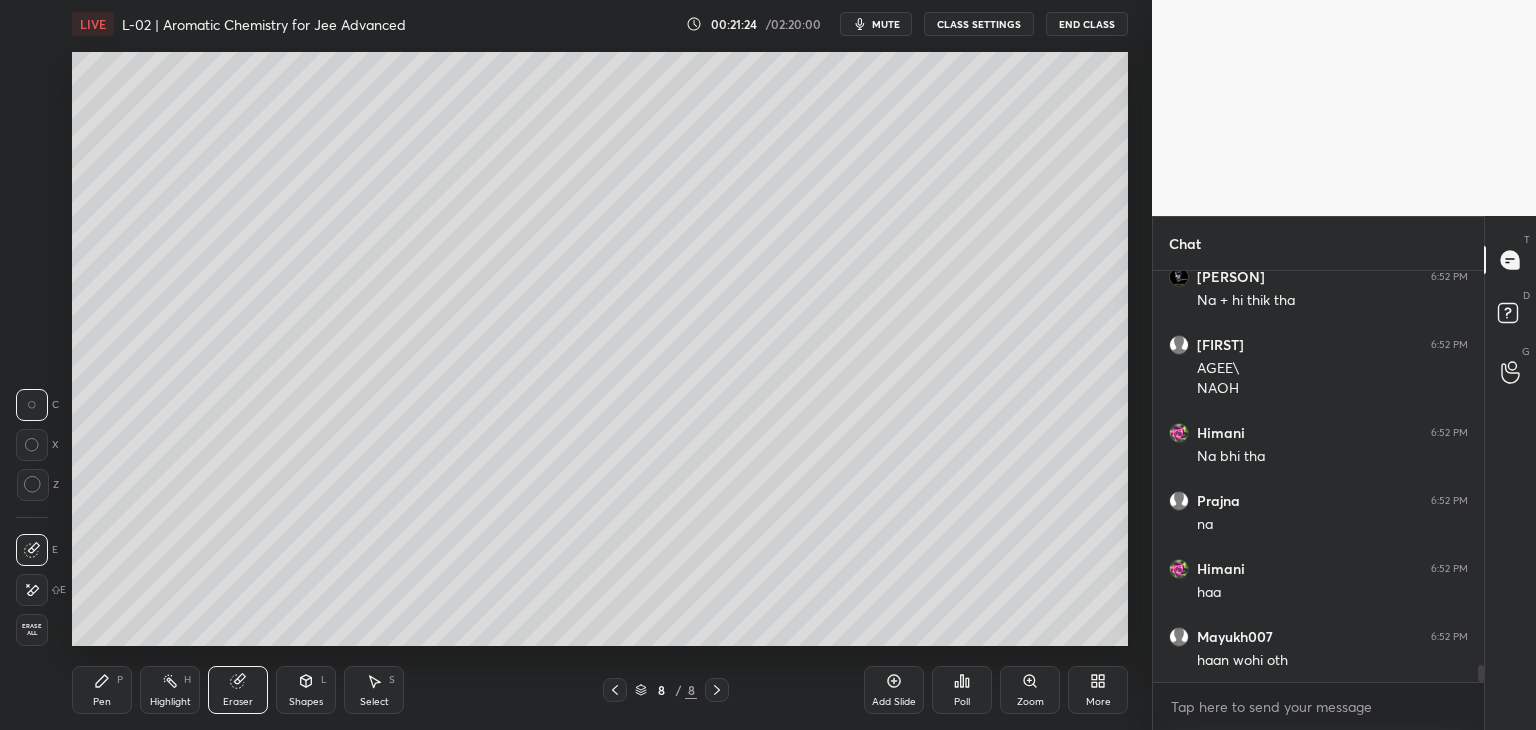 scroll, scrollTop: 9312, scrollLeft: 0, axis: vertical 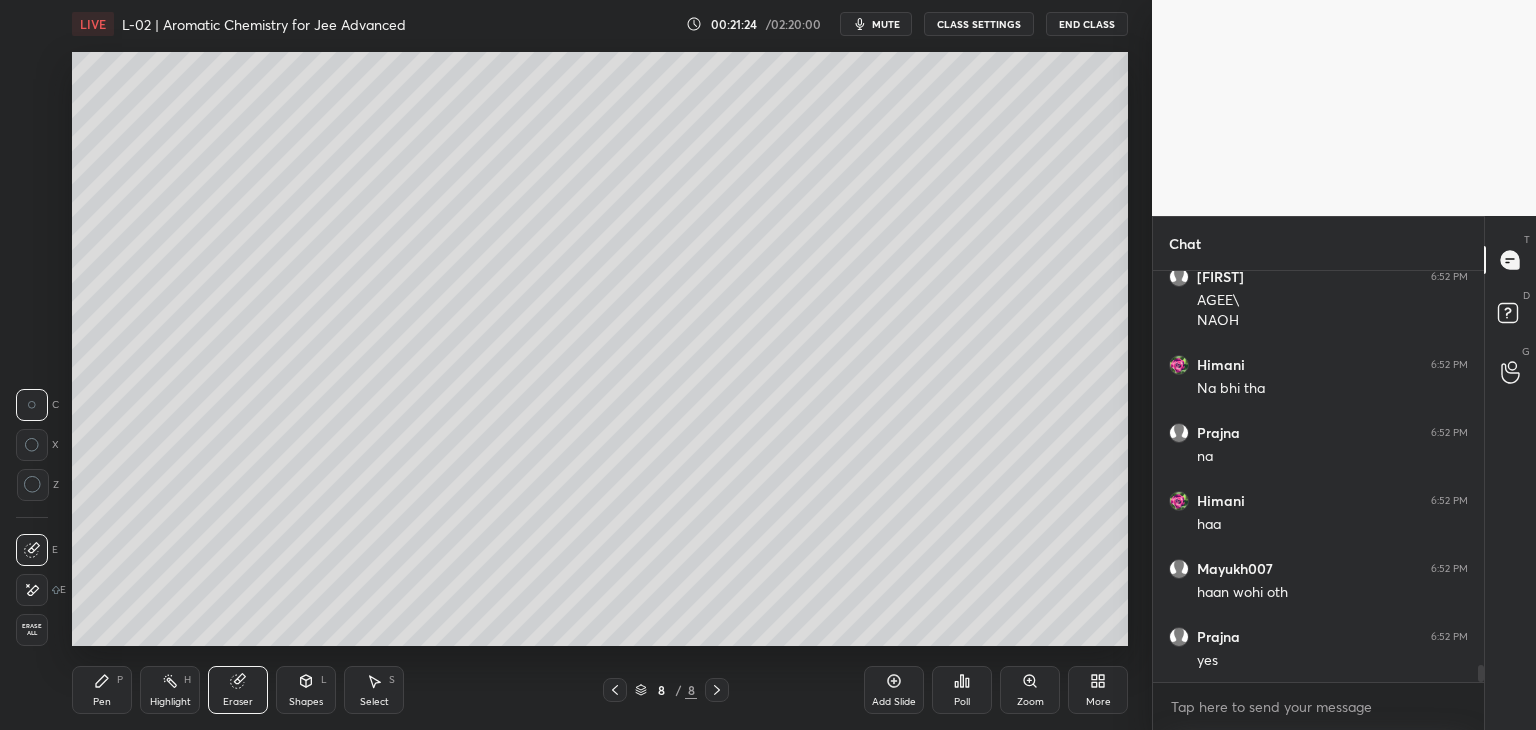 click on "Pen P" at bounding box center (102, 690) 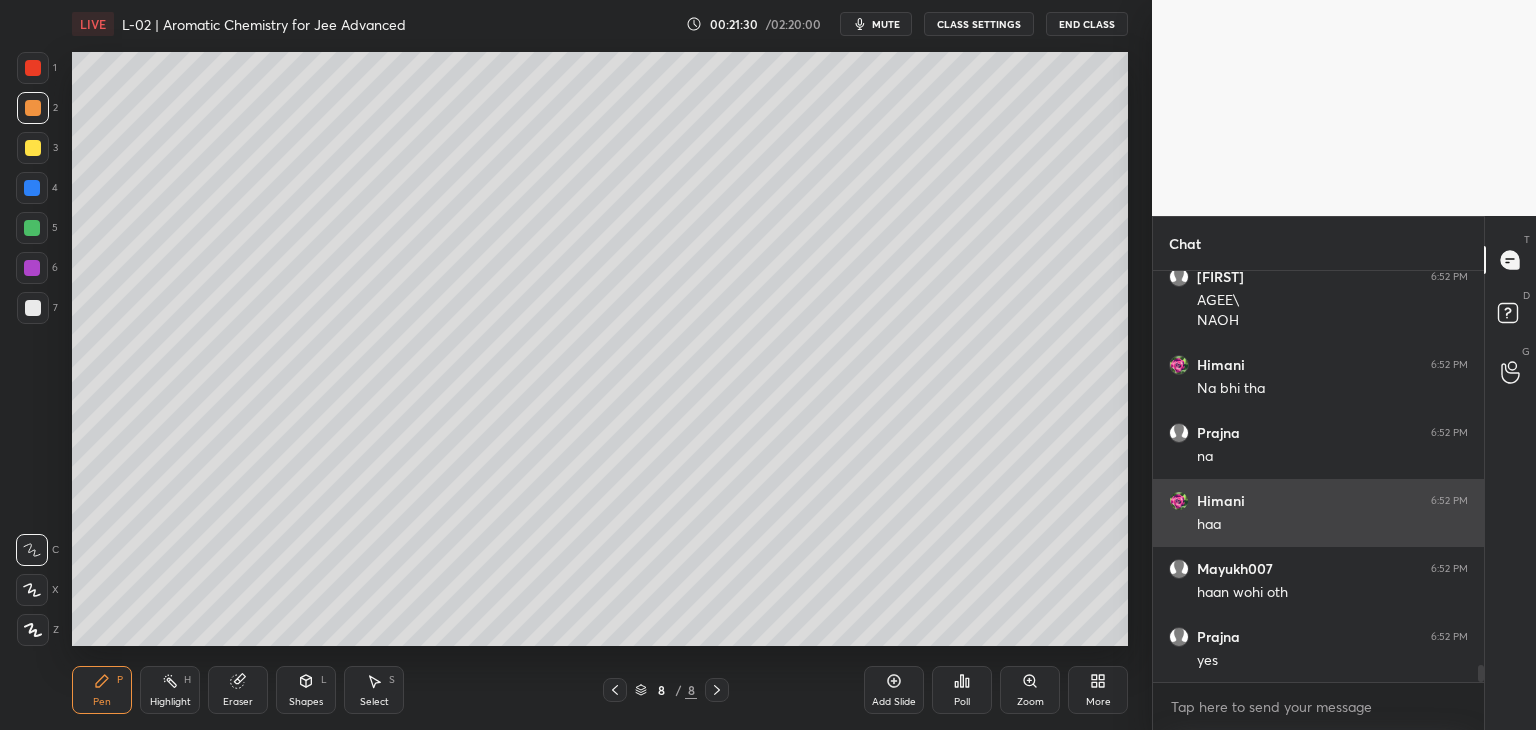 scroll, scrollTop: 9380, scrollLeft: 0, axis: vertical 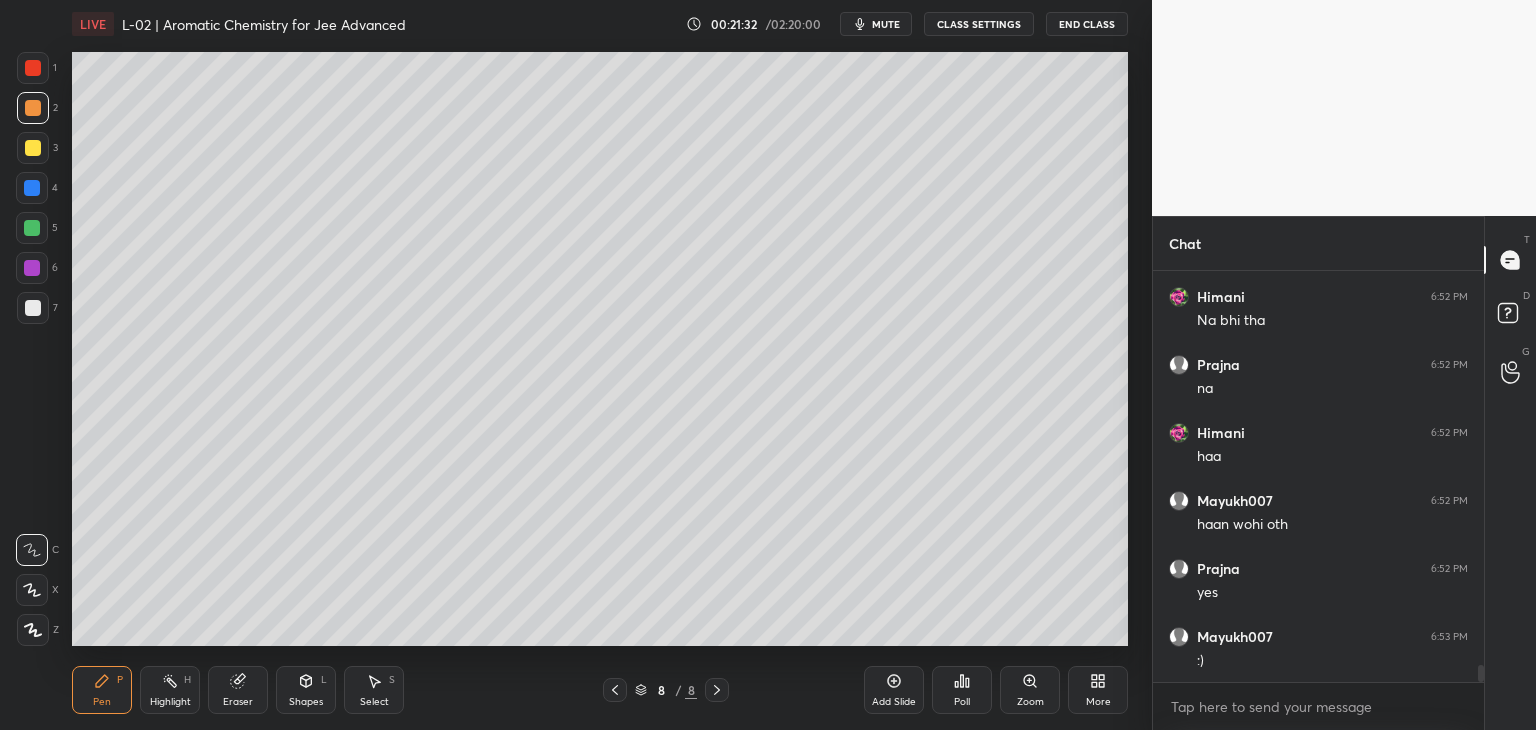 click 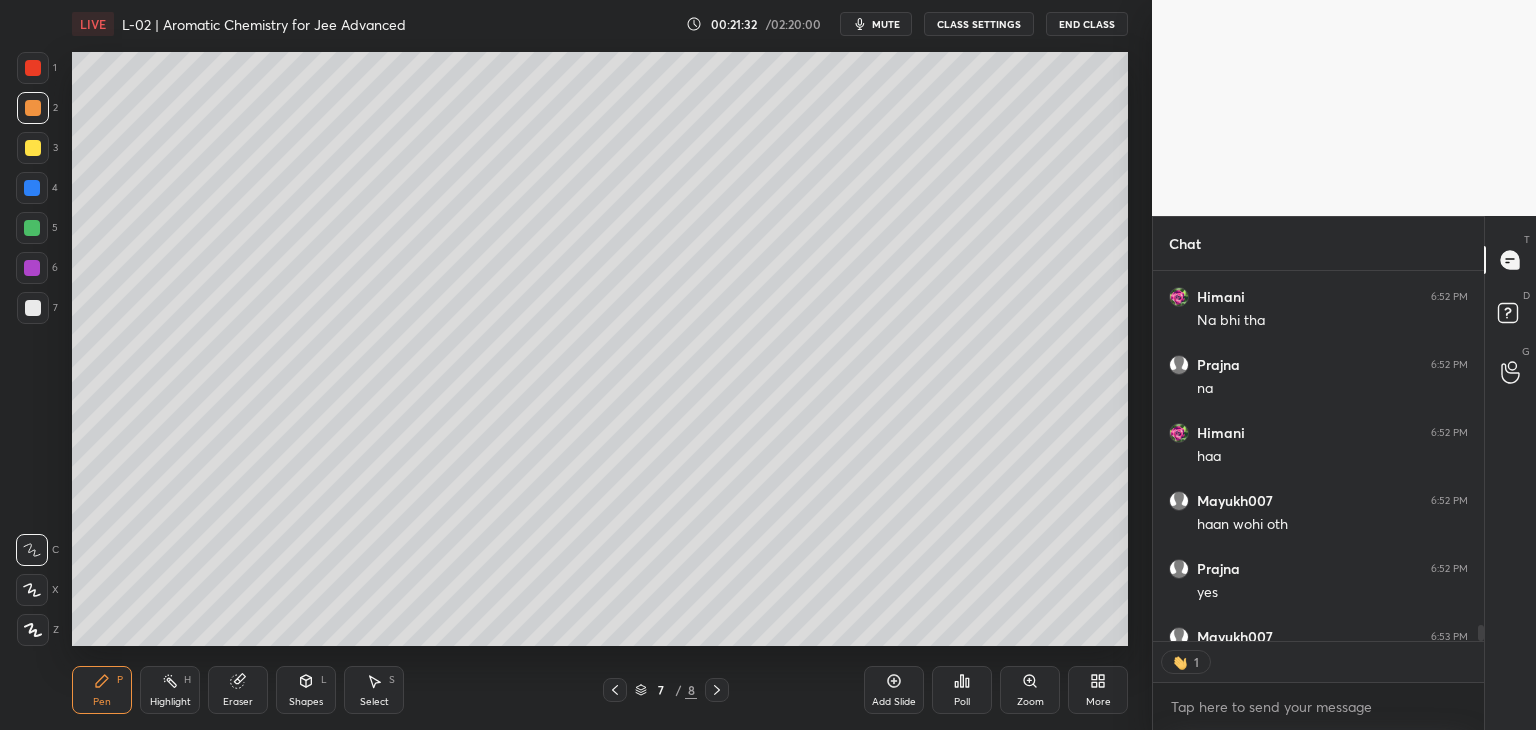 scroll, scrollTop: 365, scrollLeft: 325, axis: both 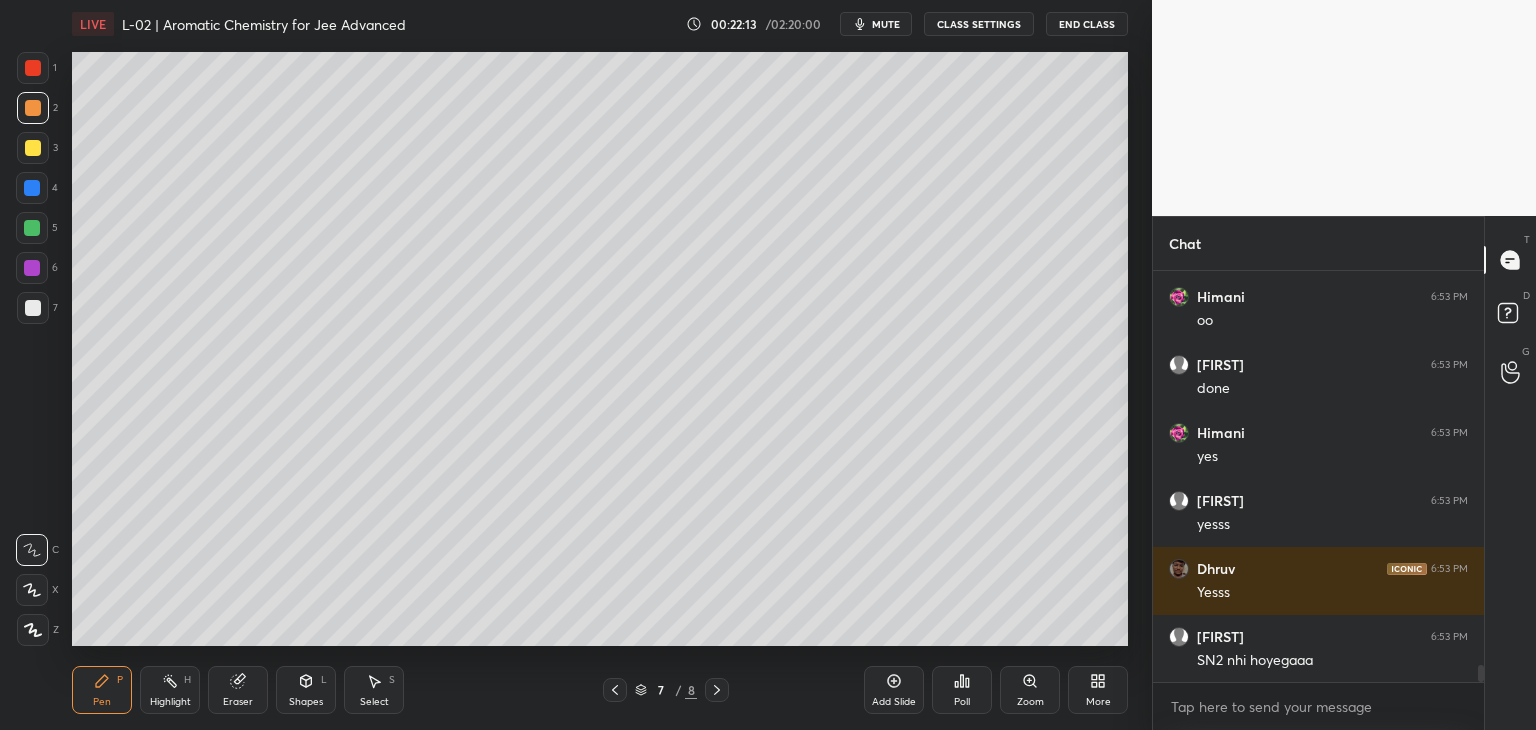 click 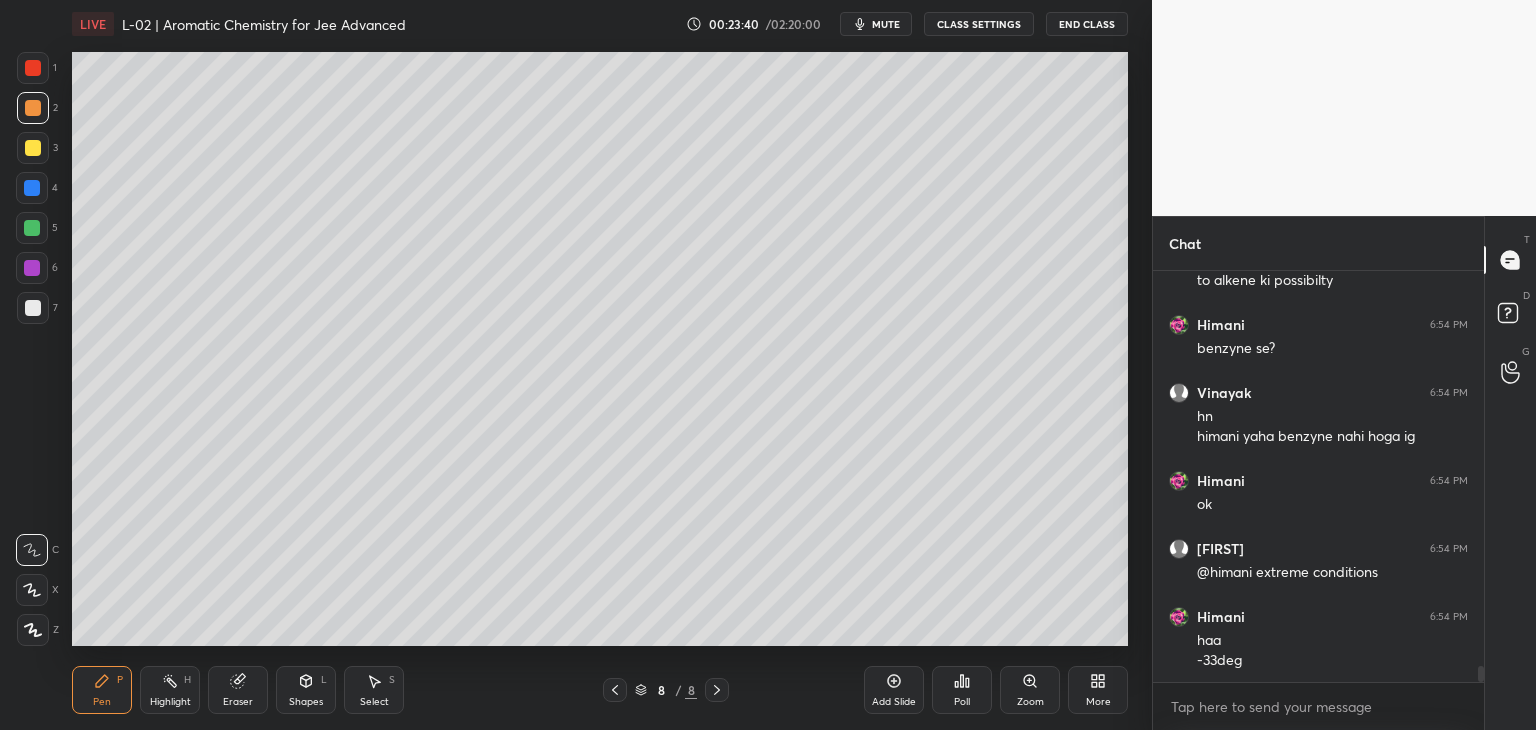 scroll, scrollTop: 10412, scrollLeft: 0, axis: vertical 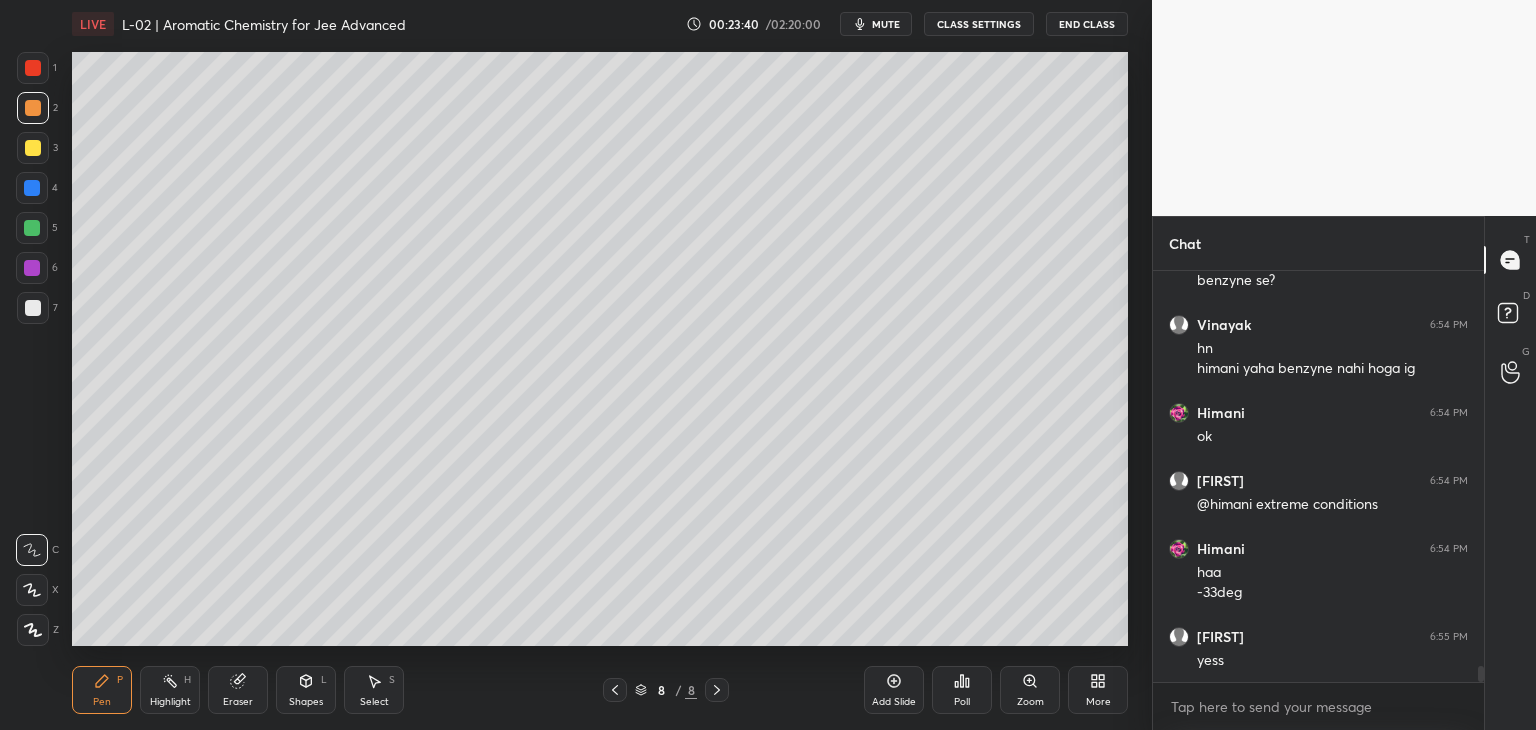 click 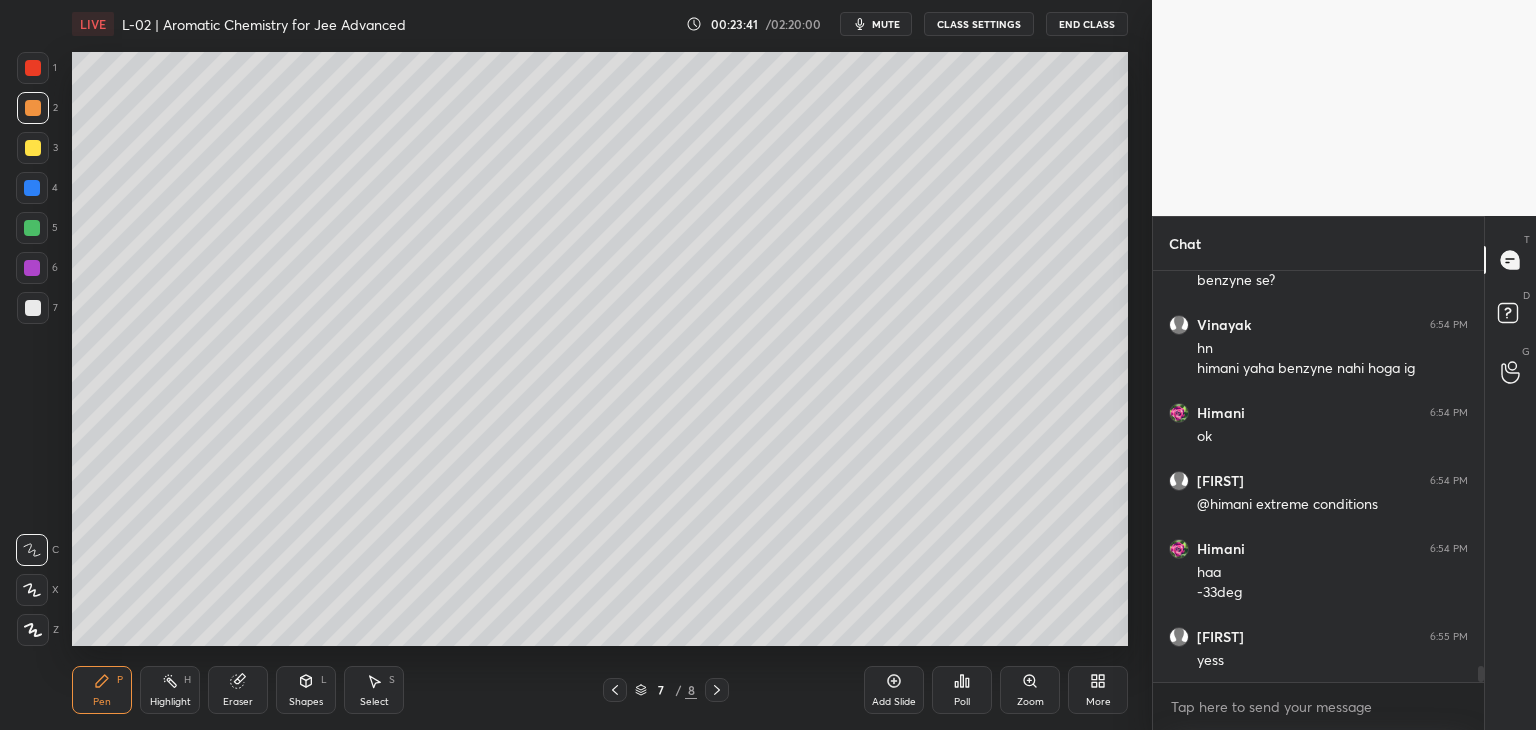 click 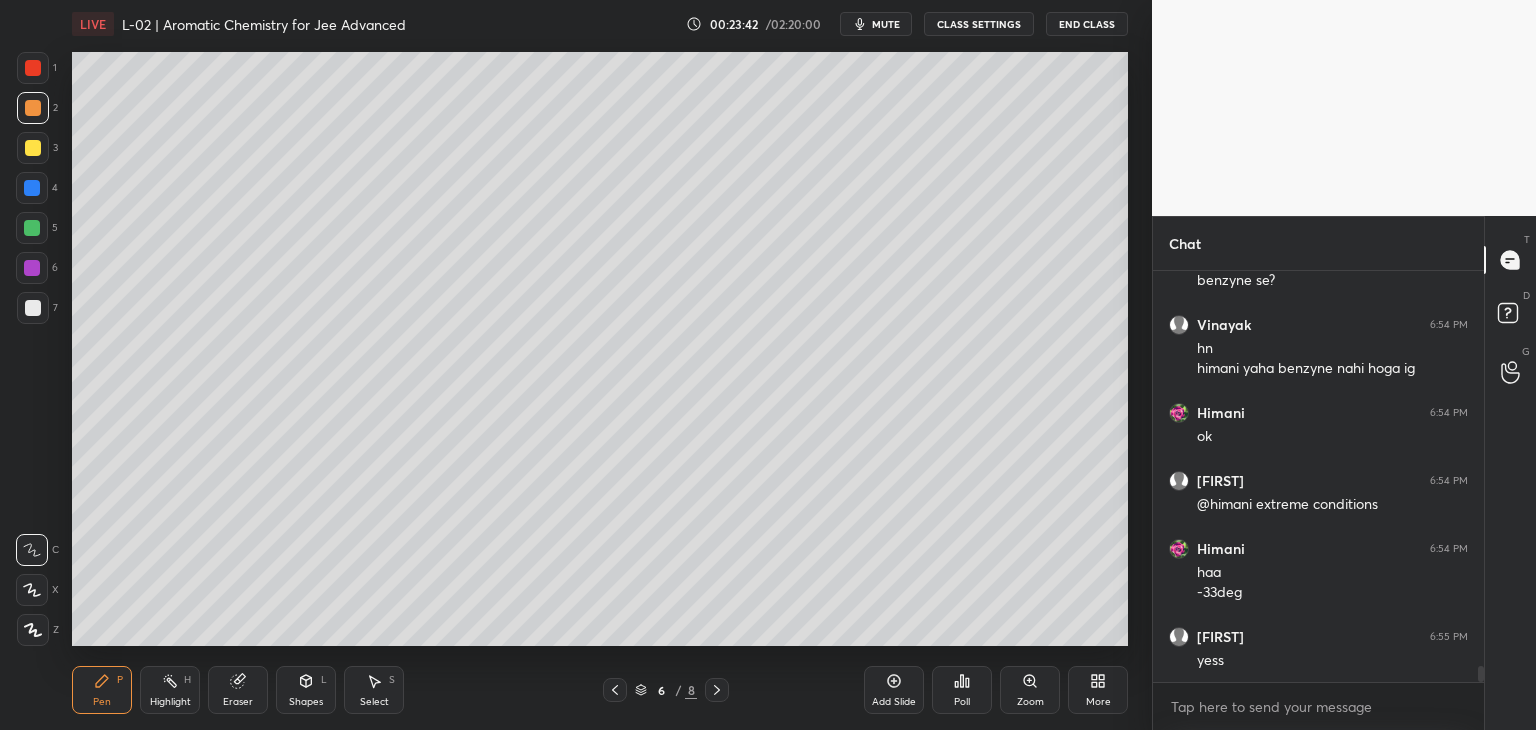 click 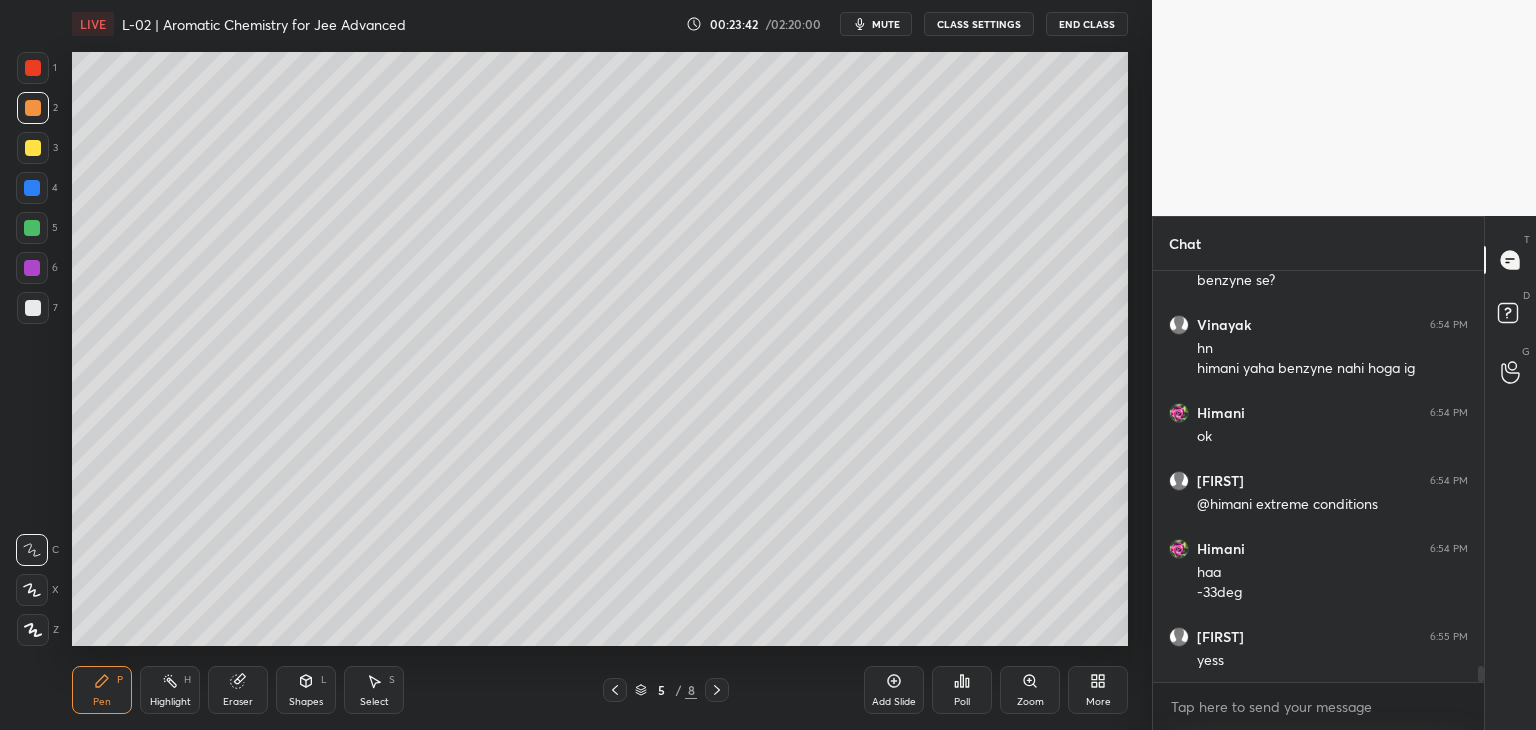 click at bounding box center (717, 690) 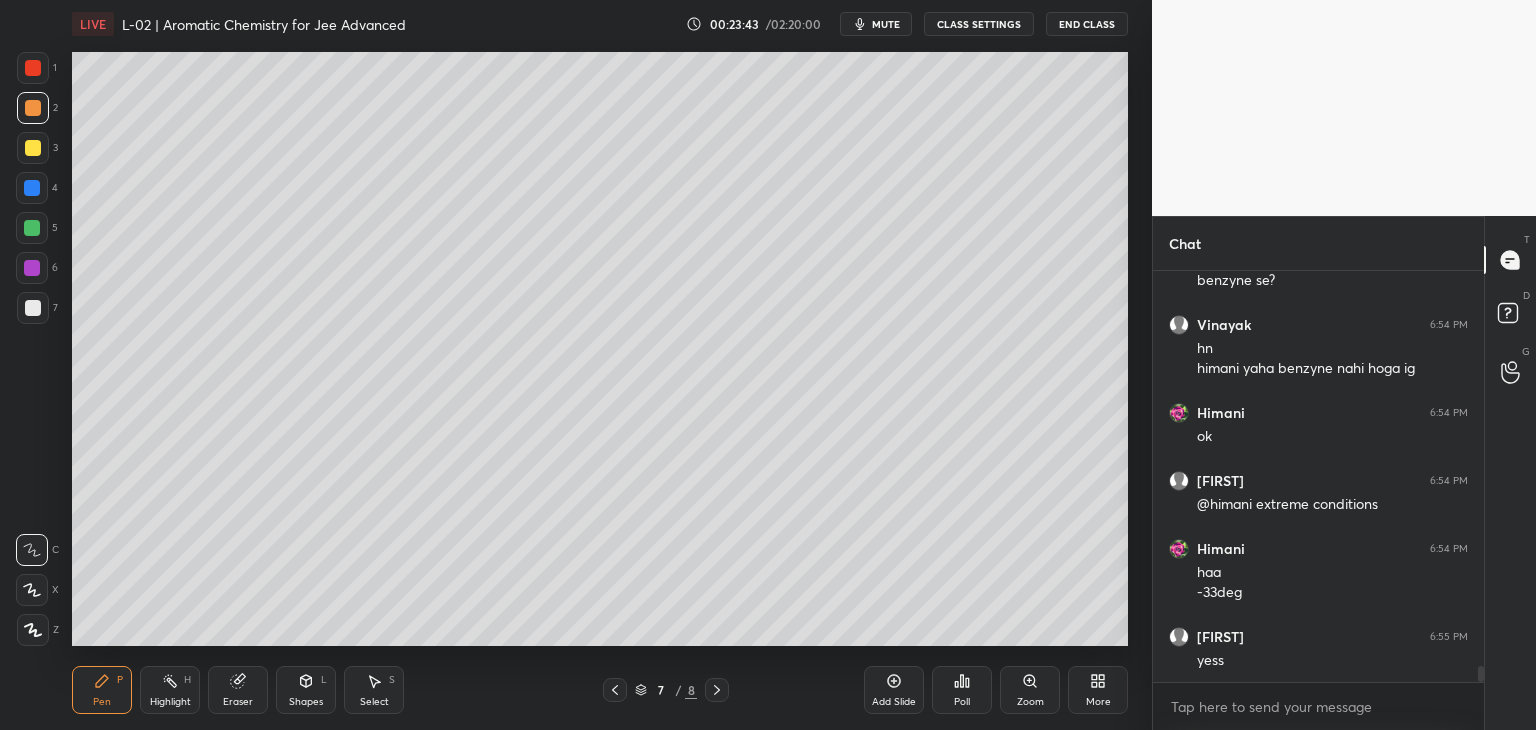 click 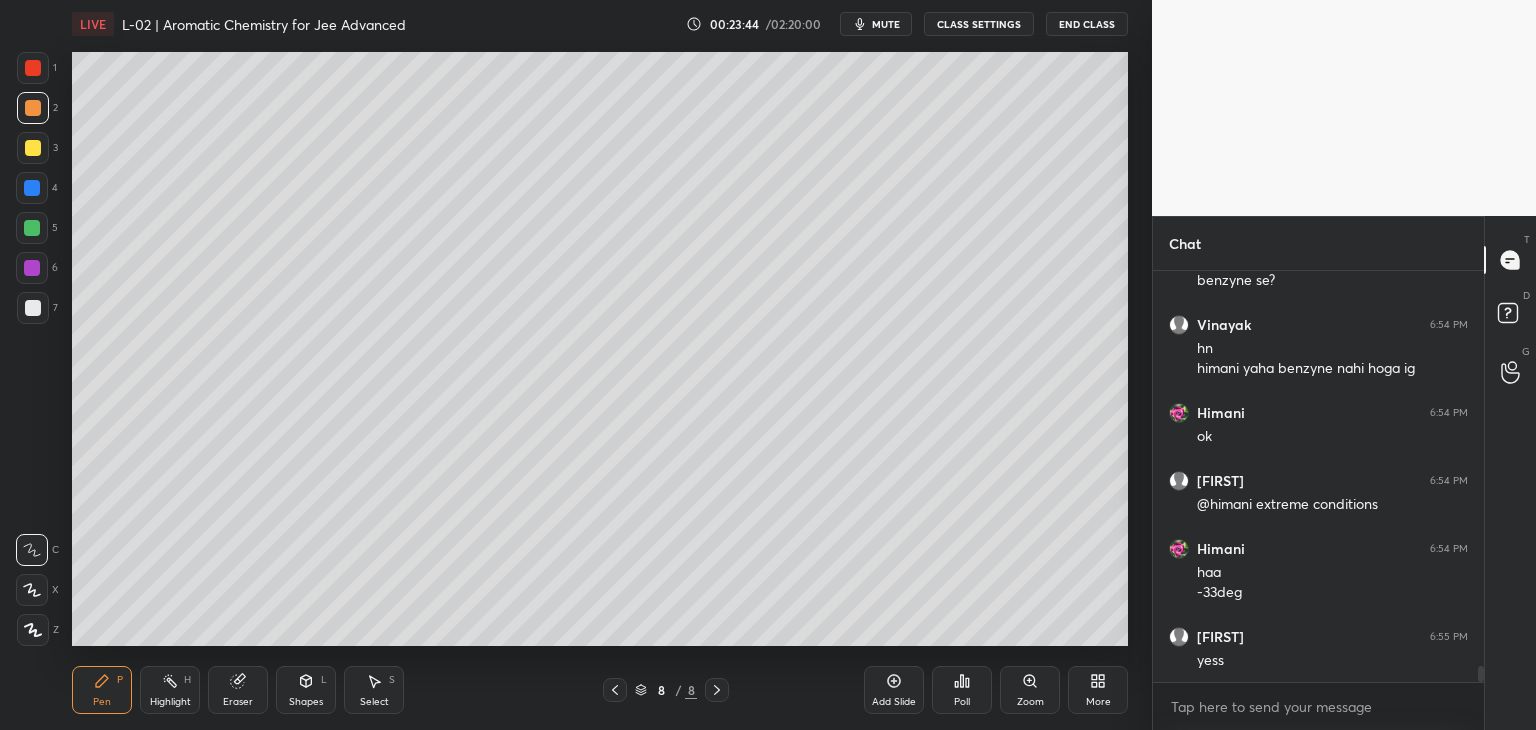 click 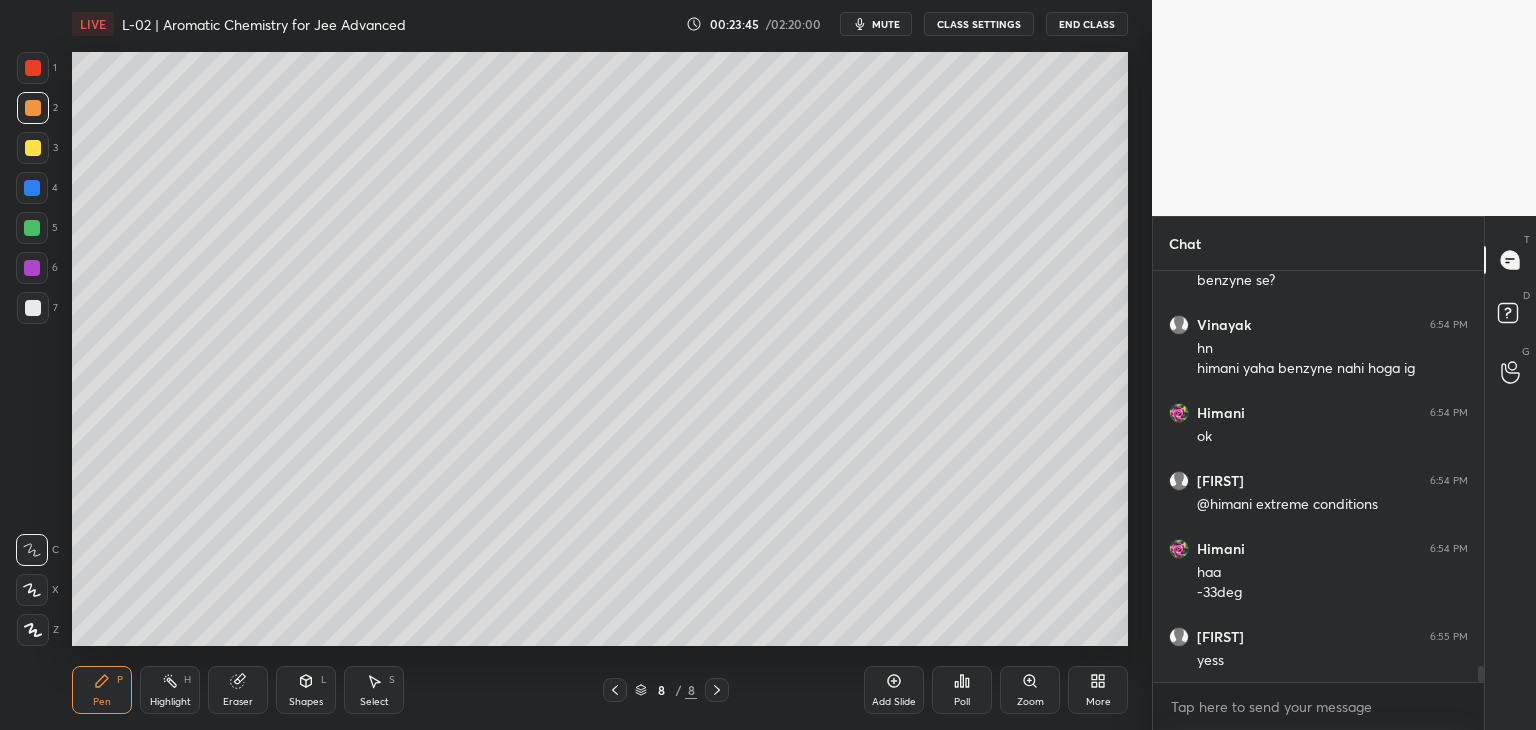 click on "Add Slide" at bounding box center [894, 690] 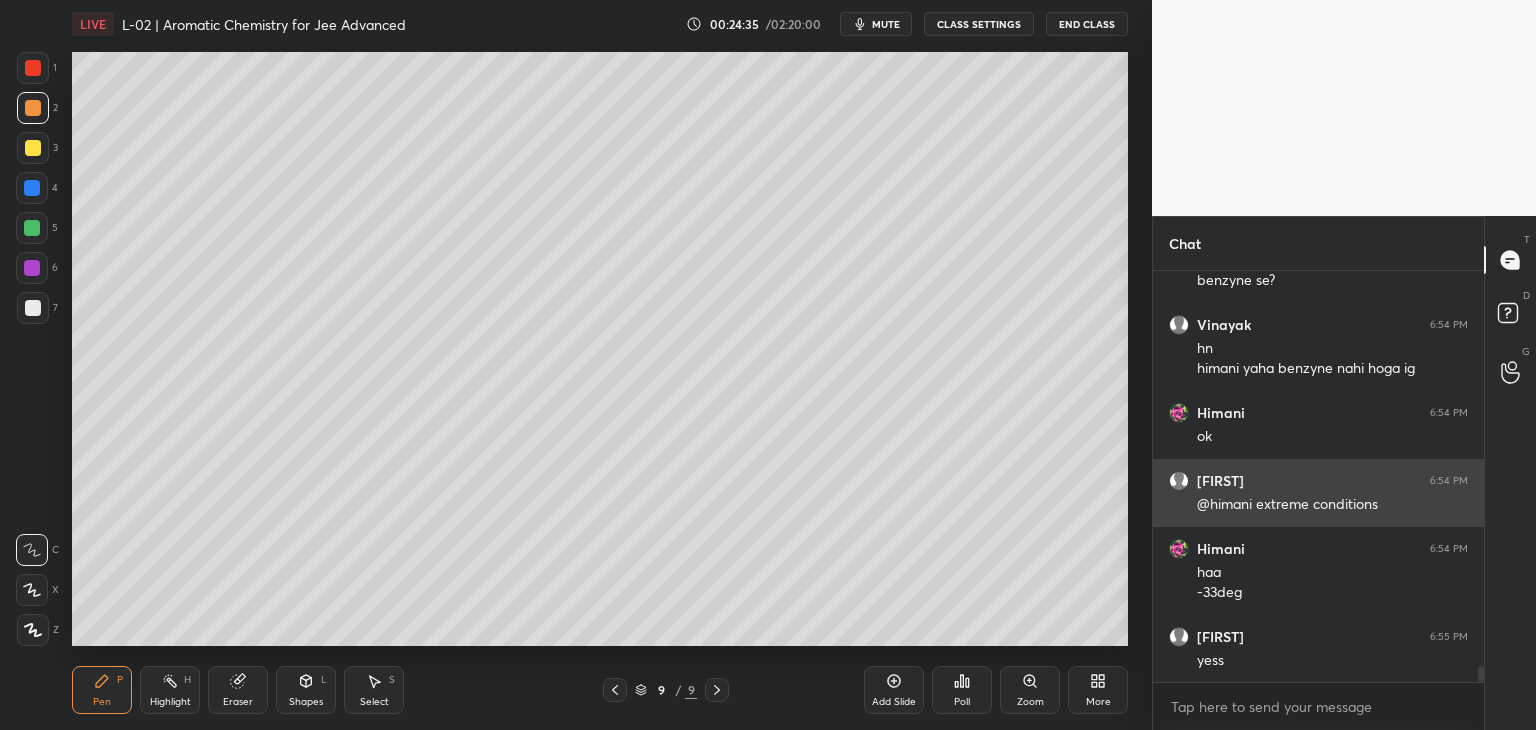 scroll, scrollTop: 10480, scrollLeft: 0, axis: vertical 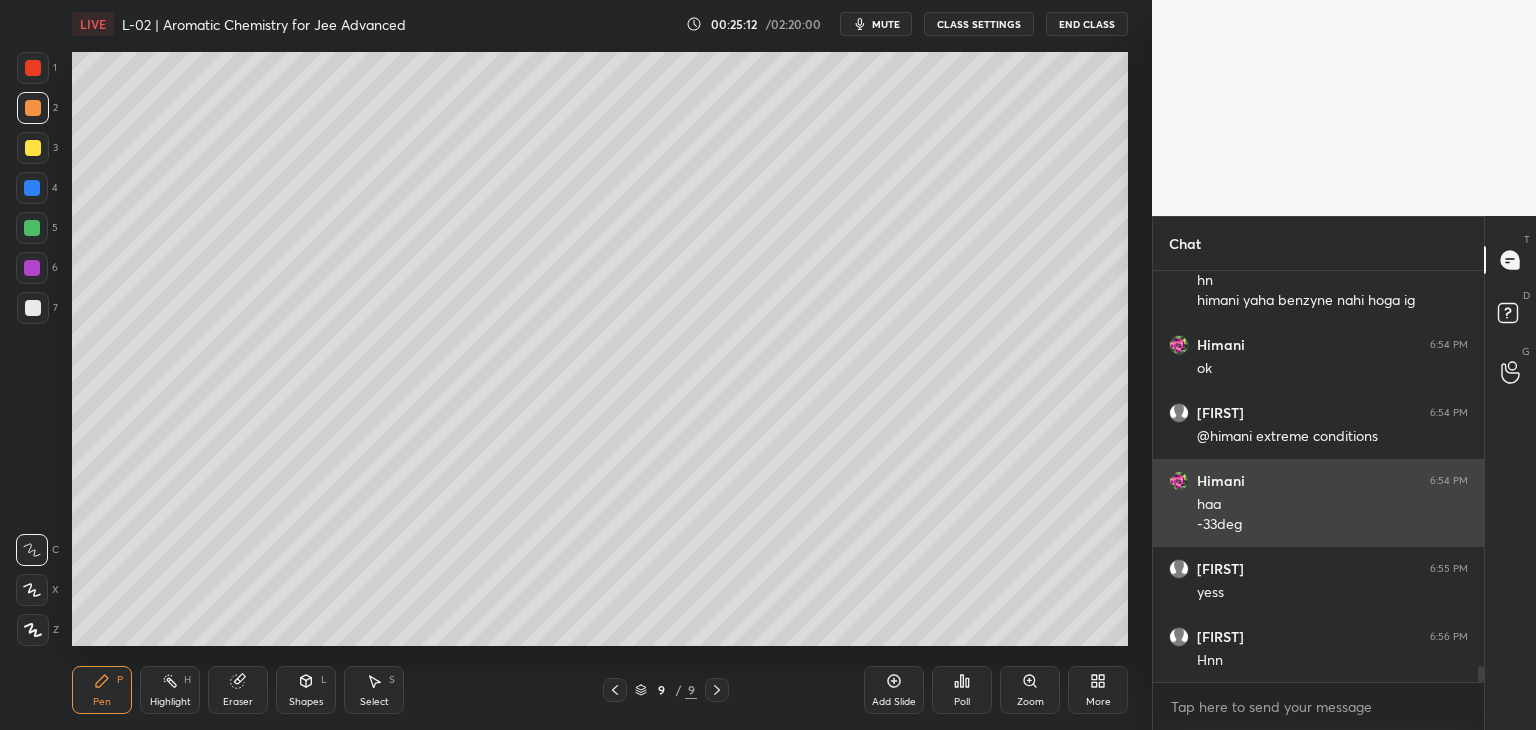 click on "Add Slide Poll Zoom More" at bounding box center [996, 690] 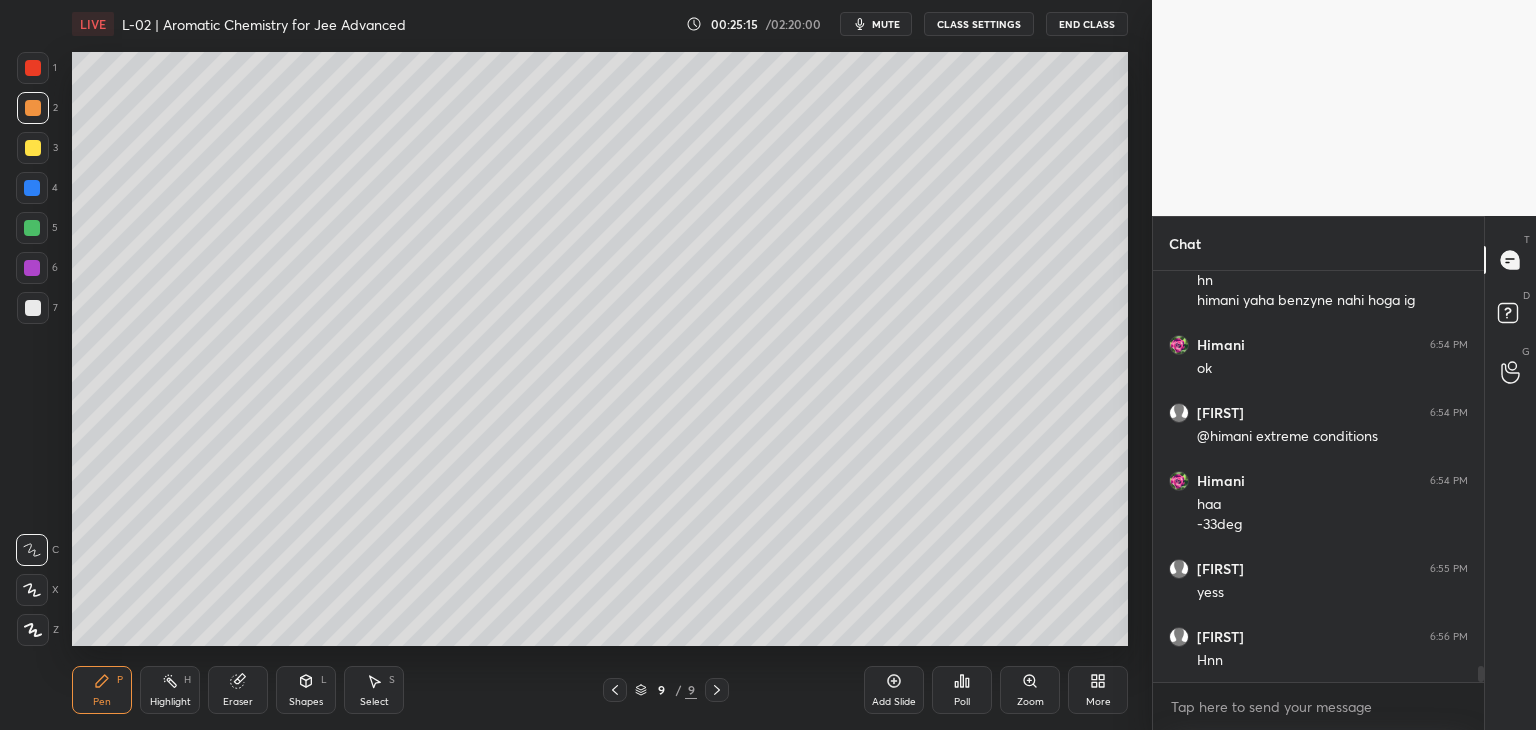 click 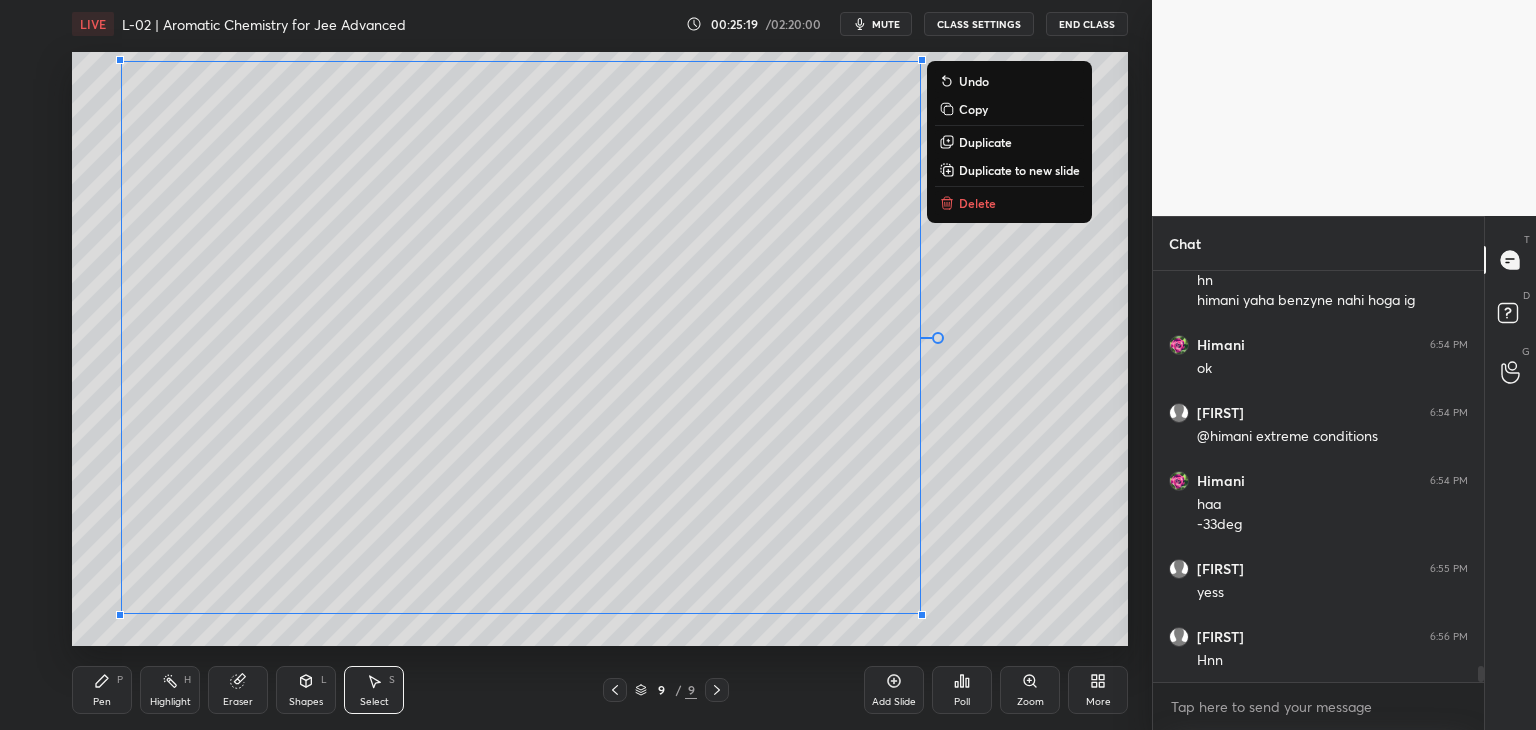 click on "0 ° Undo Copy Duplicate Duplicate to new slide Delete" at bounding box center [600, 349] 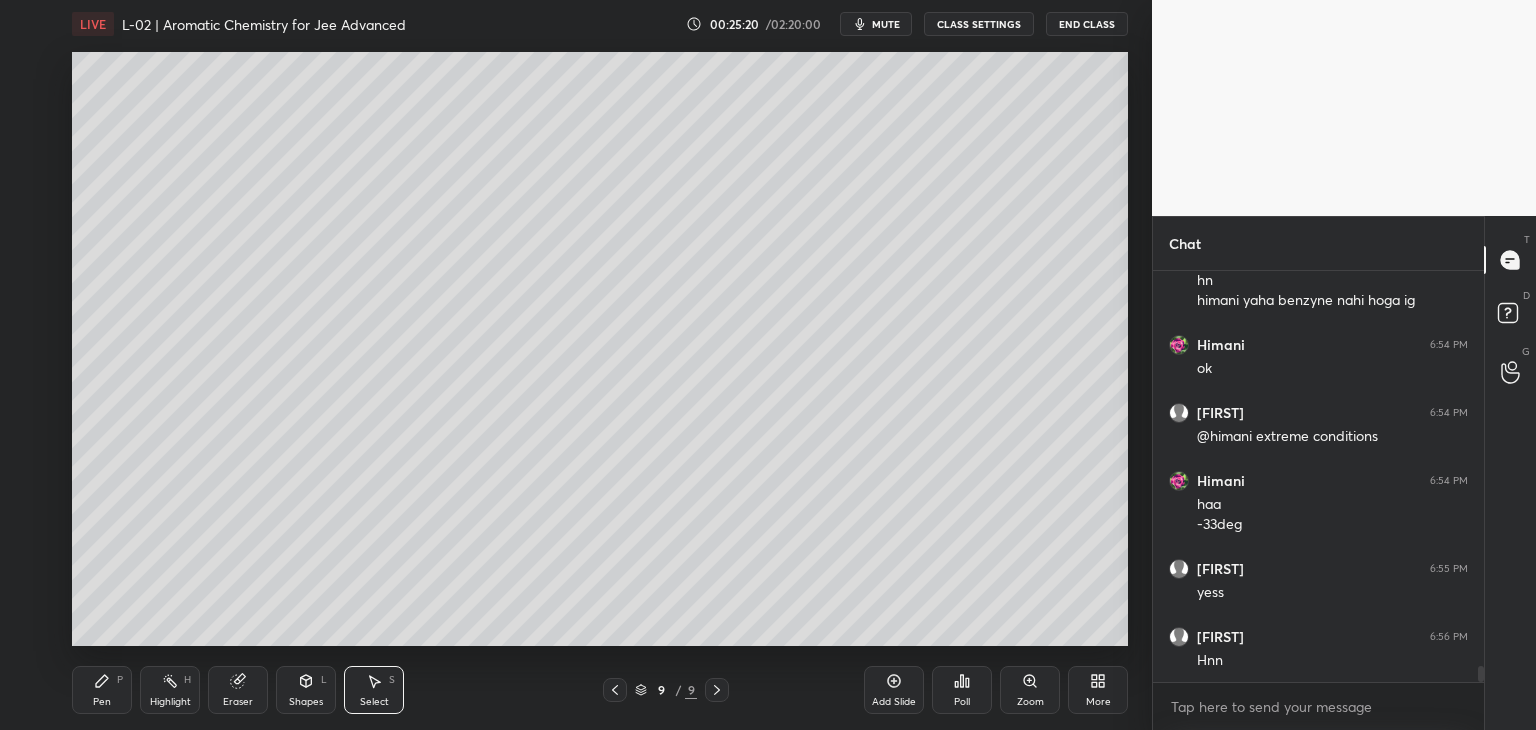 click on "Eraser" at bounding box center [238, 690] 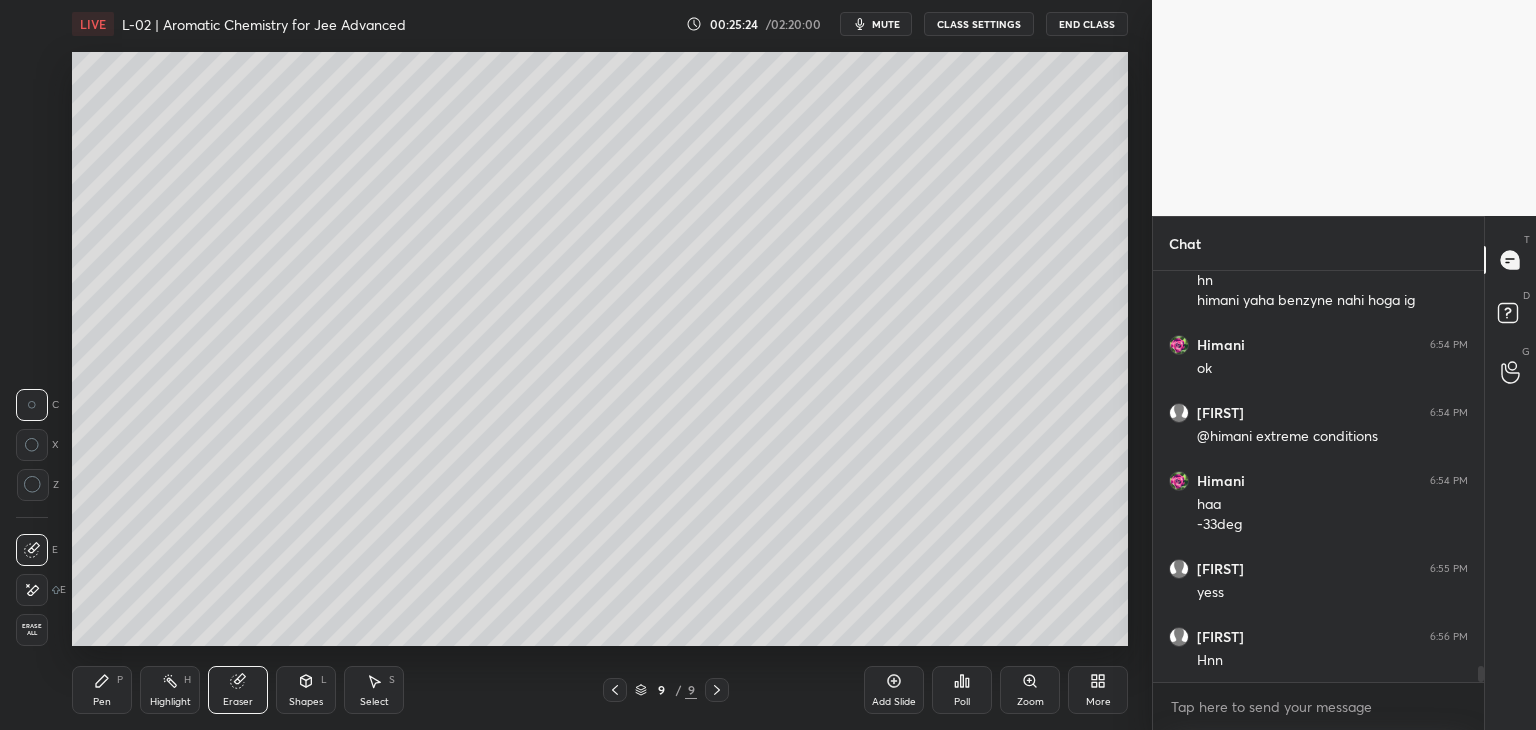 scroll, scrollTop: 10552, scrollLeft: 0, axis: vertical 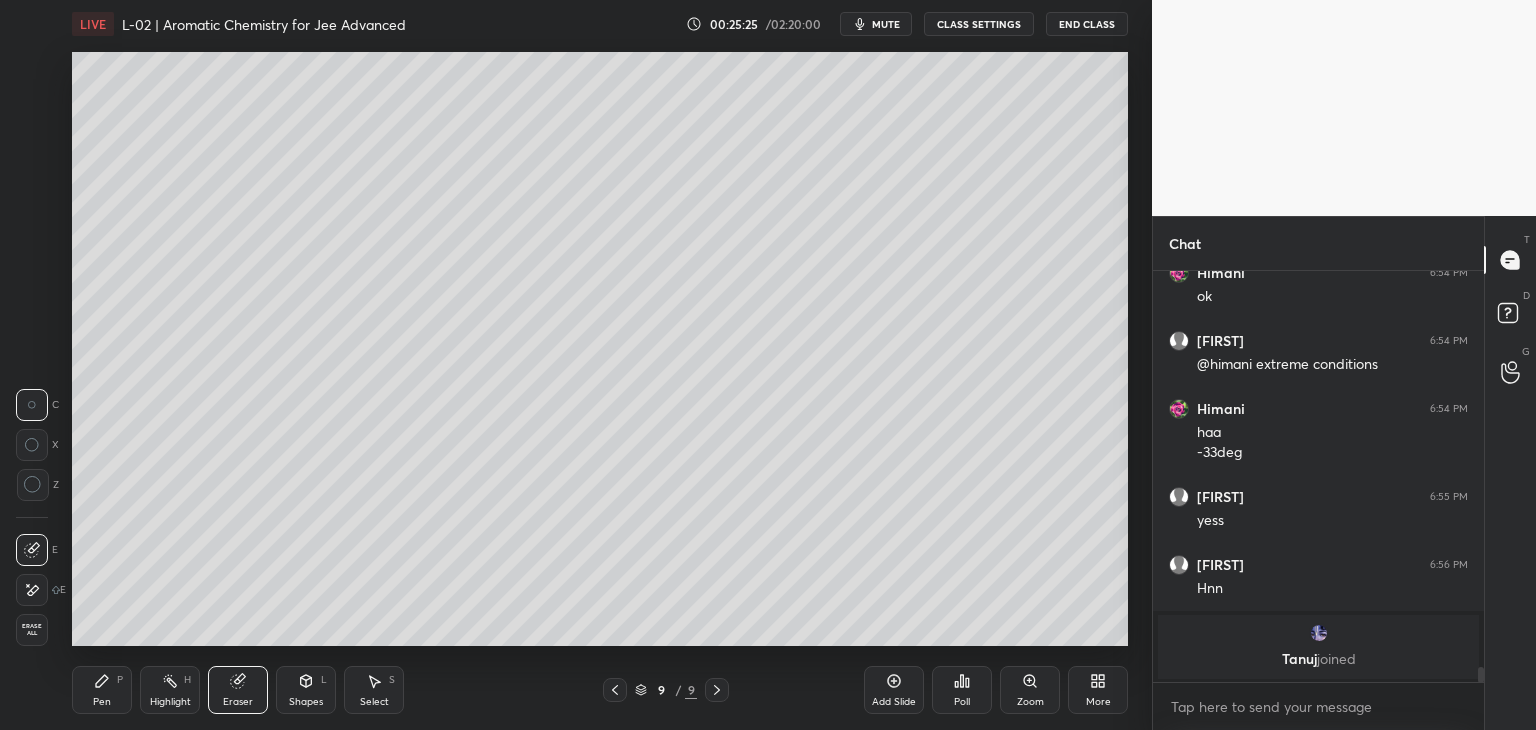 click 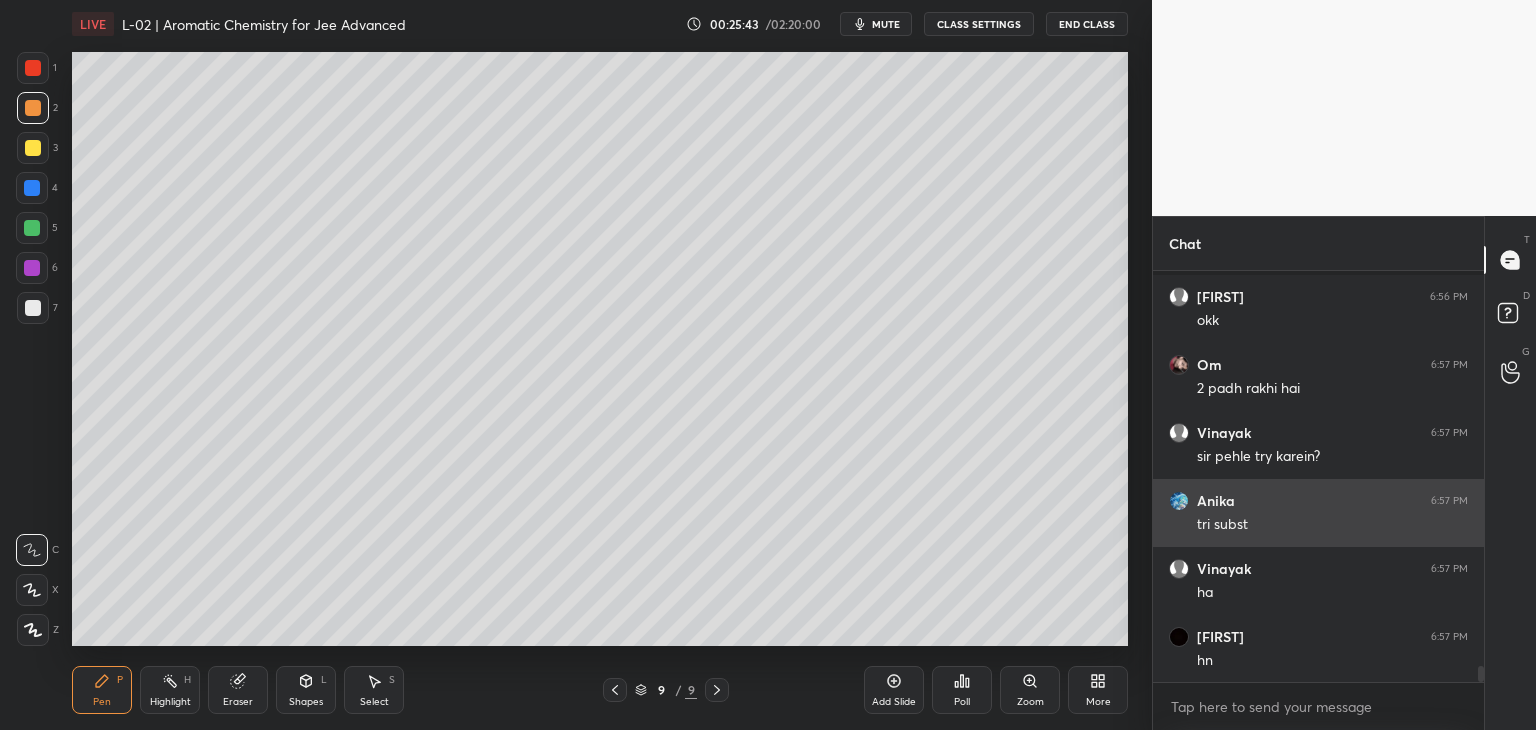 scroll, scrollTop: 10322, scrollLeft: 0, axis: vertical 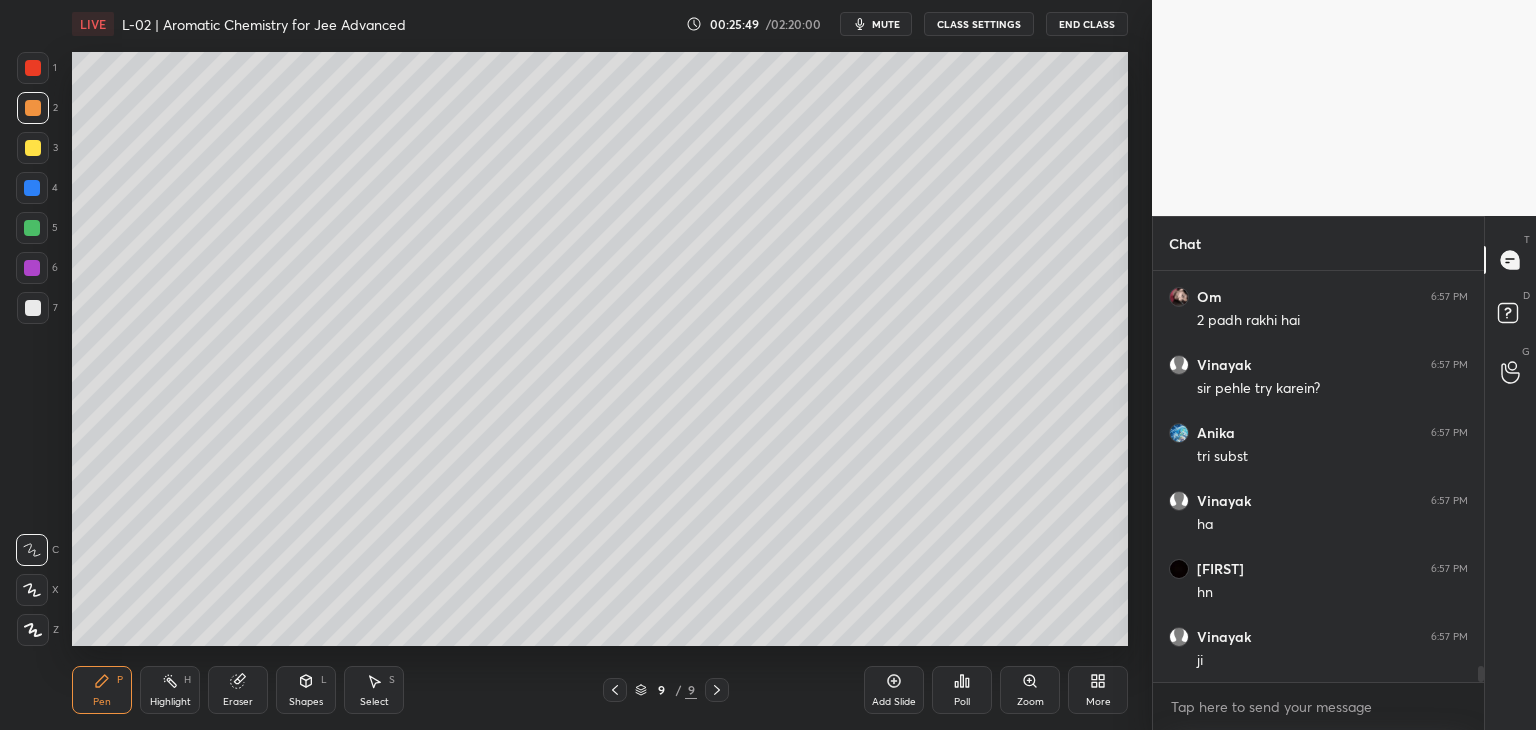 click at bounding box center [33, 148] 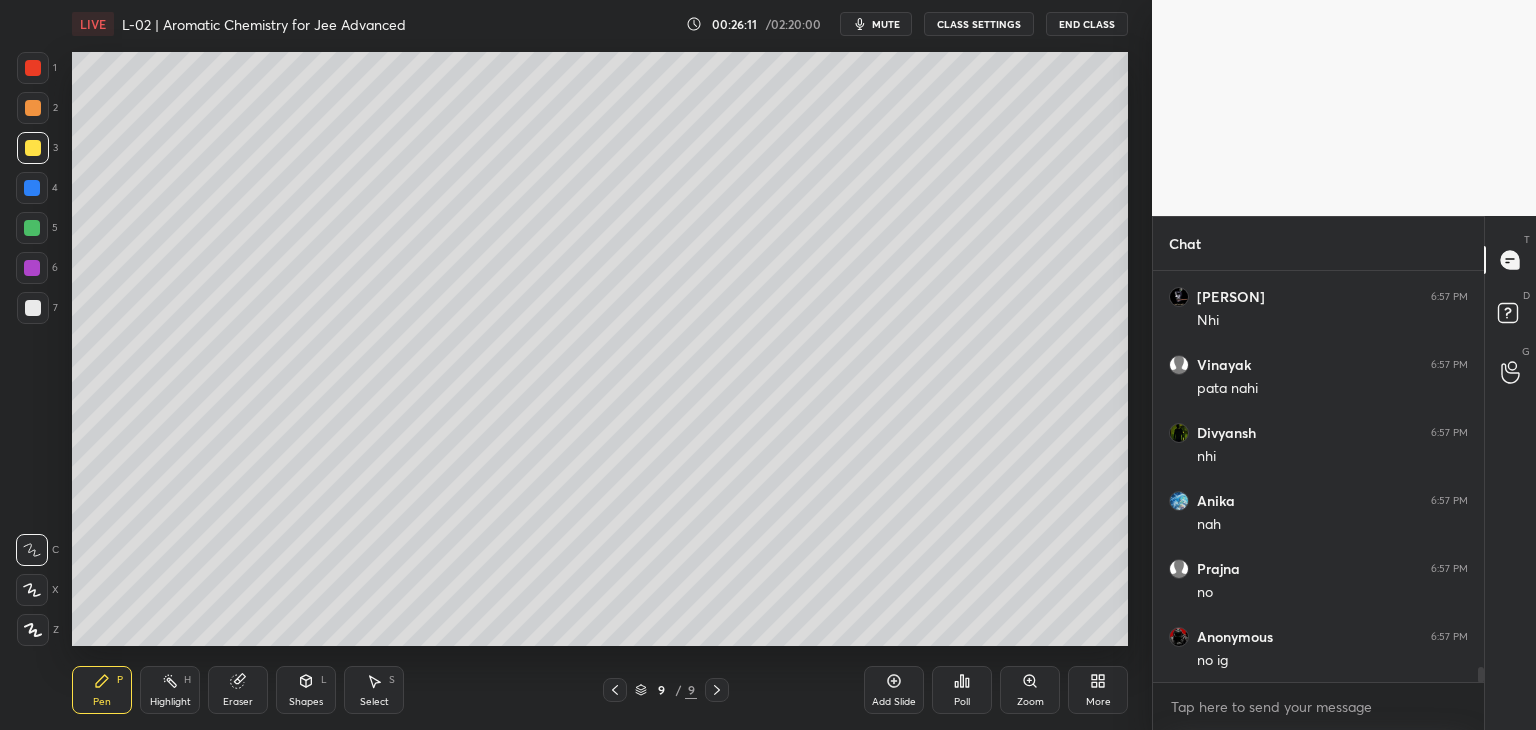 scroll, scrollTop: 11138, scrollLeft: 0, axis: vertical 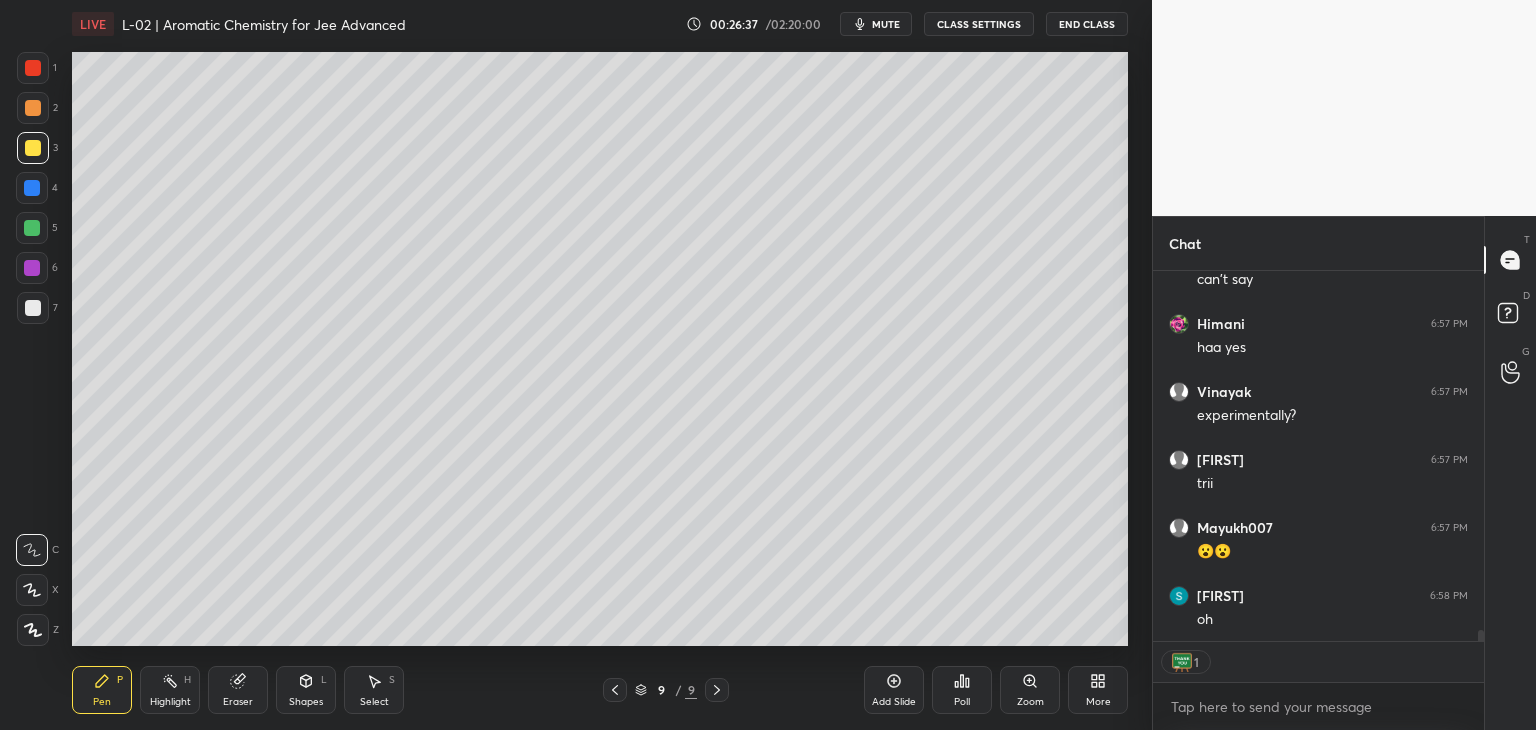 click at bounding box center (33, 68) 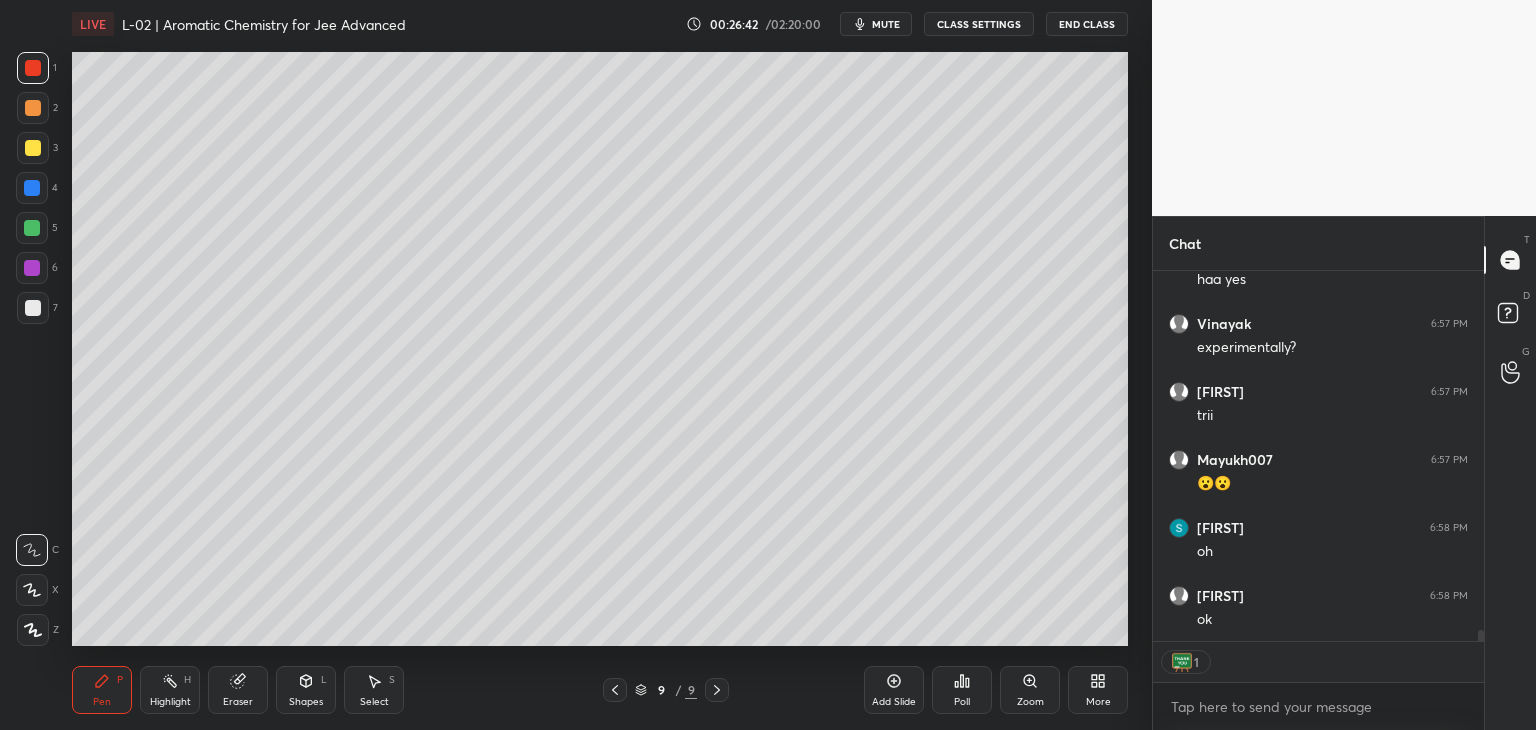 scroll, scrollTop: 11675, scrollLeft: 0, axis: vertical 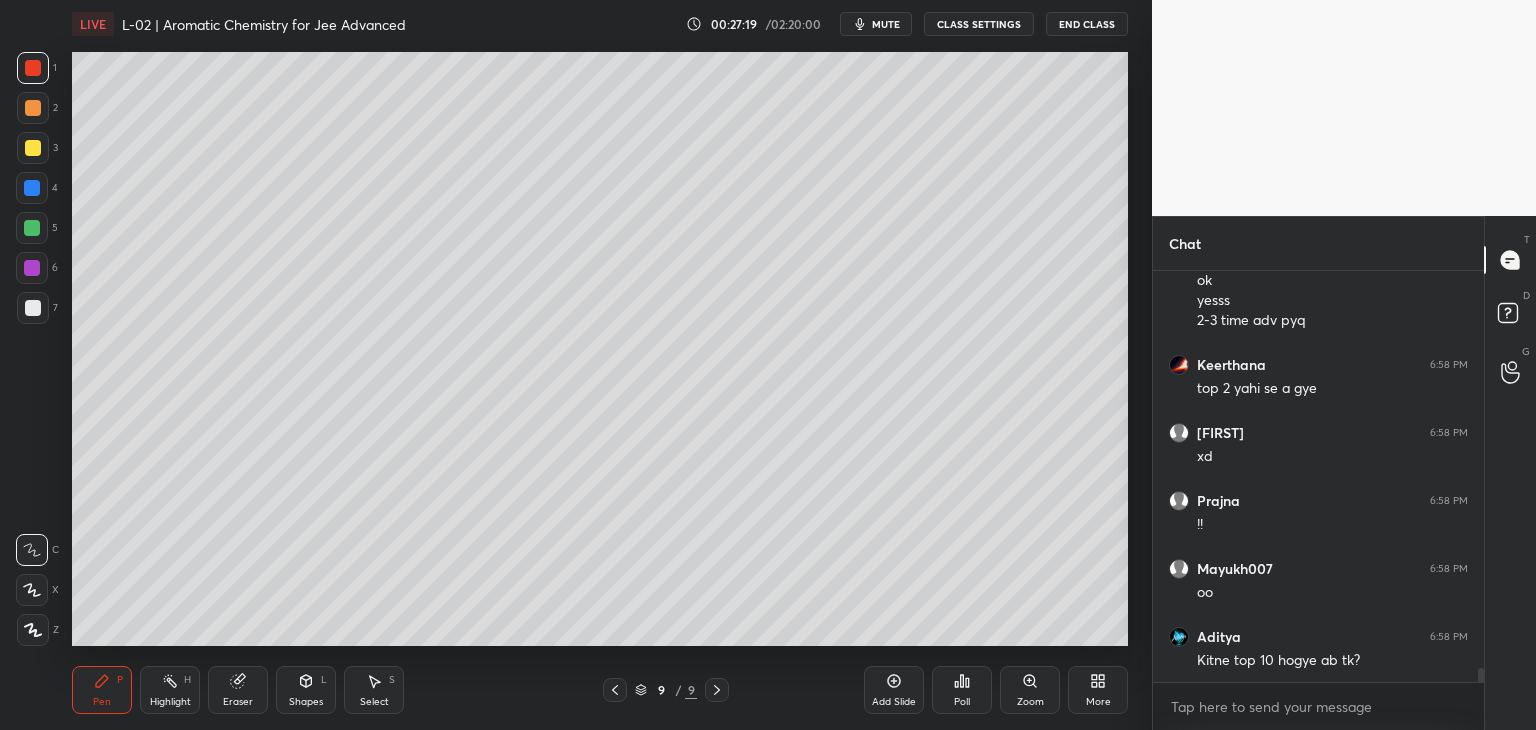 click on "Eraser" at bounding box center [238, 690] 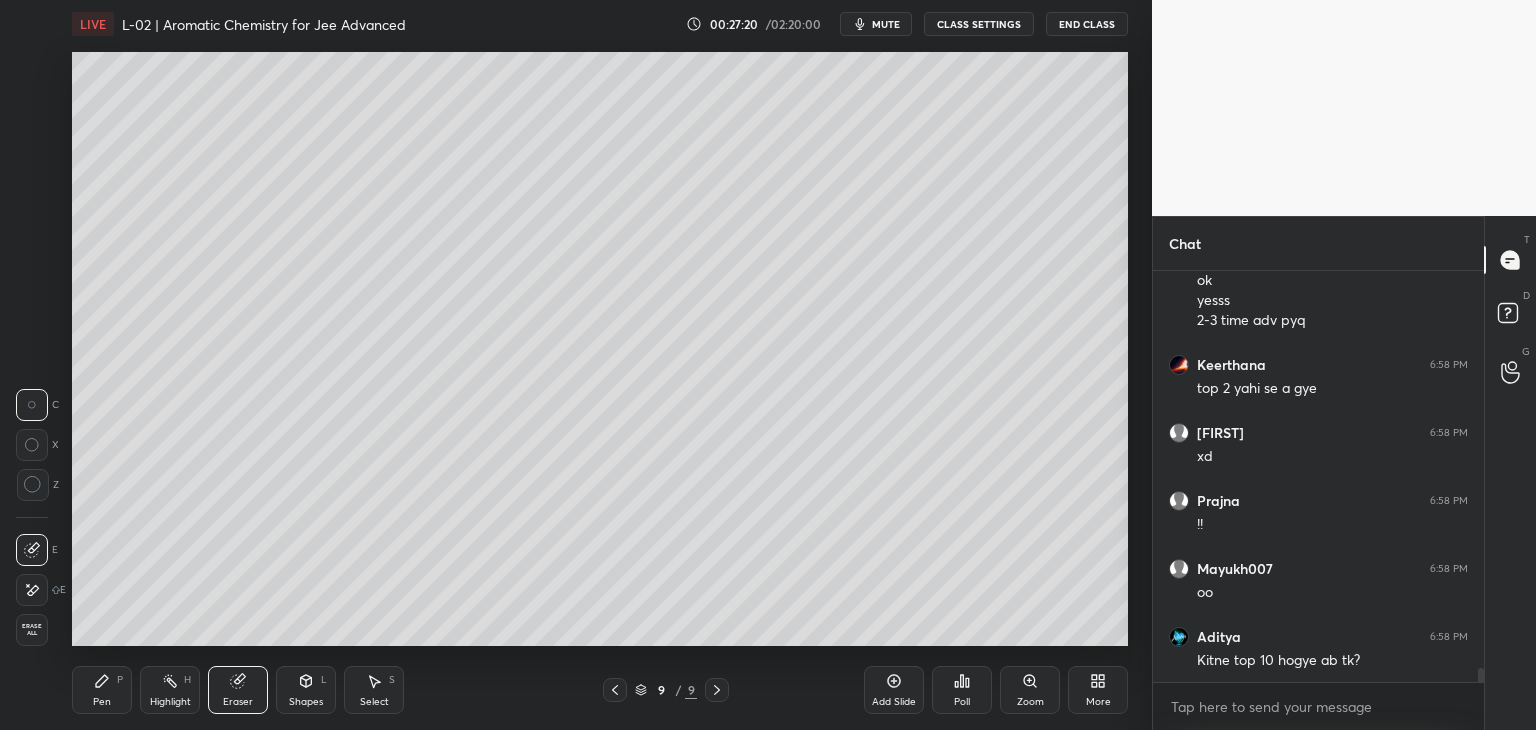 click on "Select S" at bounding box center (374, 690) 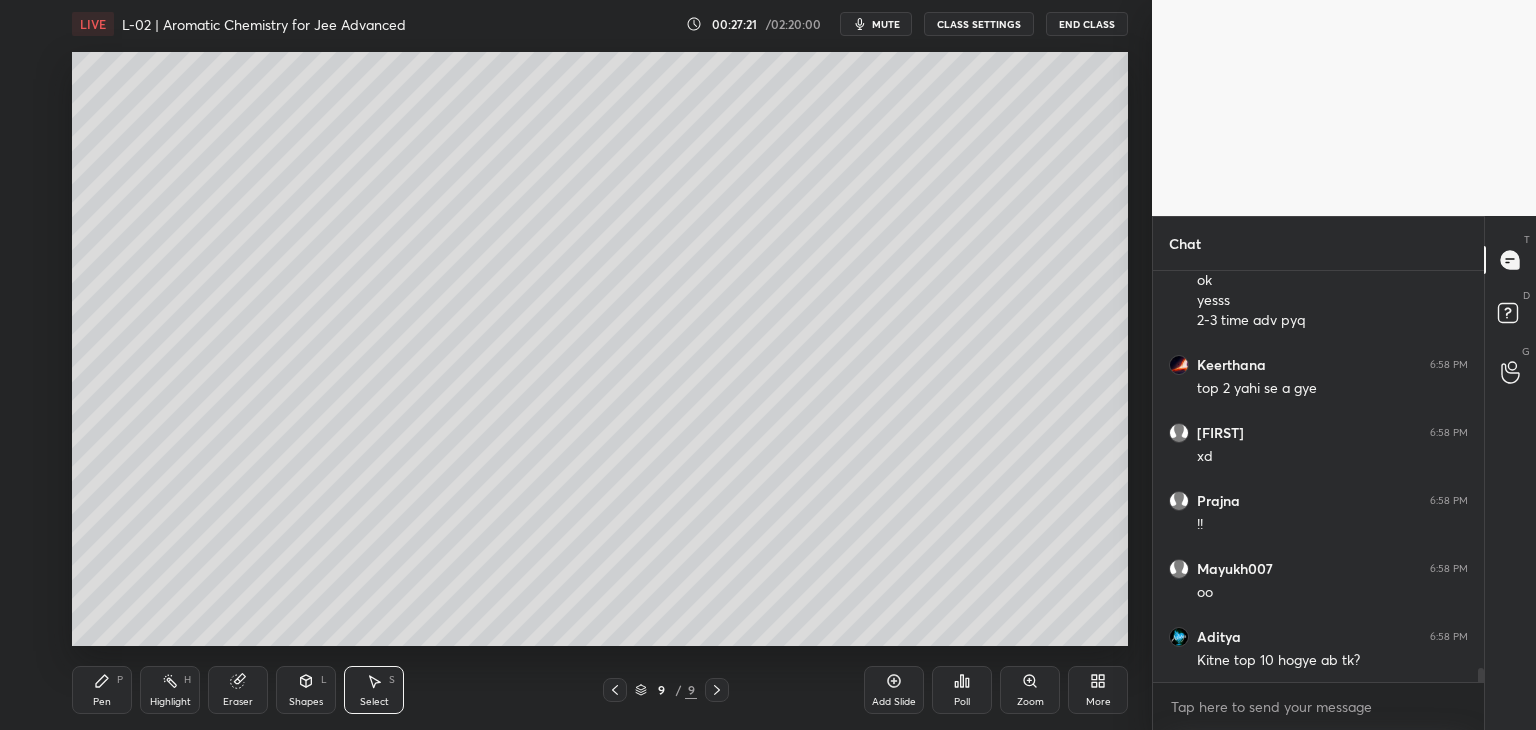 click on "Eraser" at bounding box center (238, 702) 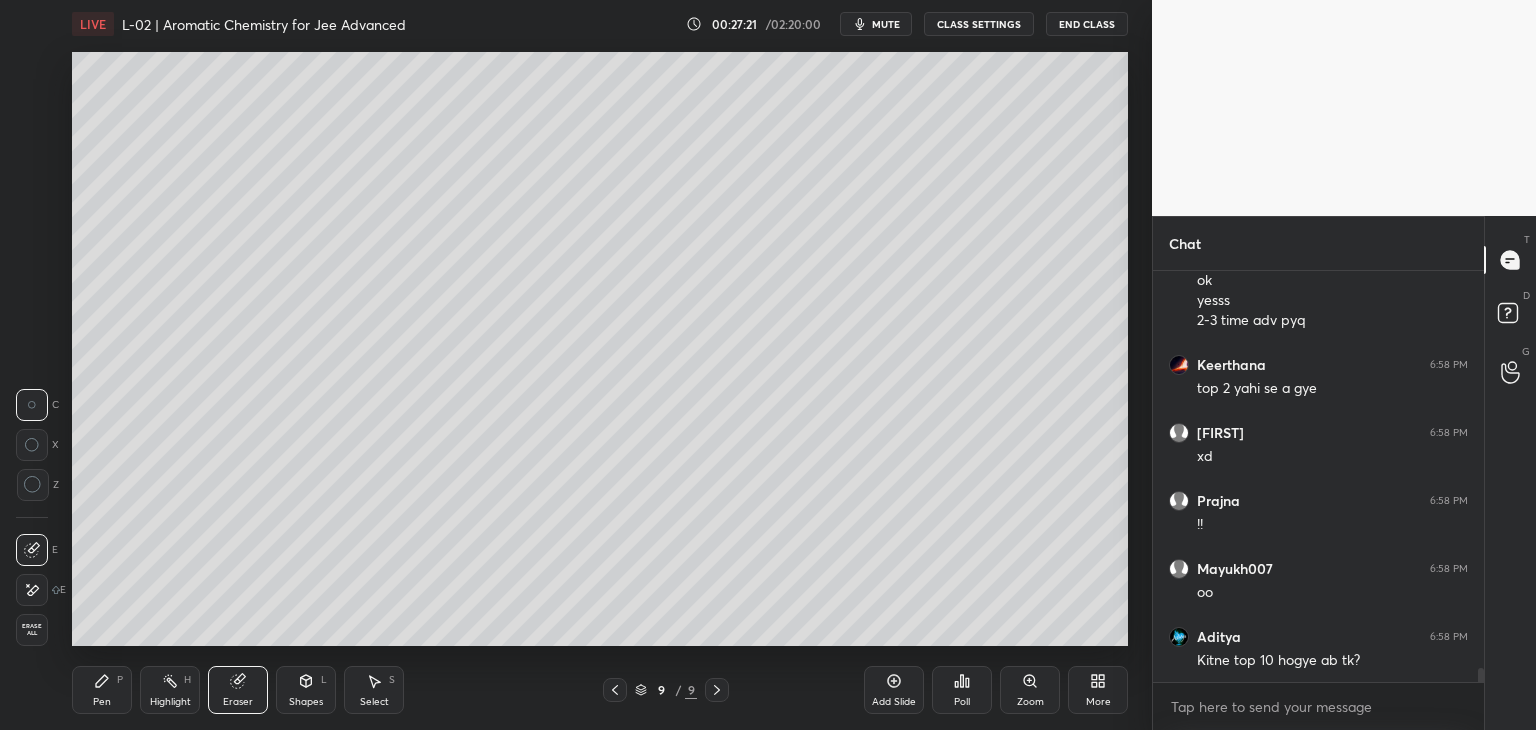 click 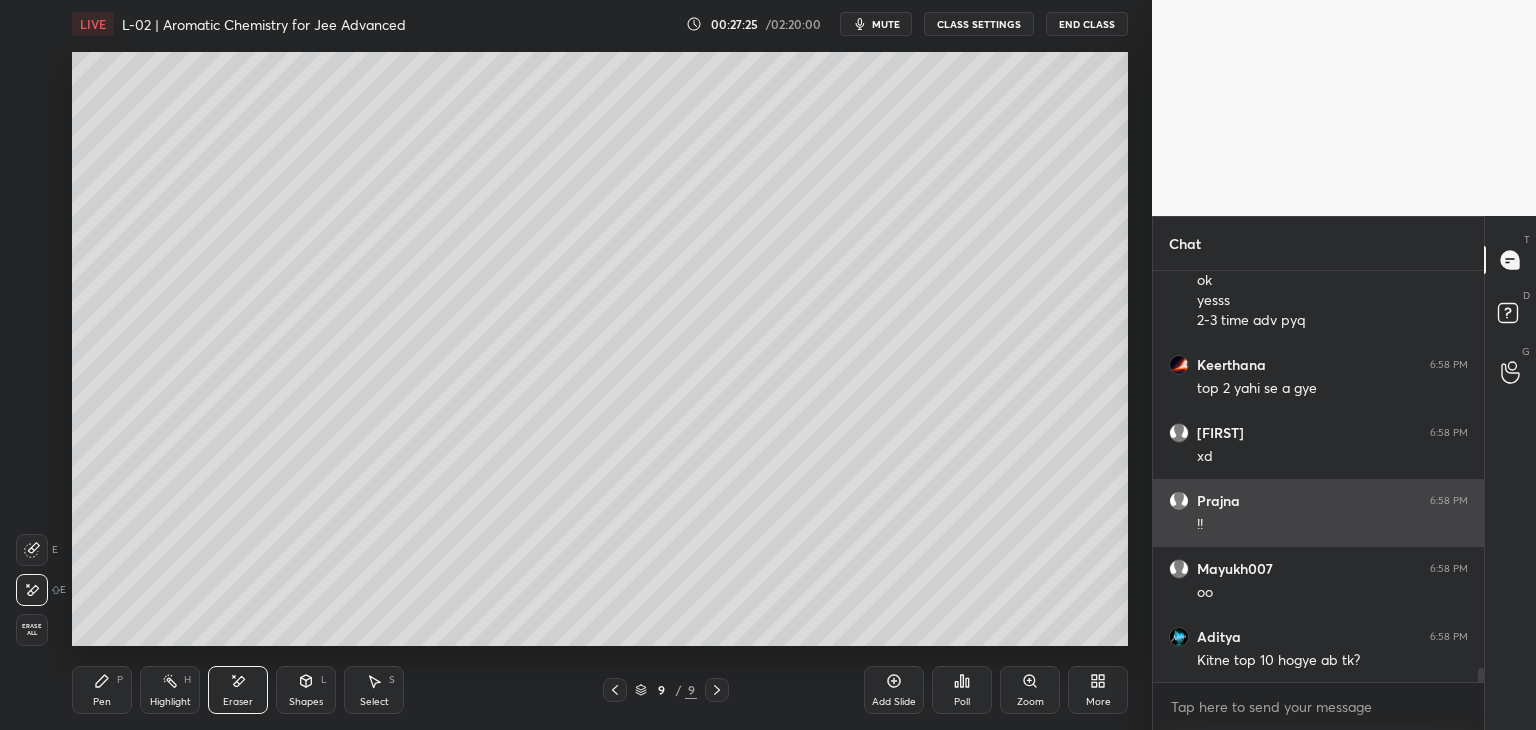 scroll, scrollTop: 12062, scrollLeft: 0, axis: vertical 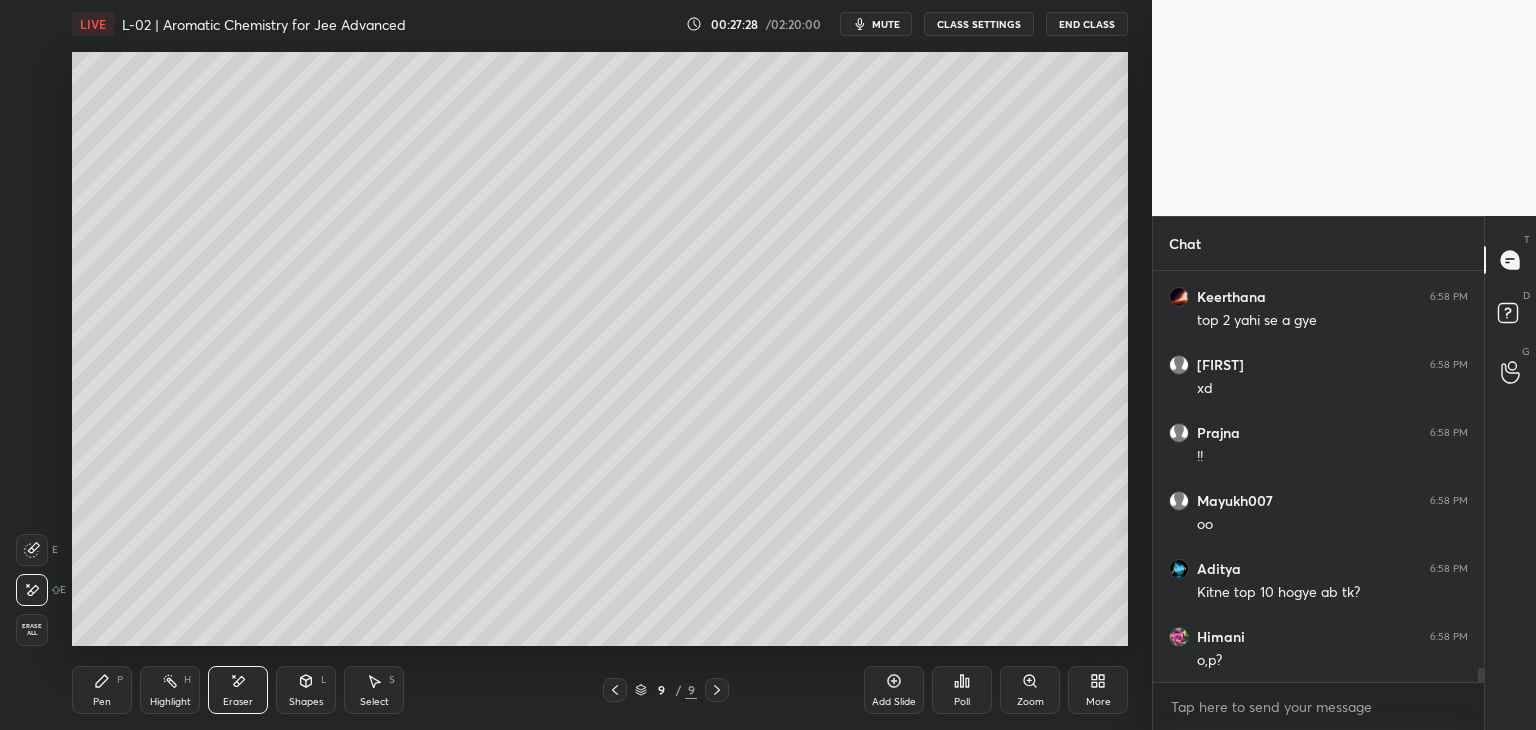 click 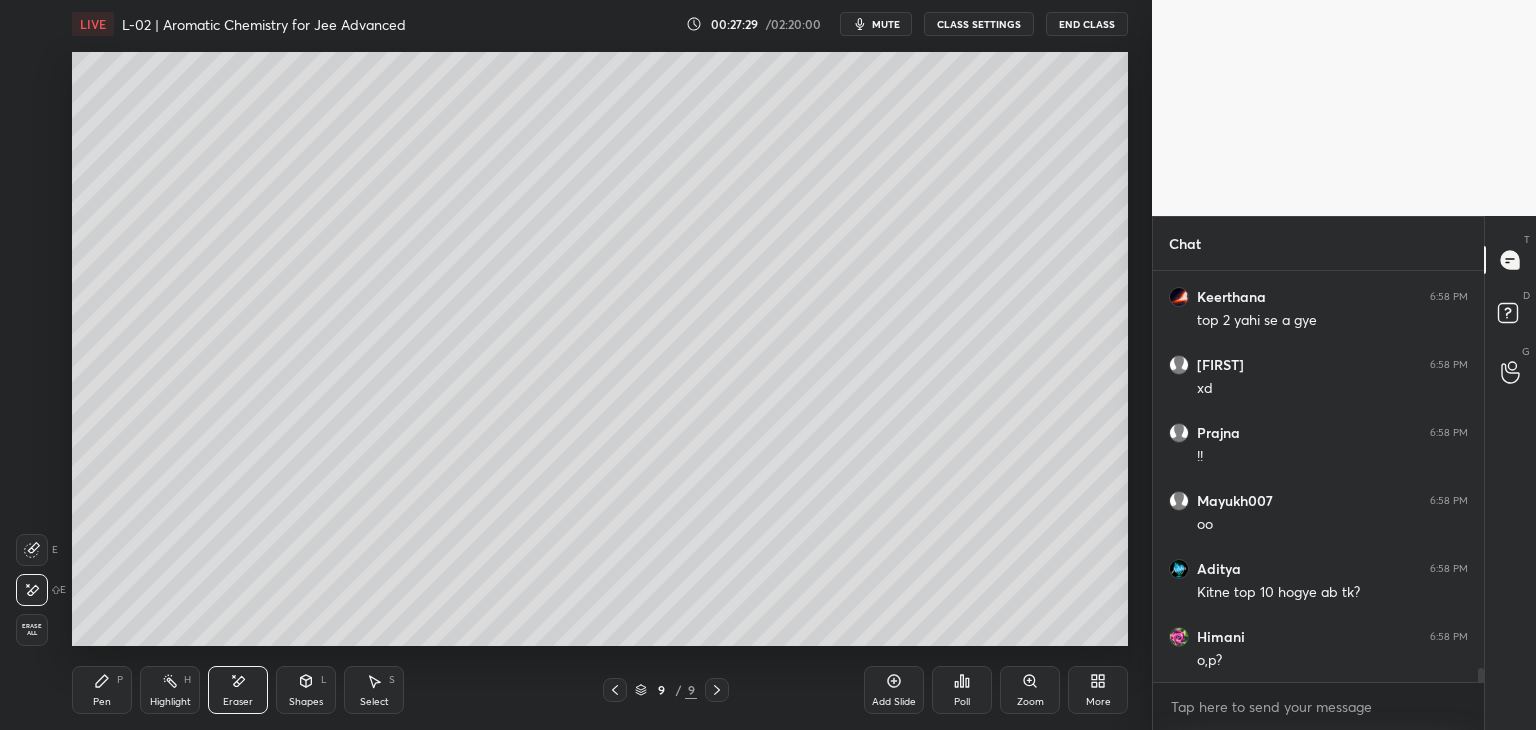 scroll, scrollTop: 12130, scrollLeft: 0, axis: vertical 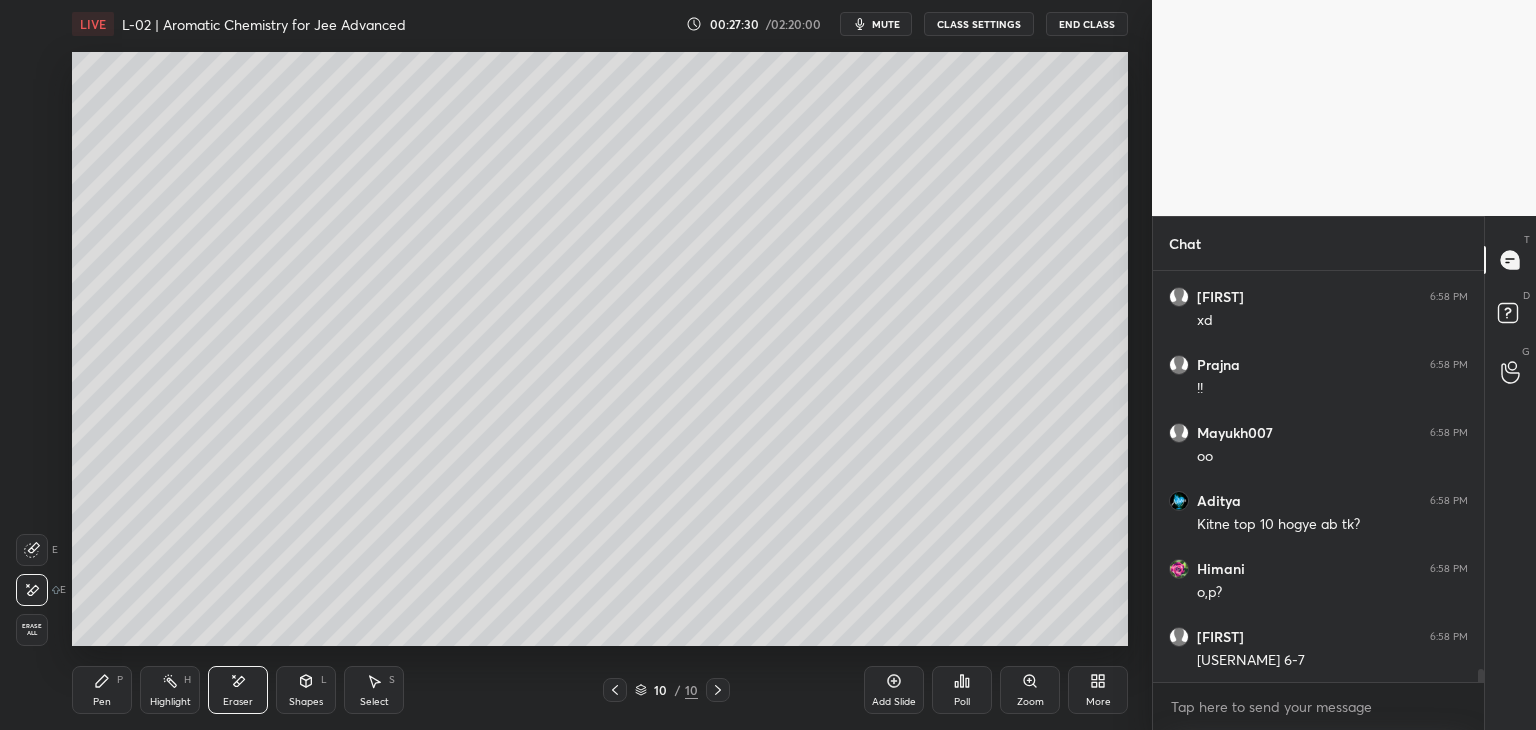 click on "Pen P" at bounding box center (102, 690) 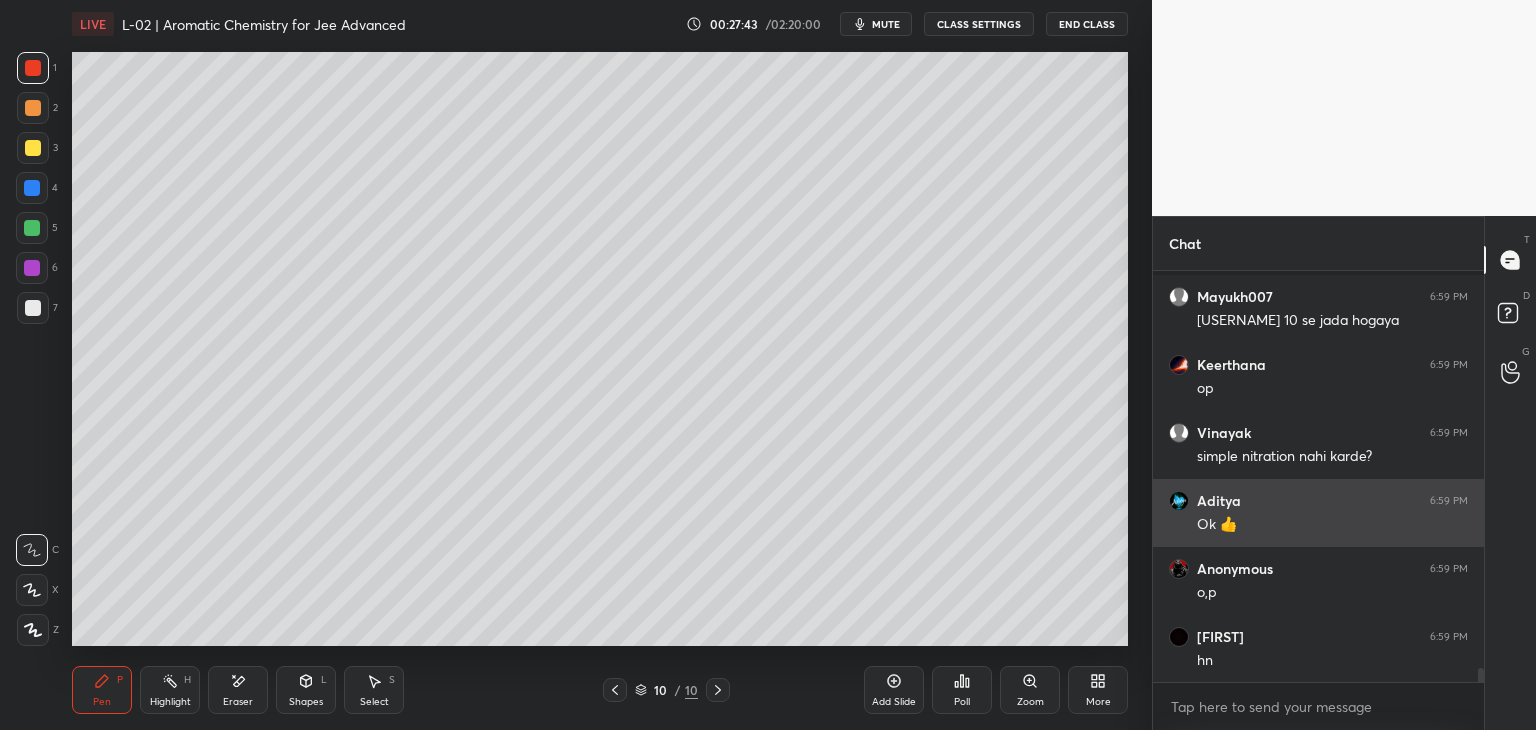 scroll, scrollTop: 12050, scrollLeft: 0, axis: vertical 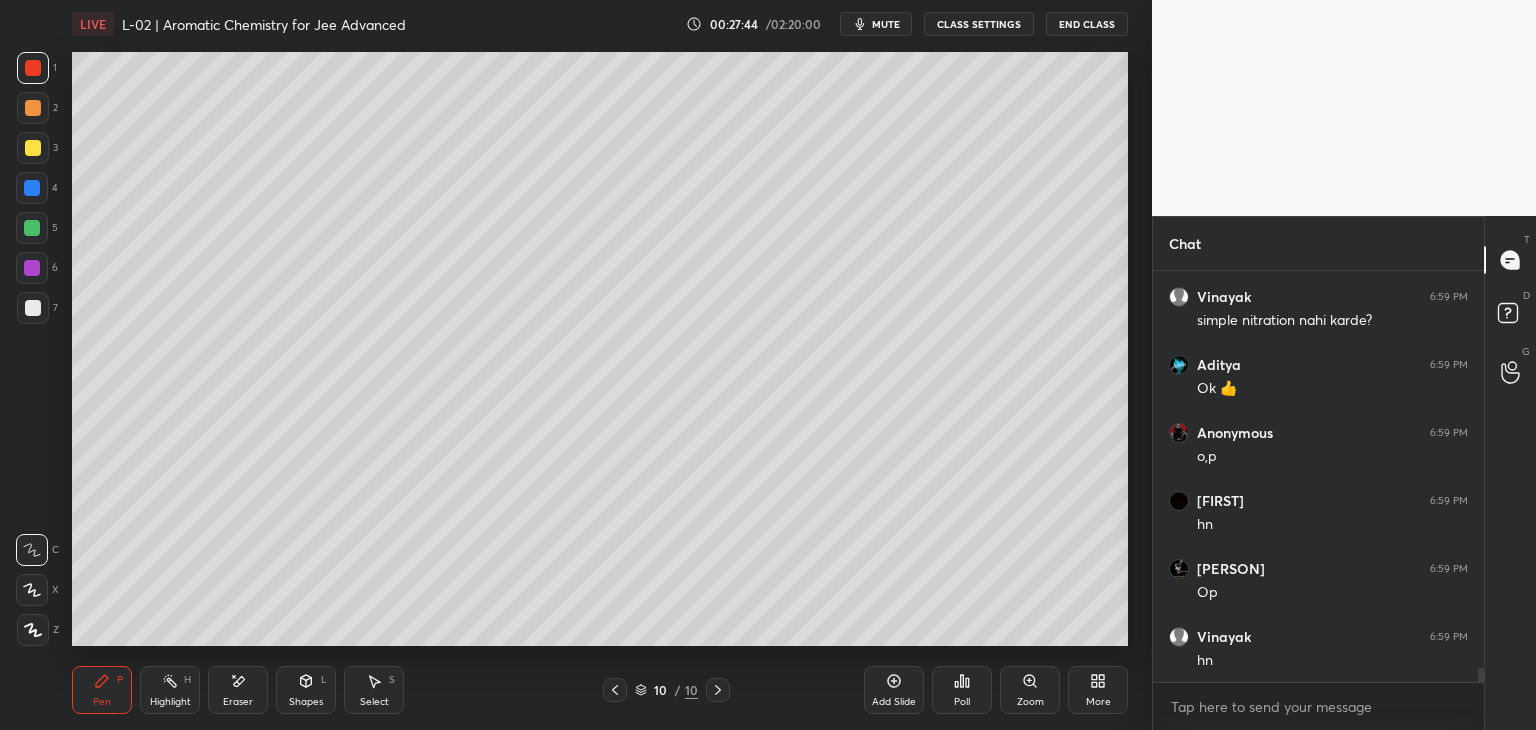 click 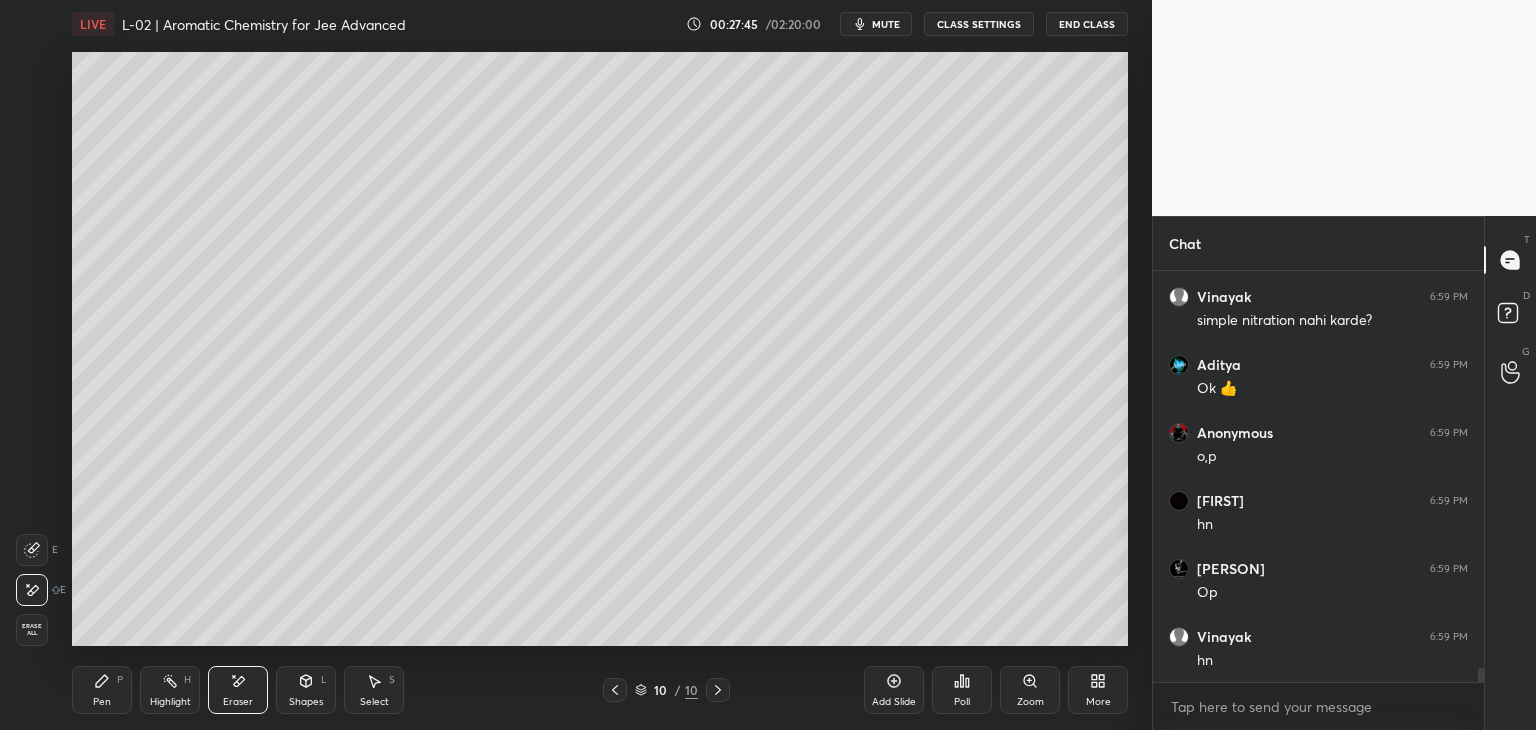 scroll, scrollTop: 12186, scrollLeft: 0, axis: vertical 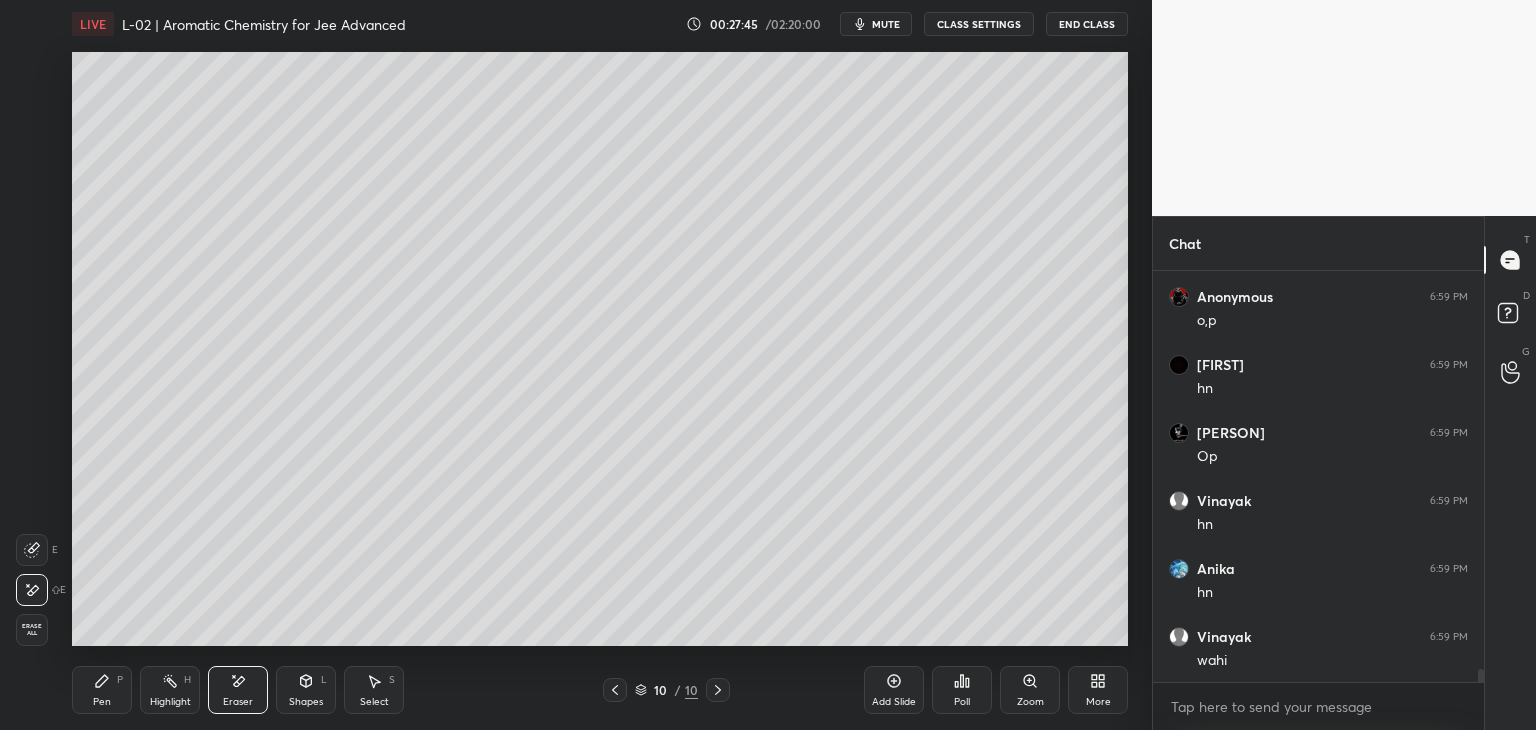 click 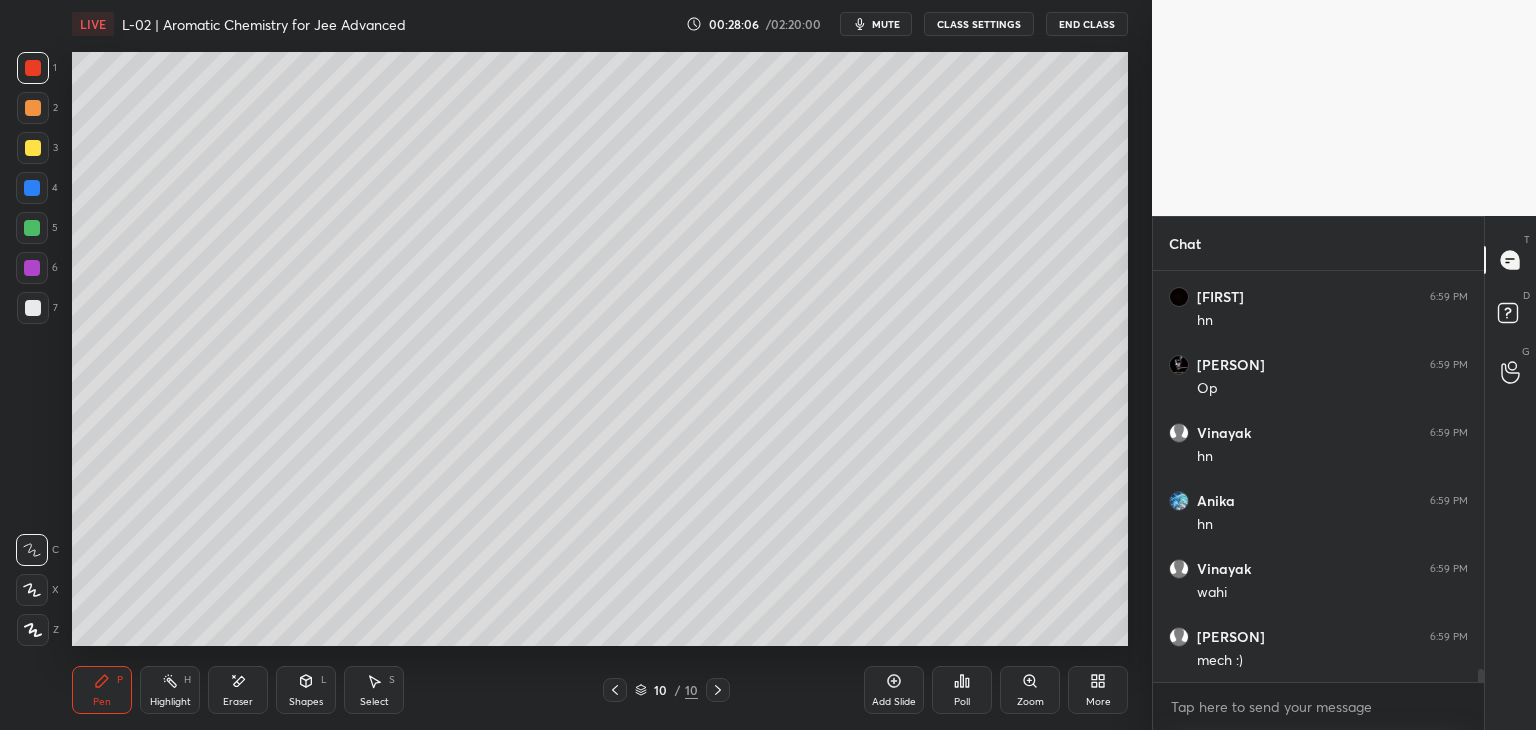 scroll, scrollTop: 12322, scrollLeft: 0, axis: vertical 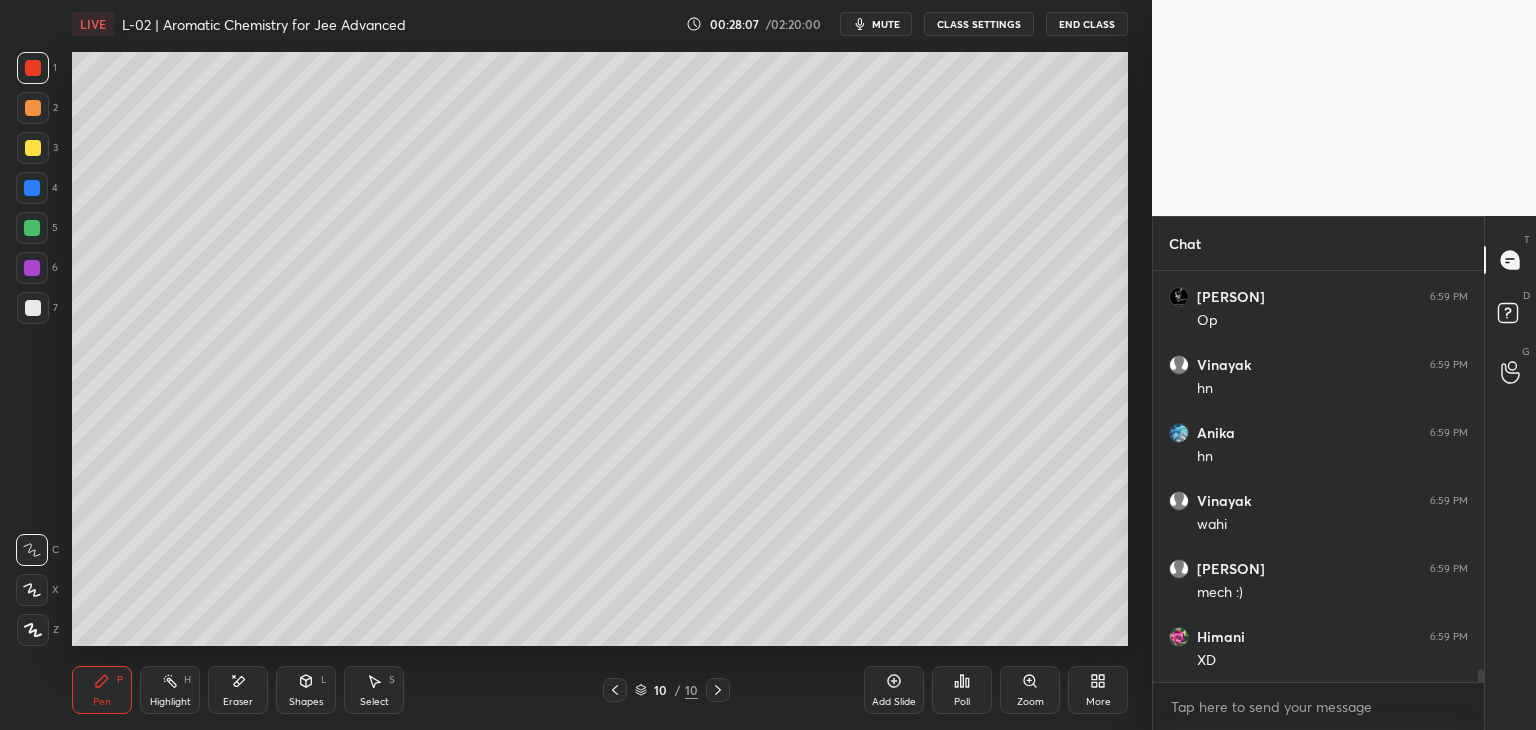 click at bounding box center [33, 108] 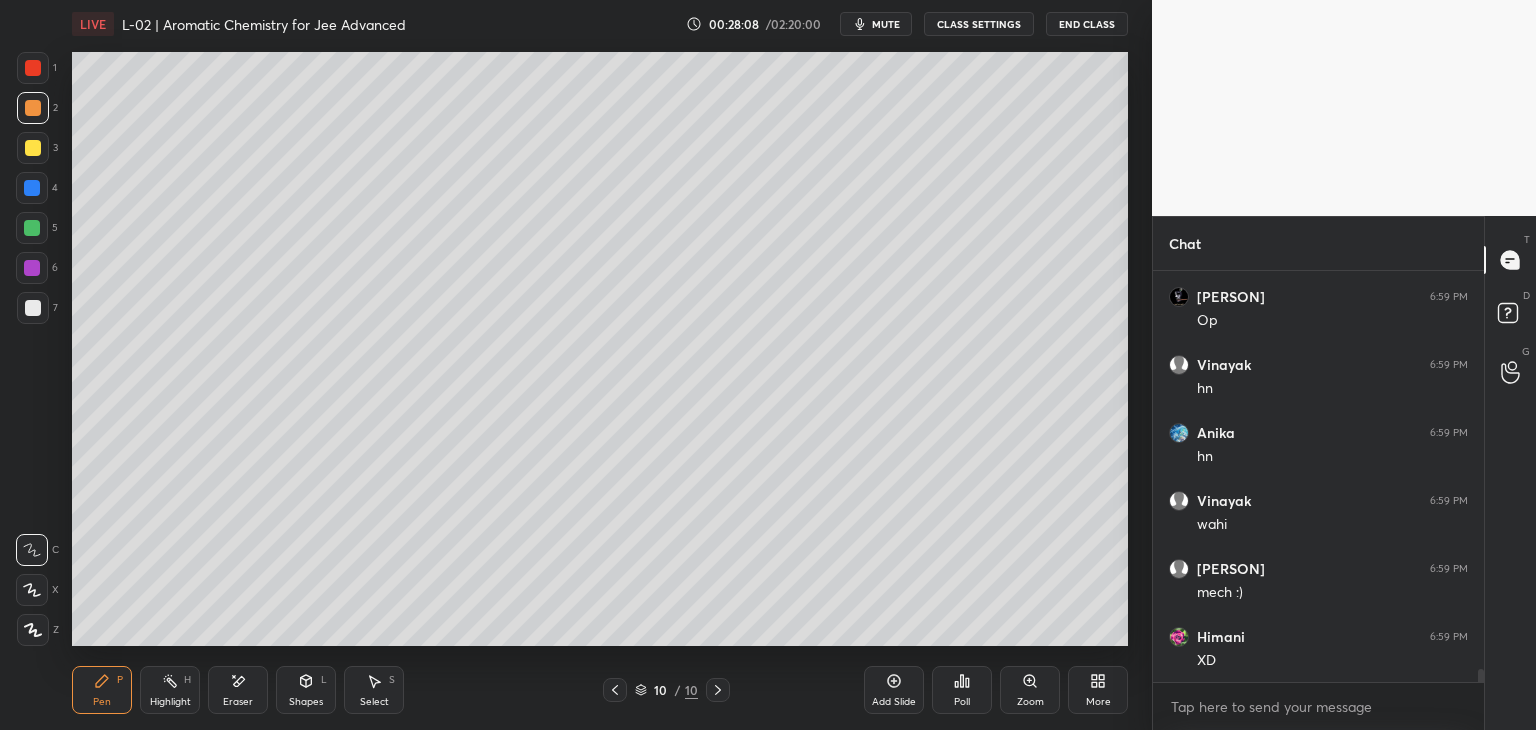 click 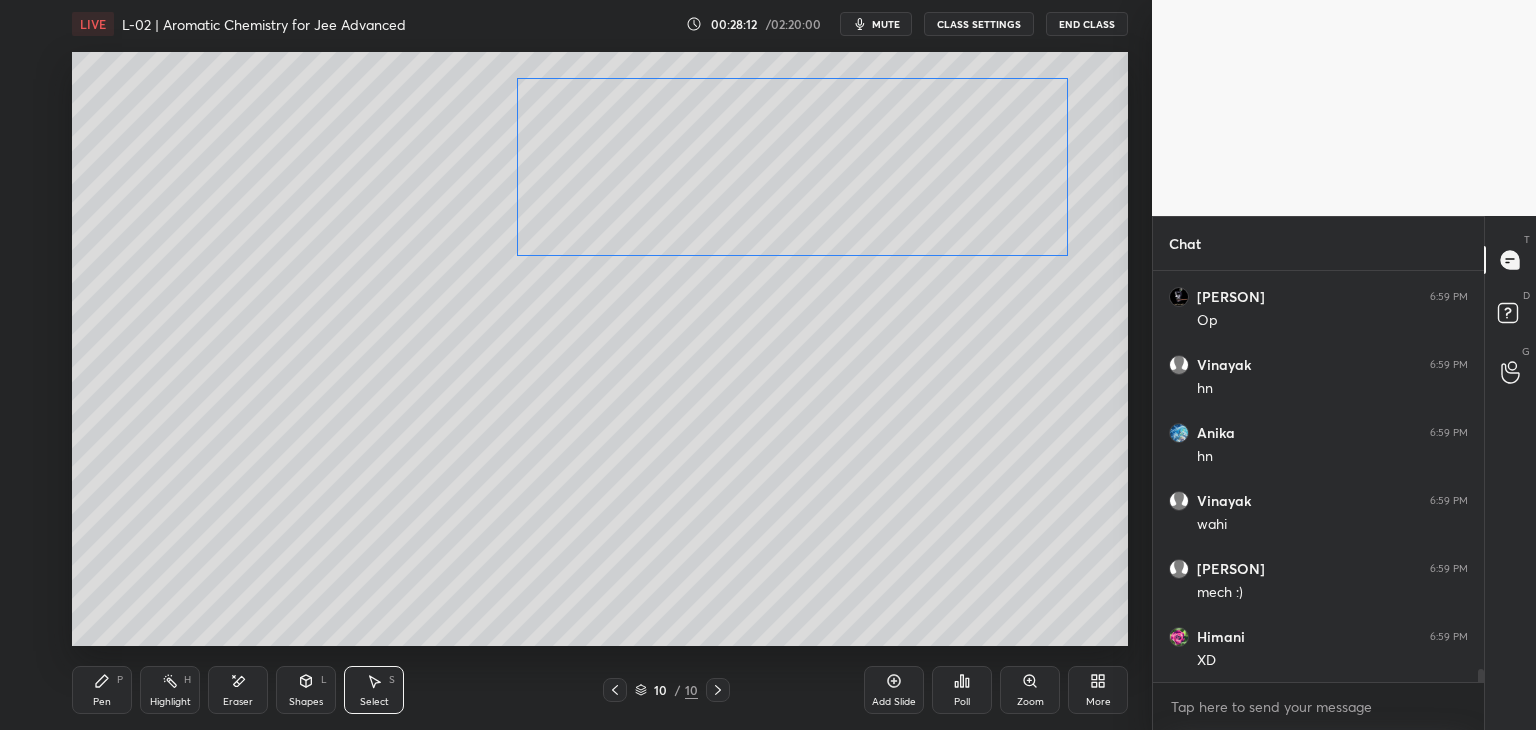 scroll, scrollTop: 12342, scrollLeft: 0, axis: vertical 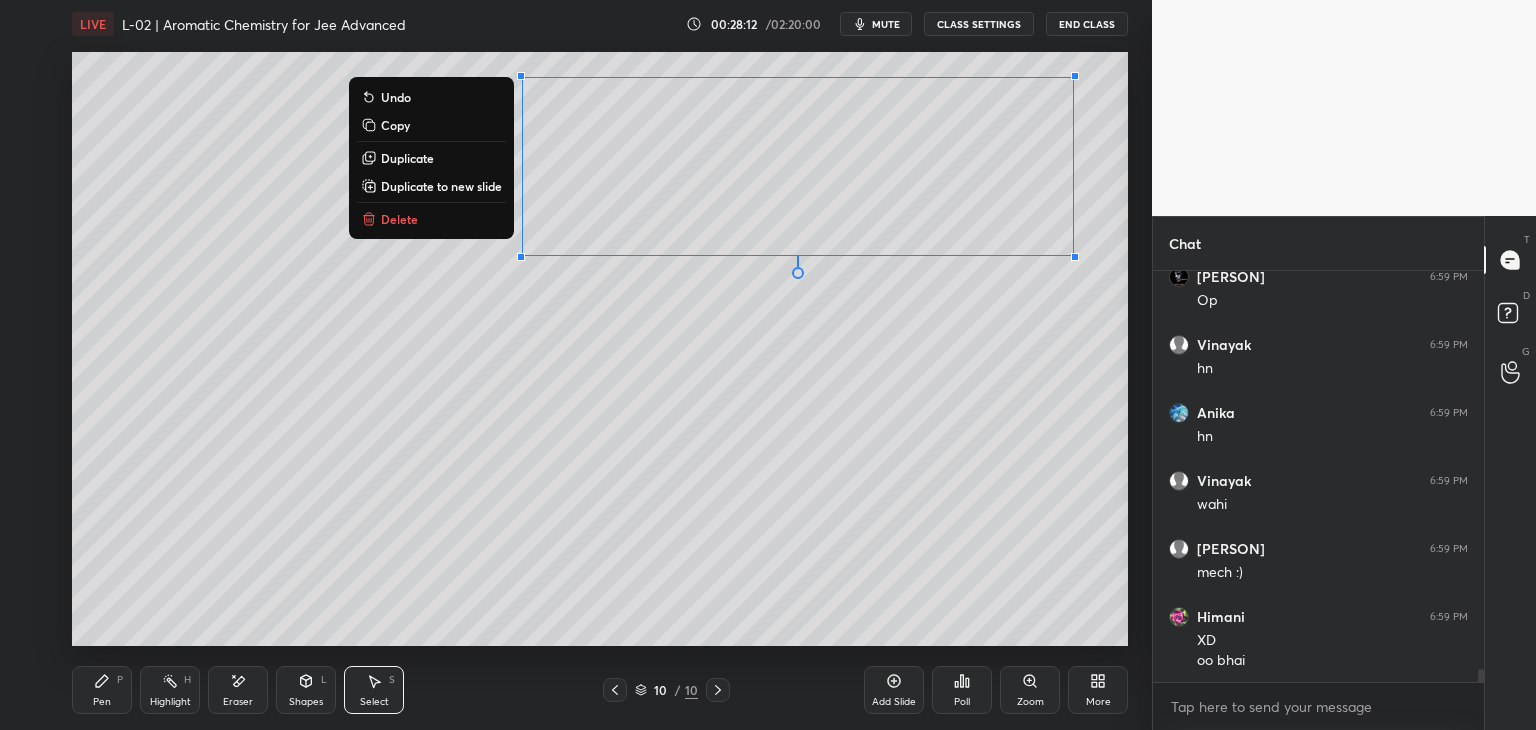 click on "0 ° Undo Copy Duplicate Duplicate to new slide Delete" at bounding box center (600, 349) 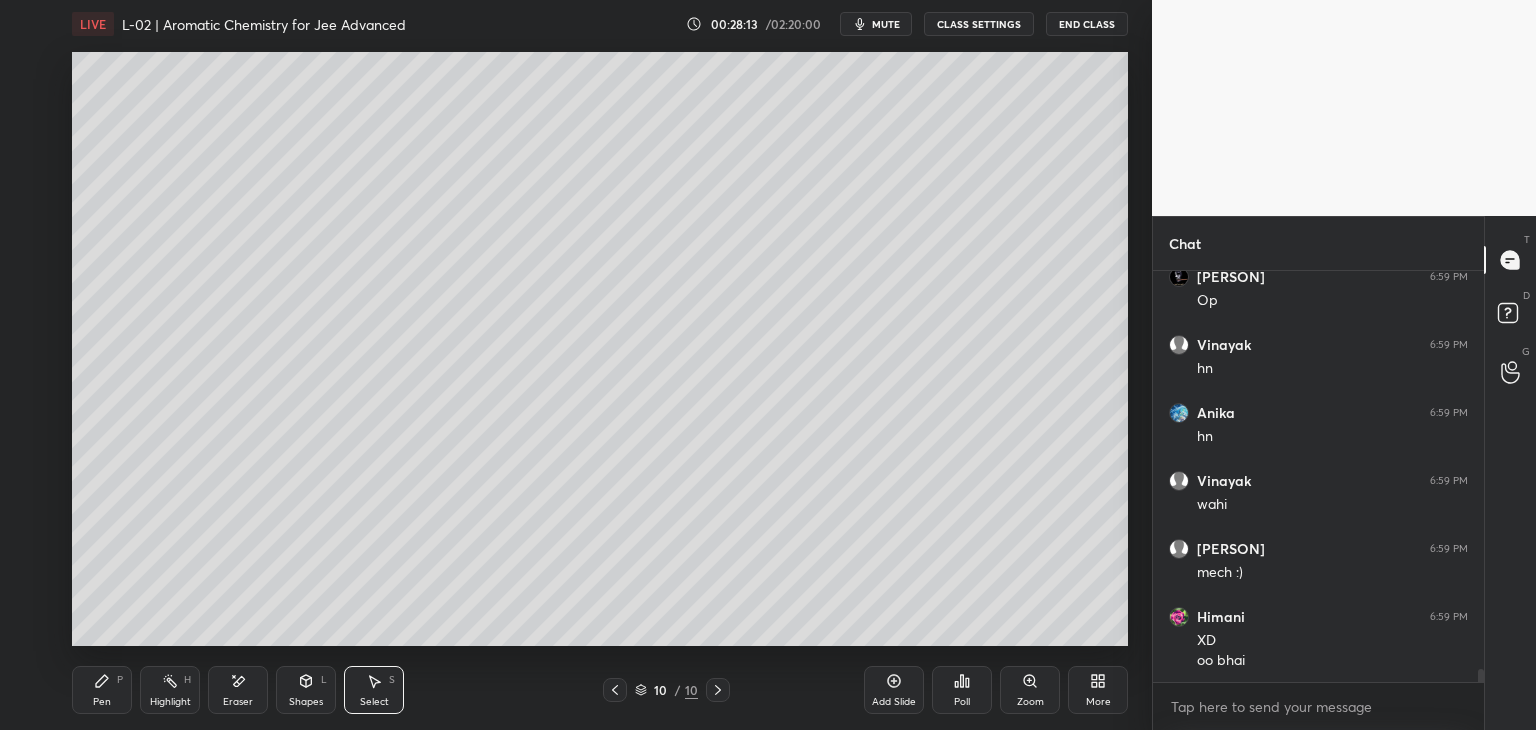click on "Pen P" at bounding box center (102, 690) 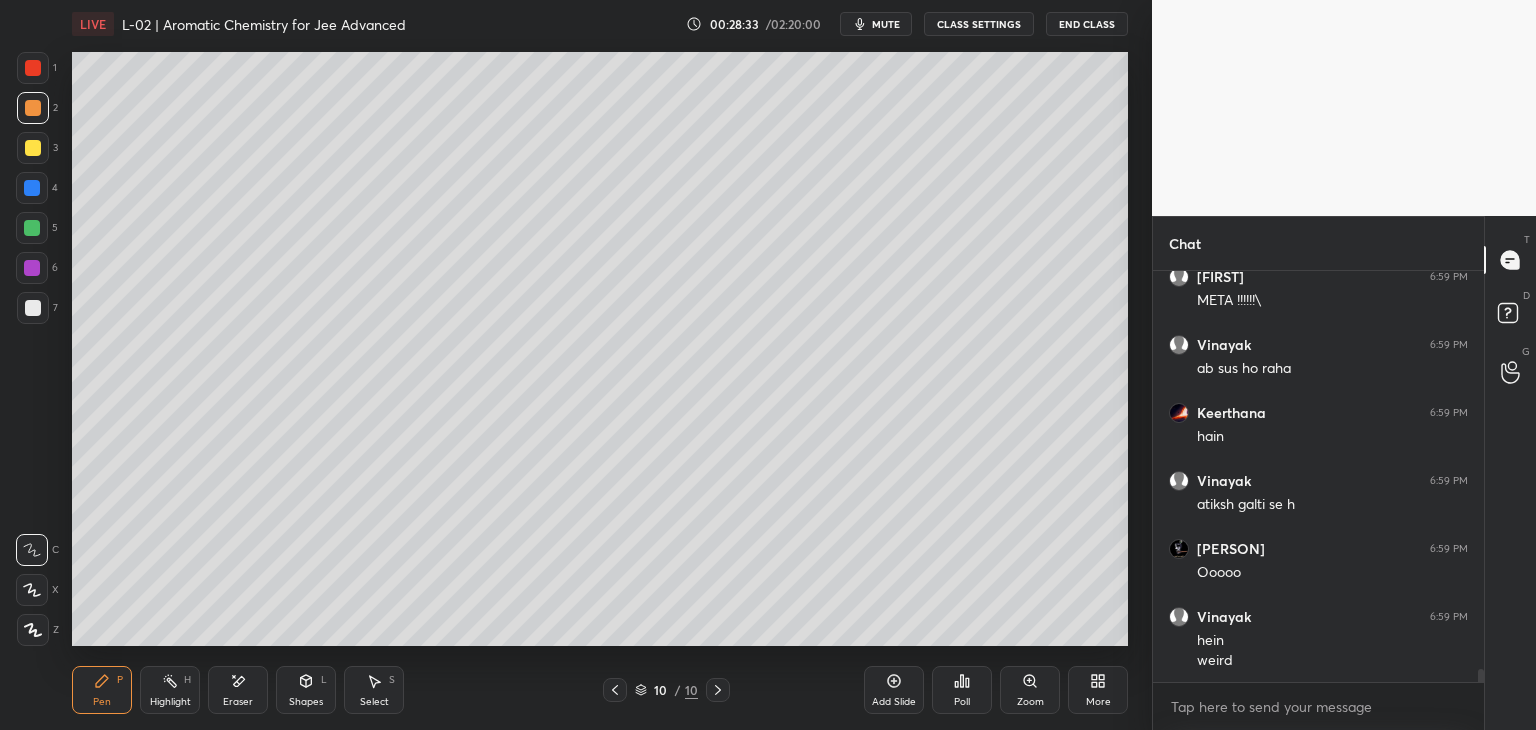 scroll, scrollTop: 12974, scrollLeft: 0, axis: vertical 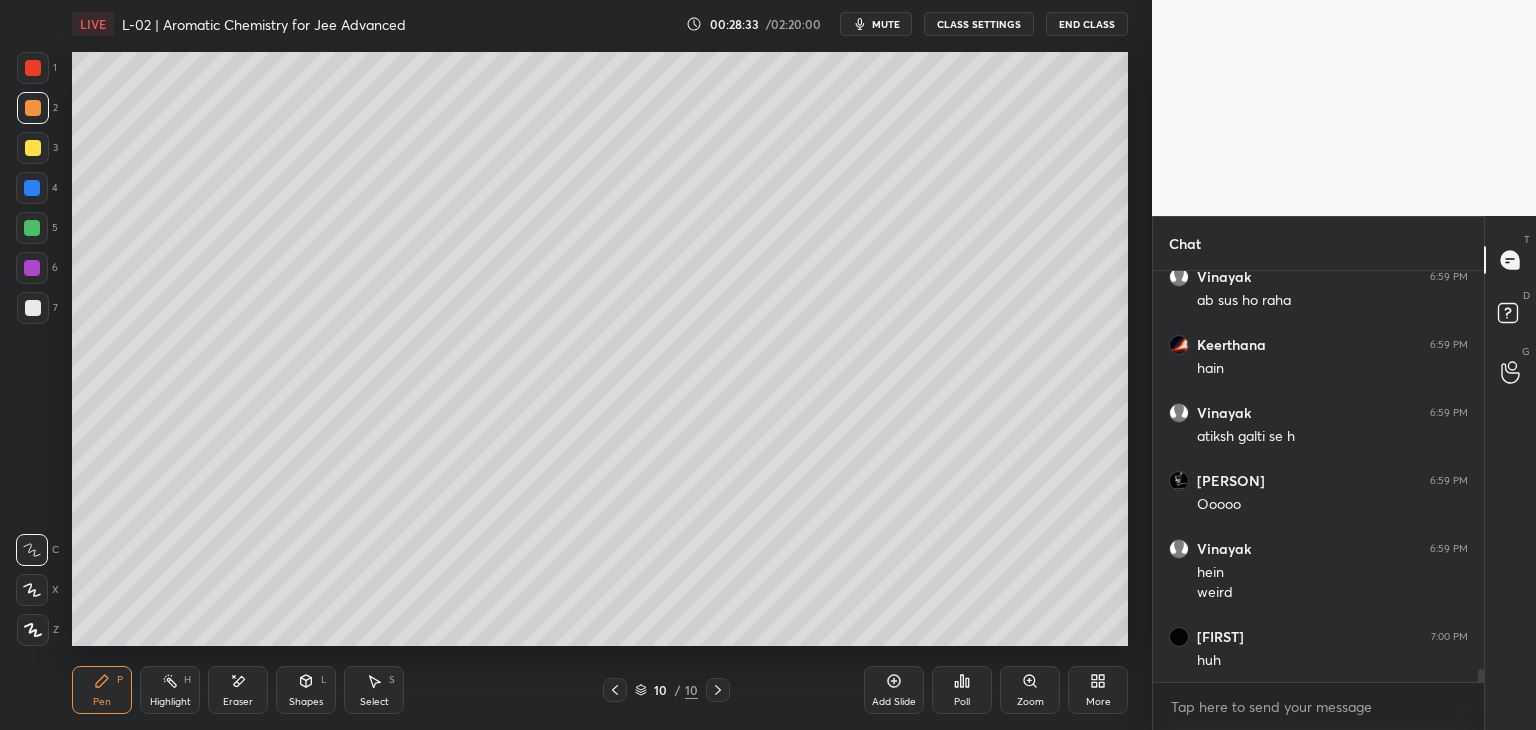 click on "mute" at bounding box center [886, 24] 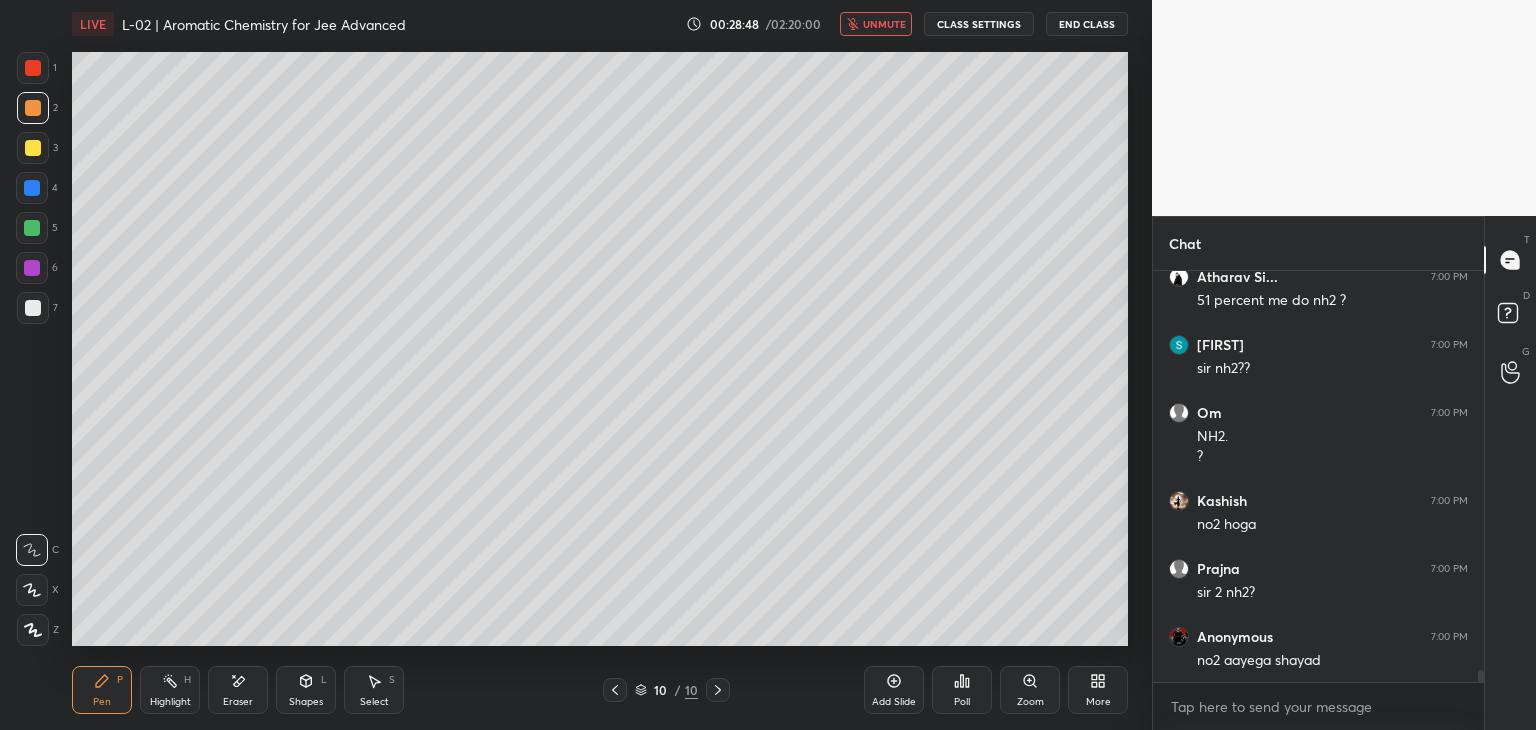 scroll, scrollTop: 13470, scrollLeft: 0, axis: vertical 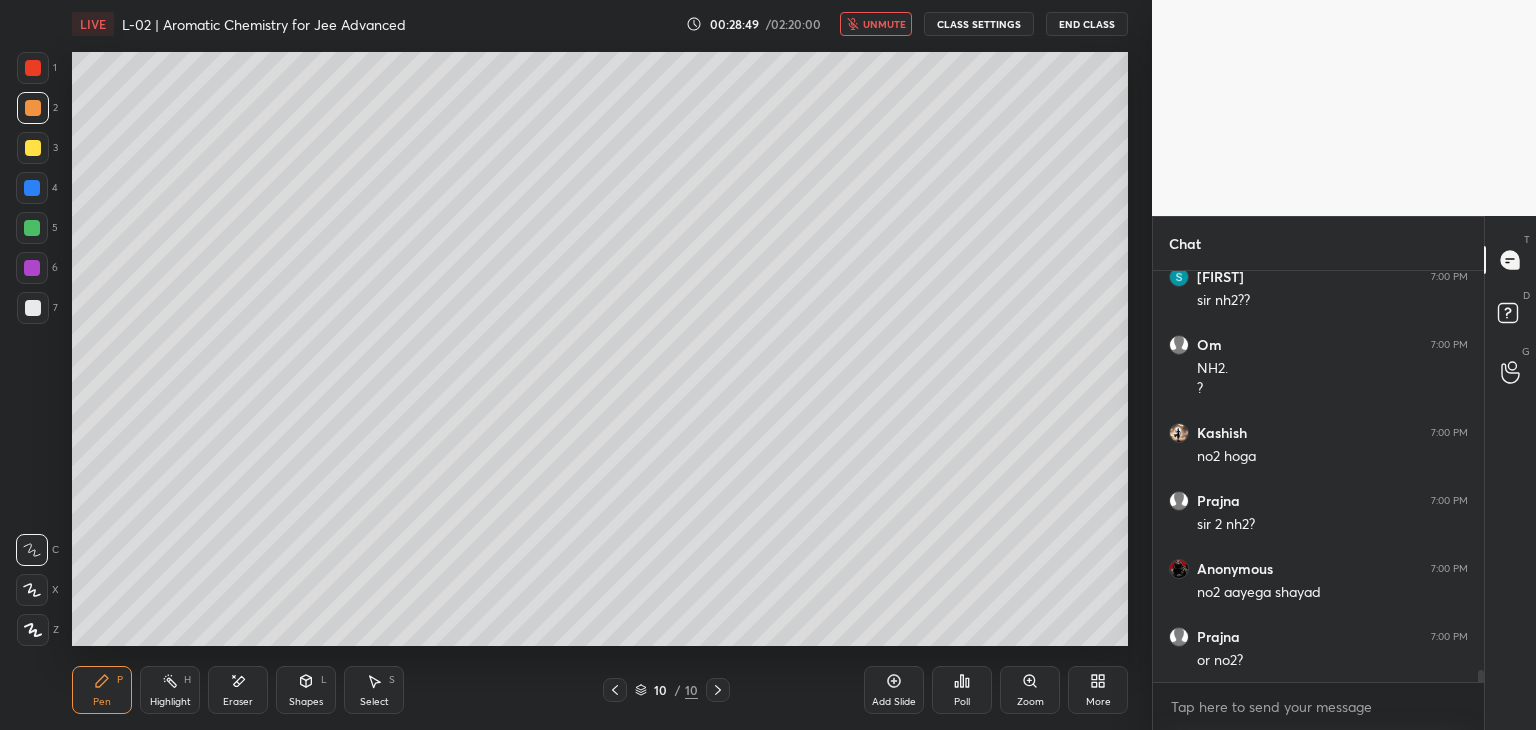 click on "unmute" at bounding box center (884, 24) 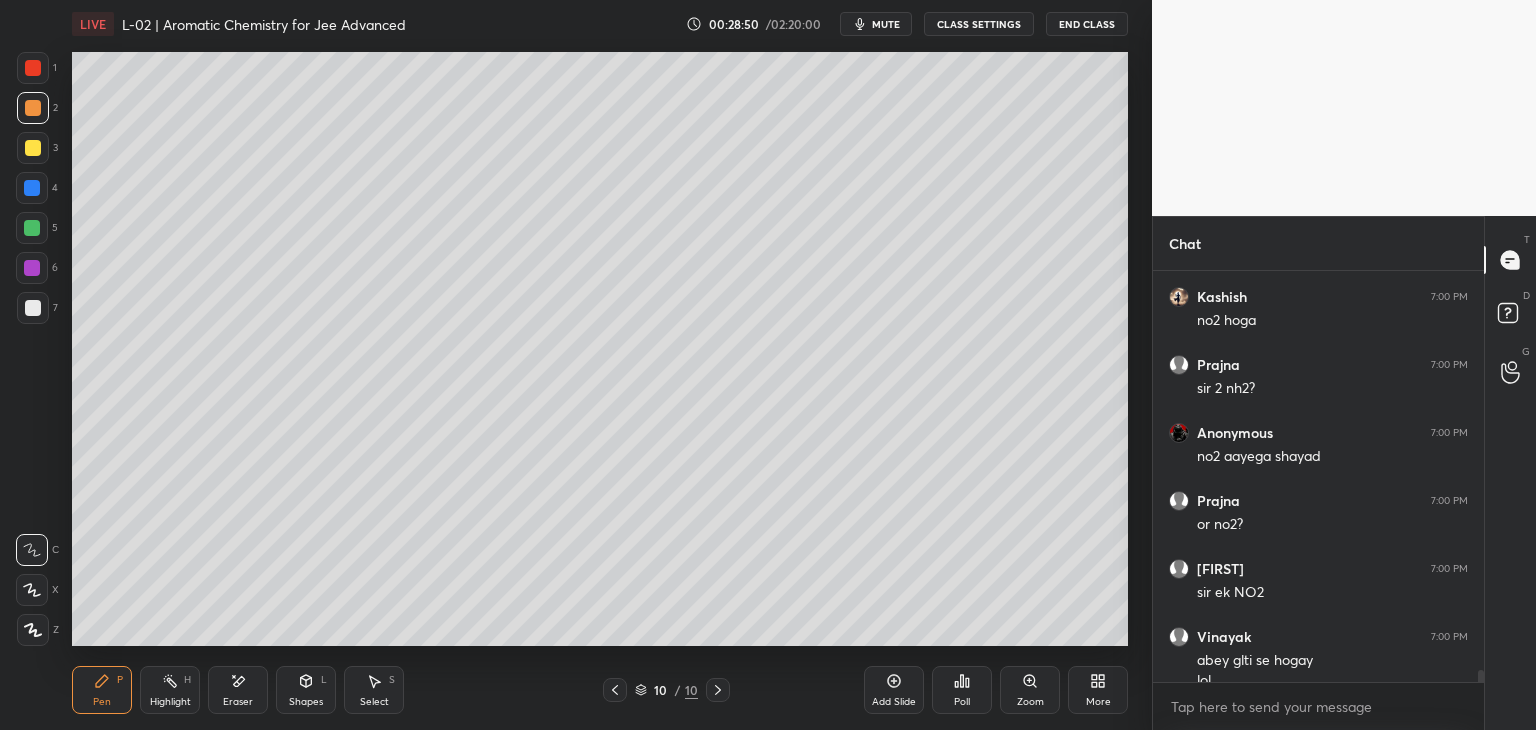 scroll, scrollTop: 13694, scrollLeft: 0, axis: vertical 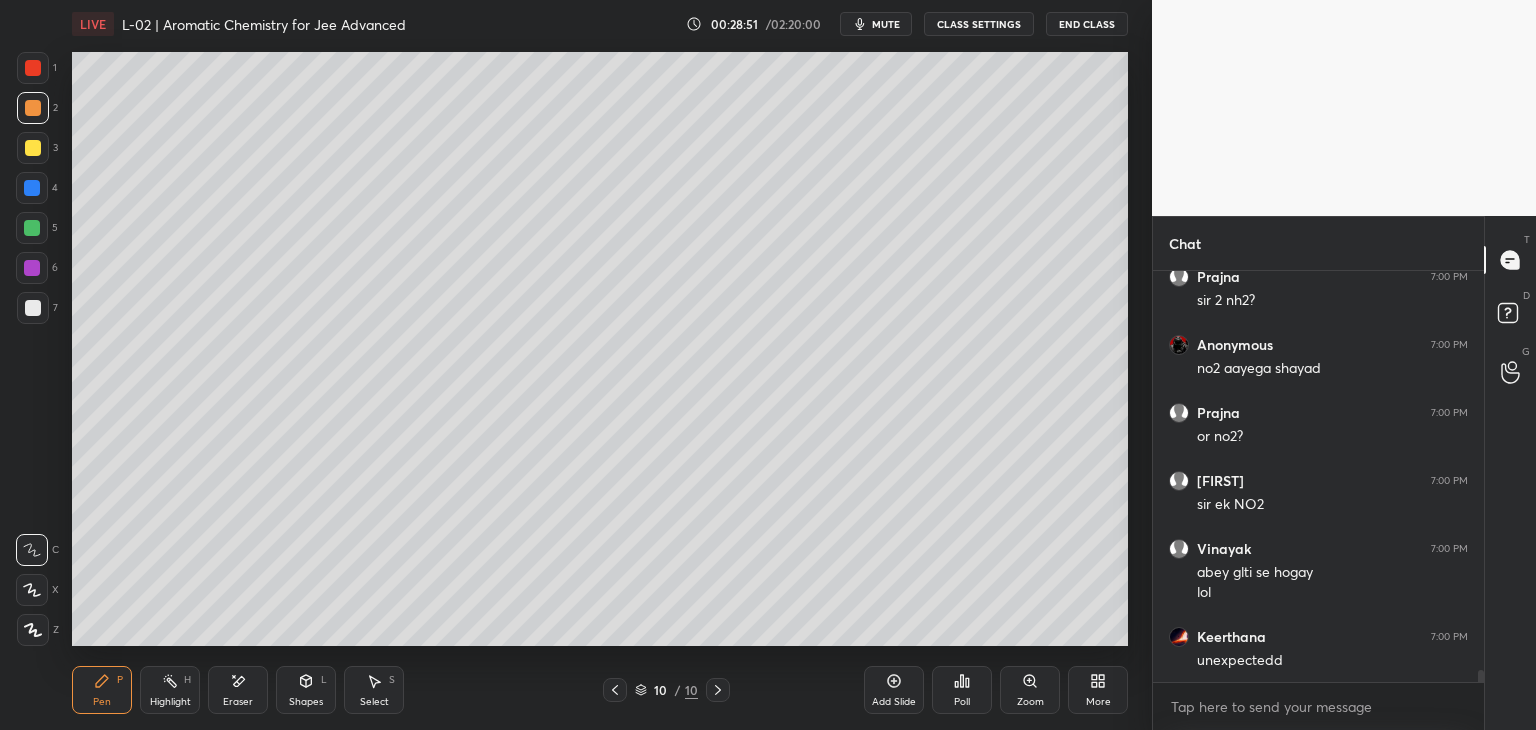 click 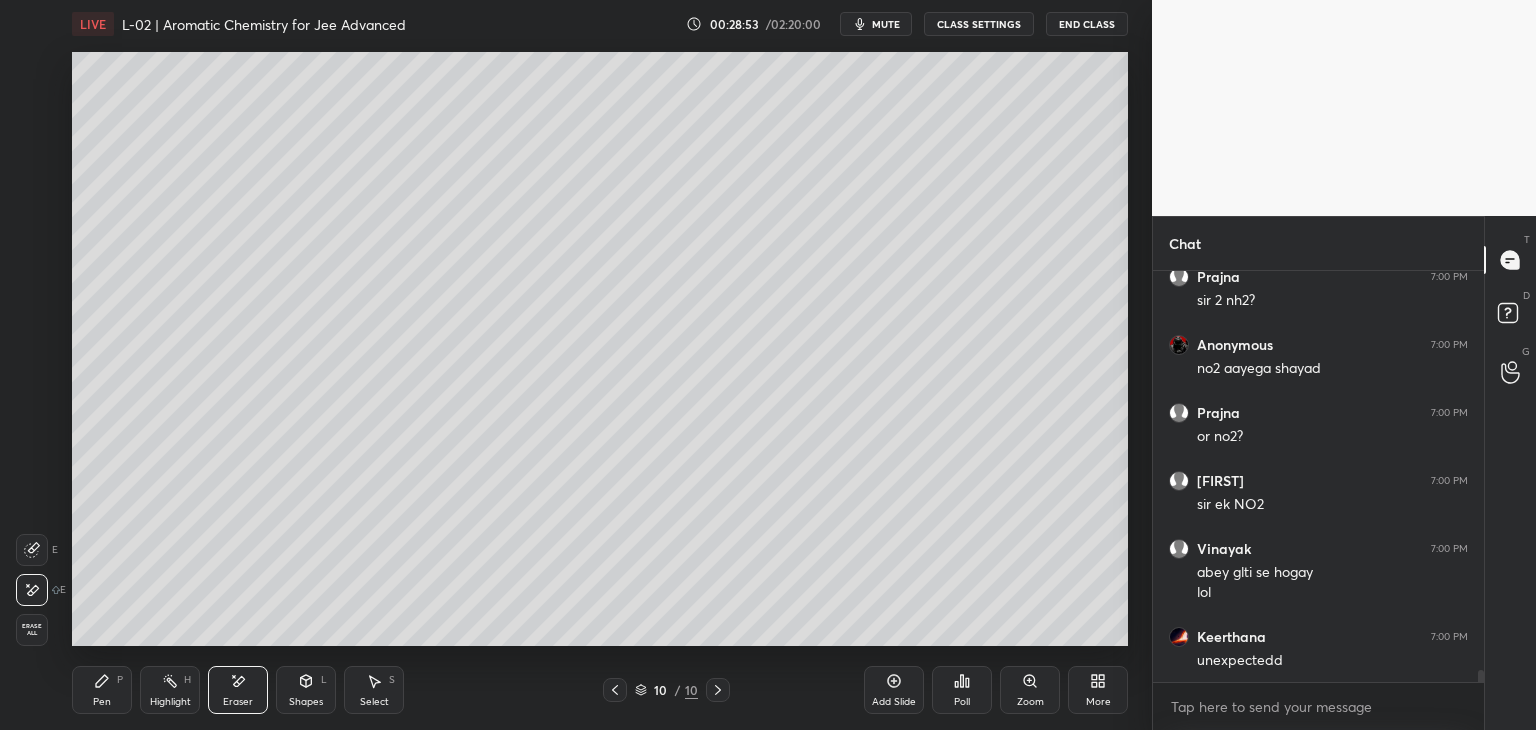click on "Pen P" at bounding box center [102, 690] 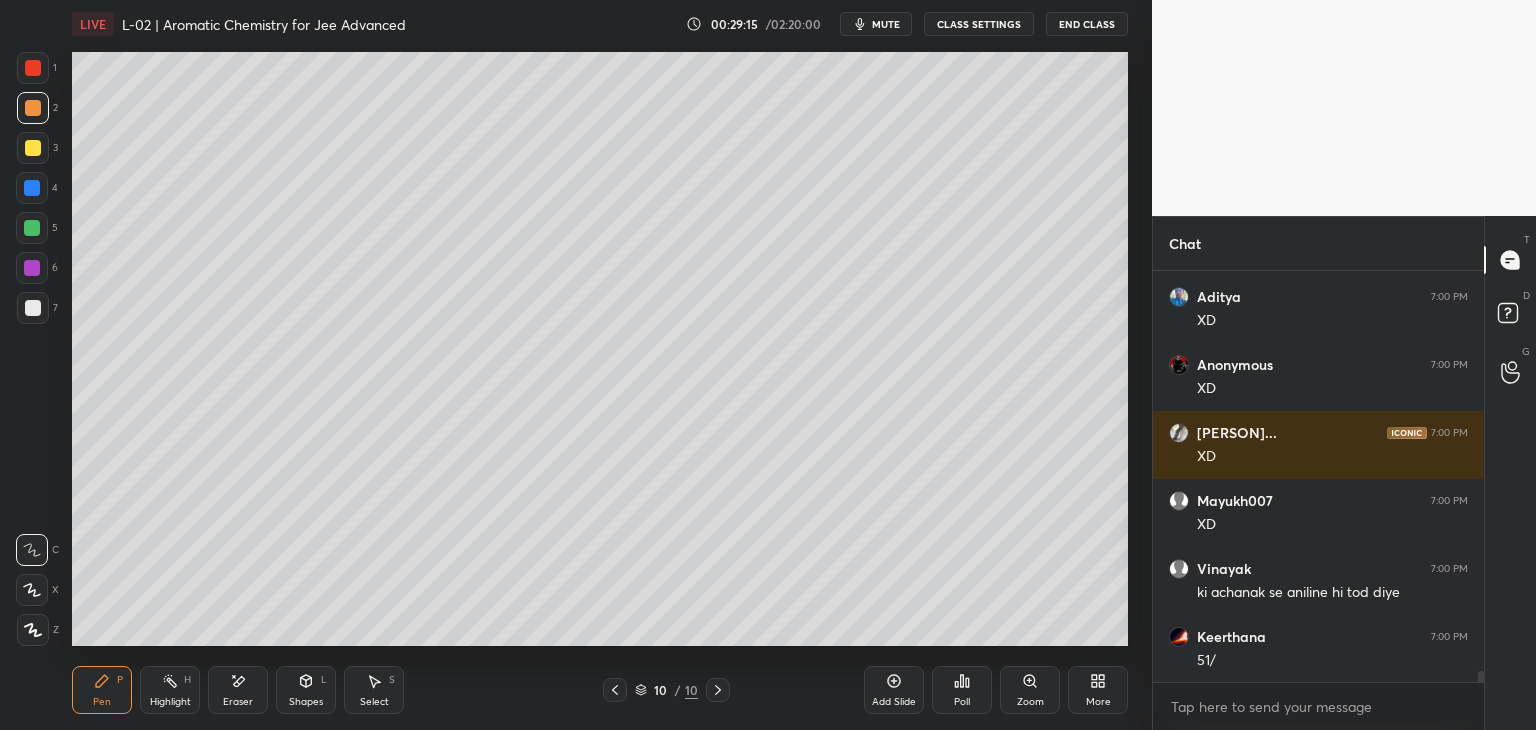 scroll, scrollTop: 14938, scrollLeft: 0, axis: vertical 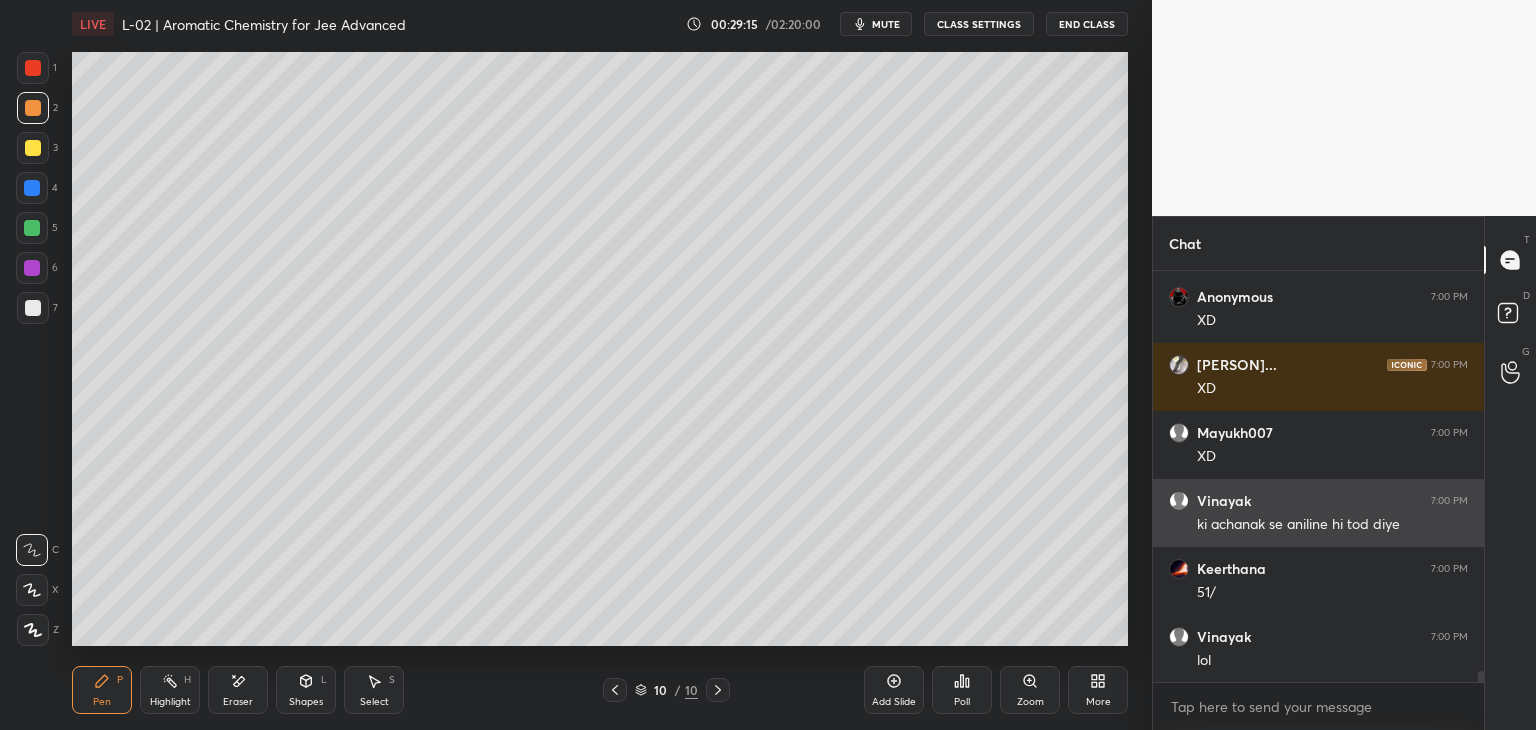 click 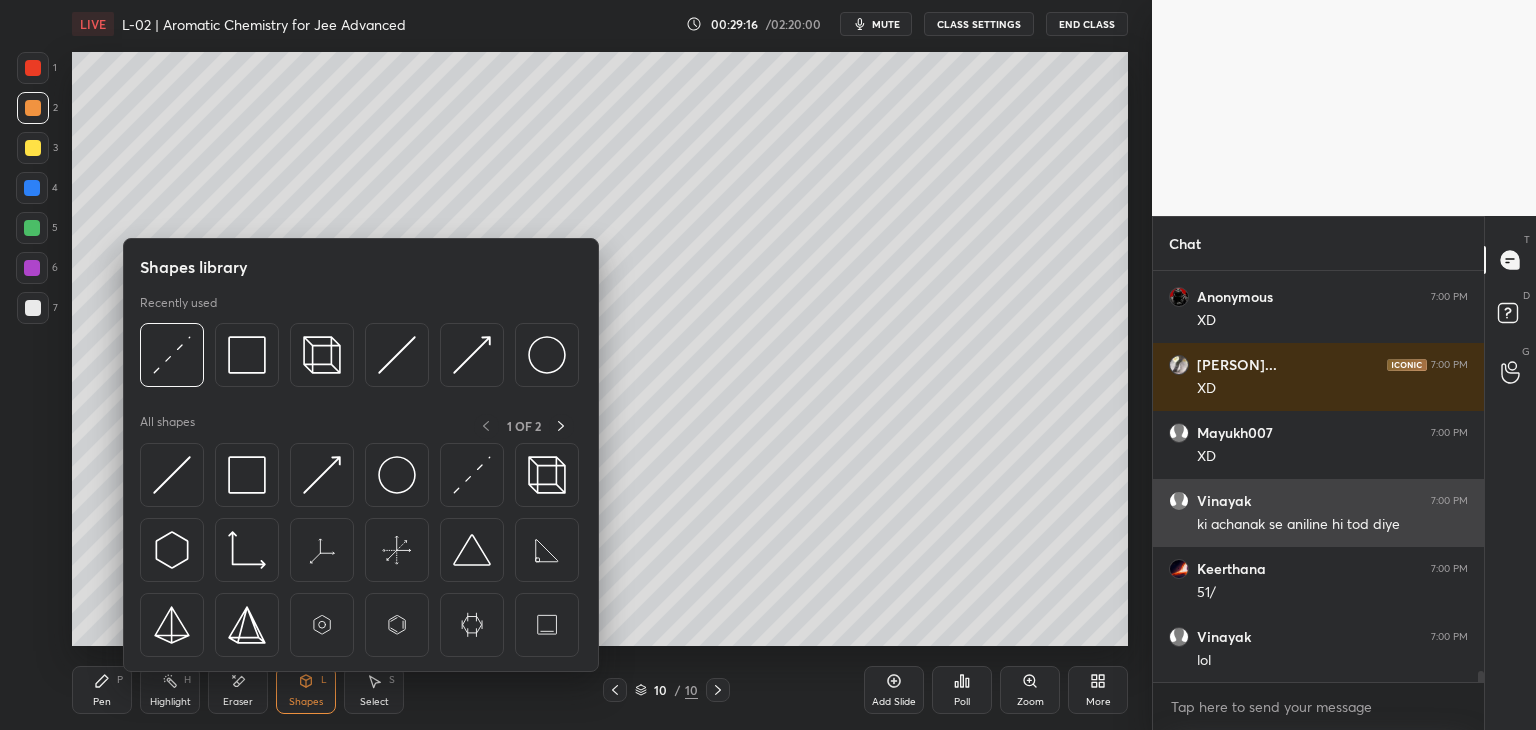 click at bounding box center [247, 355] 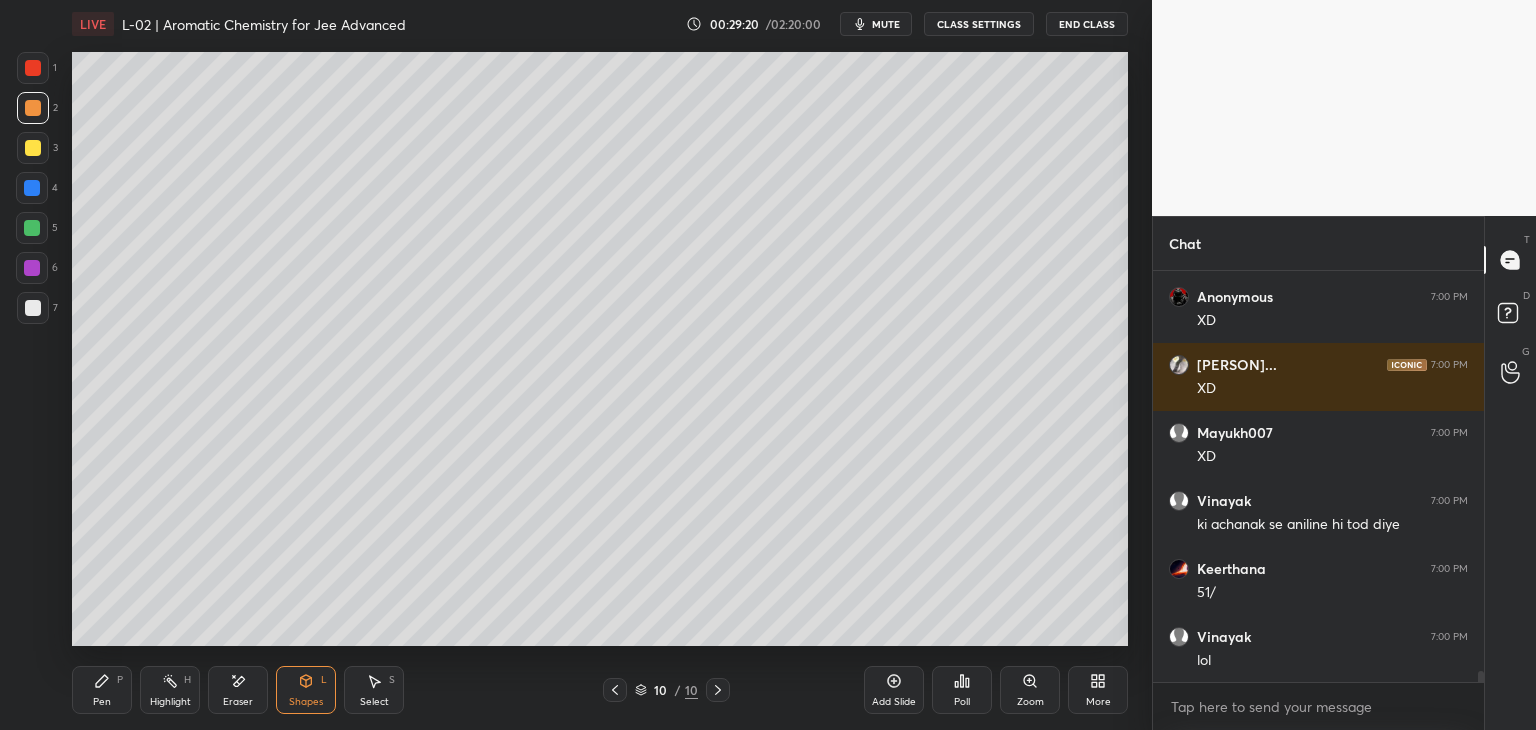 click 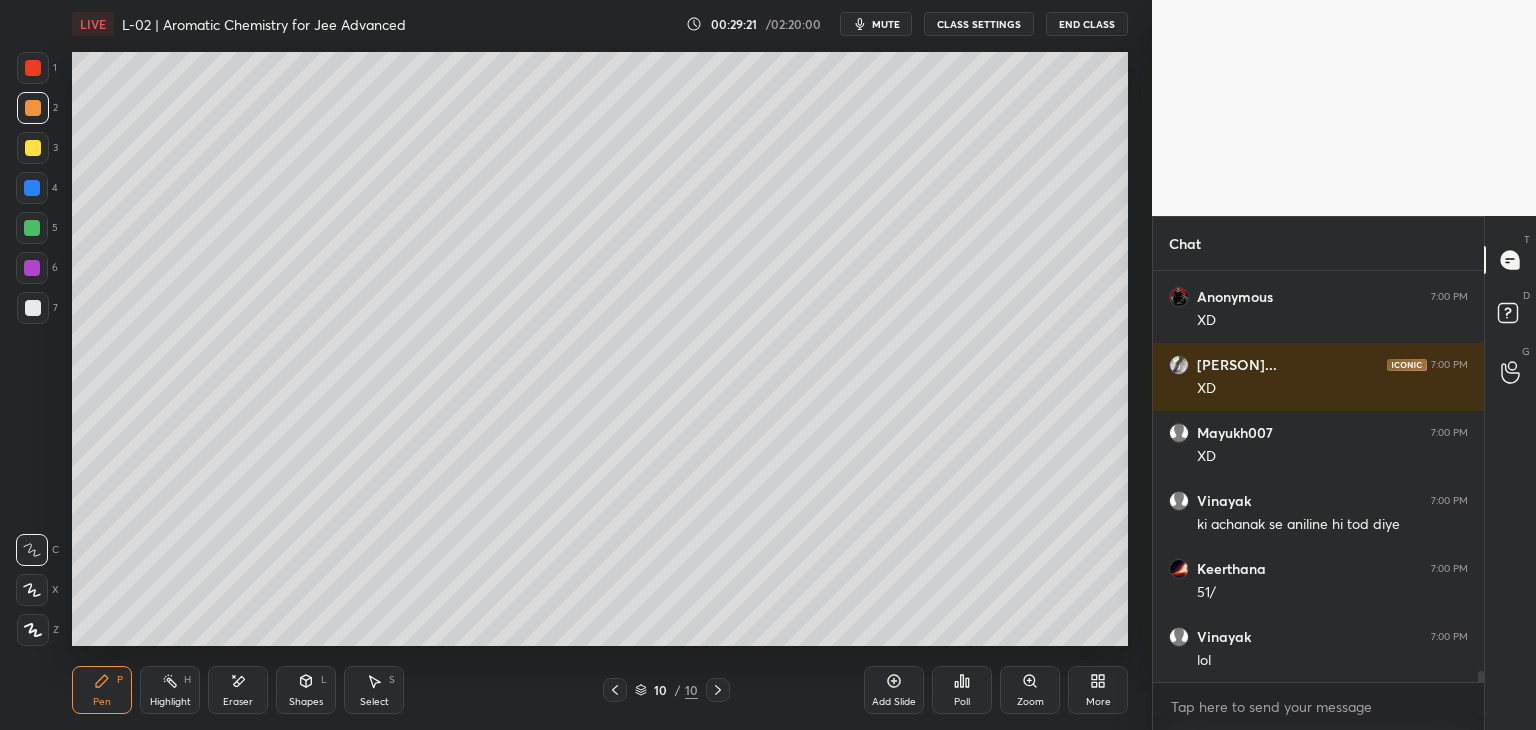 scroll, scrollTop: 15006, scrollLeft: 0, axis: vertical 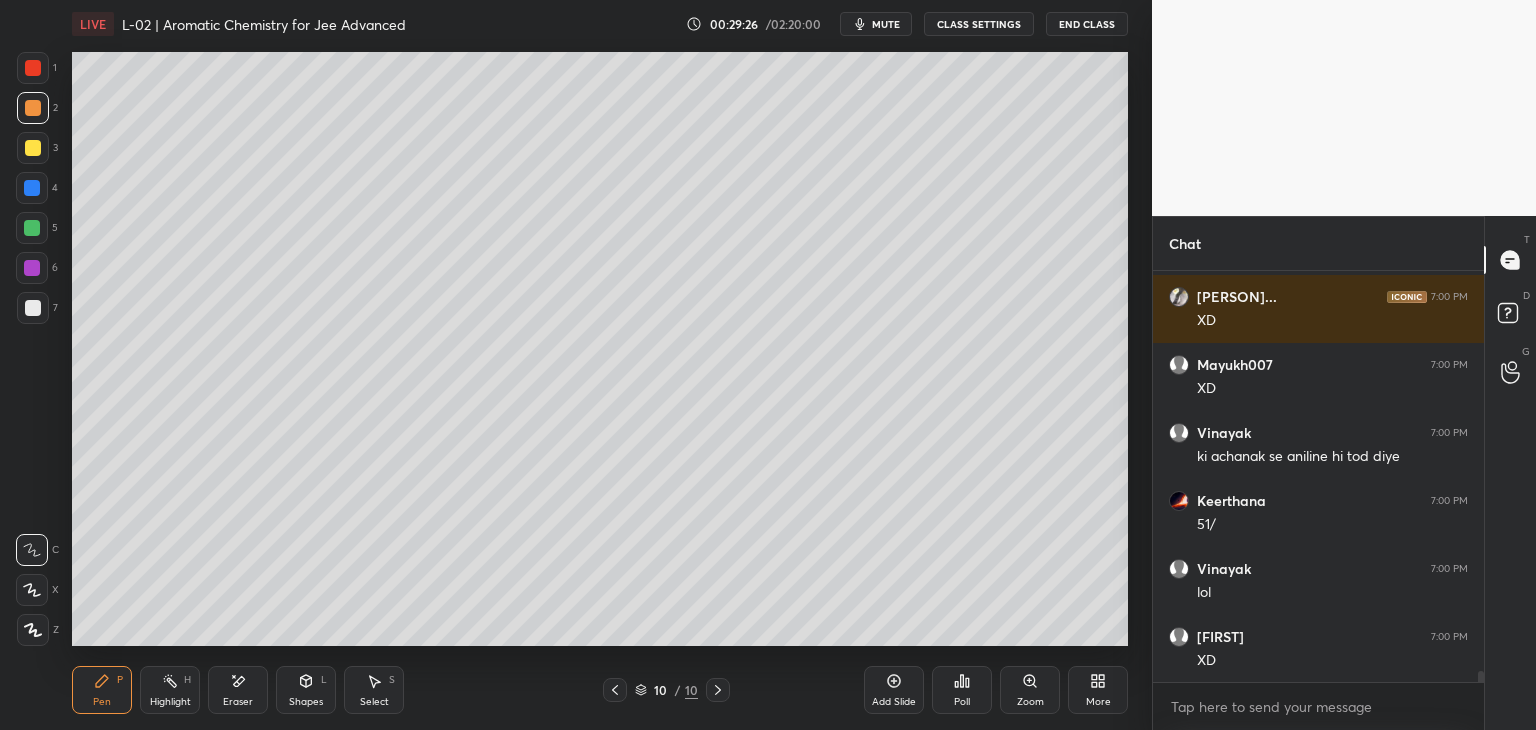 click 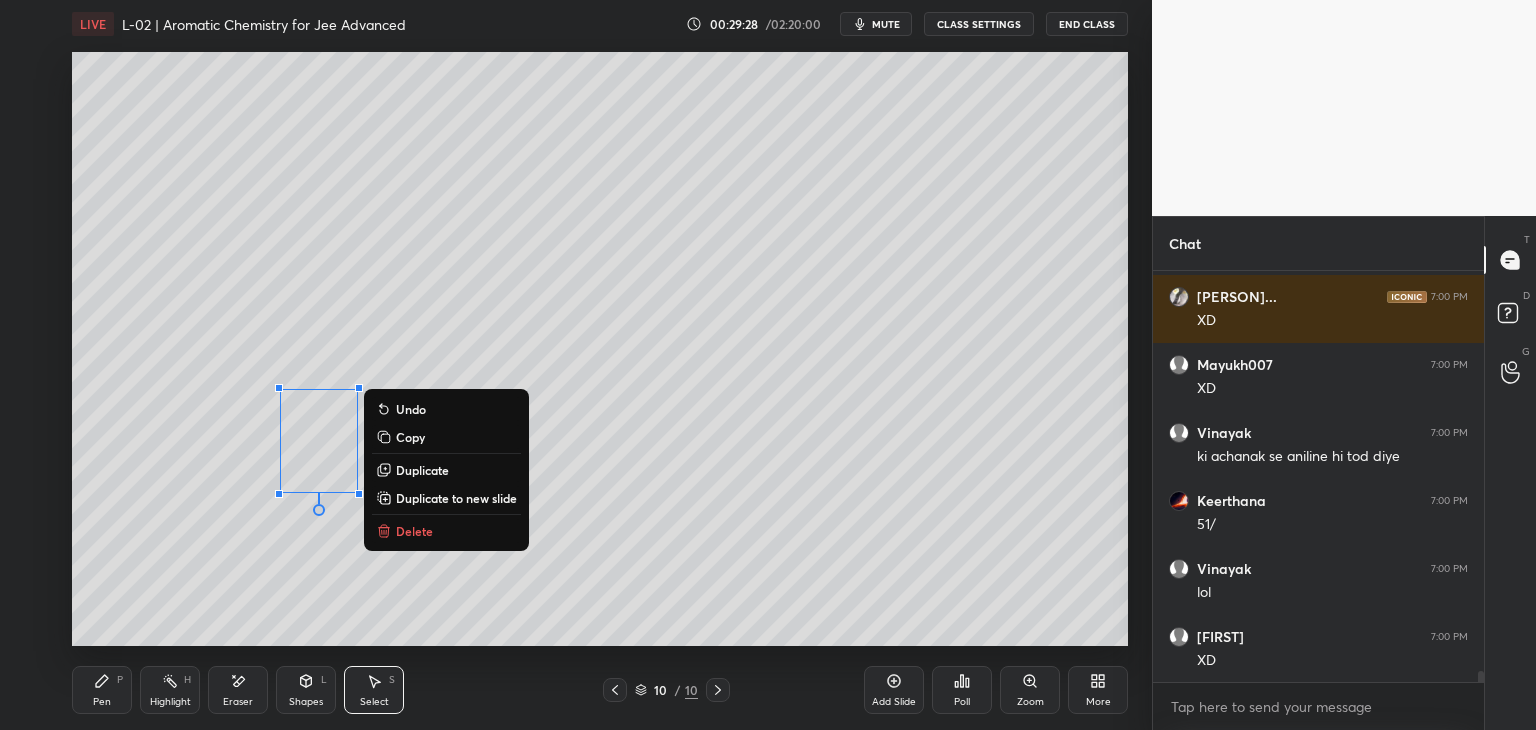 click on "Copy" at bounding box center (410, 437) 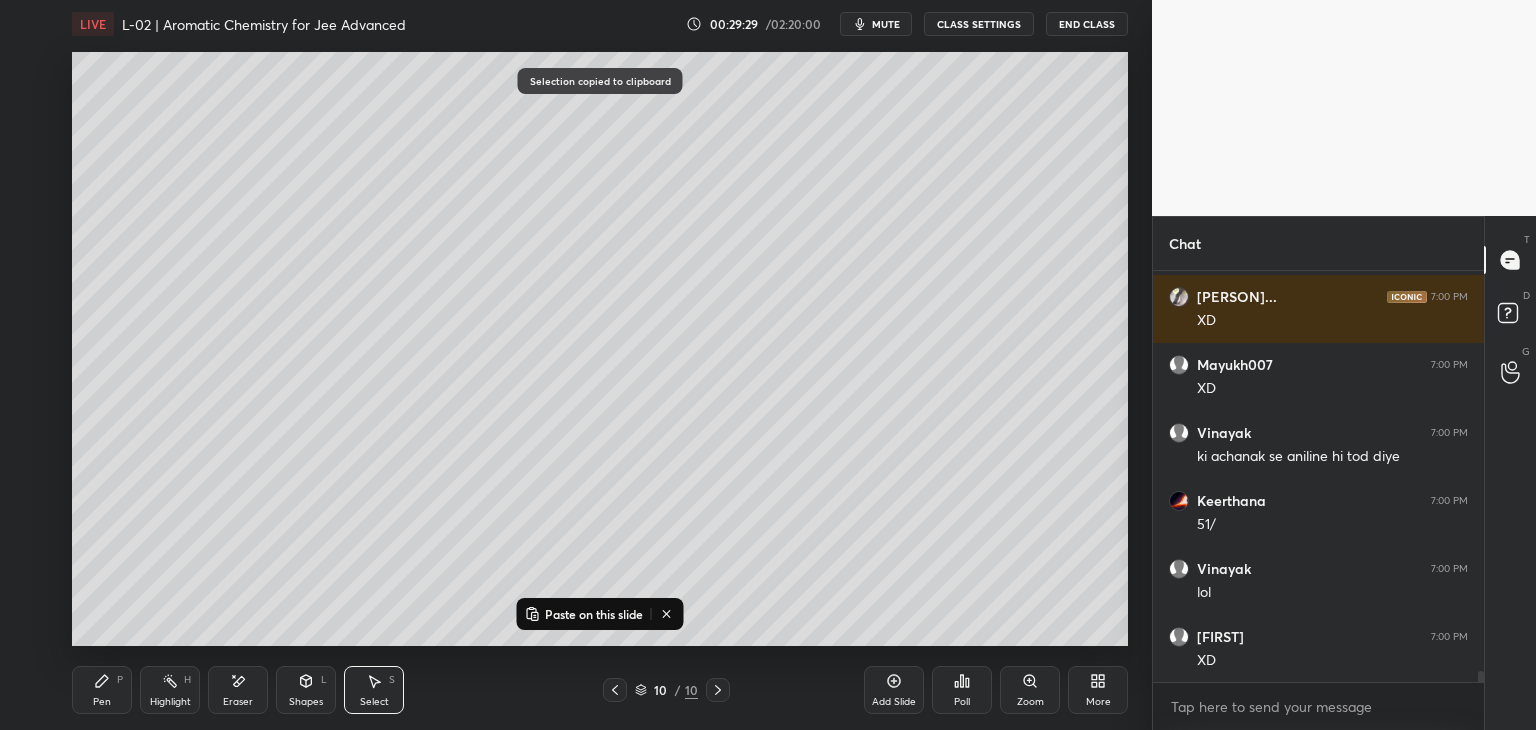 click on "Paste on this slide" at bounding box center [594, 614] 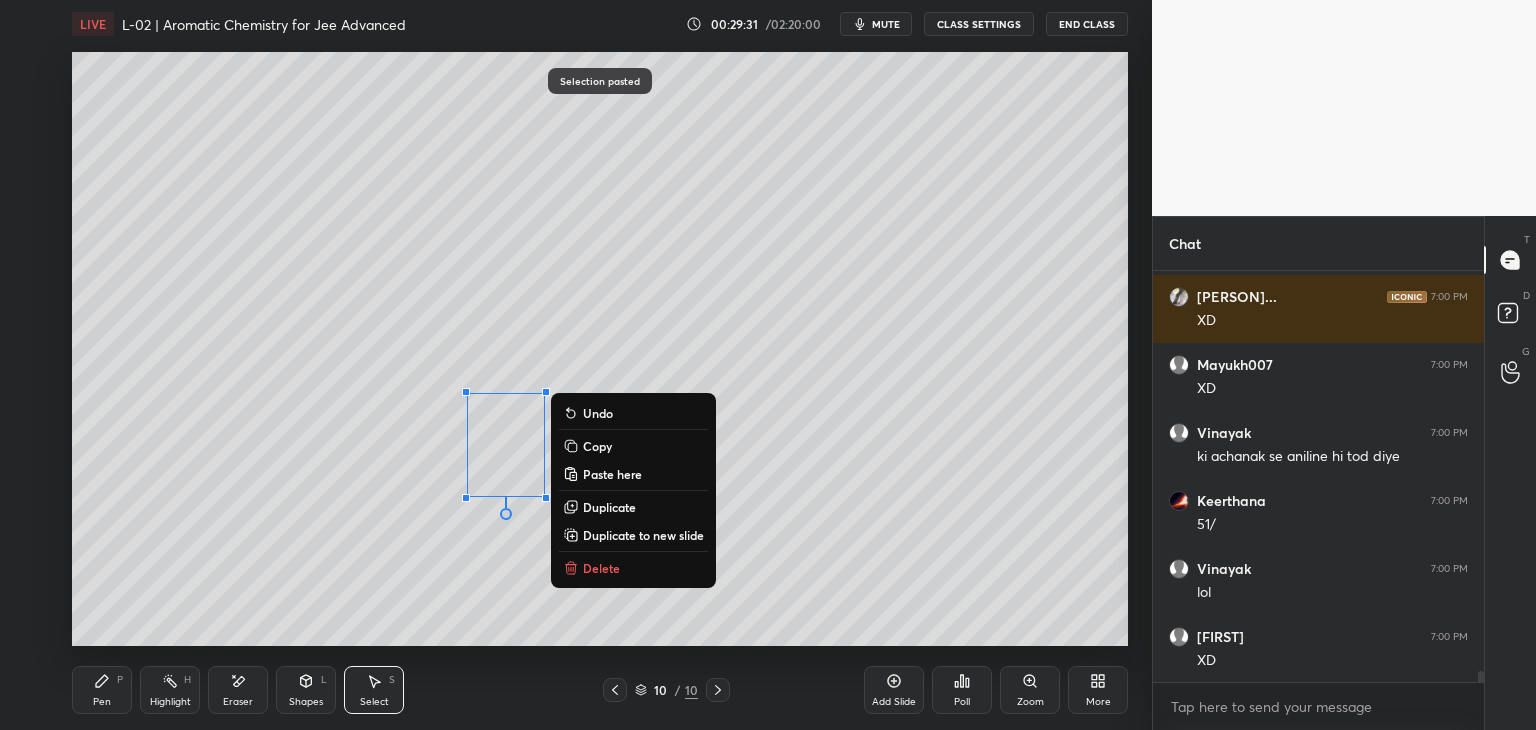 click on "Copy" at bounding box center (633, 446) 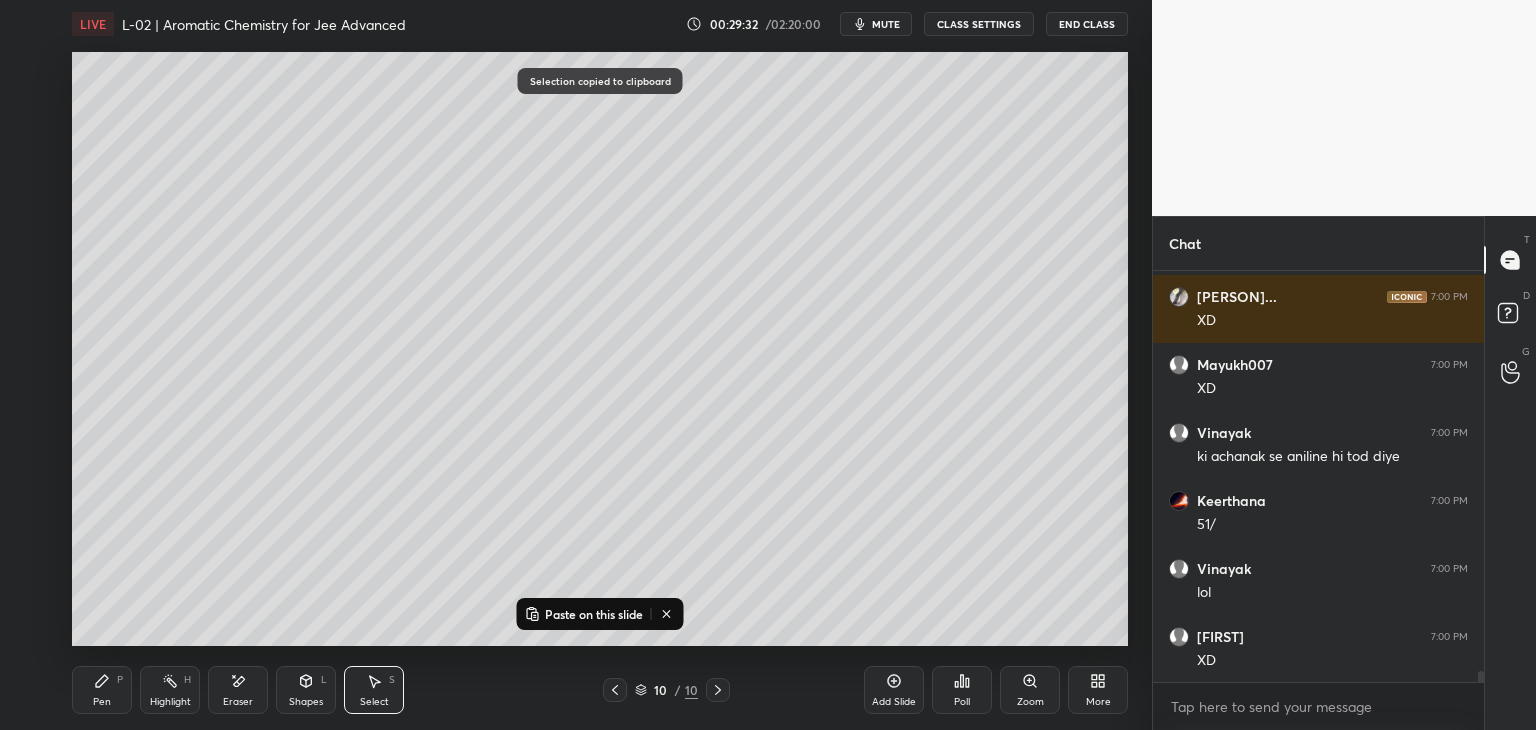 click on "Paste on this slide" at bounding box center (584, 614) 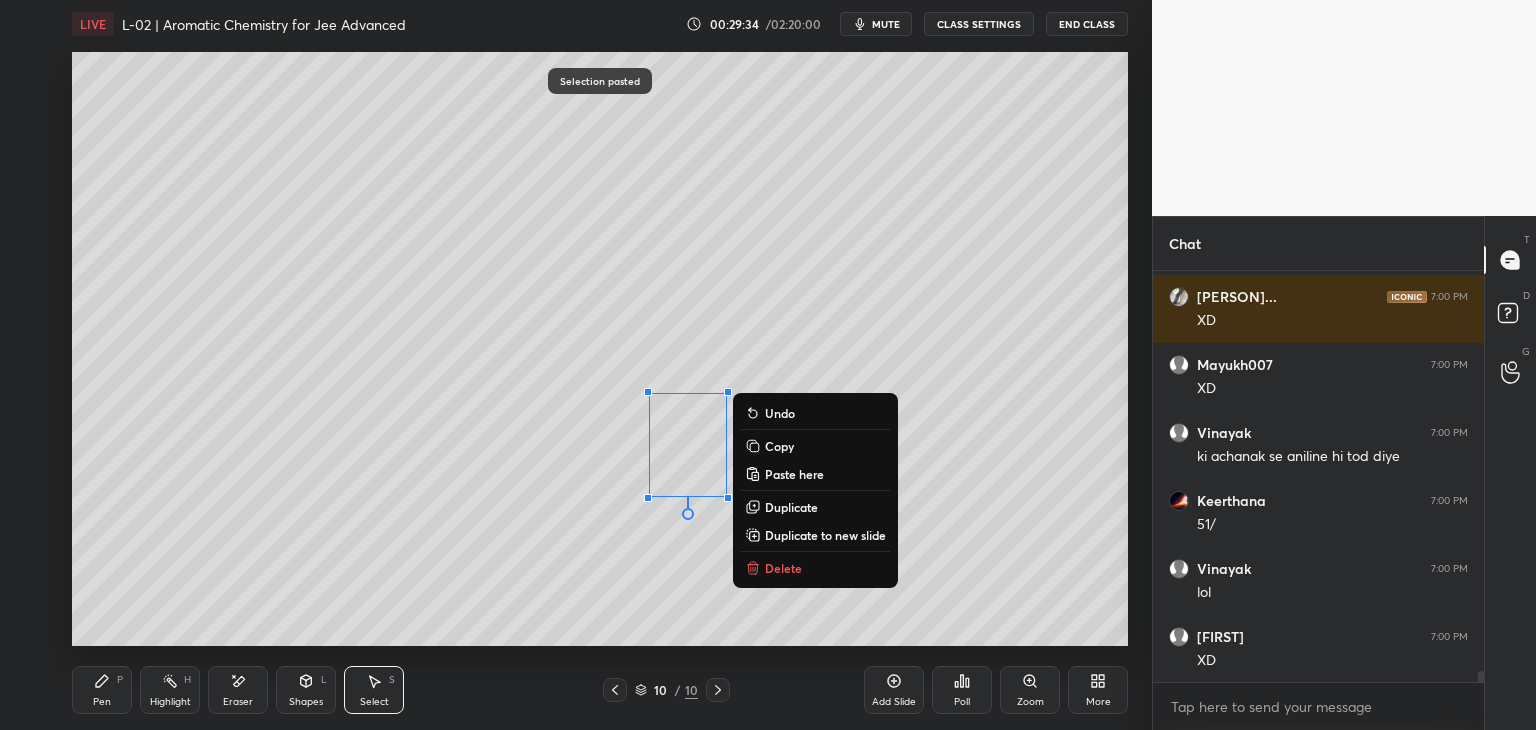 click on "Copy" at bounding box center (779, 446) 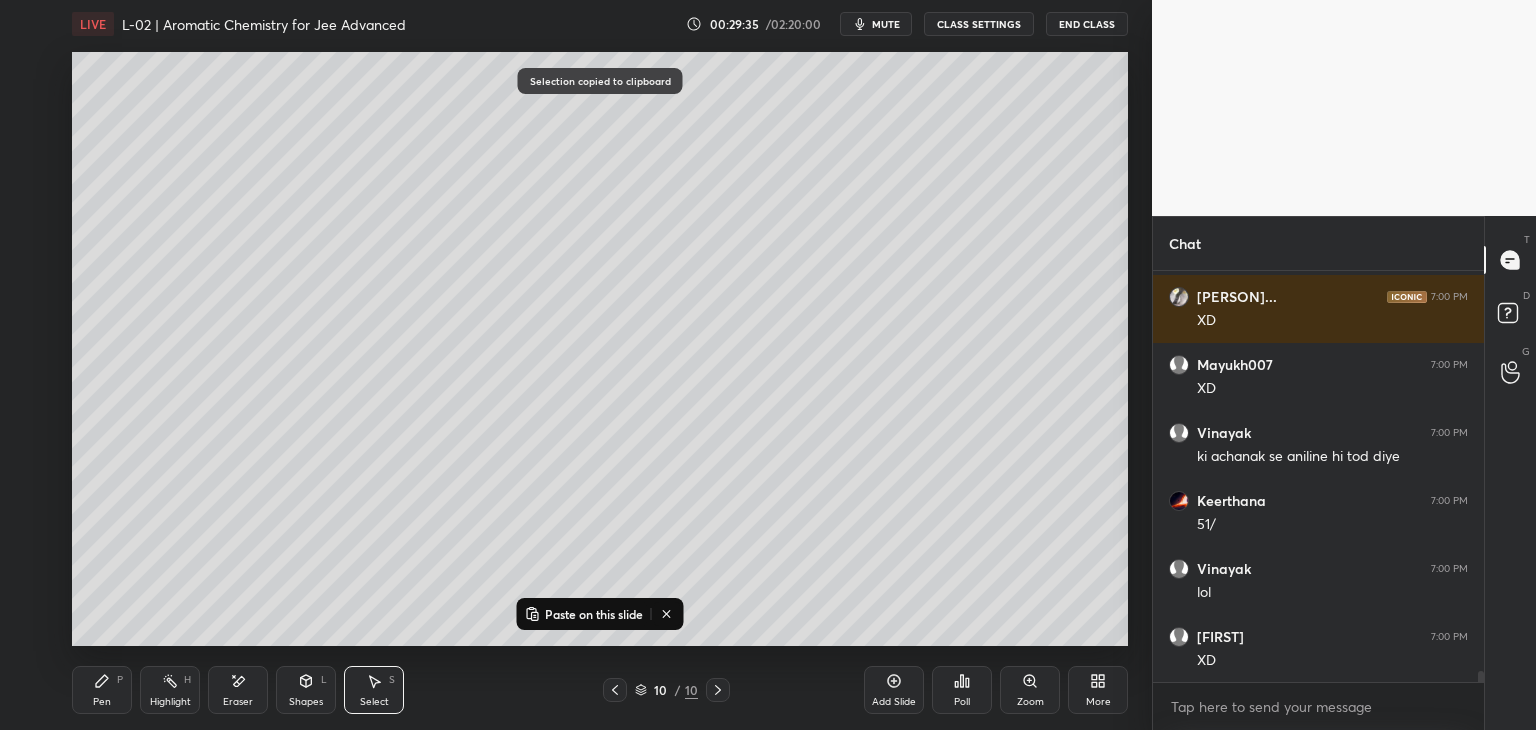 click on "Paste on this slide" at bounding box center (594, 614) 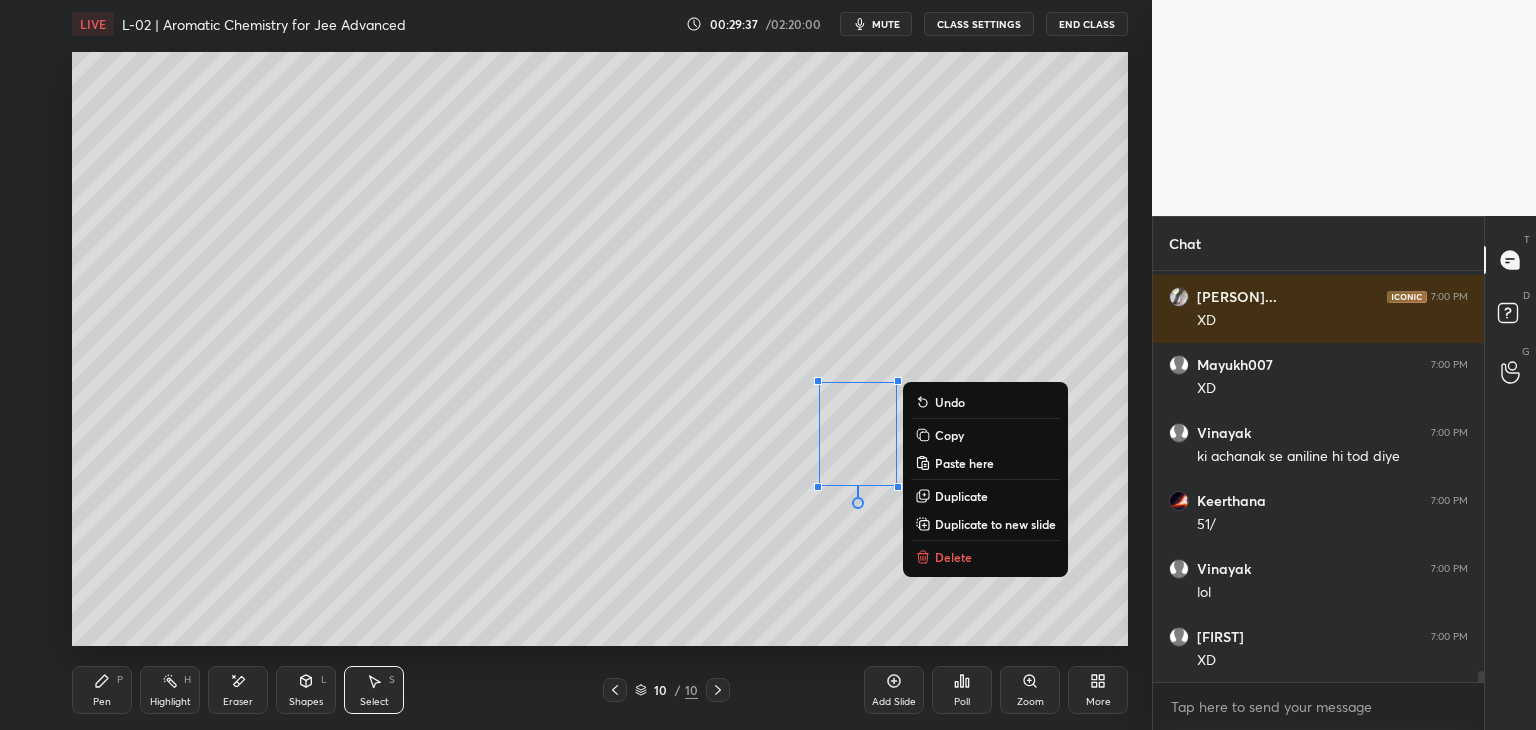 click on "Copy" at bounding box center [949, 435] 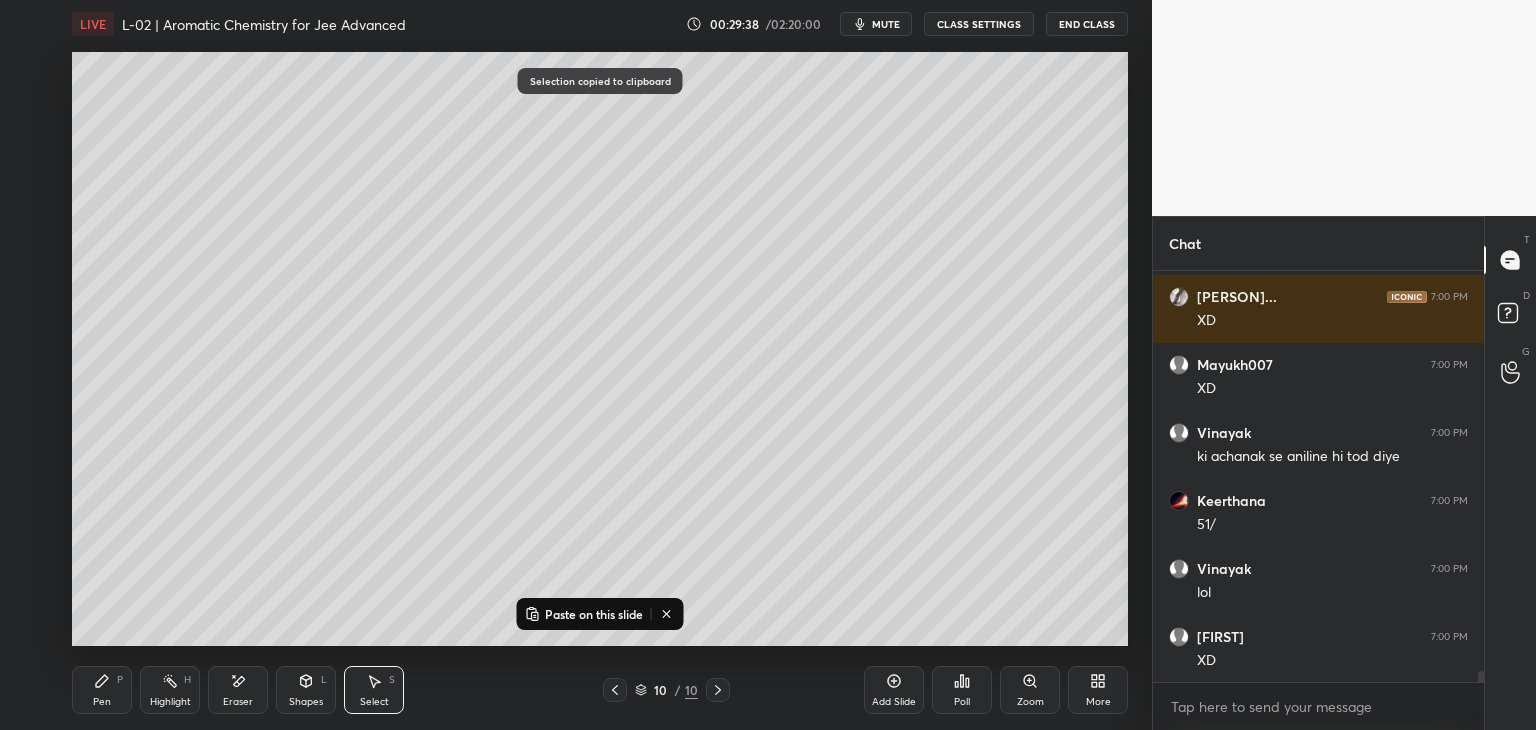 click on "Paste on this slide" at bounding box center (594, 614) 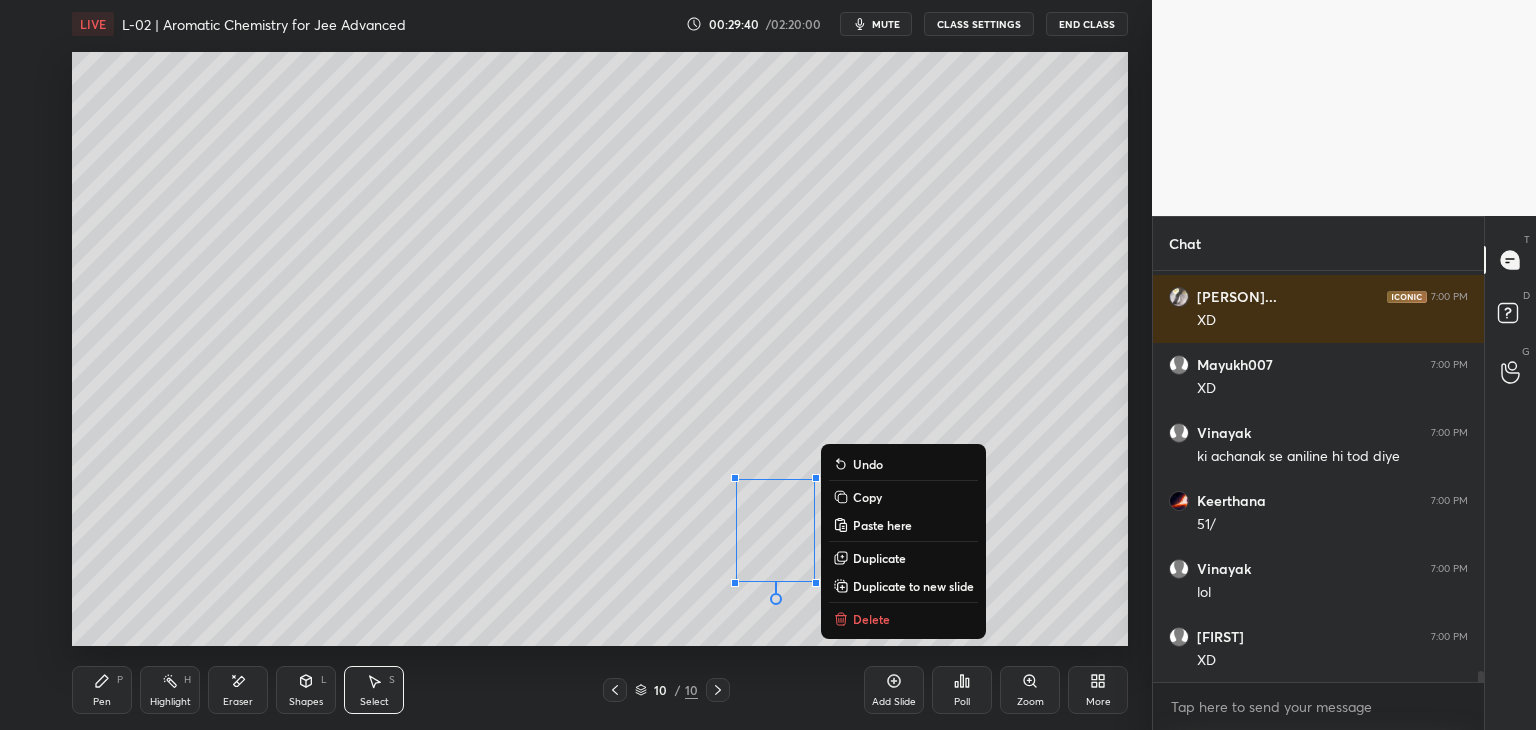 click on "Copy" at bounding box center [867, 497] 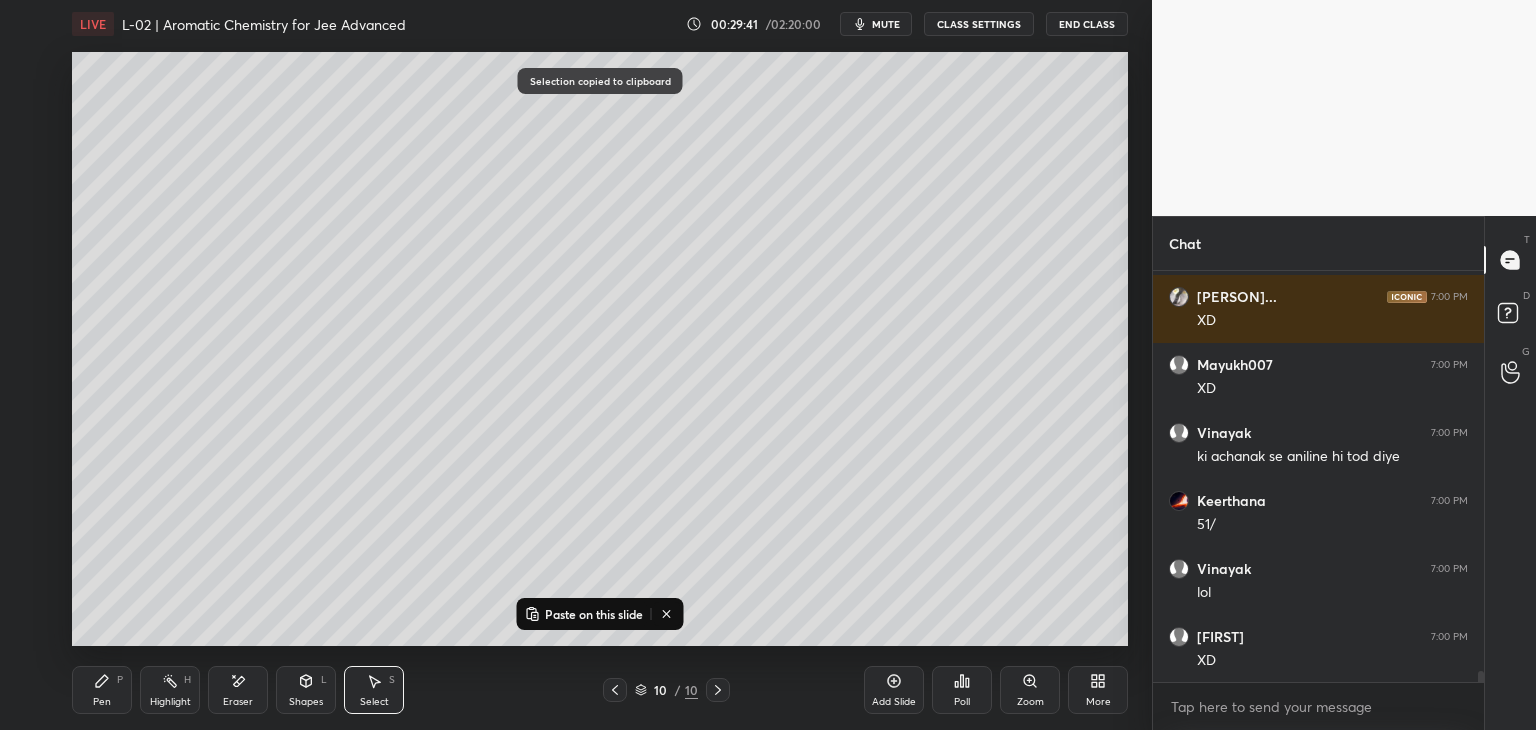 click on "Paste on this slide" at bounding box center (594, 614) 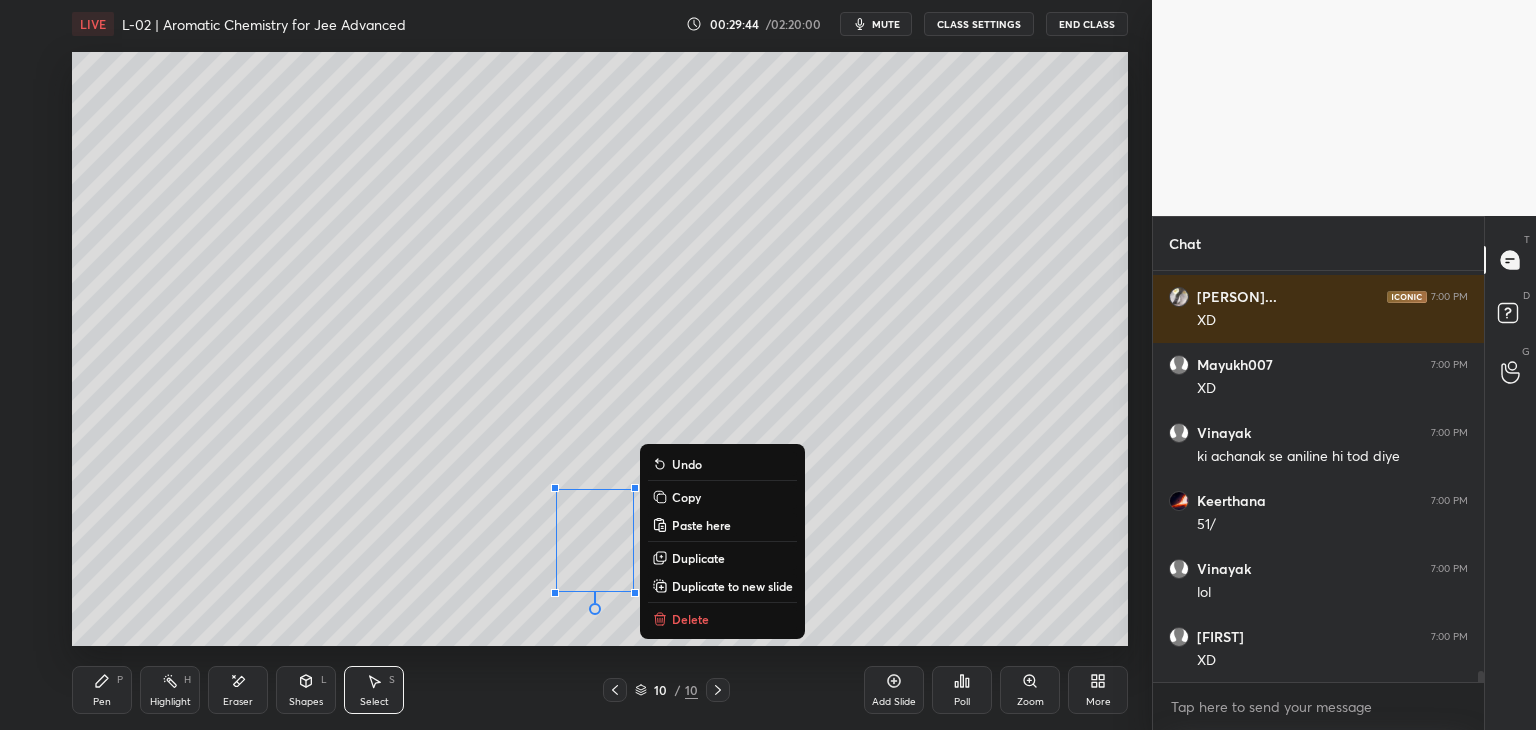 click on "Copy" at bounding box center (686, 497) 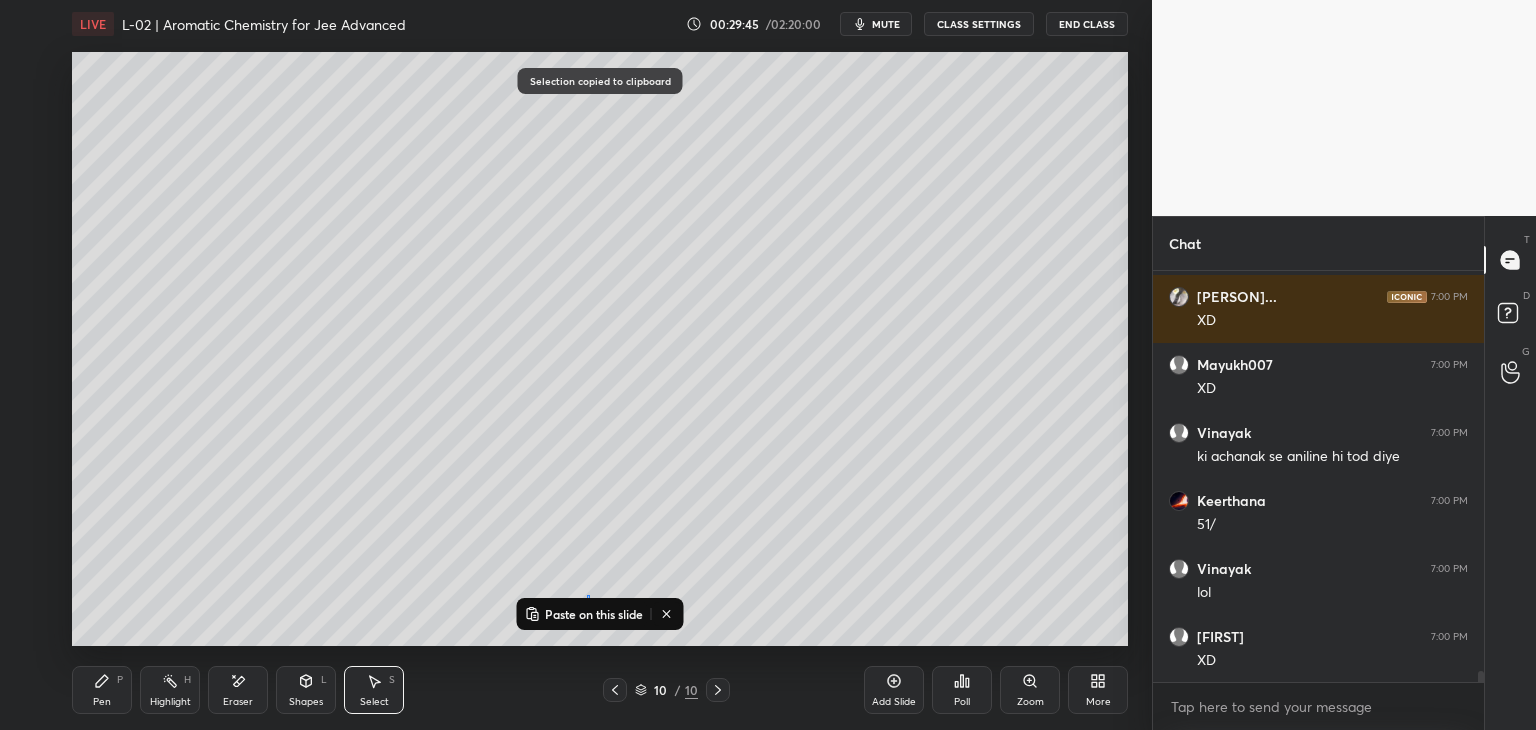 click on "Paste on this slide" at bounding box center [600, 614] 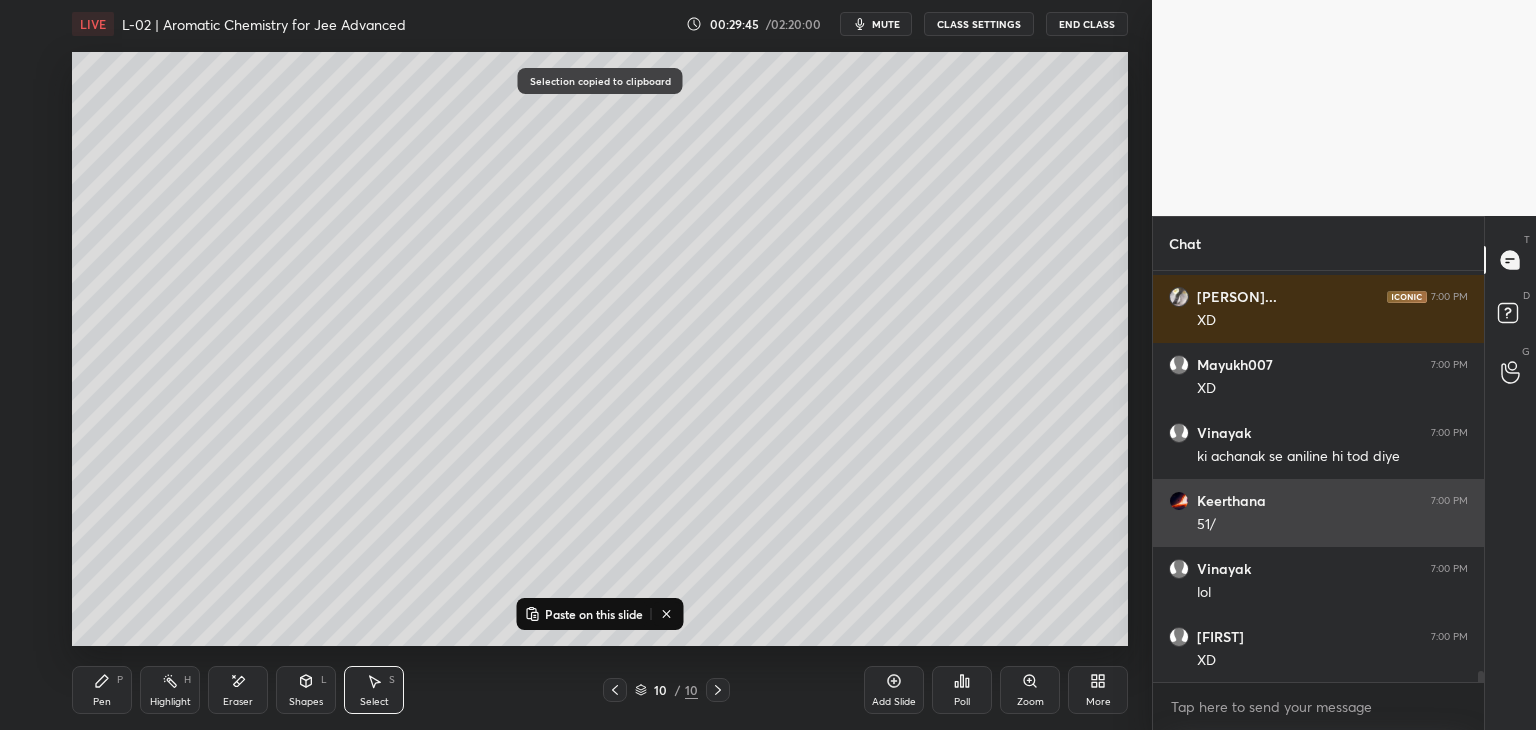 click on "Paste on this slide" at bounding box center [594, 614] 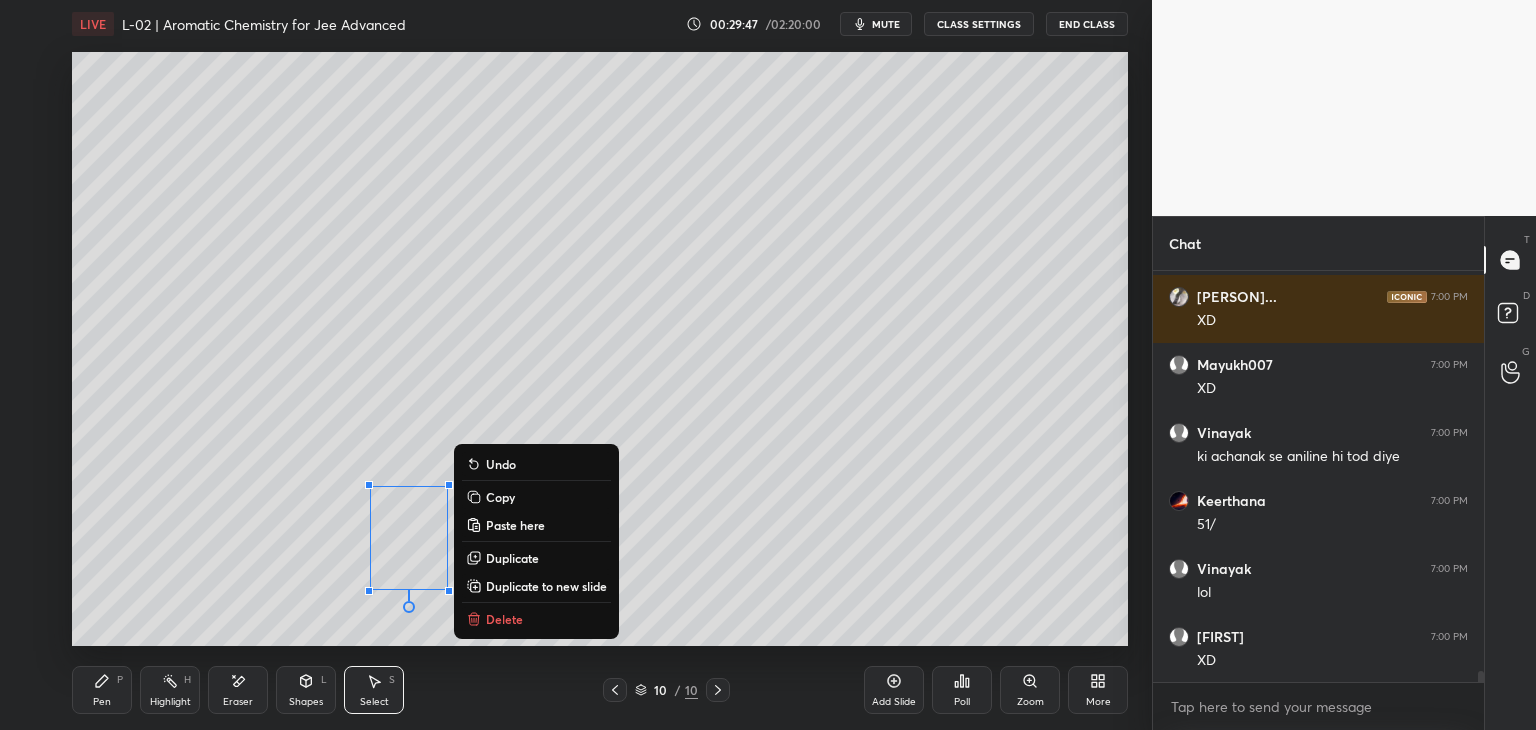 click on "Copy" at bounding box center (500, 497) 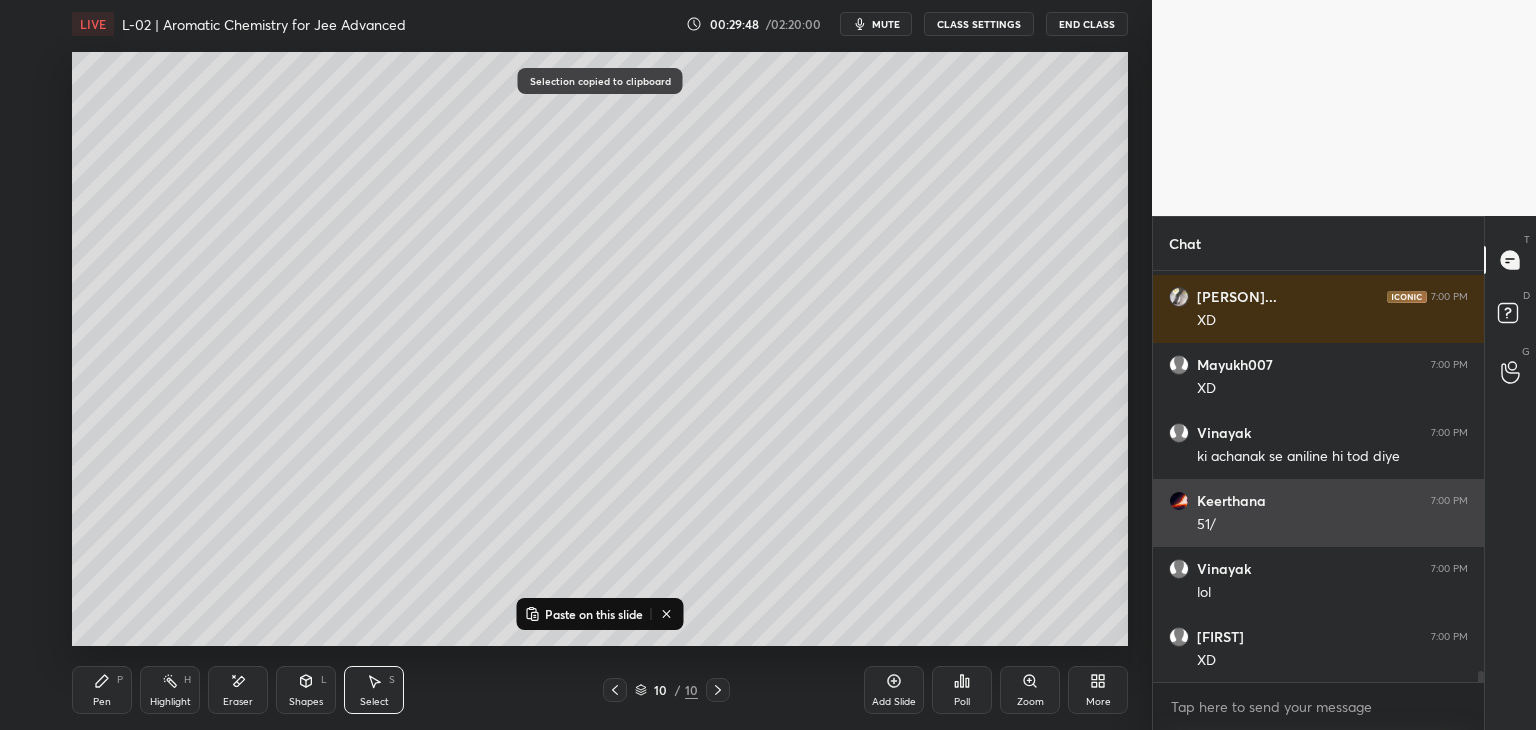 click on "Paste on this slide" at bounding box center (594, 614) 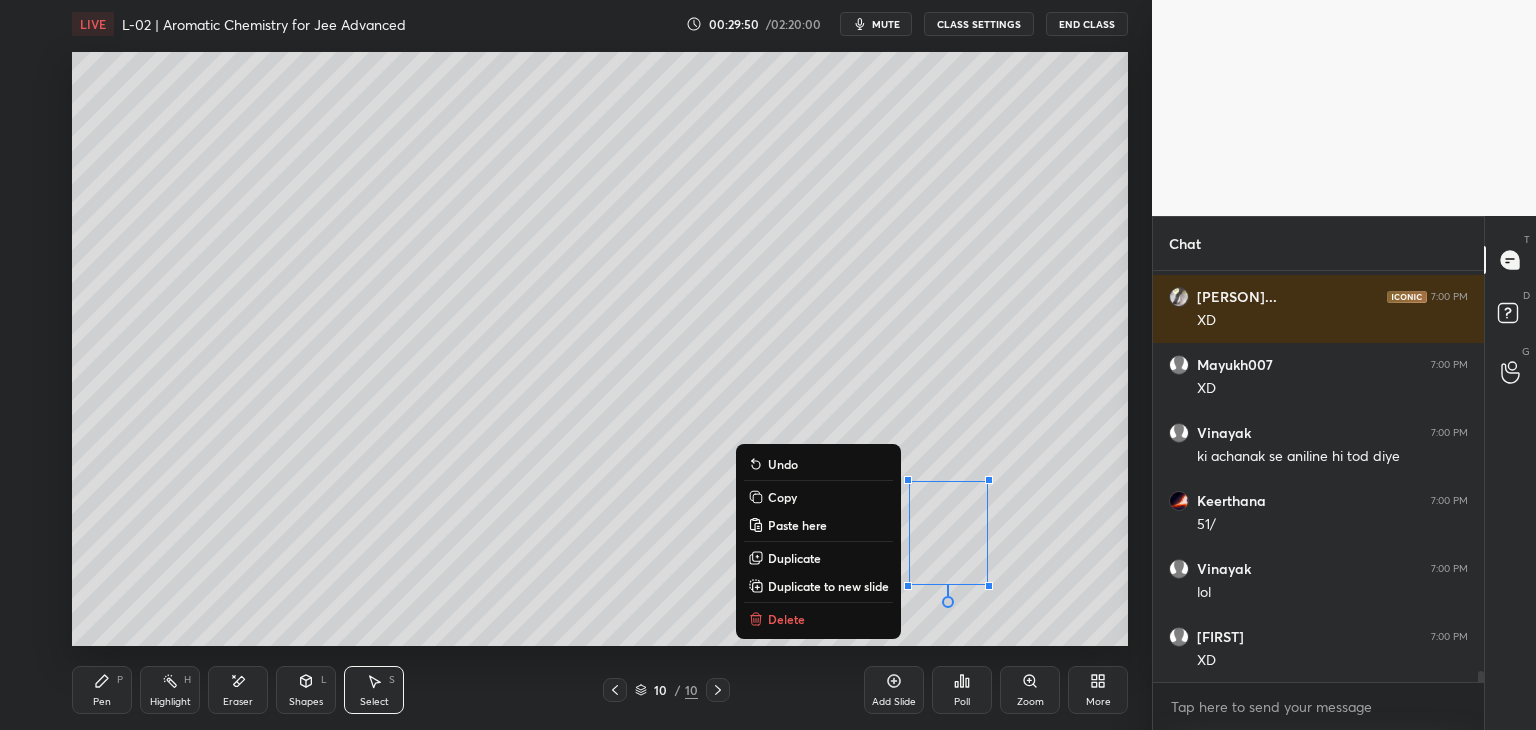 scroll, scrollTop: 15074, scrollLeft: 0, axis: vertical 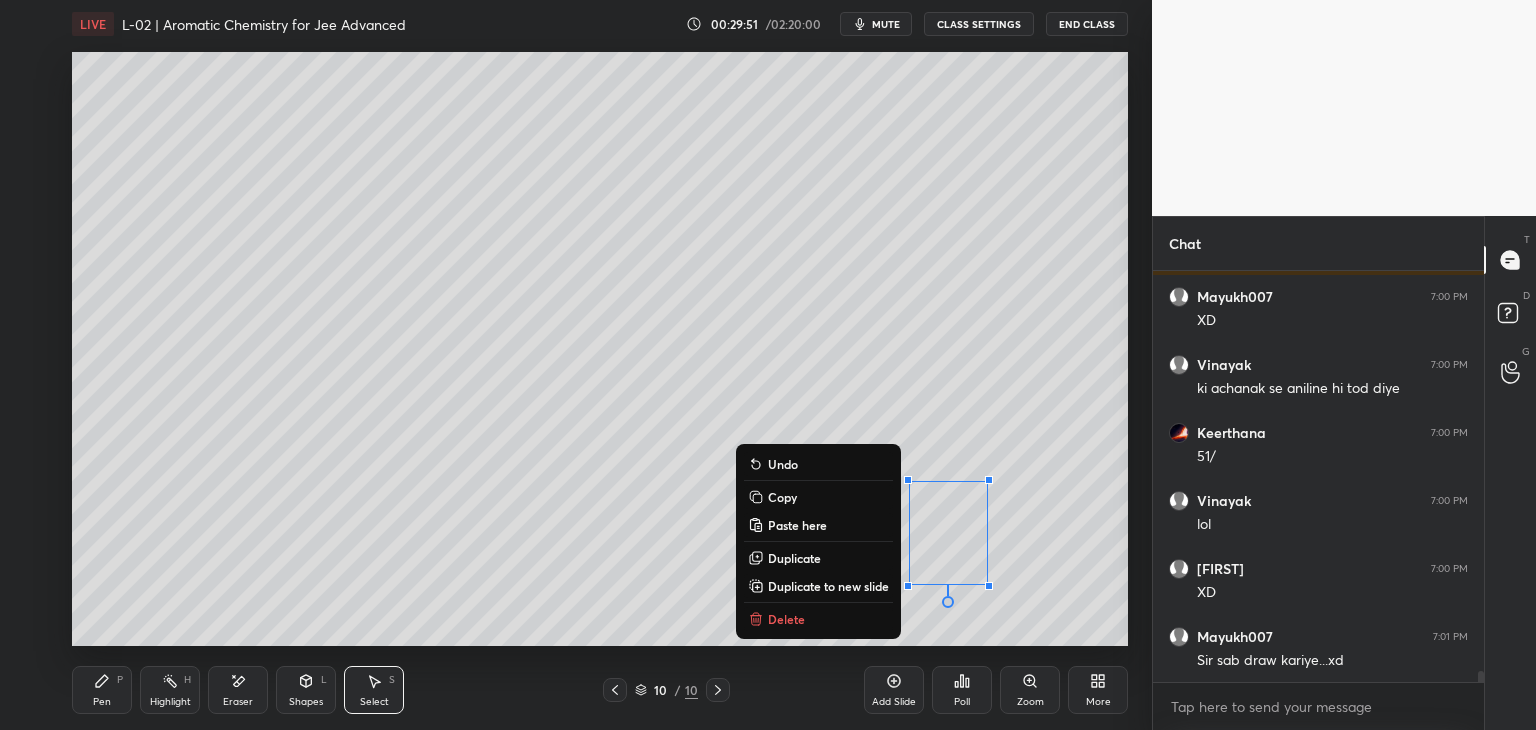 click on "Copy" at bounding box center (782, 497) 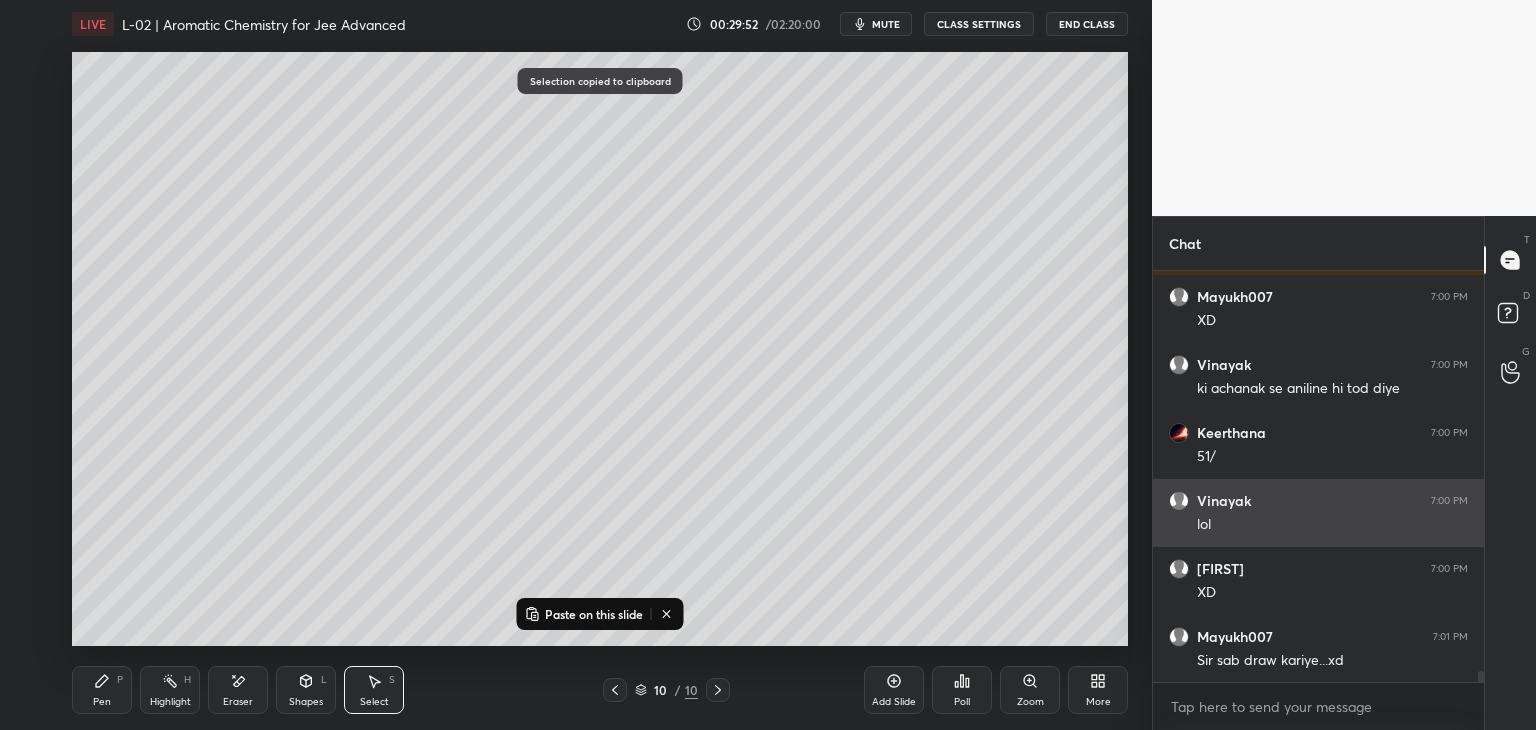 click on "Paste on this slide" at bounding box center [594, 614] 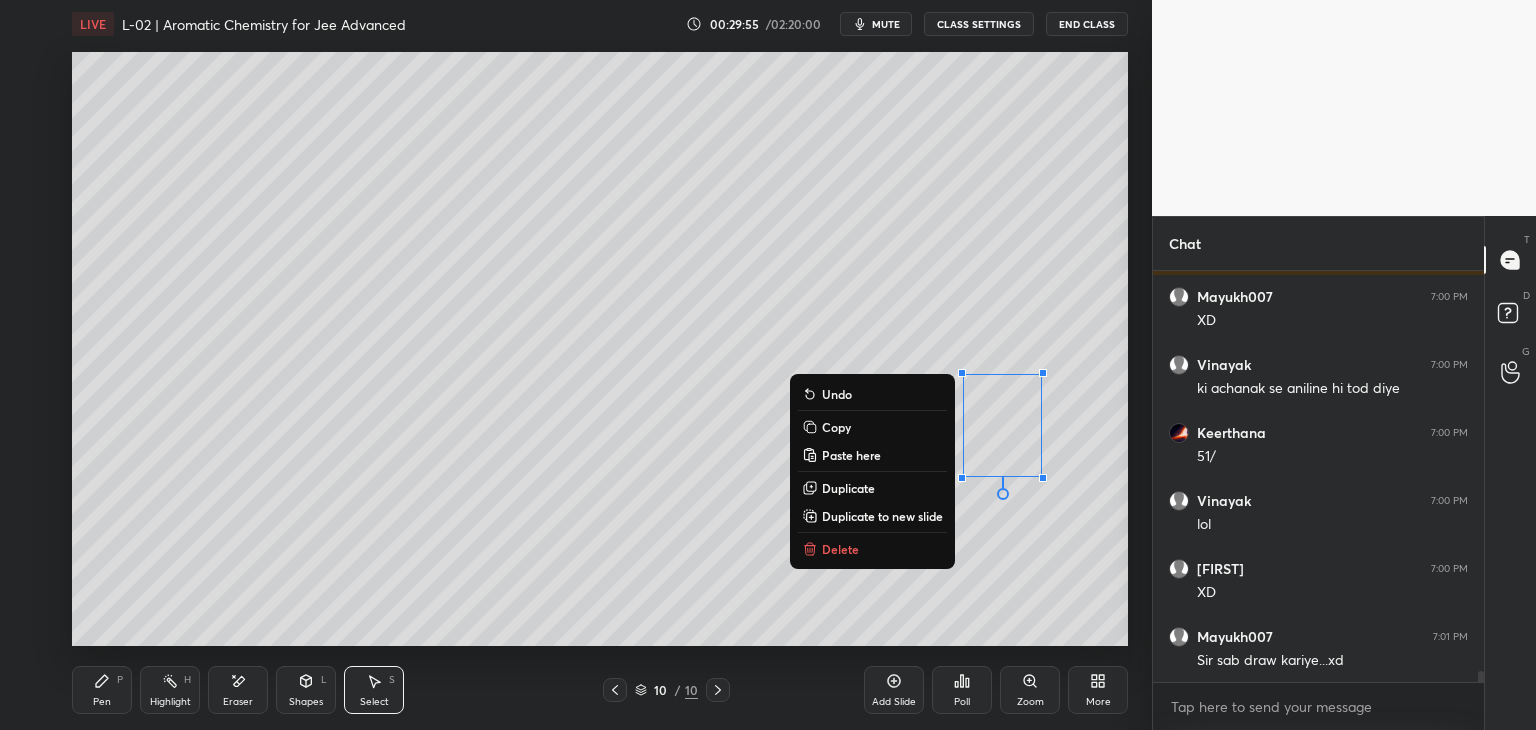 click on "0 ° Undo Copy Paste here Duplicate Duplicate to new slide Delete" at bounding box center (600, 349) 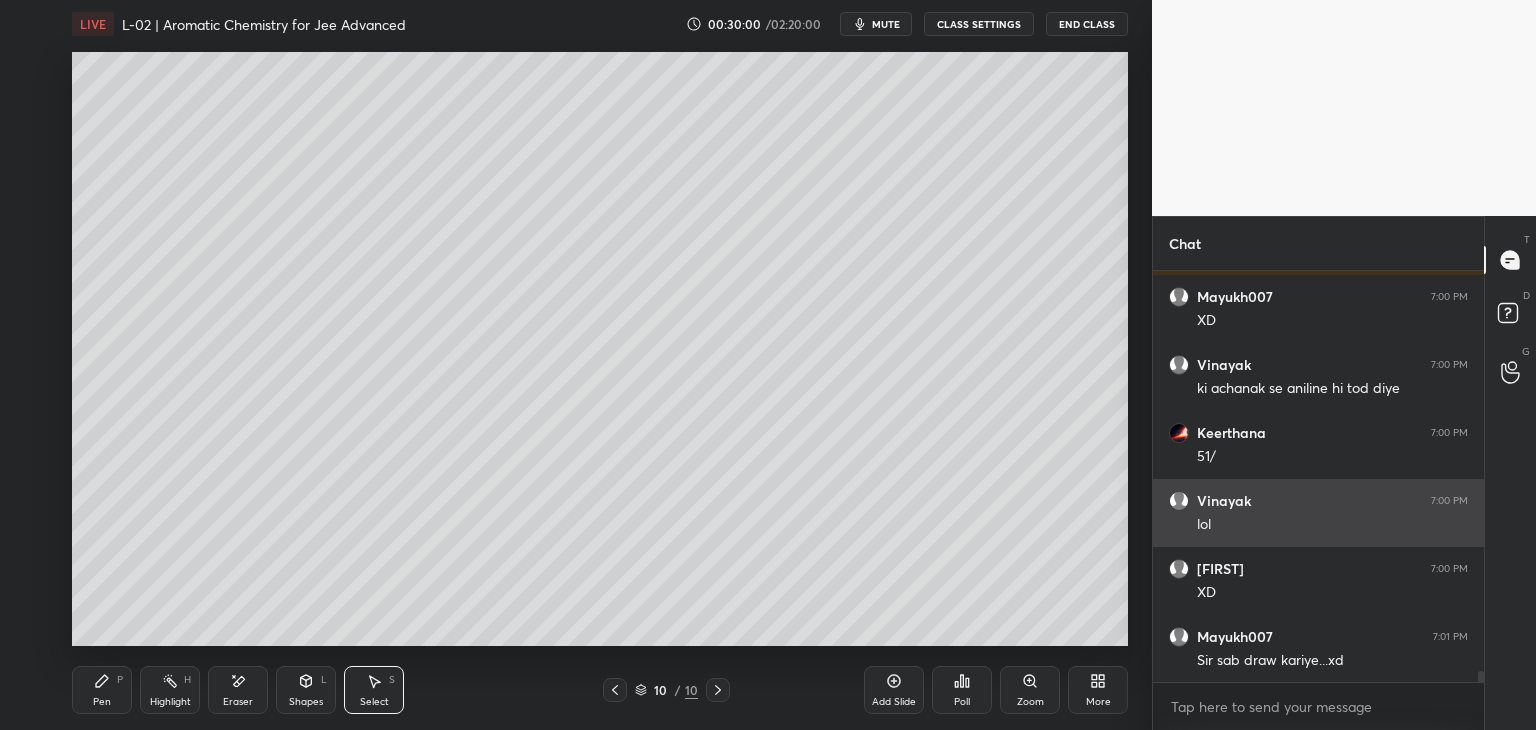 click 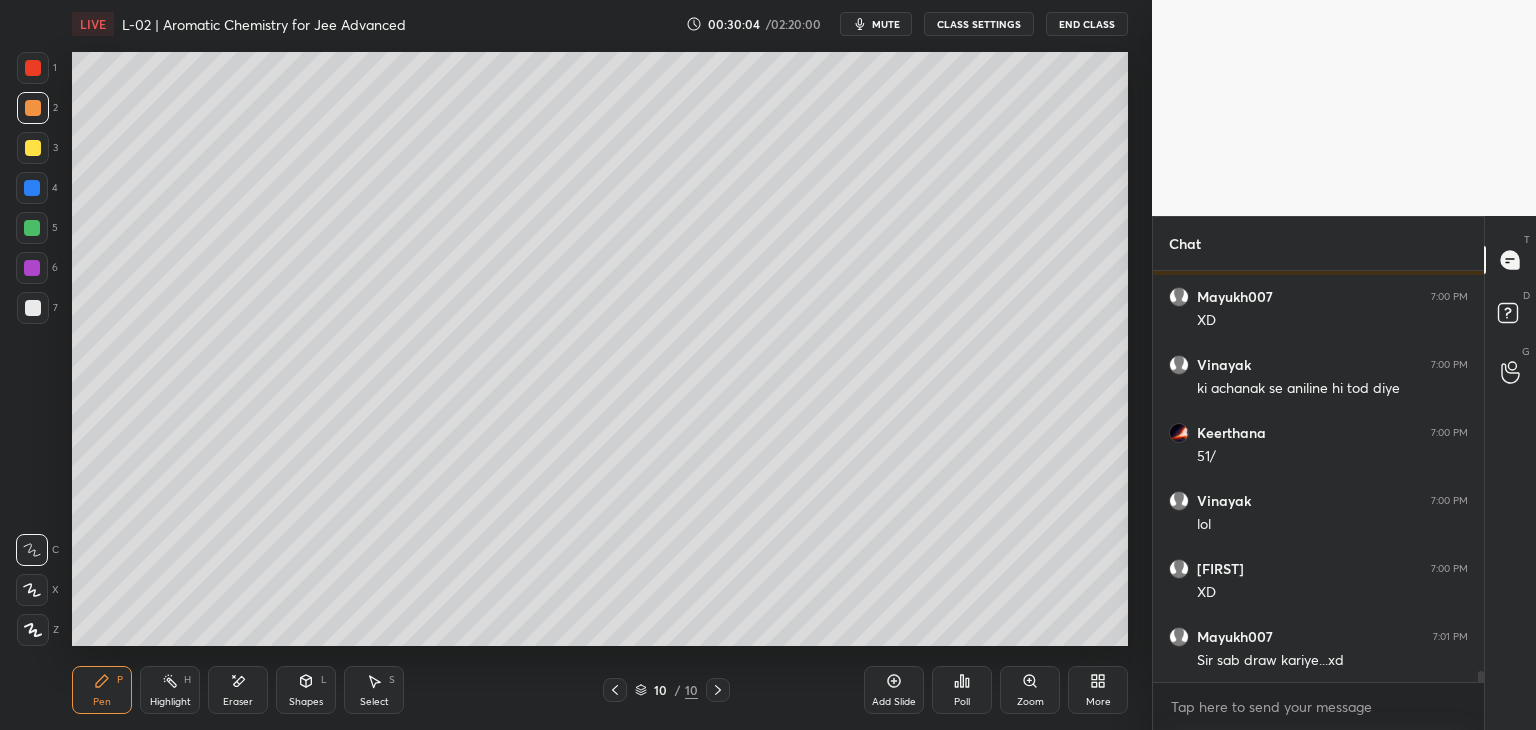 click on "Shapes" at bounding box center [306, 702] 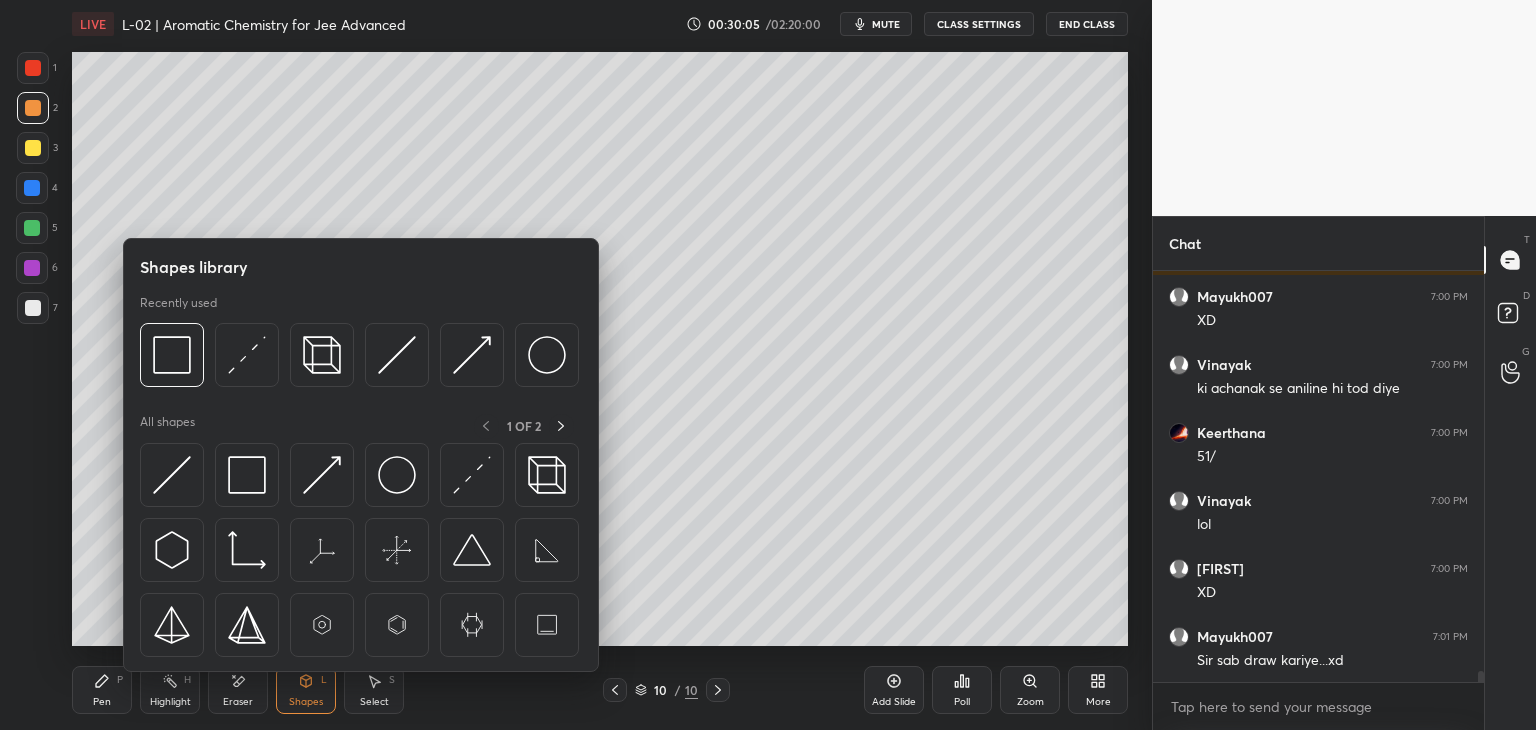 click on "Eraser" at bounding box center [238, 690] 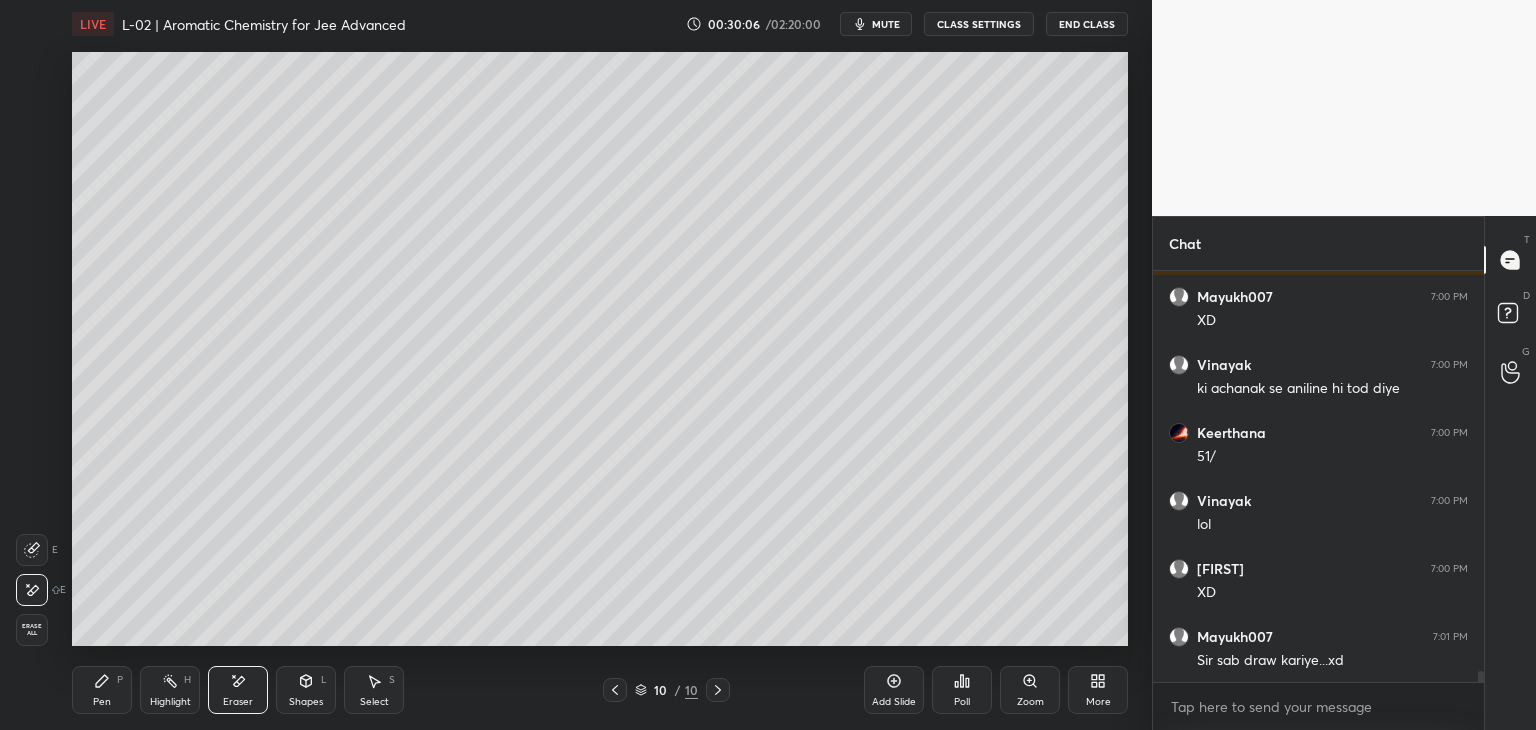 click 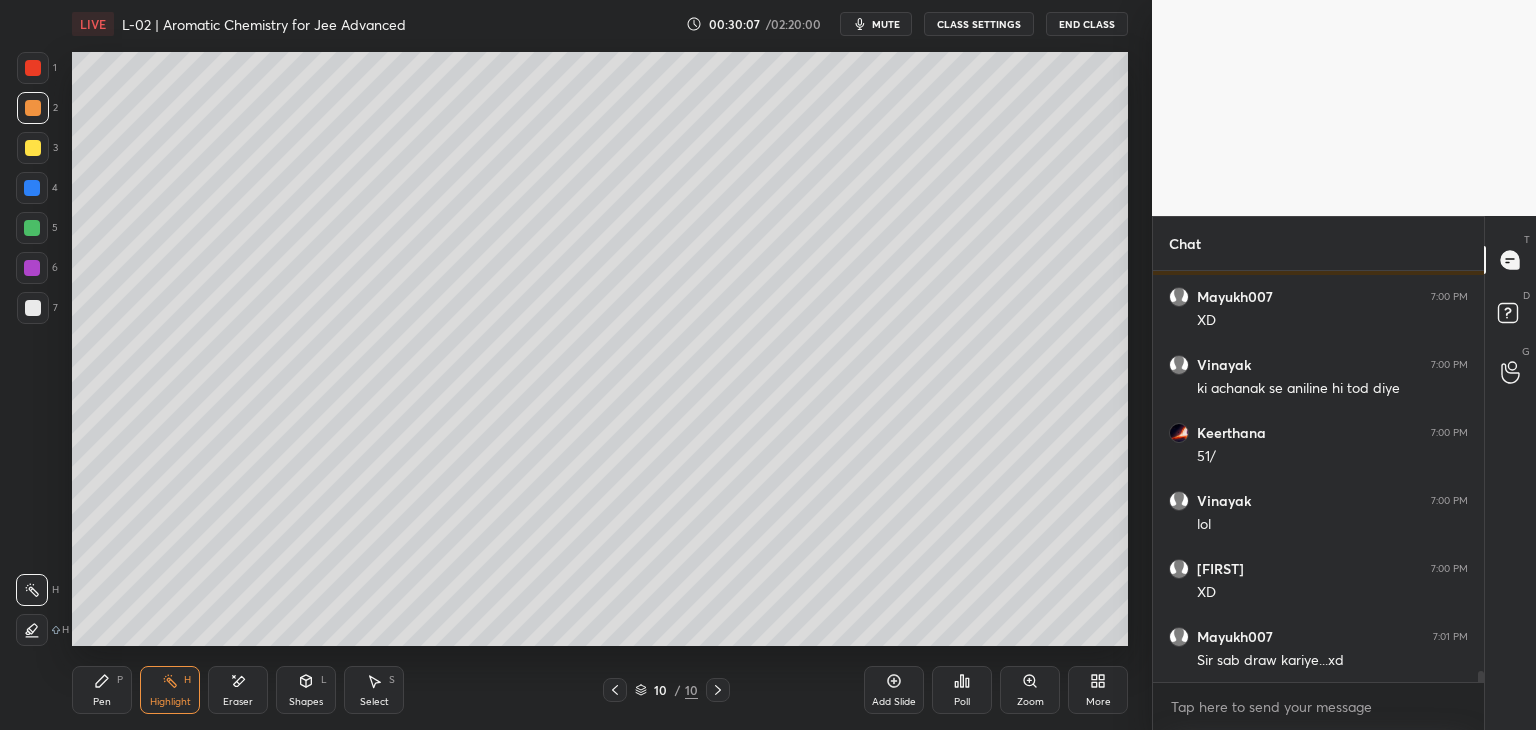 click at bounding box center (32, 630) 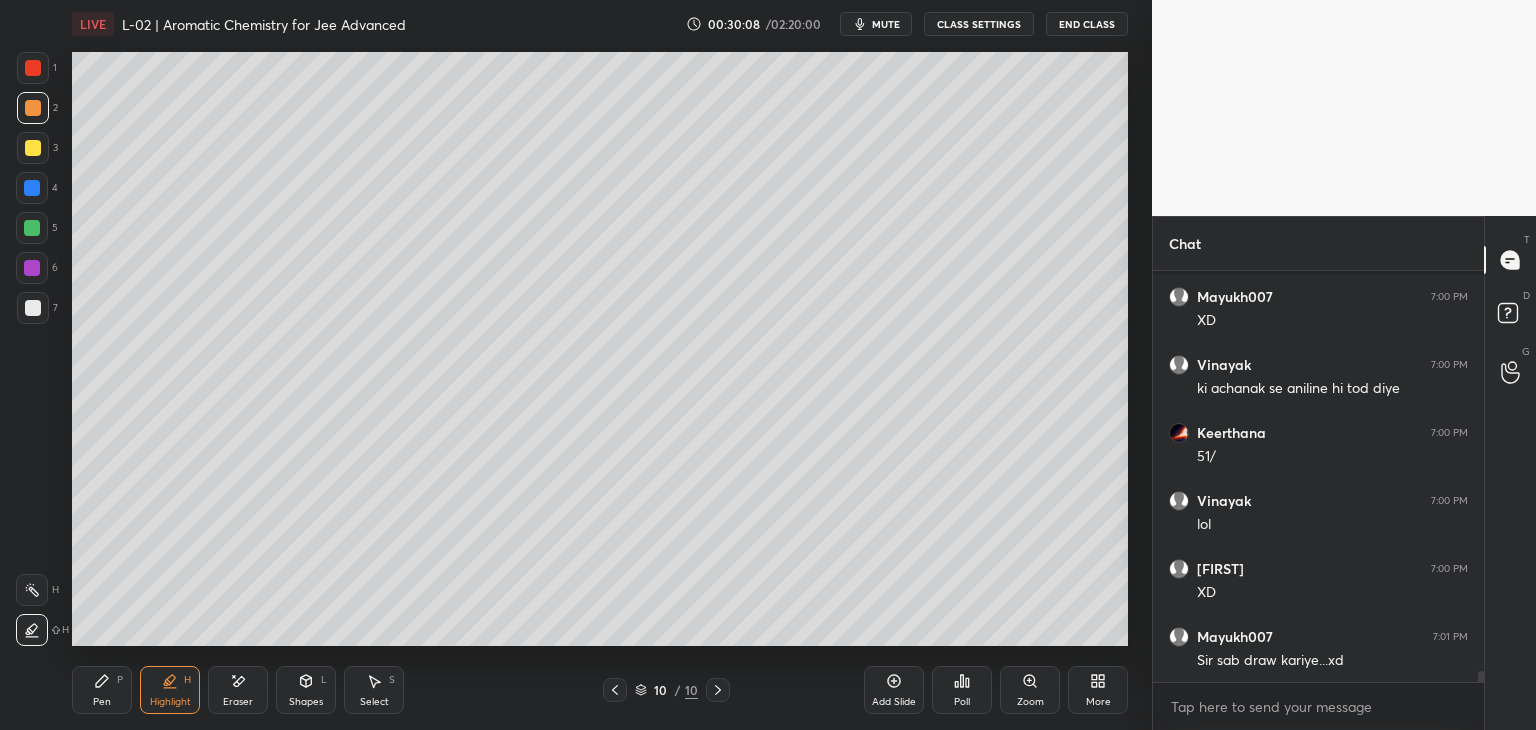 scroll, scrollTop: 15160, scrollLeft: 0, axis: vertical 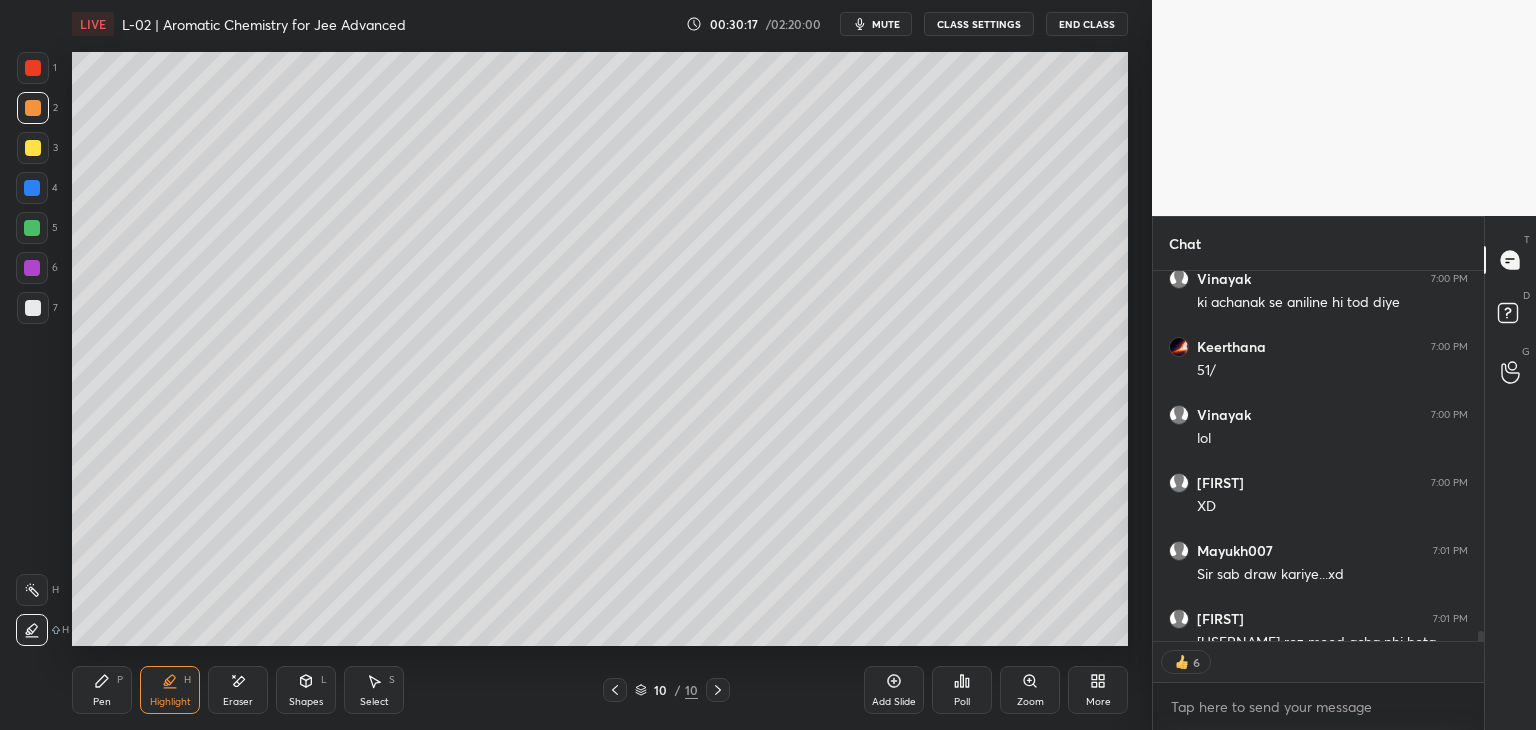 click at bounding box center [33, 308] 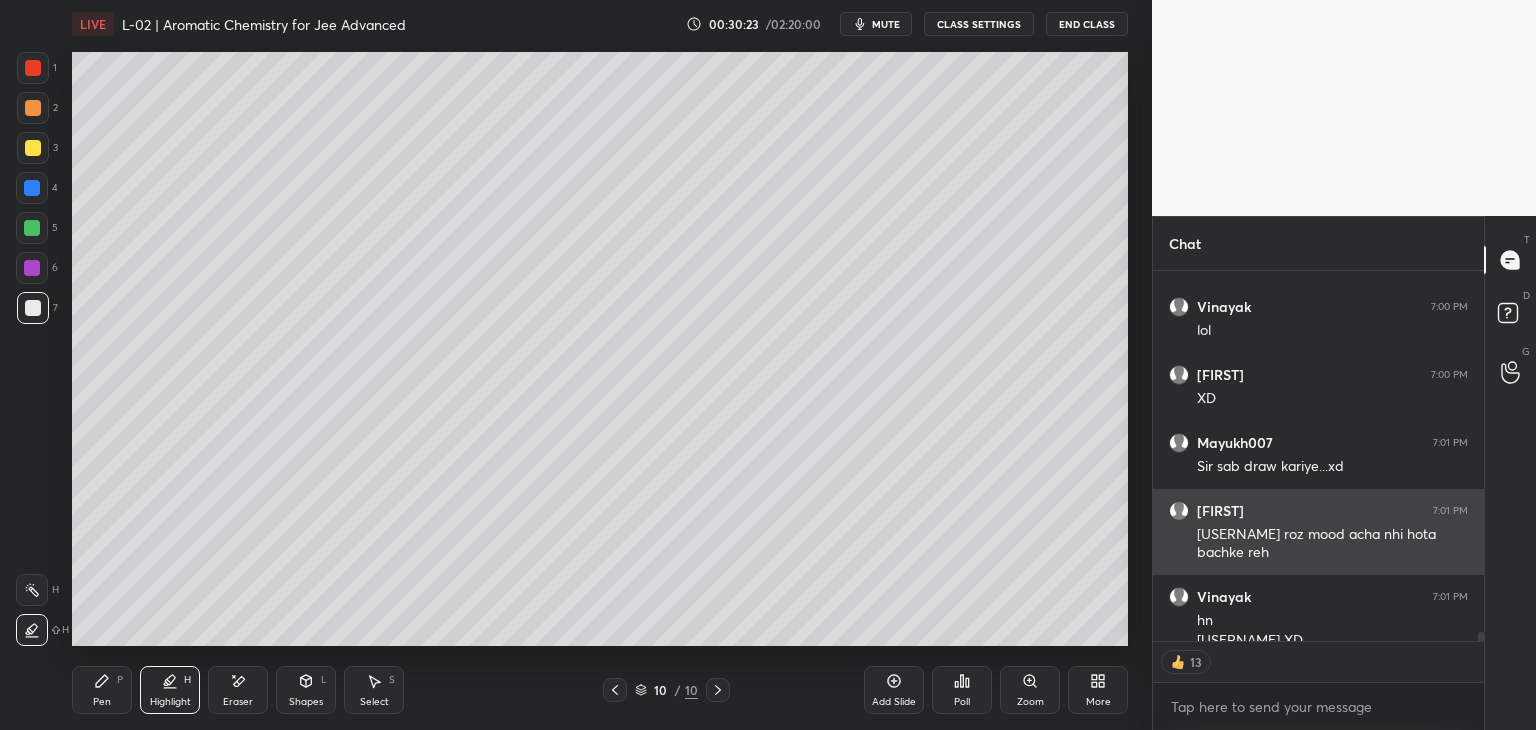scroll, scrollTop: 15288, scrollLeft: 0, axis: vertical 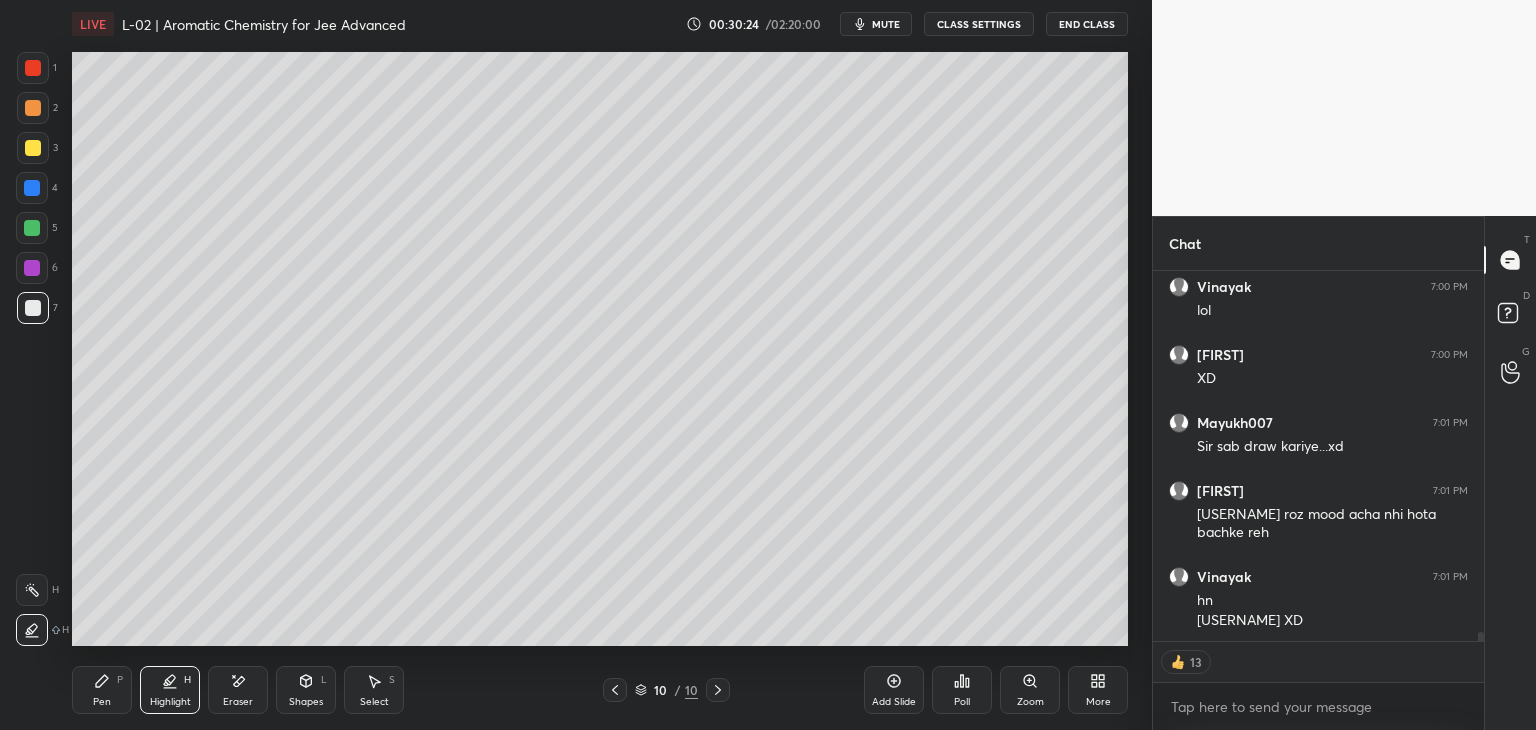 click 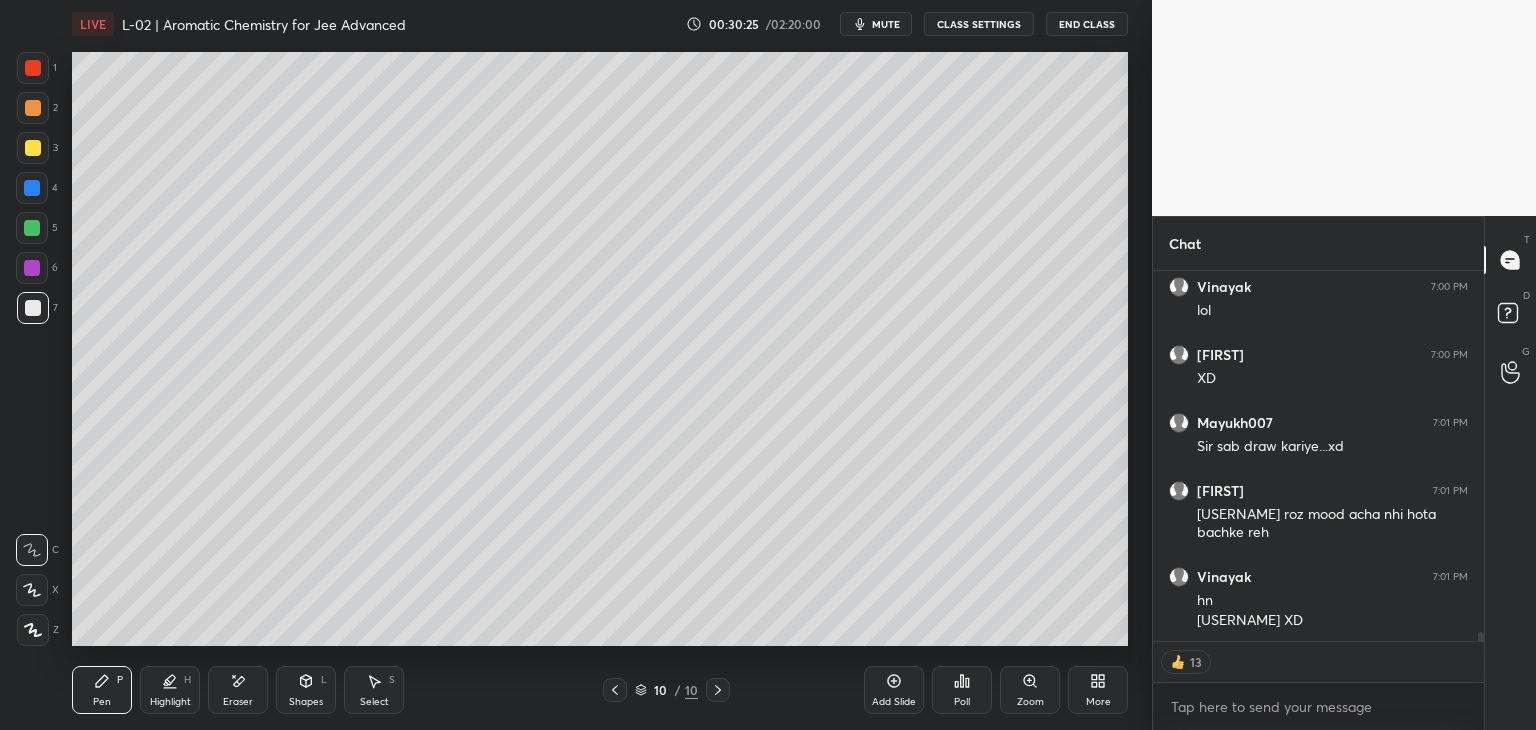 click at bounding box center [32, 228] 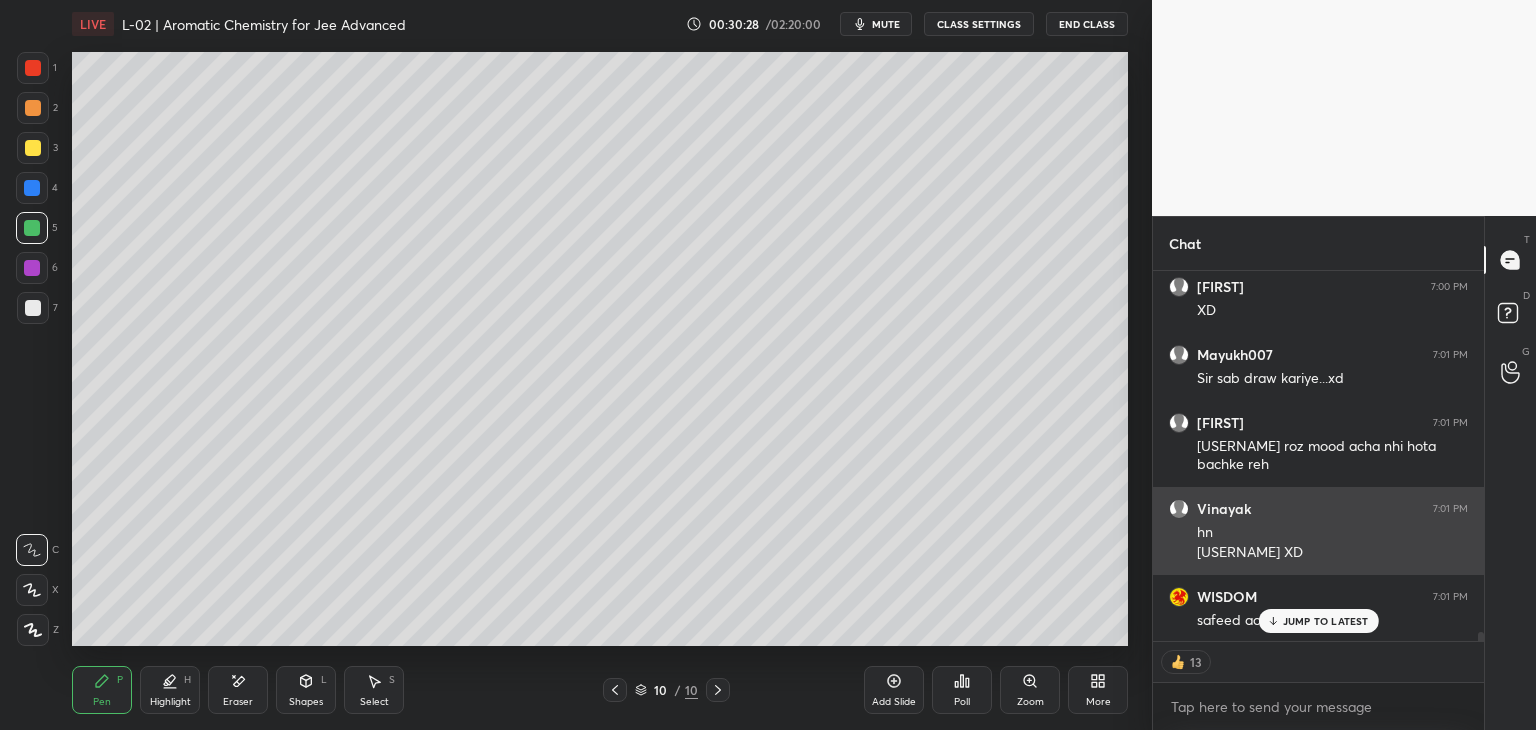 scroll, scrollTop: 15424, scrollLeft: 0, axis: vertical 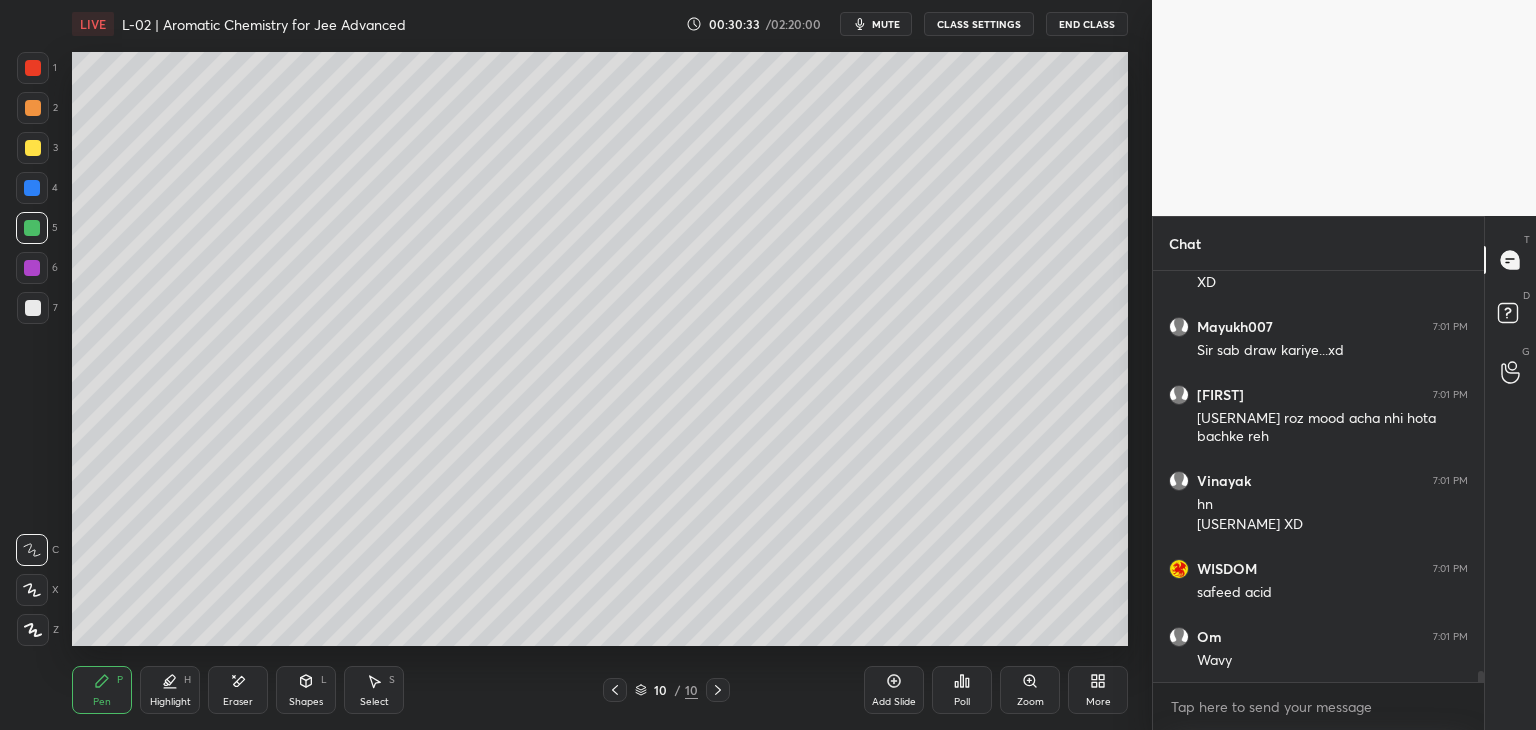click at bounding box center (33, 148) 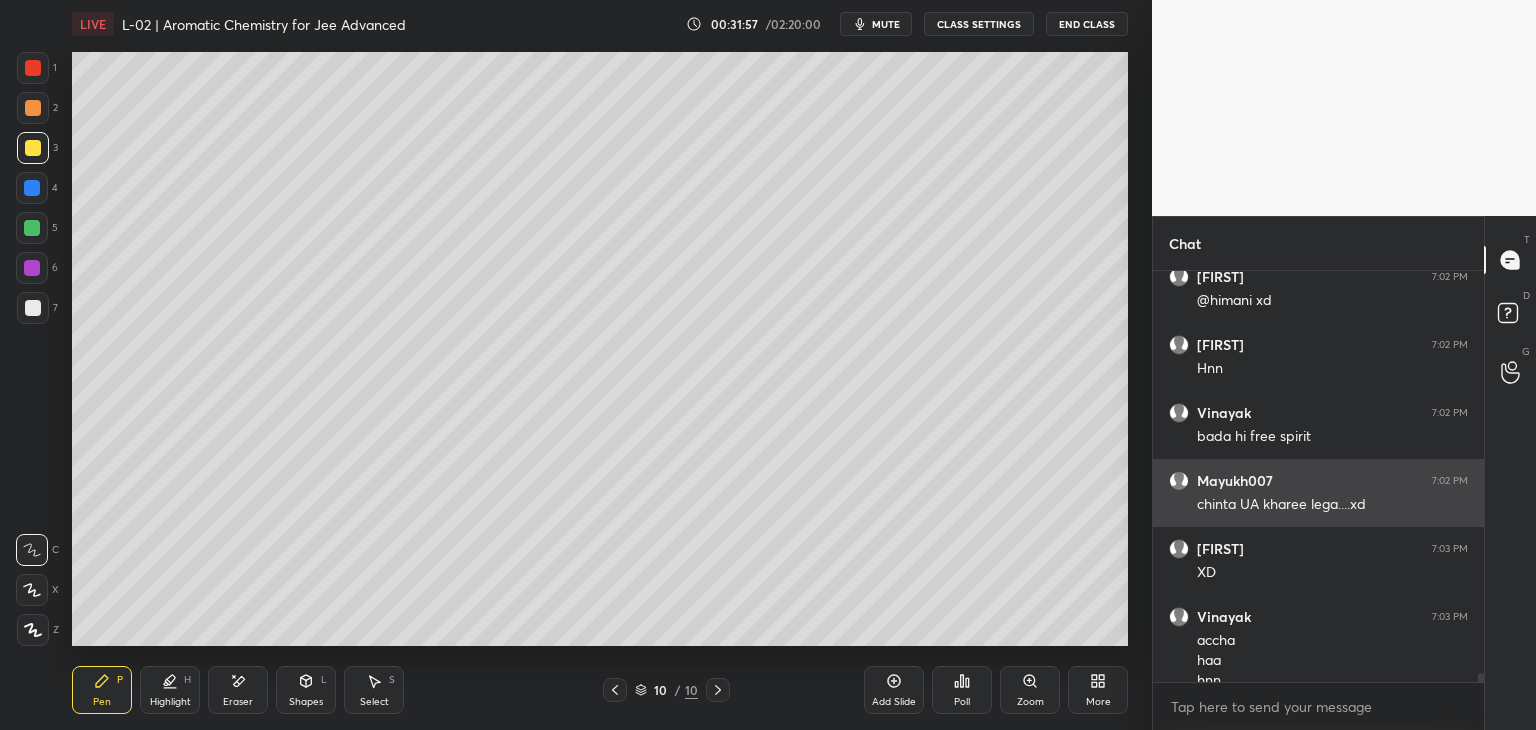 scroll, scrollTop: 17550, scrollLeft: 0, axis: vertical 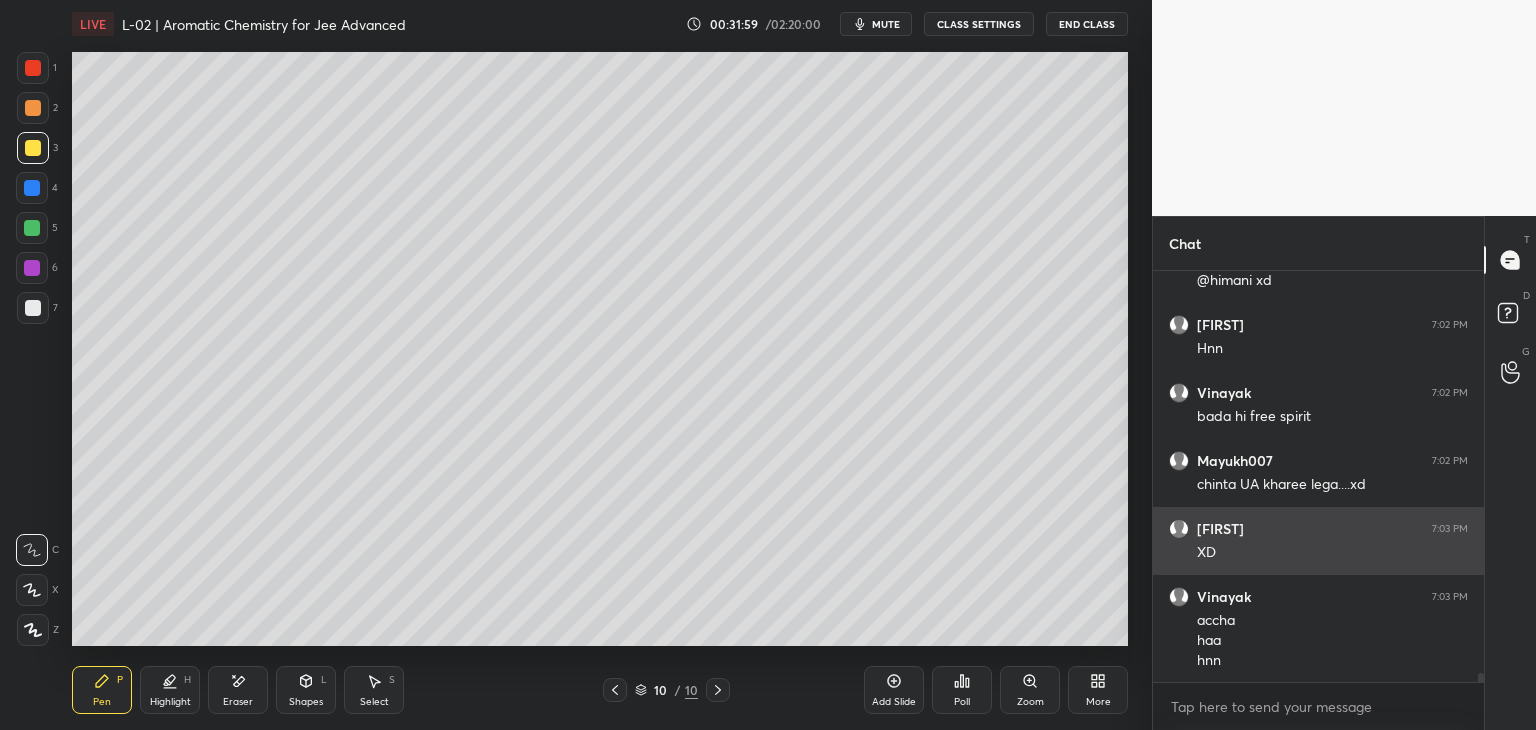 click on "Add Slide" at bounding box center [894, 690] 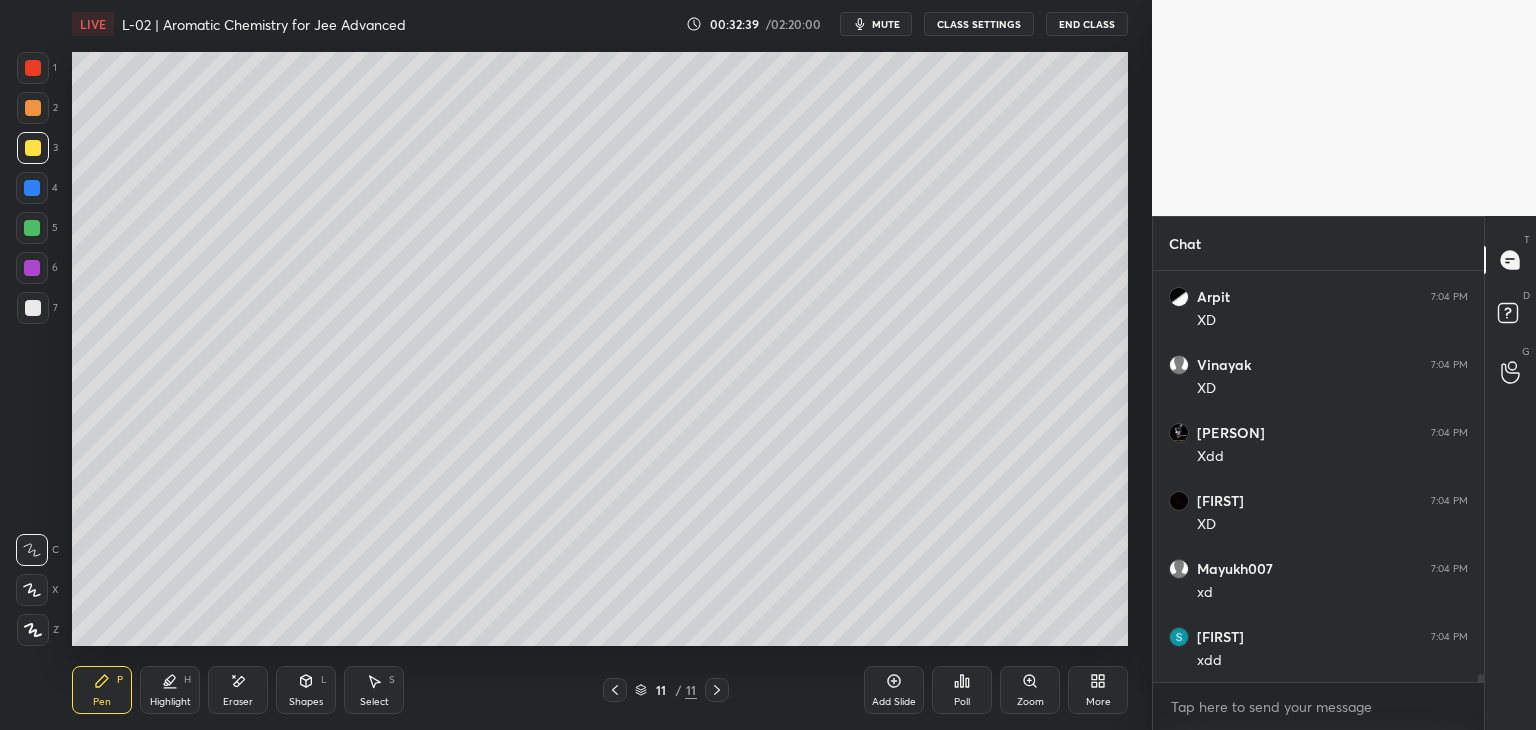 scroll, scrollTop: 19862, scrollLeft: 0, axis: vertical 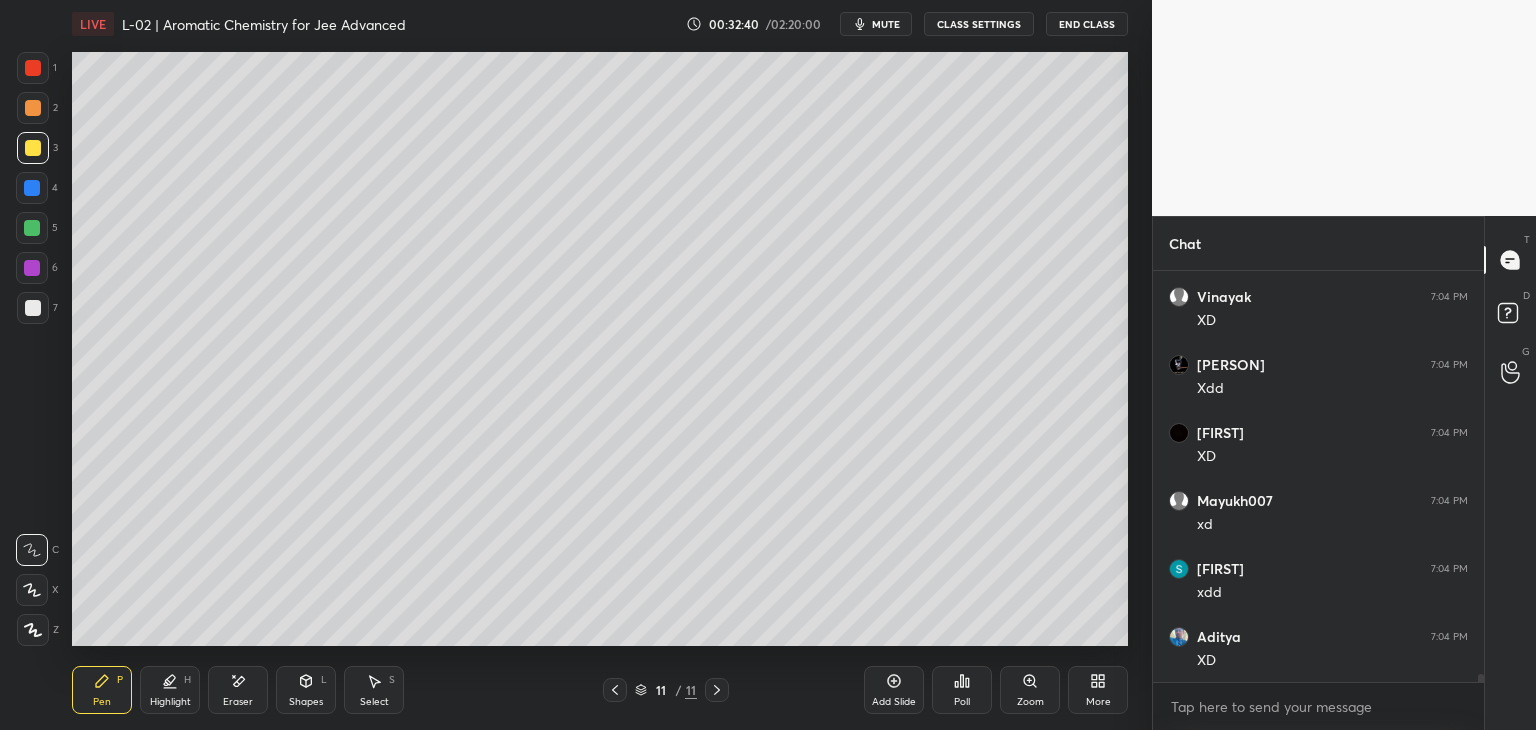 click at bounding box center [33, 68] 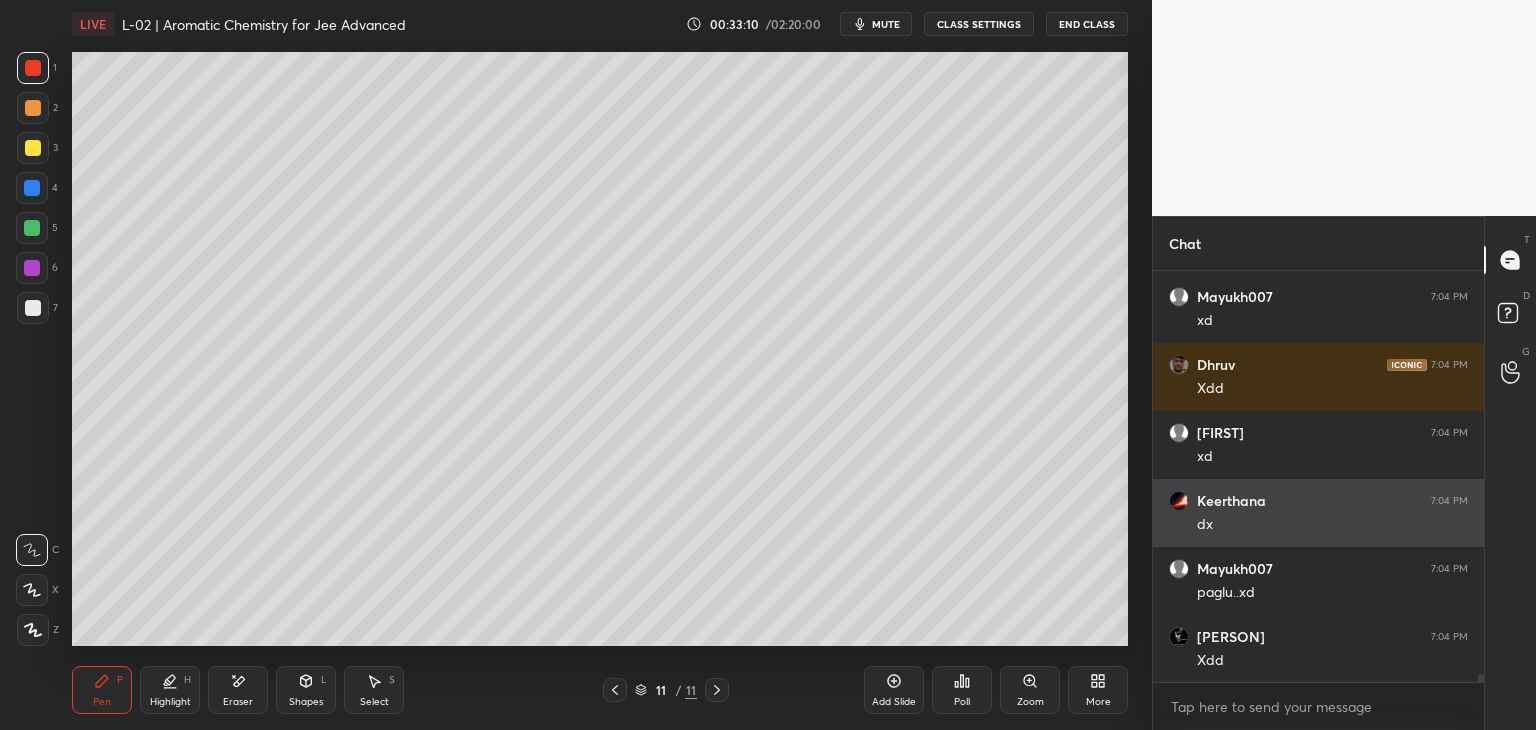 scroll, scrollTop: 20406, scrollLeft: 0, axis: vertical 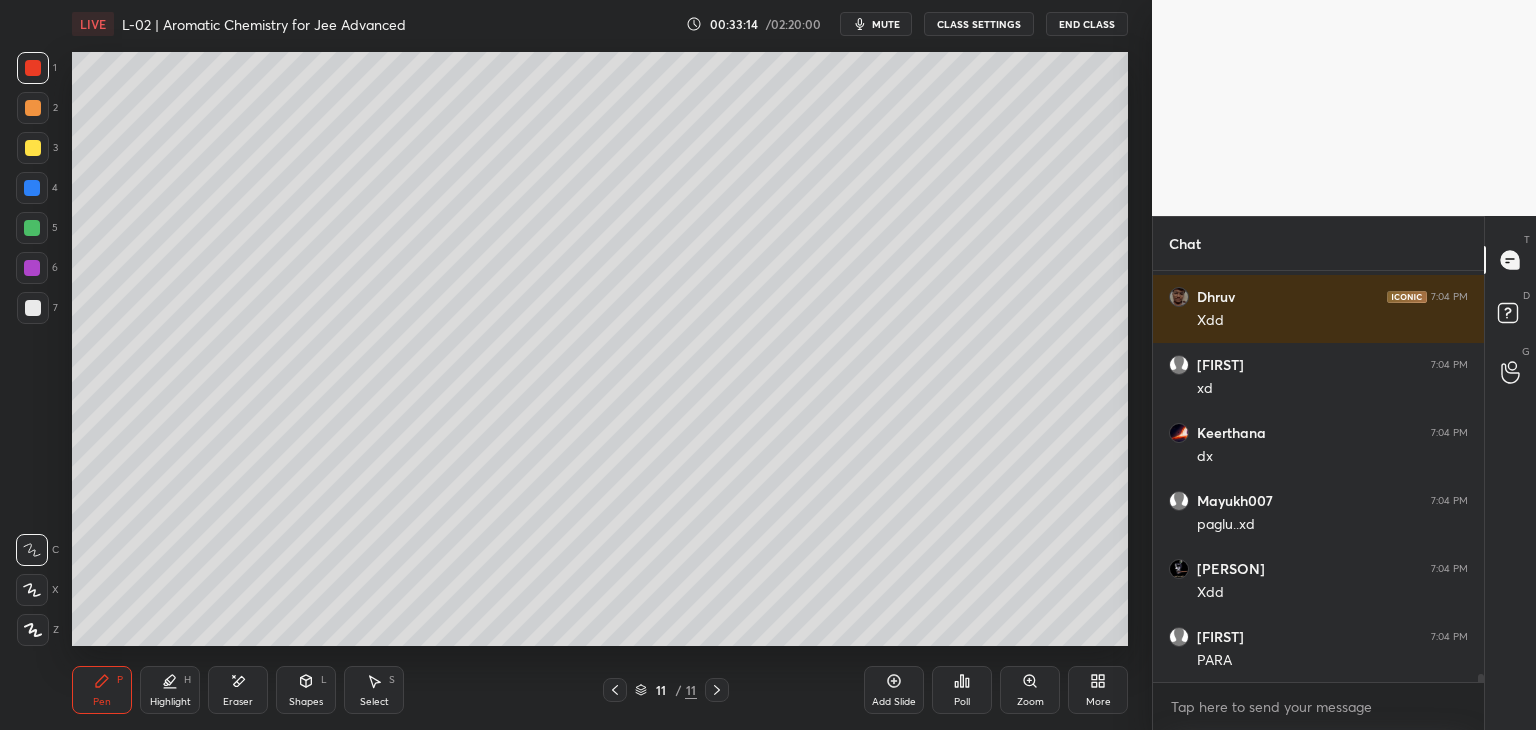 click at bounding box center [33, 108] 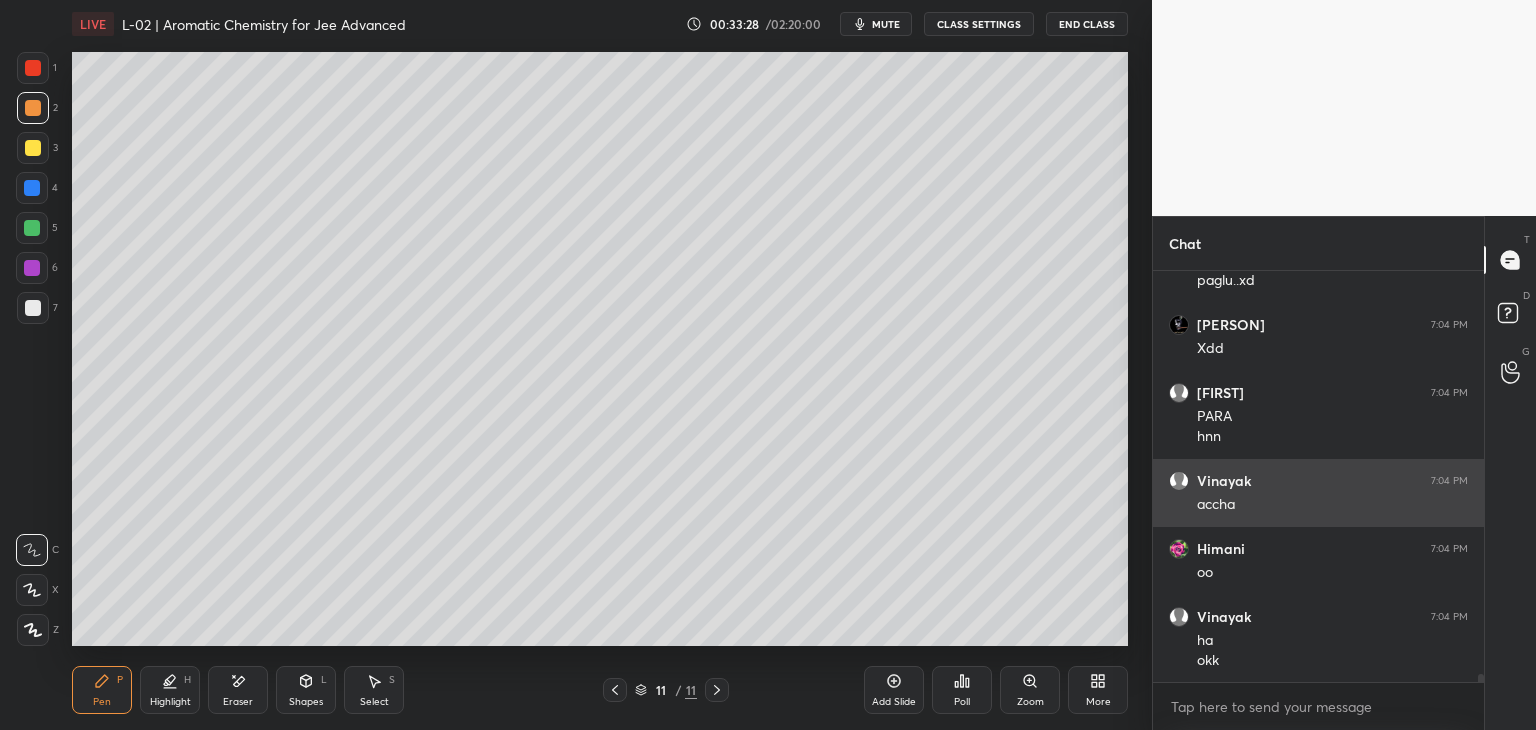 scroll, scrollTop: 20718, scrollLeft: 0, axis: vertical 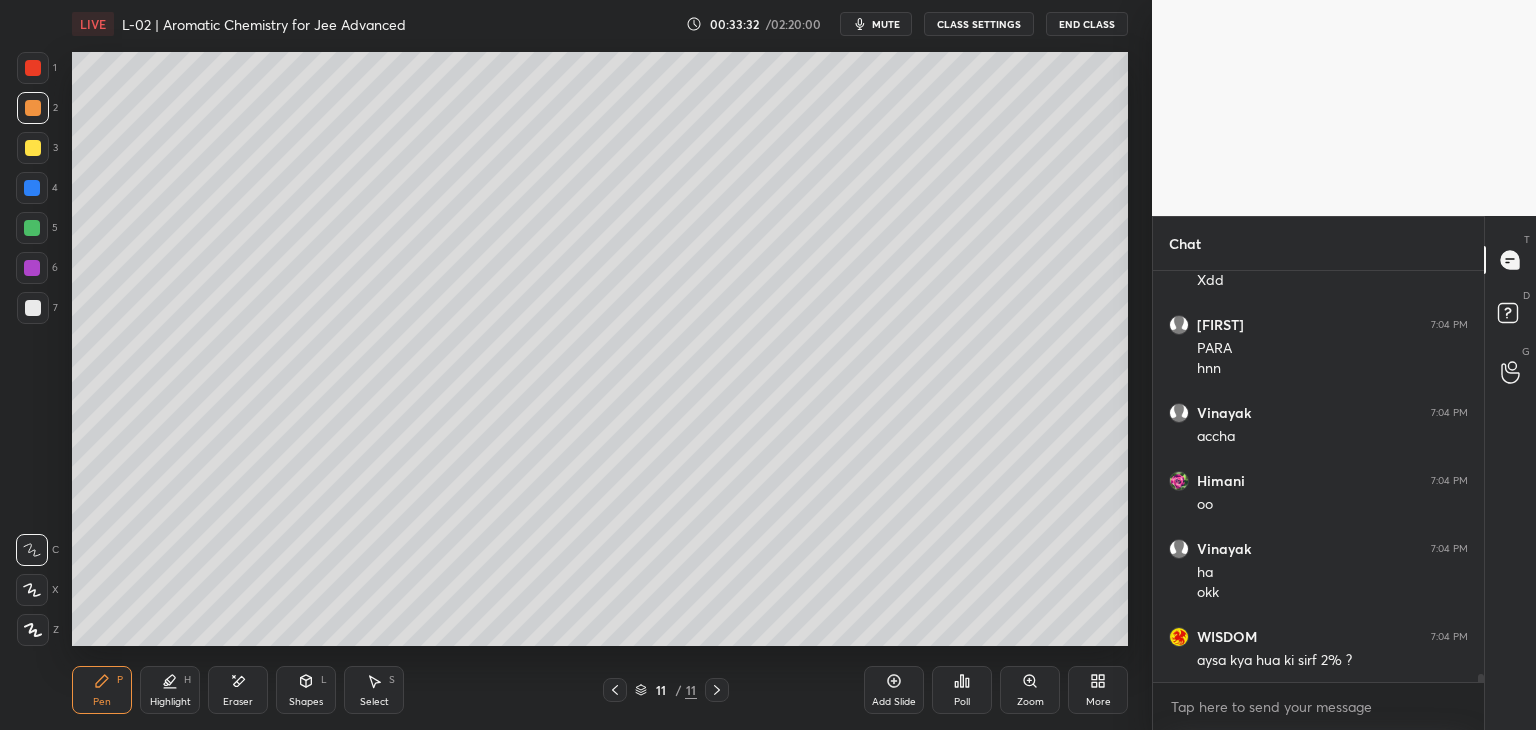 click 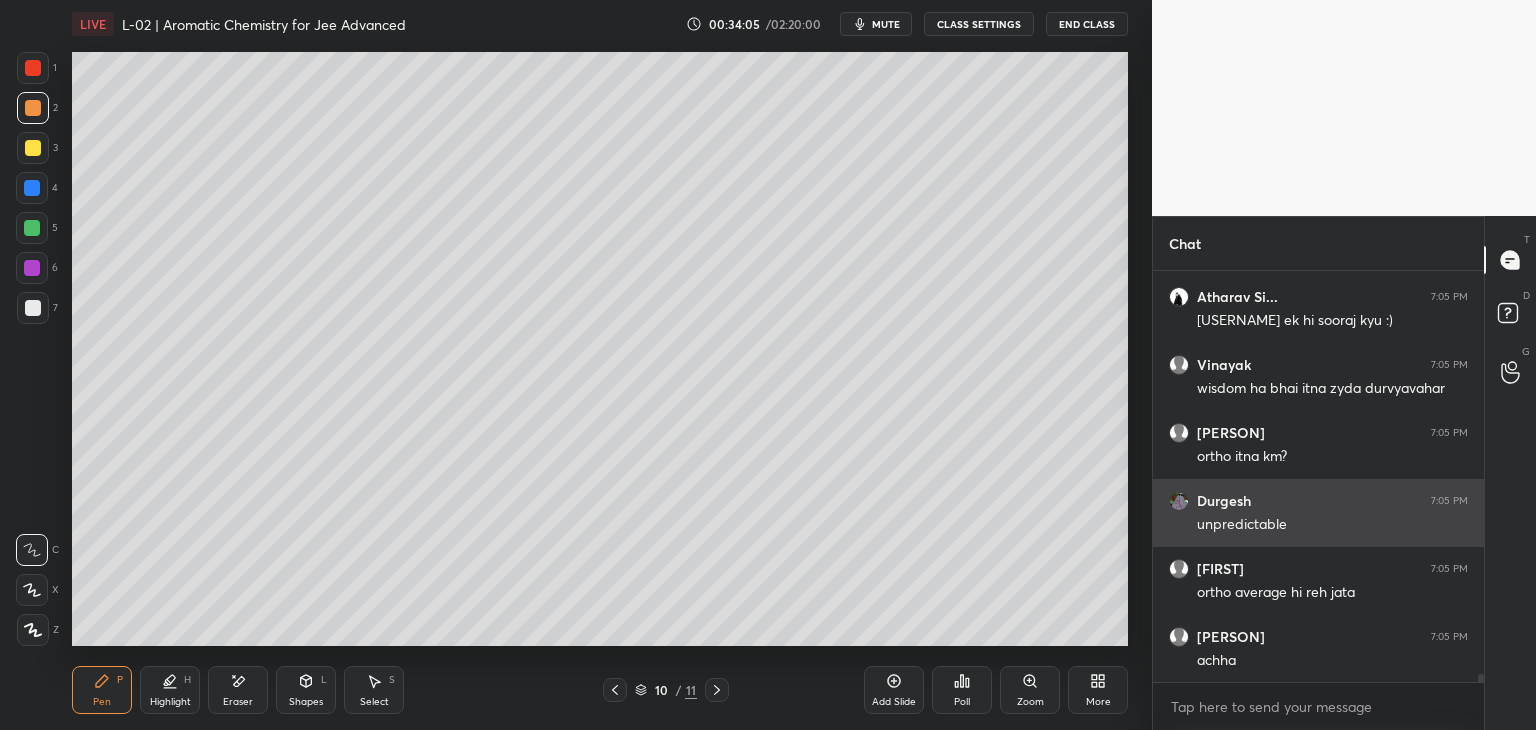 scroll, scrollTop: 21398, scrollLeft: 0, axis: vertical 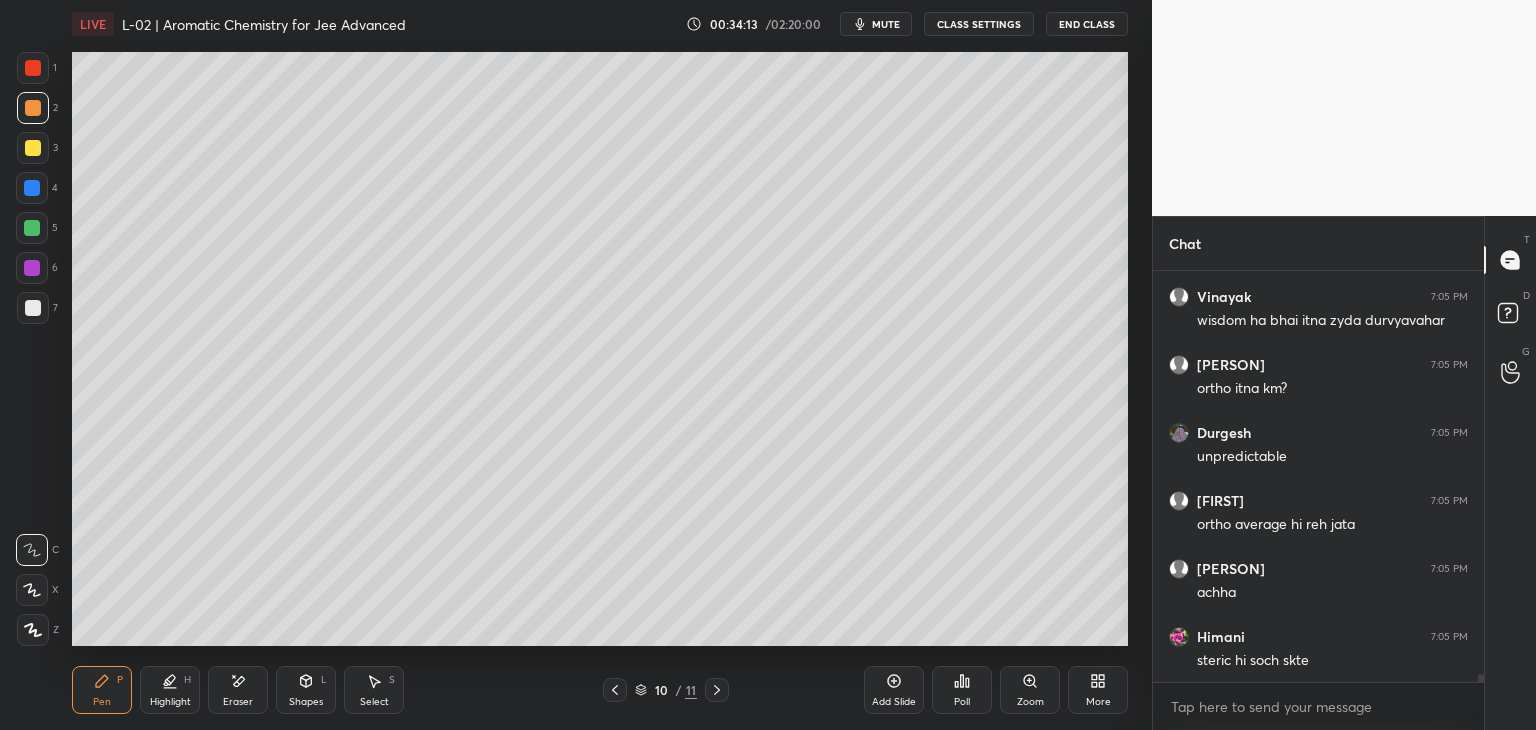 click 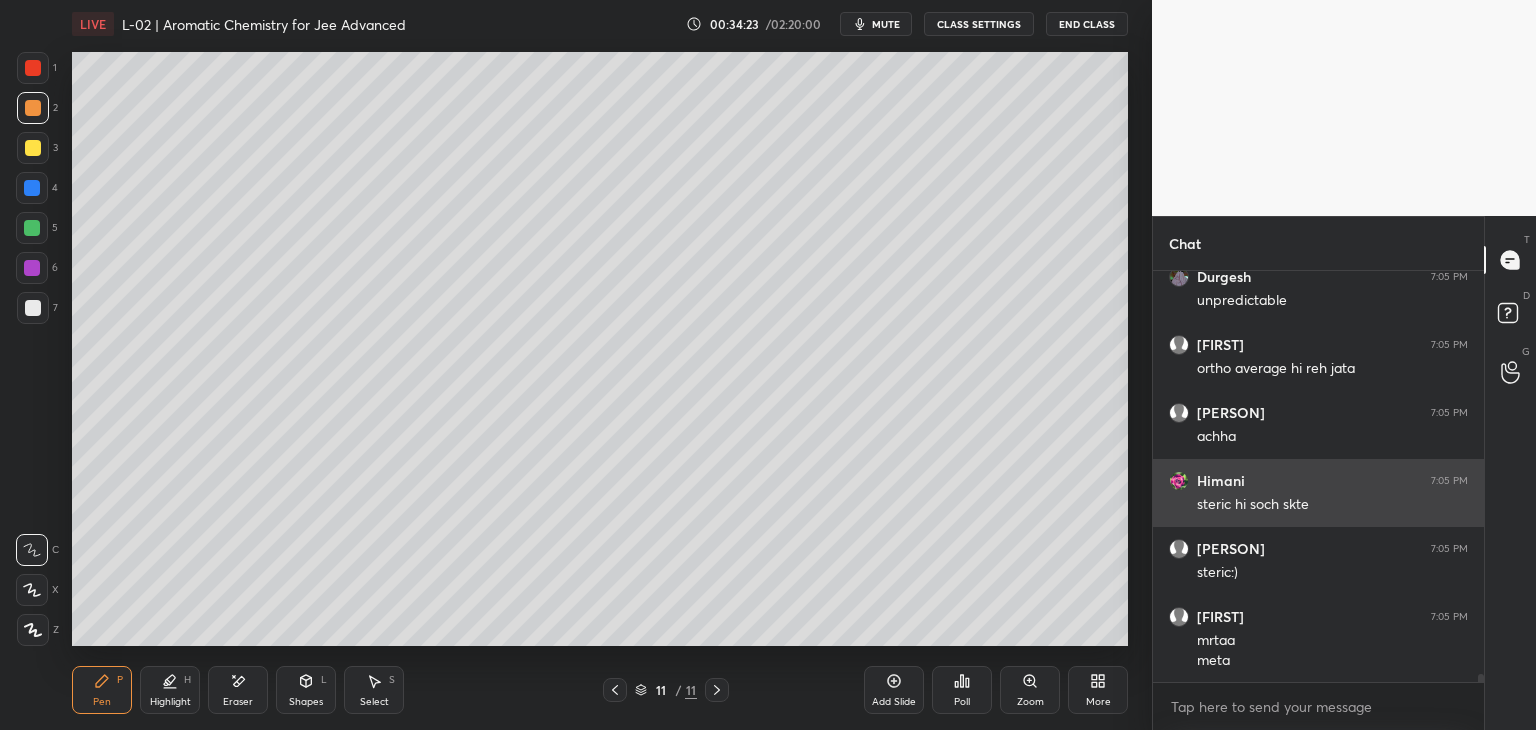 scroll, scrollTop: 21622, scrollLeft: 0, axis: vertical 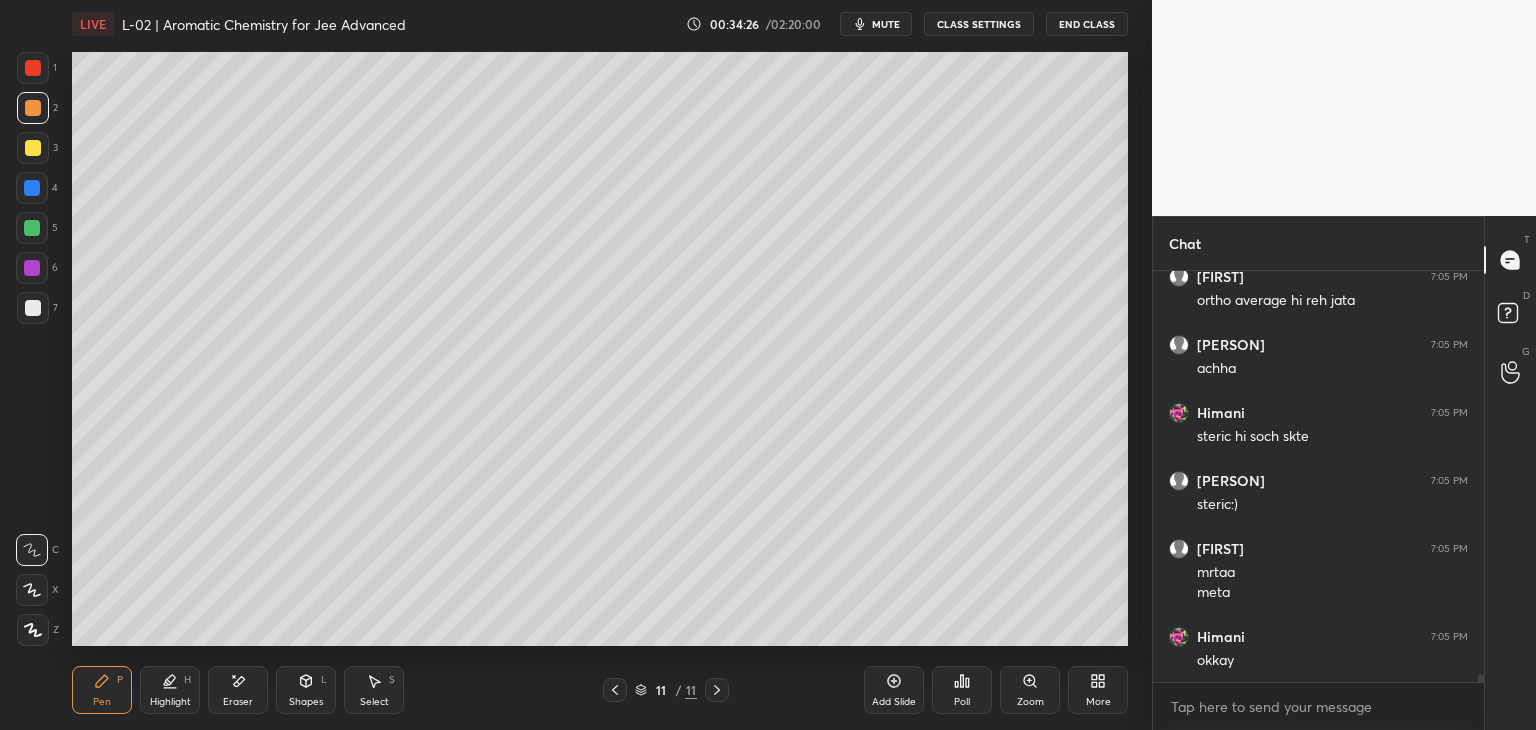 click 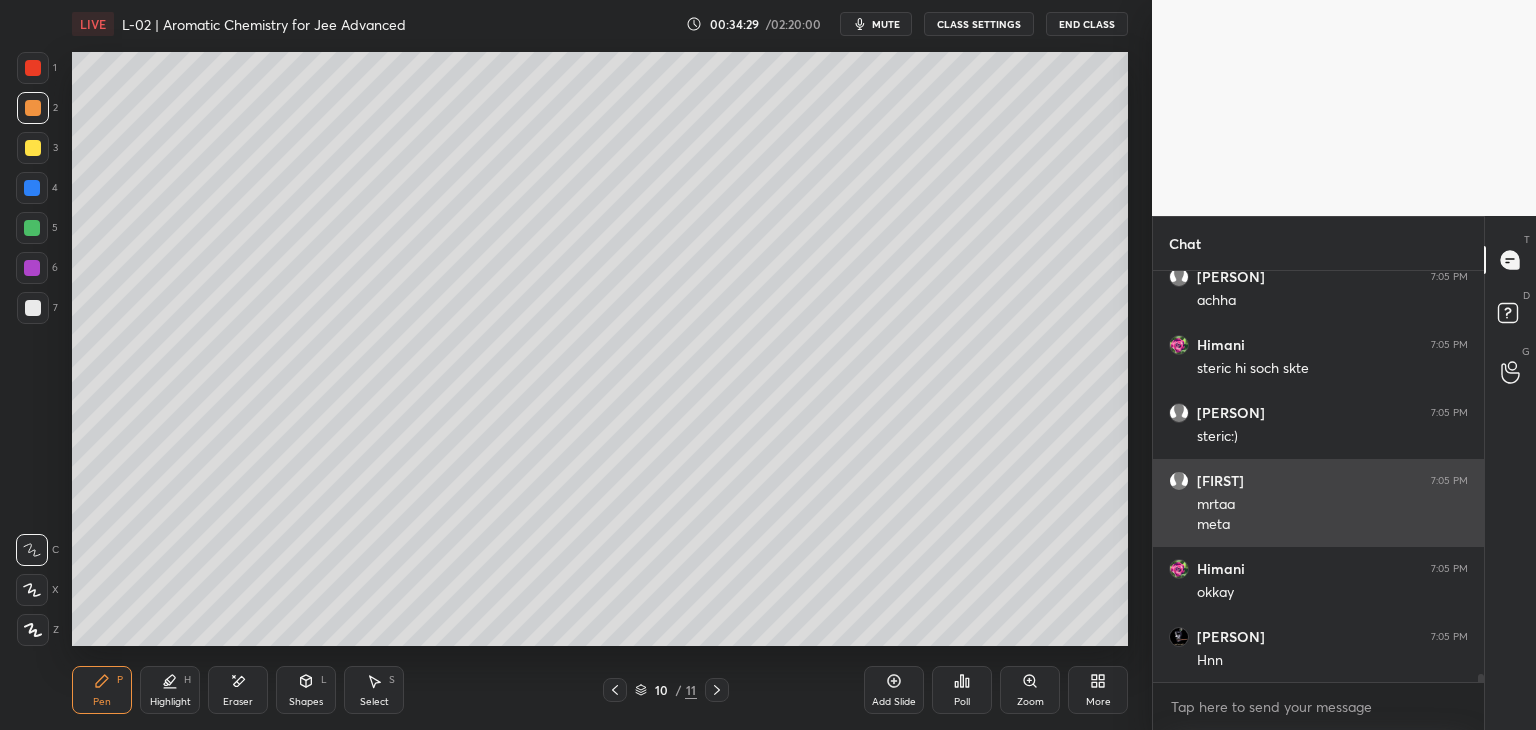 scroll, scrollTop: 21758, scrollLeft: 0, axis: vertical 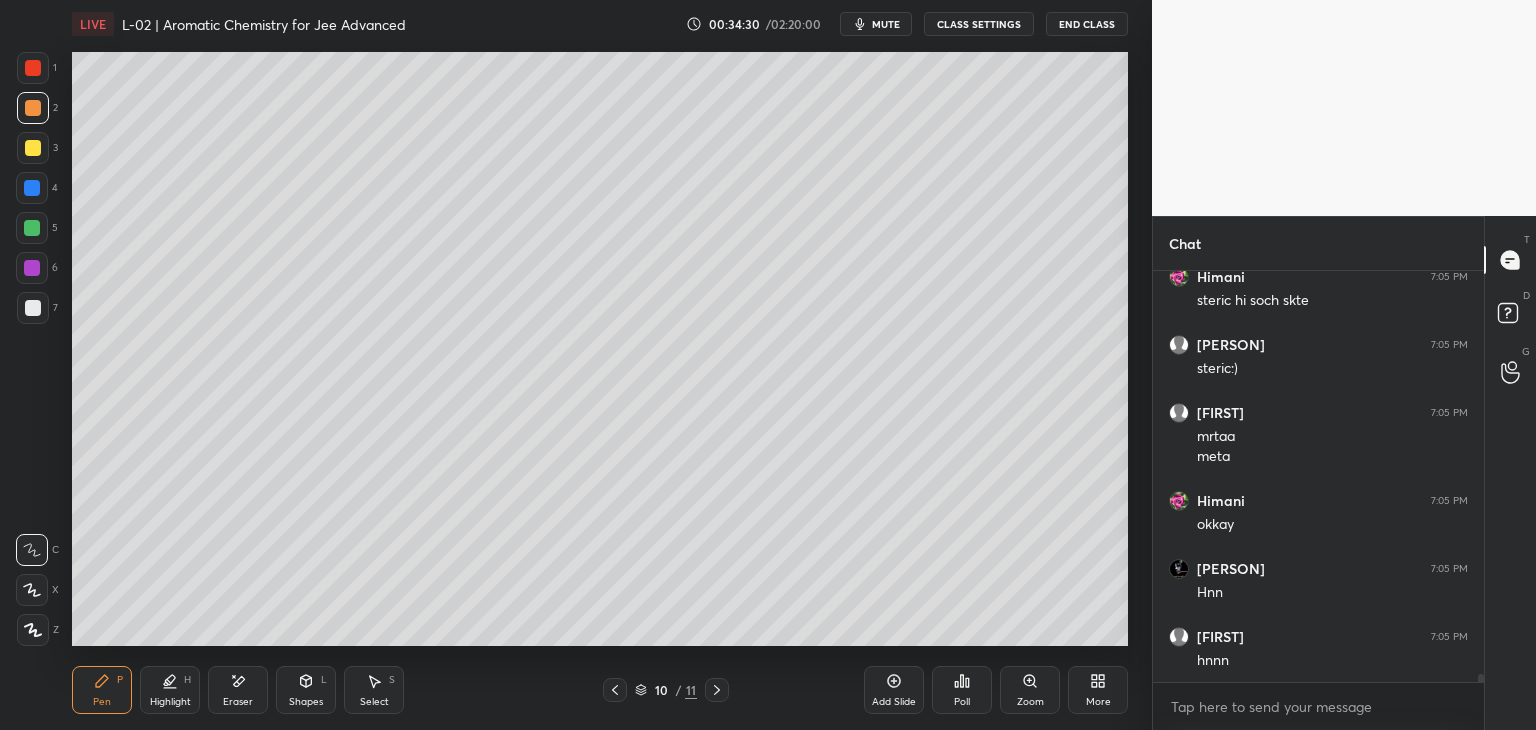 click 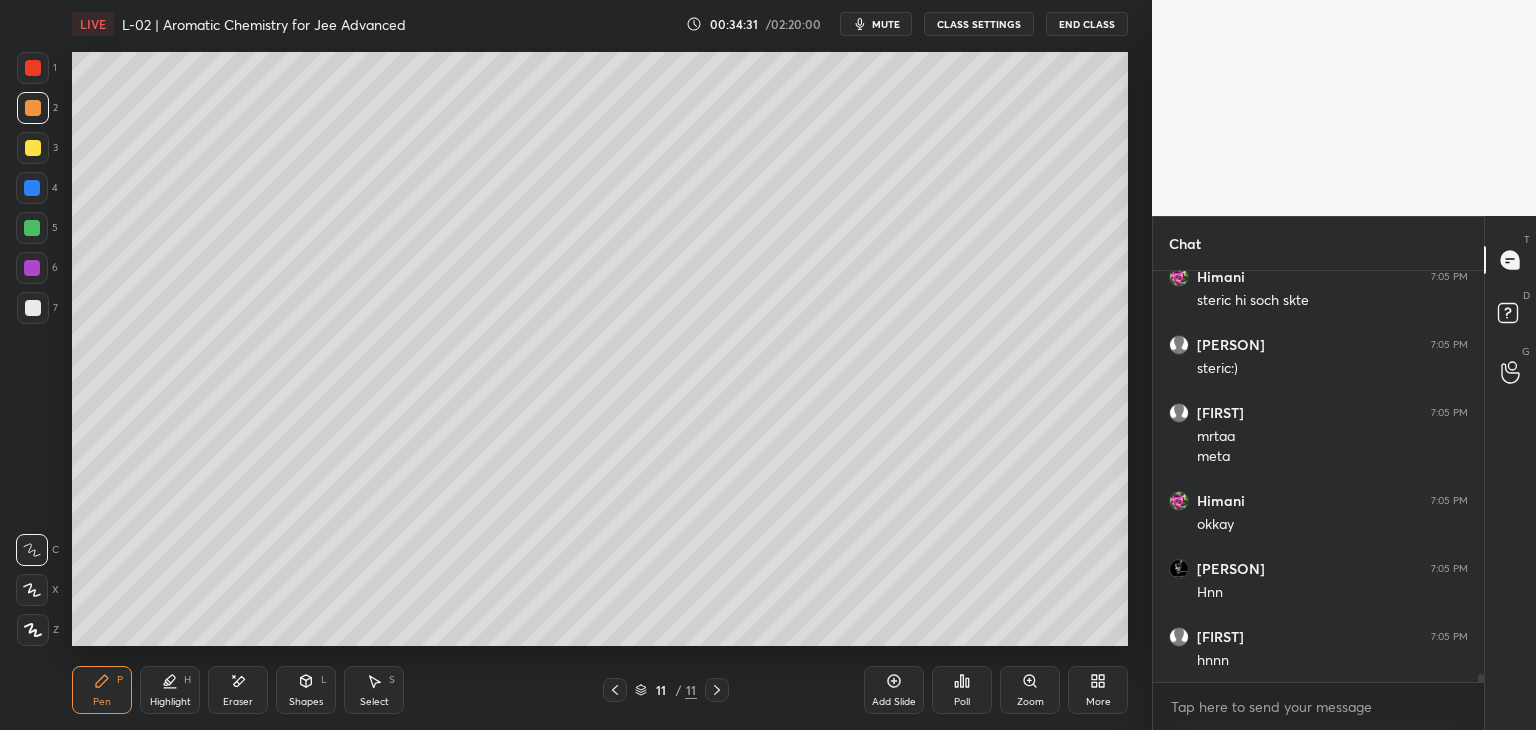 click on "Add Slide" at bounding box center [894, 690] 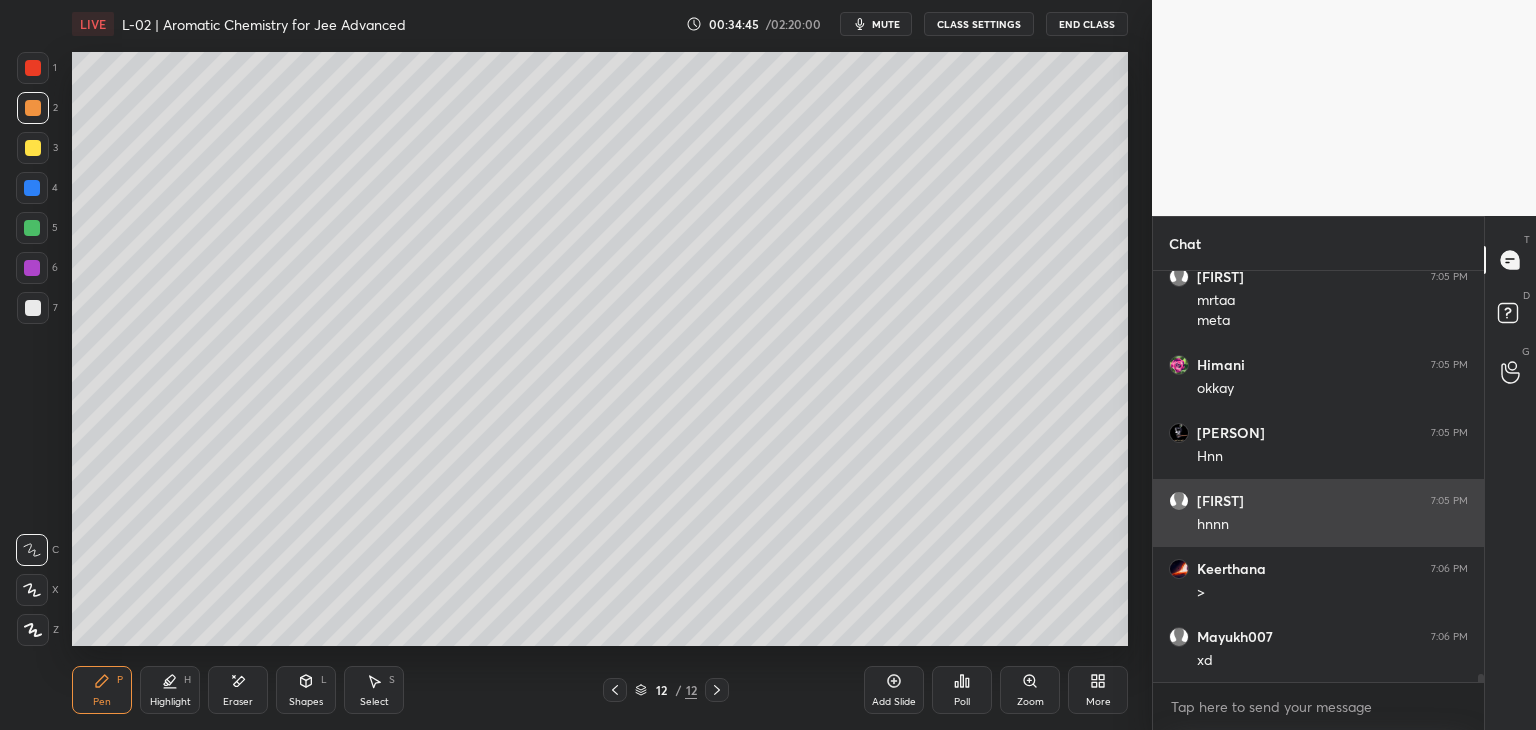 scroll, scrollTop: 21962, scrollLeft: 0, axis: vertical 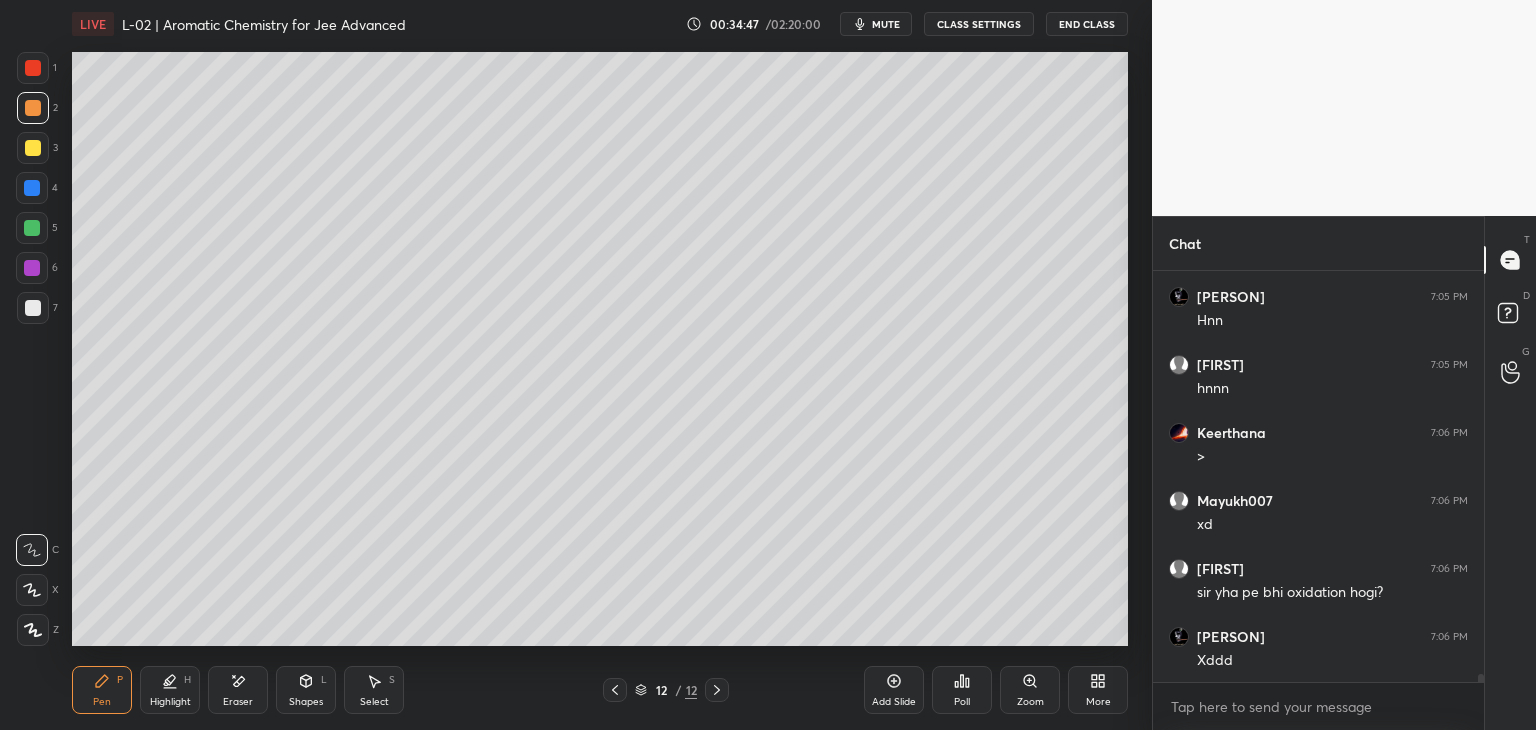 click 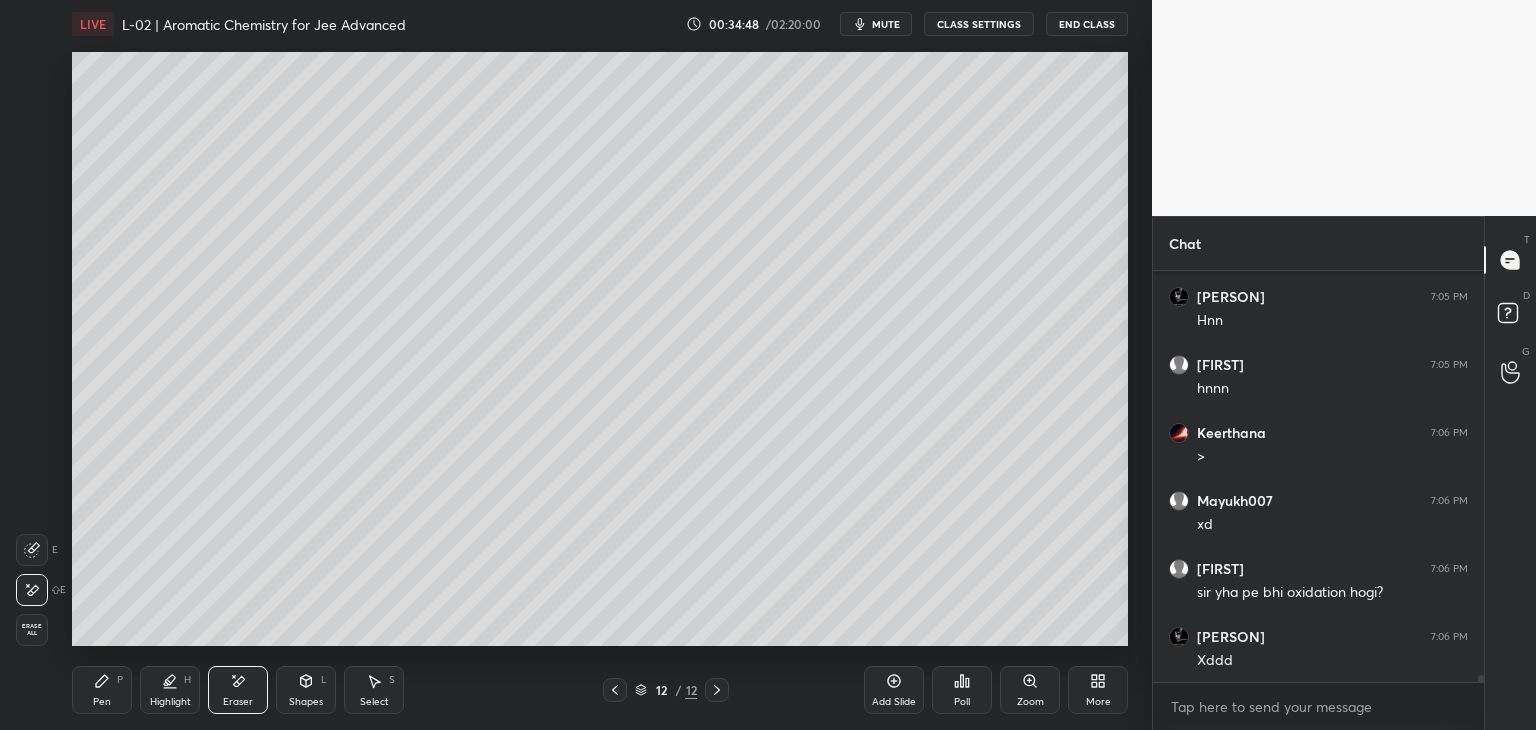 scroll, scrollTop: 22166, scrollLeft: 0, axis: vertical 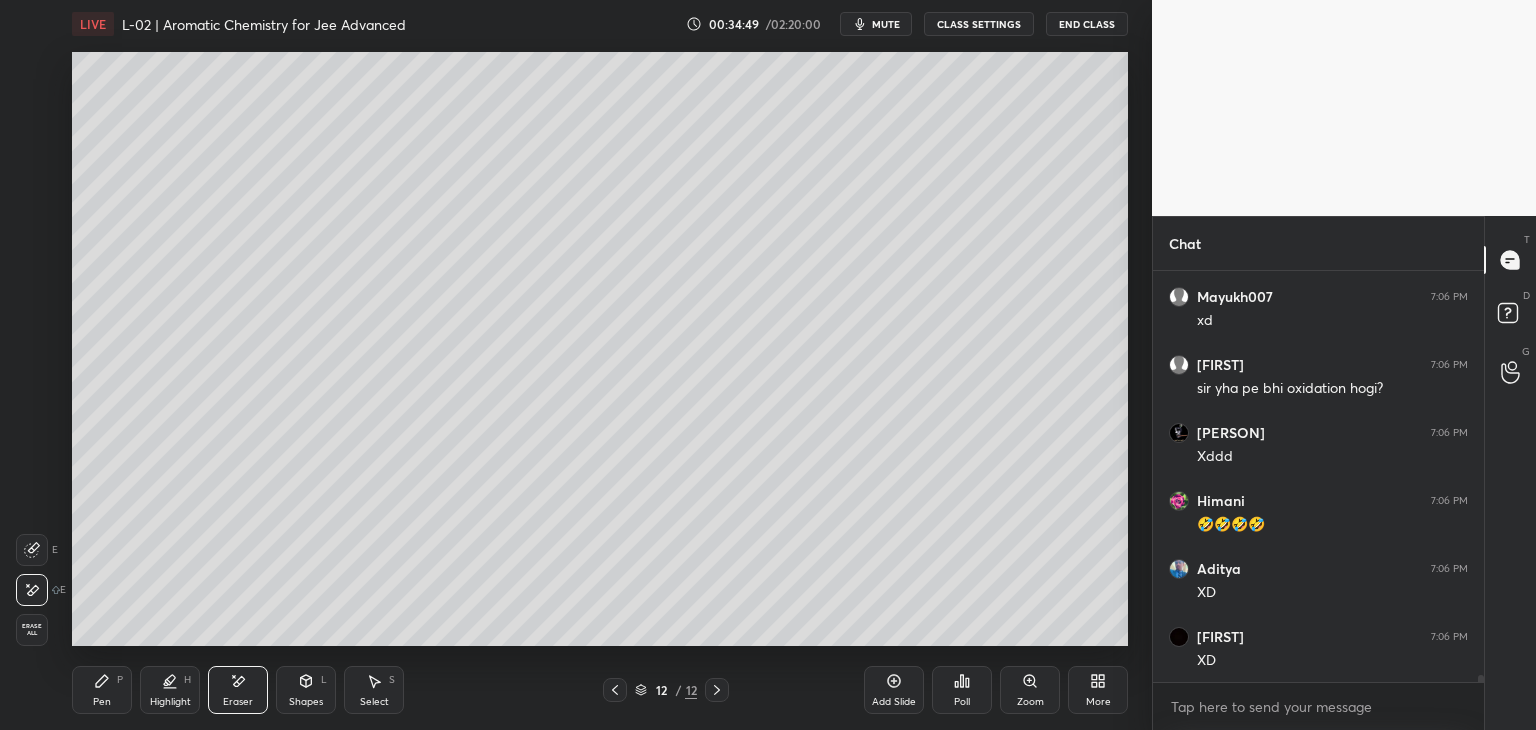 click 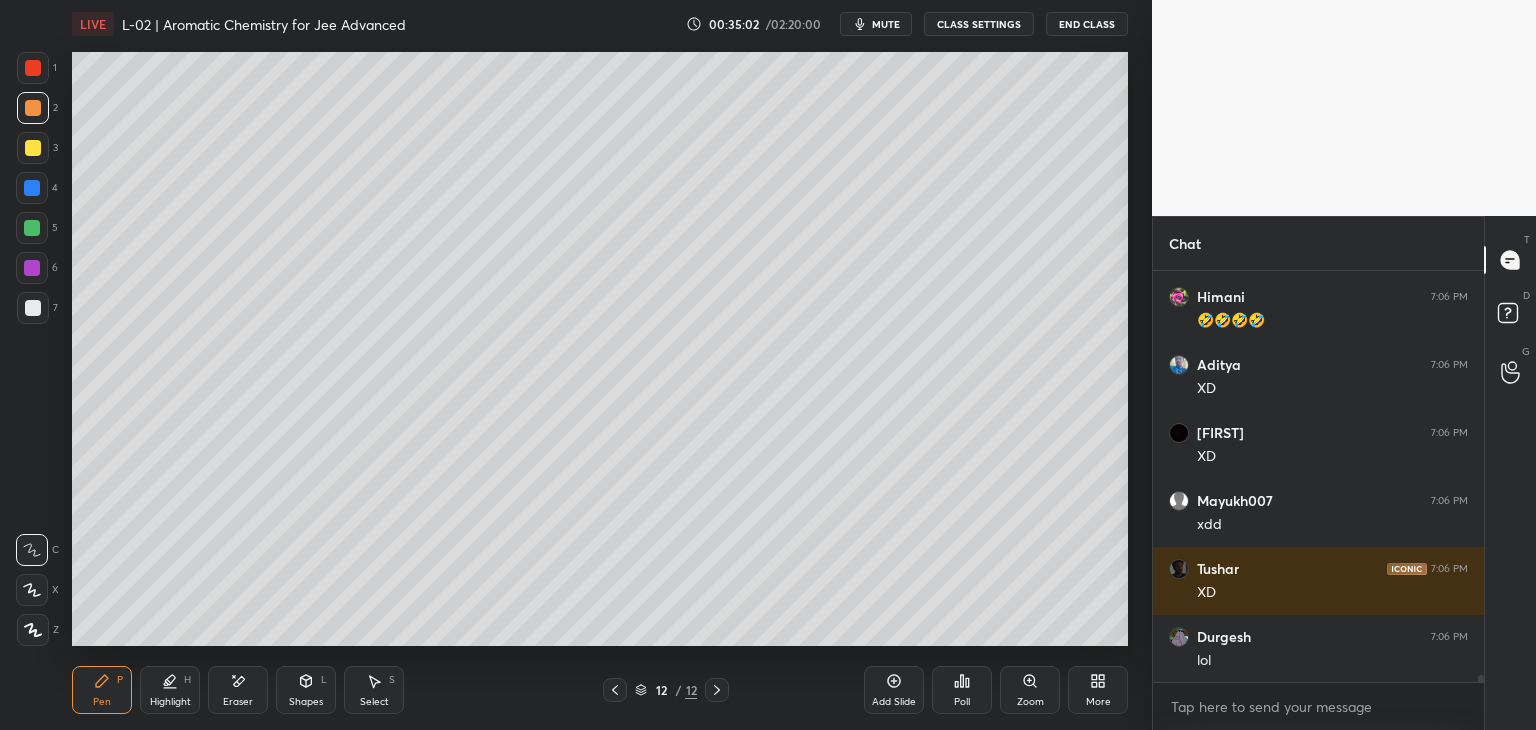 scroll, scrollTop: 22506, scrollLeft: 0, axis: vertical 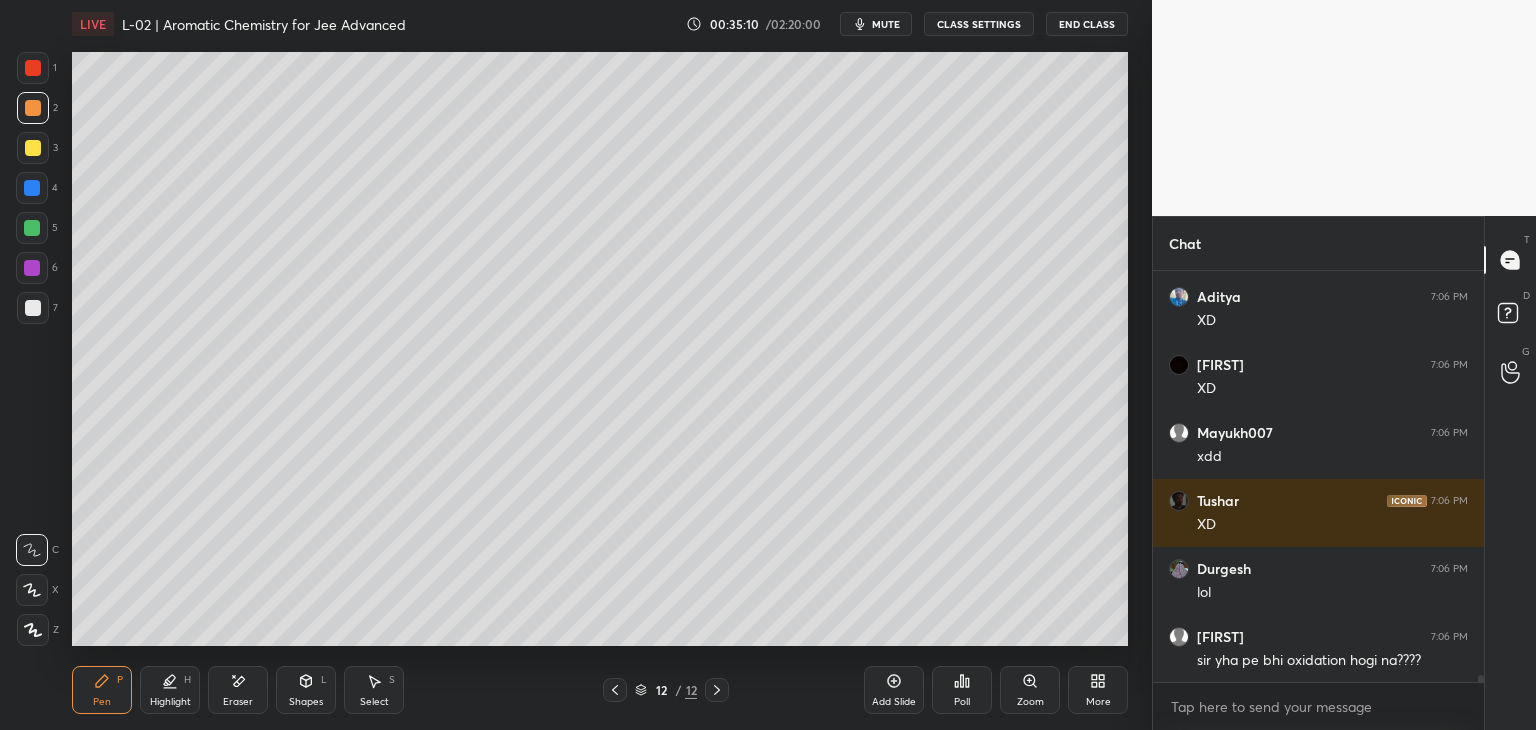 click at bounding box center (33, 68) 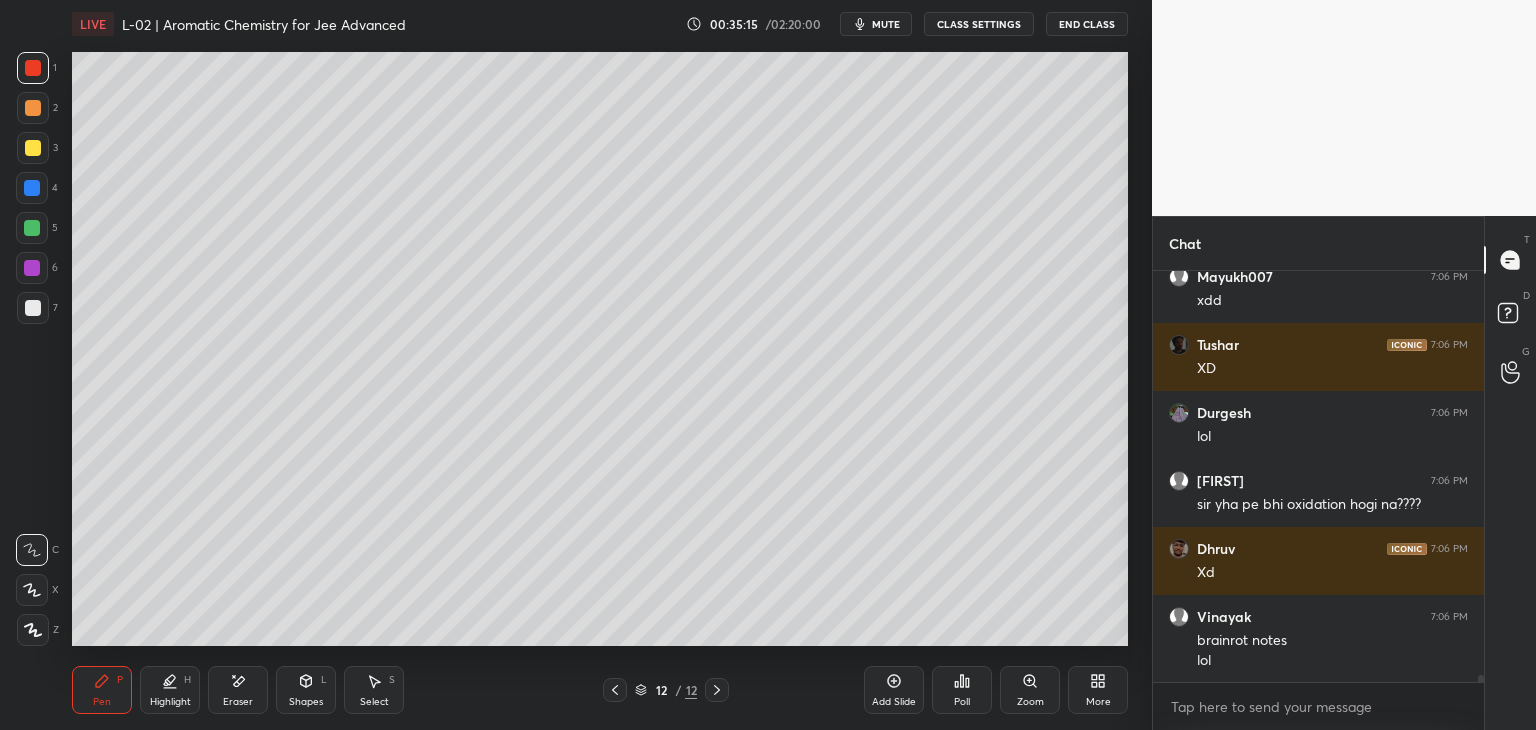 scroll, scrollTop: 22730, scrollLeft: 0, axis: vertical 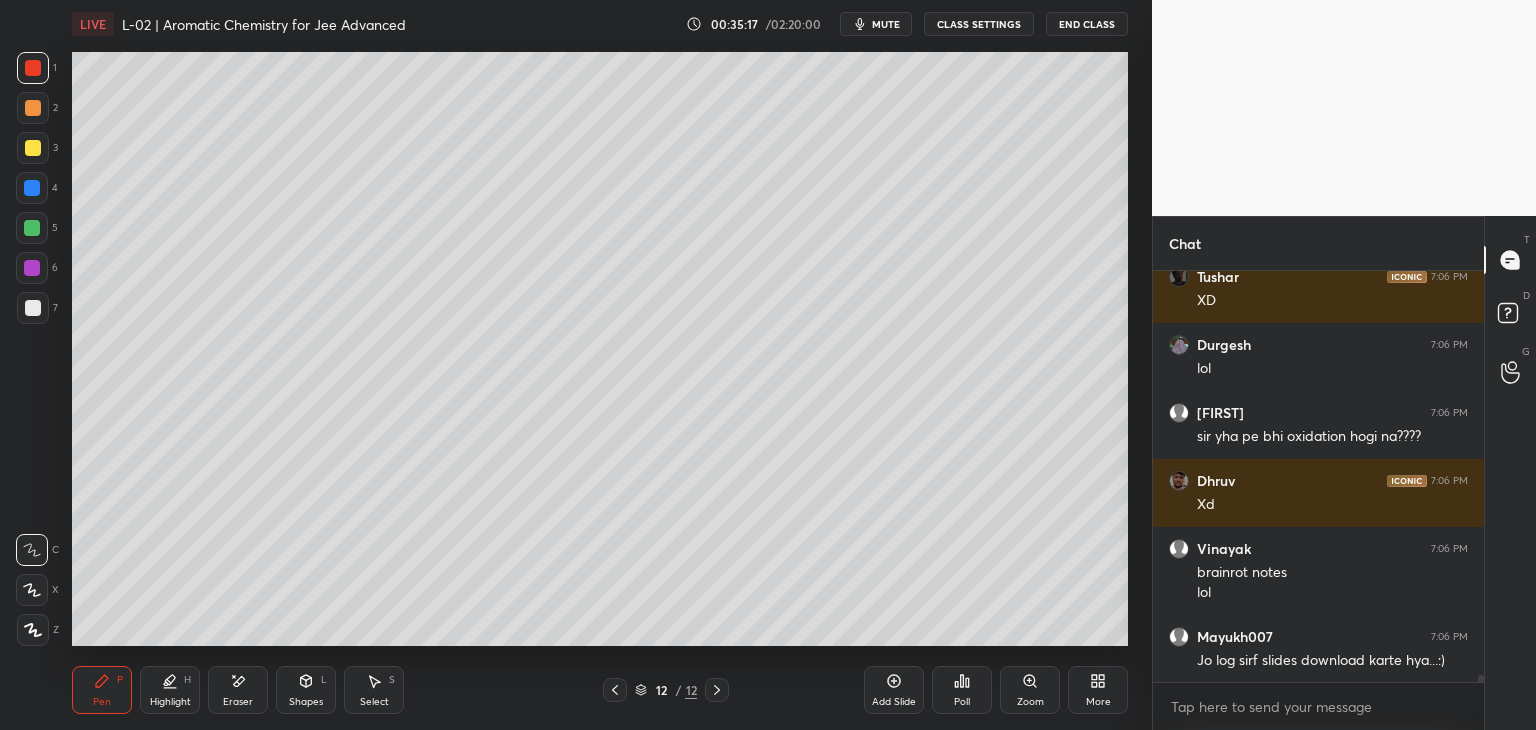 click 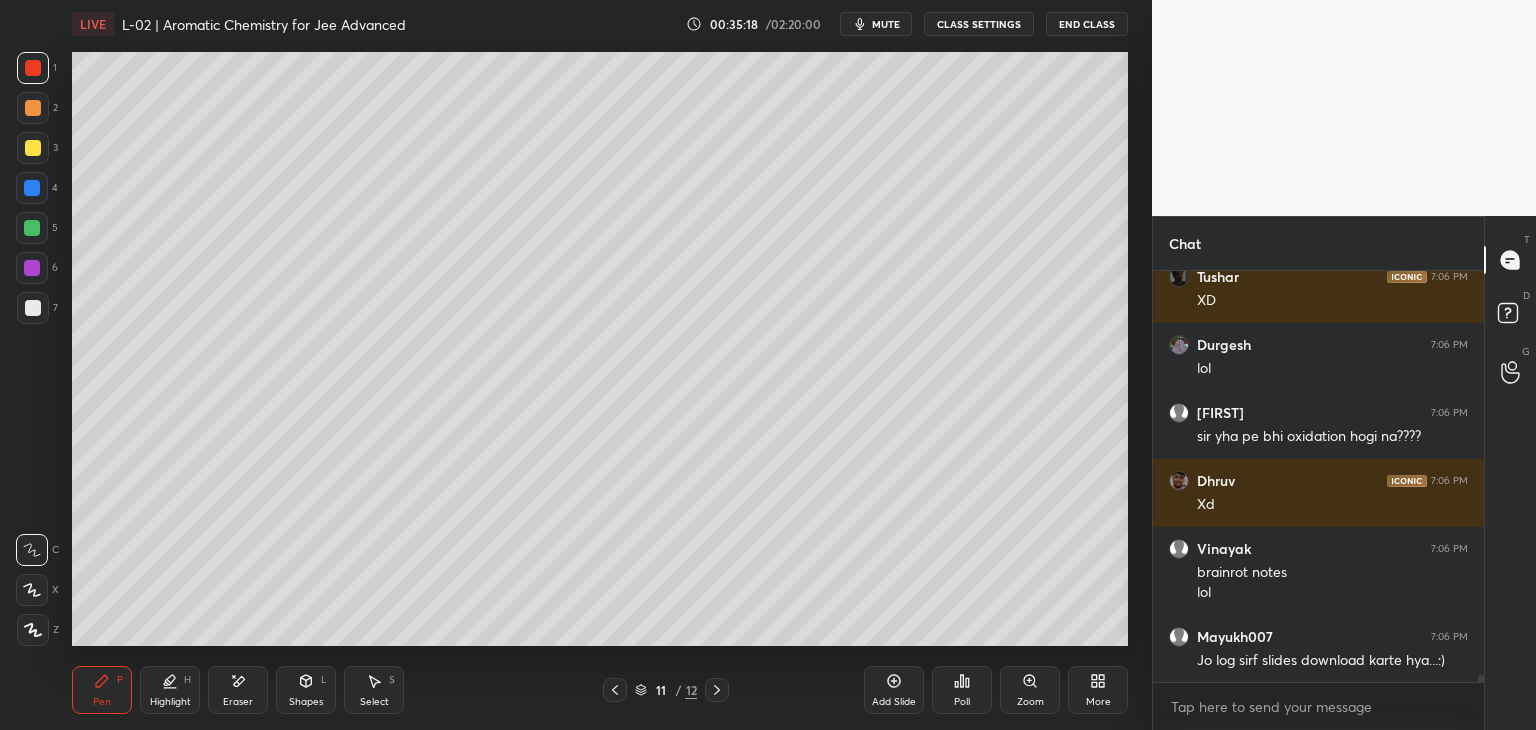 click 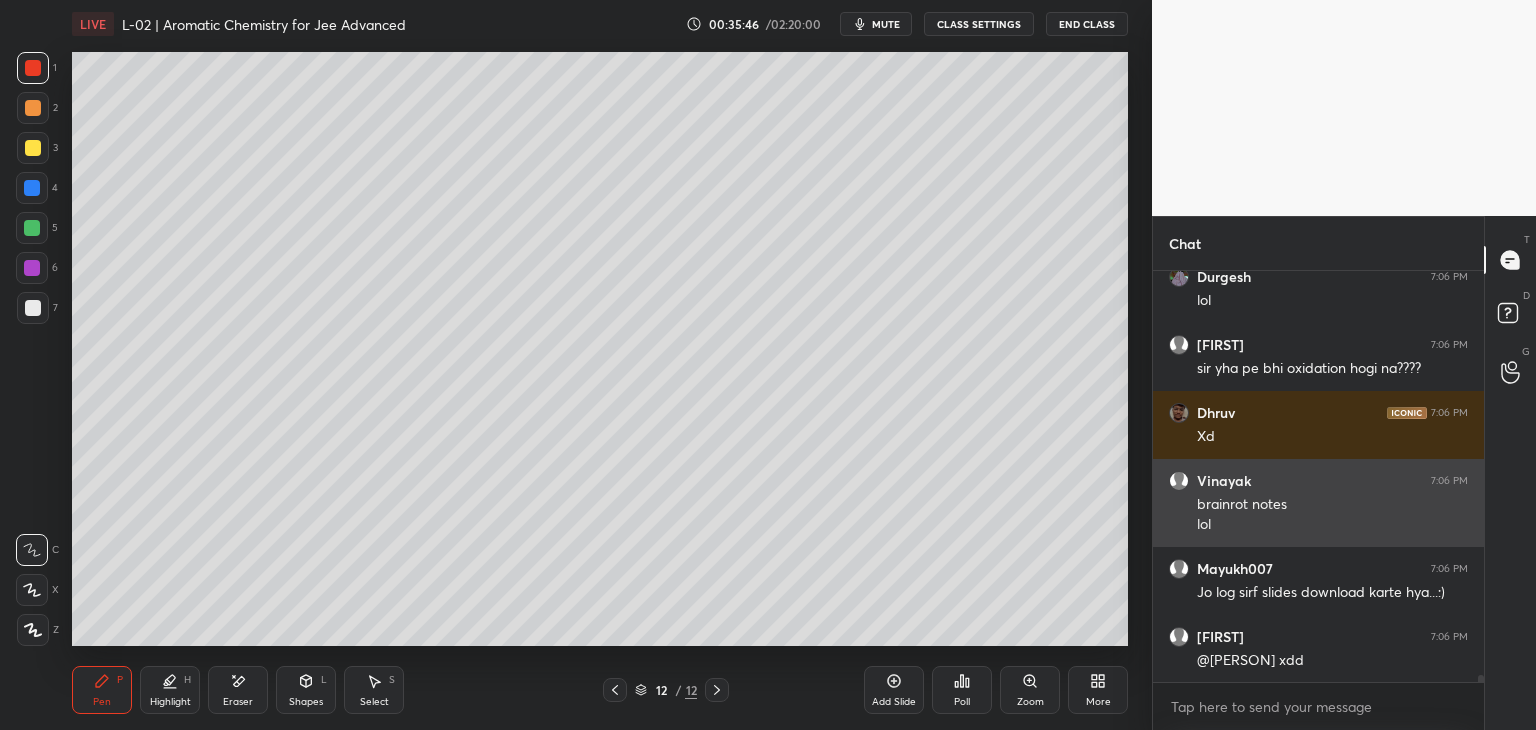scroll, scrollTop: 22866, scrollLeft: 0, axis: vertical 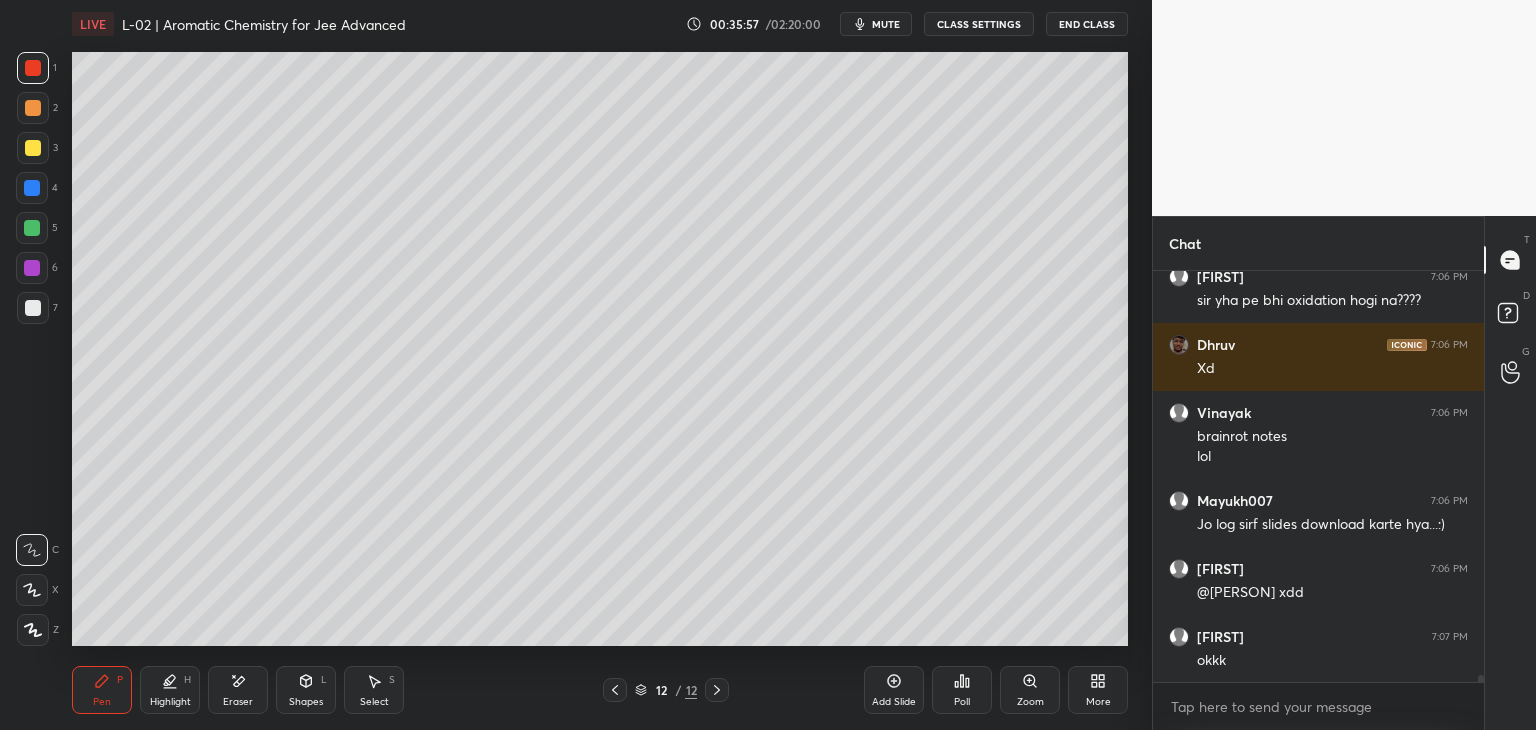 click on "Eraser" at bounding box center [238, 690] 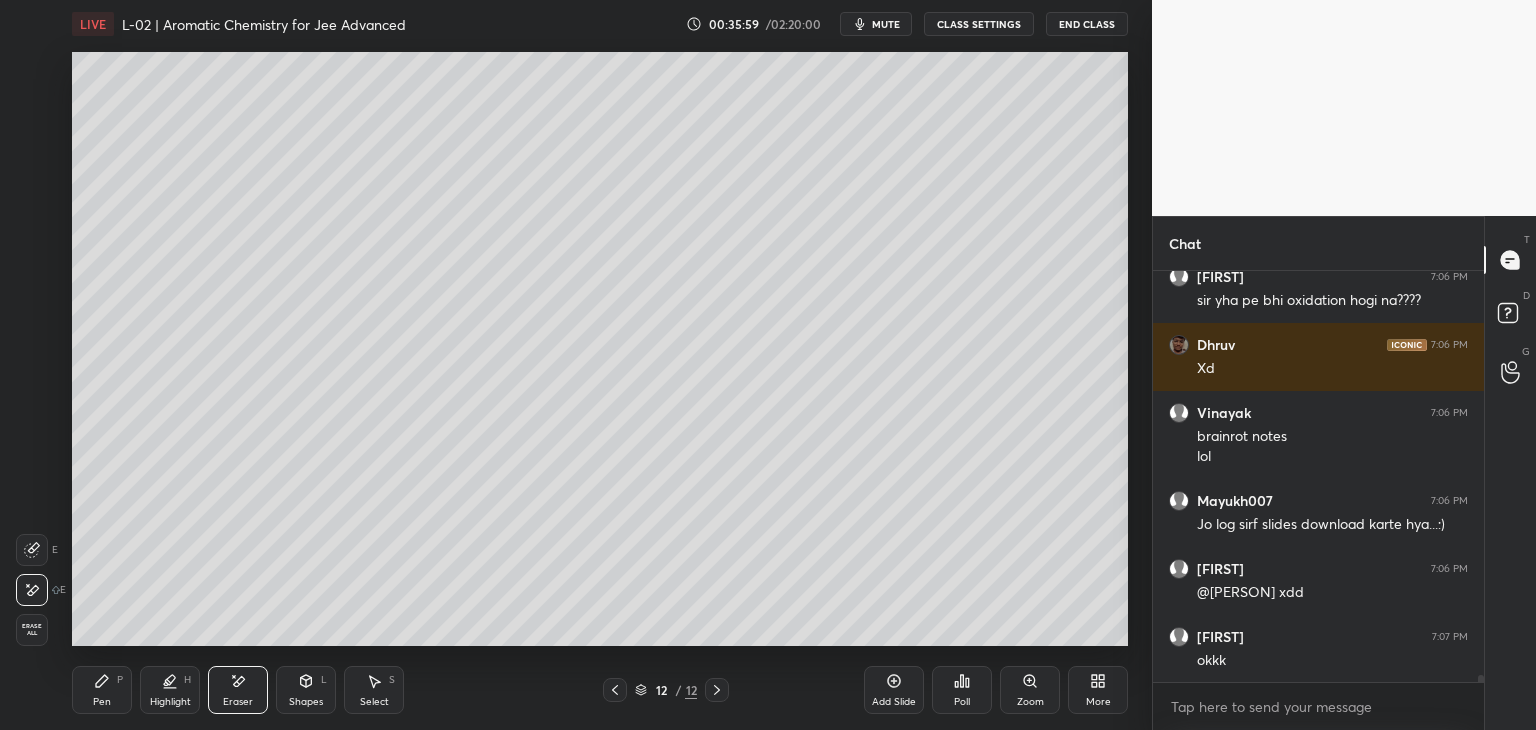 click 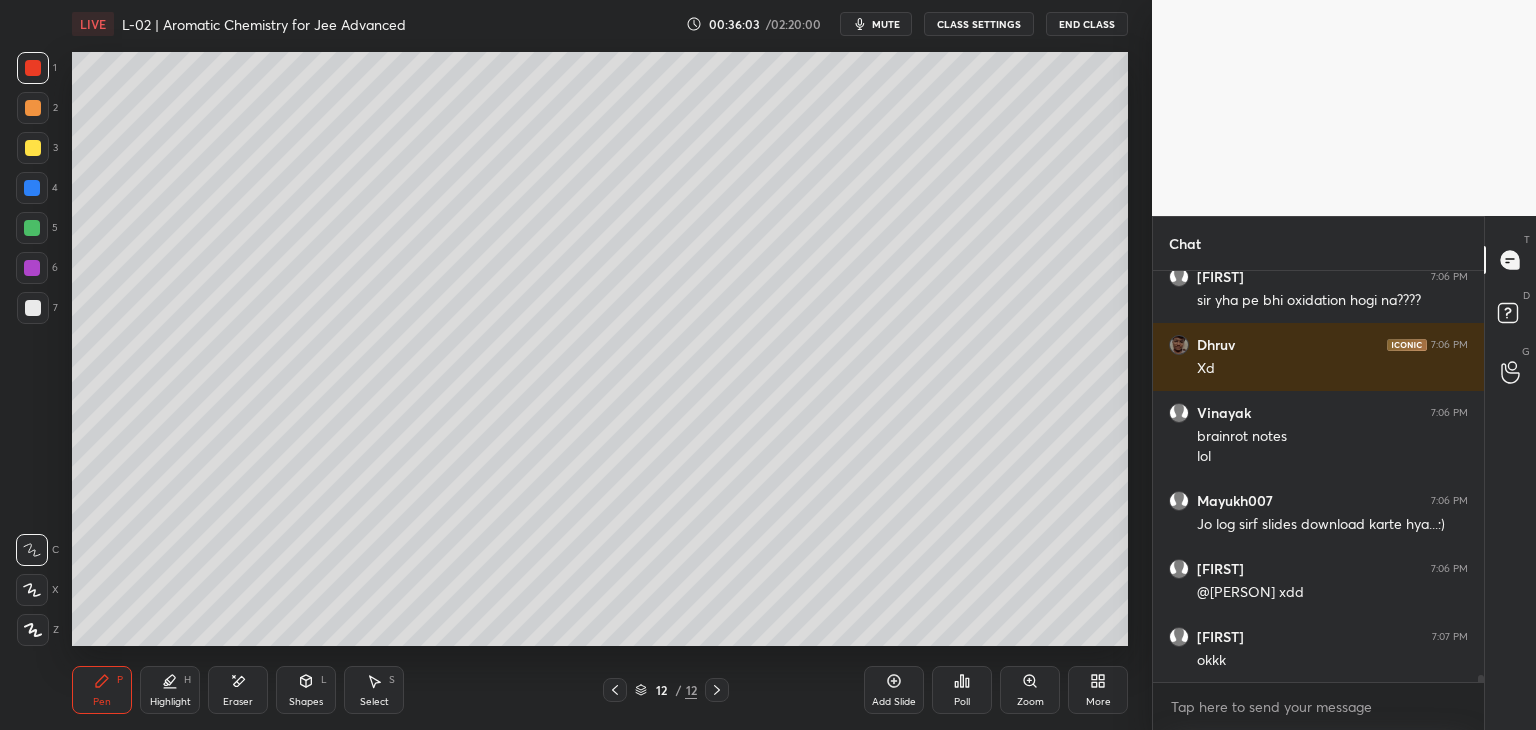 scroll, scrollTop: 22934, scrollLeft: 0, axis: vertical 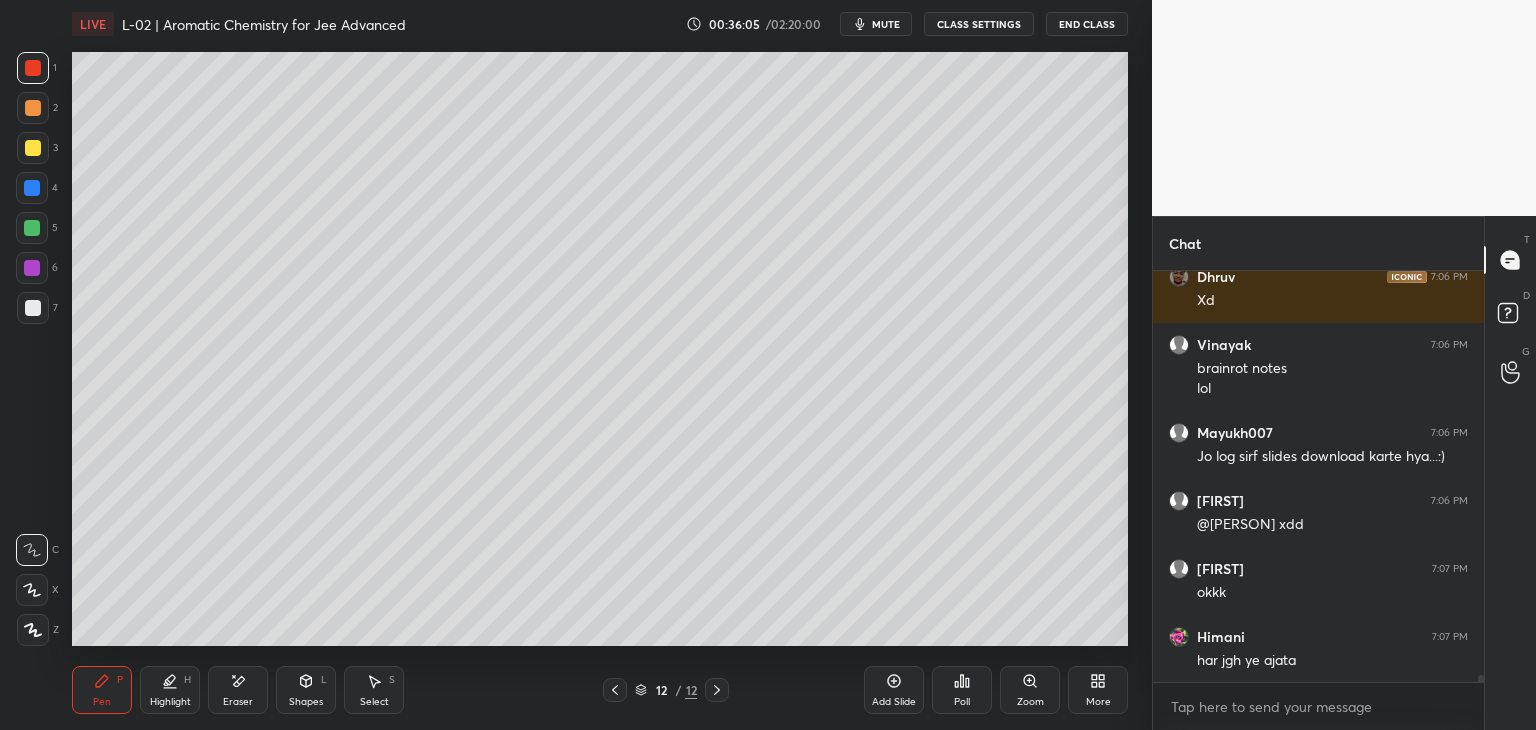 click on "Pen P" at bounding box center (102, 690) 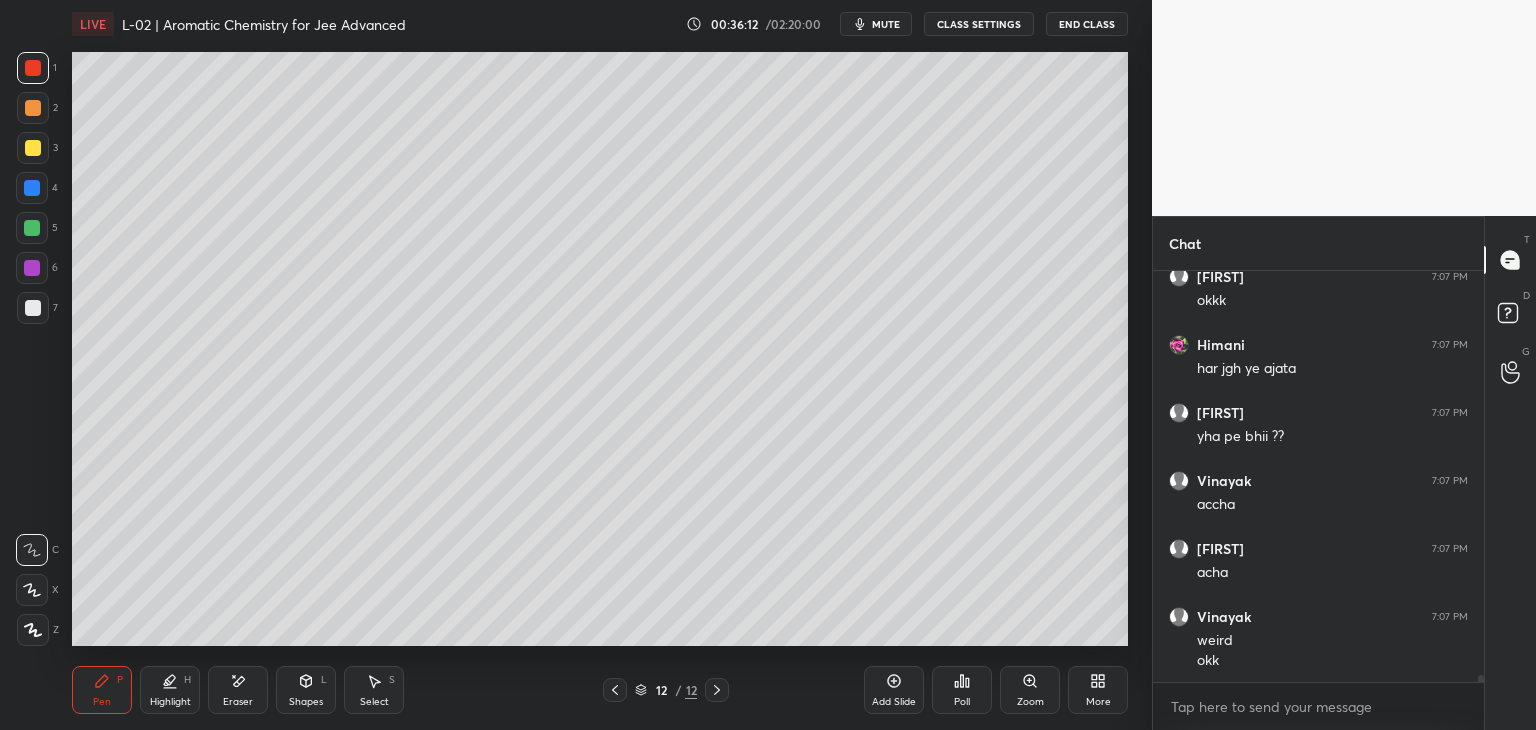 scroll, scrollTop: 23294, scrollLeft: 0, axis: vertical 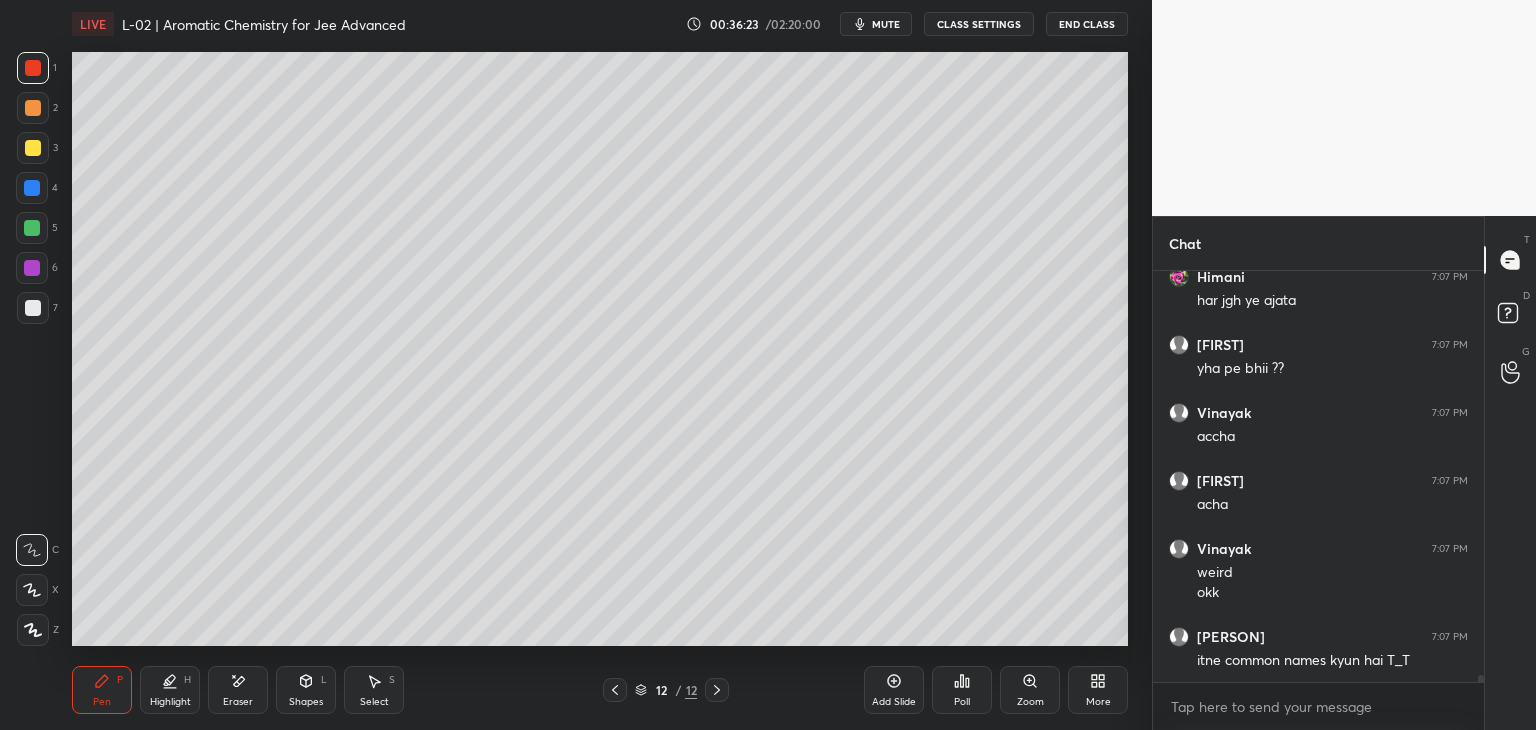 click 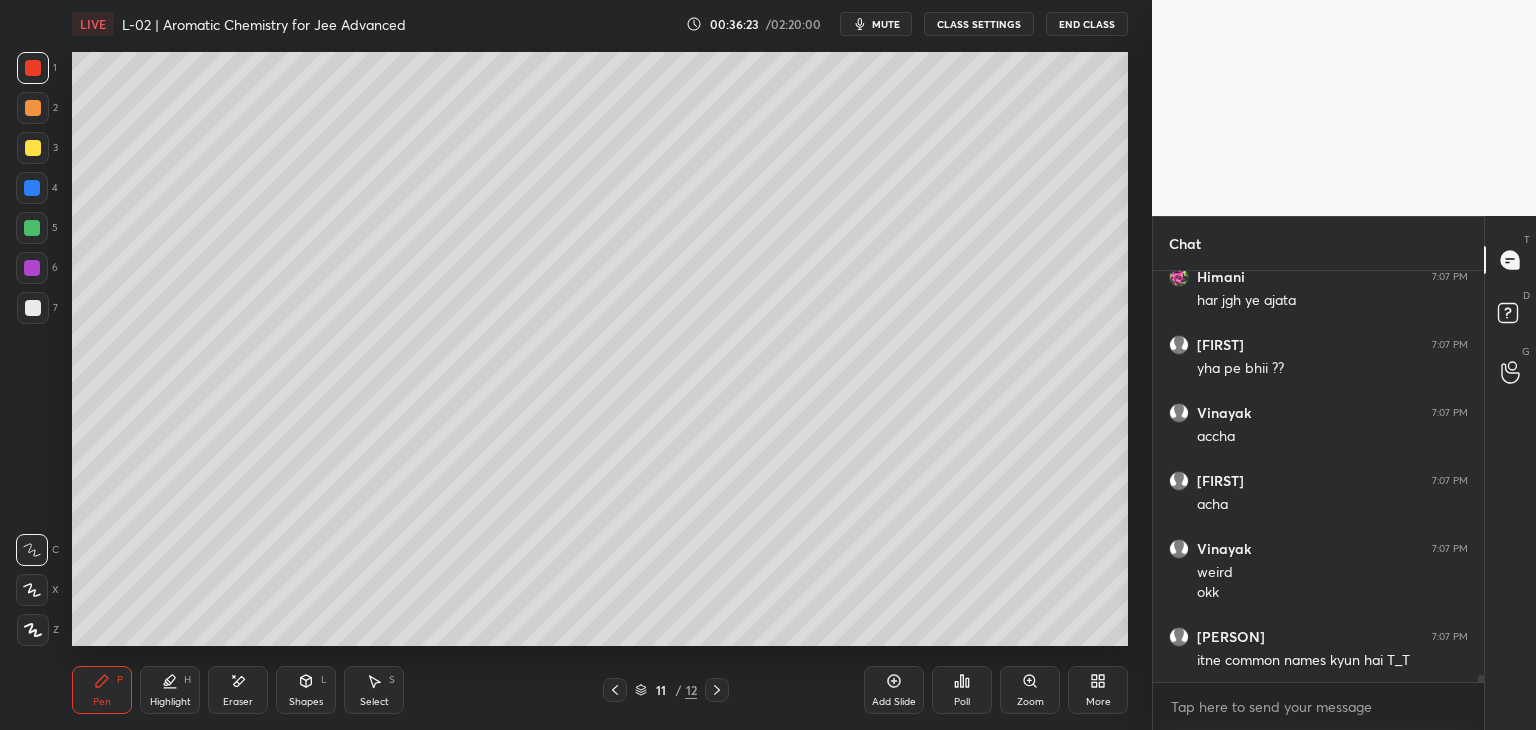 scroll, scrollTop: 23362, scrollLeft: 0, axis: vertical 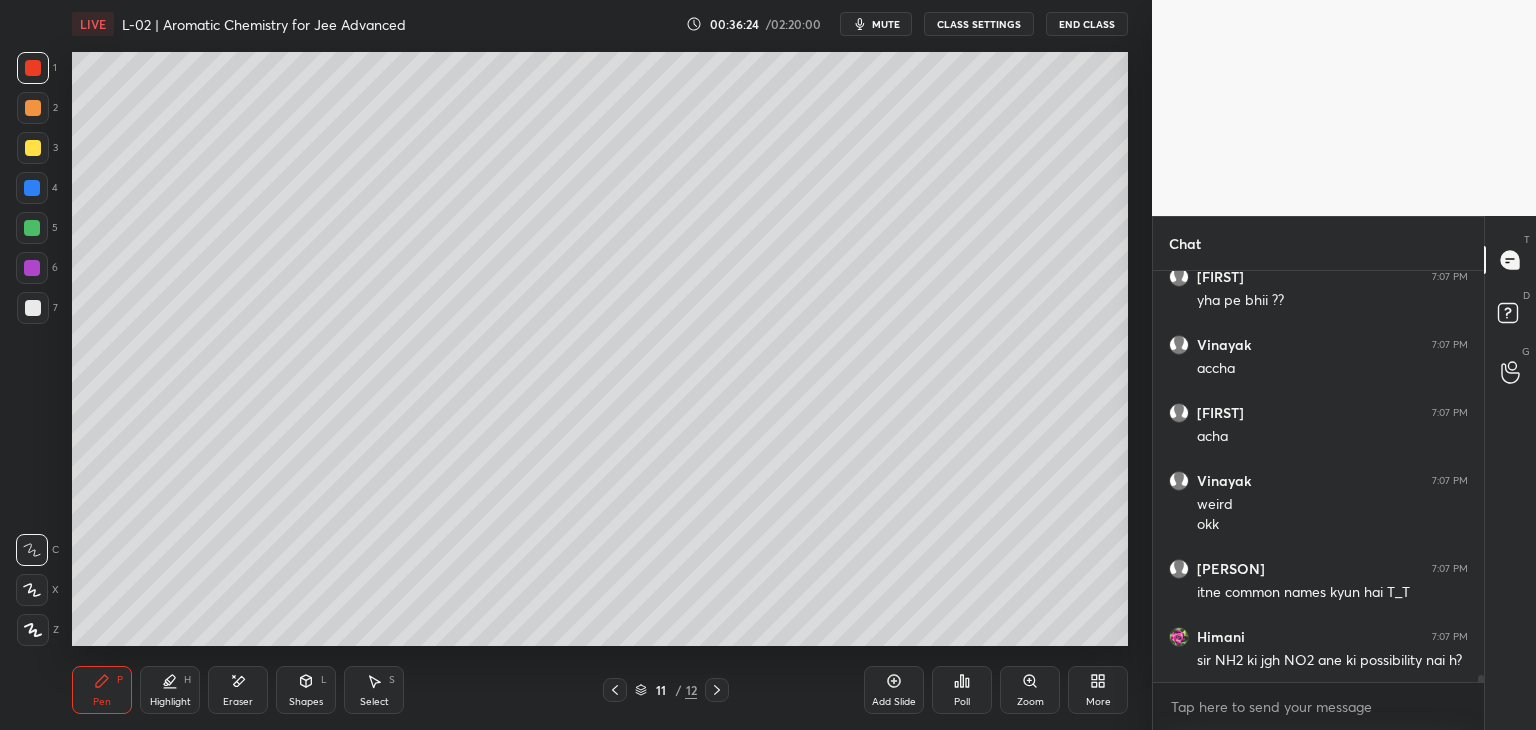 click 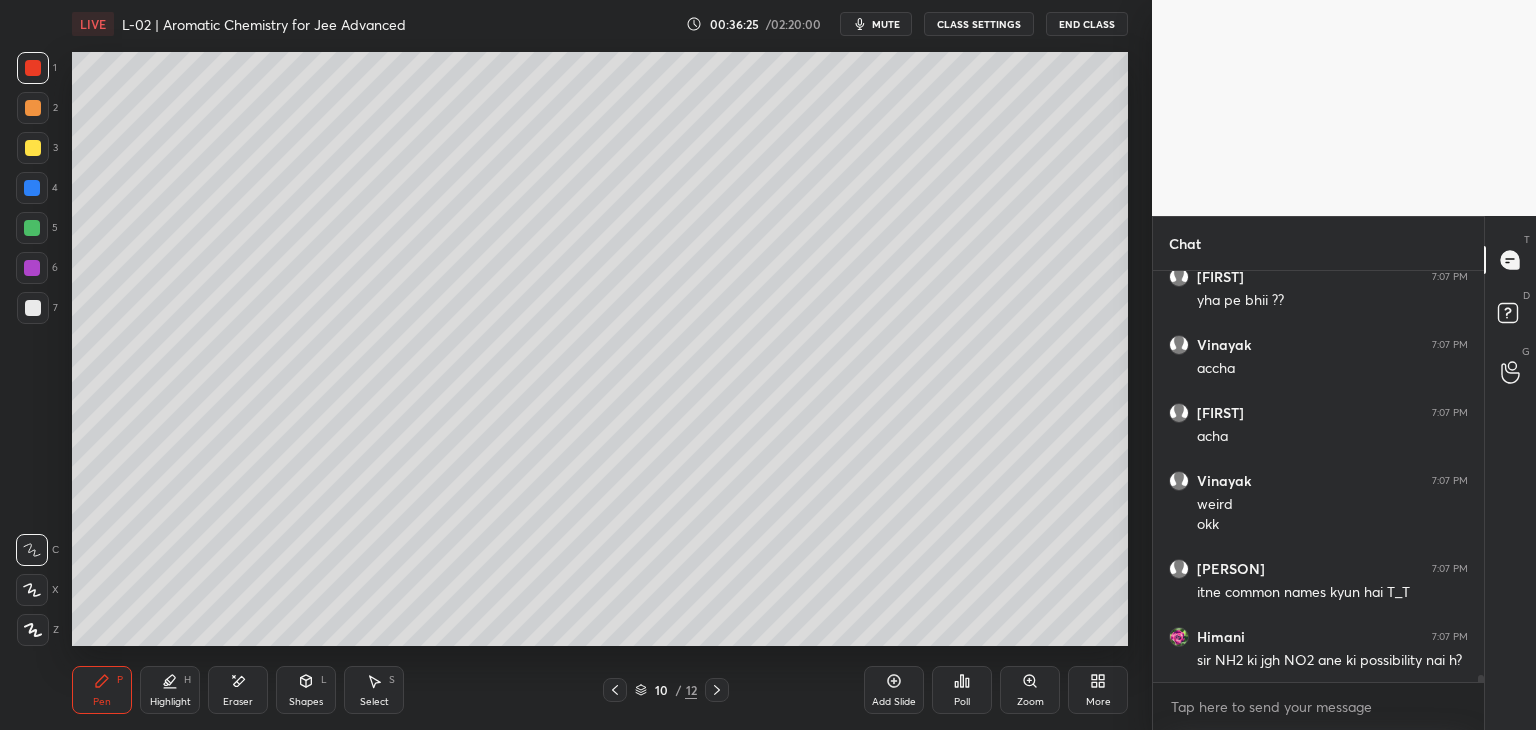 click 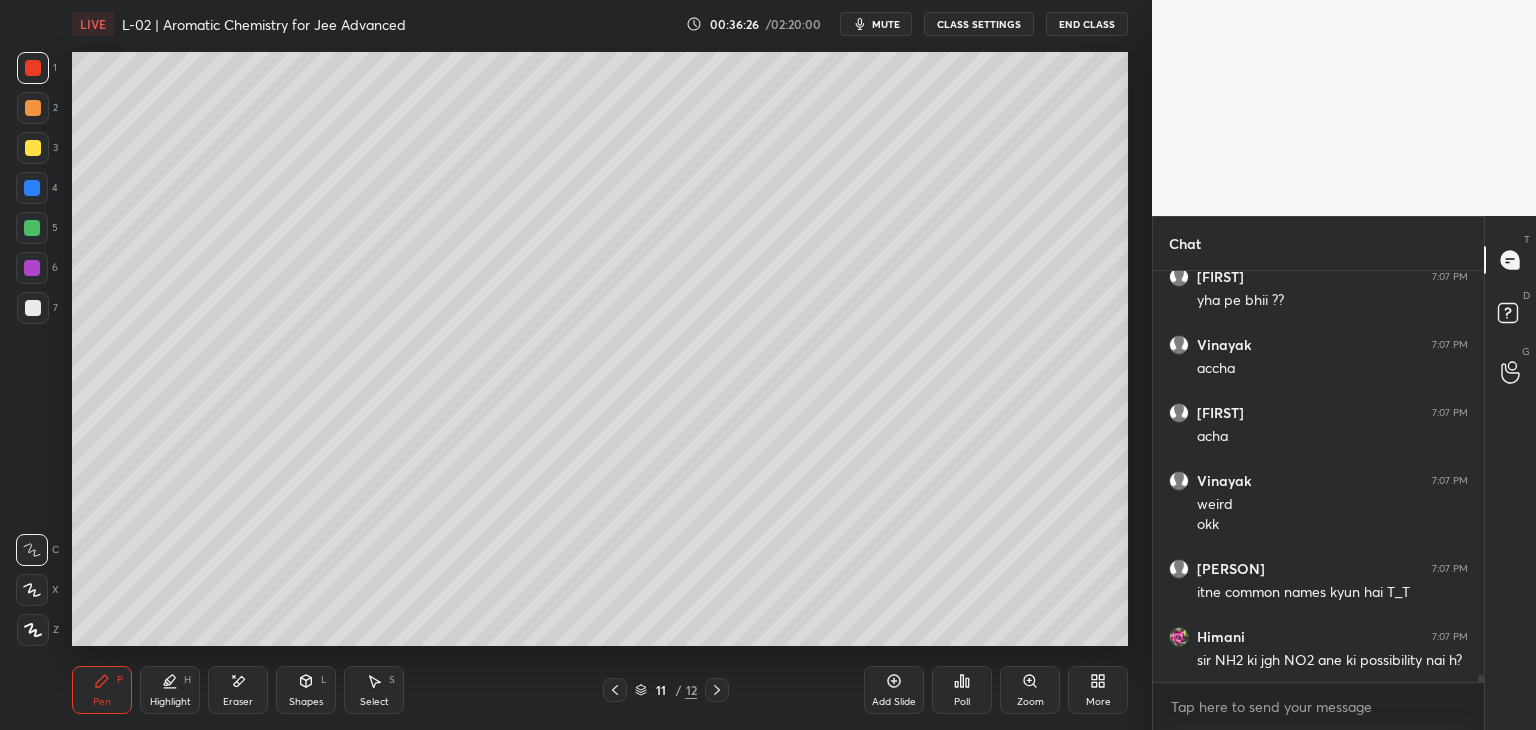 click 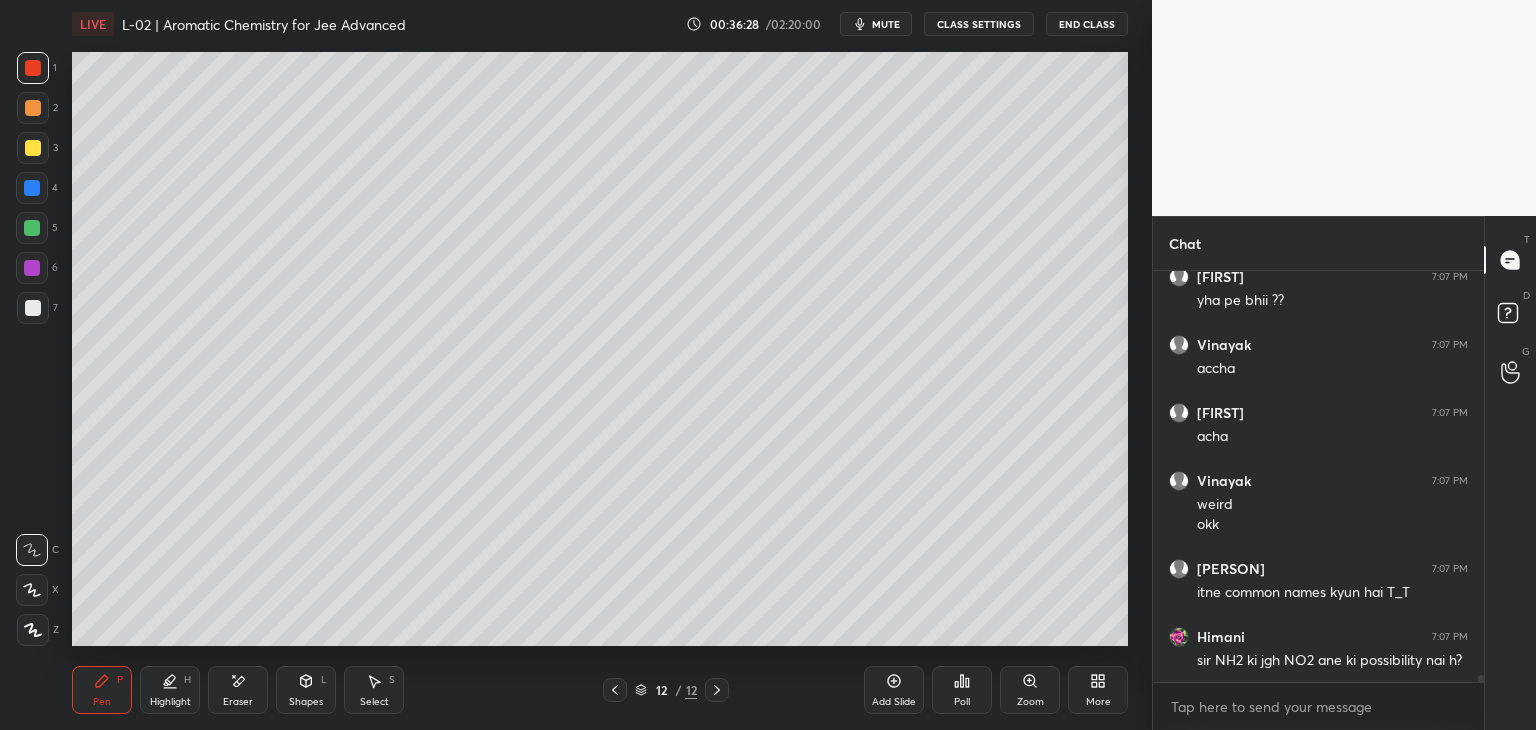 click at bounding box center (615, 690) 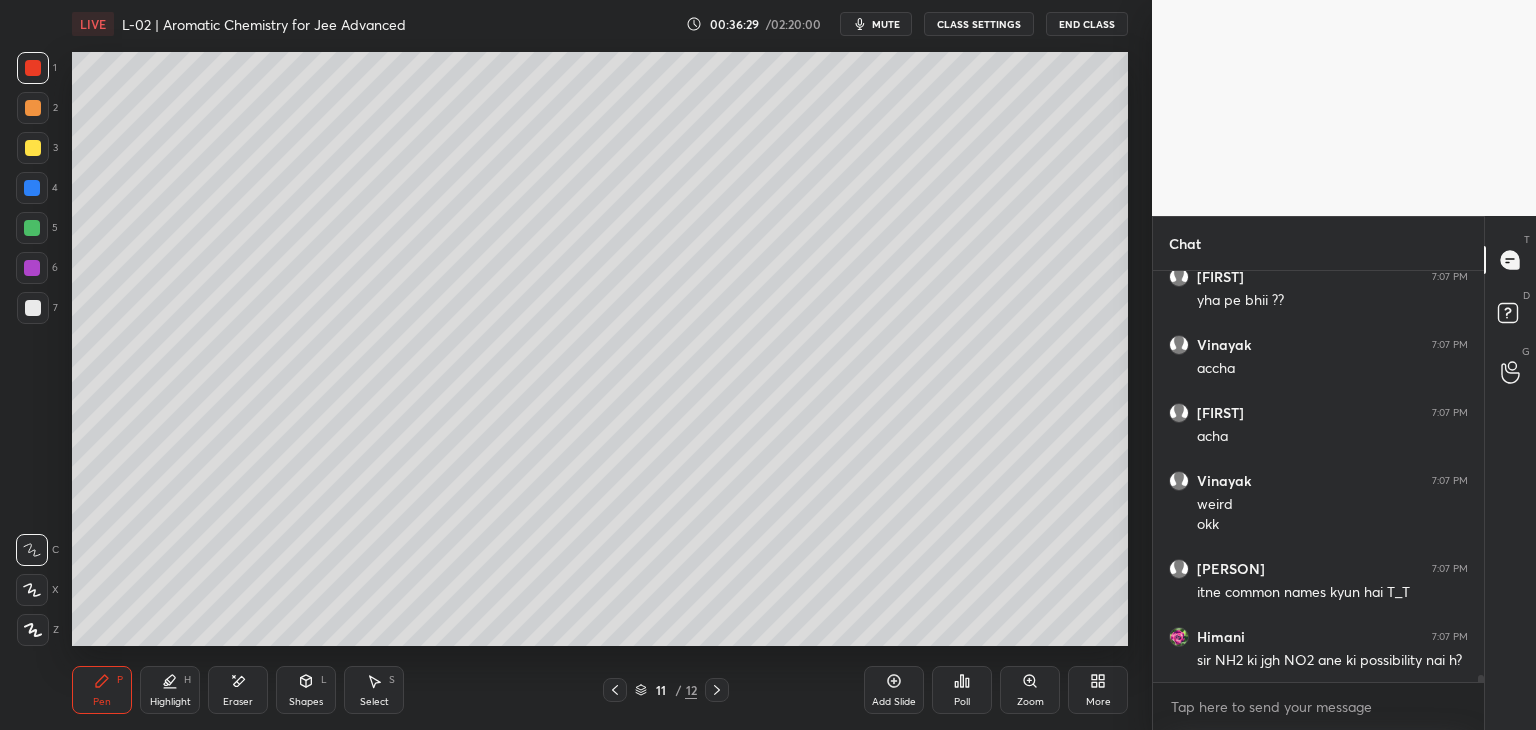 click 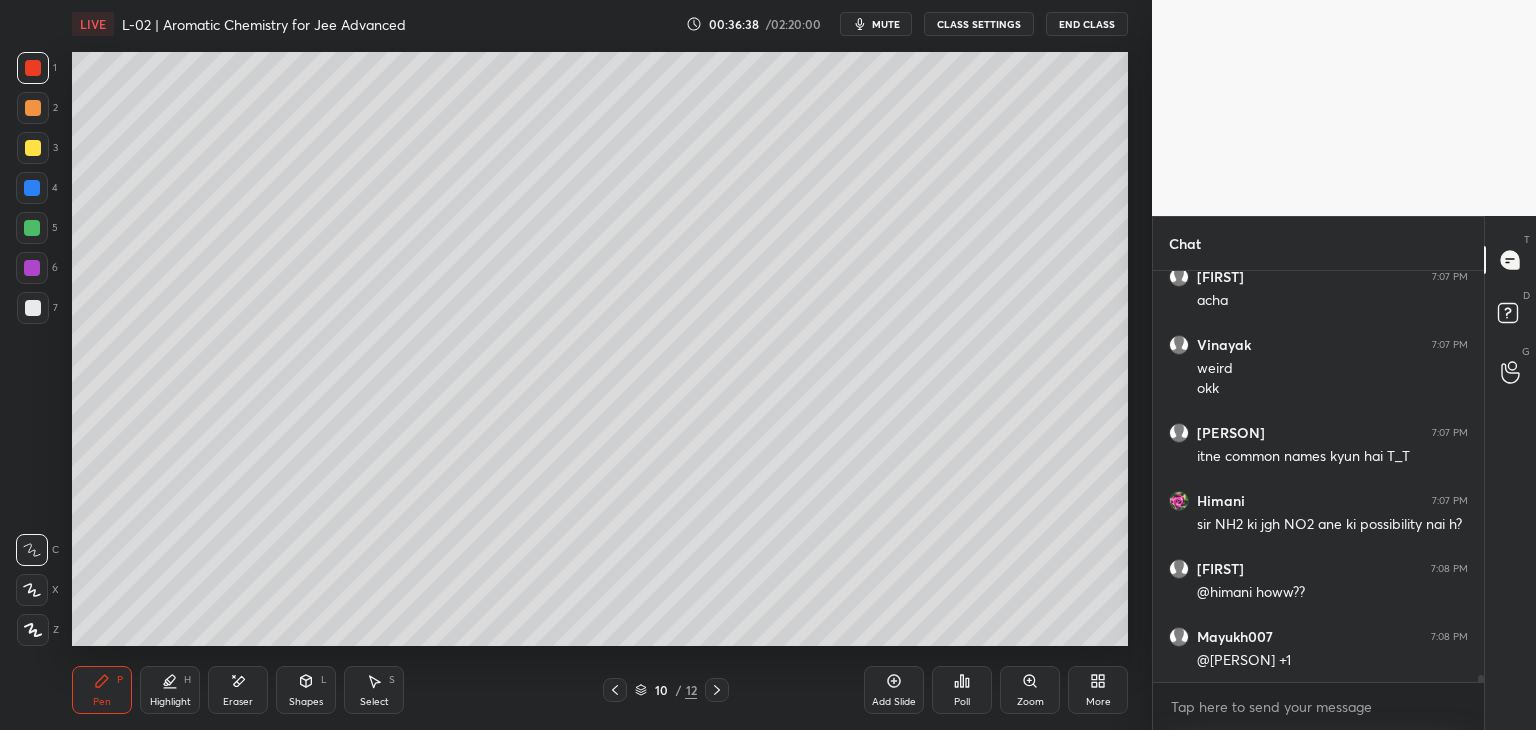 scroll, scrollTop: 23566, scrollLeft: 0, axis: vertical 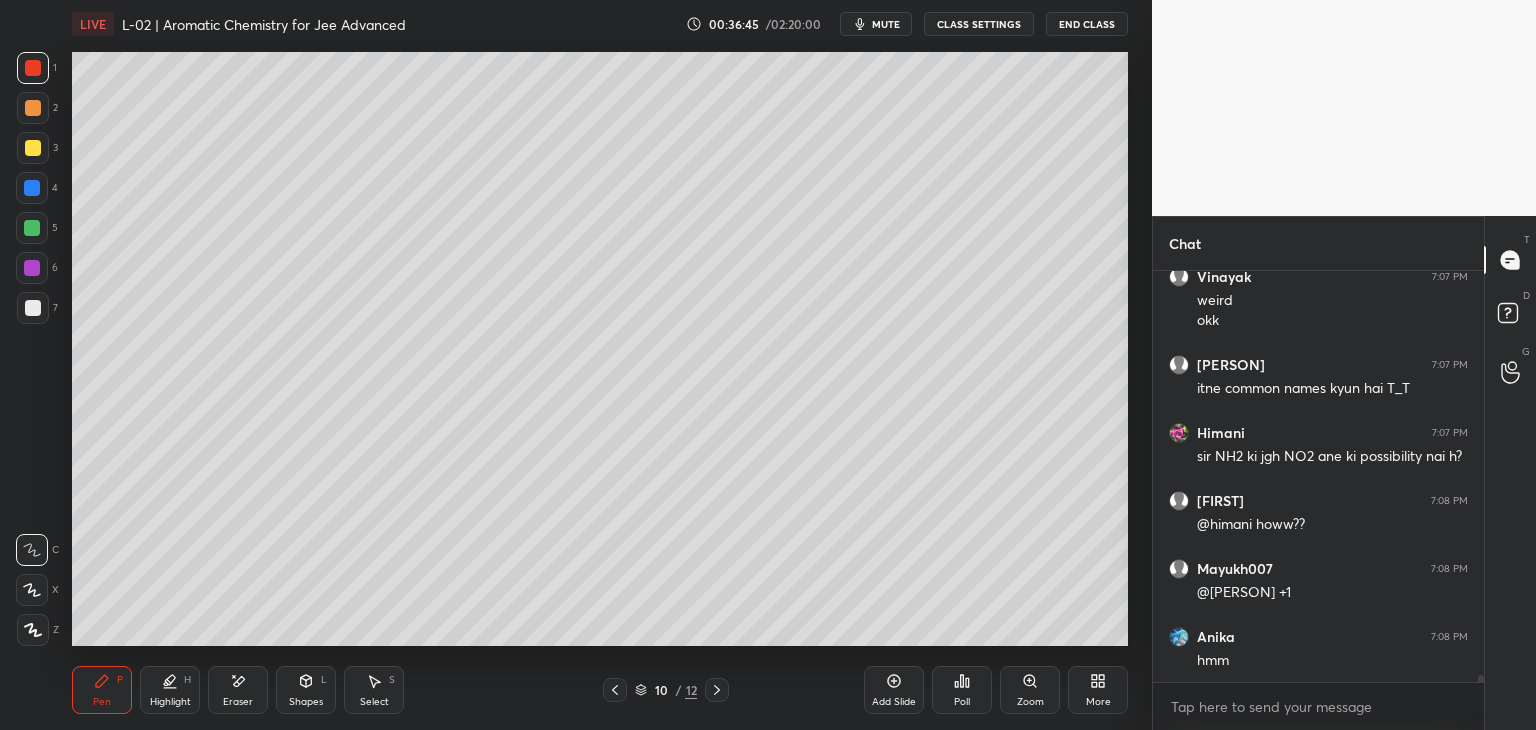 click 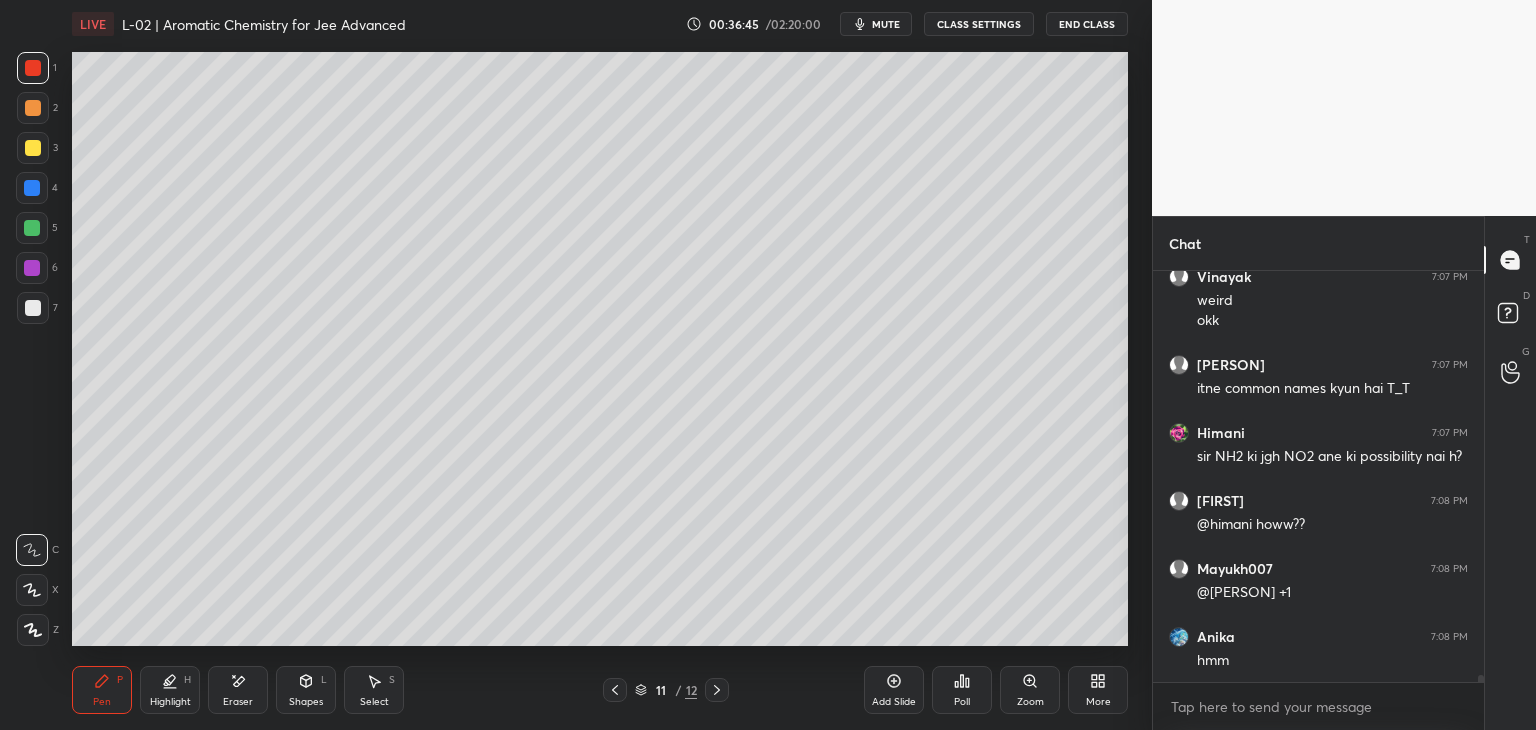 scroll, scrollTop: 23634, scrollLeft: 0, axis: vertical 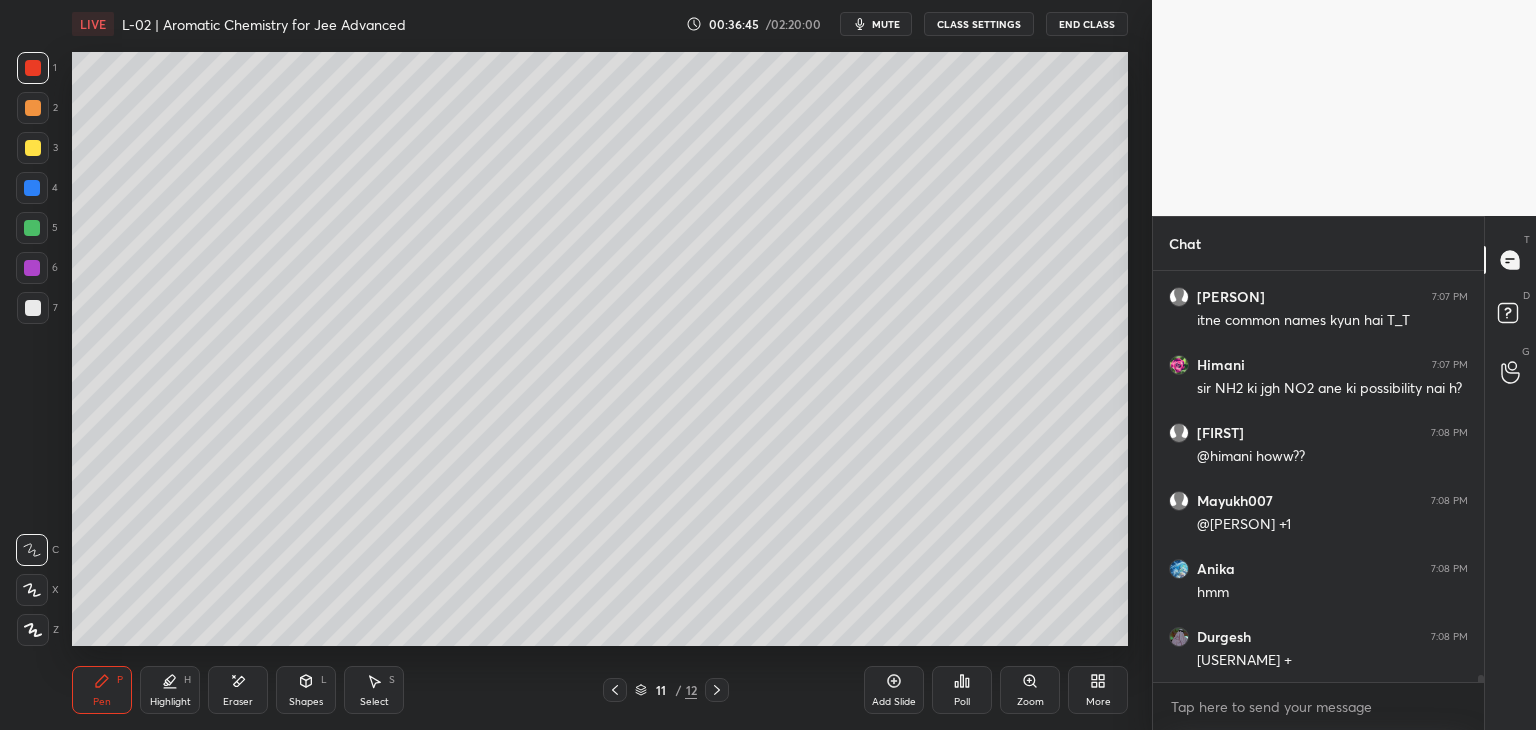 click 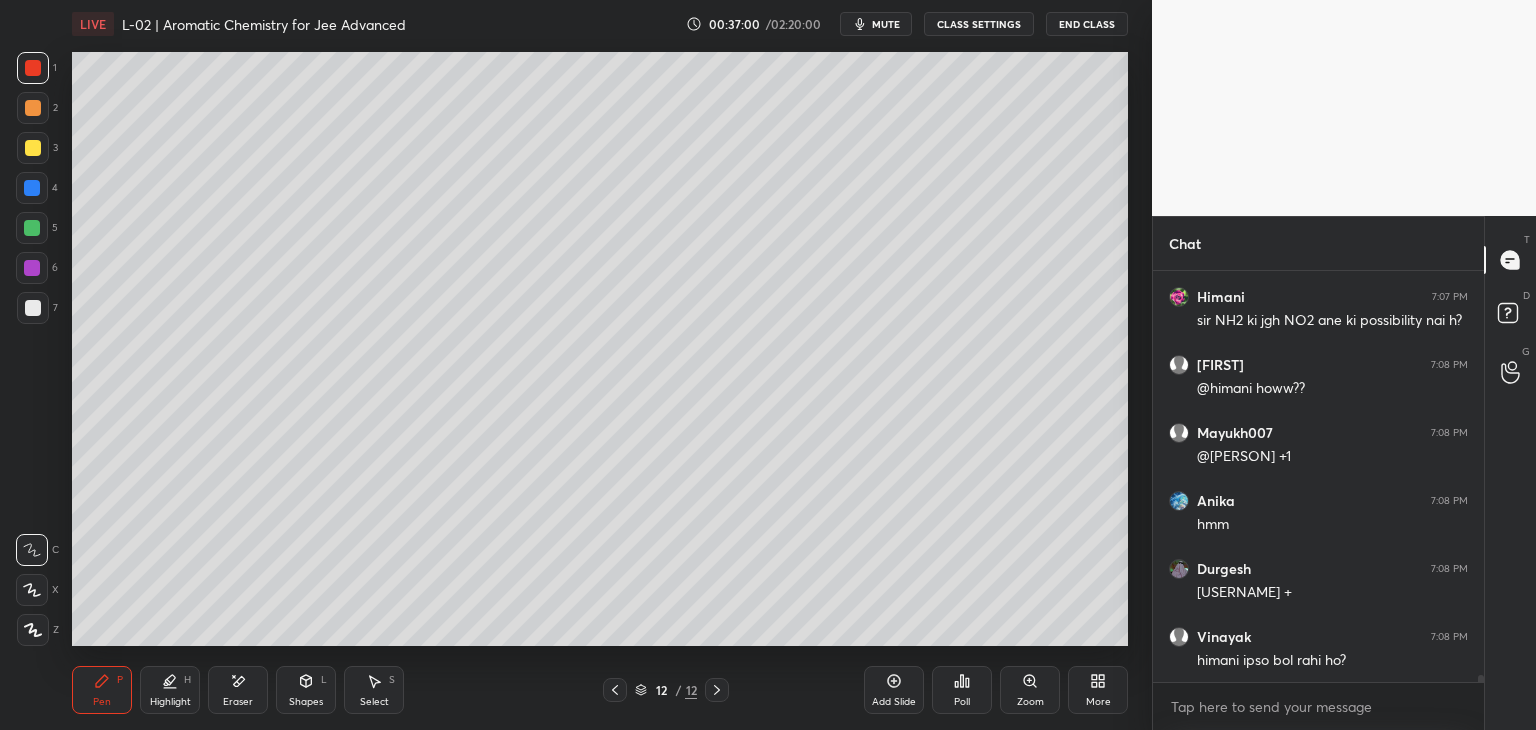 scroll, scrollTop: 23722, scrollLeft: 0, axis: vertical 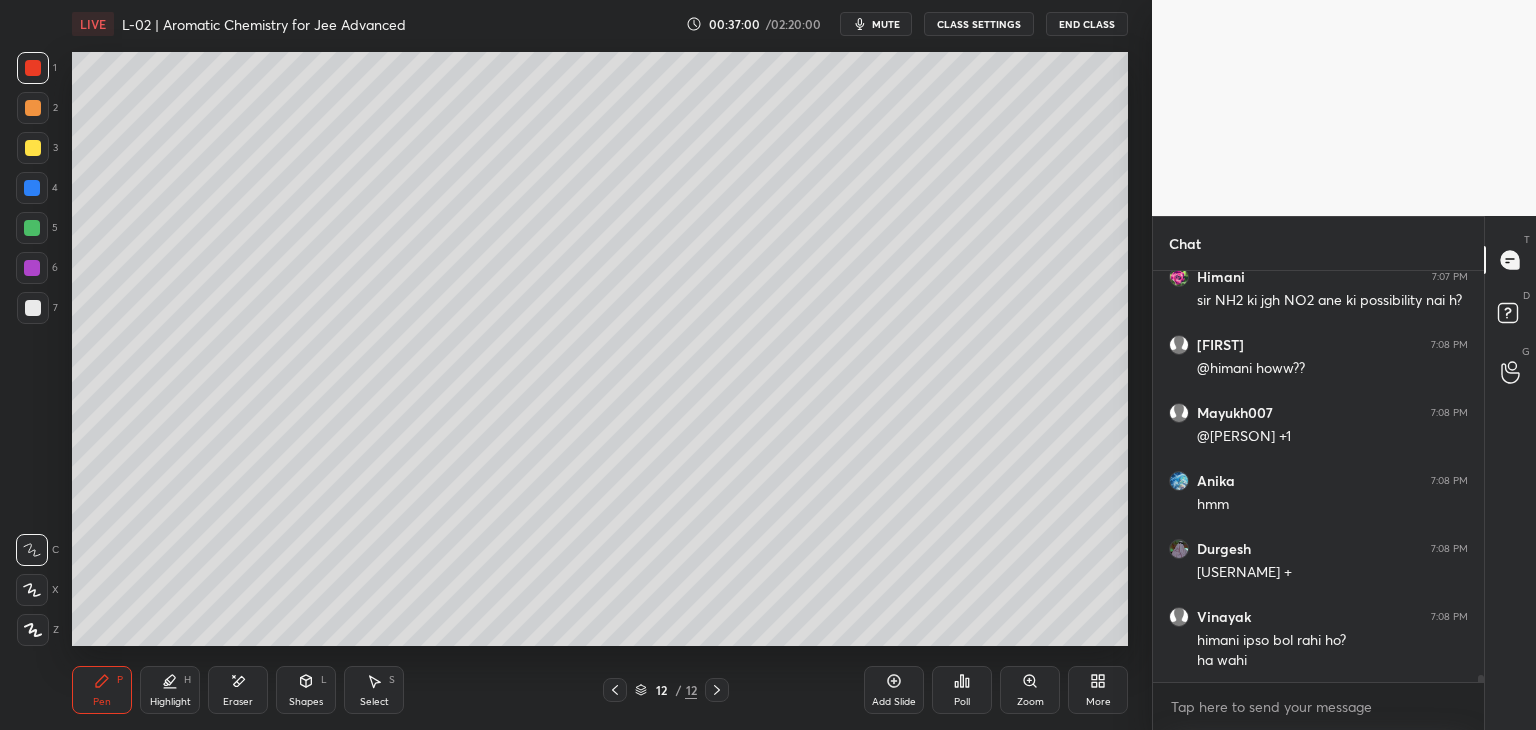 click 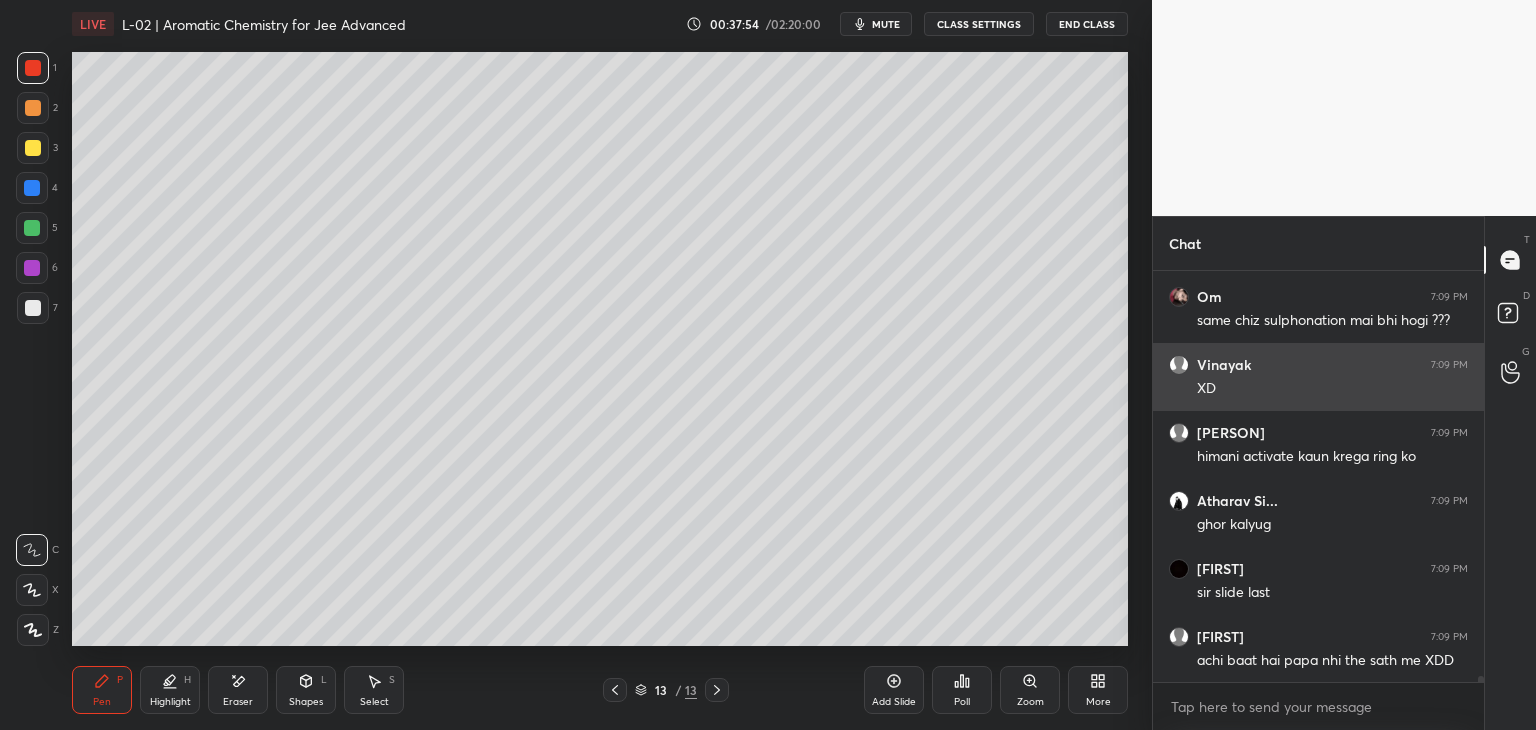 scroll, scrollTop: 25938, scrollLeft: 0, axis: vertical 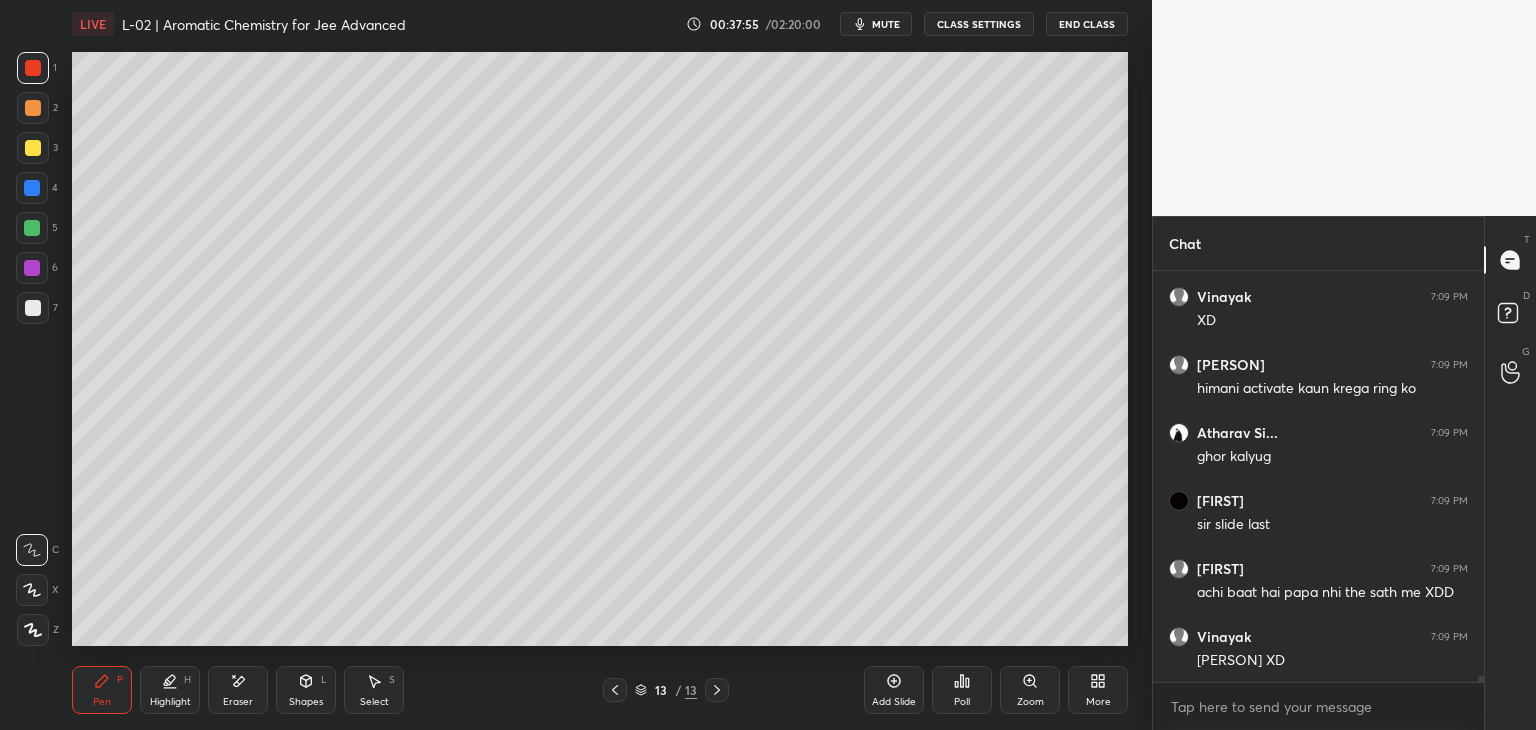 click 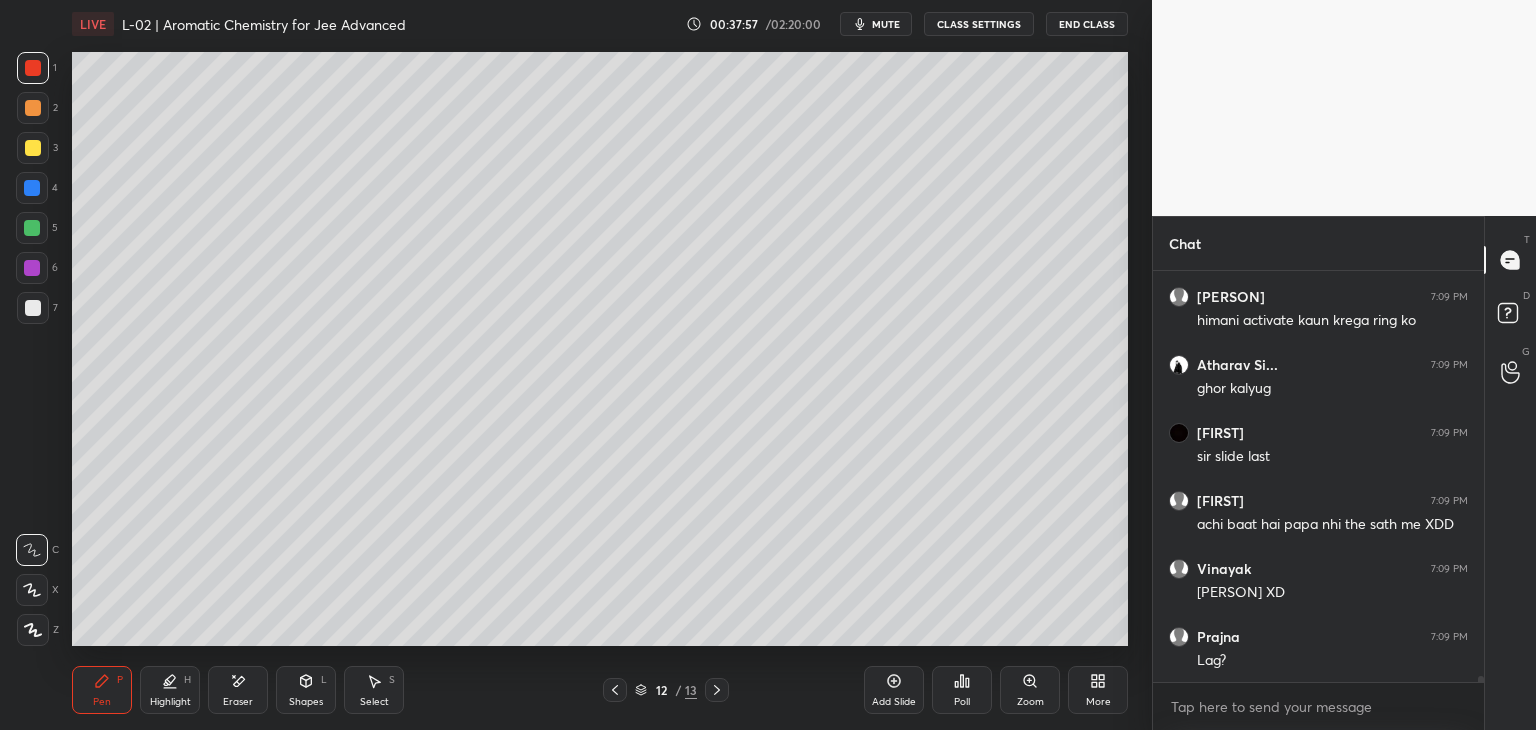 click at bounding box center (33, 108) 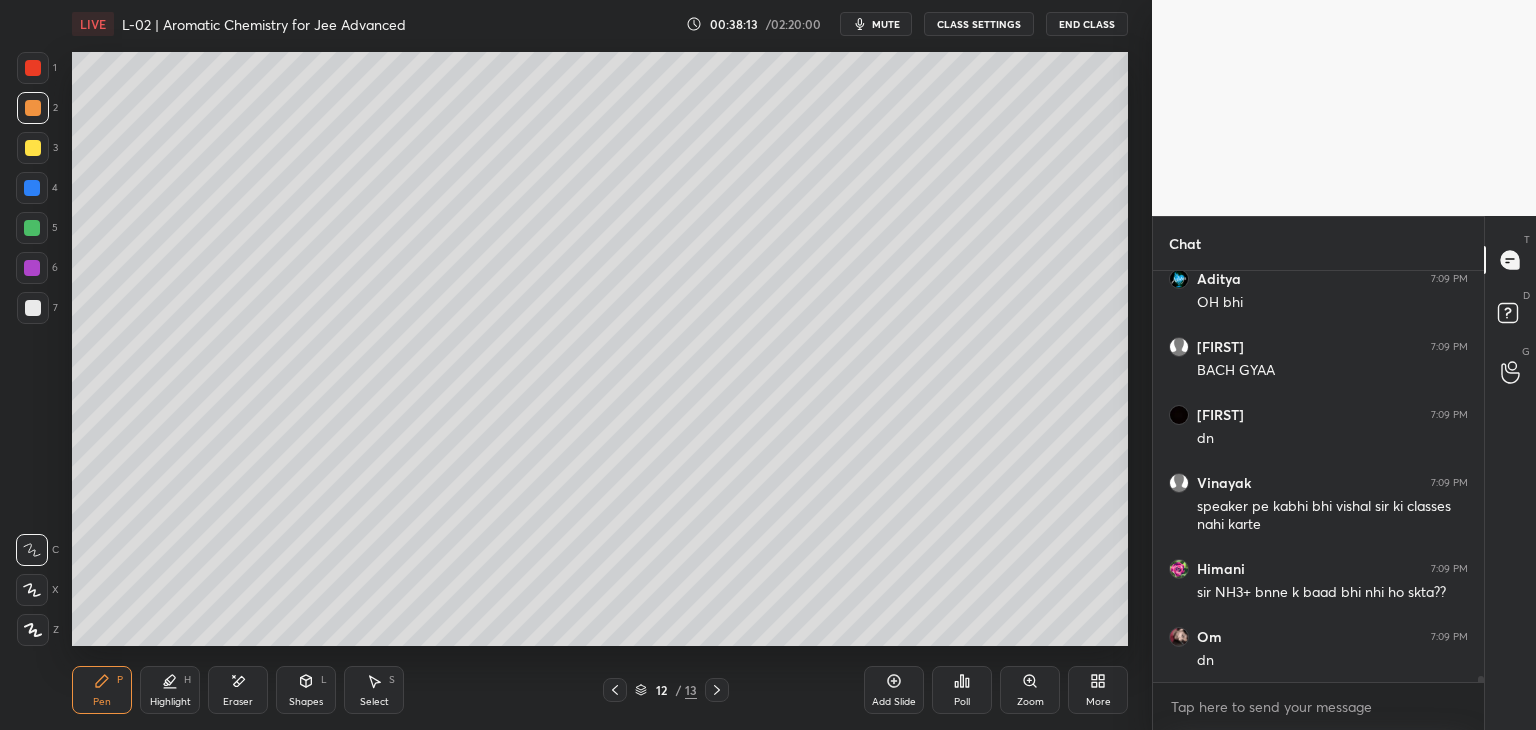 scroll, scrollTop: 26636, scrollLeft: 0, axis: vertical 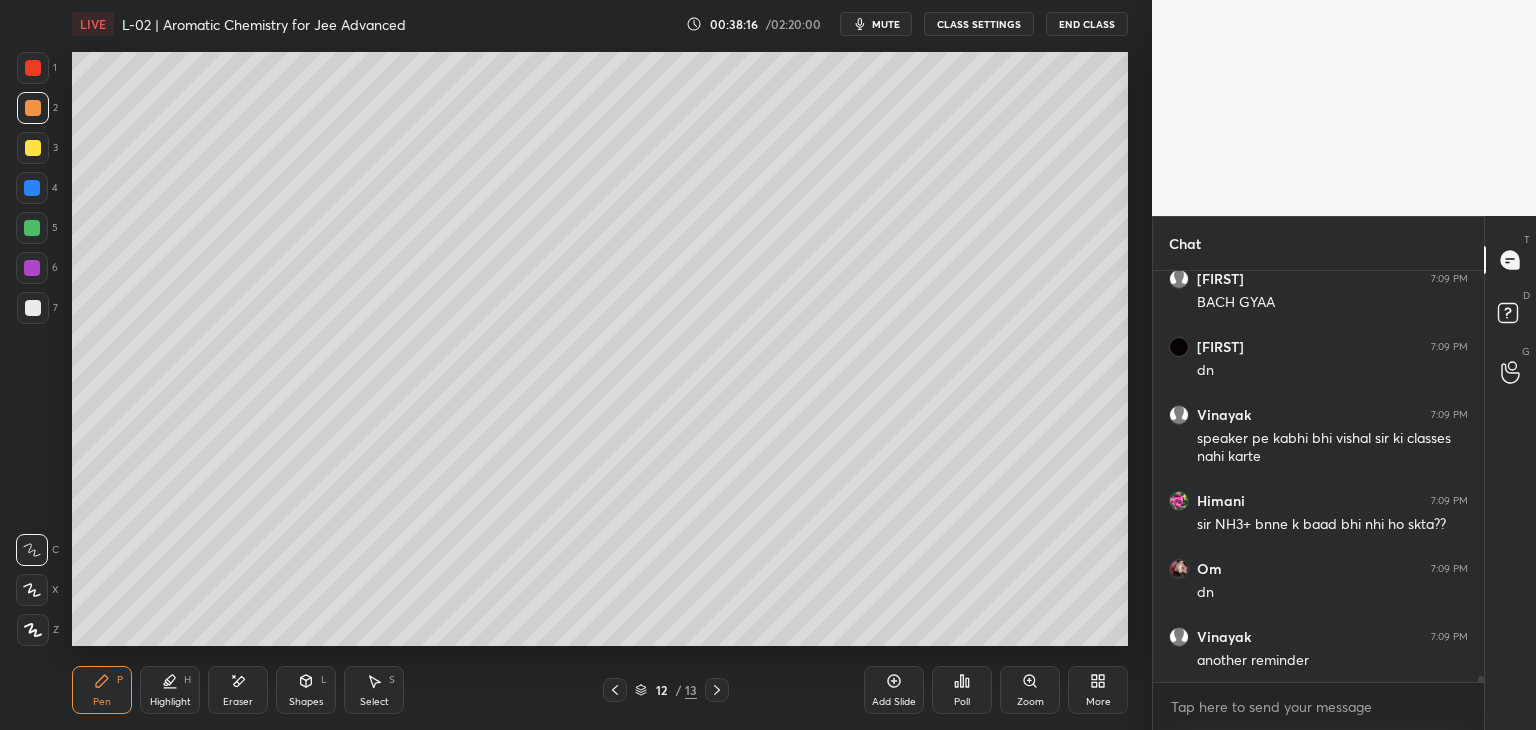click 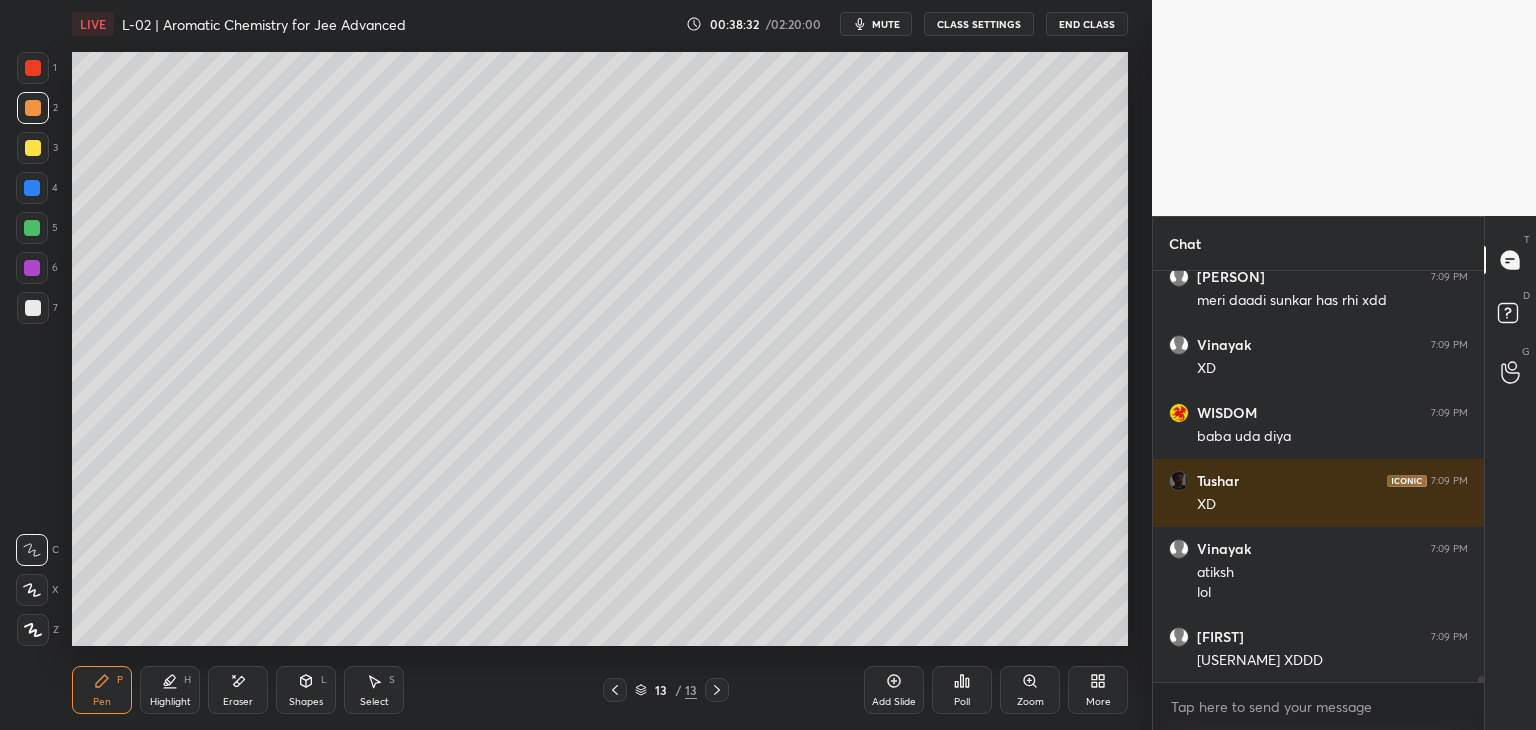 scroll, scrollTop: 27200, scrollLeft: 0, axis: vertical 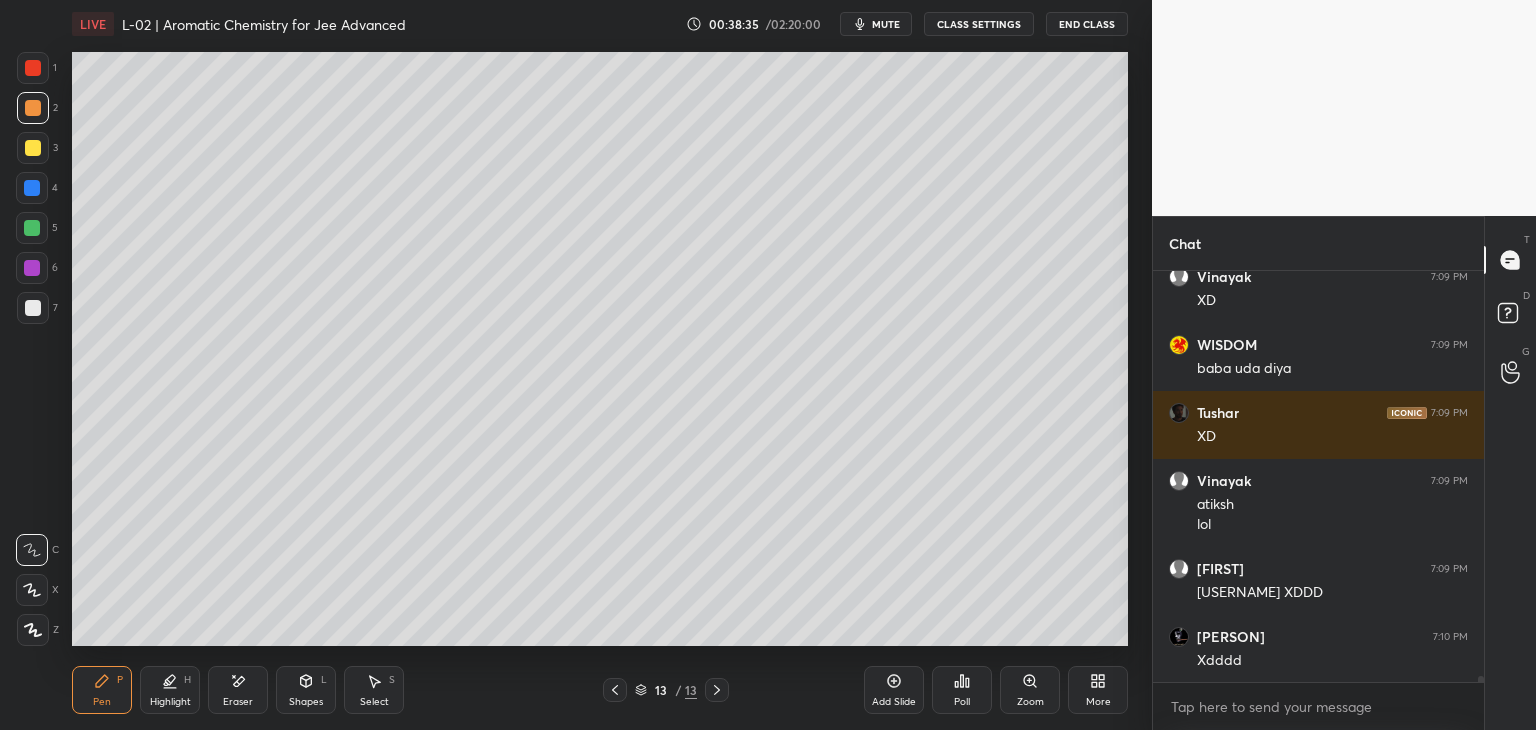 click at bounding box center (32, 188) 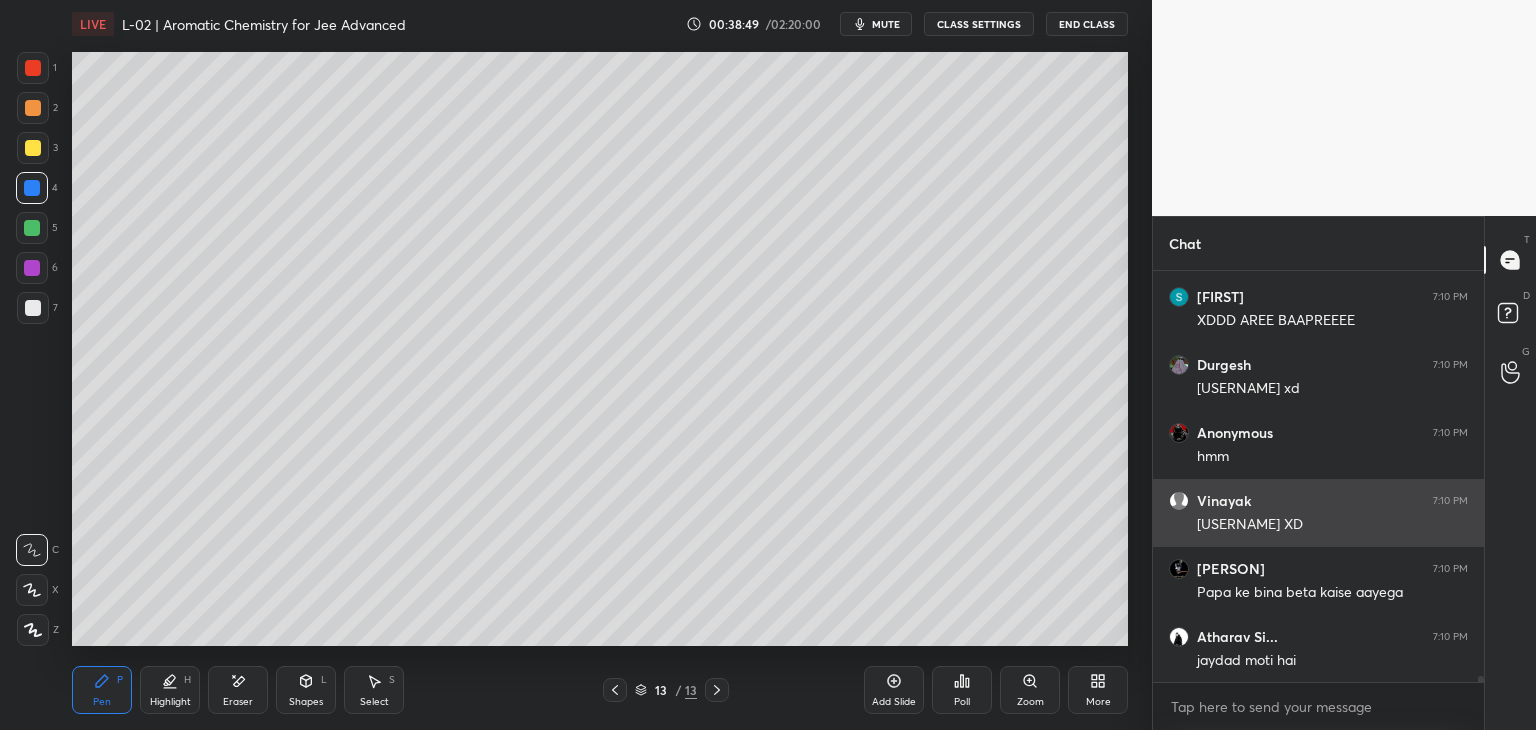 scroll, scrollTop: 27676, scrollLeft: 0, axis: vertical 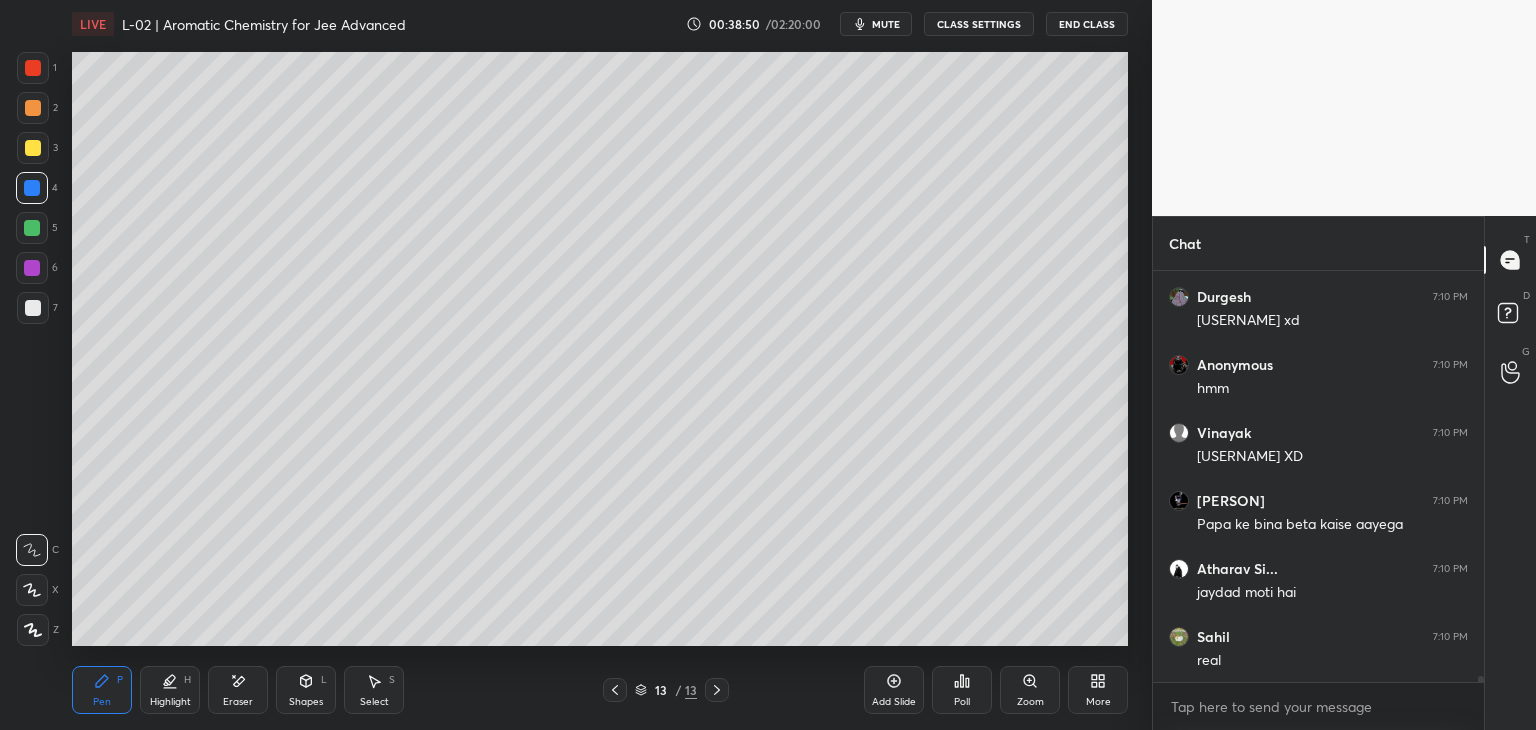 click 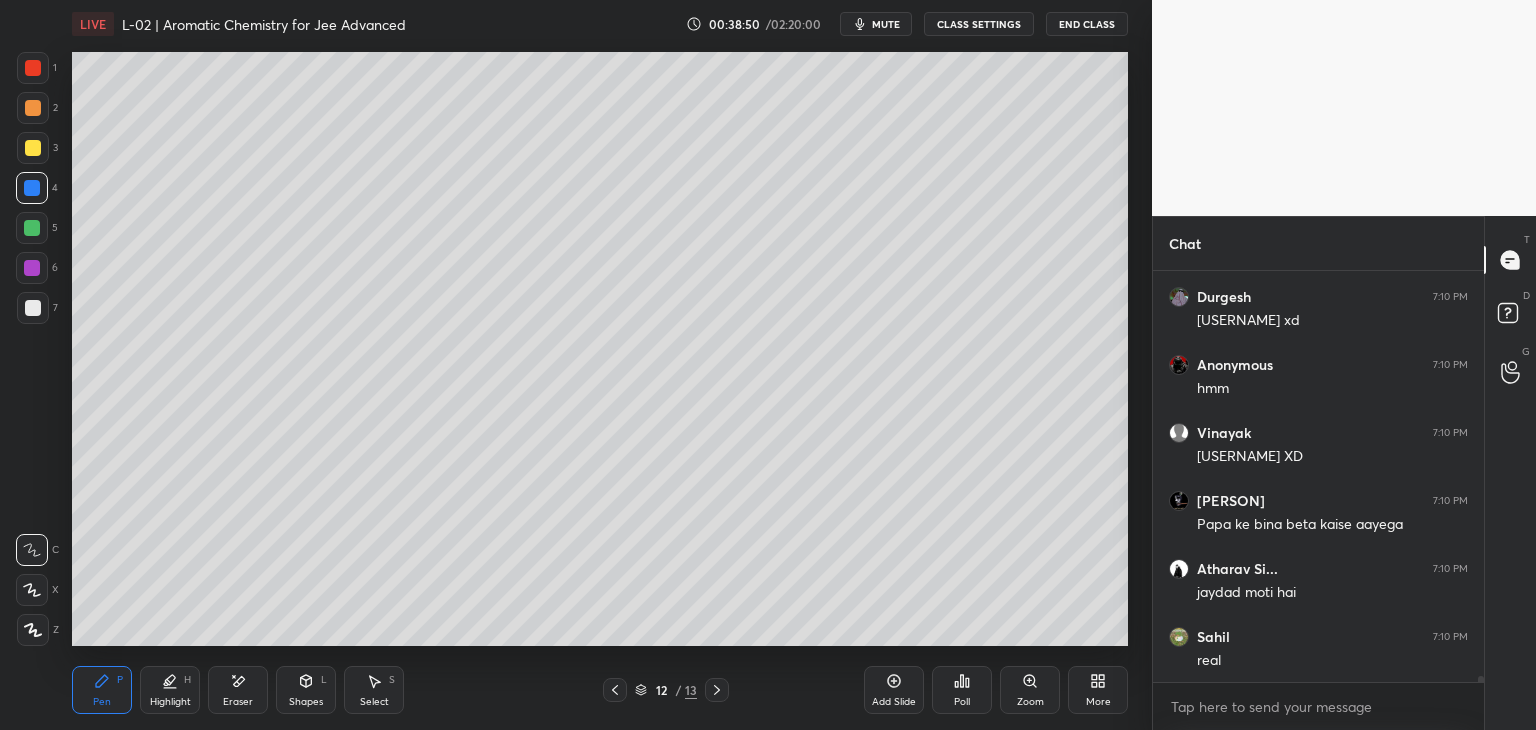 scroll, scrollTop: 27744, scrollLeft: 0, axis: vertical 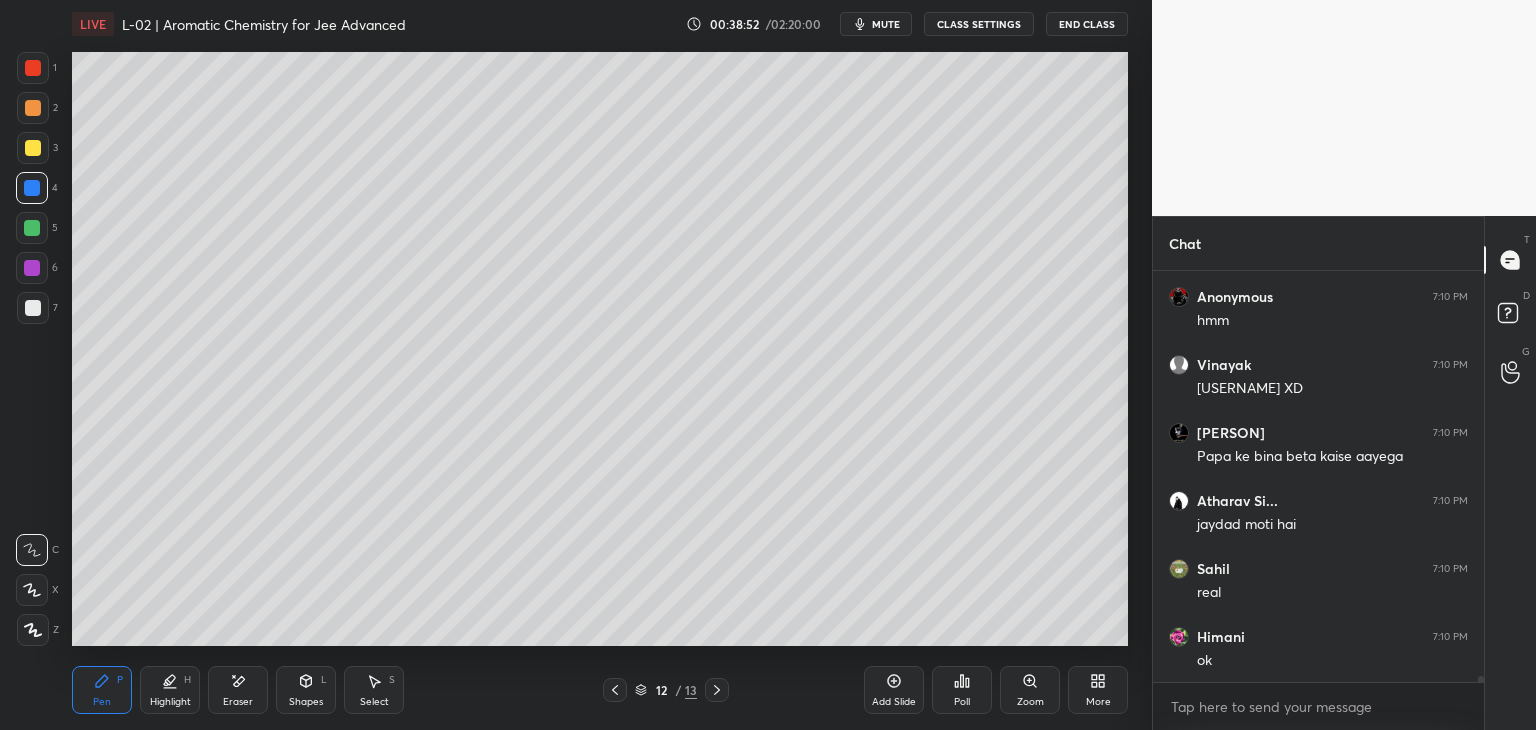 click 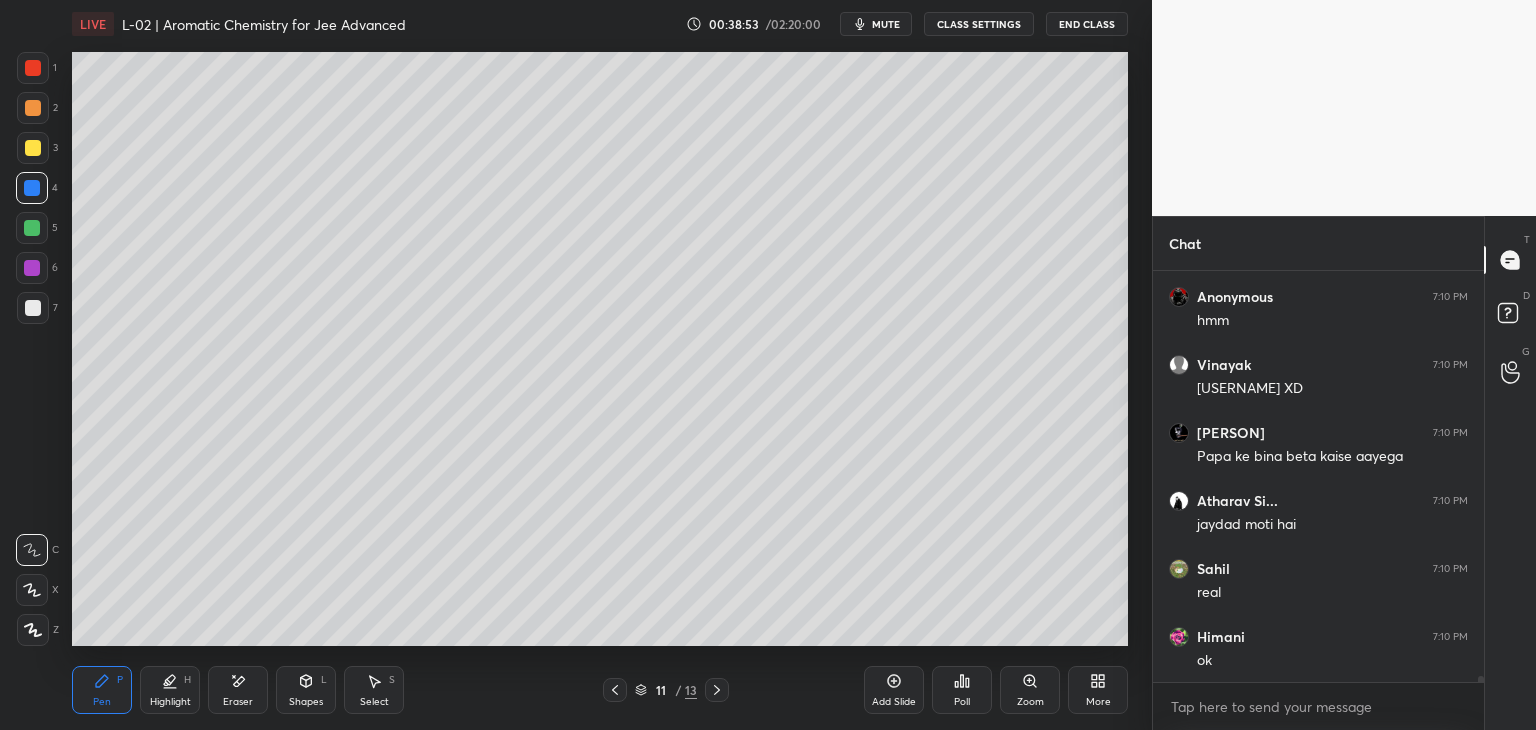 click 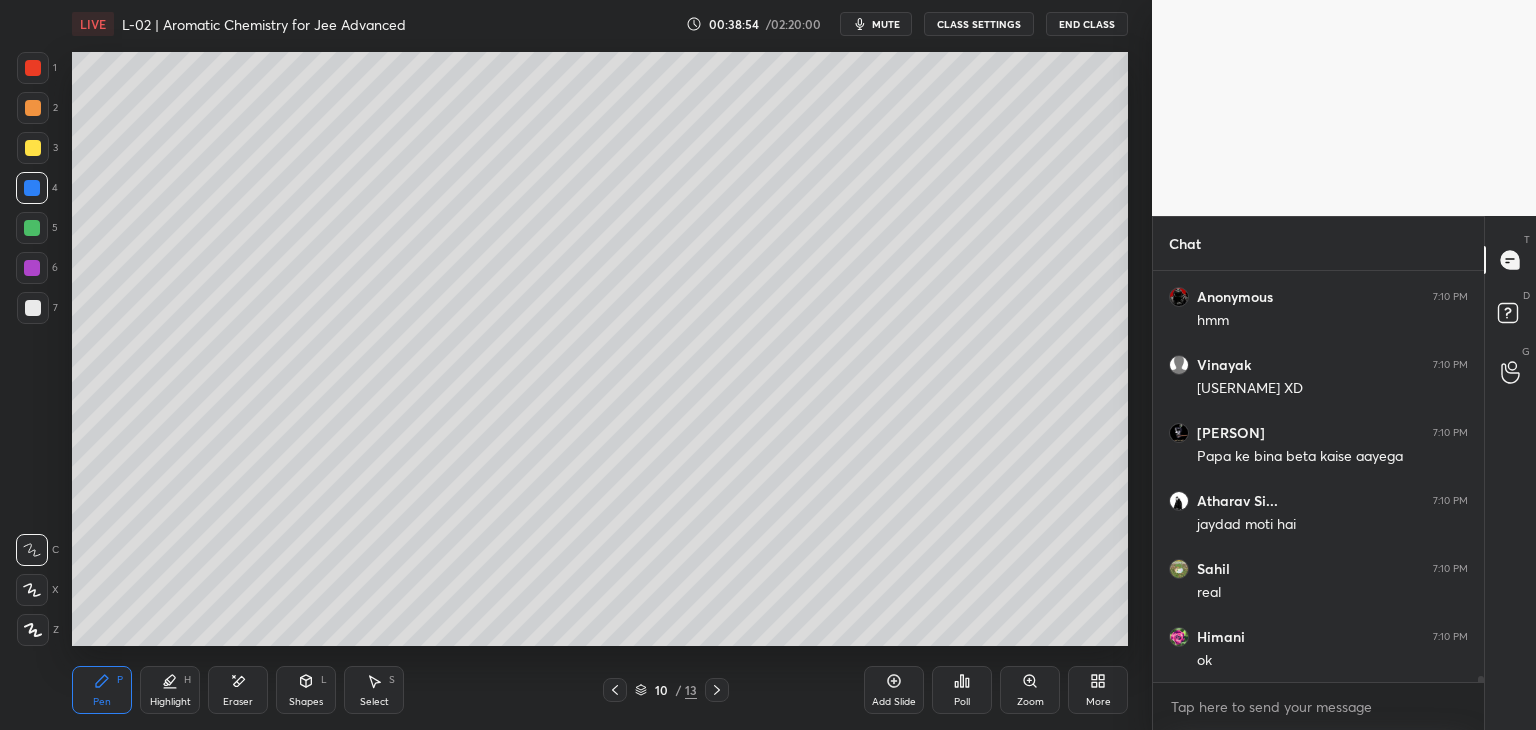 scroll, scrollTop: 27812, scrollLeft: 0, axis: vertical 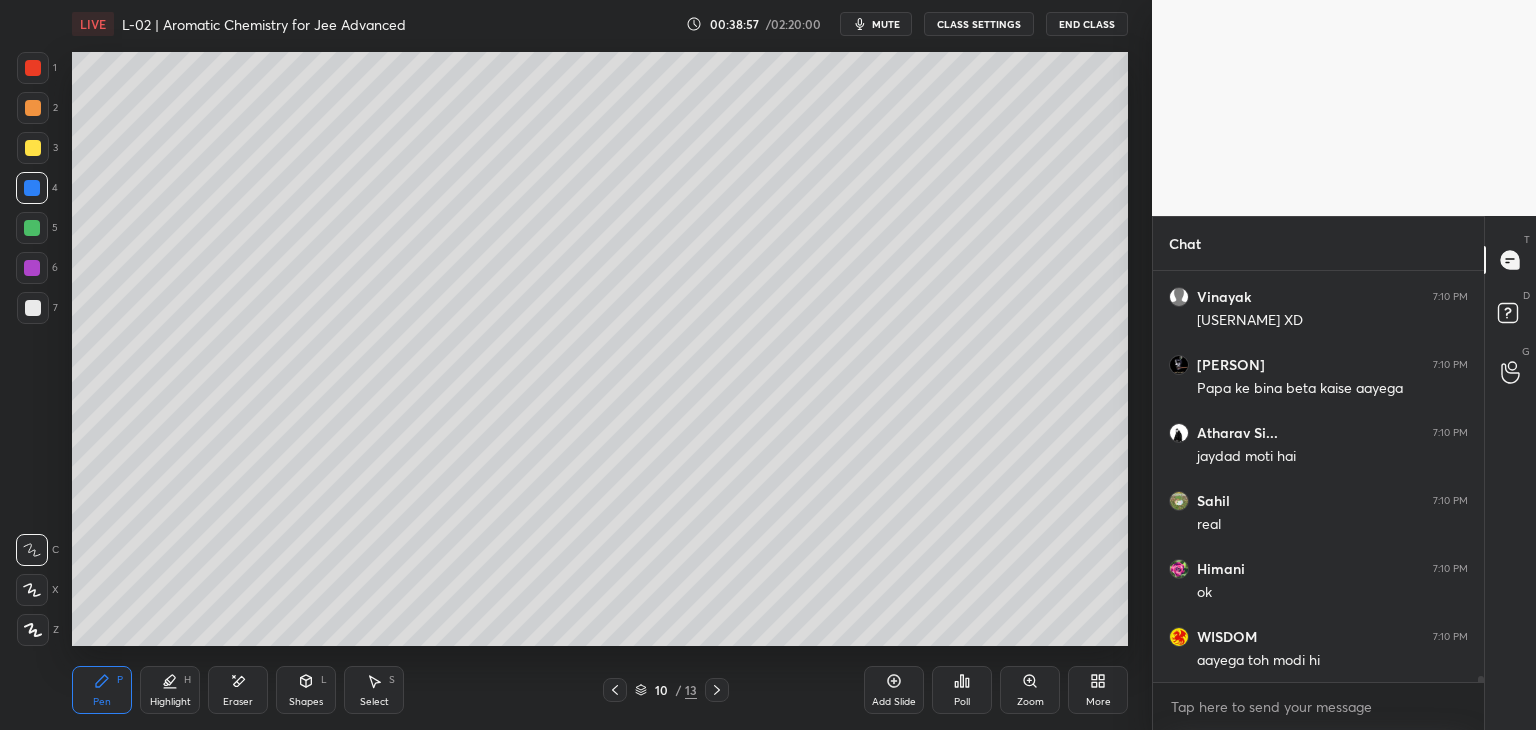 click 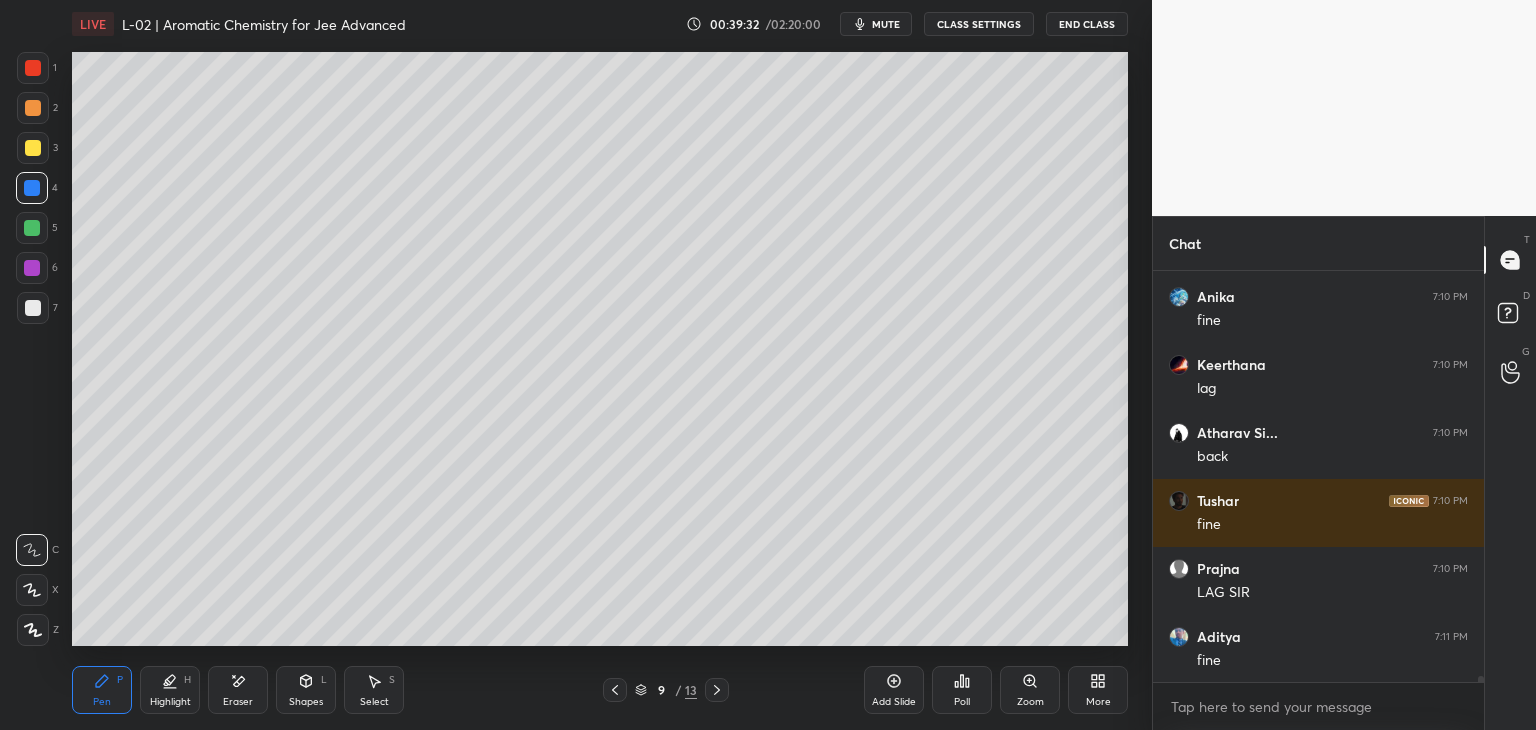 scroll, scrollTop: 30328, scrollLeft: 0, axis: vertical 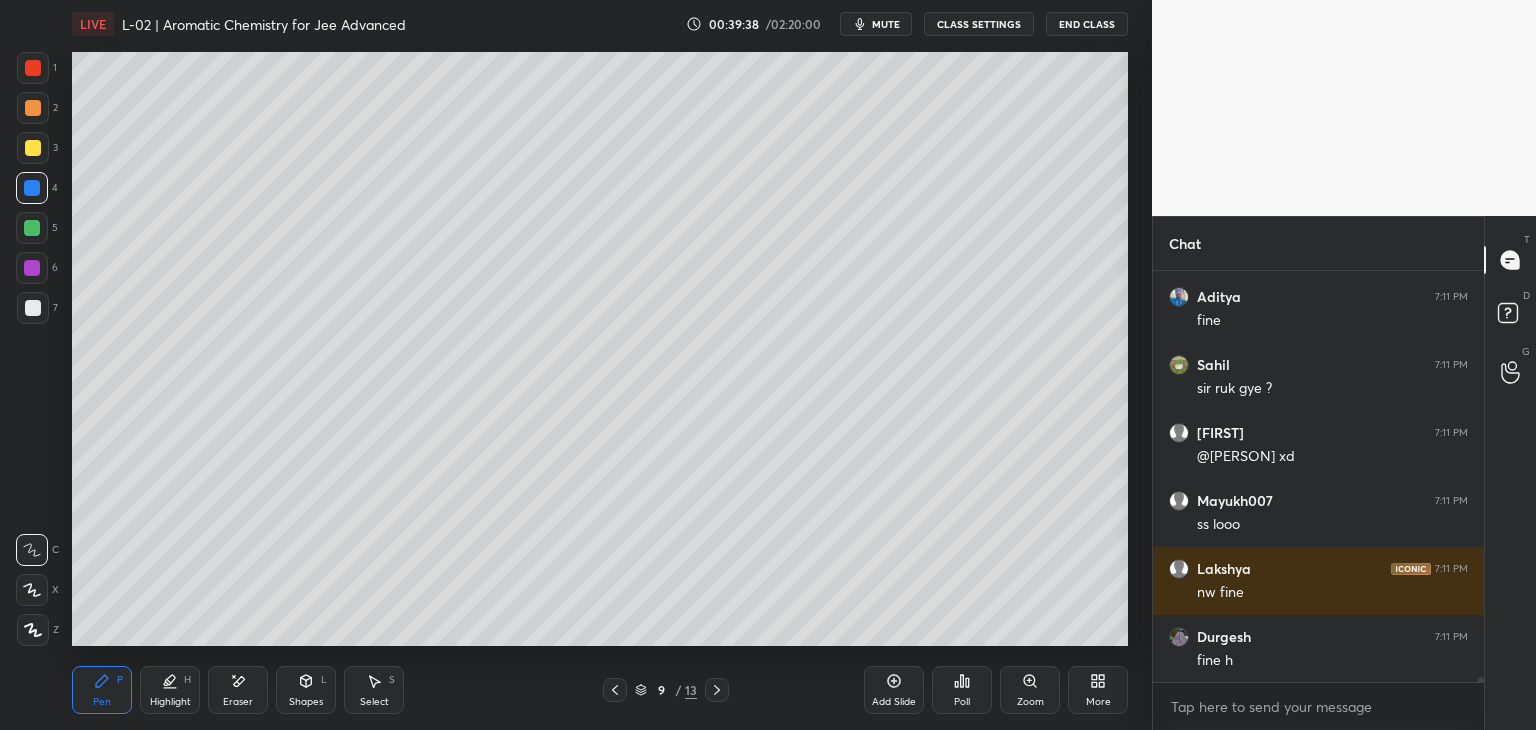 click 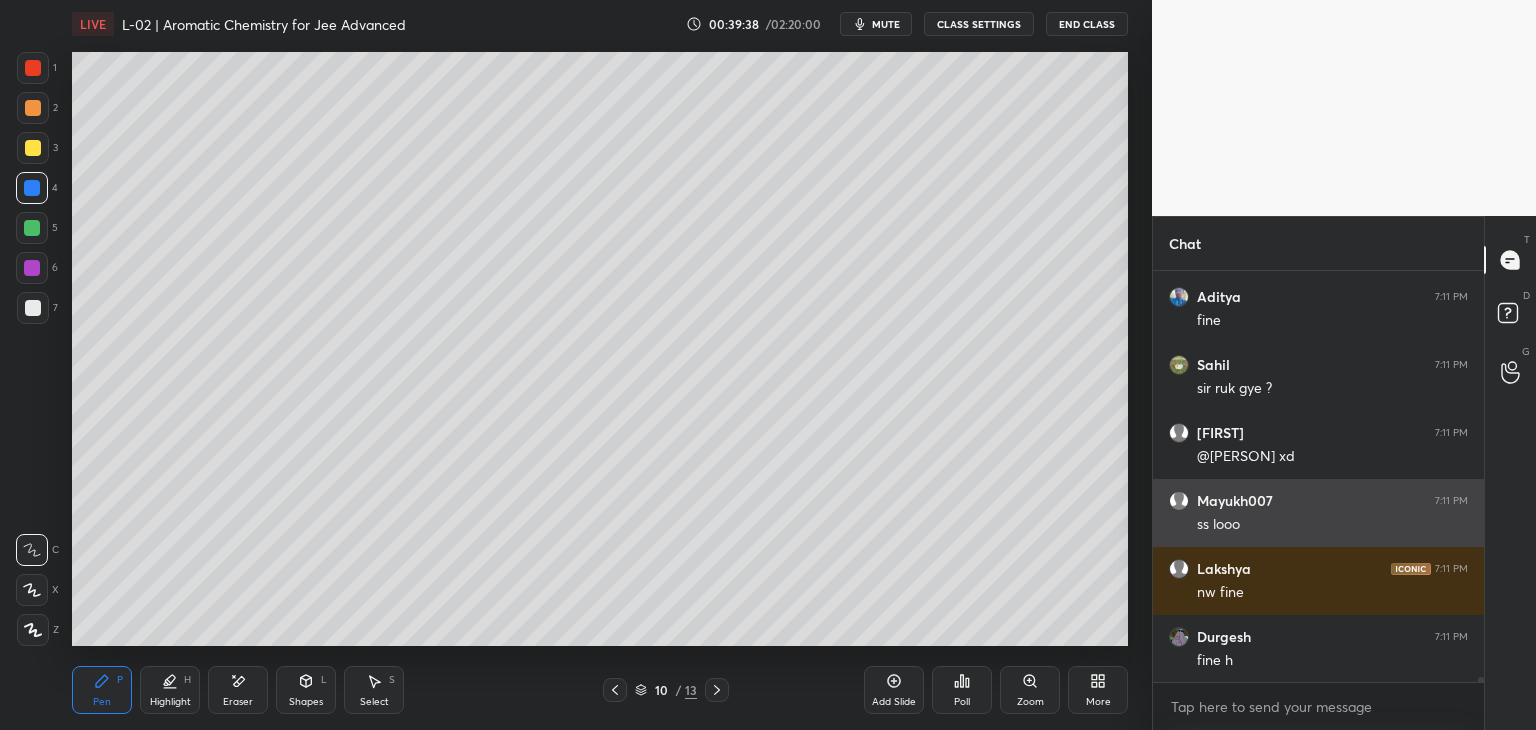 click 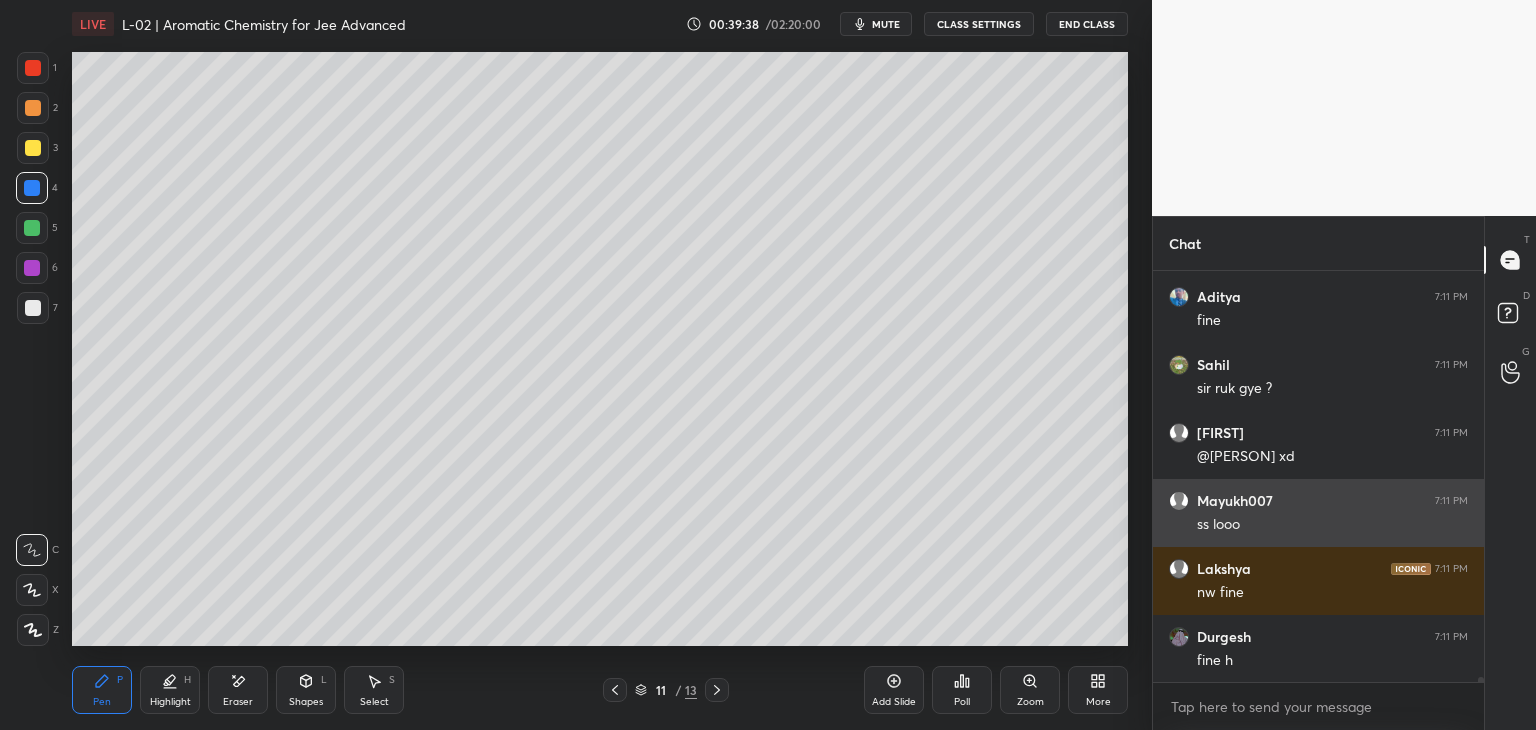 click 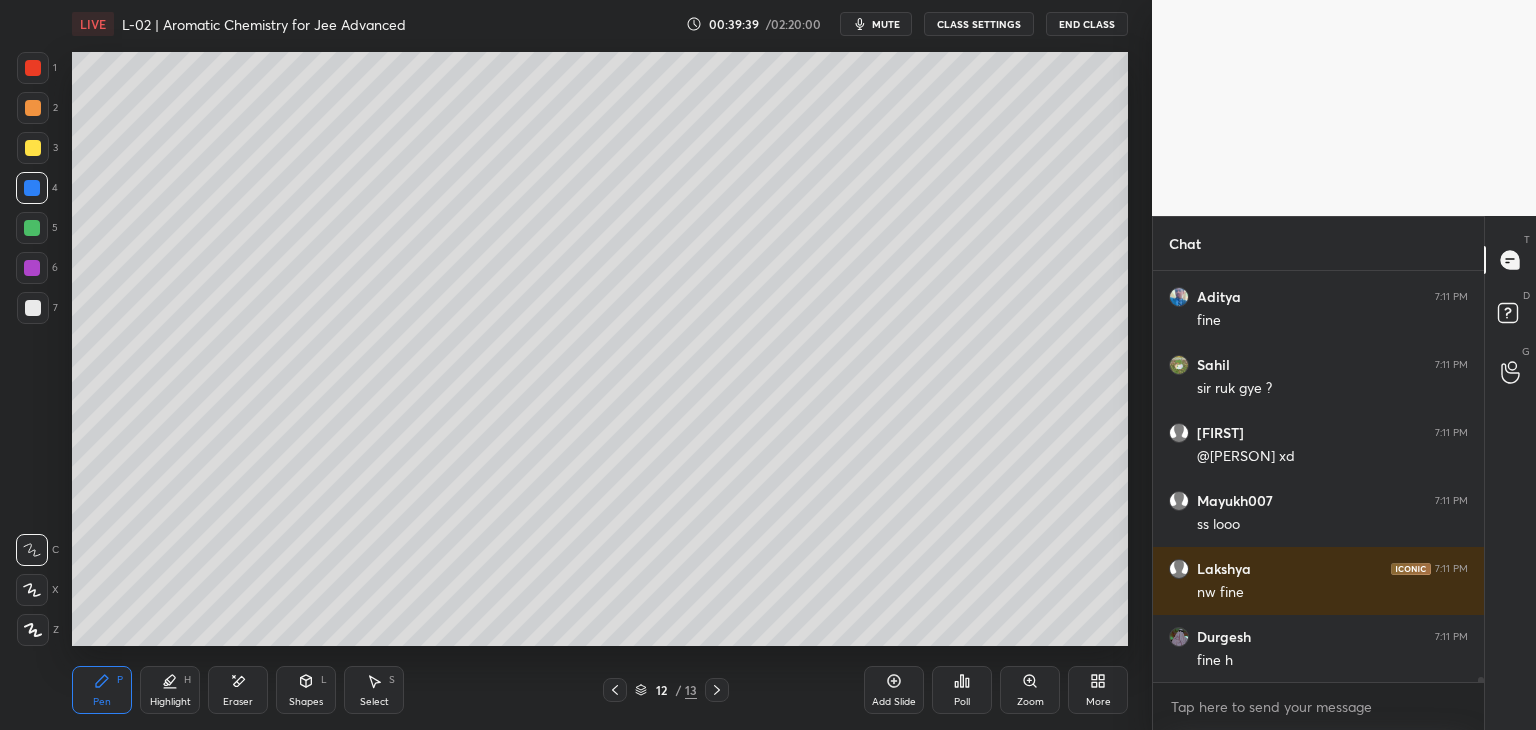 click 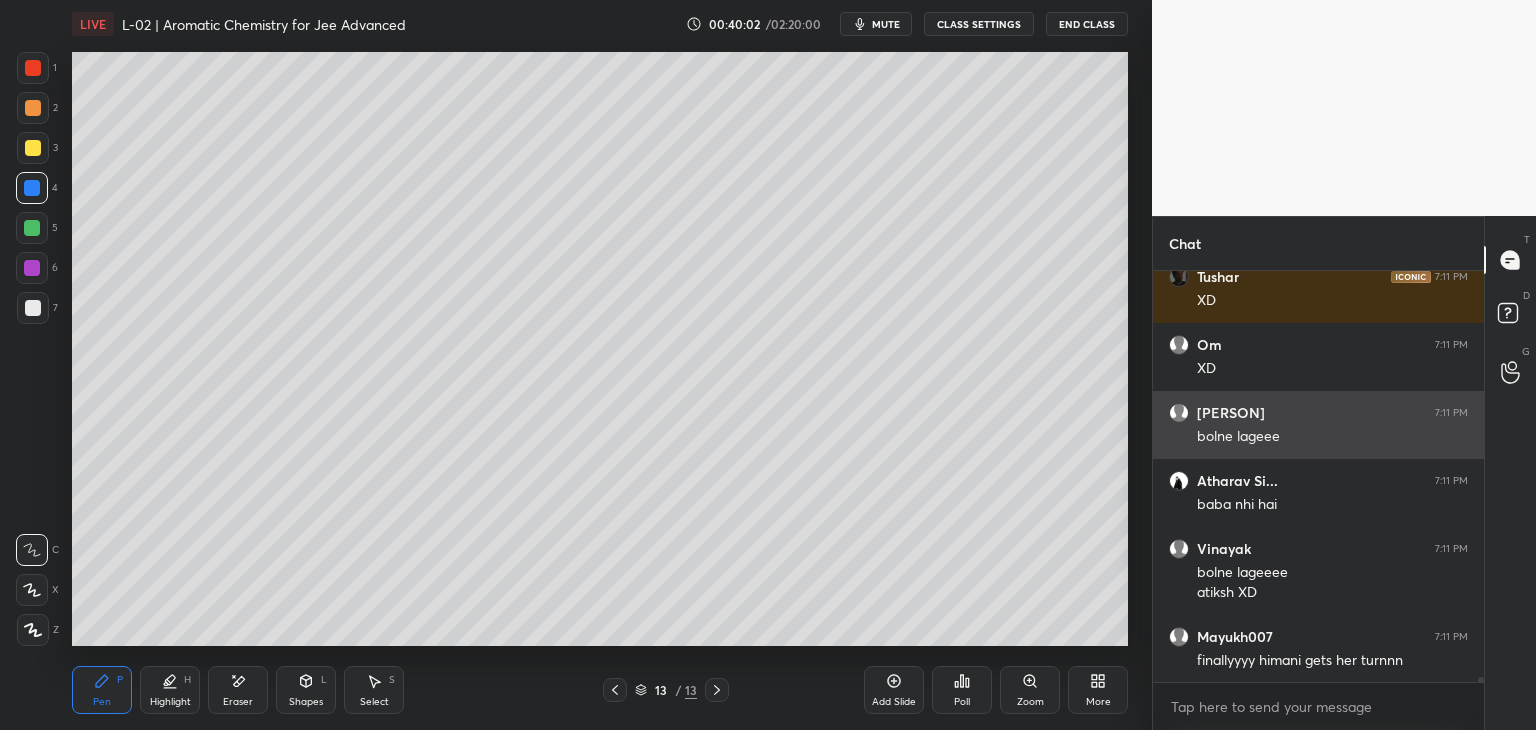 scroll, scrollTop: 31250, scrollLeft: 0, axis: vertical 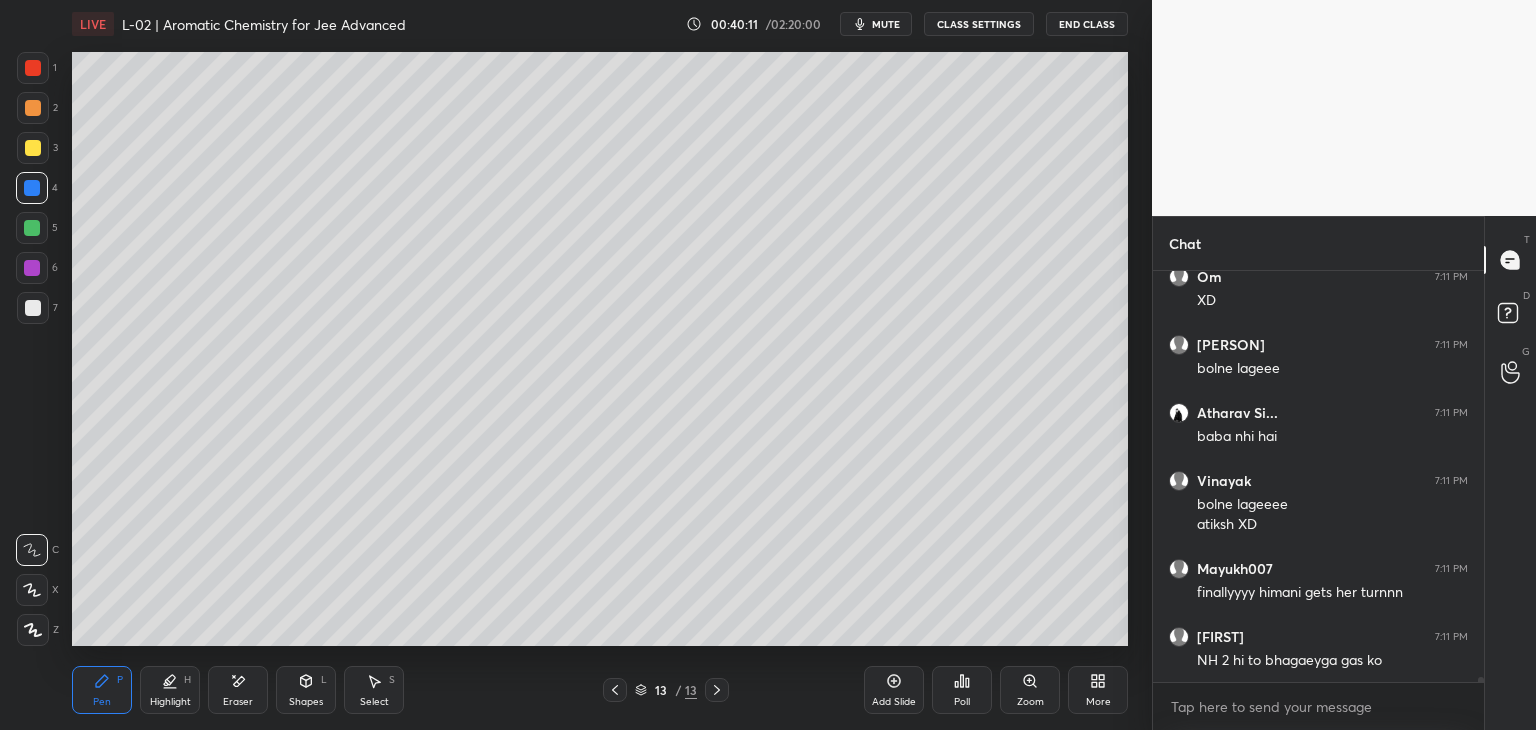 click at bounding box center (615, 690) 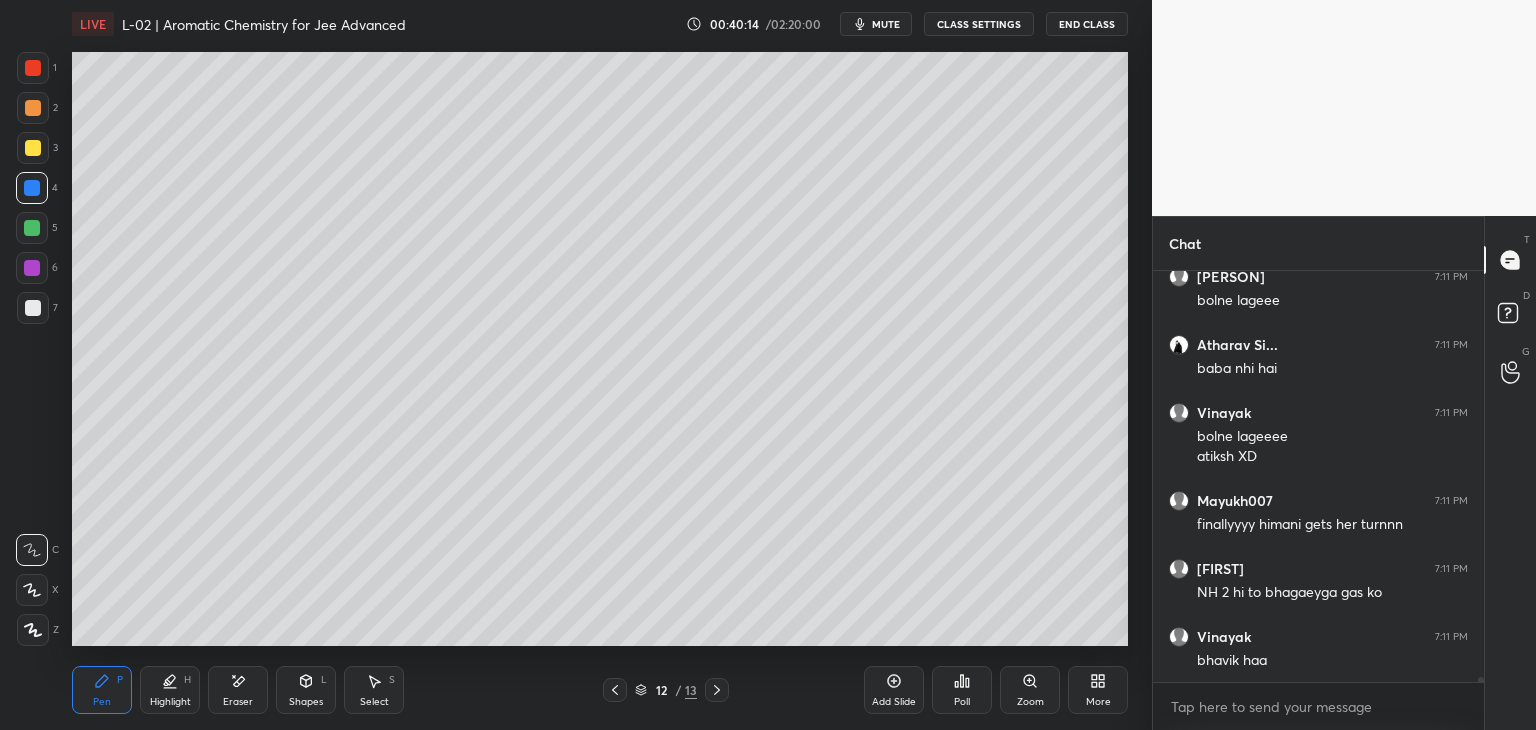 scroll, scrollTop: 31386, scrollLeft: 0, axis: vertical 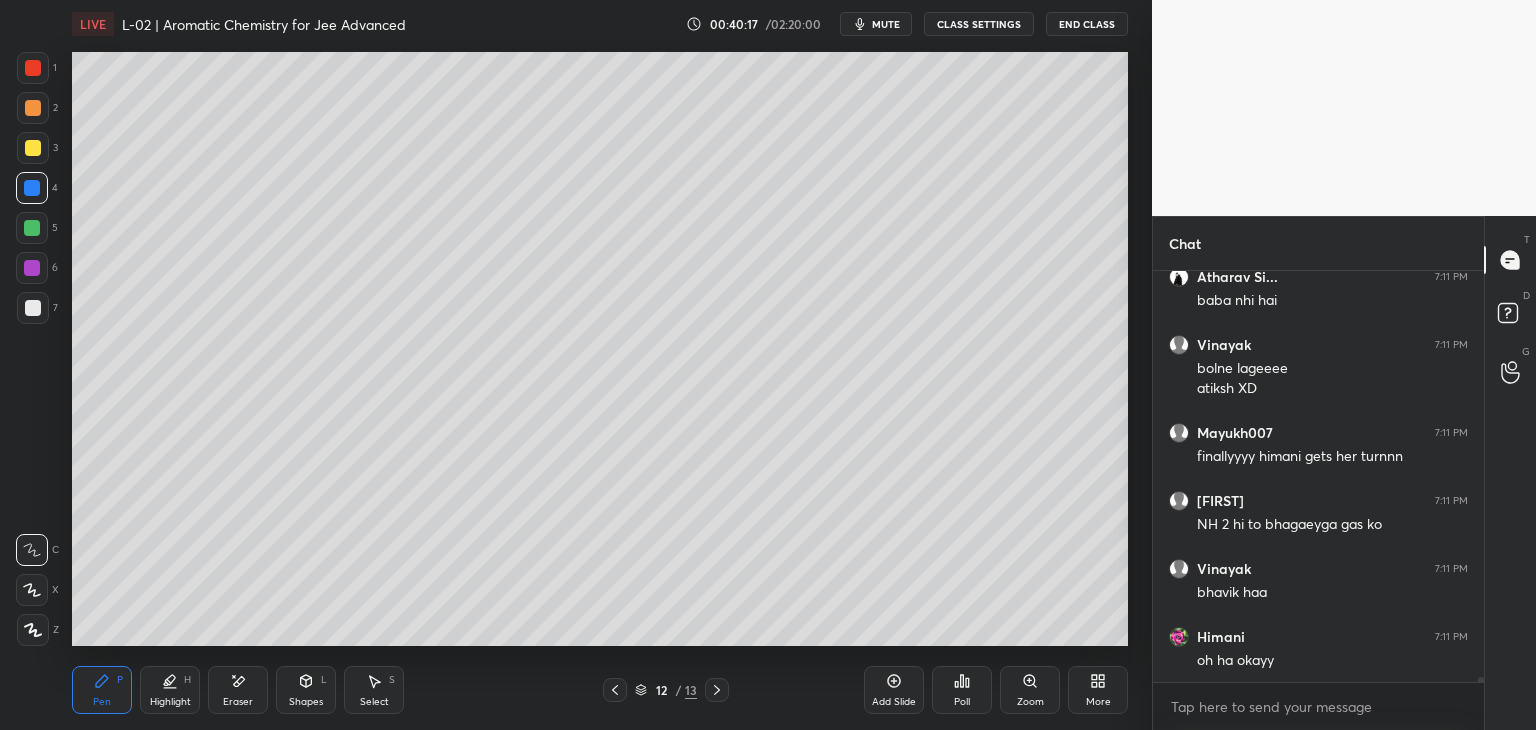 click at bounding box center (717, 690) 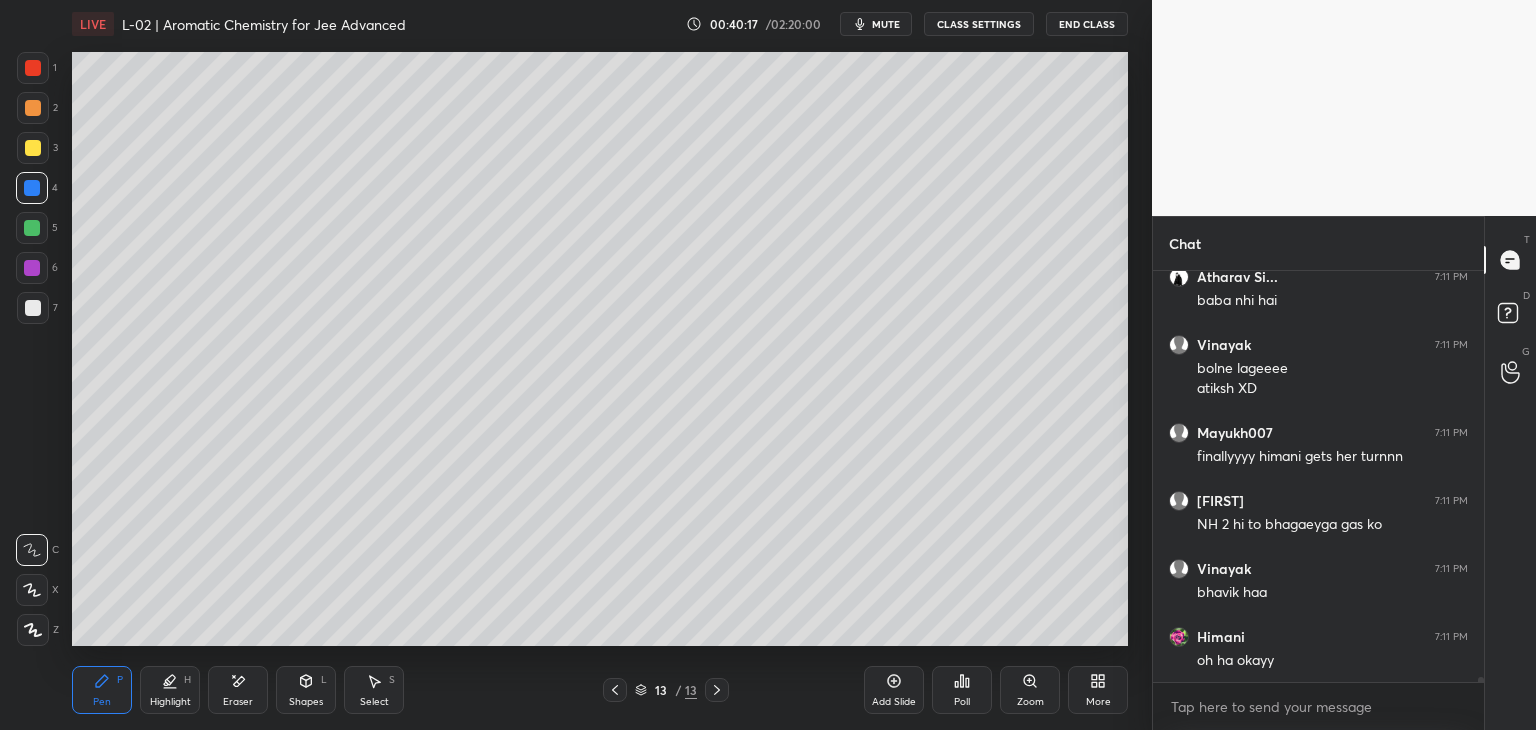 click 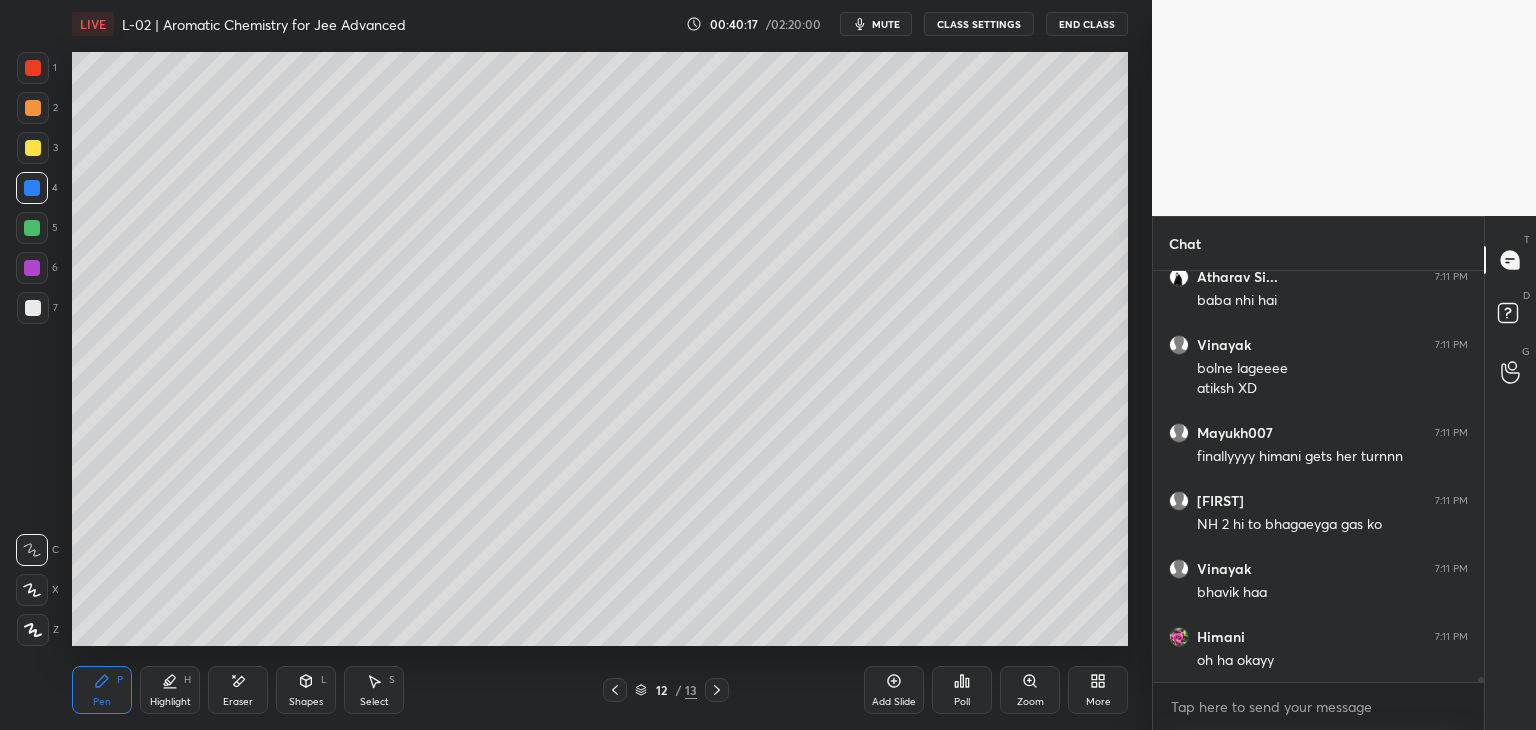 click 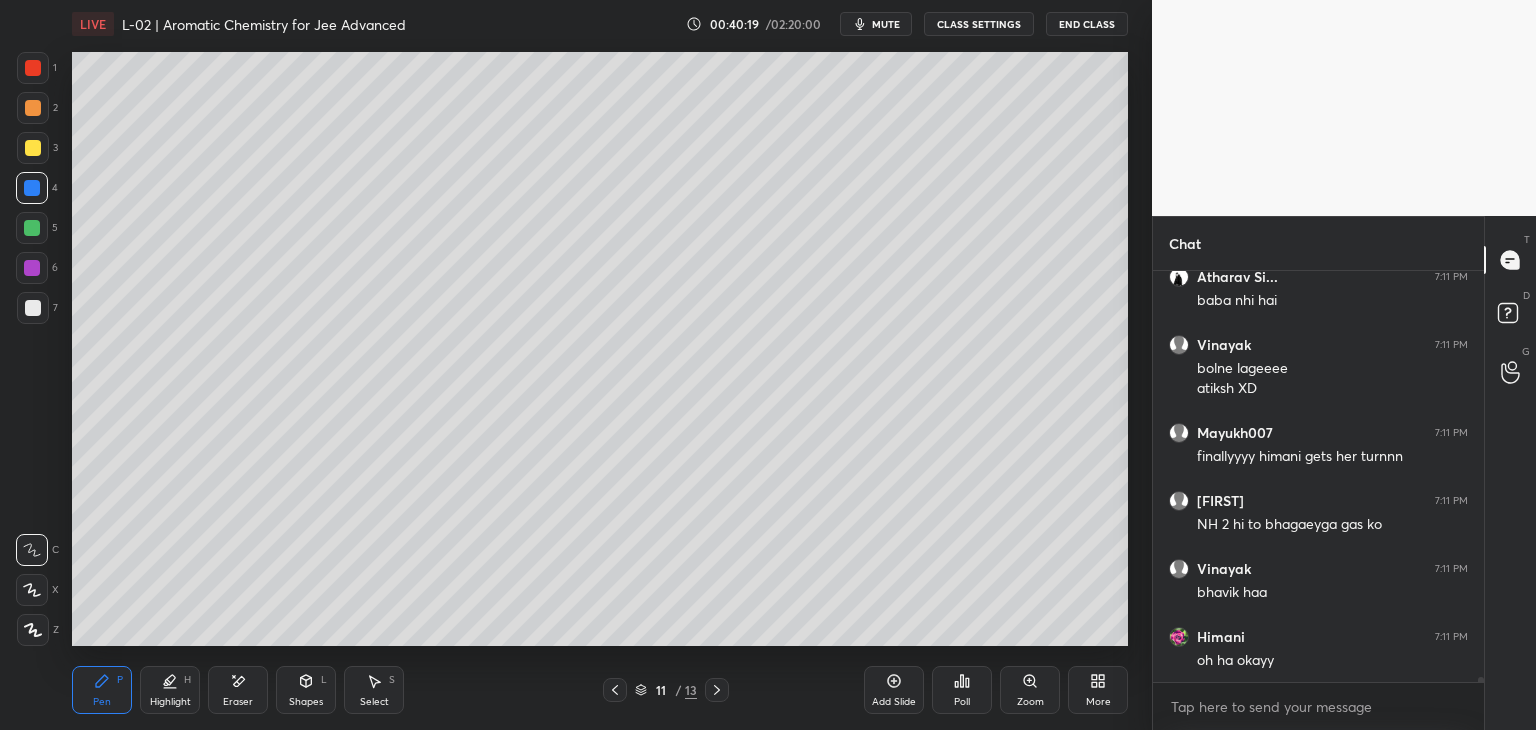 click 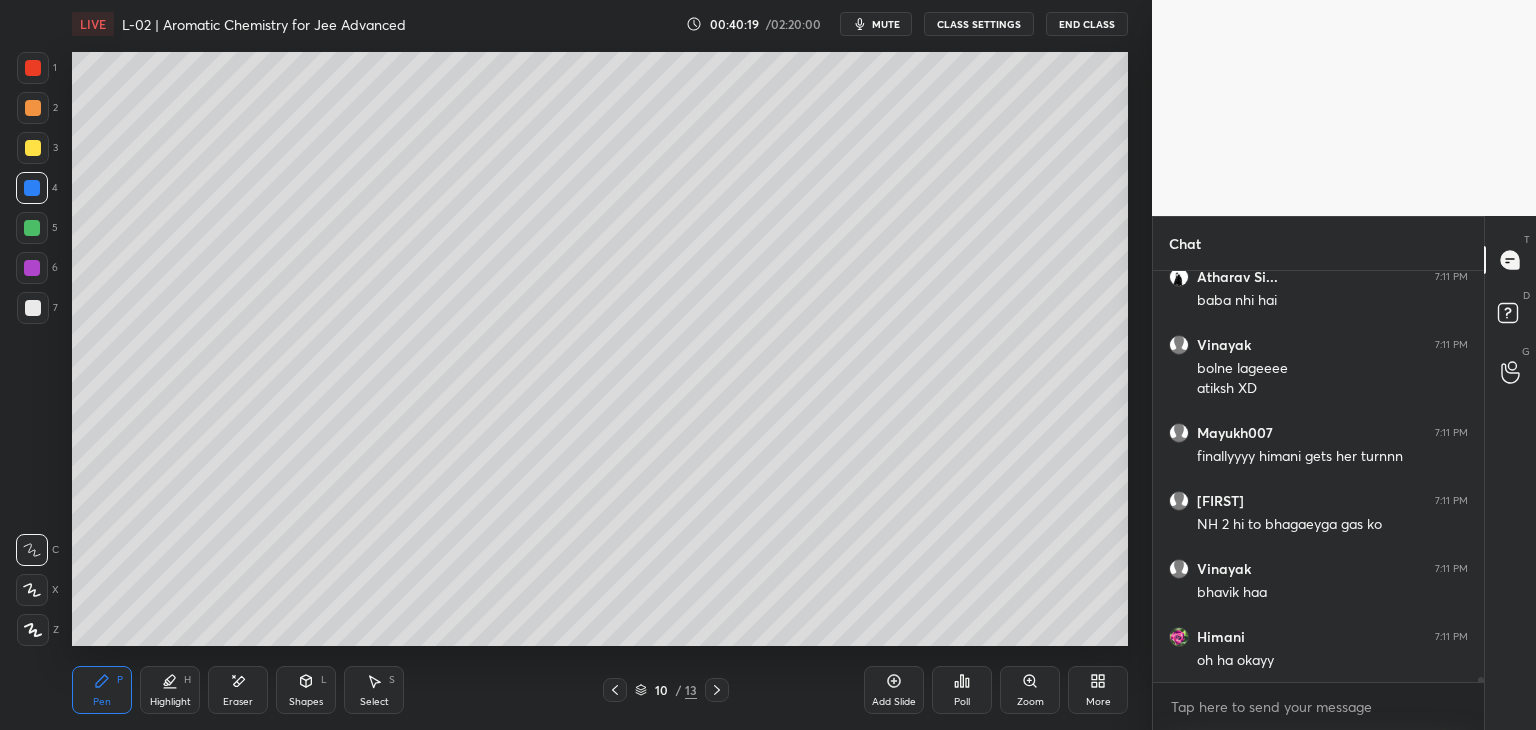 click 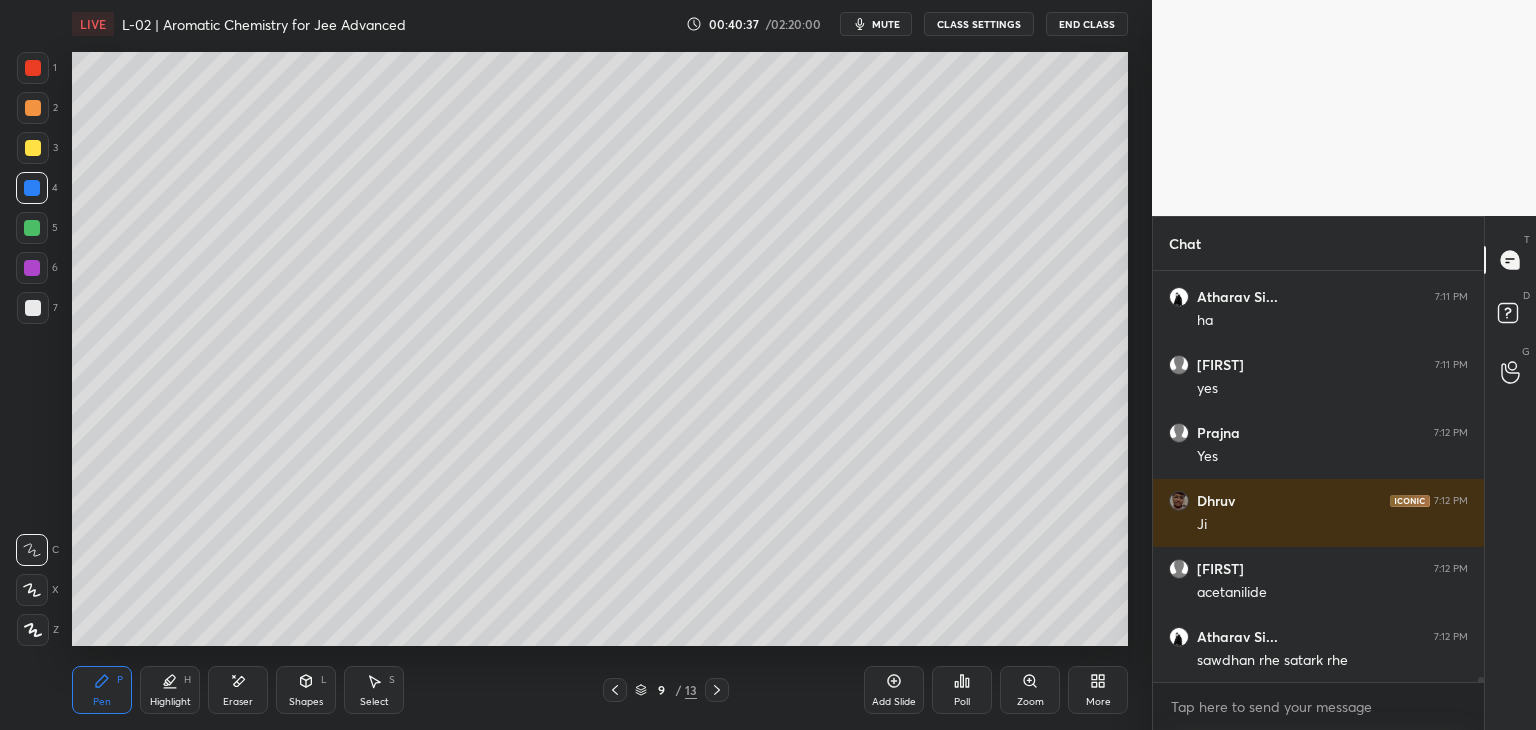 scroll, scrollTop: 32610, scrollLeft: 0, axis: vertical 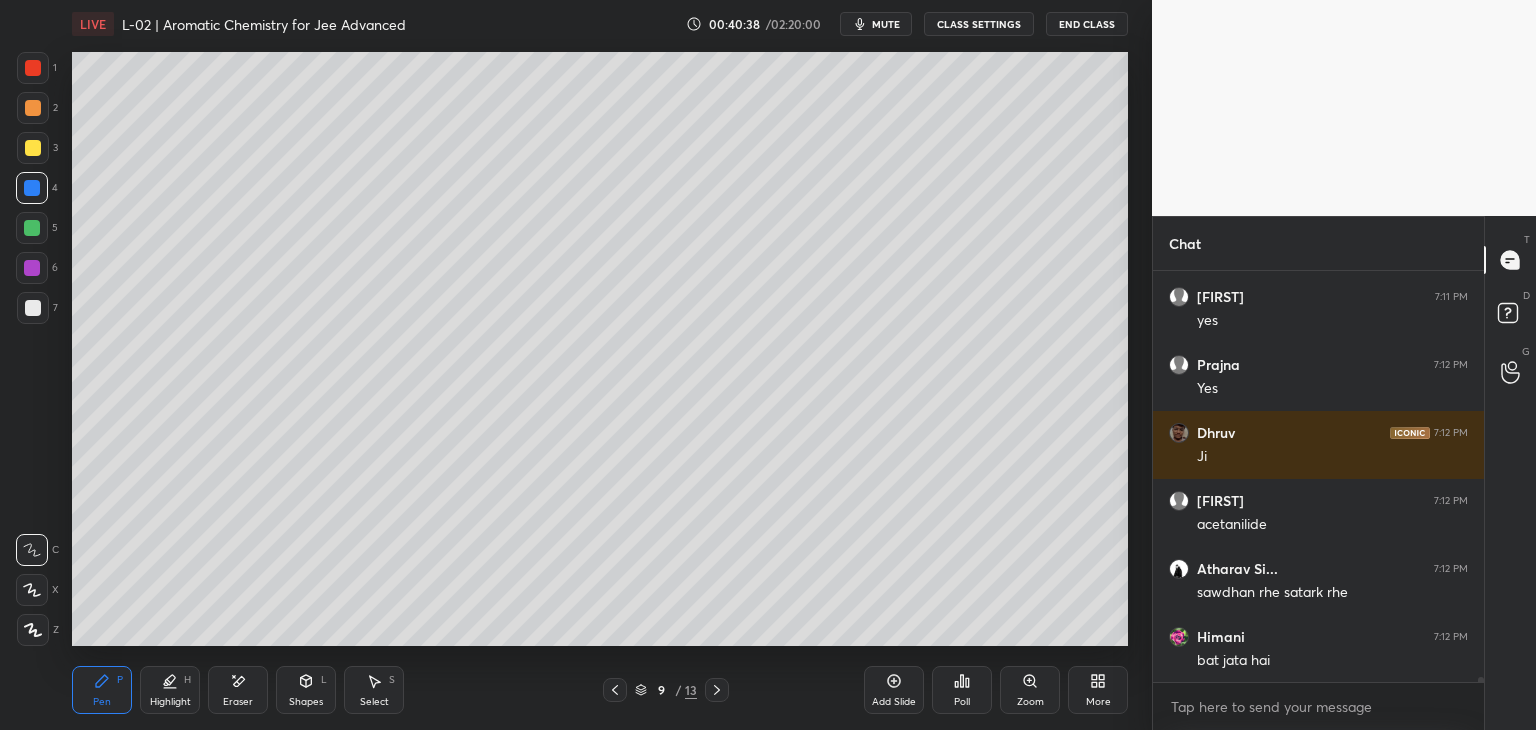 click at bounding box center [33, 68] 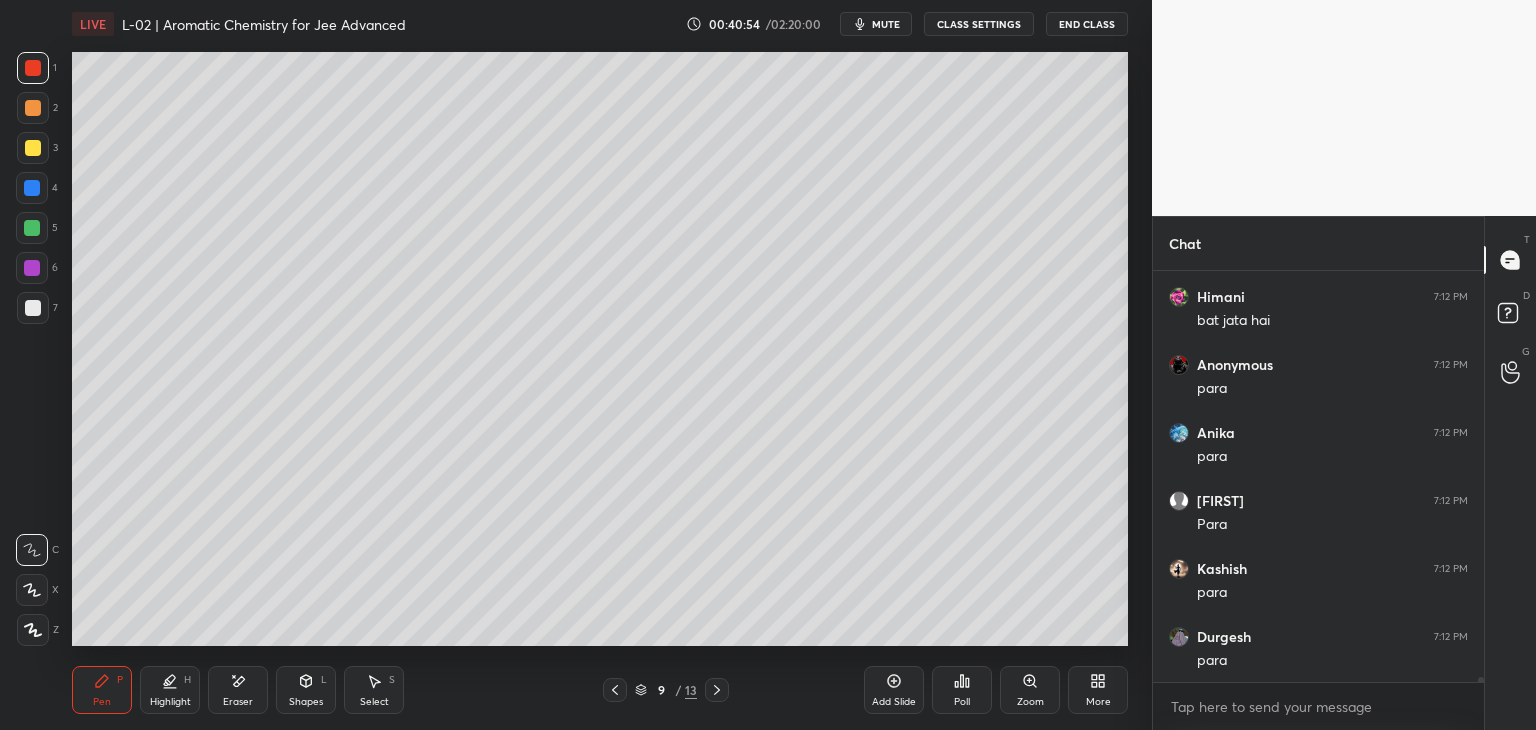 scroll, scrollTop: 33018, scrollLeft: 0, axis: vertical 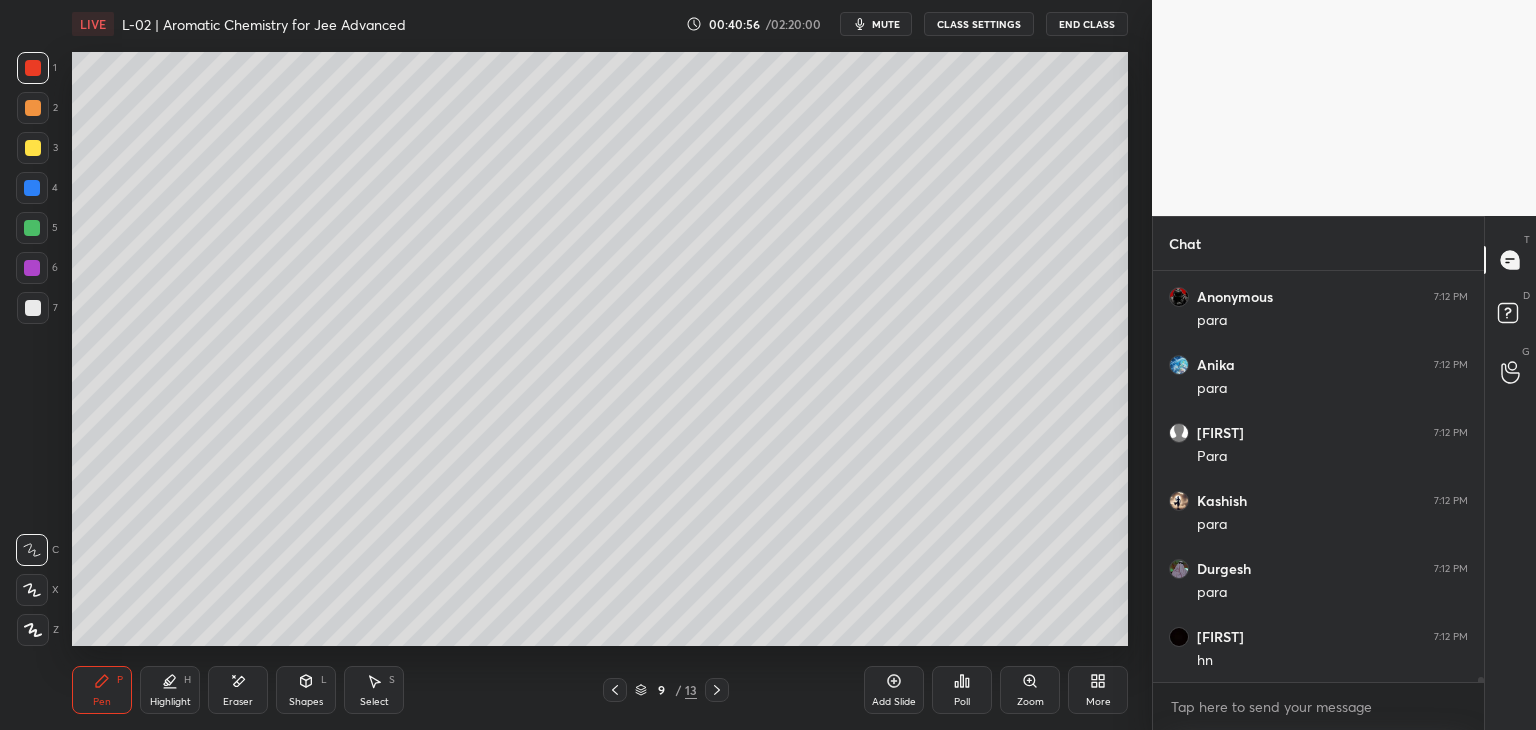 click 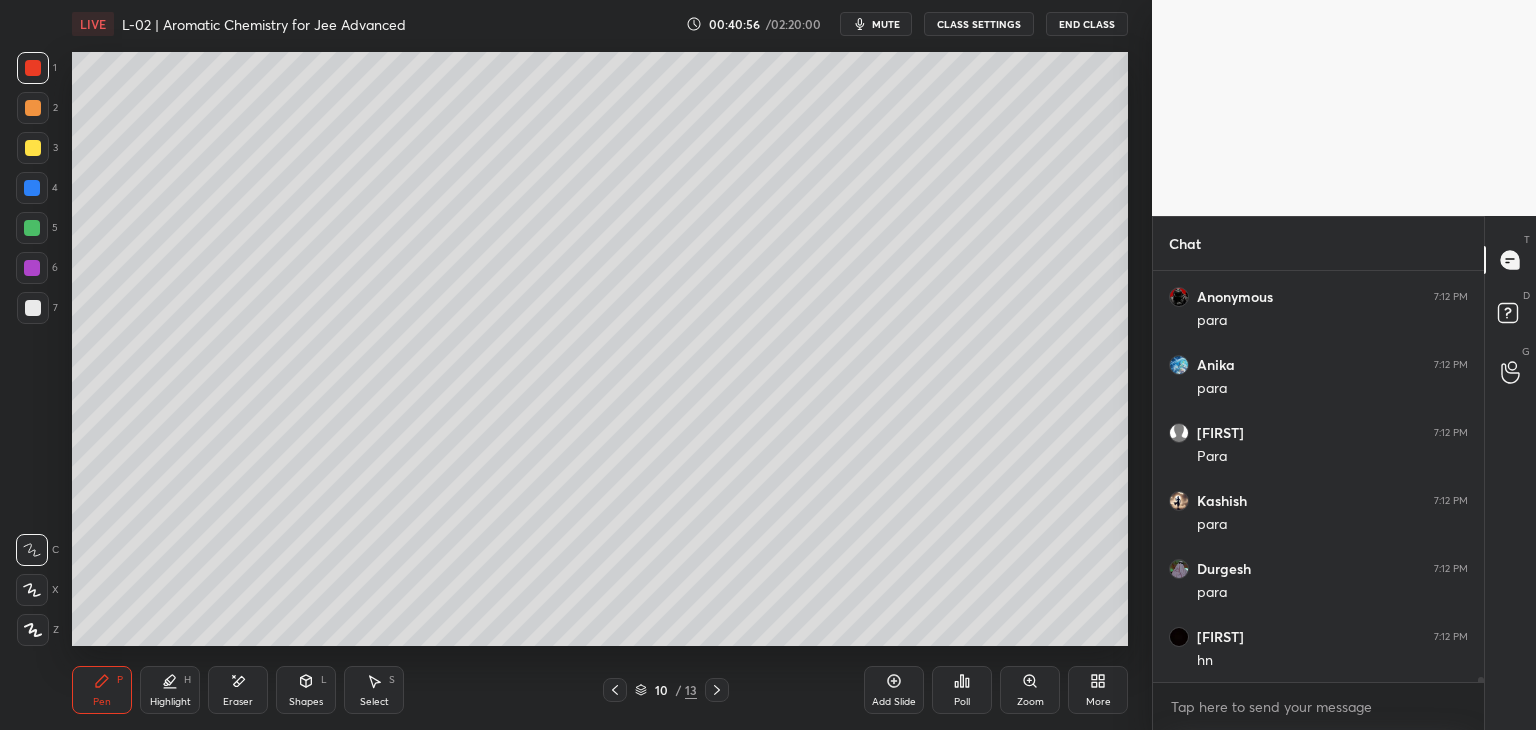 click 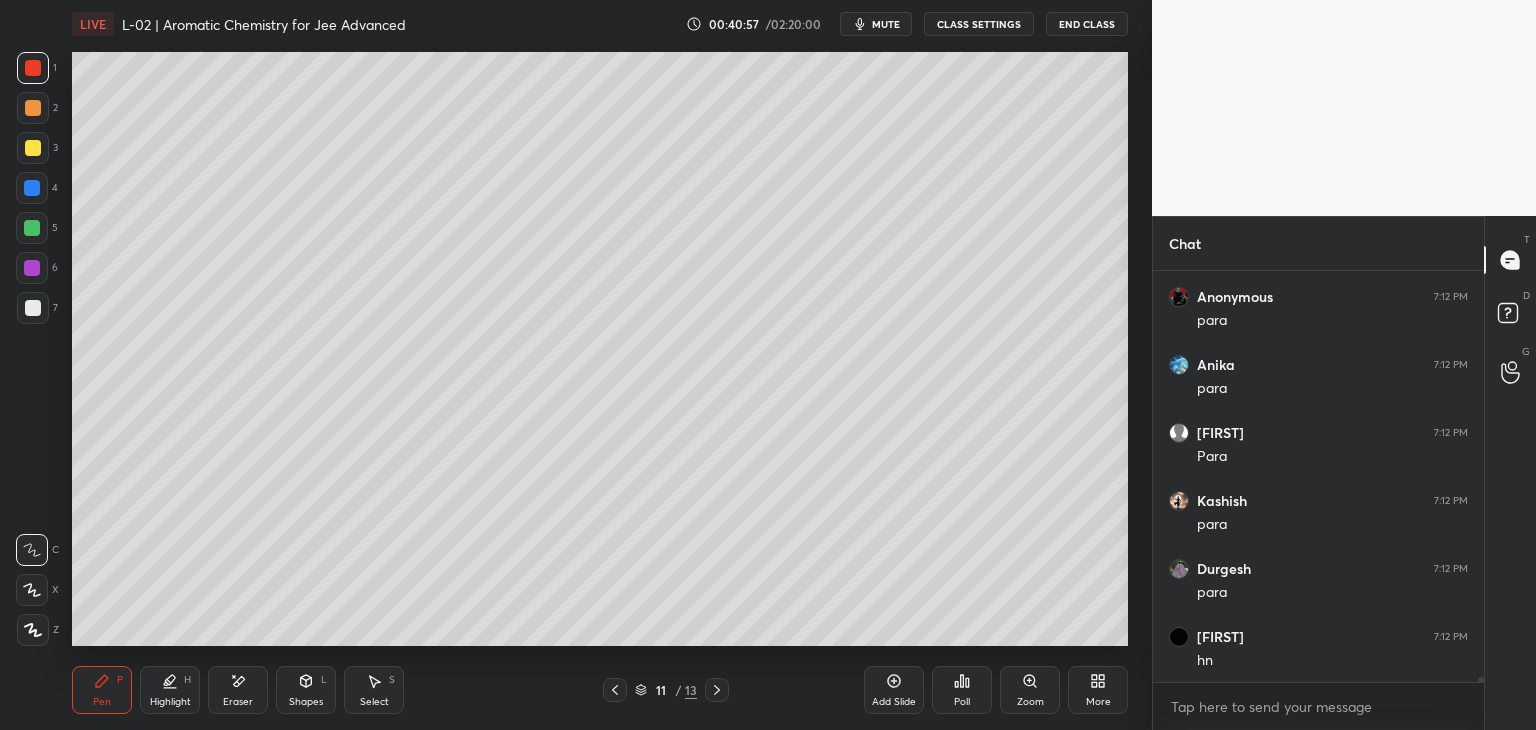 click 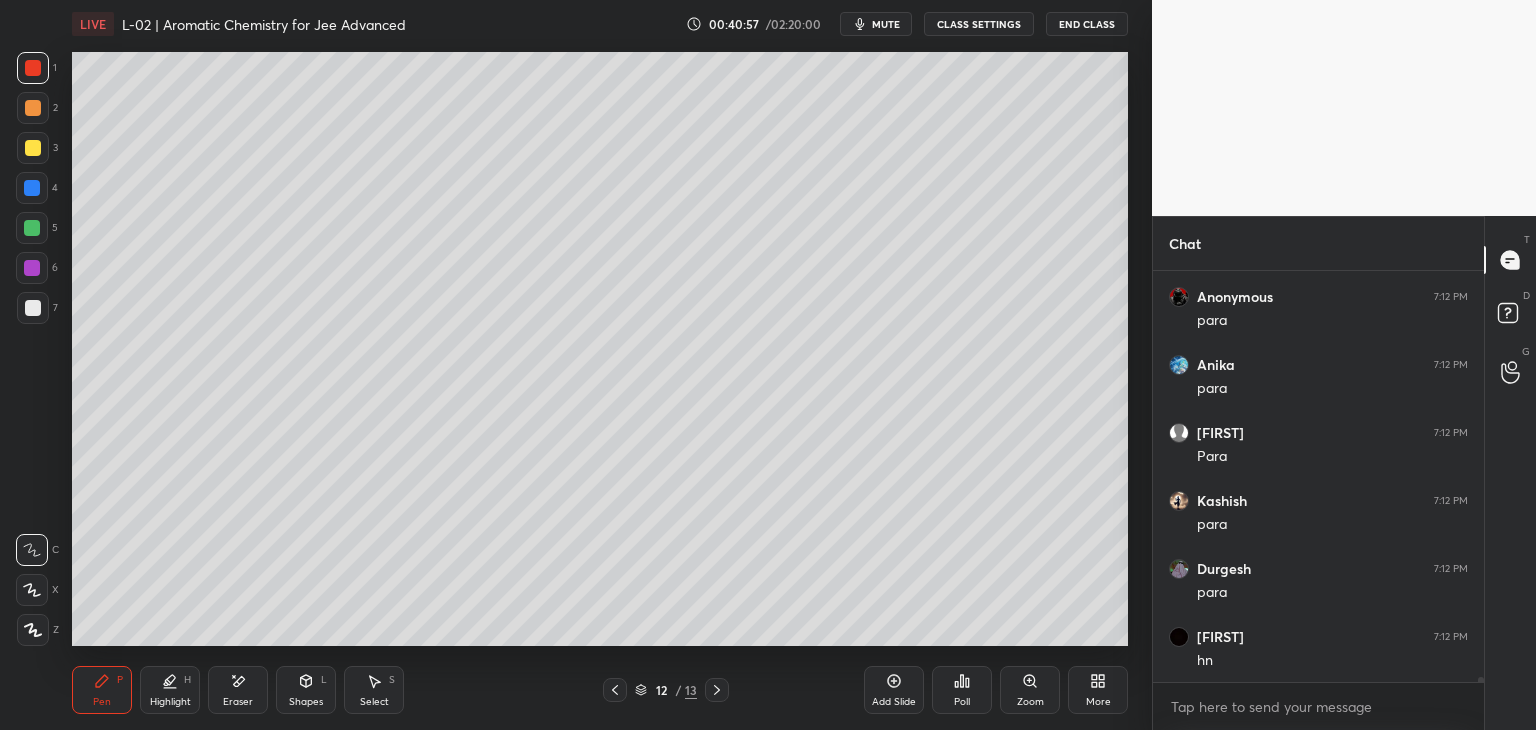 click 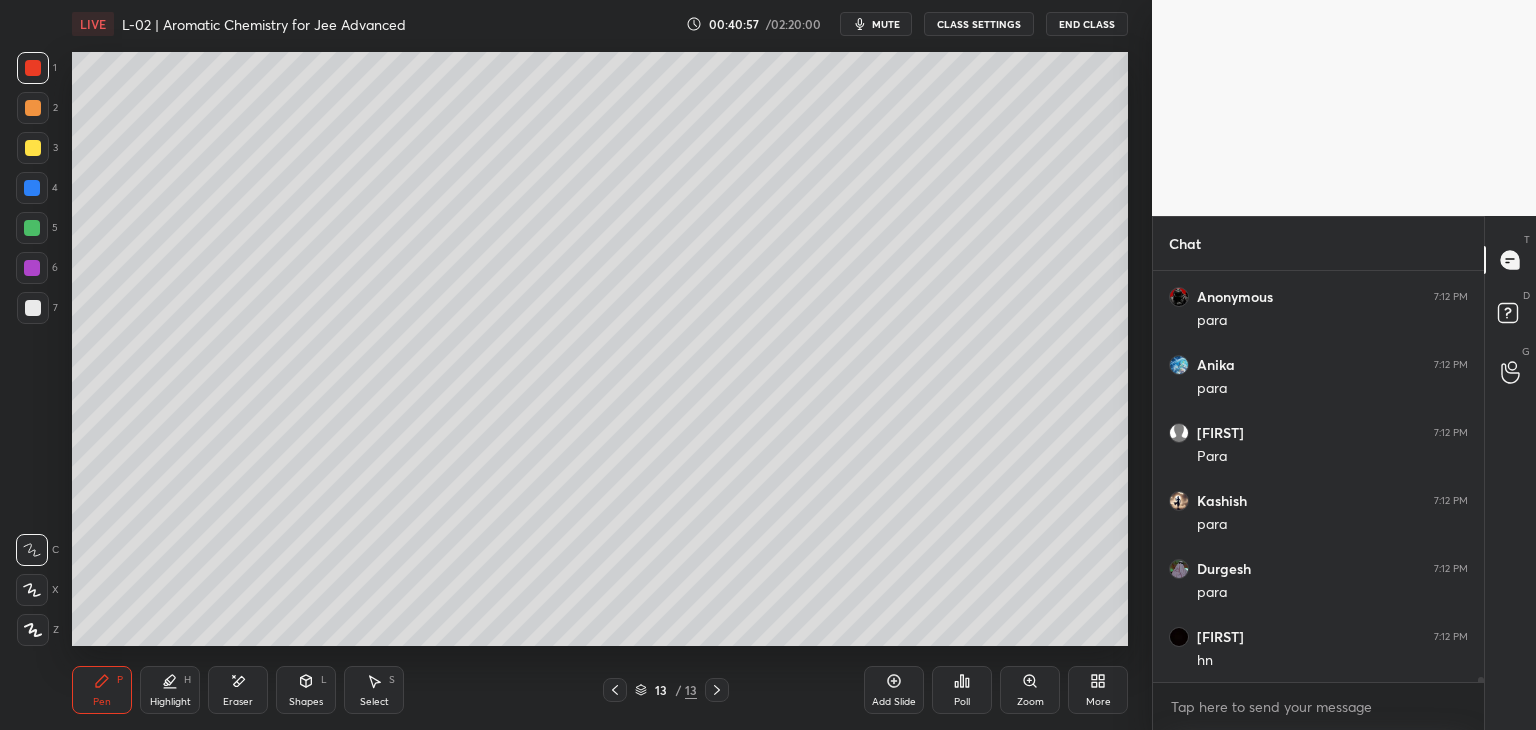 scroll, scrollTop: 33086, scrollLeft: 0, axis: vertical 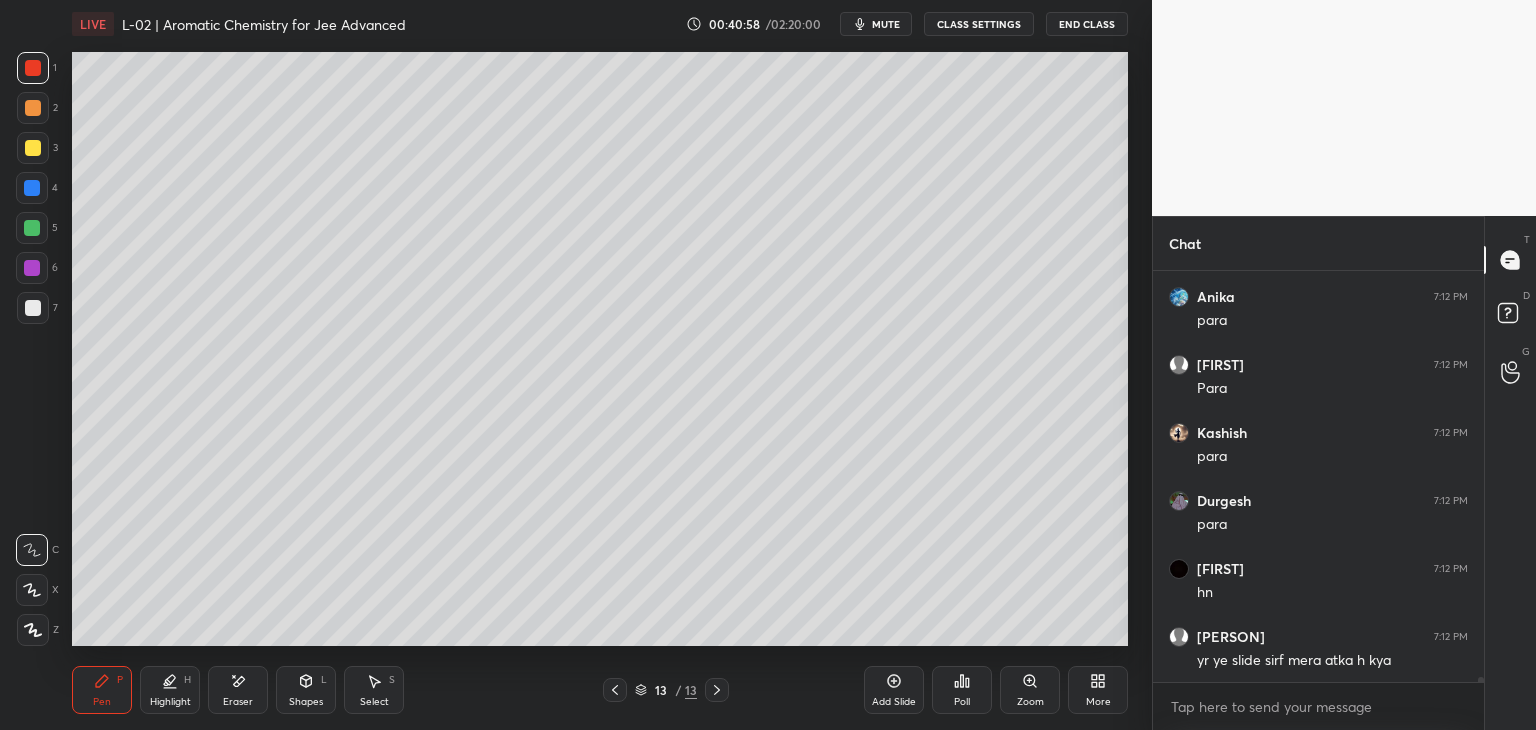 click 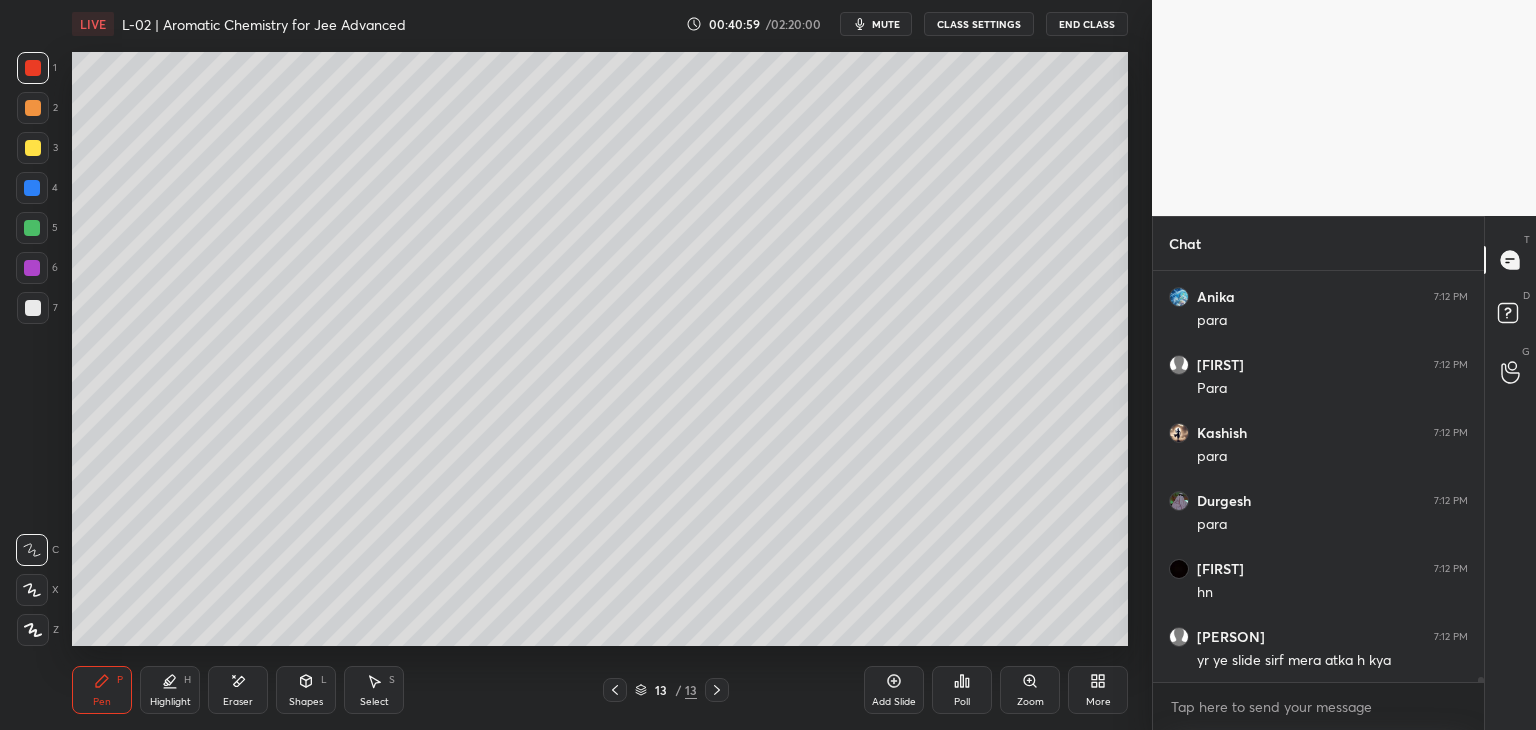 click 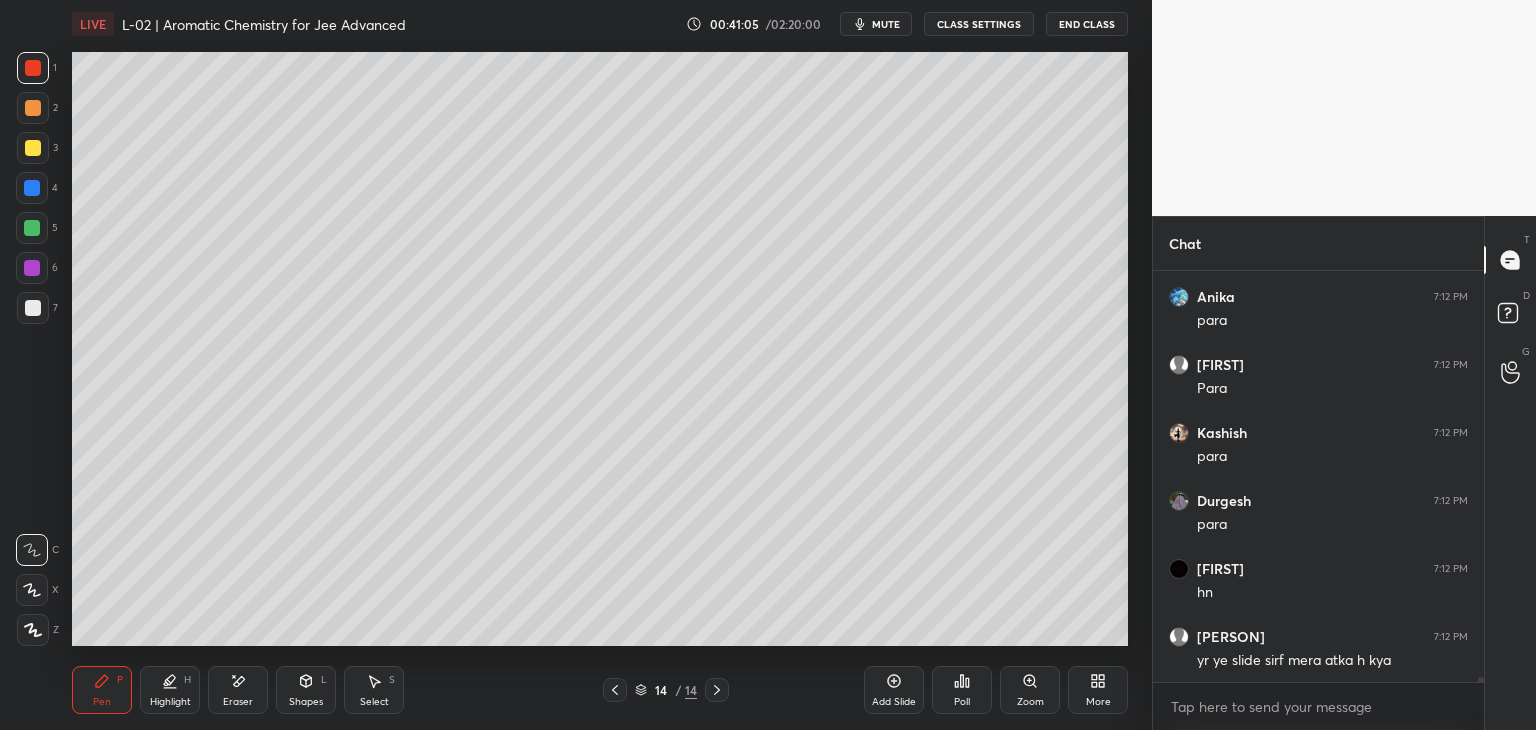 click 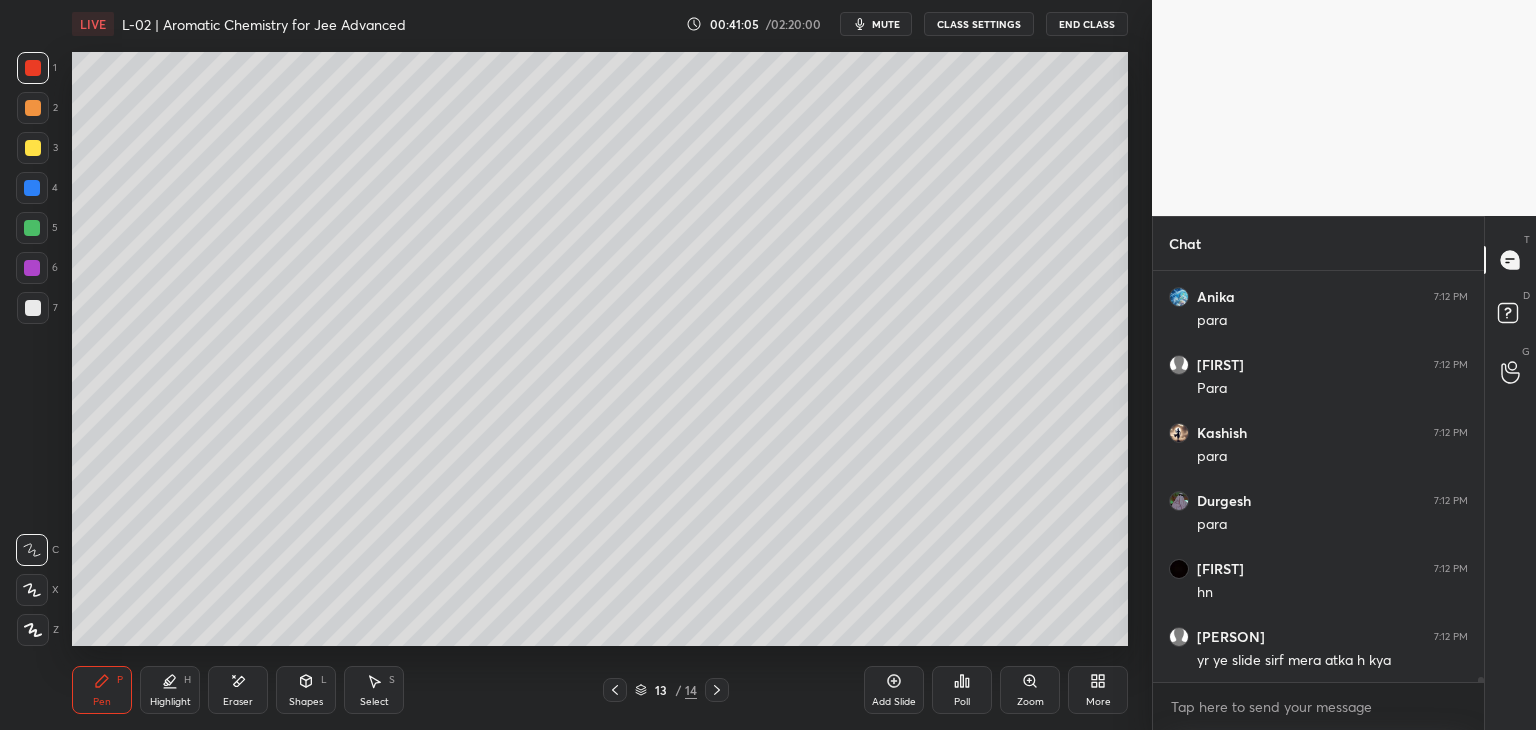 click 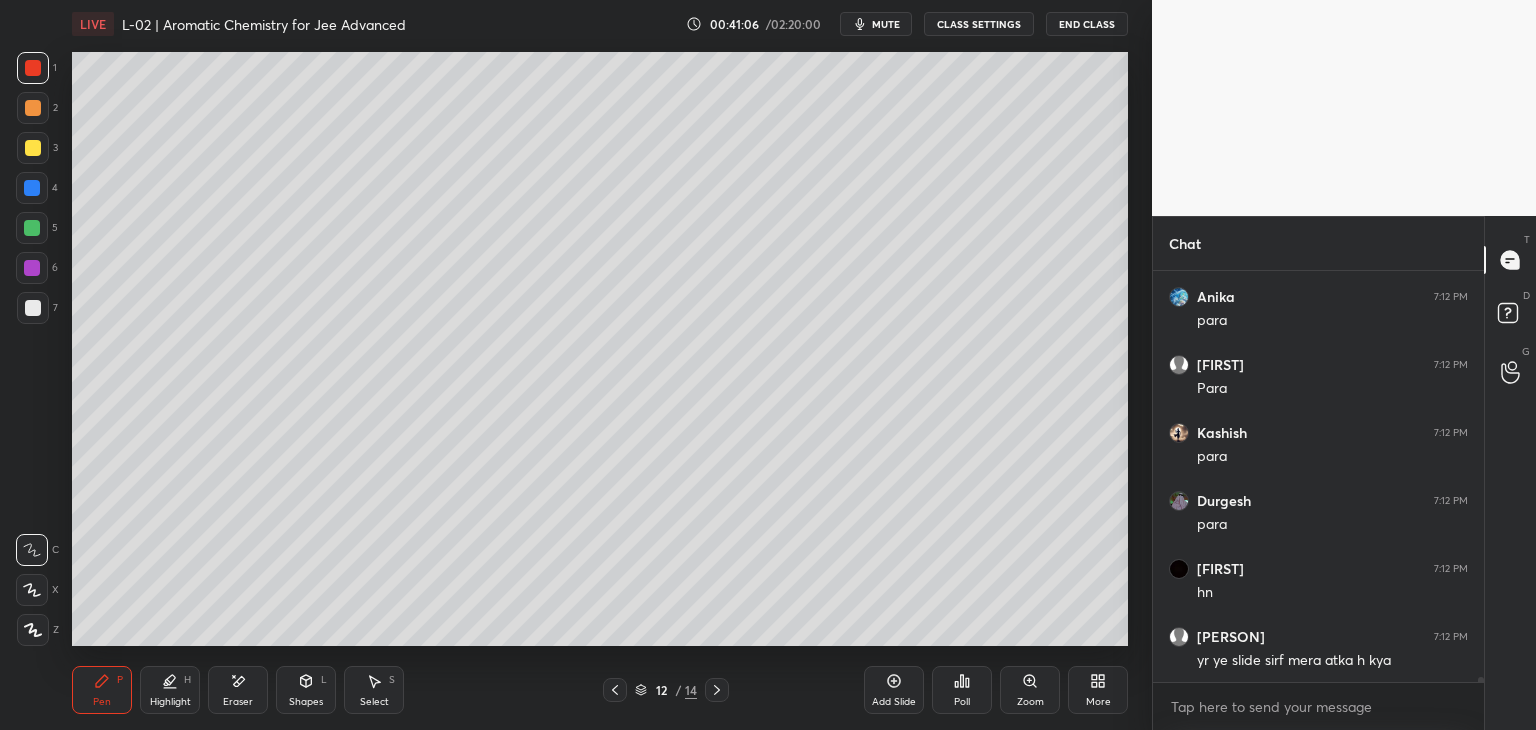 click 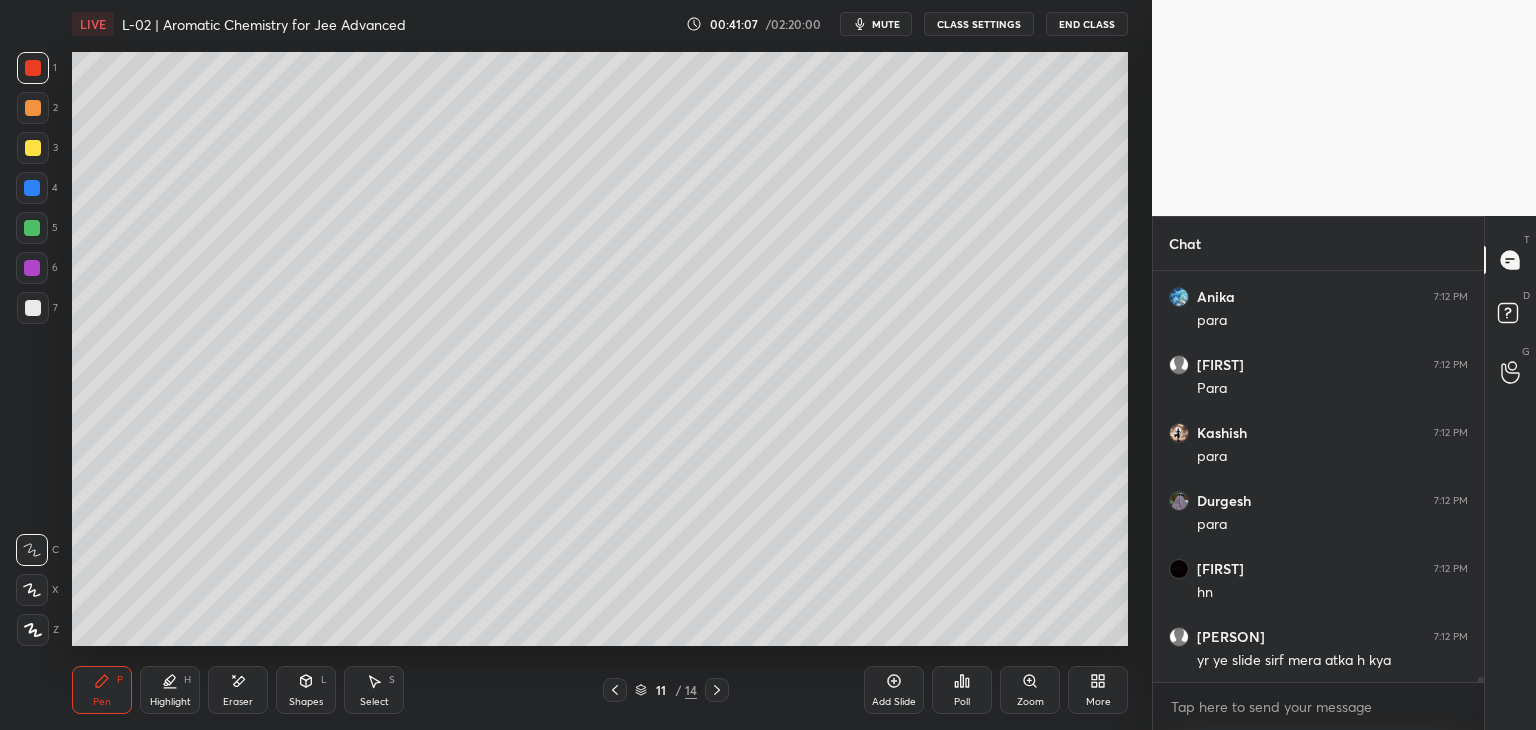 click 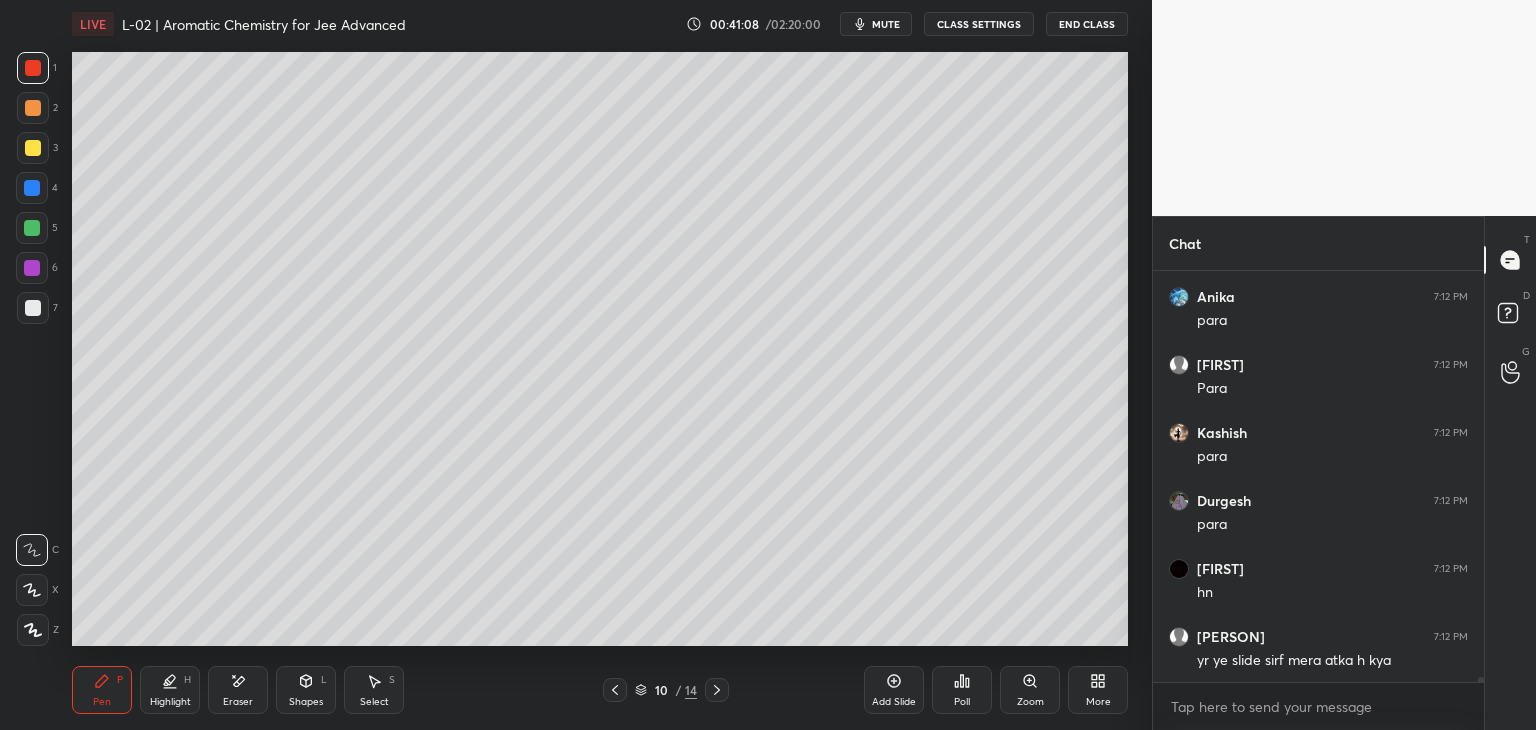 click at bounding box center (717, 690) 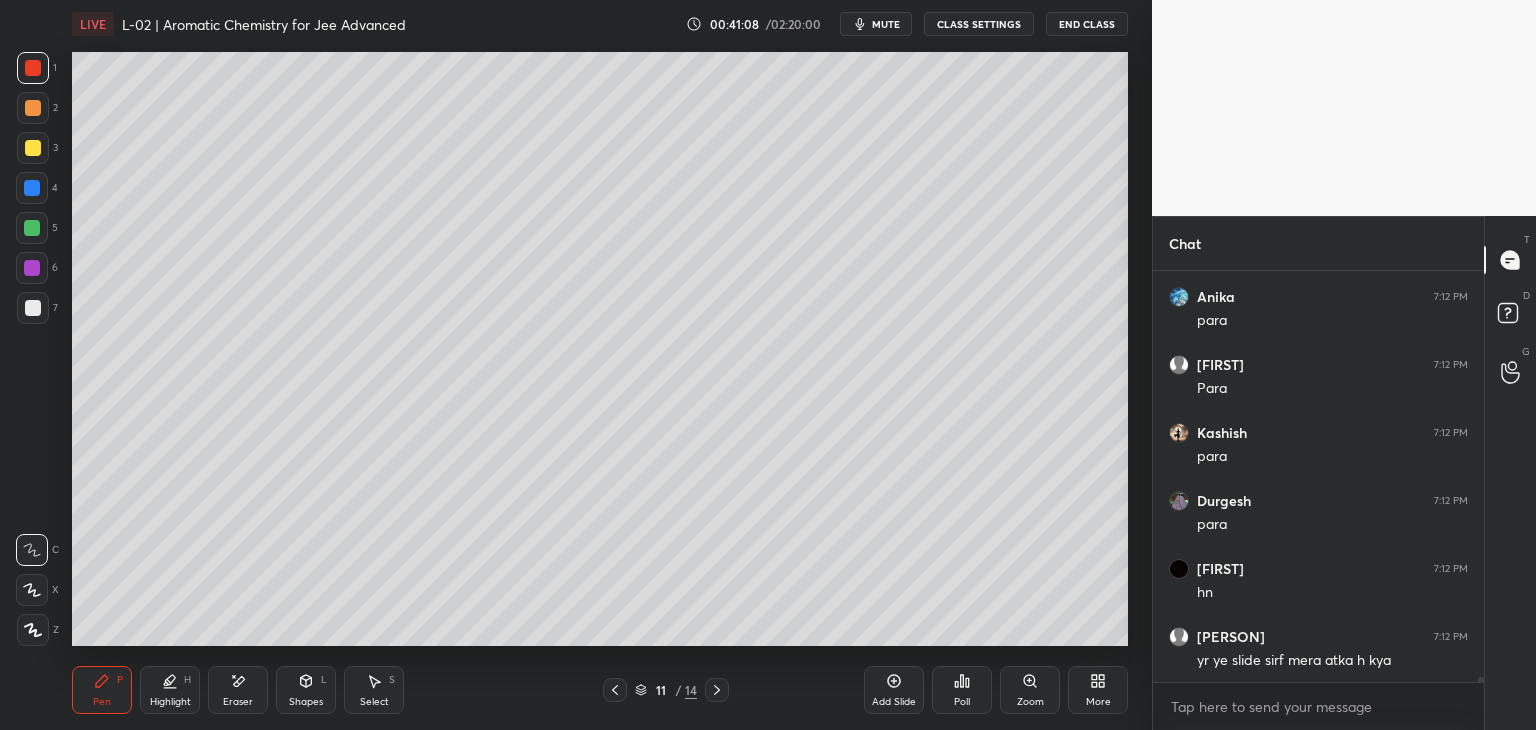click 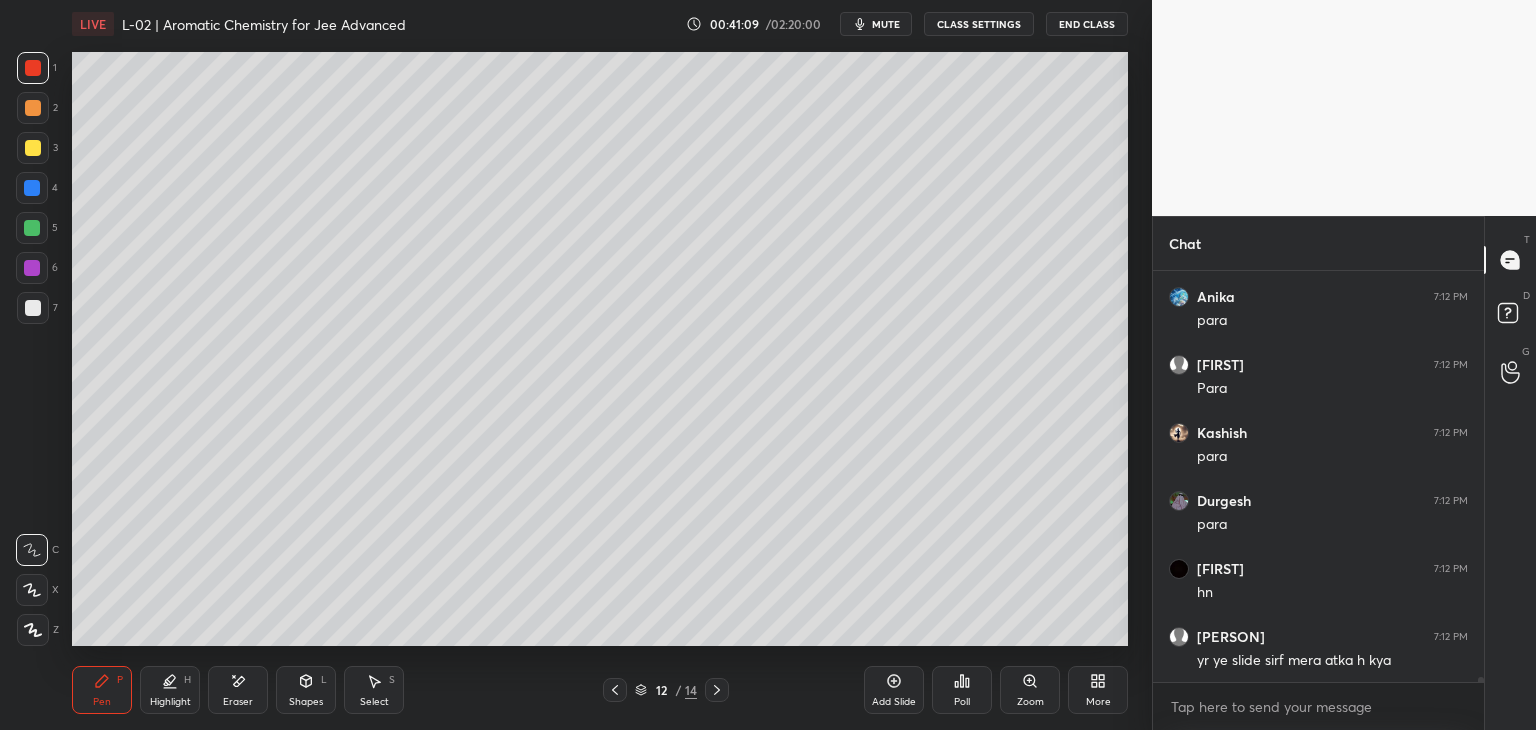click 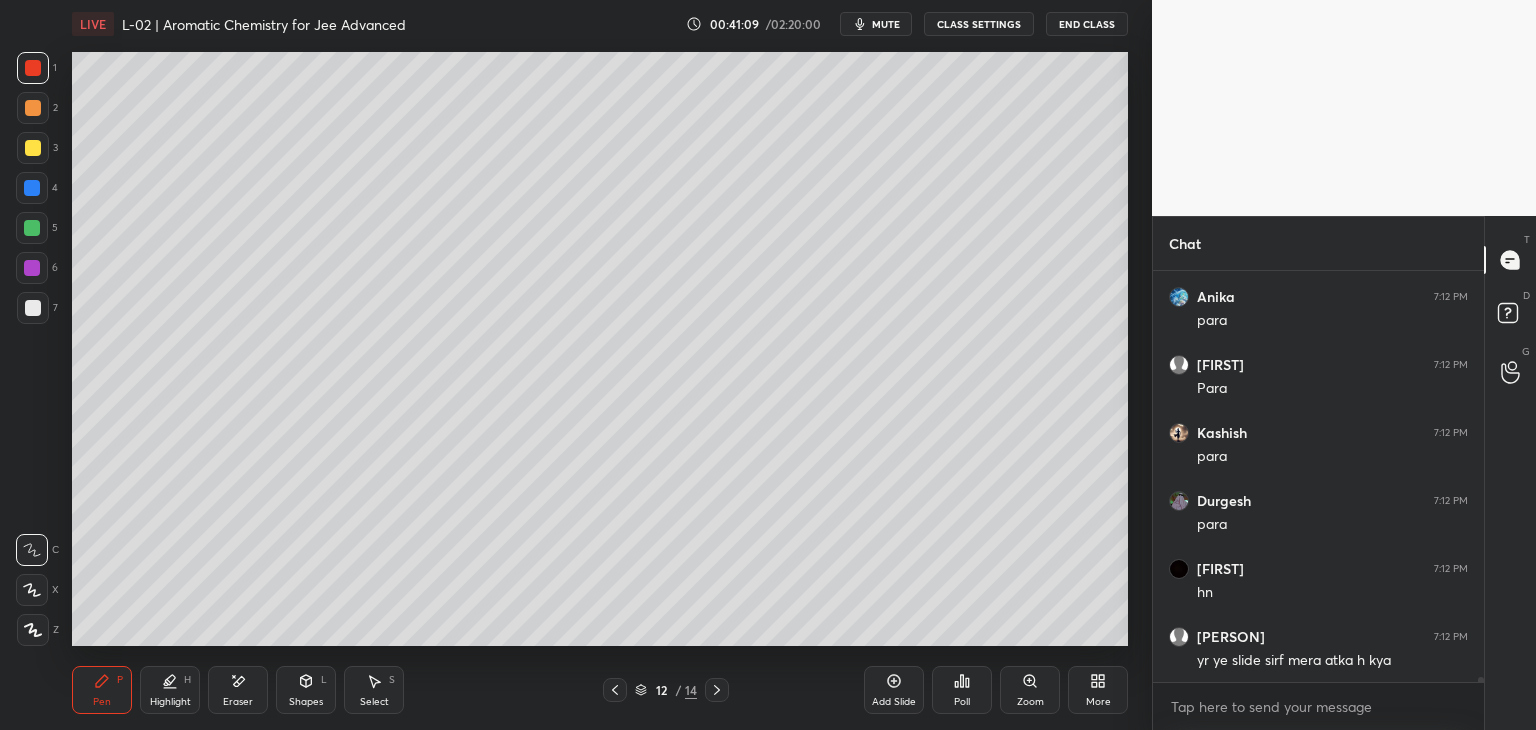scroll, scrollTop: 33154, scrollLeft: 0, axis: vertical 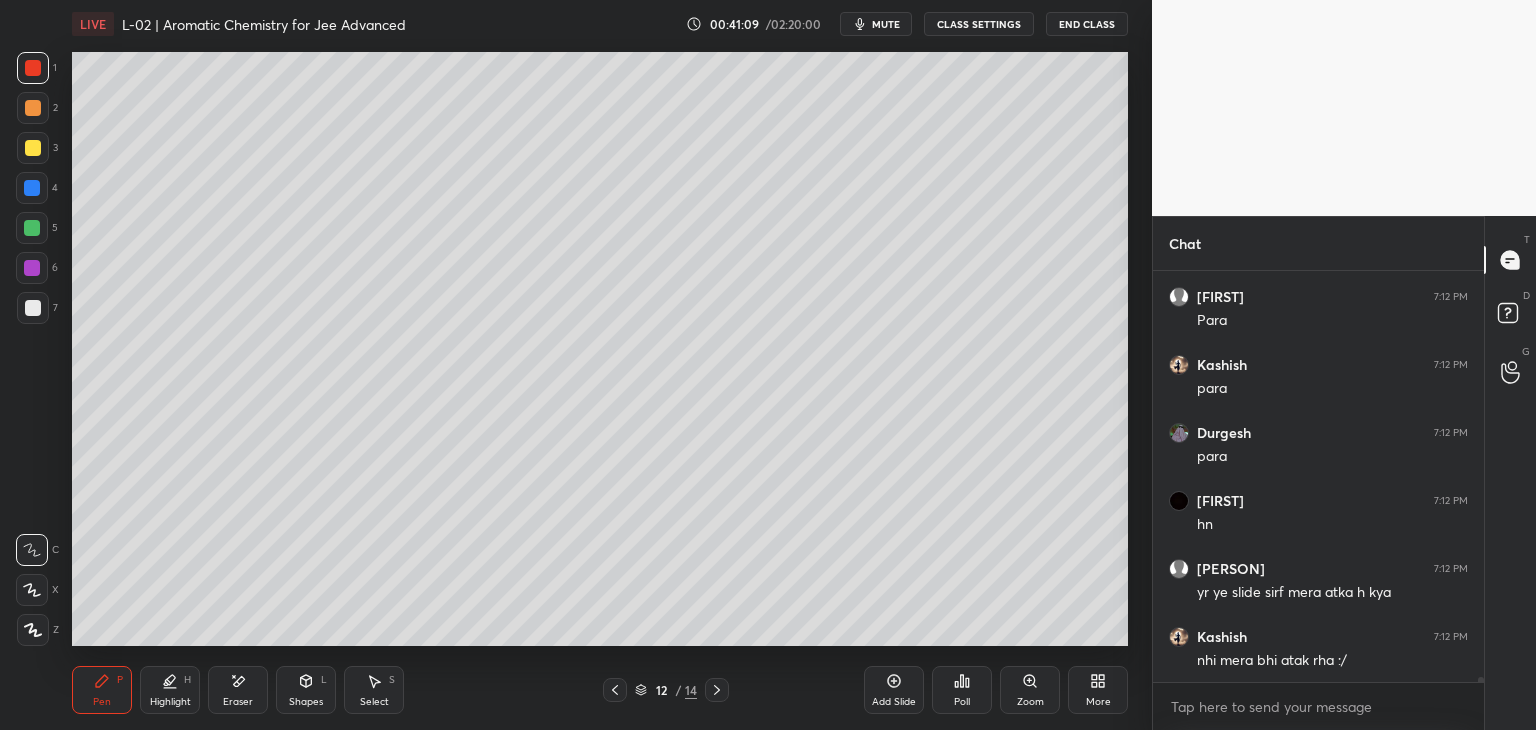 click 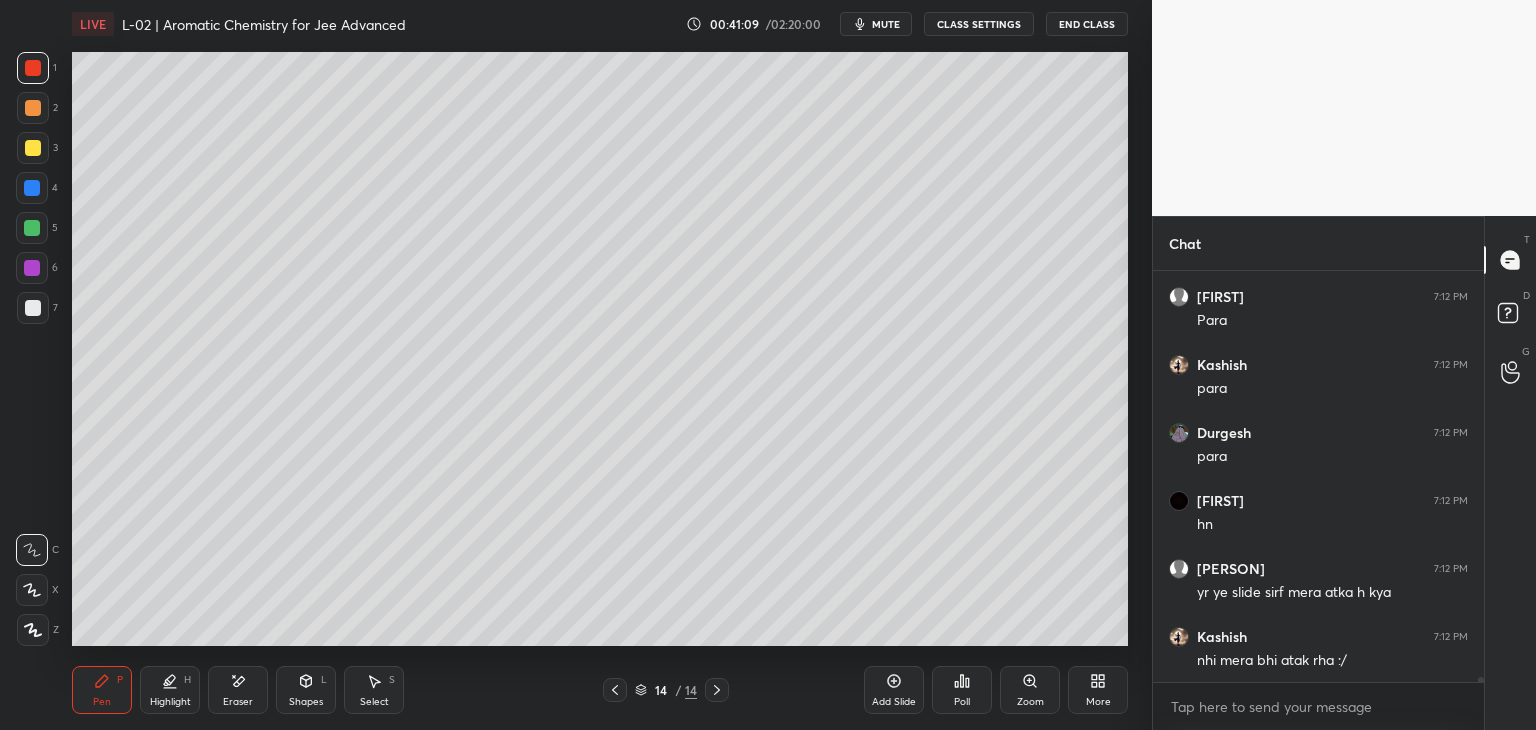 click 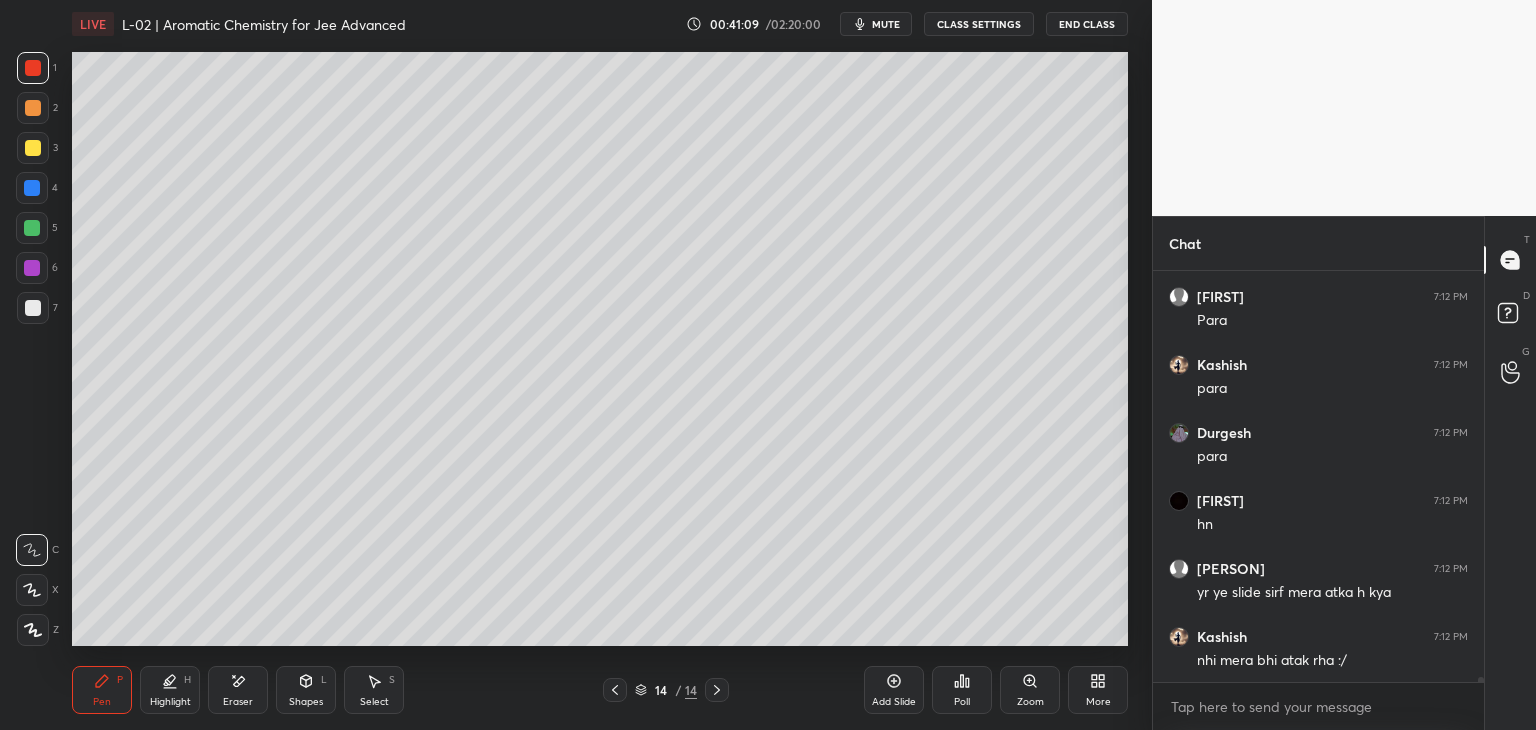 click 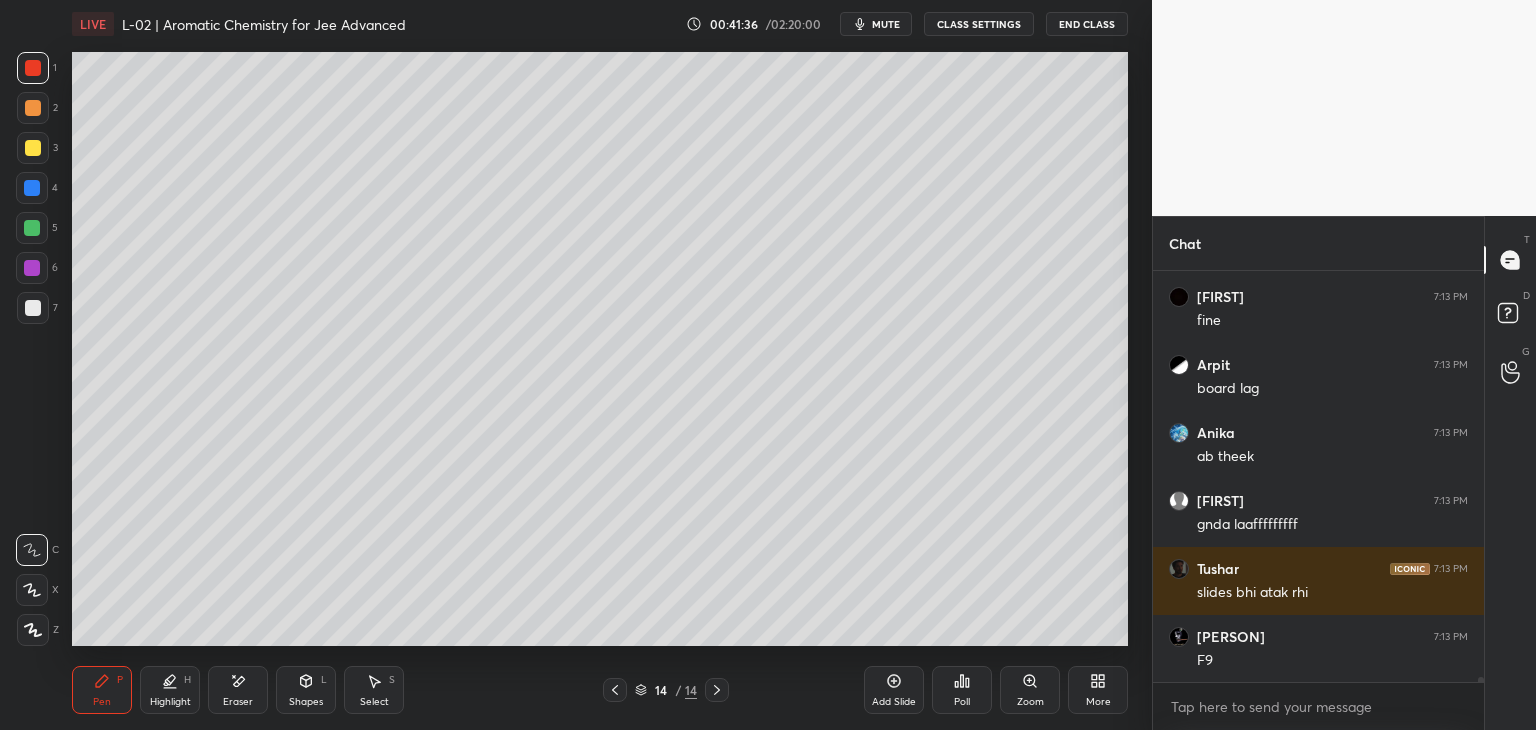 scroll, scrollTop: 34514, scrollLeft: 0, axis: vertical 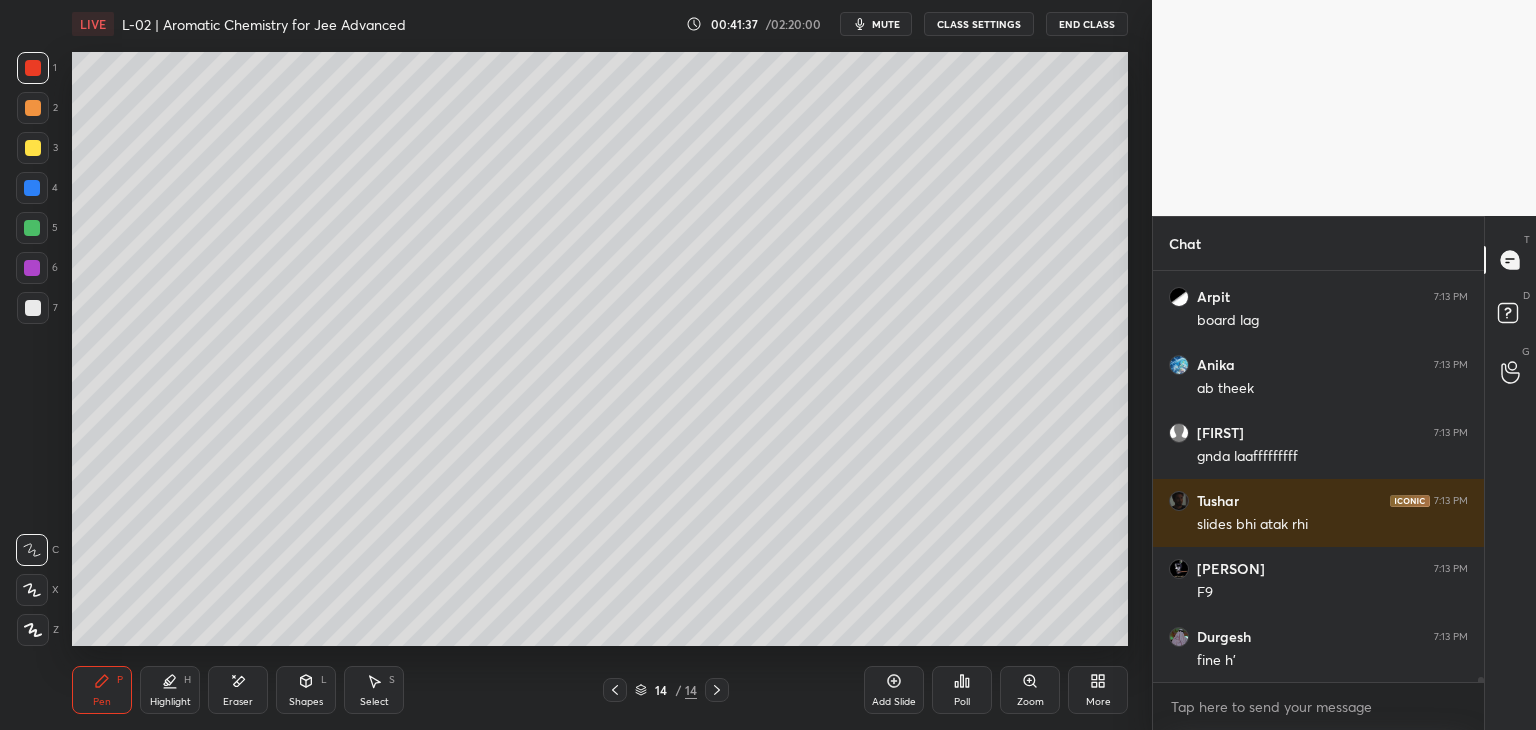 click 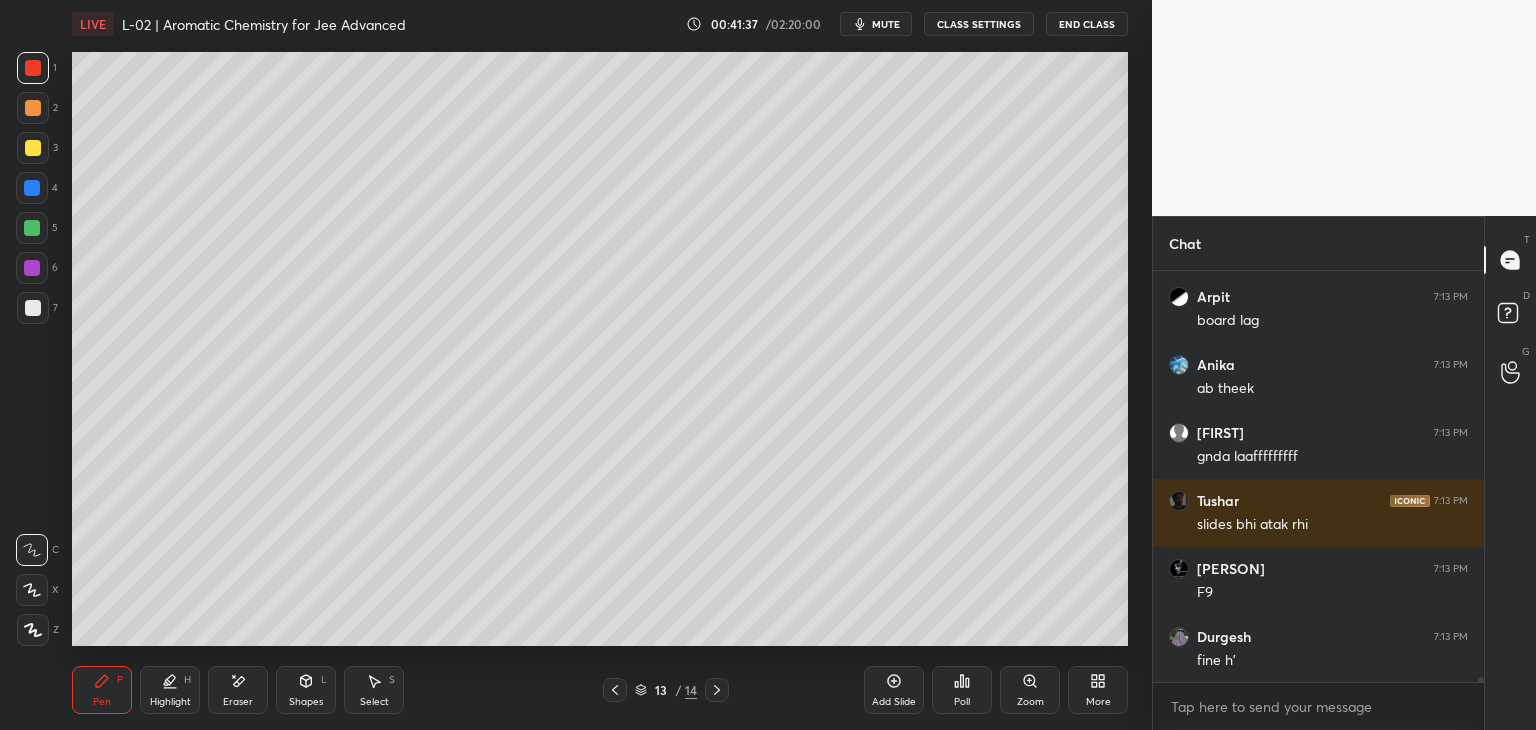 click 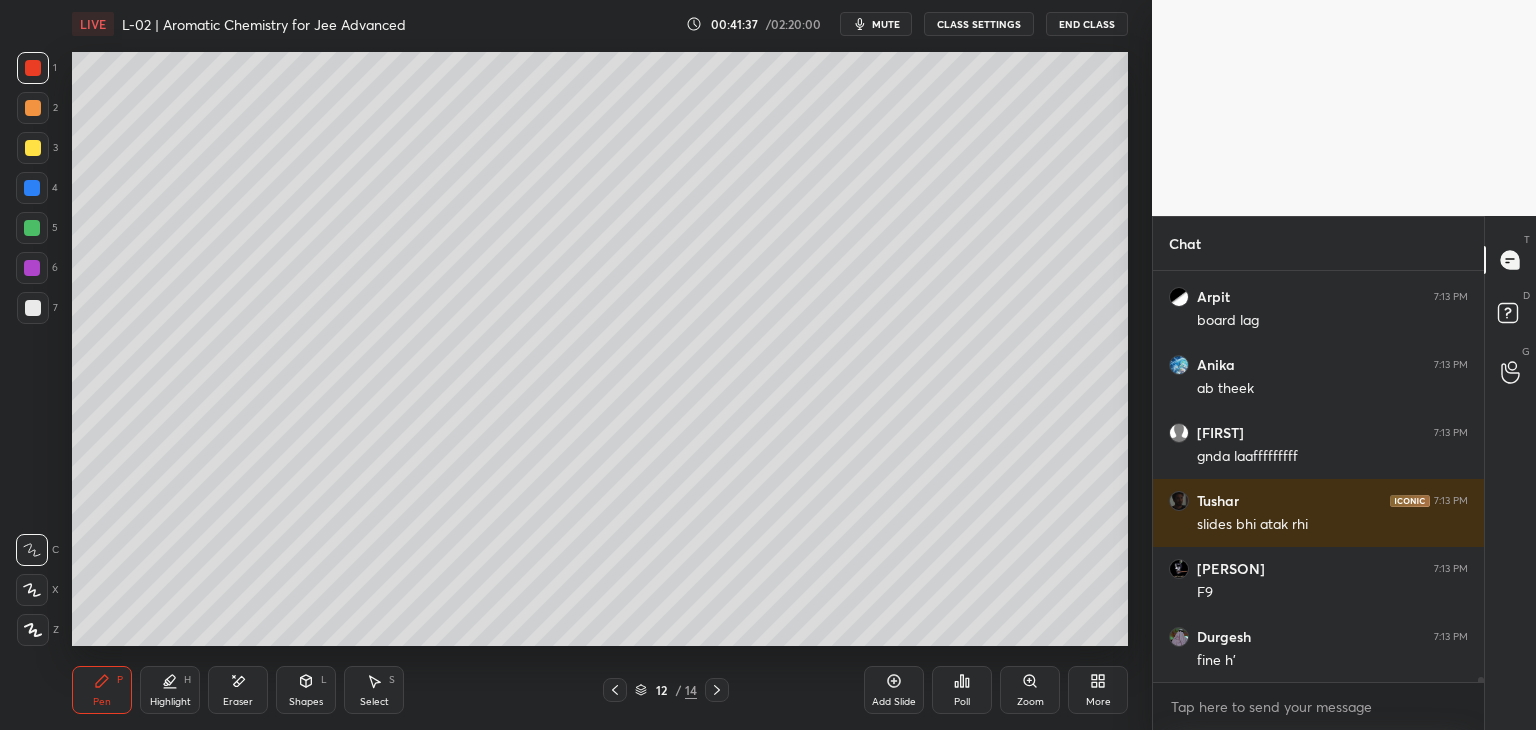 click 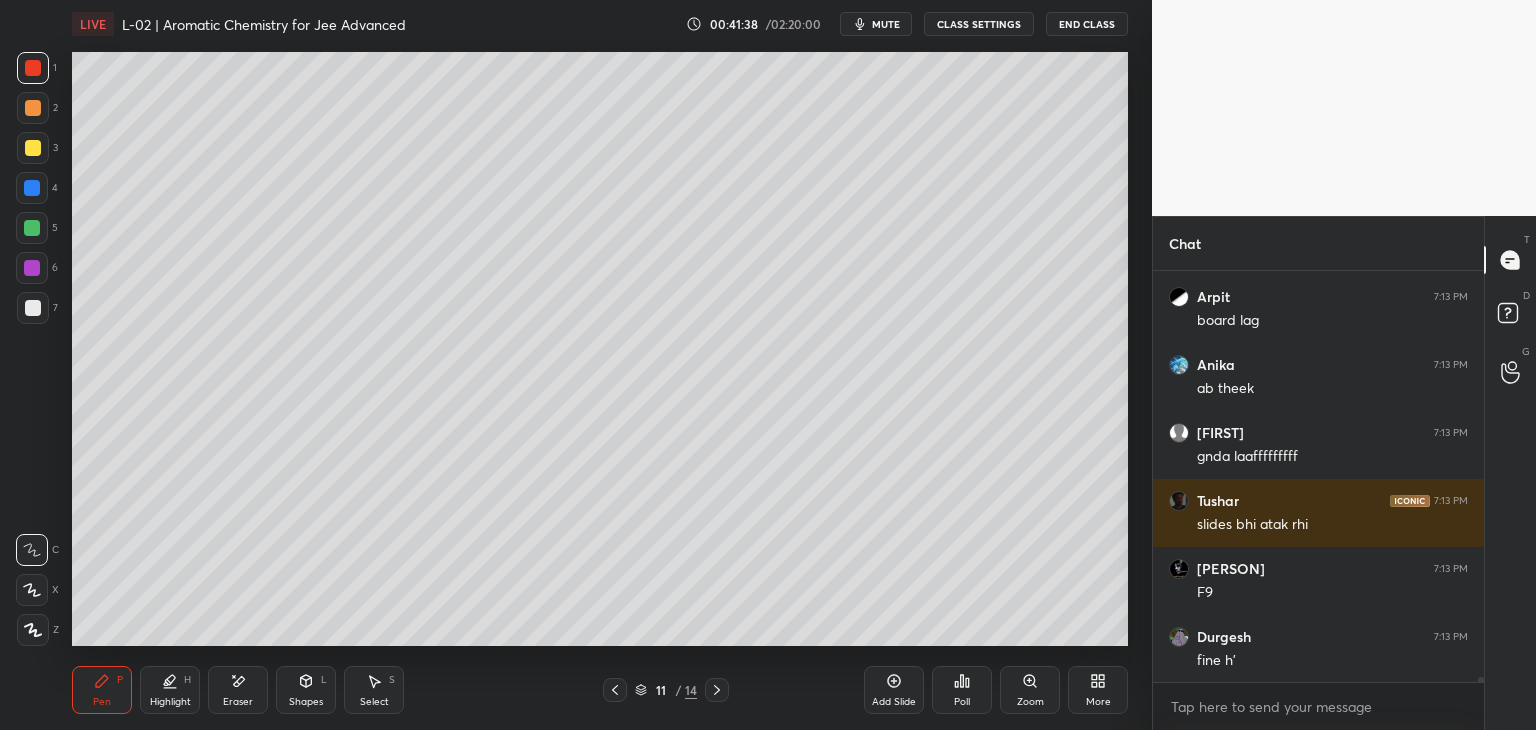click 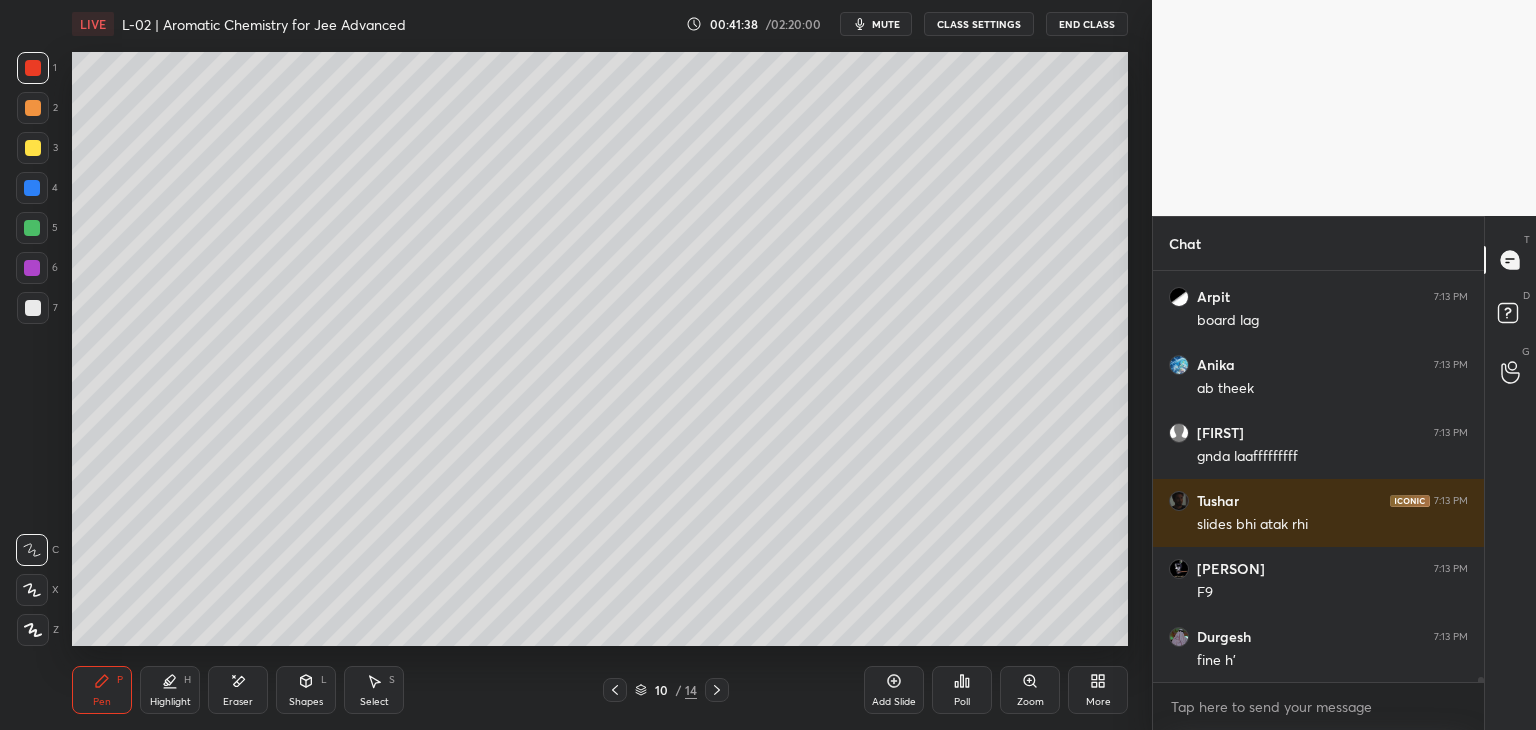 click 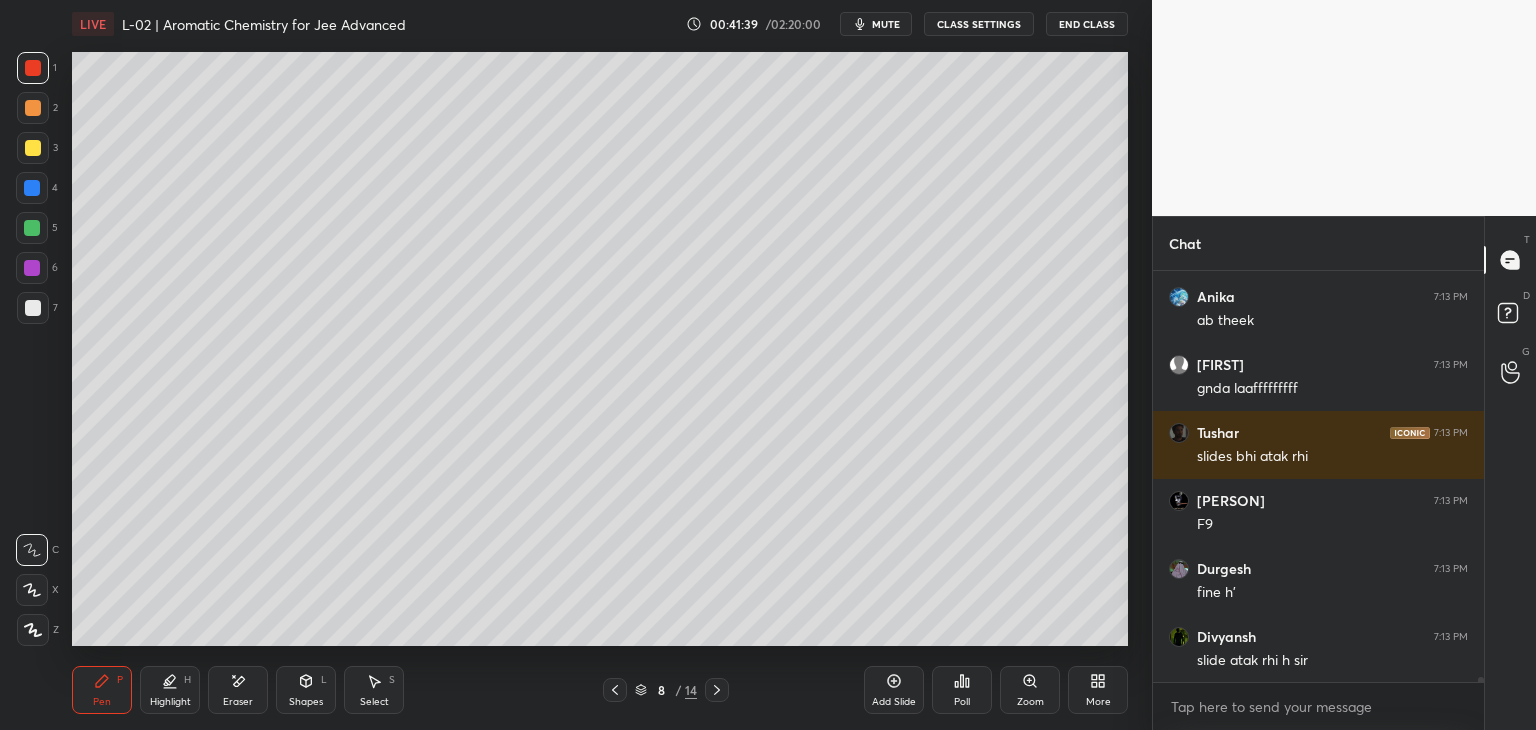 click 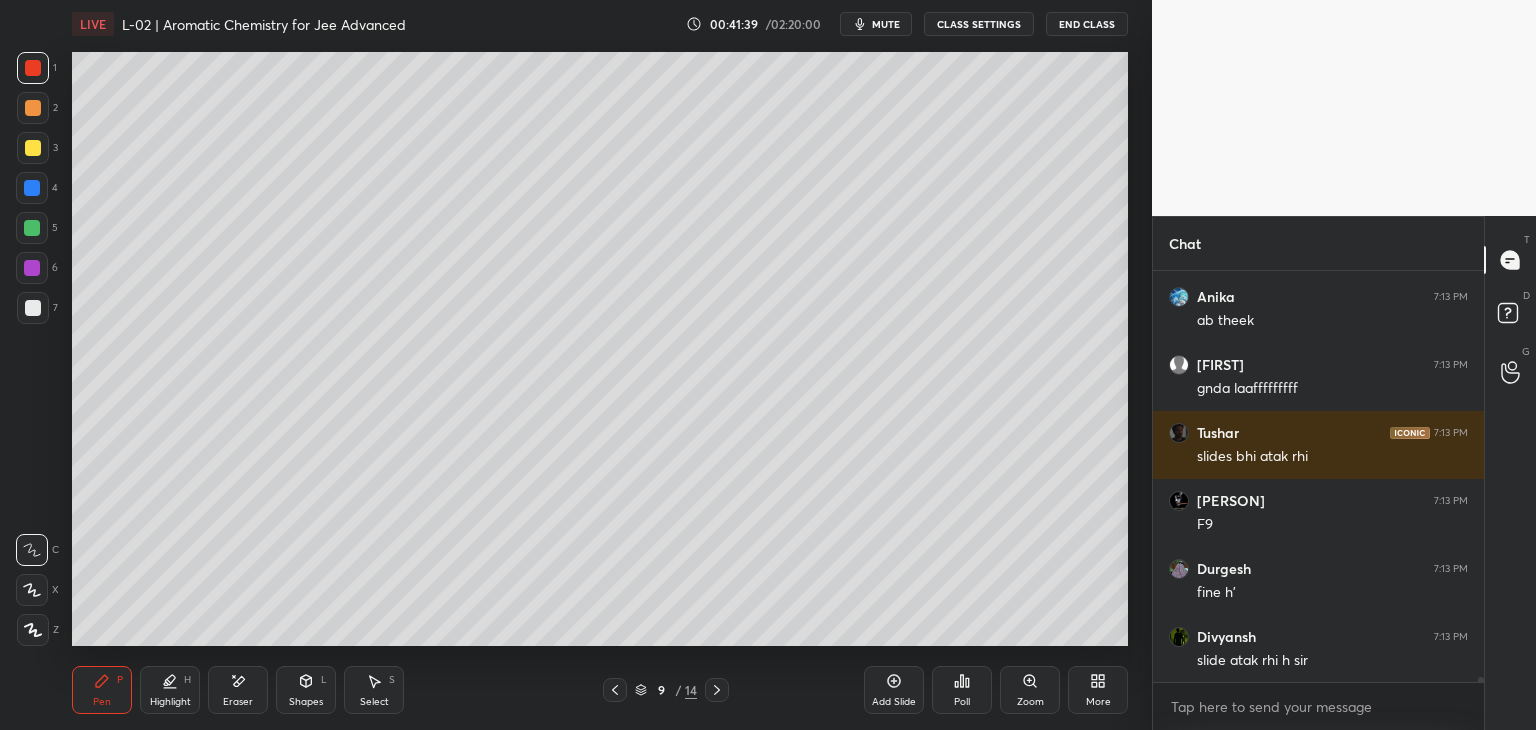 click 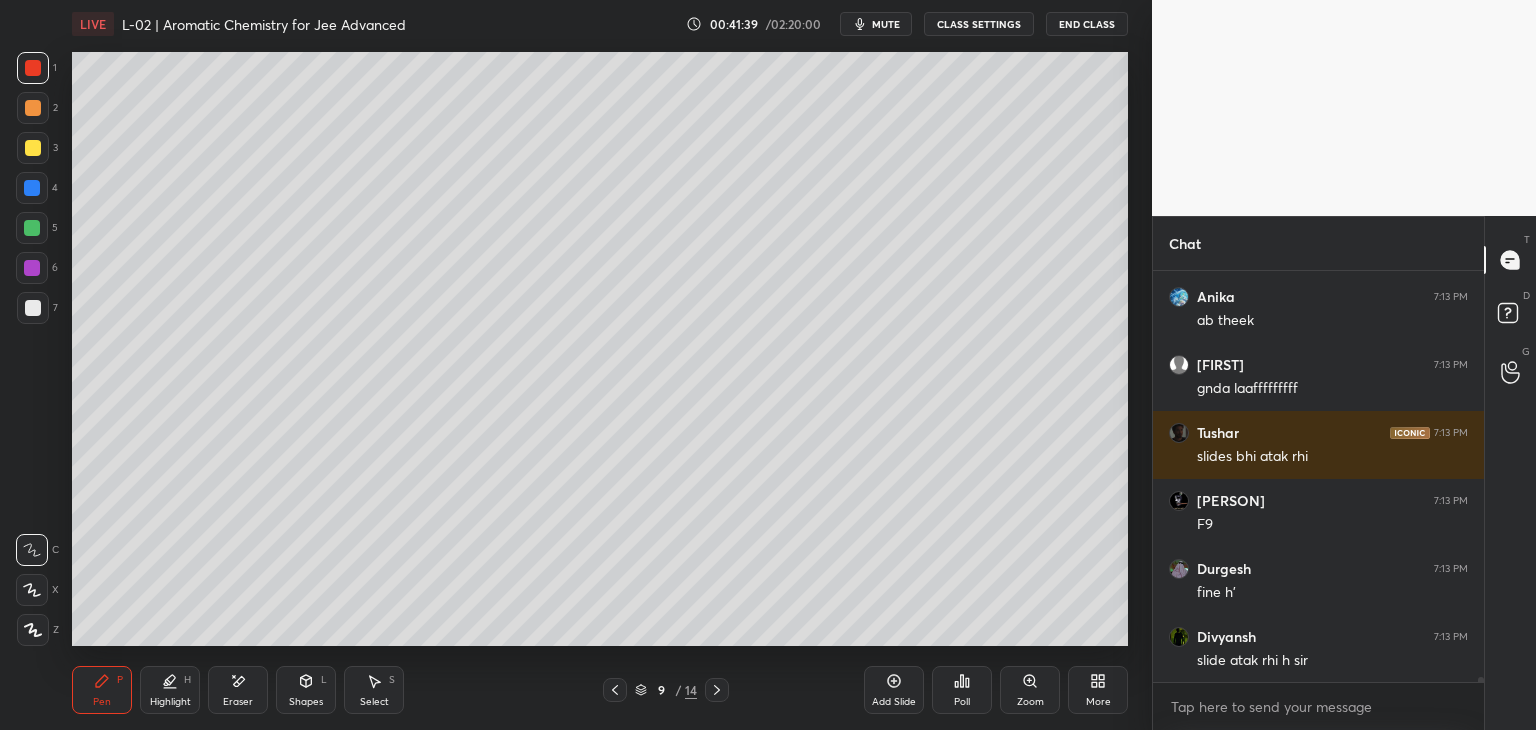 click 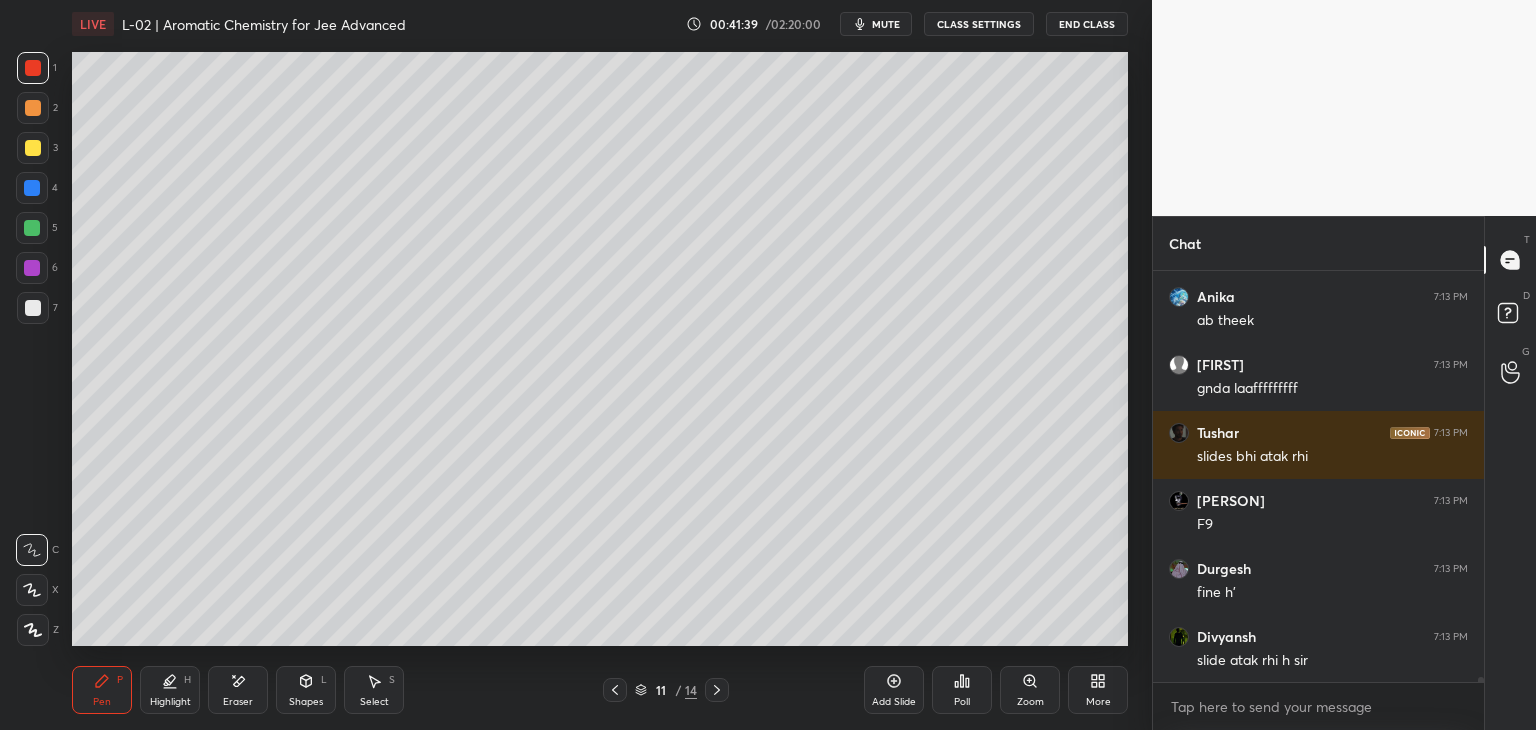 scroll, scrollTop: 34650, scrollLeft: 0, axis: vertical 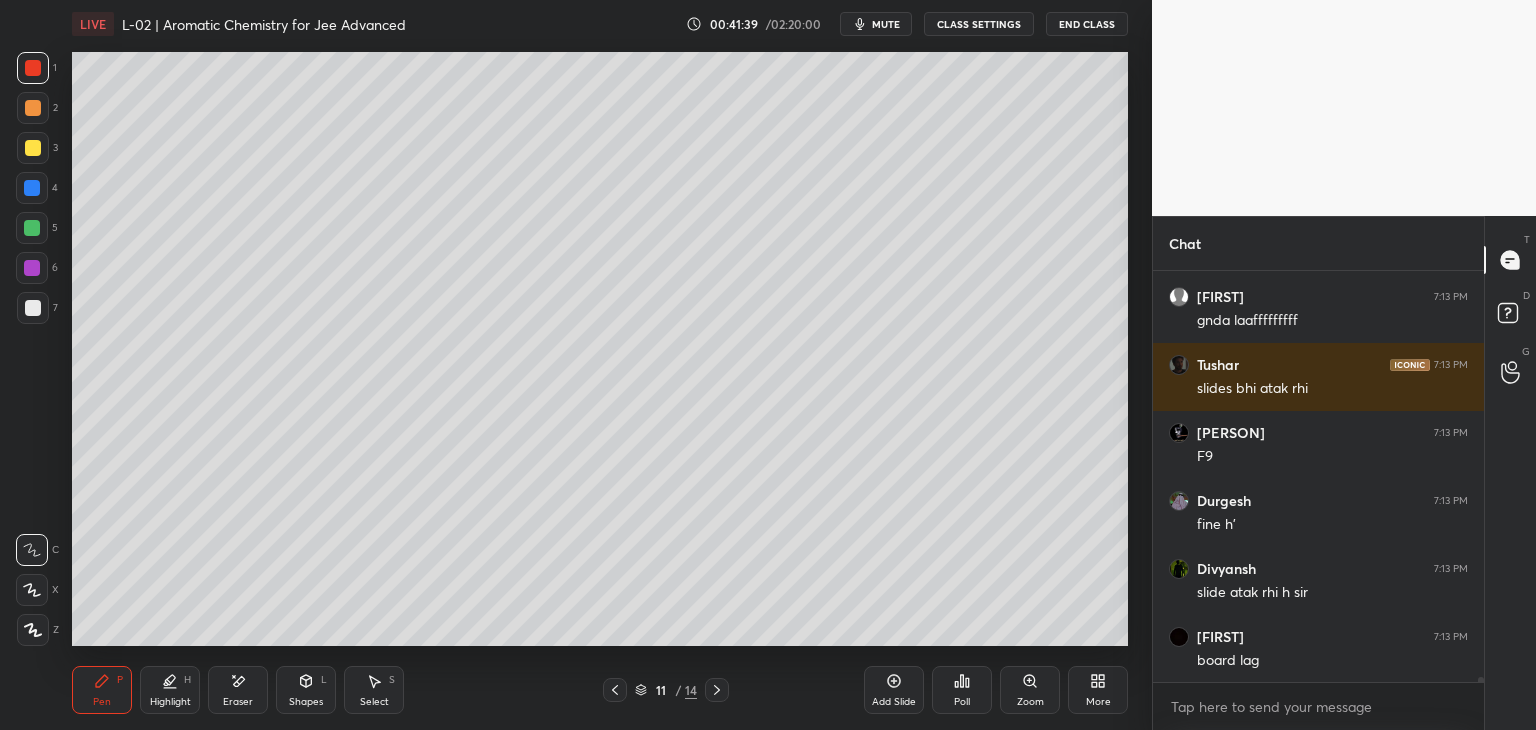 click 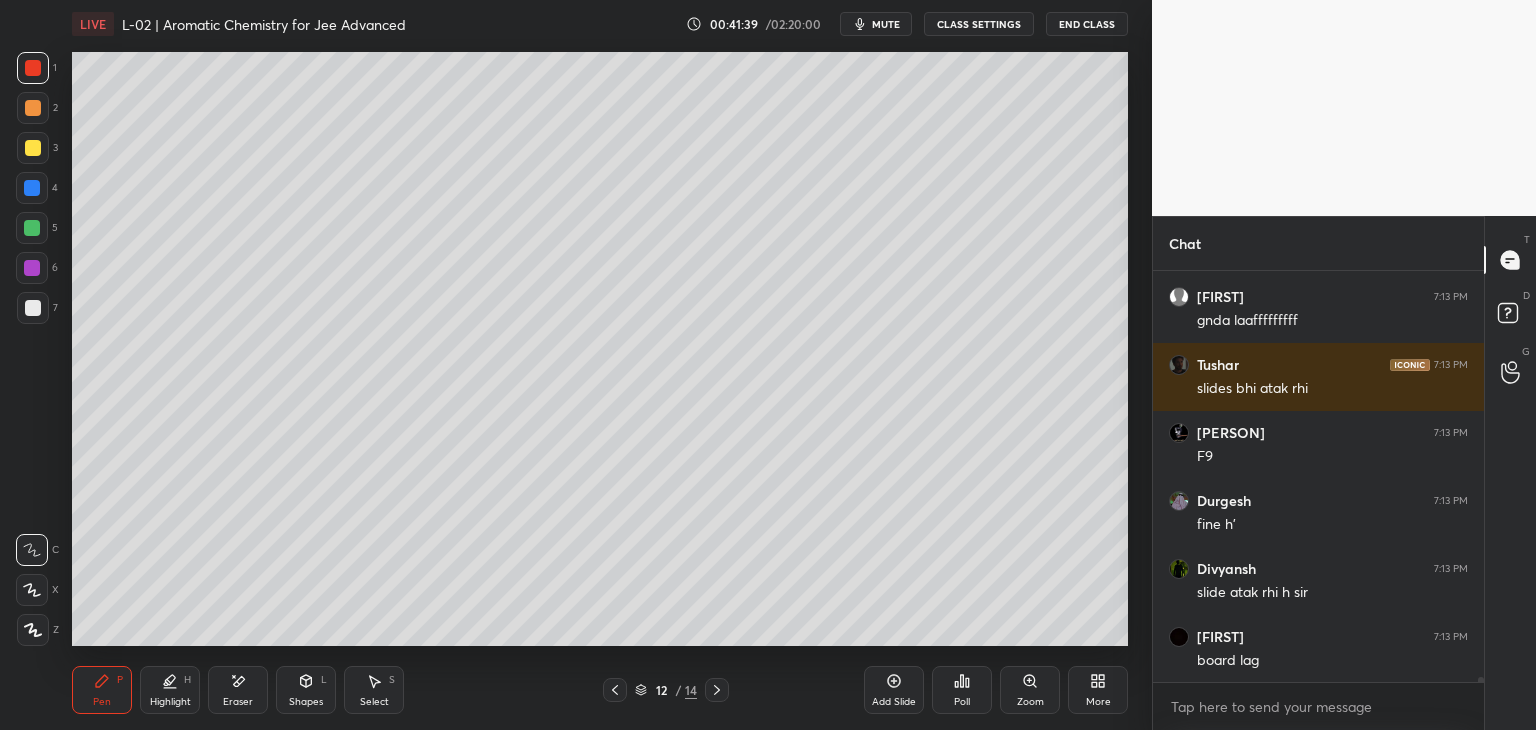 click 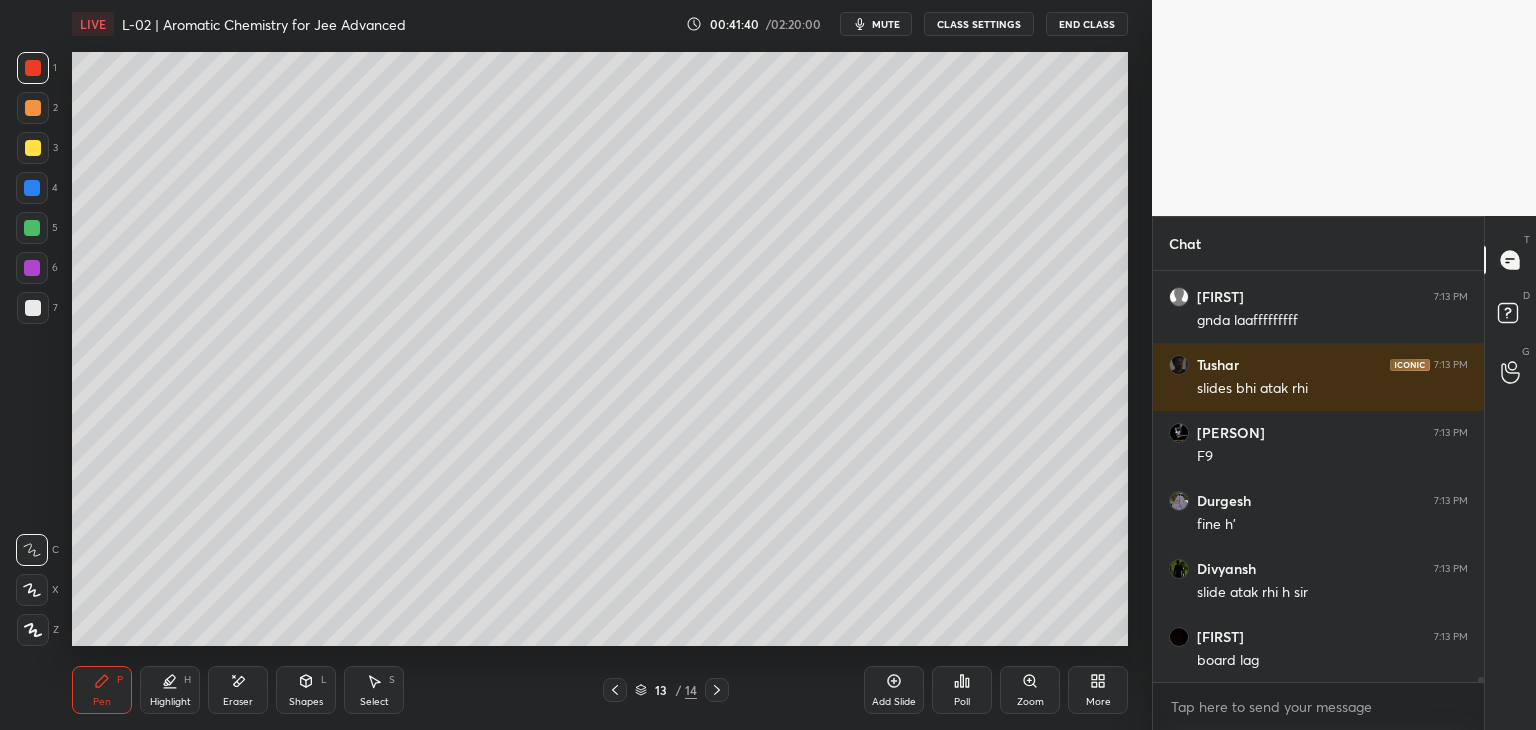 click 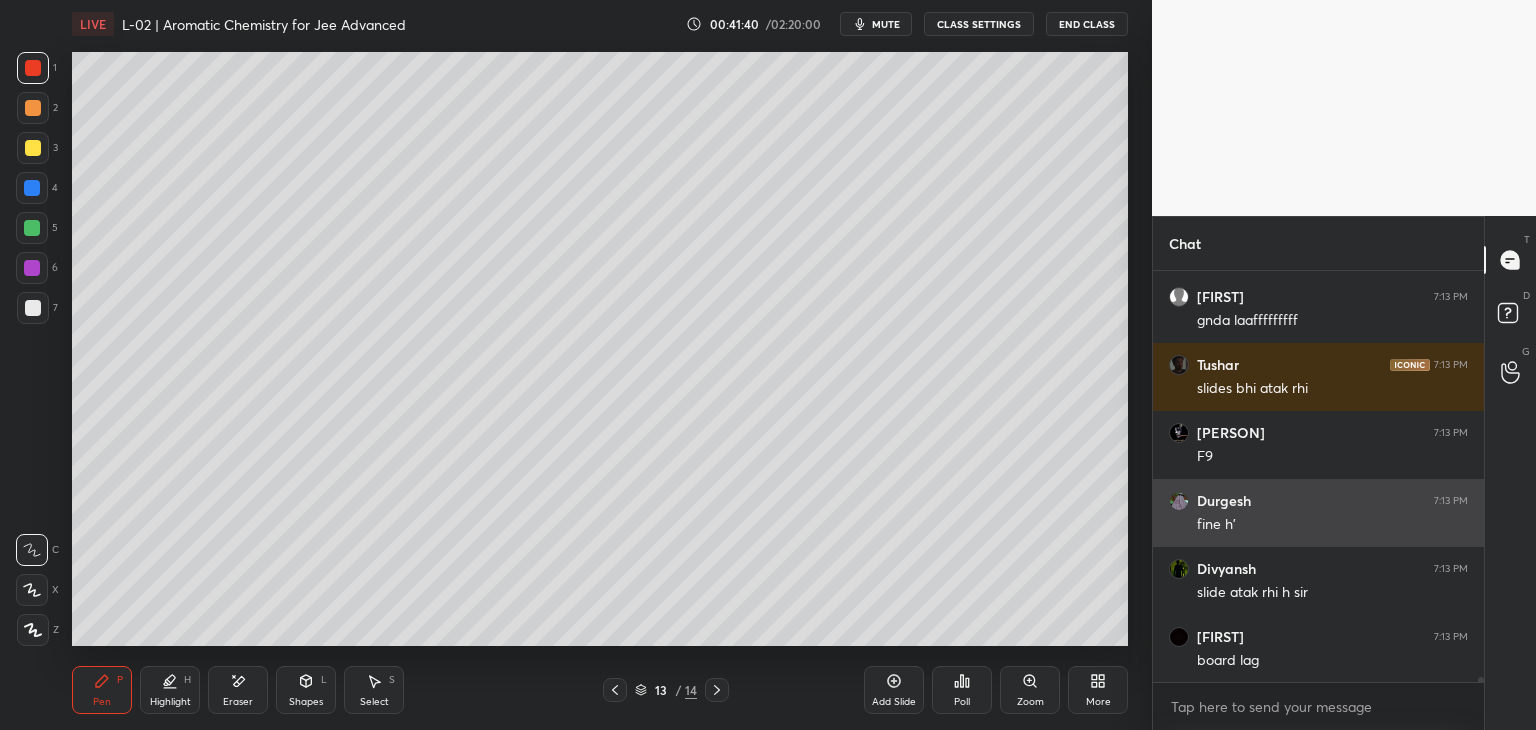 click 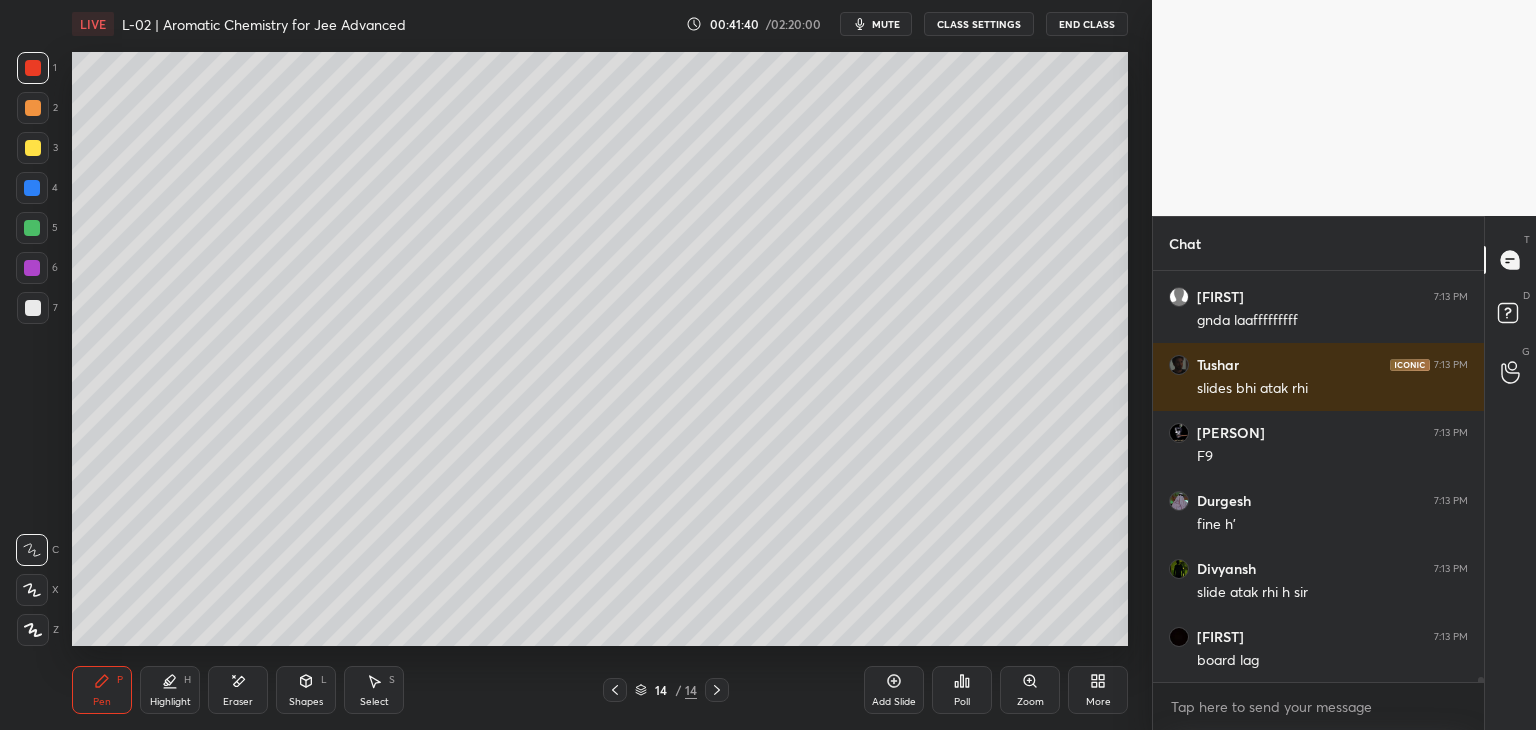 click 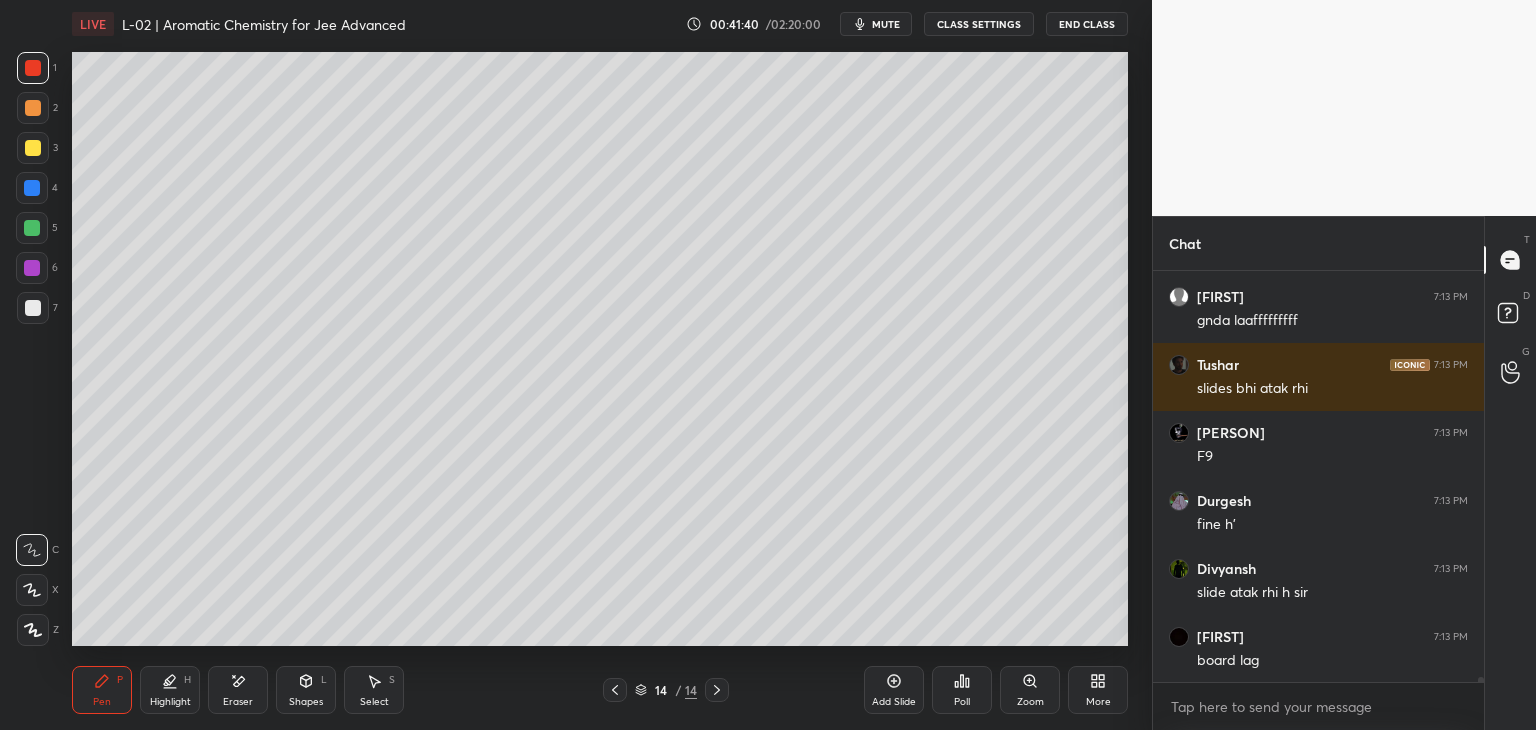 click 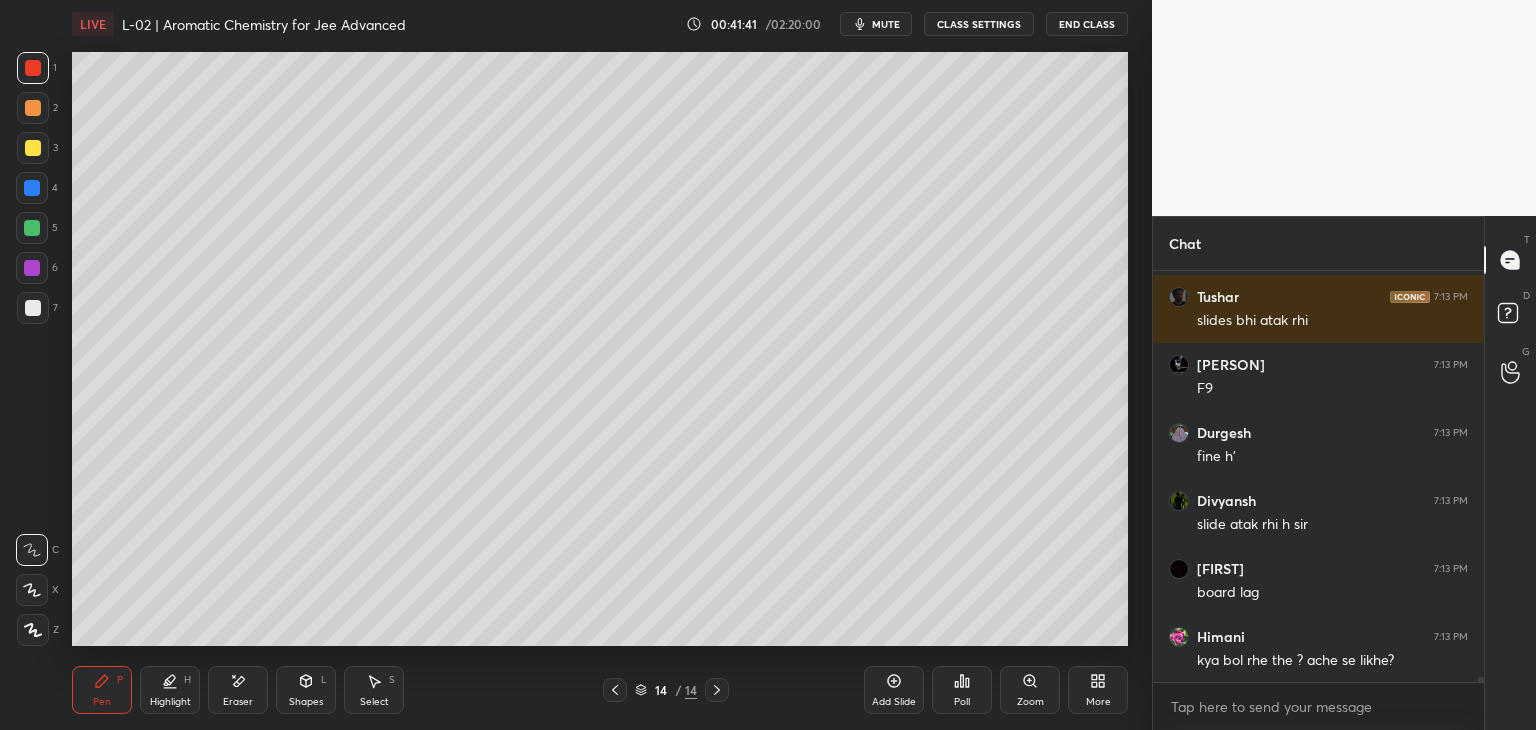 click 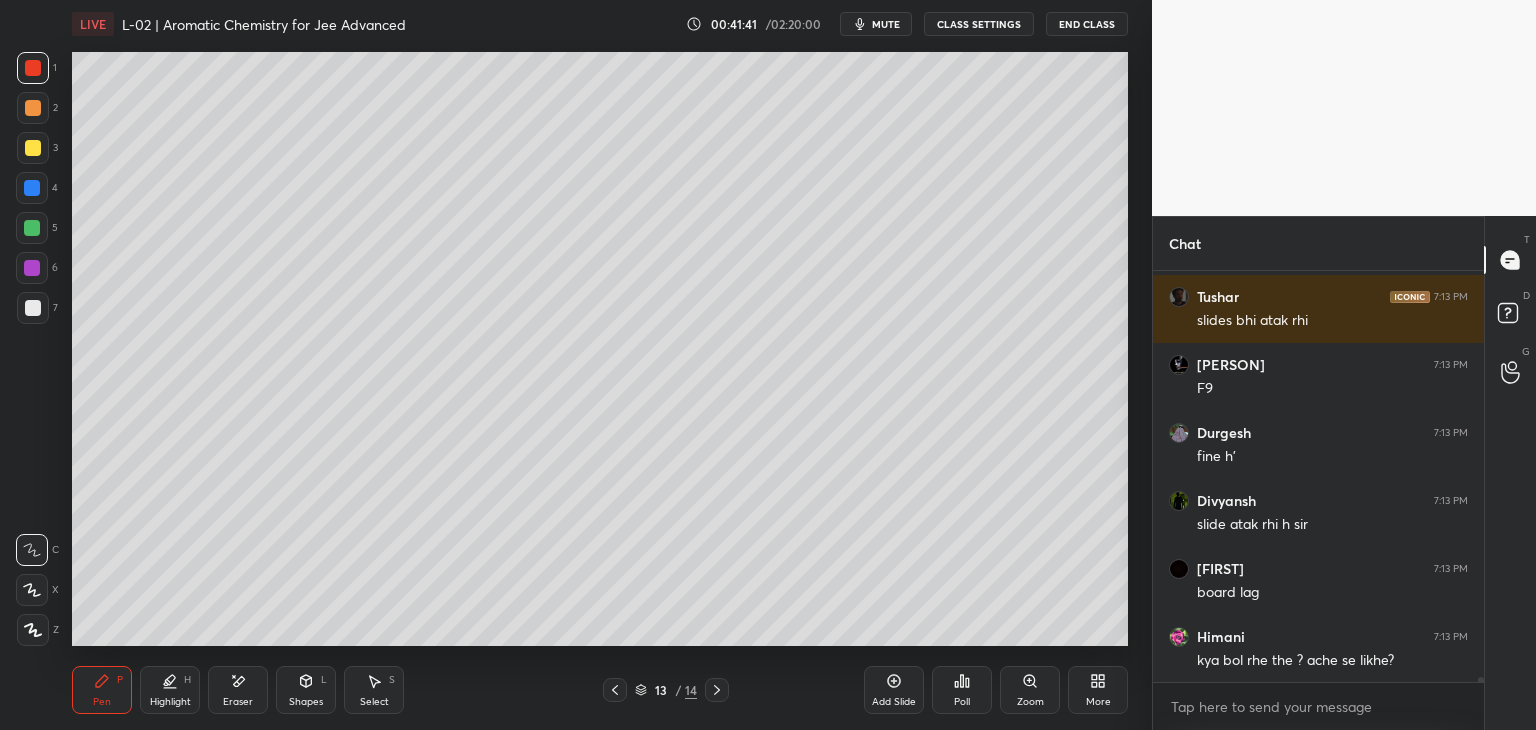 click 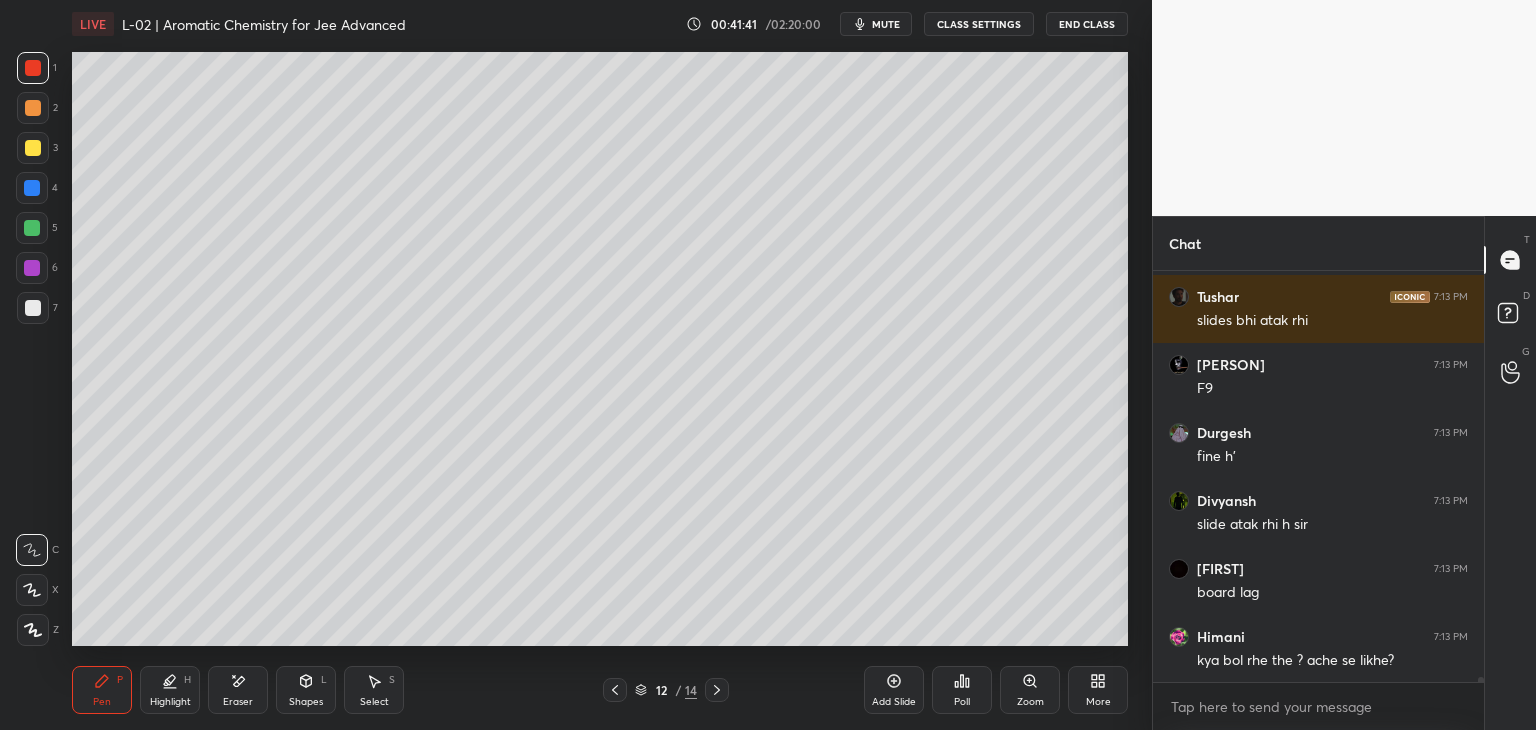 click 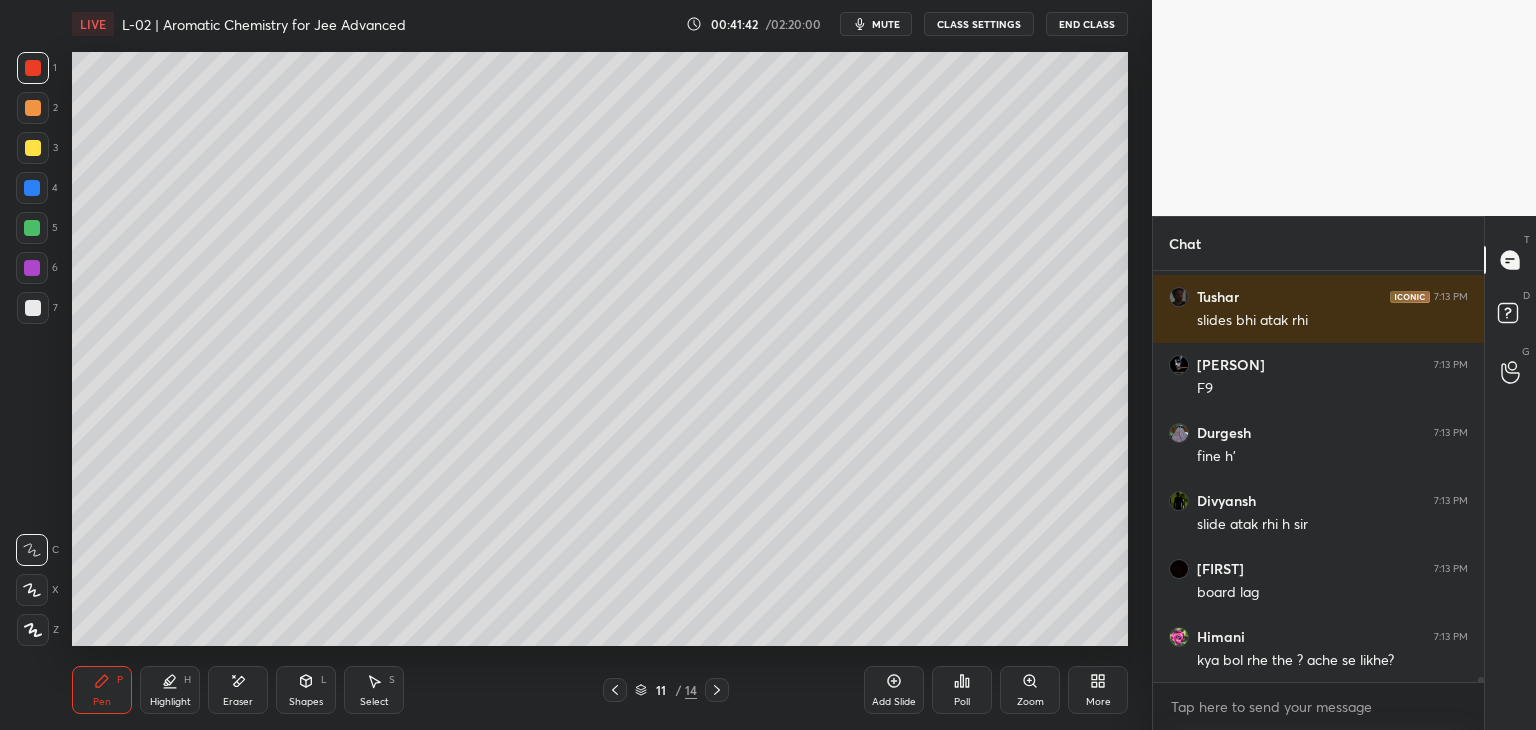 click 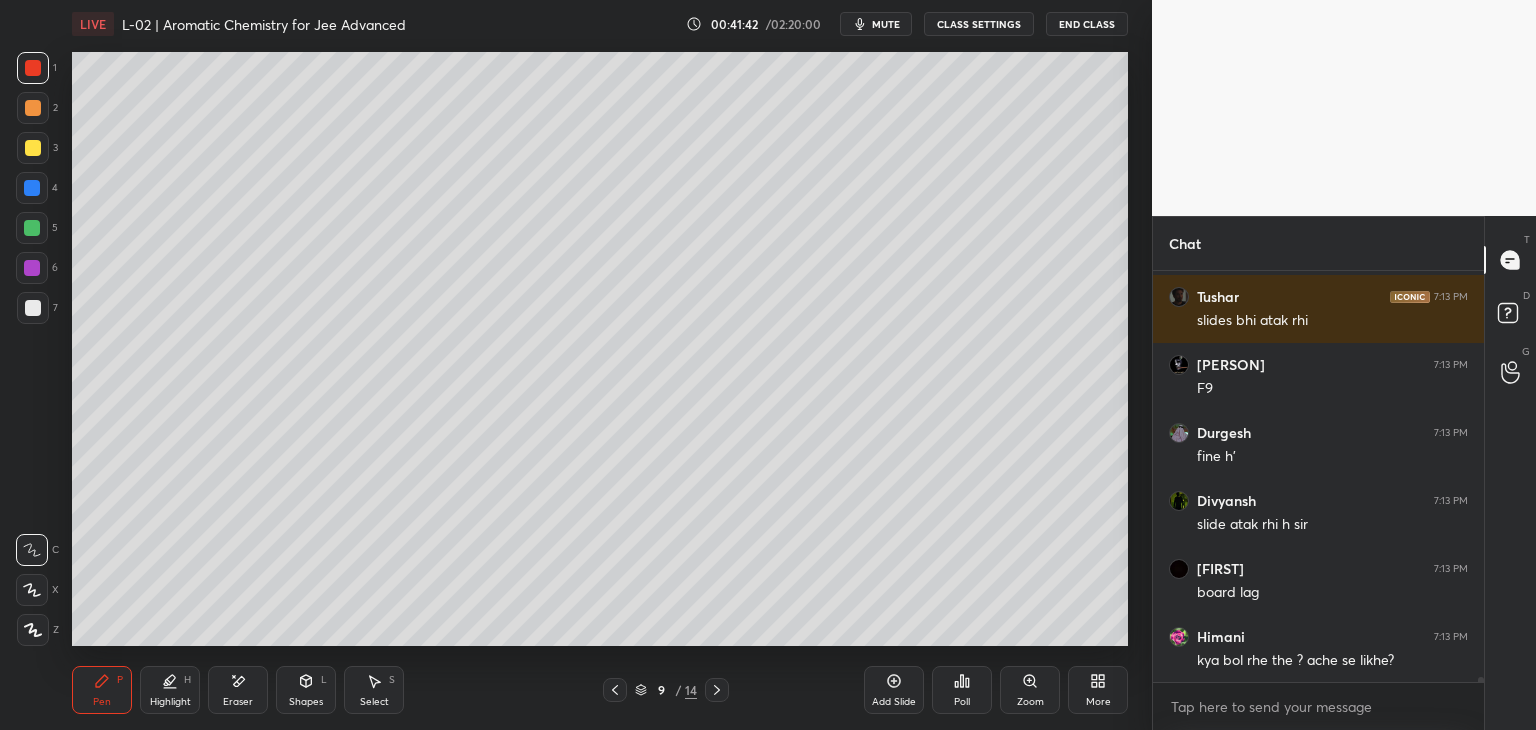 click 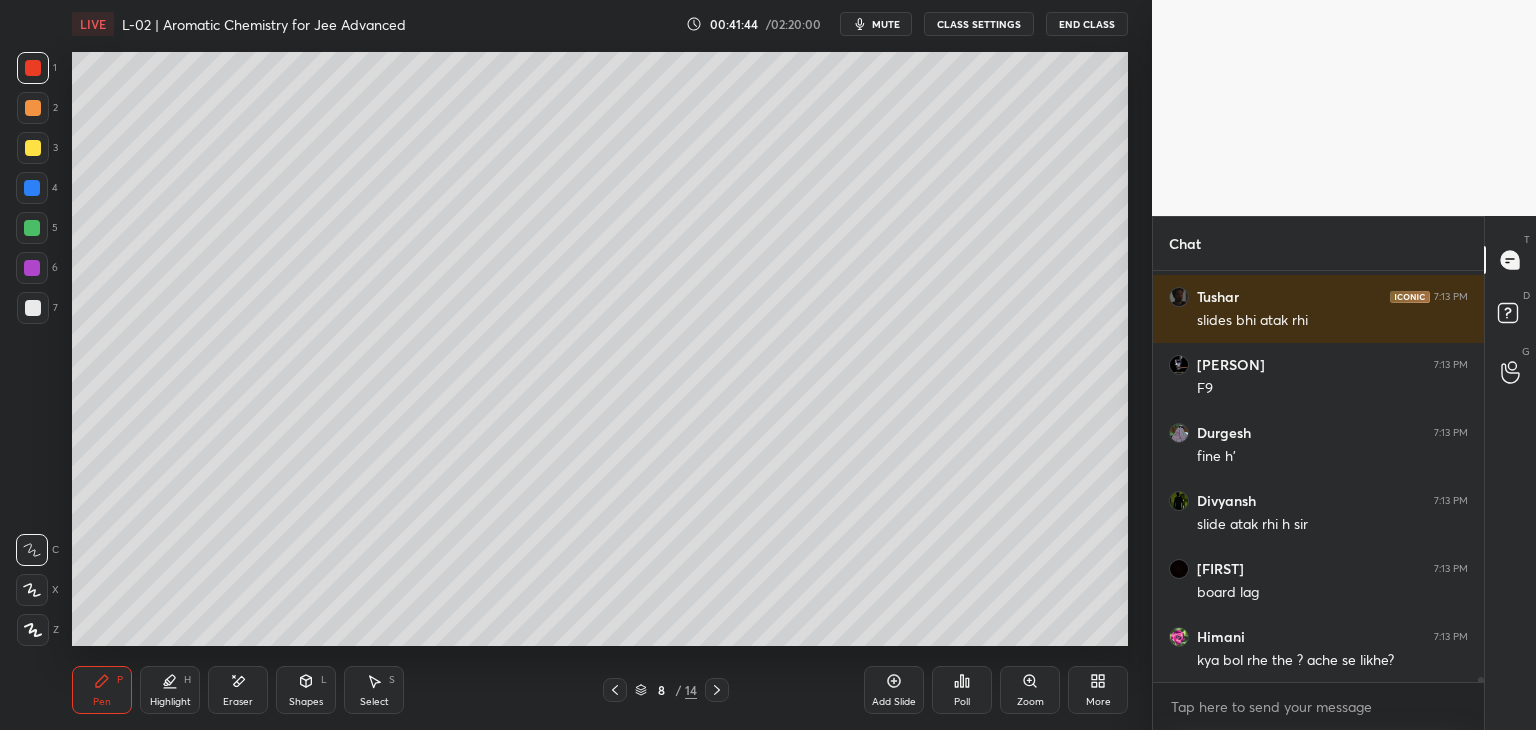 click 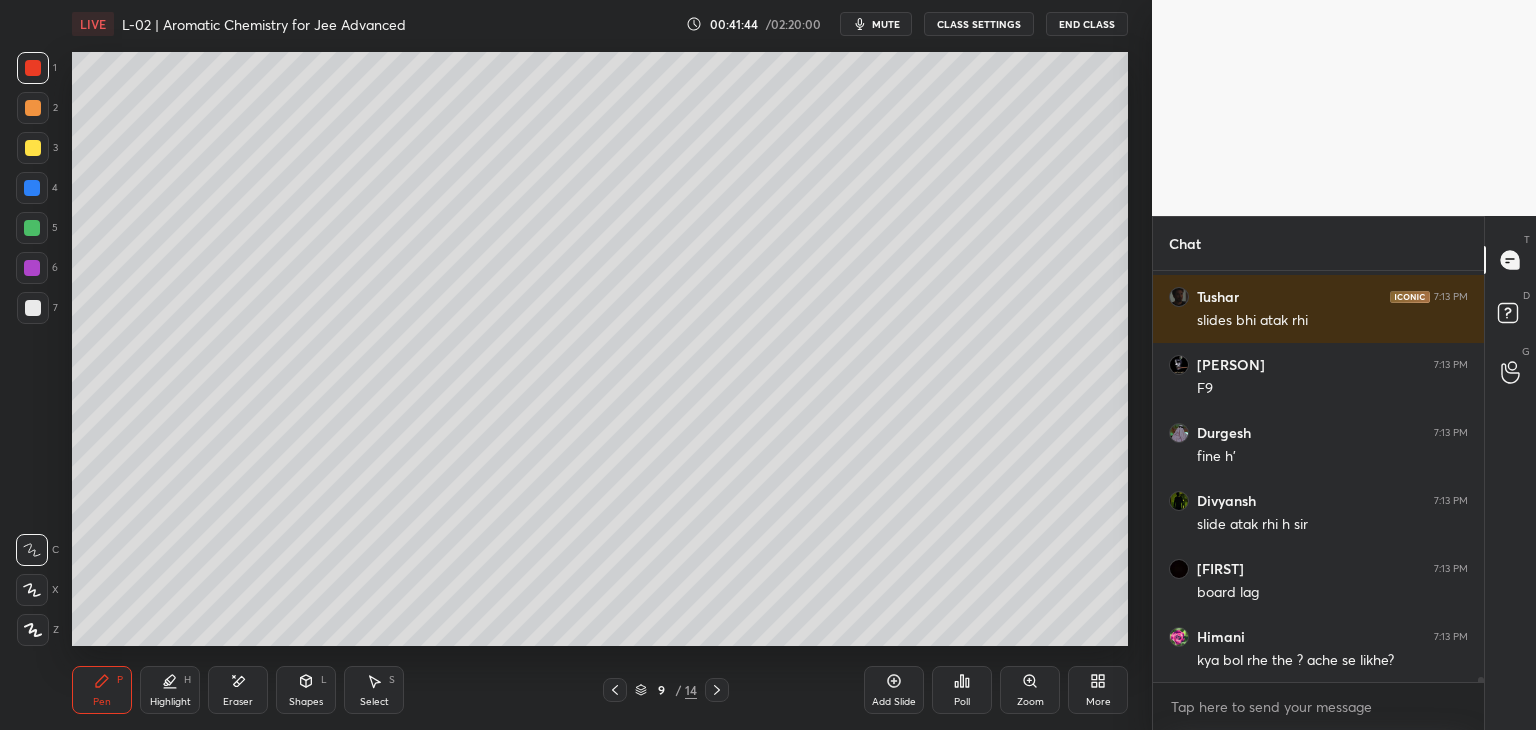 click 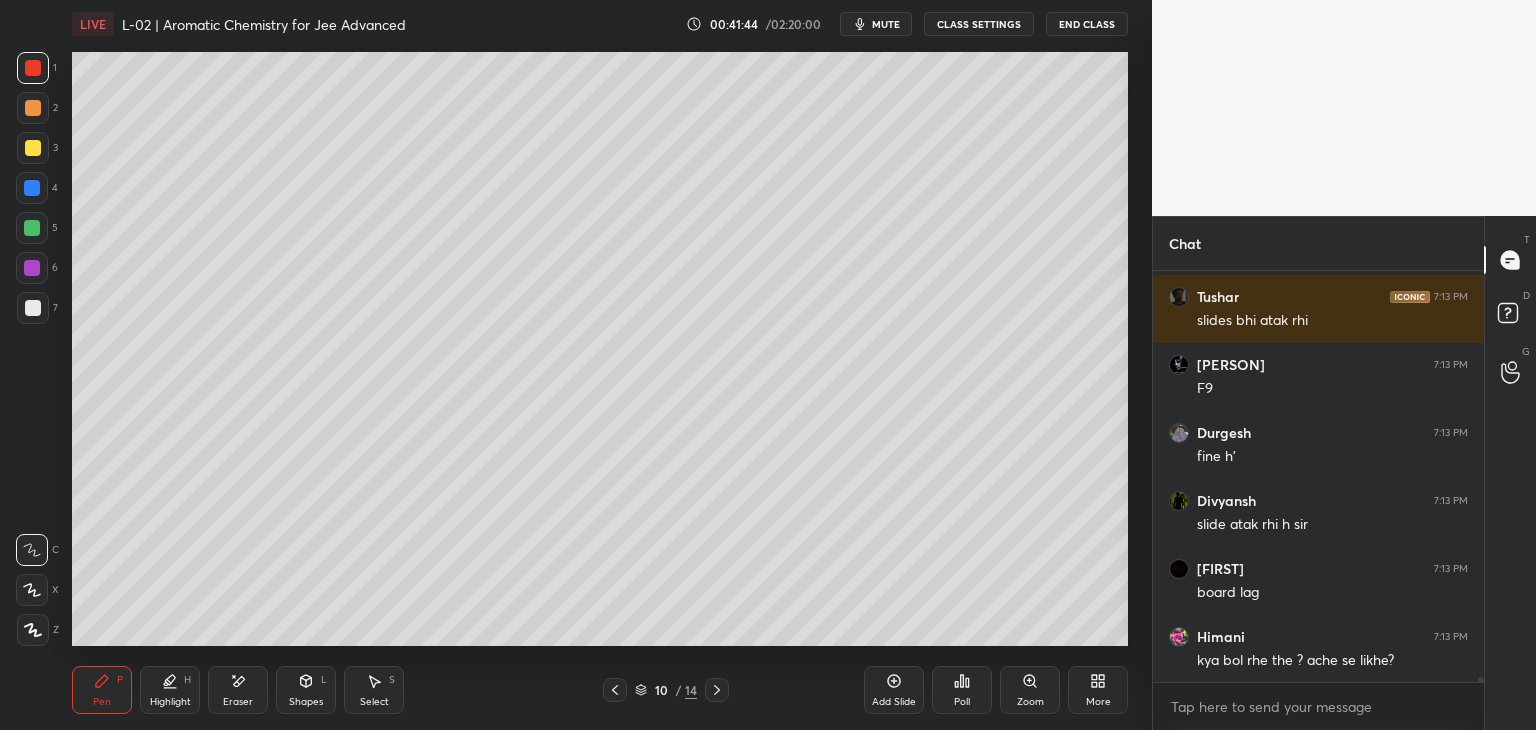 click 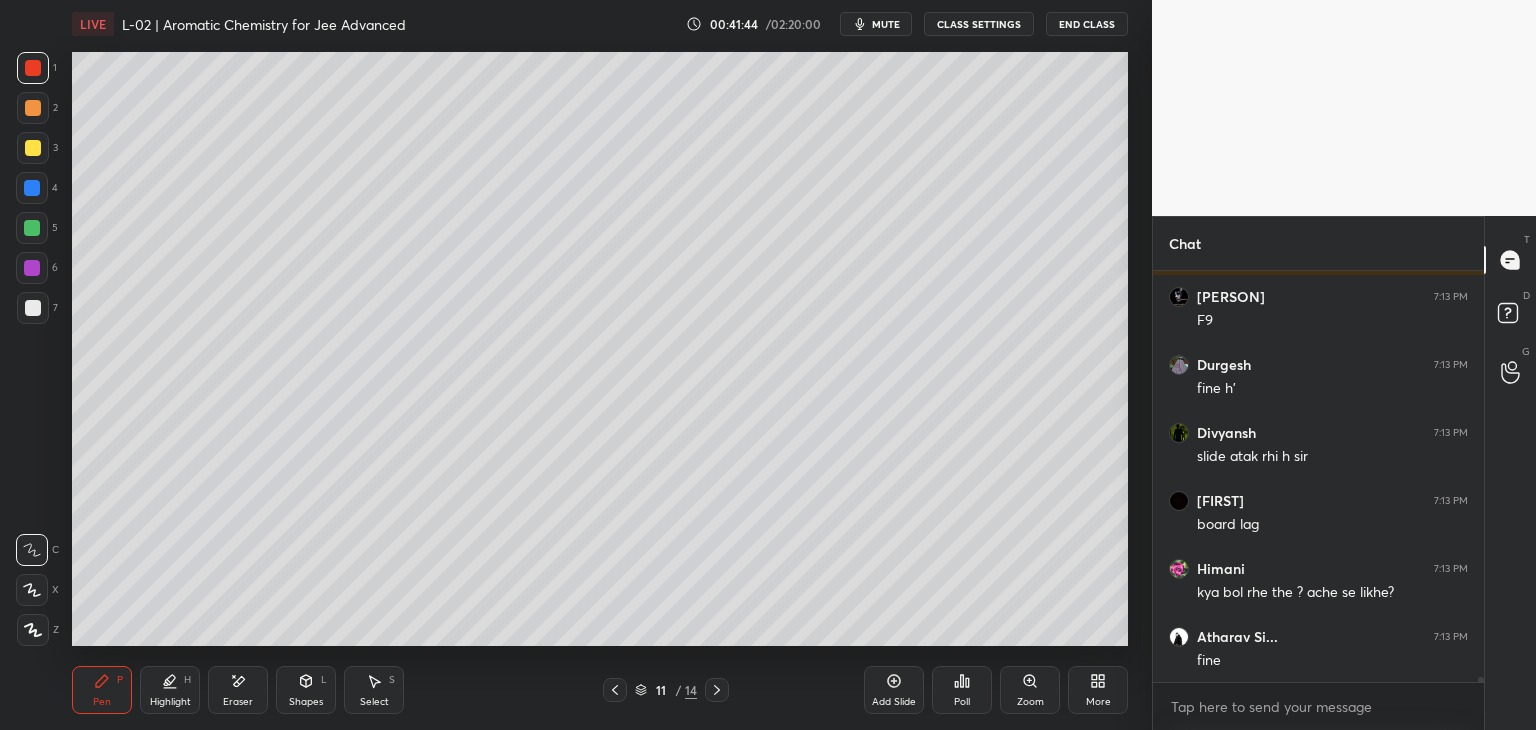 click 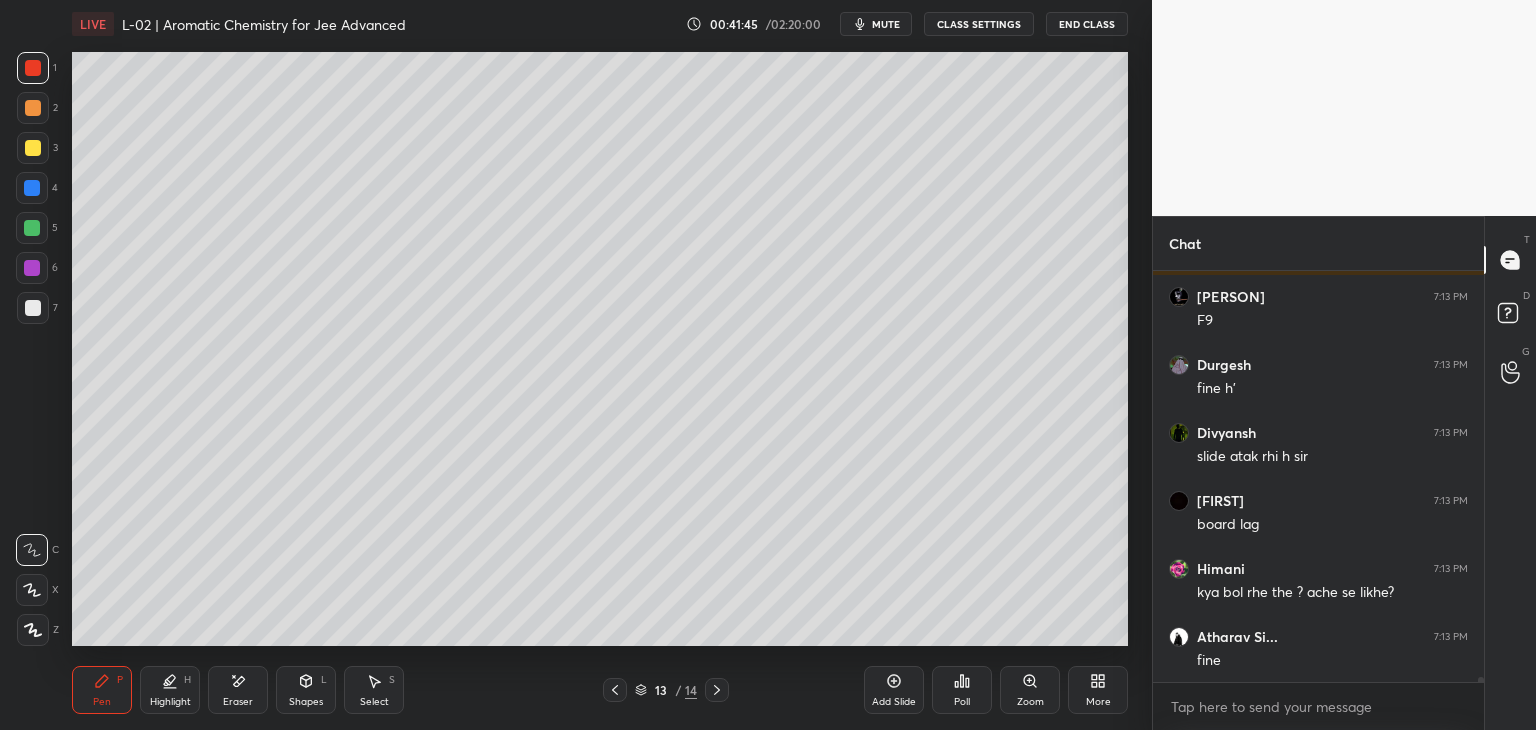 click 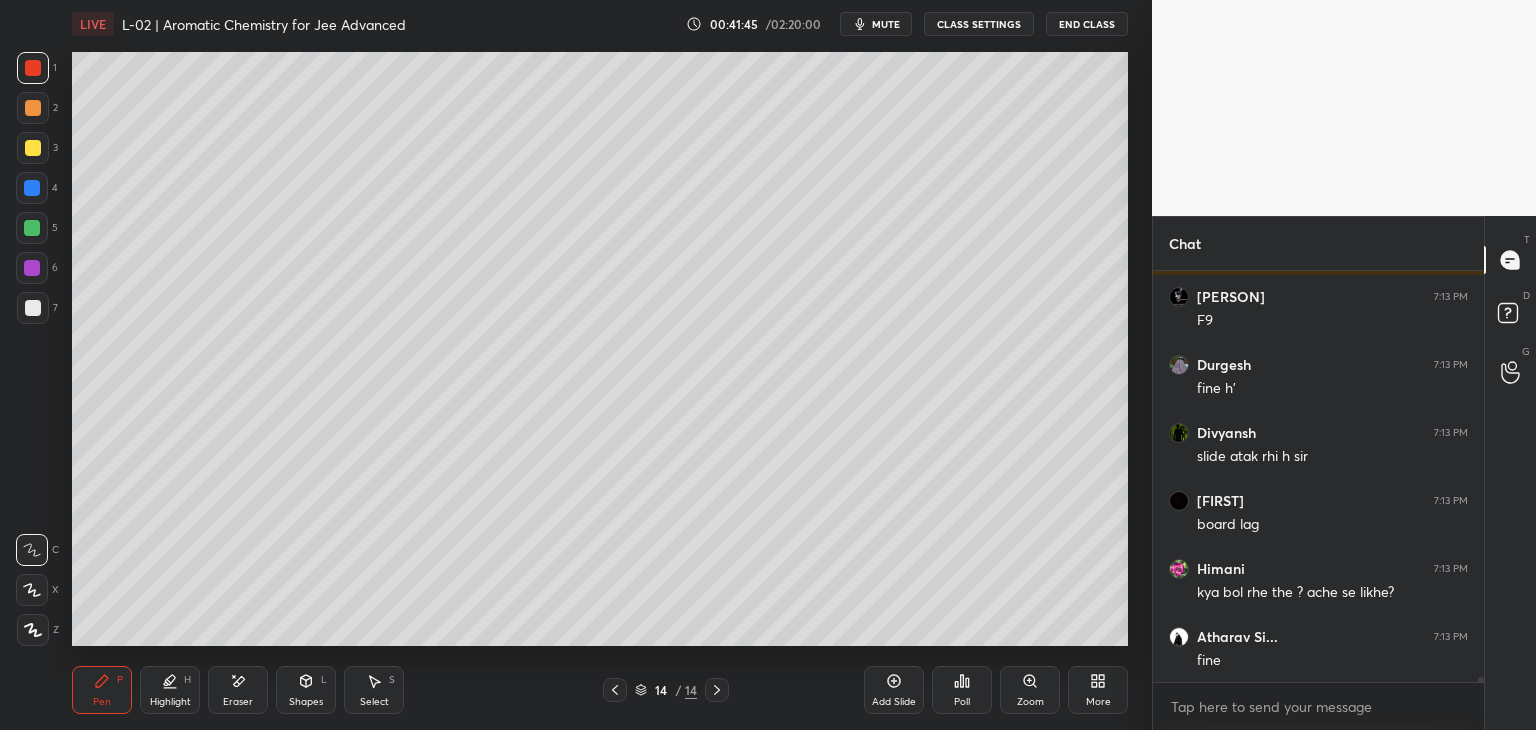 click 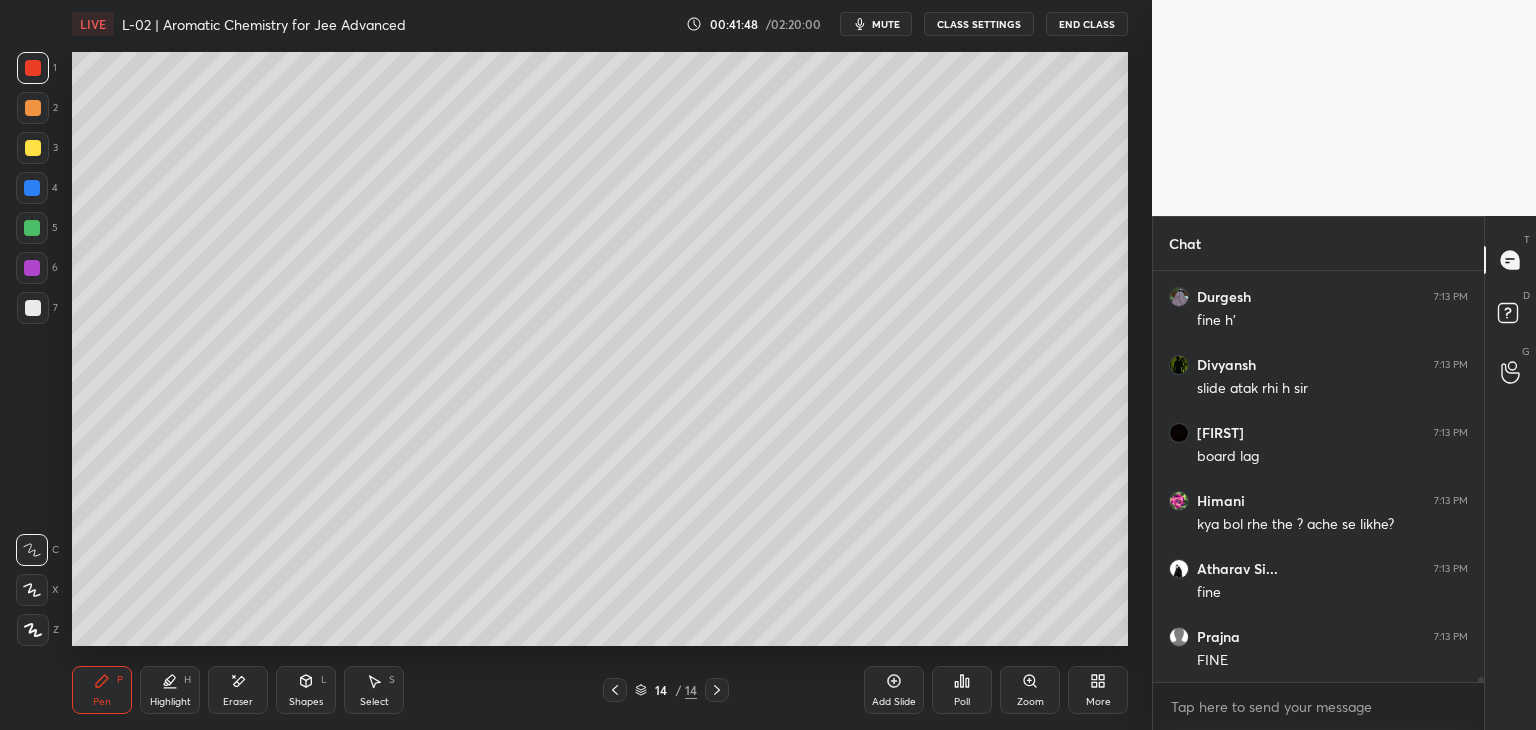 scroll, scrollTop: 34922, scrollLeft: 0, axis: vertical 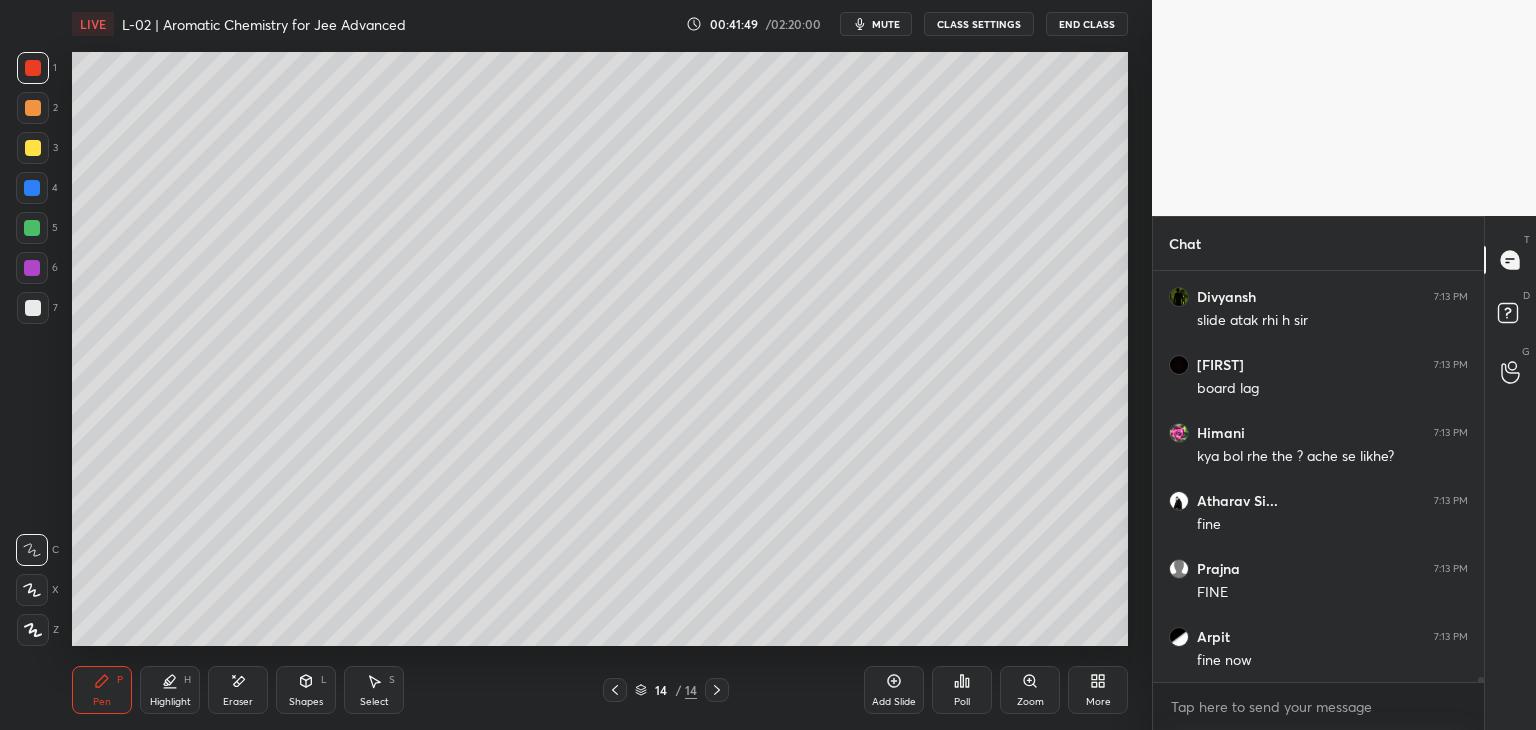 click 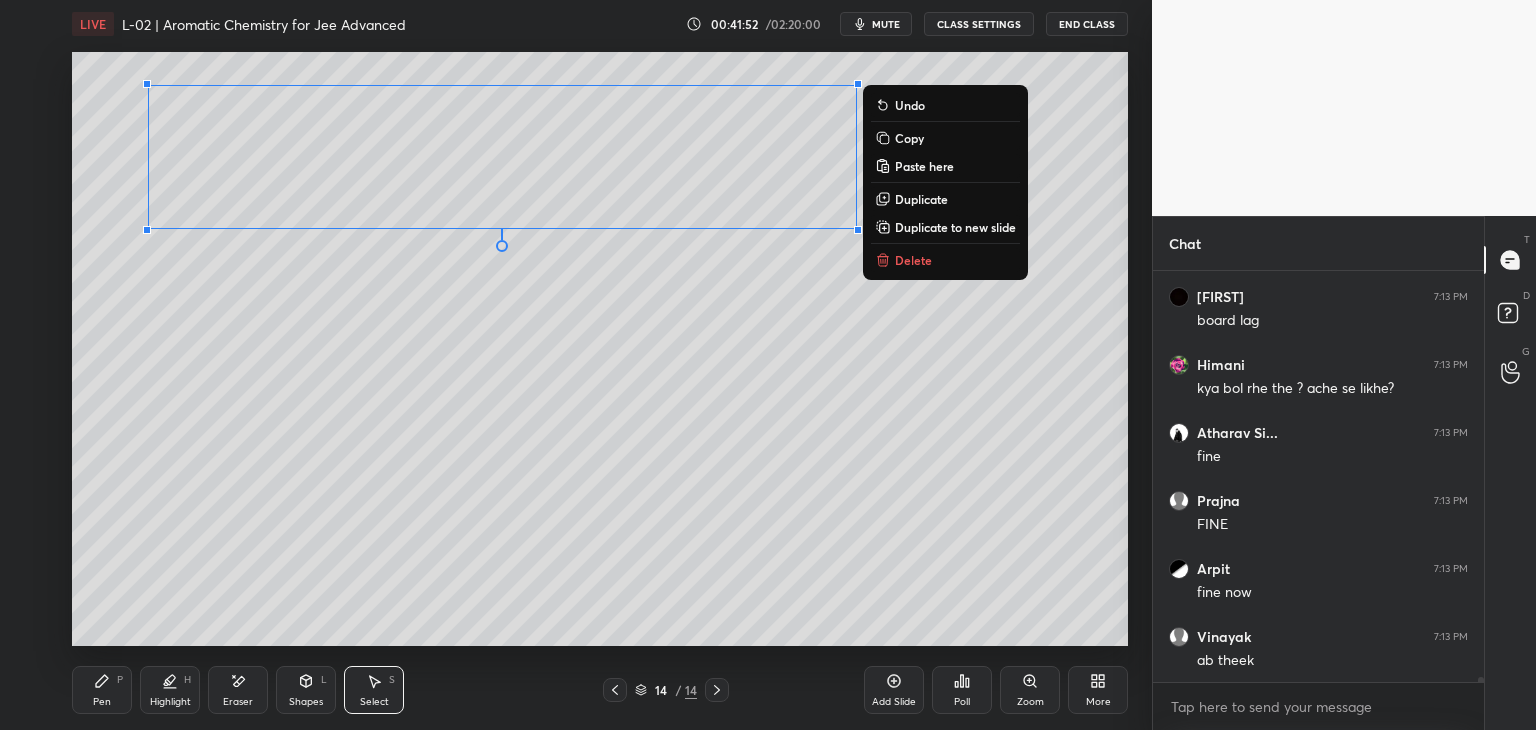 click on "0 ° Undo Copy Paste here Duplicate Duplicate to new slide Delete" at bounding box center [600, 349] 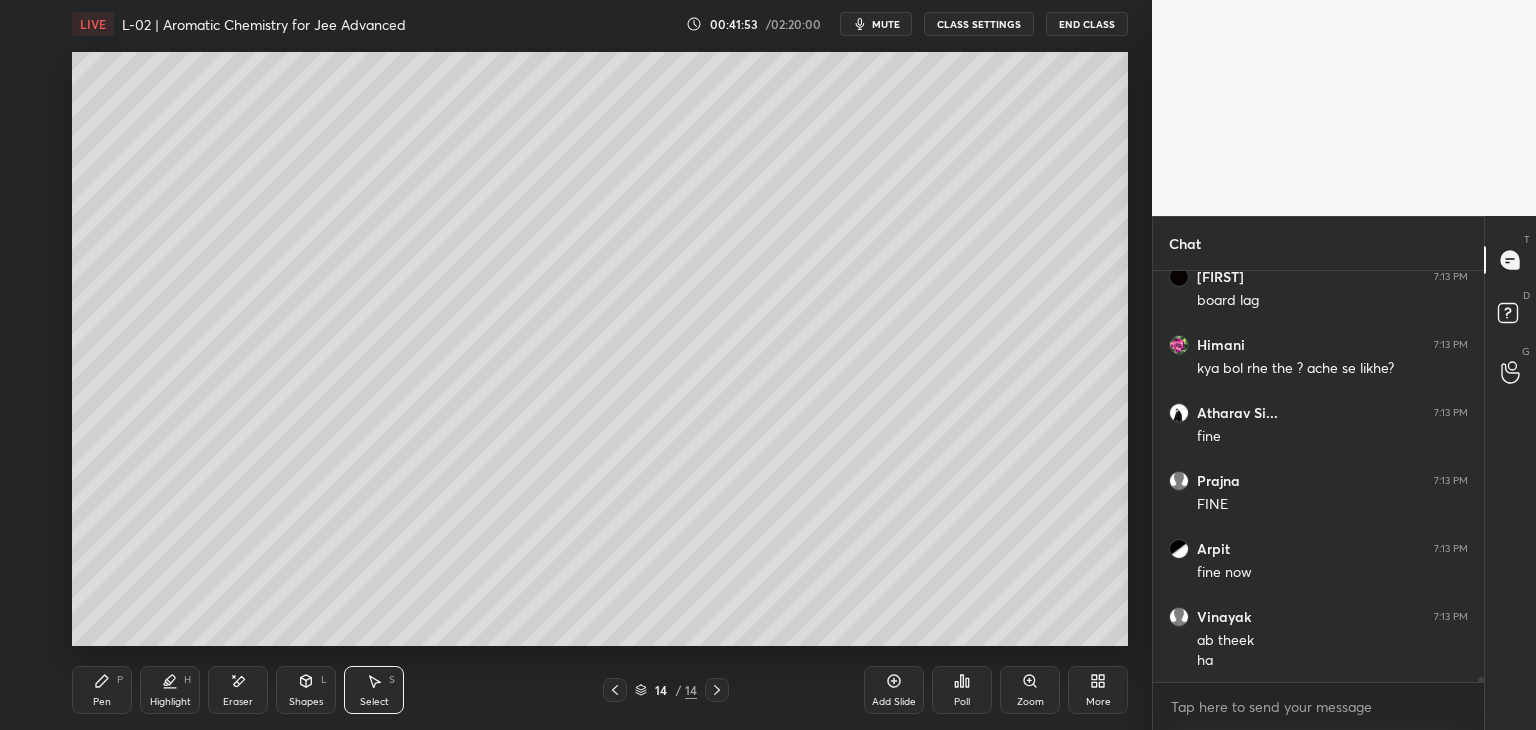click on "Pen P" at bounding box center [102, 690] 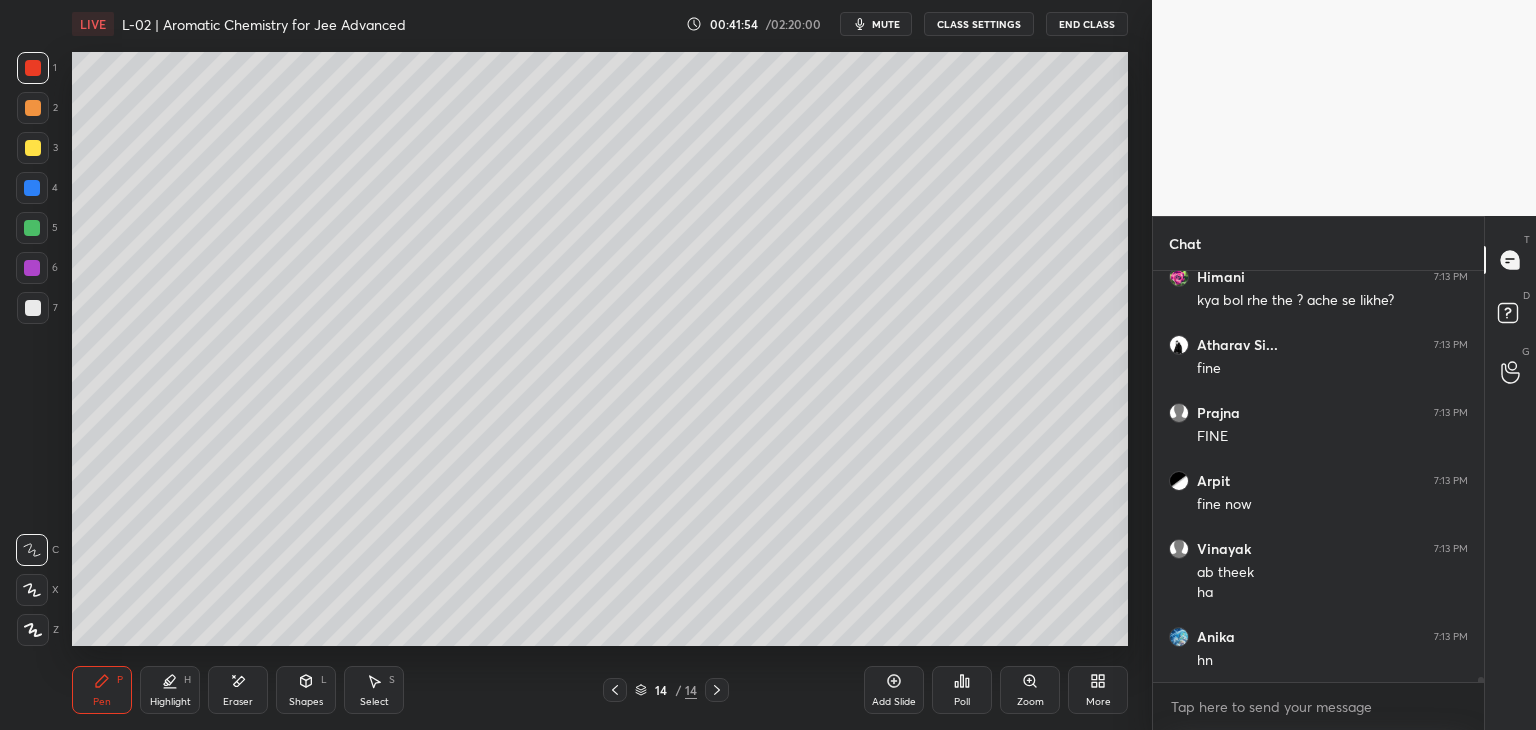 scroll, scrollTop: 35214, scrollLeft: 0, axis: vertical 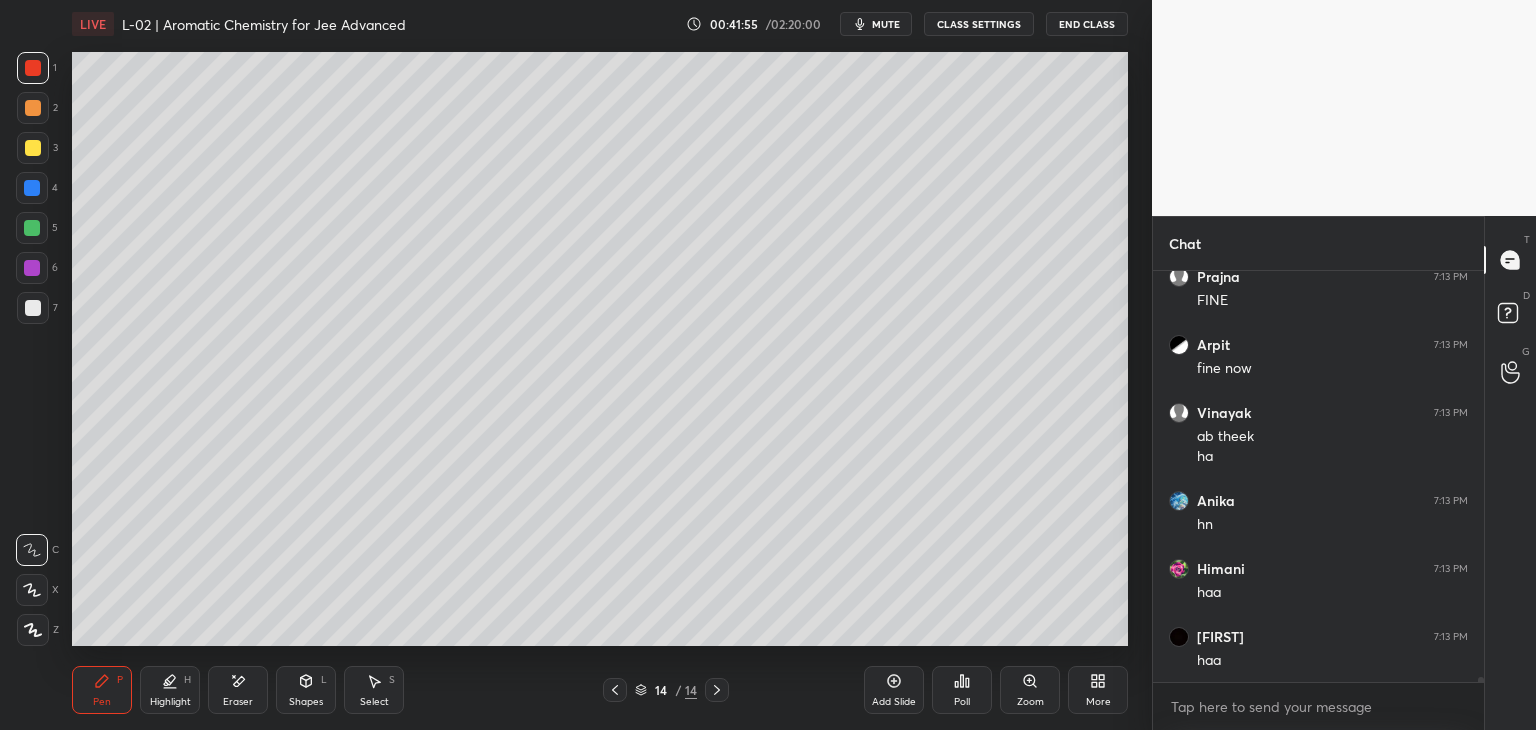 click at bounding box center (33, 108) 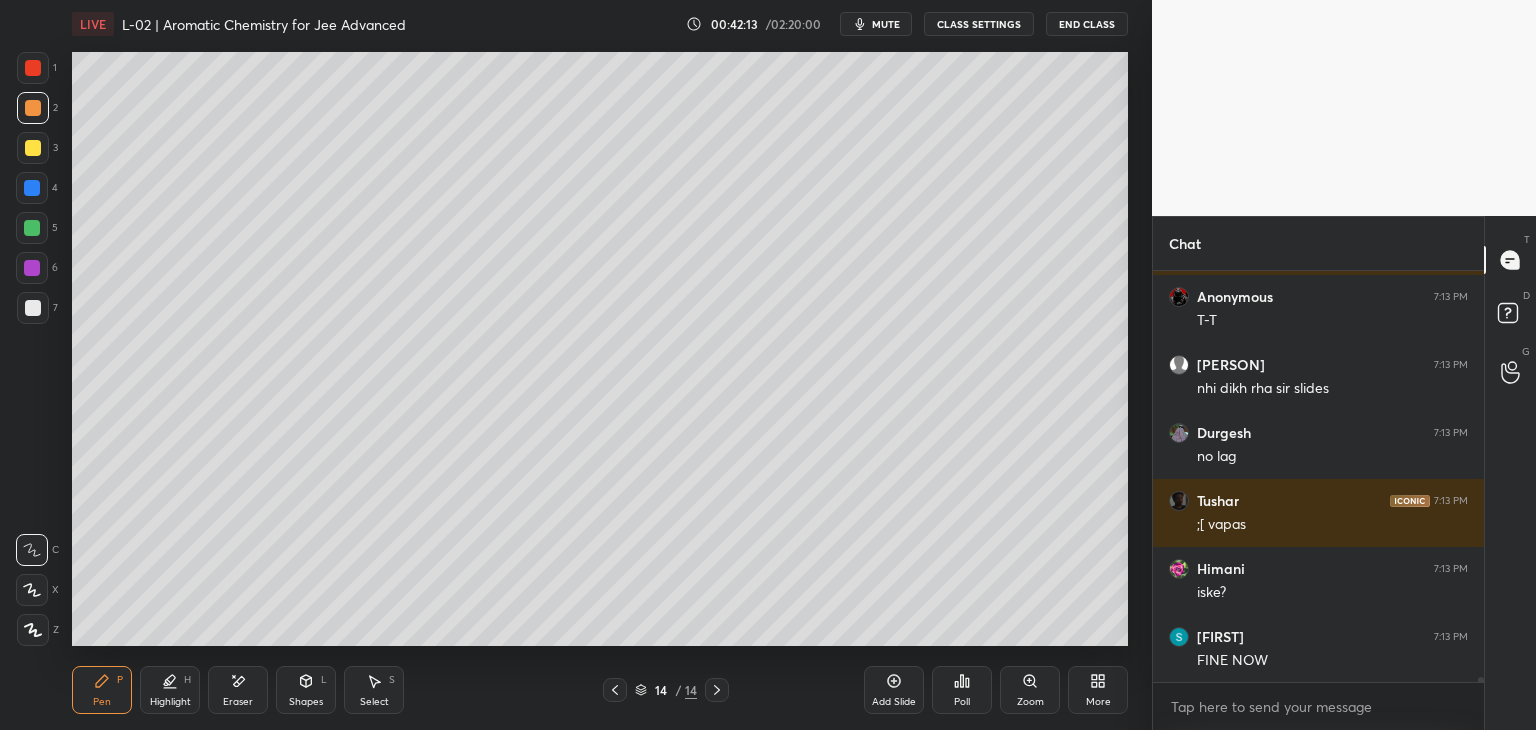 scroll, scrollTop: 36914, scrollLeft: 0, axis: vertical 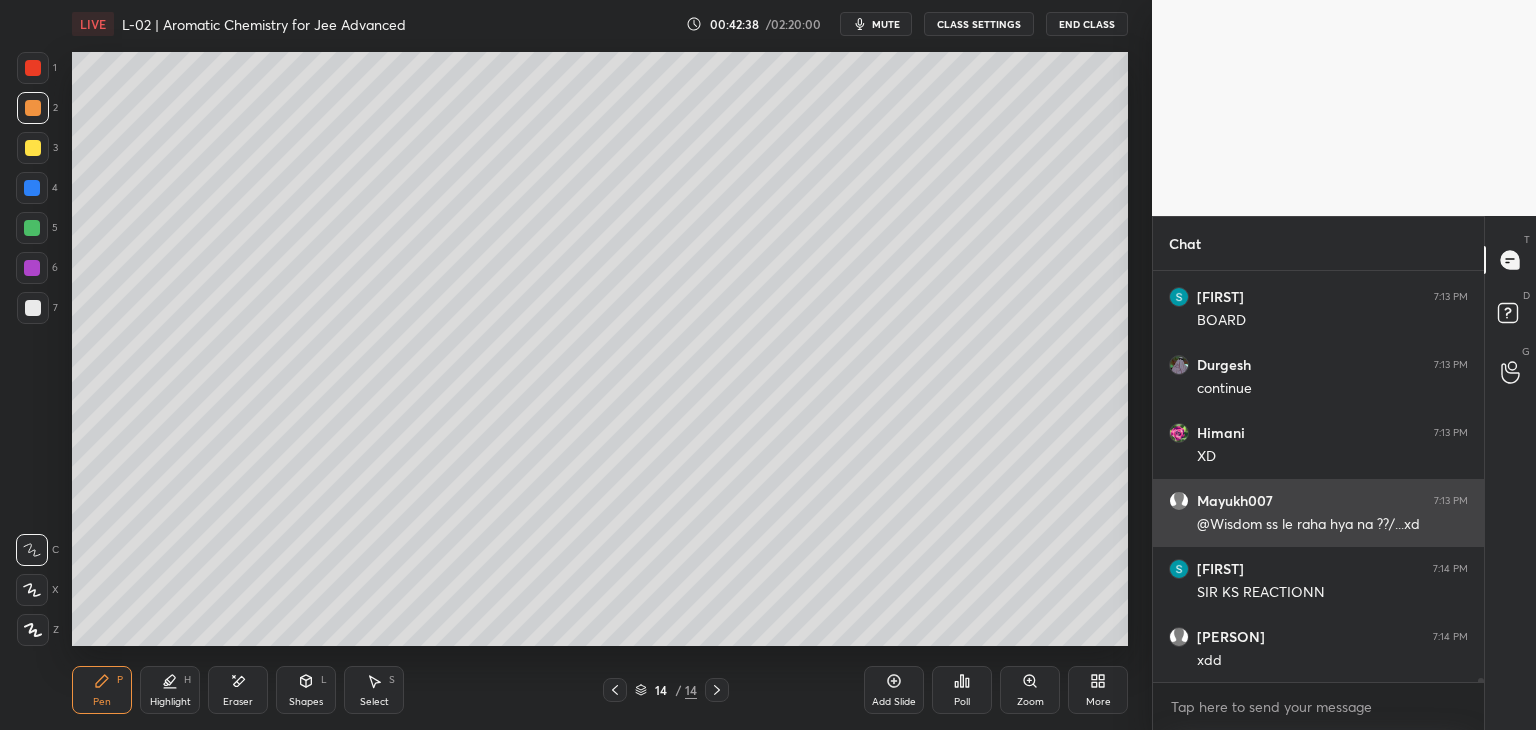 click on "Eraser" at bounding box center [238, 690] 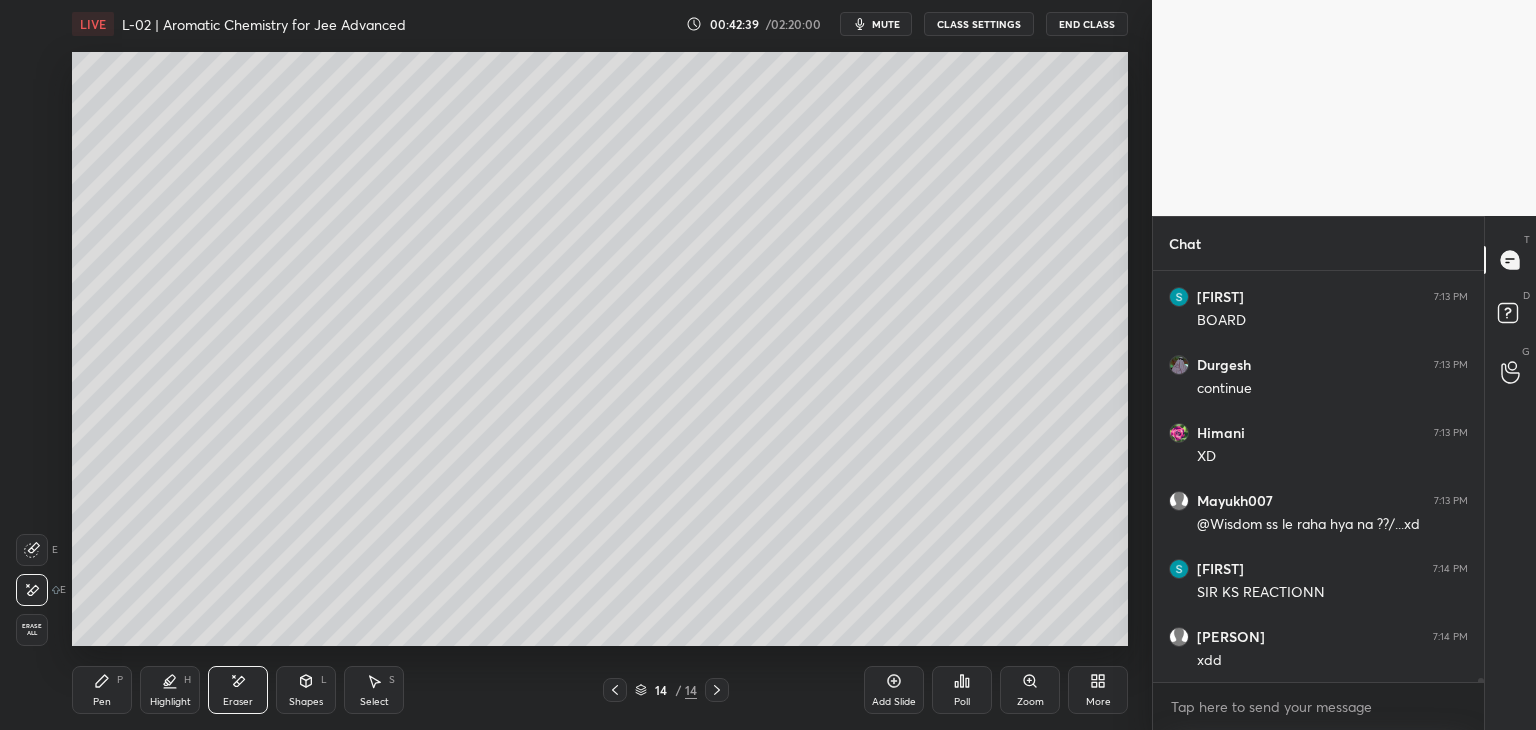 scroll, scrollTop: 37748, scrollLeft: 0, axis: vertical 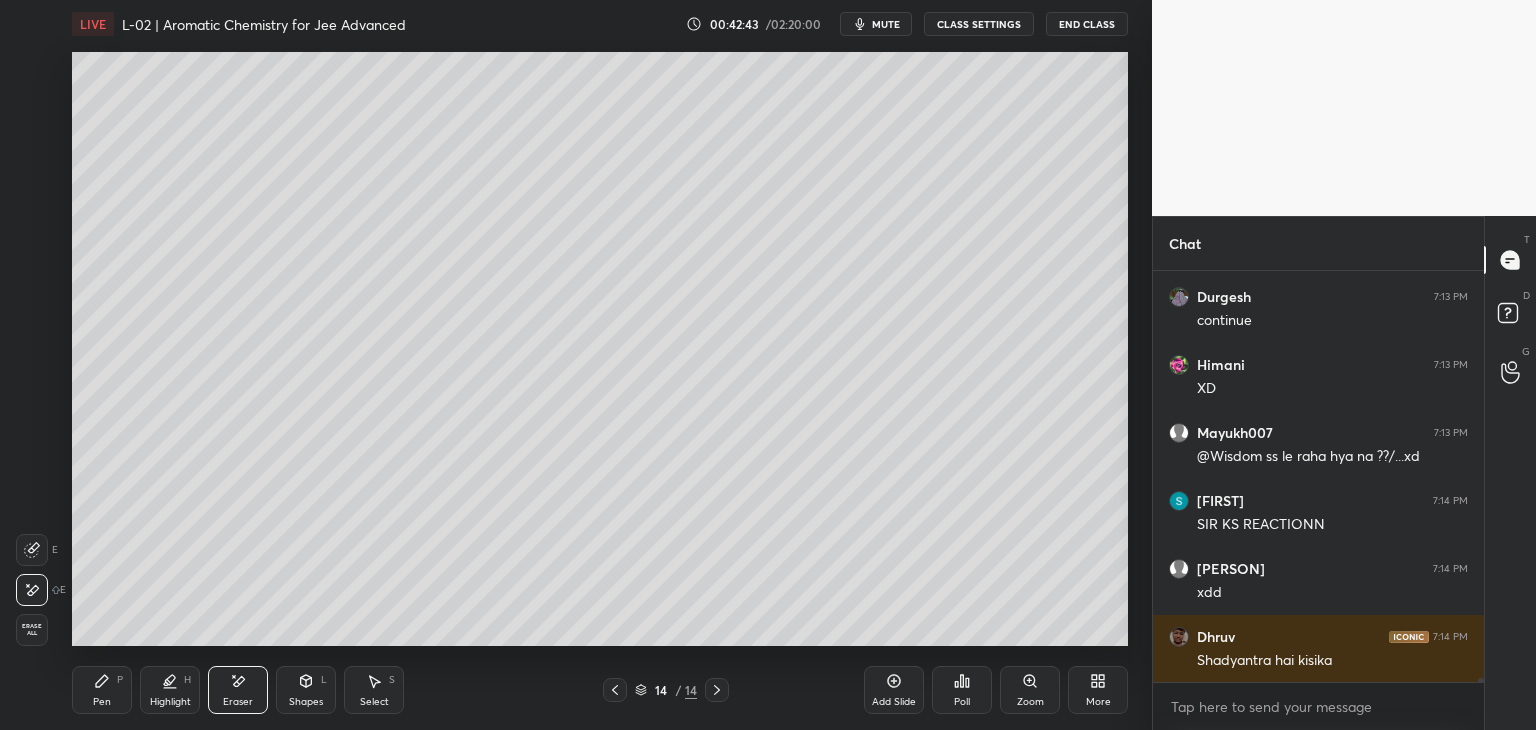 click on "Pen" at bounding box center [102, 702] 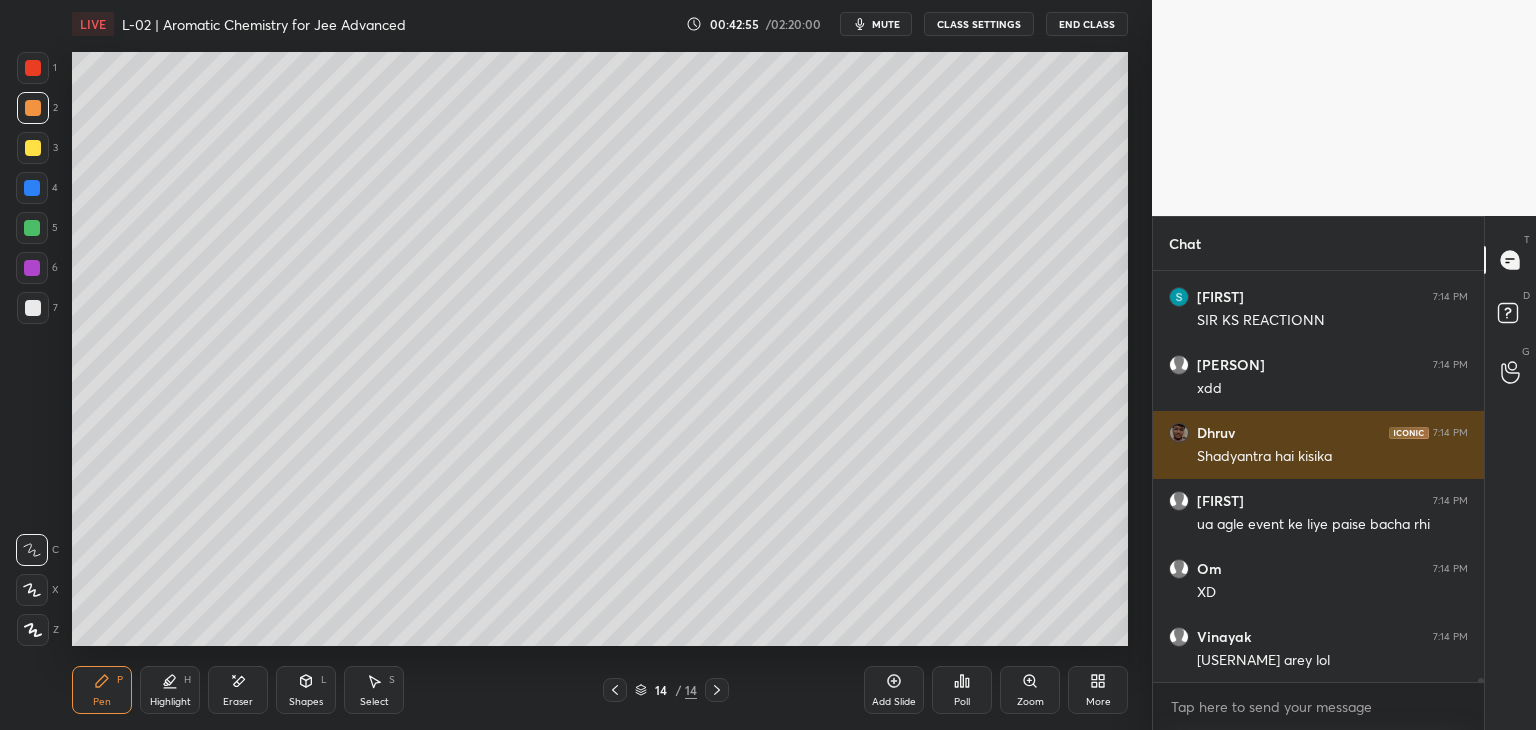 scroll, scrollTop: 38020, scrollLeft: 0, axis: vertical 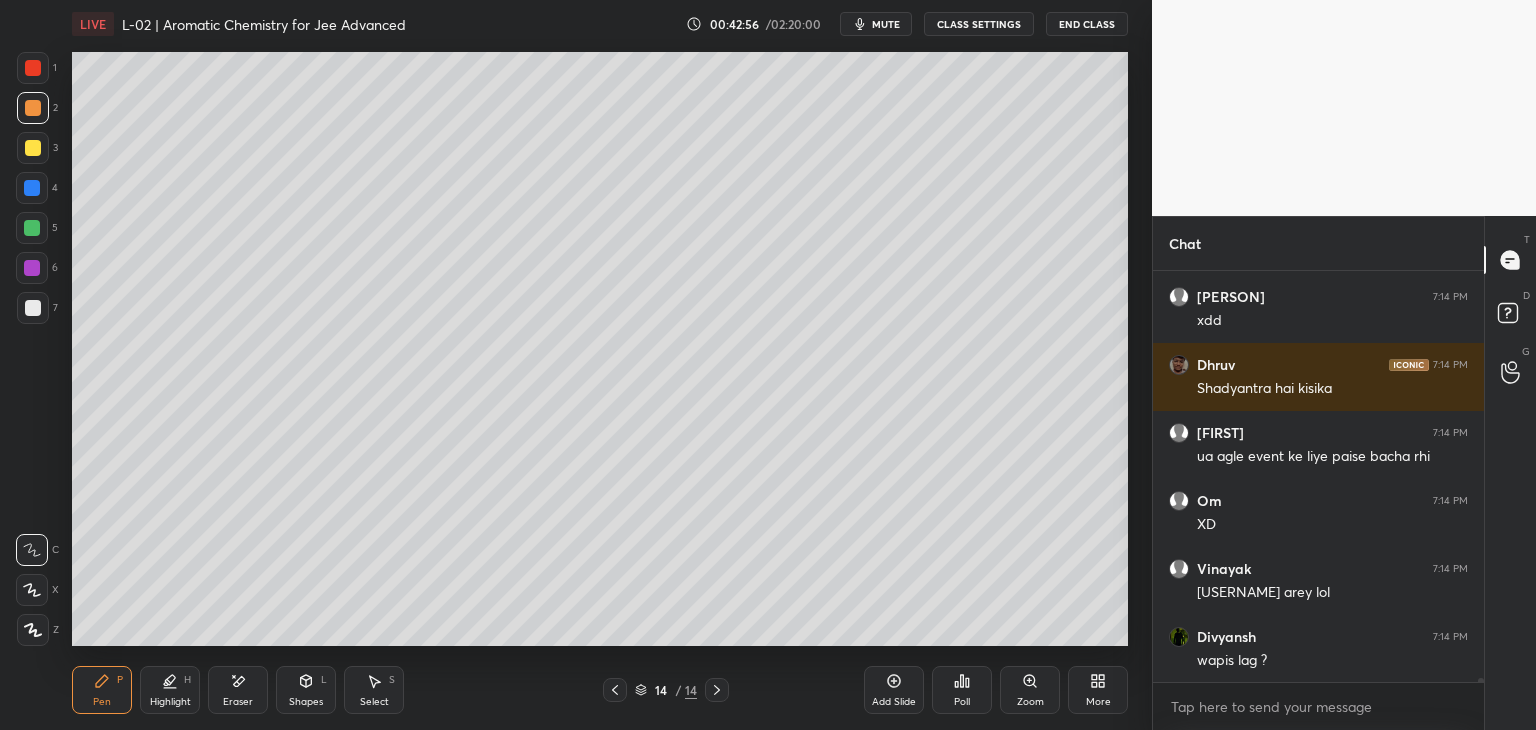click at bounding box center [33, 68] 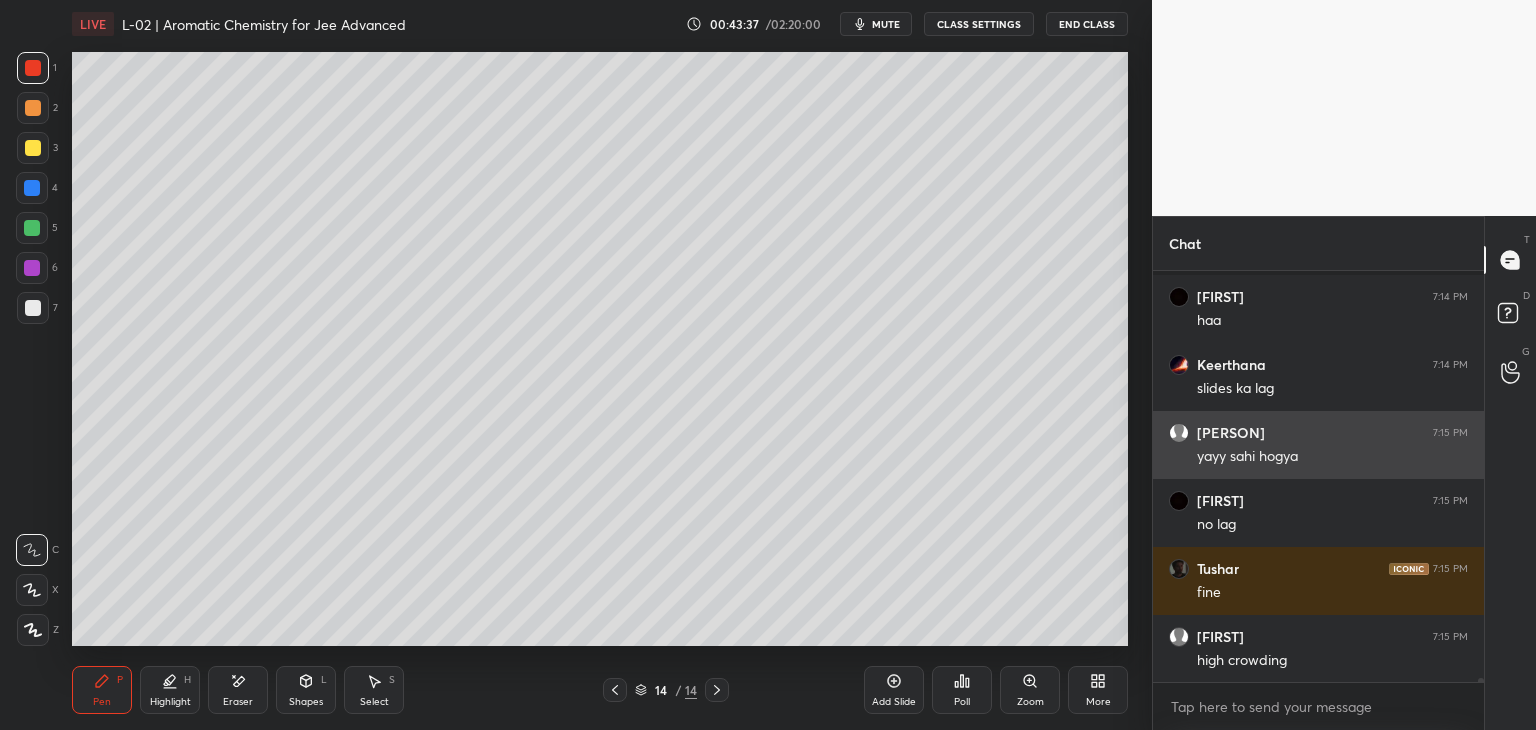 scroll, scrollTop: 39448, scrollLeft: 0, axis: vertical 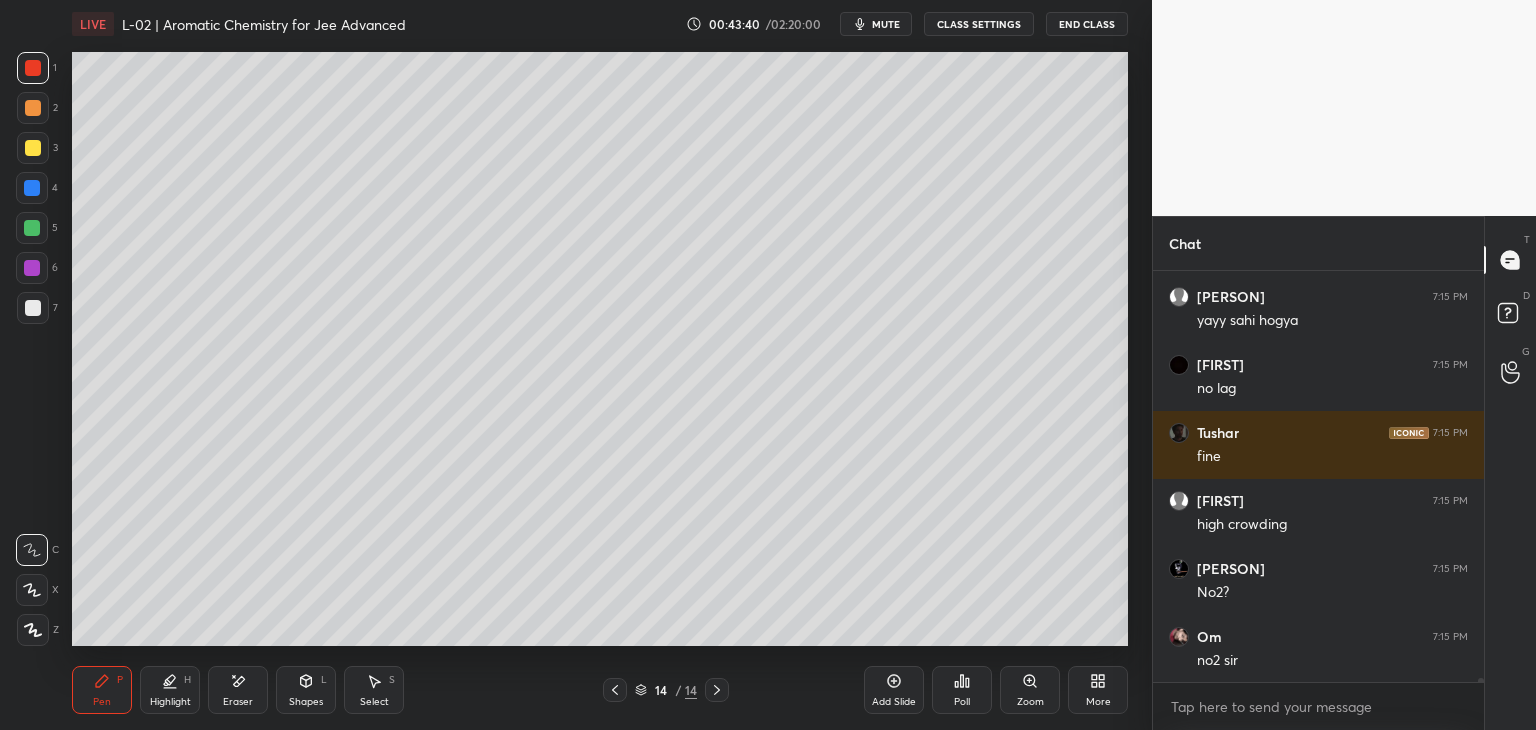 click on "Eraser" at bounding box center (238, 690) 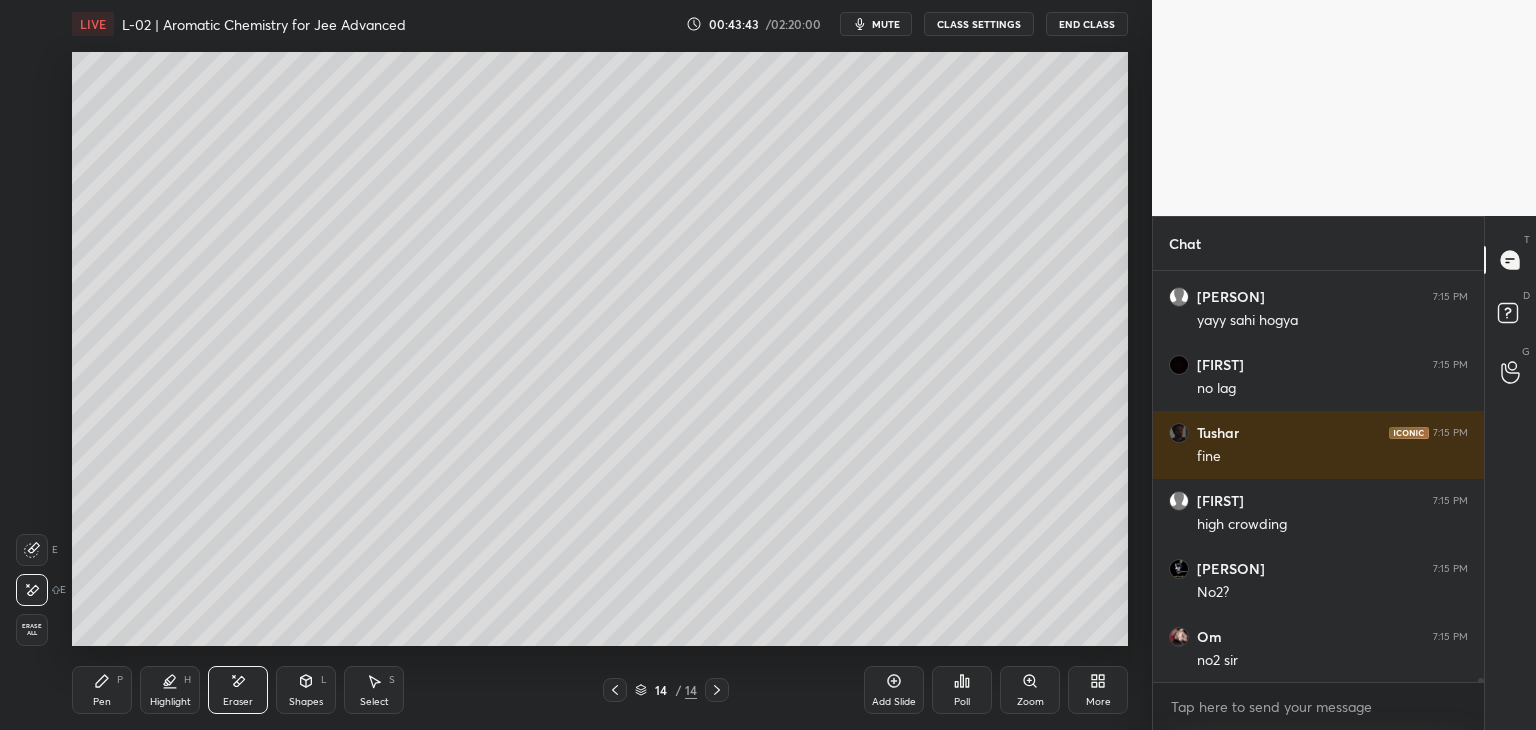 click on "Pen P" at bounding box center [102, 690] 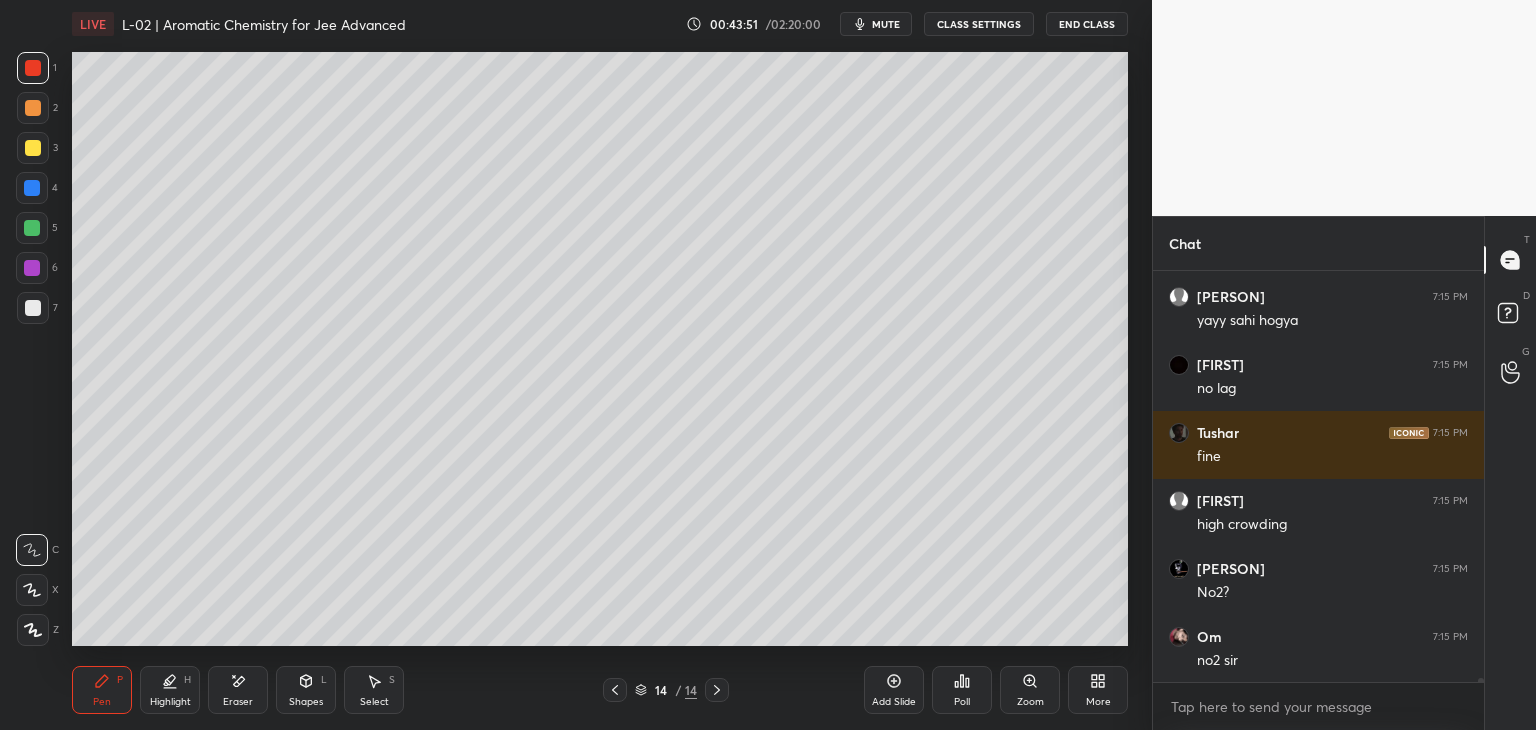 click at bounding box center (33, 108) 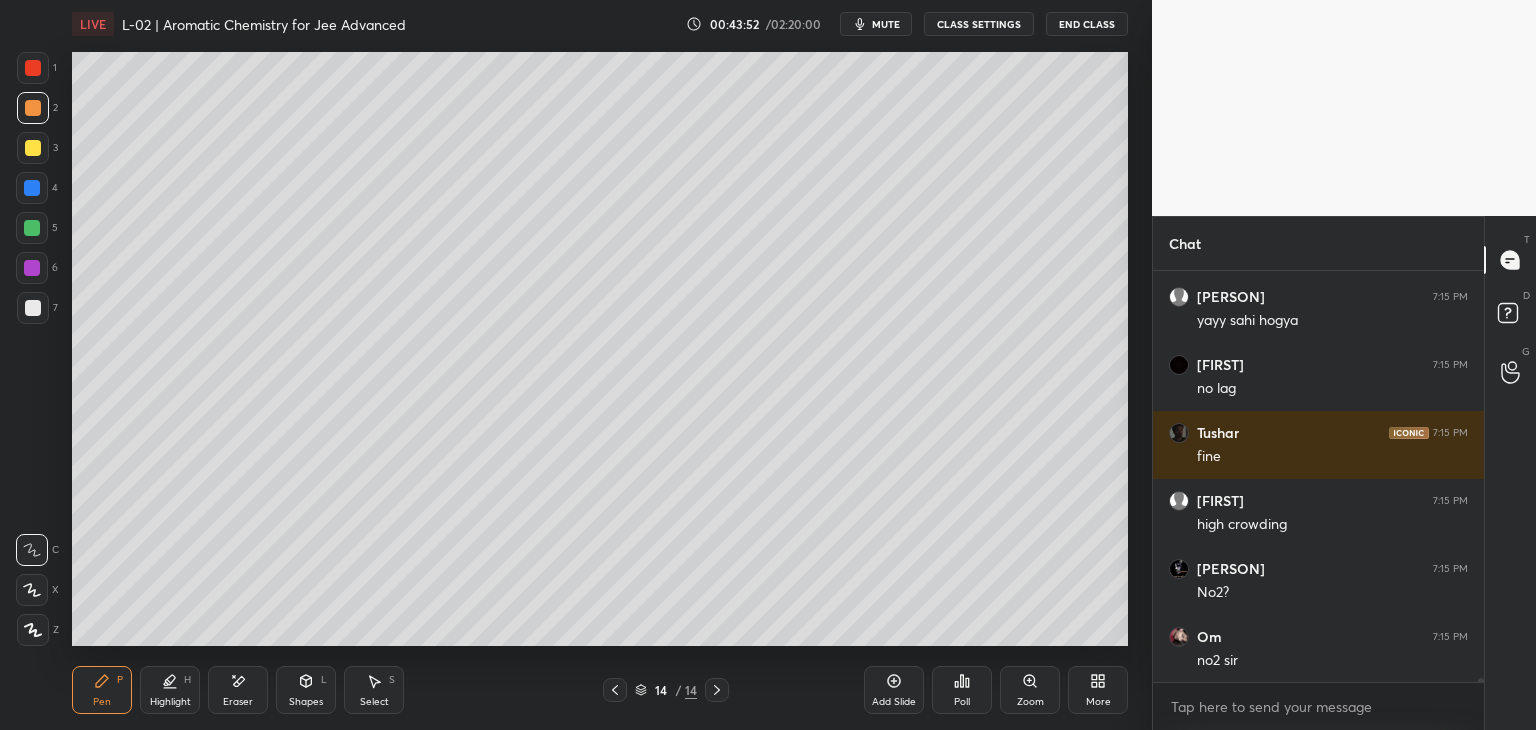 click 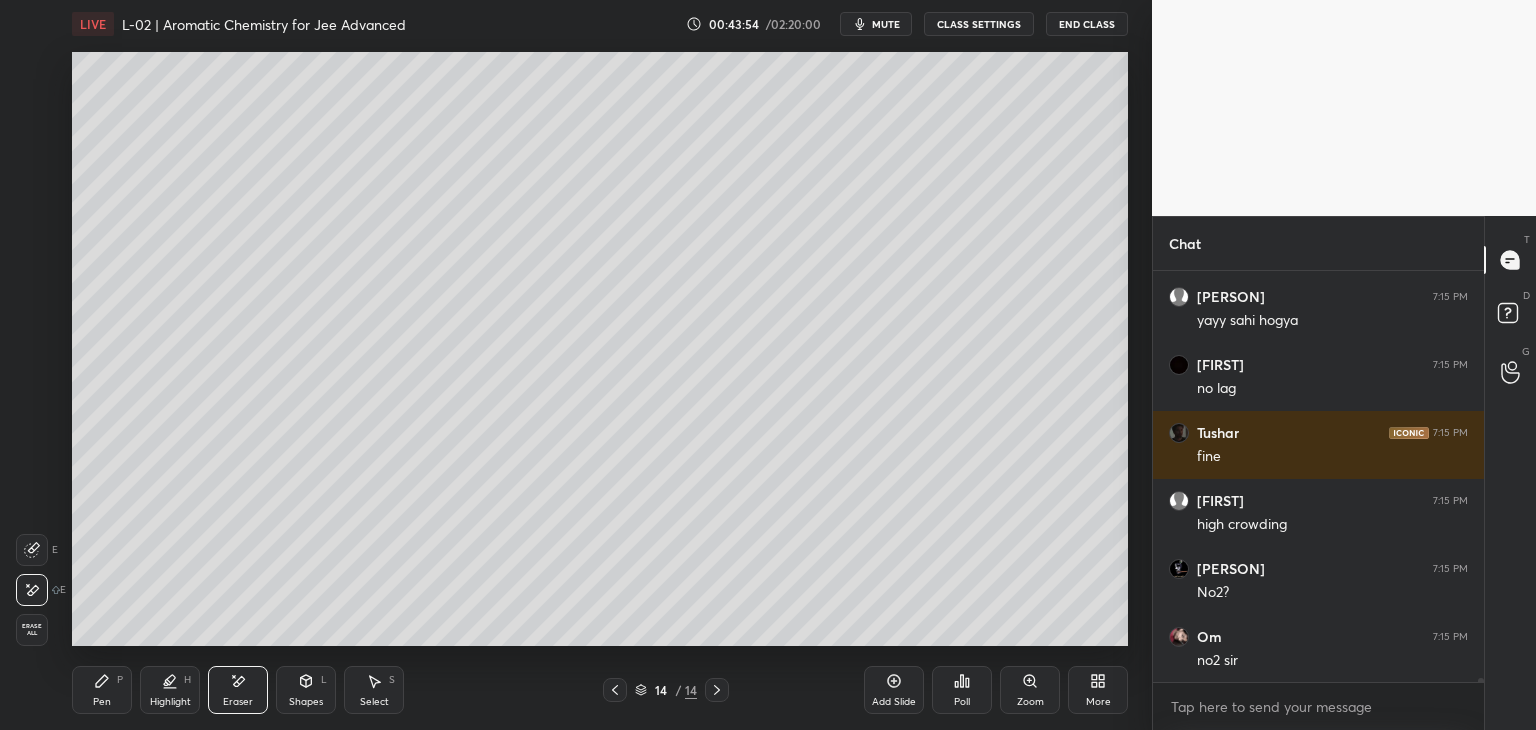 click on "P" at bounding box center [120, 680] 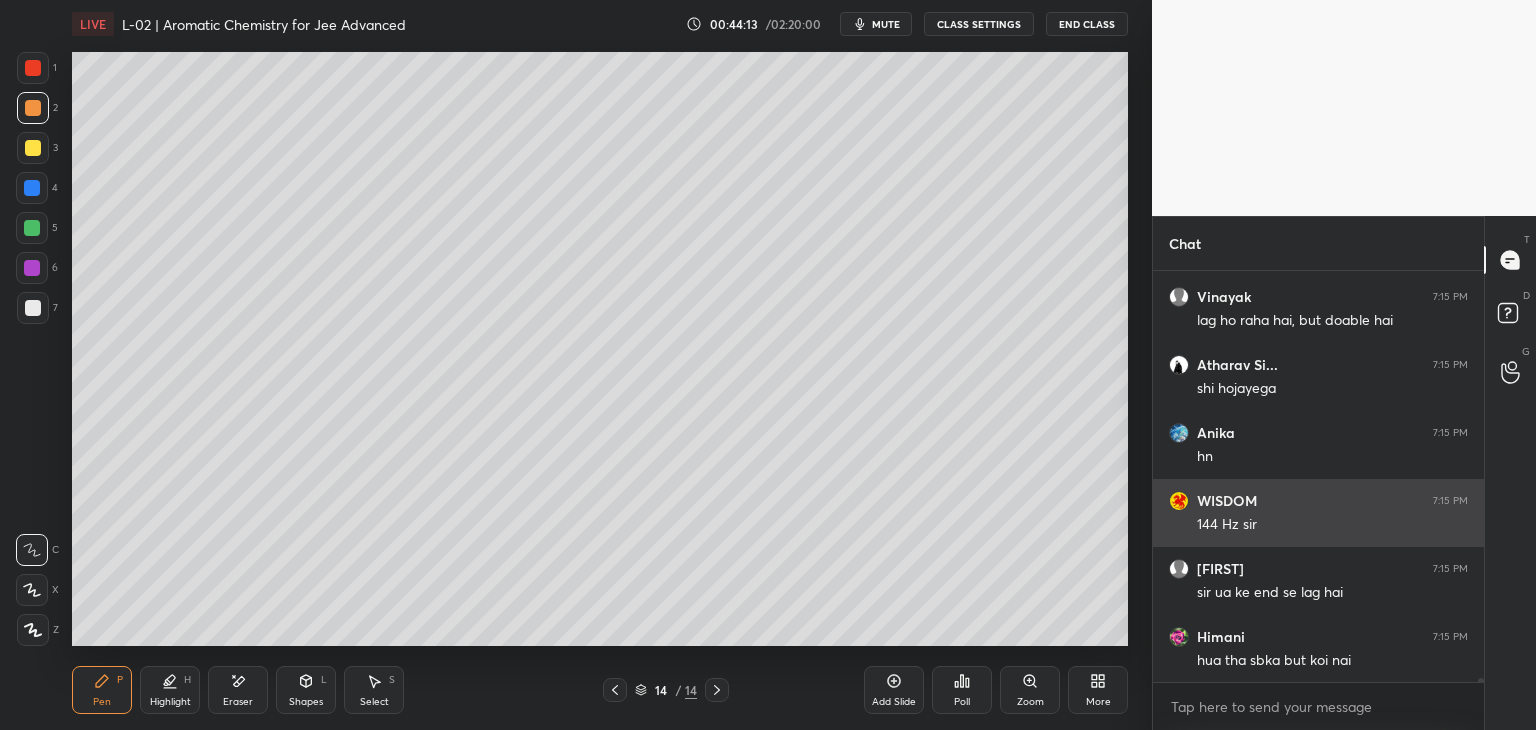 scroll, scrollTop: 40080, scrollLeft: 0, axis: vertical 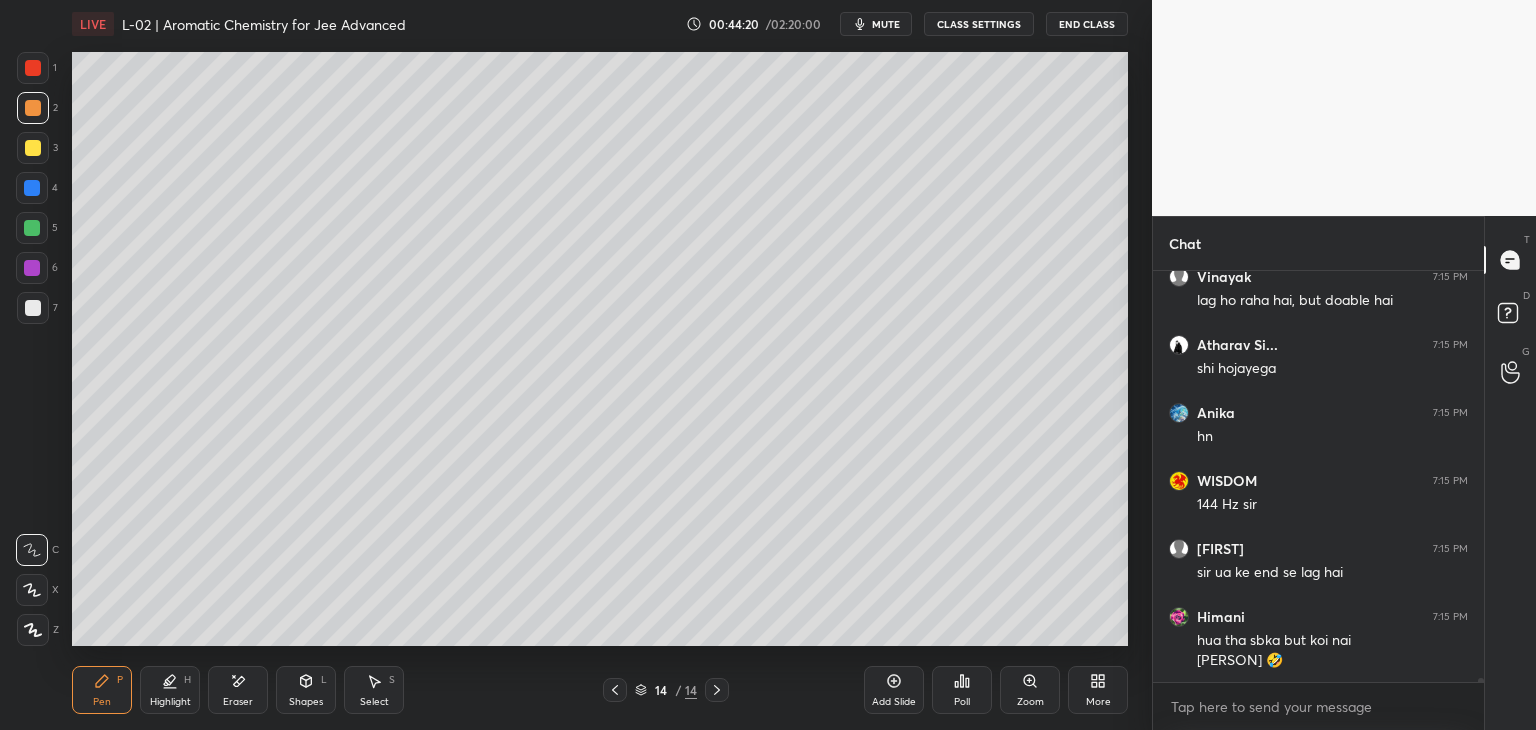 click 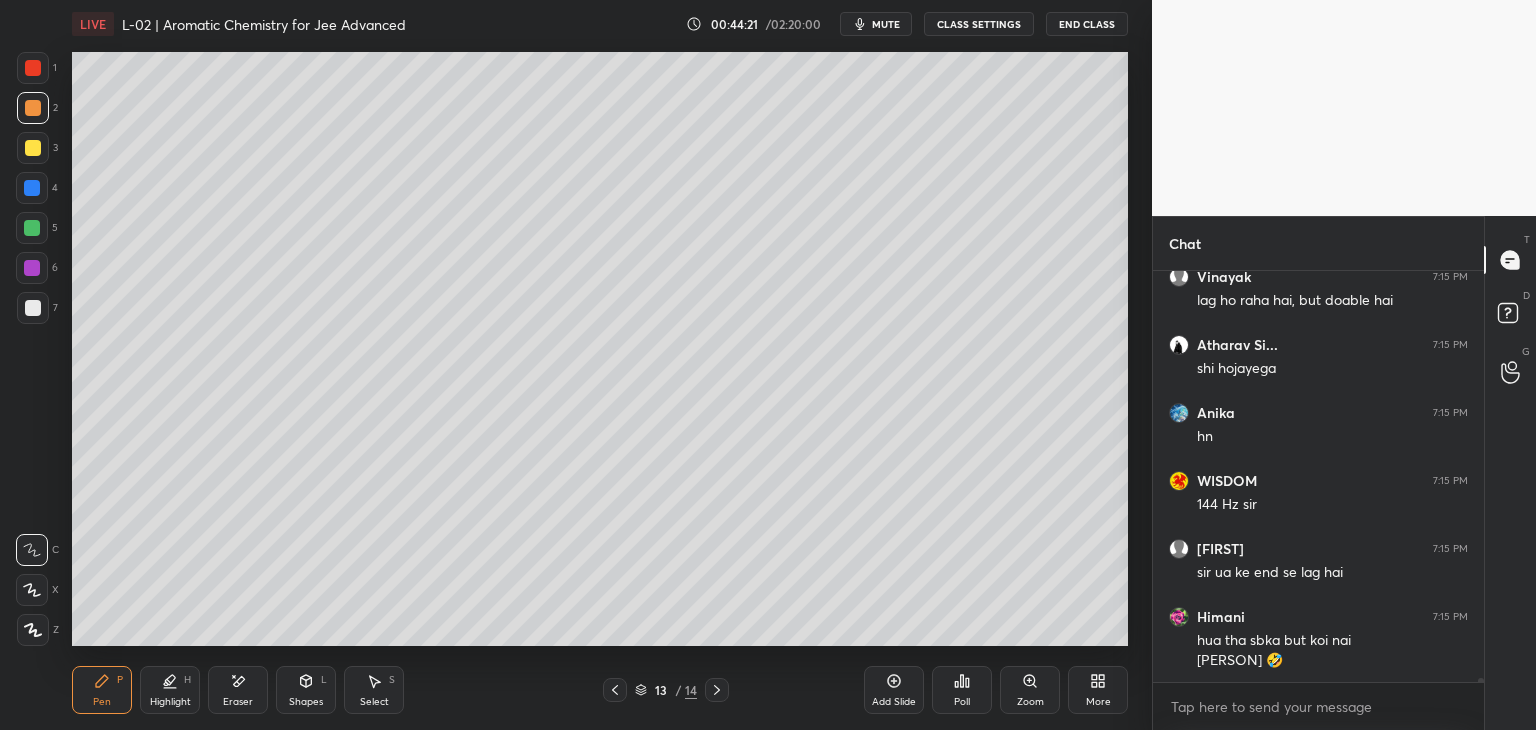 click 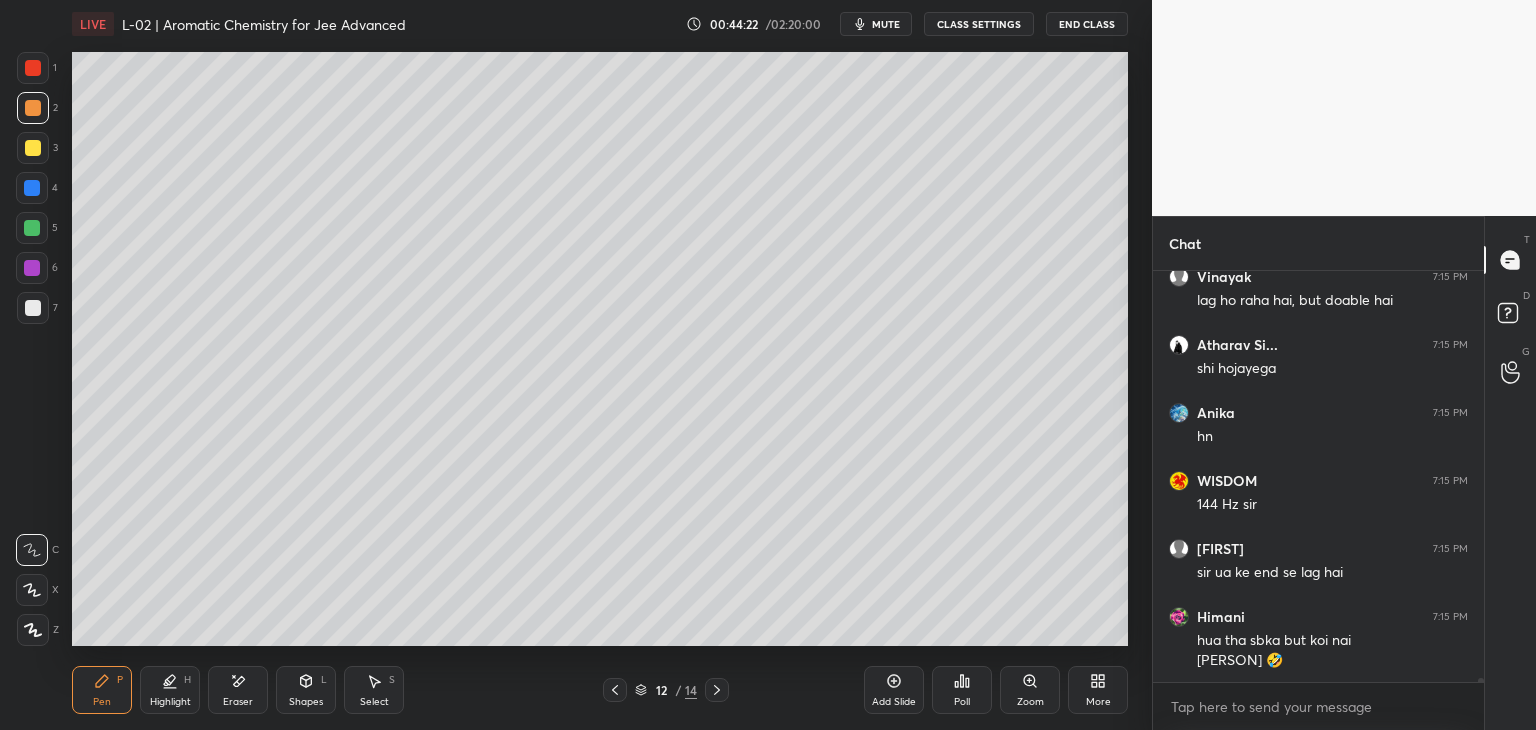 click 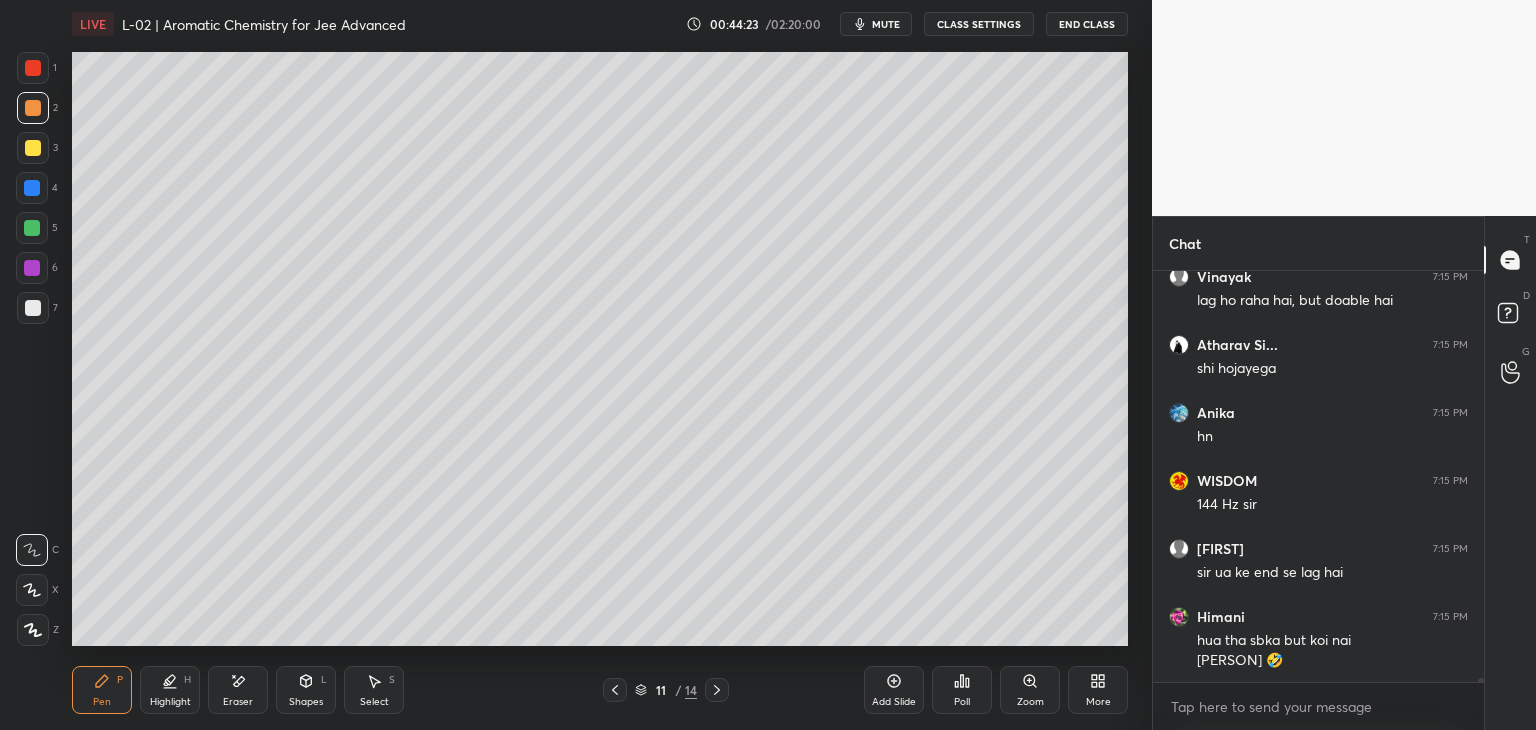 click 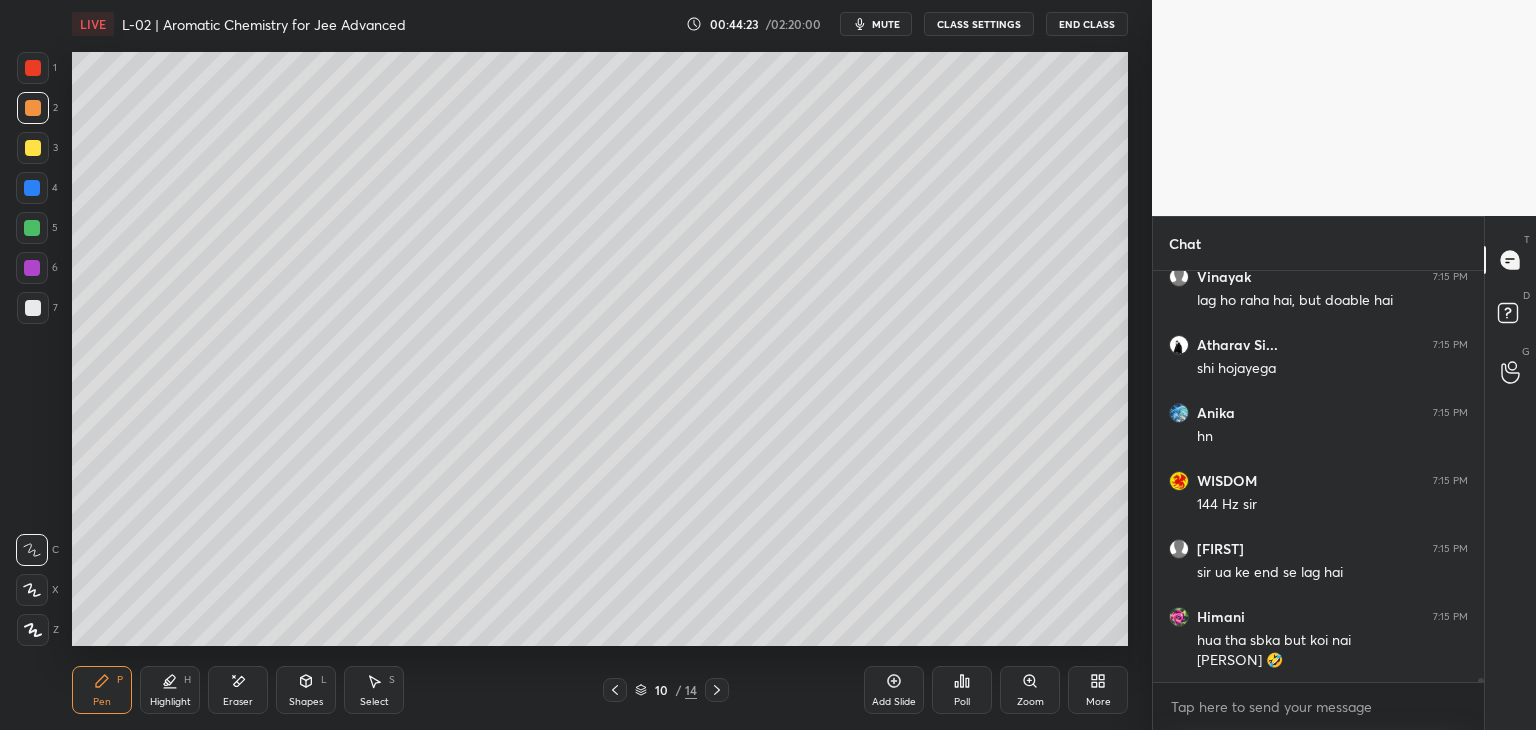 click 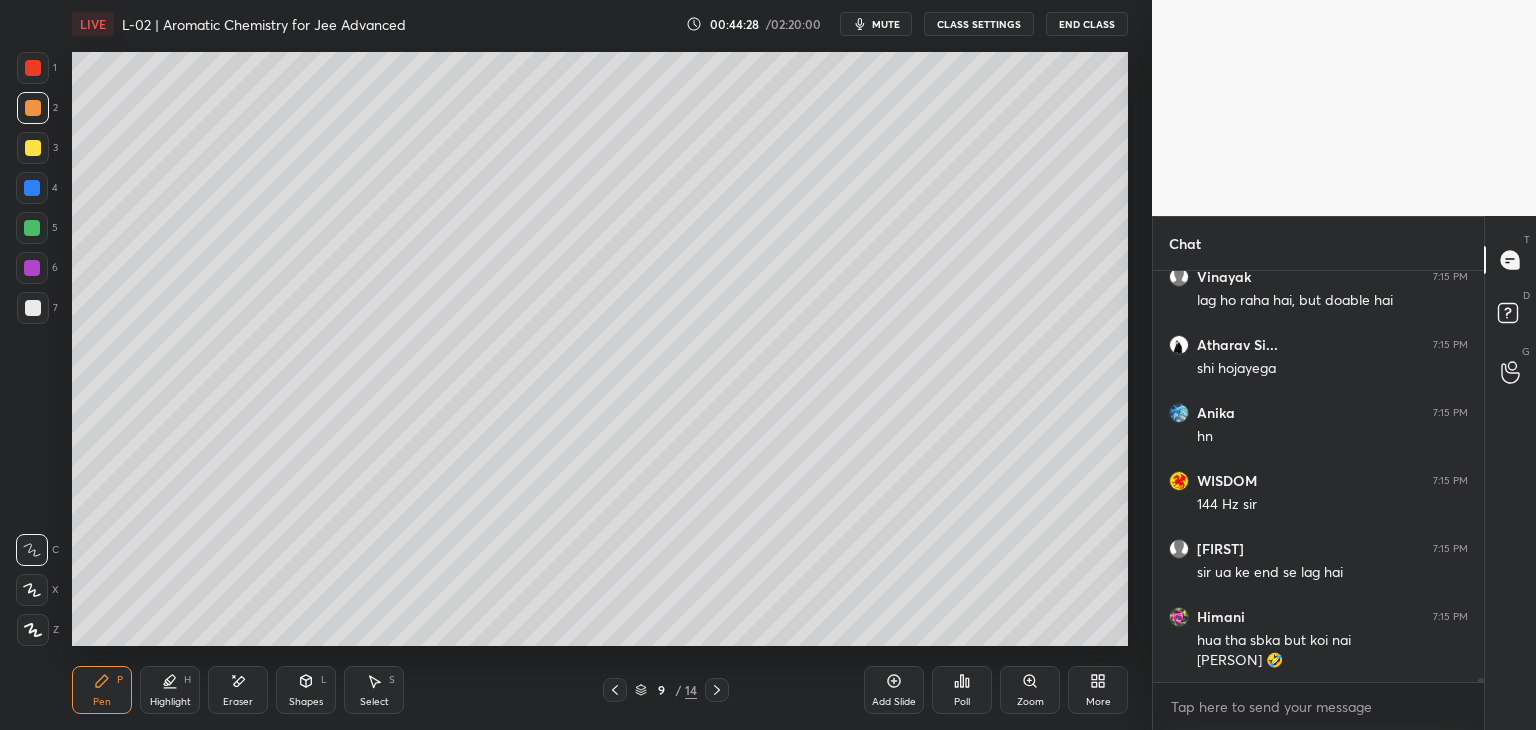 click 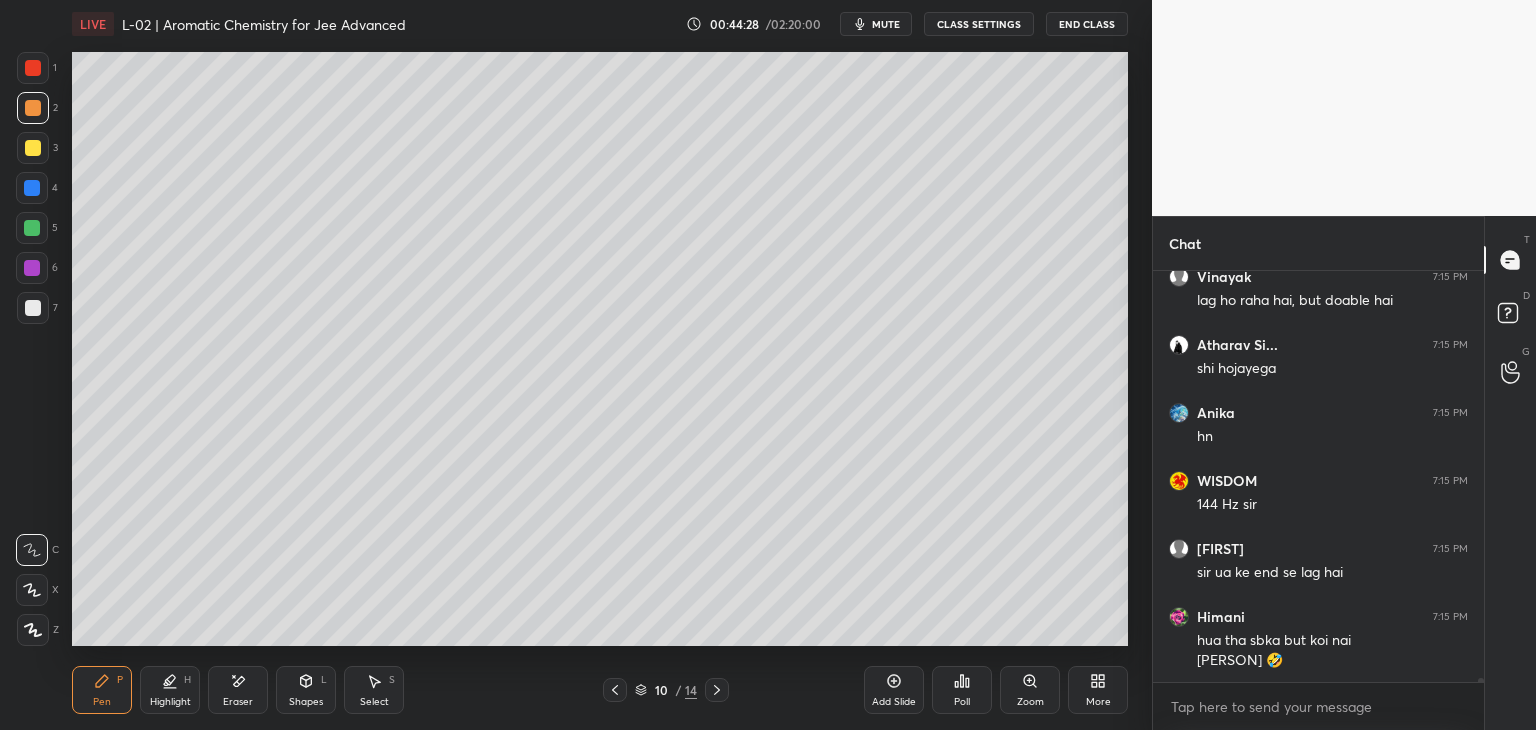 click 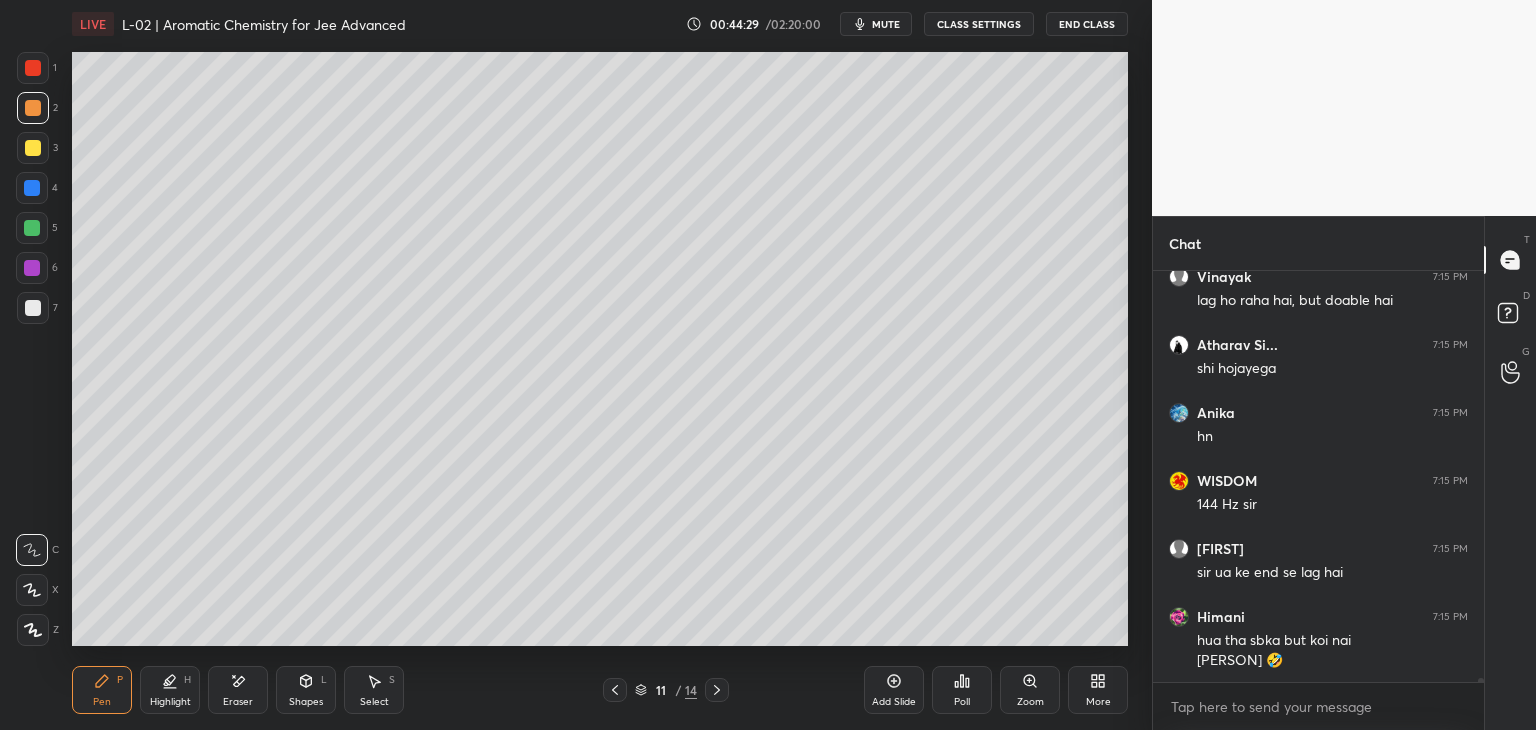 click 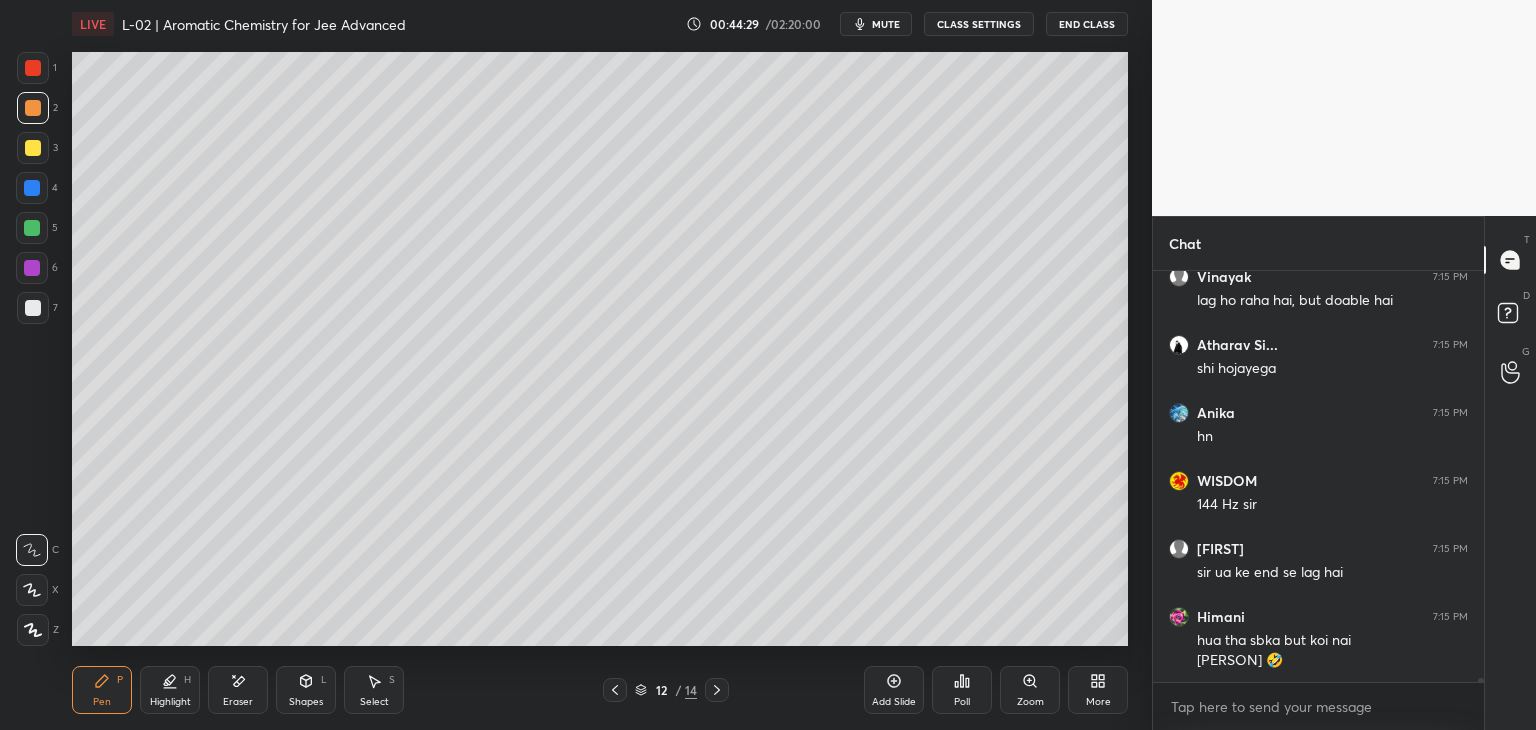 click 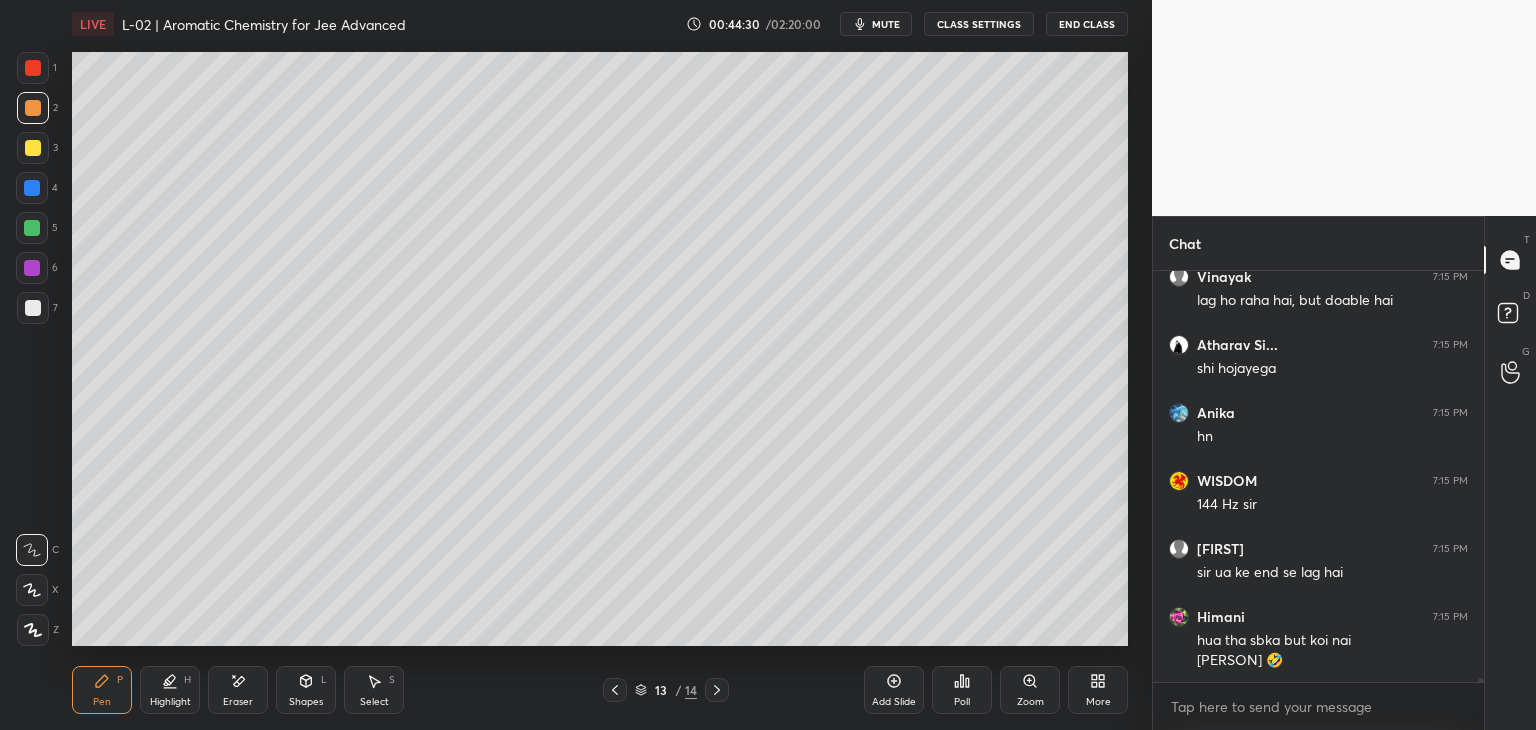 click 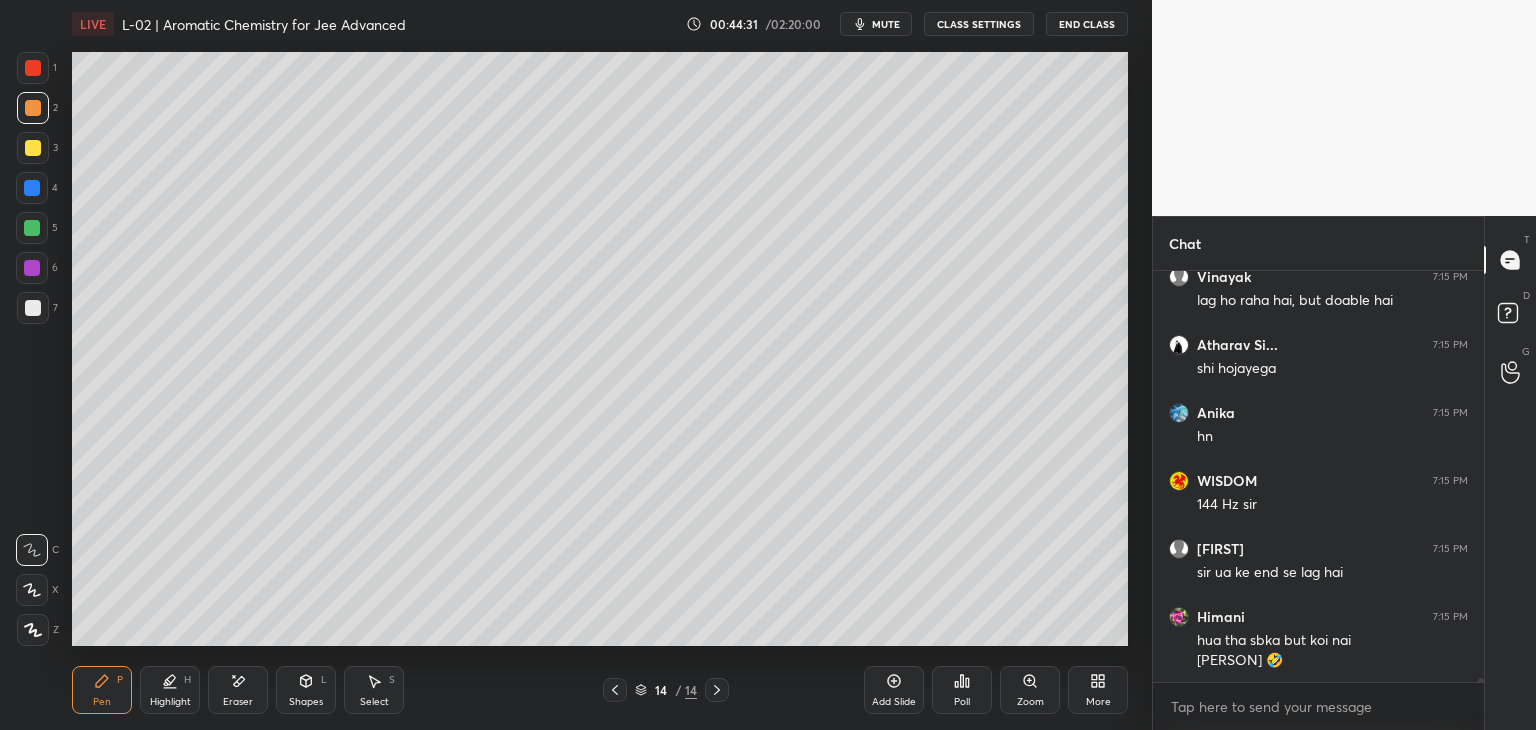click 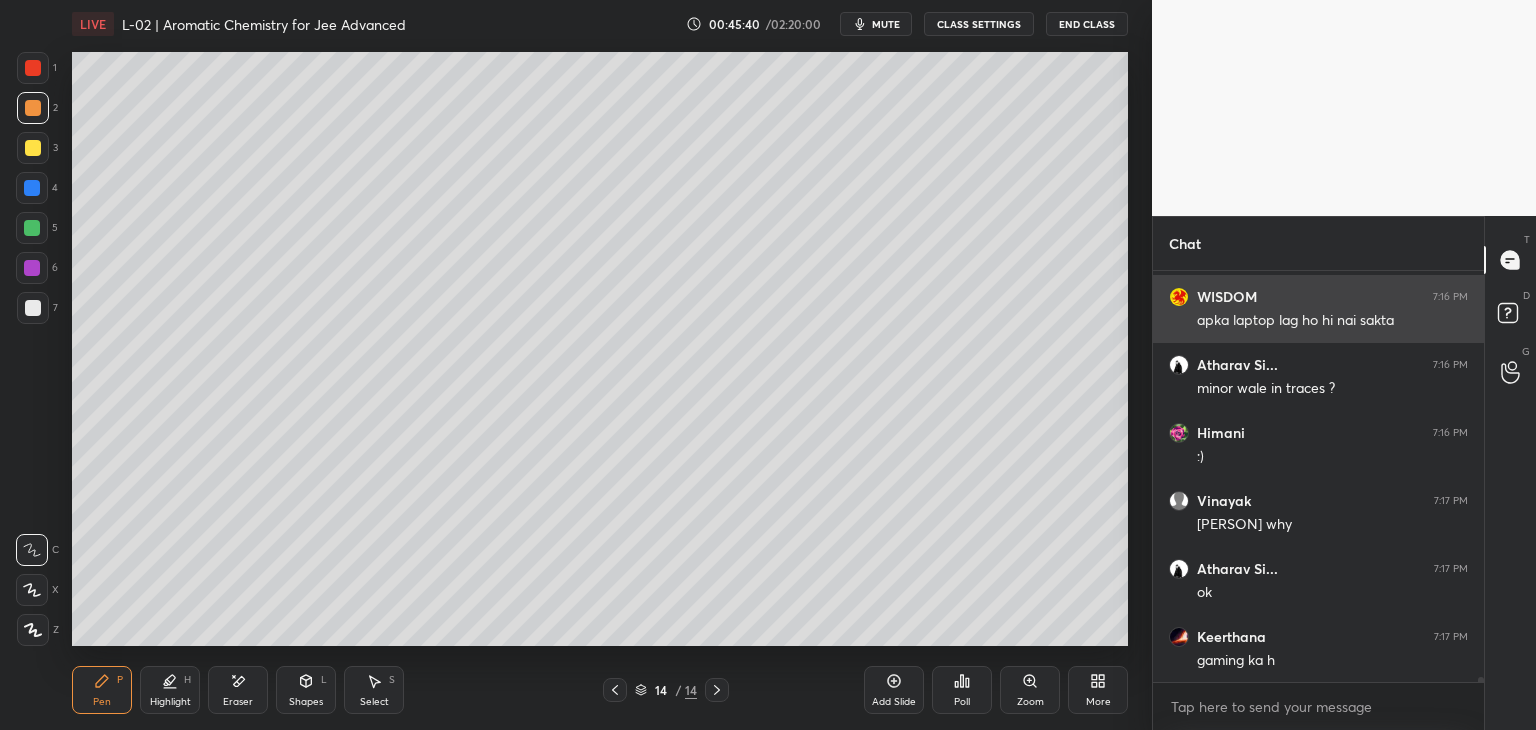 scroll, scrollTop: 33130, scrollLeft: 0, axis: vertical 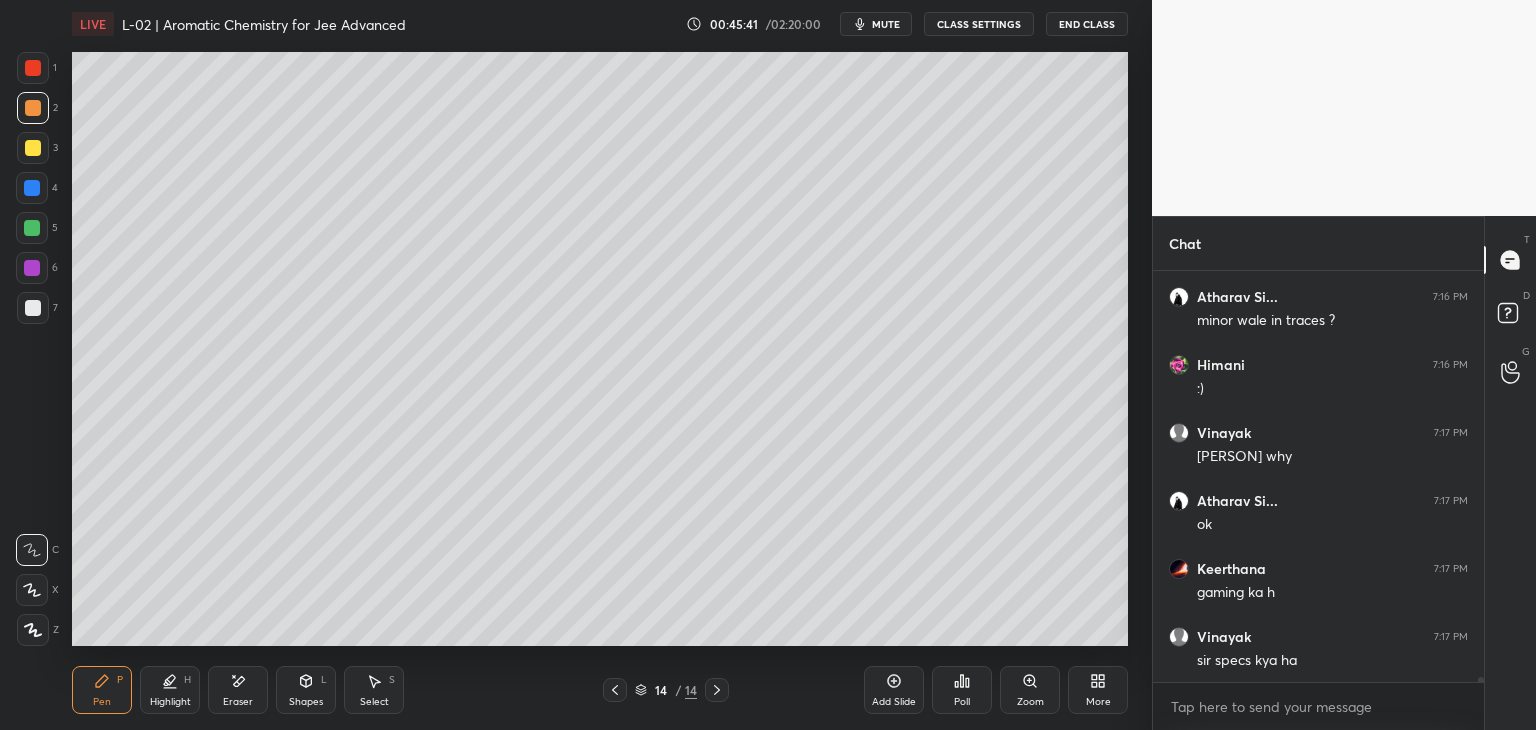 click at bounding box center [33, 148] 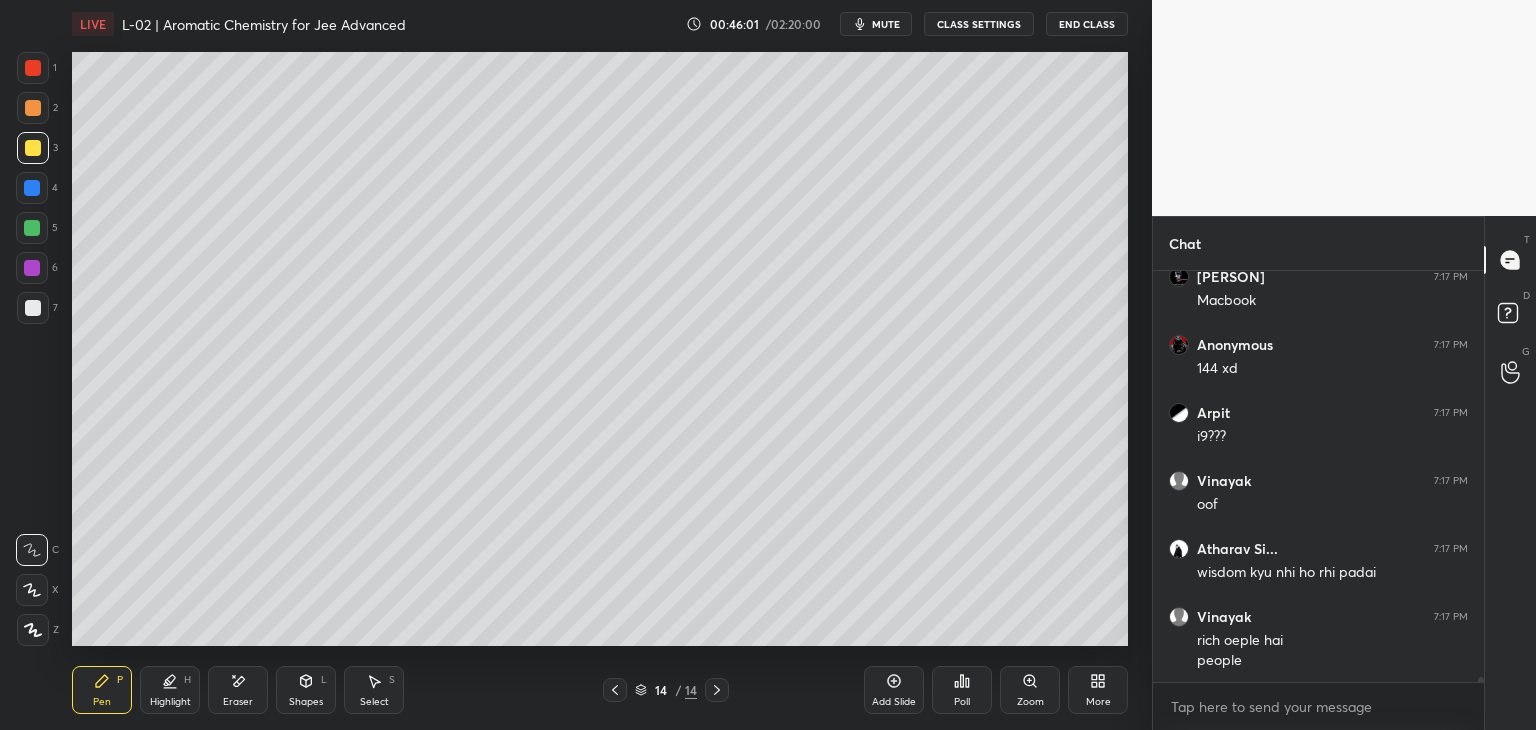 scroll, scrollTop: 34102, scrollLeft: 0, axis: vertical 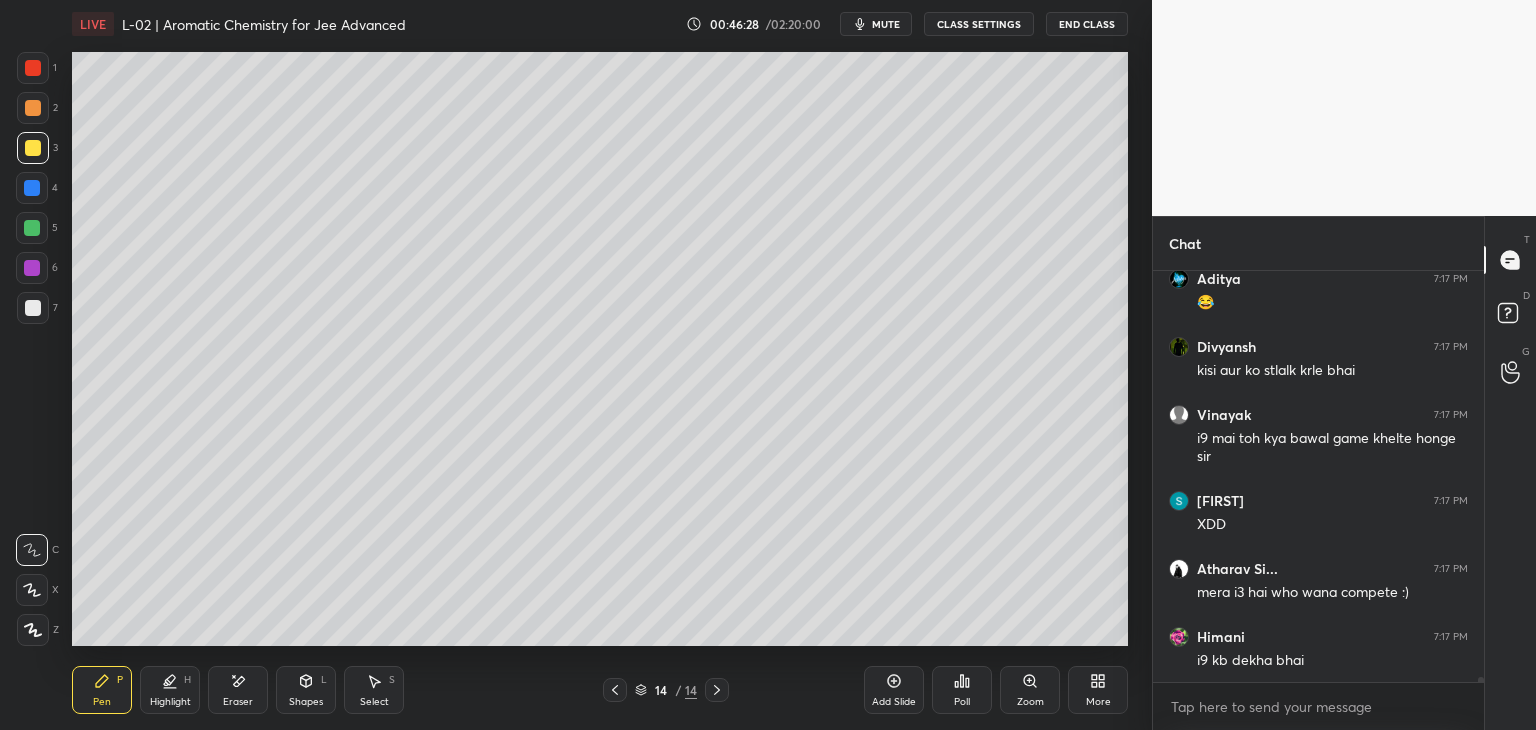 click 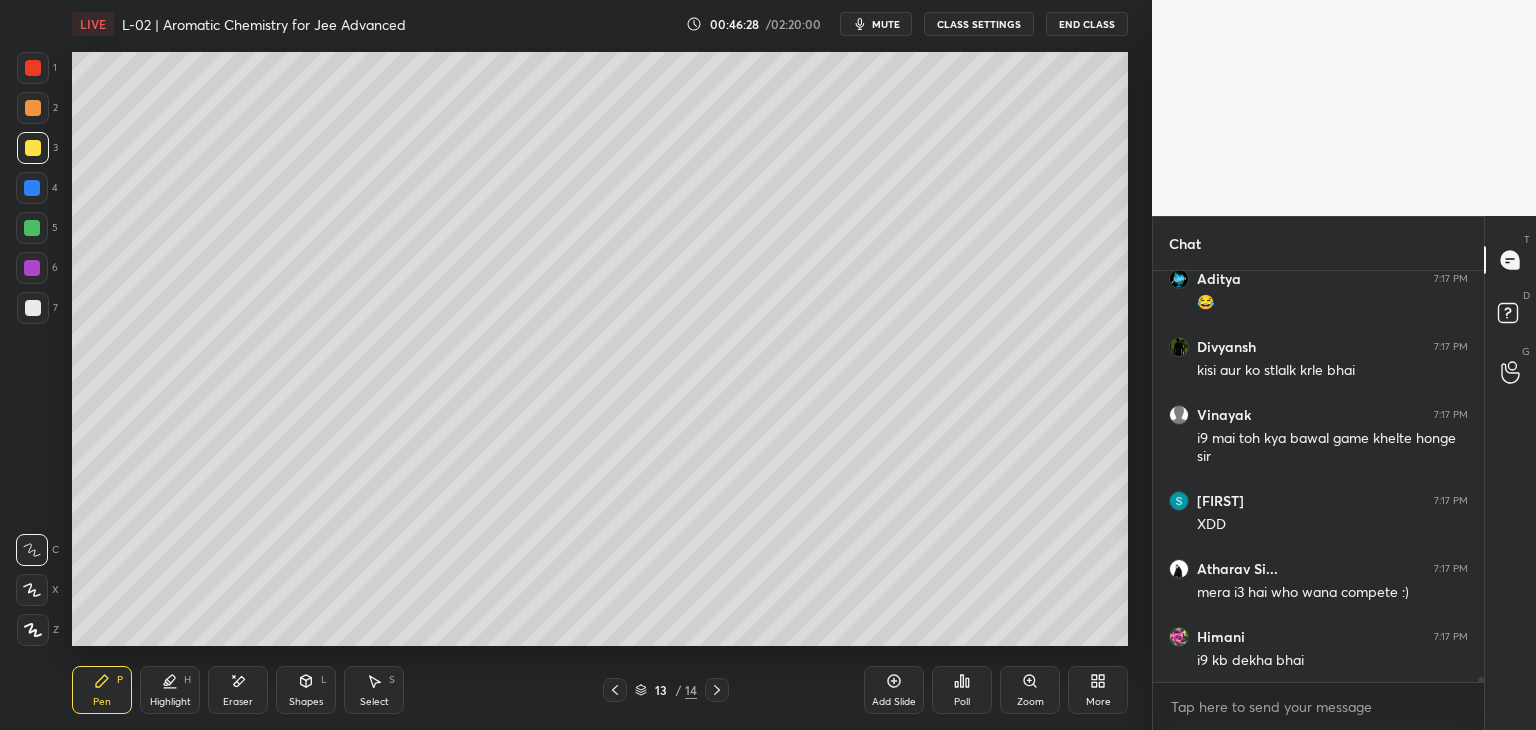click 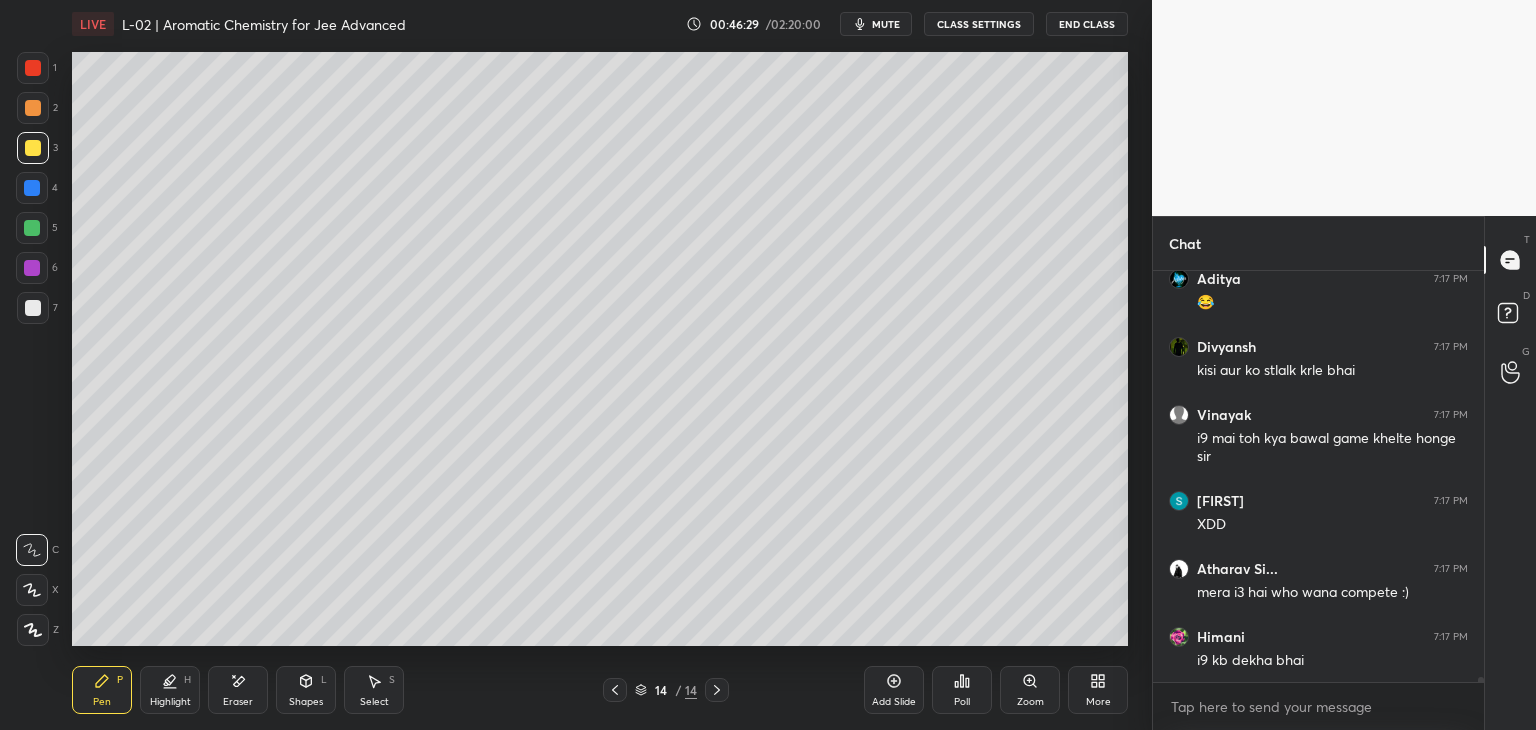 click 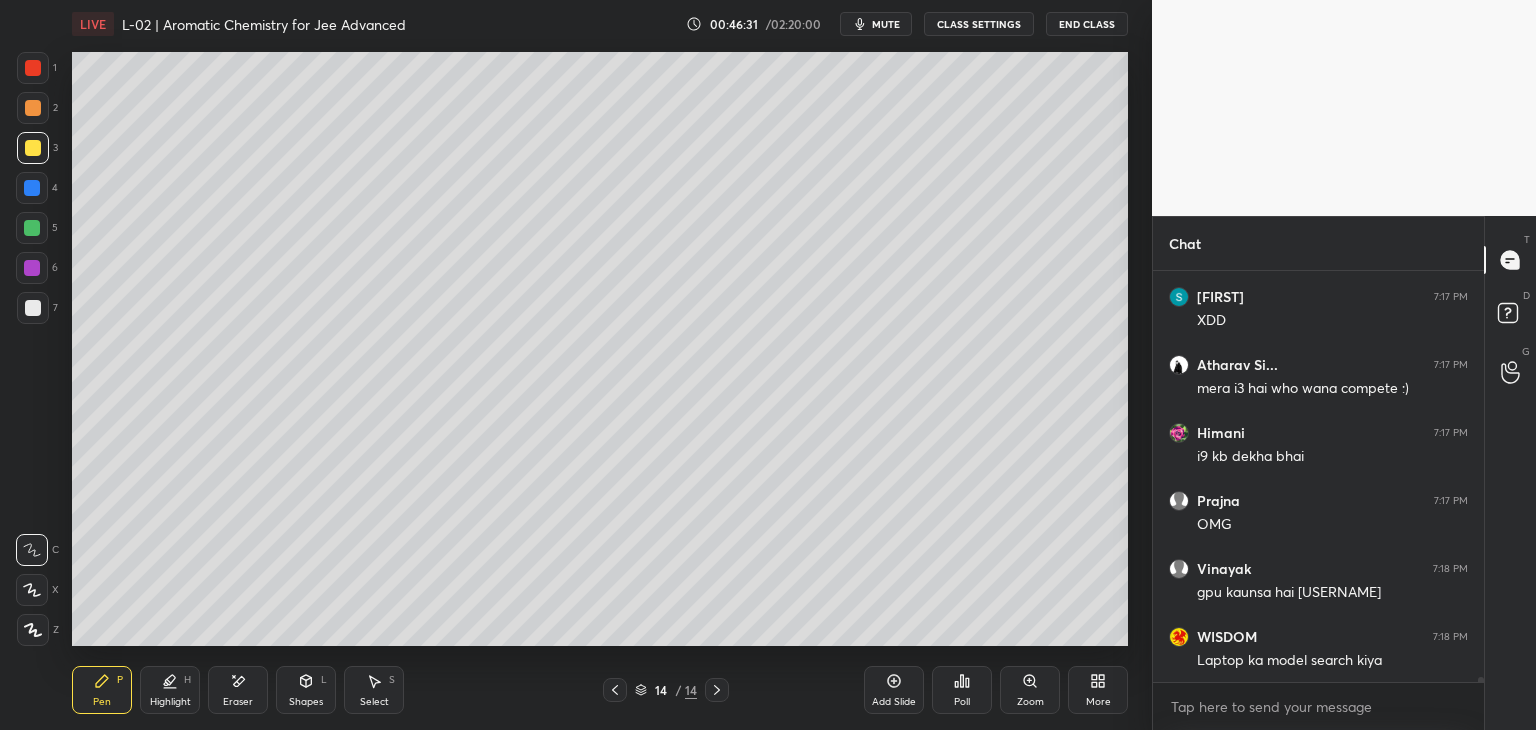 click 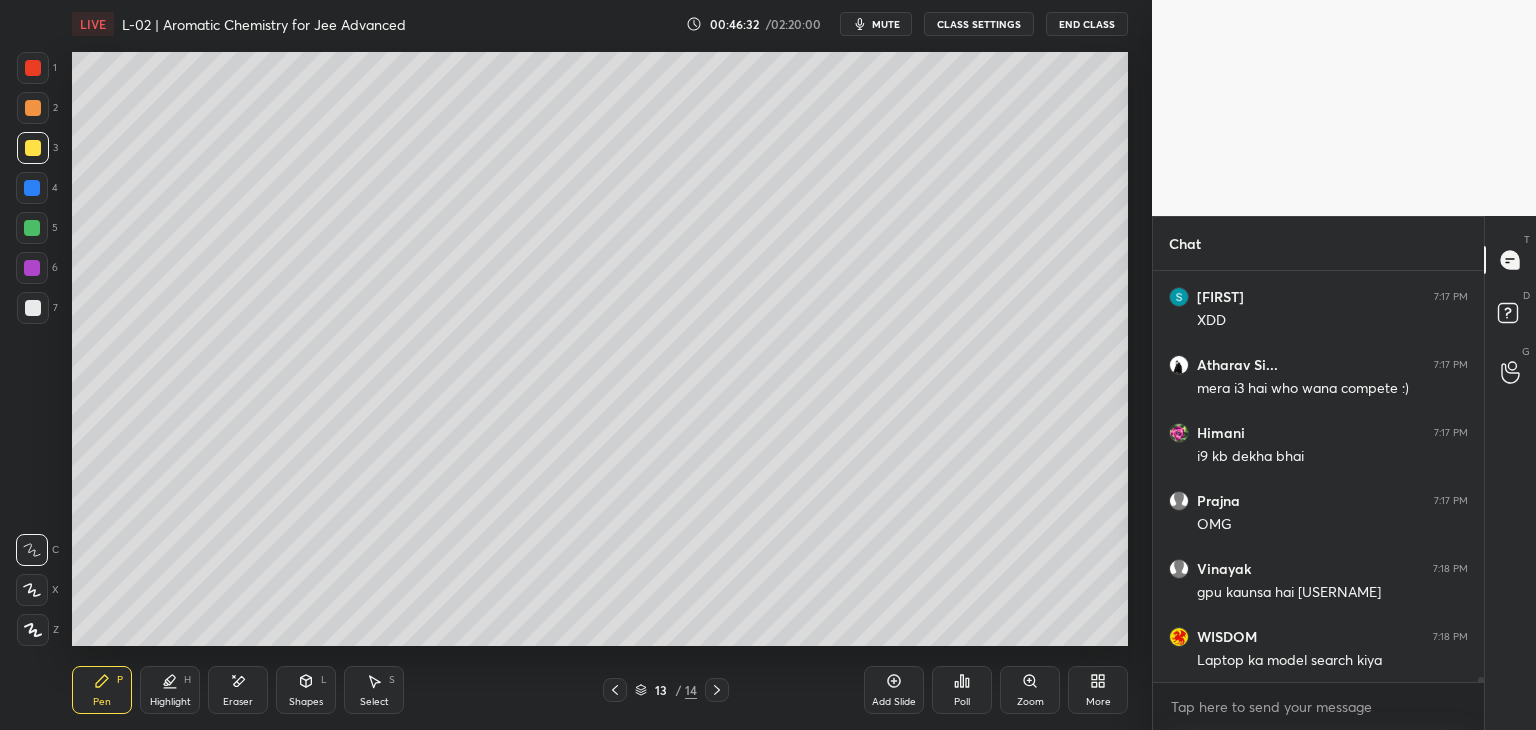click 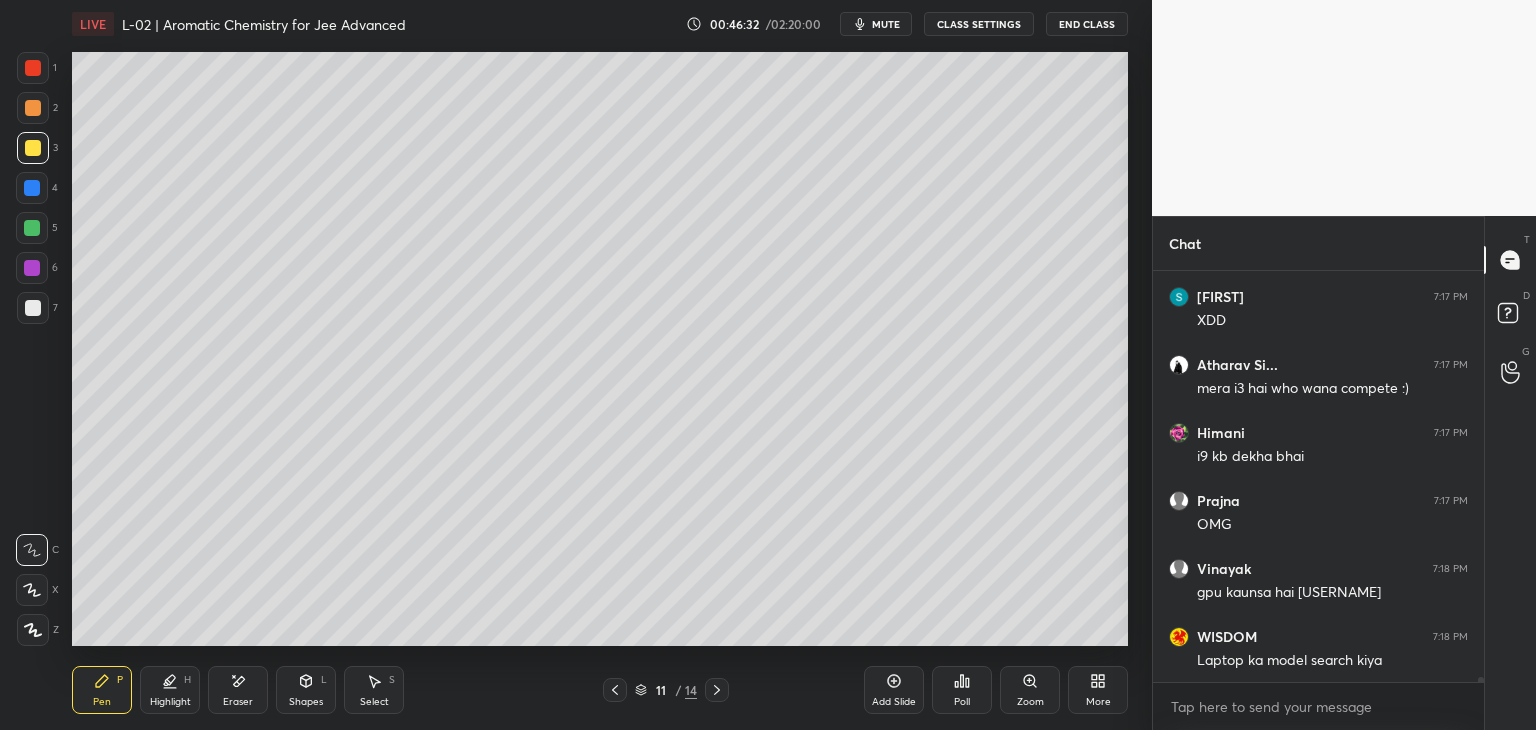 click 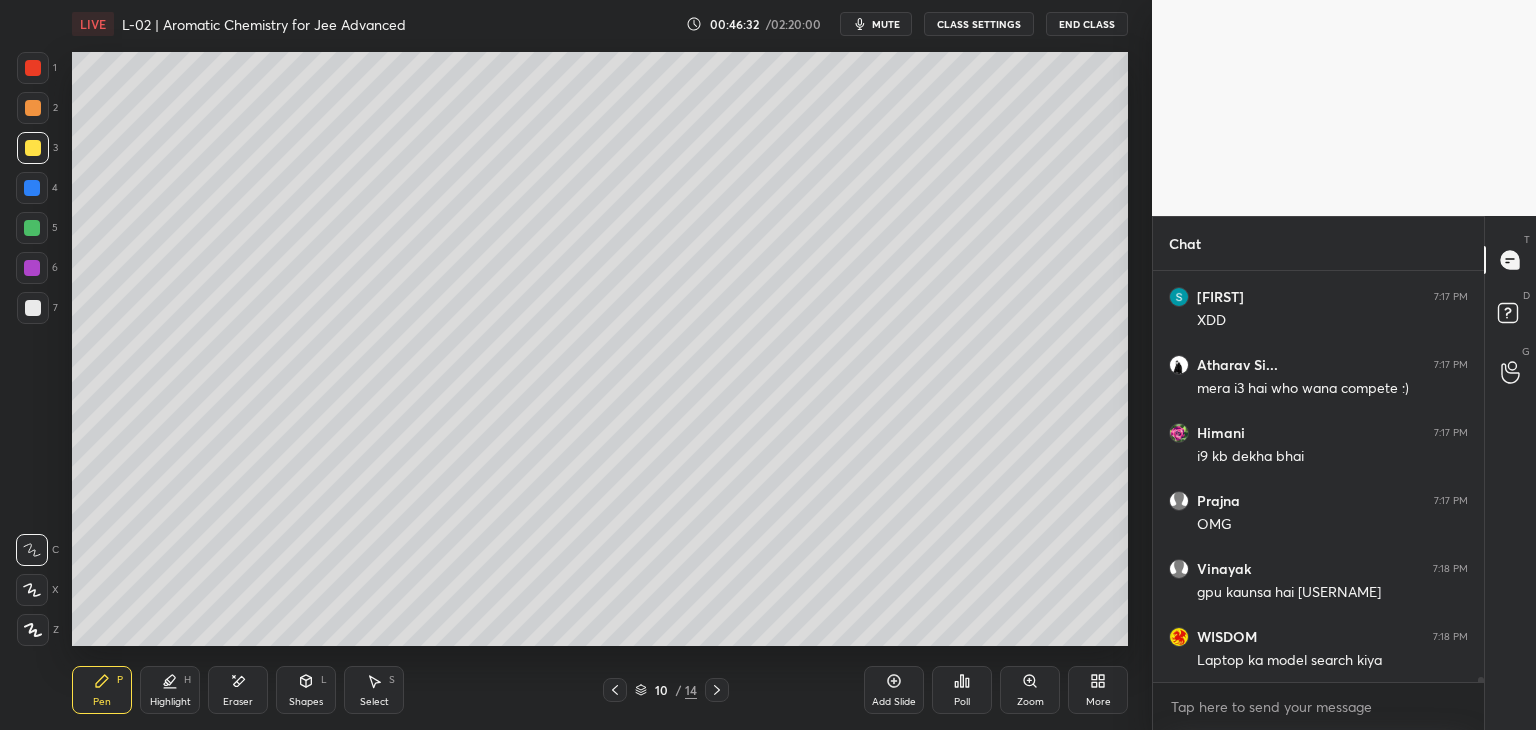 click 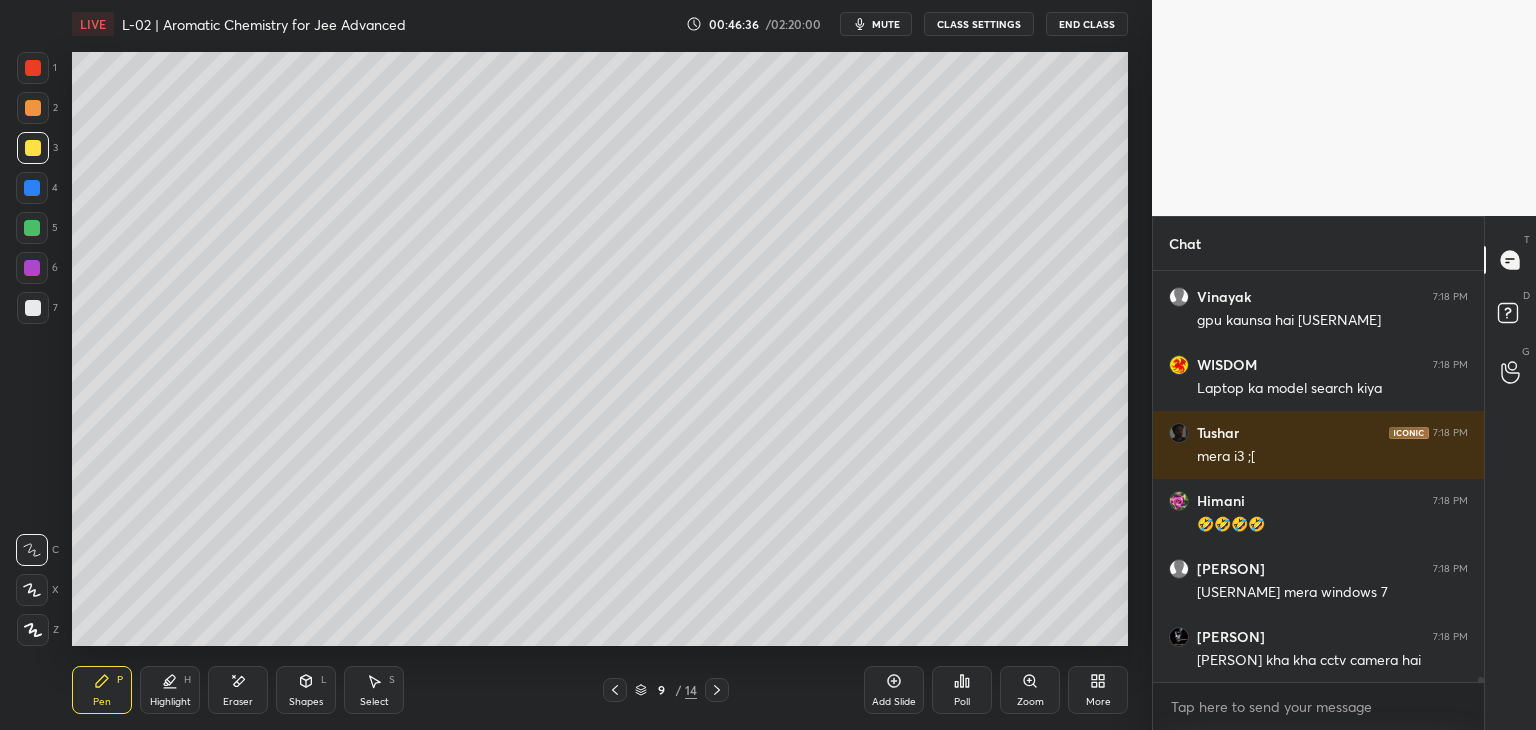 click at bounding box center [717, 690] 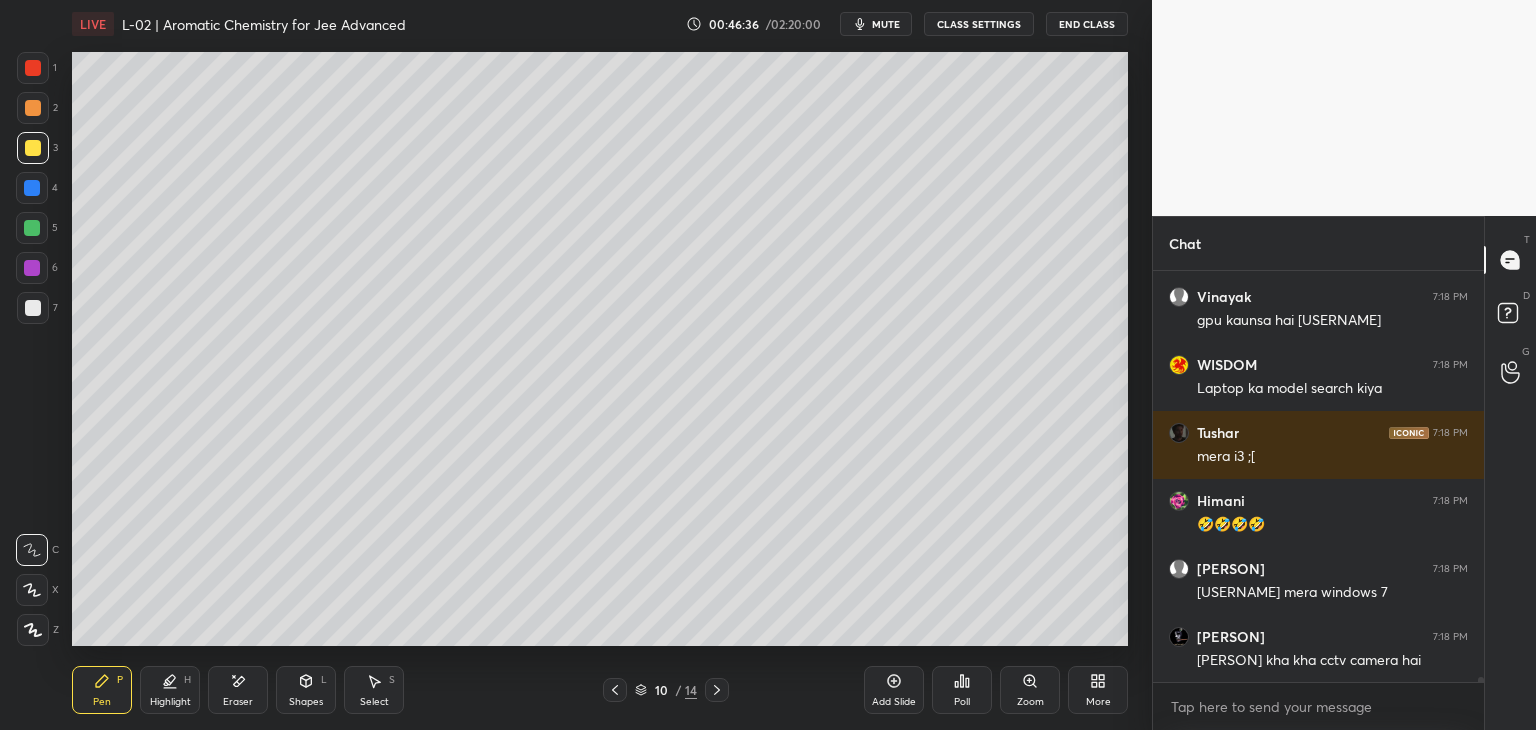 click 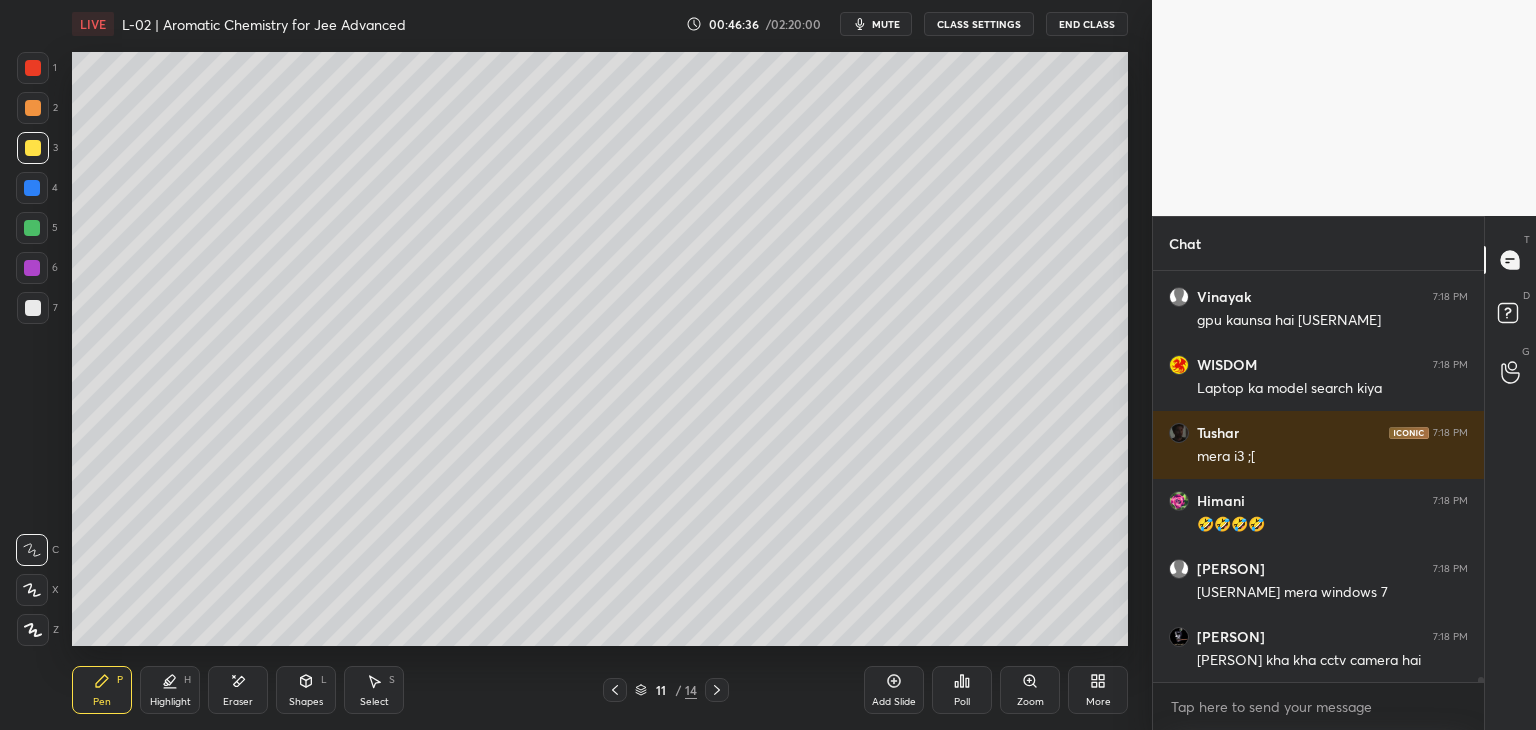 click 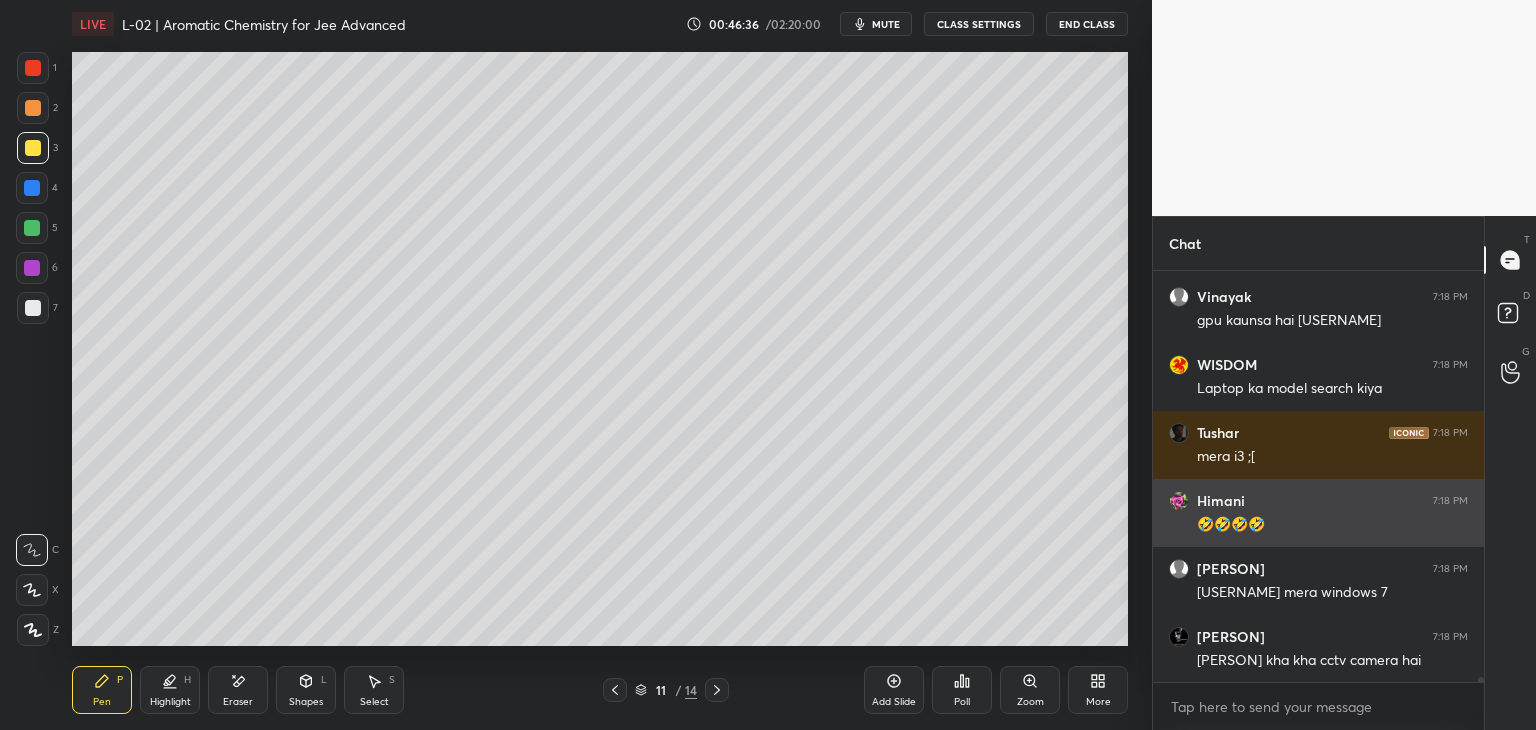 click 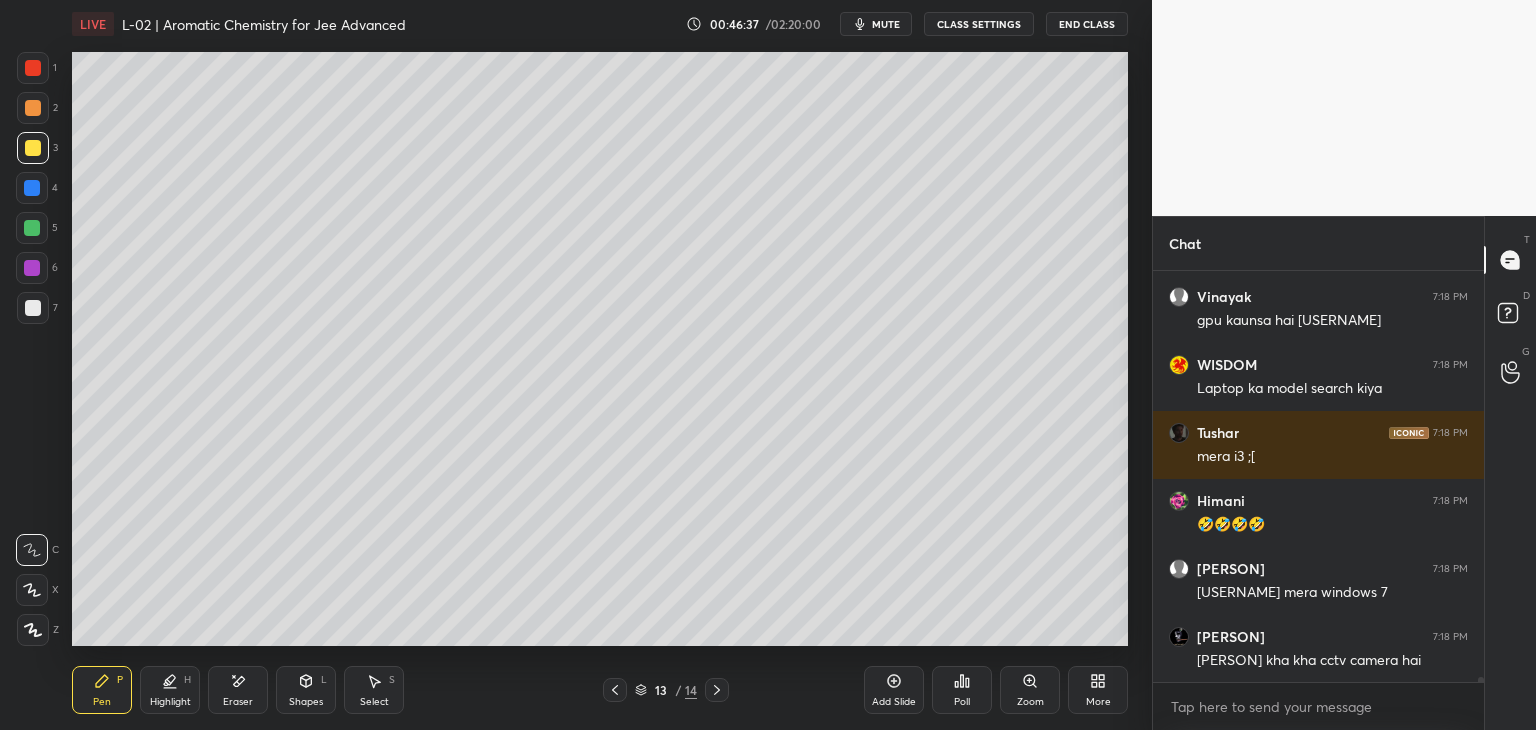 click 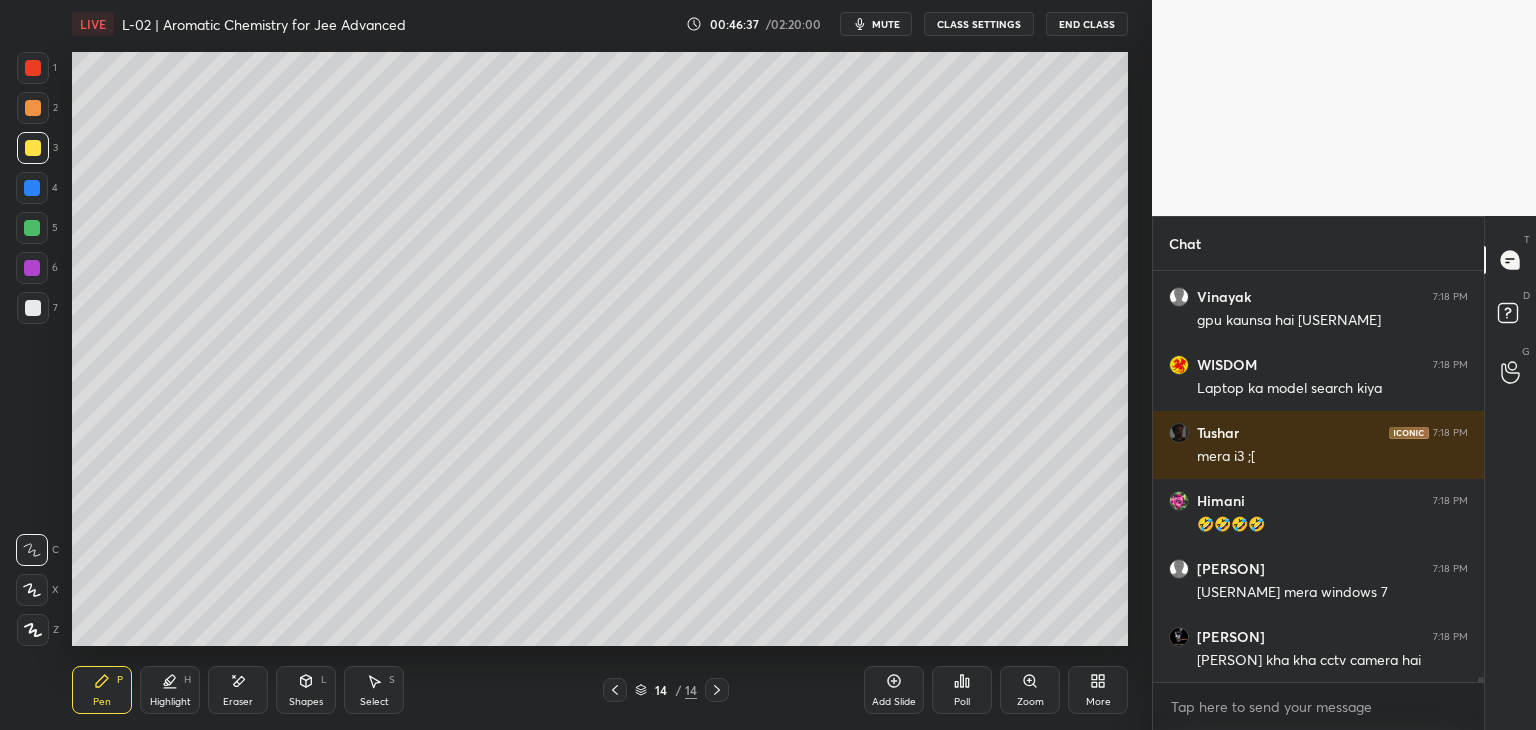 click 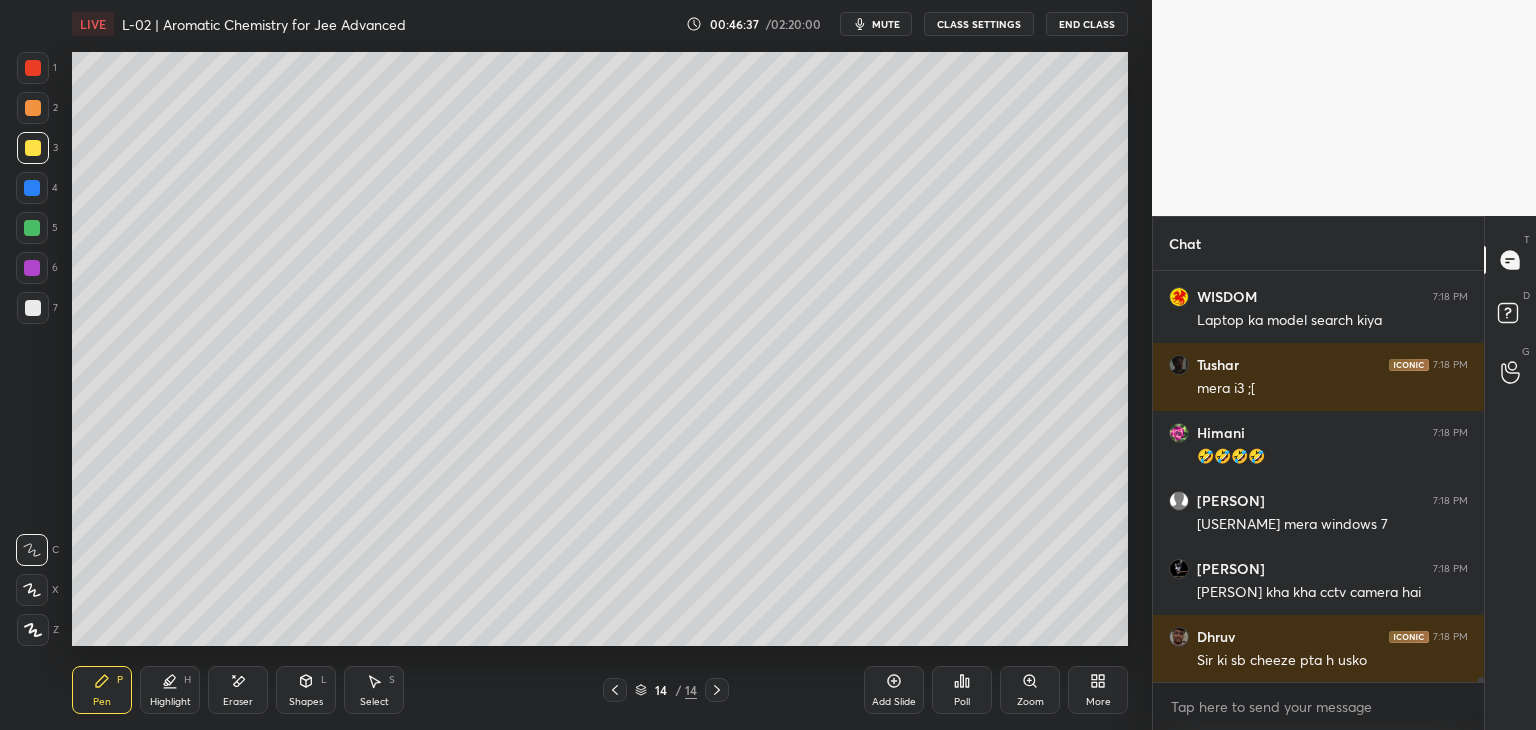 click 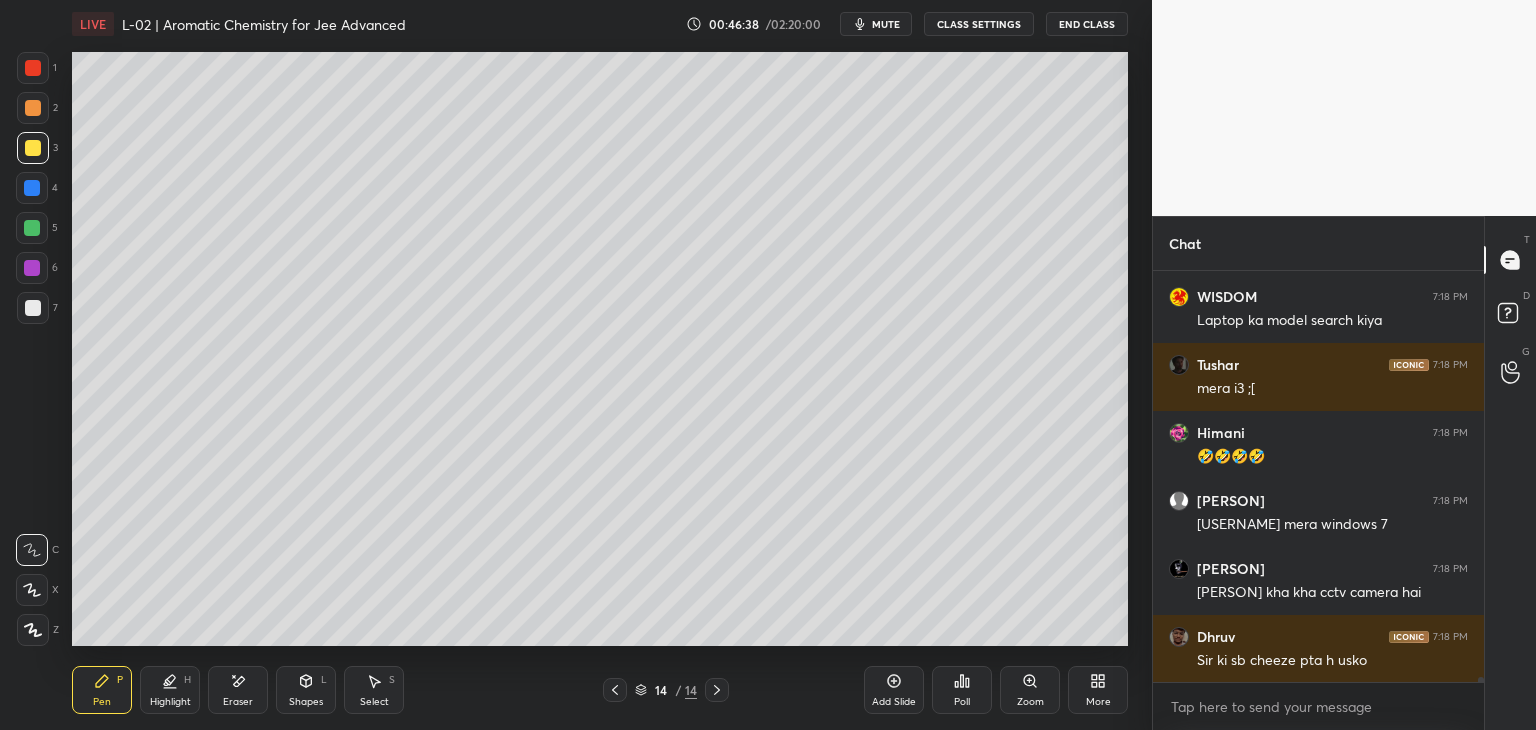 click 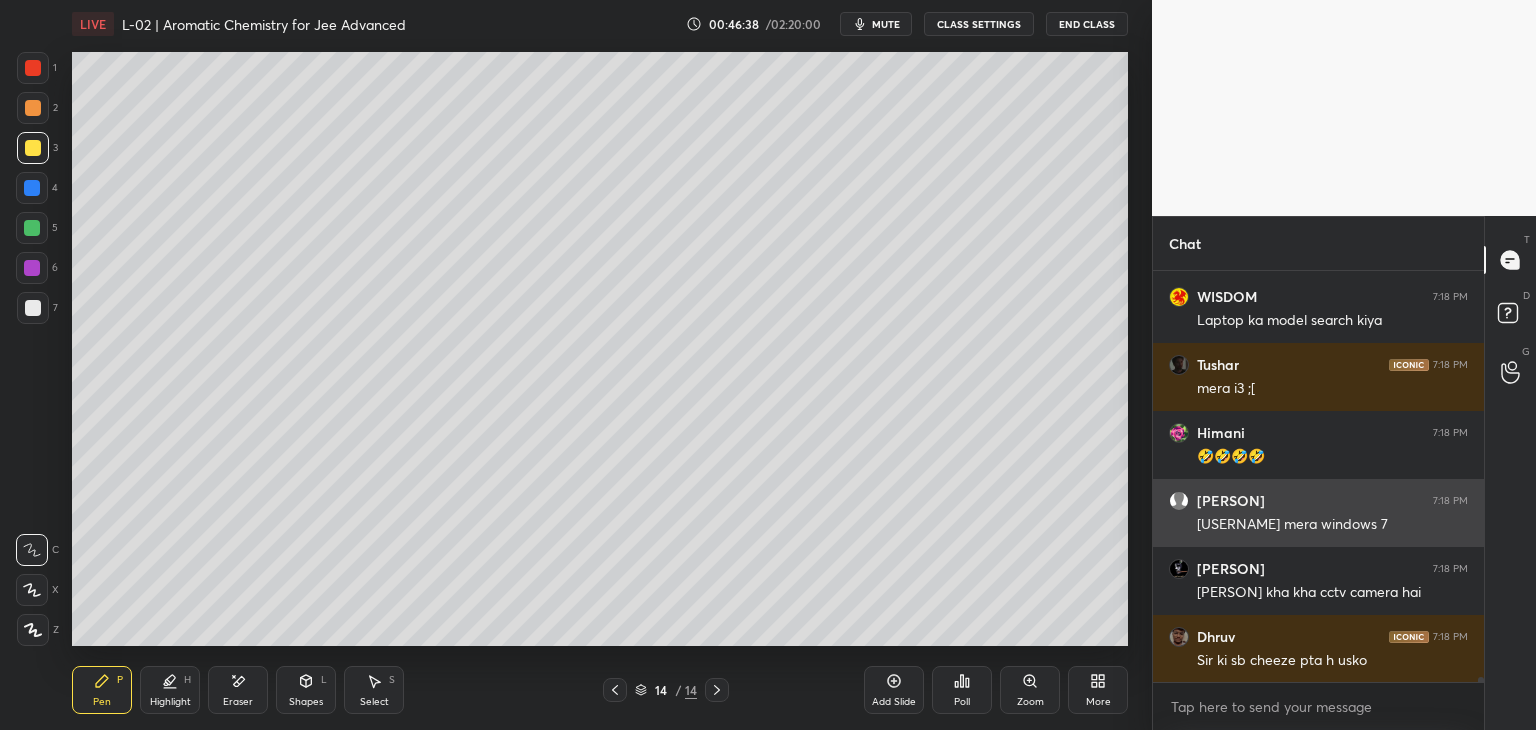 click 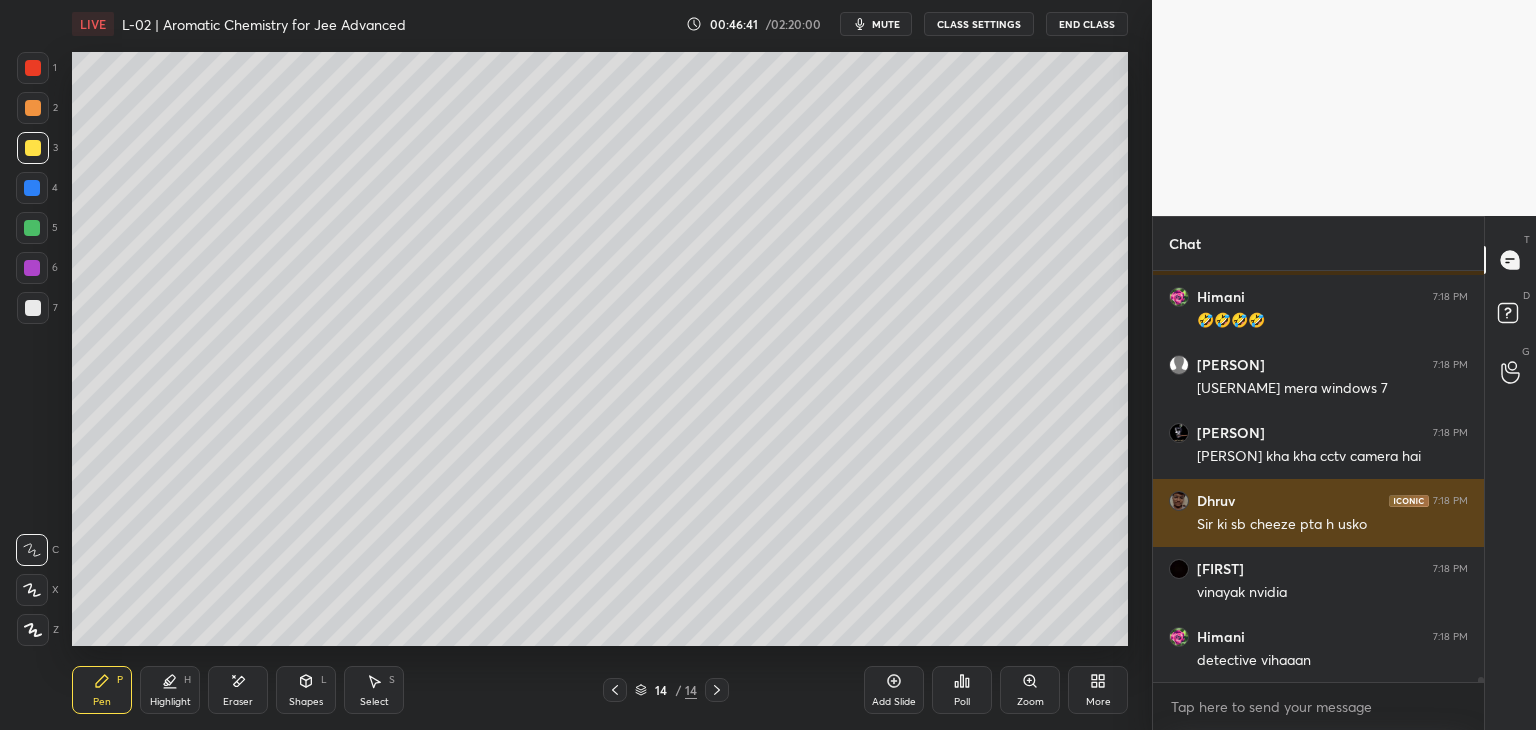 click on "Add Slide" at bounding box center (894, 690) 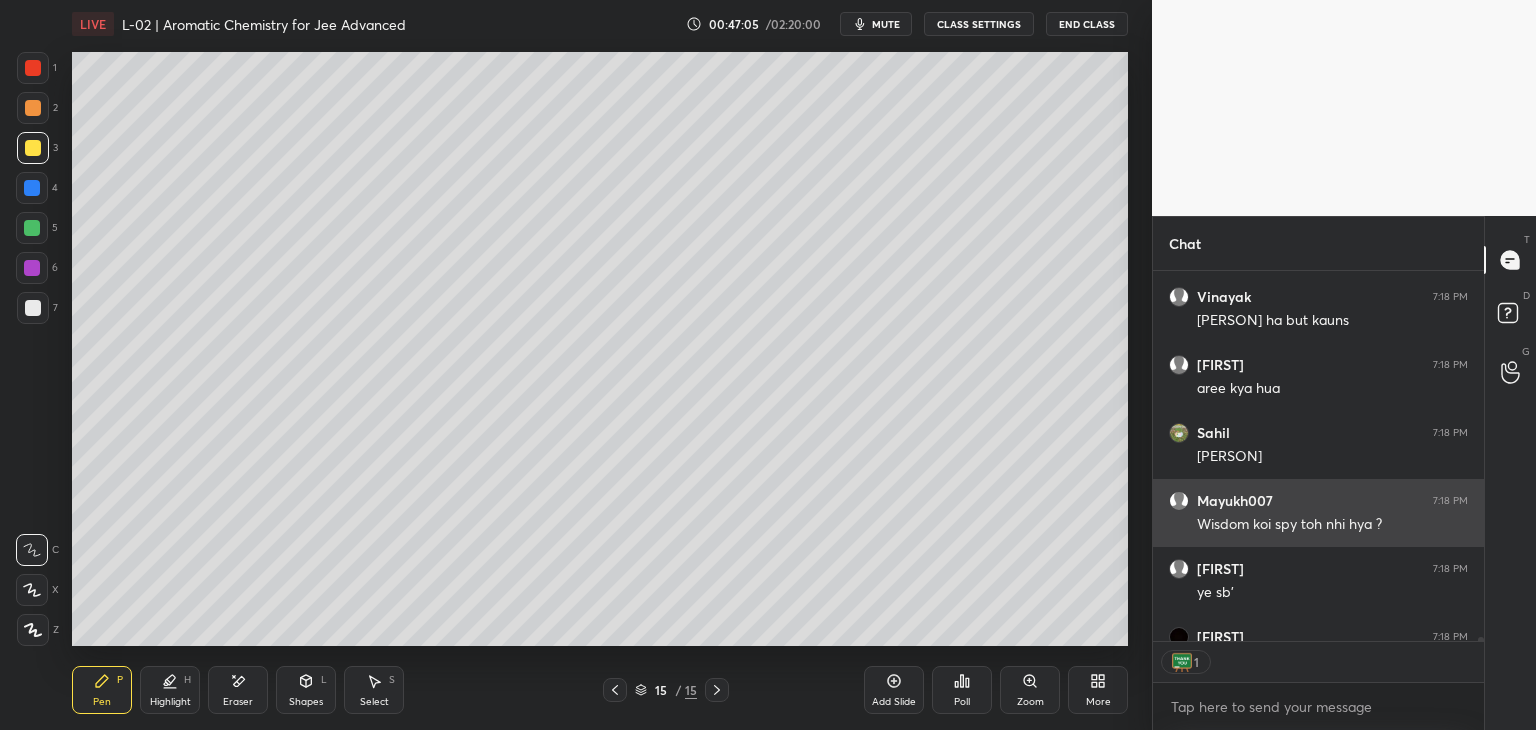 scroll, scrollTop: 365, scrollLeft: 325, axis: both 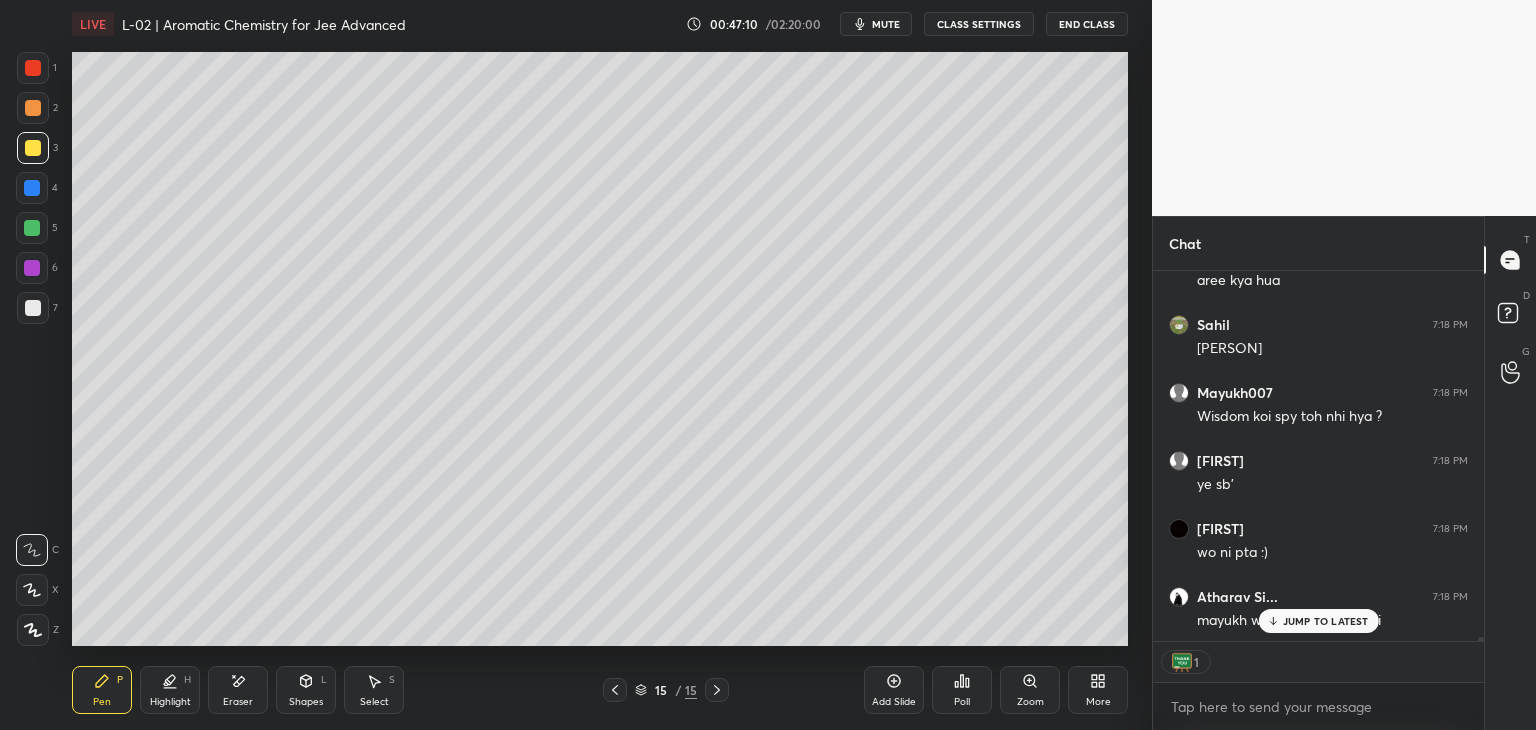click at bounding box center [33, 68] 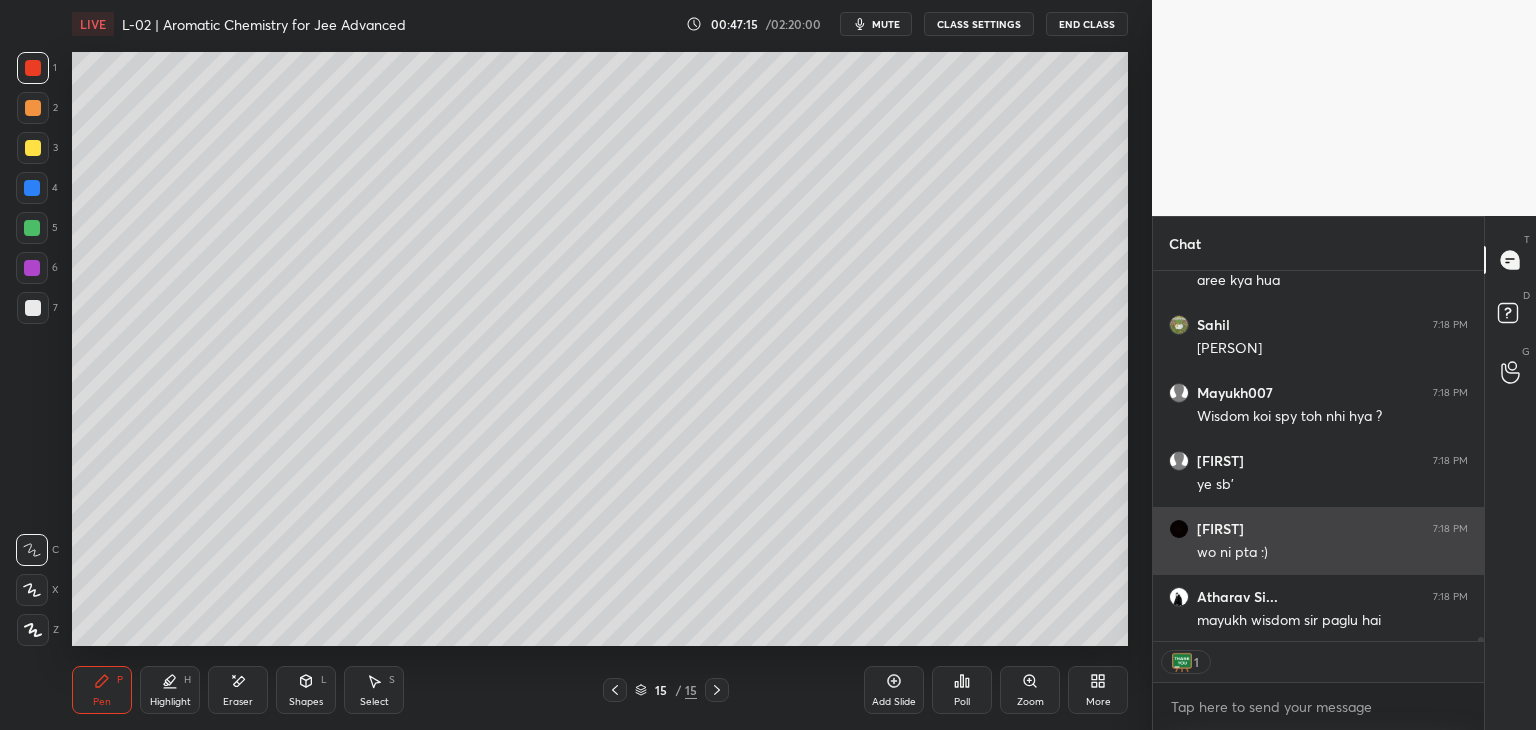 scroll, scrollTop: 36472, scrollLeft: 0, axis: vertical 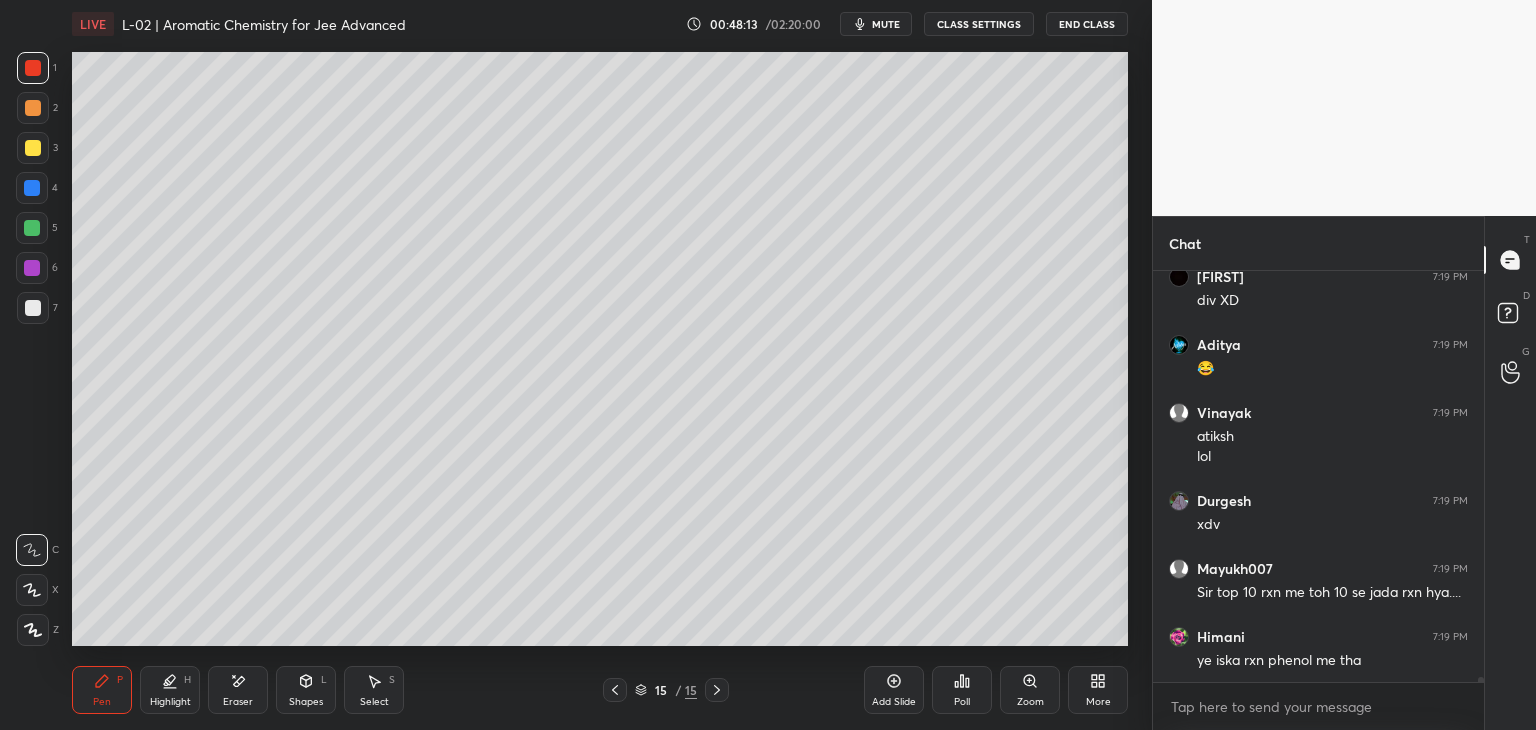 click at bounding box center [33, 148] 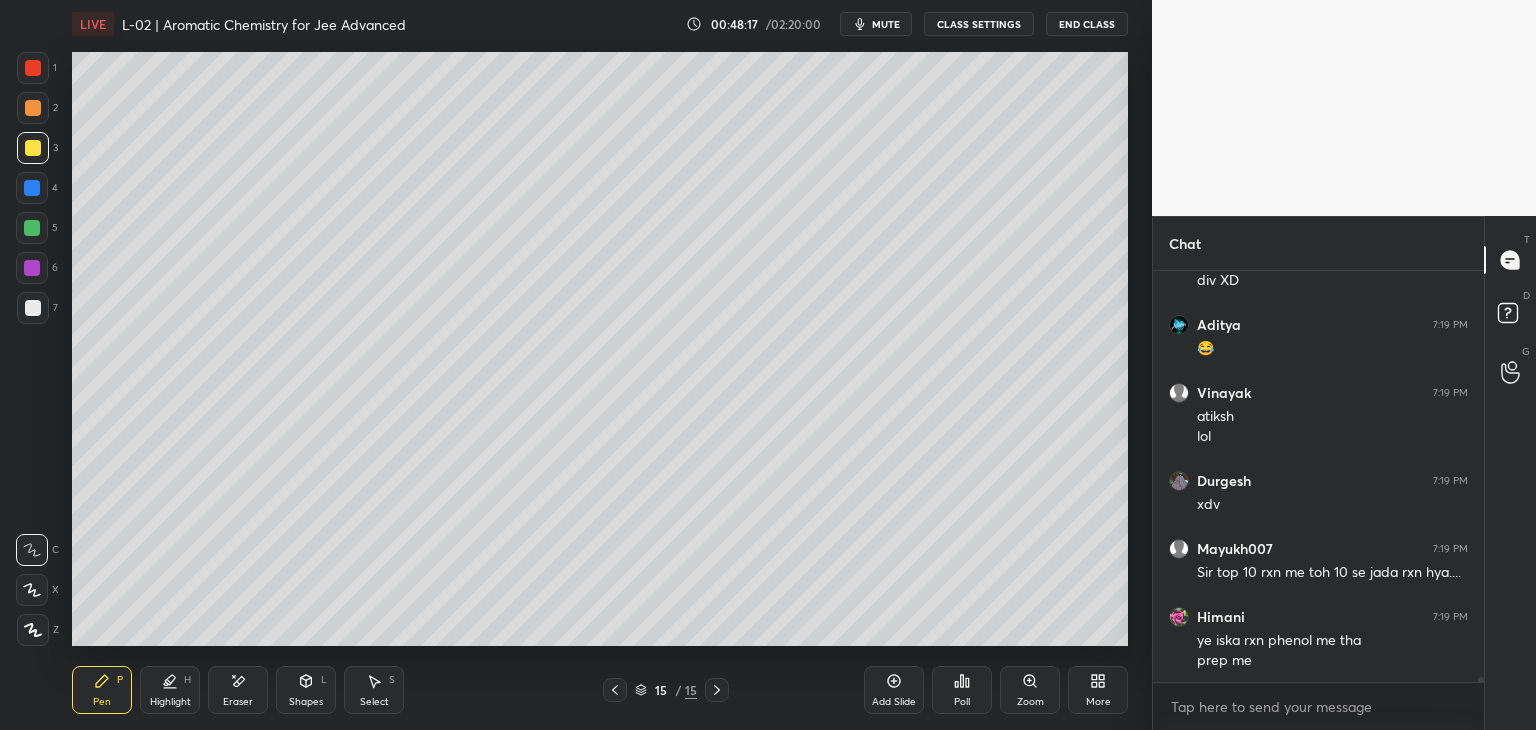 click on "Eraser" at bounding box center [238, 690] 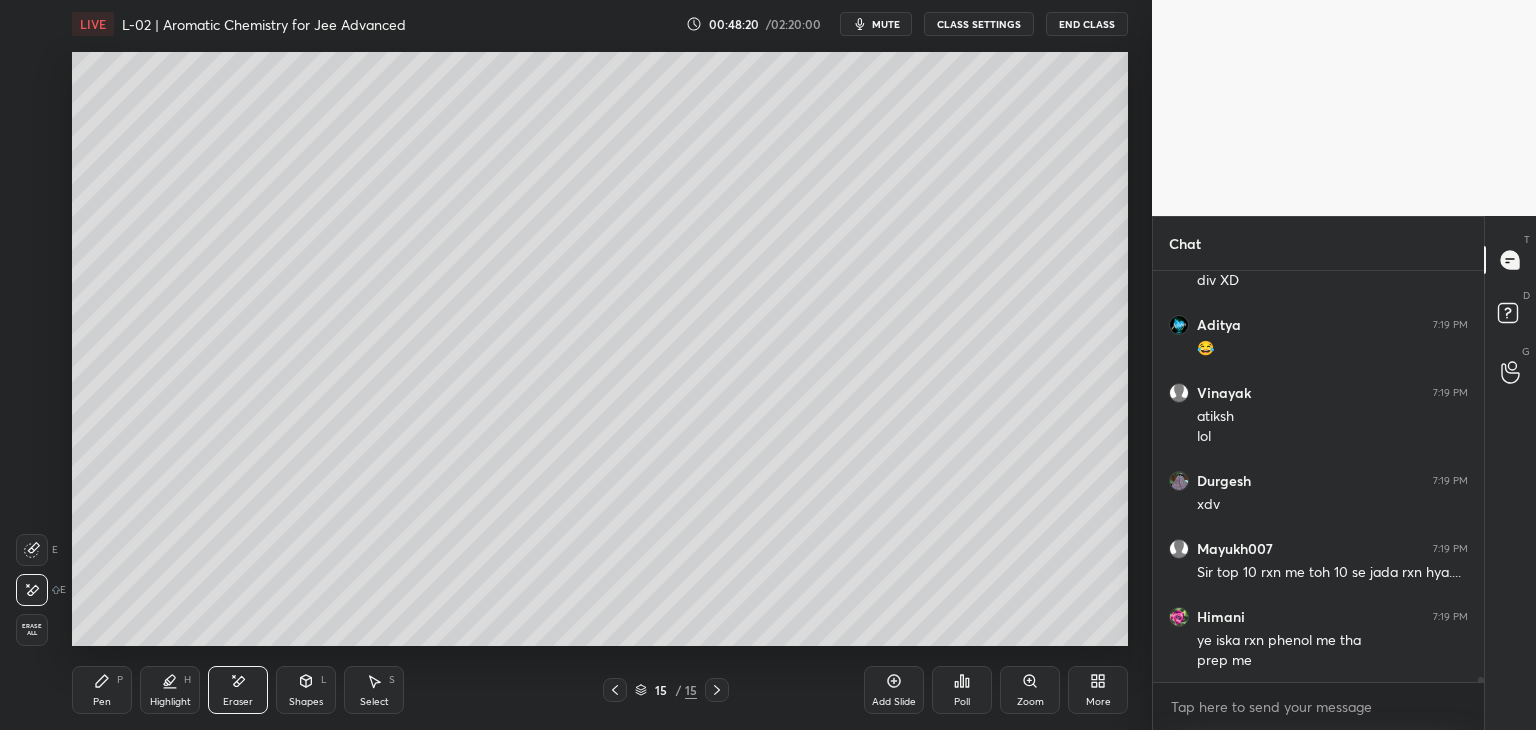 click 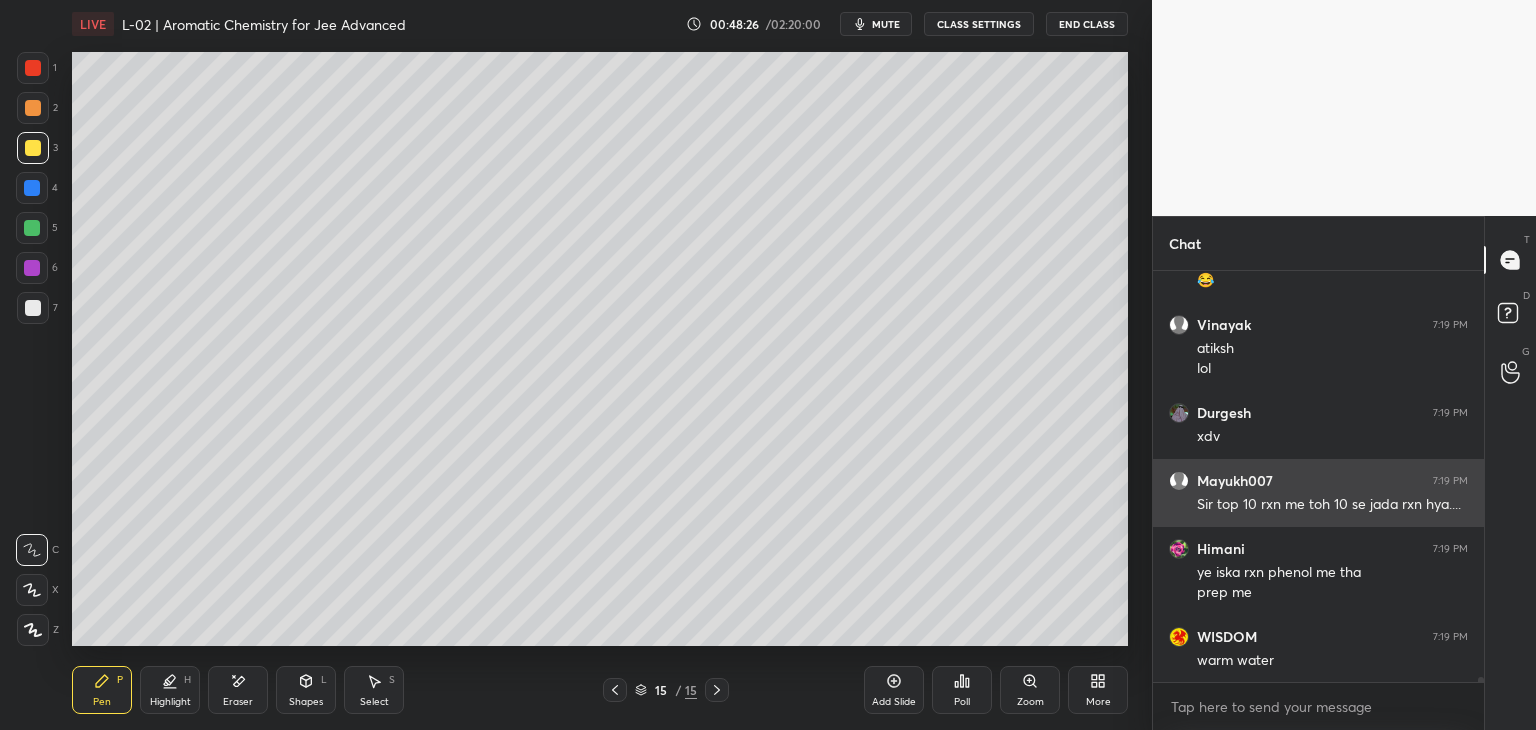scroll, scrollTop: 36952, scrollLeft: 0, axis: vertical 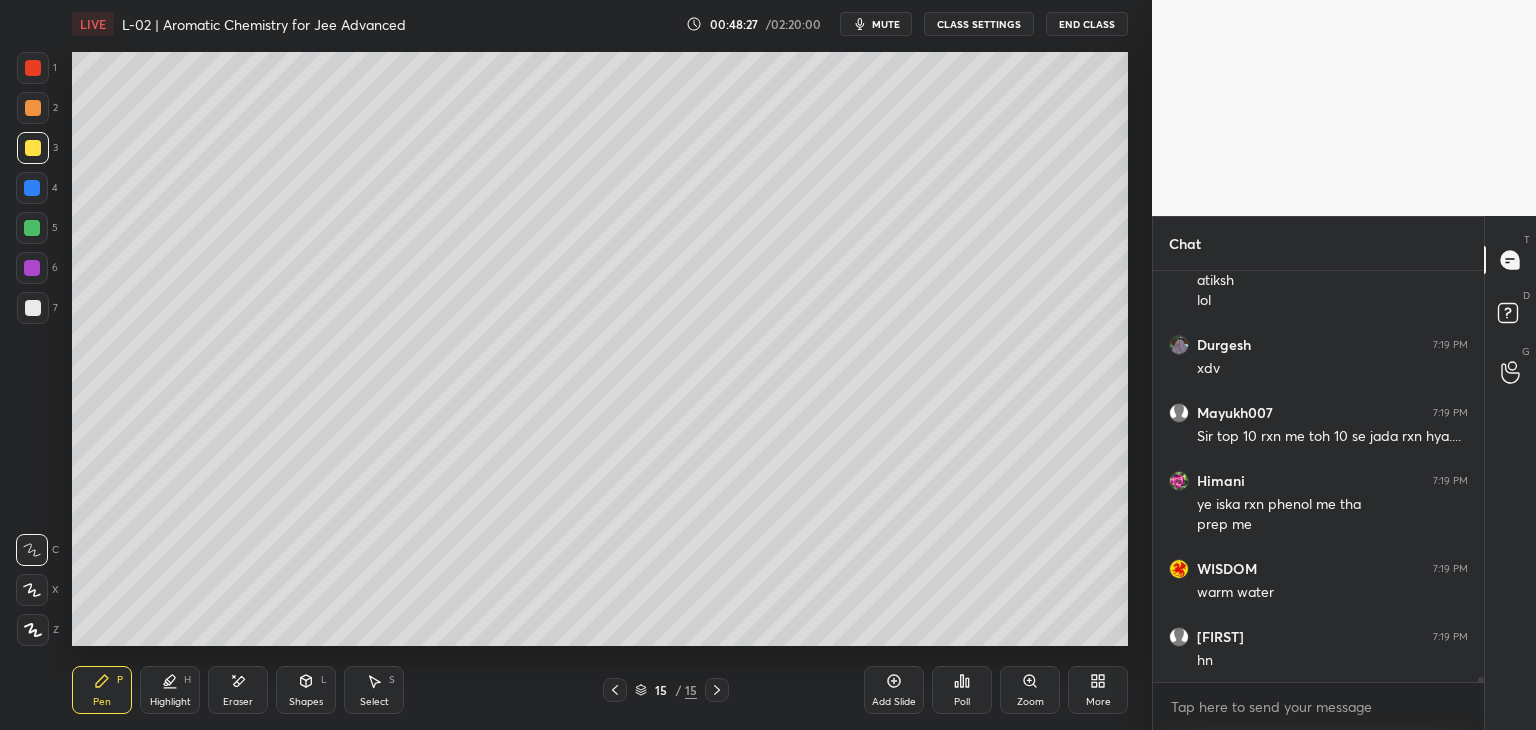 click 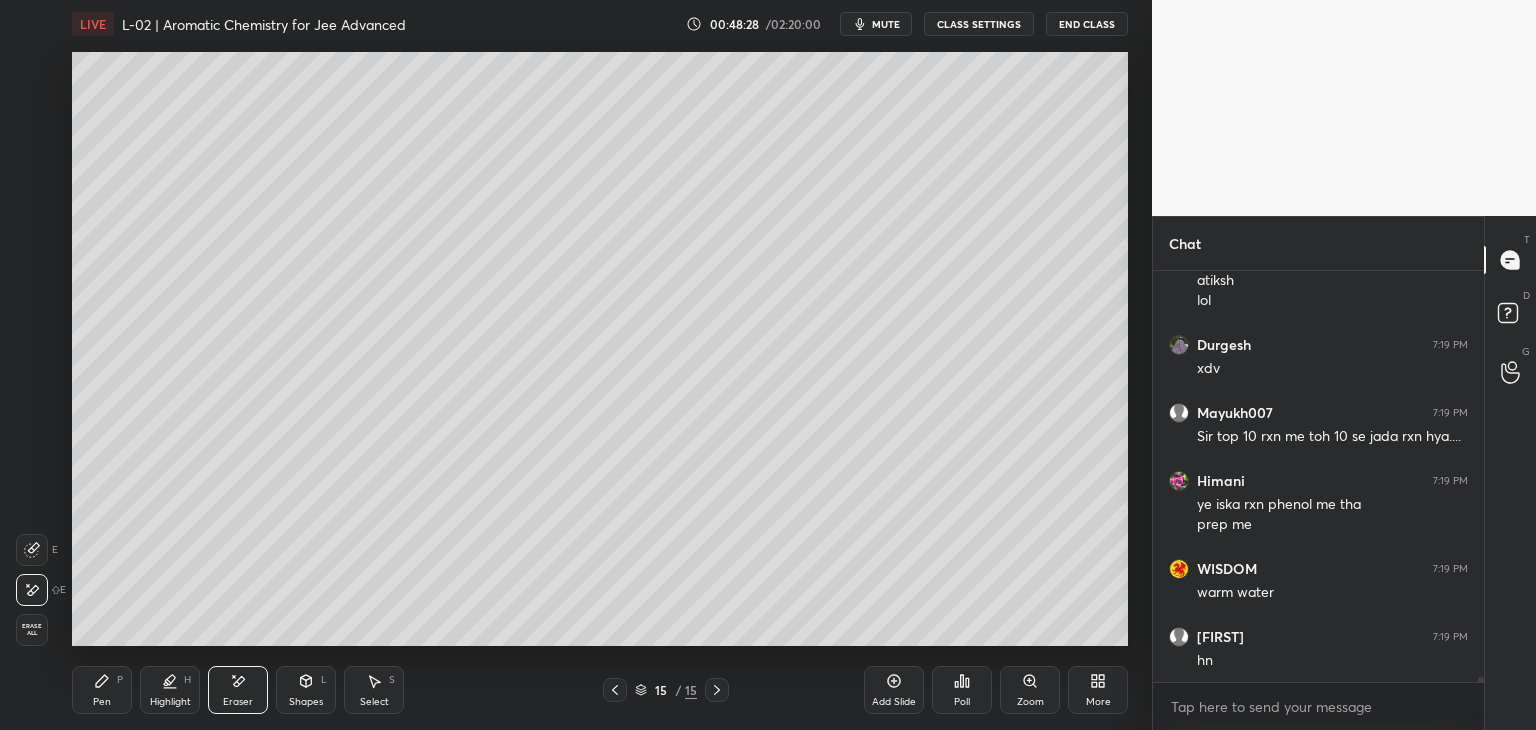 click on "Pen P" at bounding box center (102, 690) 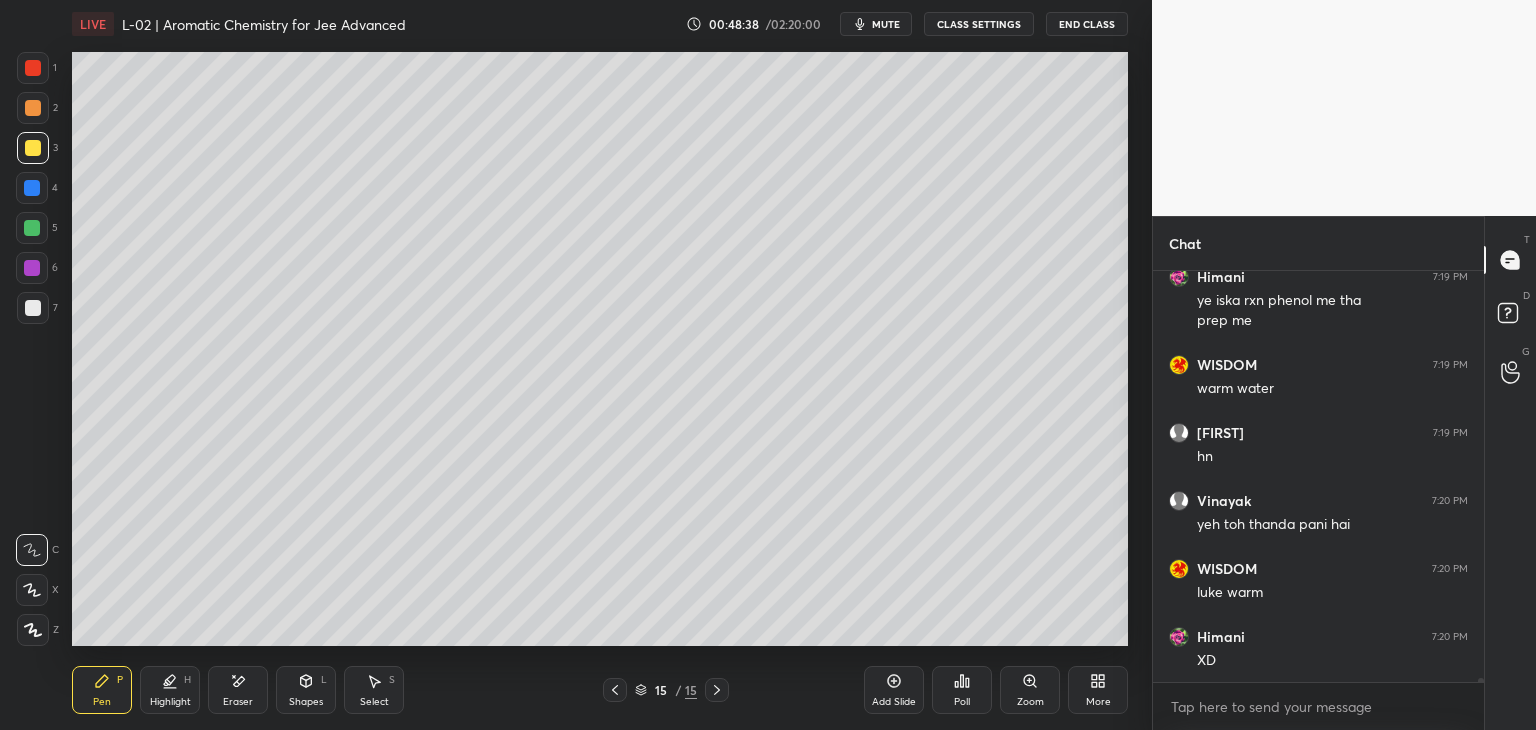 scroll, scrollTop: 37224, scrollLeft: 0, axis: vertical 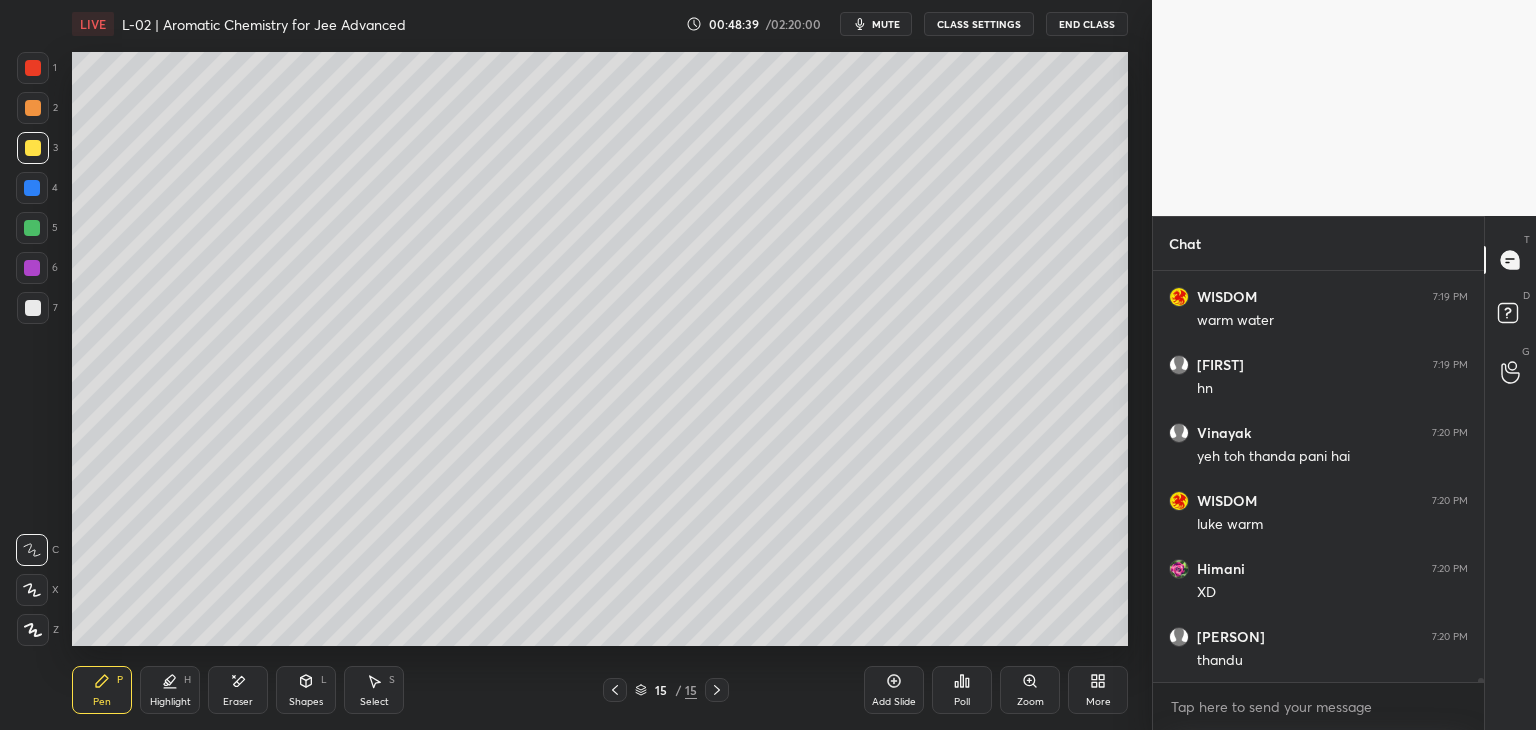 click at bounding box center [33, 68] 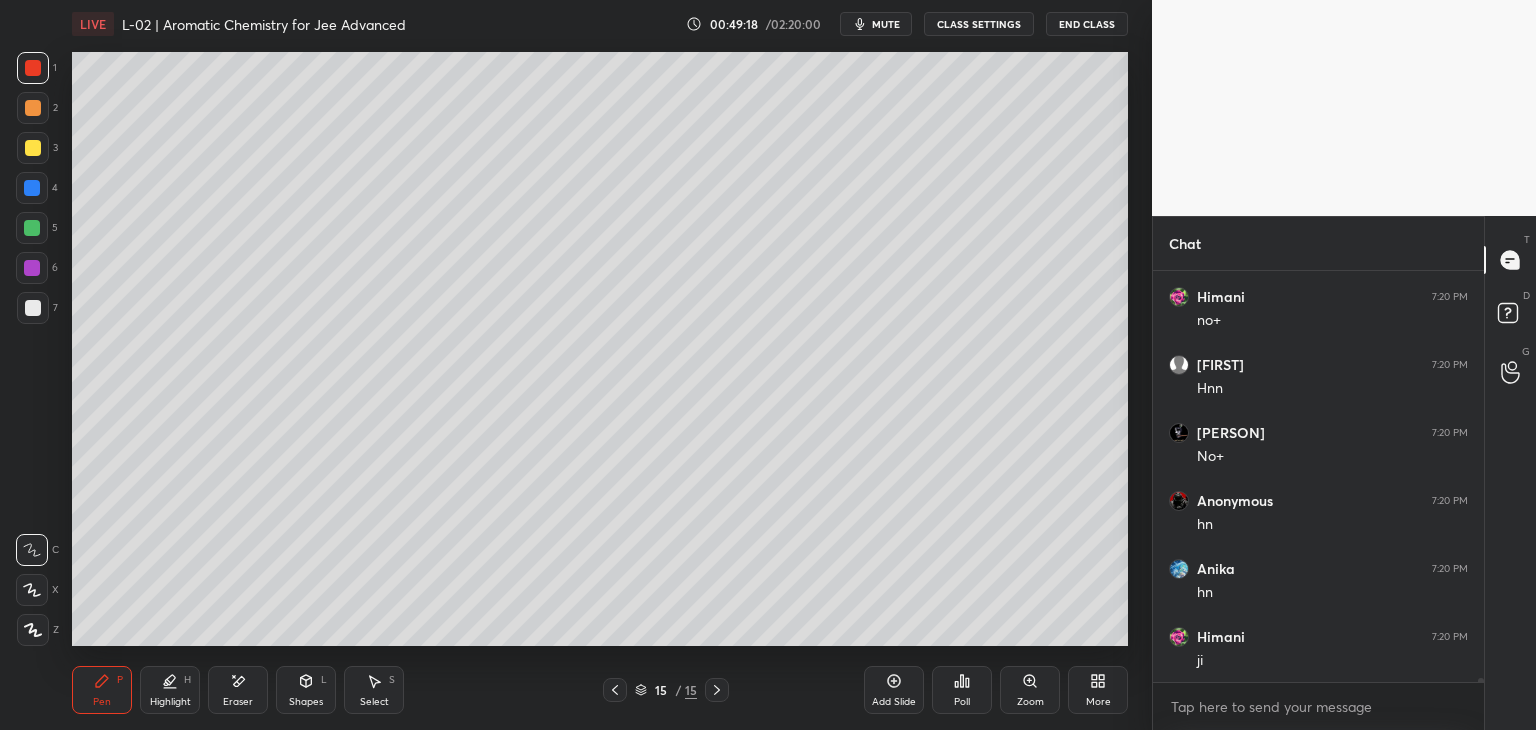 scroll, scrollTop: 38108, scrollLeft: 0, axis: vertical 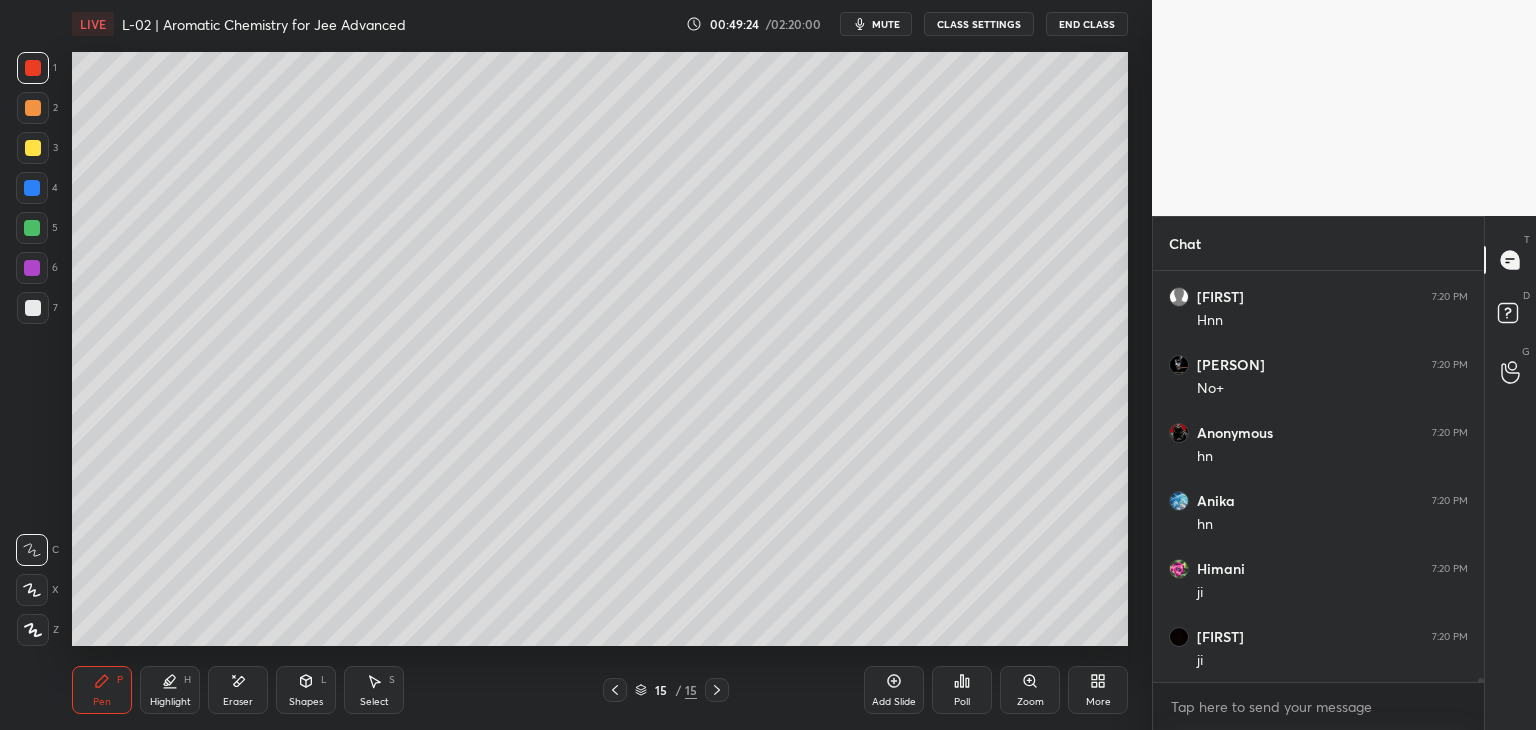 click at bounding box center (33, 108) 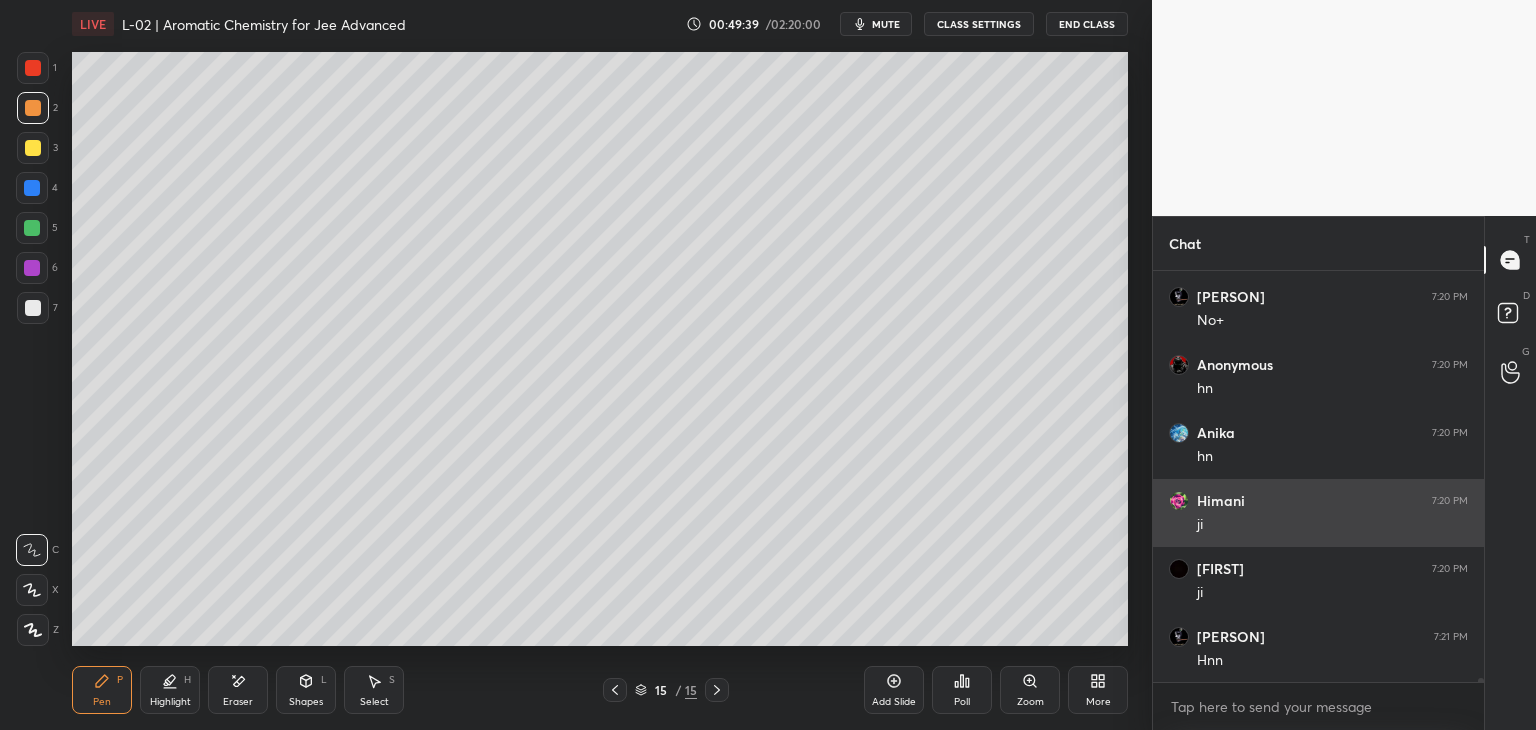 scroll, scrollTop: 38244, scrollLeft: 0, axis: vertical 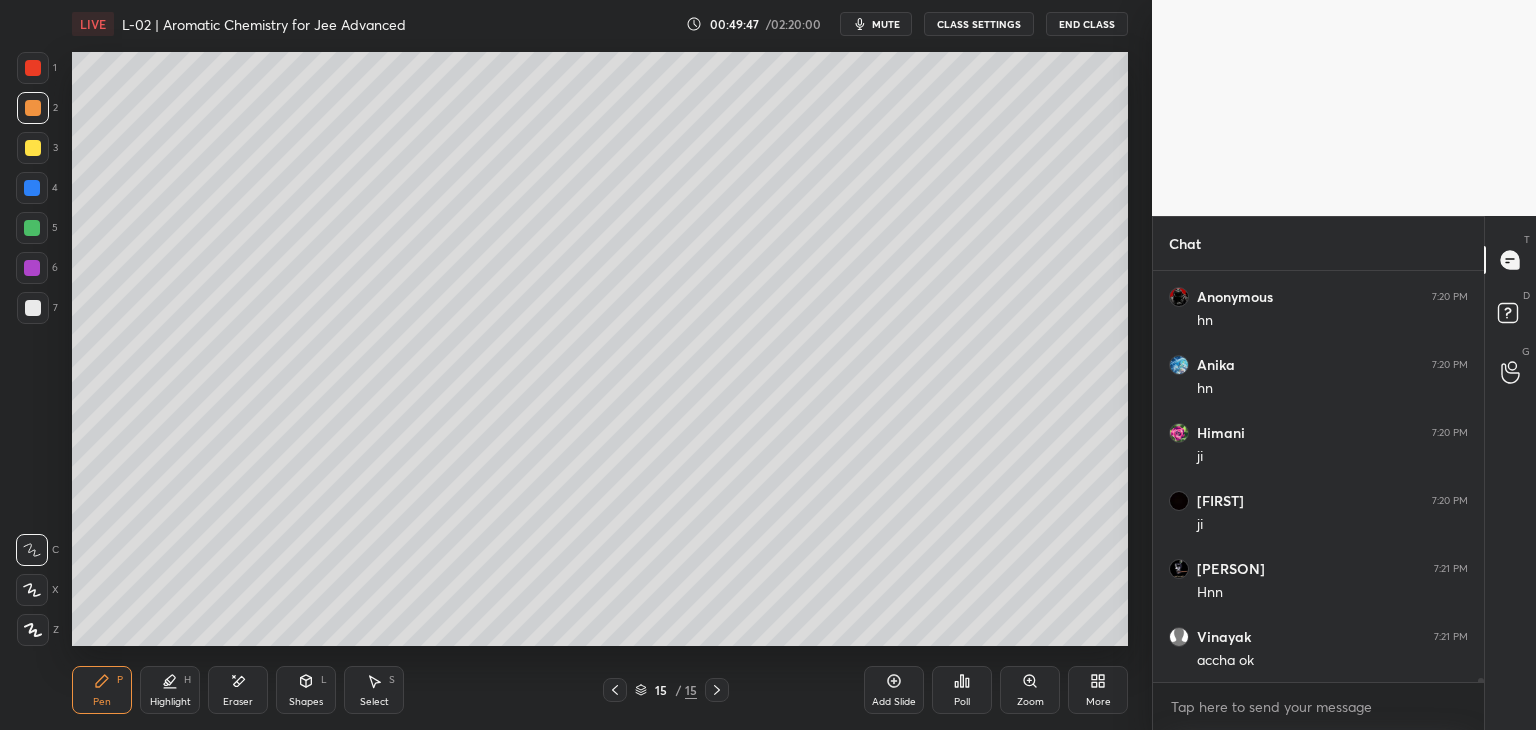 click on "Add Slide" at bounding box center (894, 690) 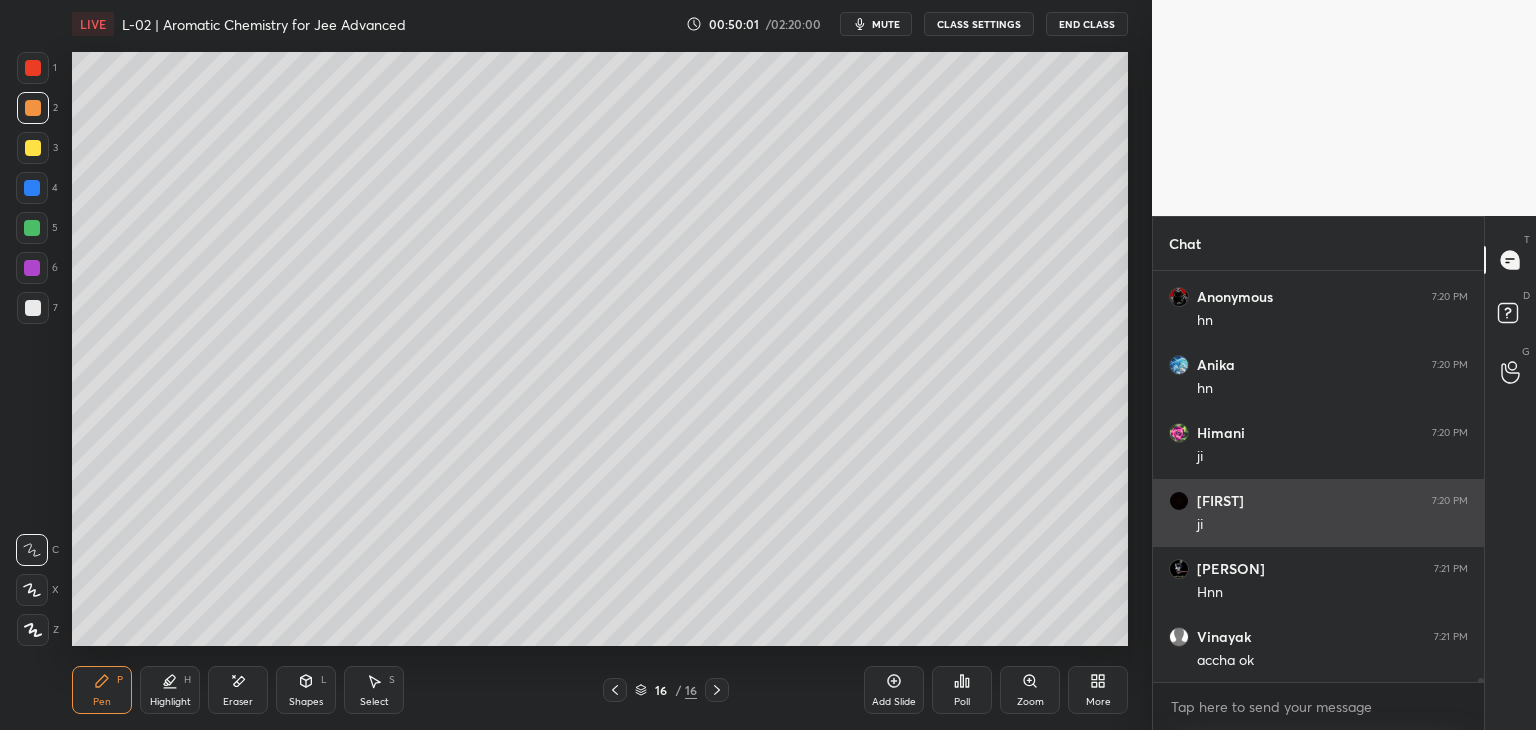 scroll, scrollTop: 38312, scrollLeft: 0, axis: vertical 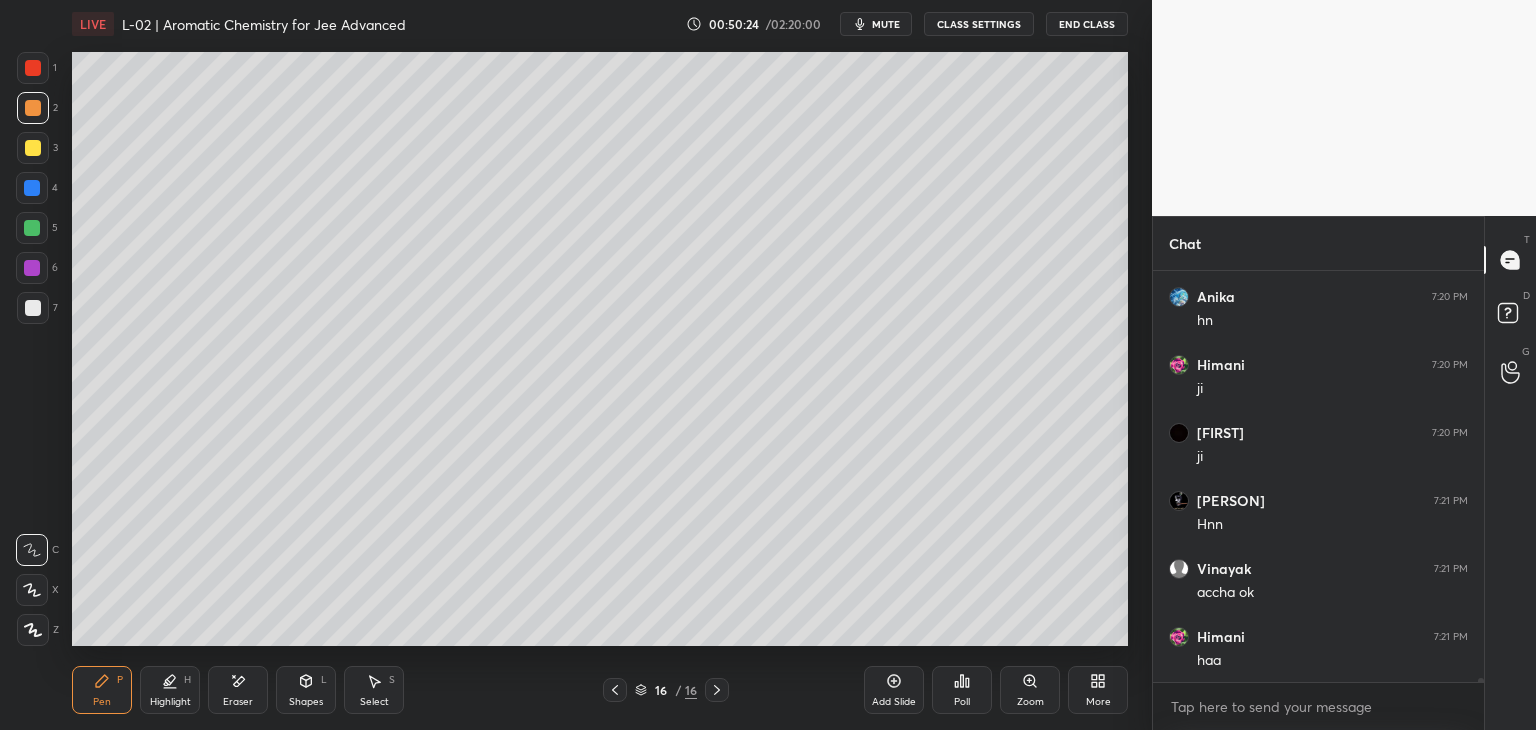 click at bounding box center [33, 68] 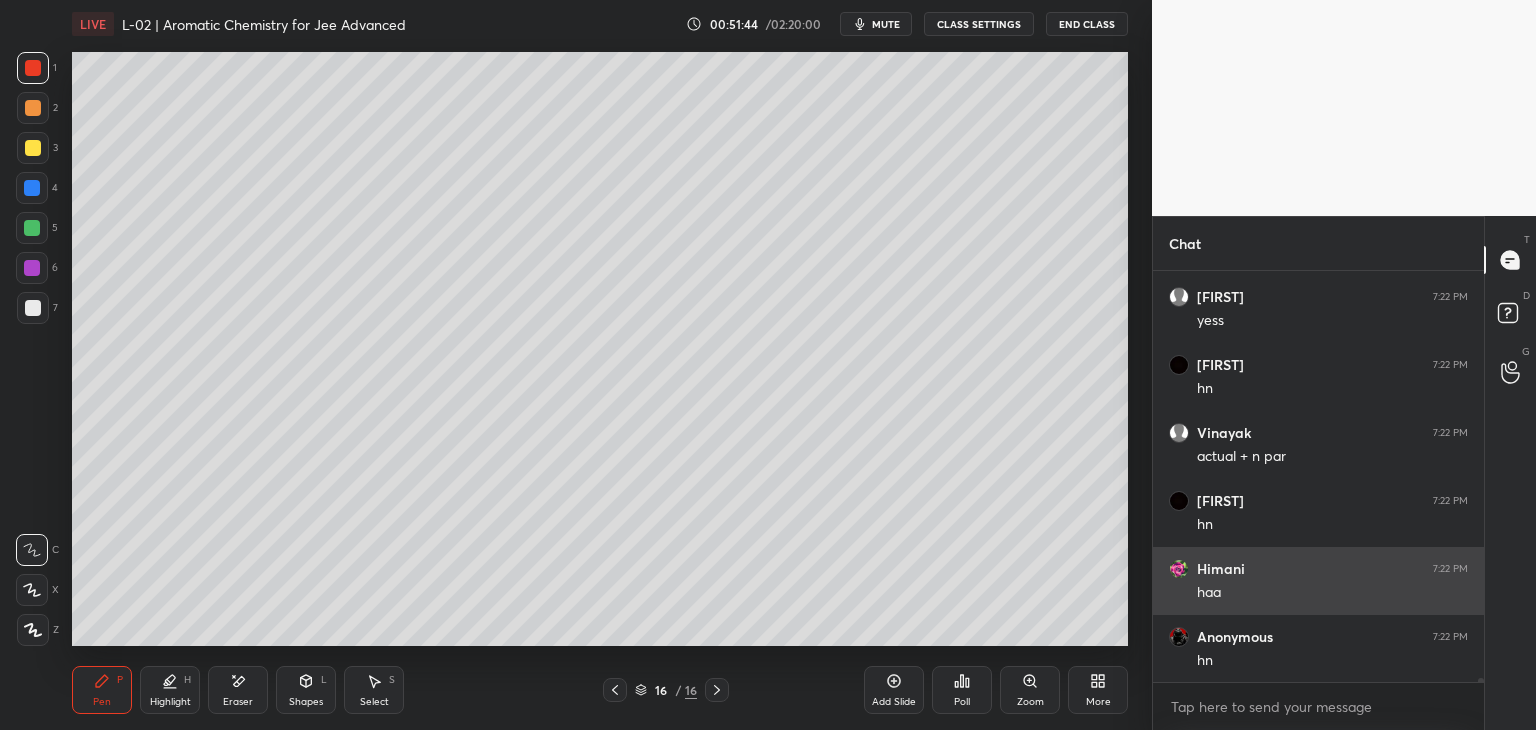 scroll, scrollTop: 38924, scrollLeft: 0, axis: vertical 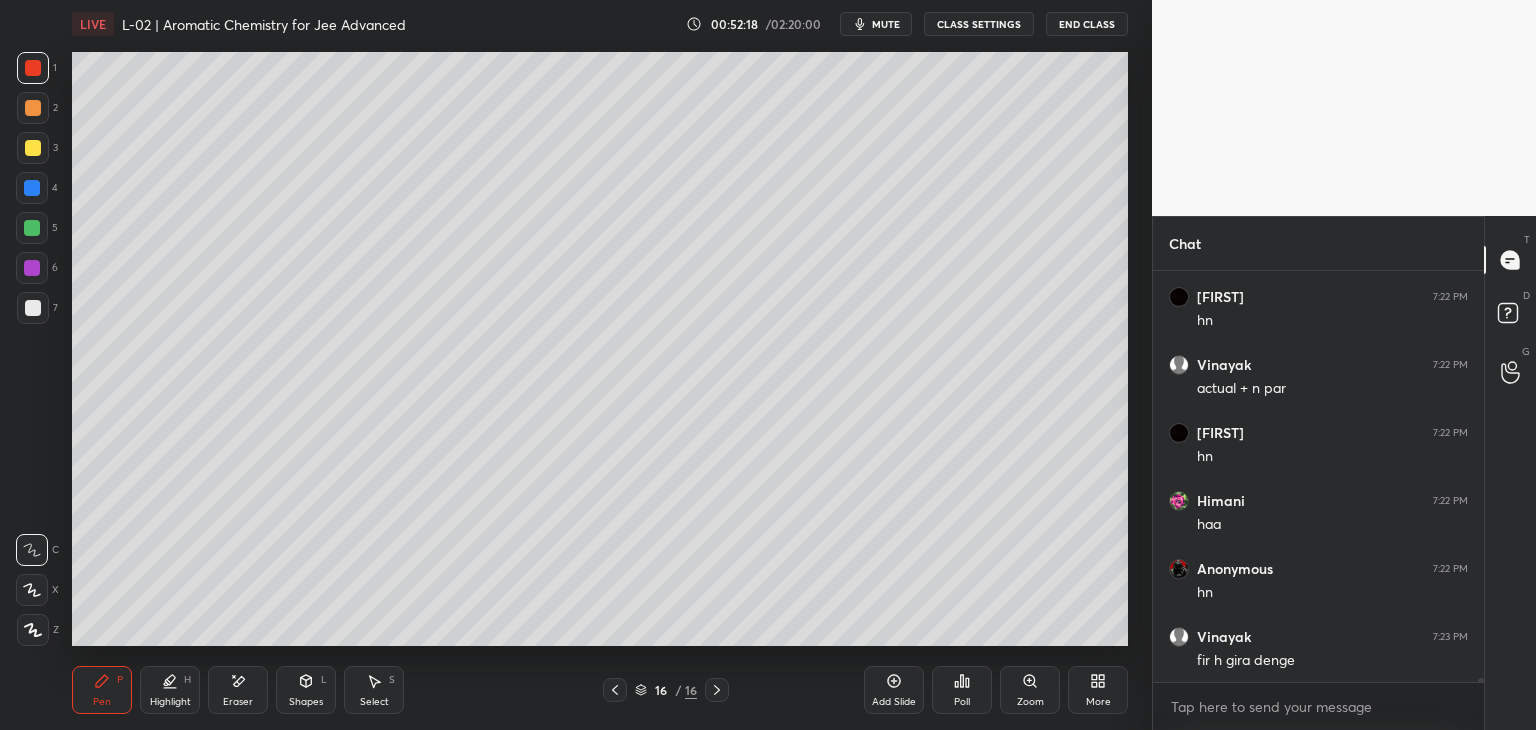 click on "Poll" at bounding box center [962, 690] 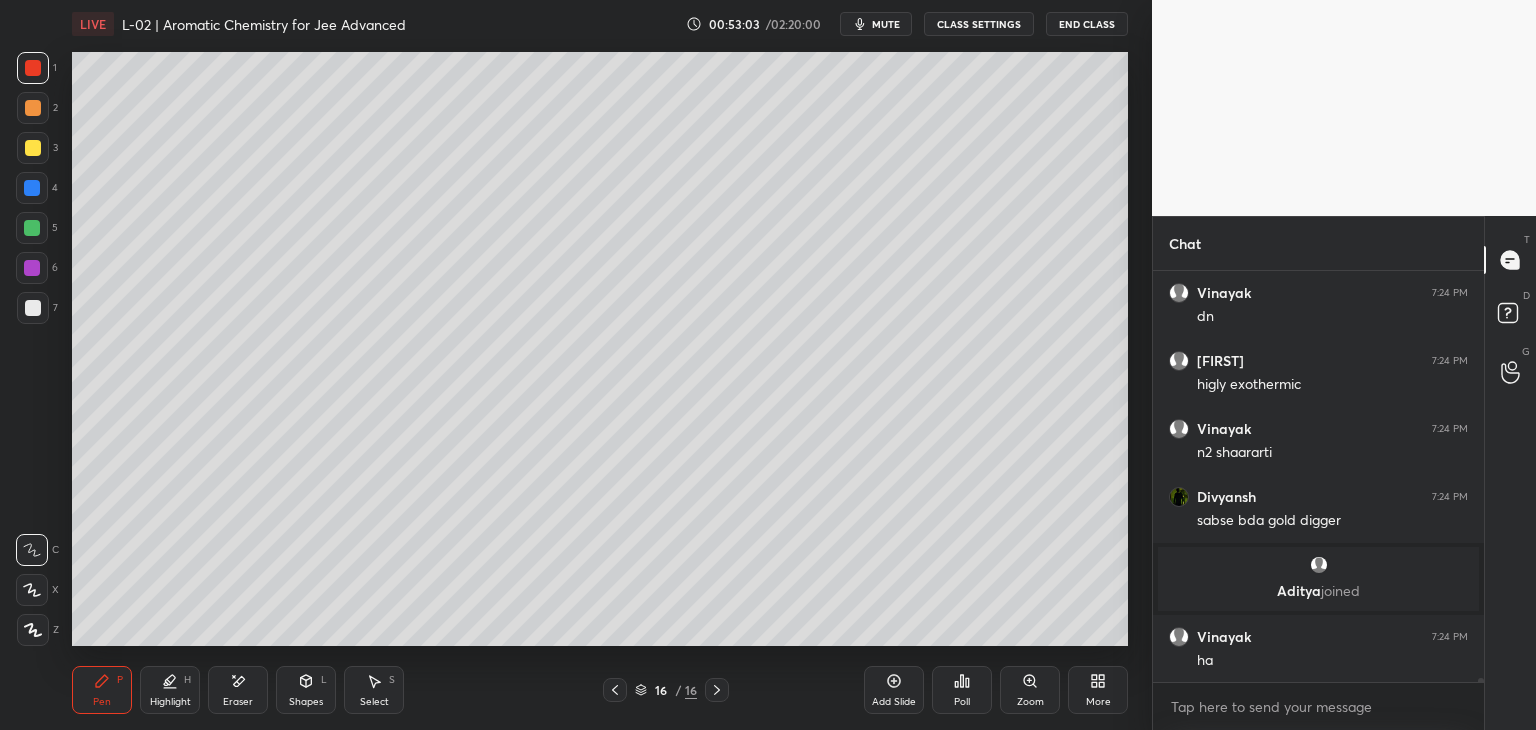 scroll, scrollTop: 38802, scrollLeft: 0, axis: vertical 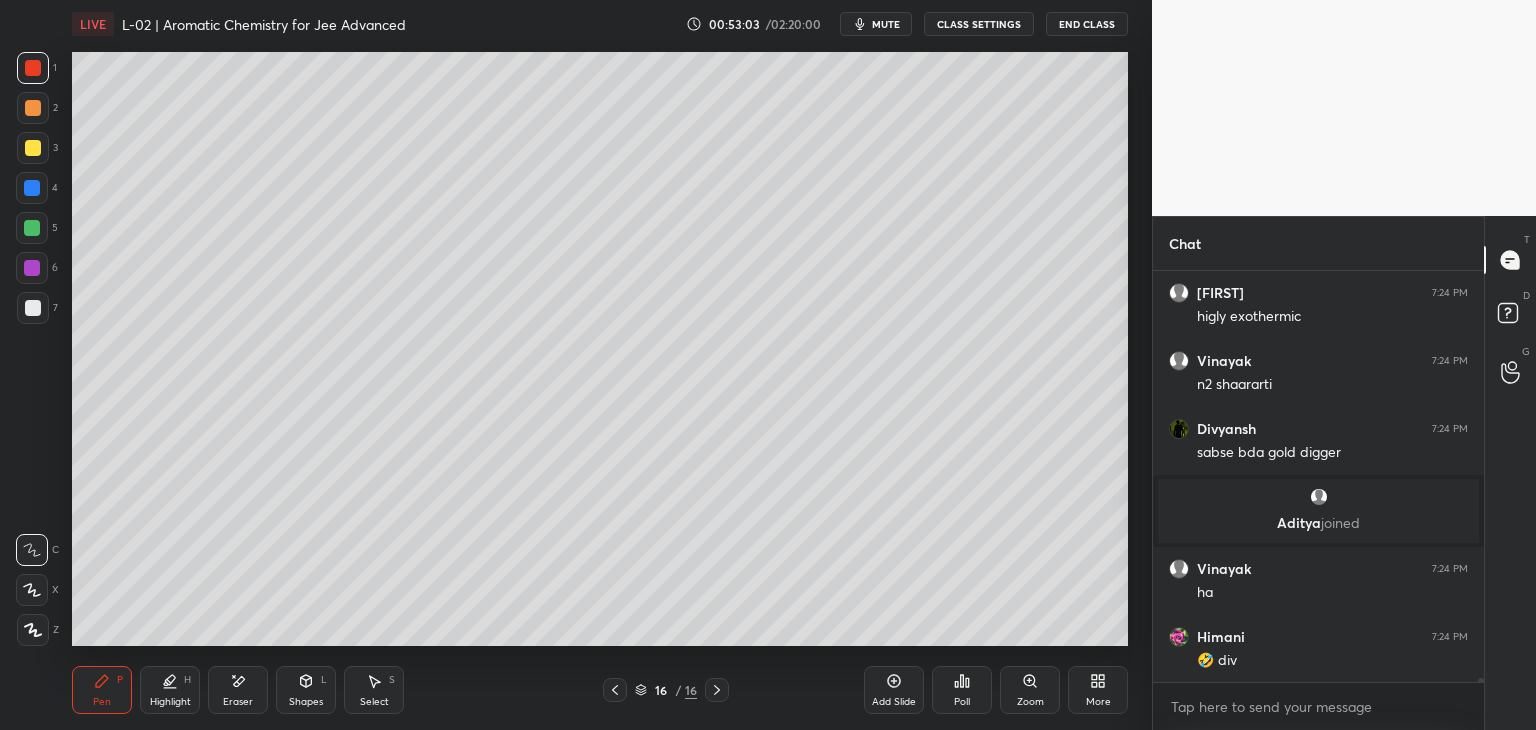 click 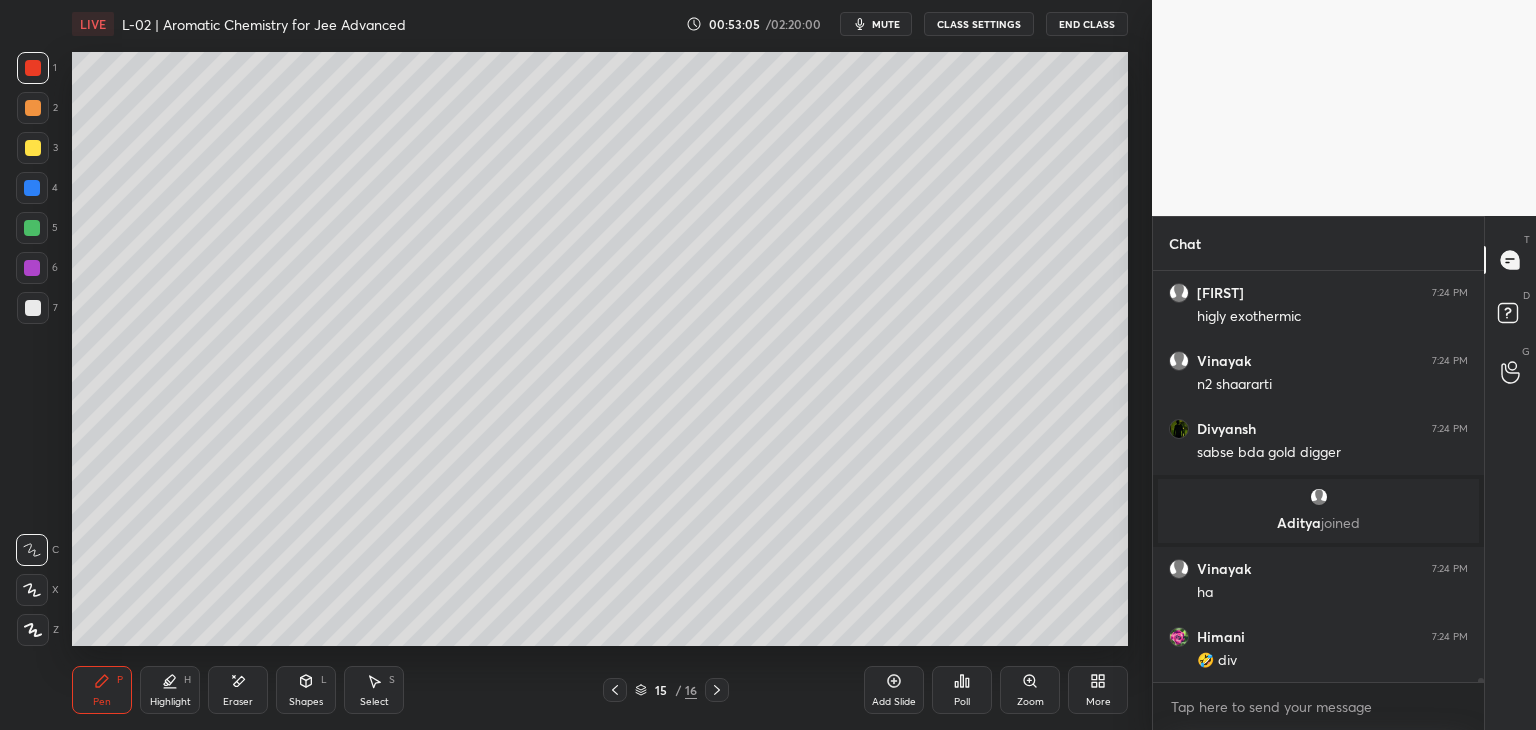 click 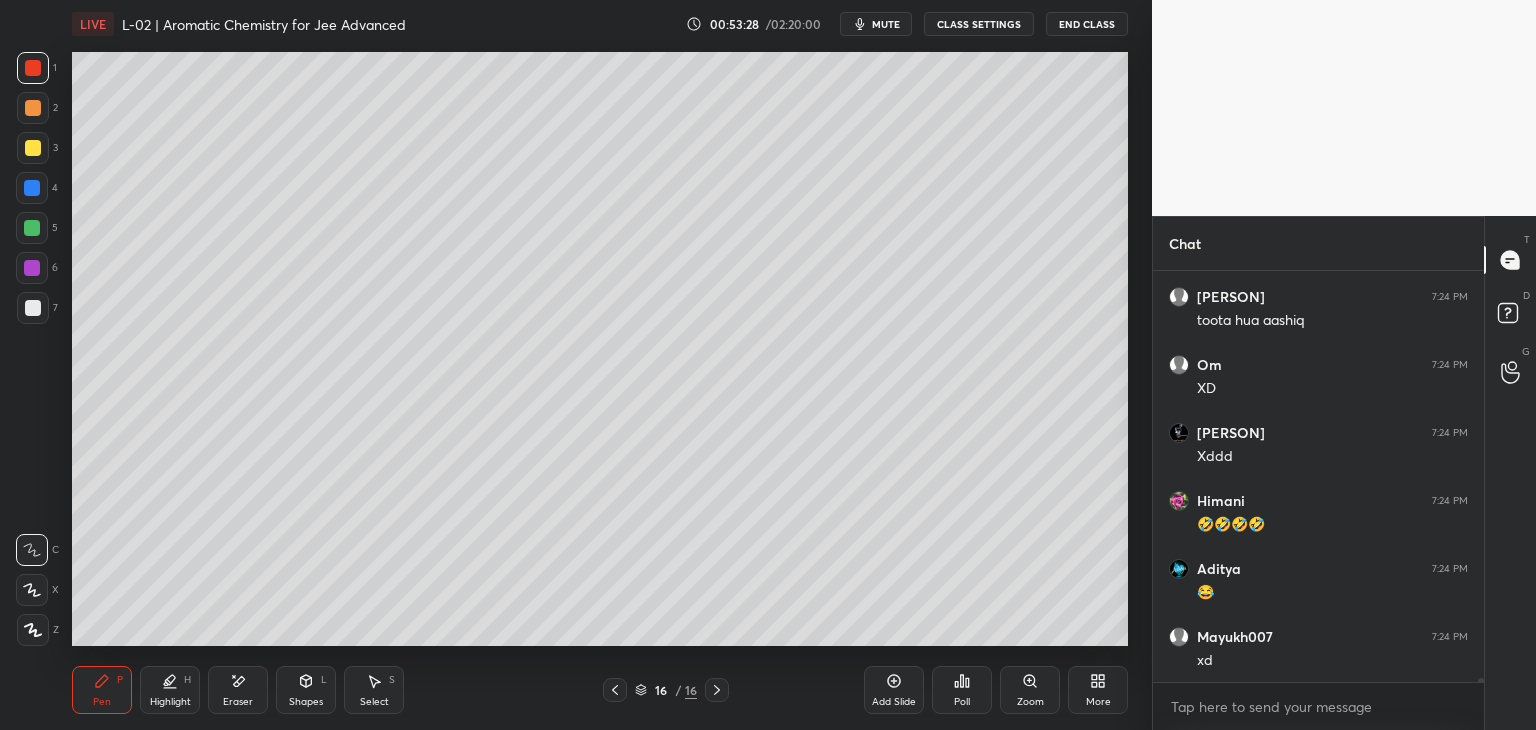 scroll, scrollTop: 40910, scrollLeft: 0, axis: vertical 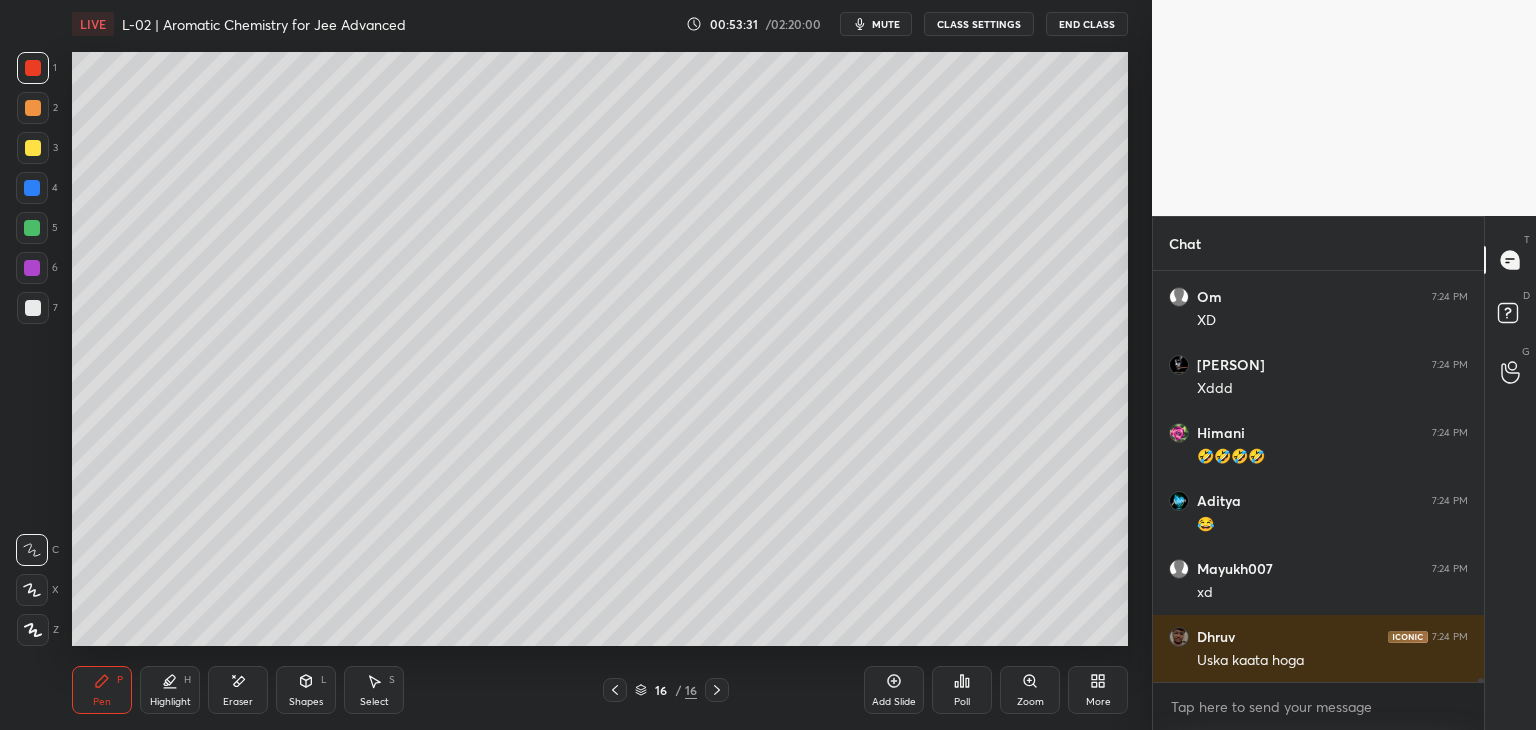 click at bounding box center (32, 188) 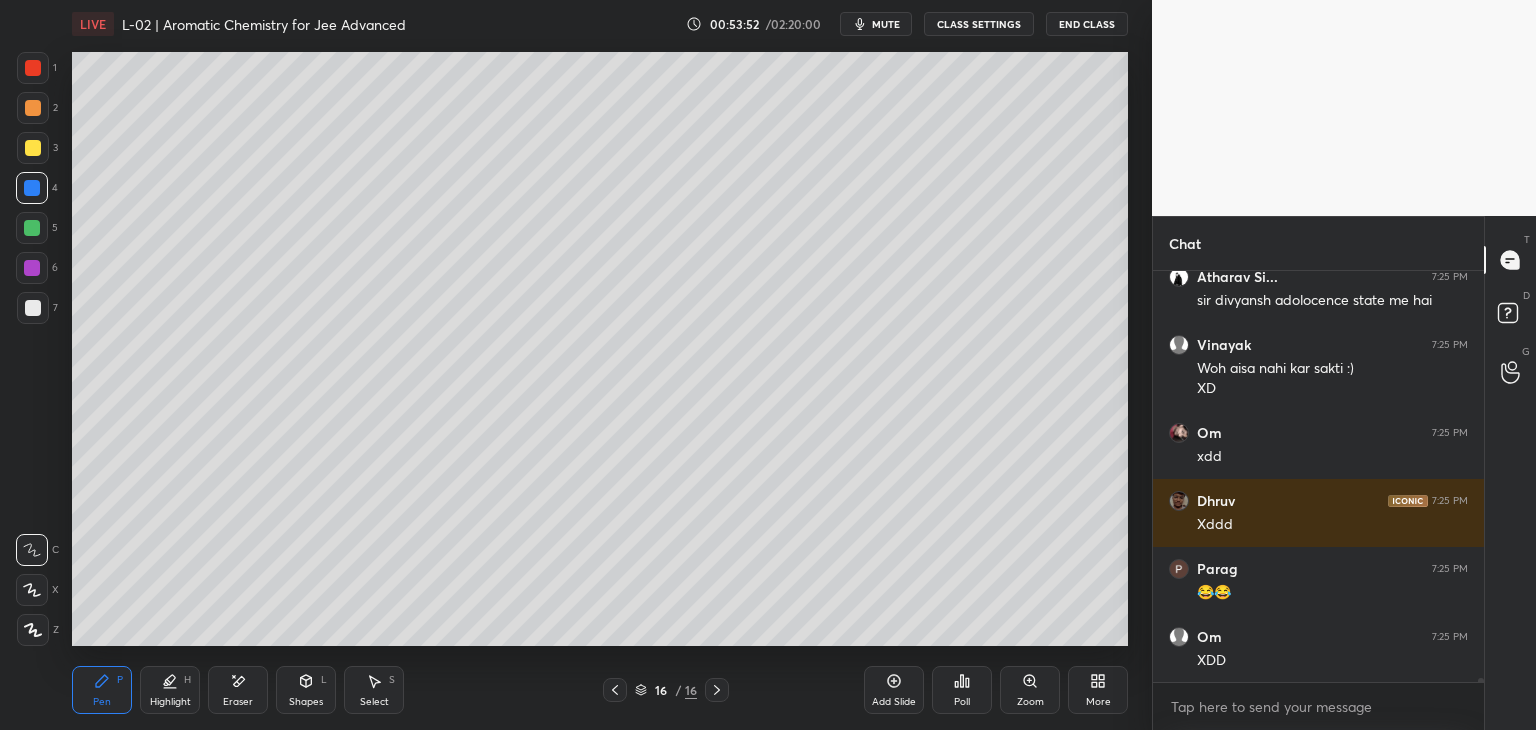 scroll, scrollTop: 42426, scrollLeft: 0, axis: vertical 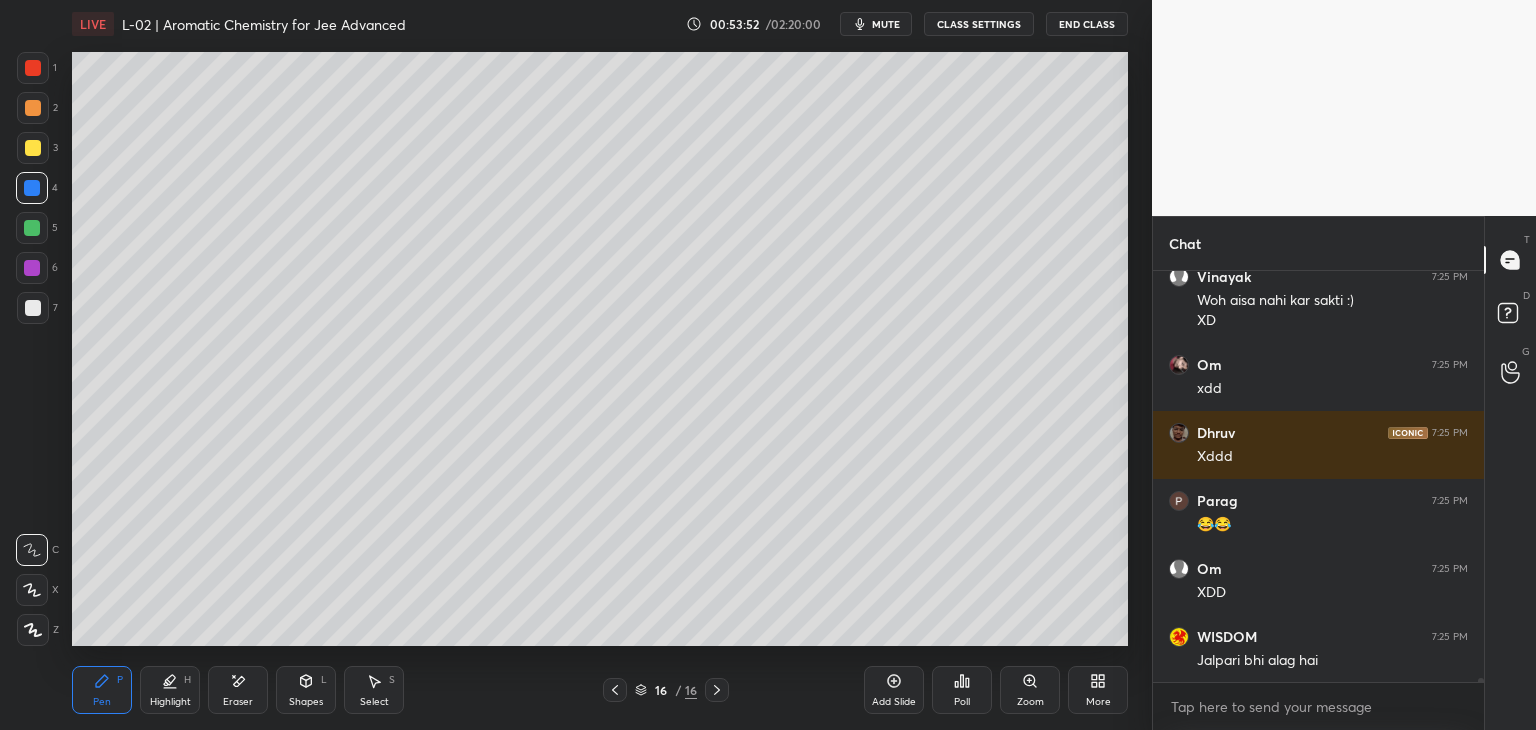 click at bounding box center (33, 68) 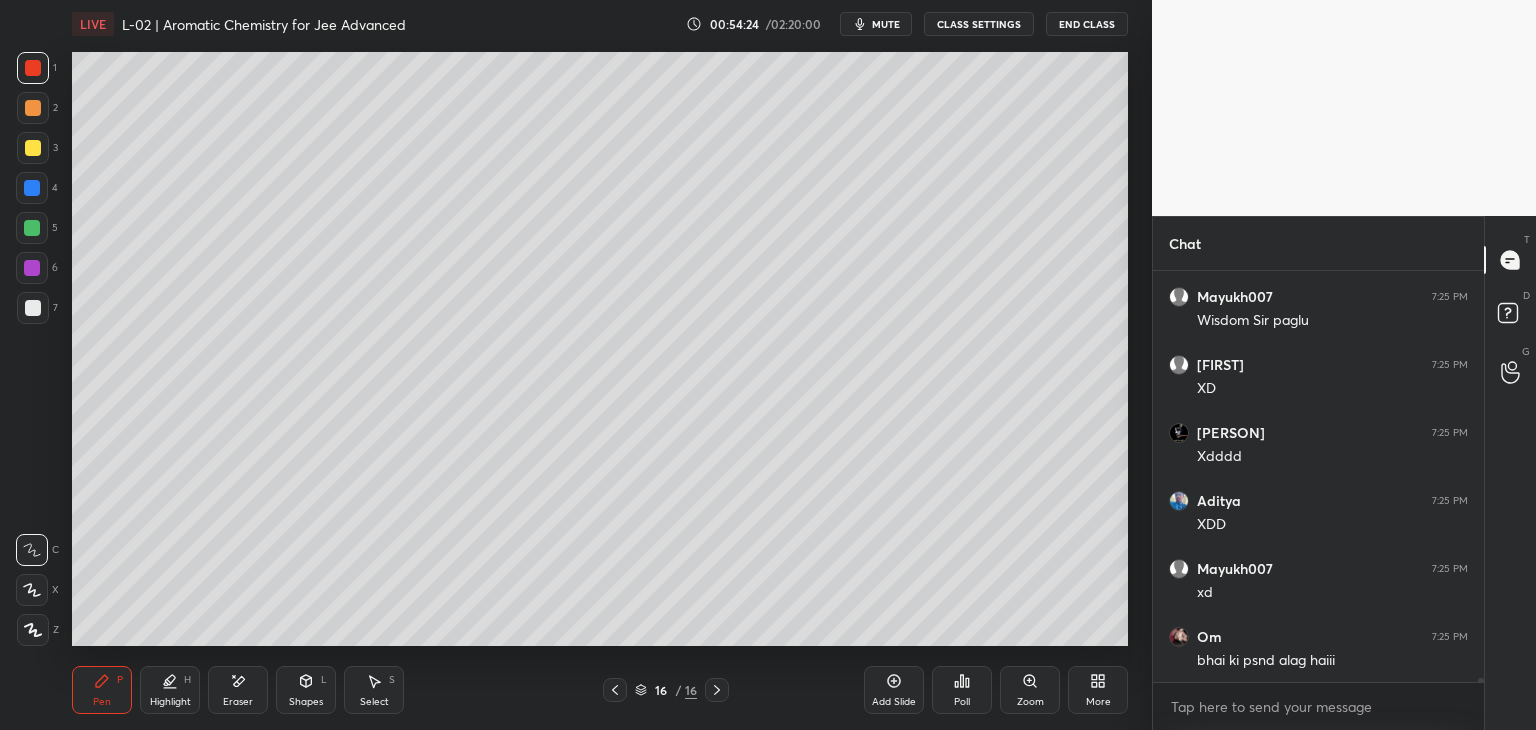 scroll, scrollTop: 44690, scrollLeft: 0, axis: vertical 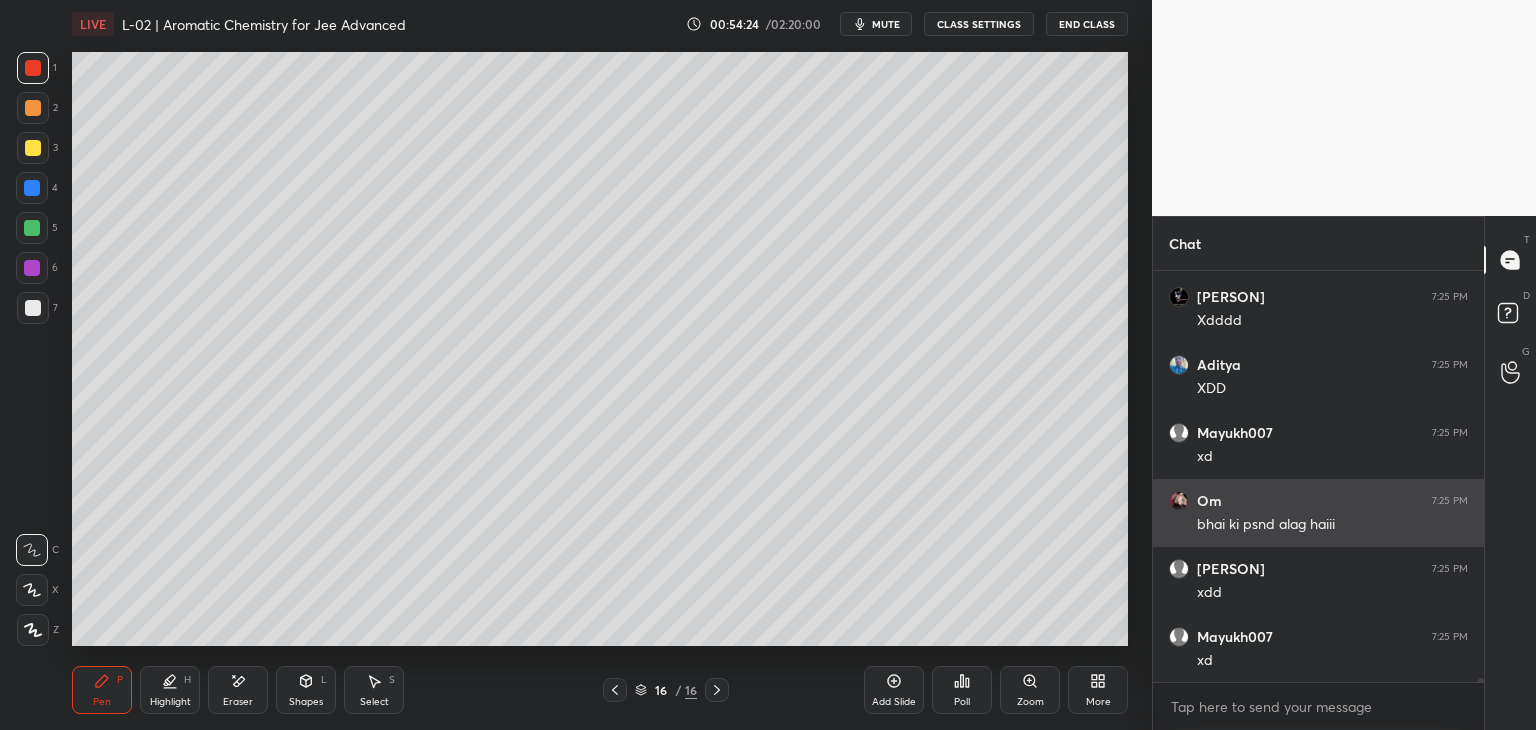 click at bounding box center [32, 228] 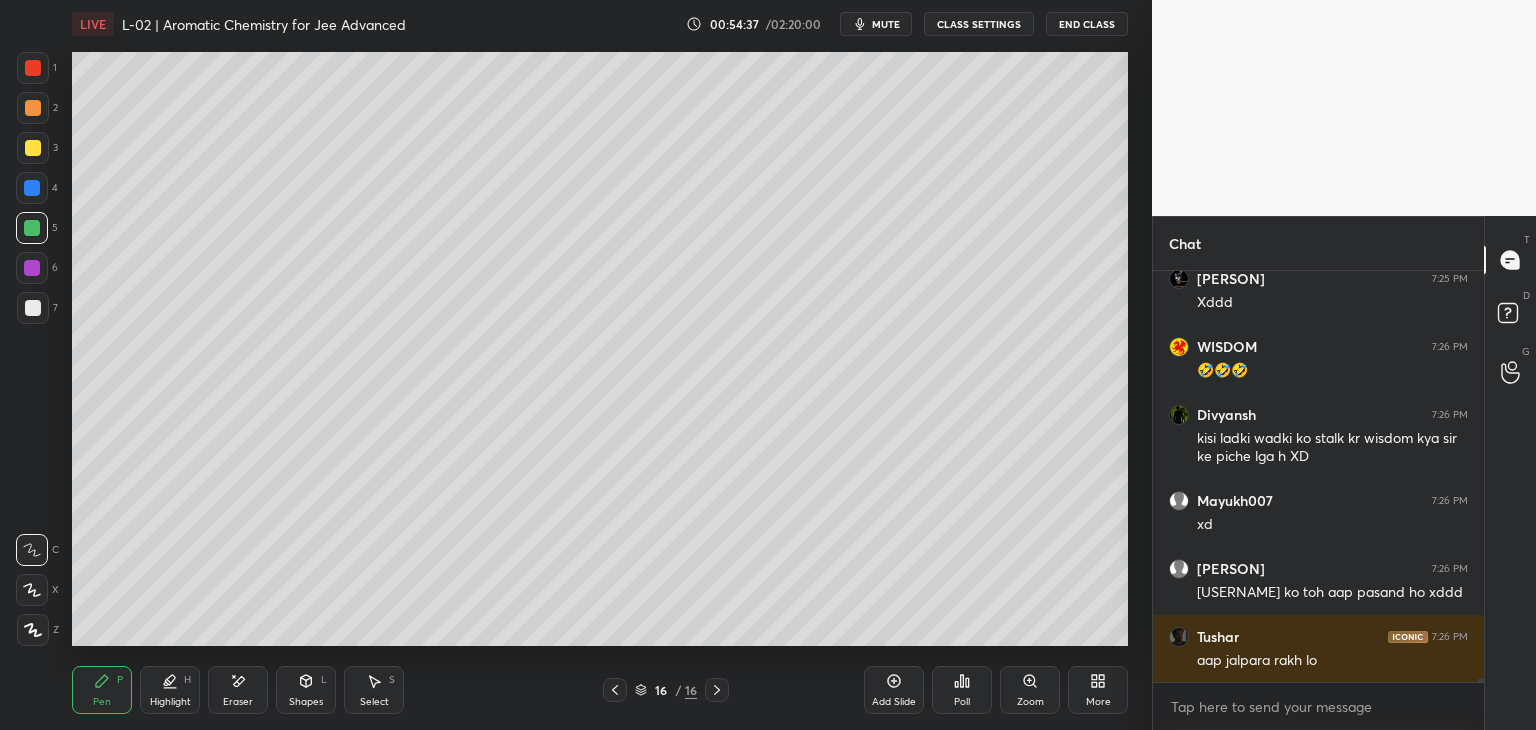 scroll, scrollTop: 45388, scrollLeft: 0, axis: vertical 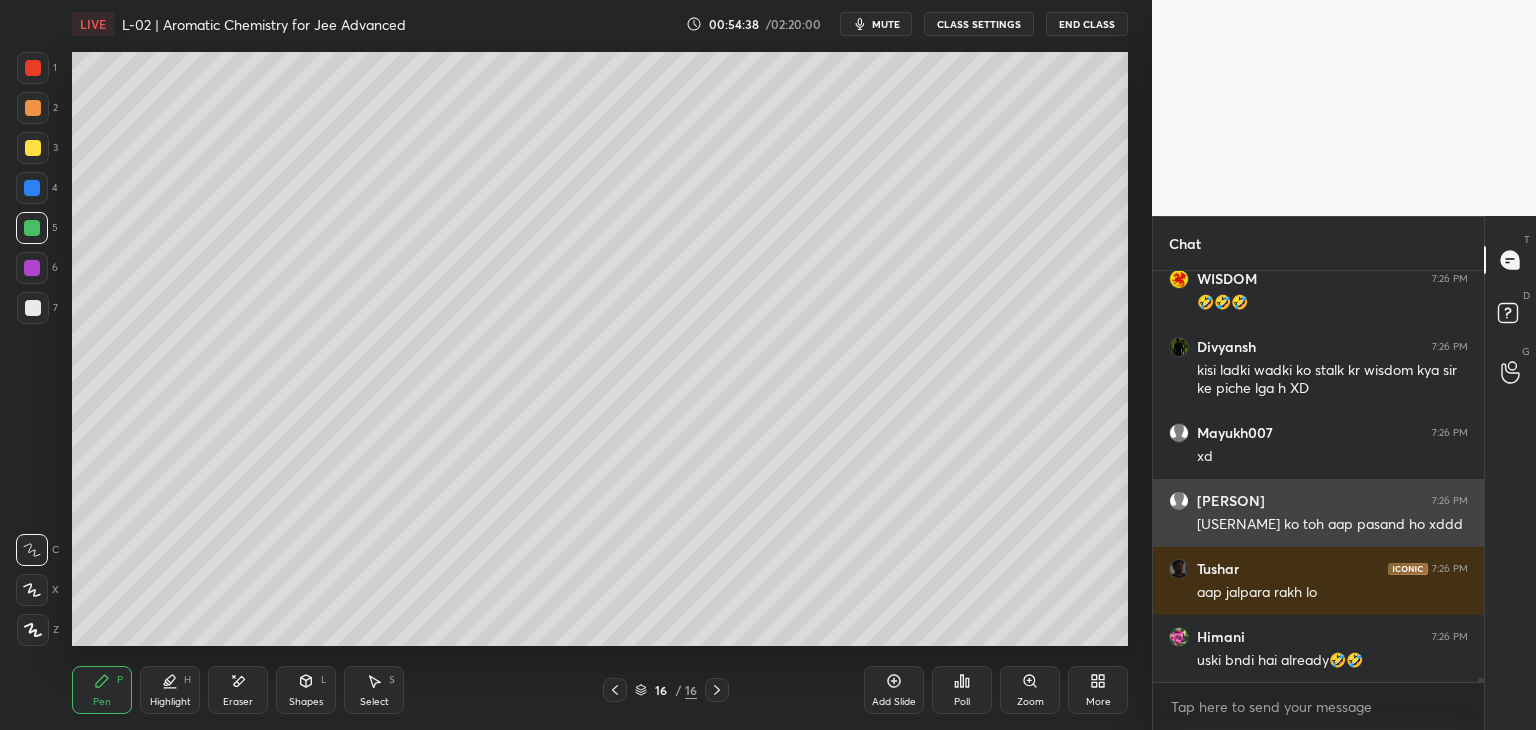click at bounding box center (615, 690) 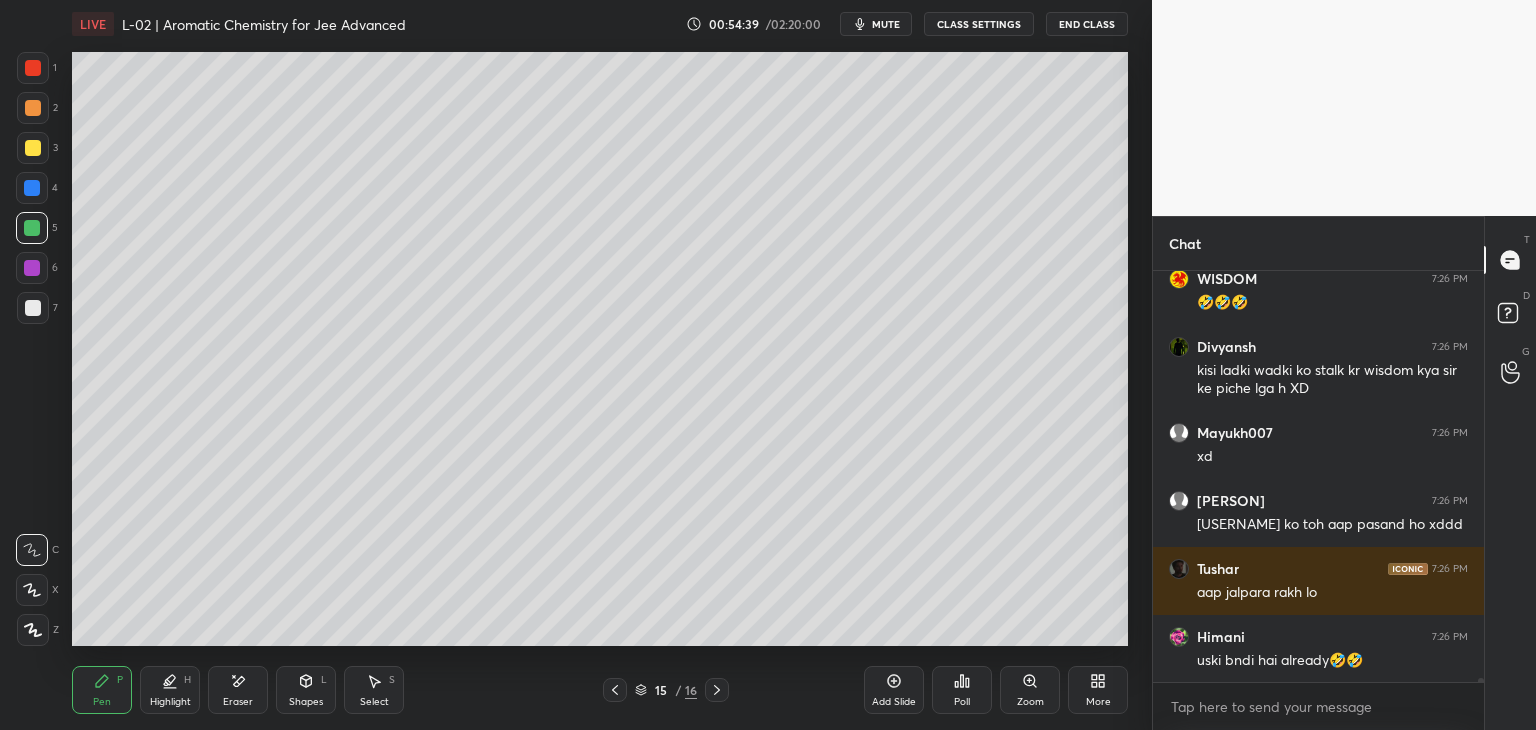 click 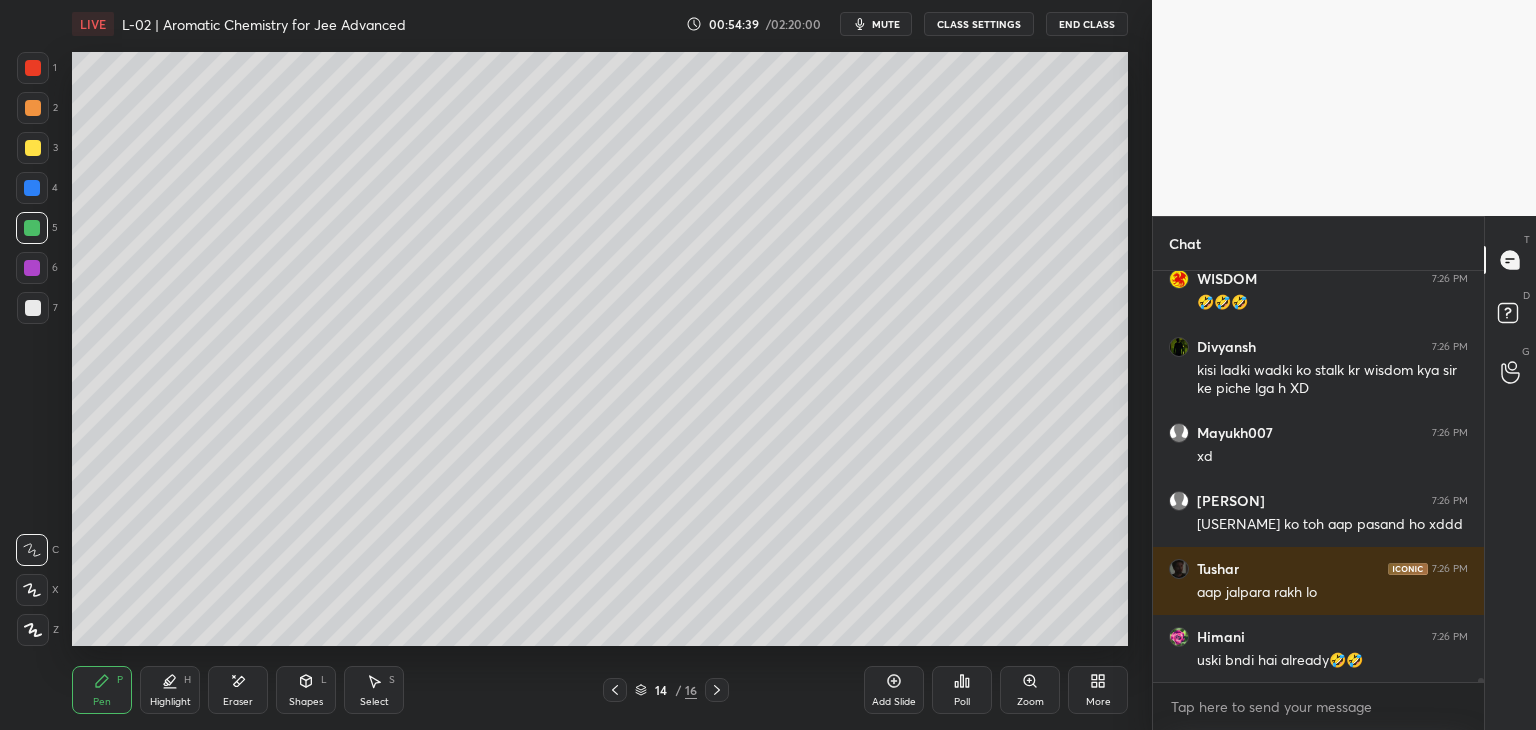 click 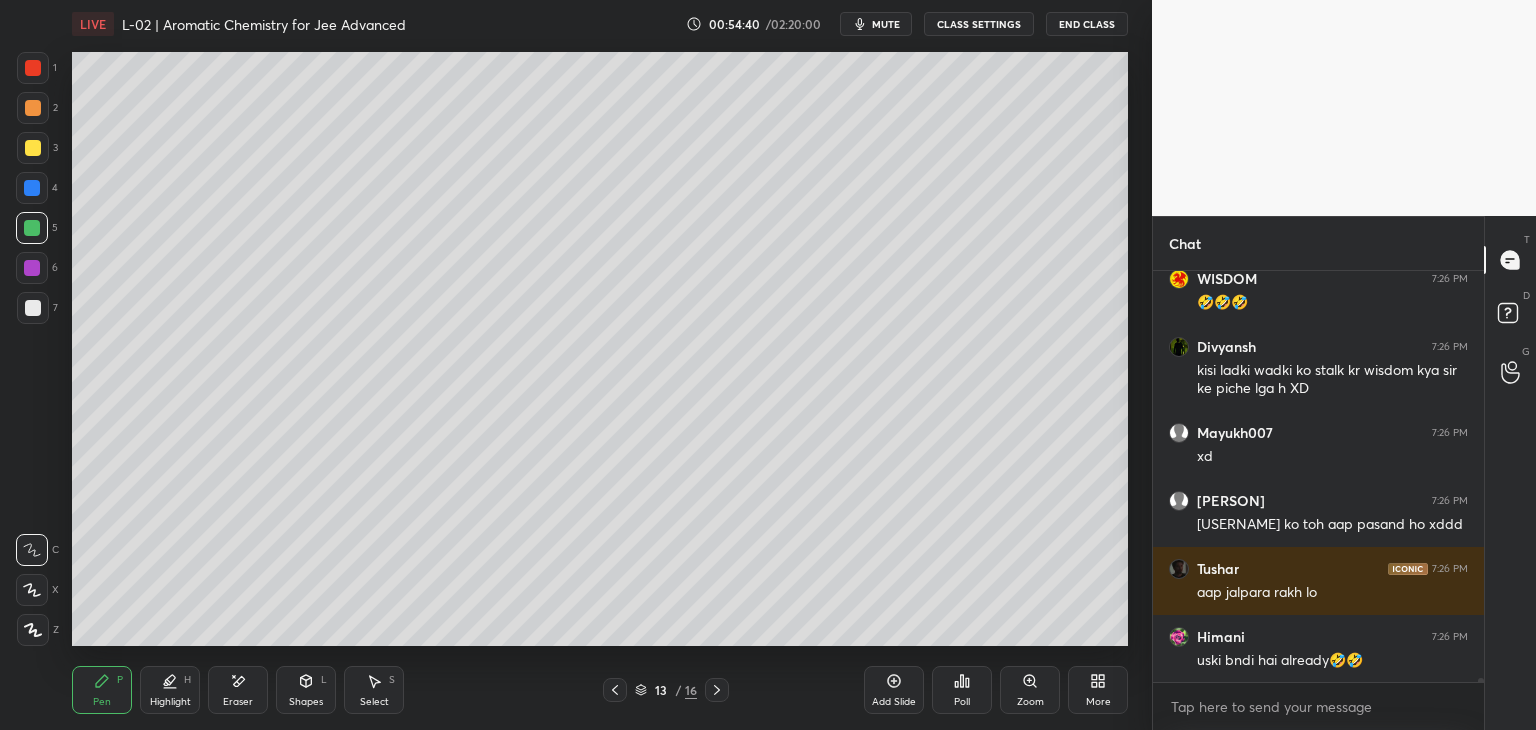 click 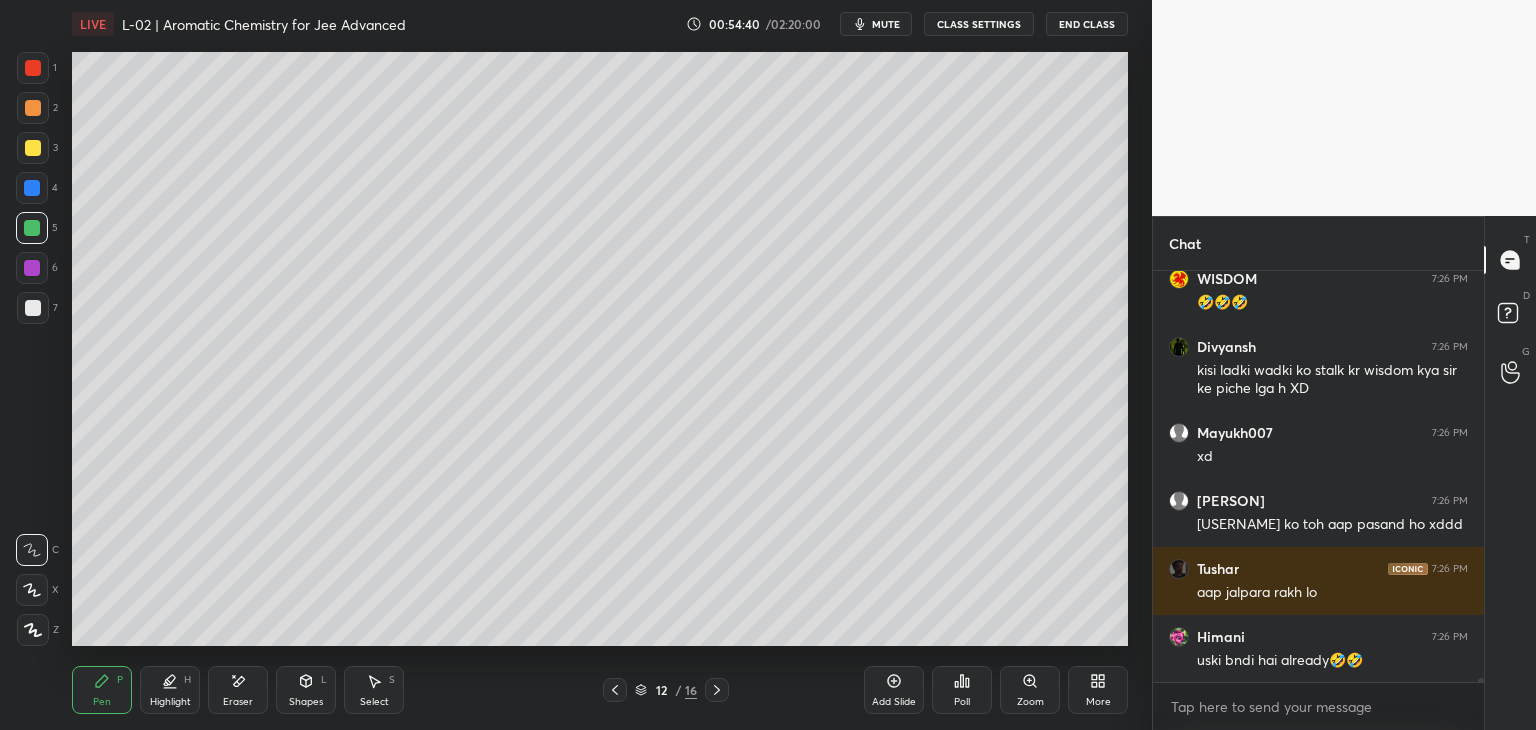 click 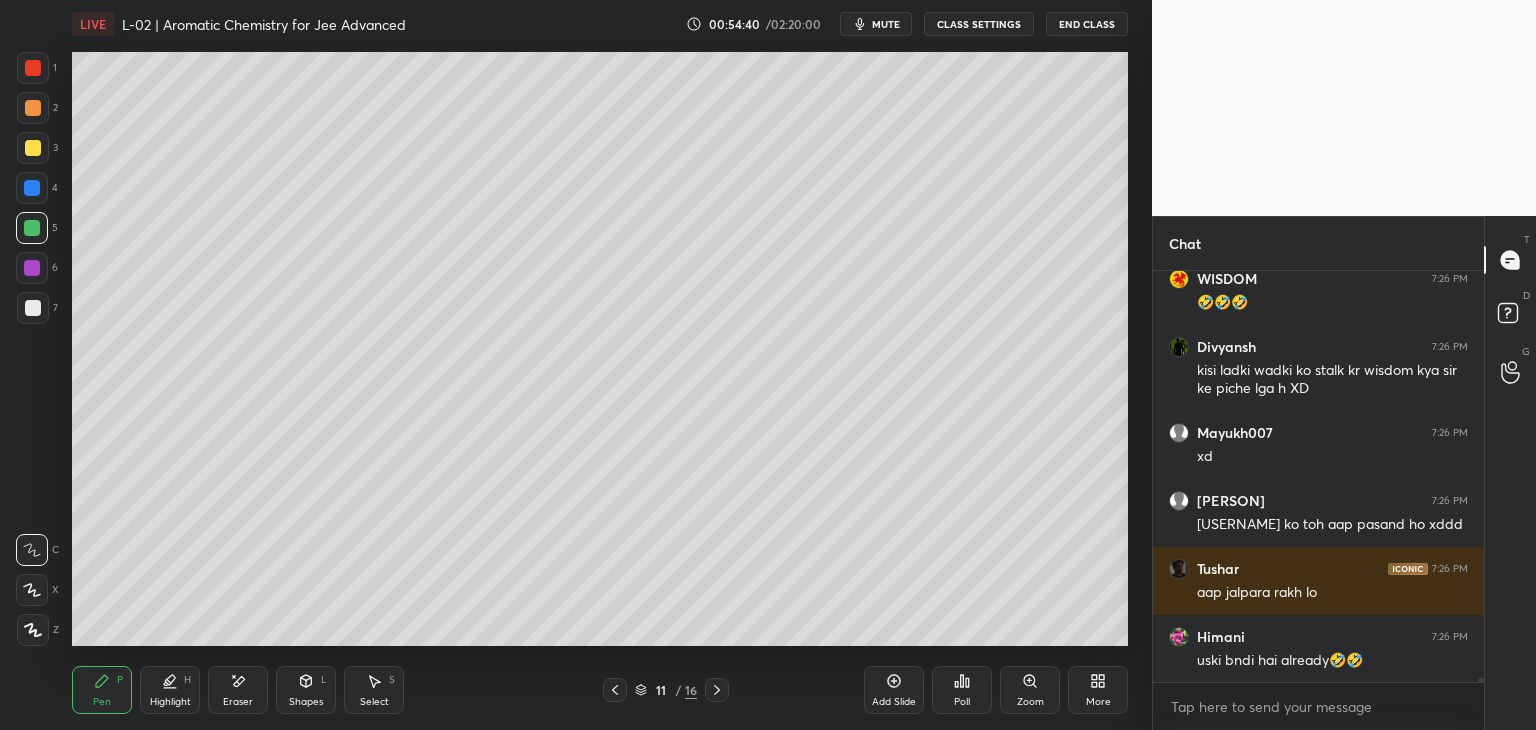 click 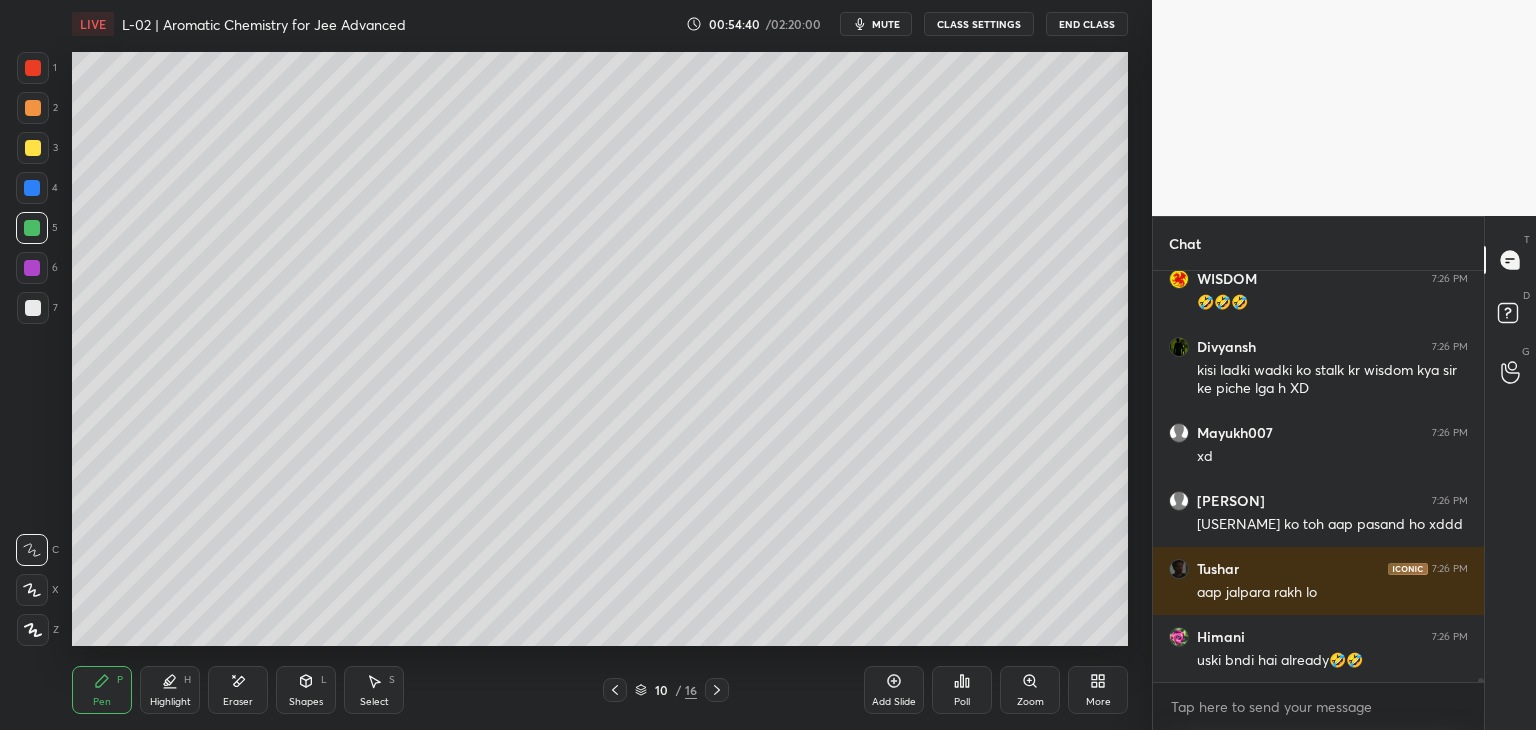 scroll, scrollTop: 45456, scrollLeft: 0, axis: vertical 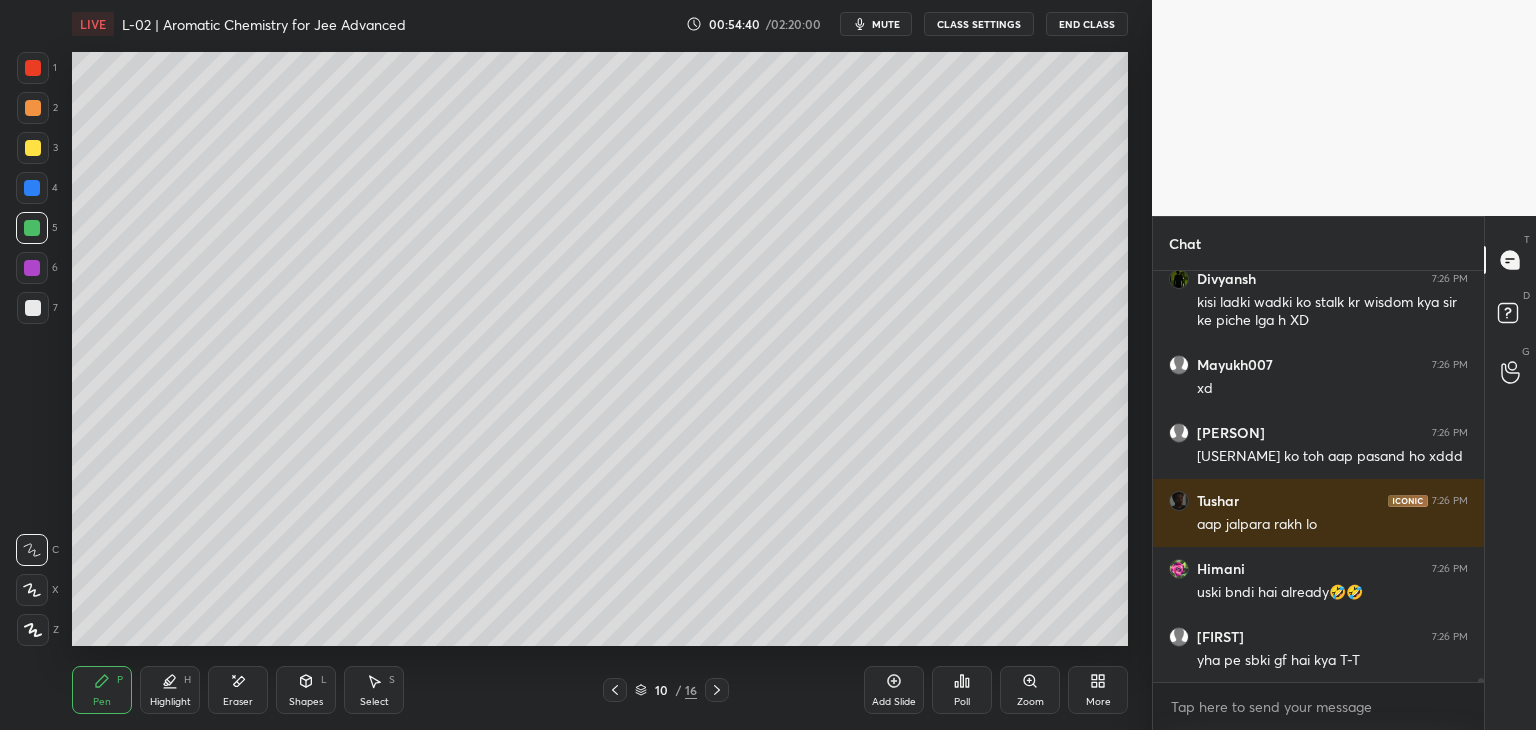click 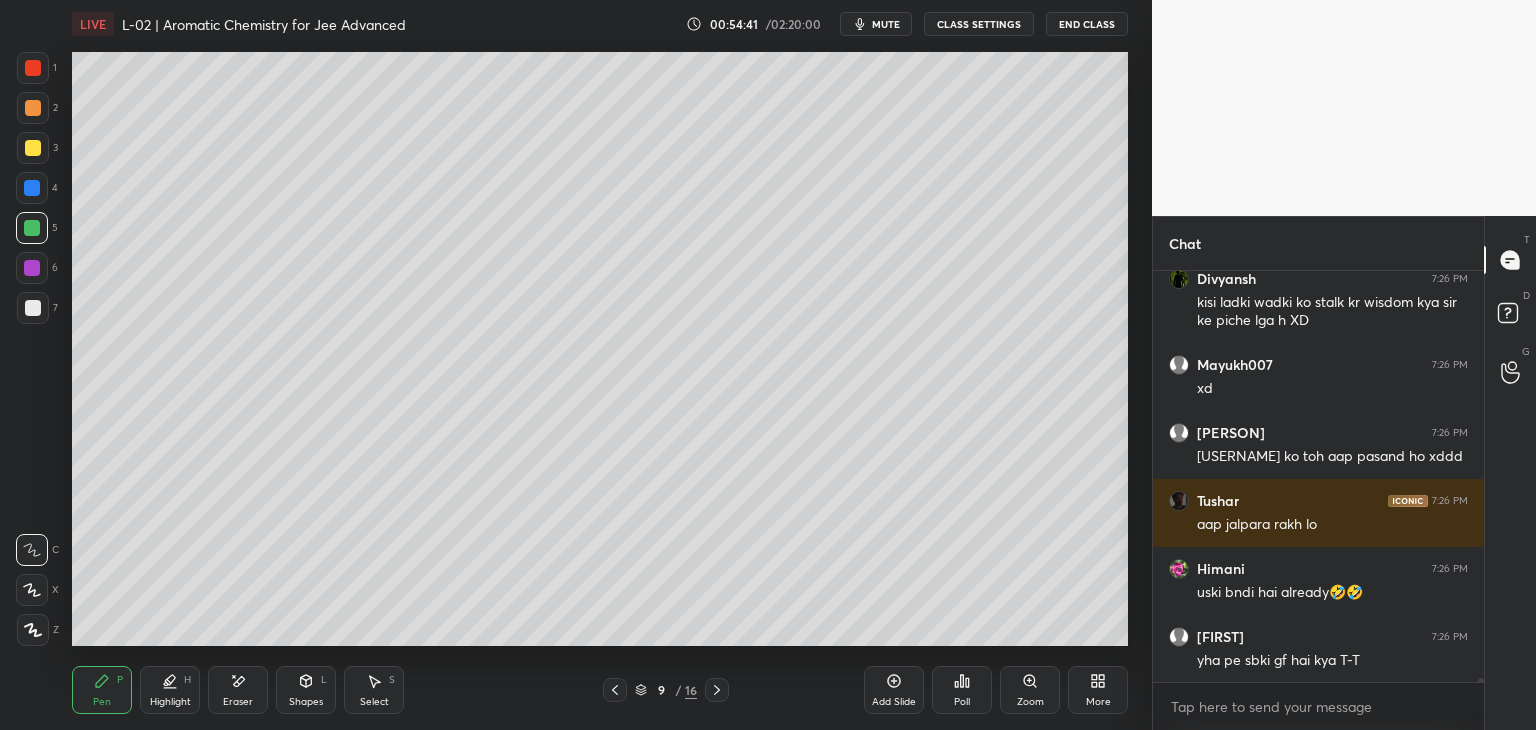click 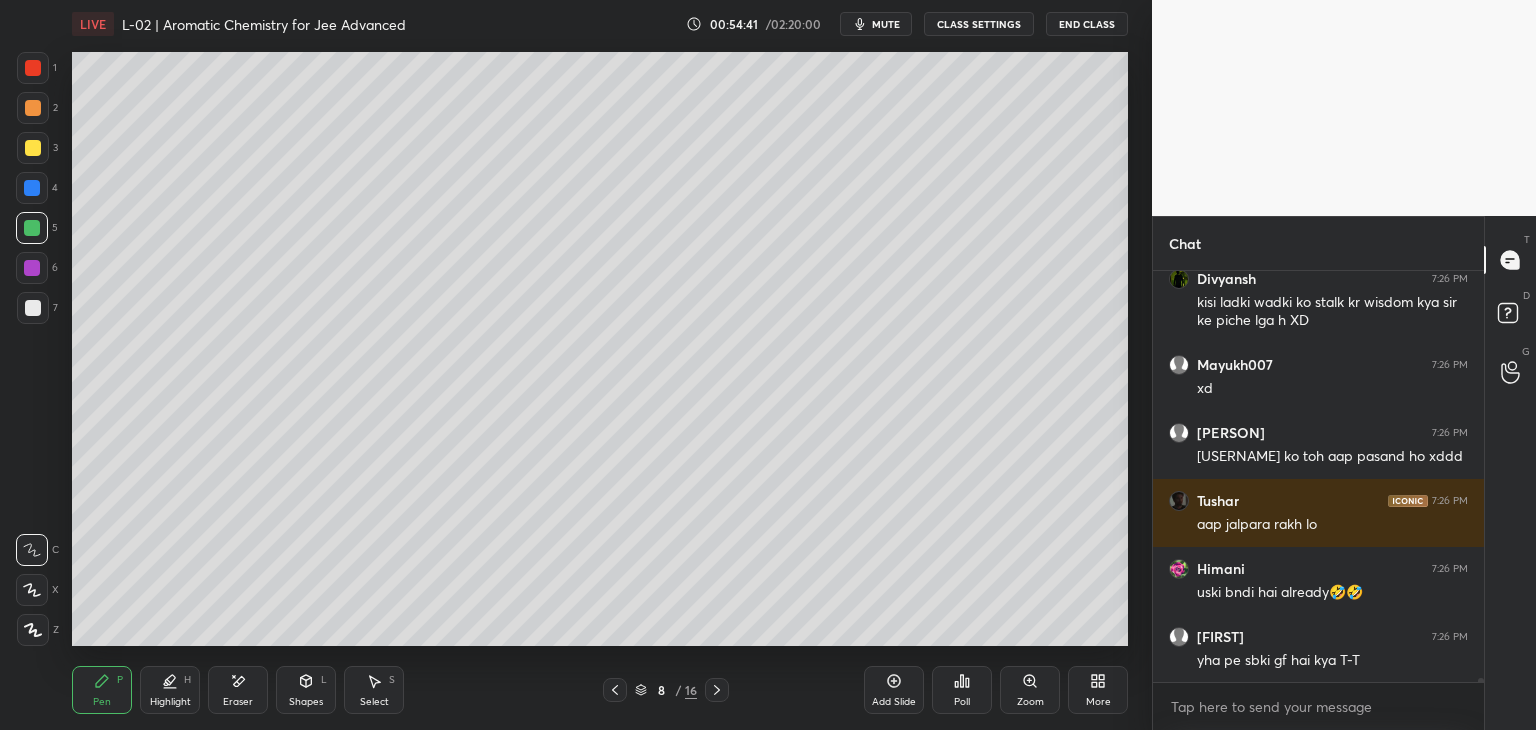 click 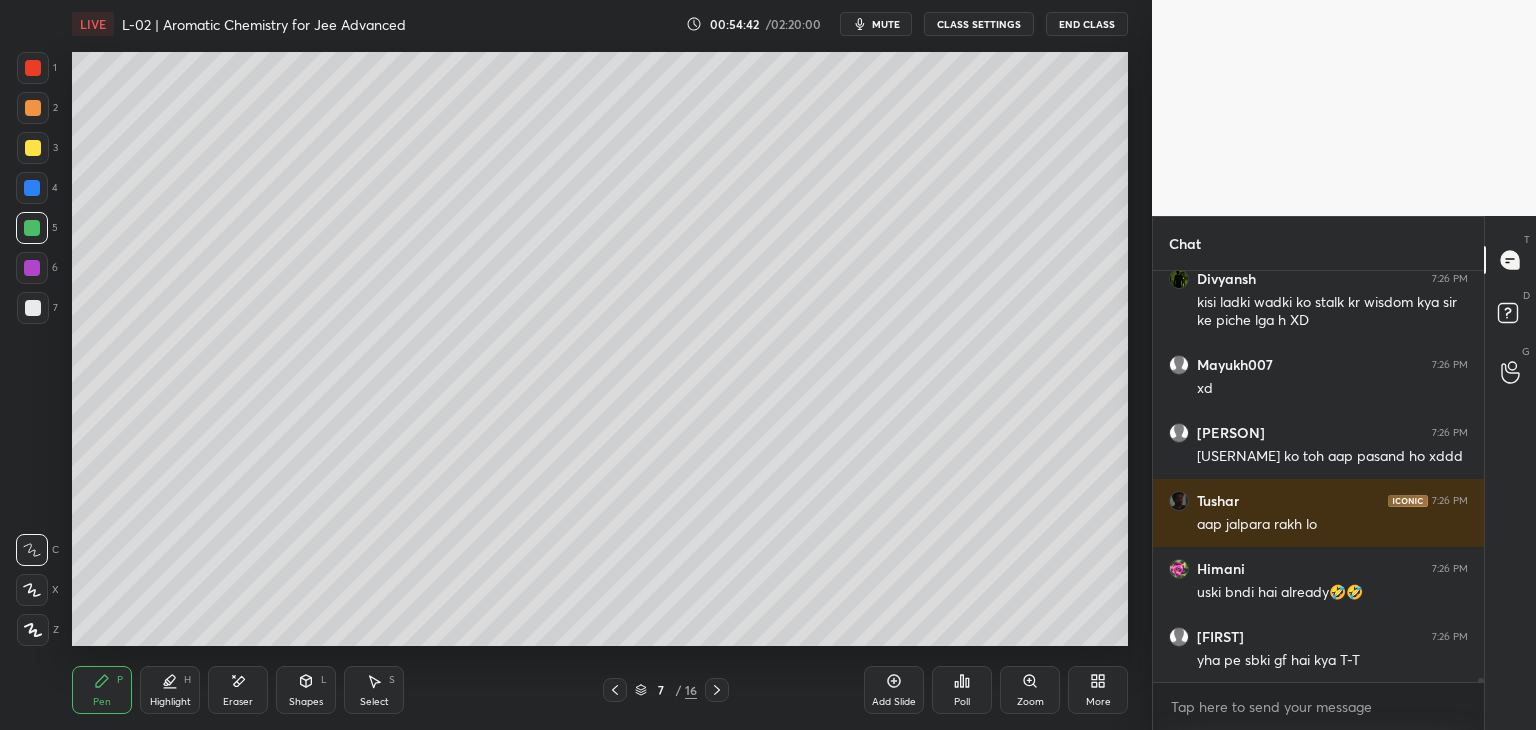 click 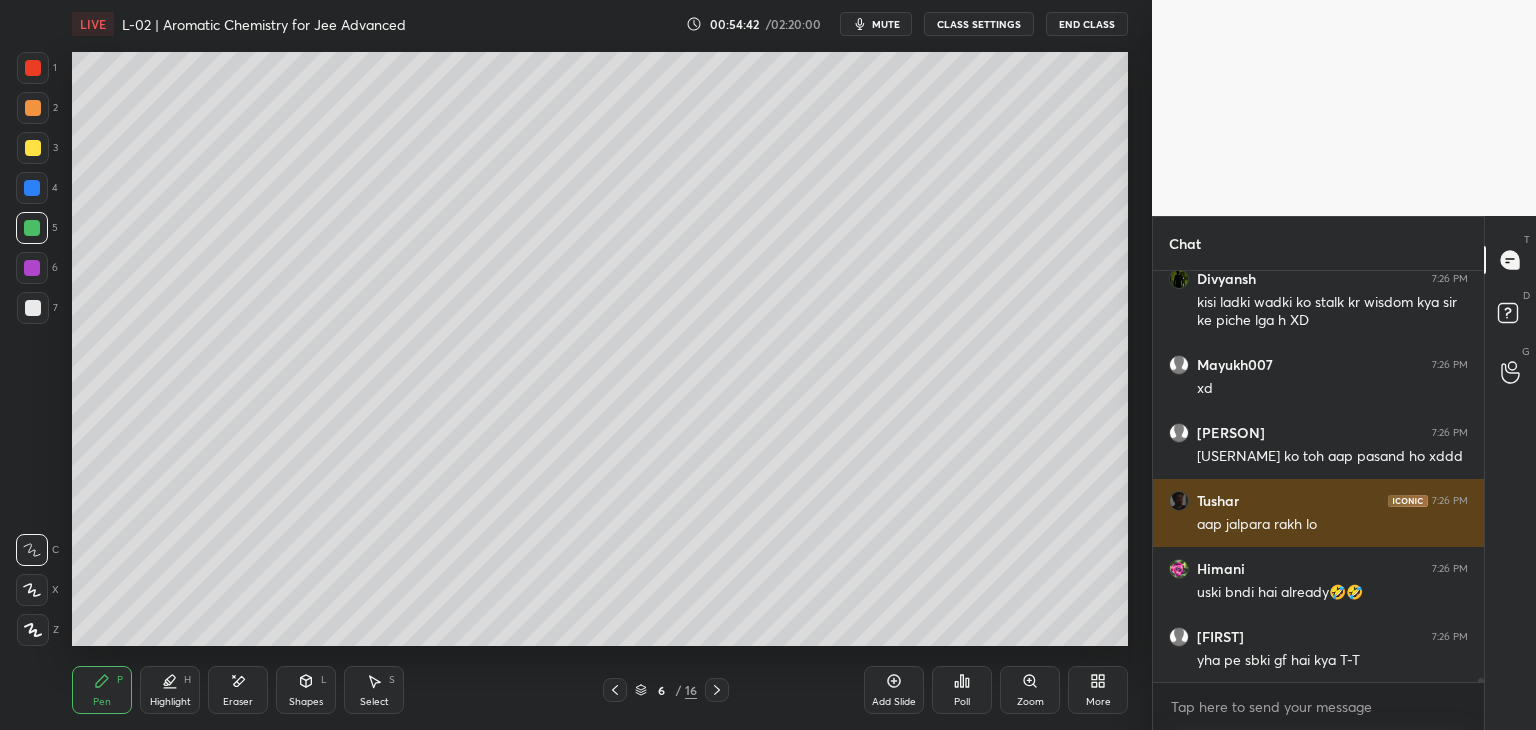 click 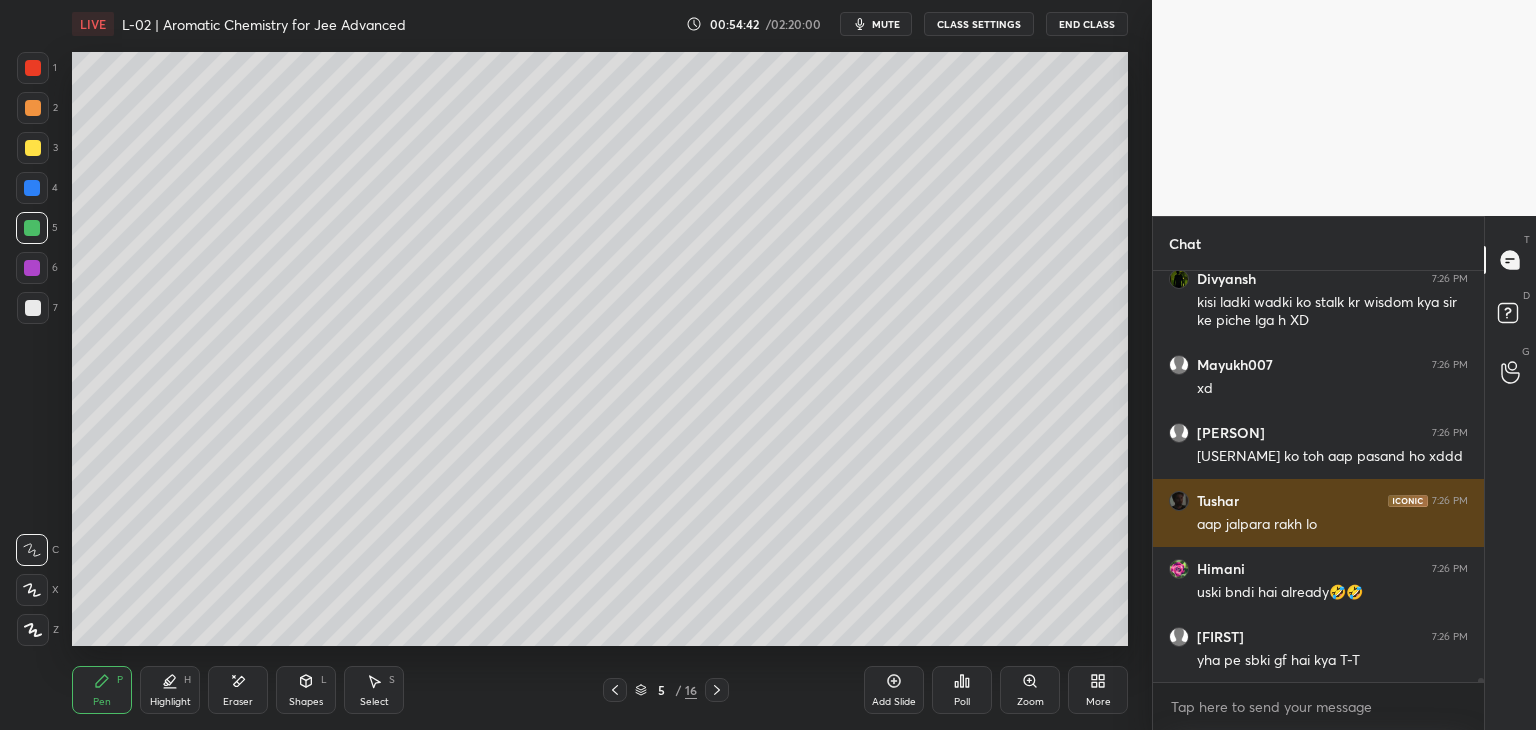 click 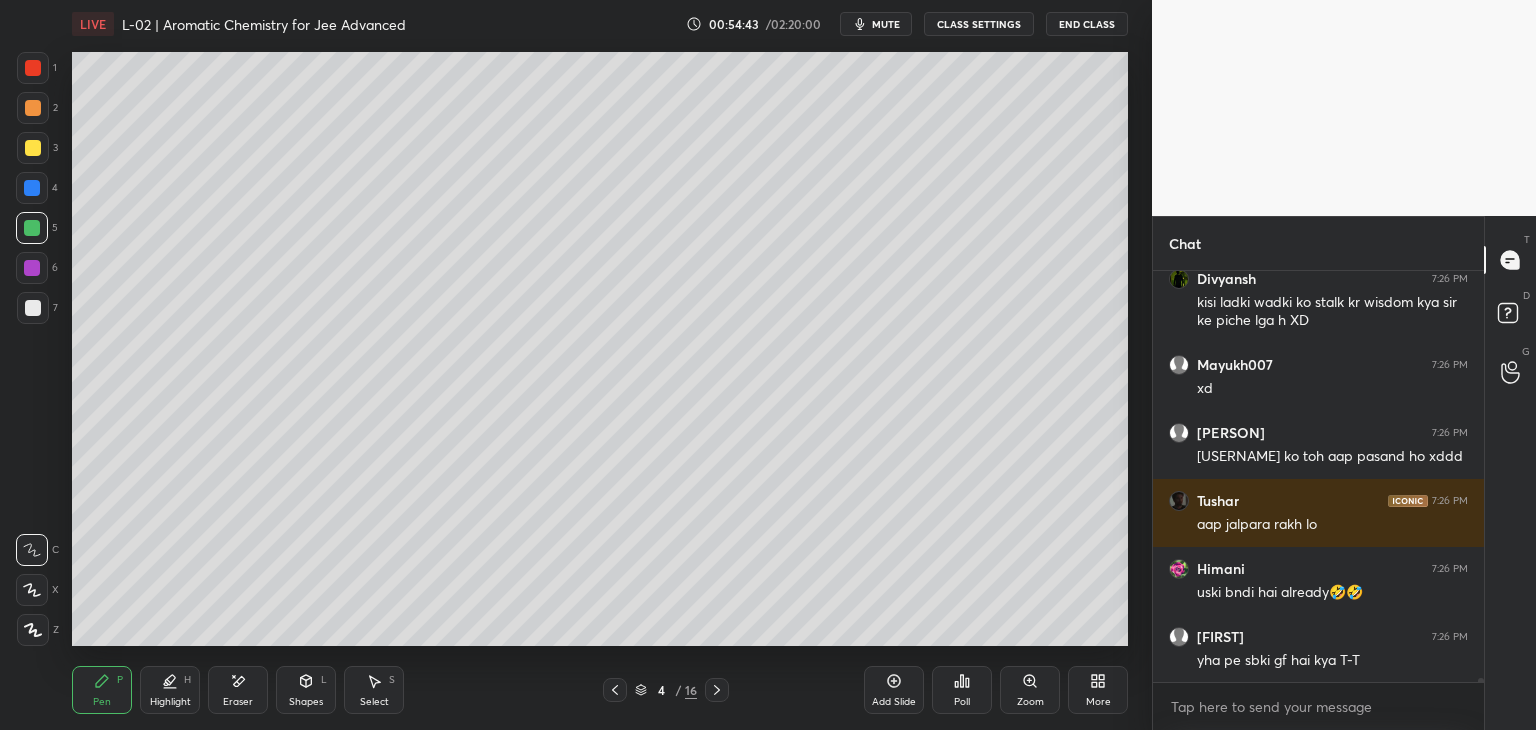 click 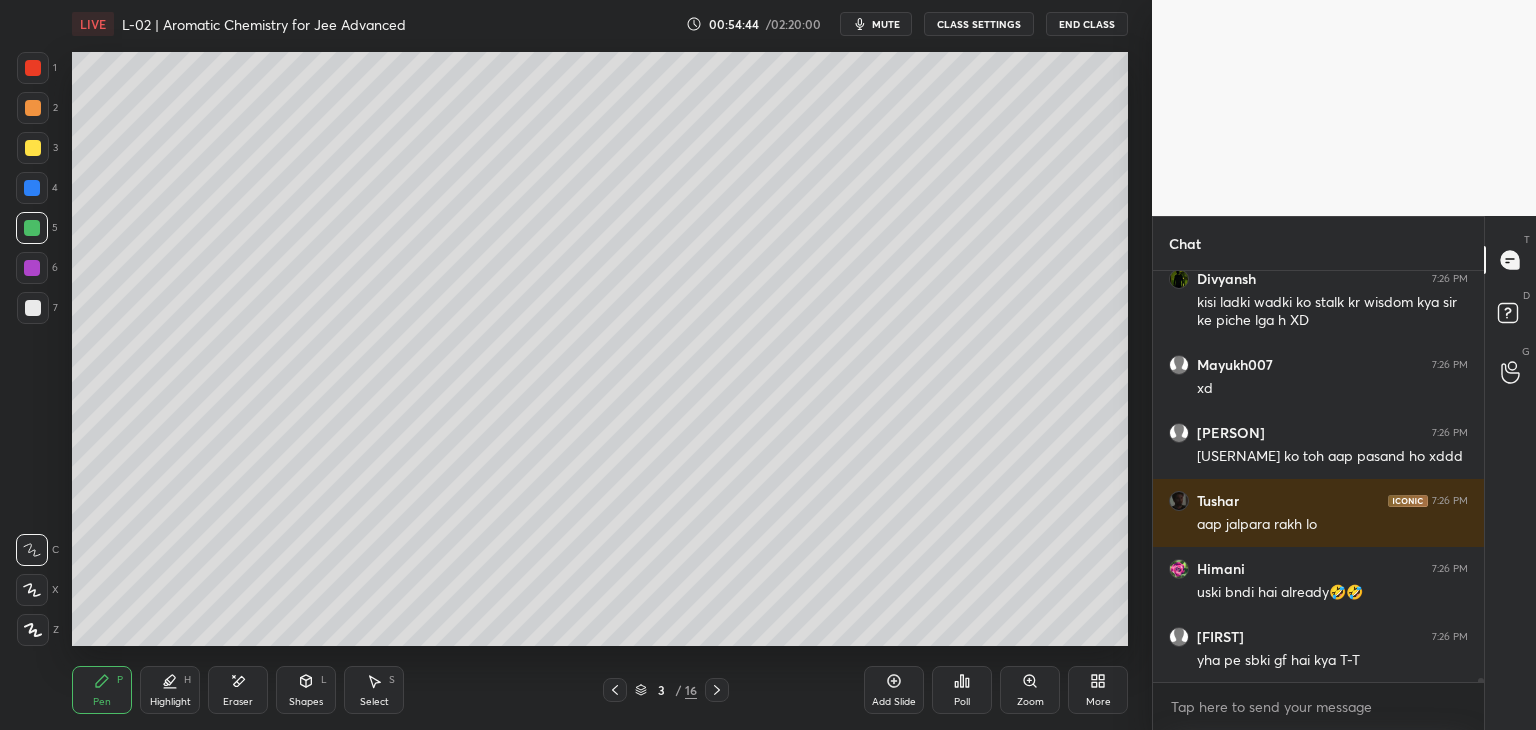click 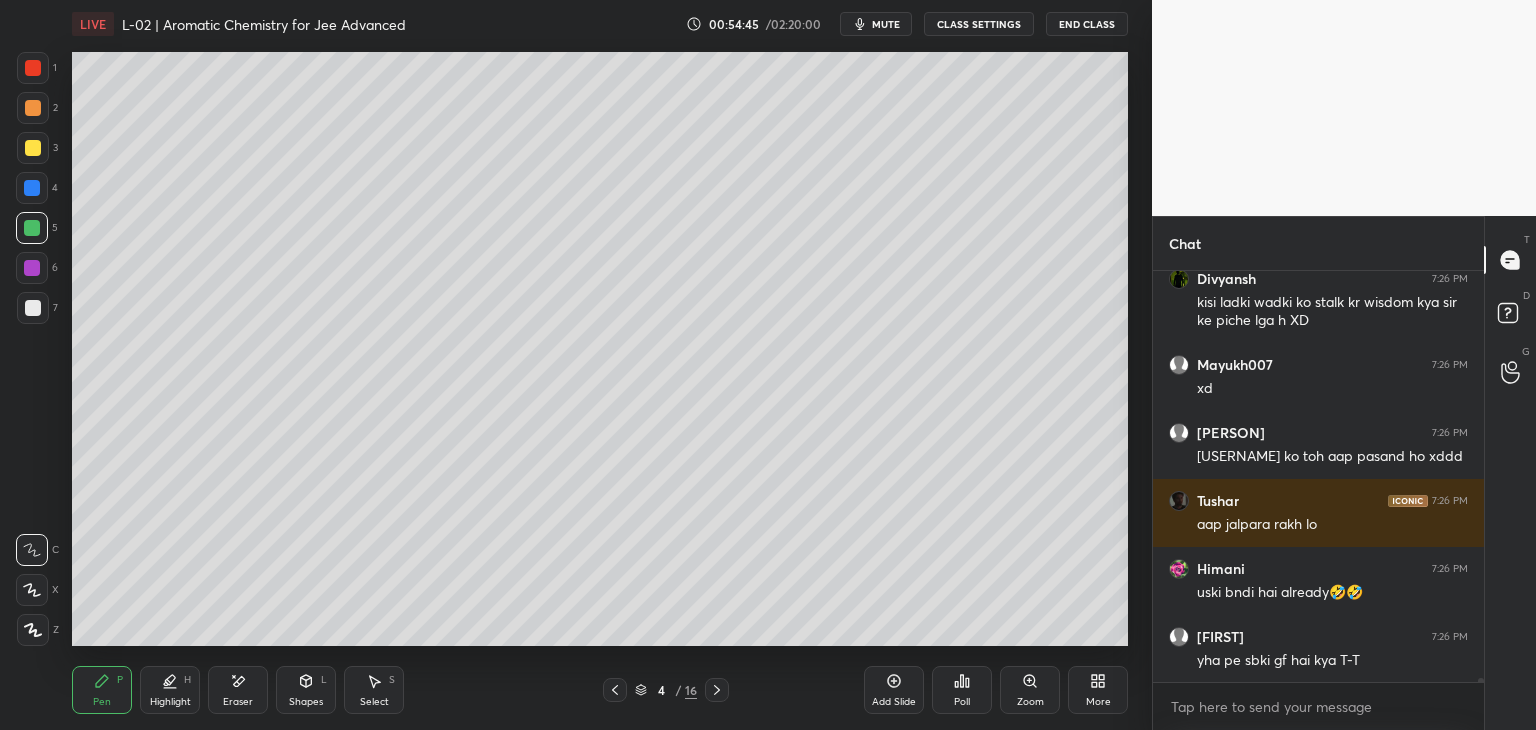 scroll, scrollTop: 45524, scrollLeft: 0, axis: vertical 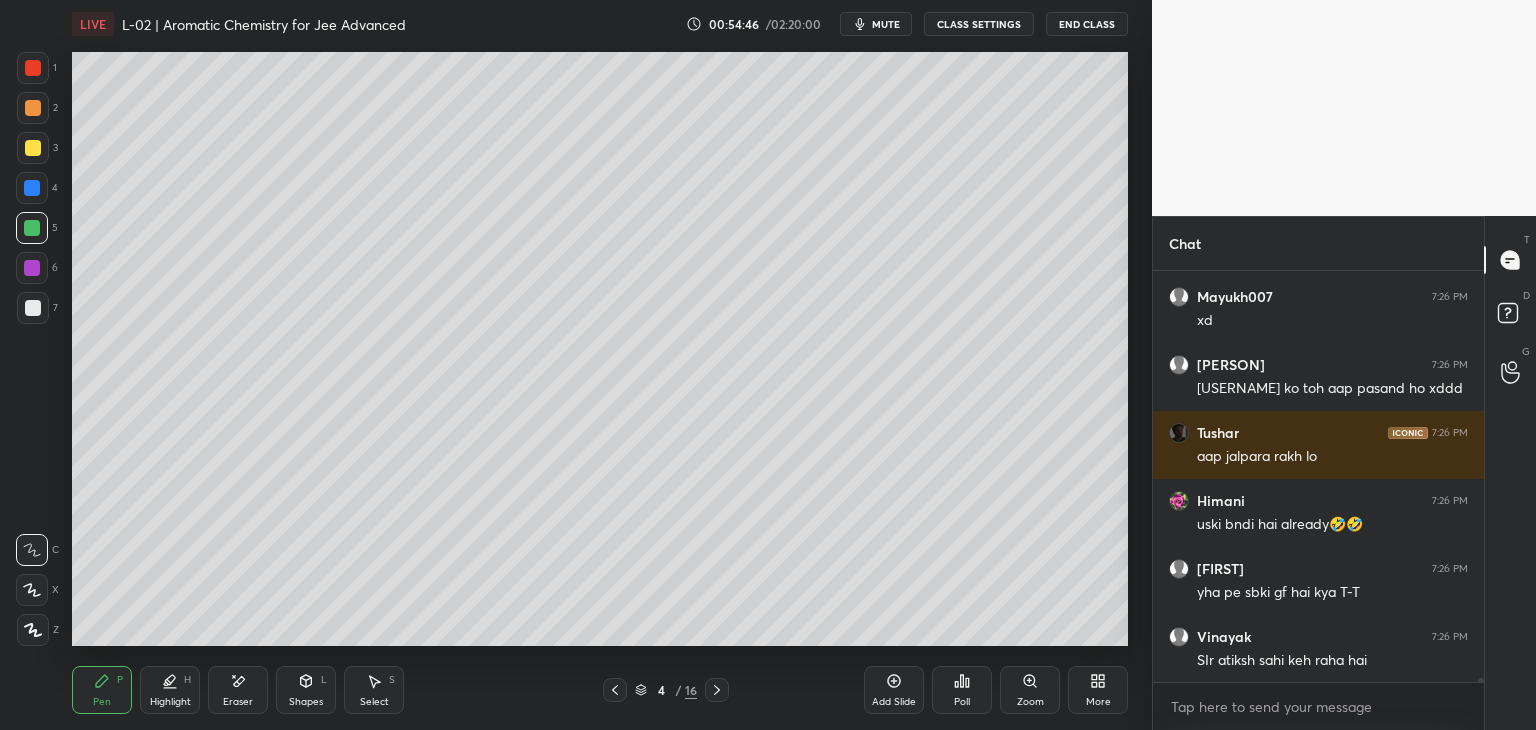 click at bounding box center [33, 68] 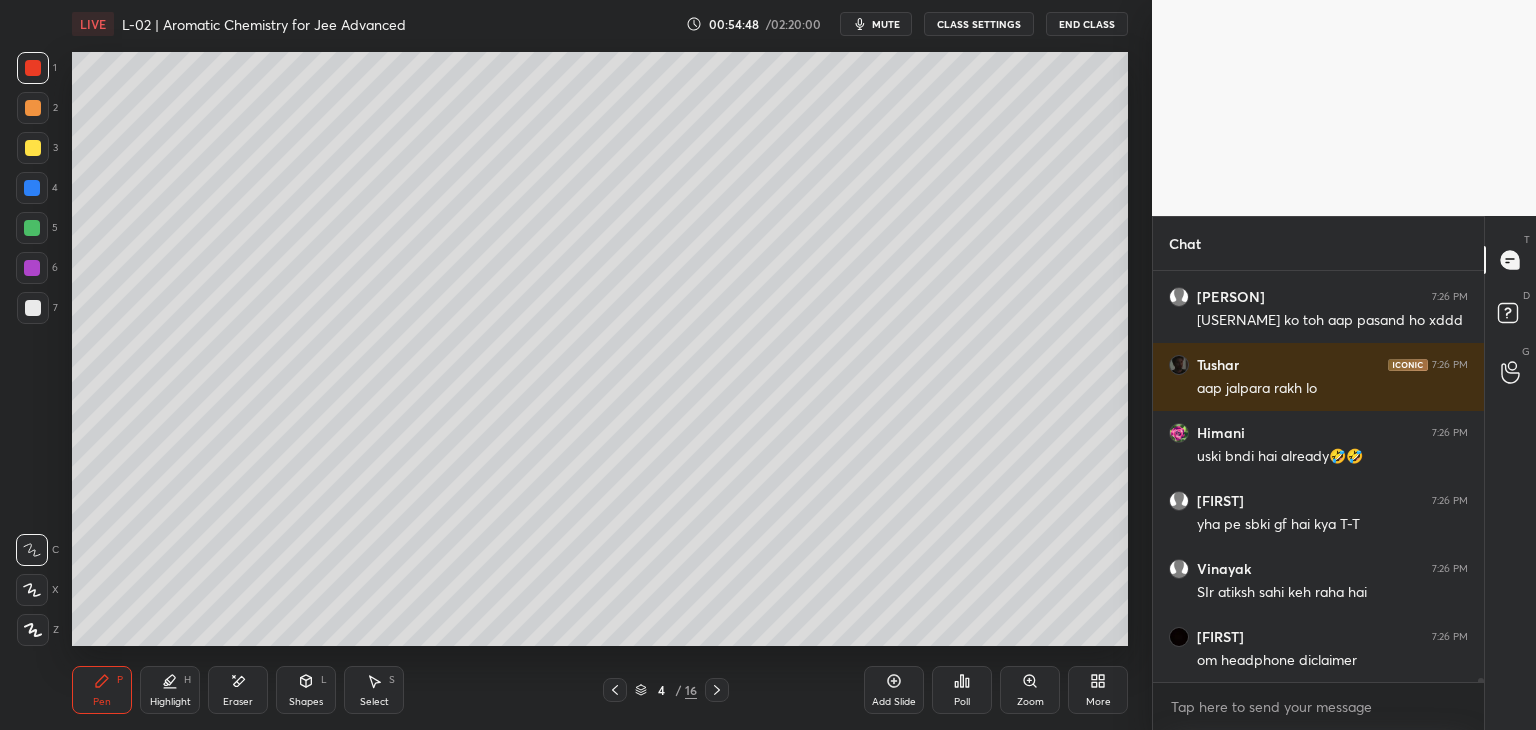 scroll, scrollTop: 45660, scrollLeft: 0, axis: vertical 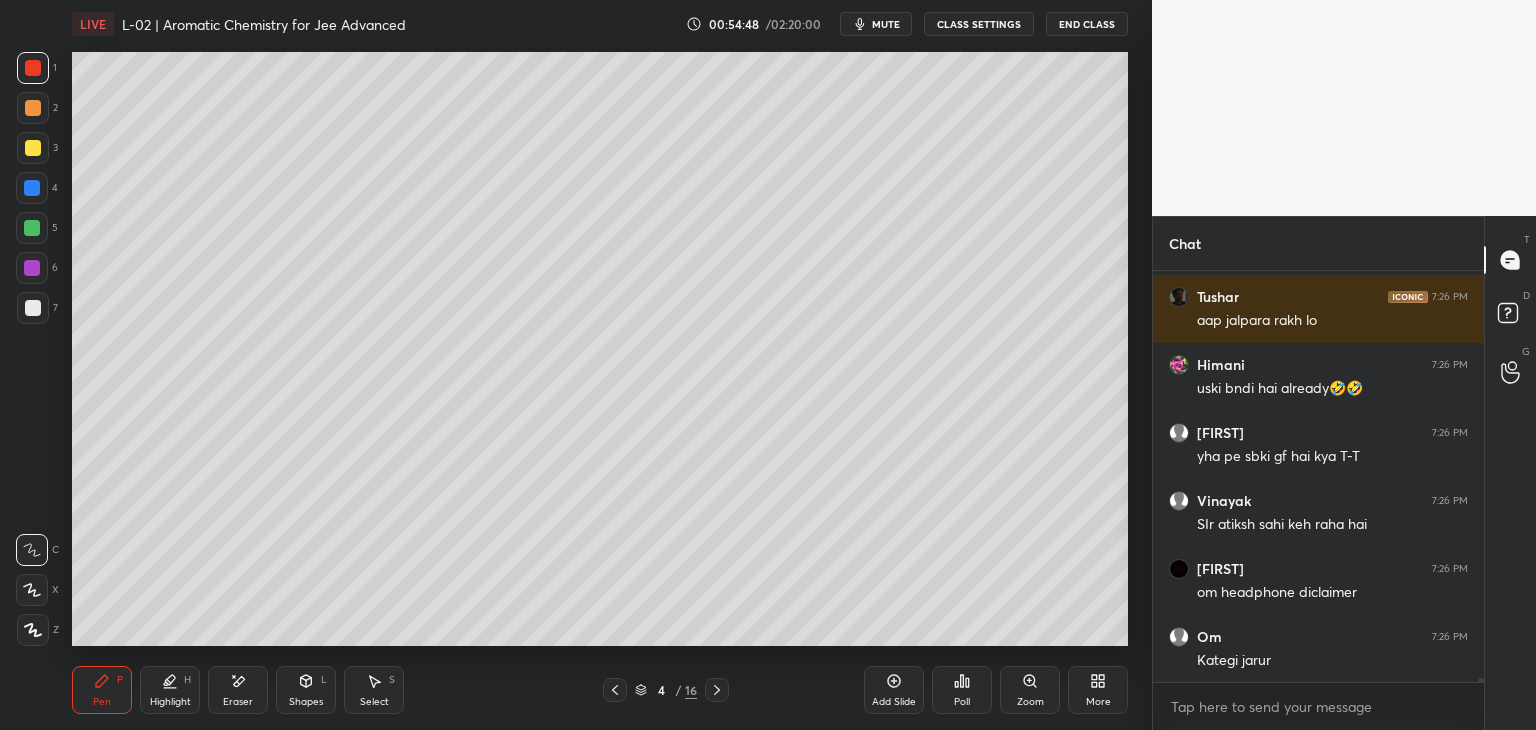 click 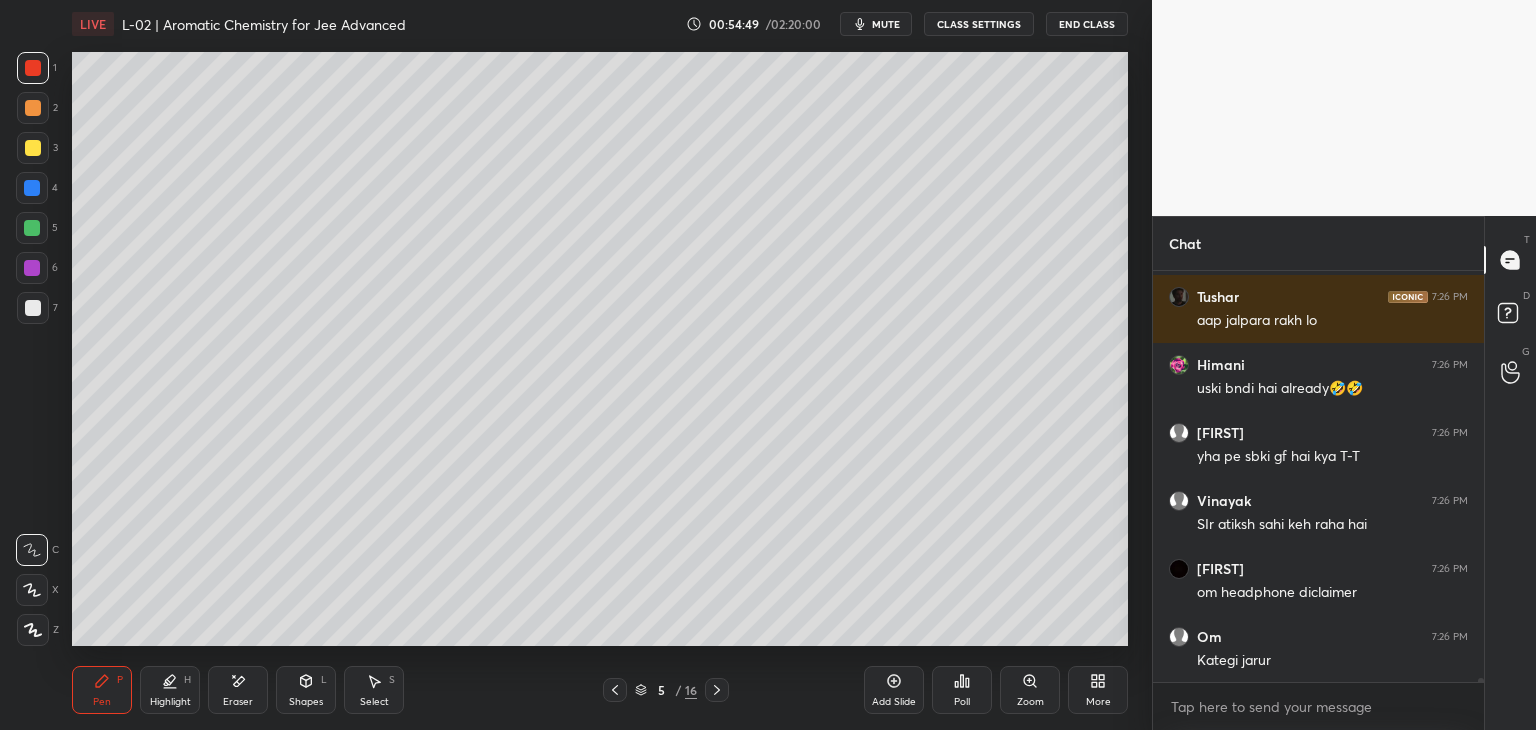 click at bounding box center (717, 690) 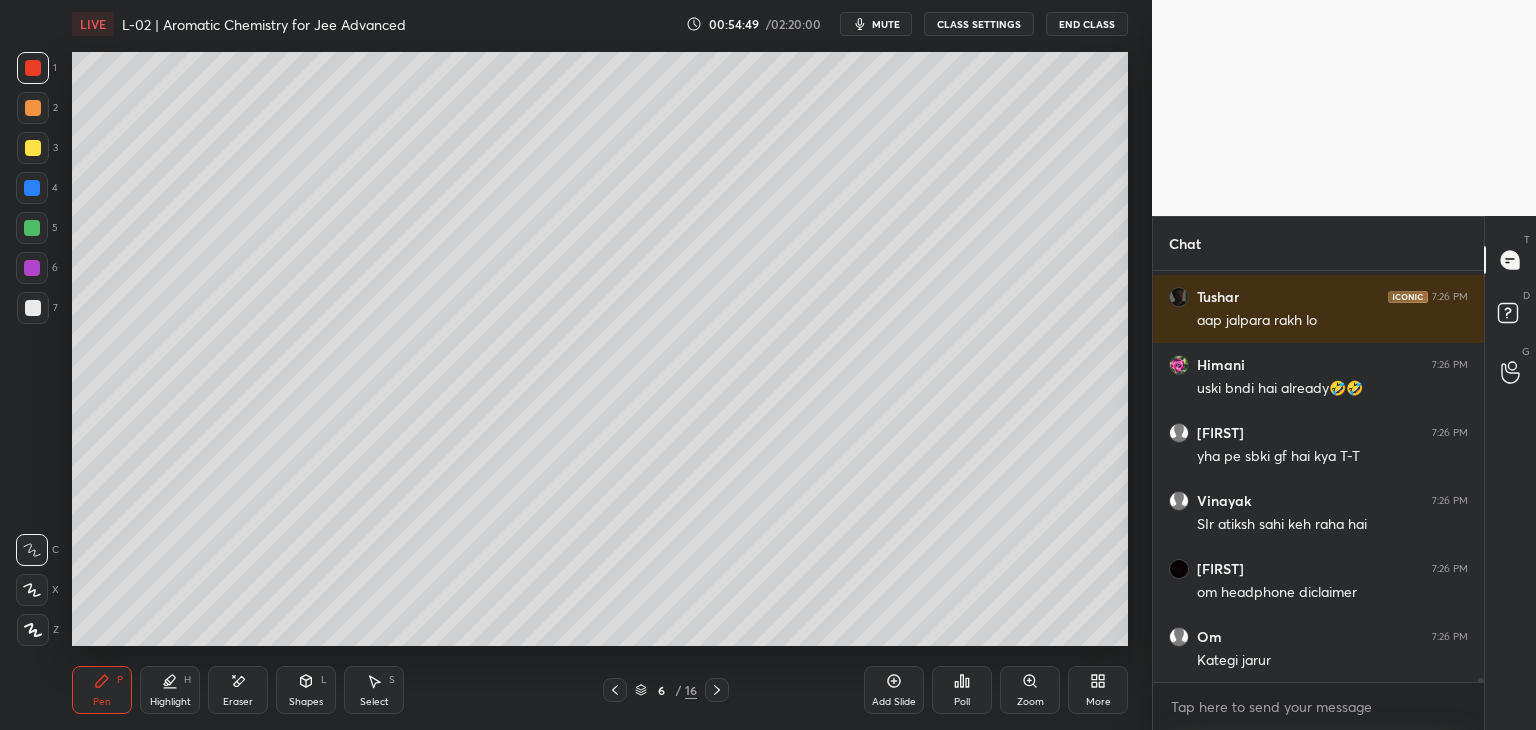 click 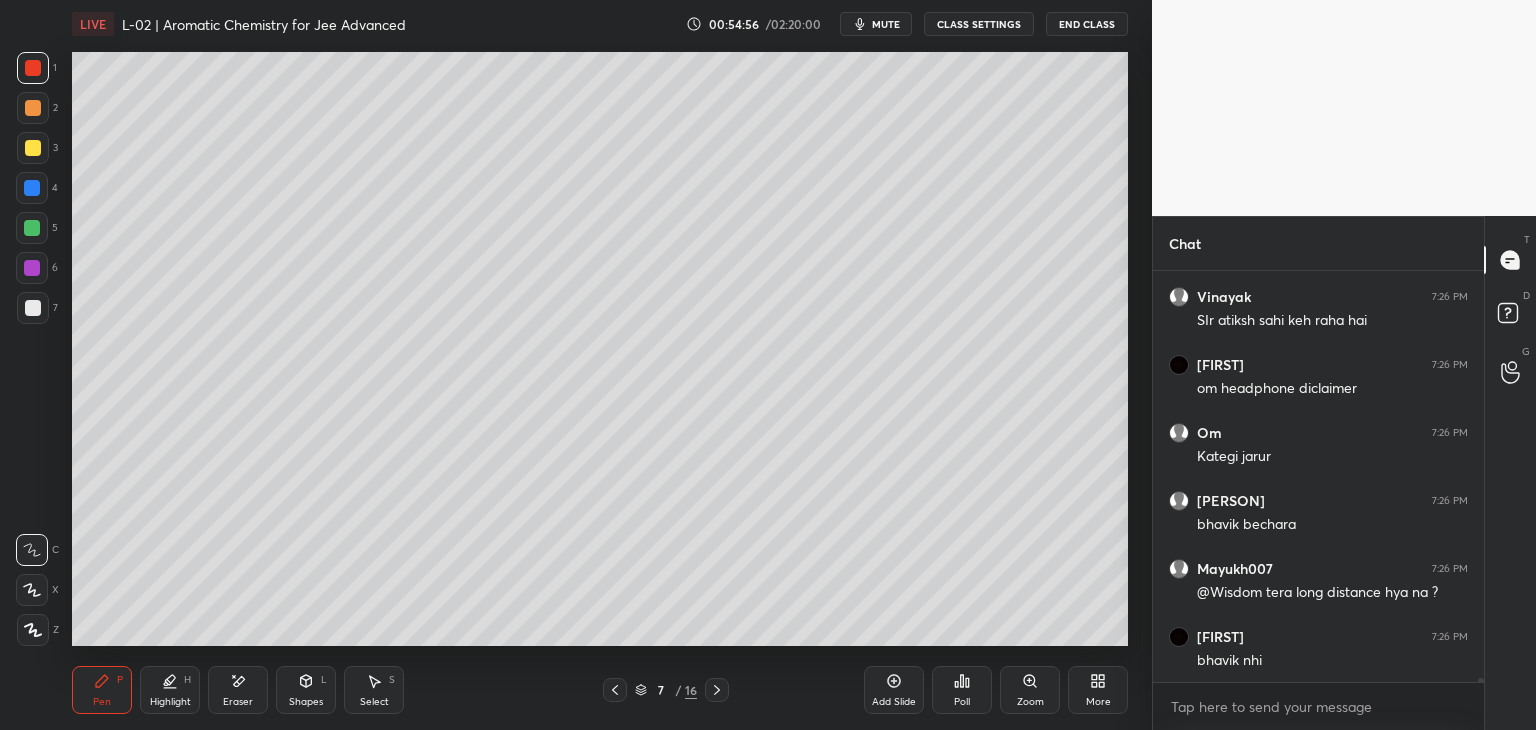 scroll, scrollTop: 45932, scrollLeft: 0, axis: vertical 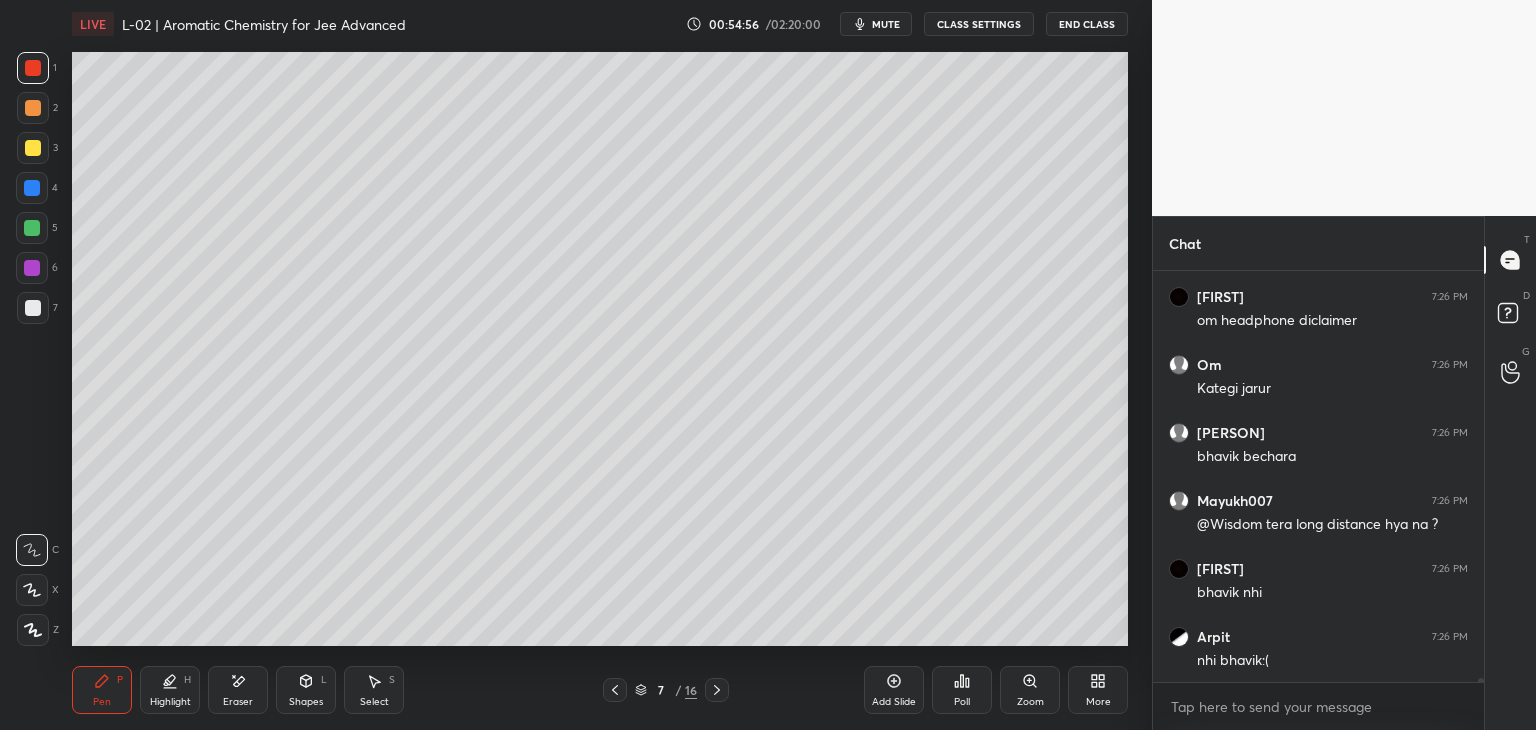 click 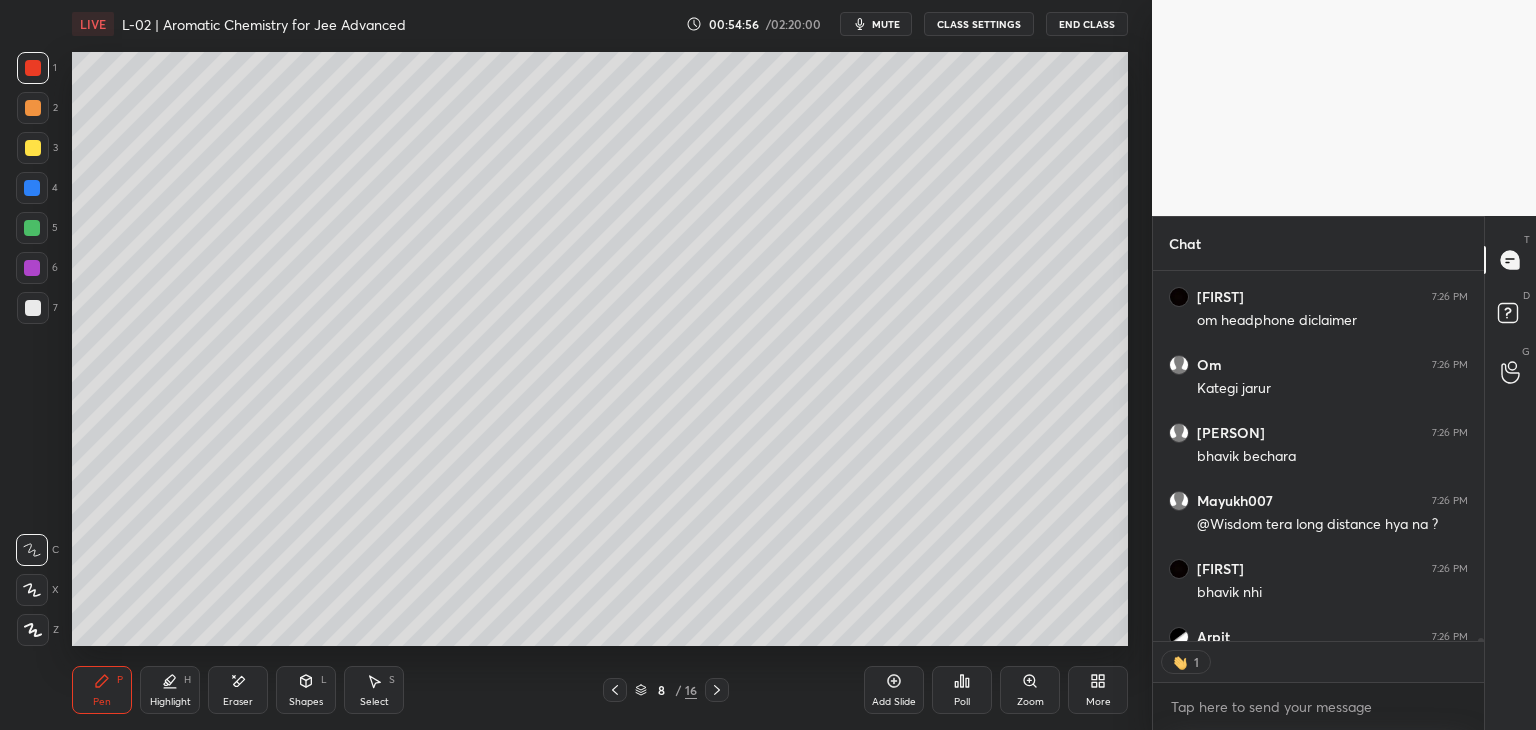 scroll, scrollTop: 383, scrollLeft: 325, axis: both 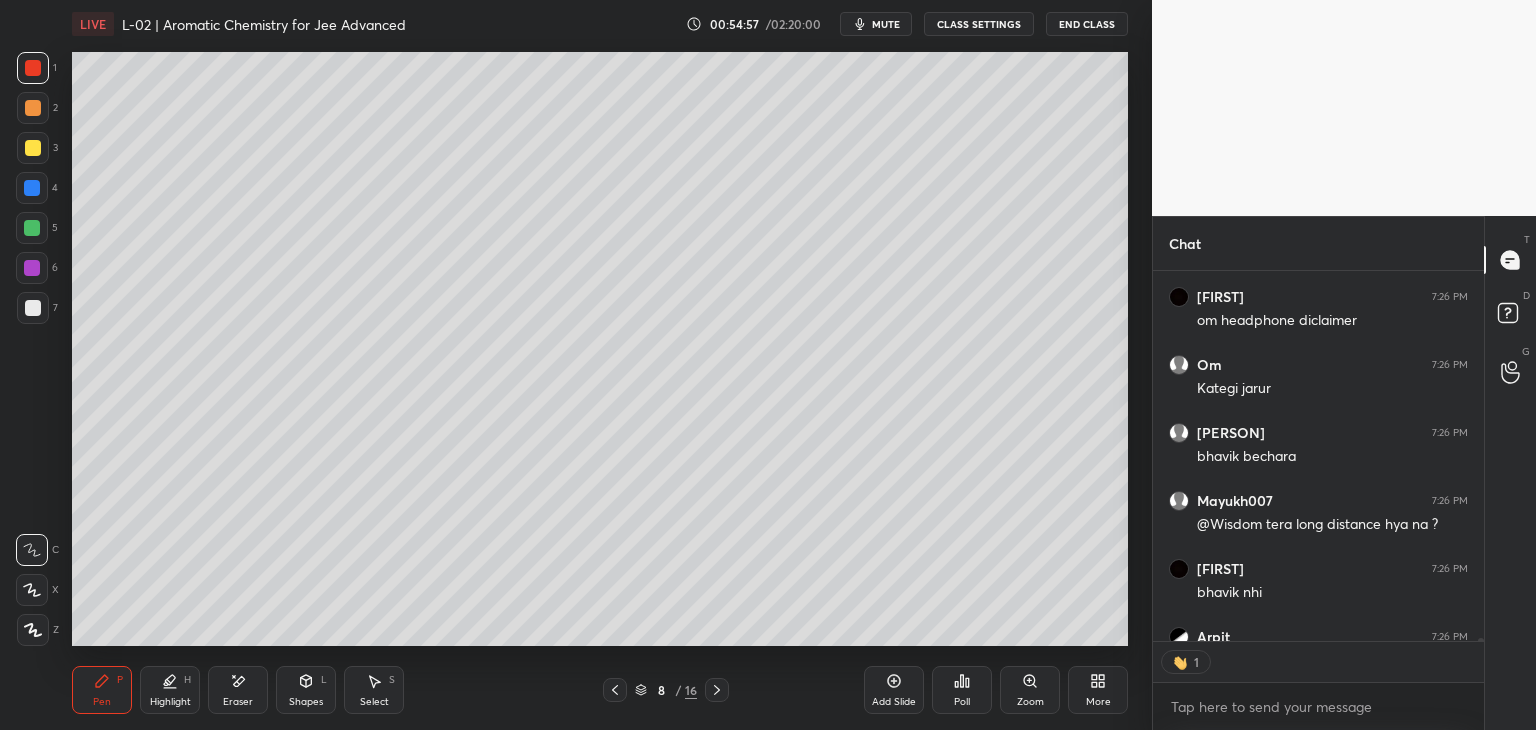 click 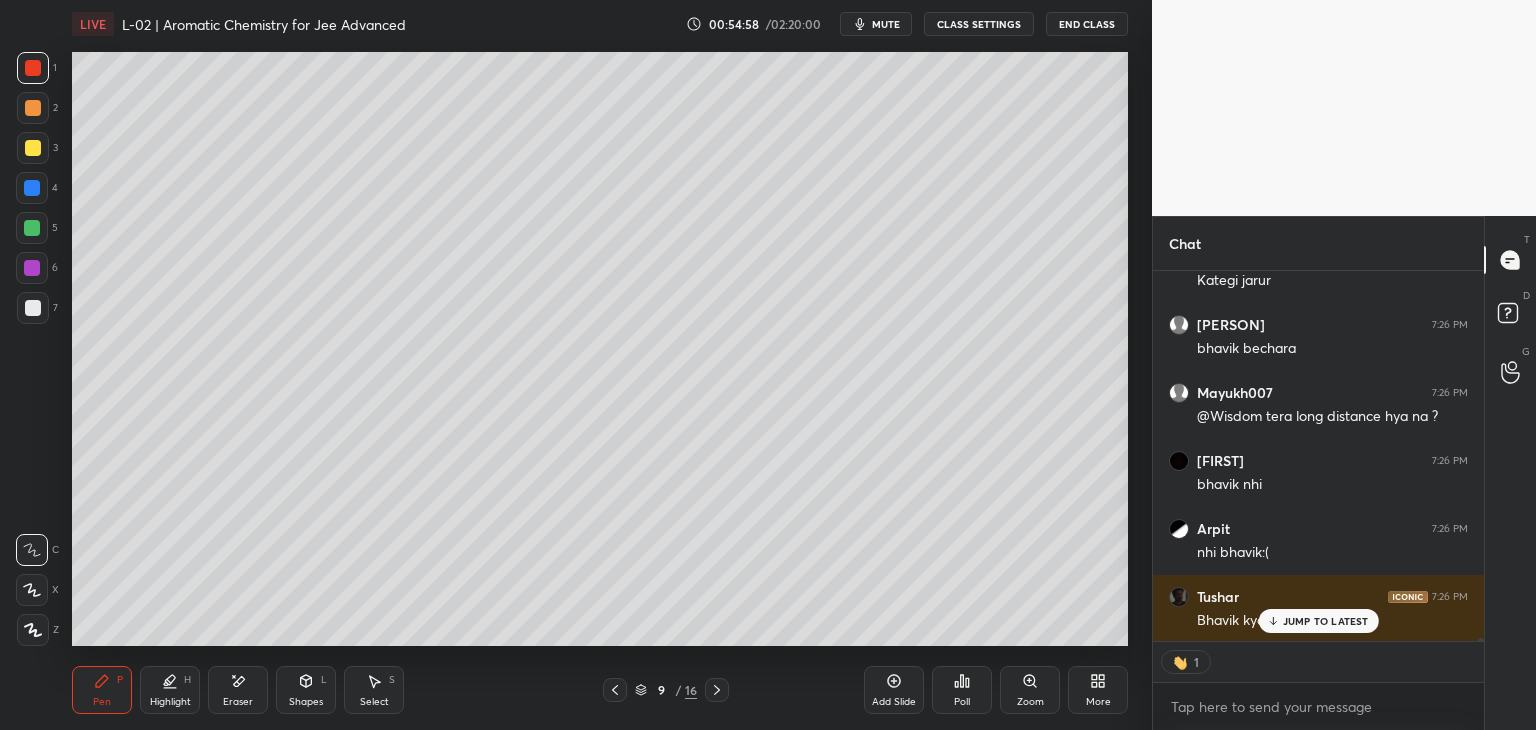 scroll, scrollTop: 46108, scrollLeft: 0, axis: vertical 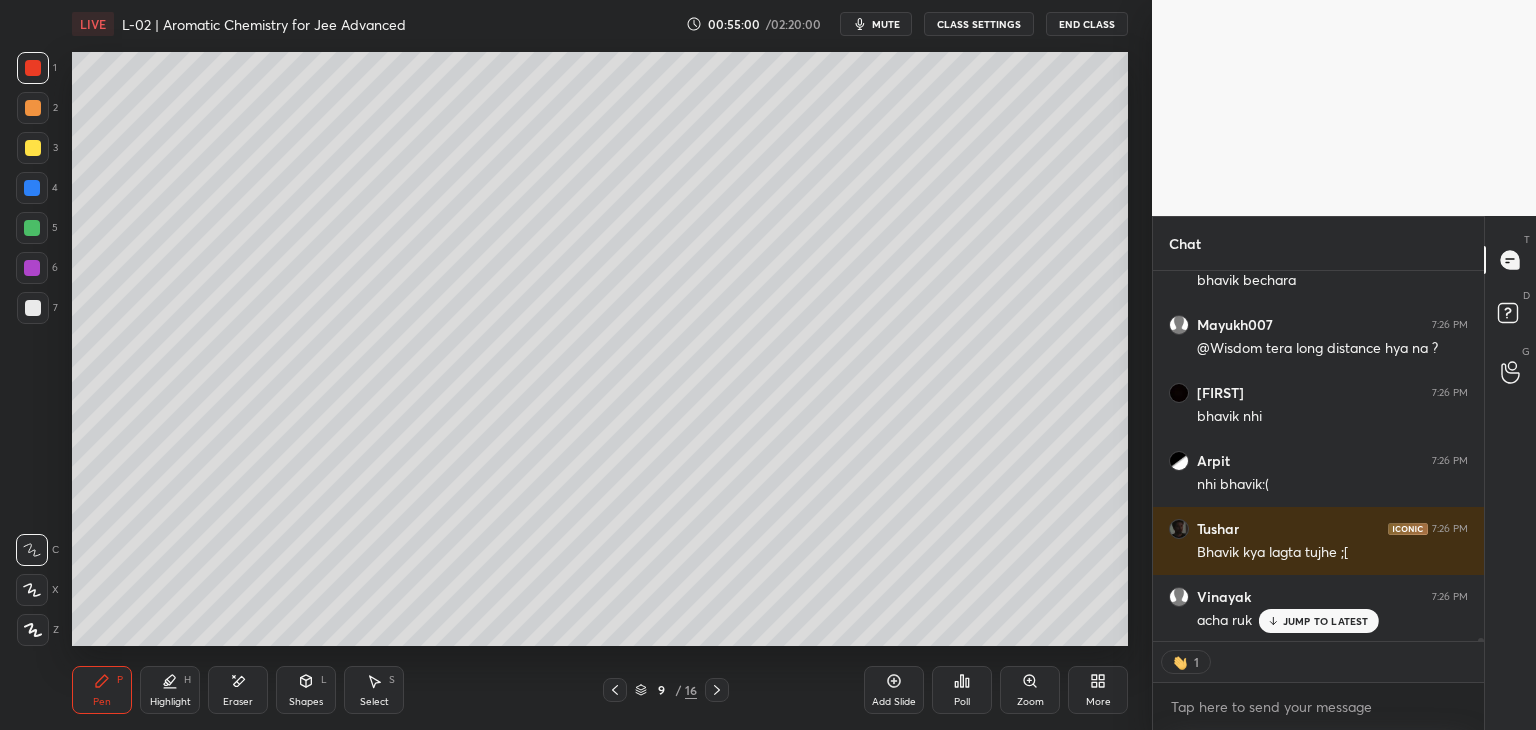 click at bounding box center (33, 108) 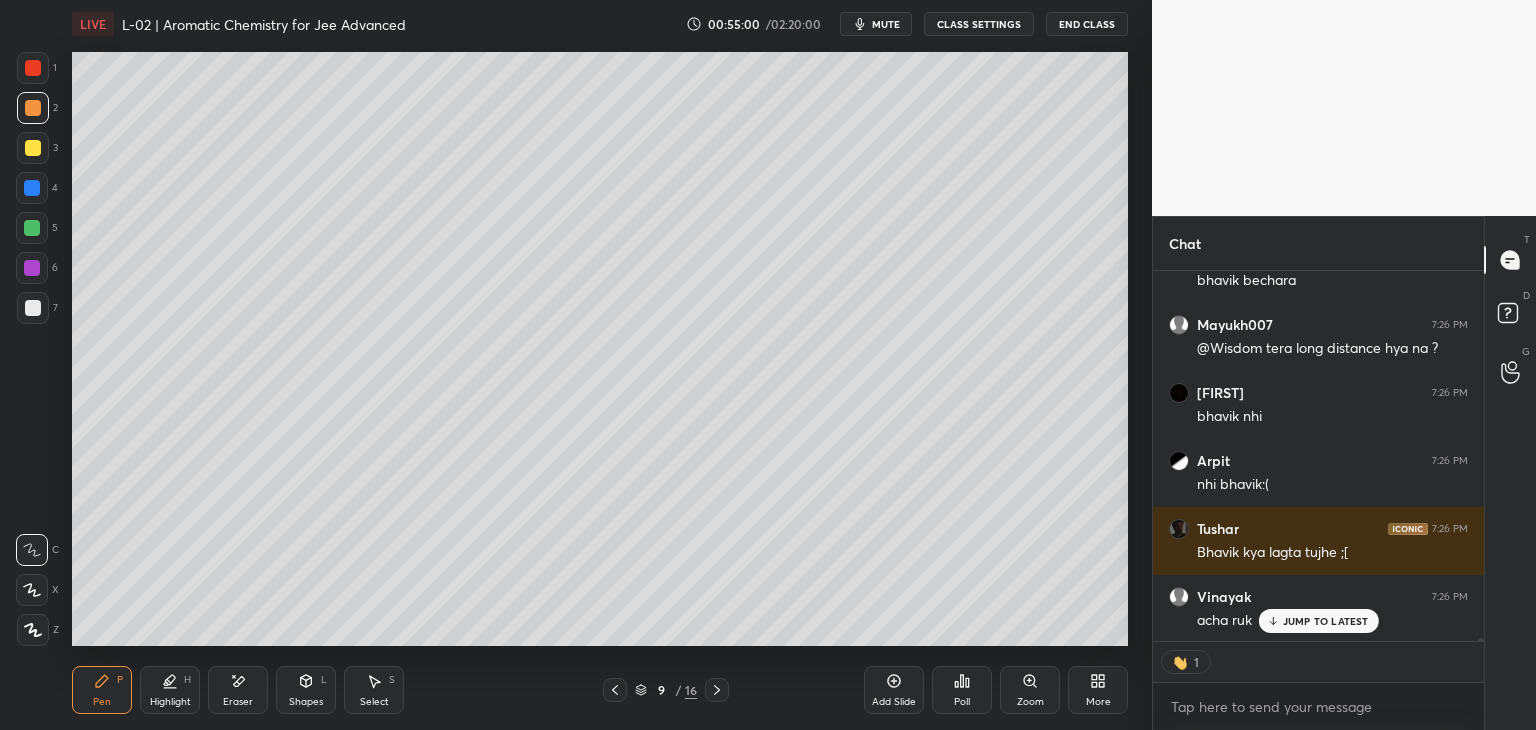 click at bounding box center [32, 228] 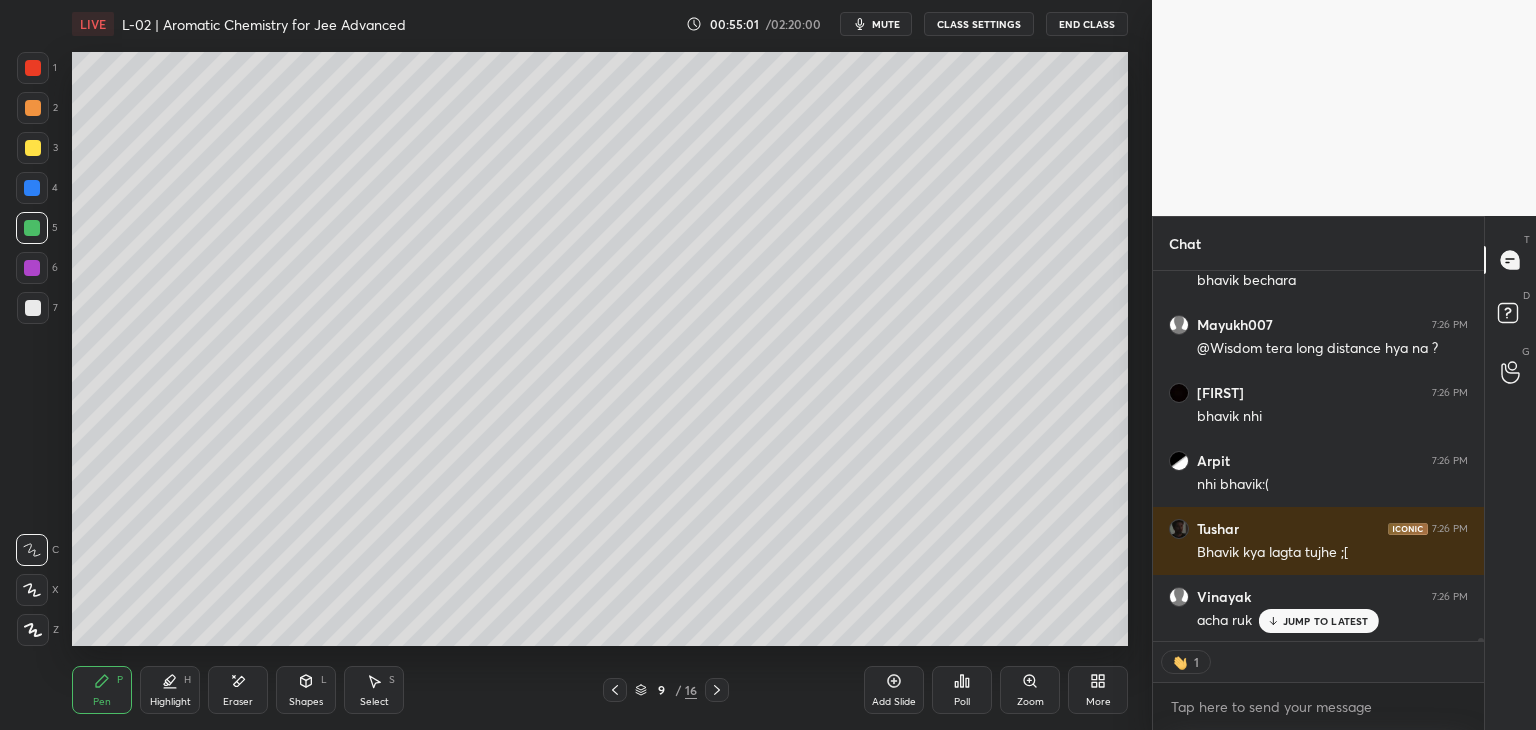 click at bounding box center [32, 188] 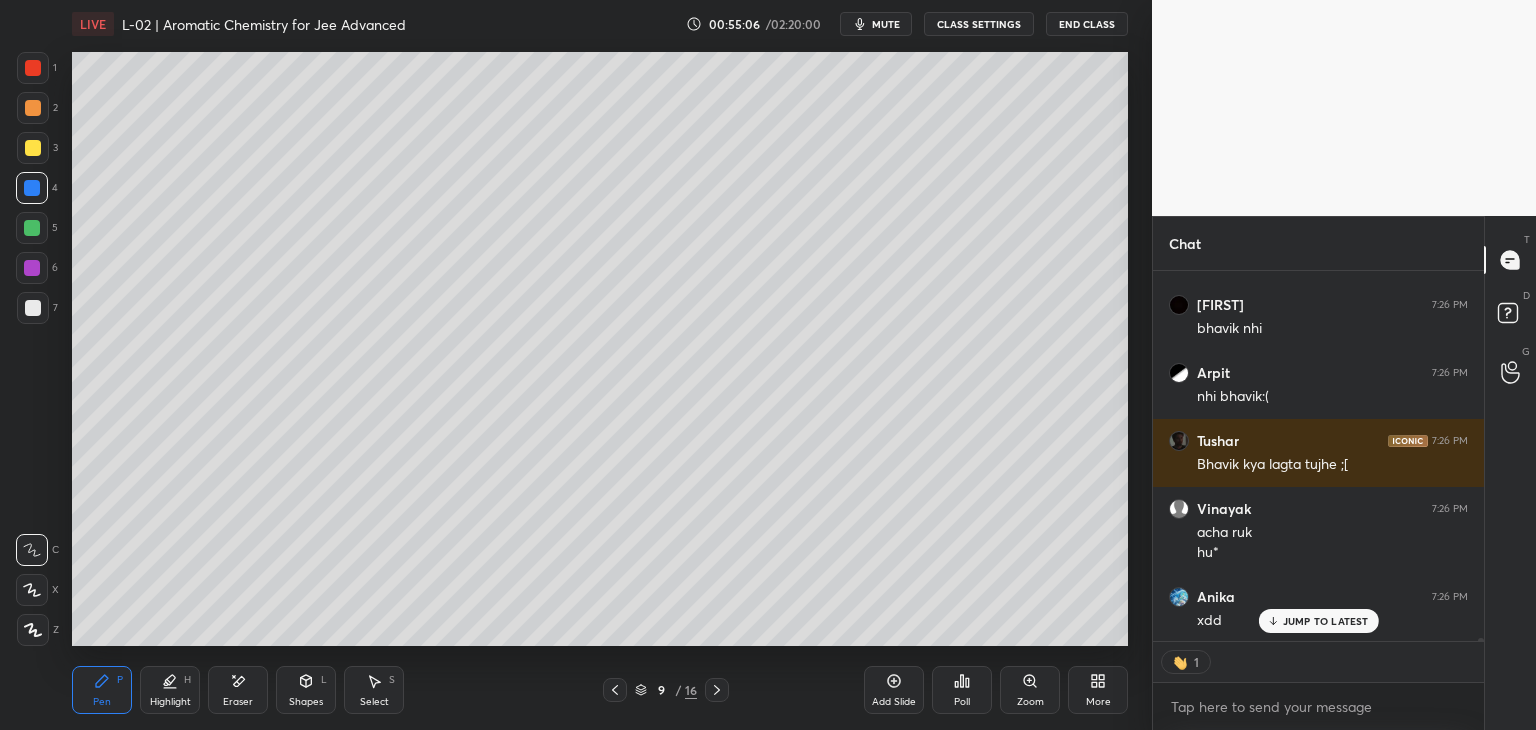scroll, scrollTop: 46264, scrollLeft: 0, axis: vertical 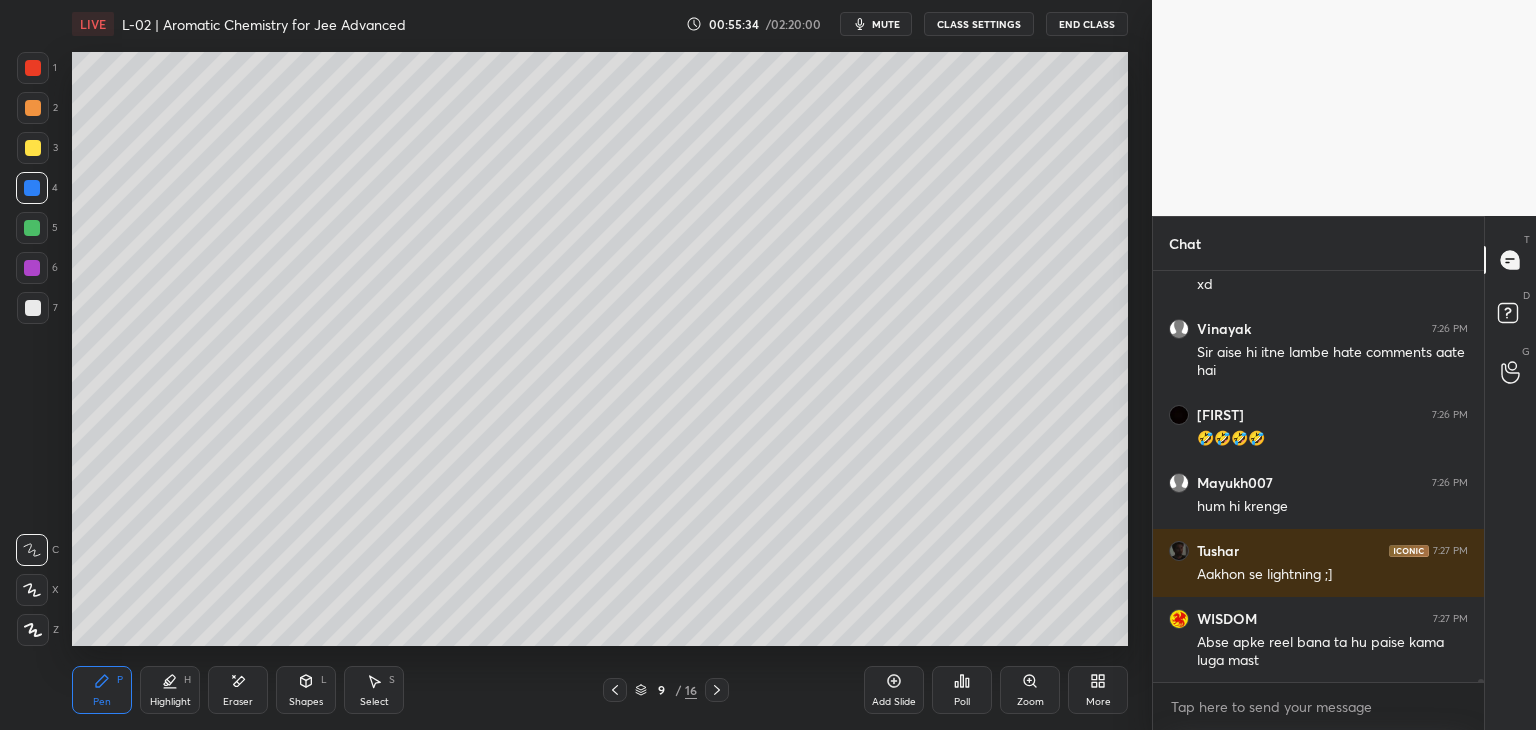 click 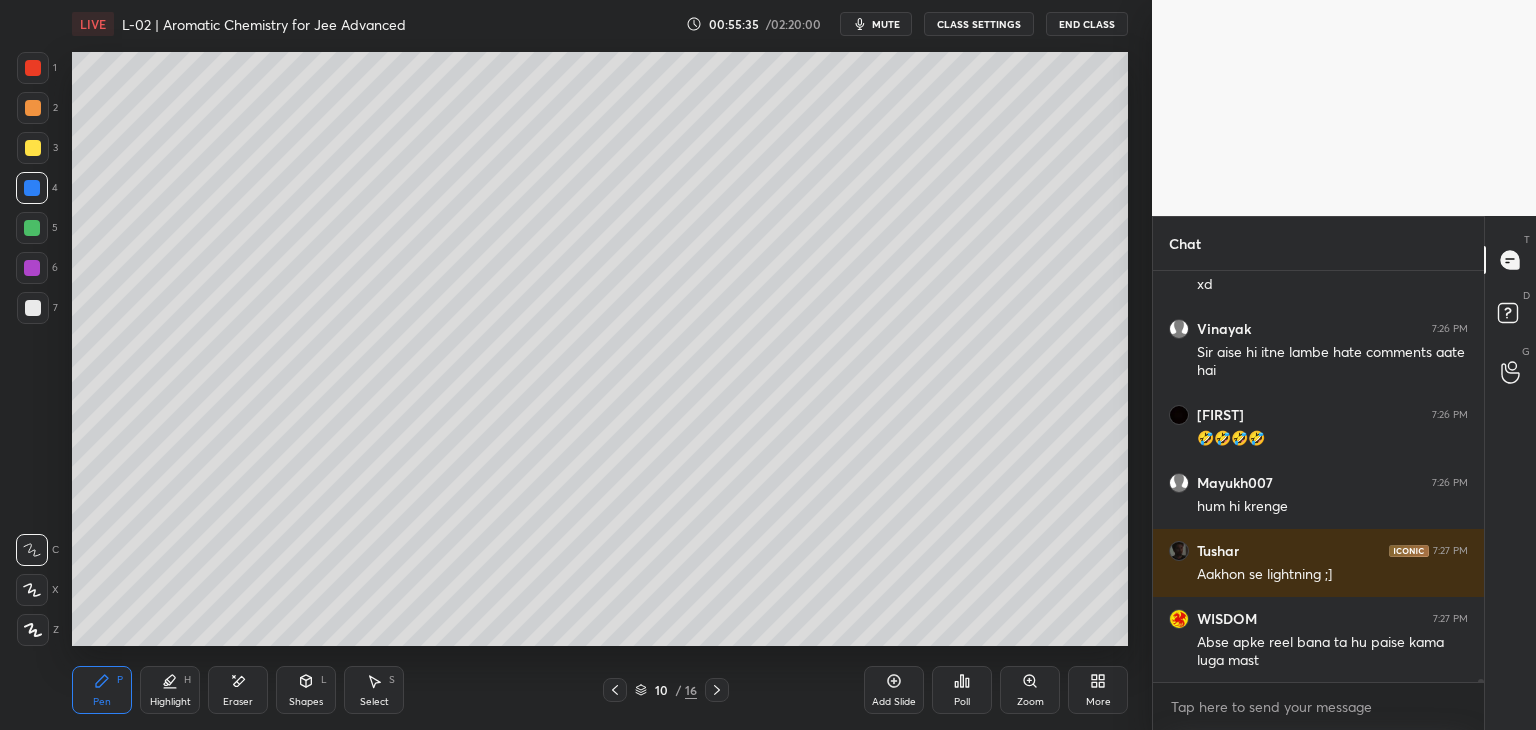 click 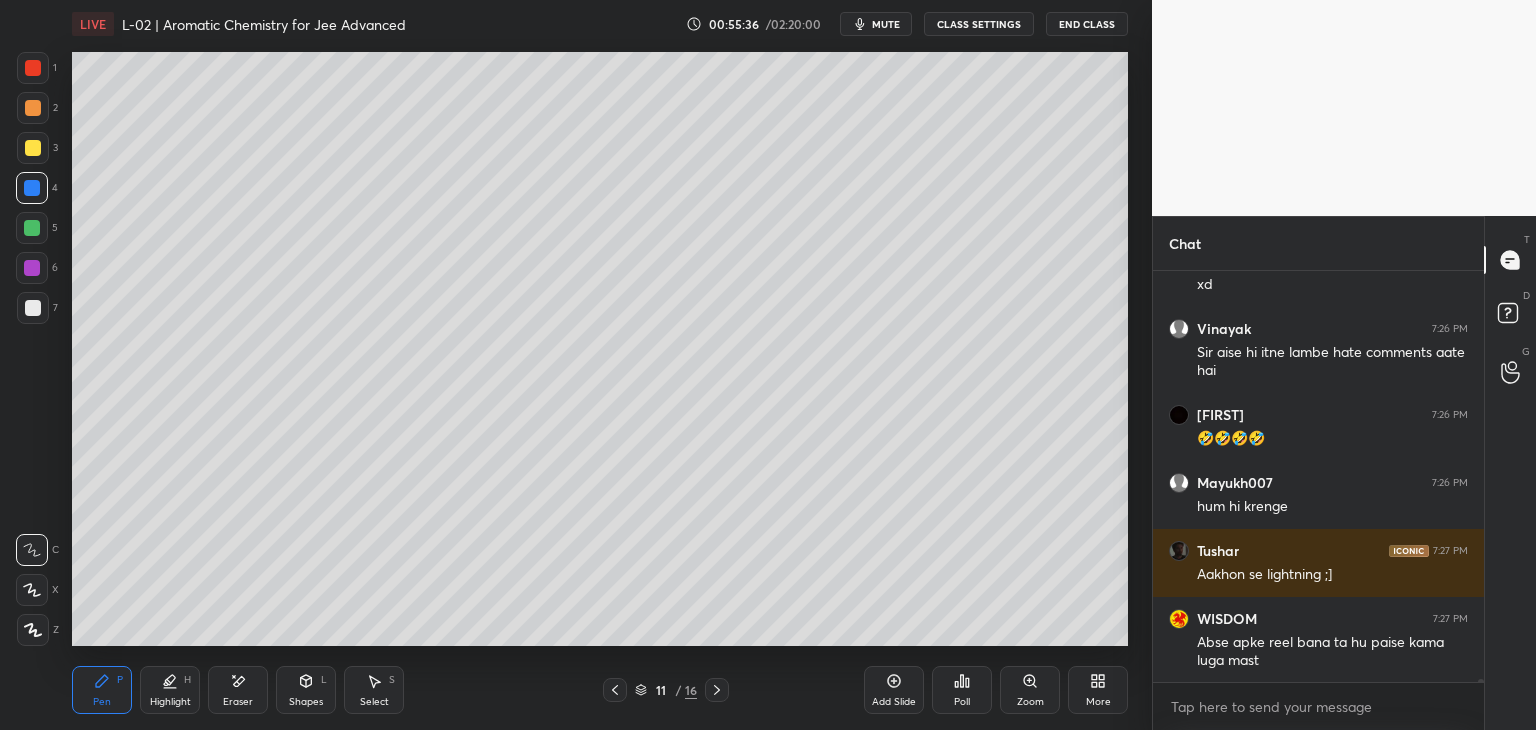 click 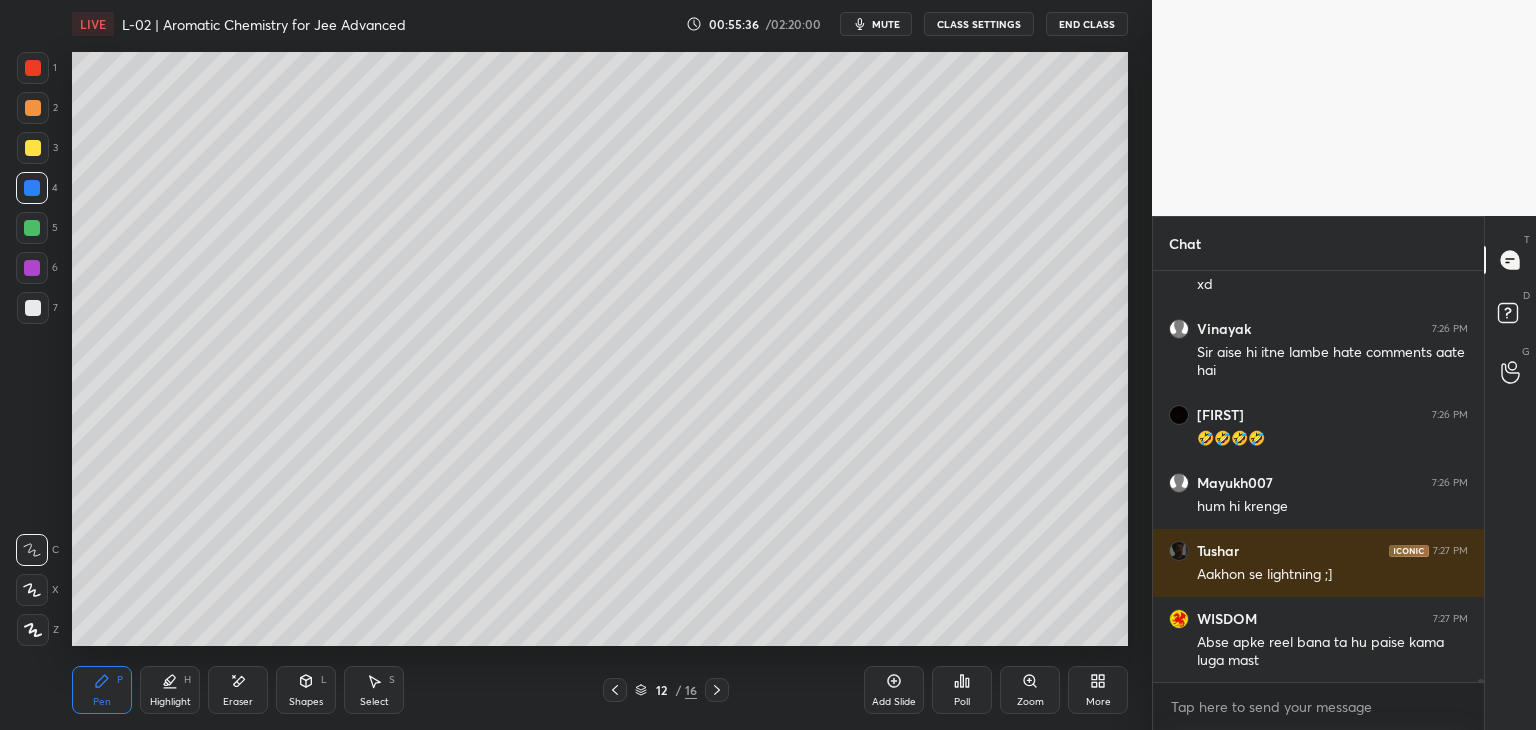 click 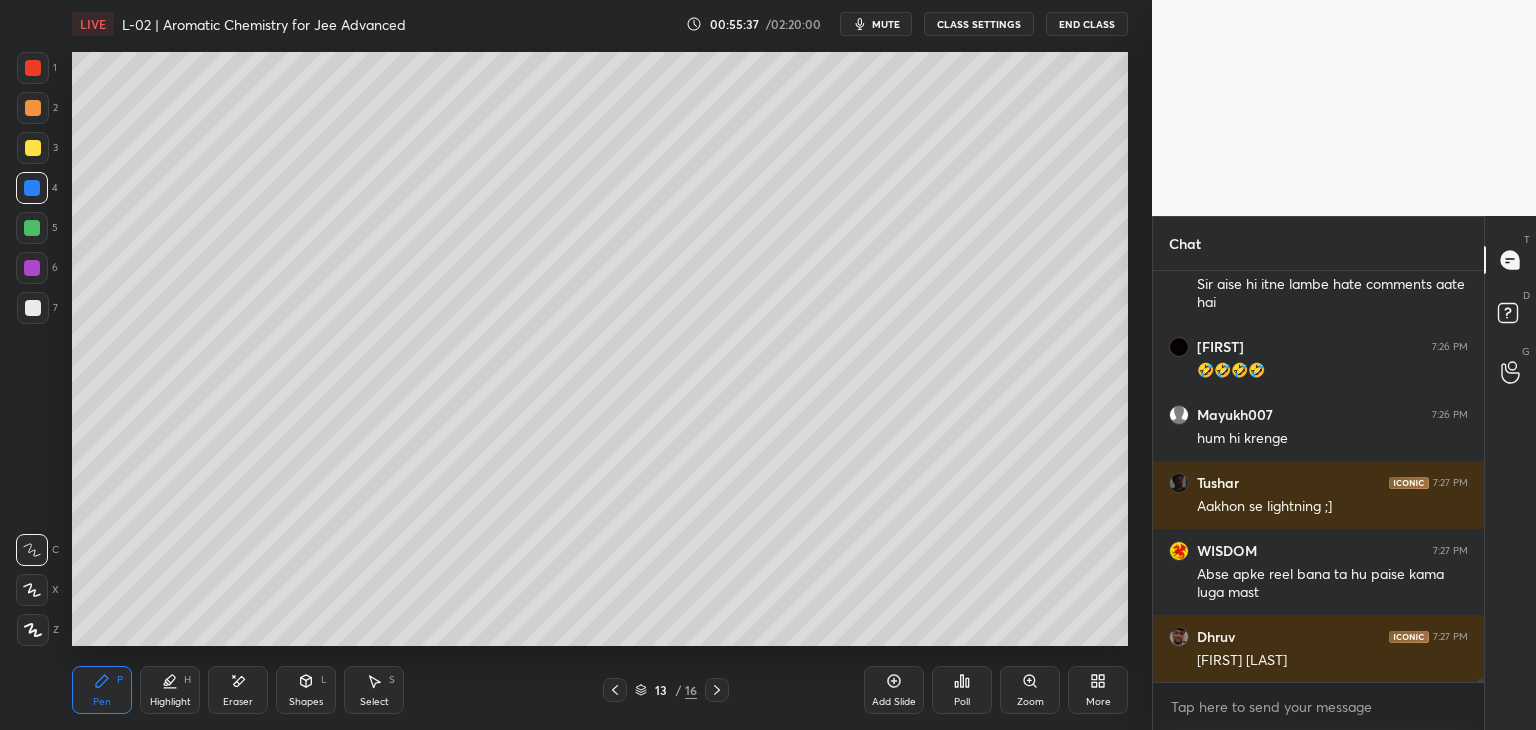 click 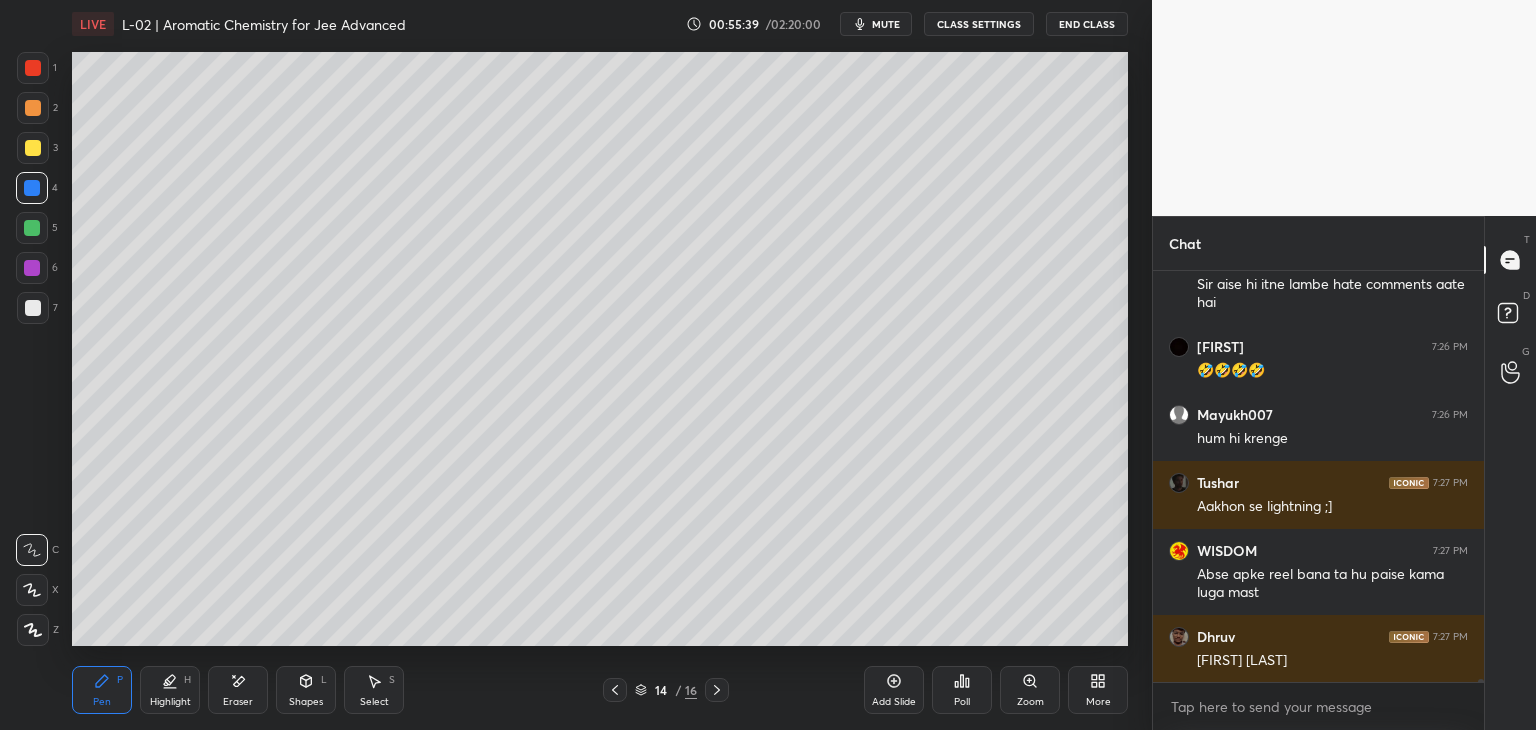 click 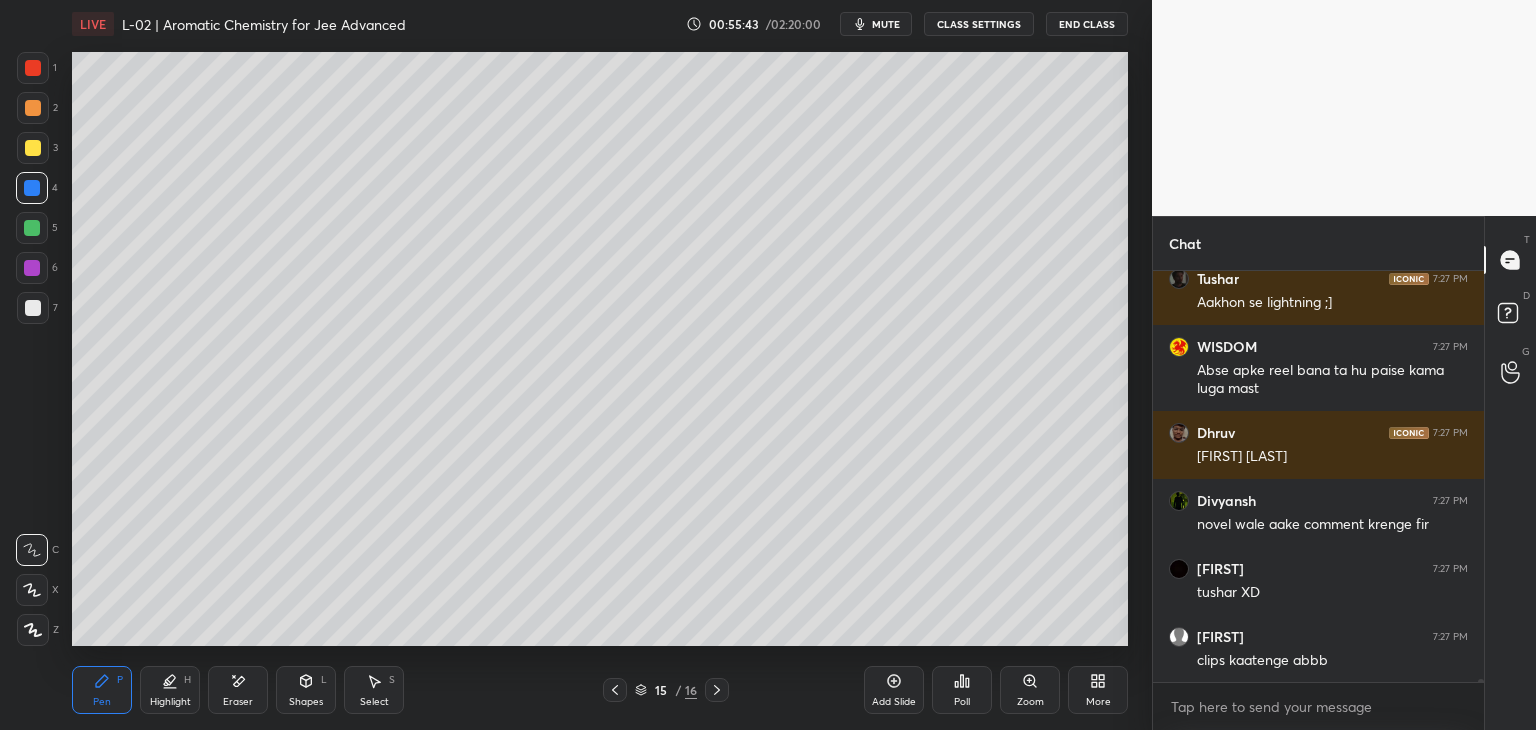 click 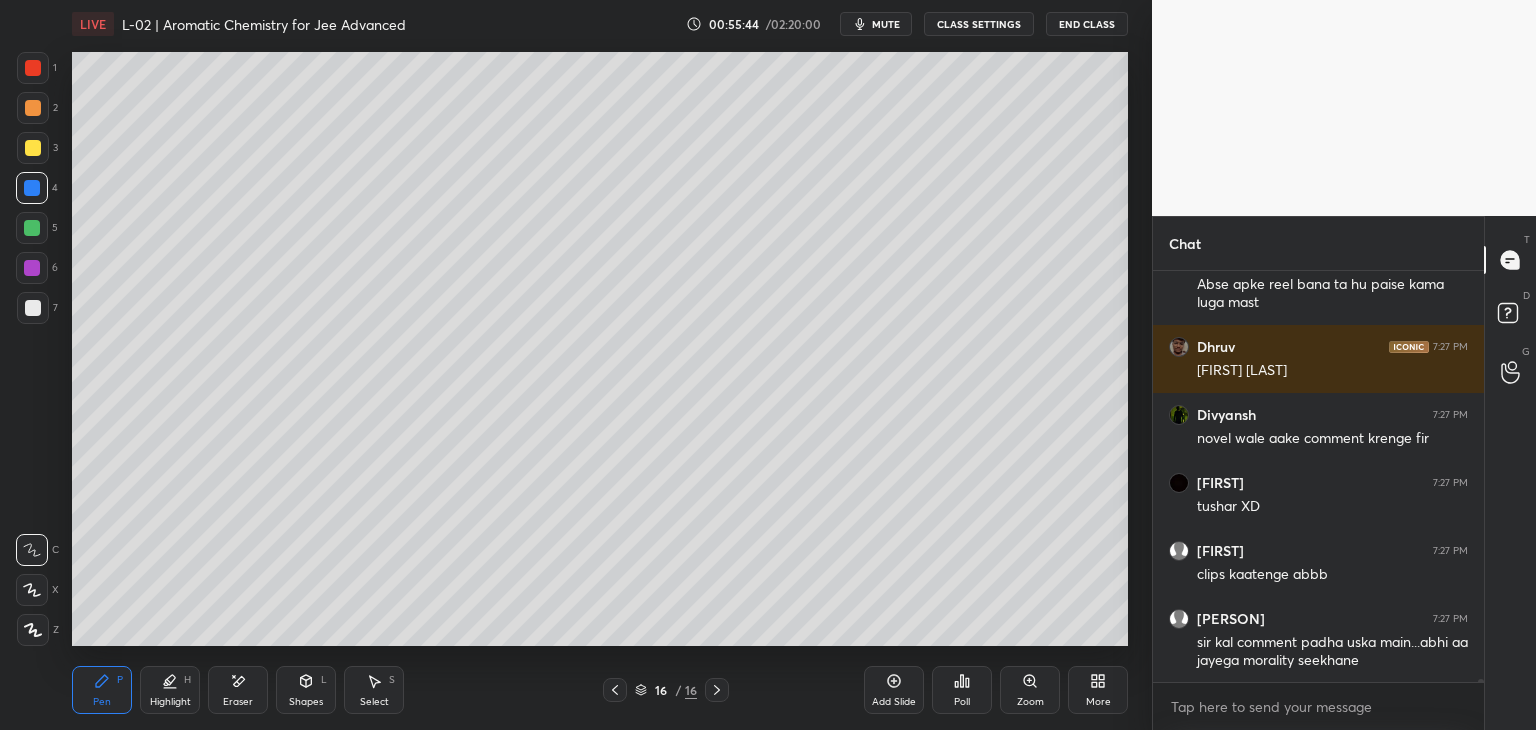click 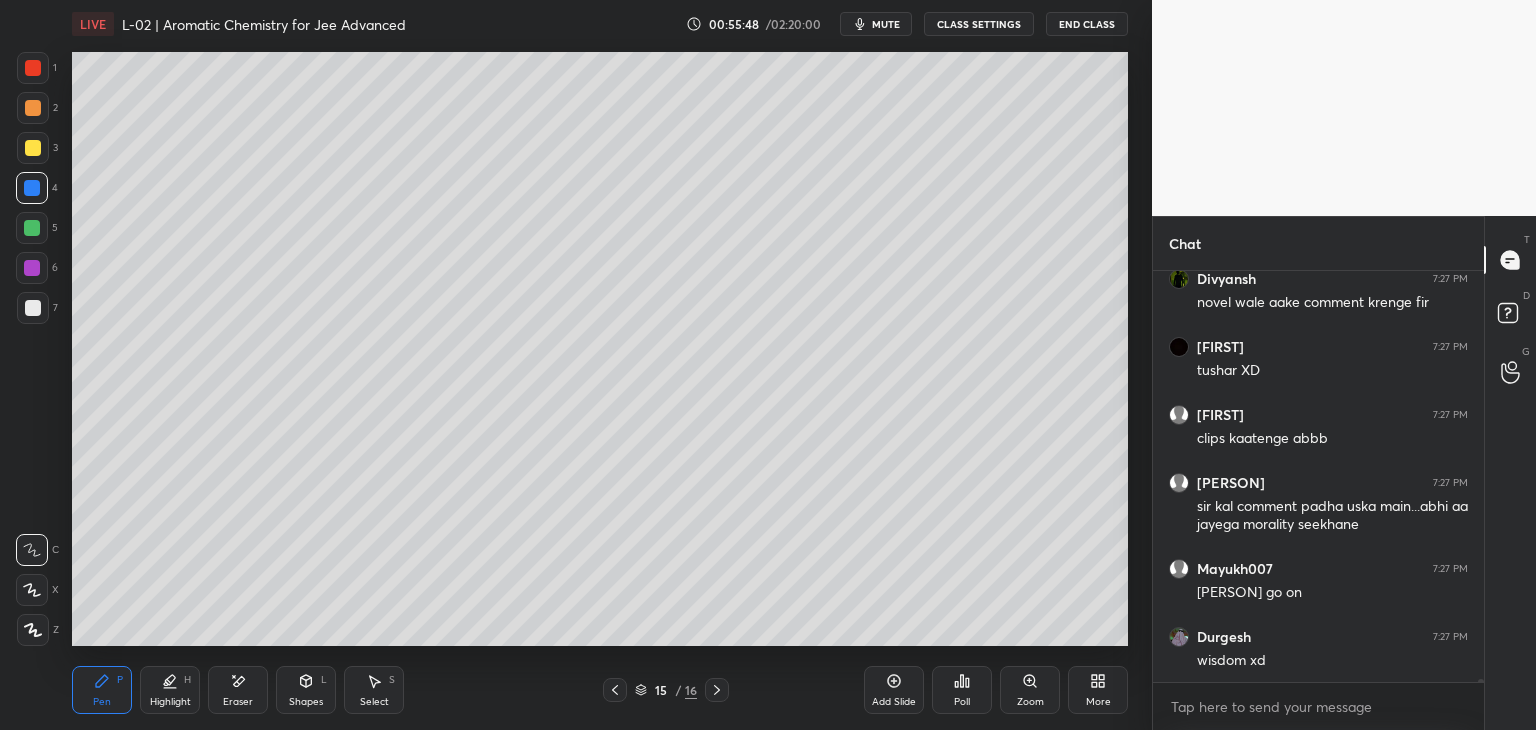 click 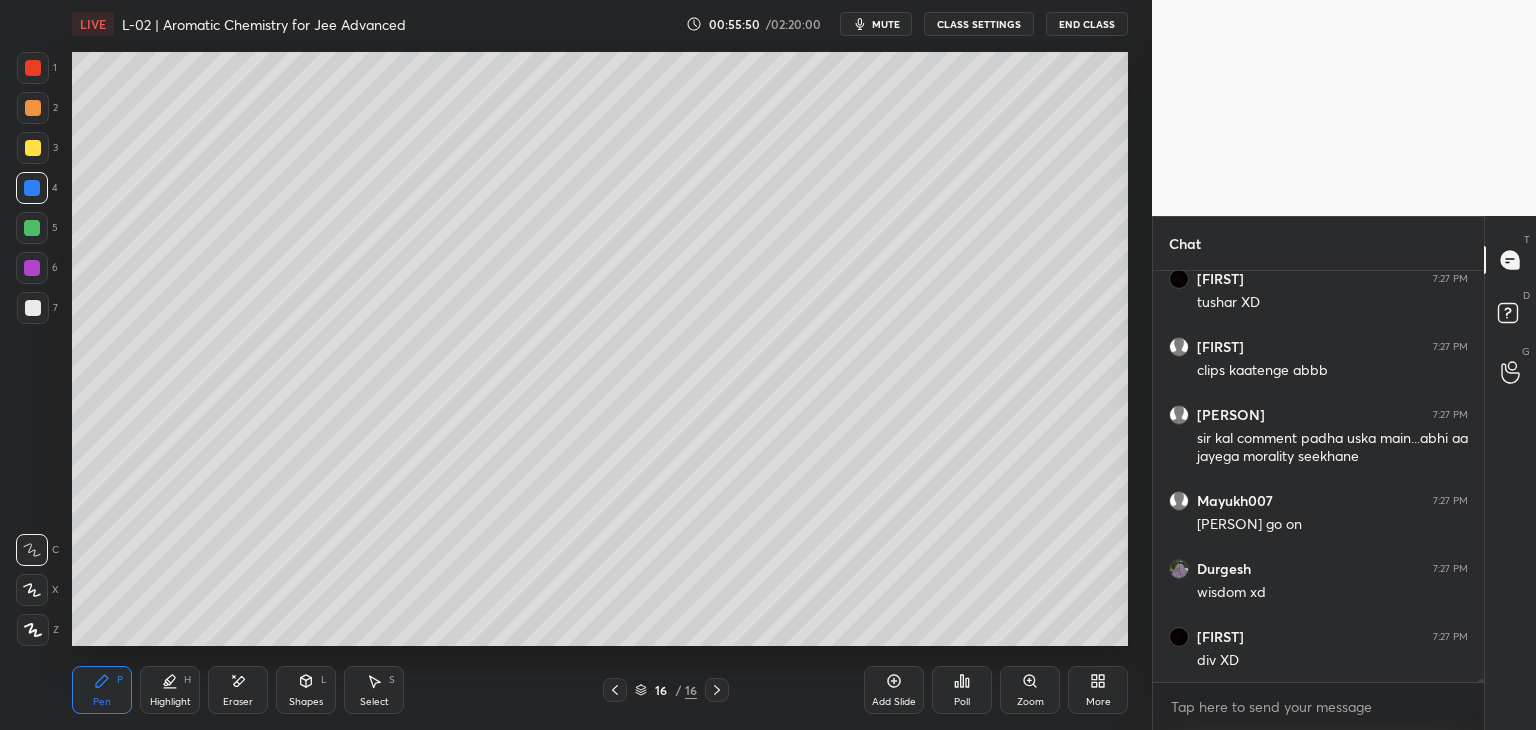 click 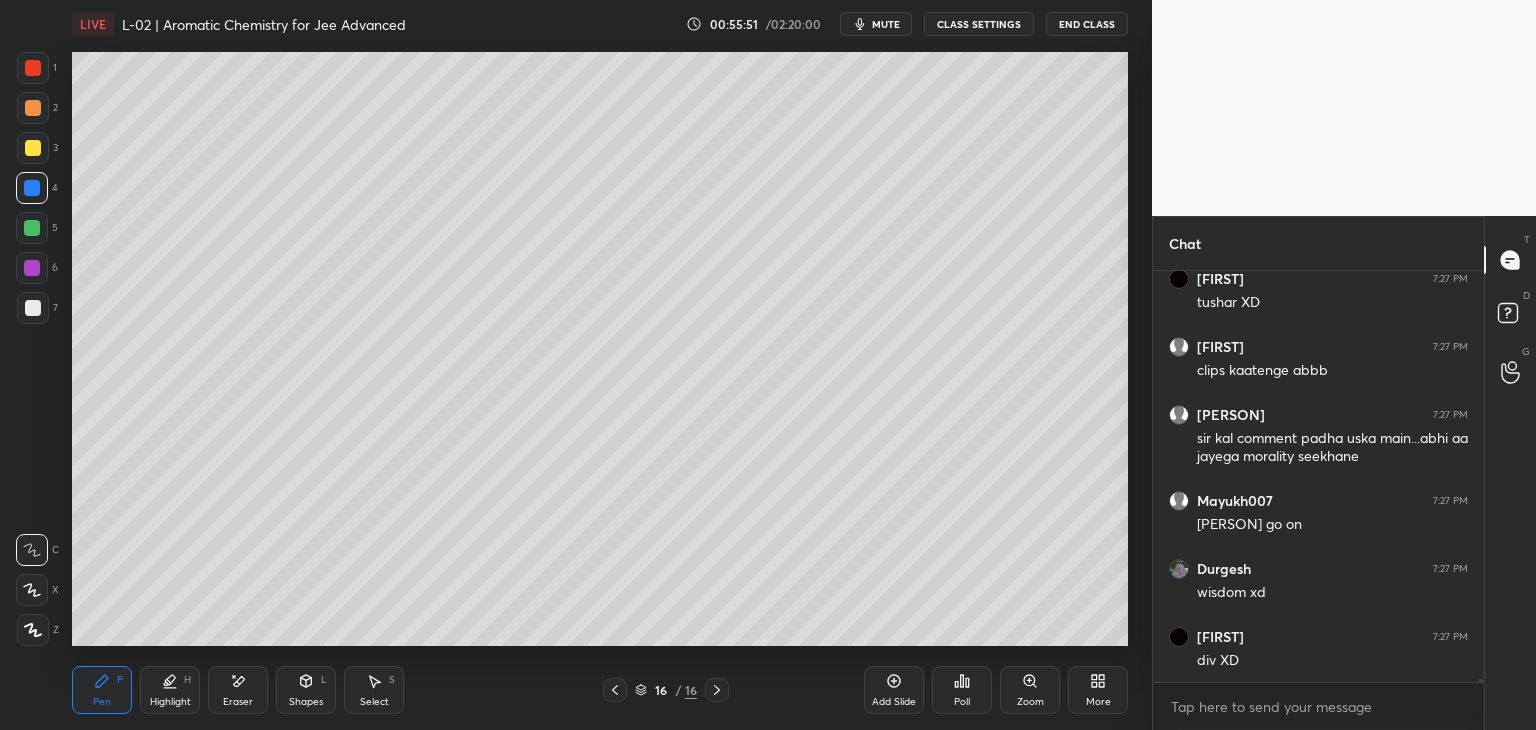 click 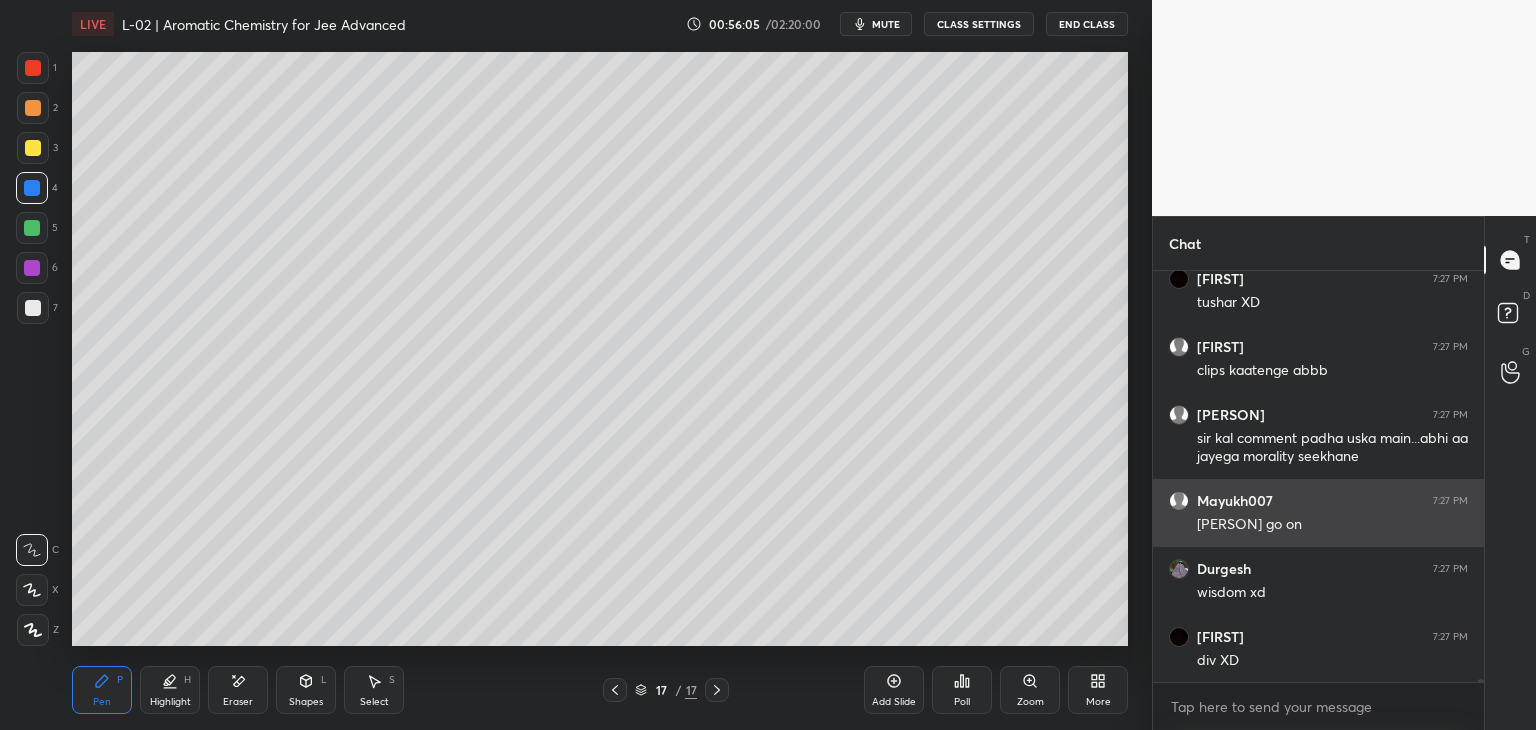 scroll, scrollTop: 49950, scrollLeft: 0, axis: vertical 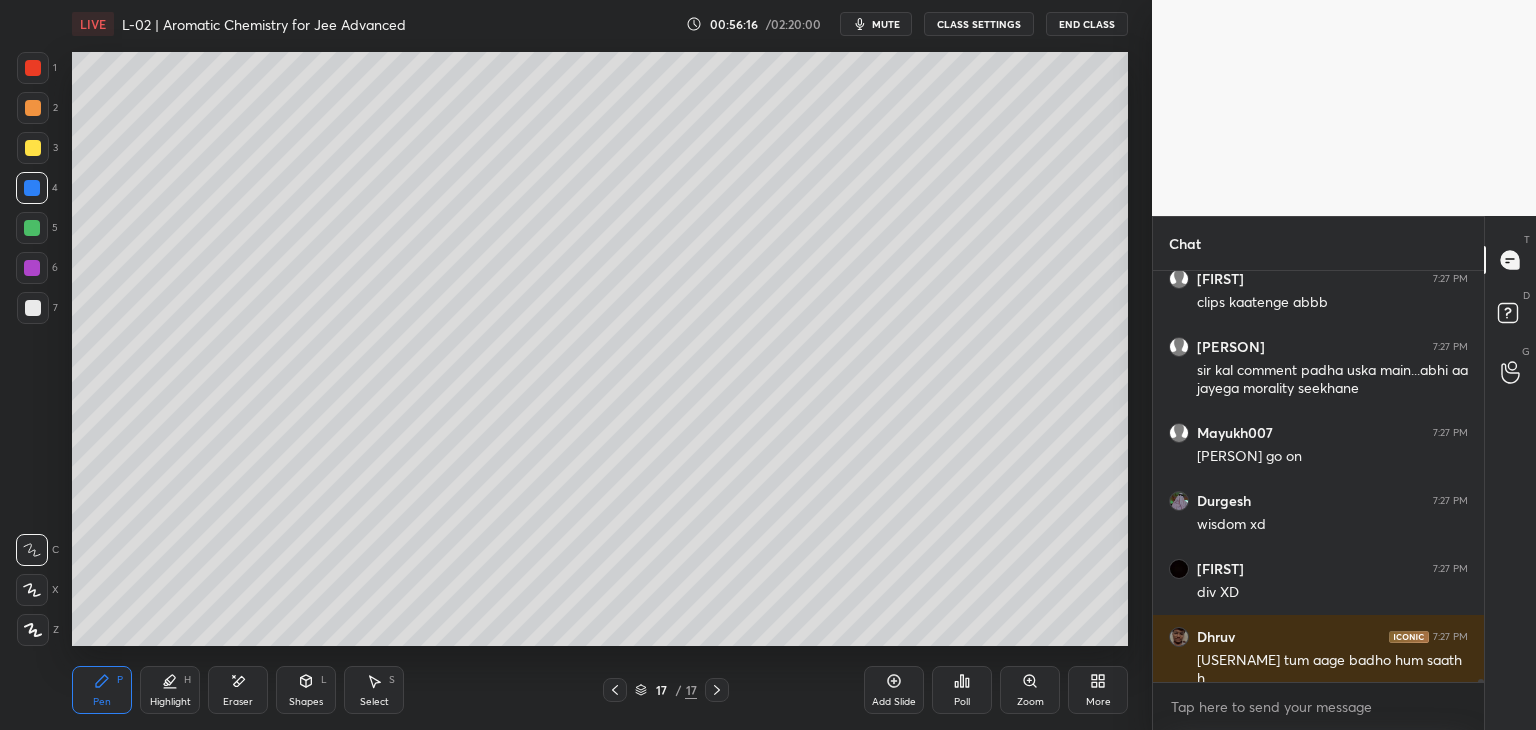 click 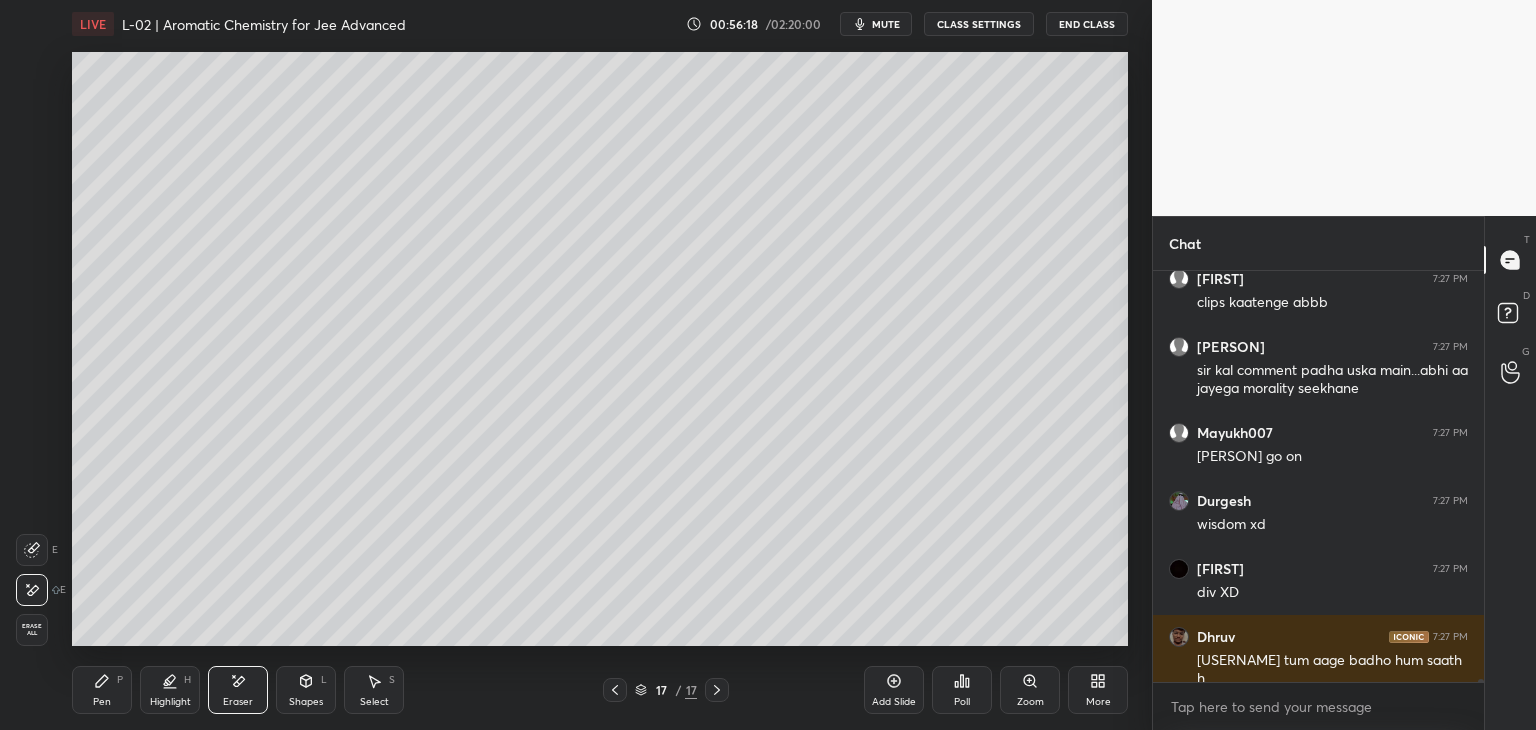 click on "Pen P" at bounding box center (102, 690) 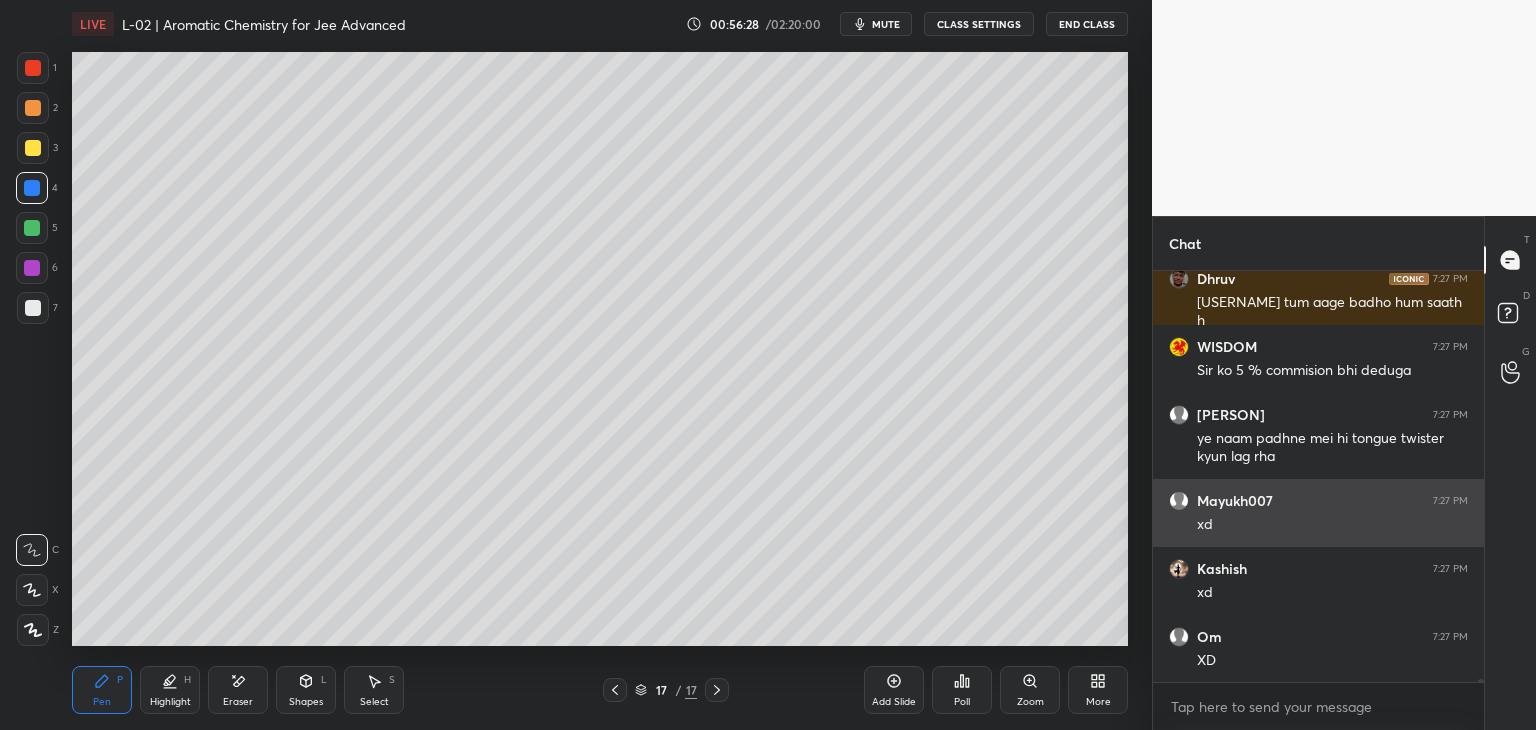 scroll, scrollTop: 50376, scrollLeft: 0, axis: vertical 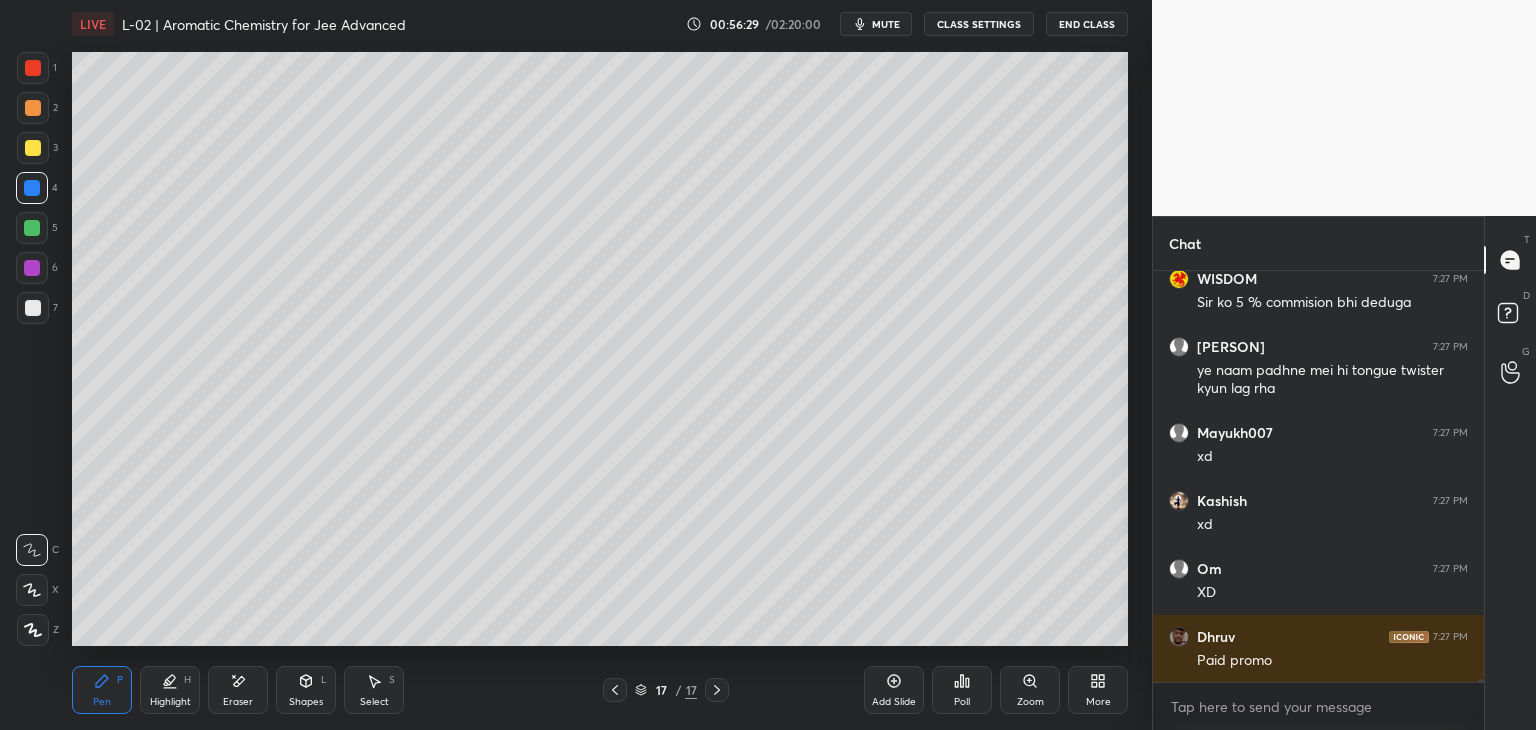 click at bounding box center (33, 148) 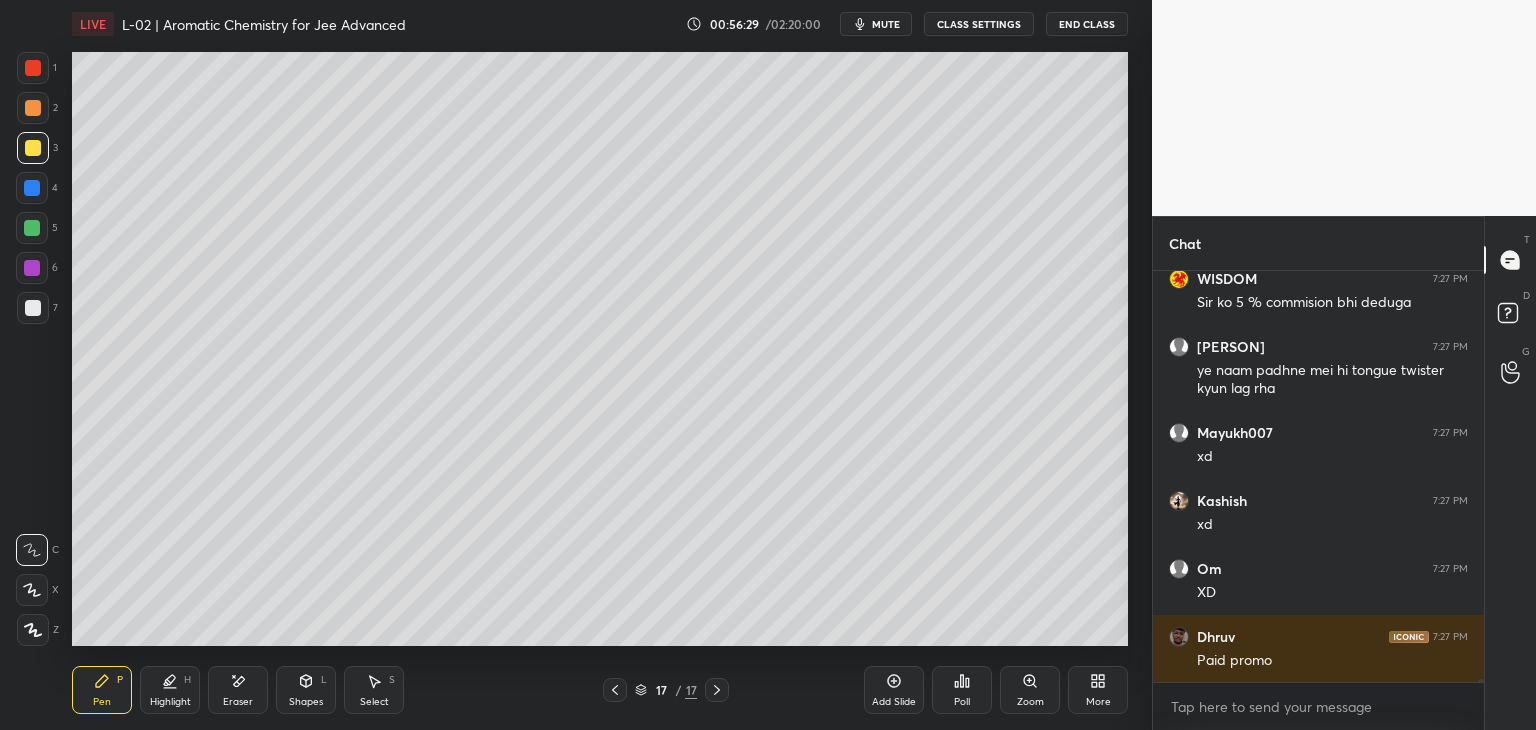 scroll, scrollTop: 50512, scrollLeft: 0, axis: vertical 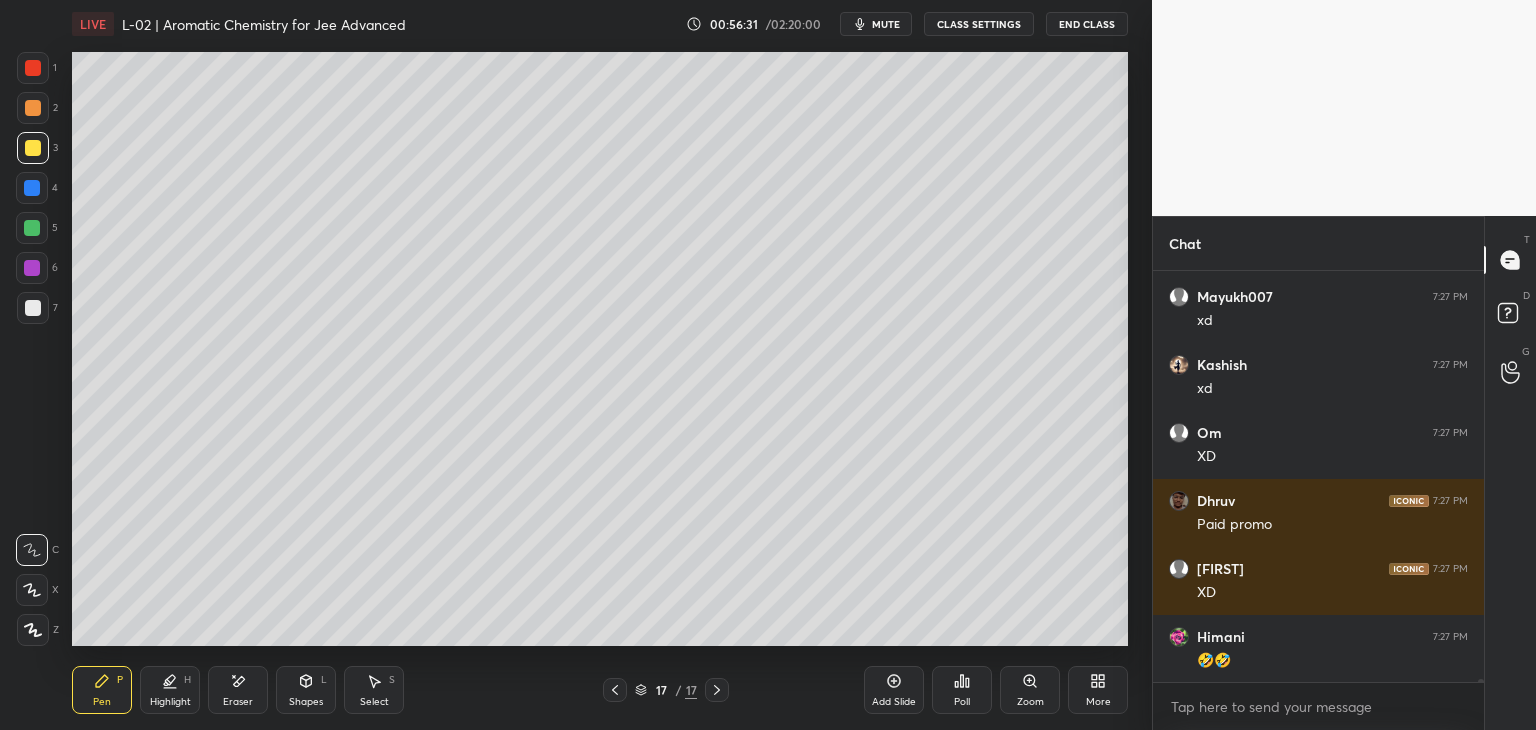 click at bounding box center (33, 68) 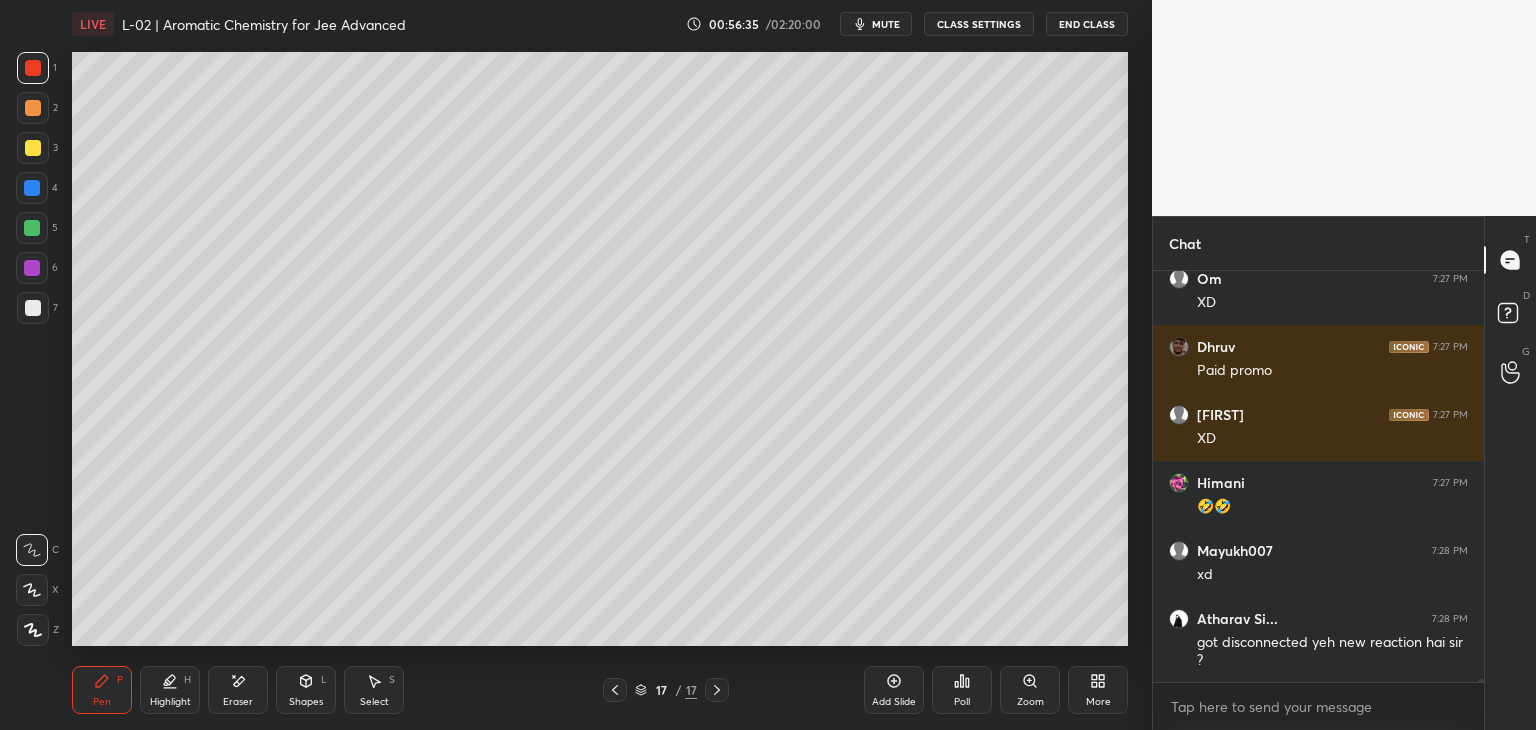scroll, scrollTop: 50734, scrollLeft: 0, axis: vertical 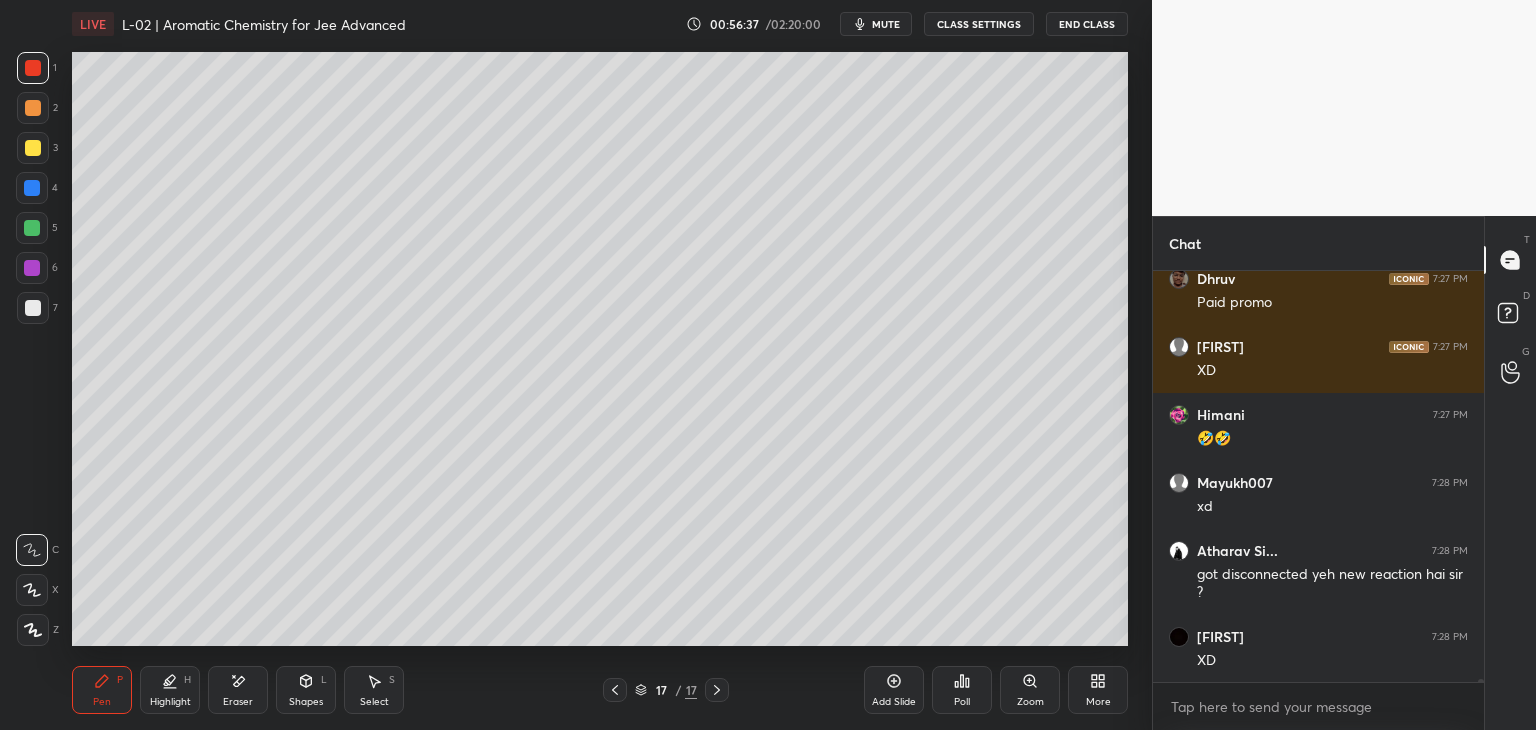 click on "Select S" at bounding box center [374, 690] 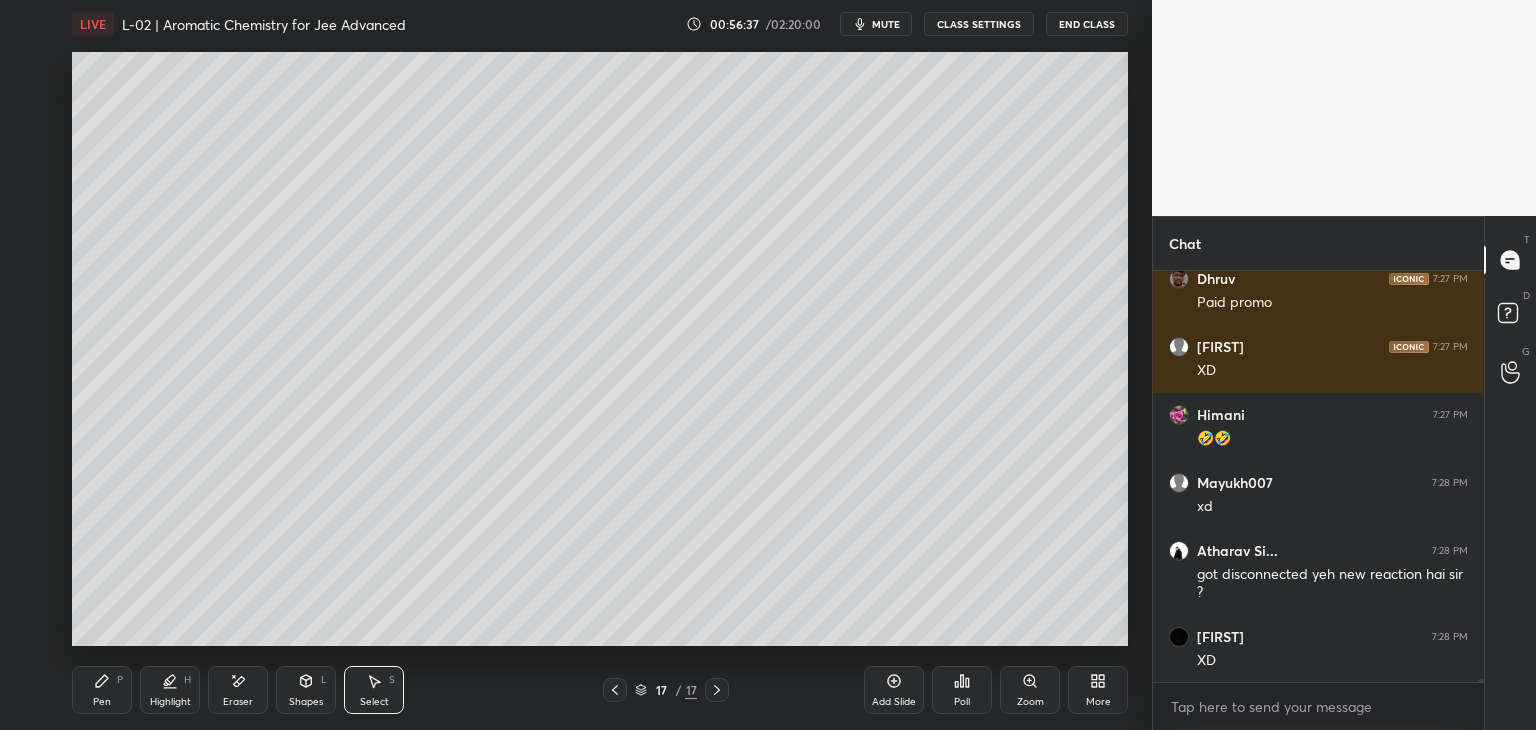 scroll, scrollTop: 50802, scrollLeft: 0, axis: vertical 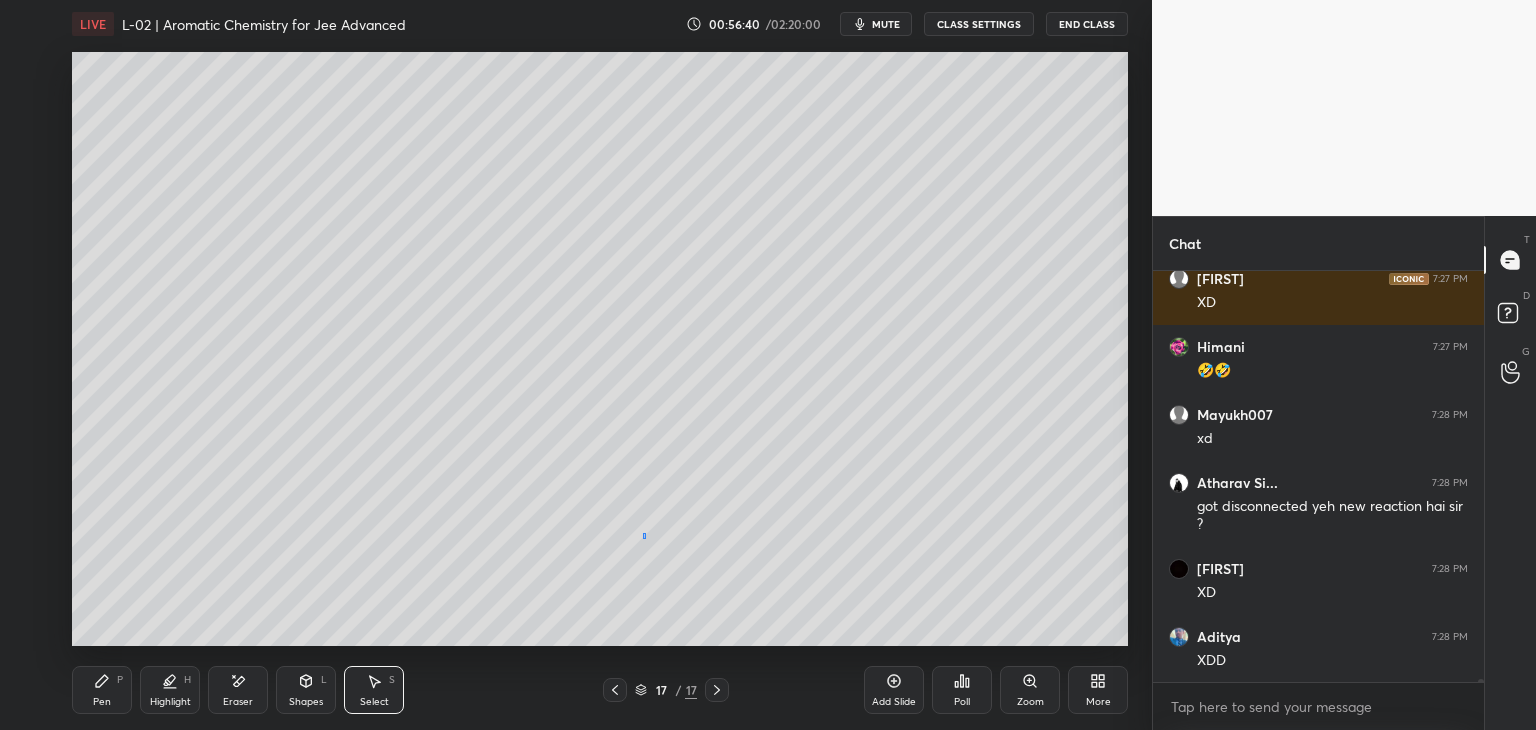 click on "0 ° Undo Copy Paste here Duplicate Duplicate to new slide Delete" at bounding box center (600, 349) 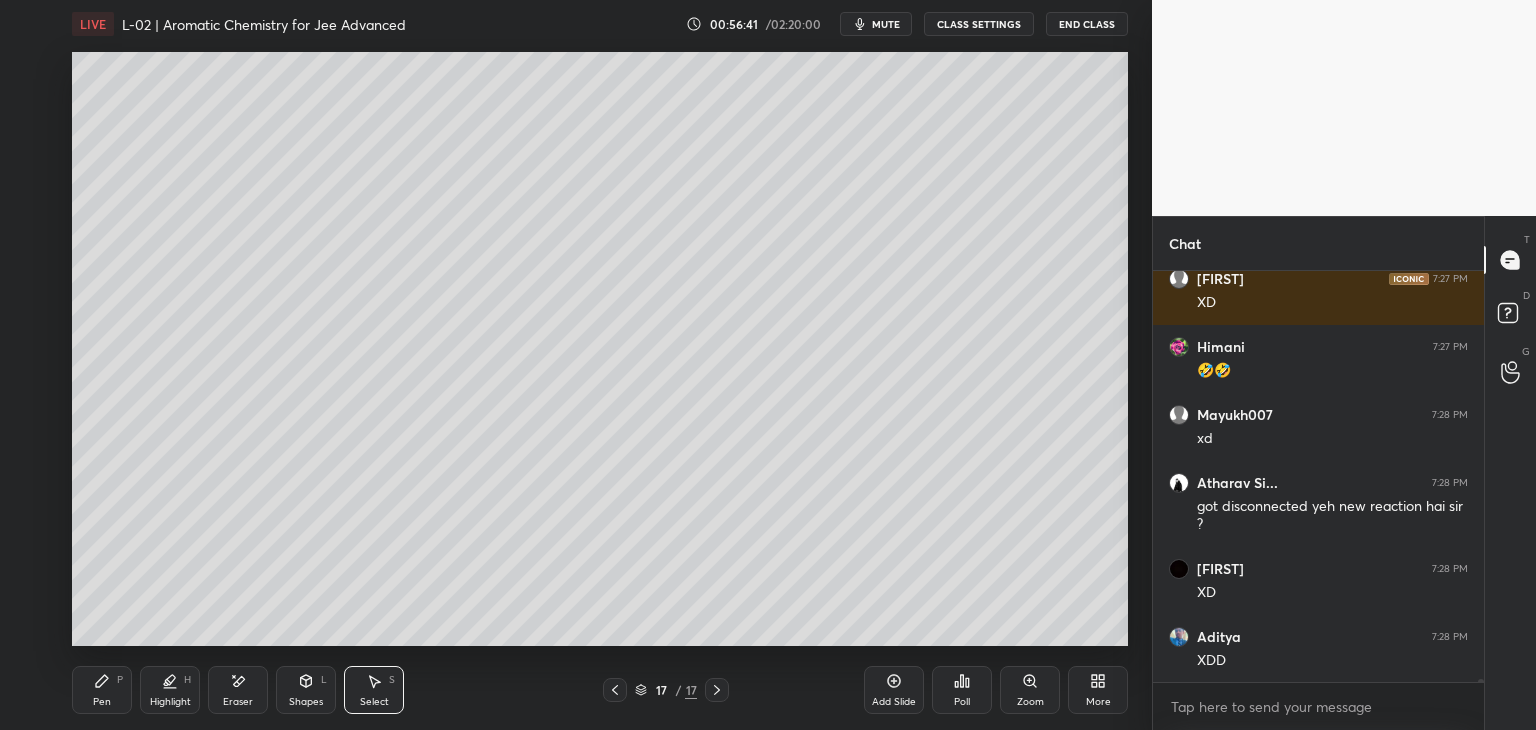 click on "Pen P" at bounding box center (102, 690) 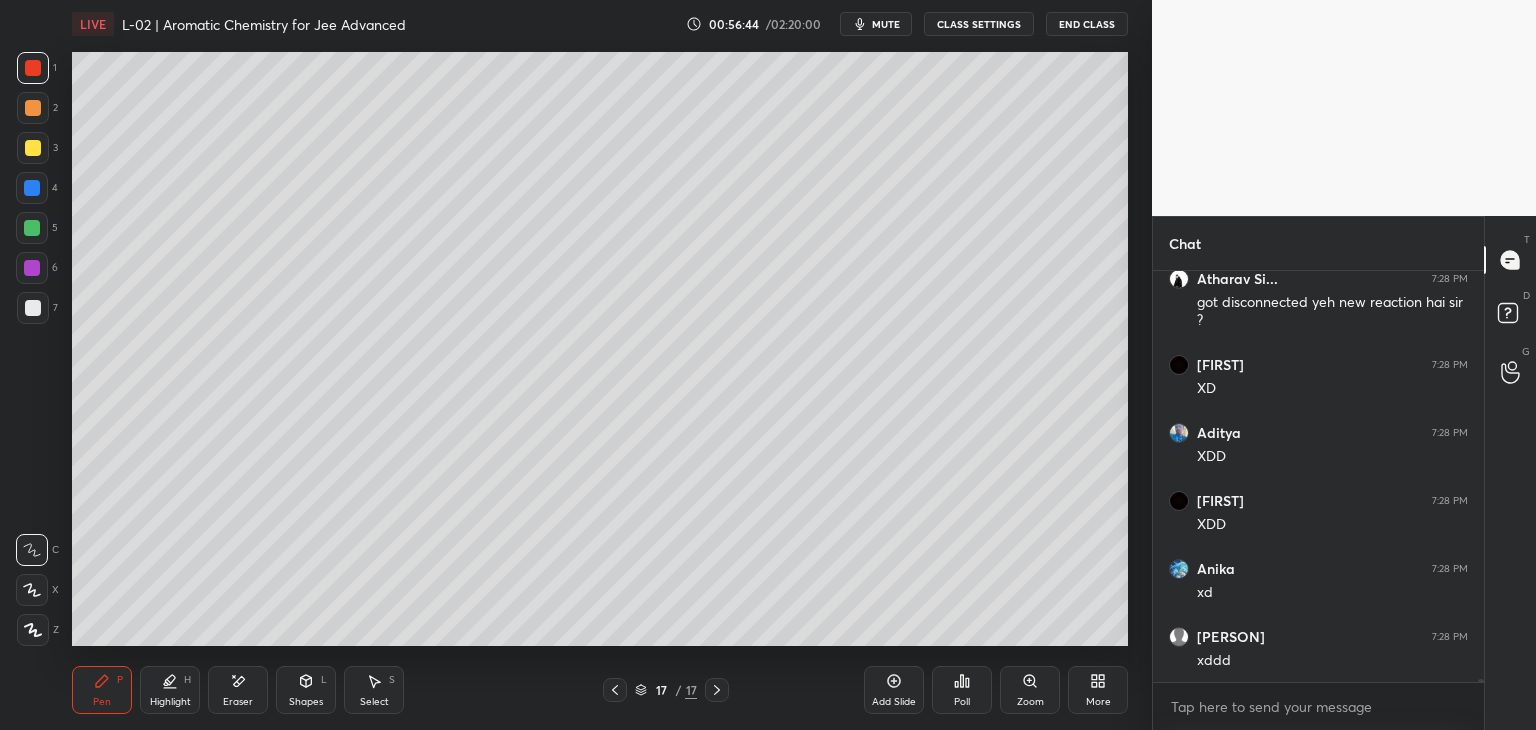 click at bounding box center (33, 108) 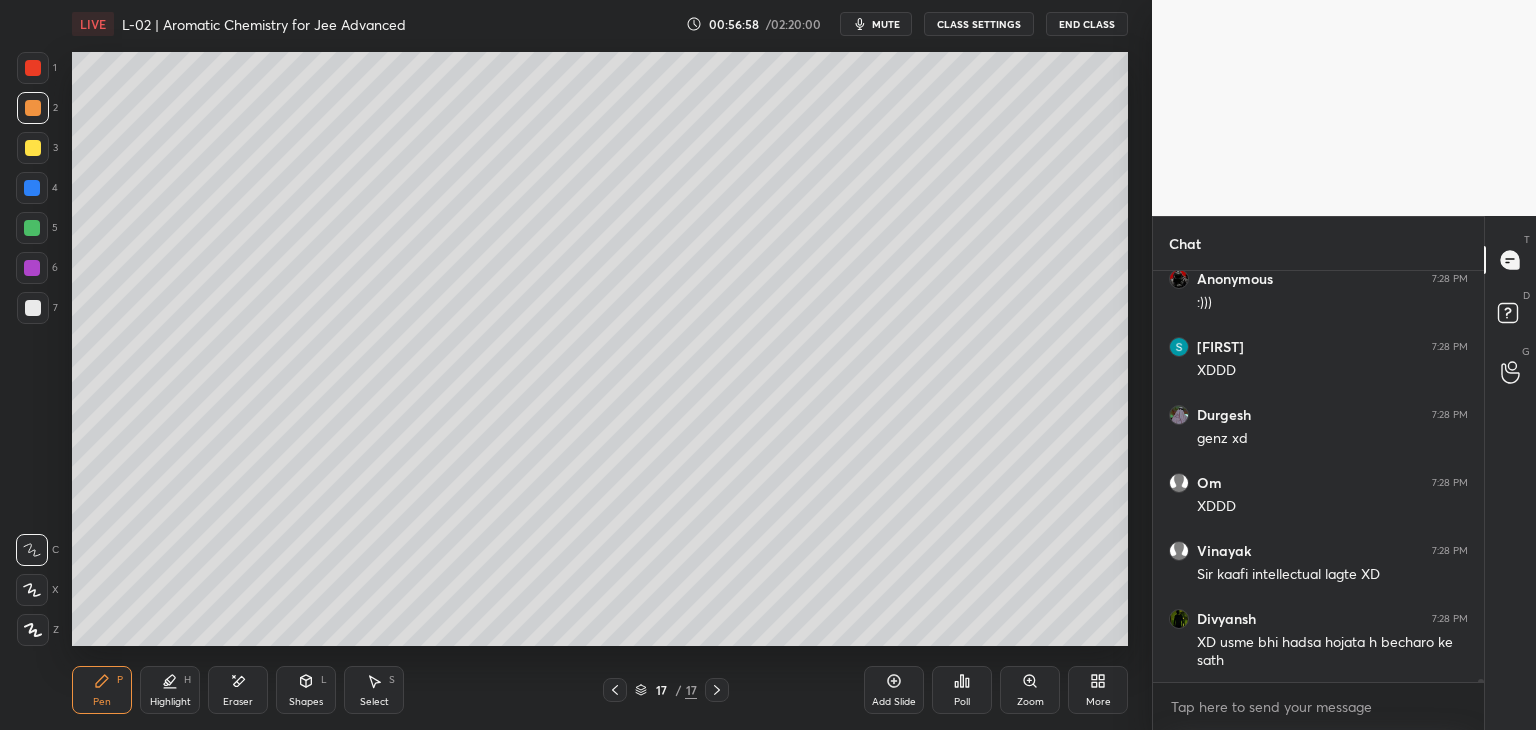 scroll, scrollTop: 52674, scrollLeft: 0, axis: vertical 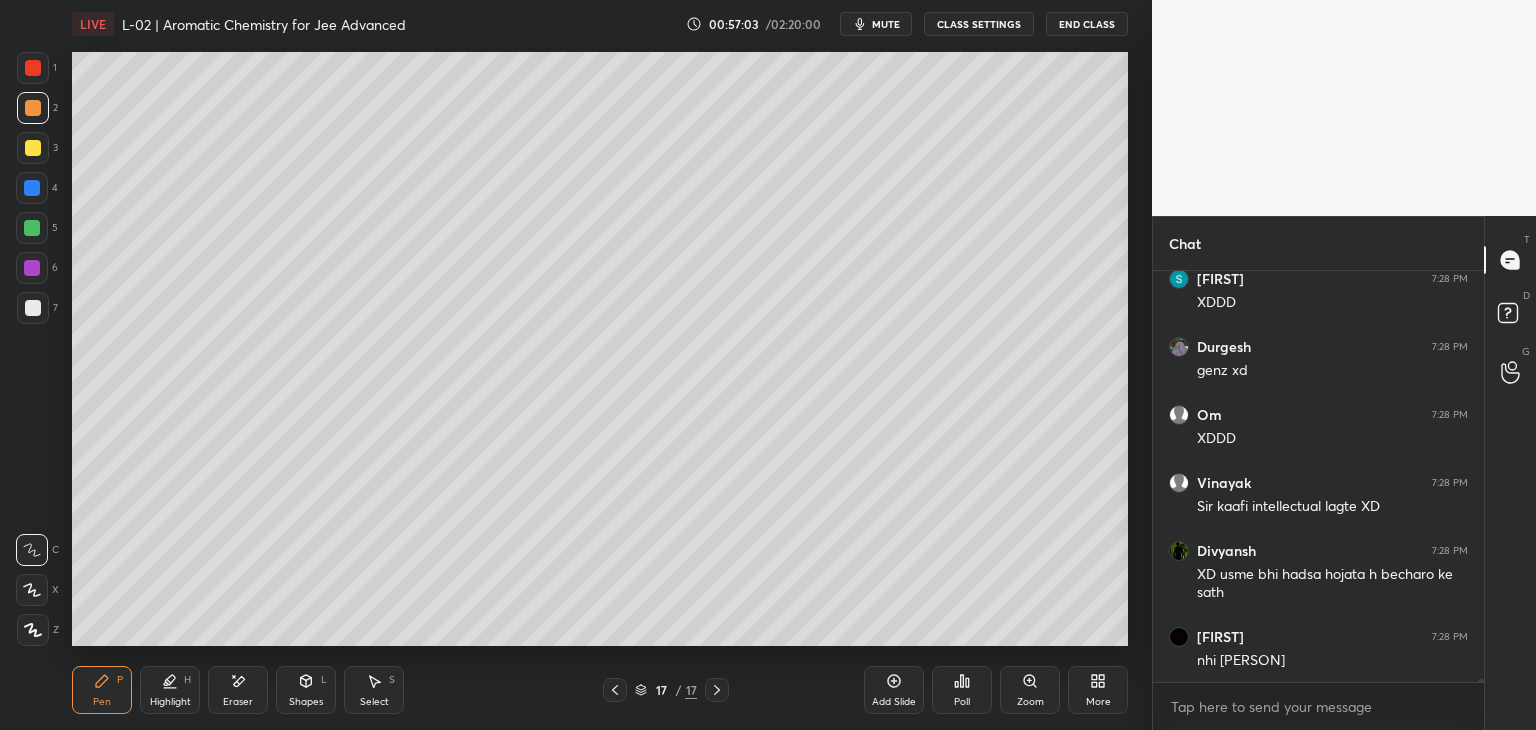 click 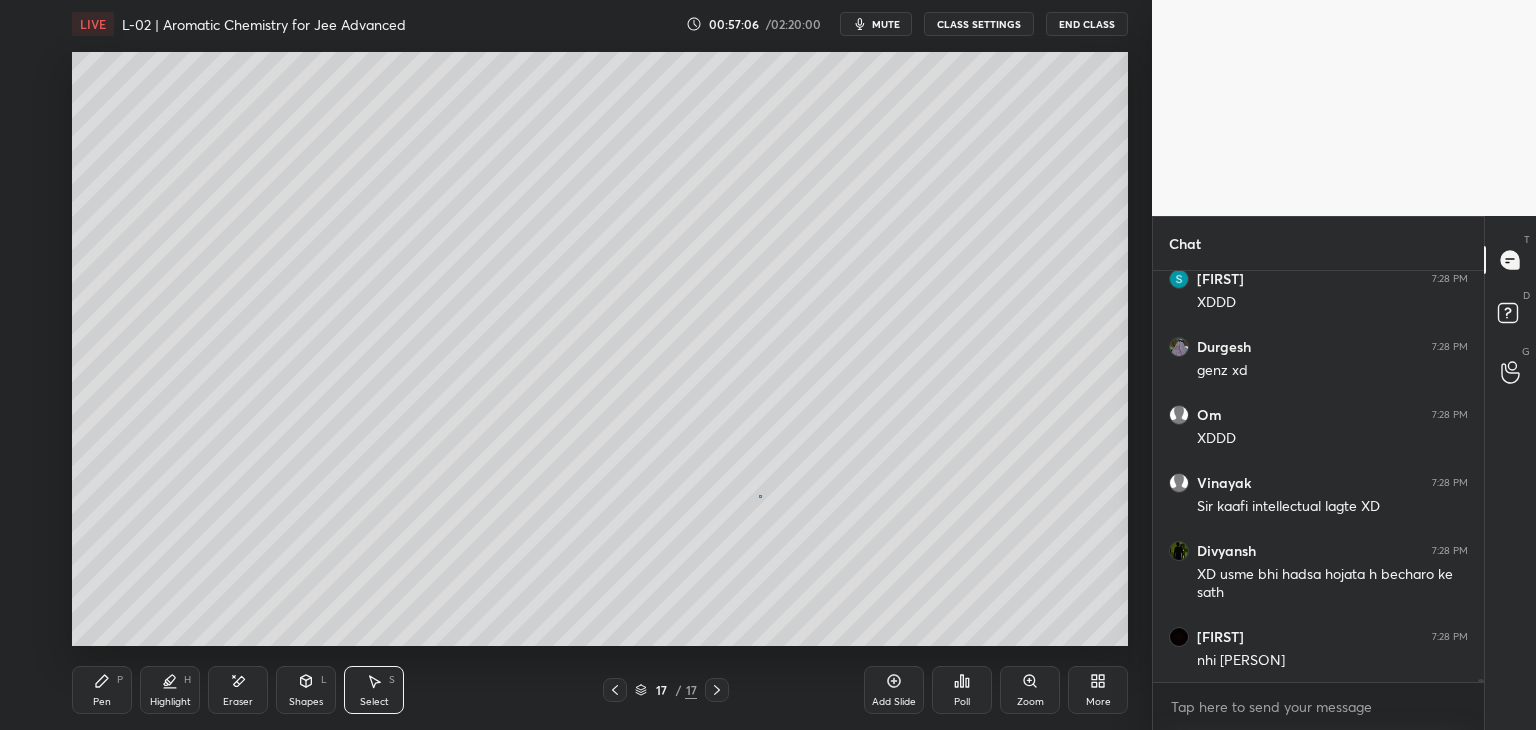 click on "0 ° Undo Copy Paste here Duplicate Duplicate to new slide Delete" at bounding box center [600, 349] 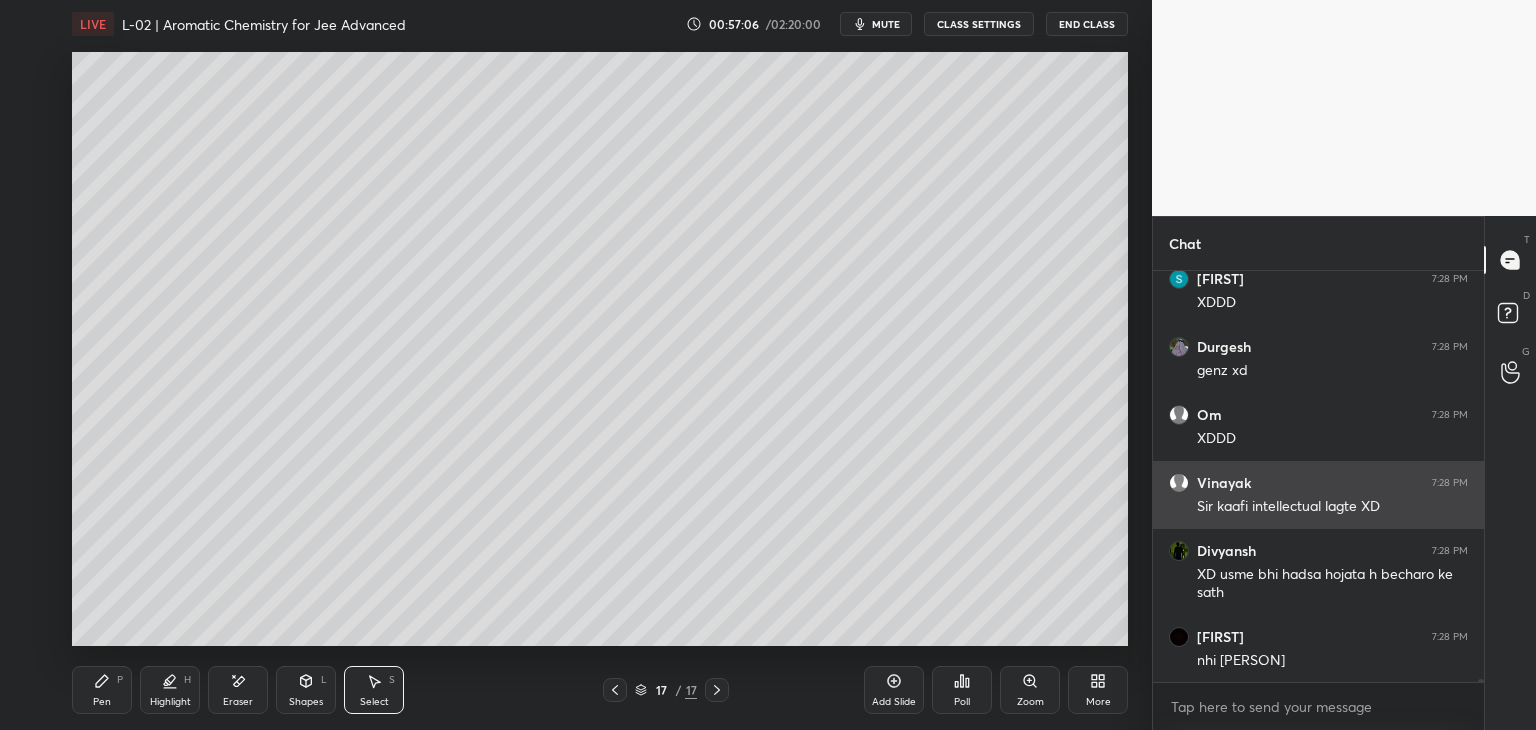 click on "Pen" at bounding box center (102, 702) 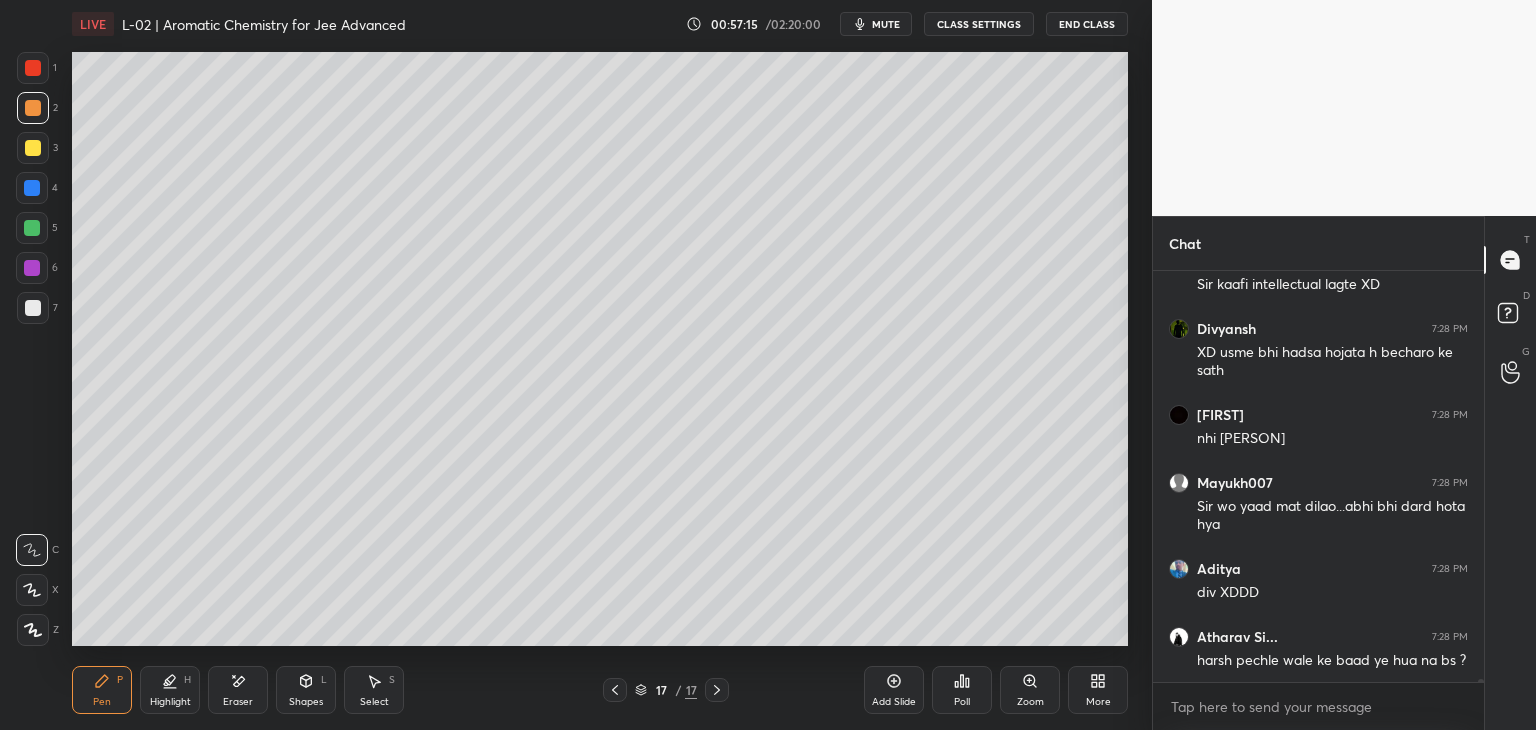 scroll, scrollTop: 52964, scrollLeft: 0, axis: vertical 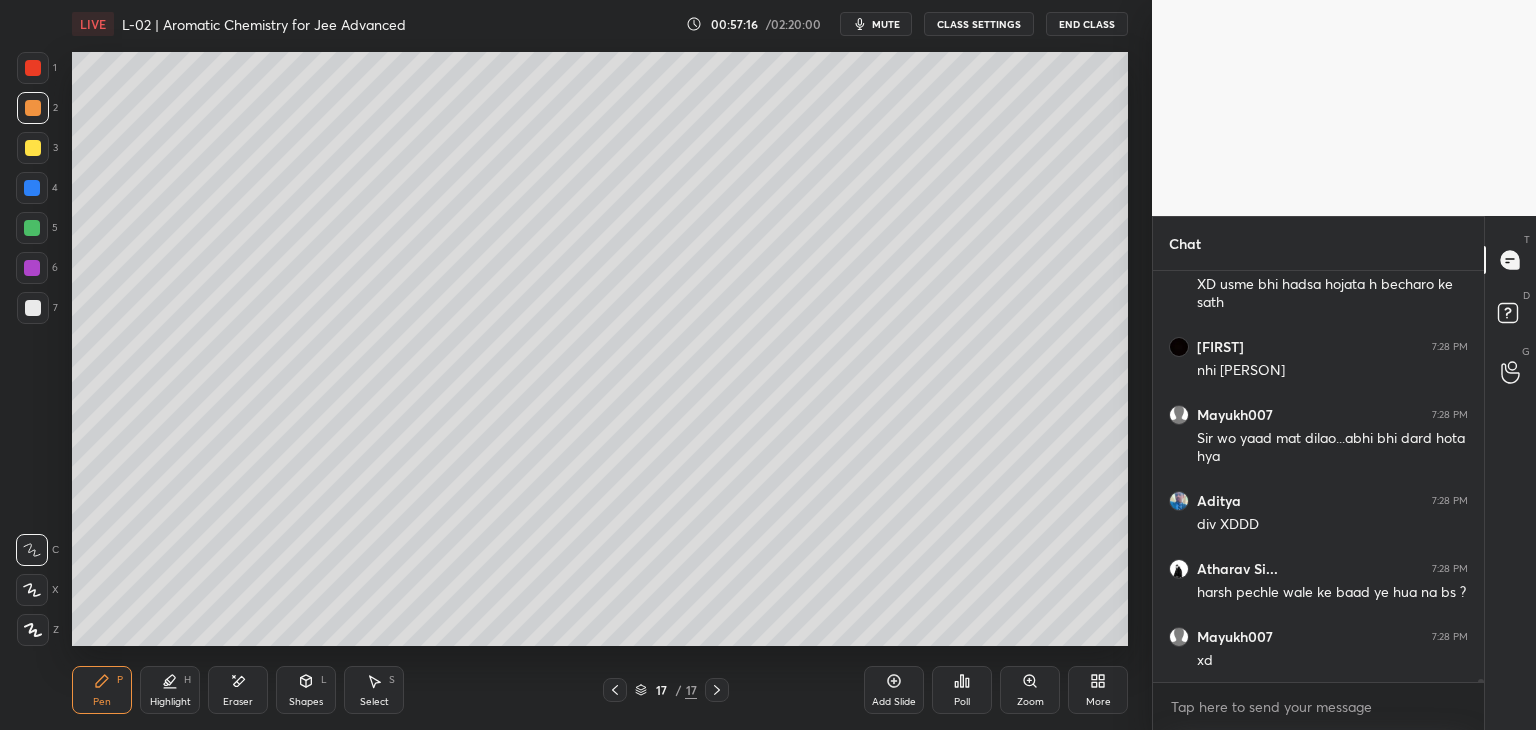 click 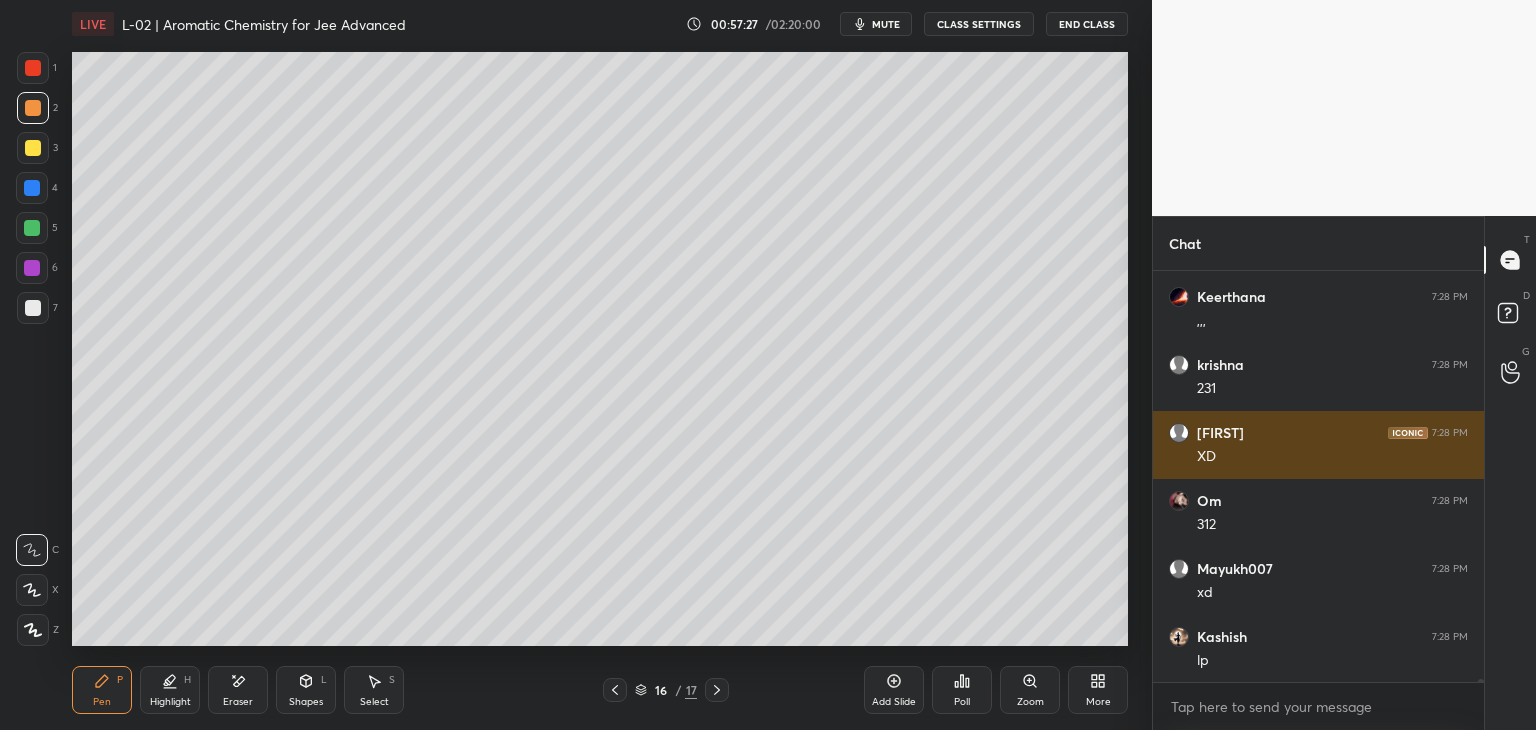 scroll, scrollTop: 53460, scrollLeft: 0, axis: vertical 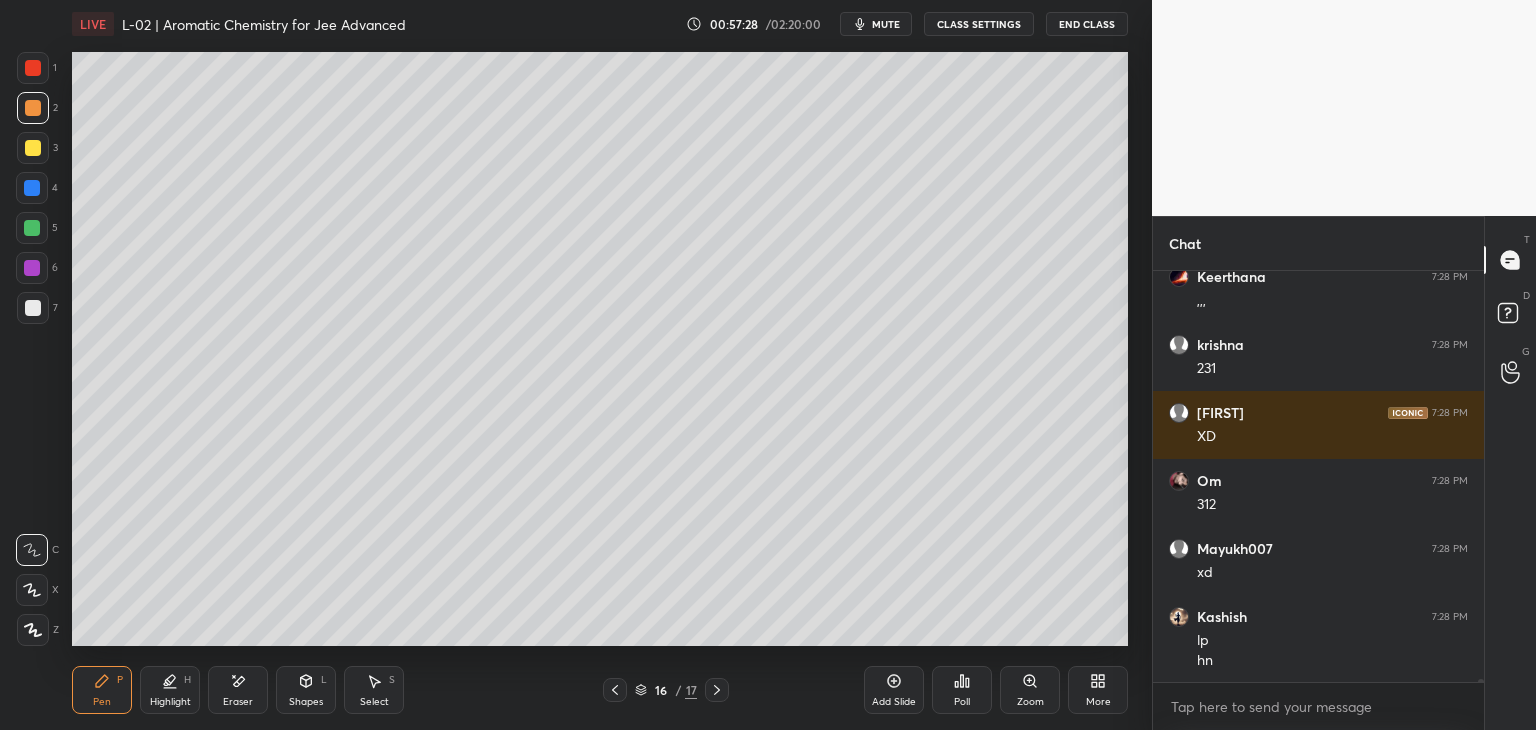 click 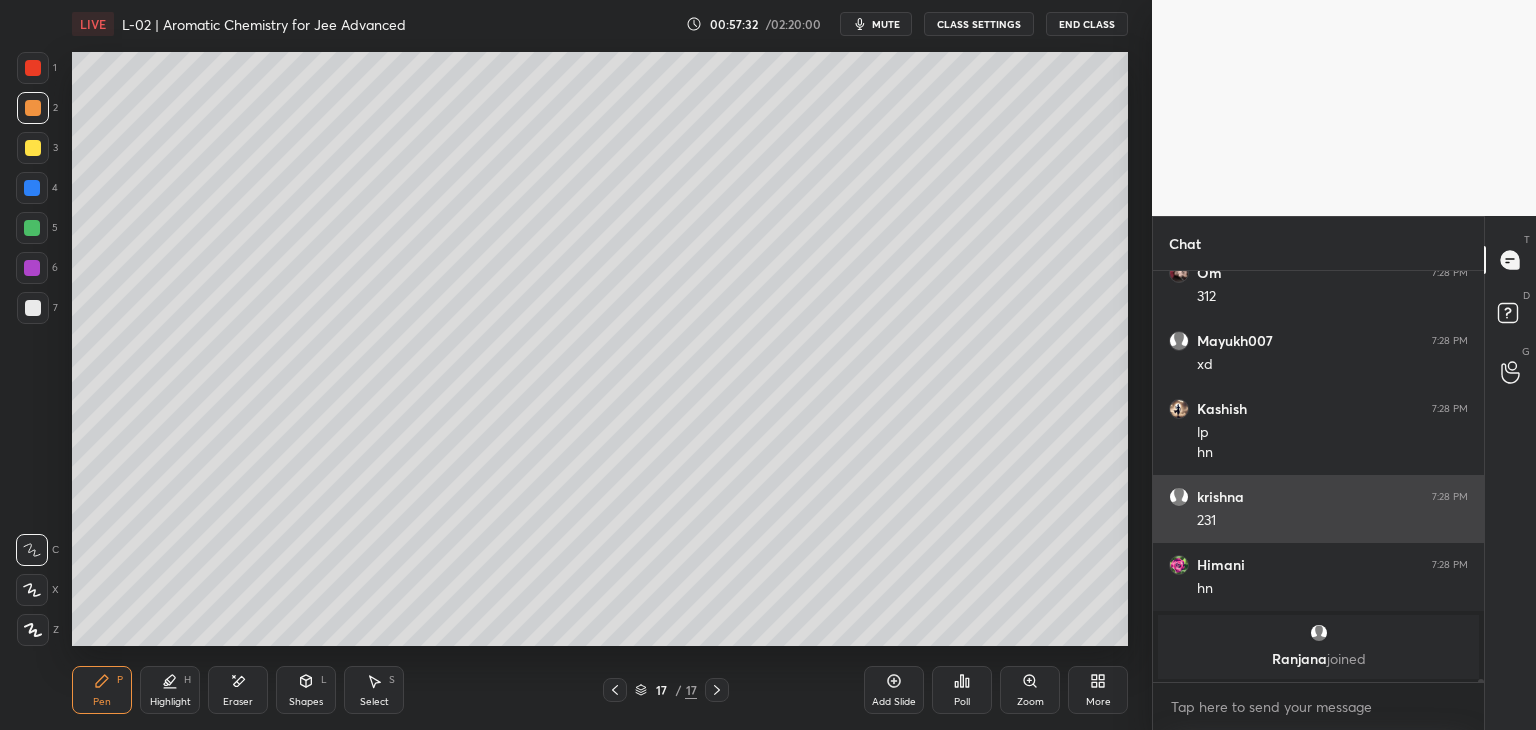 scroll, scrollTop: 49640, scrollLeft: 0, axis: vertical 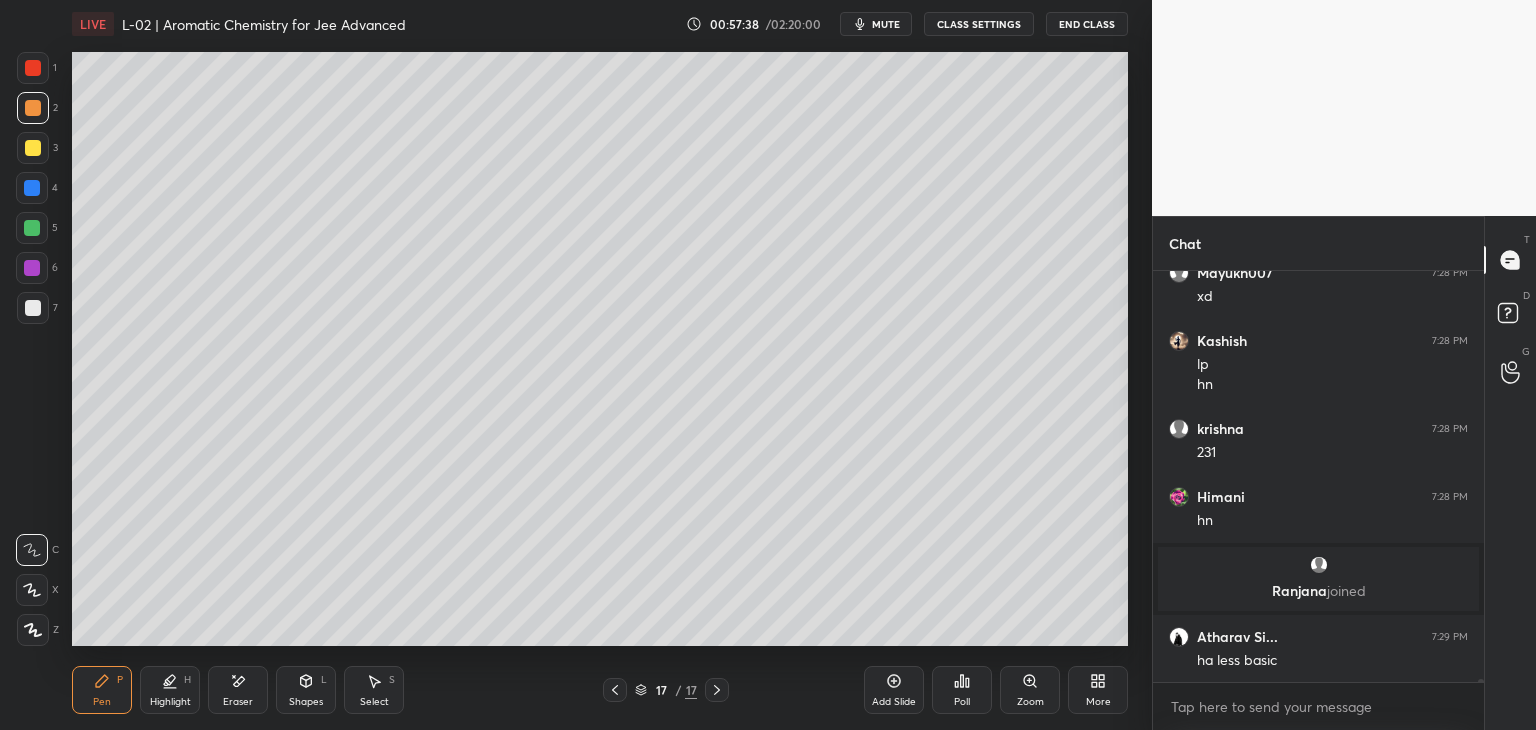 click at bounding box center (33, 68) 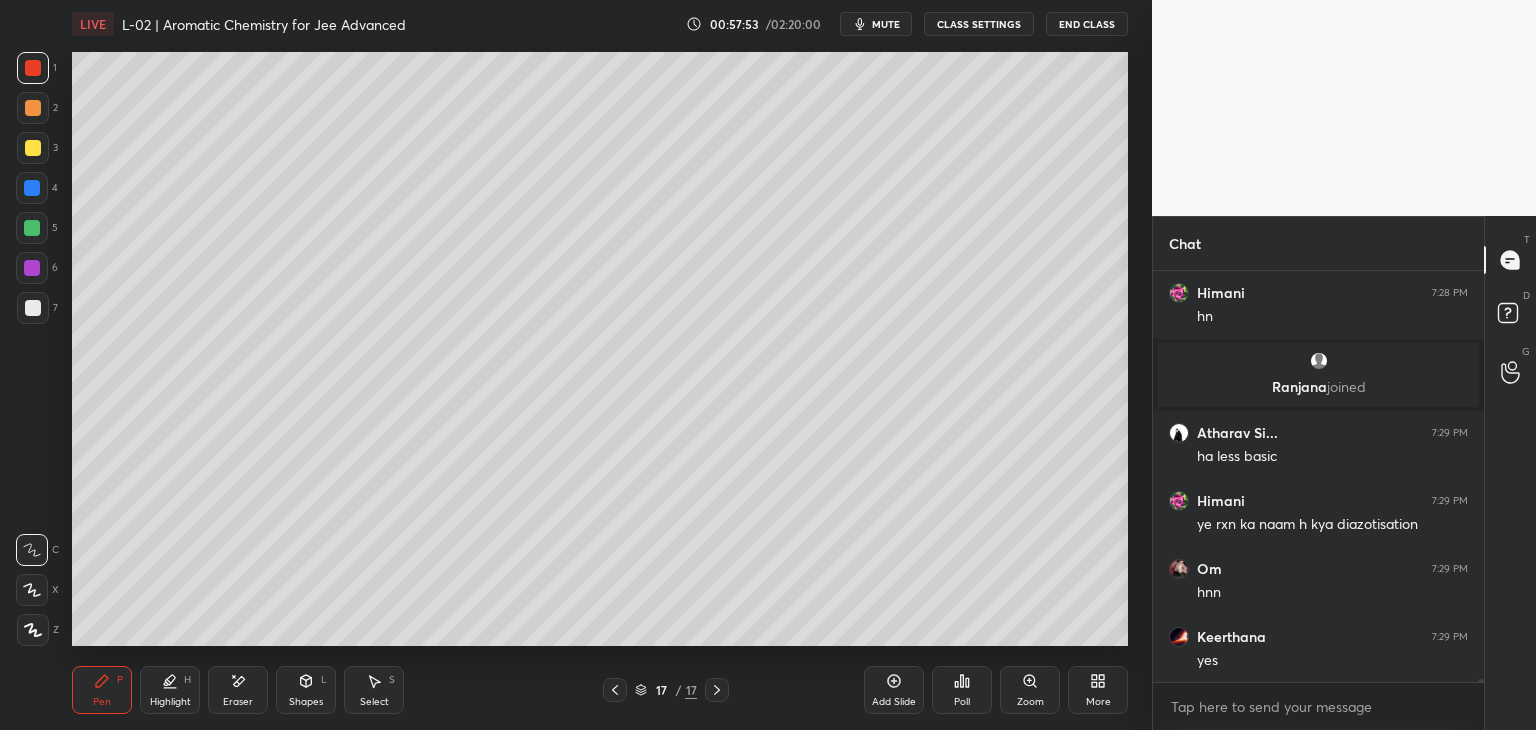 scroll, scrollTop: 49912, scrollLeft: 0, axis: vertical 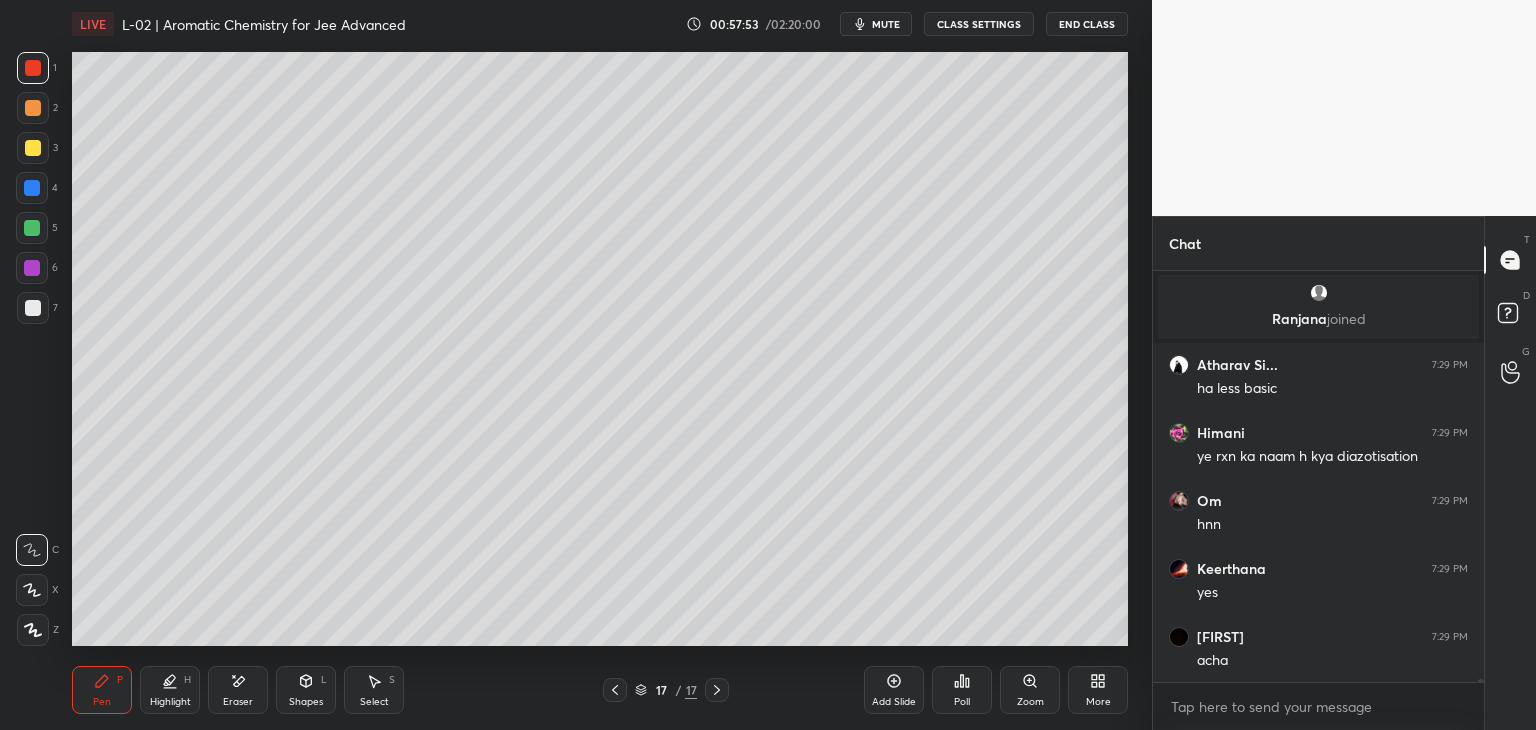 click 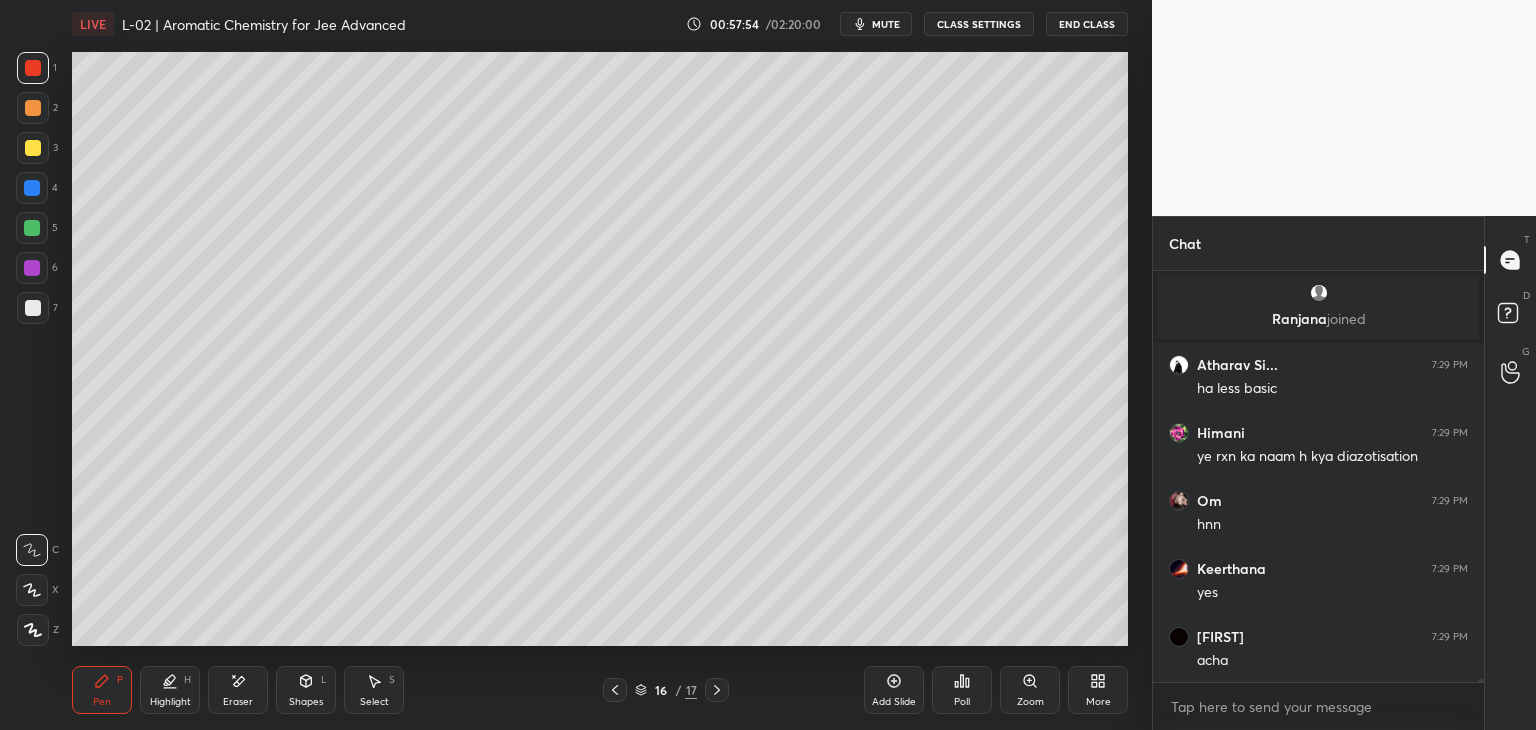 click 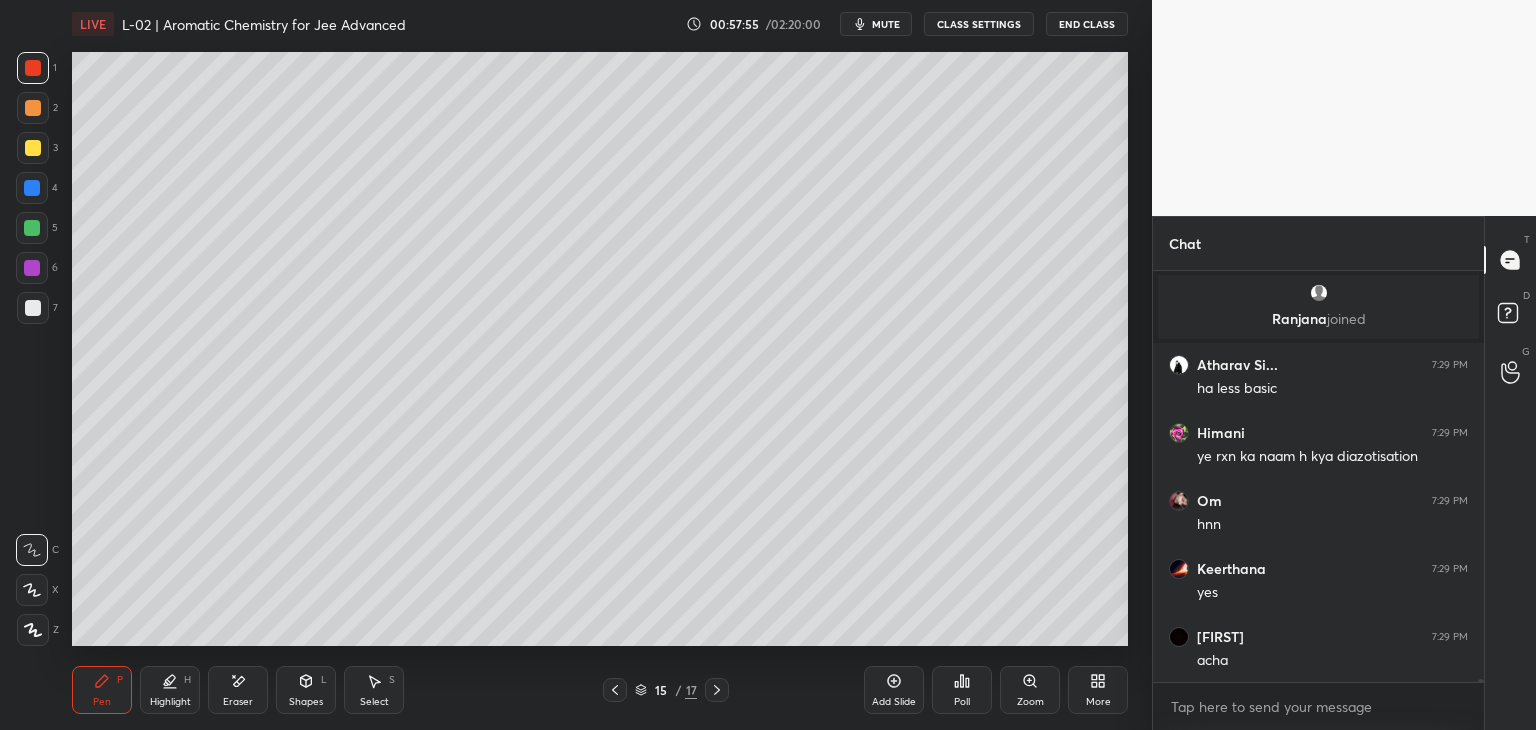 click 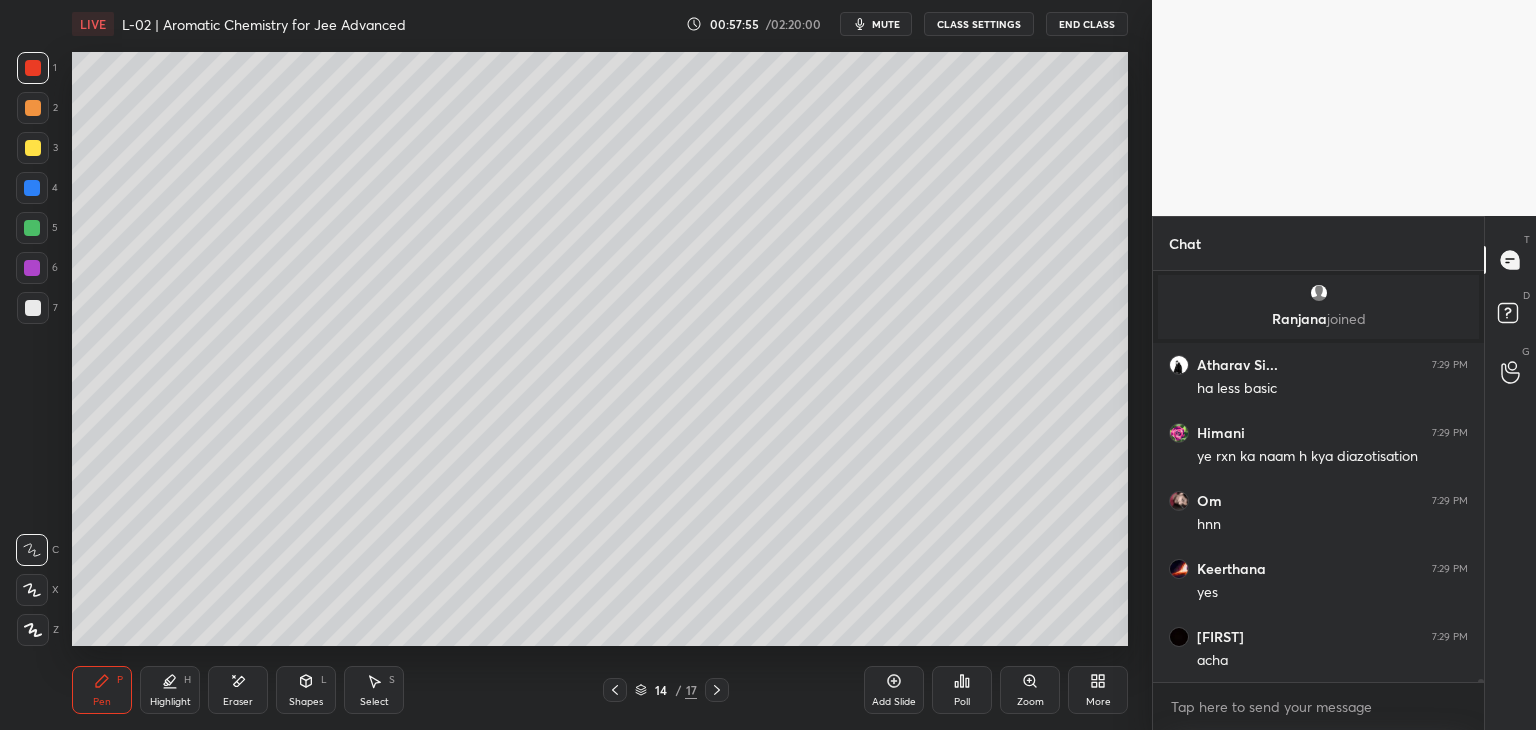 click 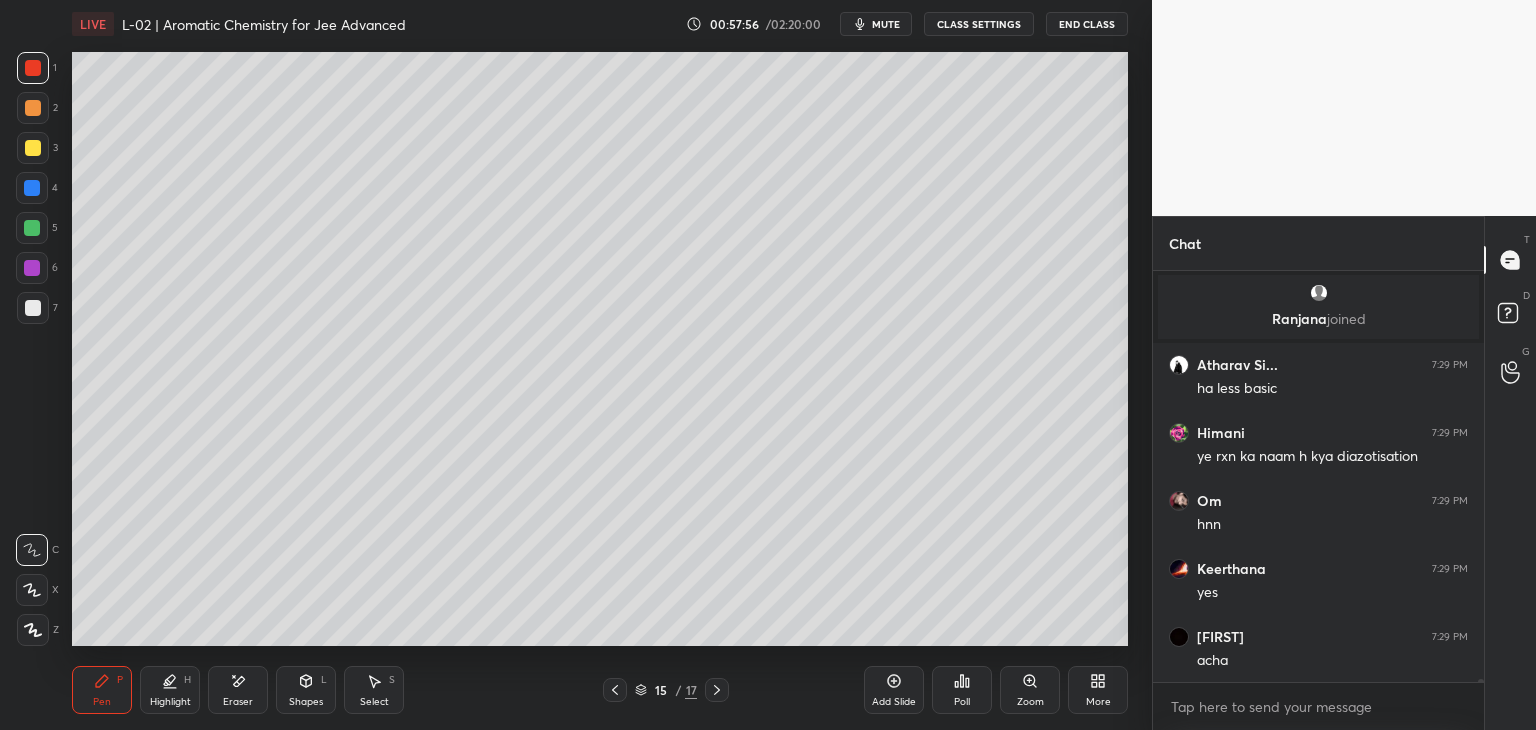 click 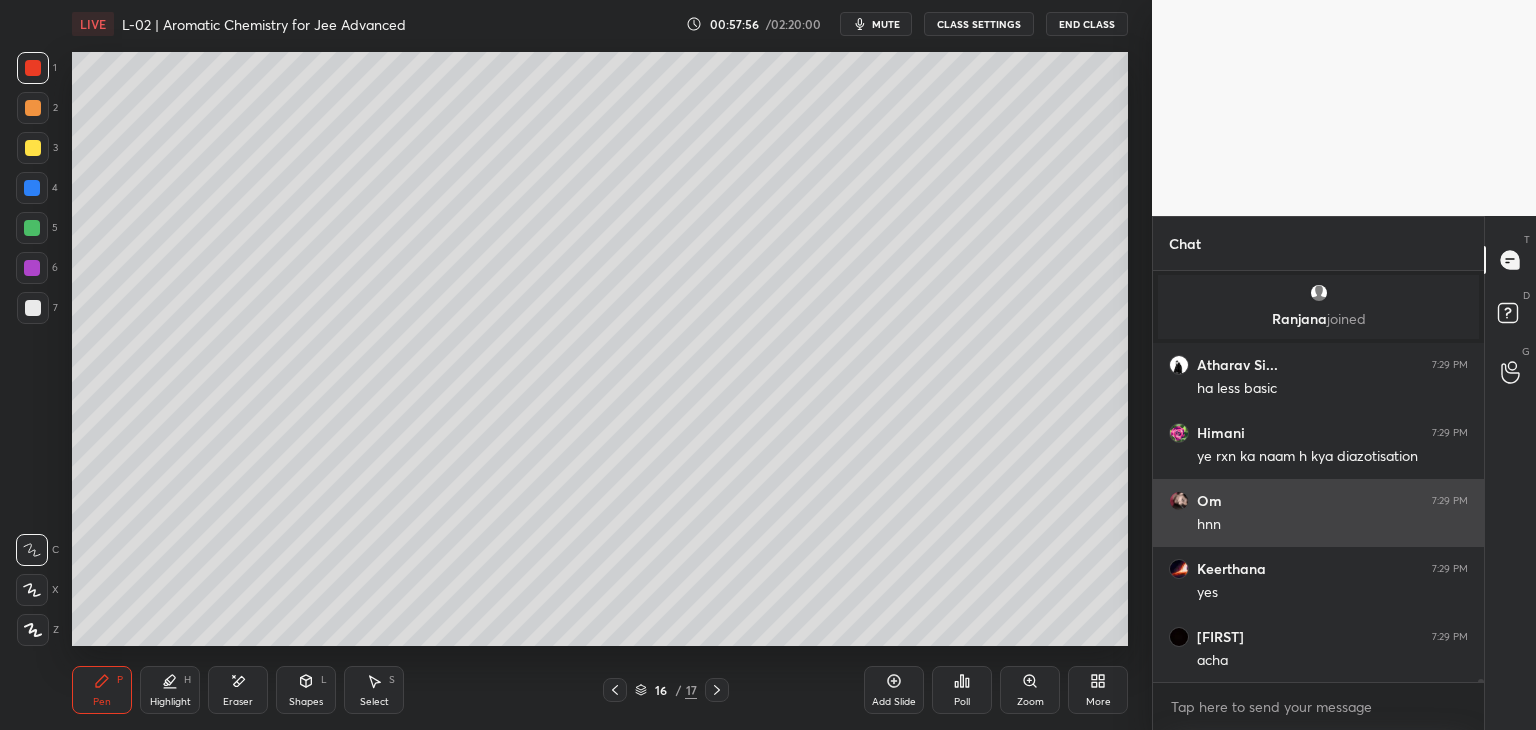 click 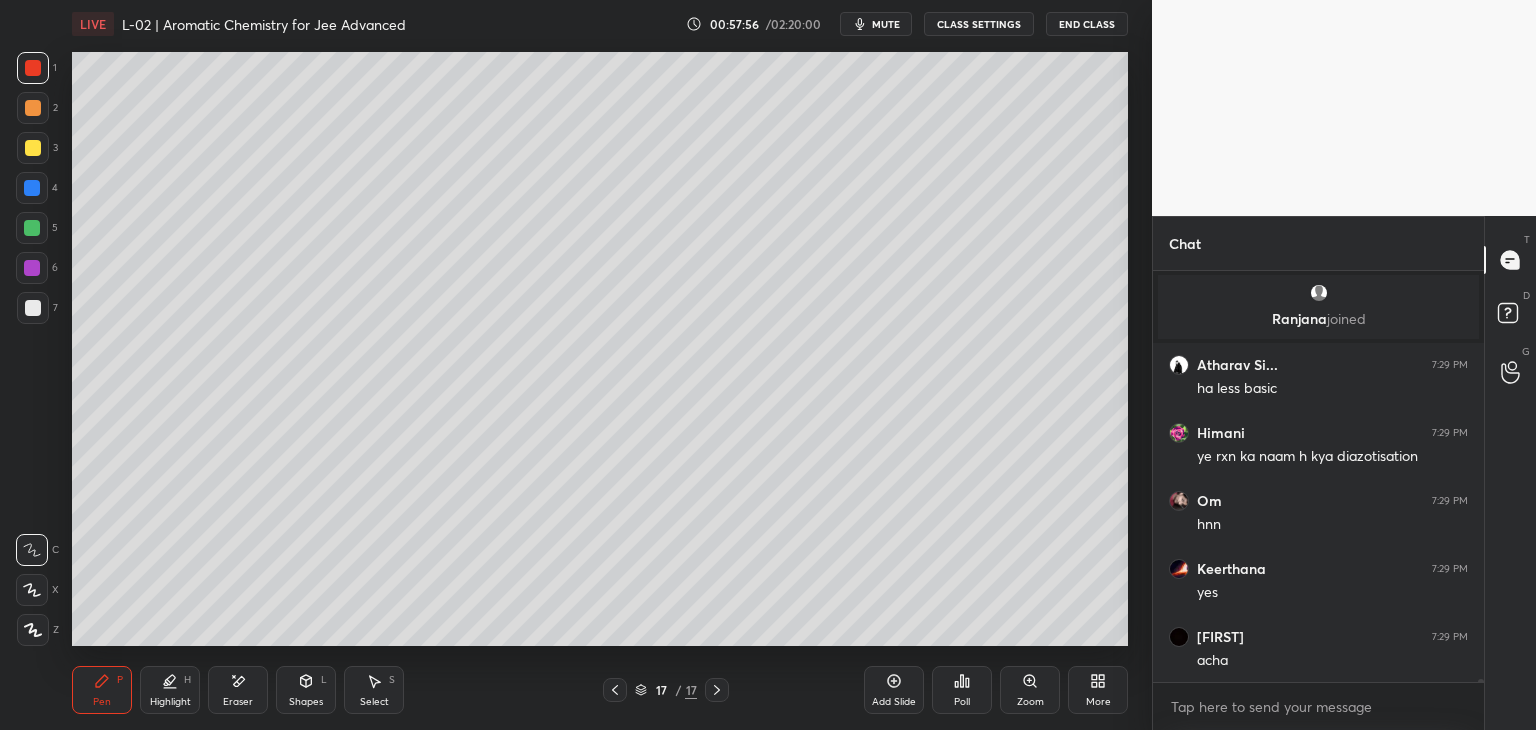 click 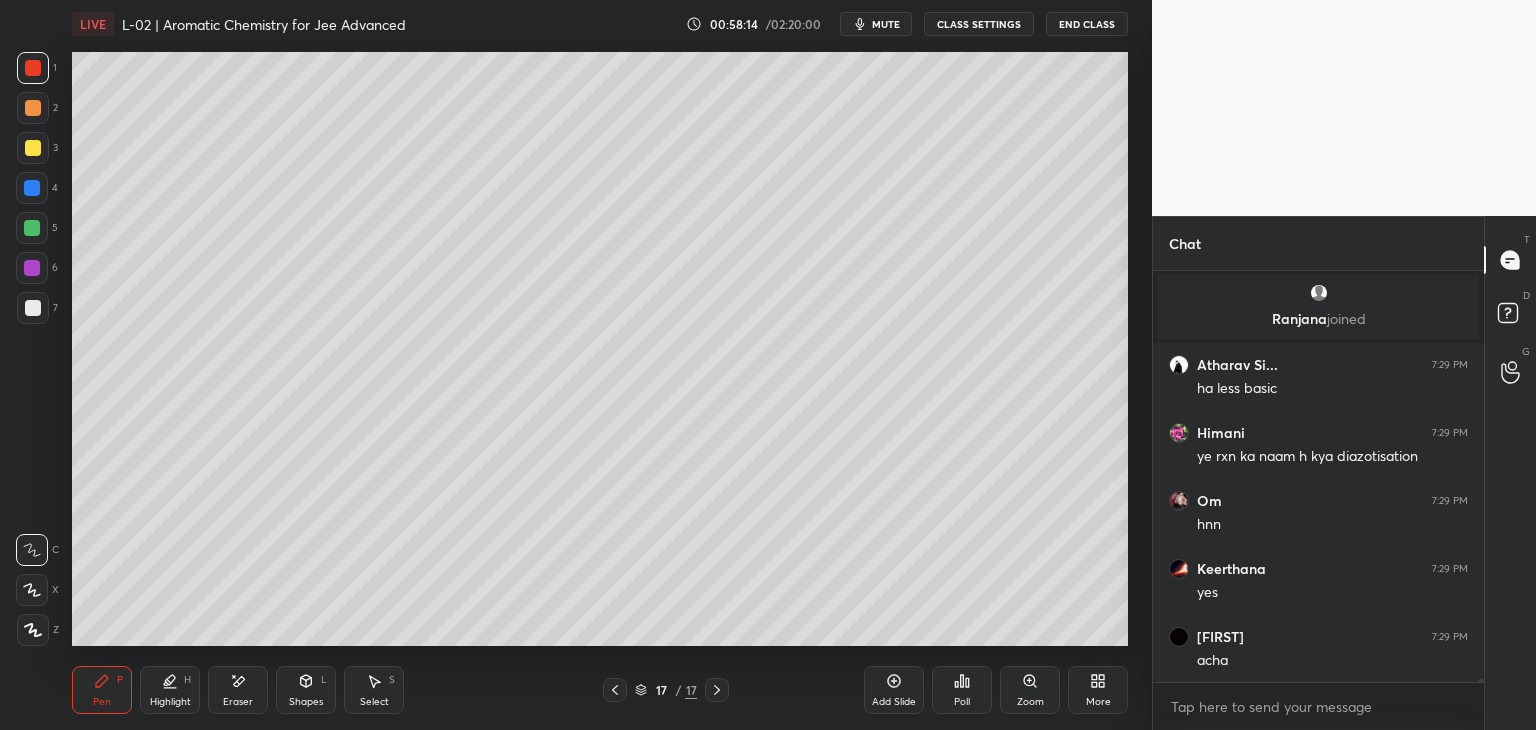 click at bounding box center [33, 108] 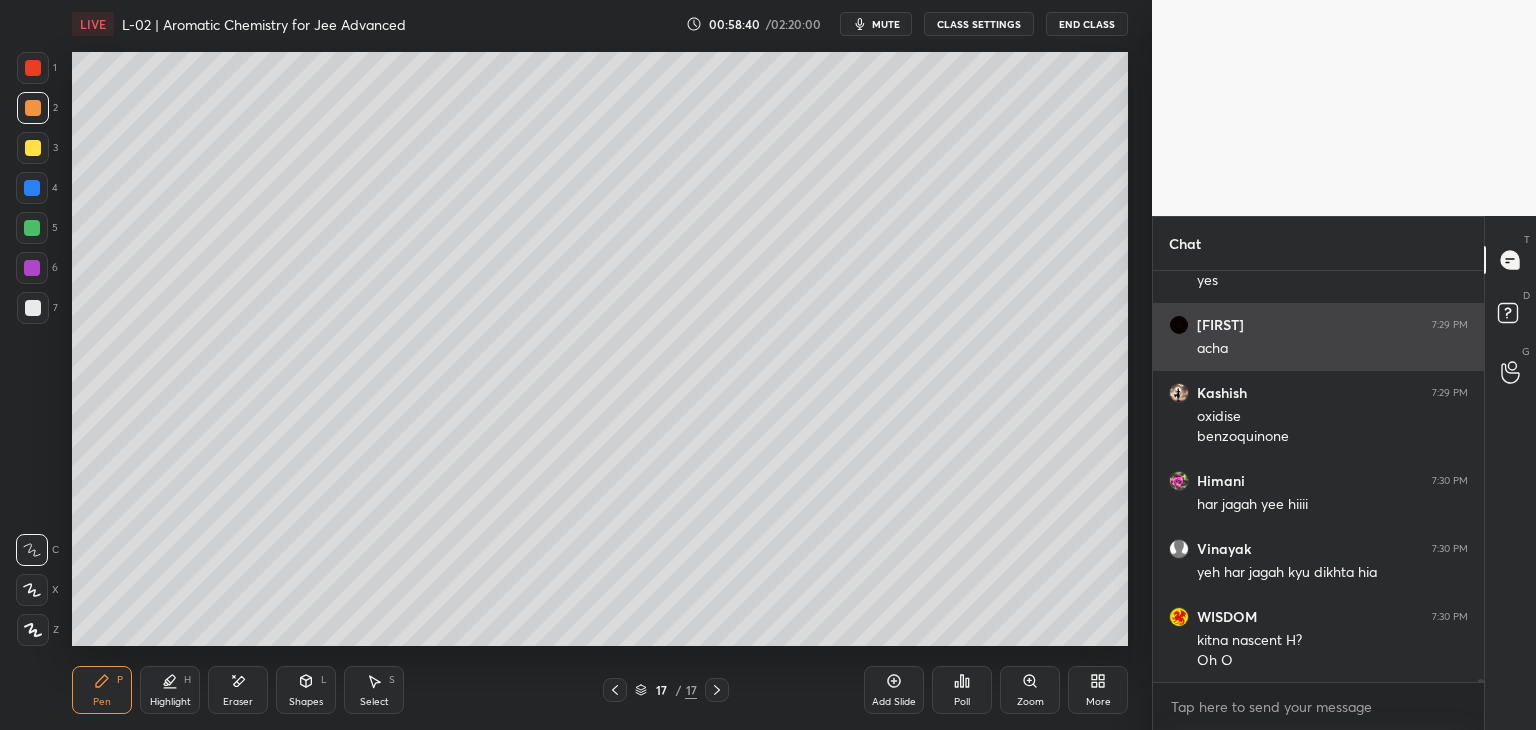 scroll, scrollTop: 50292, scrollLeft: 0, axis: vertical 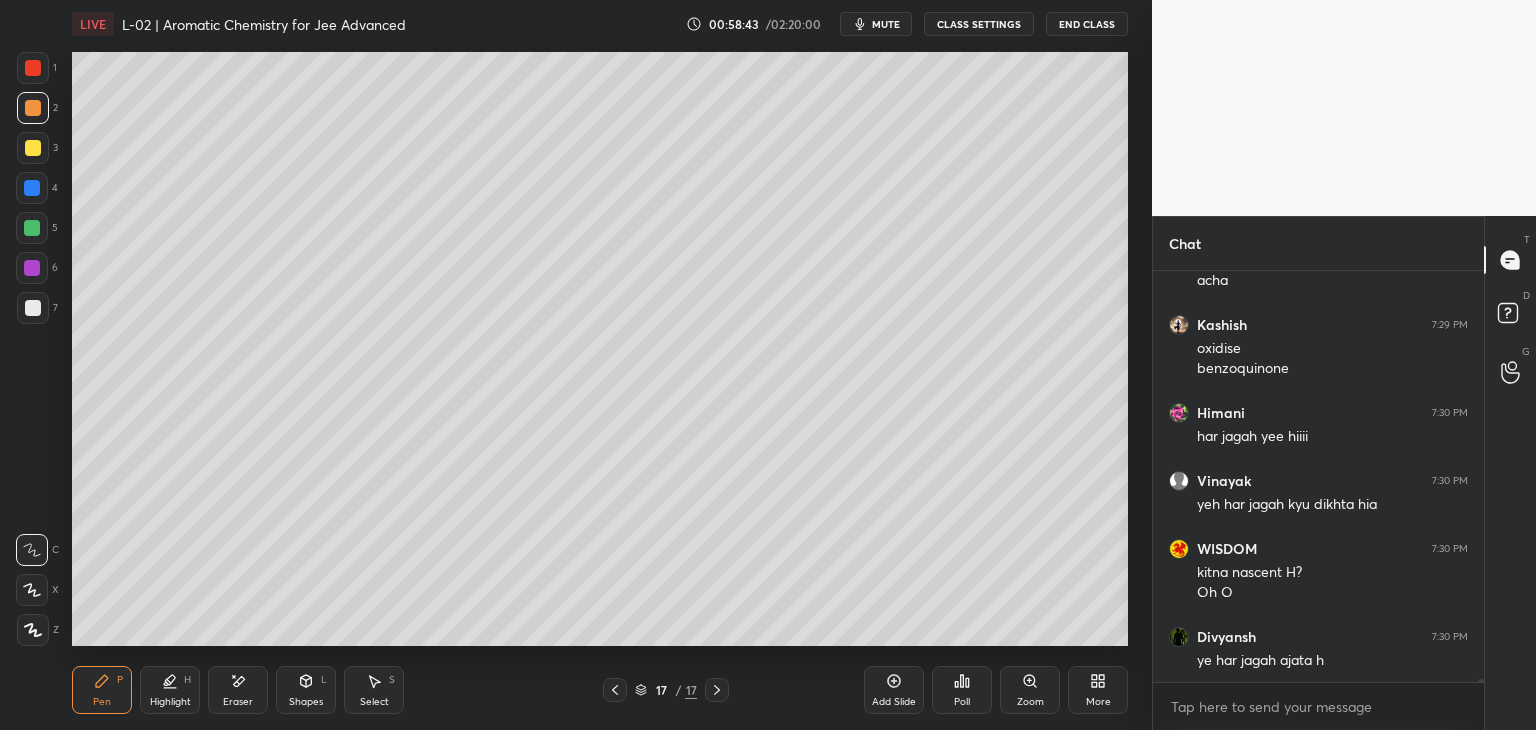 click on "Add Slide" at bounding box center [894, 690] 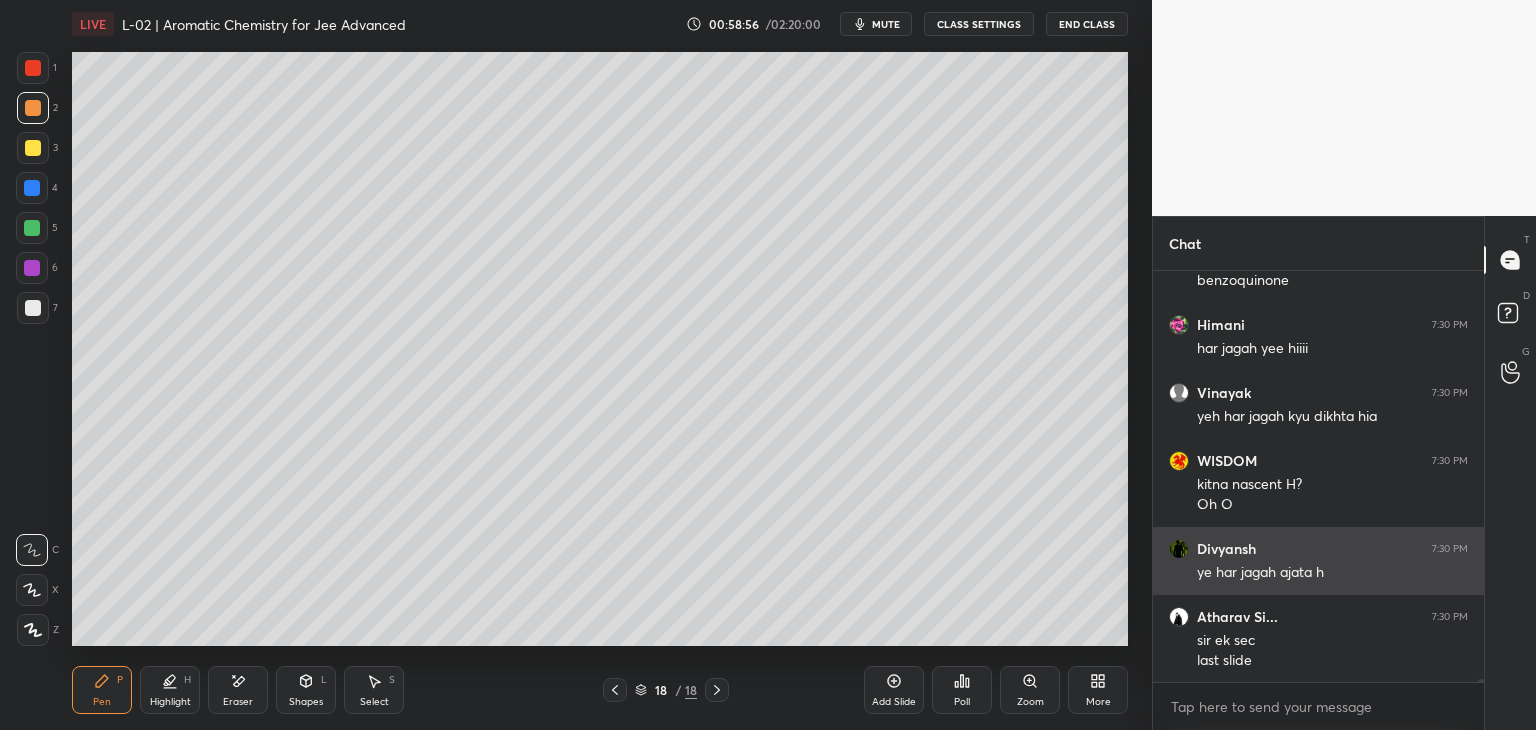 scroll, scrollTop: 50448, scrollLeft: 0, axis: vertical 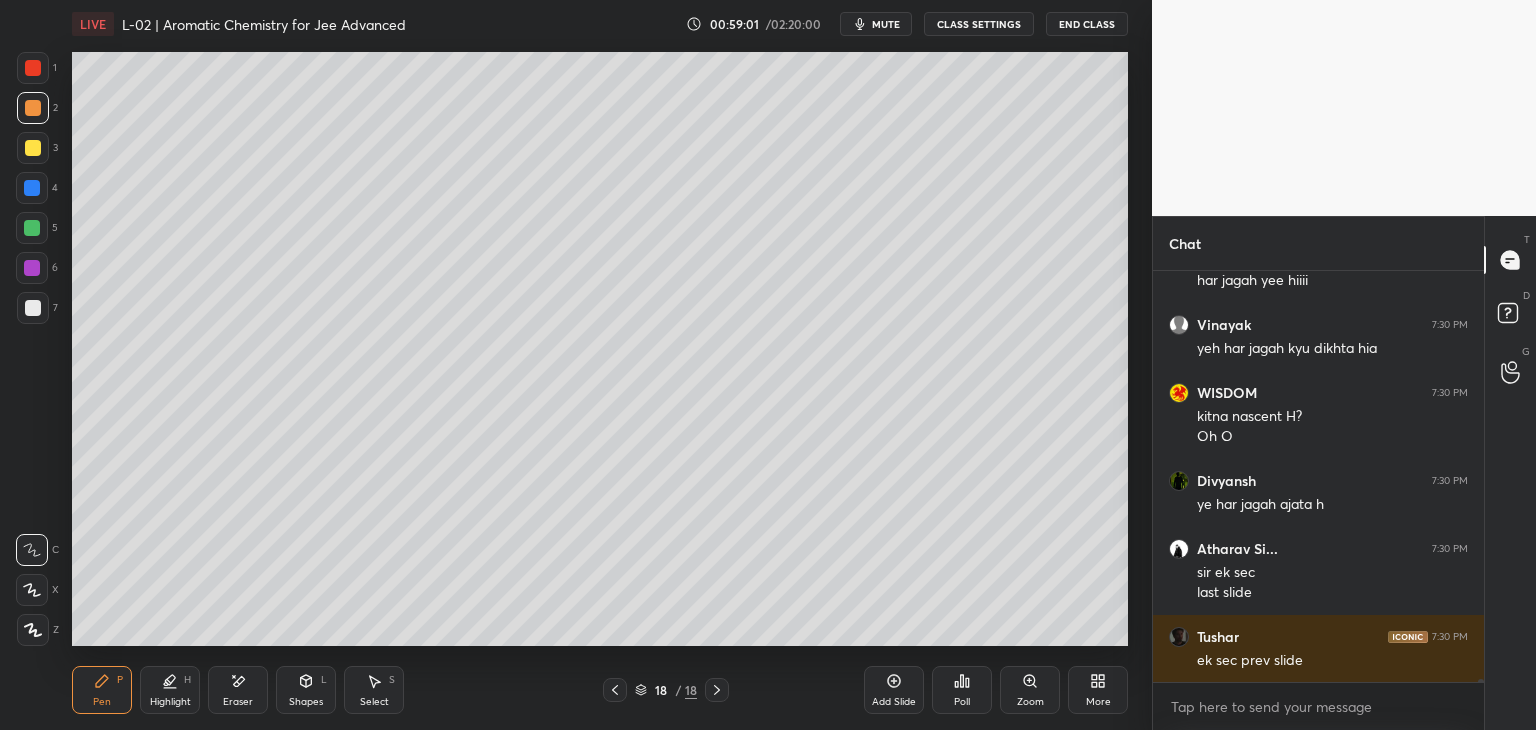 click 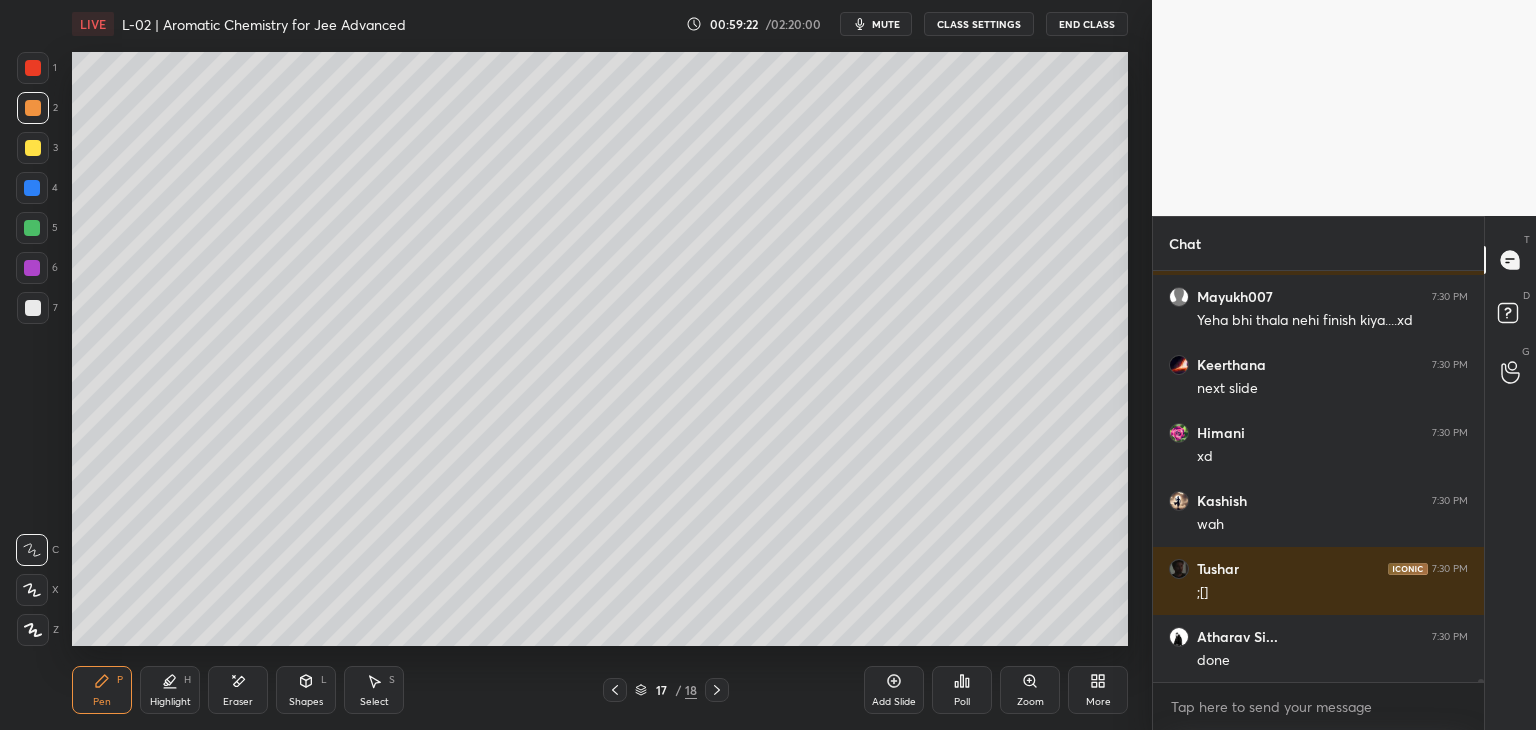 scroll, scrollTop: 50924, scrollLeft: 0, axis: vertical 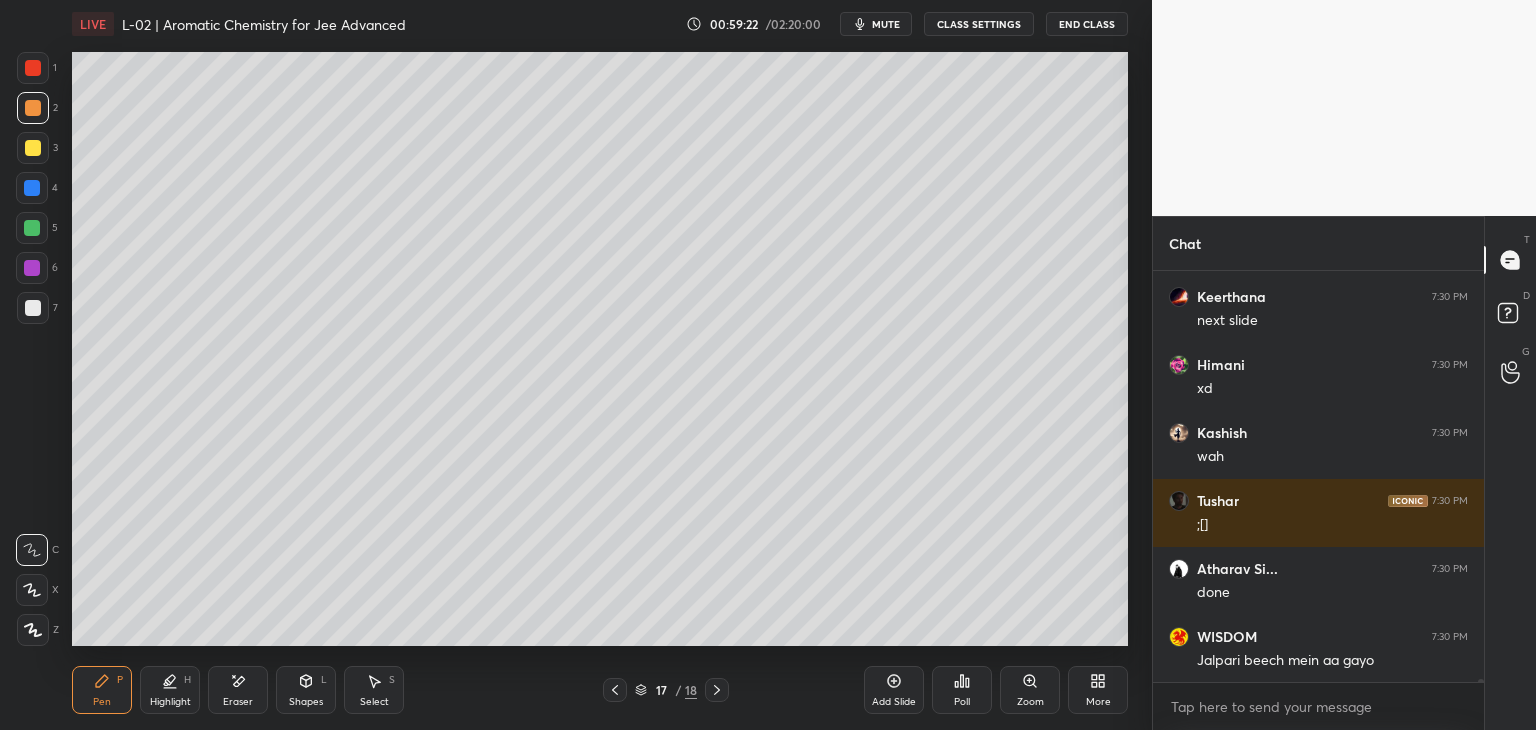 click 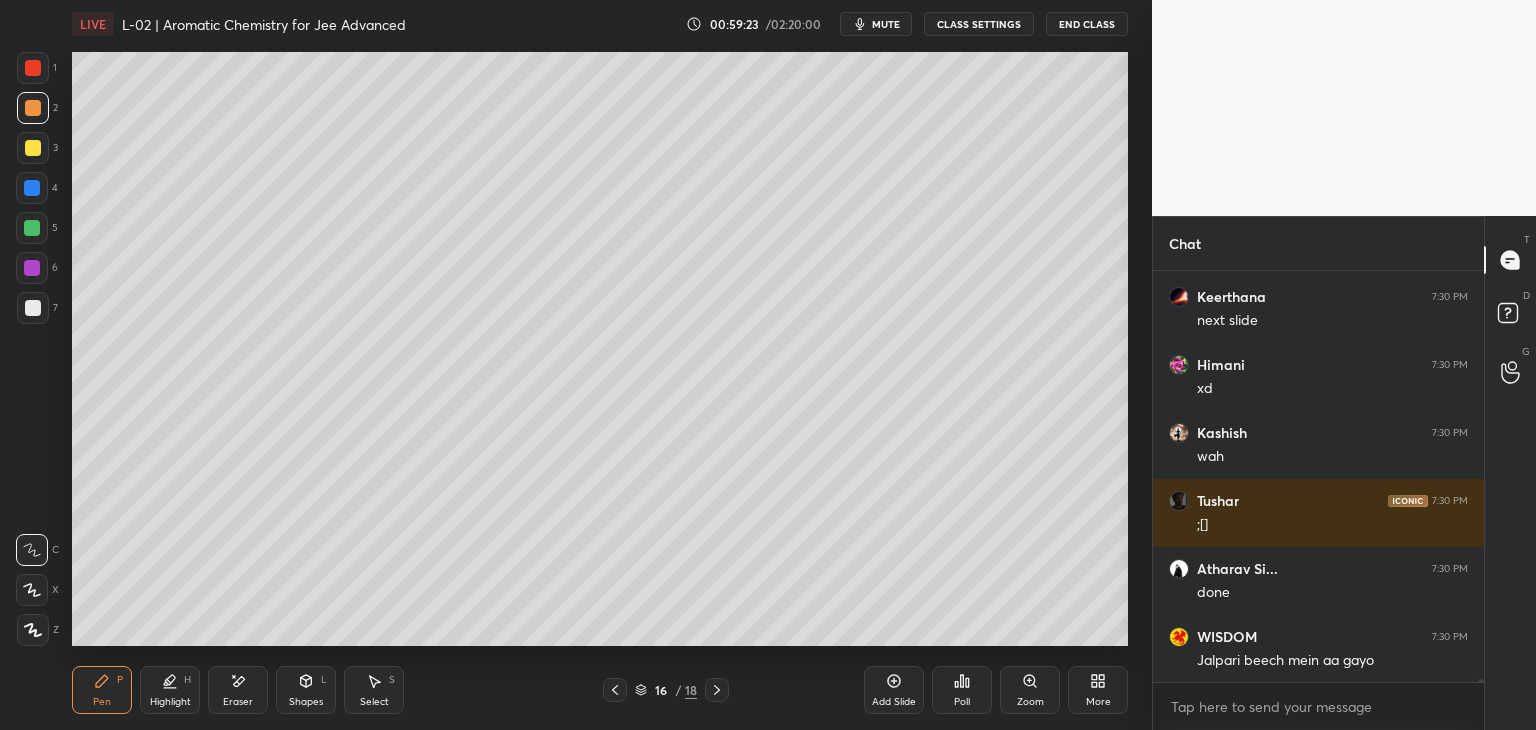 click 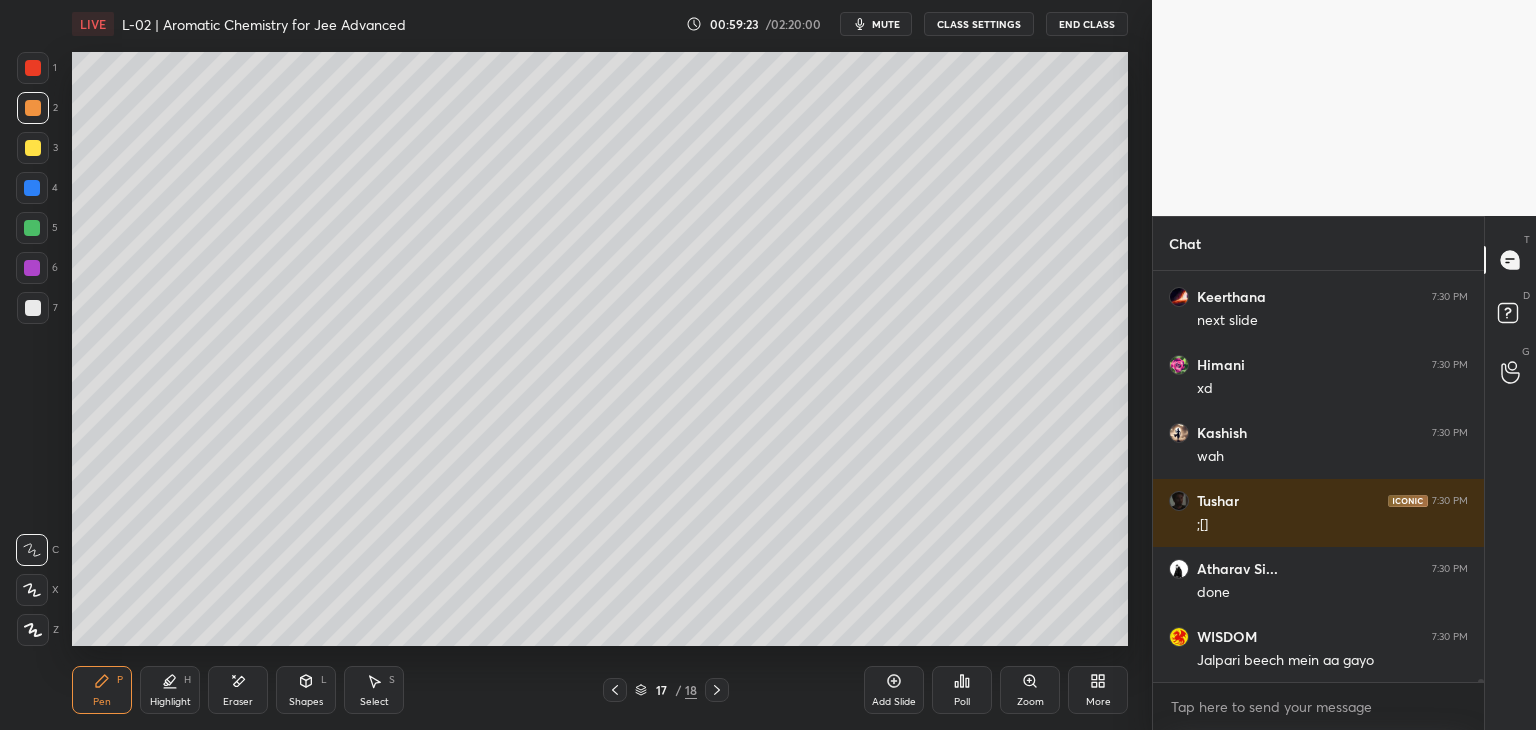 click 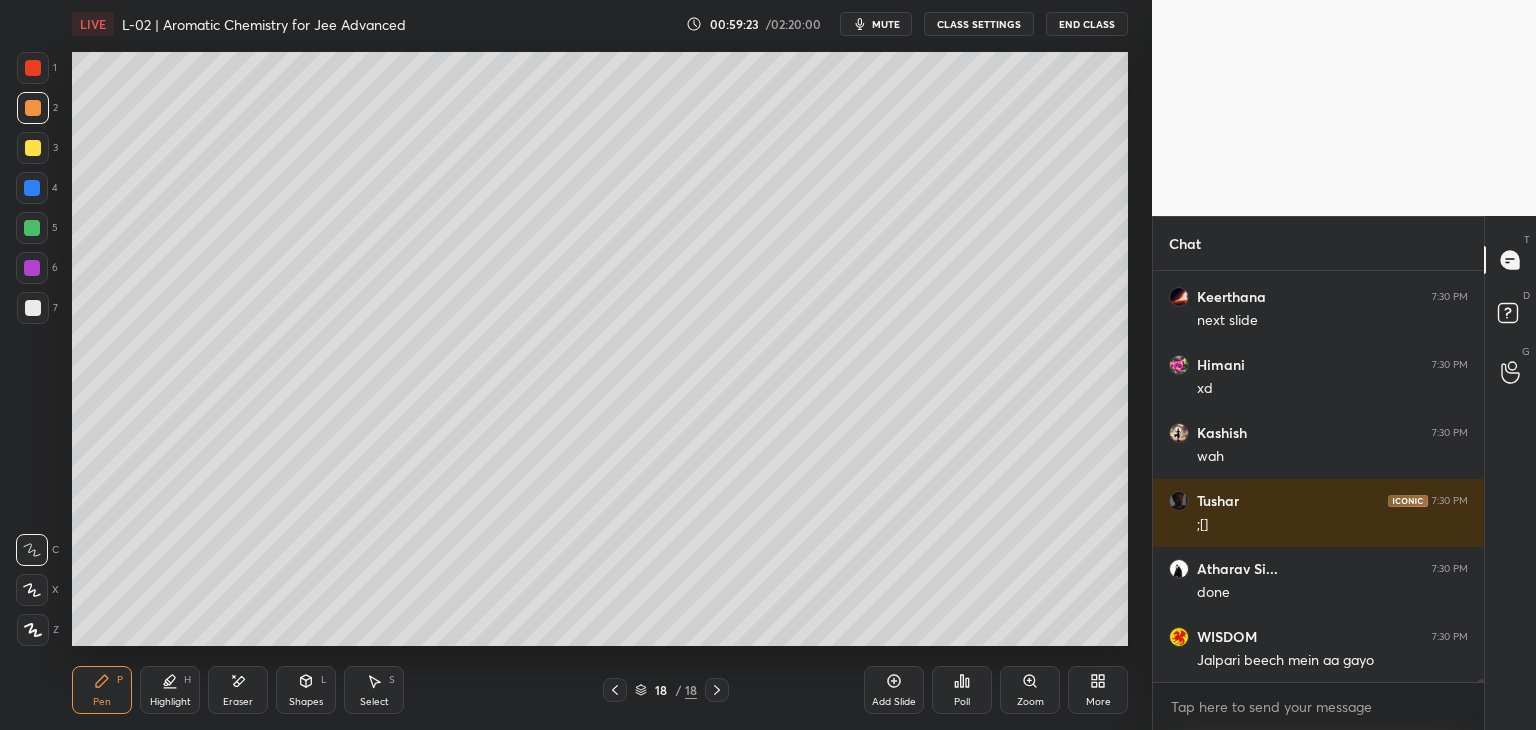 scroll, scrollTop: 50992, scrollLeft: 0, axis: vertical 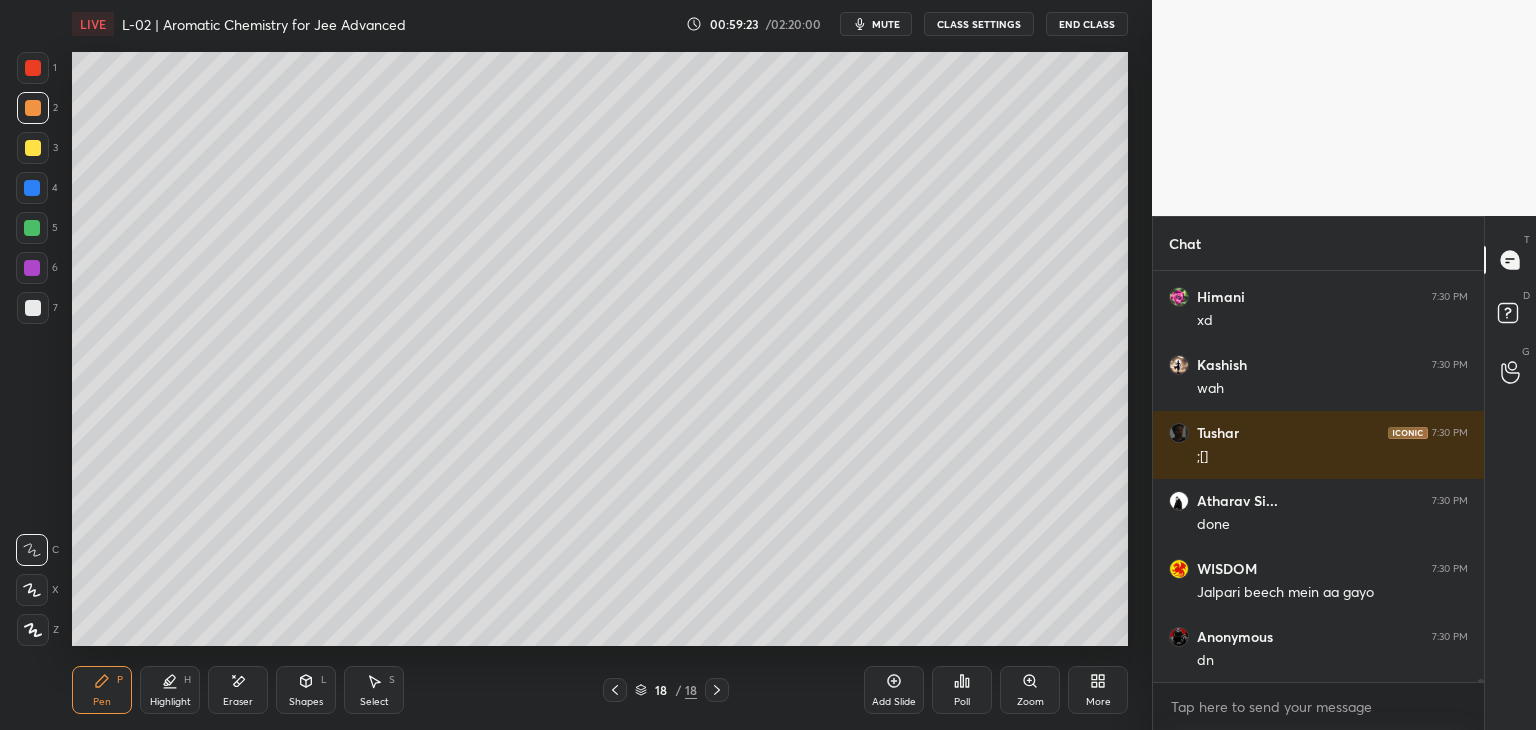 click 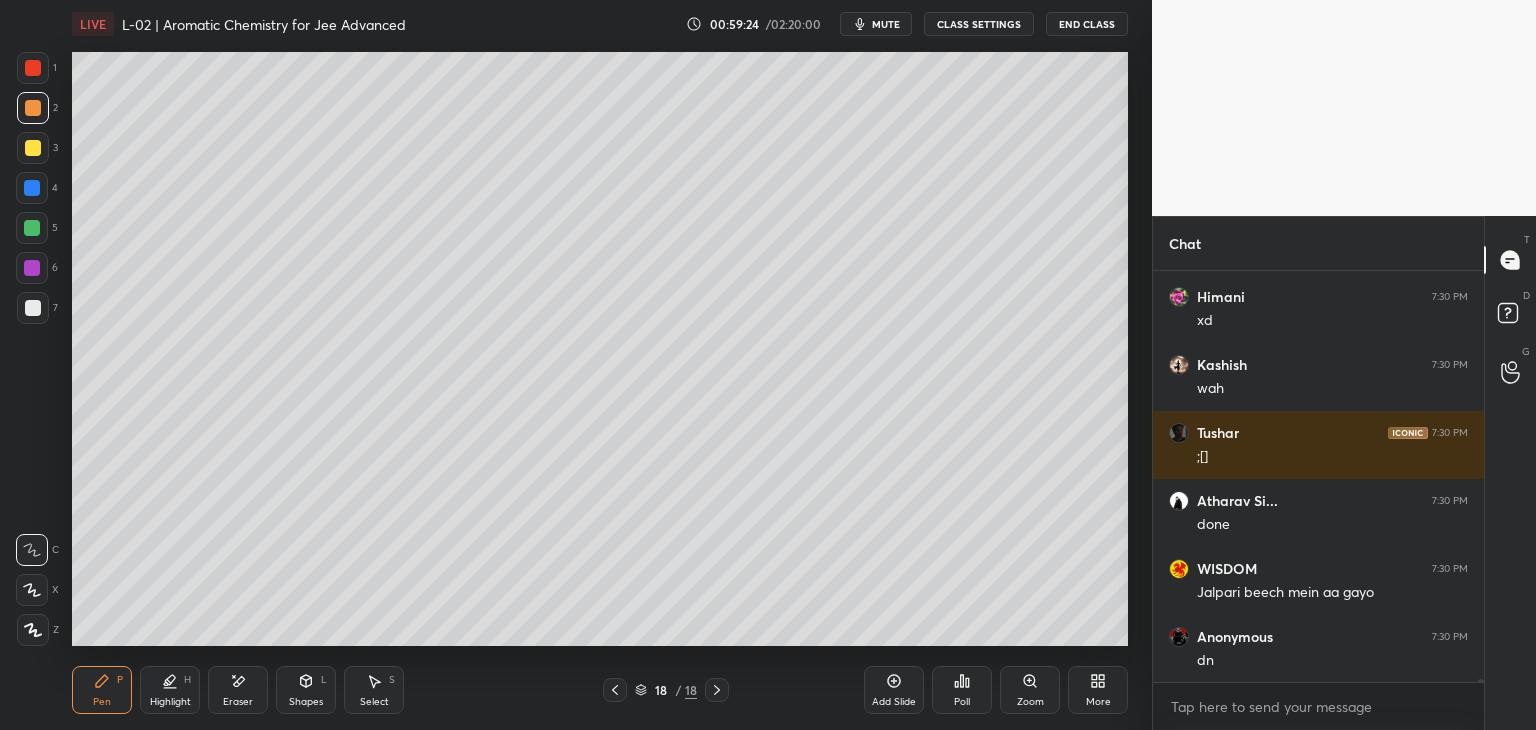 click 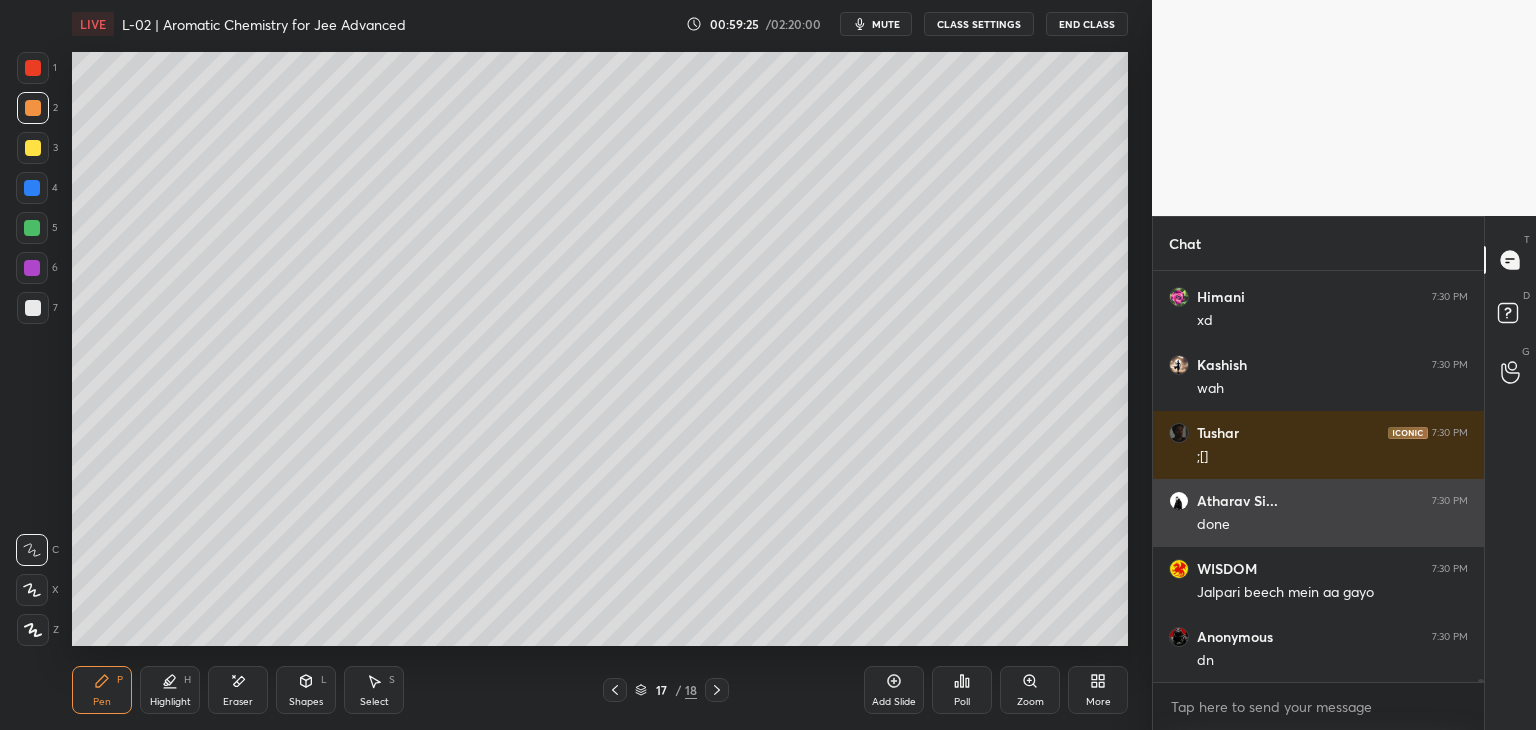 click 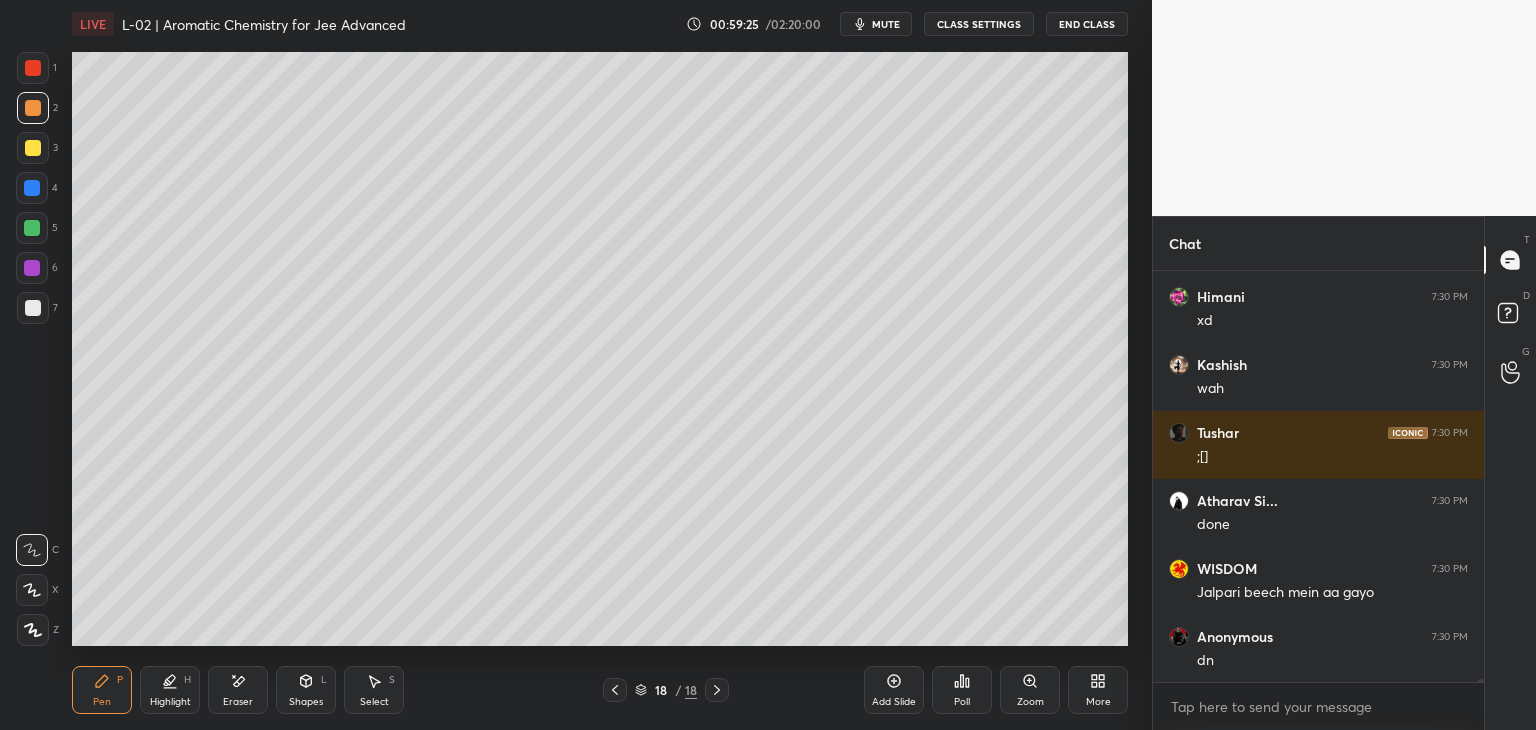 click 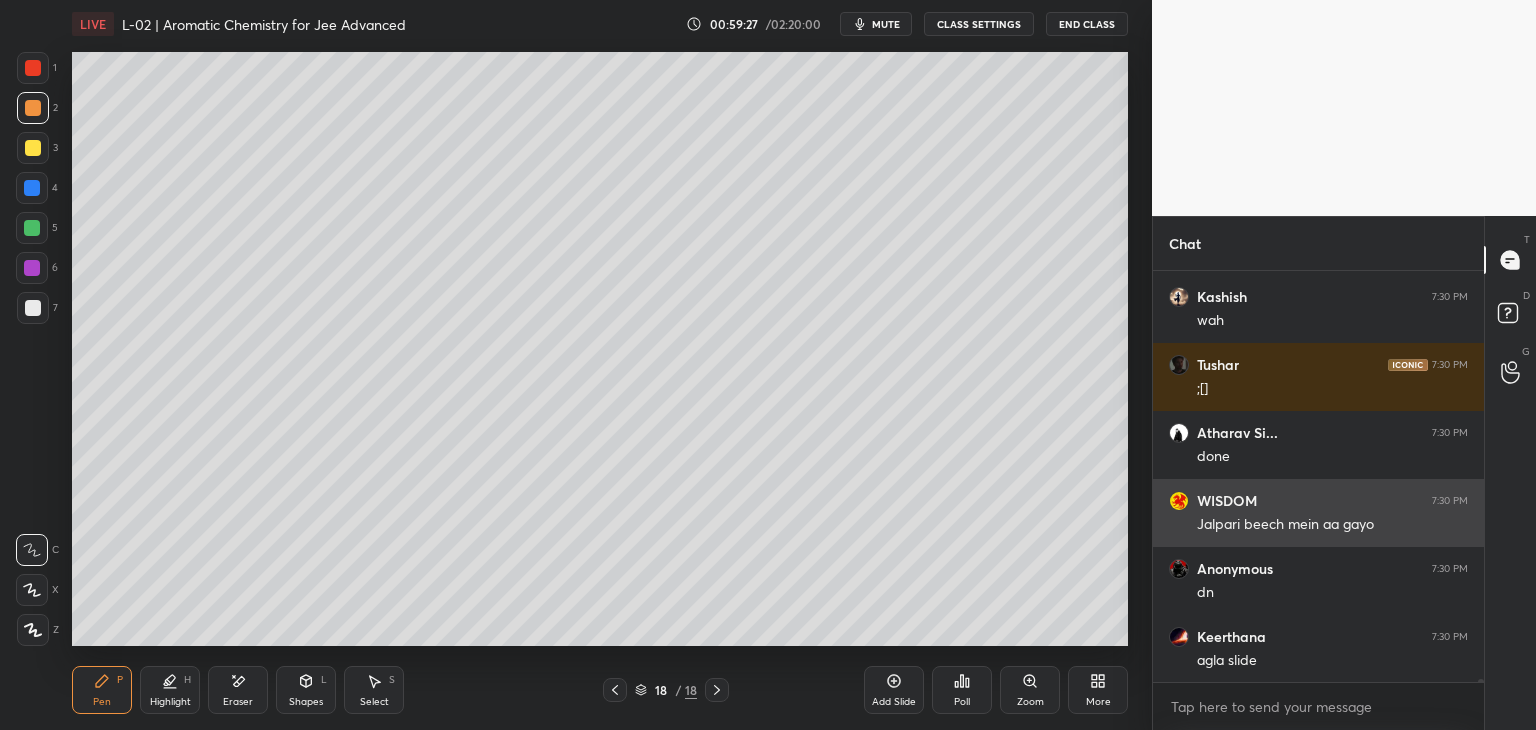 click 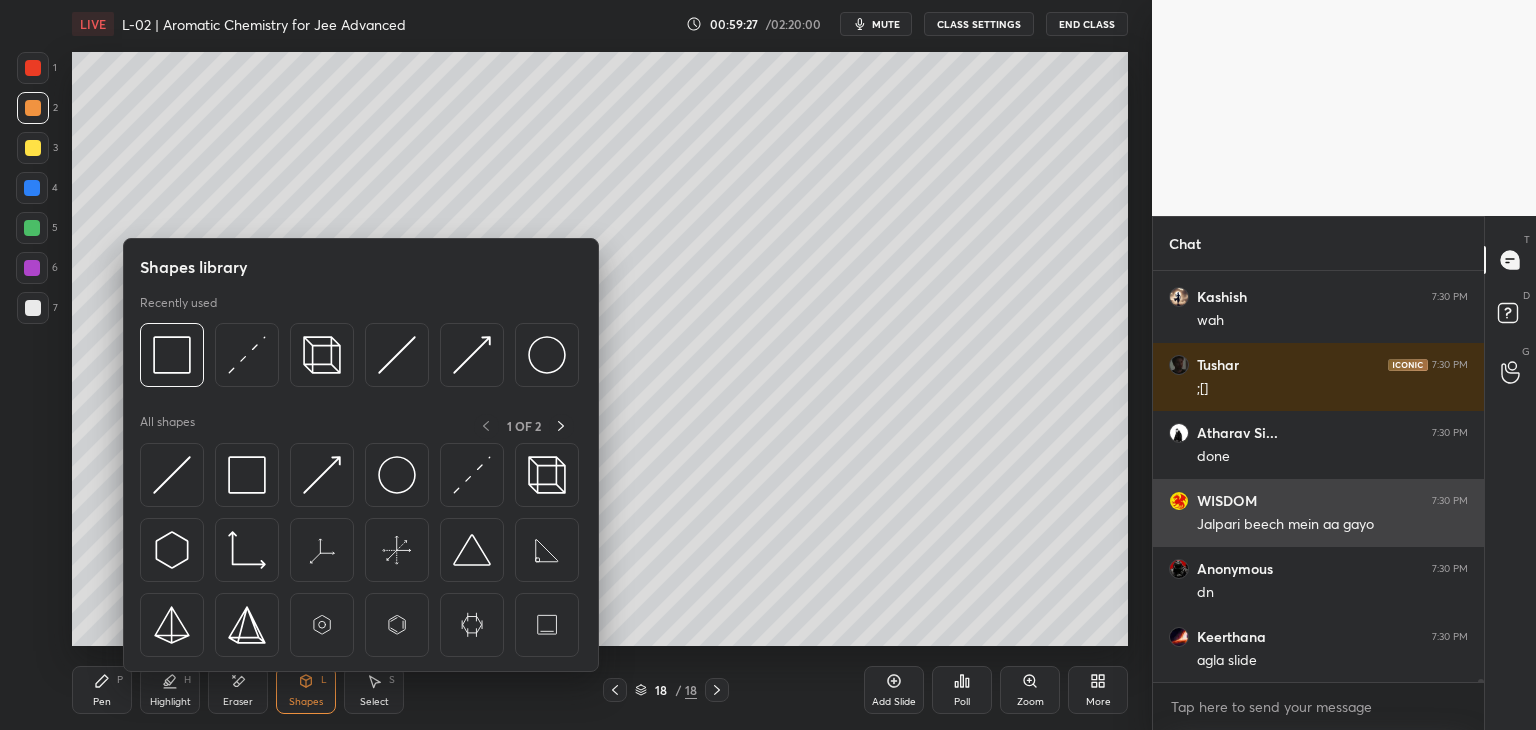 click at bounding box center [247, 355] 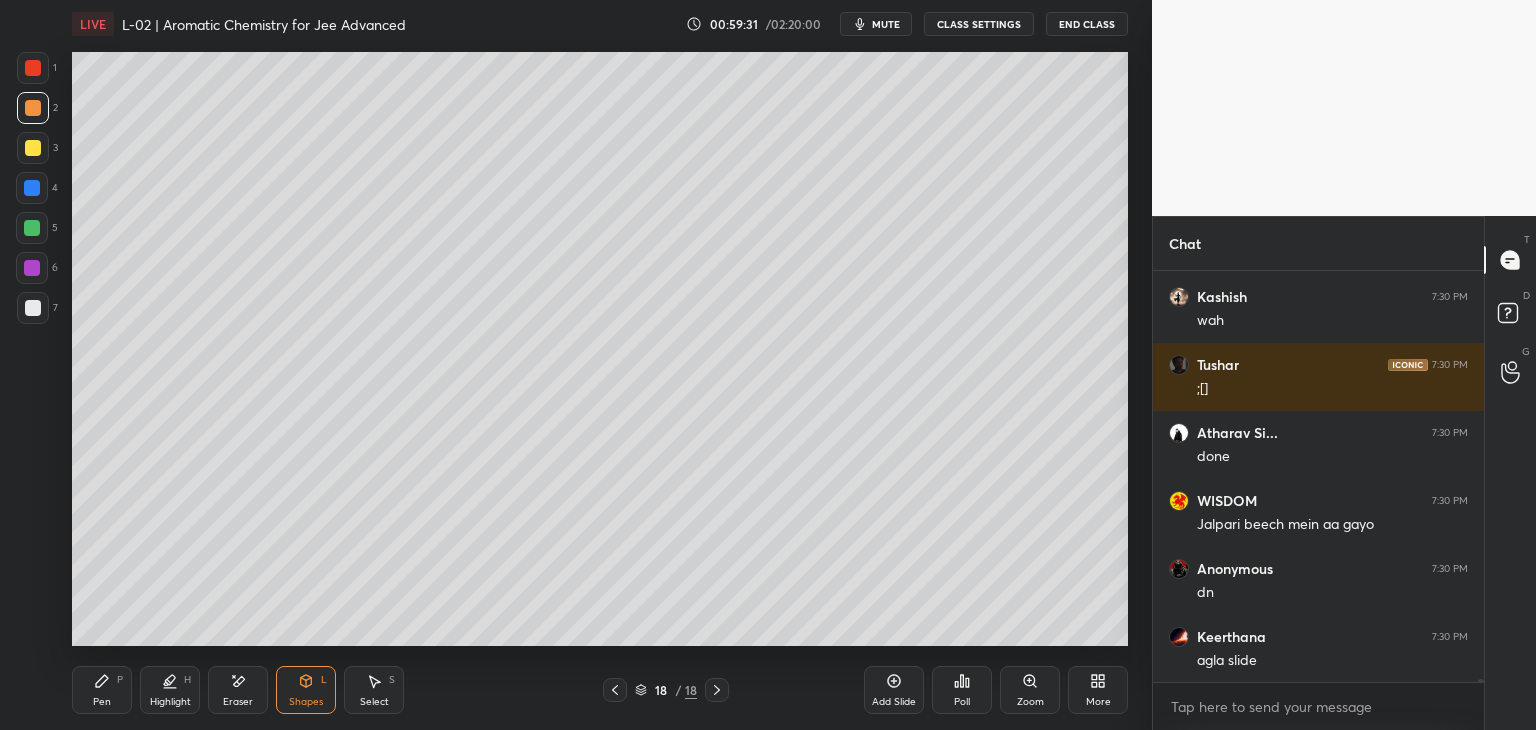 click 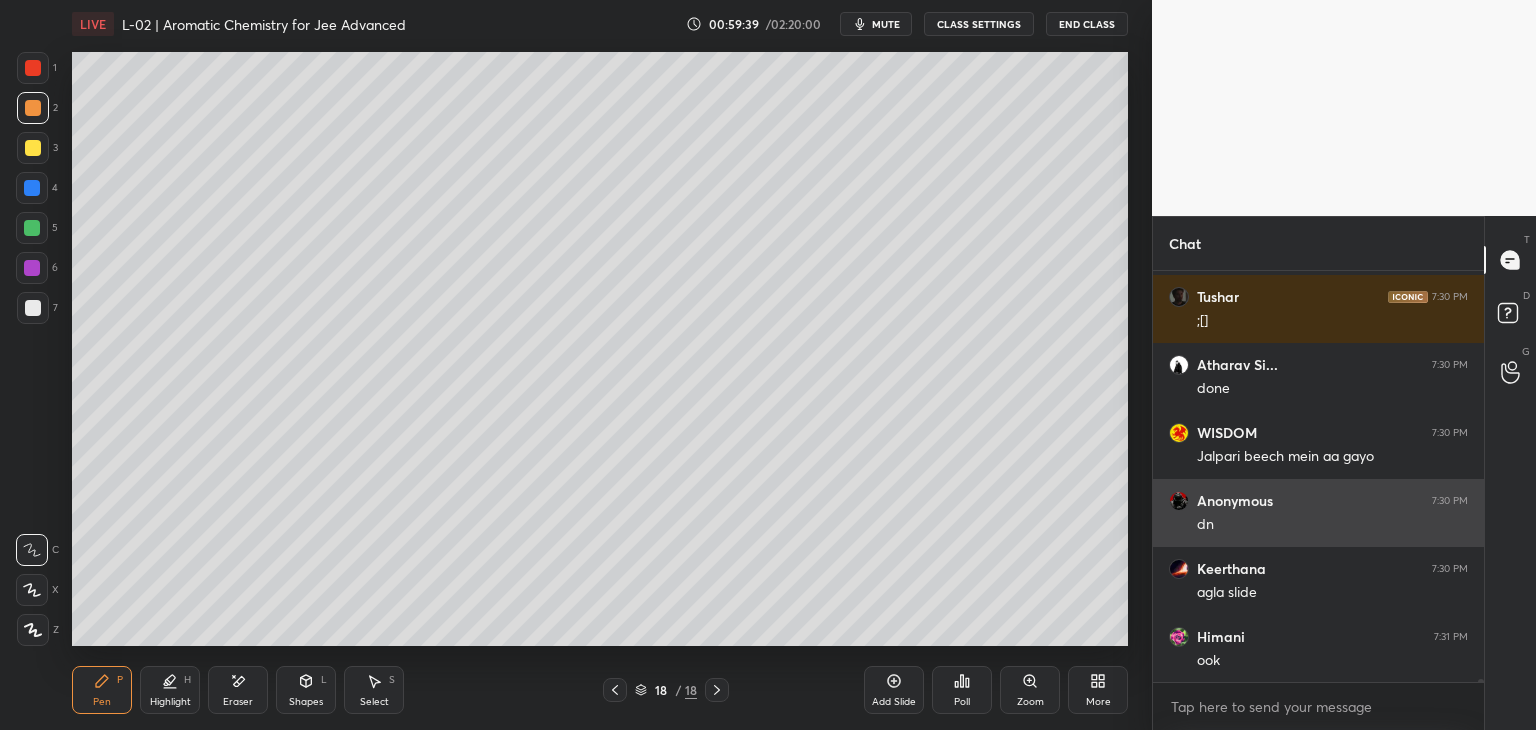 scroll, scrollTop: 51196, scrollLeft: 0, axis: vertical 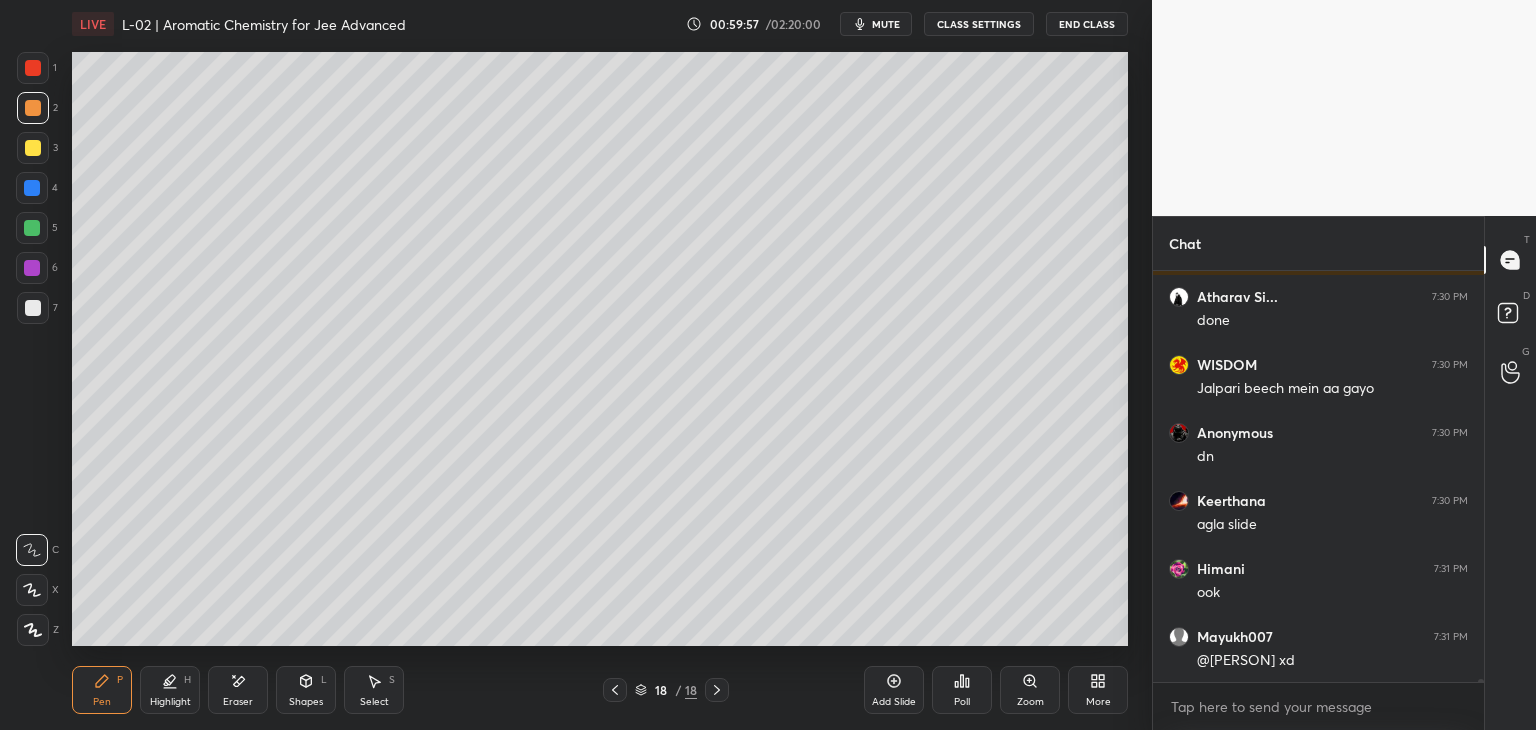 click at bounding box center [33, 68] 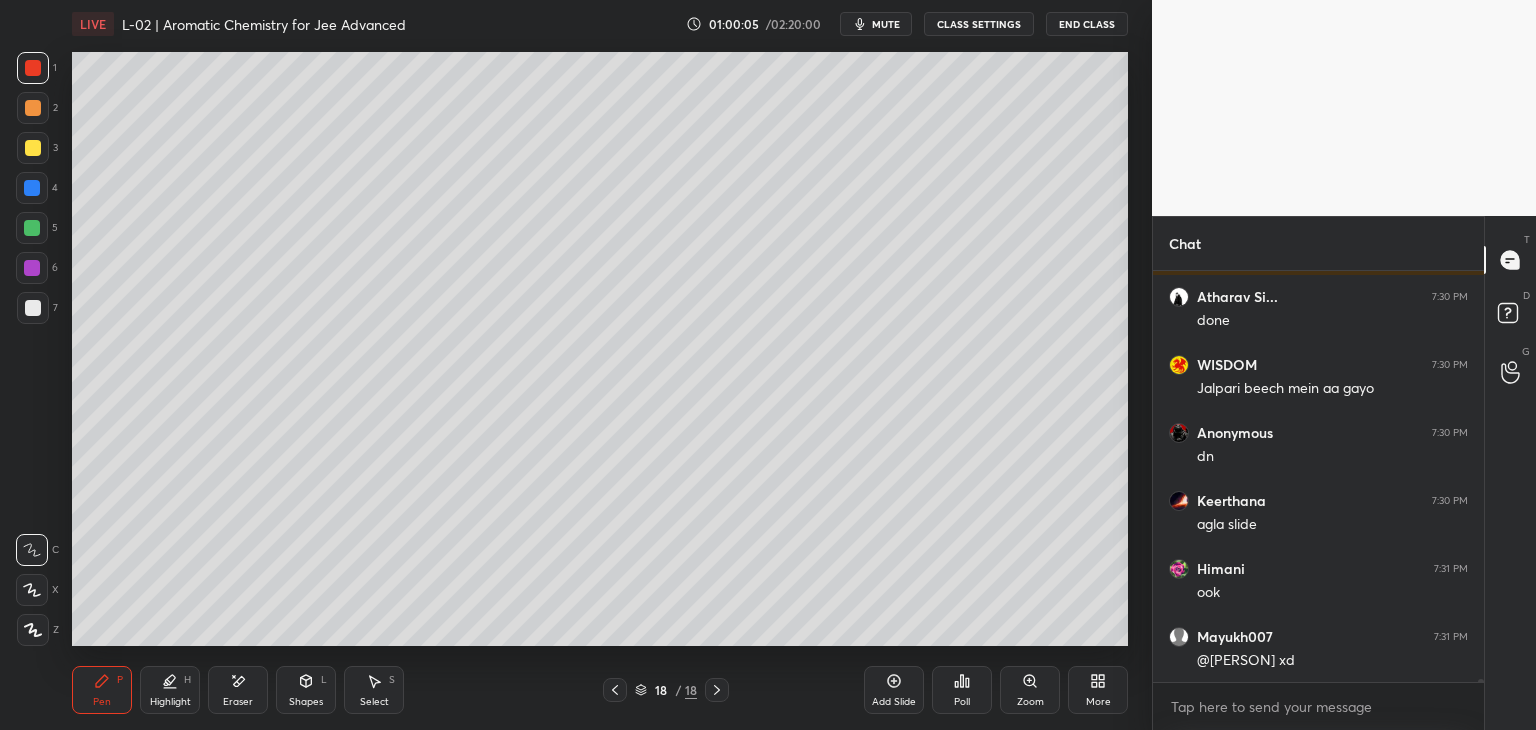click on "Select S" at bounding box center [374, 690] 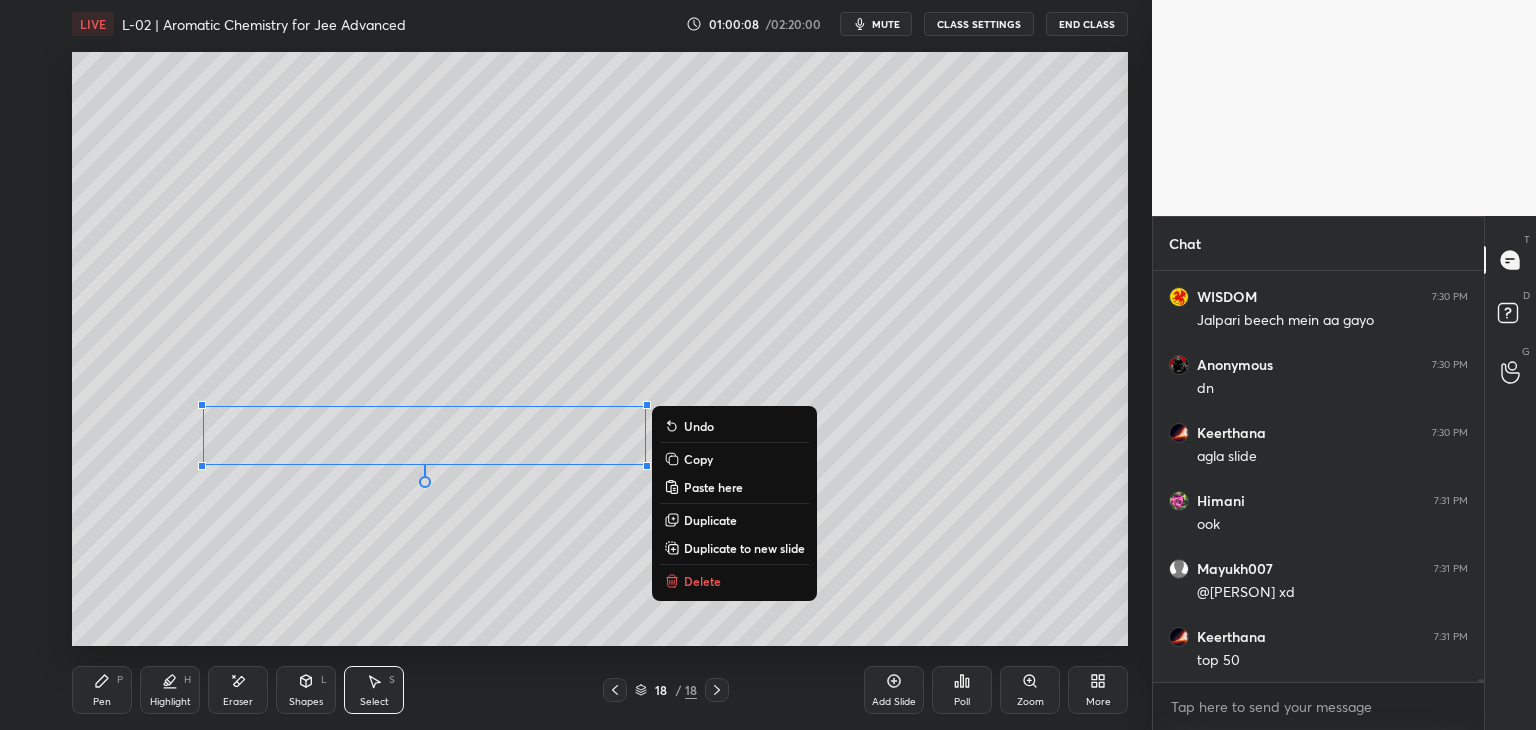 click on "0 ° Undo Copy Paste here Duplicate Duplicate to new slide Delete" at bounding box center [600, 349] 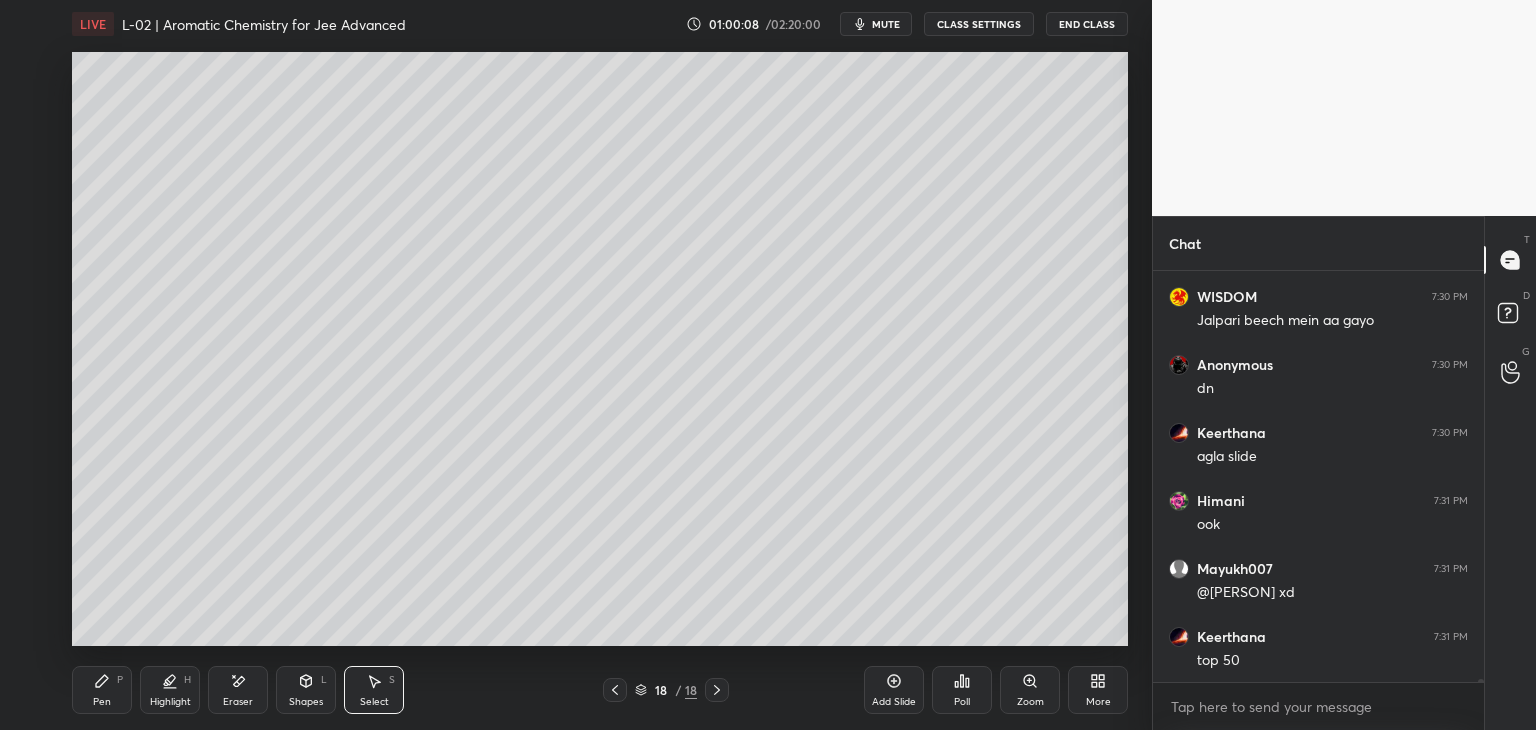 click on "Pen P" at bounding box center [102, 690] 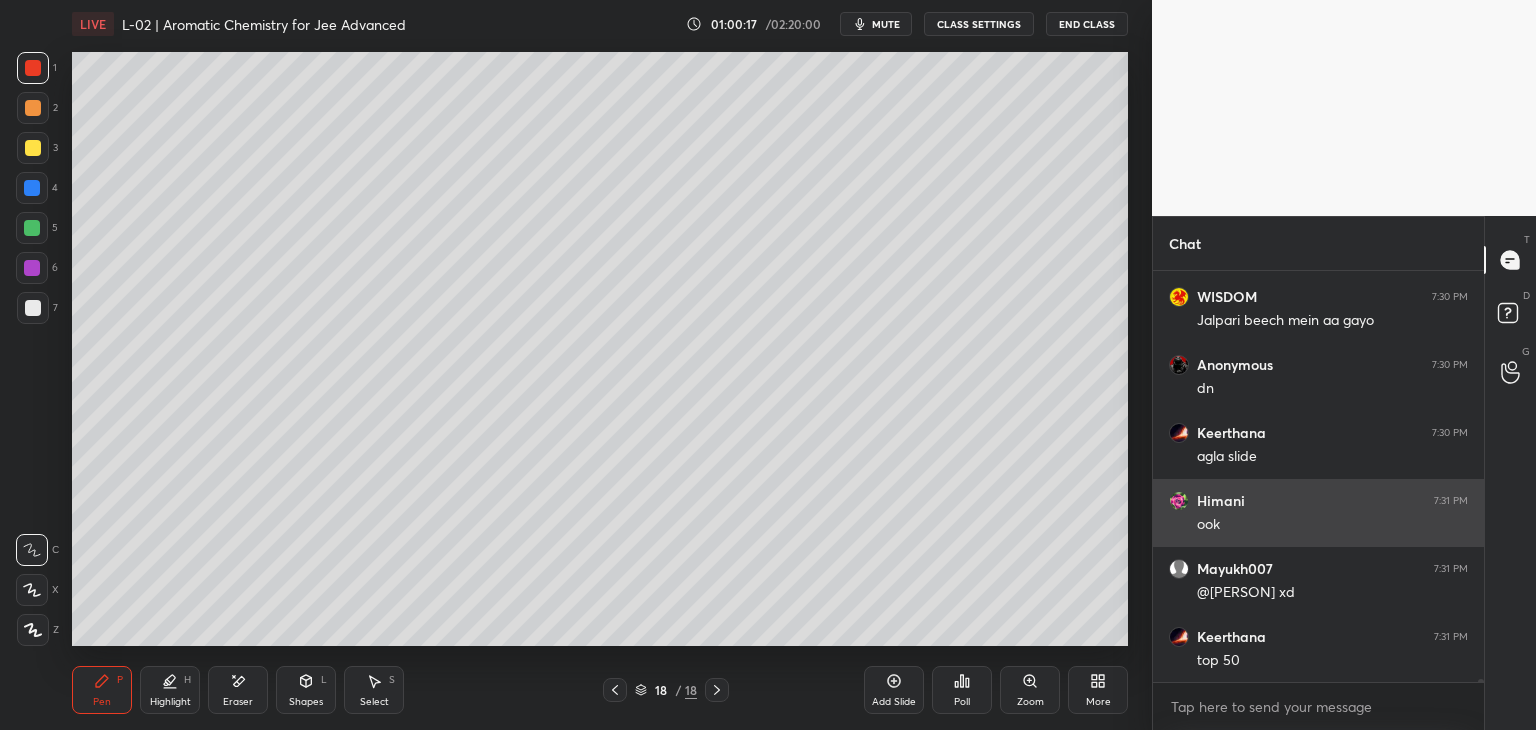 scroll, scrollTop: 51350, scrollLeft: 0, axis: vertical 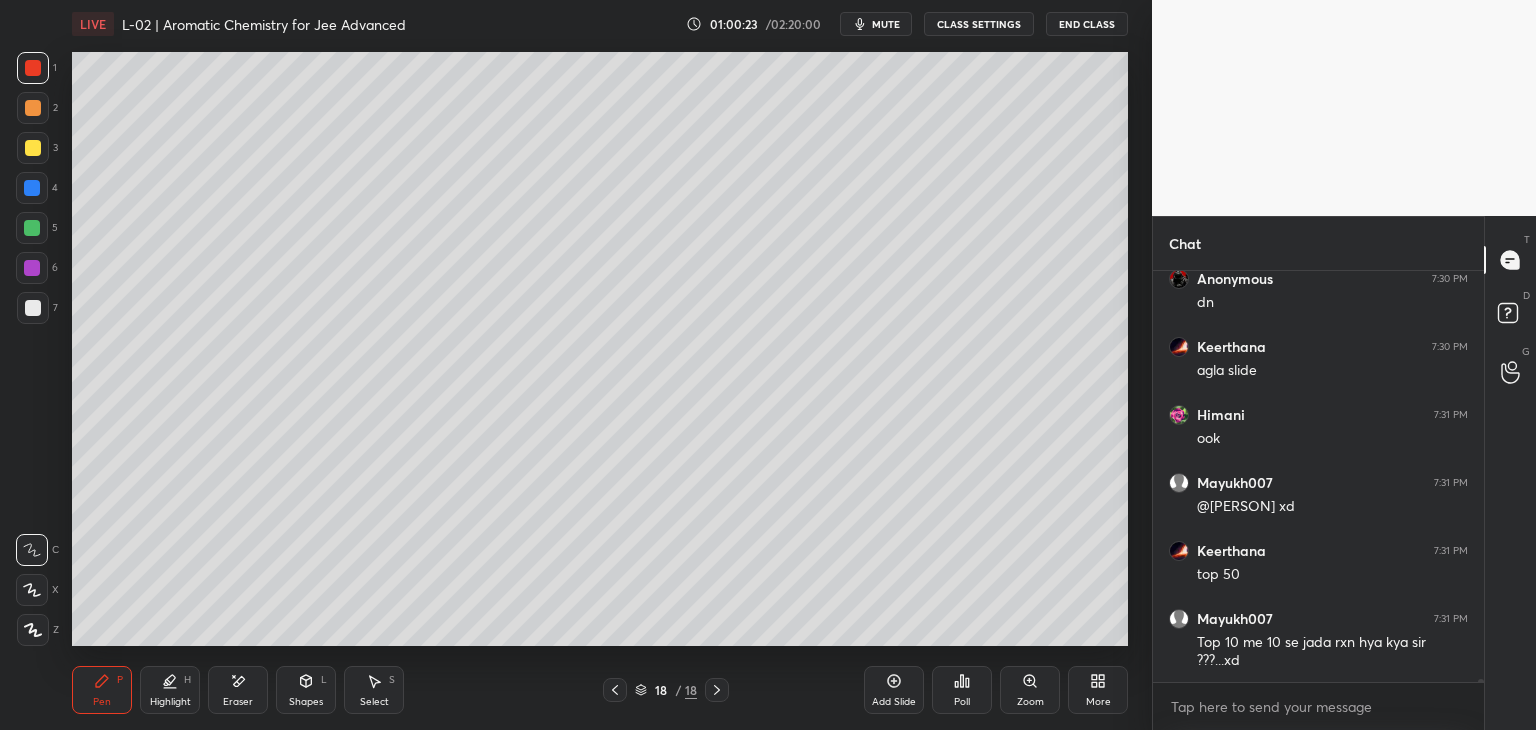 click on "Select S" at bounding box center [374, 690] 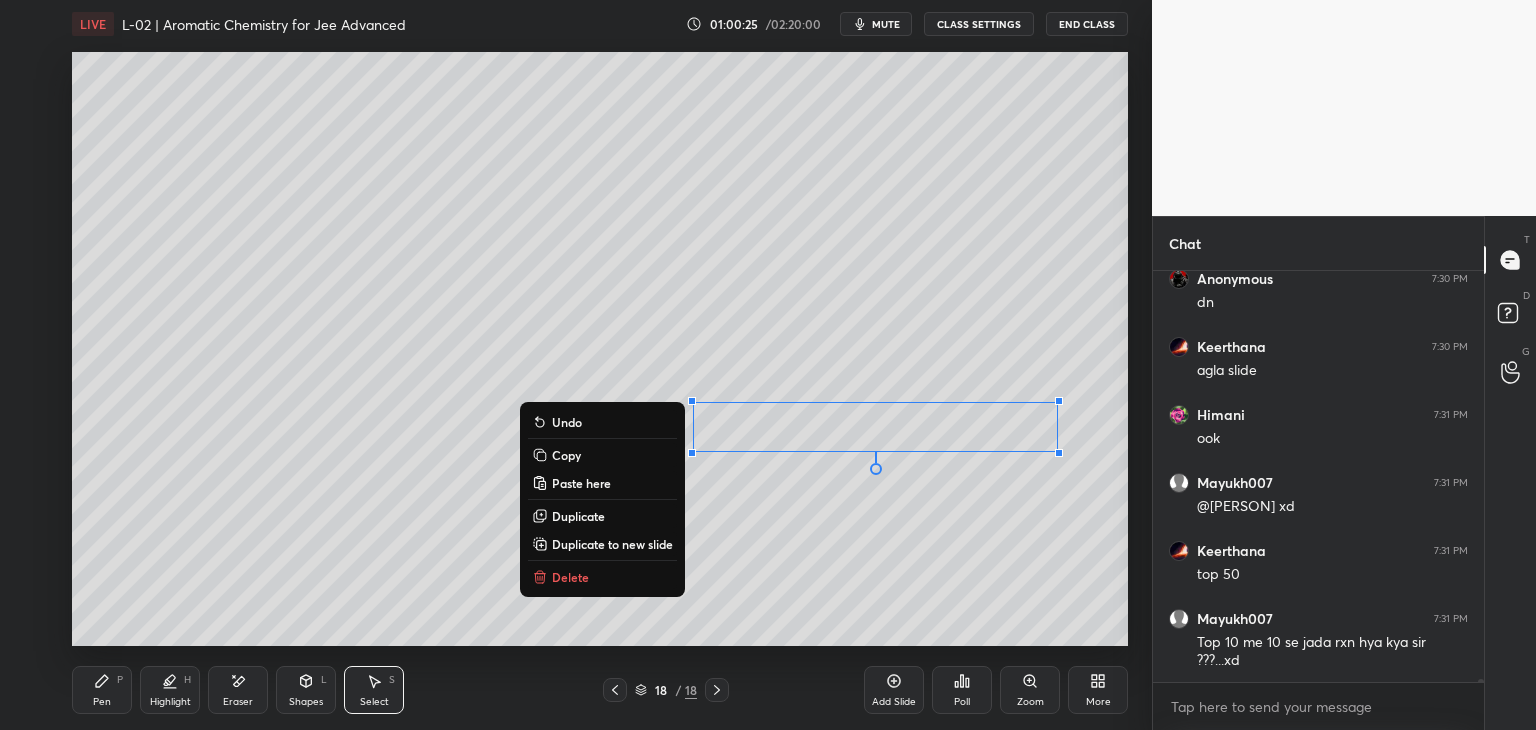 click on "0 ° Undo Copy Paste here Duplicate Duplicate to new slide Delete" at bounding box center (600, 349) 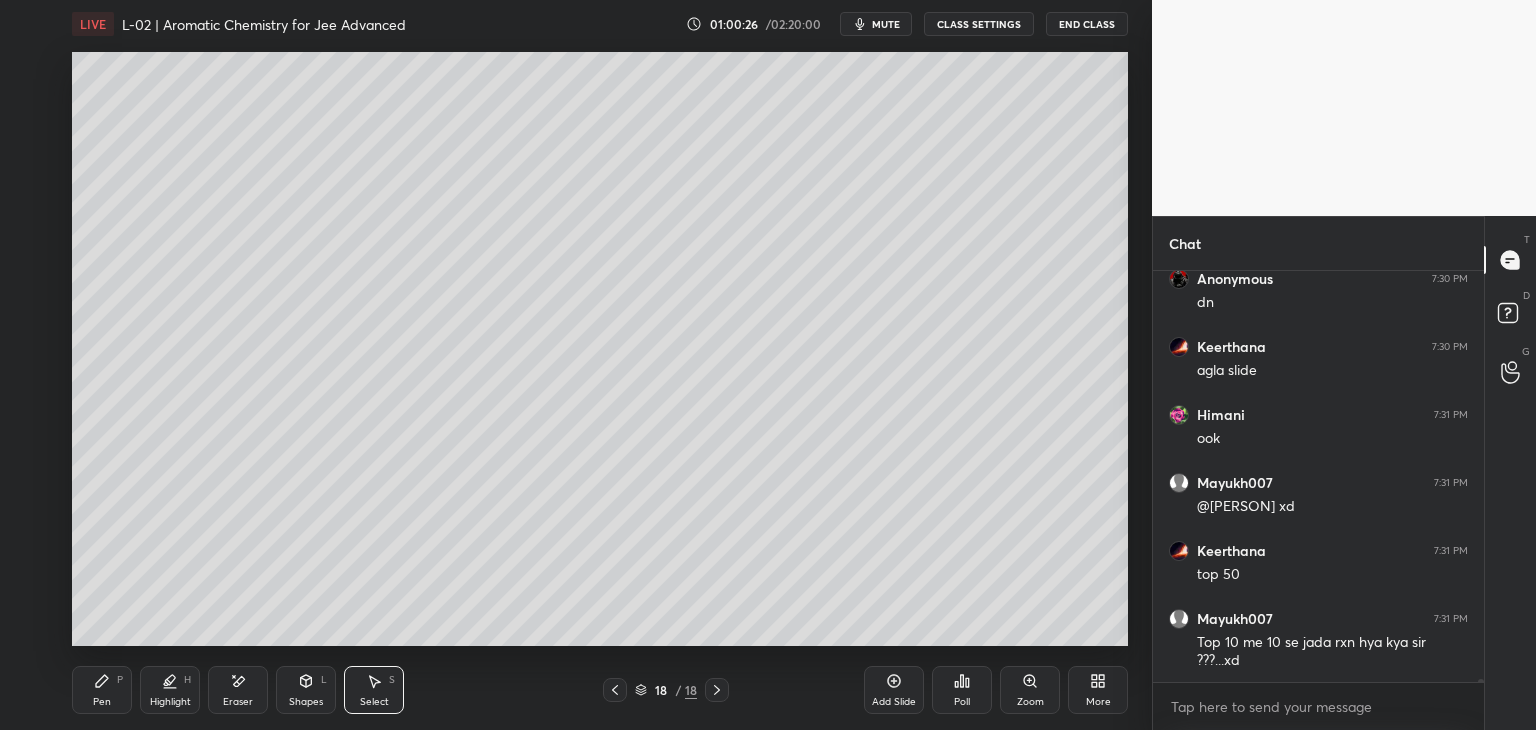 scroll, scrollTop: 51422, scrollLeft: 0, axis: vertical 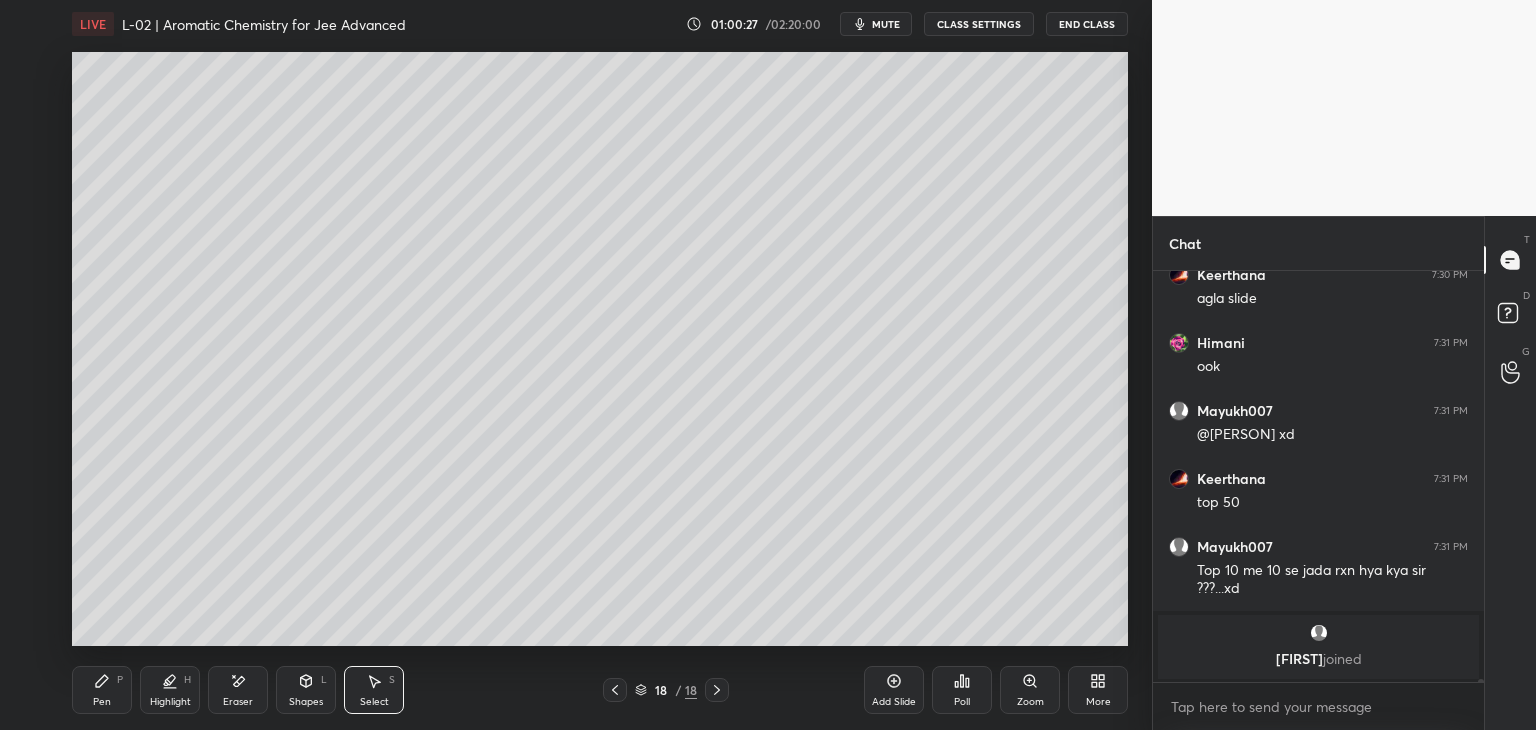 click on "Shapes" at bounding box center [306, 702] 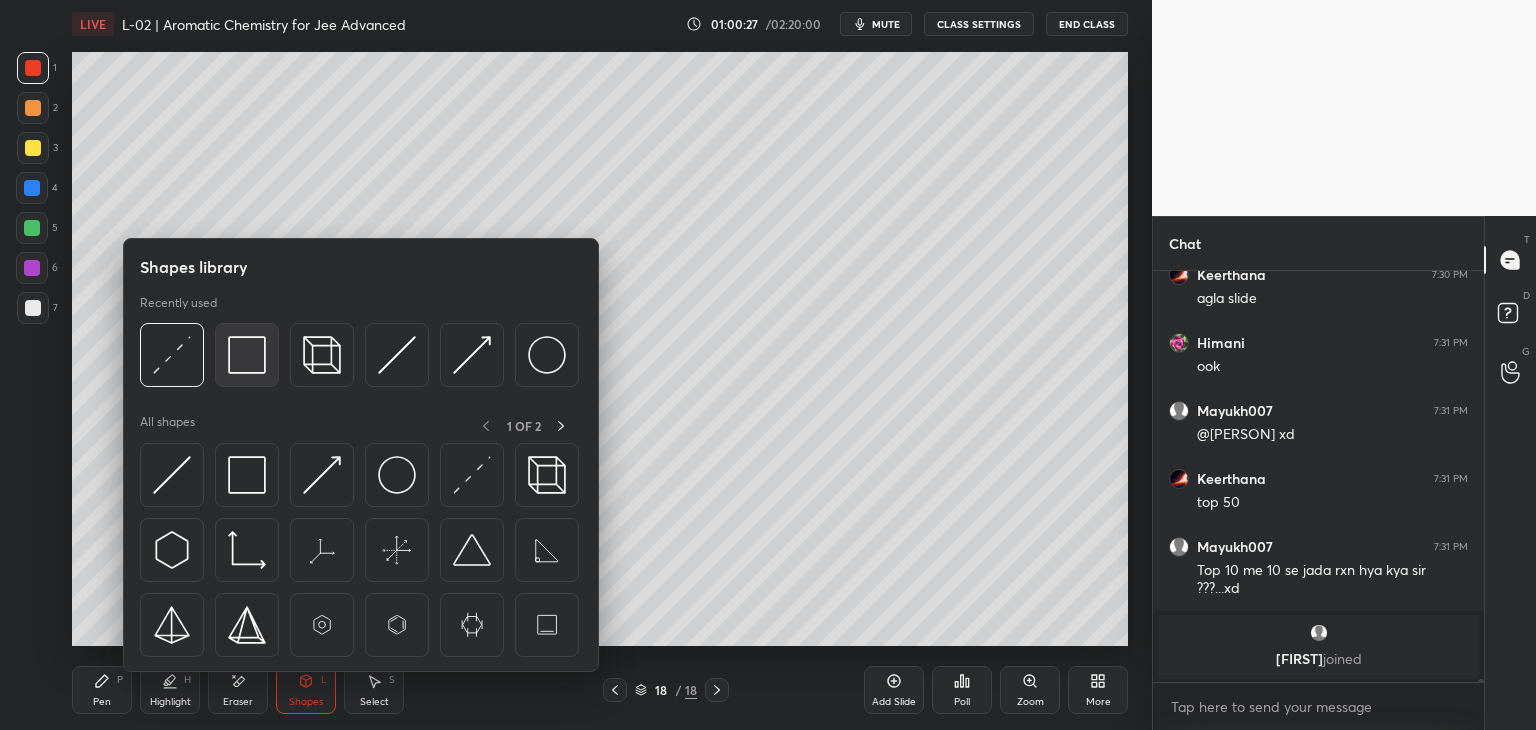 click at bounding box center (247, 355) 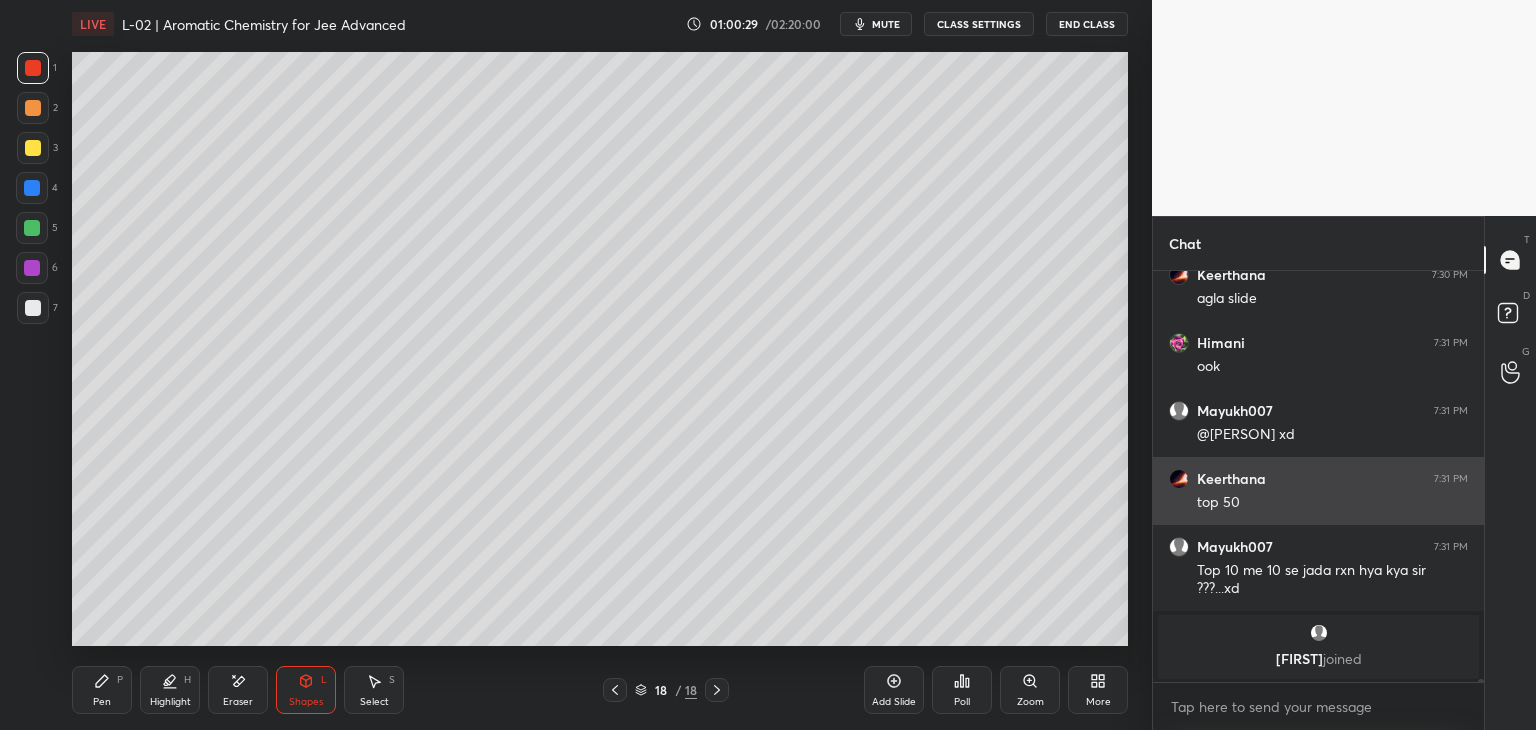 scroll, scrollTop: 50904, scrollLeft: 0, axis: vertical 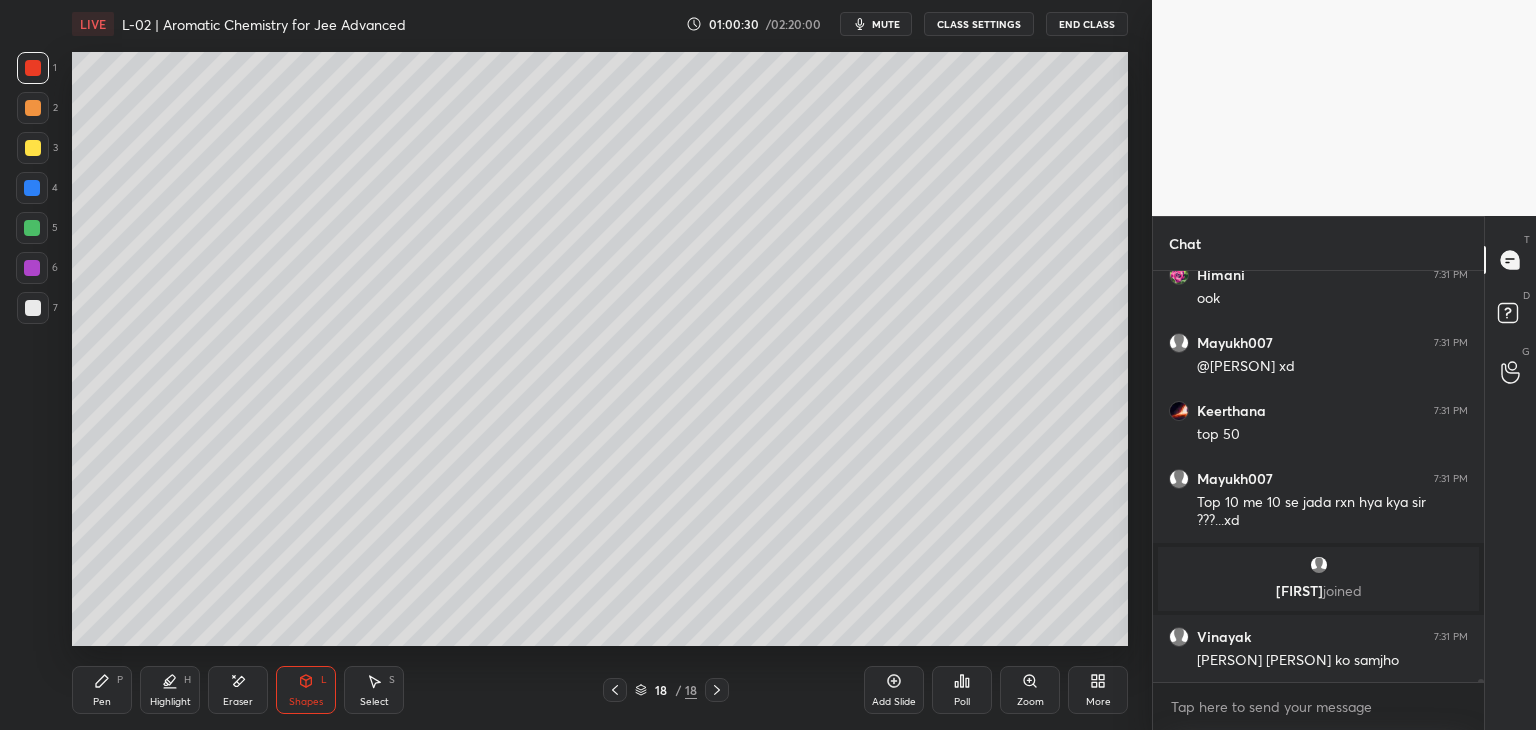 click on "Pen P" at bounding box center (102, 690) 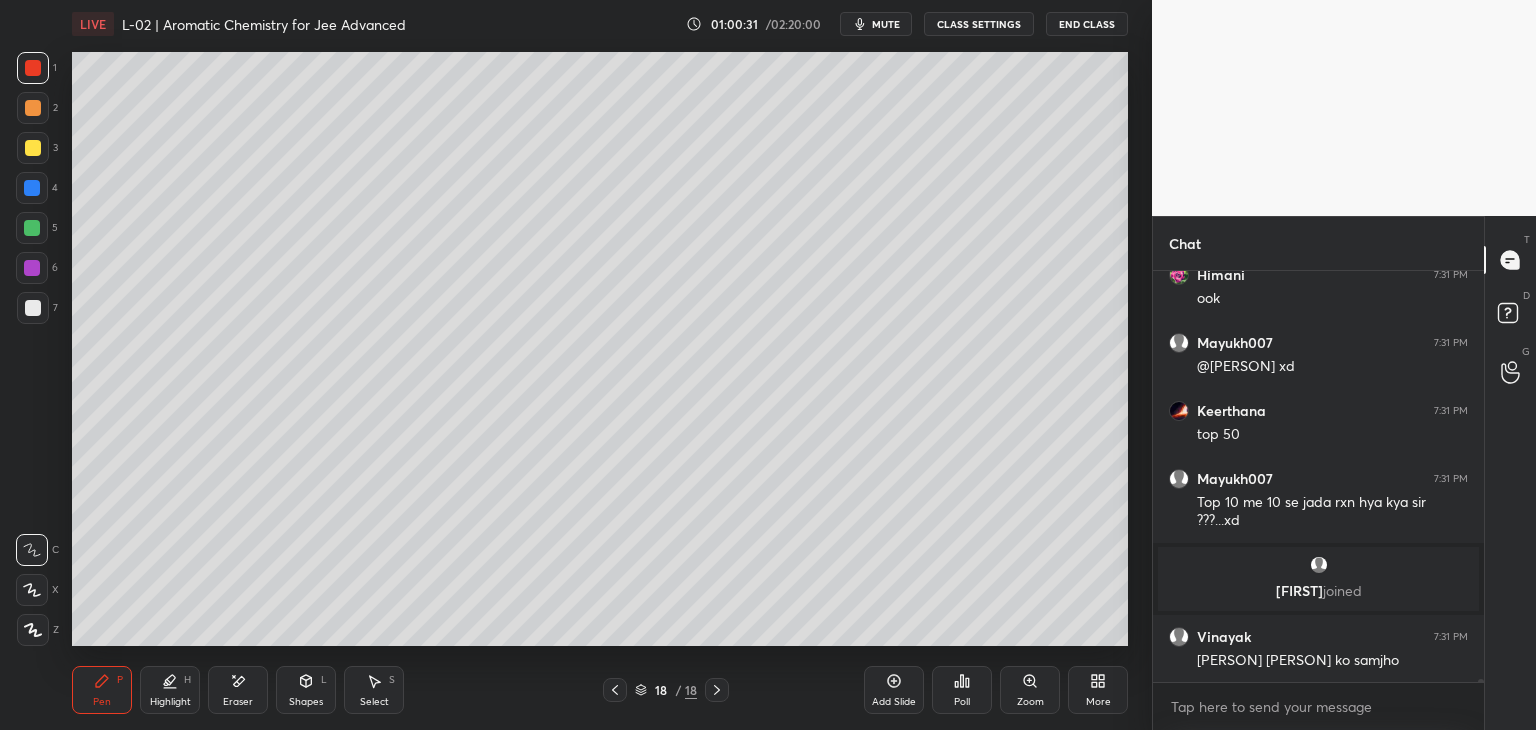 click at bounding box center (32, 188) 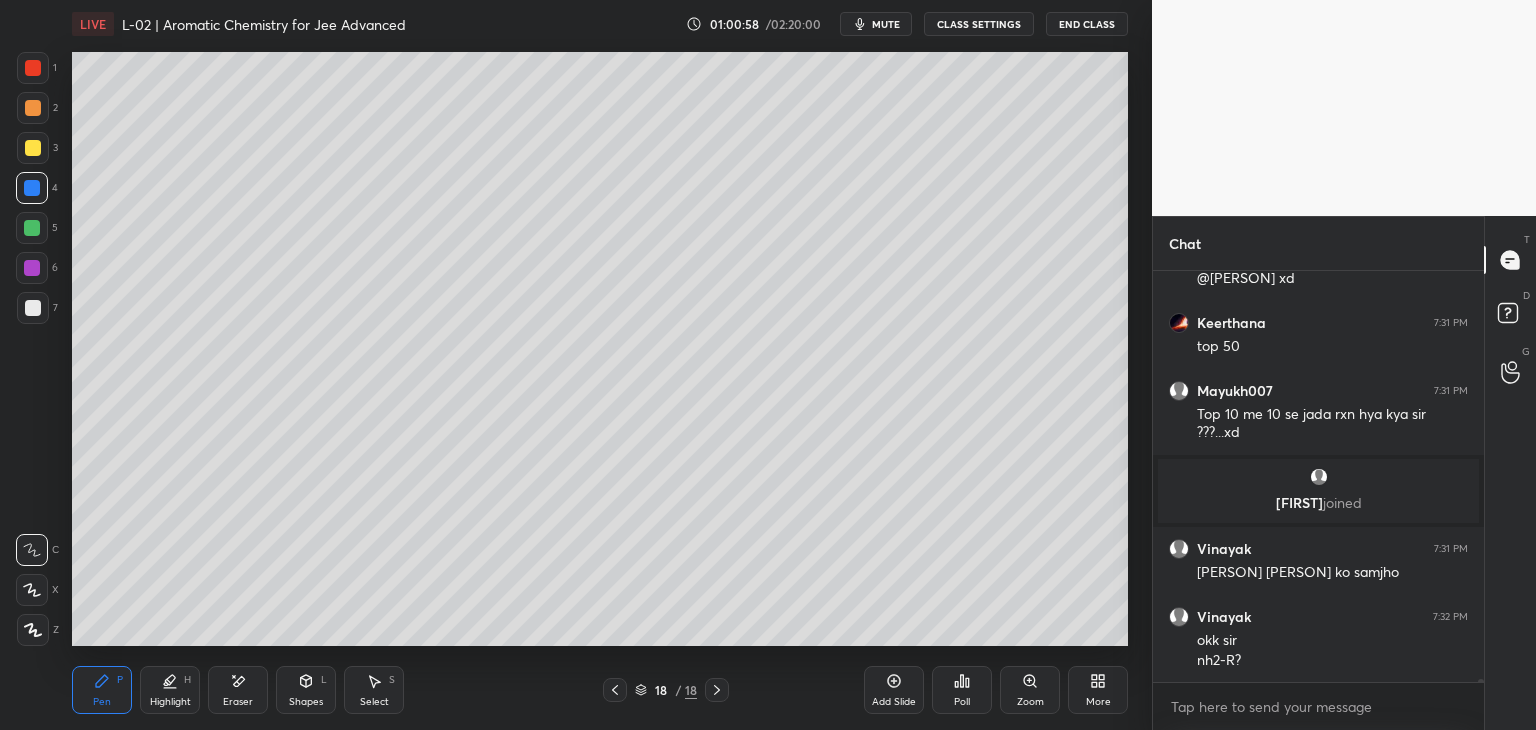 scroll, scrollTop: 51012, scrollLeft: 0, axis: vertical 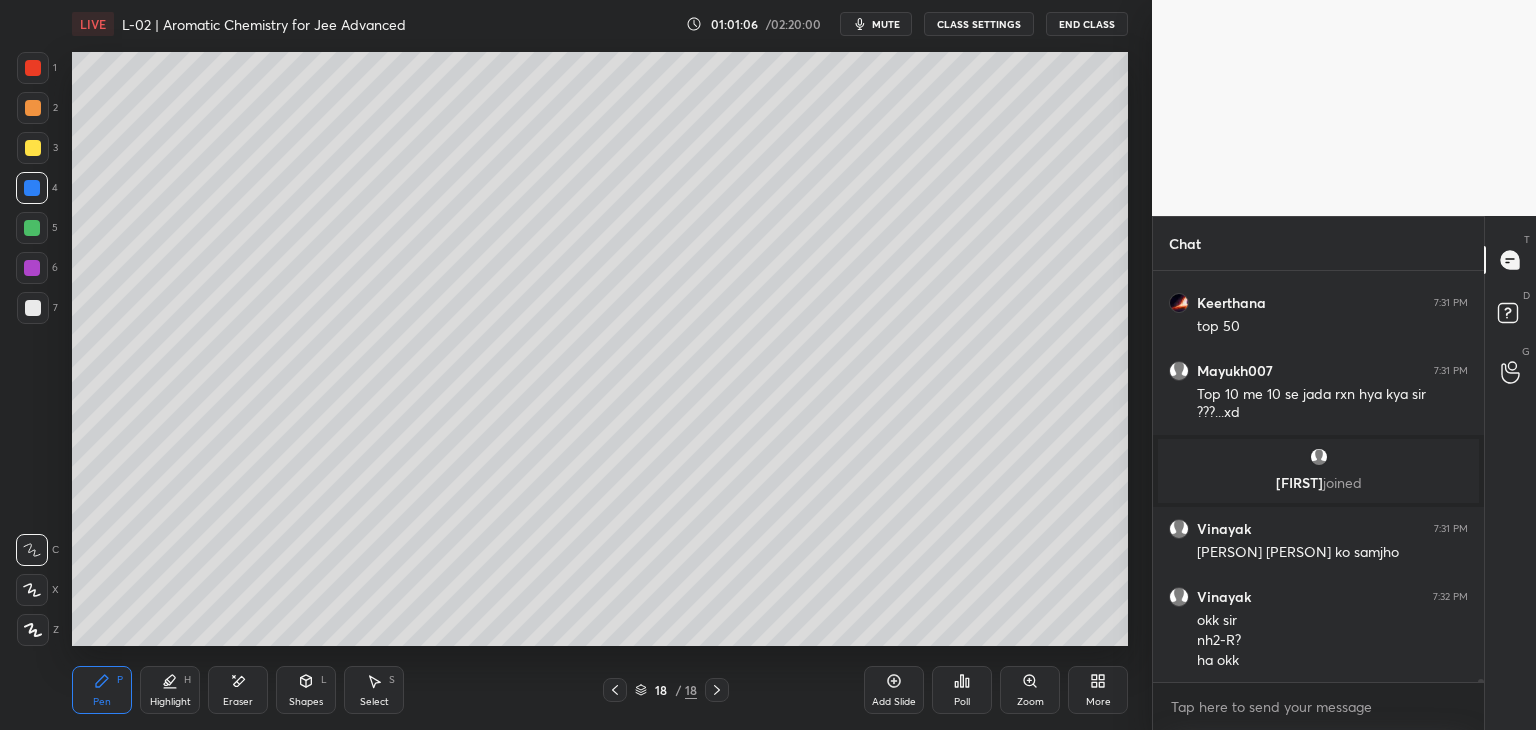 click at bounding box center (33, 68) 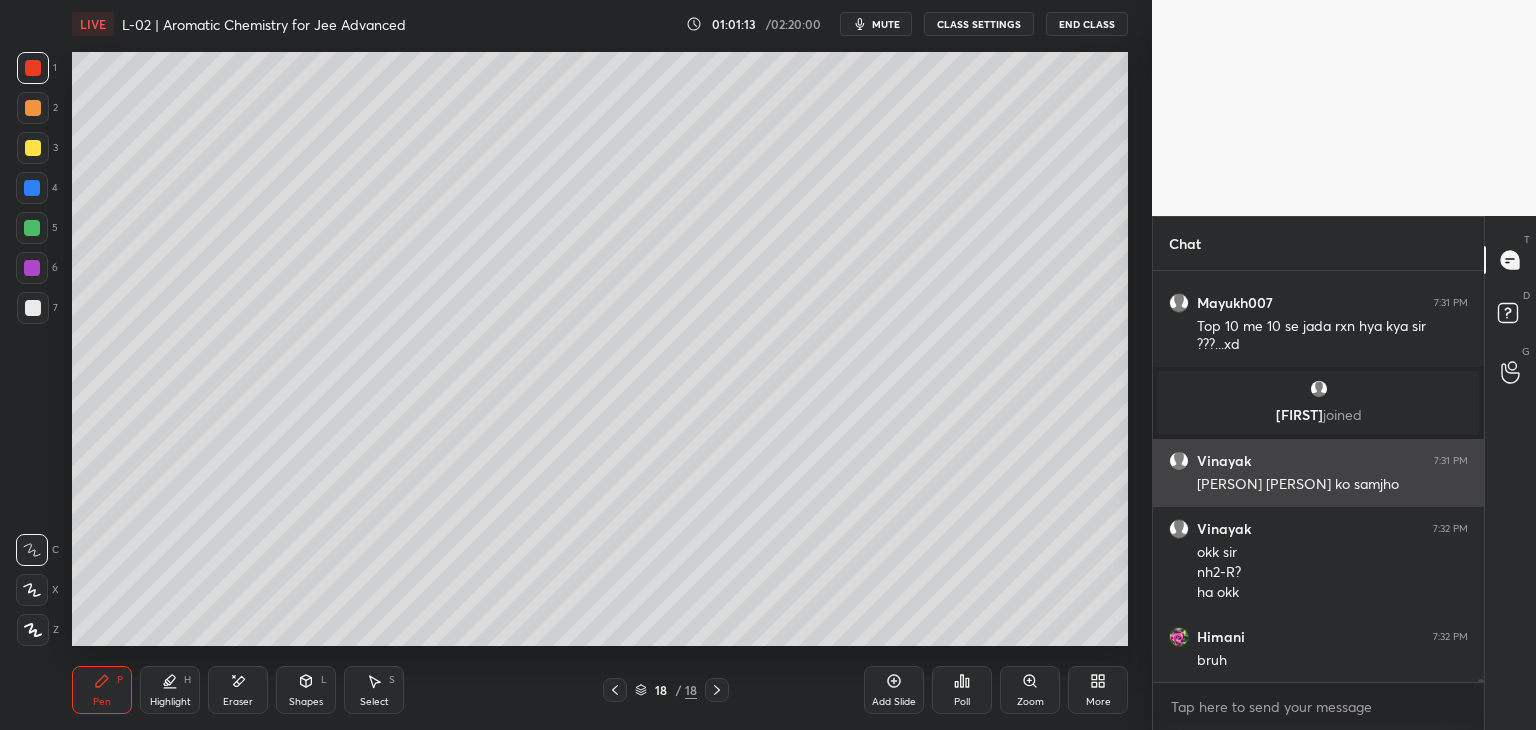 scroll, scrollTop: 51148, scrollLeft: 0, axis: vertical 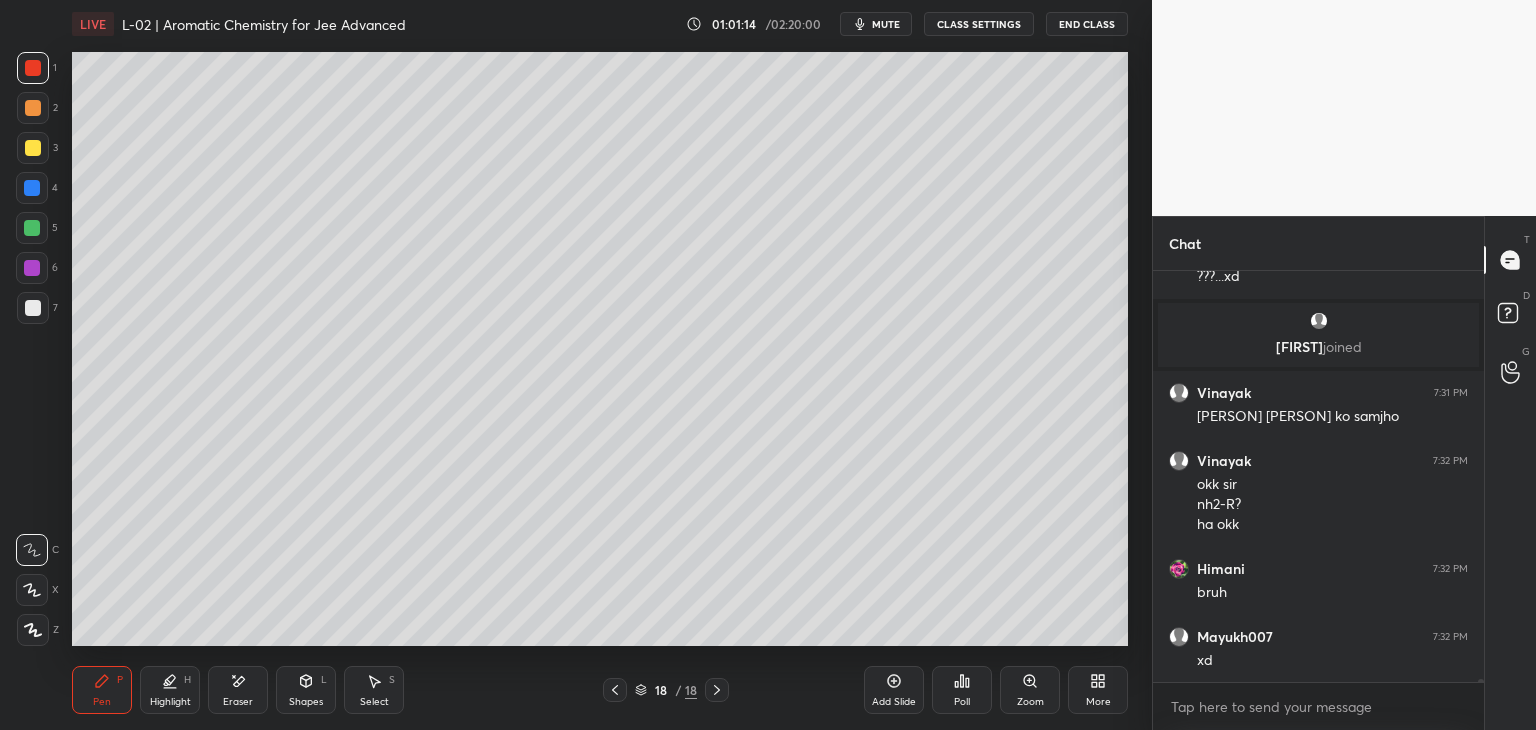 click at bounding box center (33, 68) 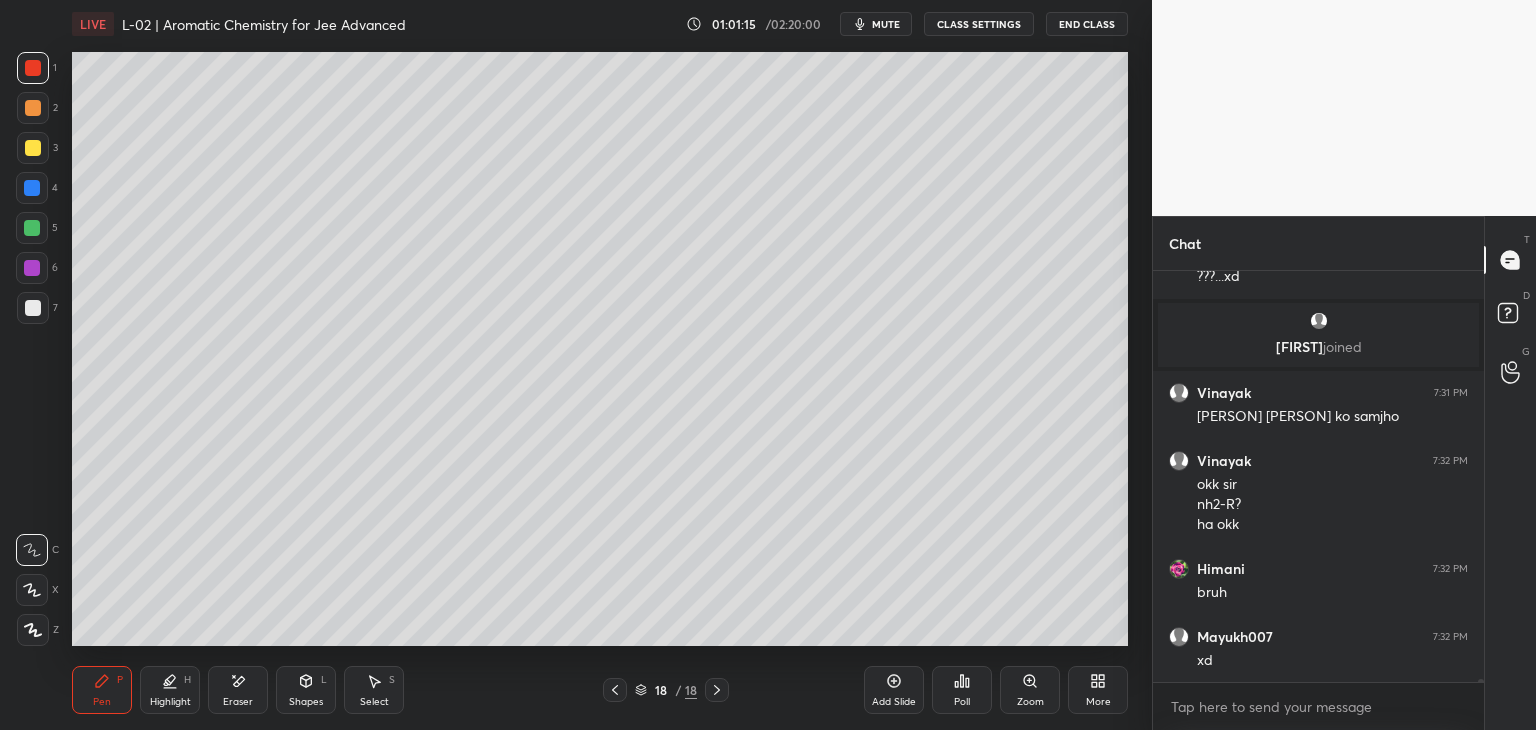 click on "Shapes L" at bounding box center (306, 690) 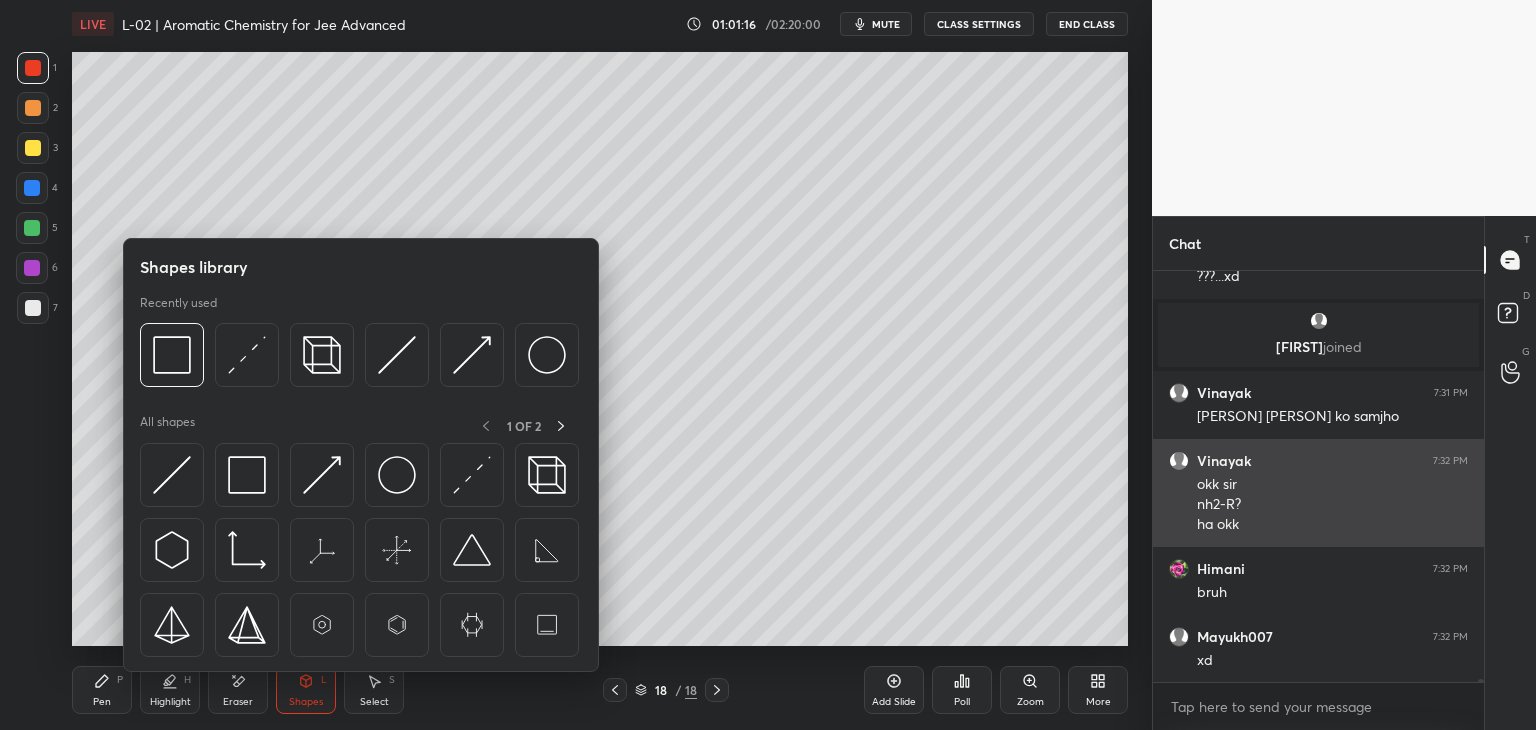 click at bounding box center [172, 355] 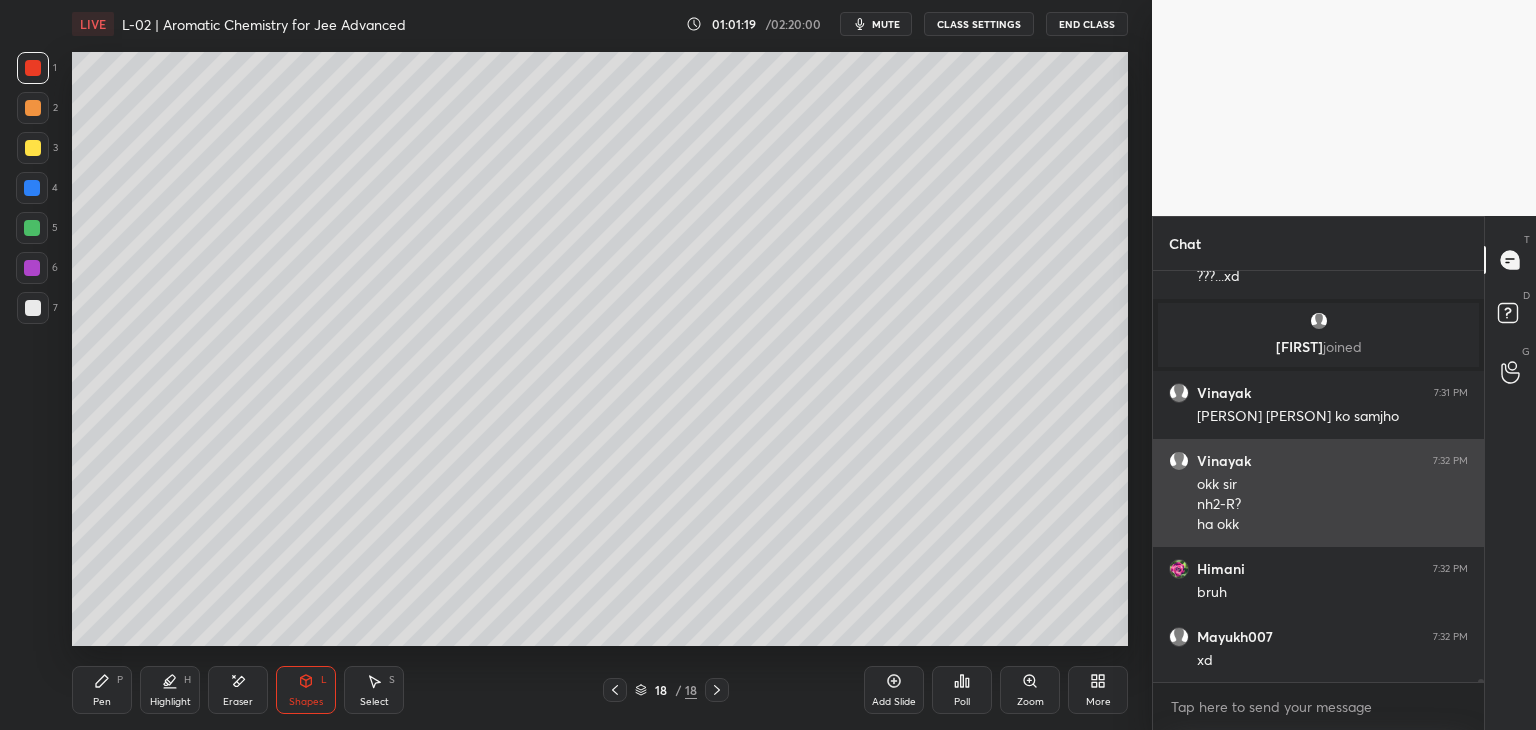 scroll, scrollTop: 51216, scrollLeft: 0, axis: vertical 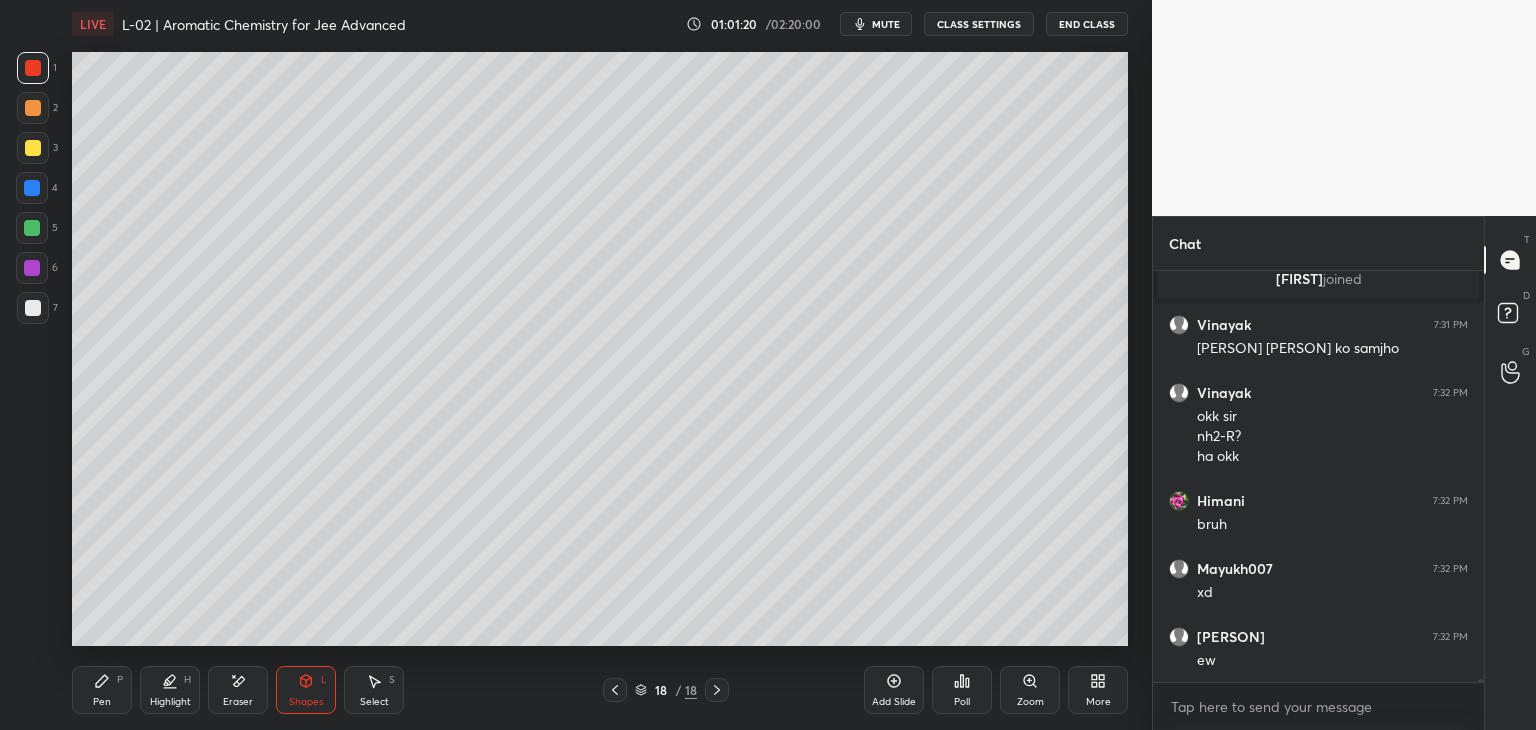 click 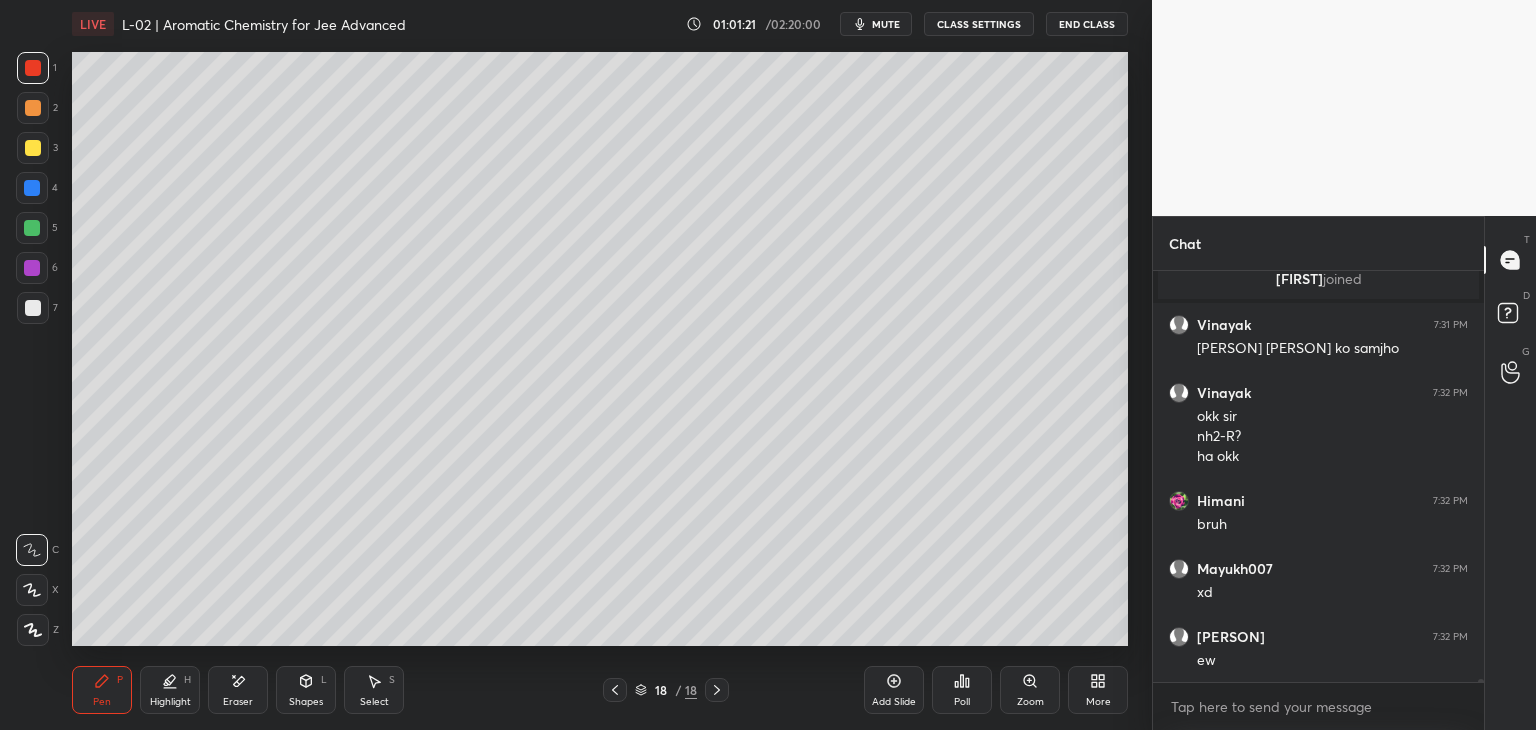 click at bounding box center (33, 108) 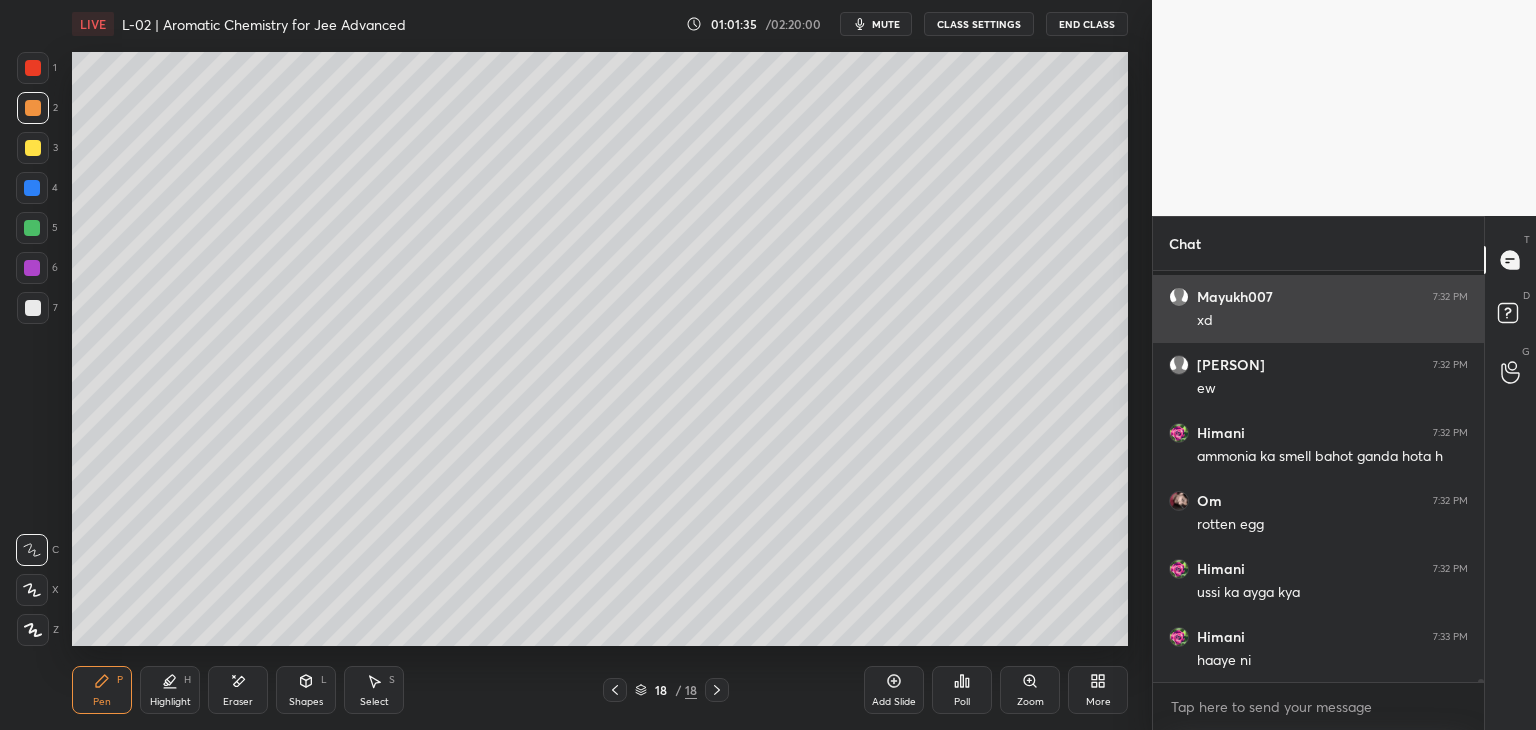 scroll, scrollTop: 51624, scrollLeft: 0, axis: vertical 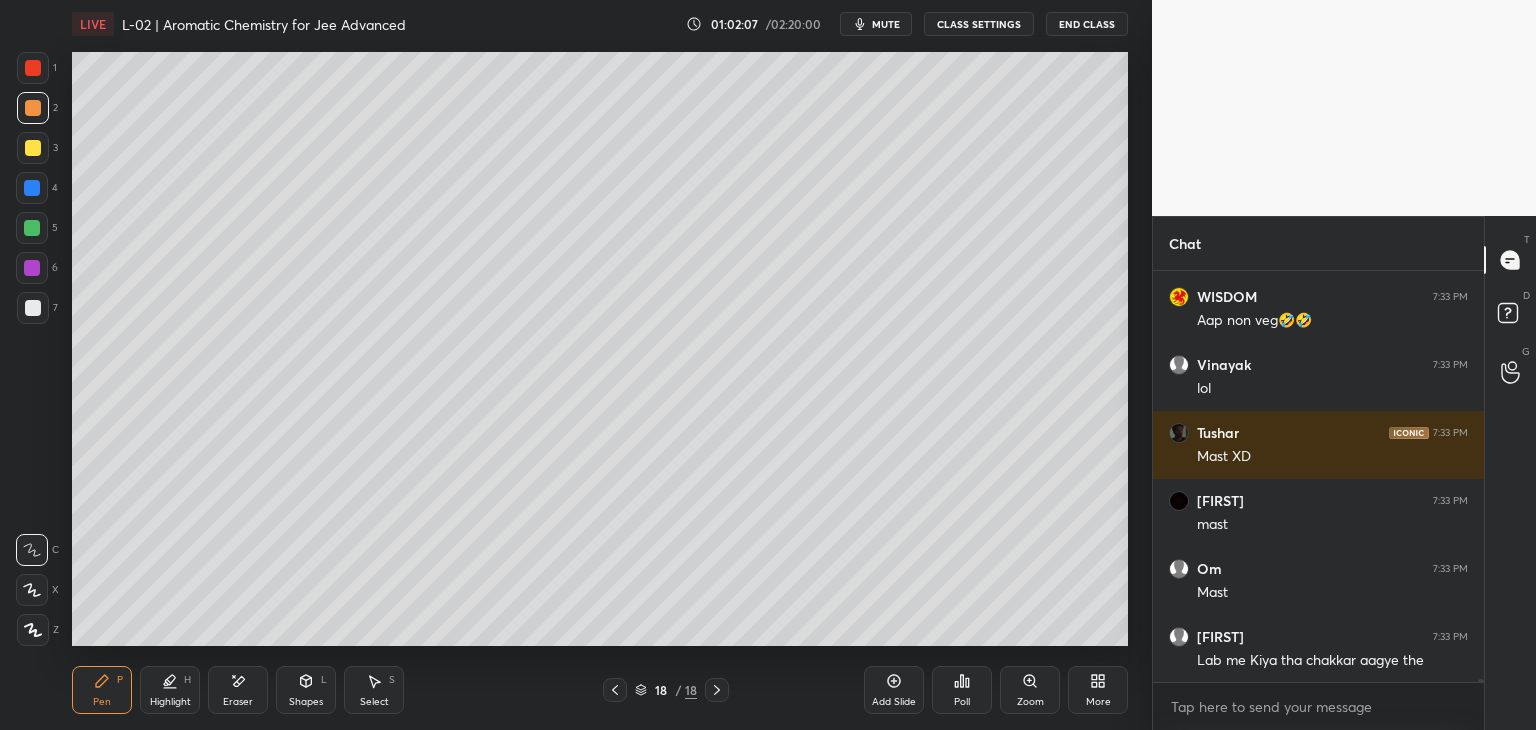 click 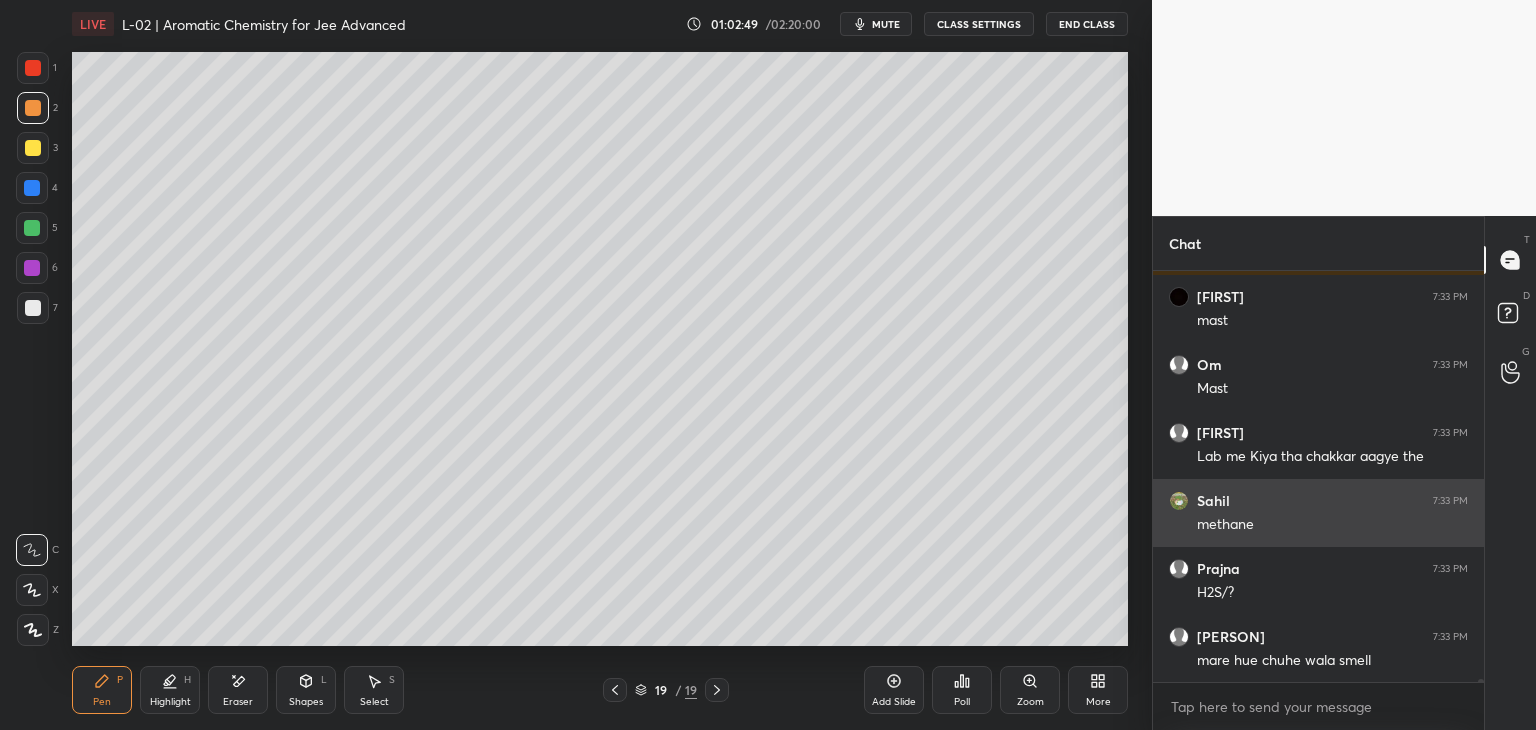 scroll, scrollTop: 53156, scrollLeft: 0, axis: vertical 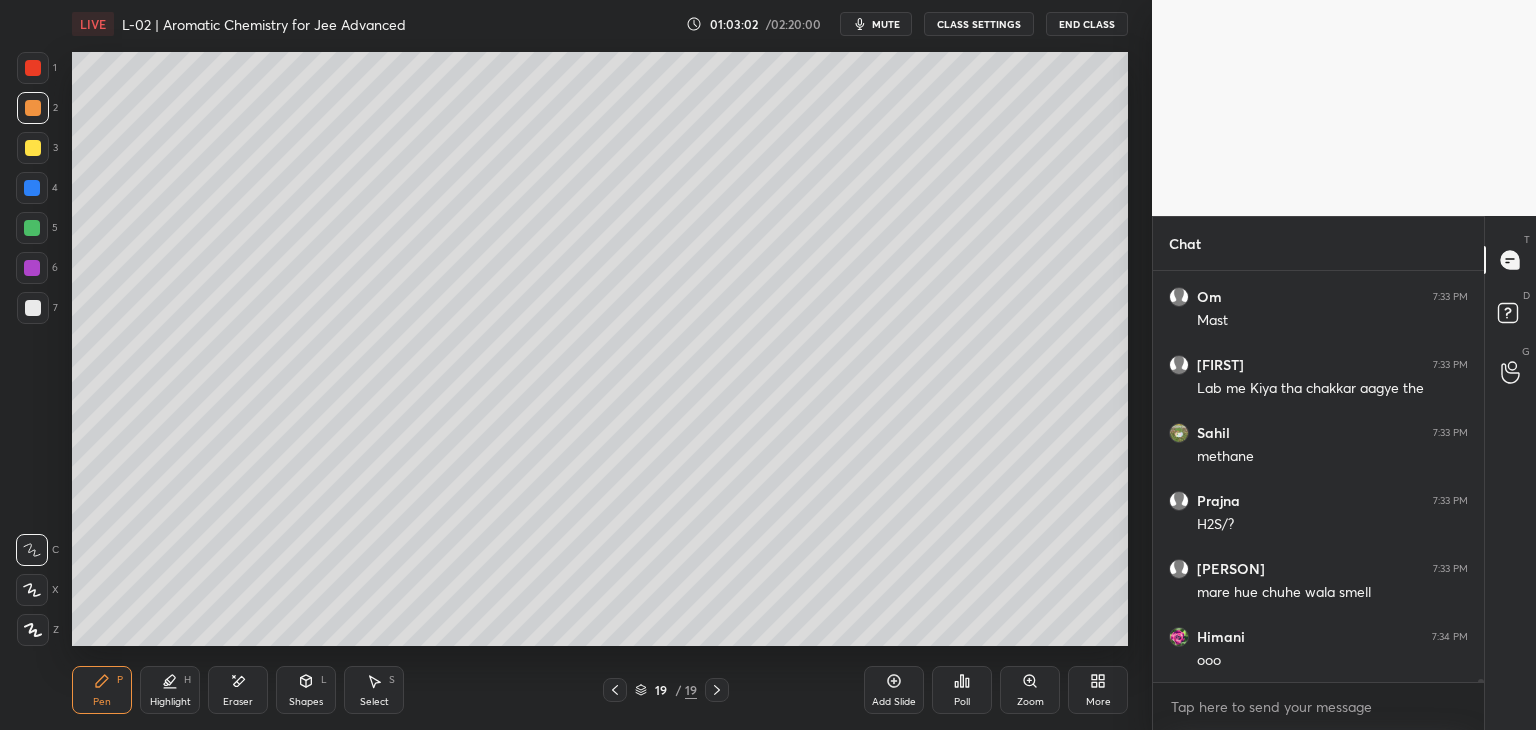 click at bounding box center (33, 68) 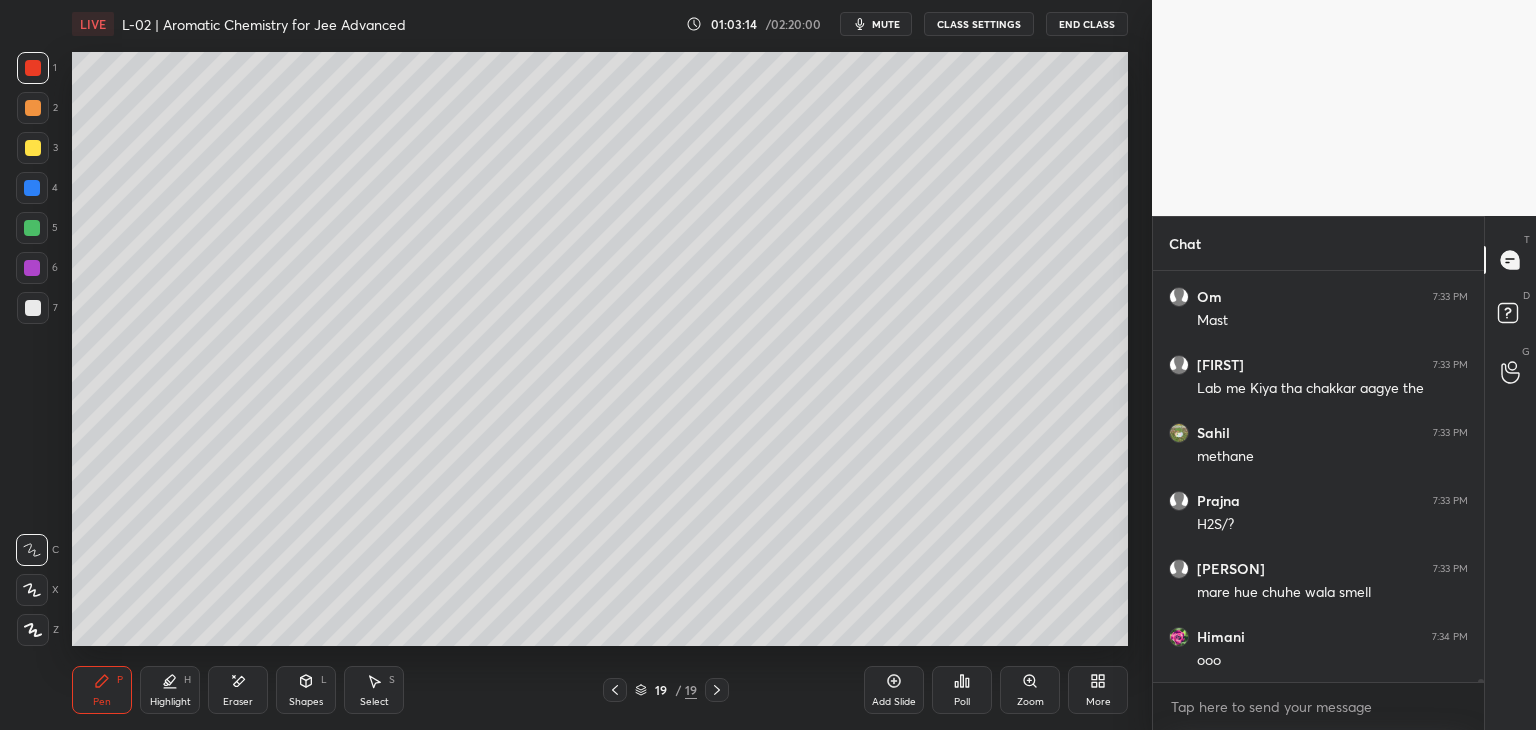 scroll, scrollTop: 53224, scrollLeft: 0, axis: vertical 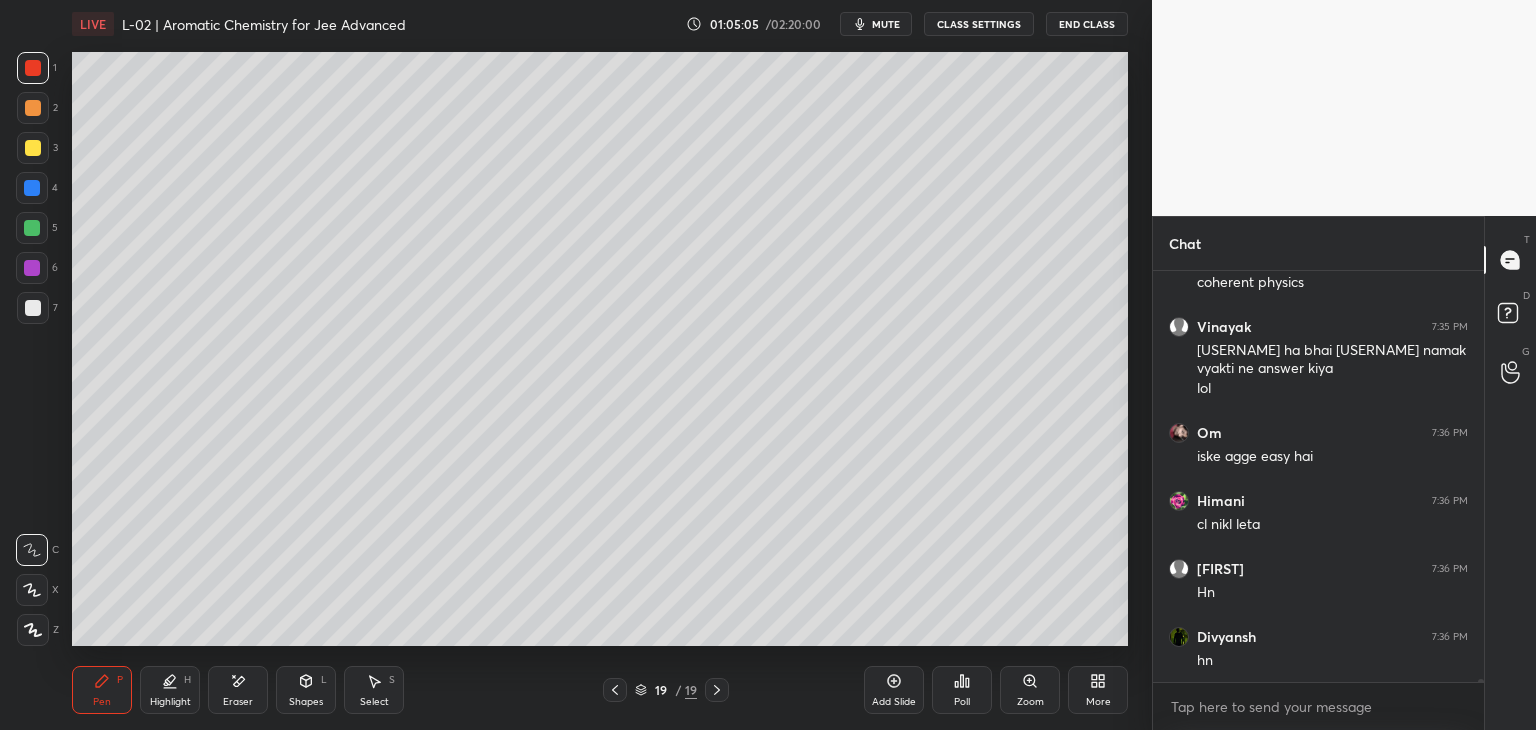 click on "Eraser" at bounding box center [238, 690] 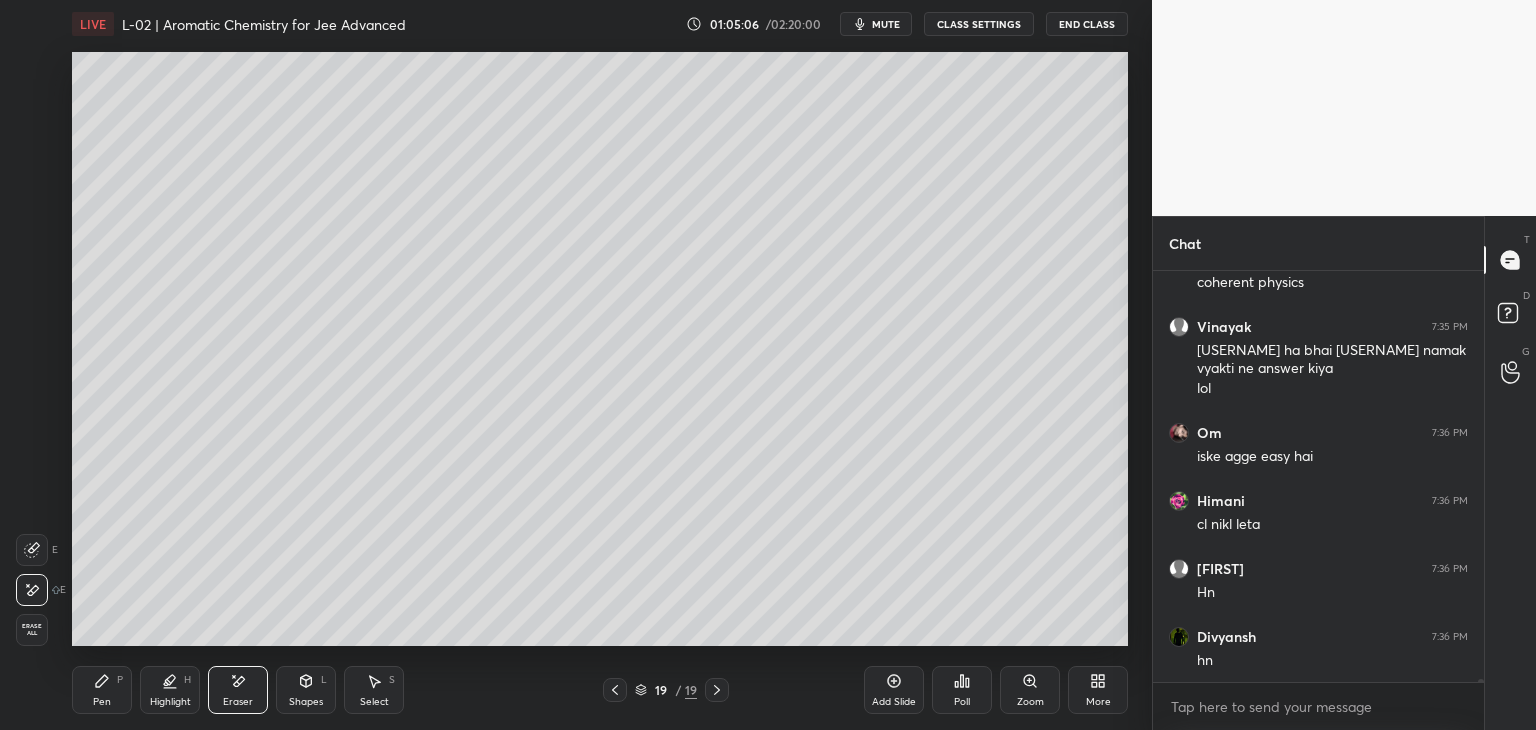 click on "Pen P" at bounding box center (102, 690) 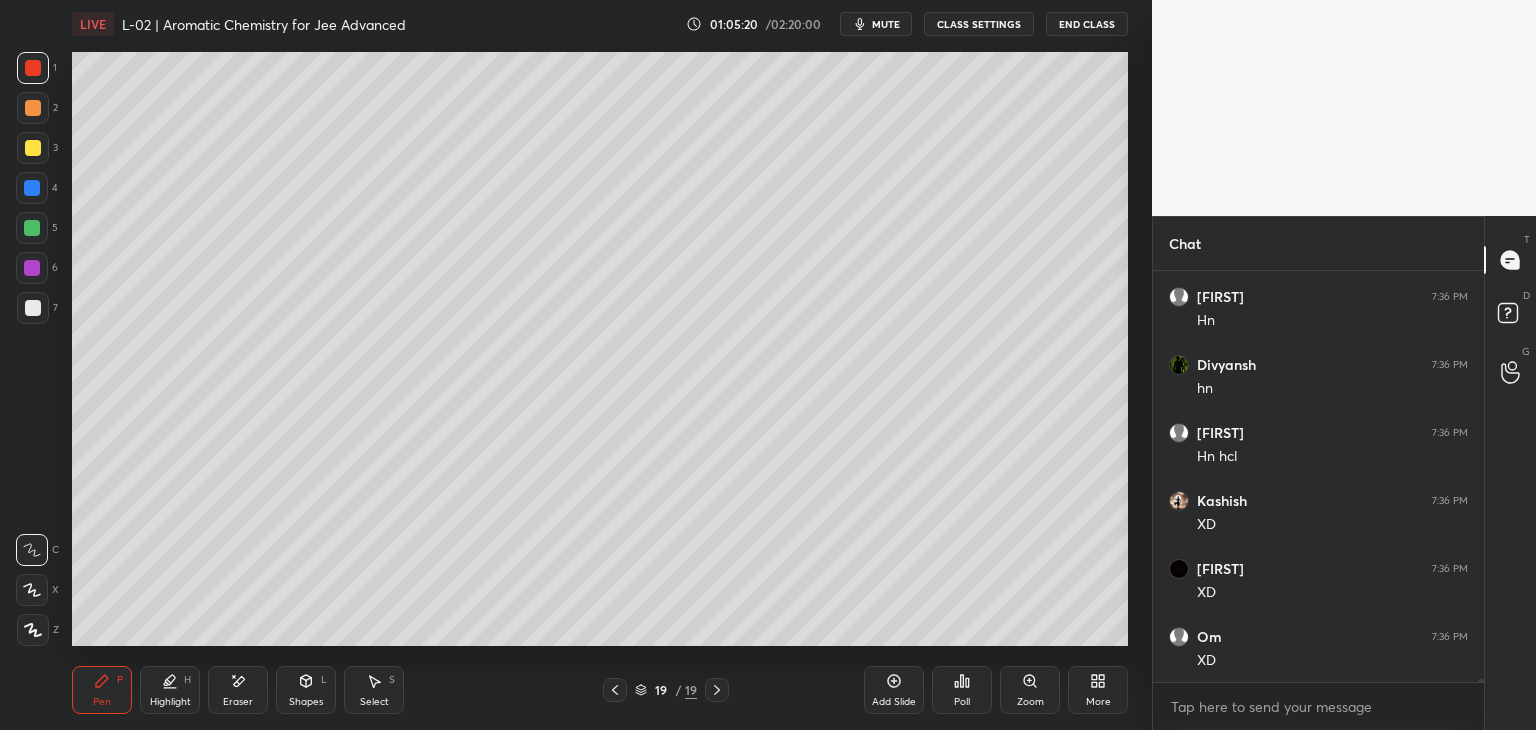 scroll, scrollTop: 54962, scrollLeft: 0, axis: vertical 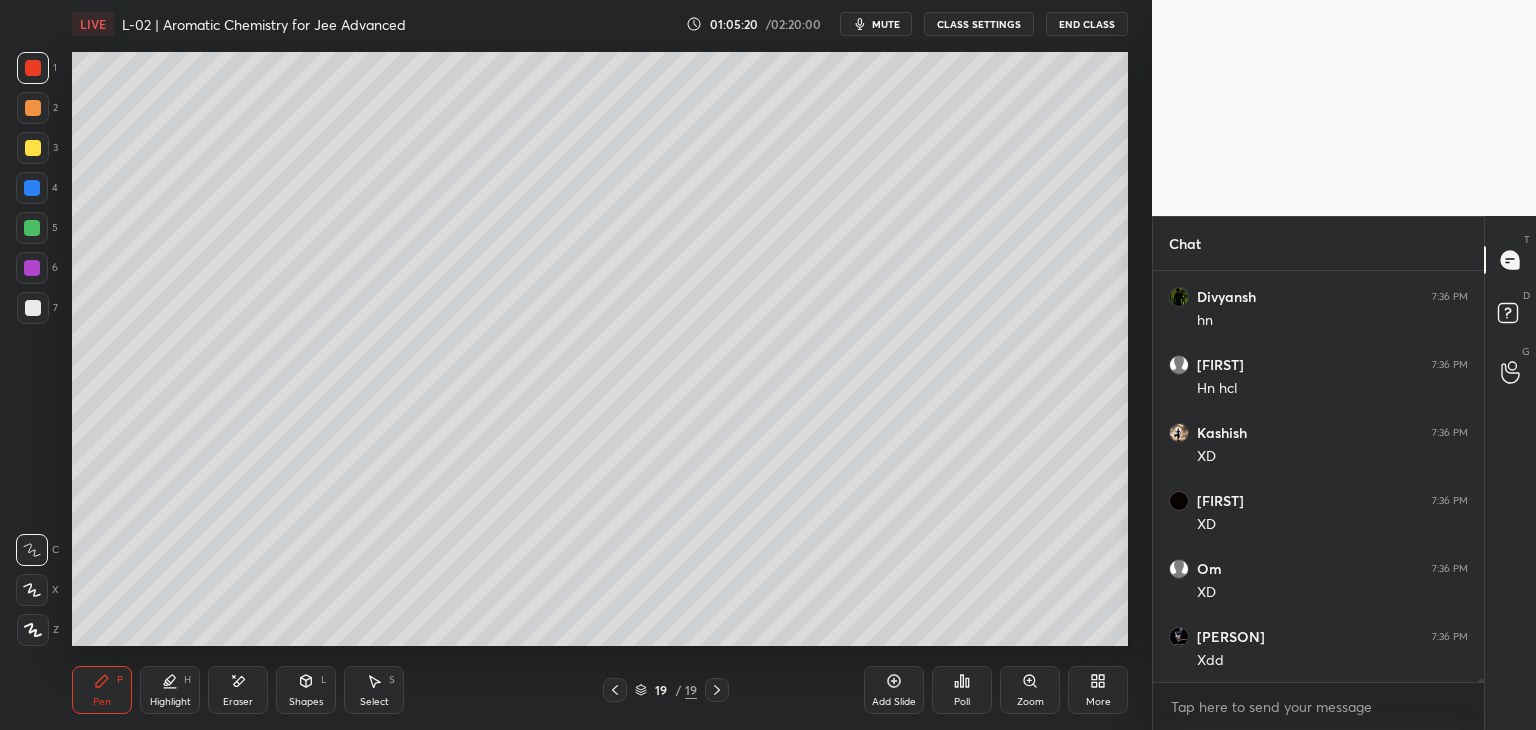 click at bounding box center [33, 108] 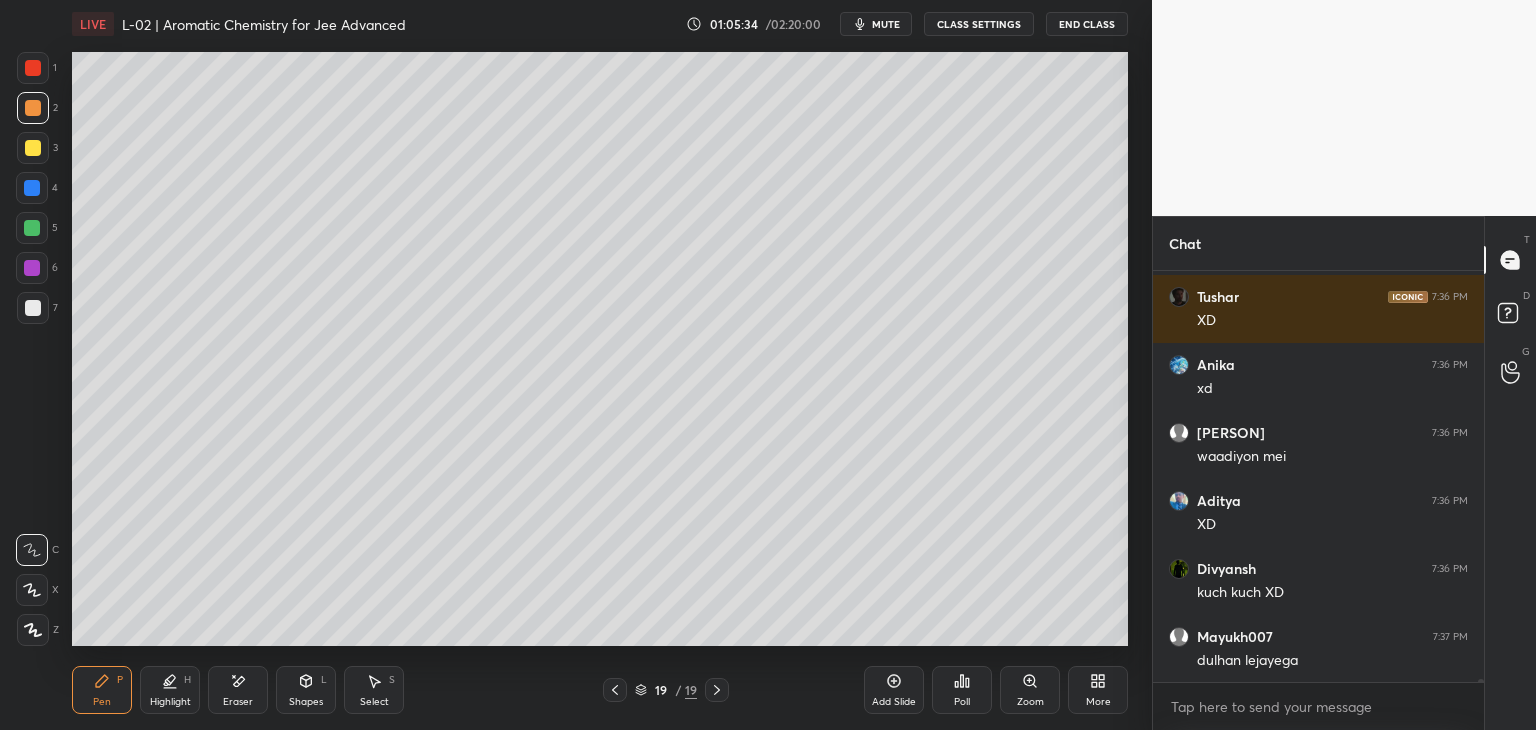 scroll, scrollTop: 55642, scrollLeft: 0, axis: vertical 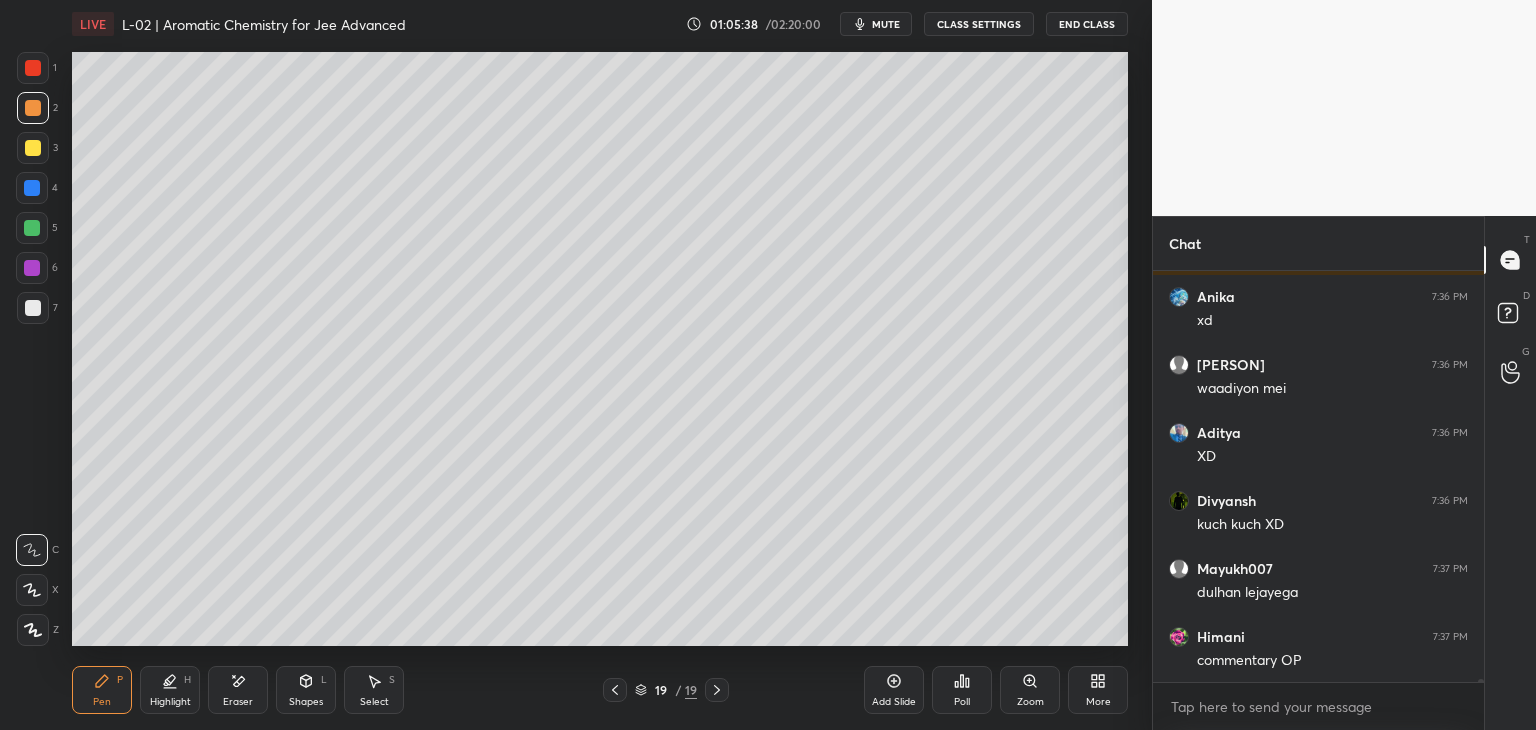 click 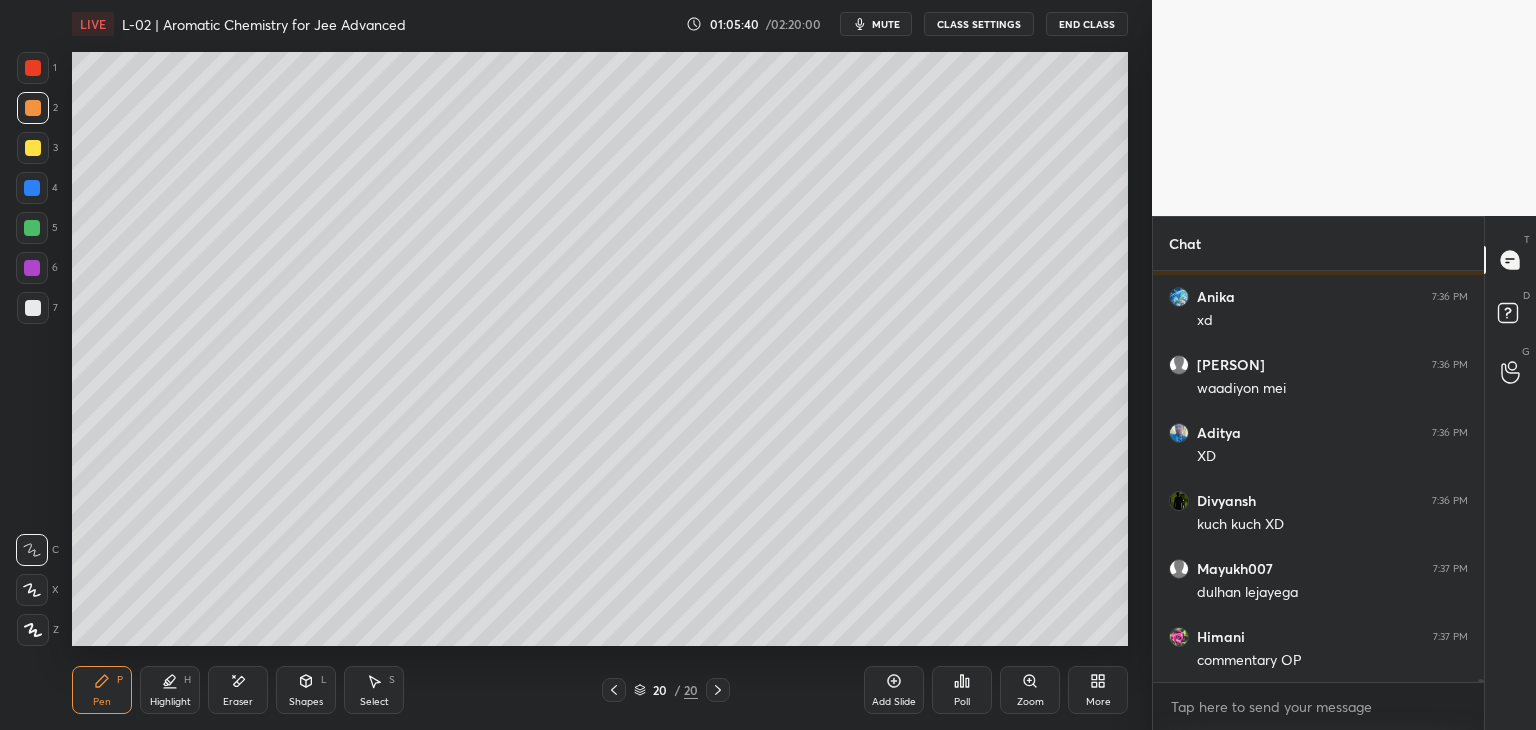 scroll, scrollTop: 55710, scrollLeft: 0, axis: vertical 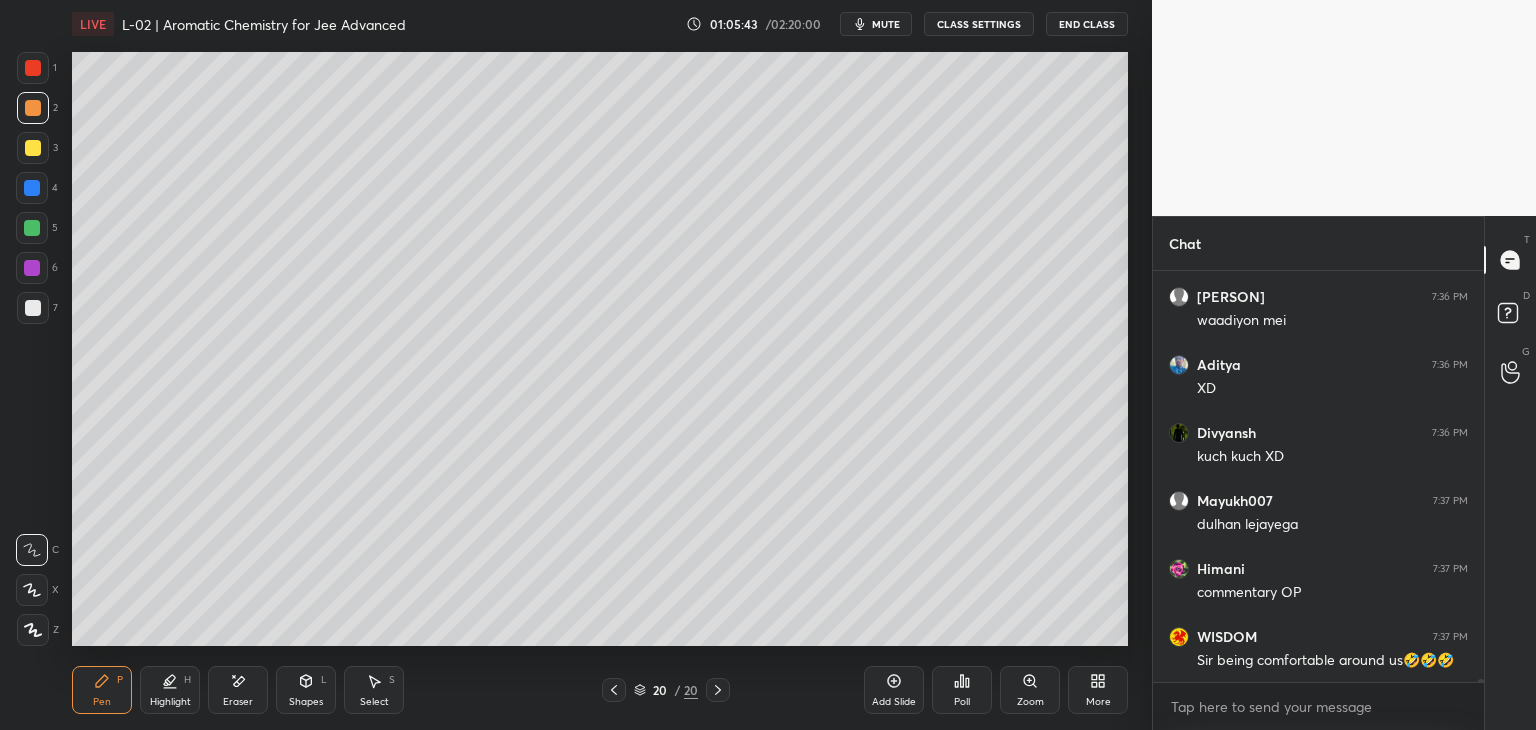 click 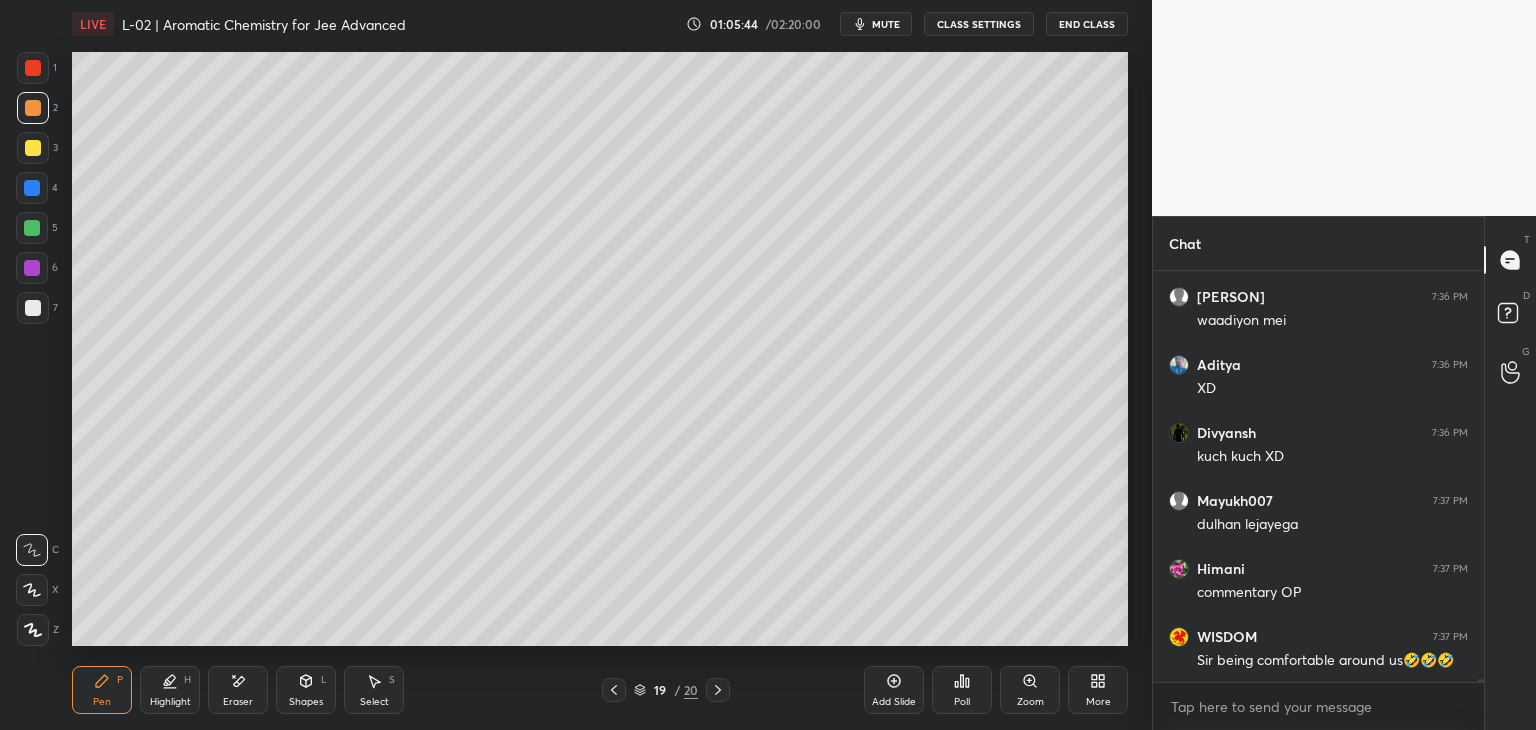 scroll, scrollTop: 55778, scrollLeft: 0, axis: vertical 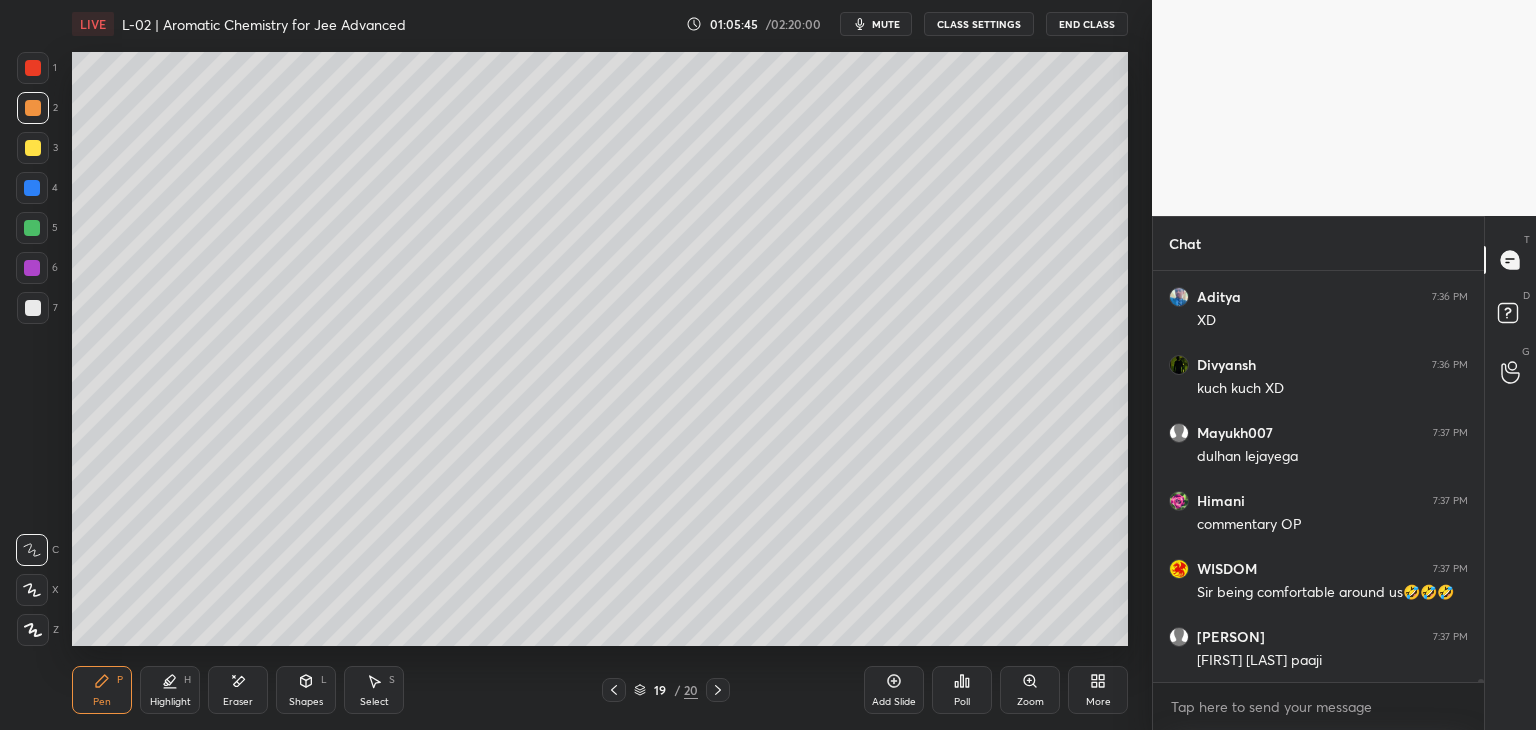 click 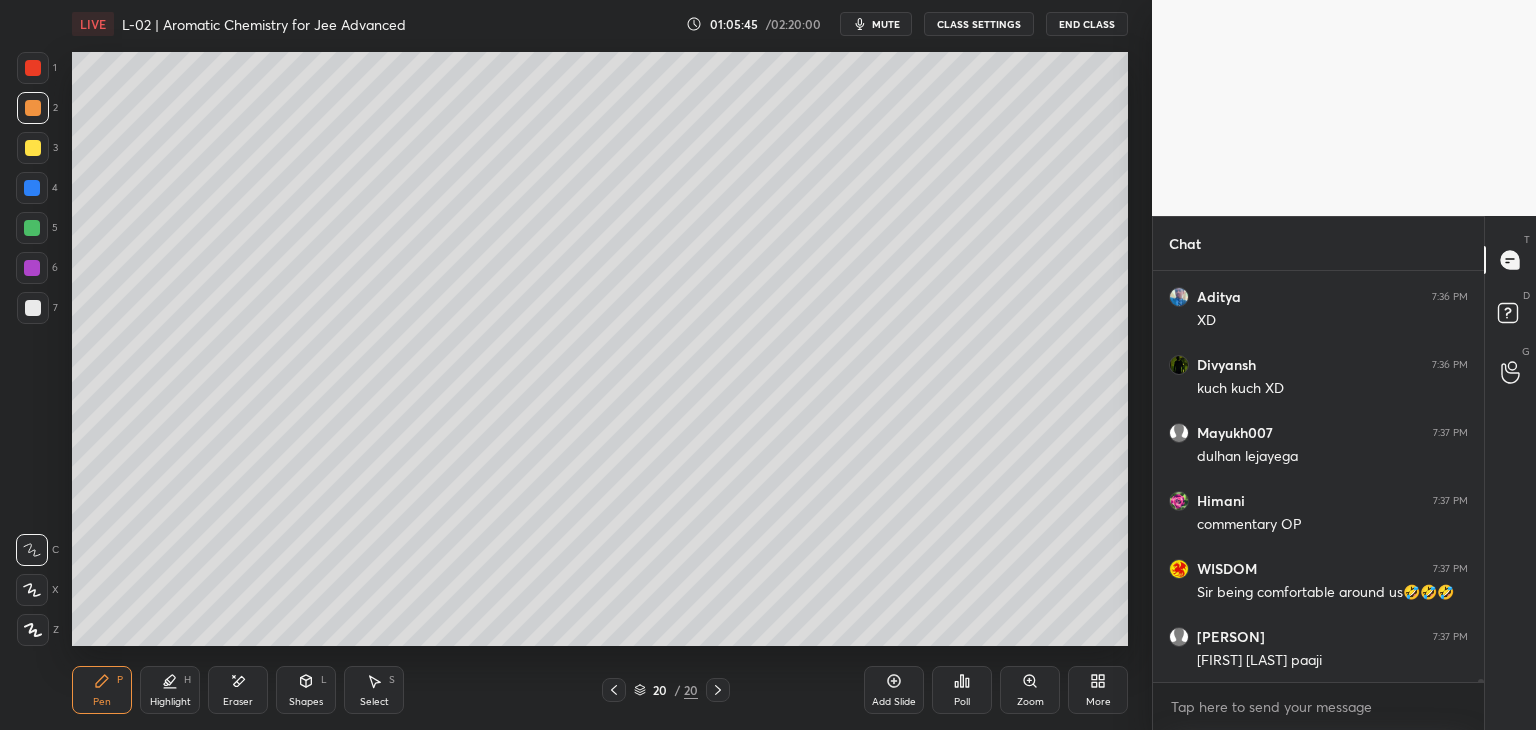 scroll, scrollTop: 55846, scrollLeft: 0, axis: vertical 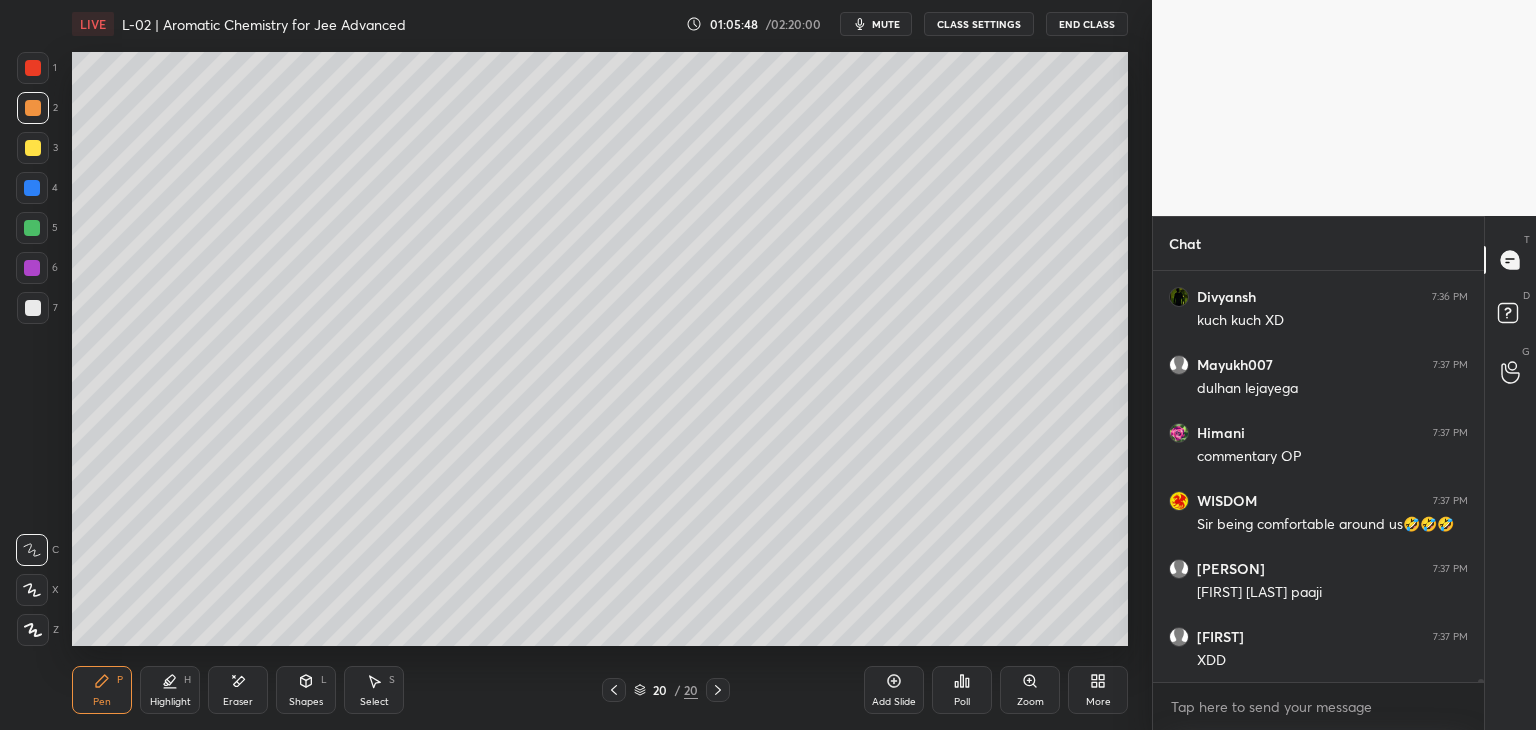 click 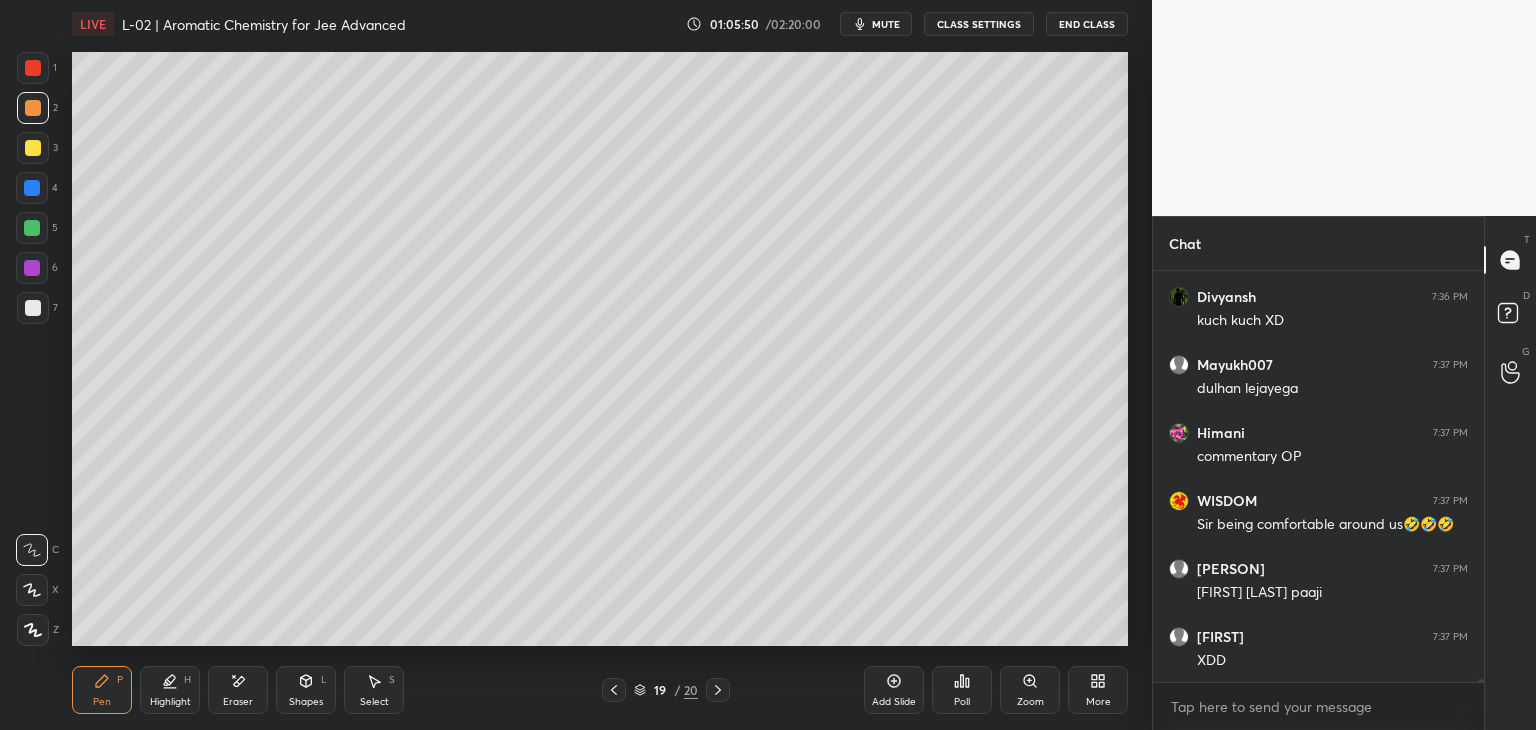 click 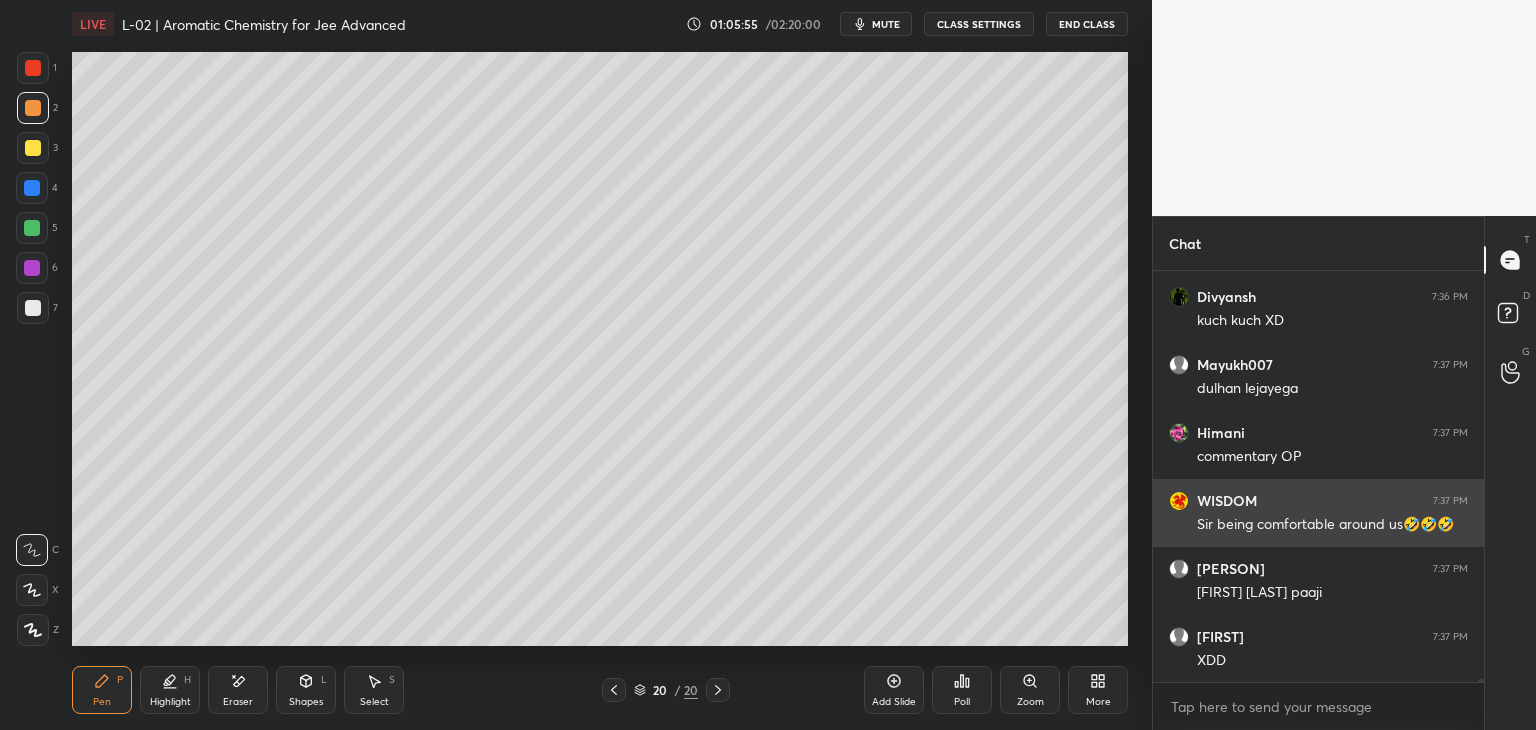 scroll, scrollTop: 55932, scrollLeft: 0, axis: vertical 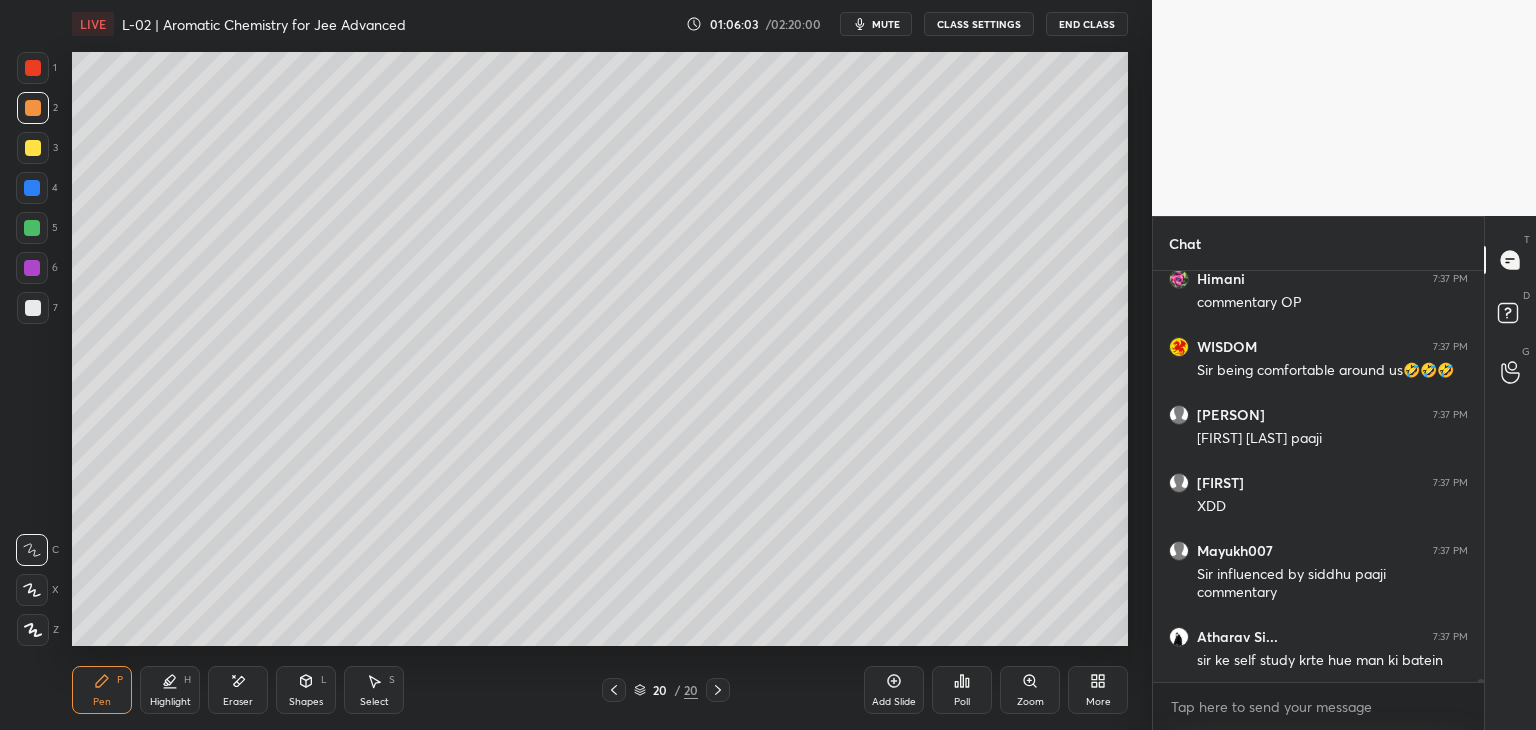 click 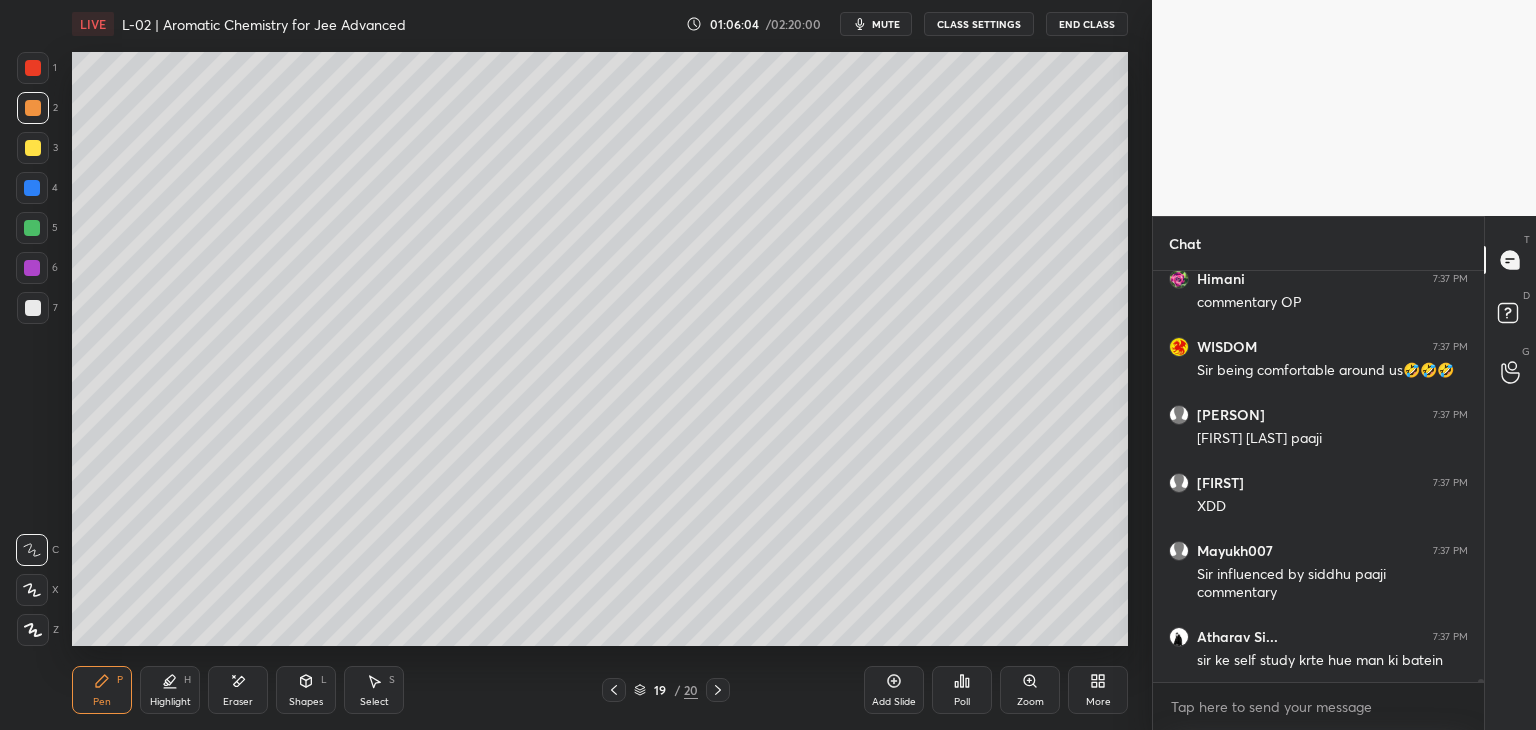 scroll, scrollTop: 56068, scrollLeft: 0, axis: vertical 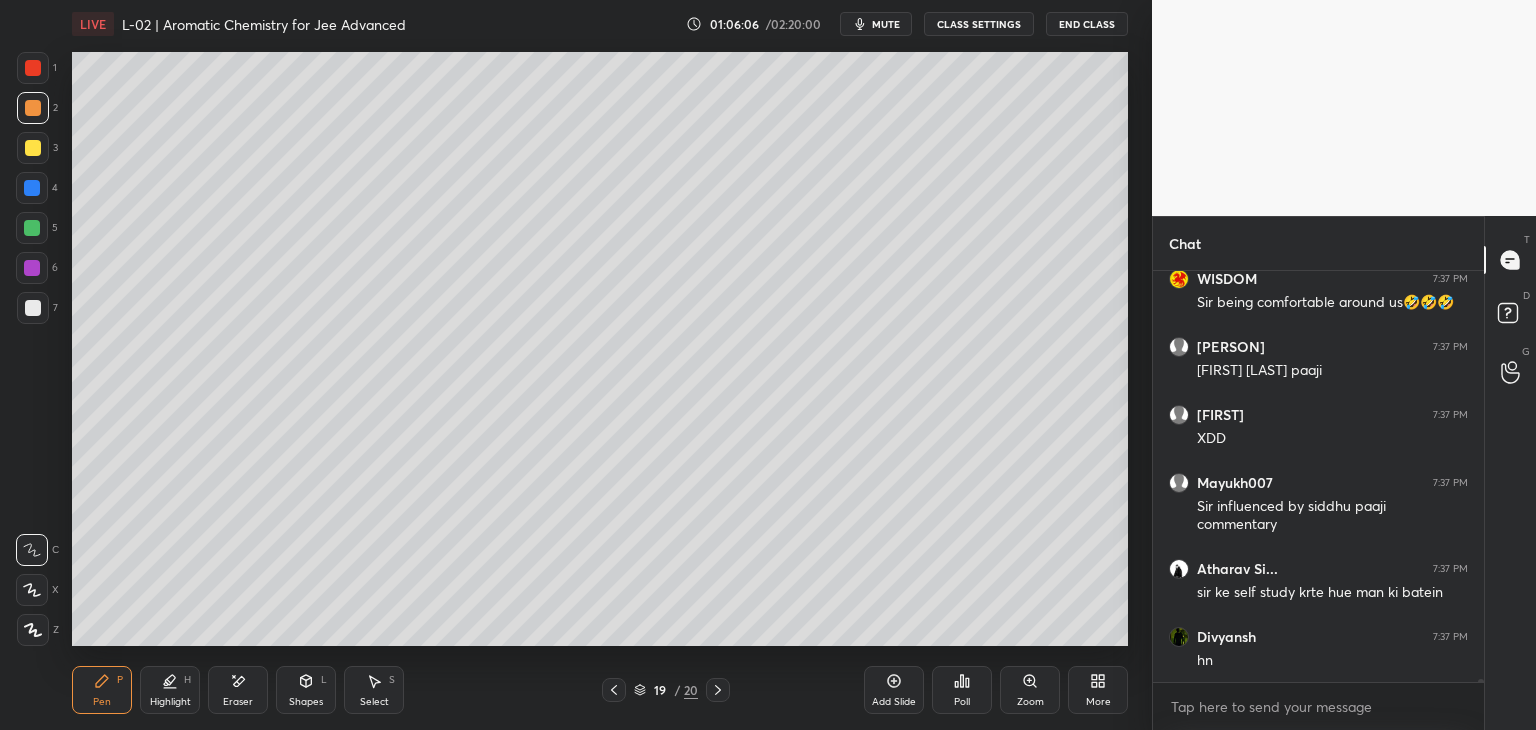 click 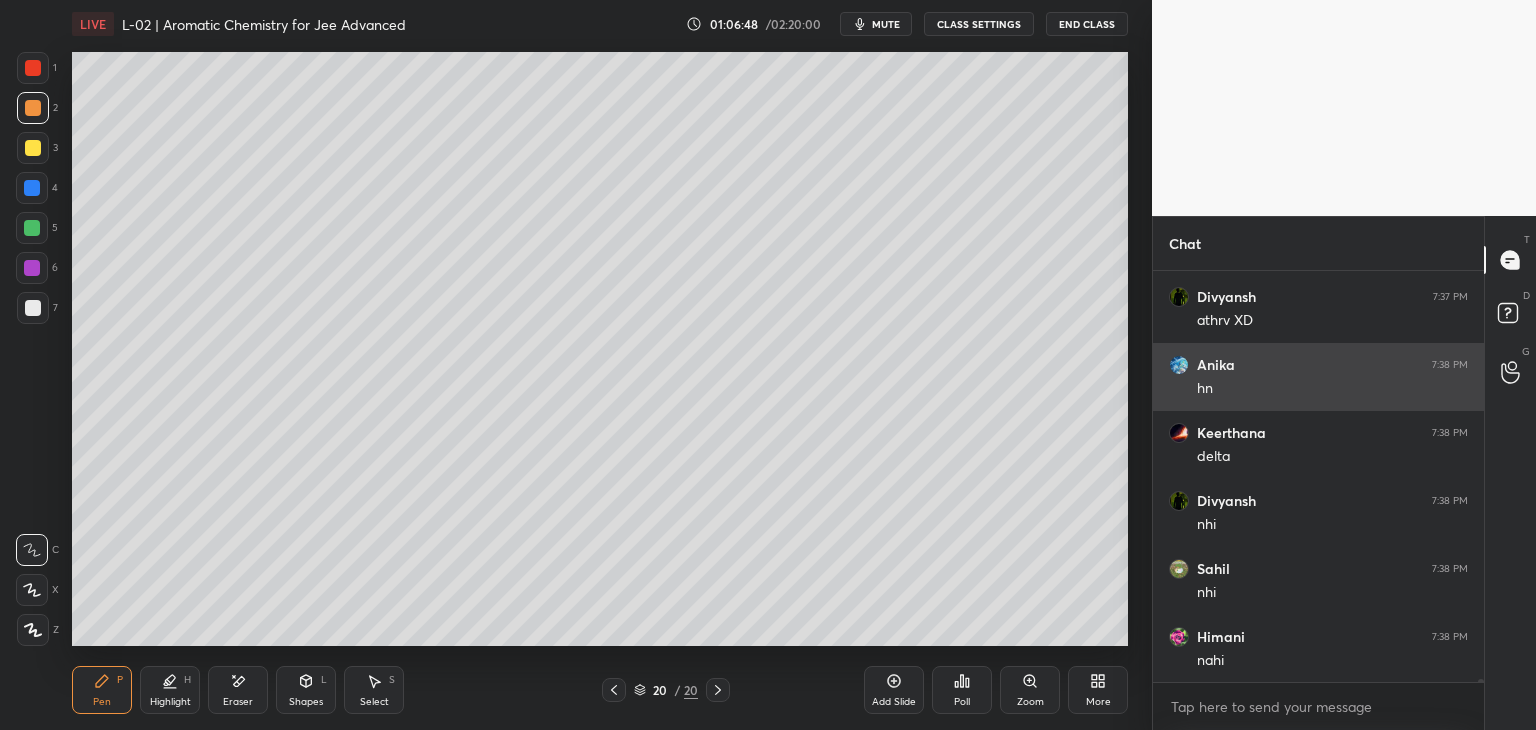 scroll, scrollTop: 56902, scrollLeft: 0, axis: vertical 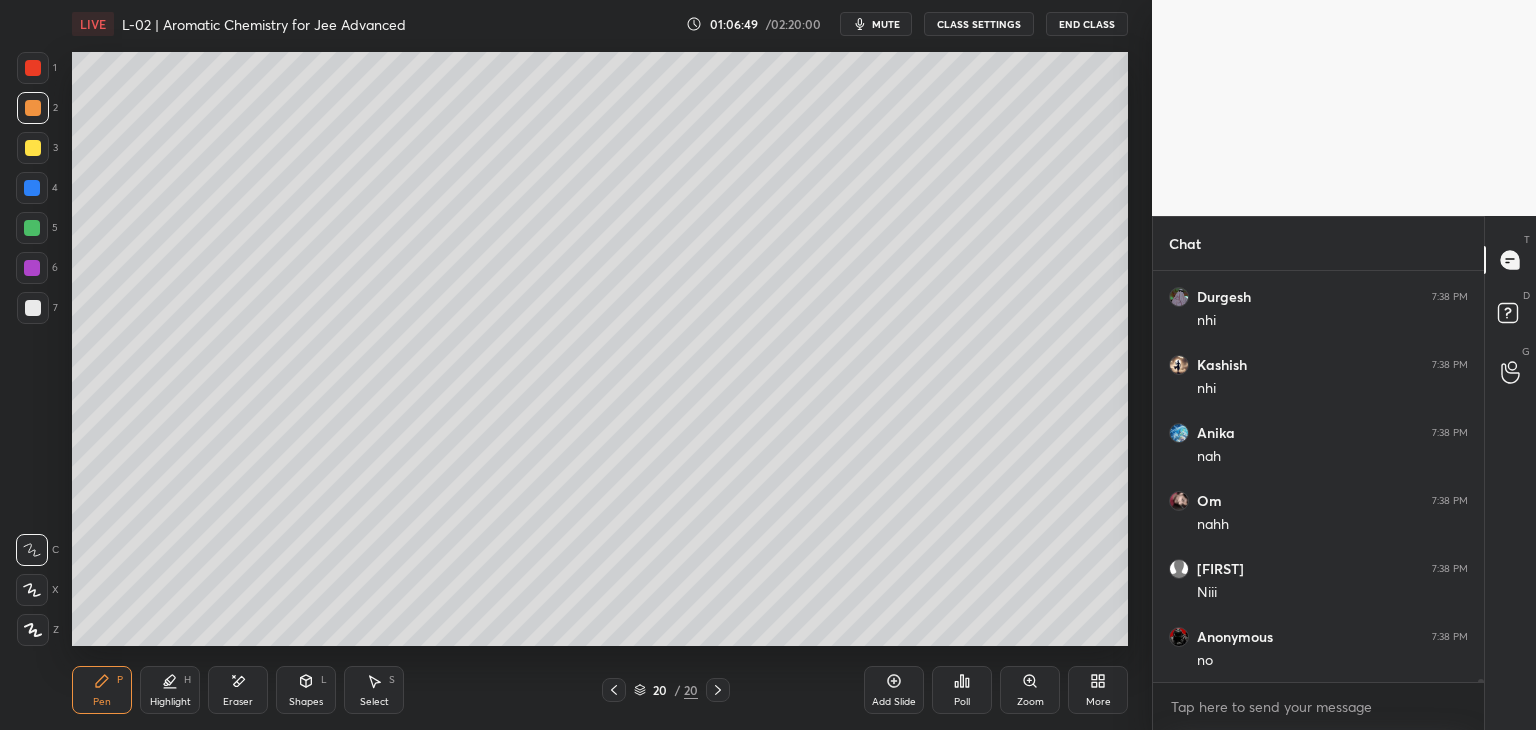 click at bounding box center (33, 68) 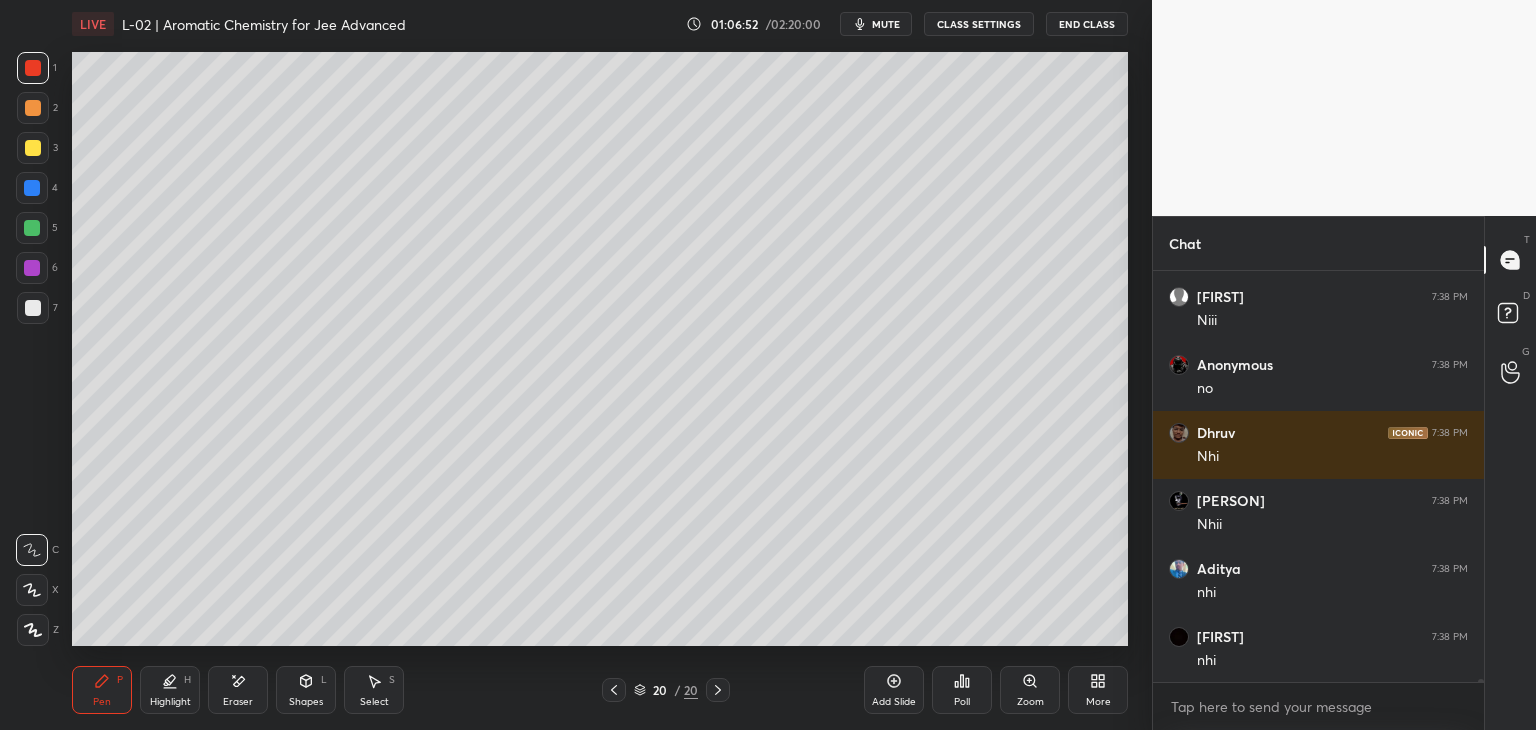 scroll, scrollTop: 57446, scrollLeft: 0, axis: vertical 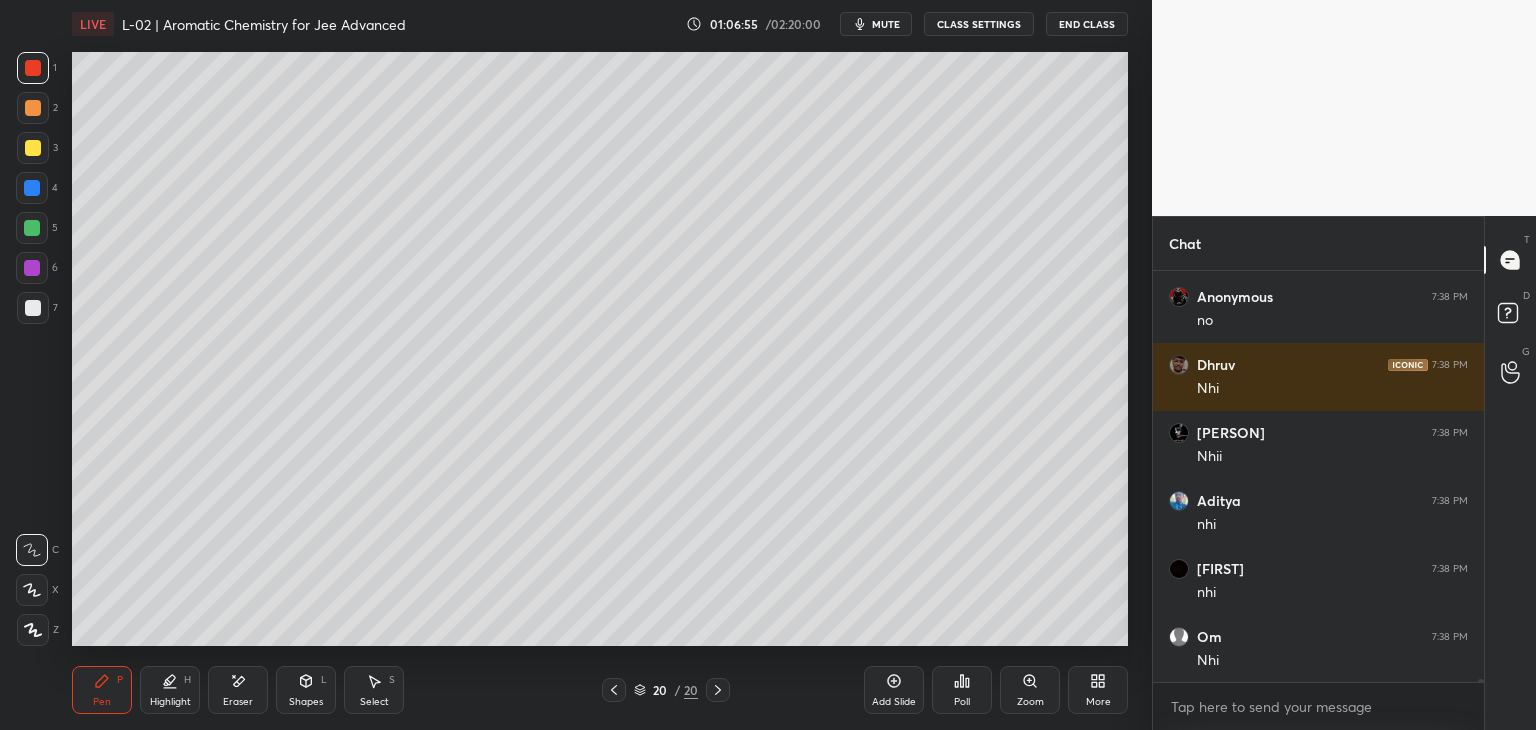 click 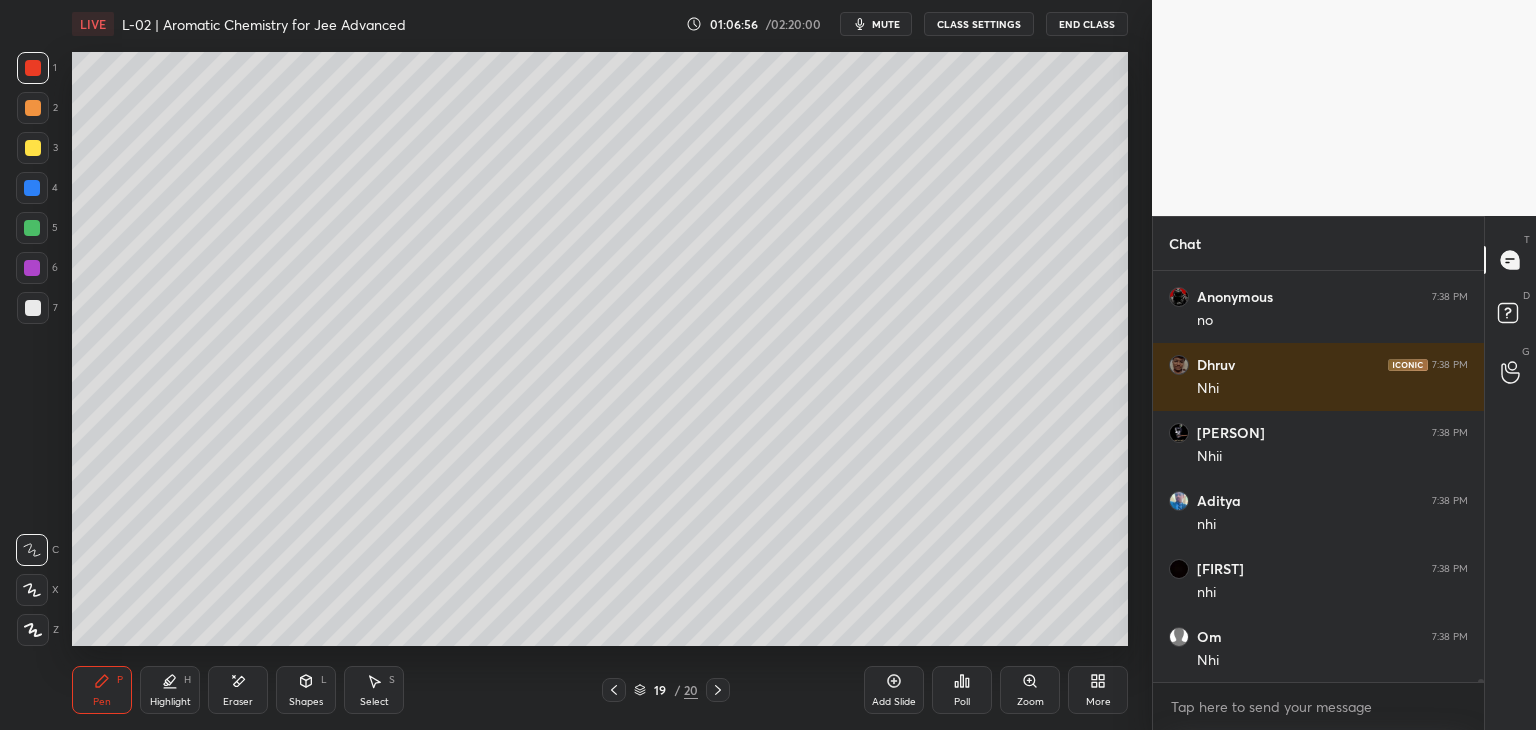 click 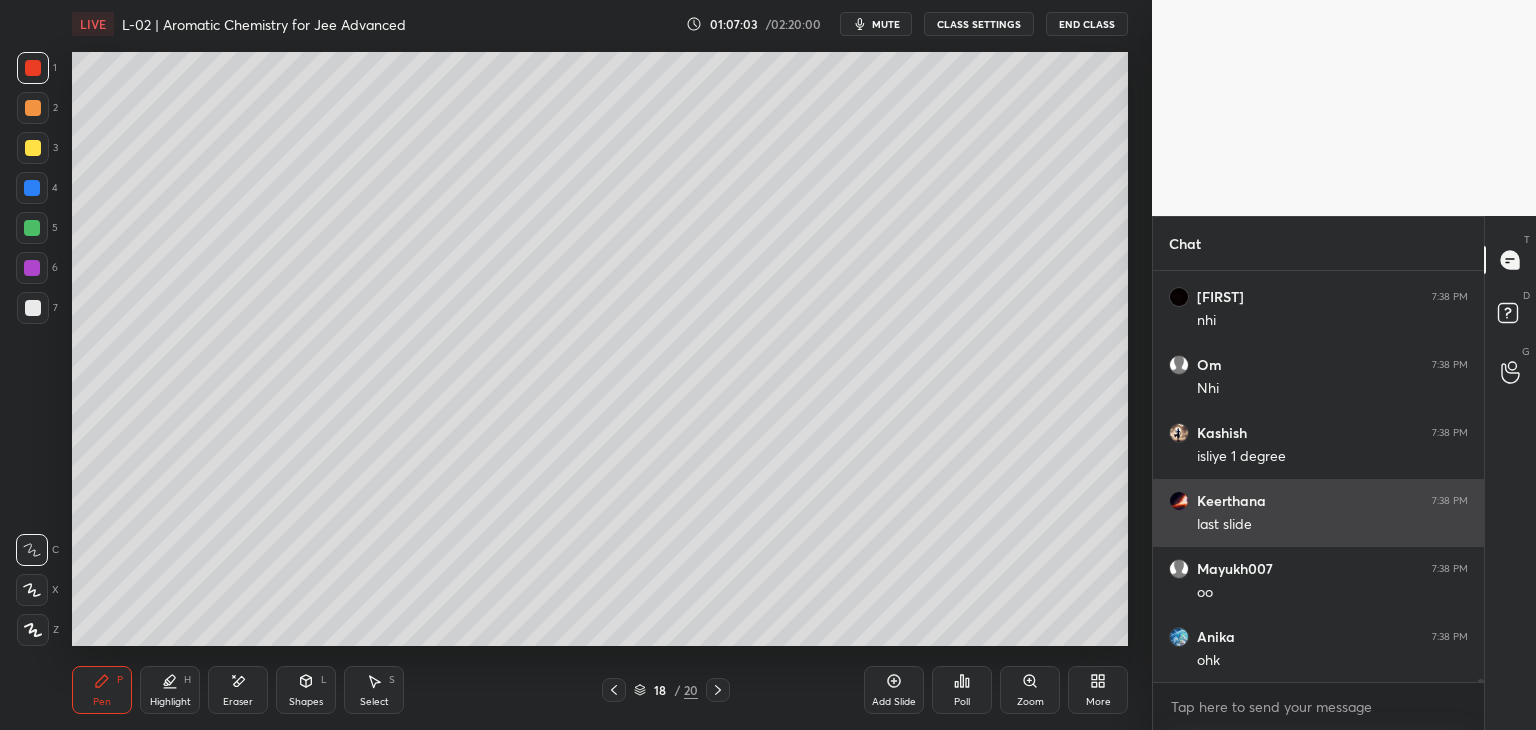 scroll, scrollTop: 57854, scrollLeft: 0, axis: vertical 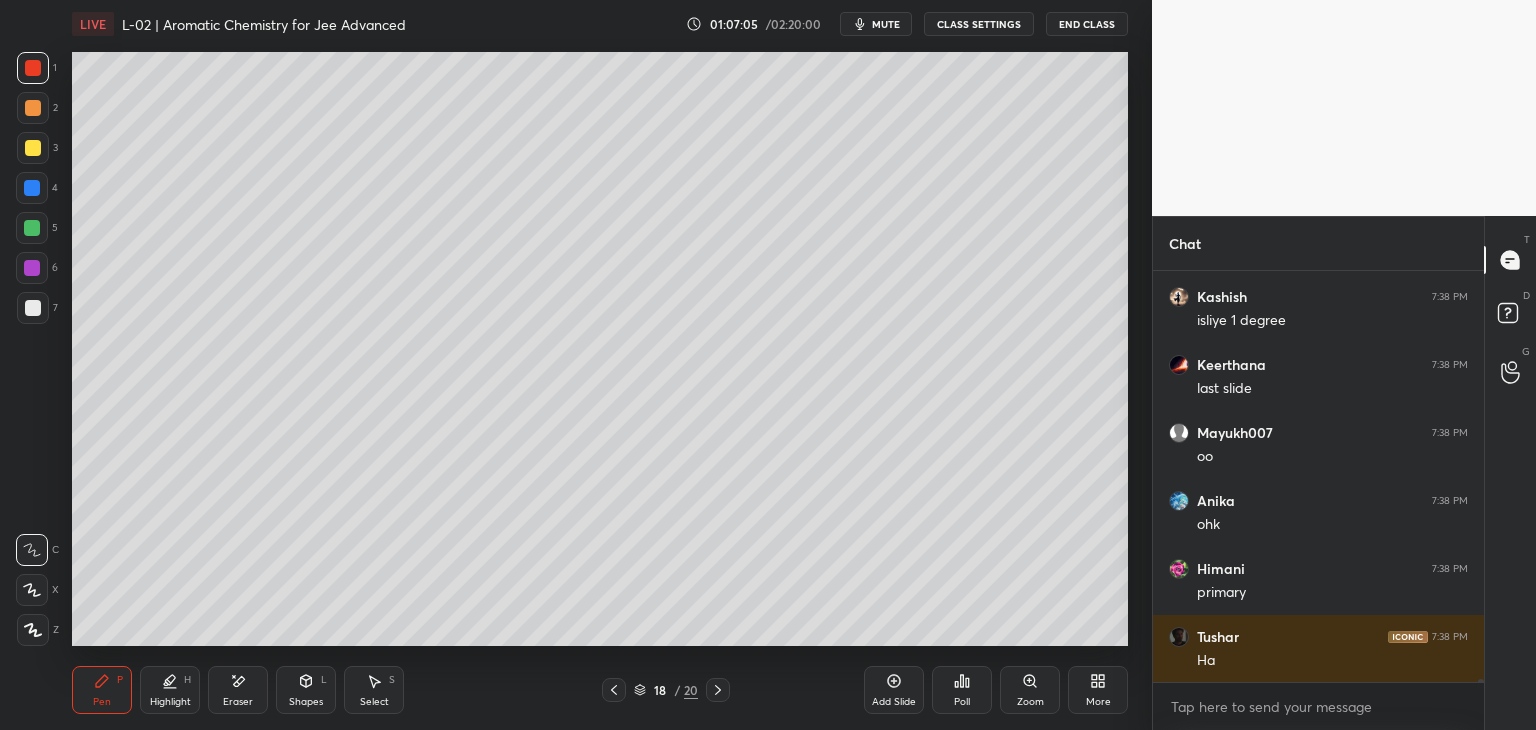 click 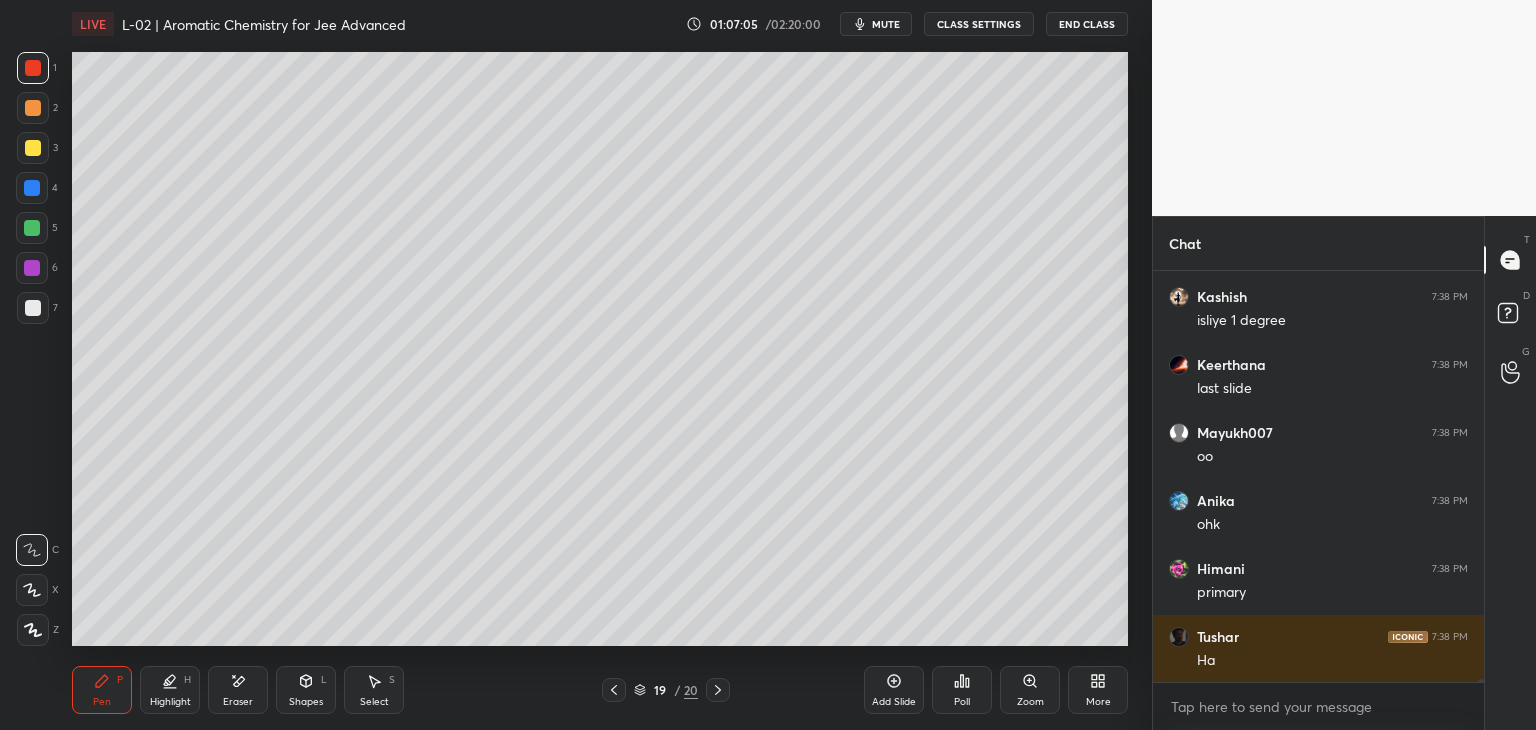 click 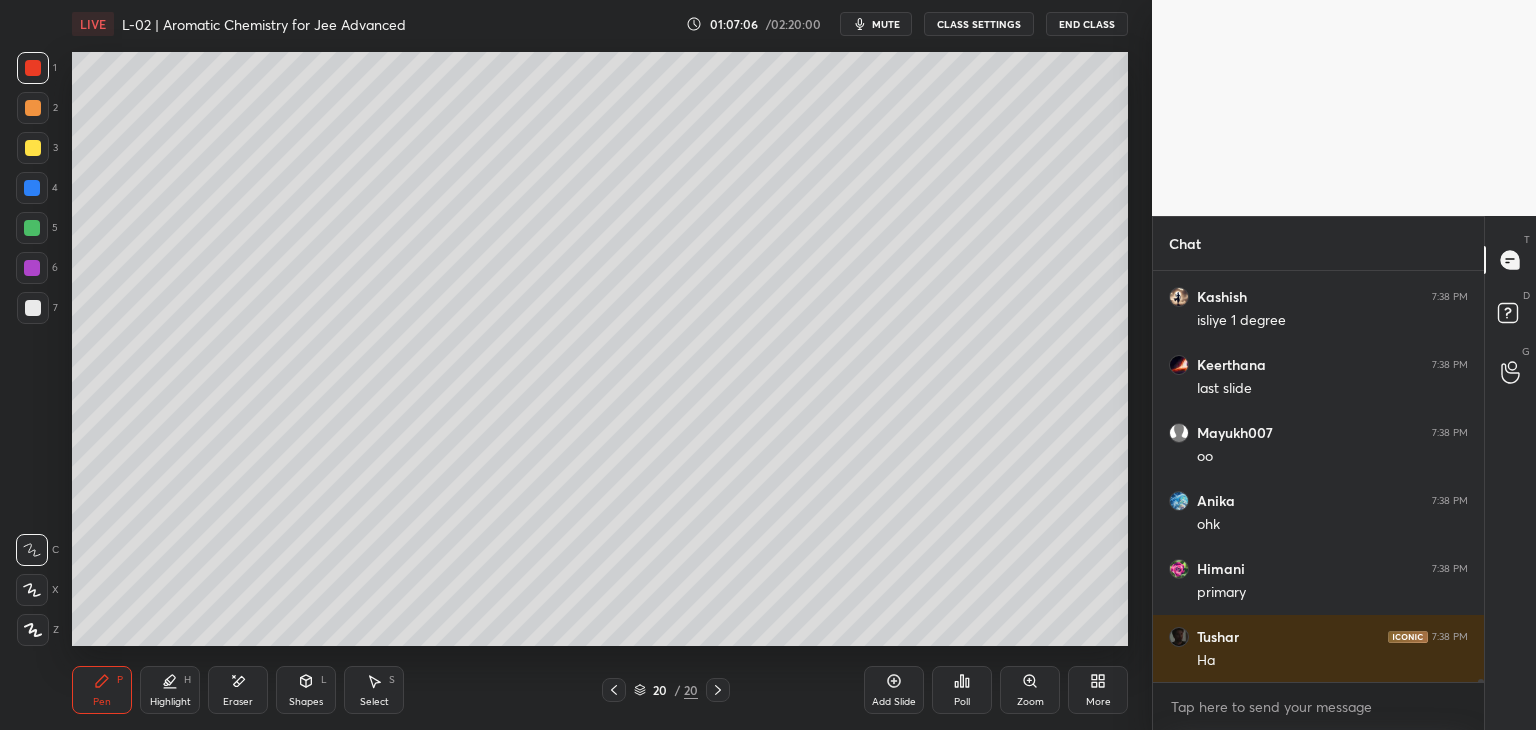 click 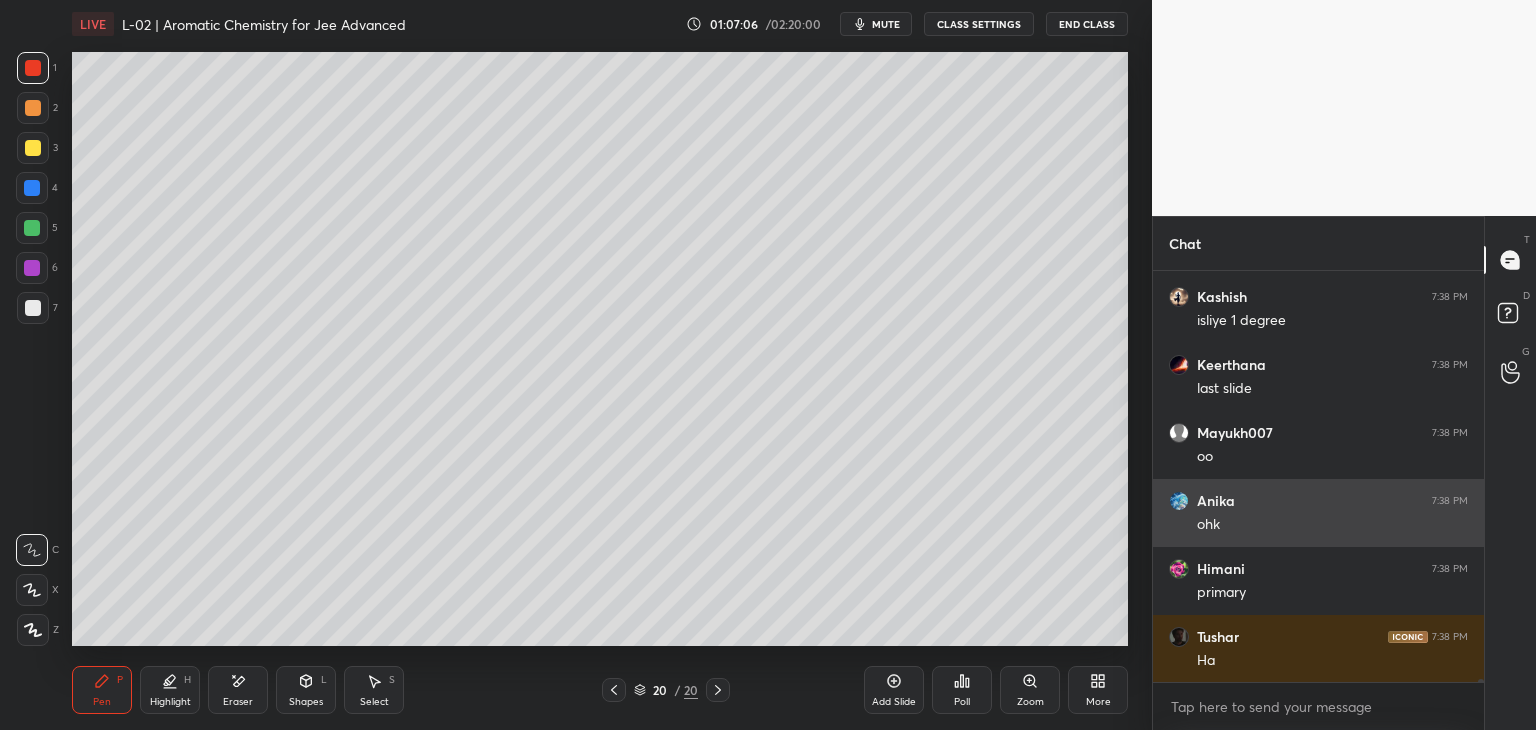 click 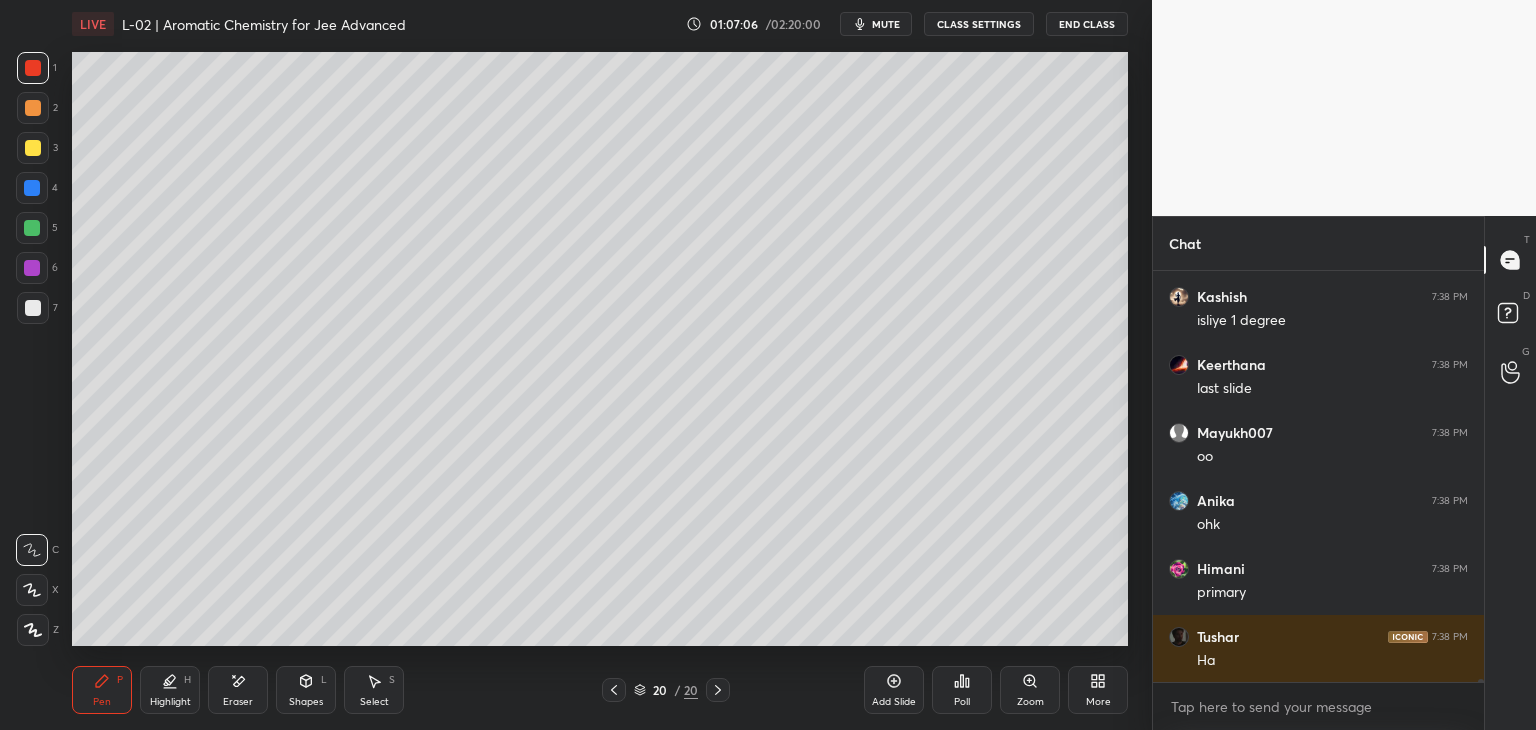 click on "Add Slide" at bounding box center [894, 690] 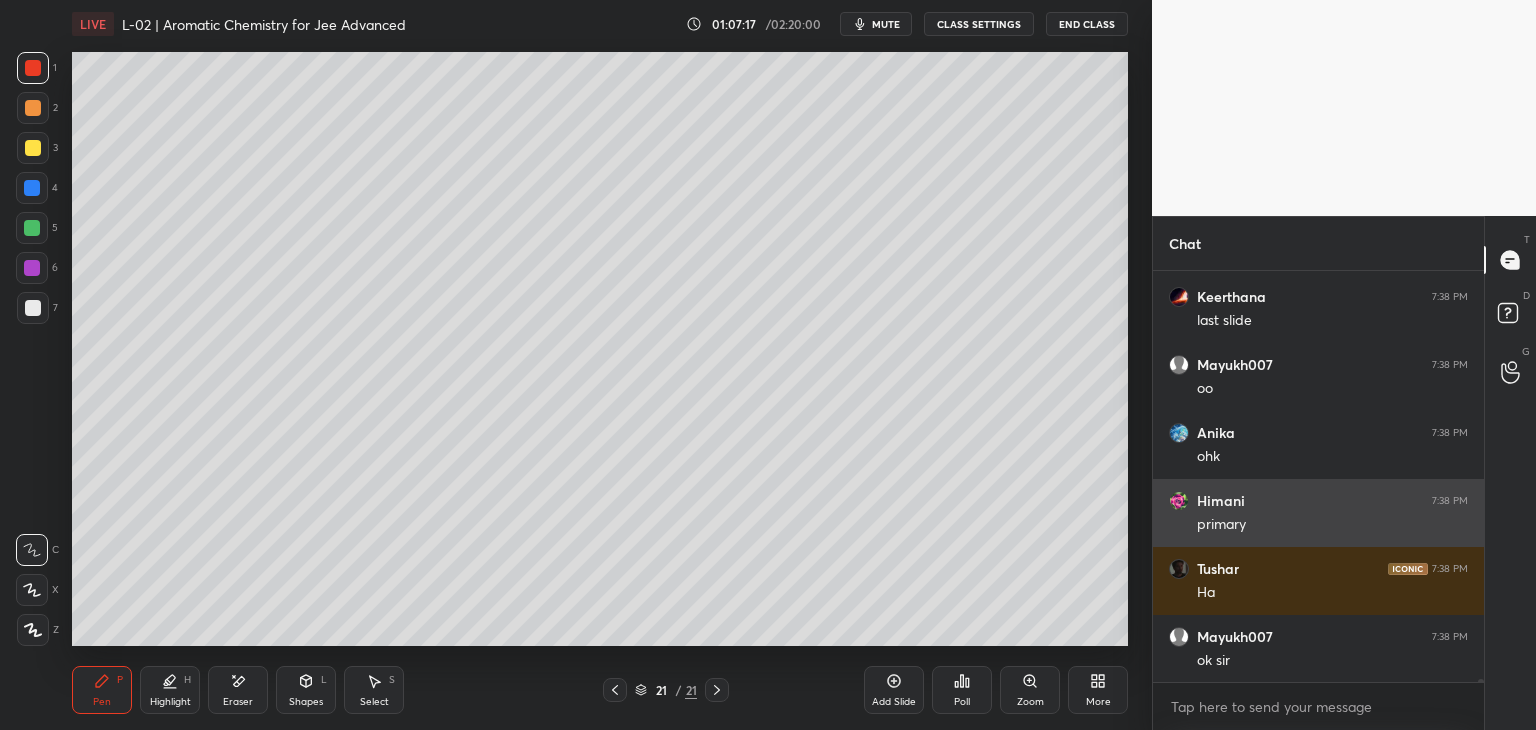 scroll, scrollTop: 57990, scrollLeft: 0, axis: vertical 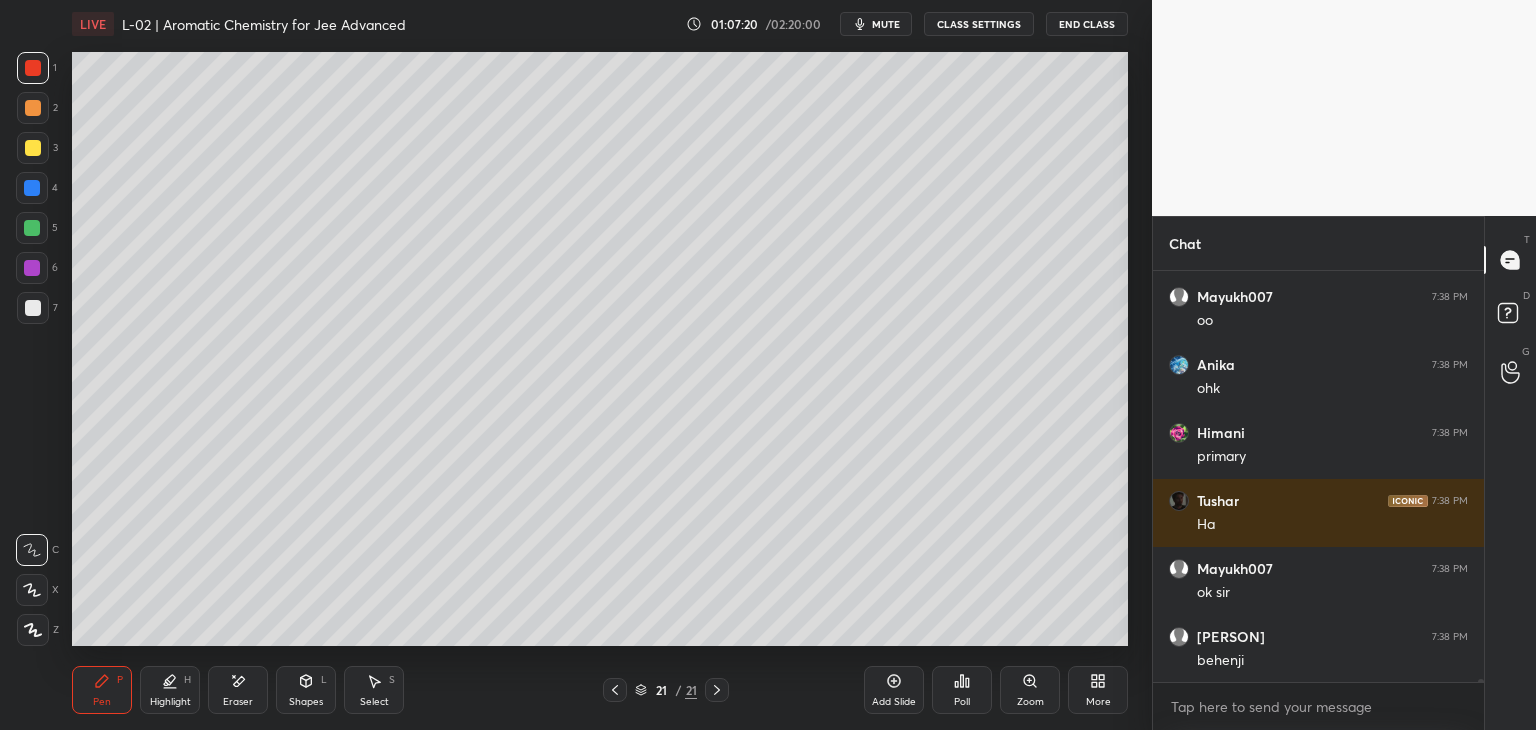 click at bounding box center (33, 108) 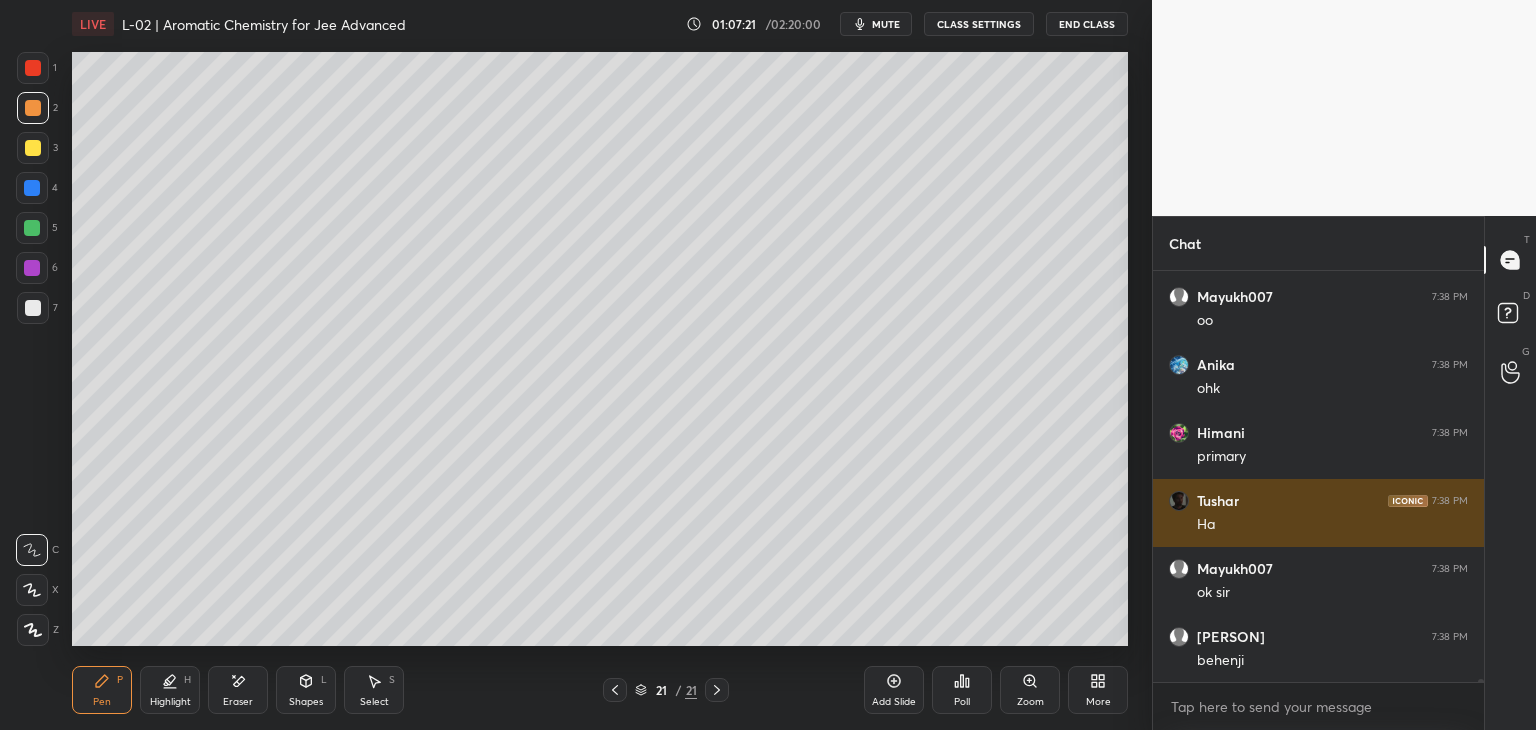 click at bounding box center [33, 68] 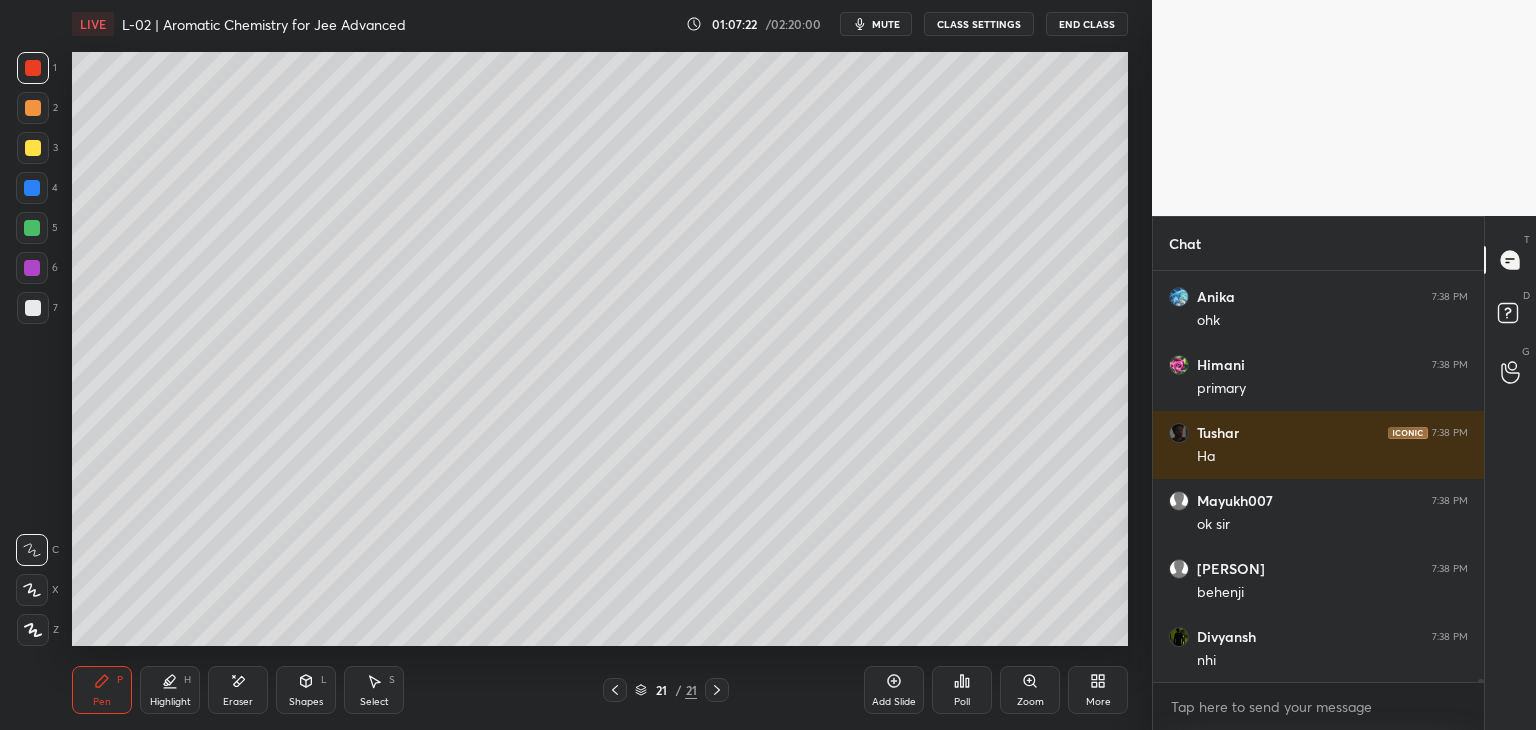 click at bounding box center (32, 188) 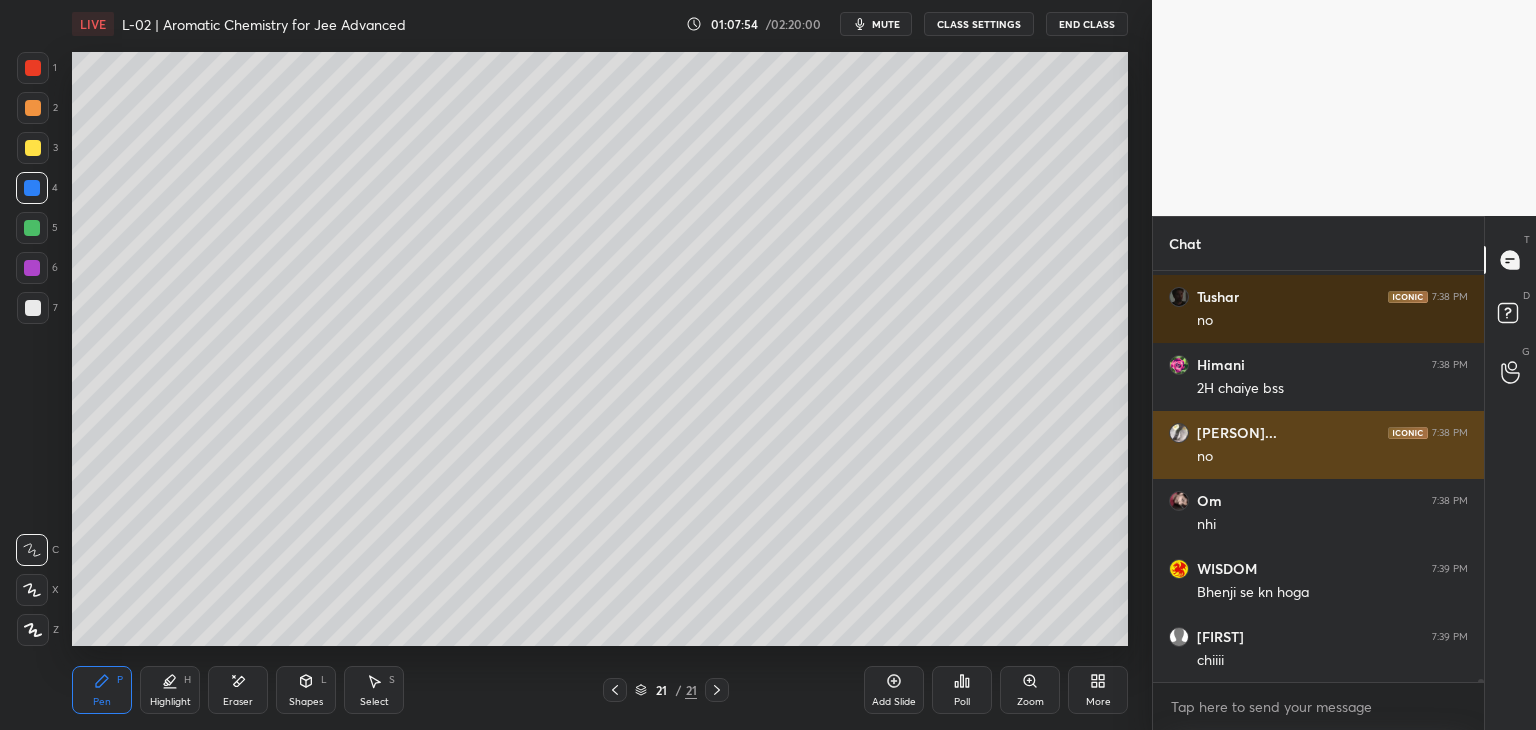 scroll, scrollTop: 58806, scrollLeft: 0, axis: vertical 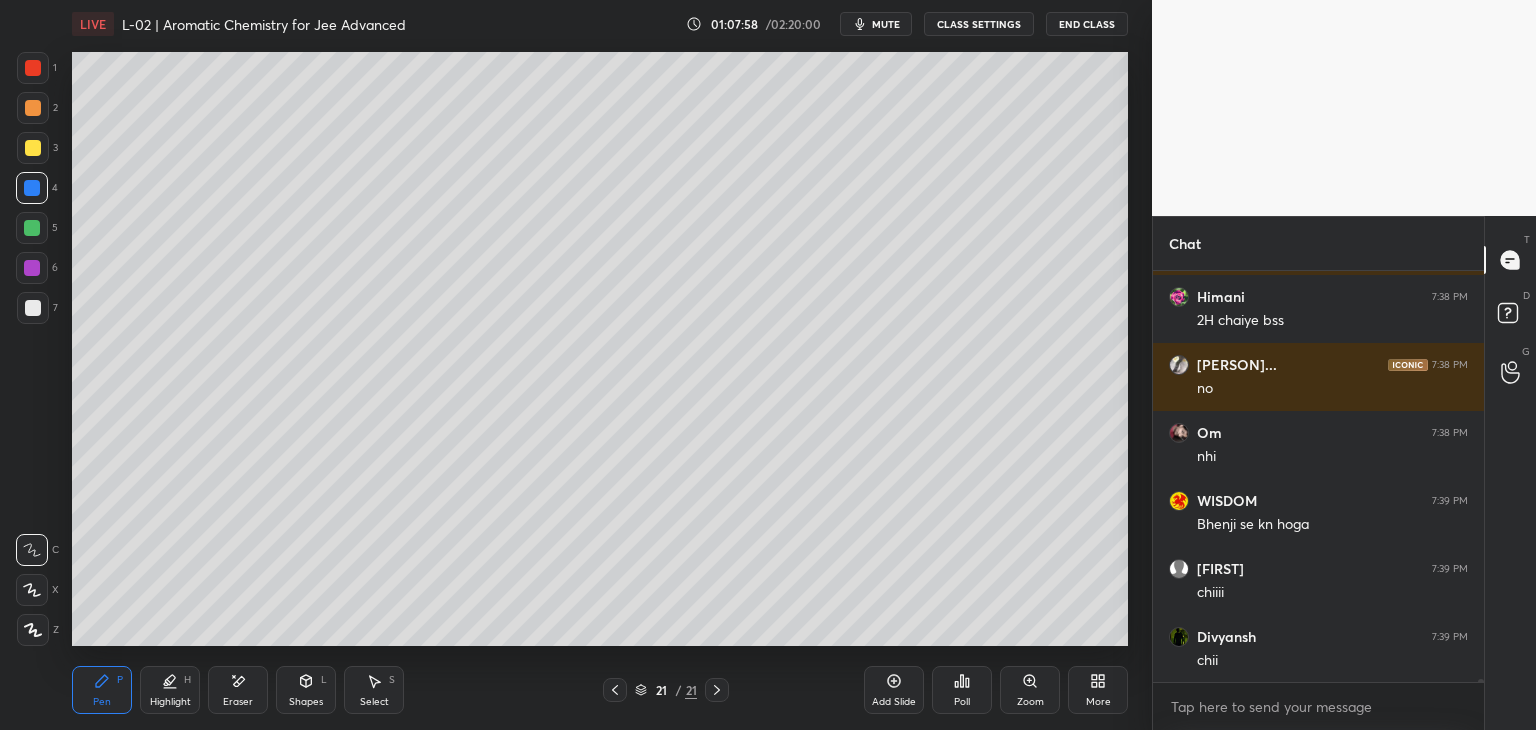 click 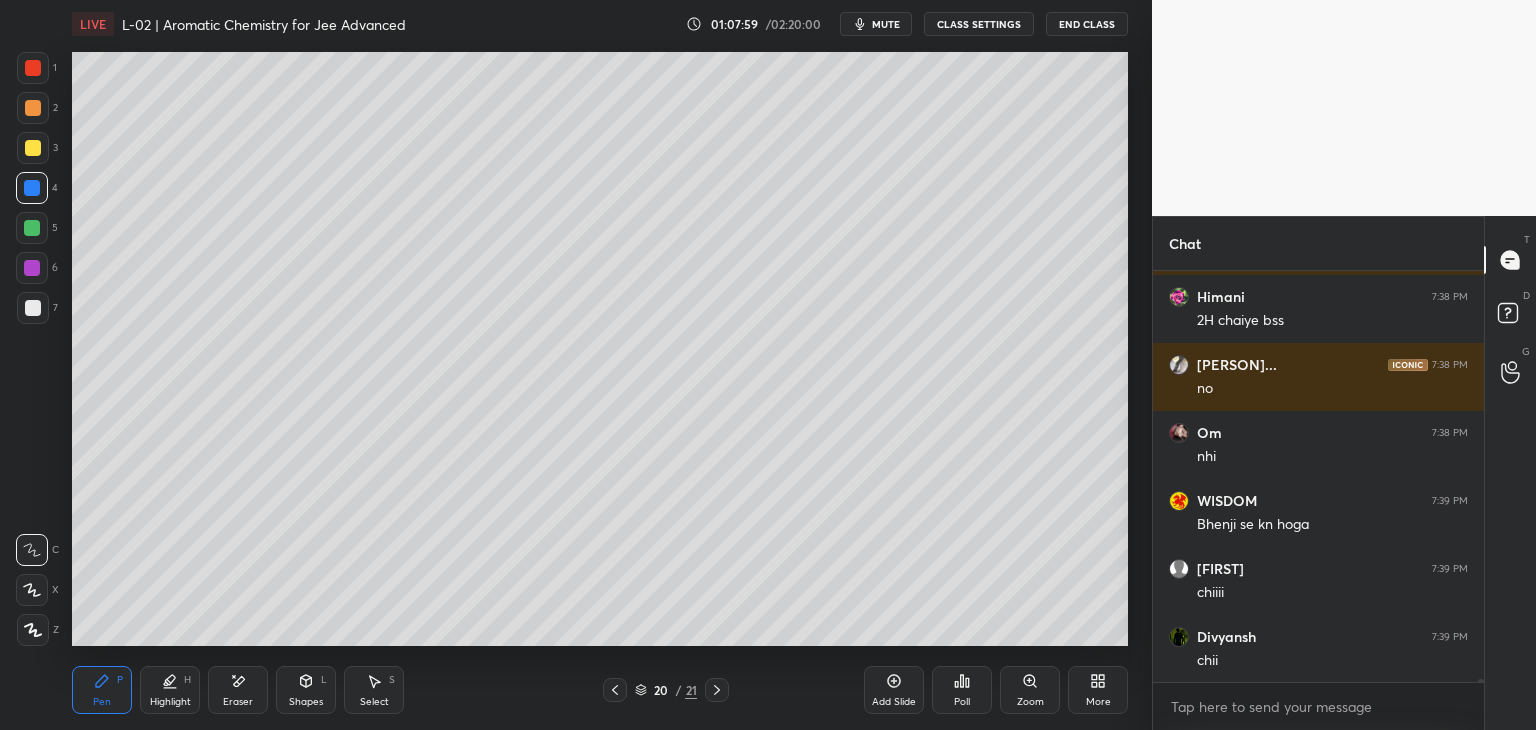 click 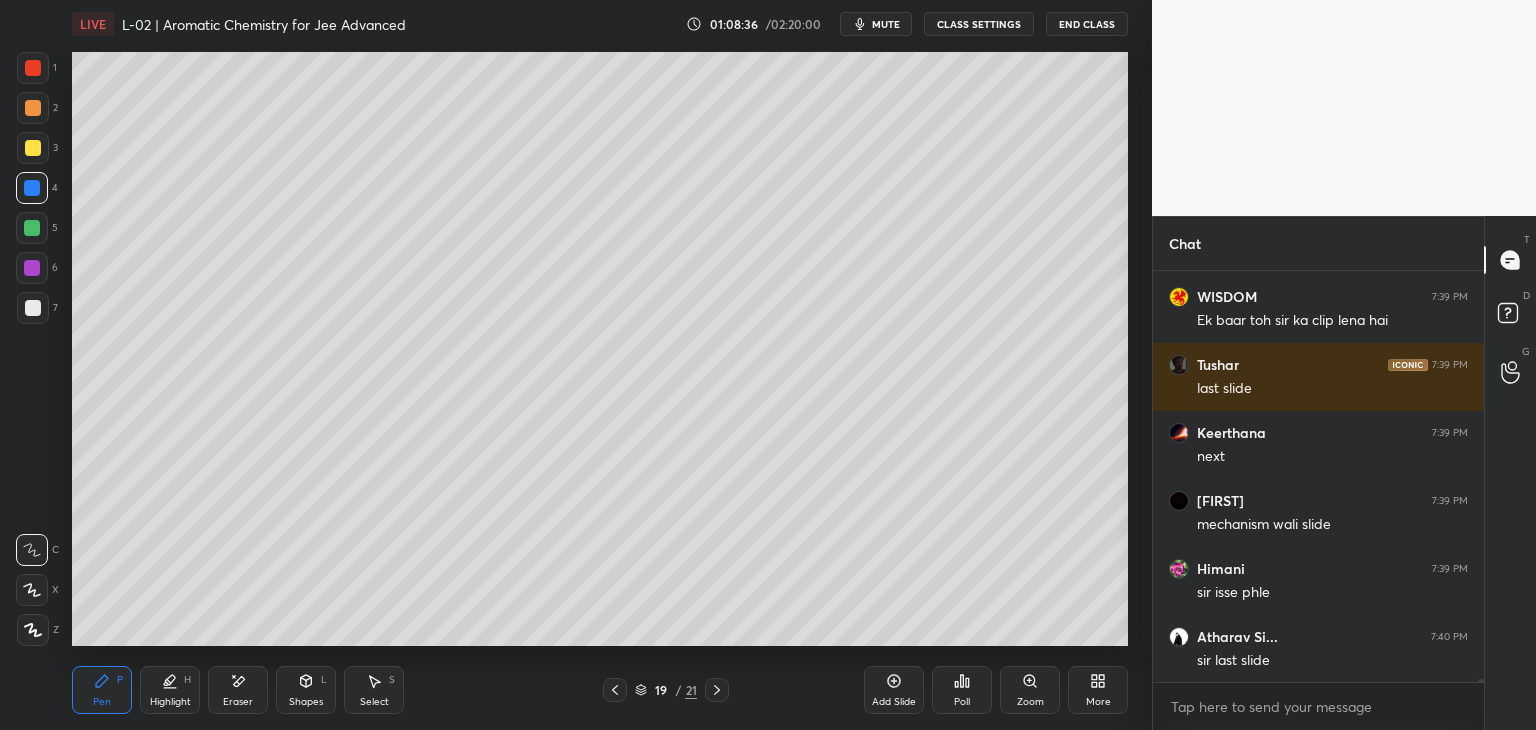 scroll, scrollTop: 57770, scrollLeft: 0, axis: vertical 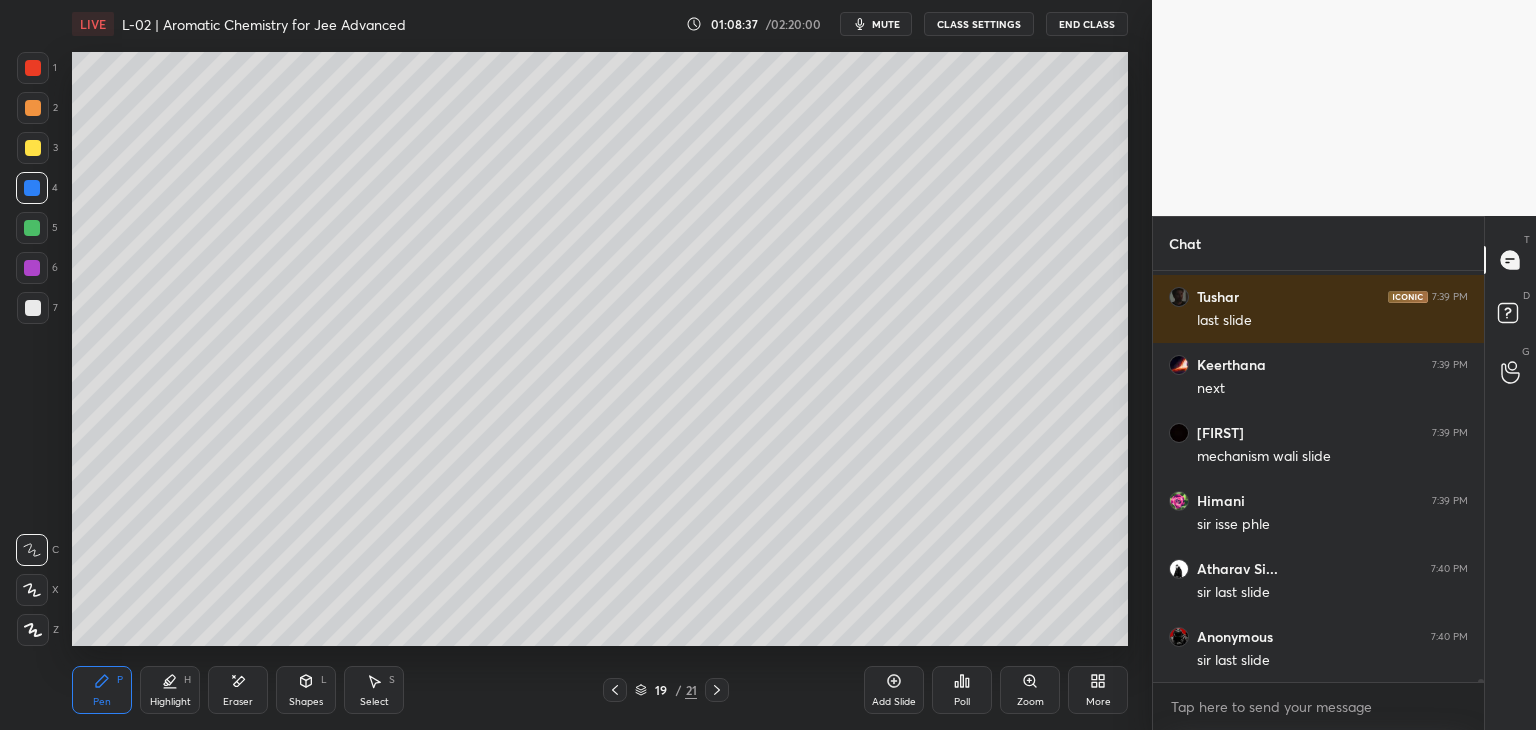 click 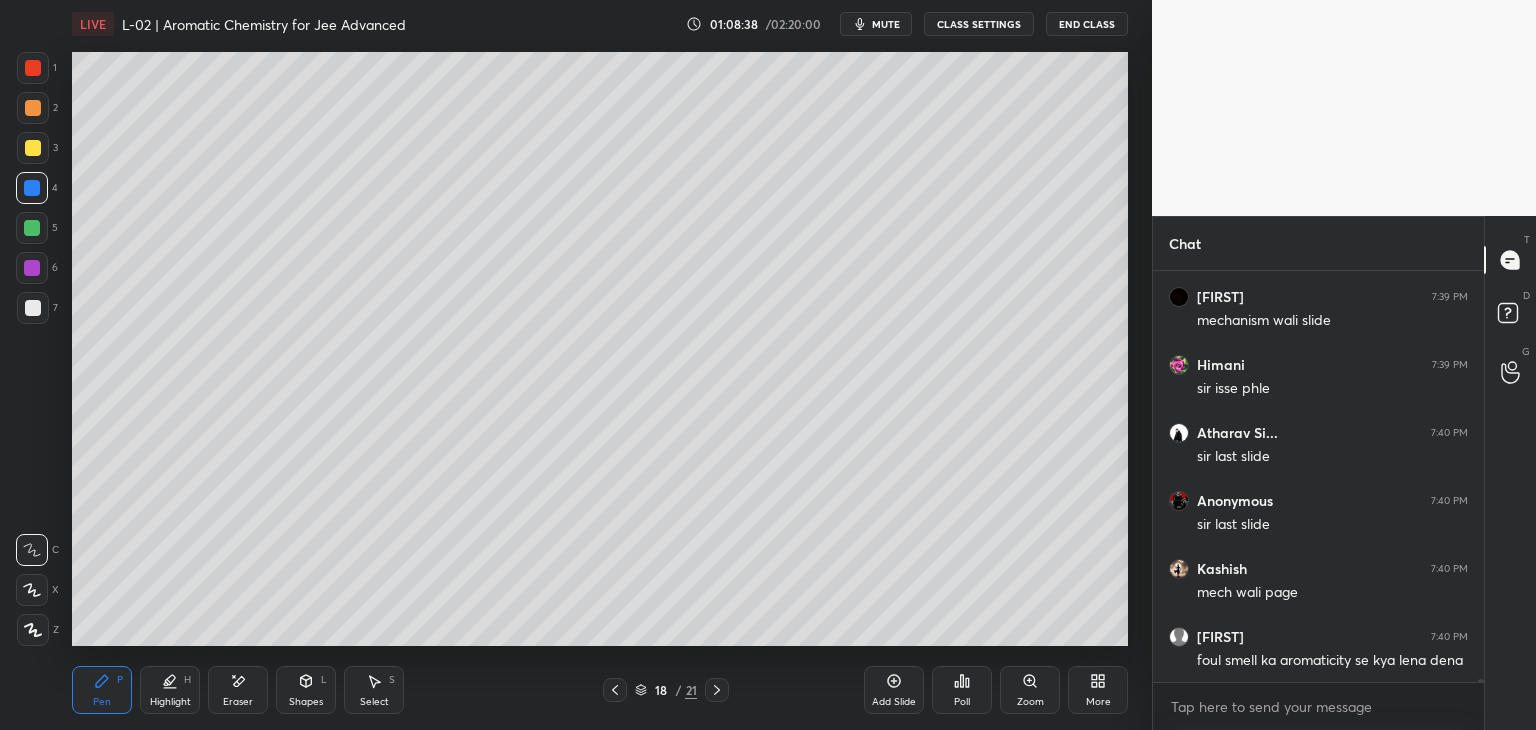click 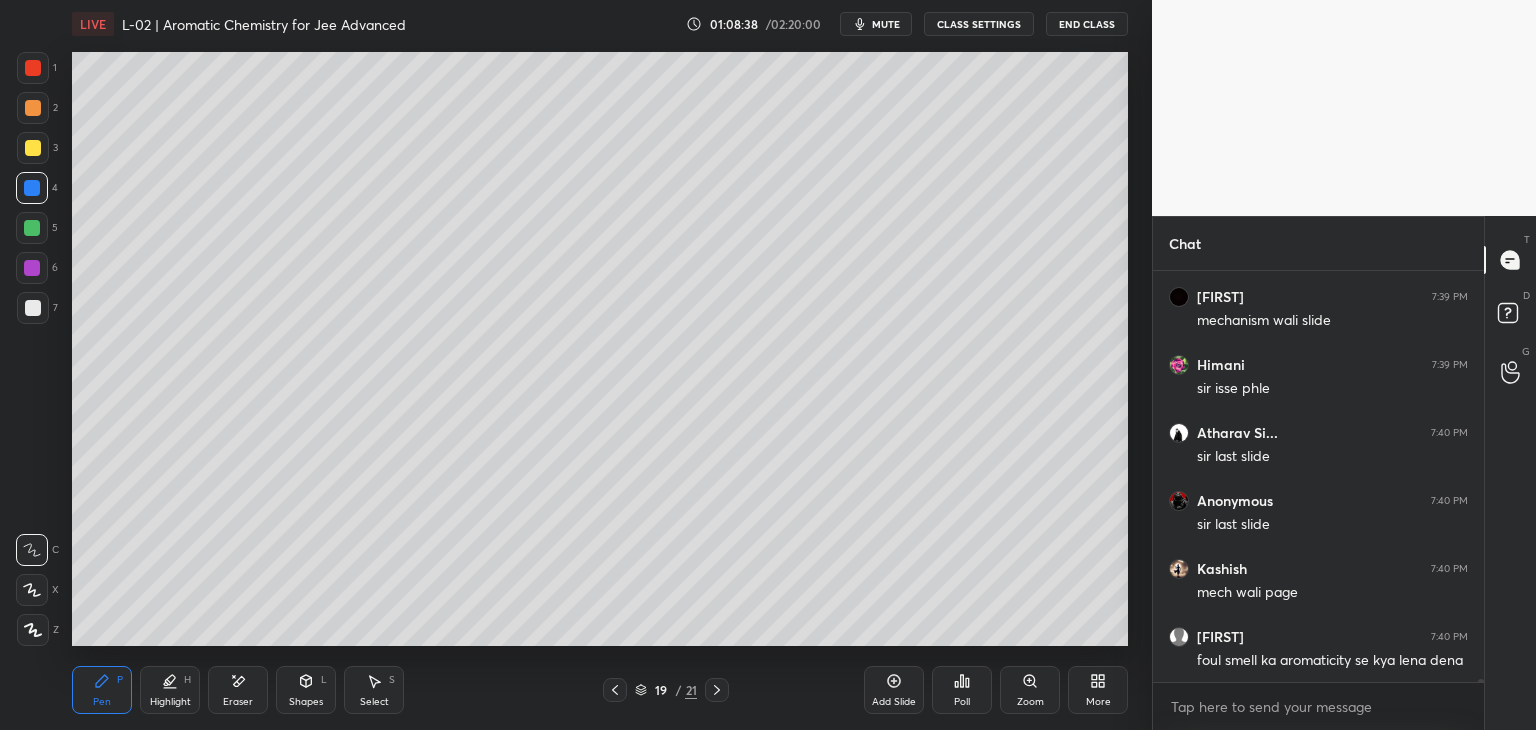 click 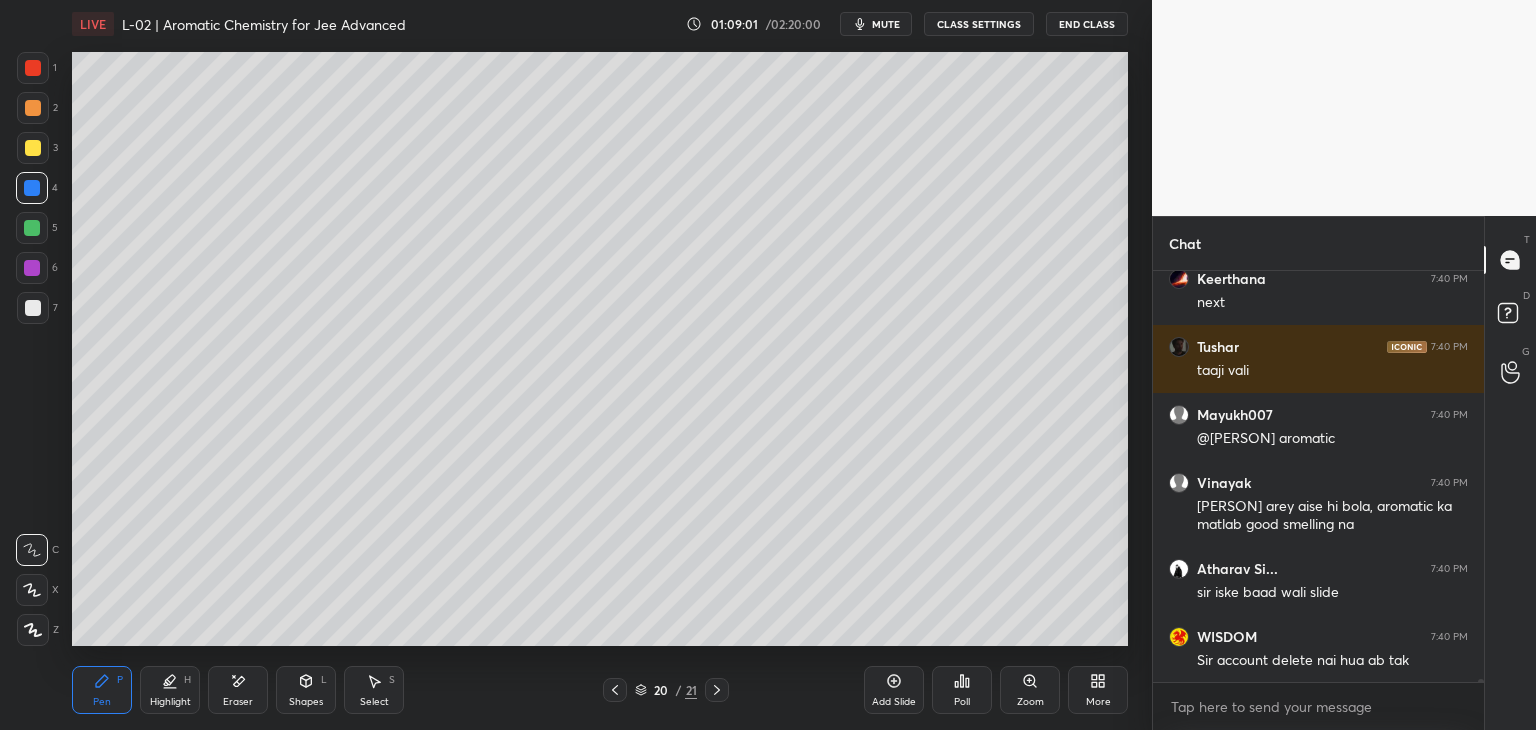 scroll, scrollTop: 58692, scrollLeft: 0, axis: vertical 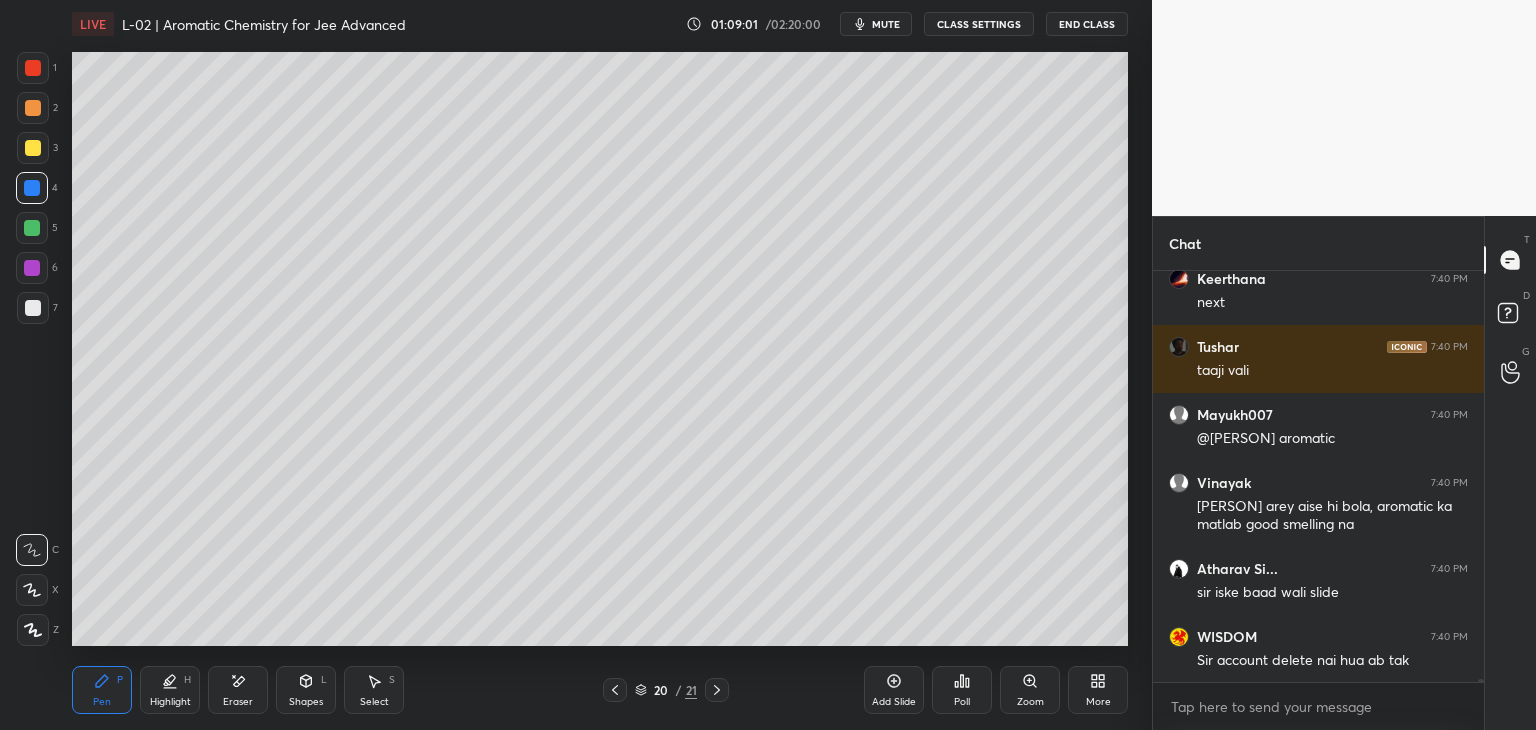 click 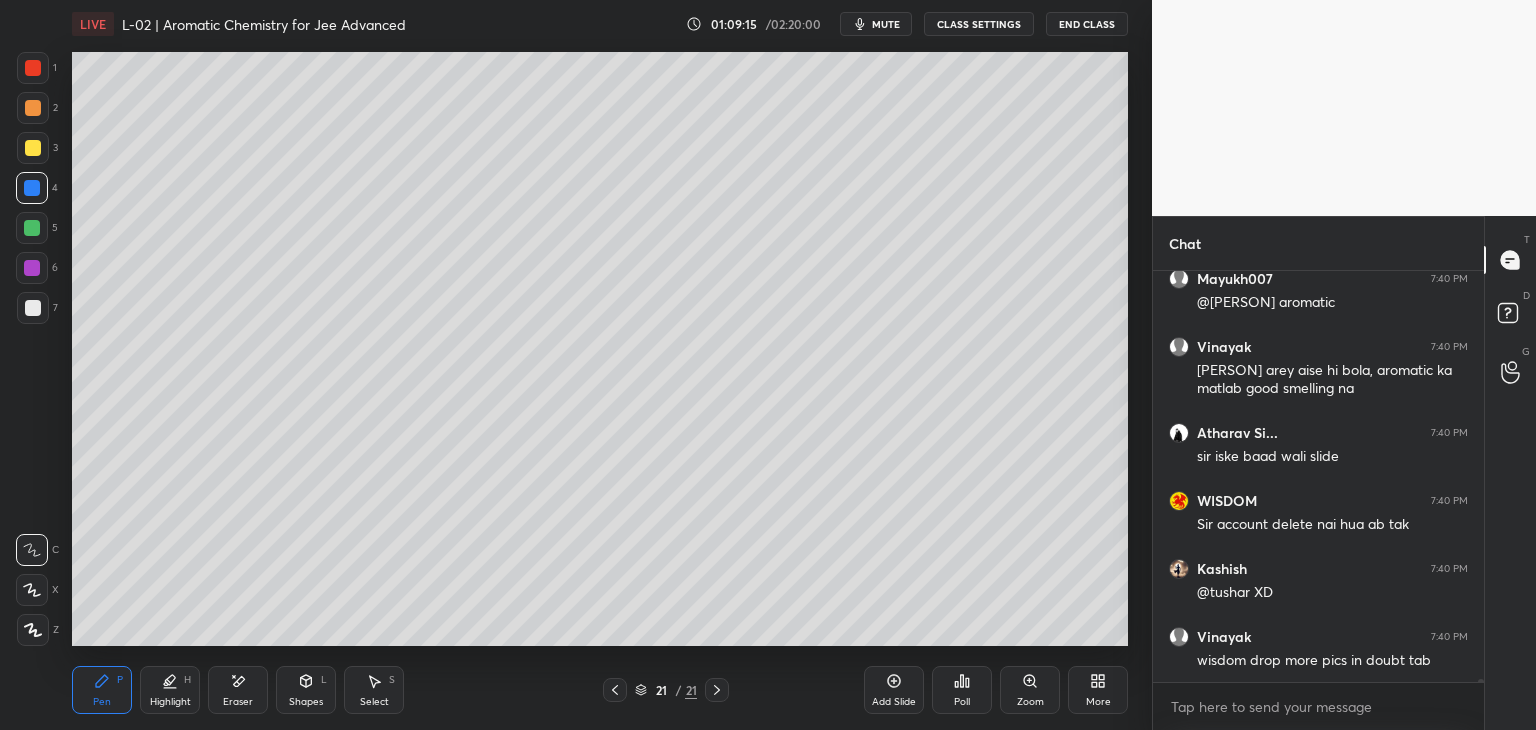 scroll, scrollTop: 58828, scrollLeft: 0, axis: vertical 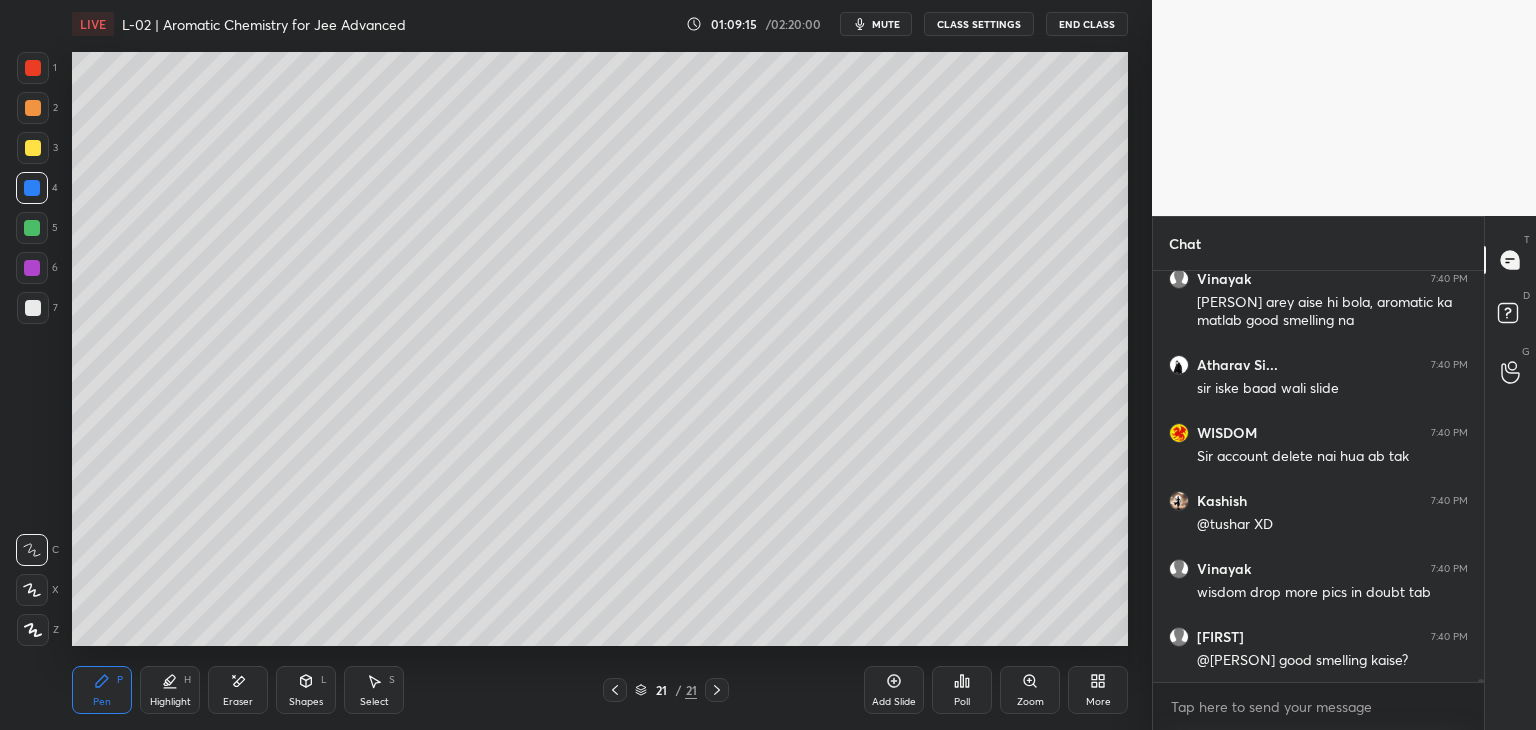 click at bounding box center (615, 690) 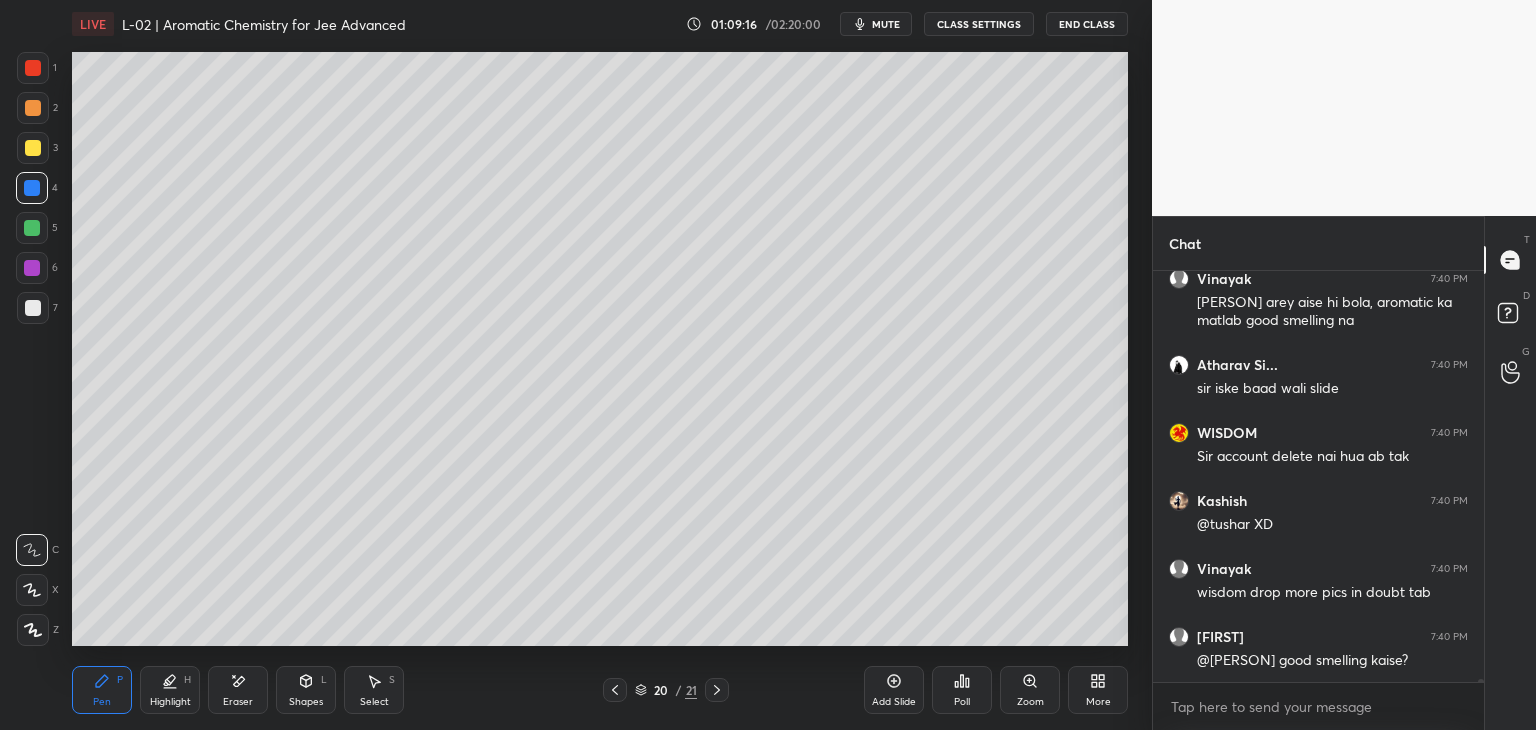 click 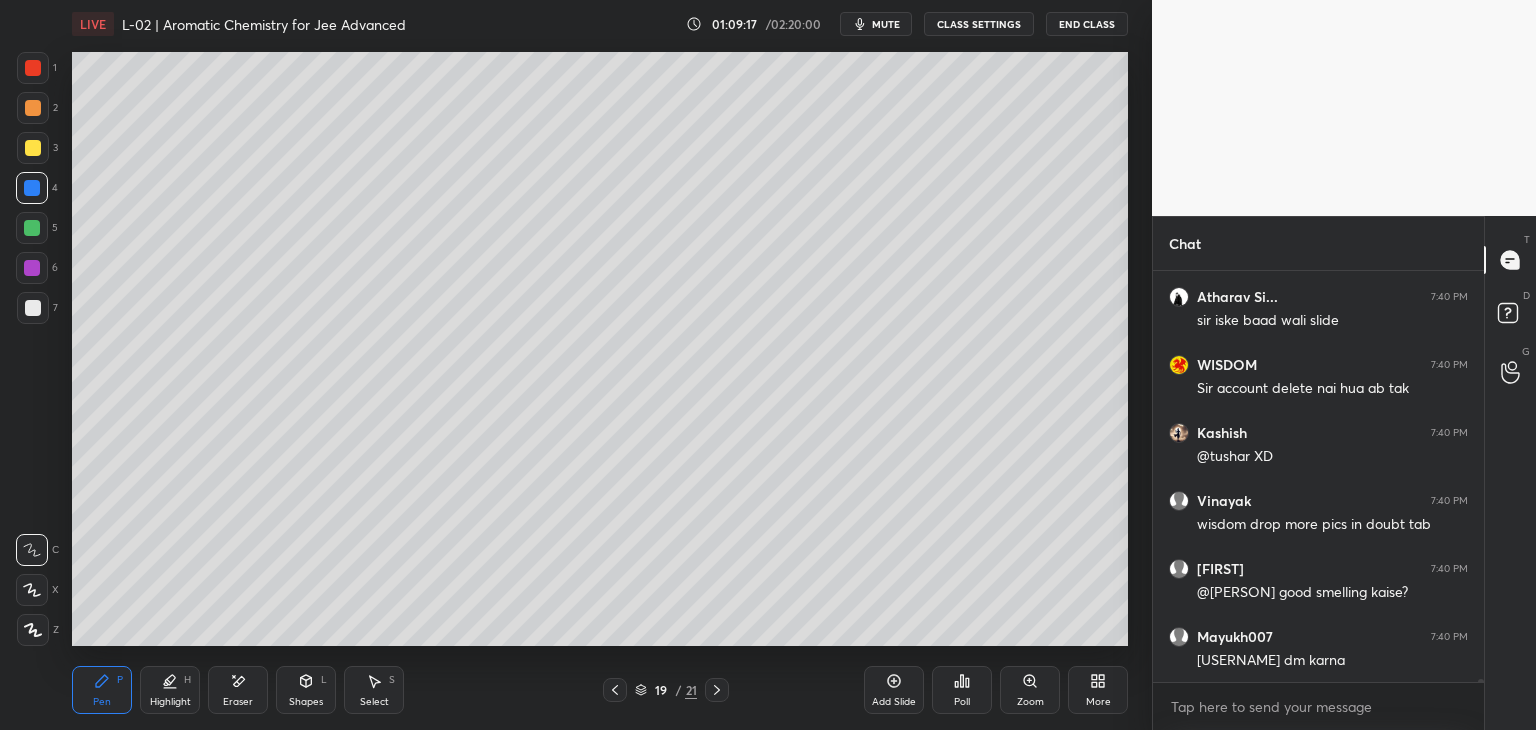 click 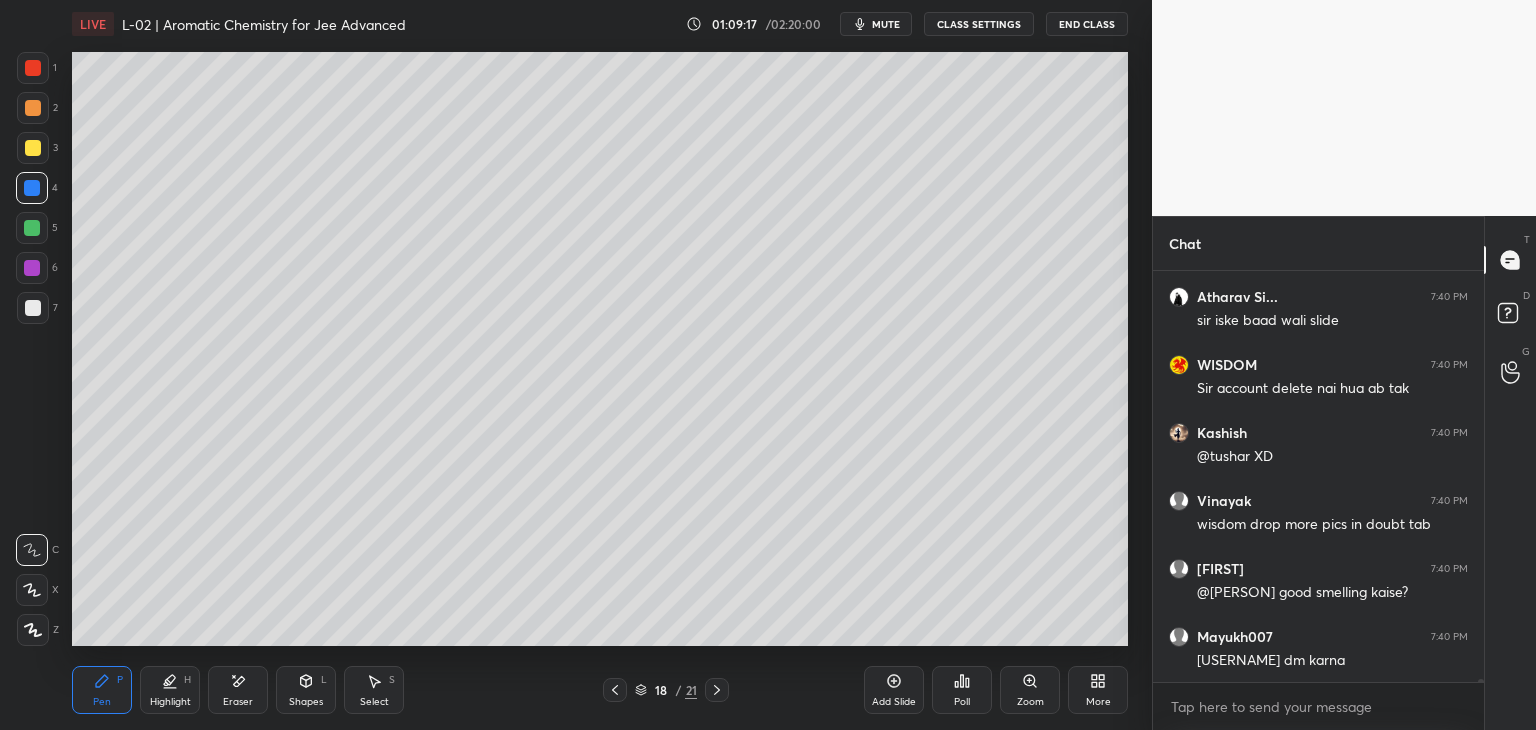 scroll, scrollTop: 58964, scrollLeft: 0, axis: vertical 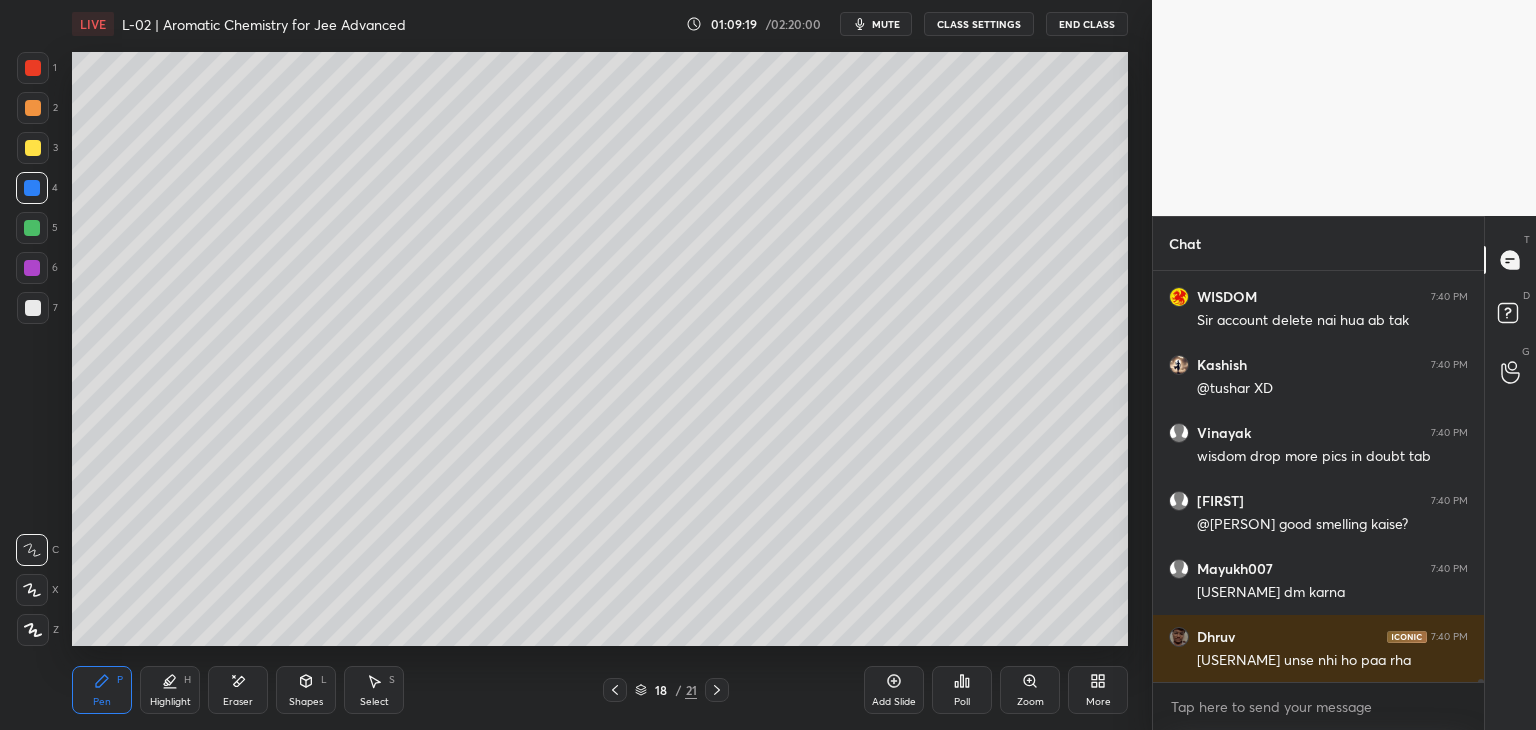 click 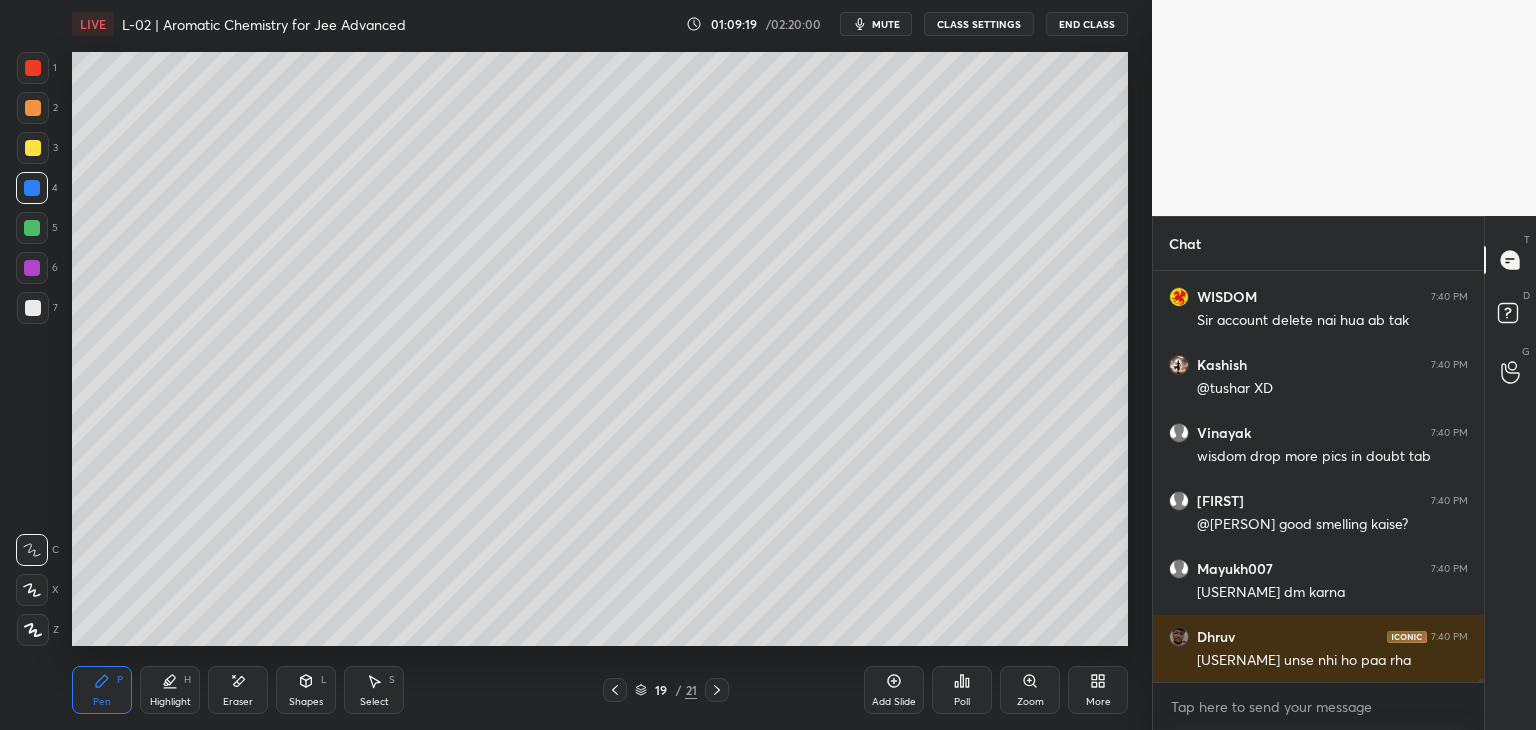 click 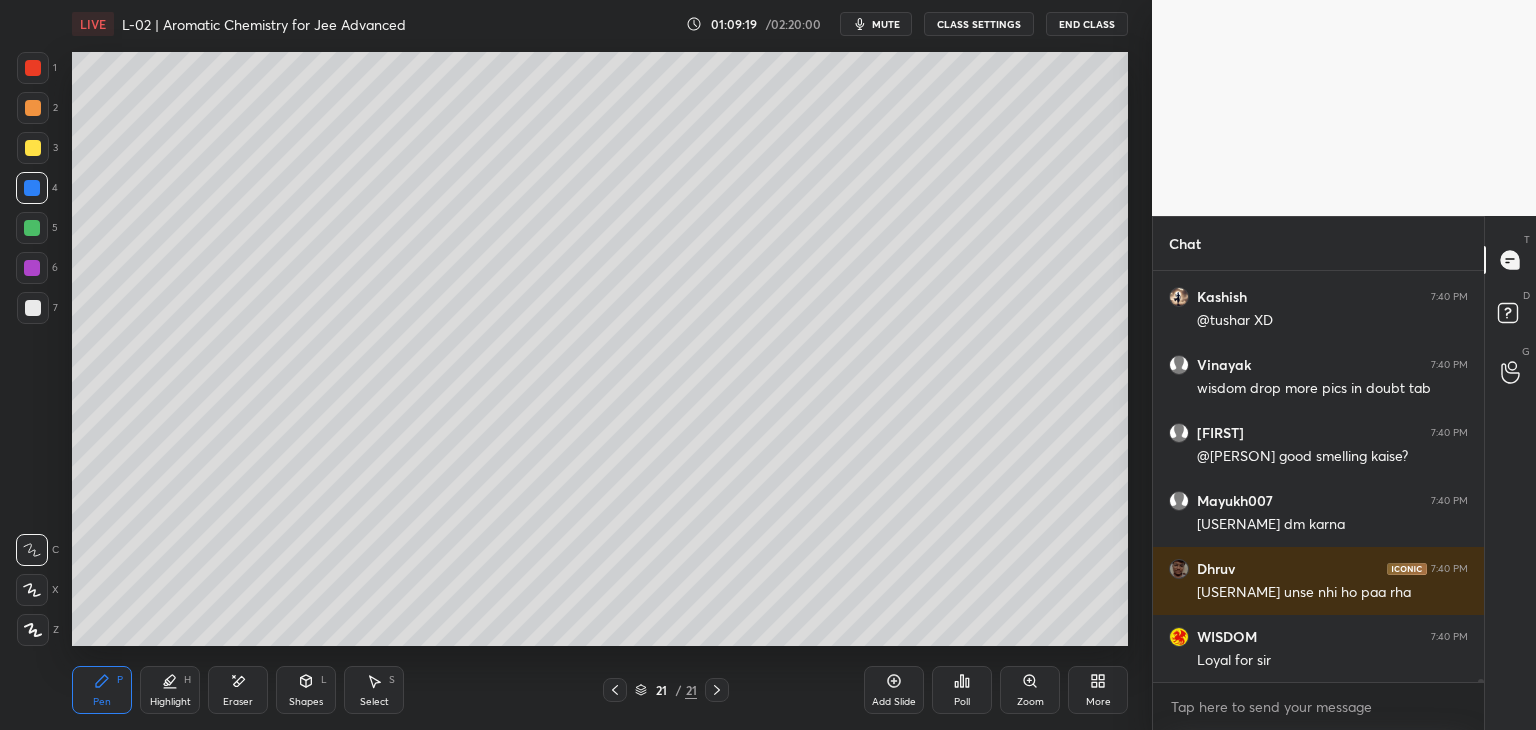 click 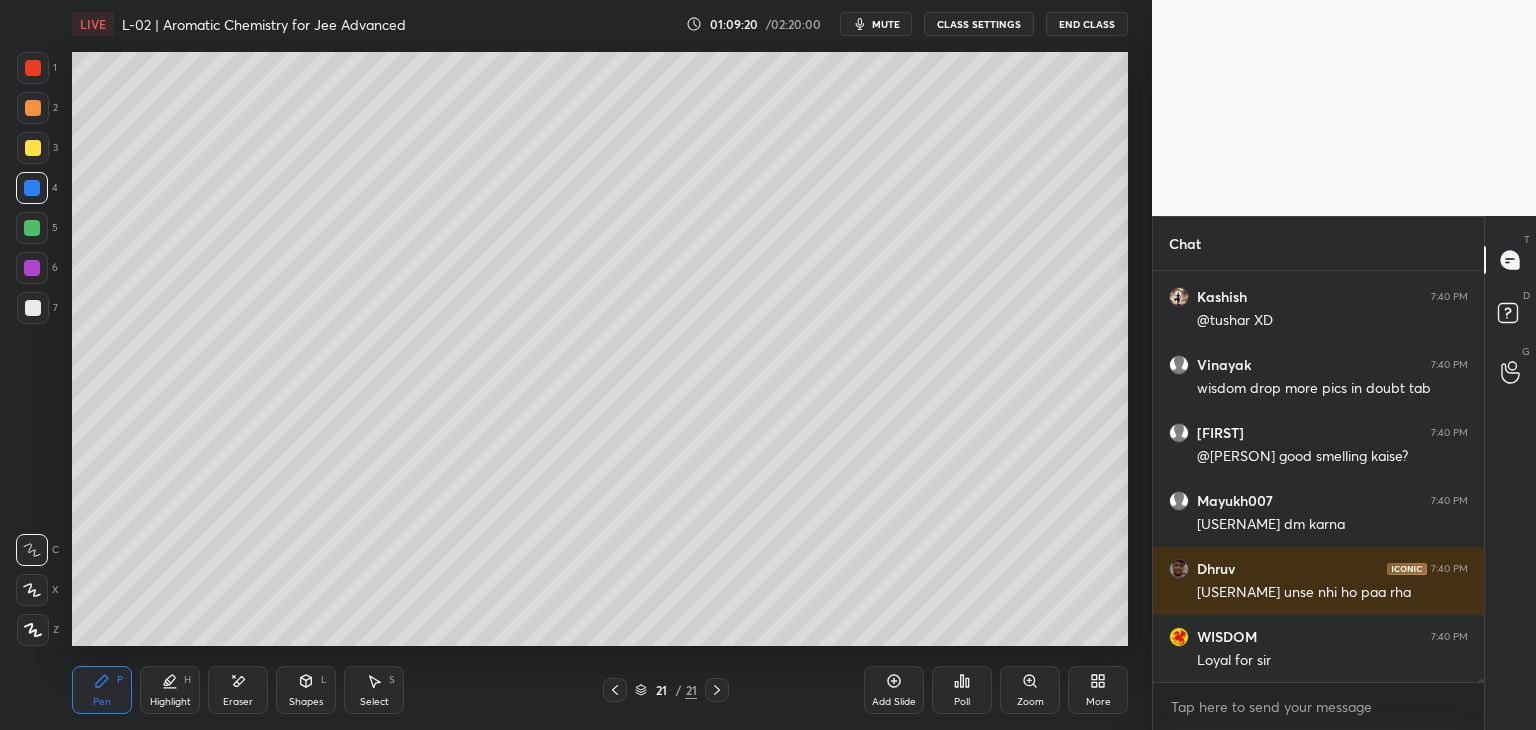 click 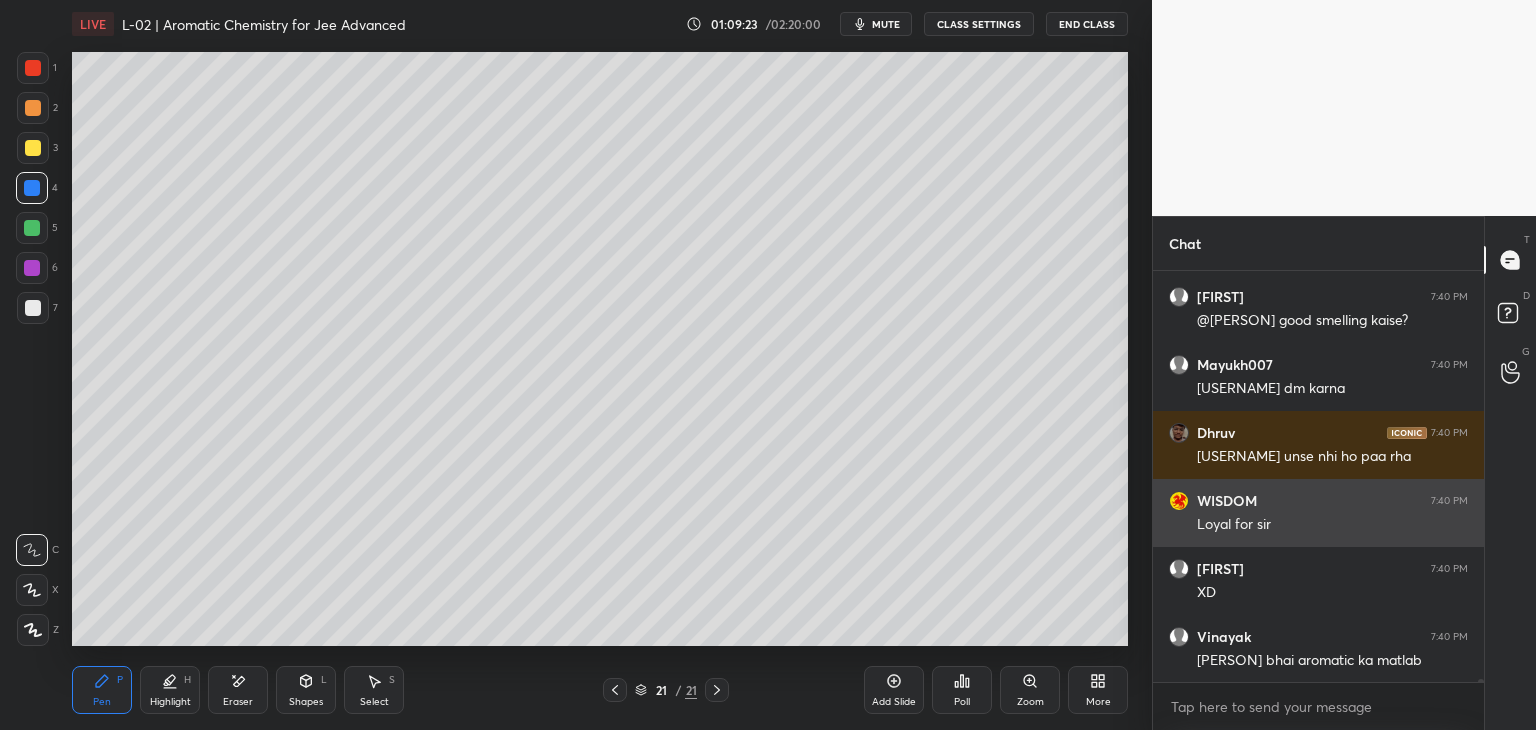 scroll, scrollTop: 59188, scrollLeft: 0, axis: vertical 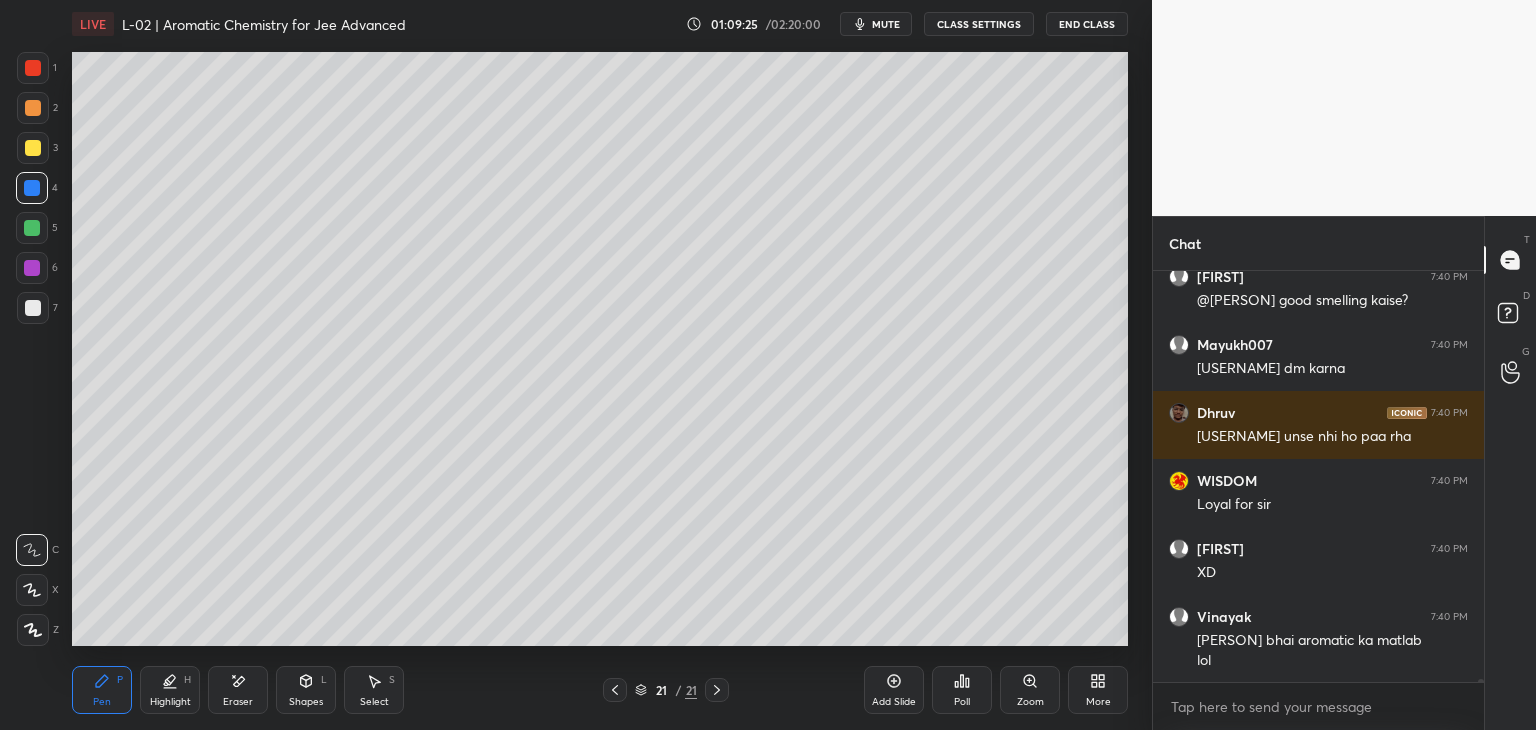 click 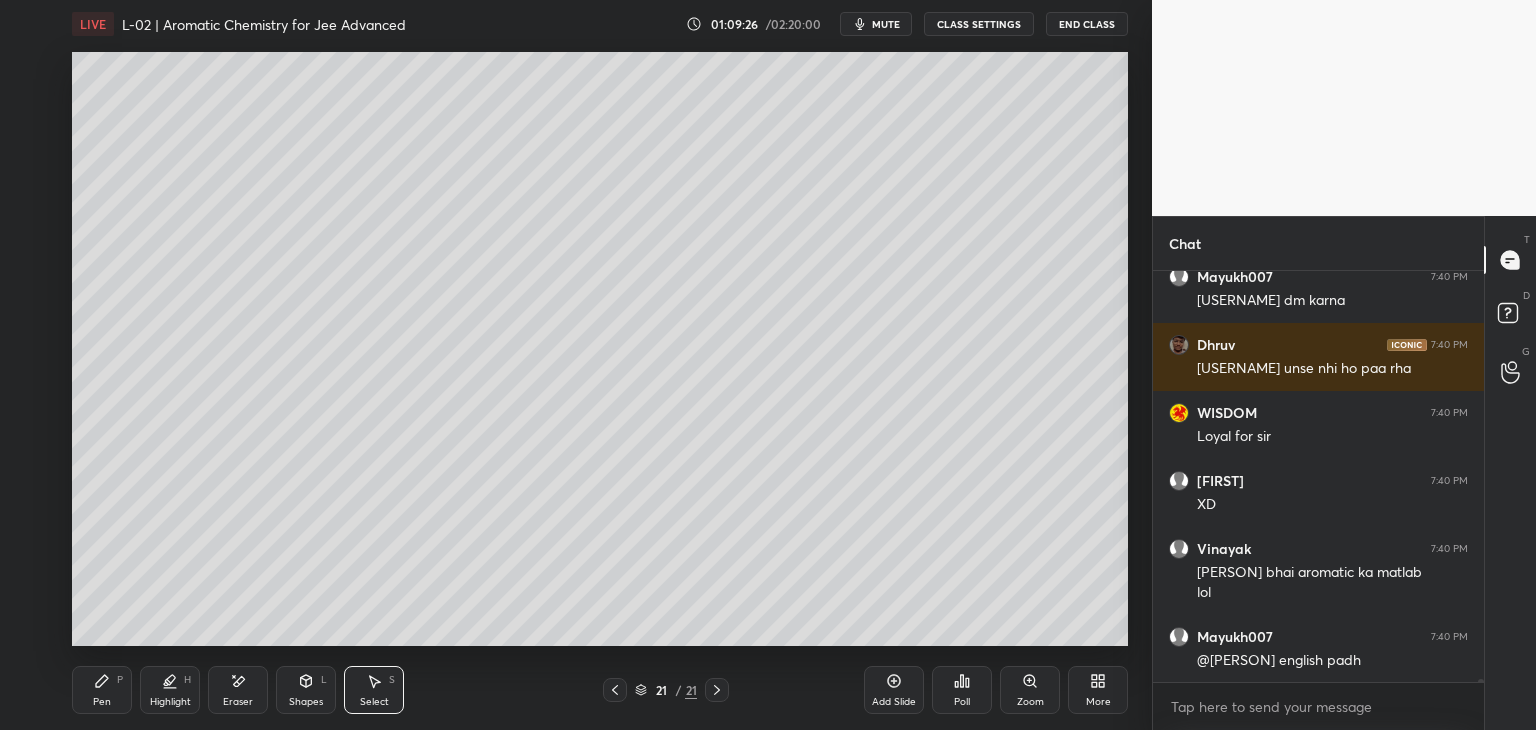 click on "Pen P" at bounding box center (102, 690) 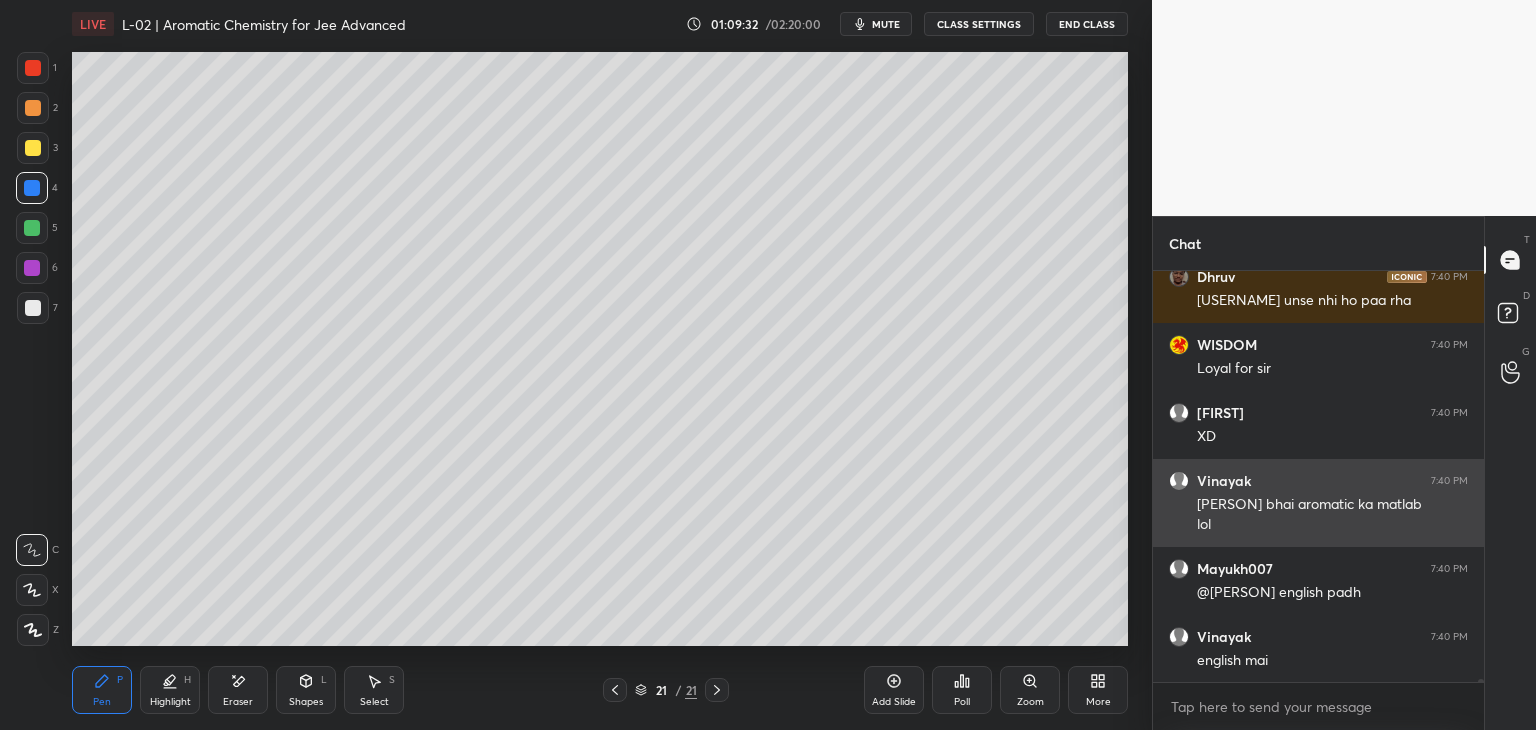 scroll, scrollTop: 59392, scrollLeft: 0, axis: vertical 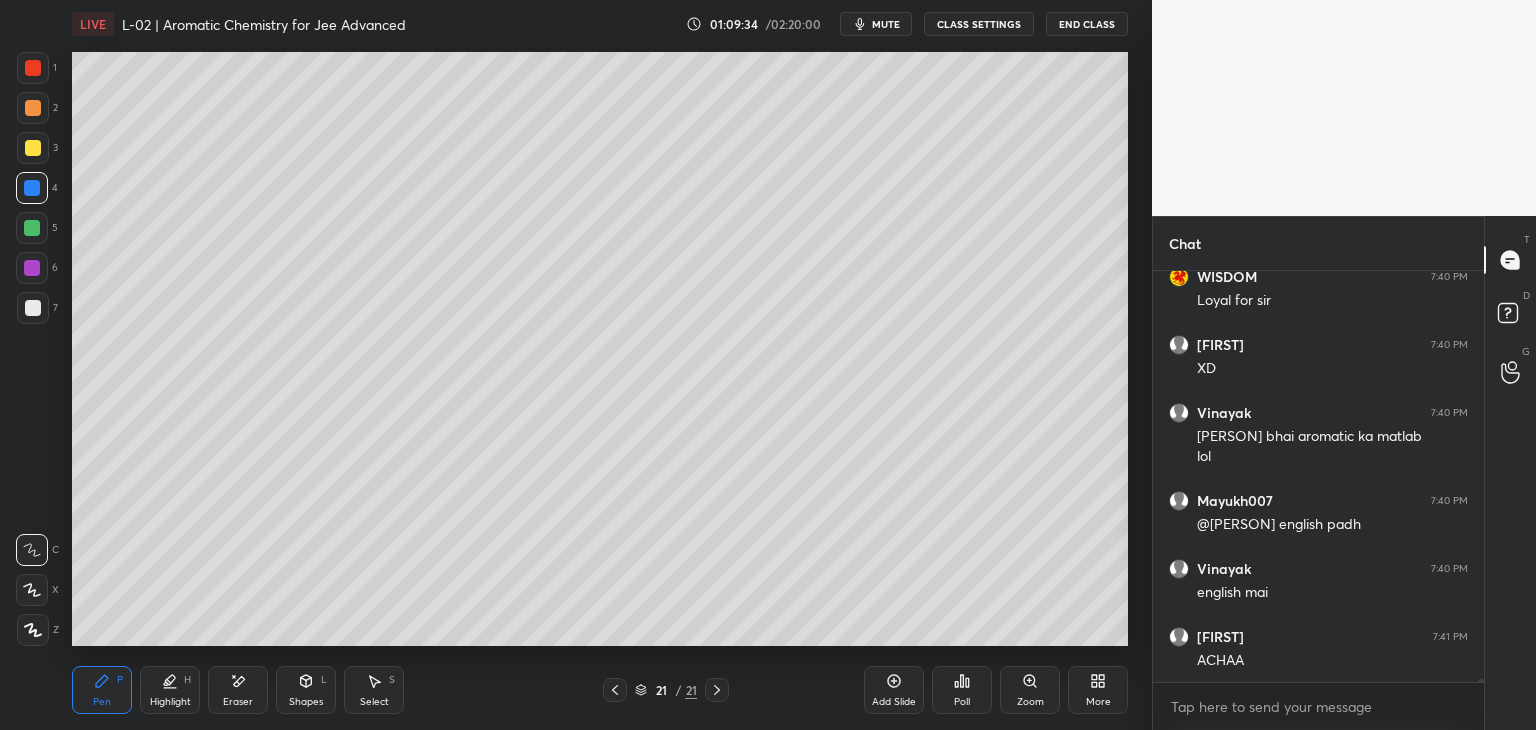 click 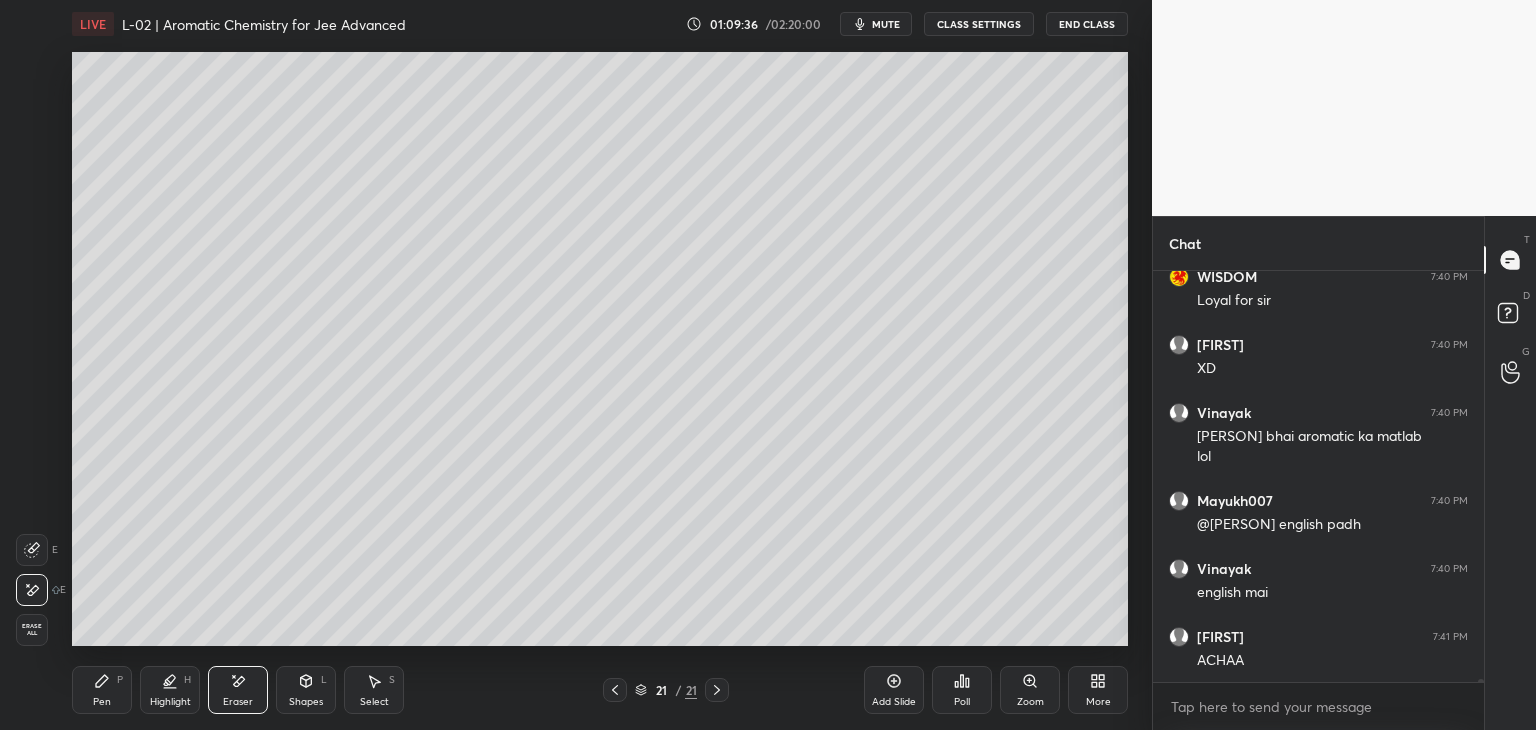 click on "P" at bounding box center (120, 680) 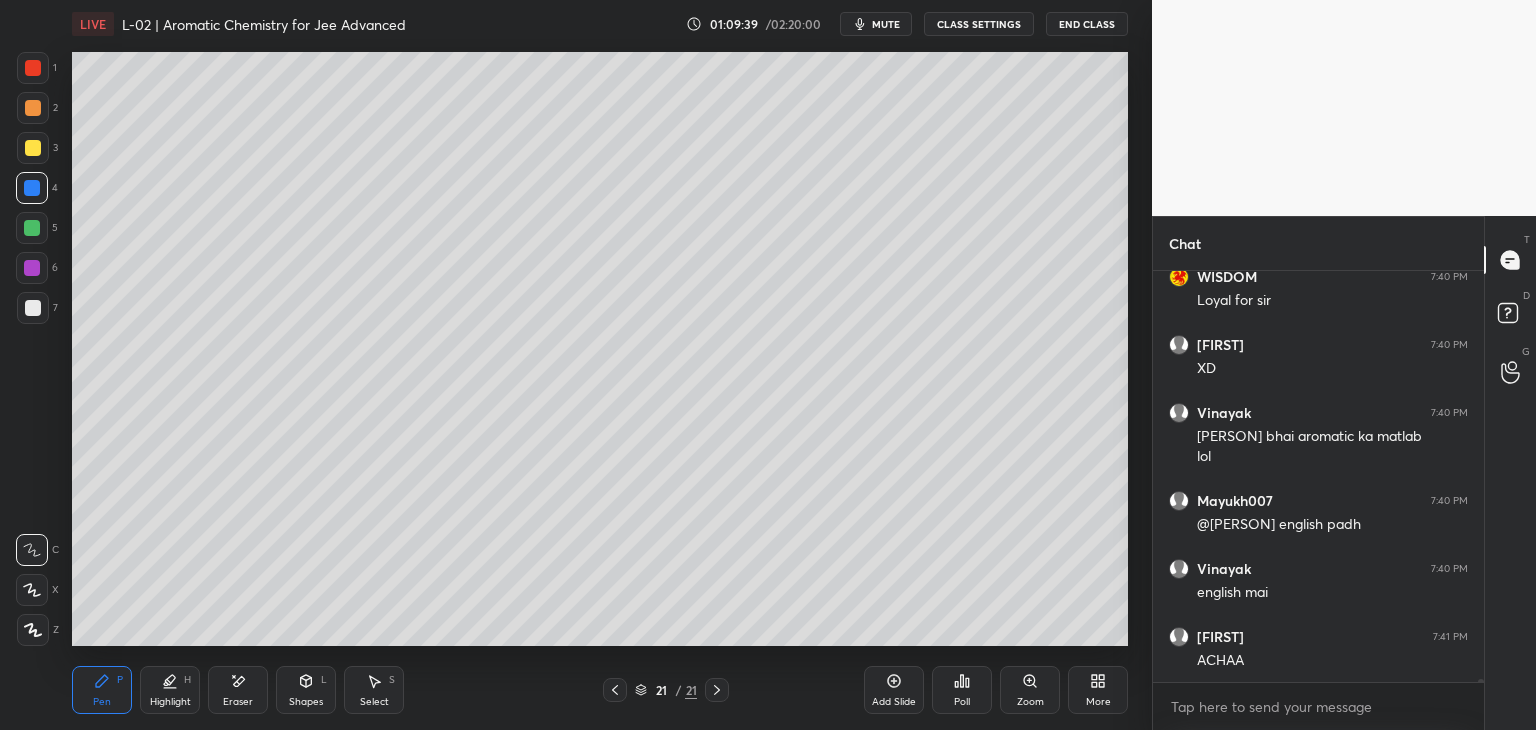 click 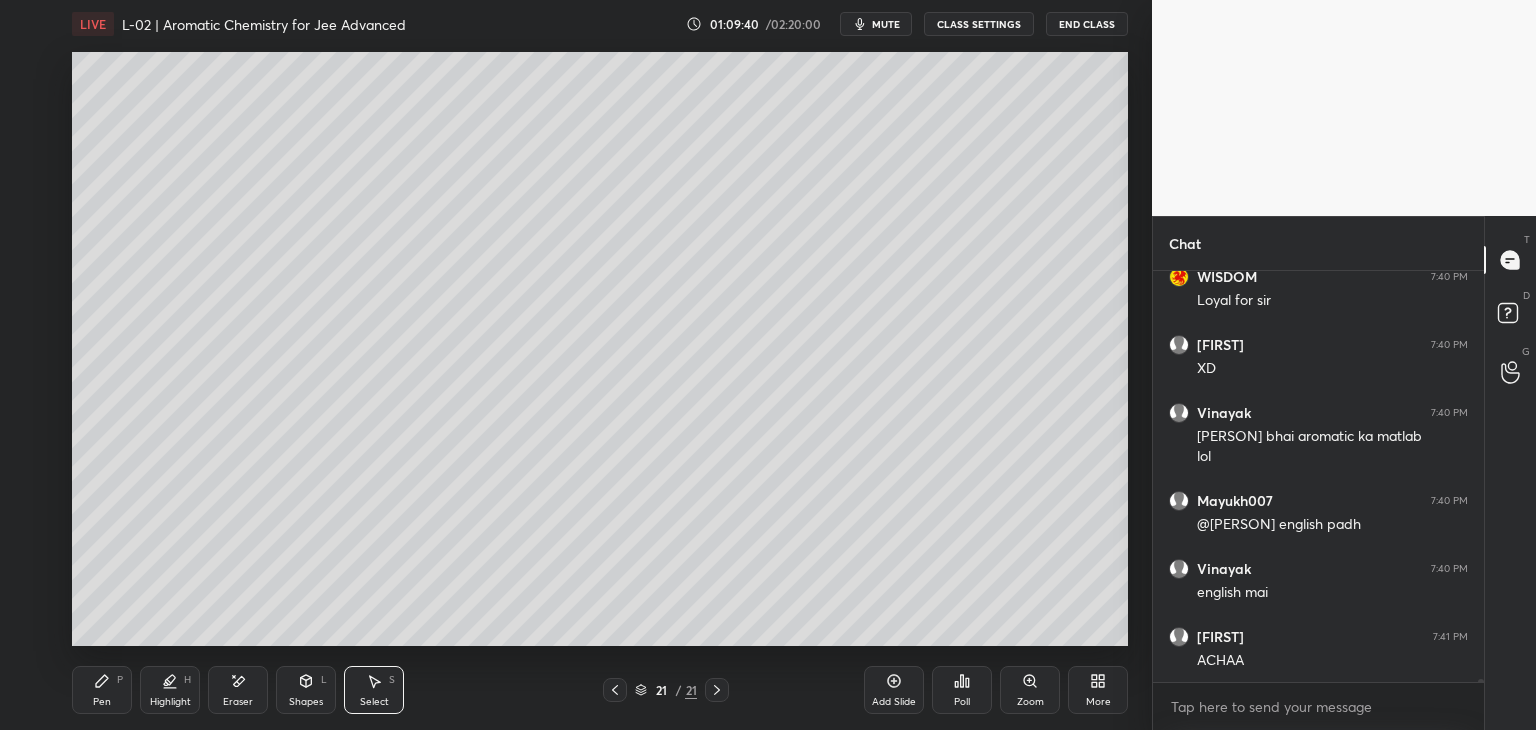 scroll, scrollTop: 59412, scrollLeft: 0, axis: vertical 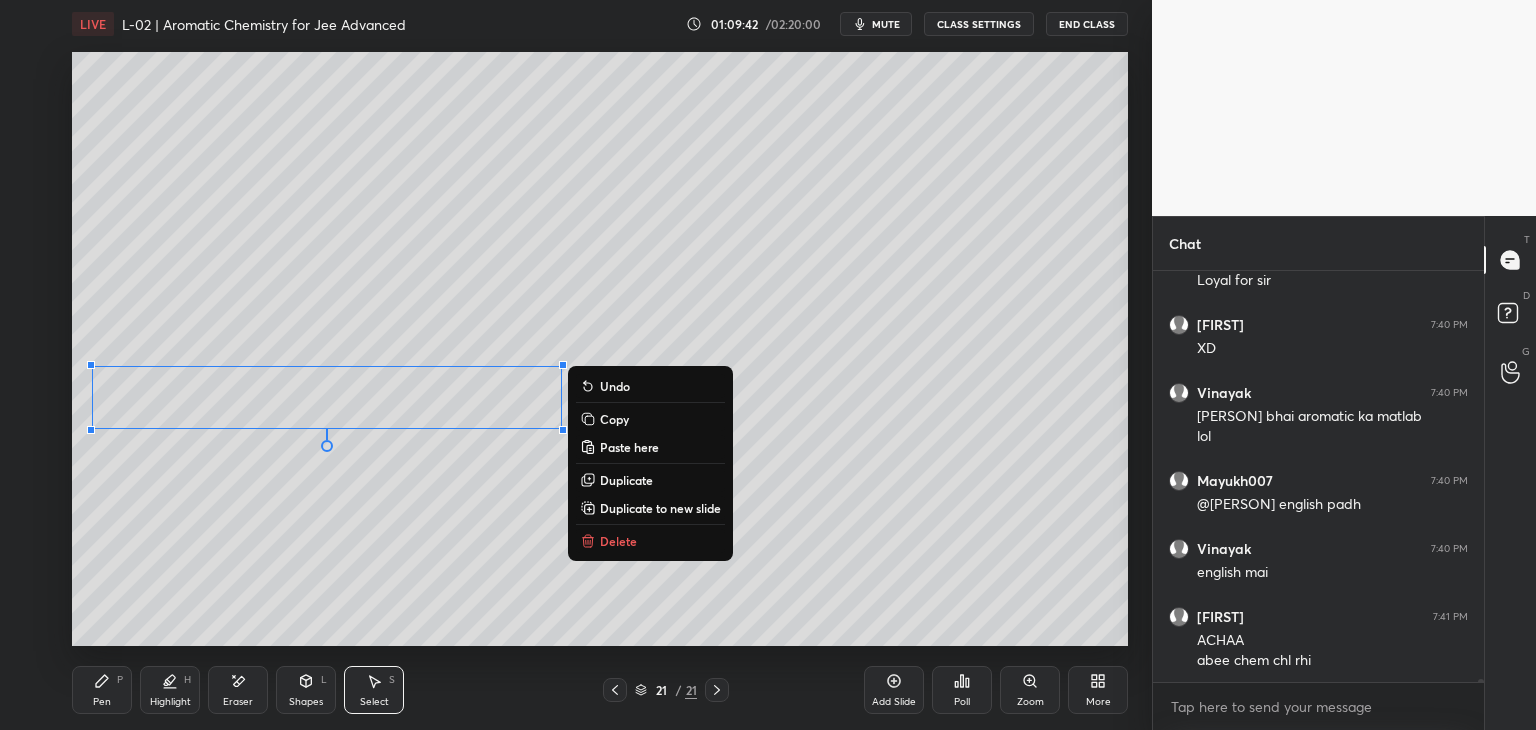 click on "0 ° Undo Copy Paste here Duplicate Duplicate to new slide Delete" at bounding box center [600, 349] 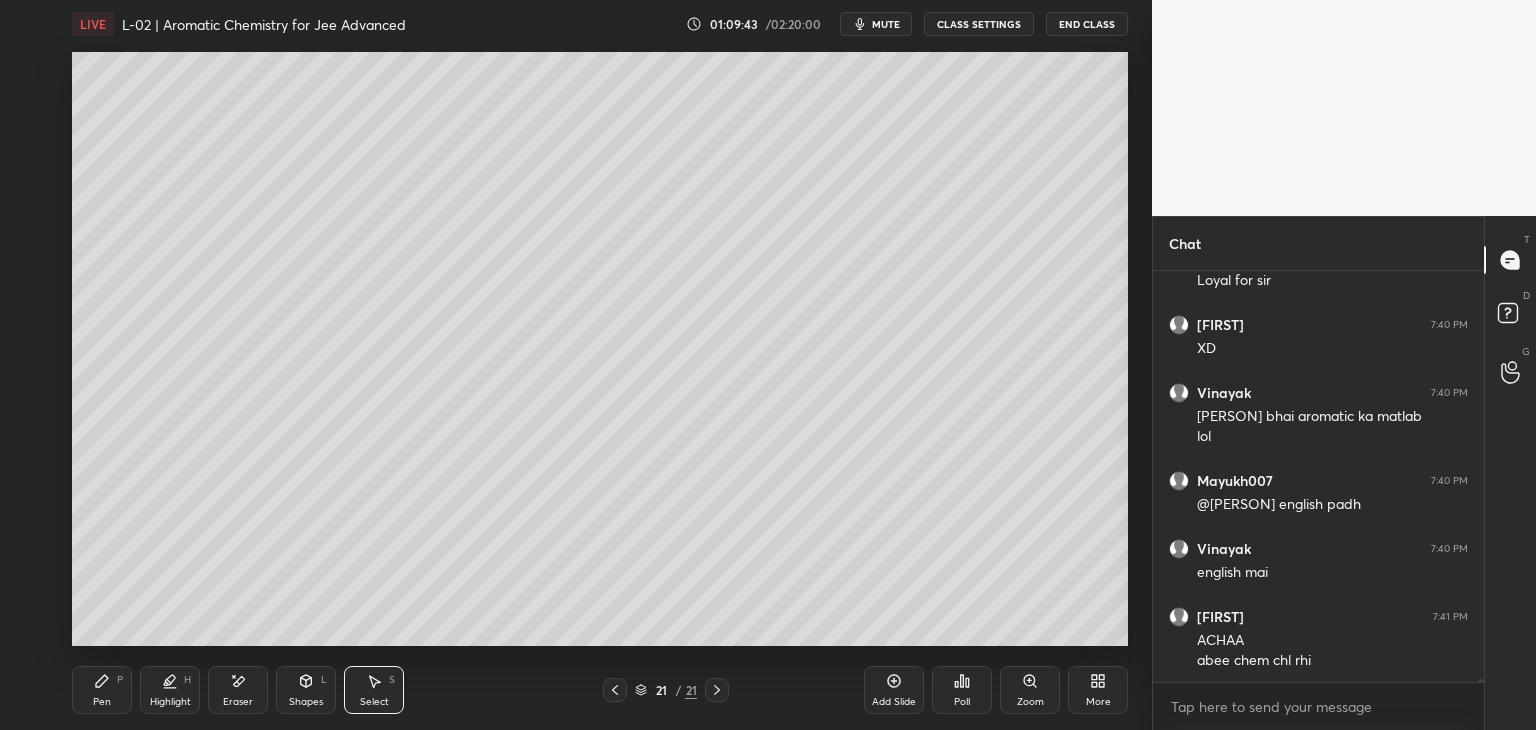click on "Pen P" at bounding box center [102, 690] 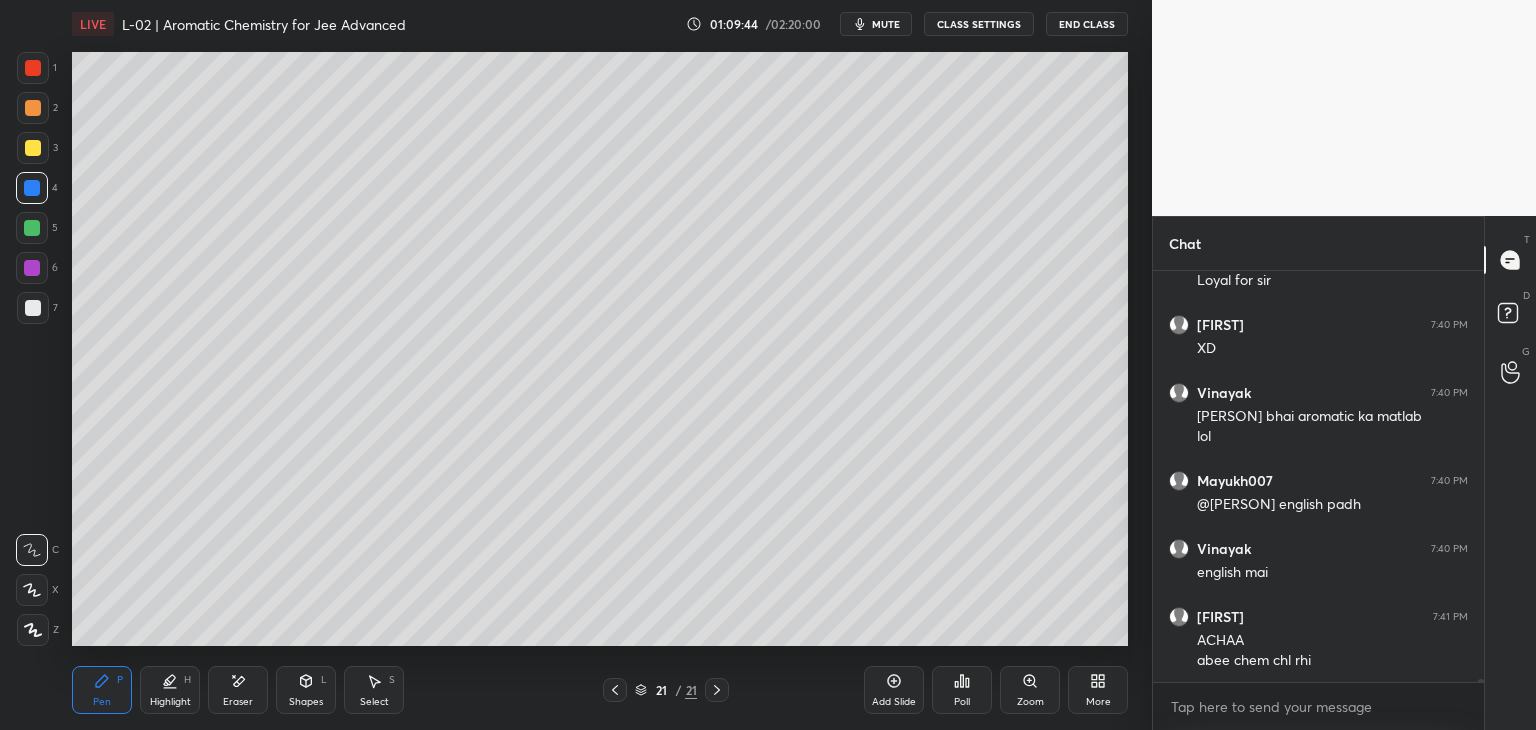 click at bounding box center [33, 148] 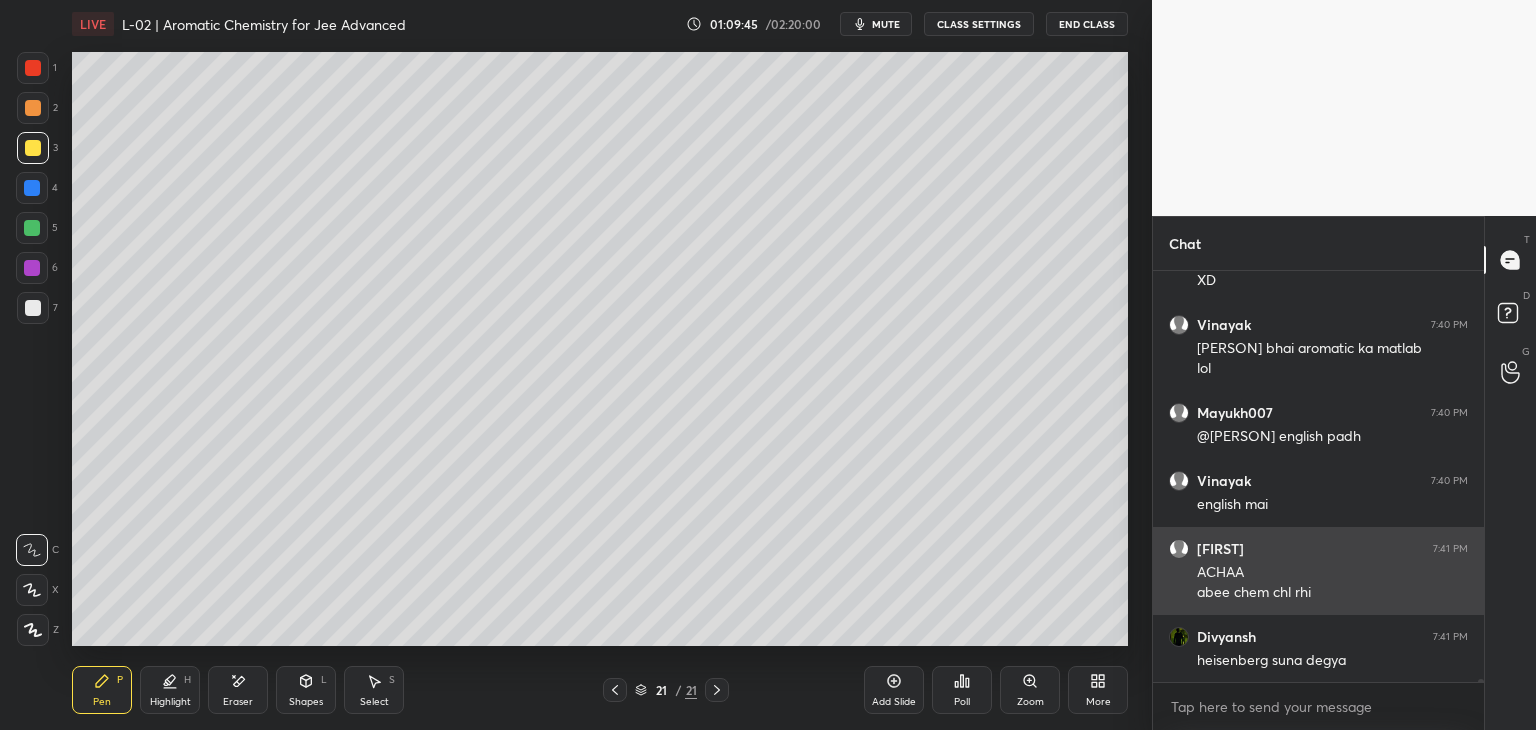 scroll, scrollTop: 59548, scrollLeft: 0, axis: vertical 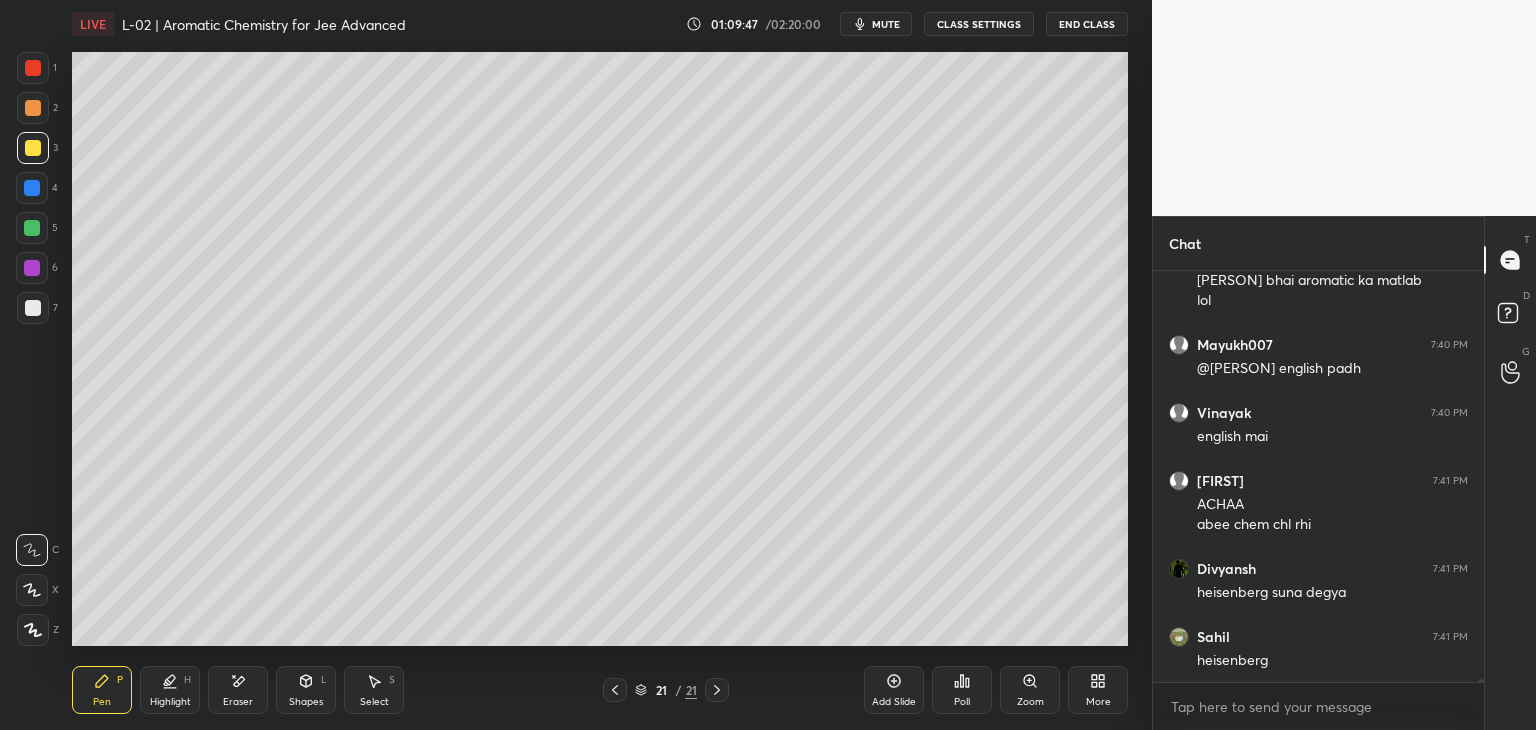 click on "Shapes" at bounding box center (306, 702) 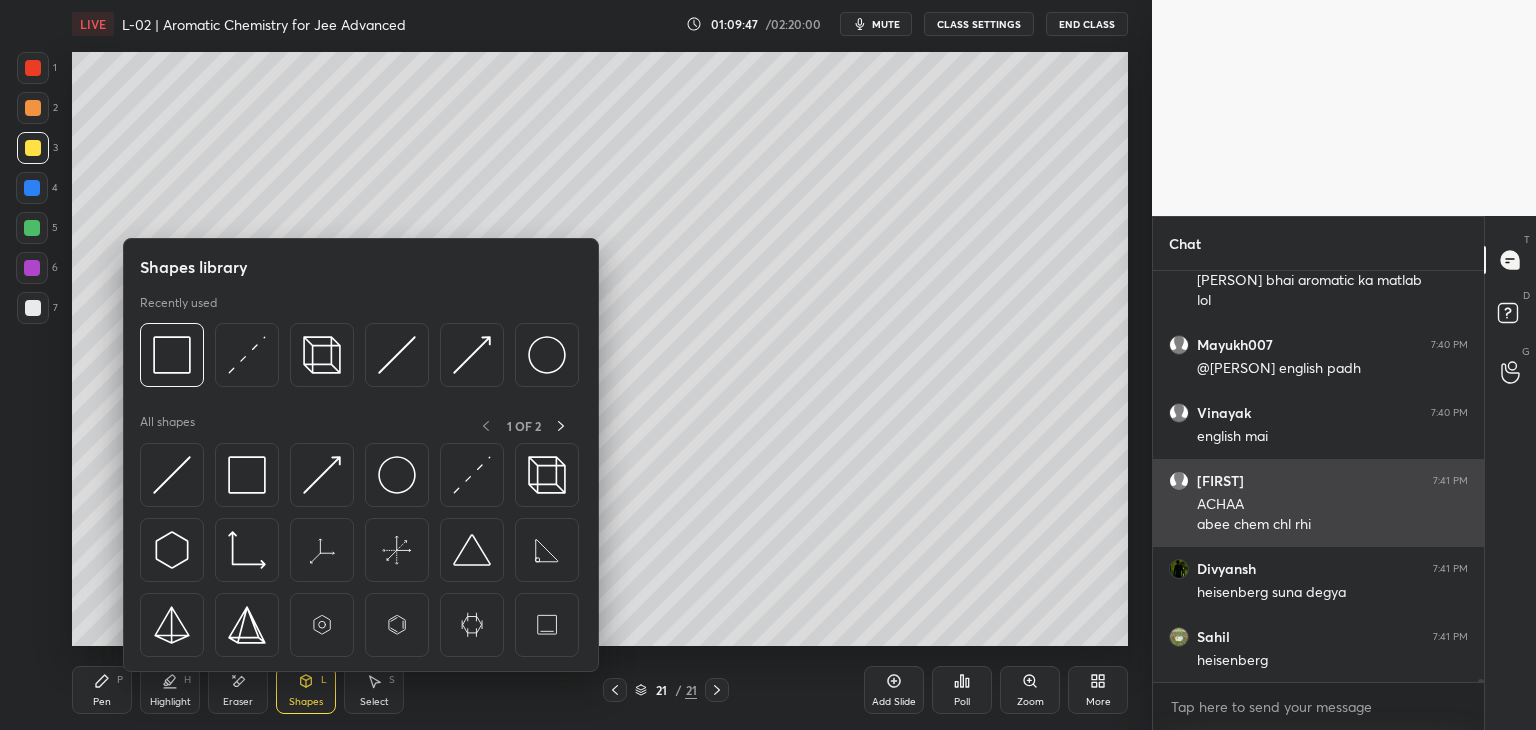 click at bounding box center (247, 355) 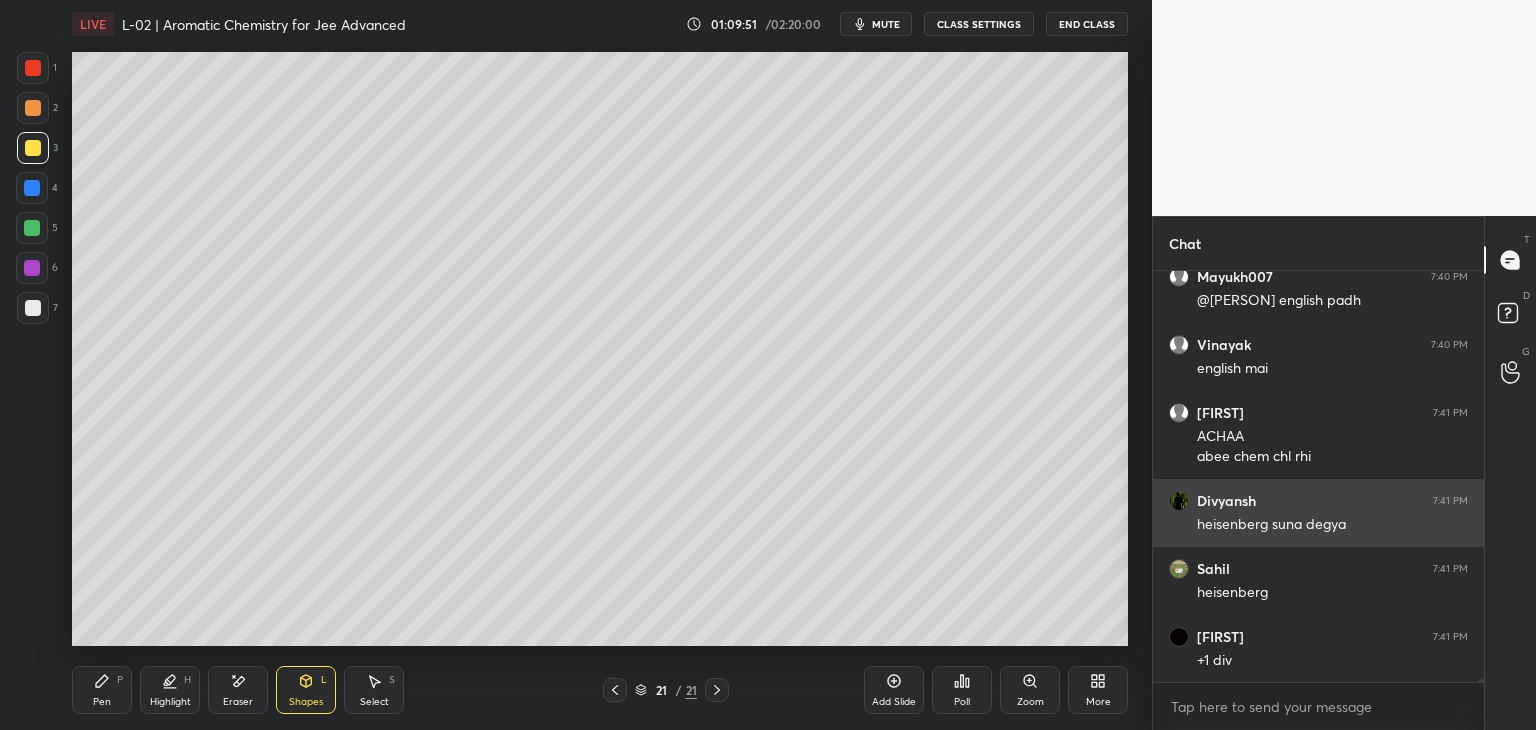 scroll, scrollTop: 59684, scrollLeft: 0, axis: vertical 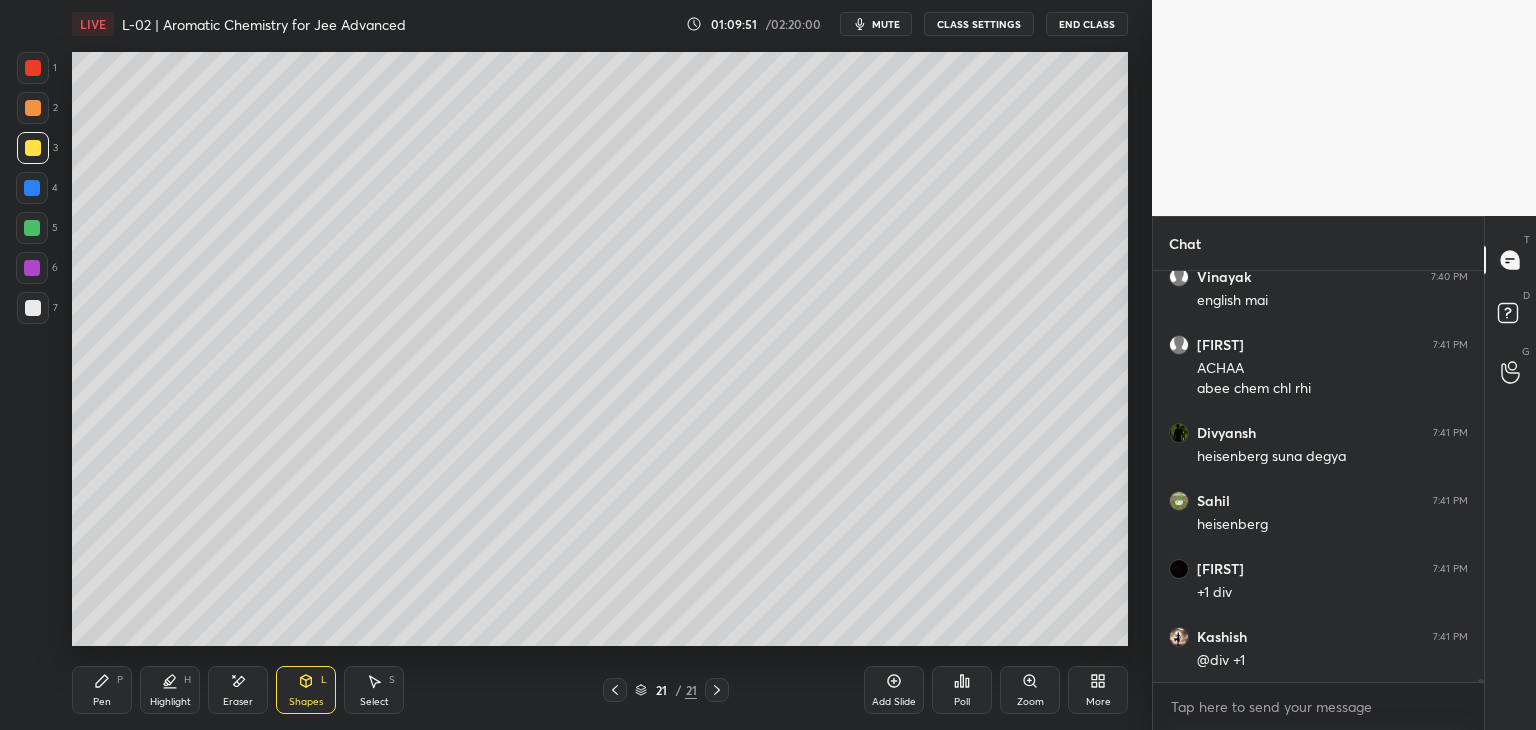 click on "Pen P" at bounding box center (102, 690) 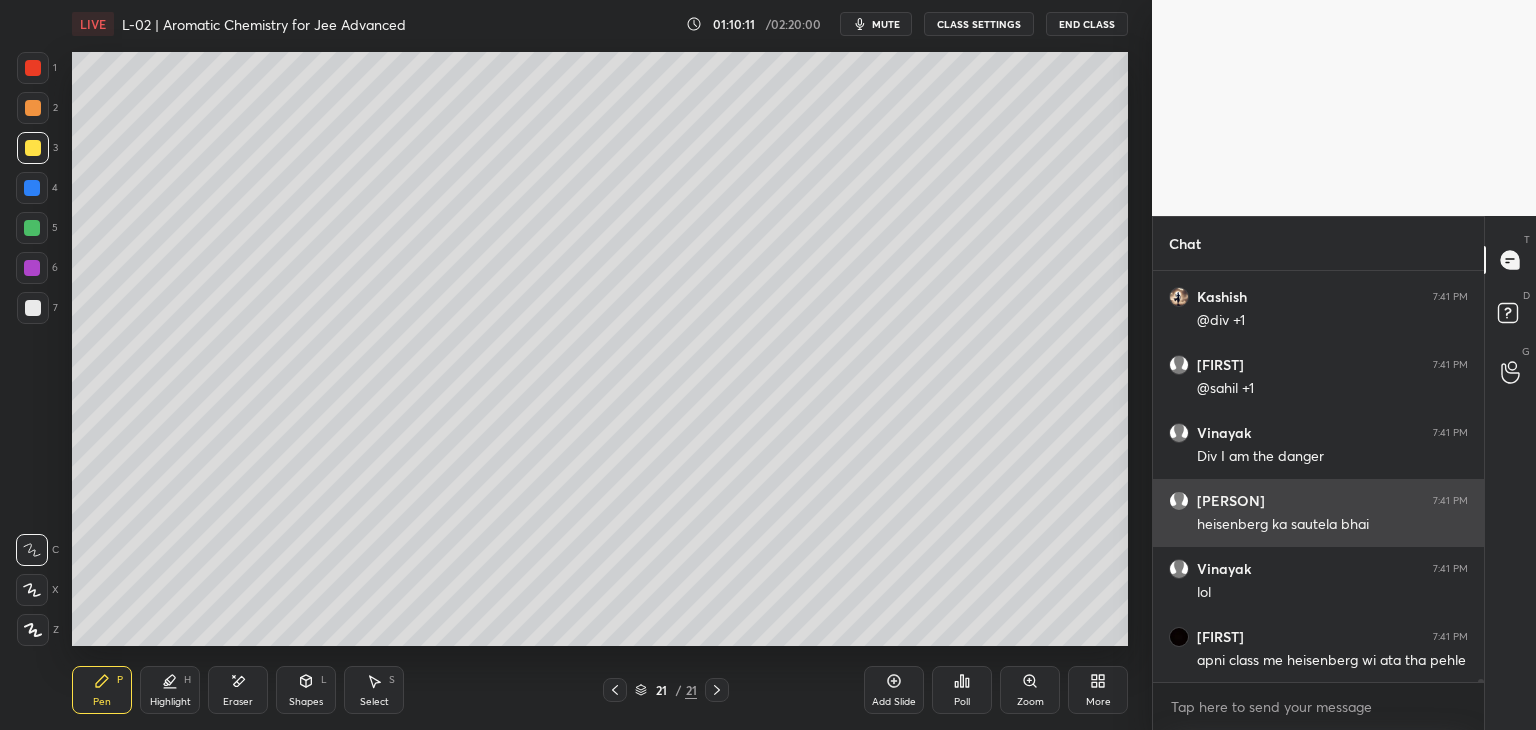 scroll, scrollTop: 60092, scrollLeft: 0, axis: vertical 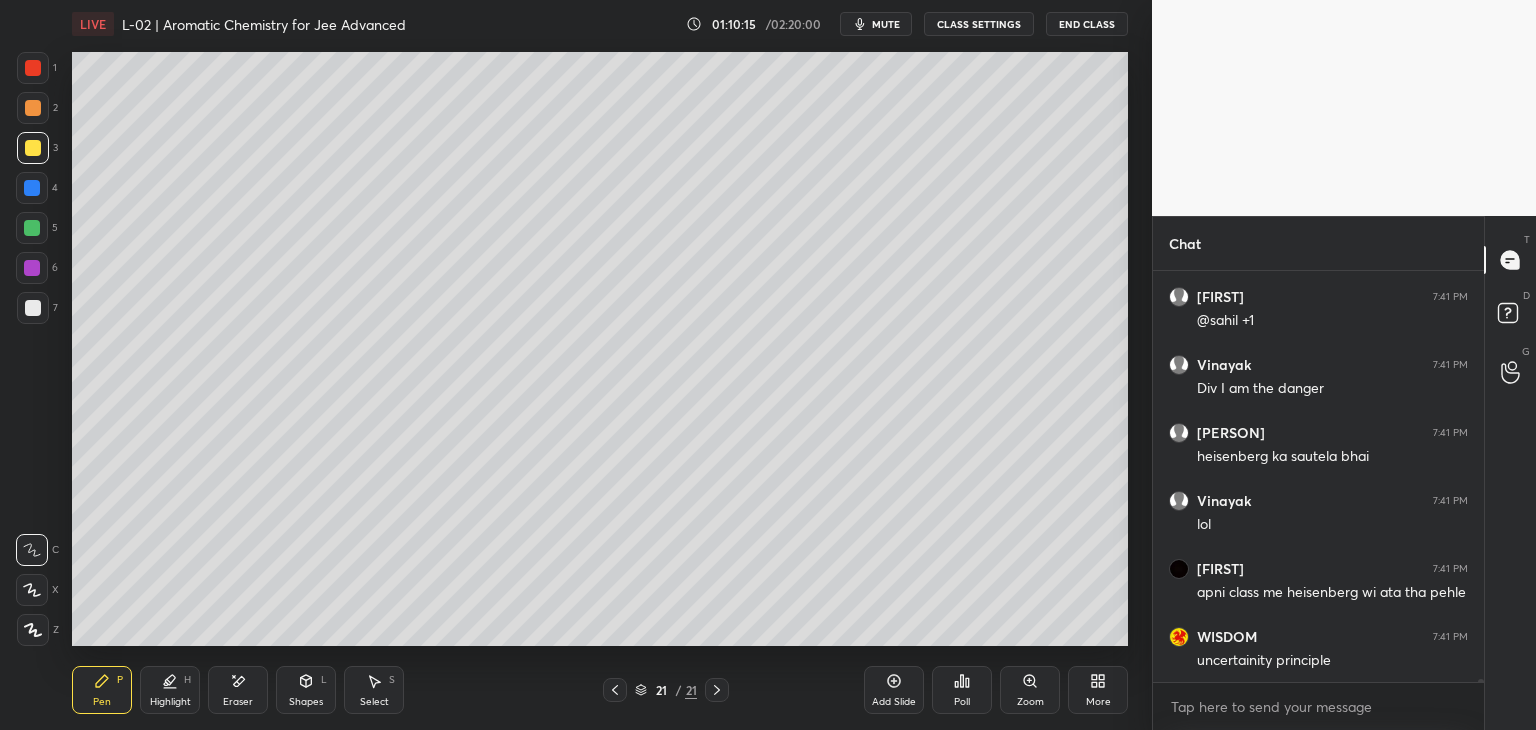 click 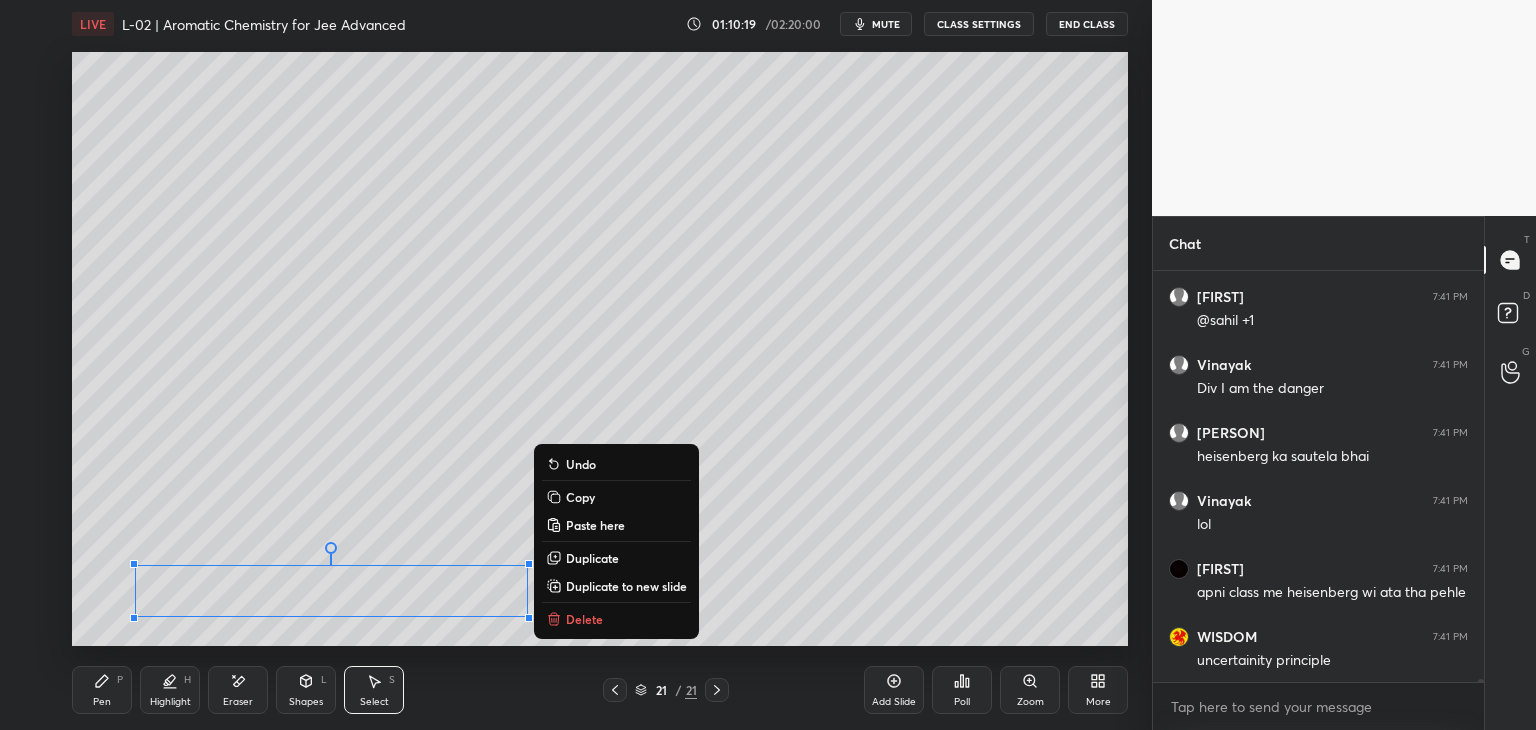 click on "0 ° Undo Copy Paste here Duplicate Duplicate to new slide Delete" at bounding box center [600, 349] 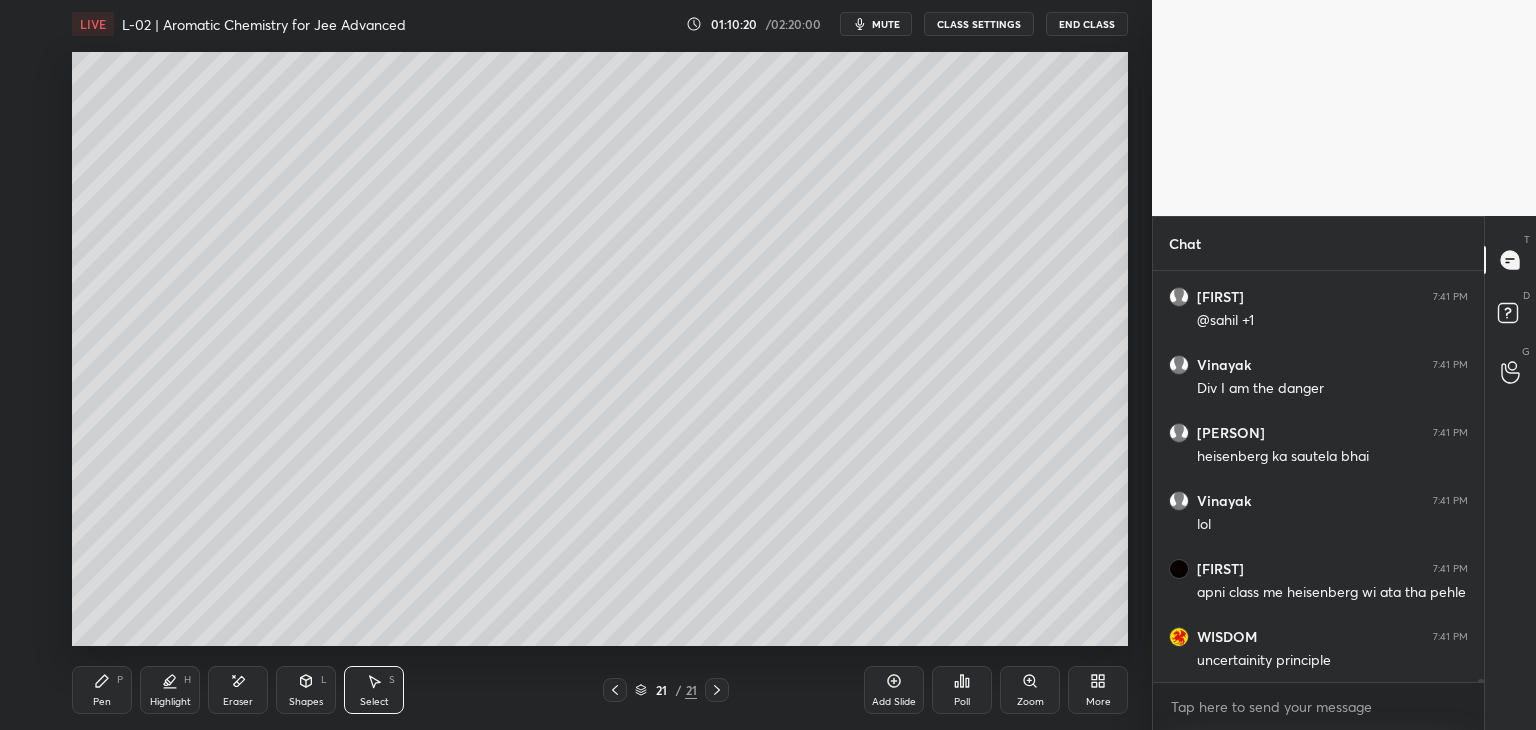 click 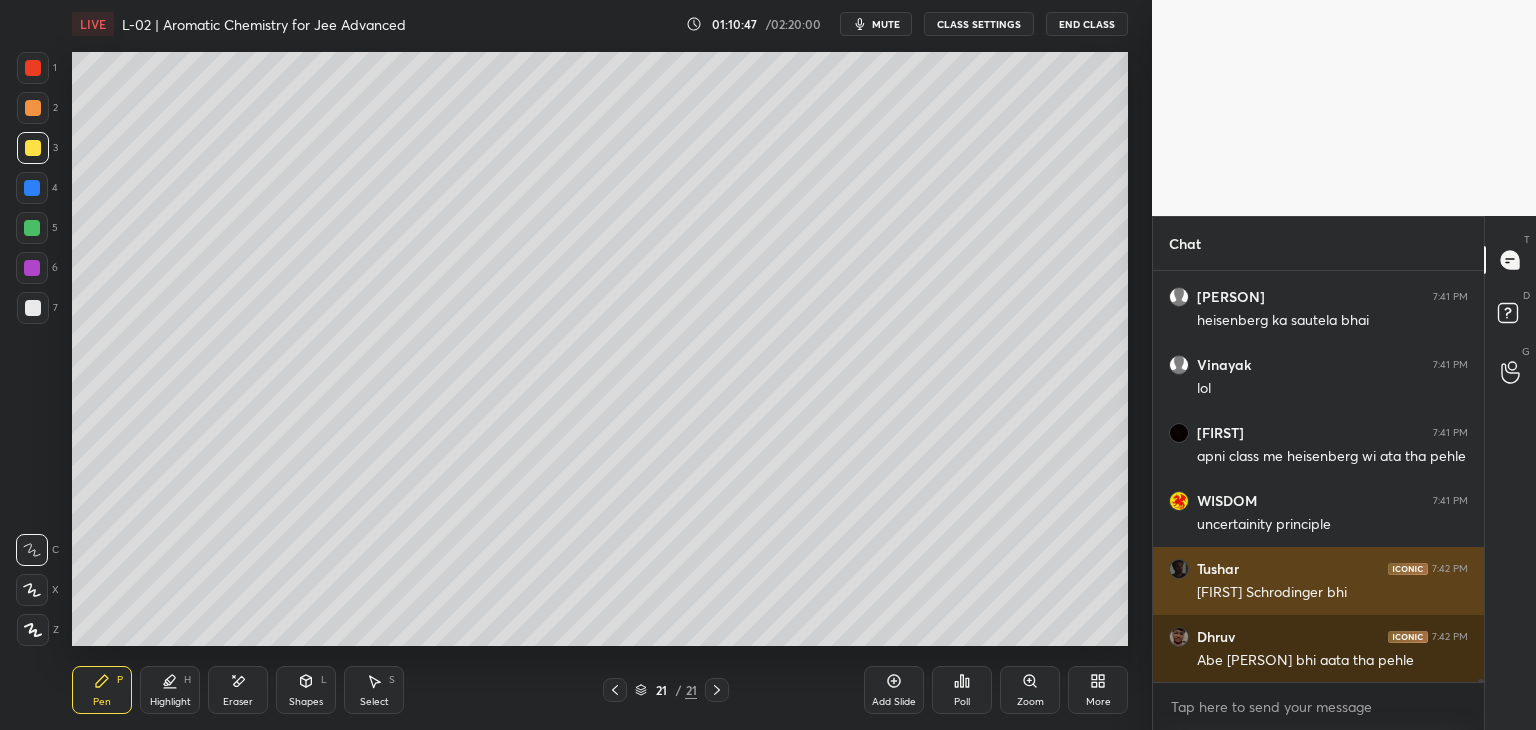 scroll, scrollTop: 60296, scrollLeft: 0, axis: vertical 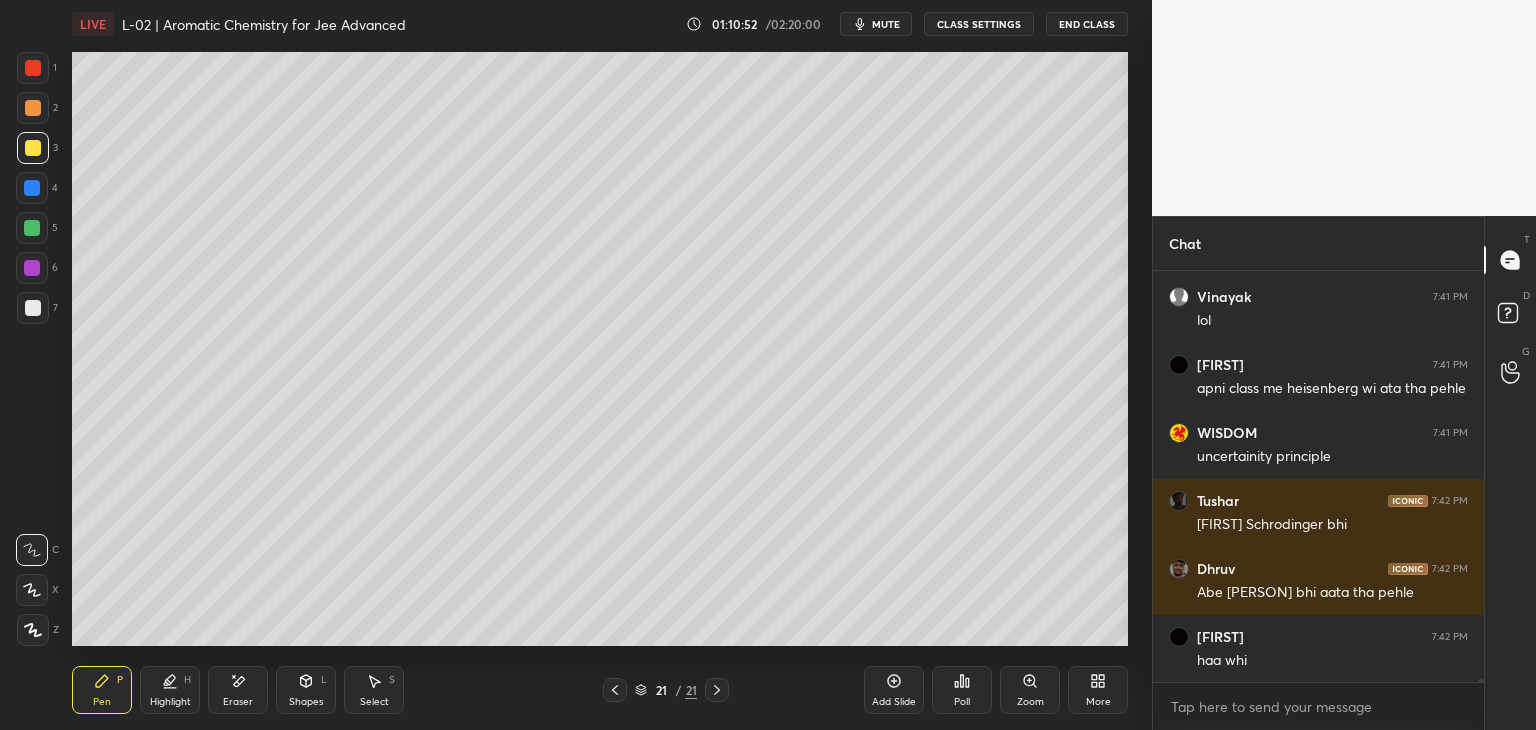 click at bounding box center (32, 188) 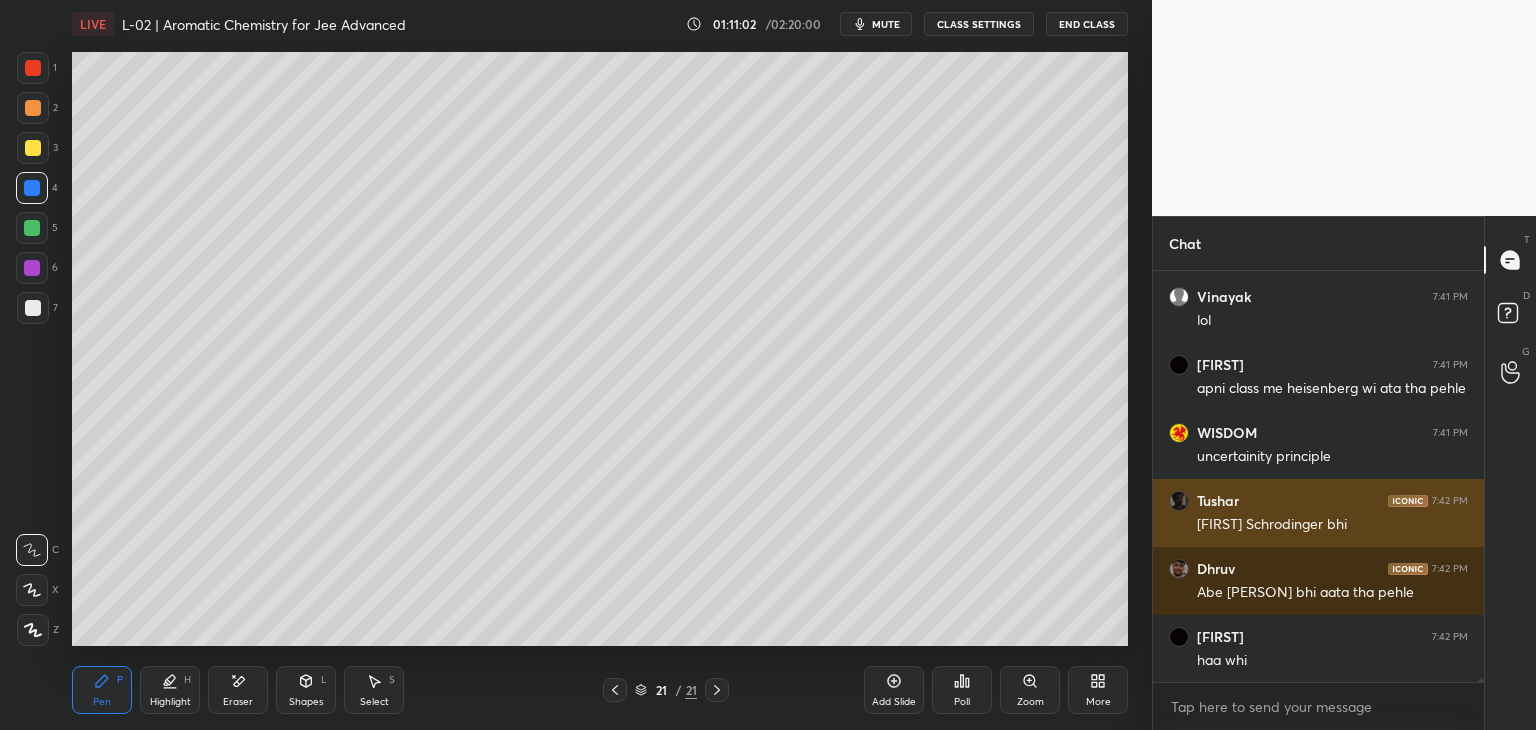 click on "Add Slide" at bounding box center (894, 690) 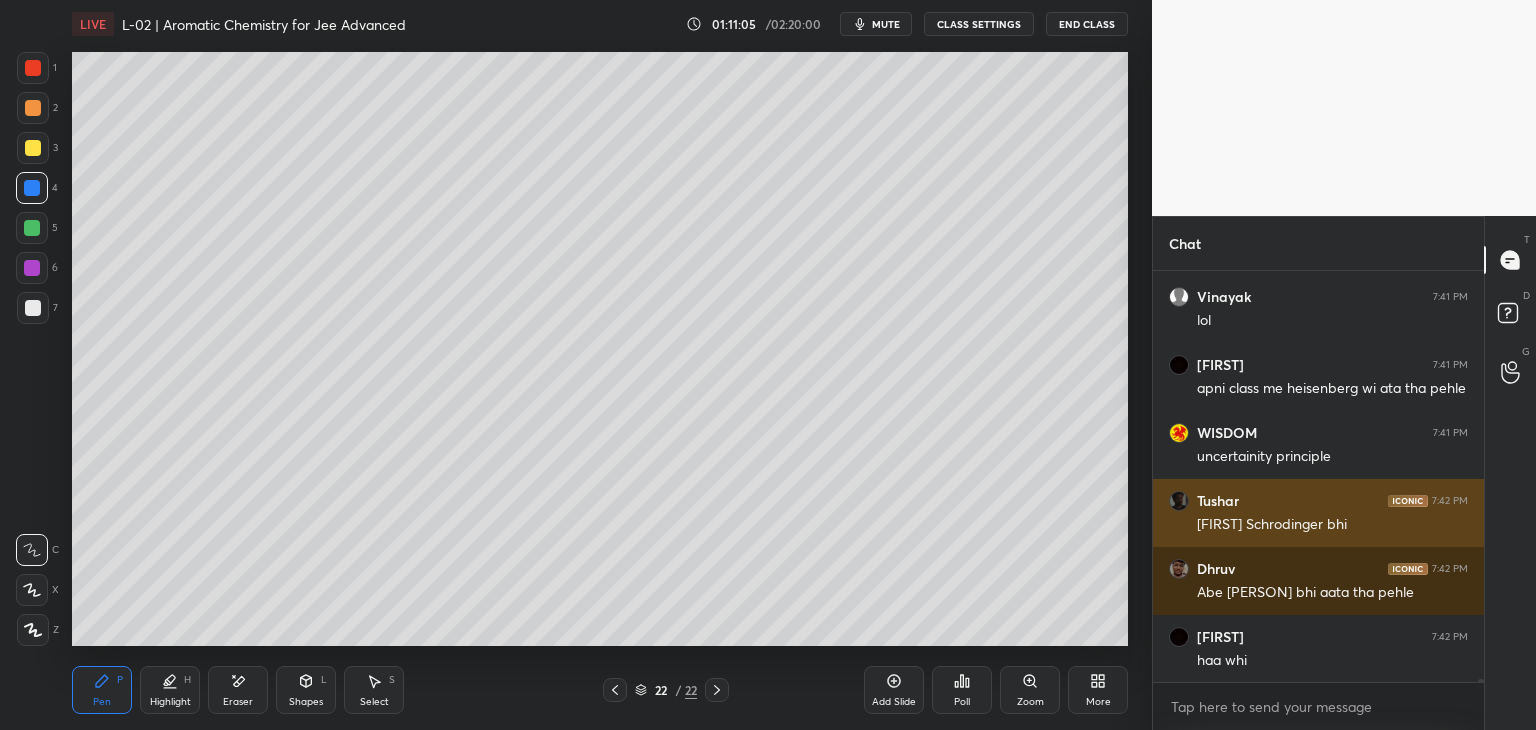 scroll, scrollTop: 60364, scrollLeft: 0, axis: vertical 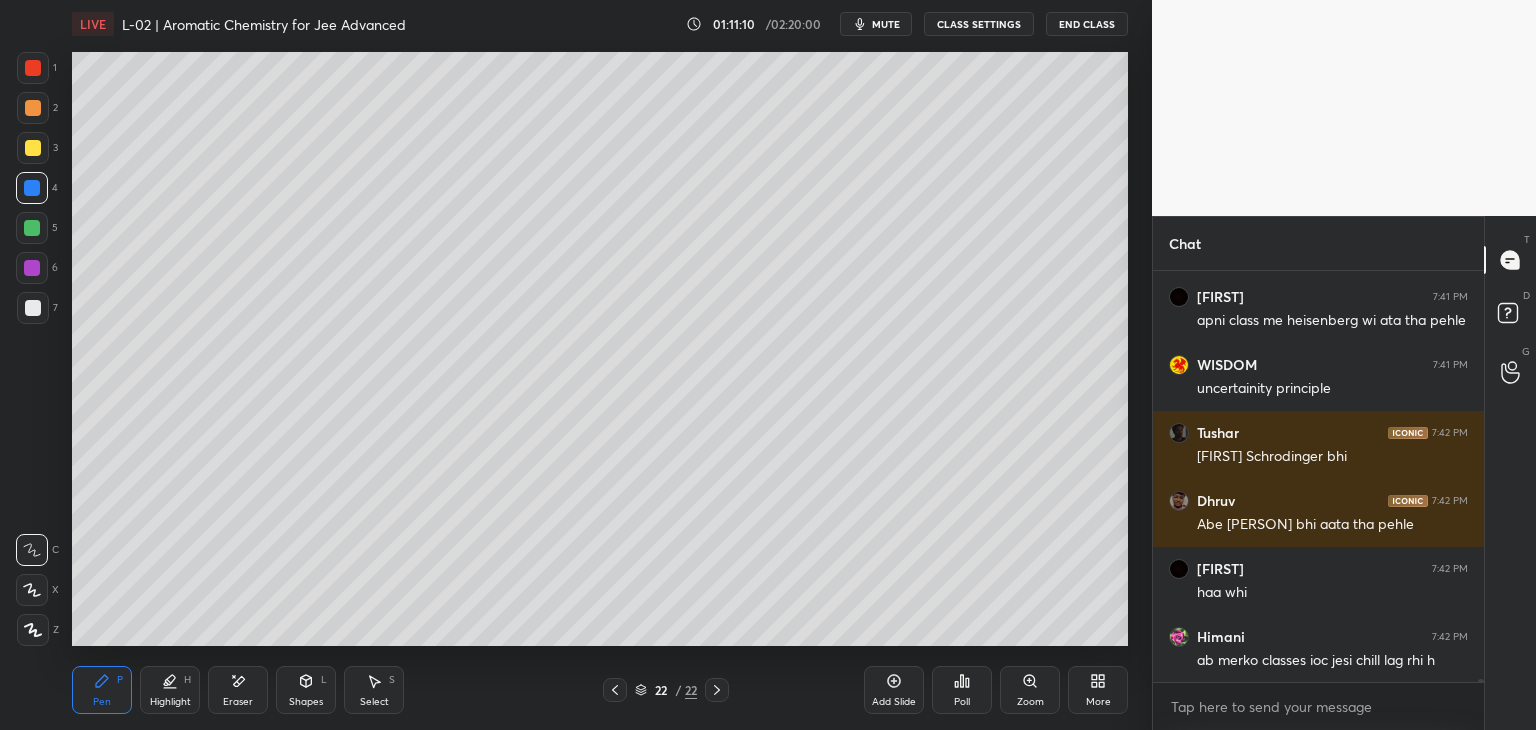 click 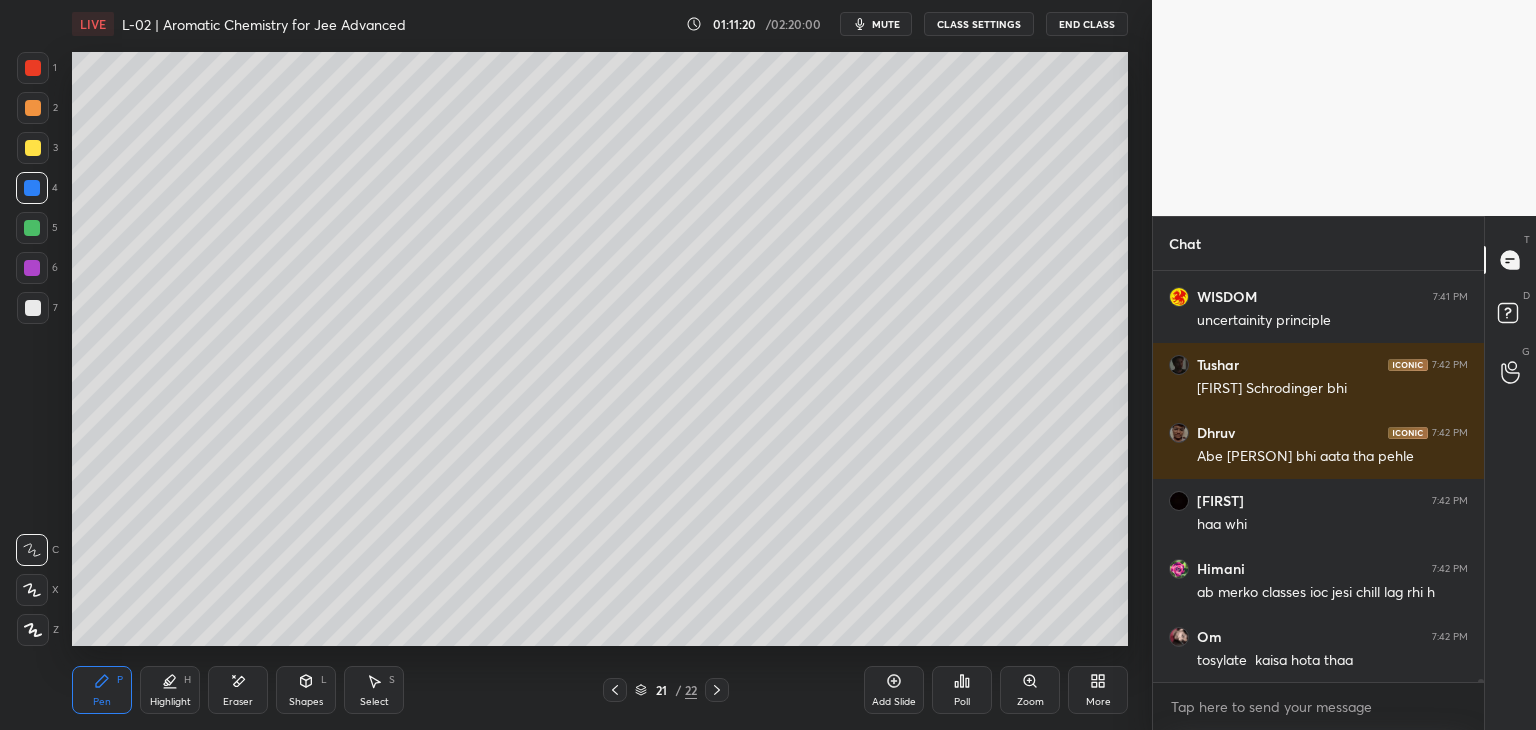 scroll, scrollTop: 60500, scrollLeft: 0, axis: vertical 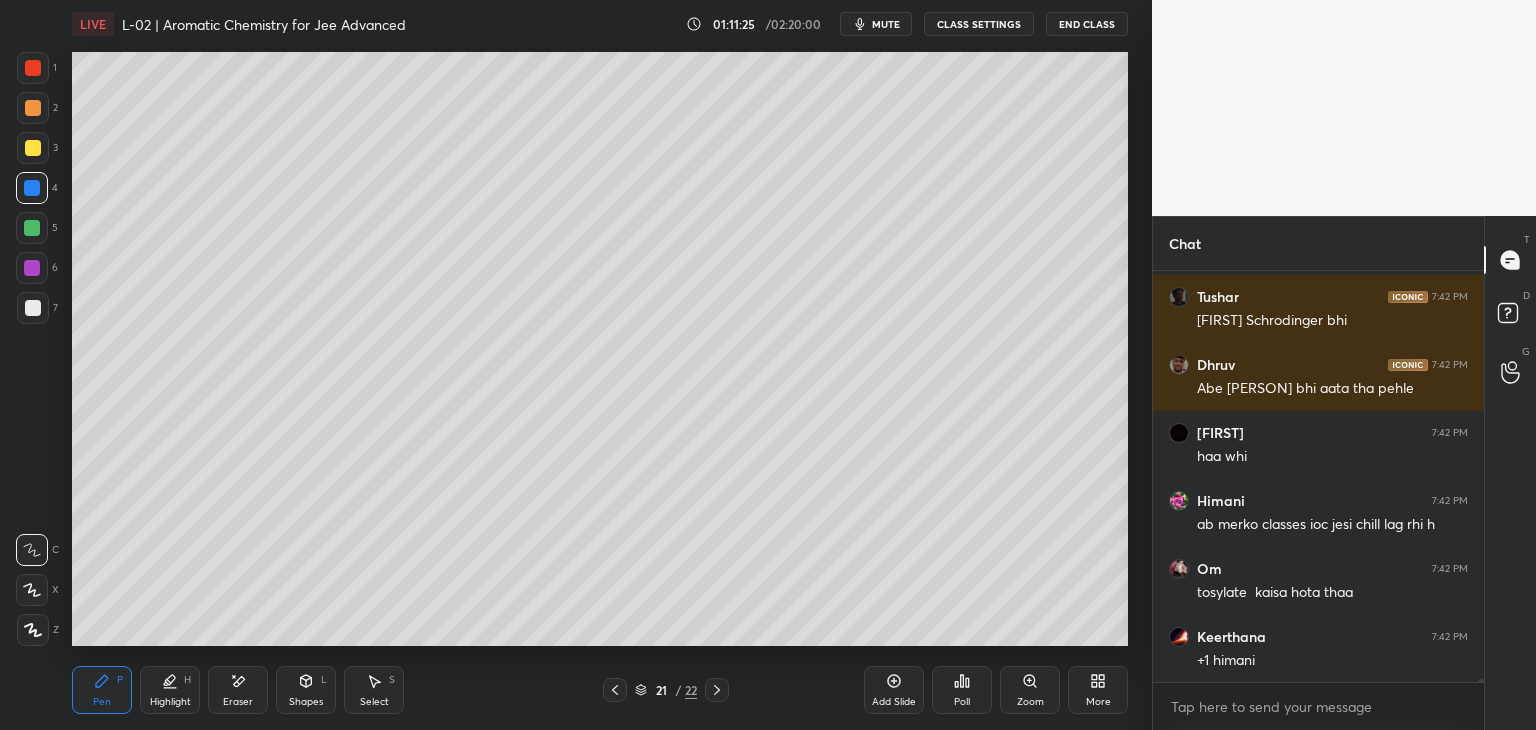 click 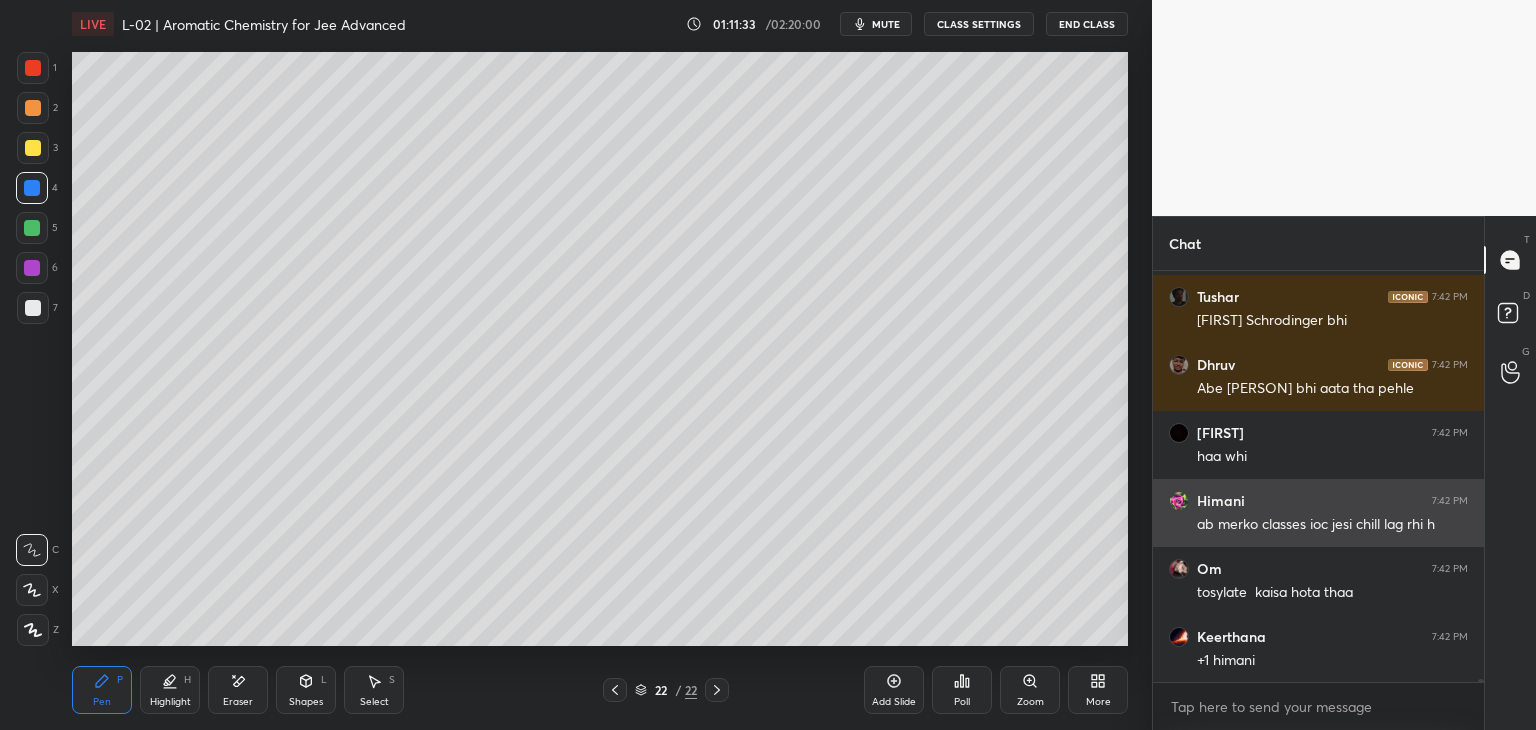 scroll, scrollTop: 60568, scrollLeft: 0, axis: vertical 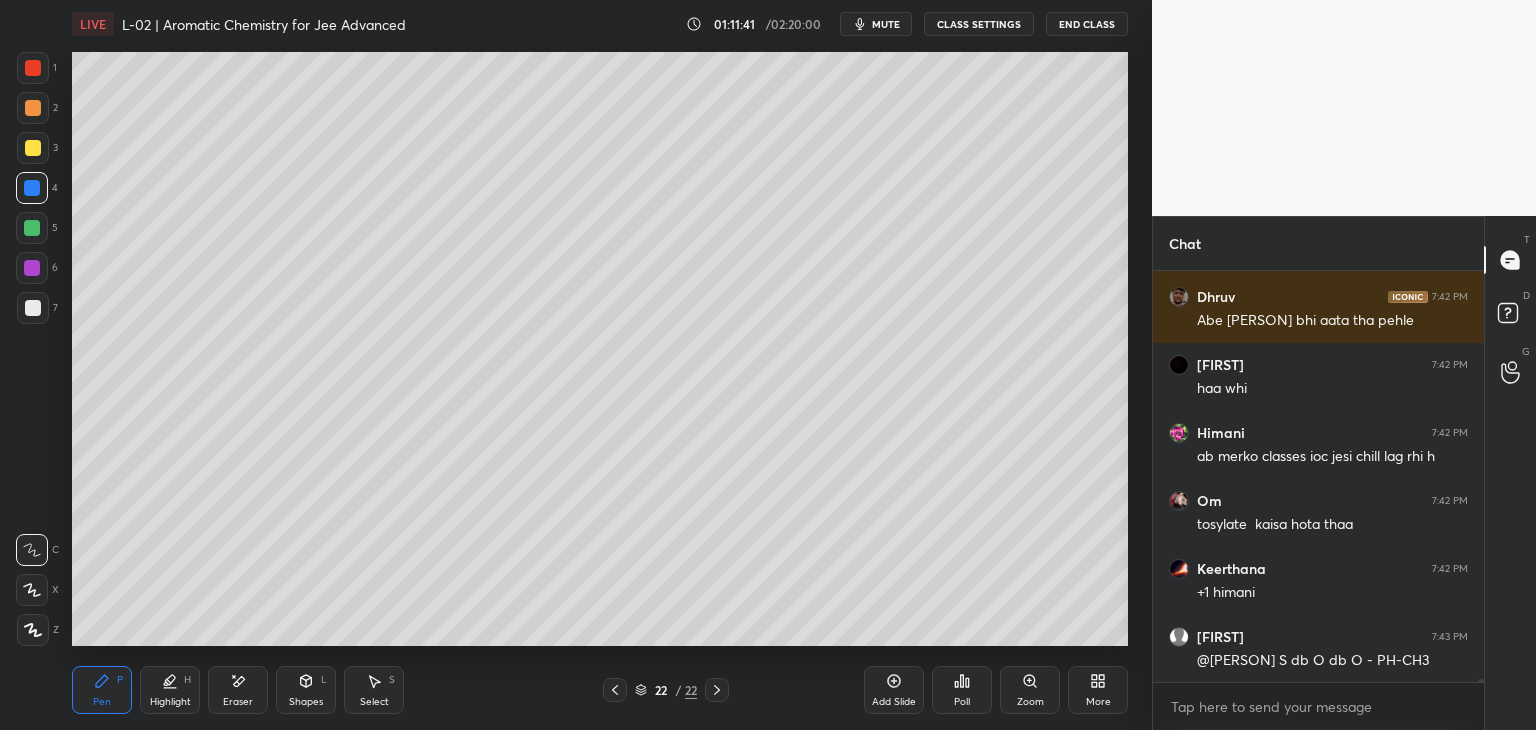 click on "Select S" at bounding box center [374, 690] 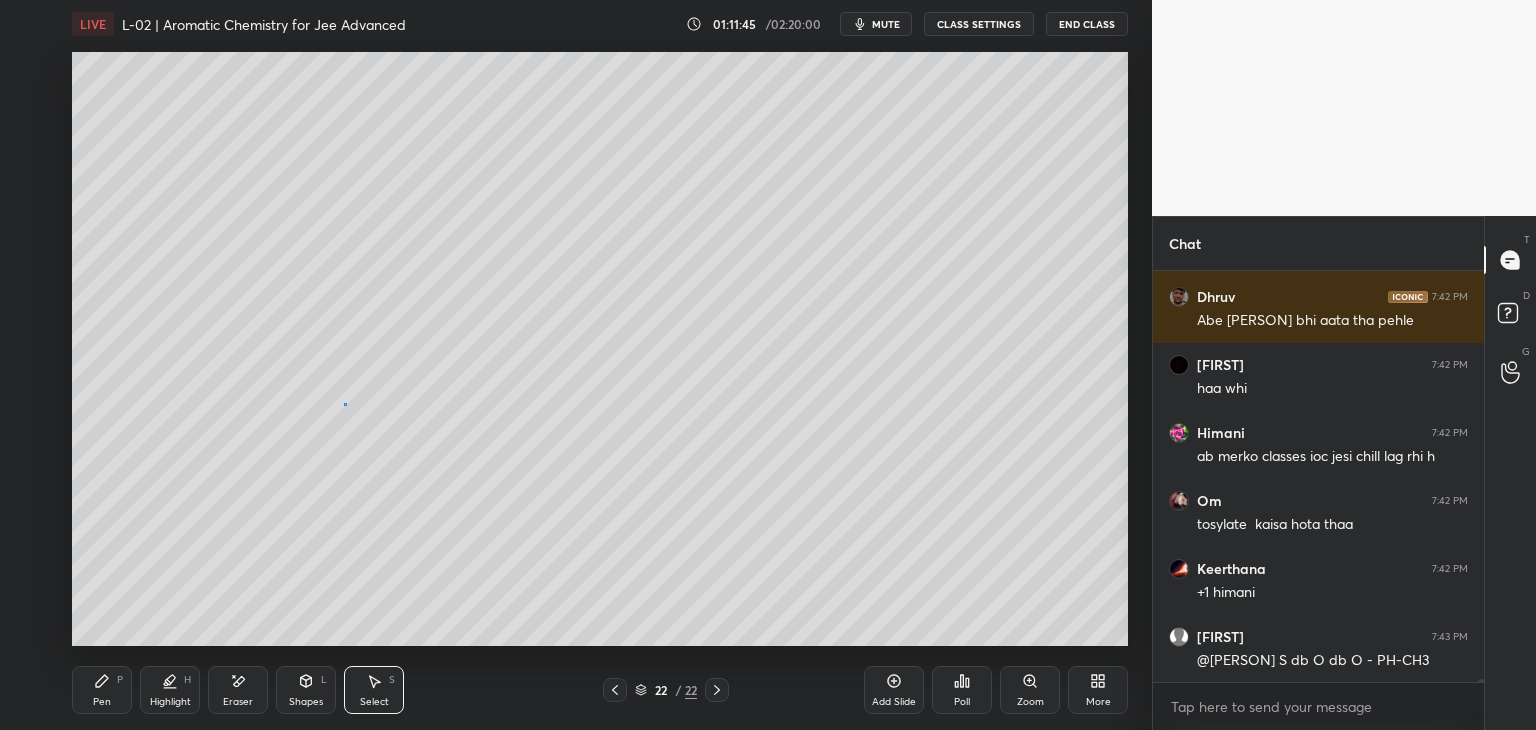 click on "0 ° Undo Copy Paste here Duplicate Duplicate to new slide Delete" at bounding box center (600, 349) 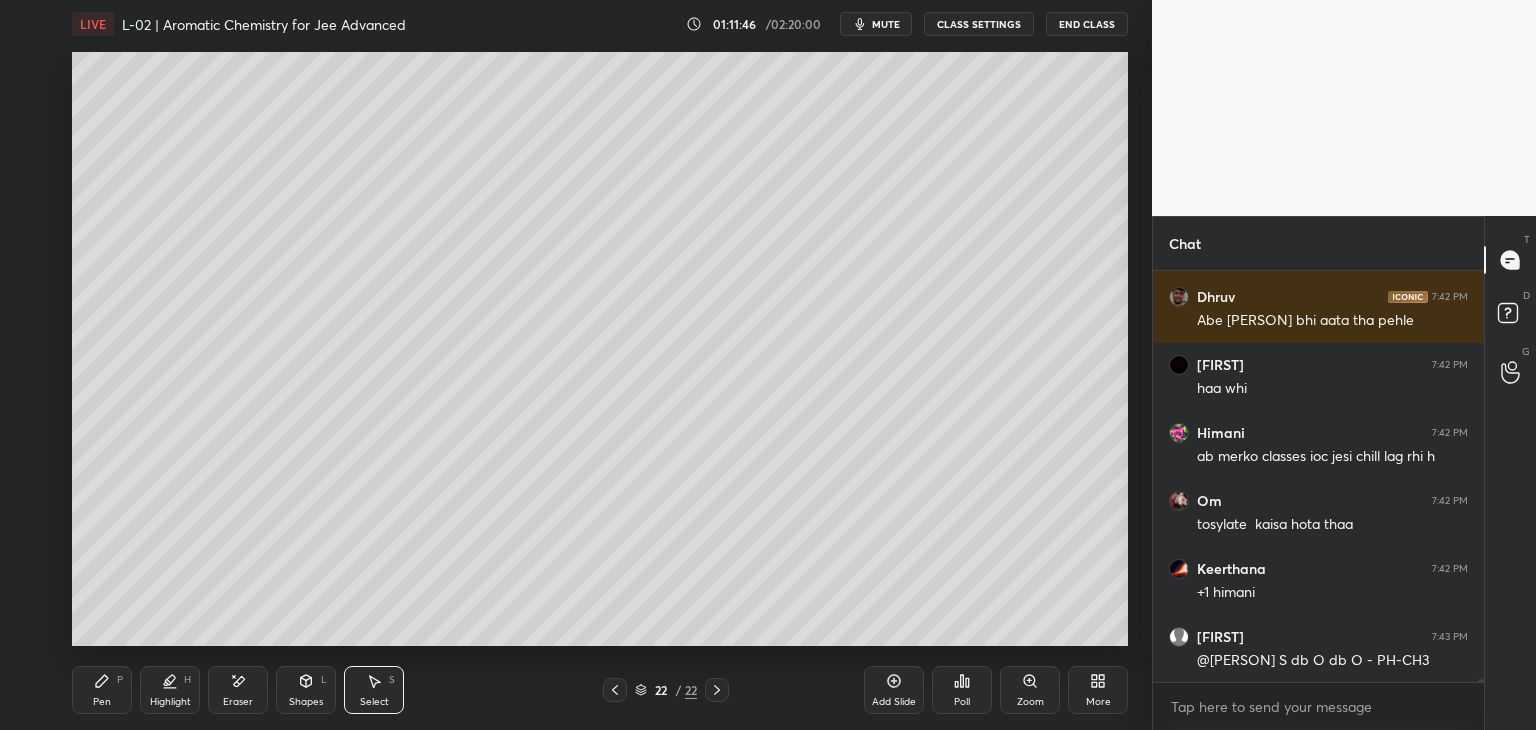 click 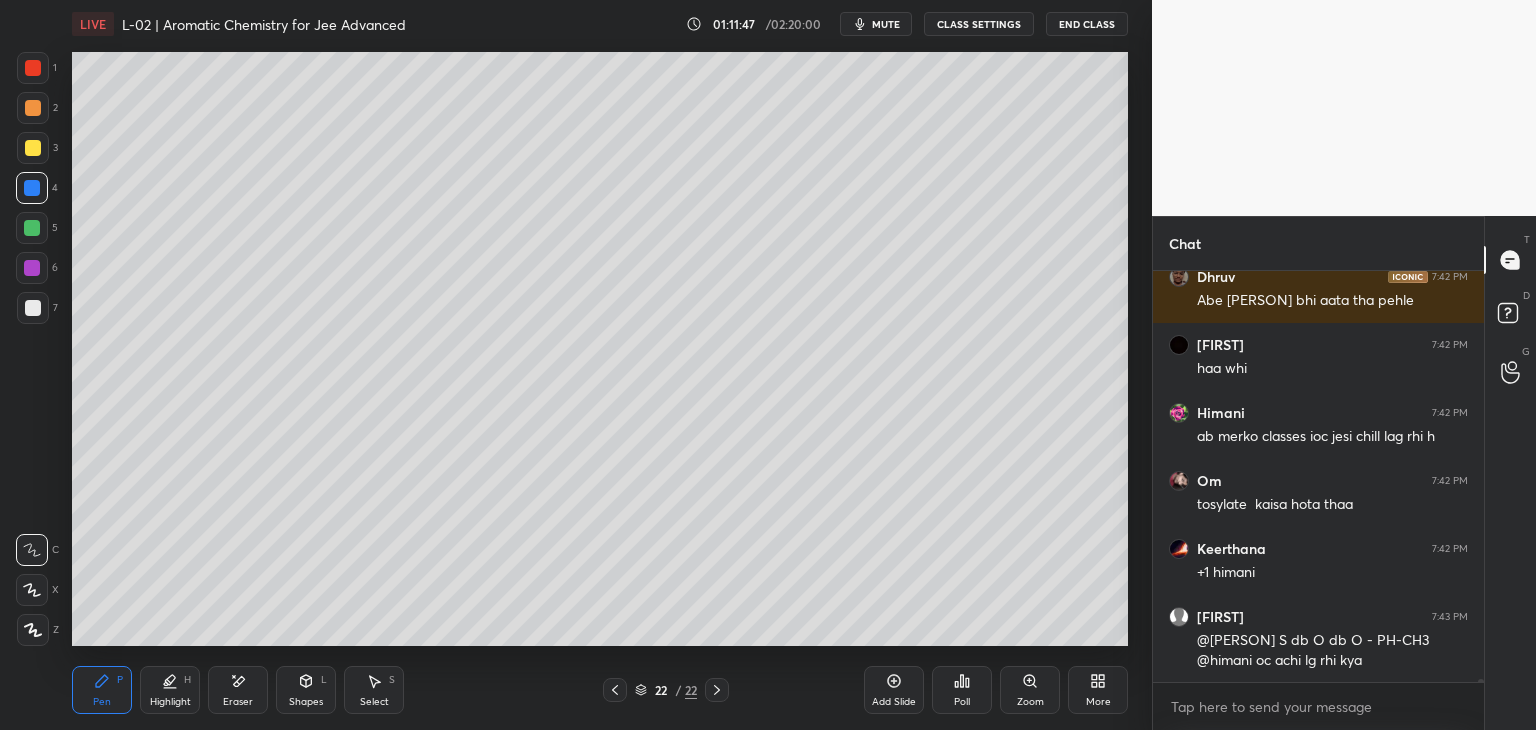 click at bounding box center (33, 68) 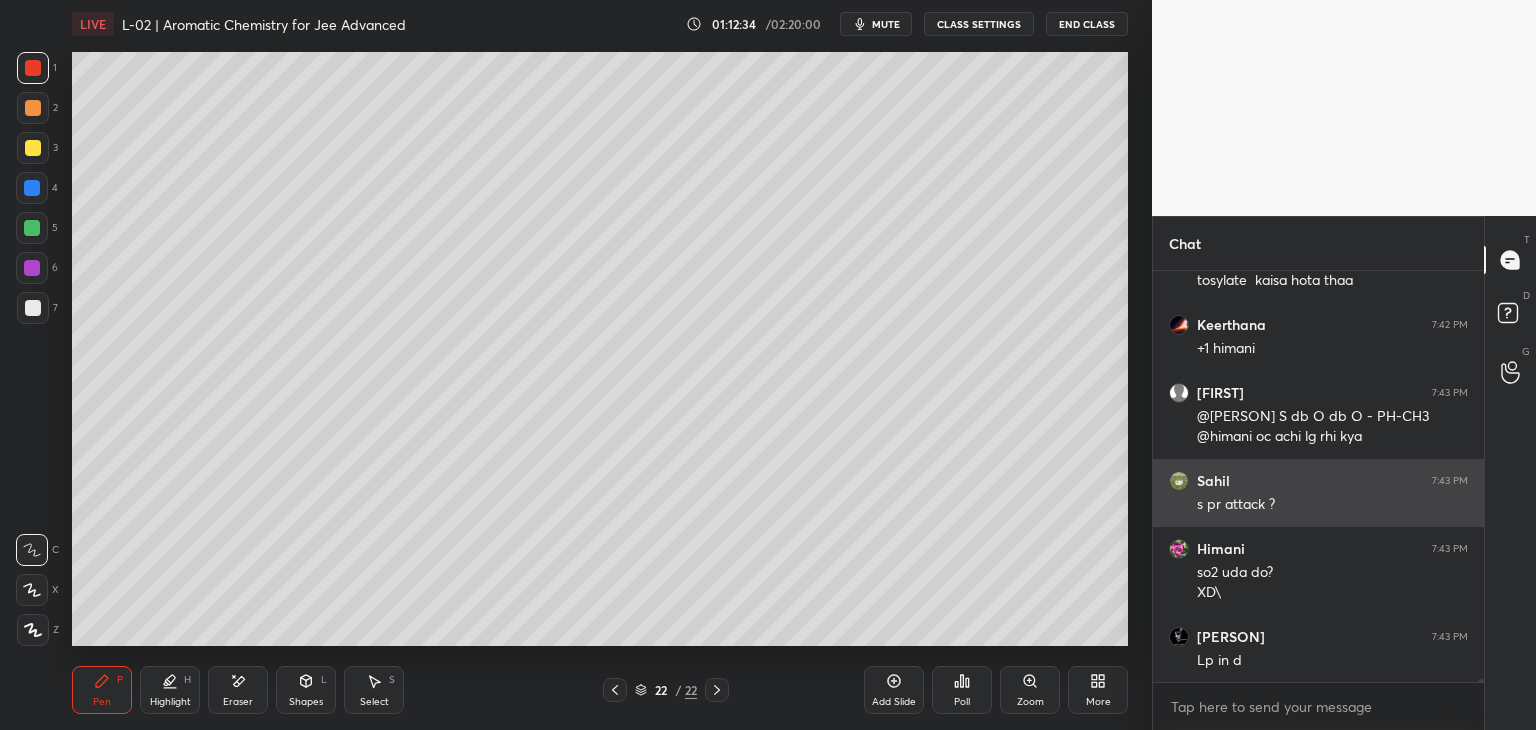 scroll, scrollTop: 60880, scrollLeft: 0, axis: vertical 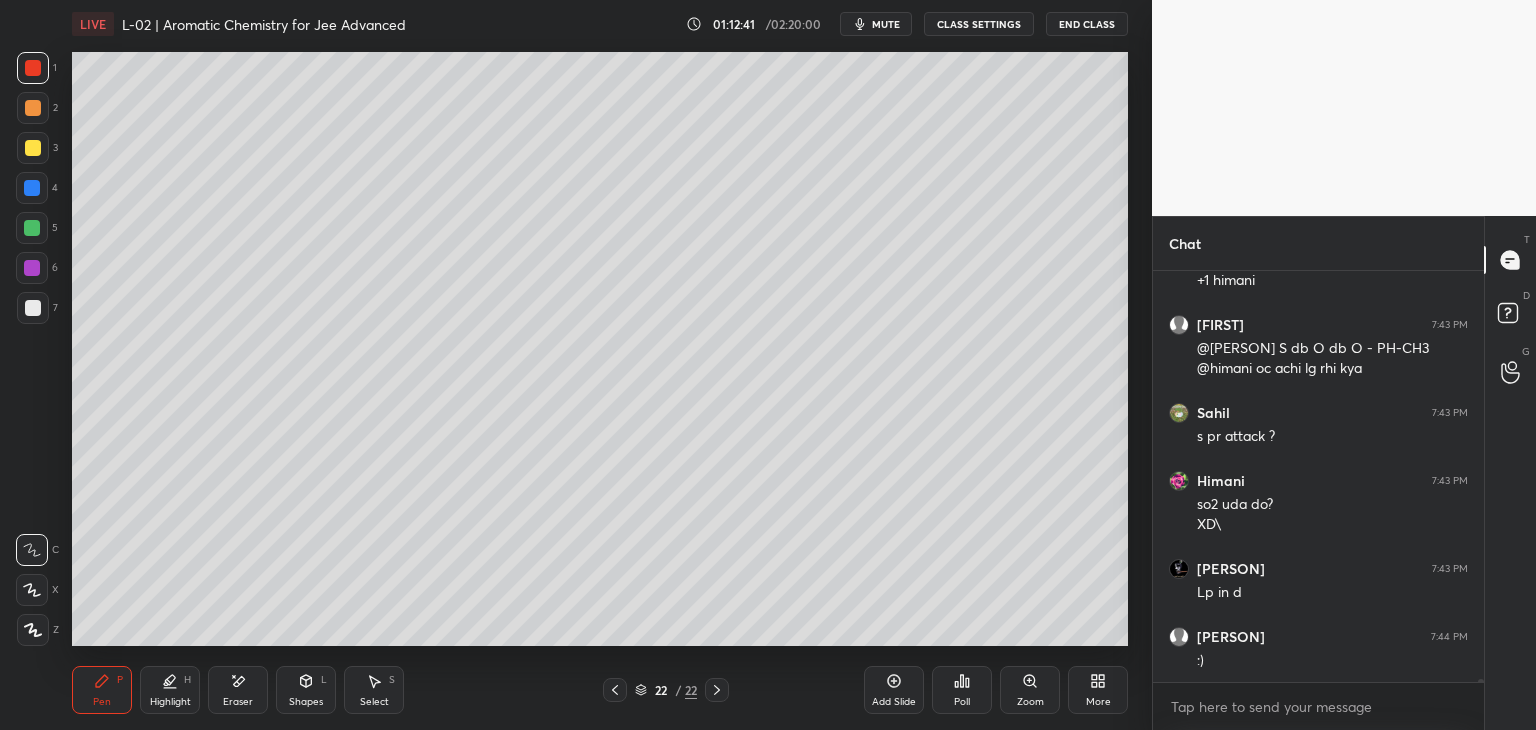 click at bounding box center (33, 108) 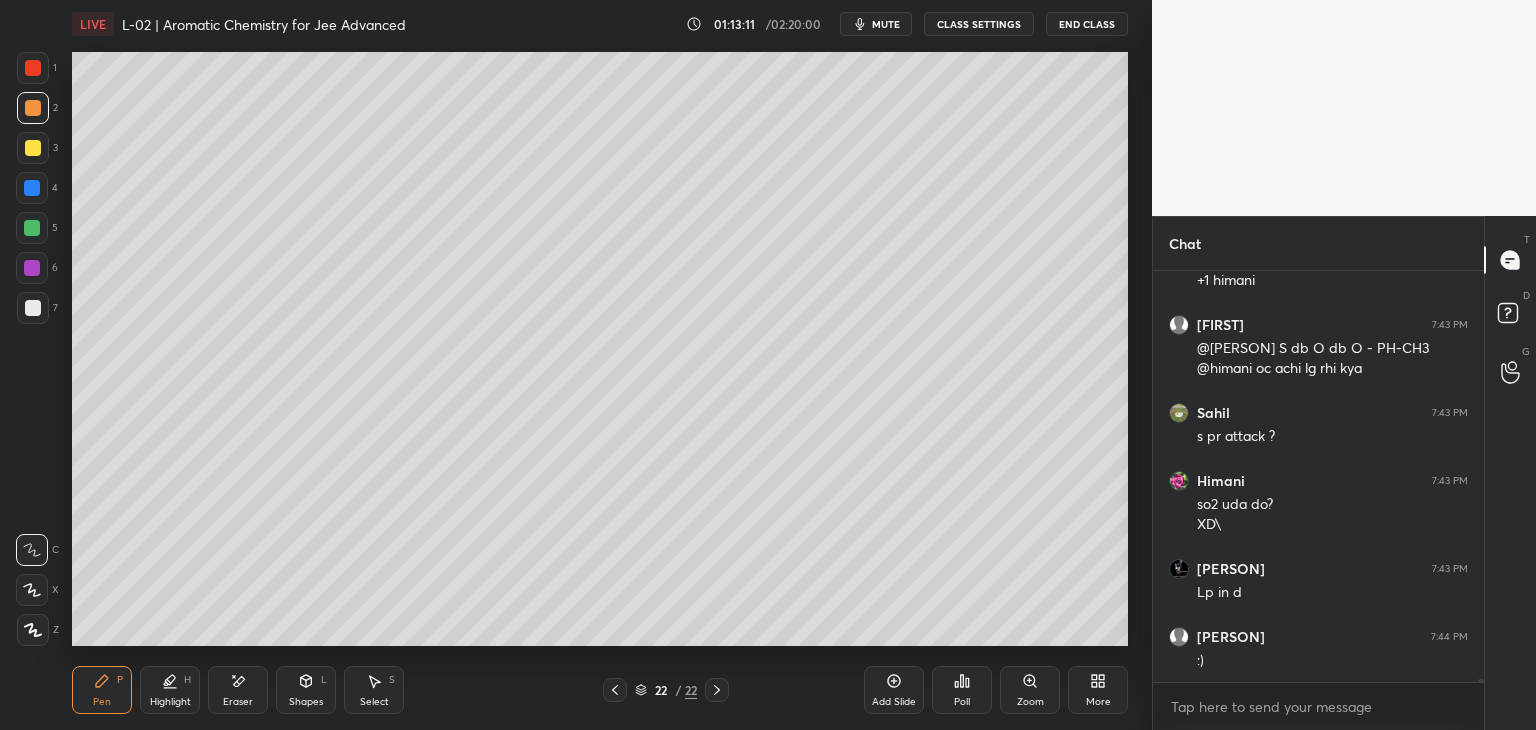 click 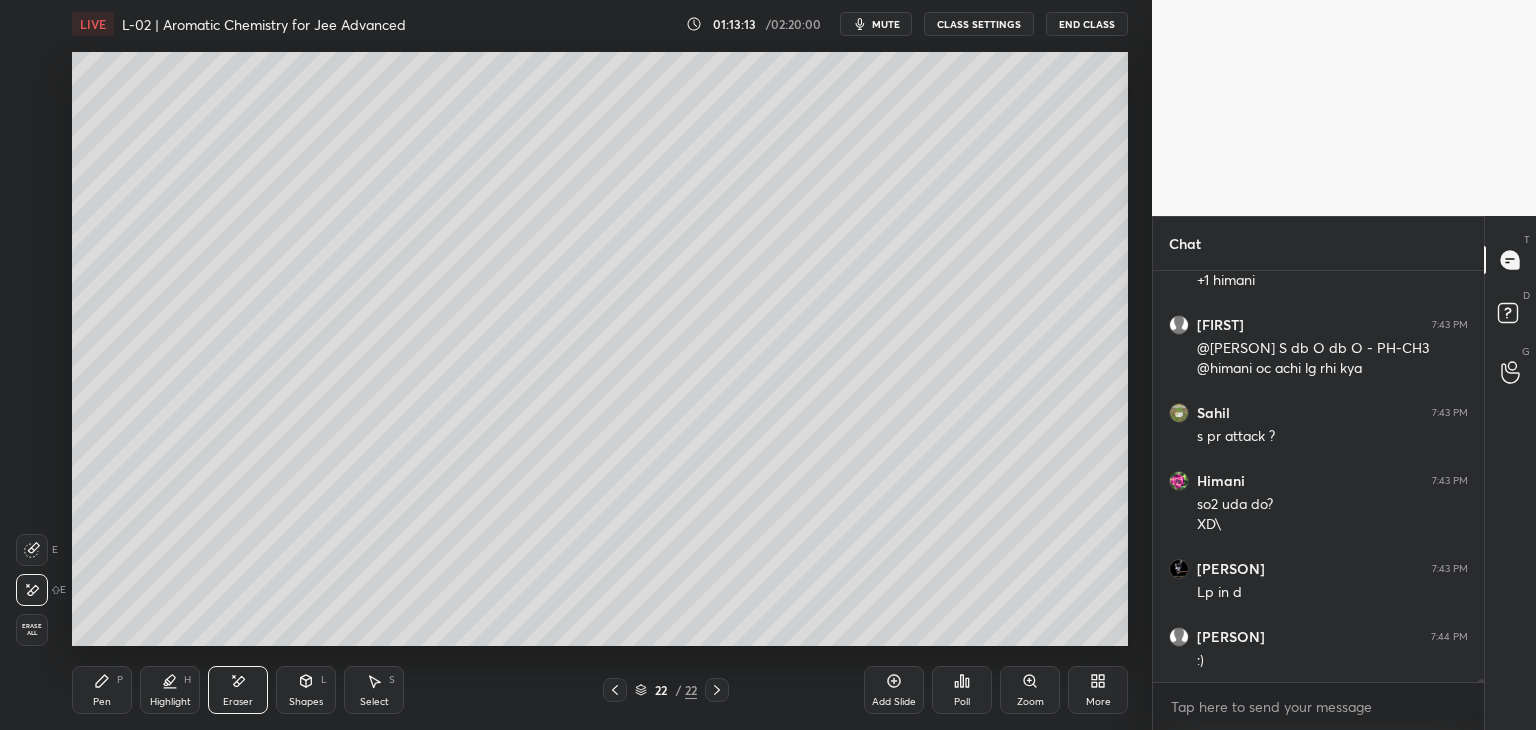 click on "Pen P" at bounding box center (102, 690) 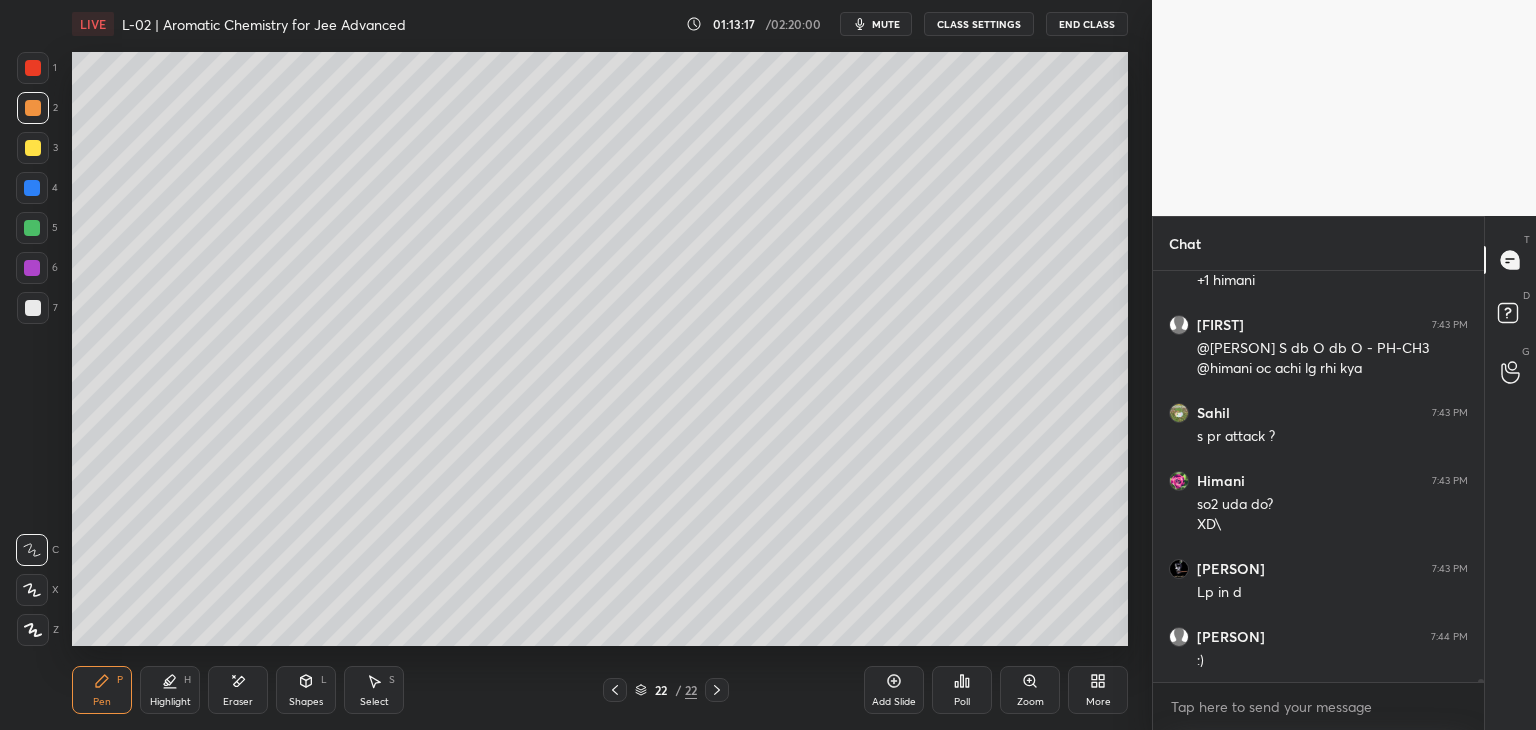 click at bounding box center (33, 68) 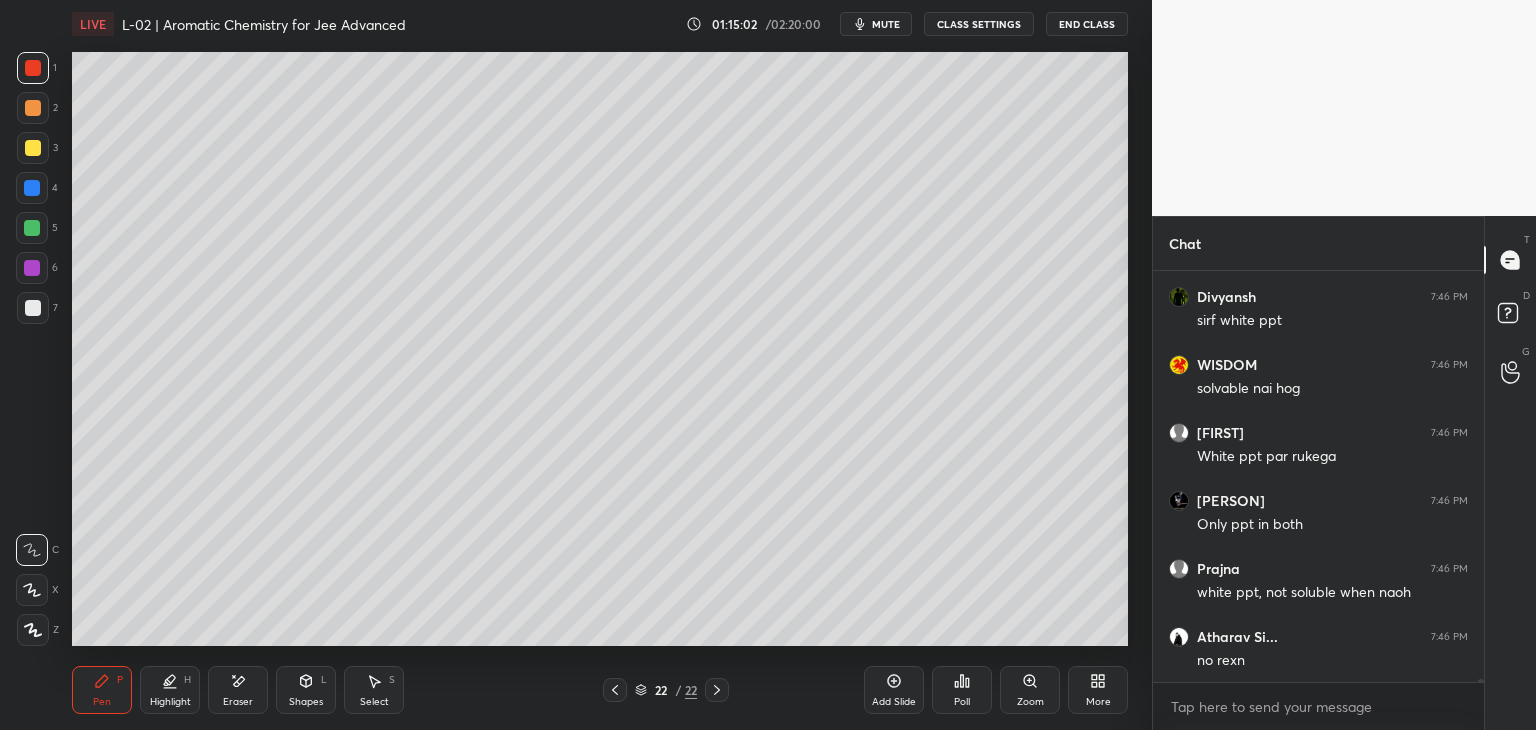 scroll, scrollTop: 62376, scrollLeft: 0, axis: vertical 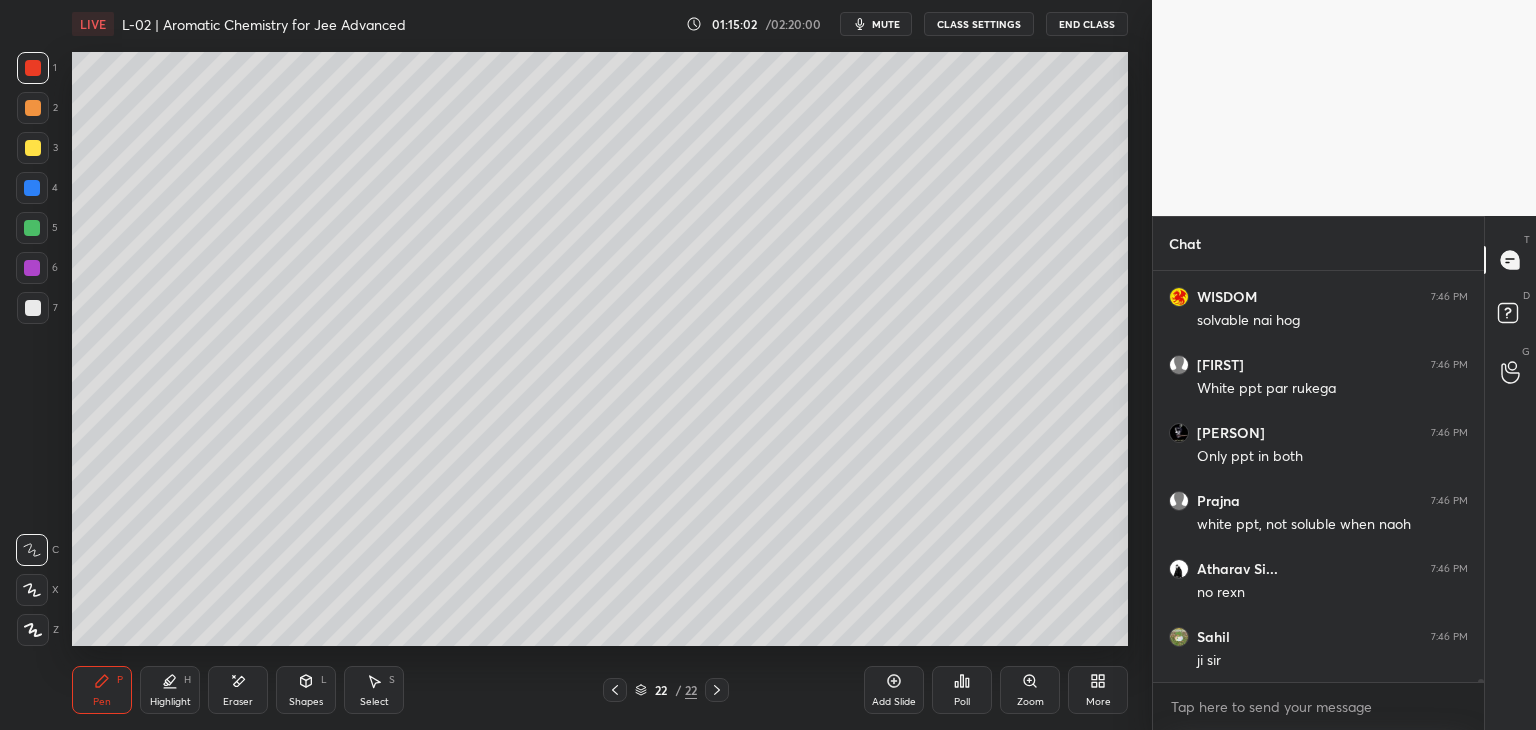 click 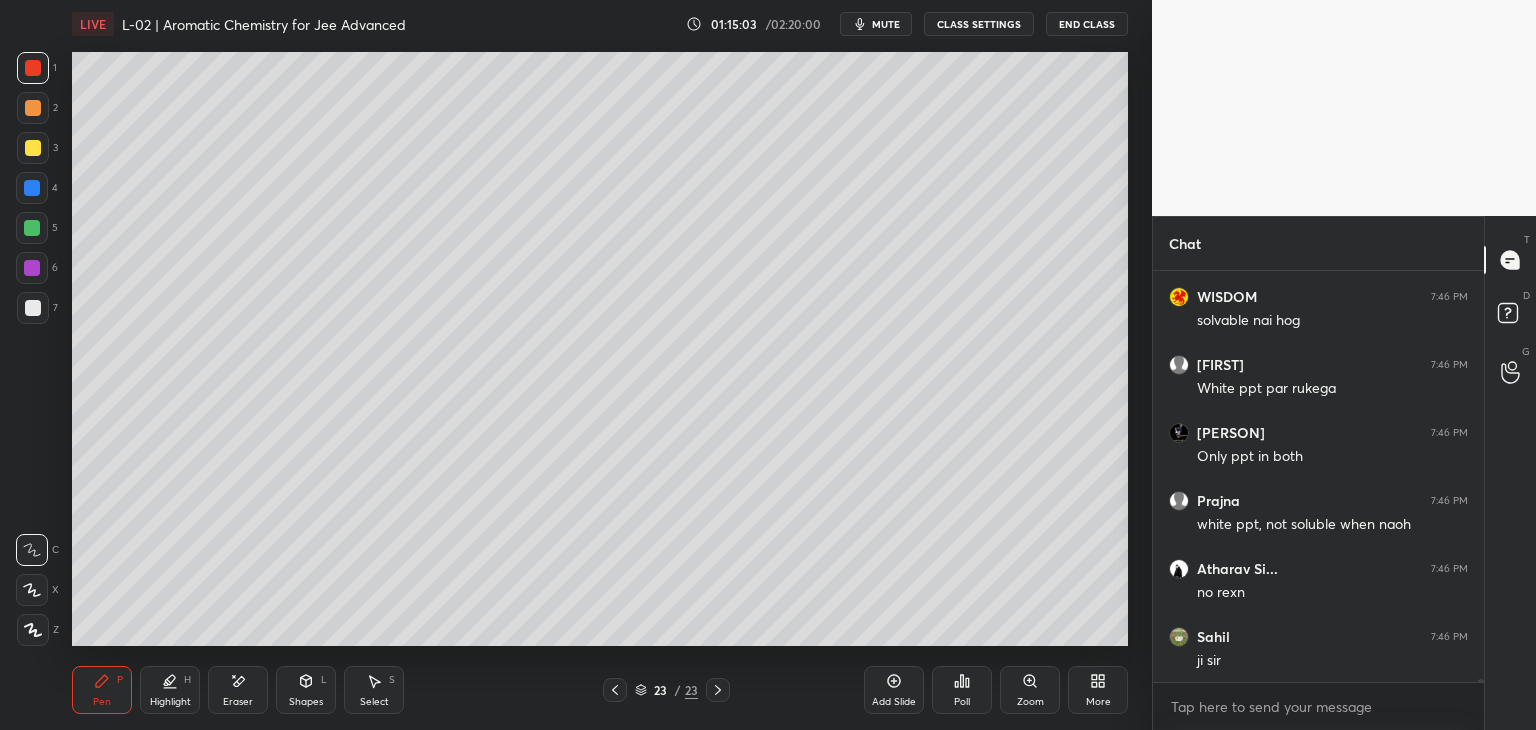 scroll, scrollTop: 62444, scrollLeft: 0, axis: vertical 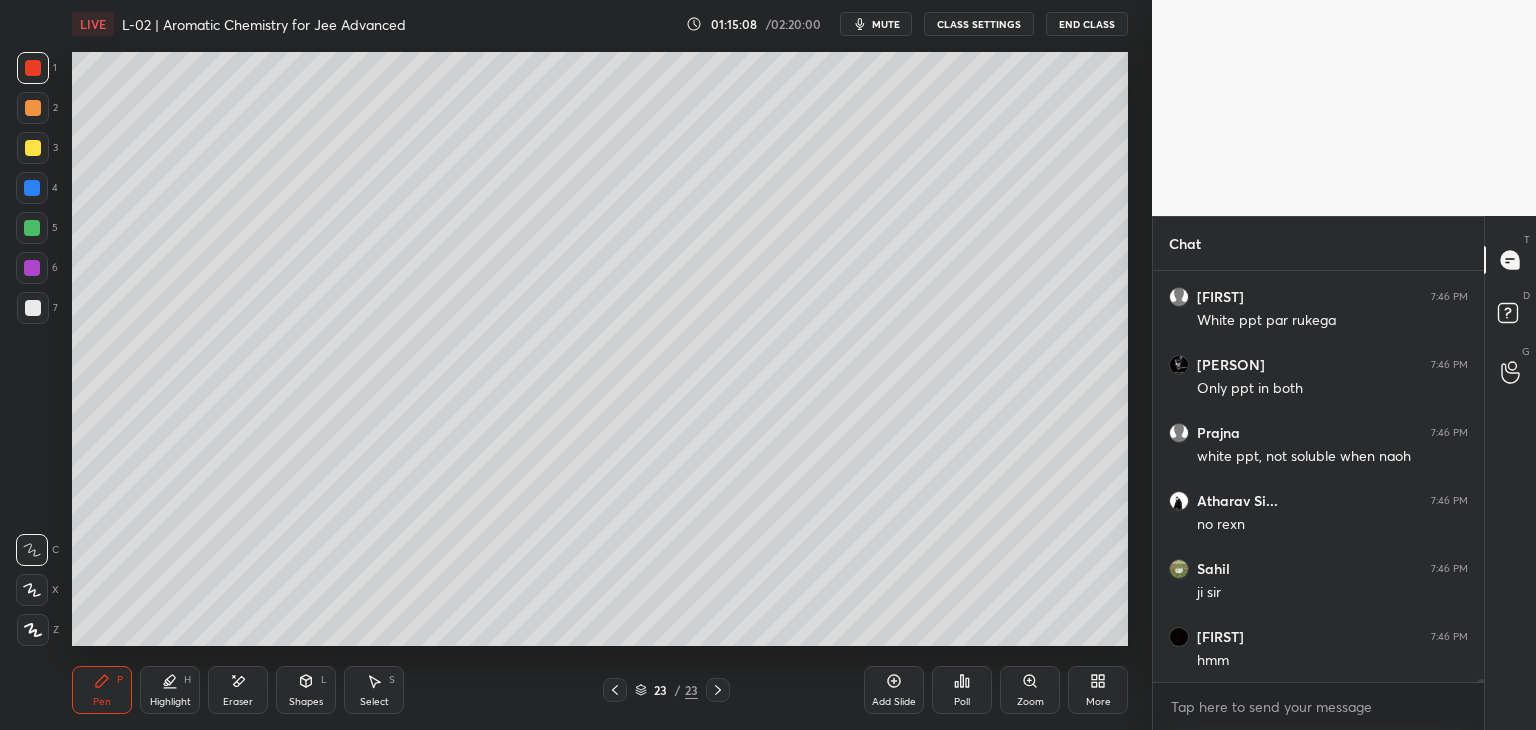 click on "Select S" at bounding box center (374, 690) 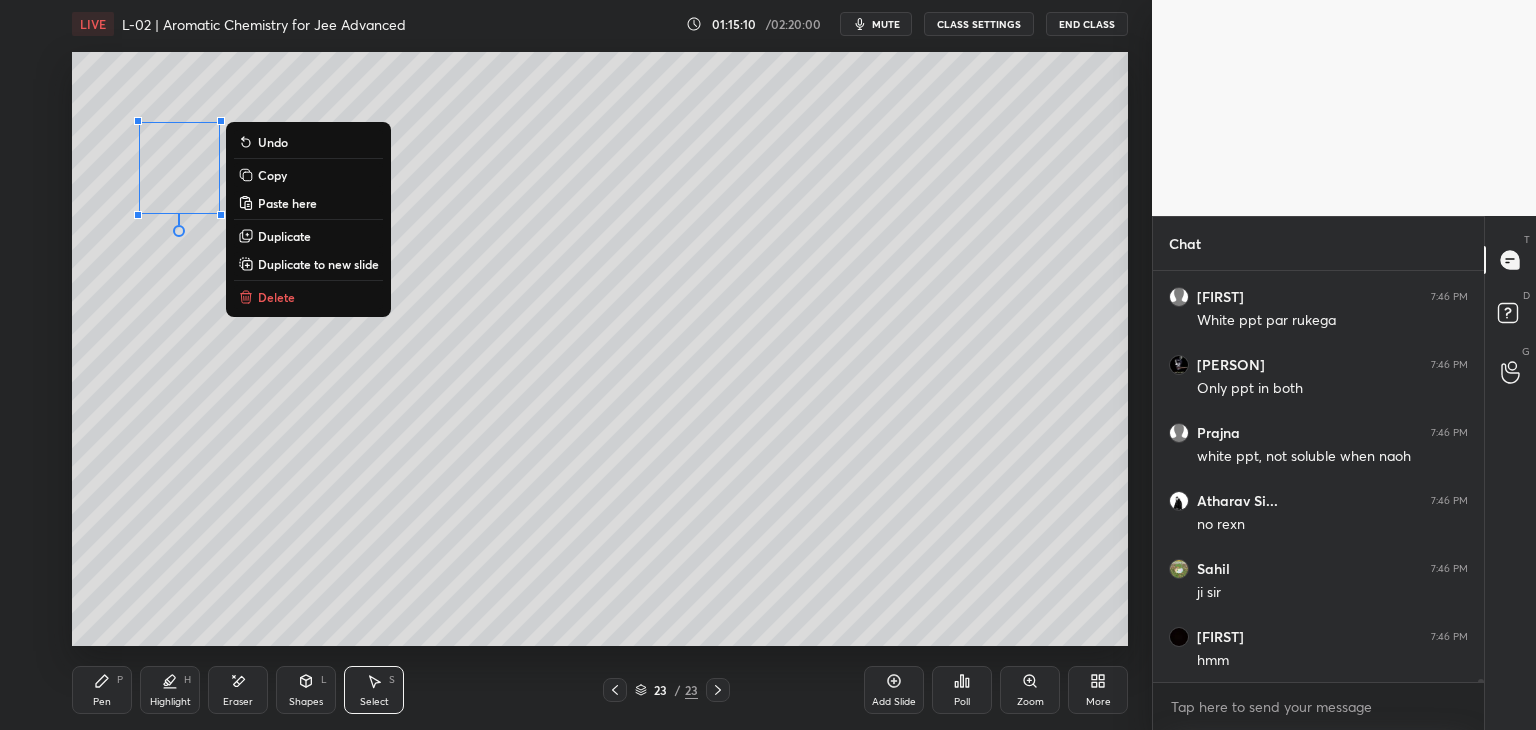 click on "Delete" at bounding box center [276, 297] 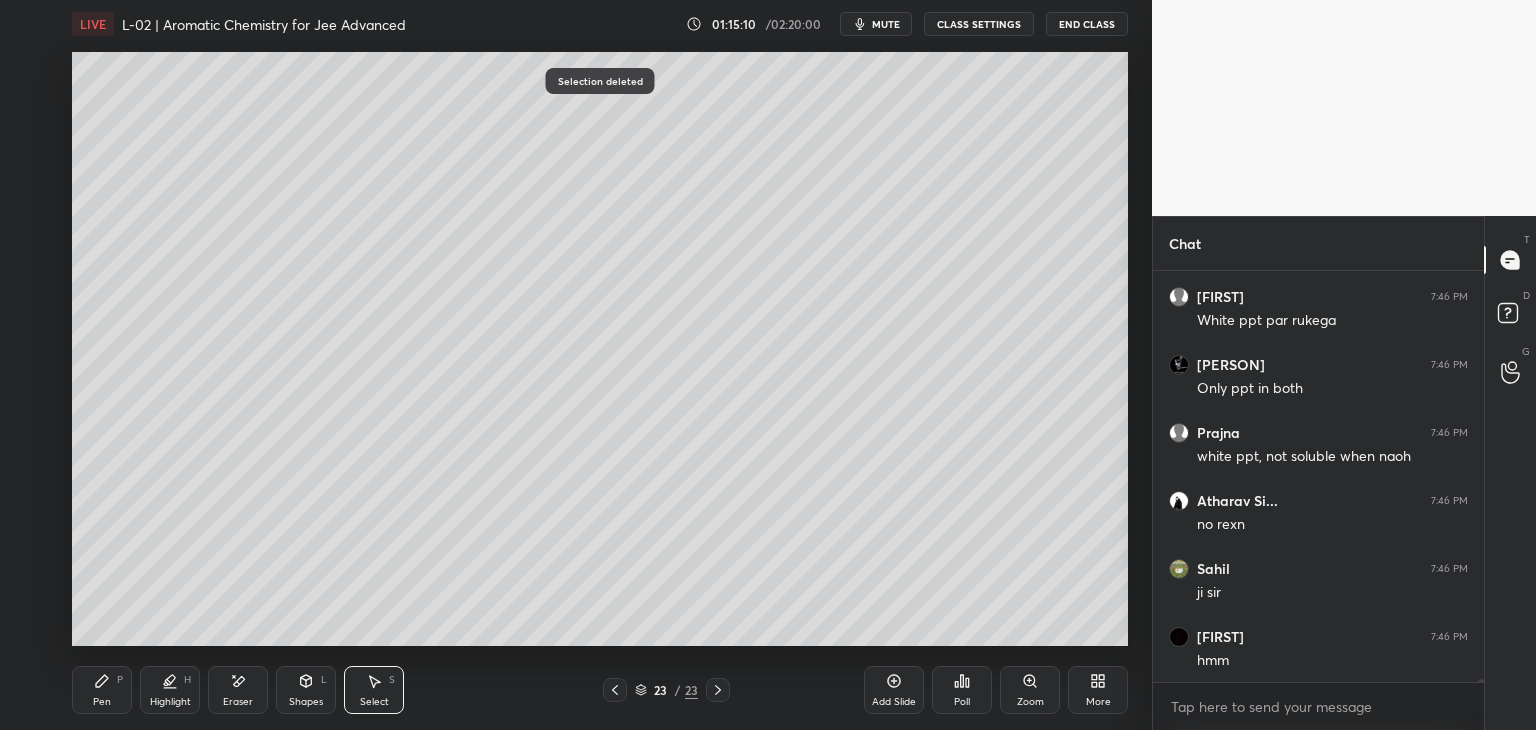 click 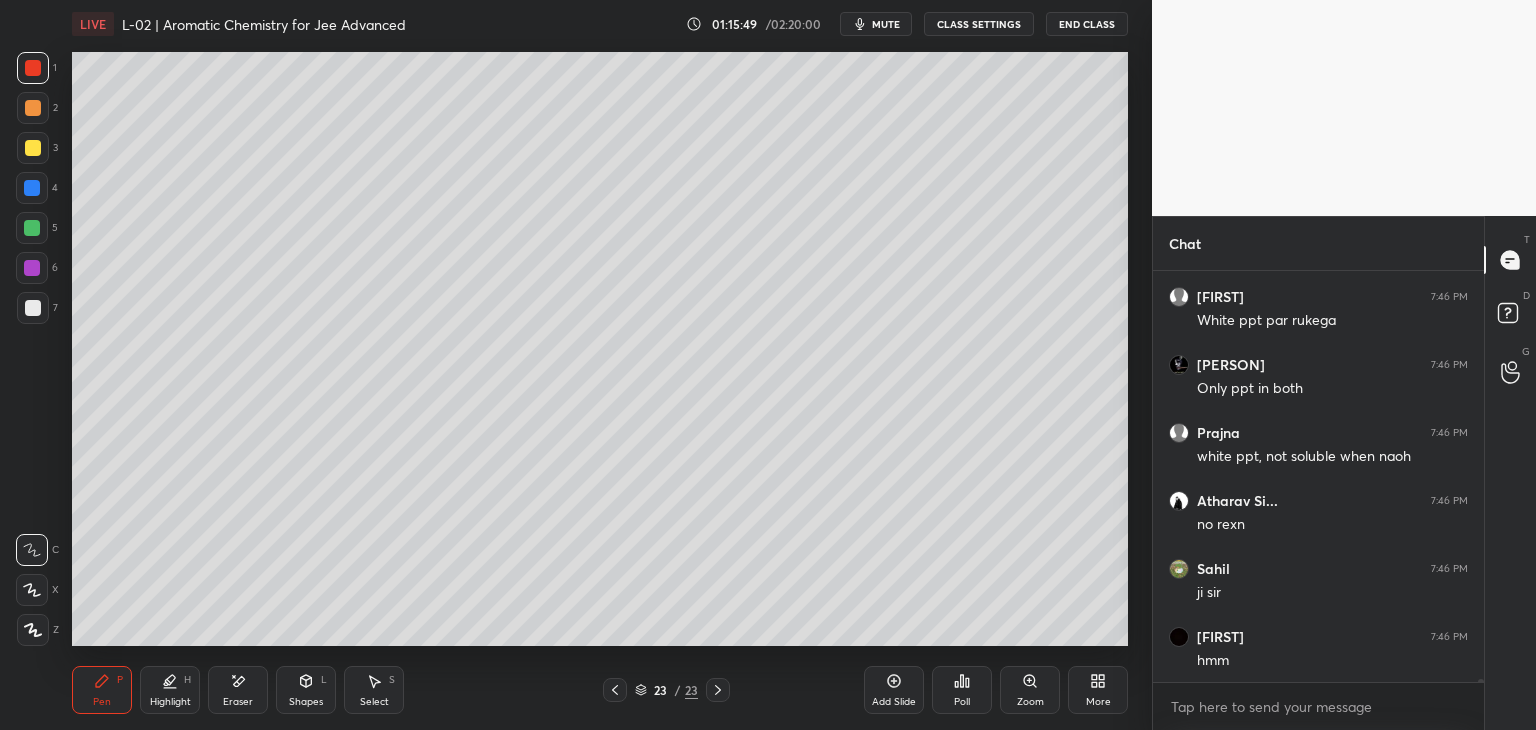 click at bounding box center (33, 108) 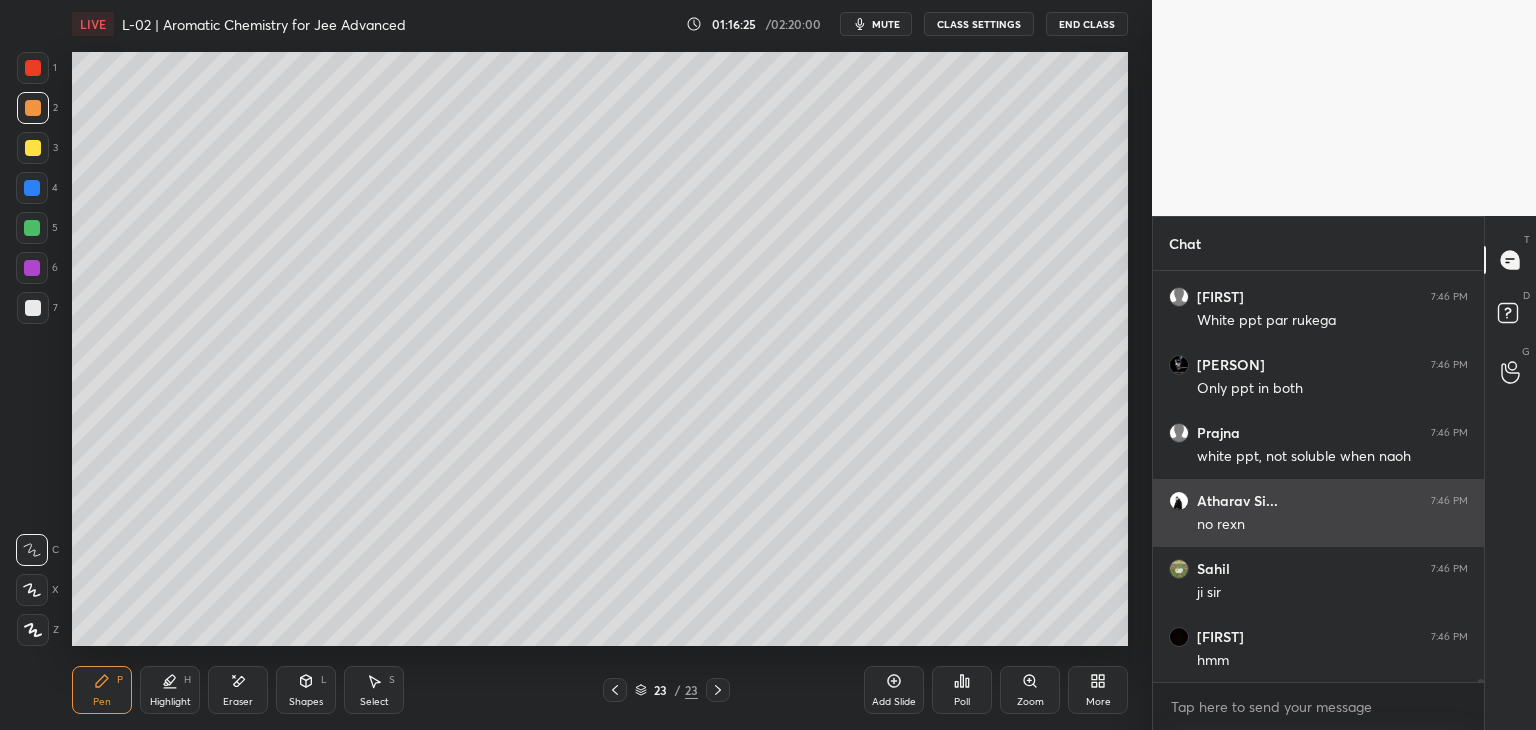 scroll, scrollTop: 365, scrollLeft: 325, axis: both 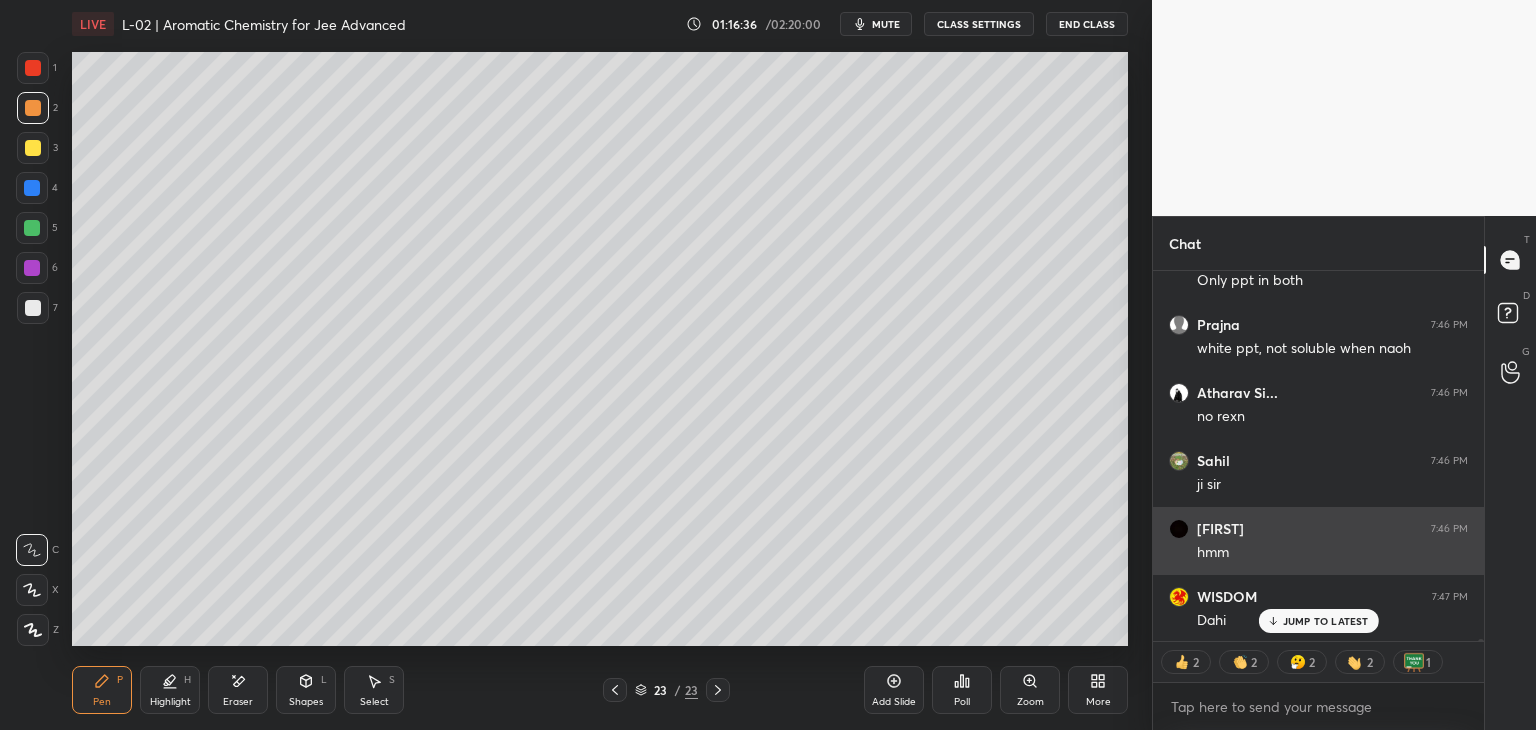 click at bounding box center (33, 68) 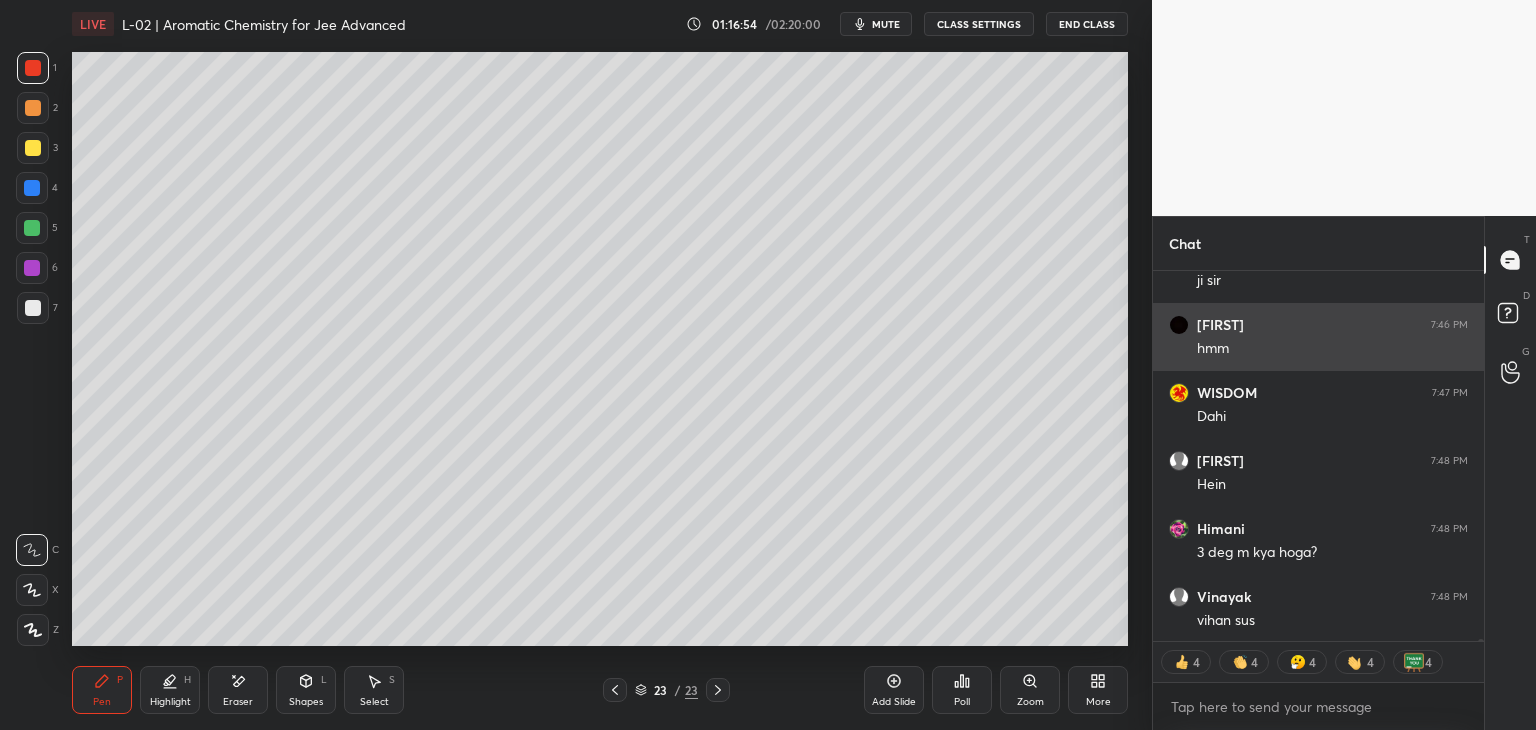 scroll, scrollTop: 62843, scrollLeft: 0, axis: vertical 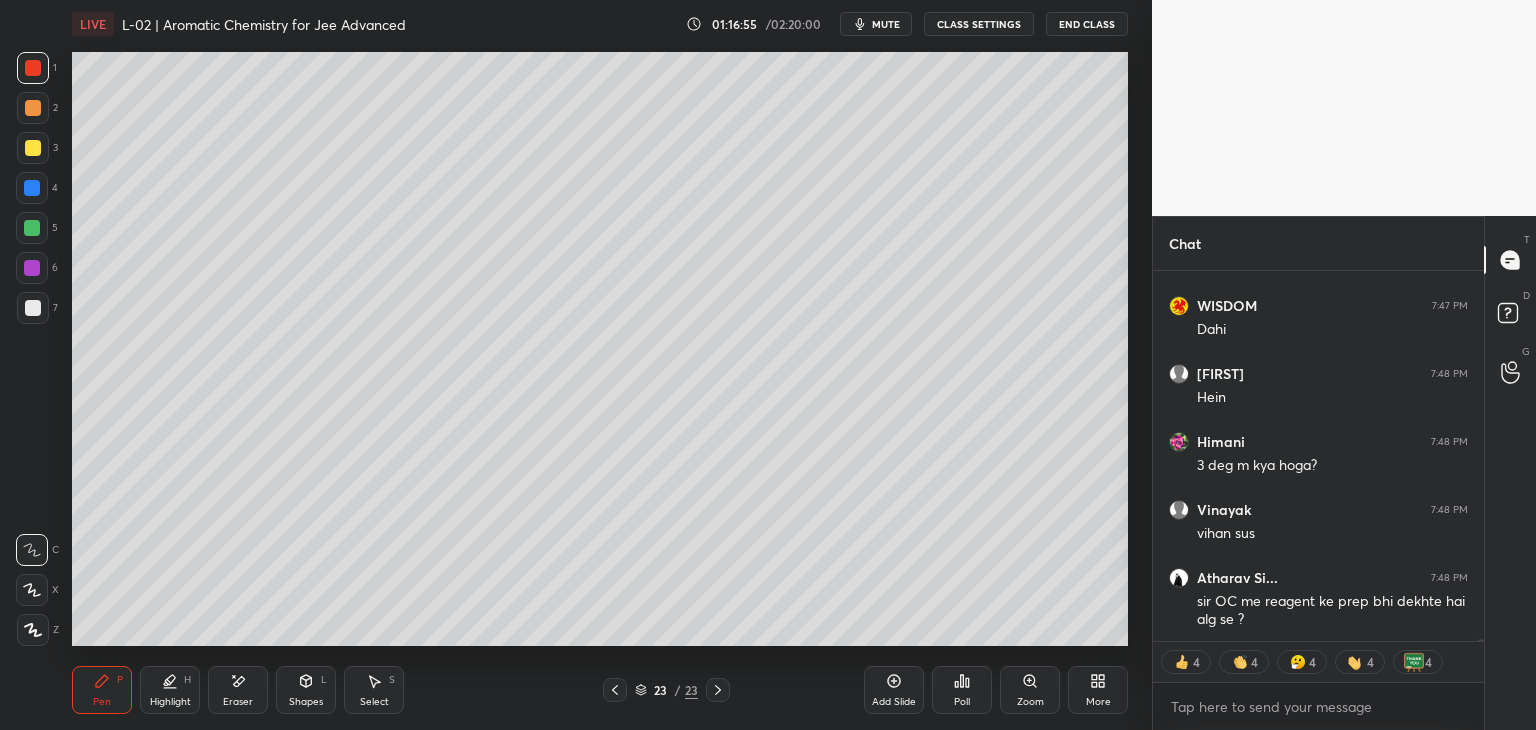 click at bounding box center (33, 68) 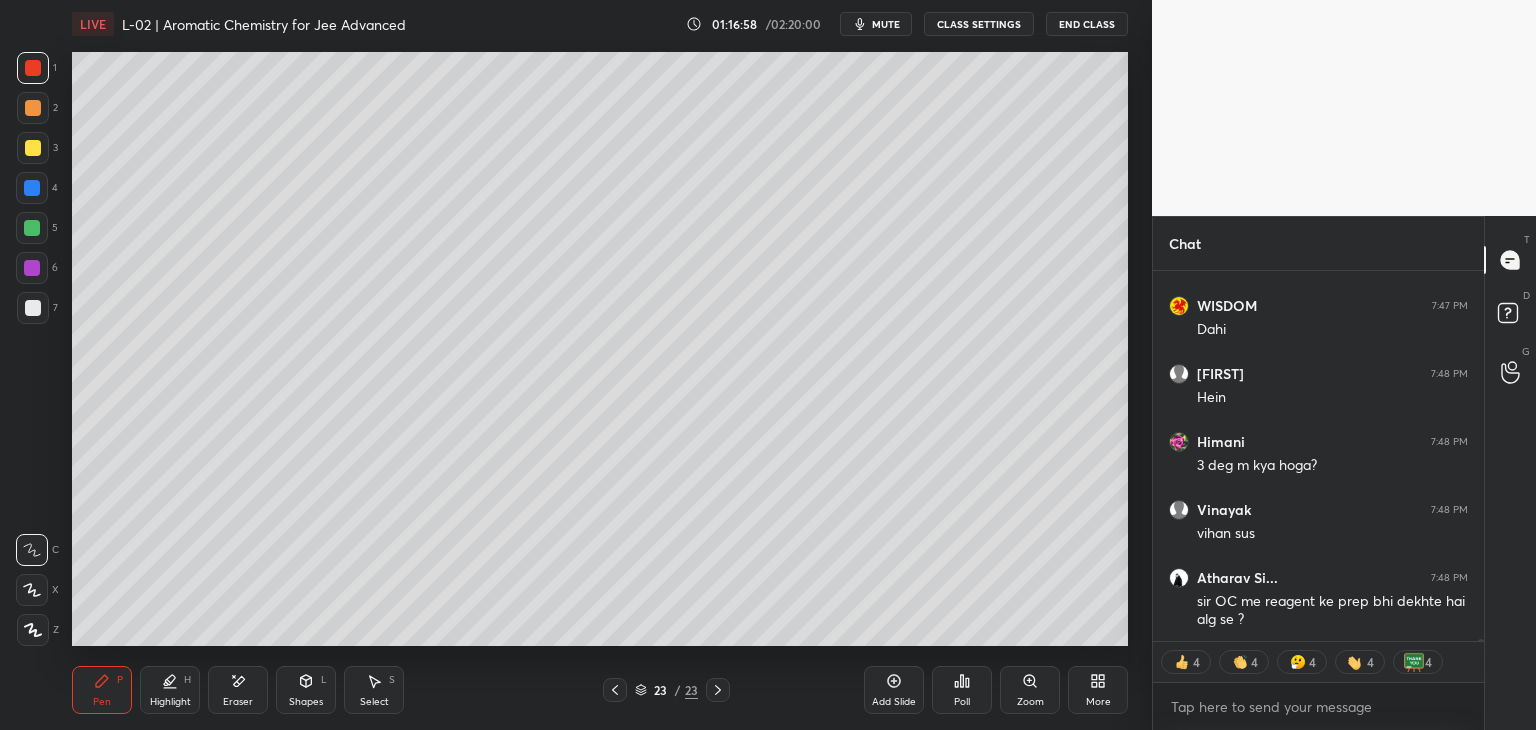 click 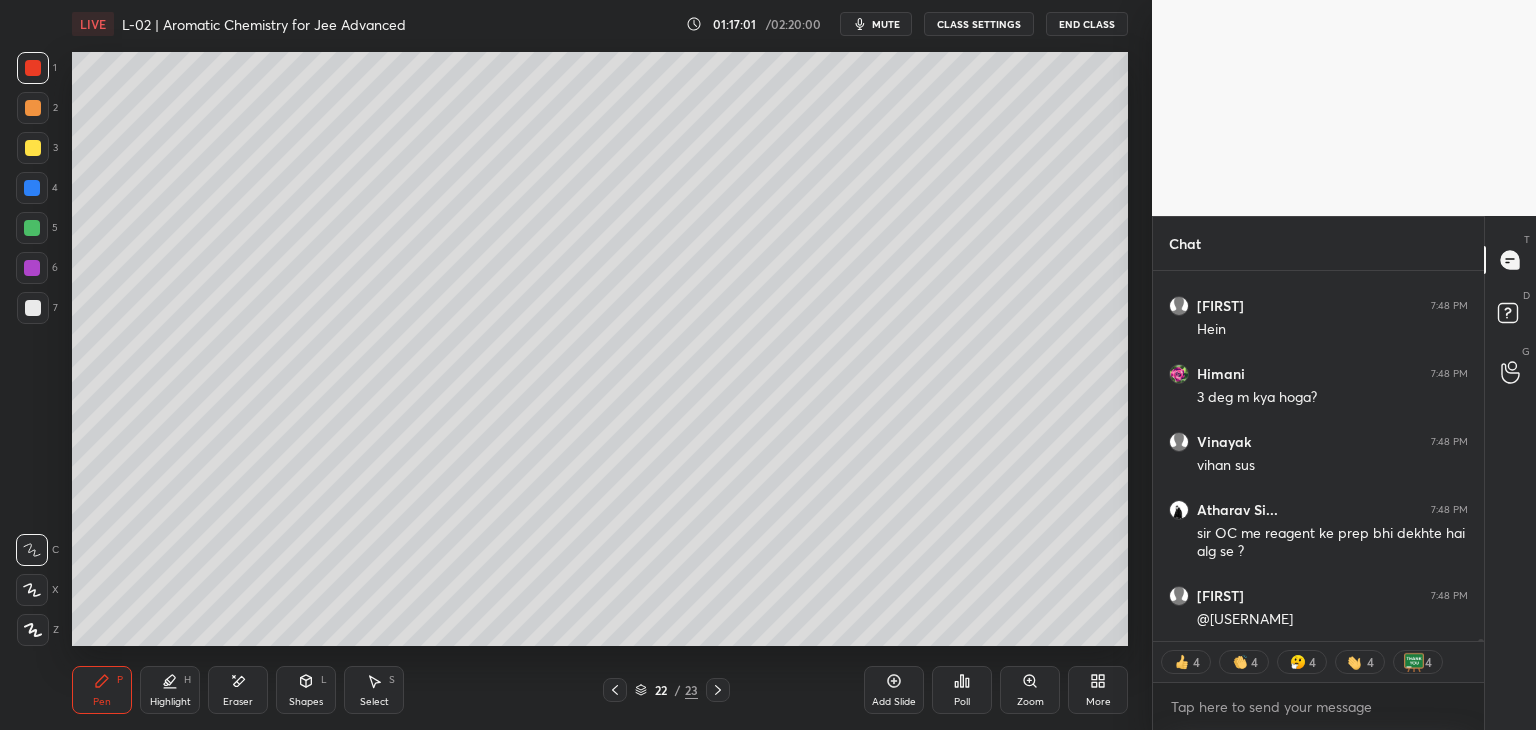 scroll, scrollTop: 62979, scrollLeft: 0, axis: vertical 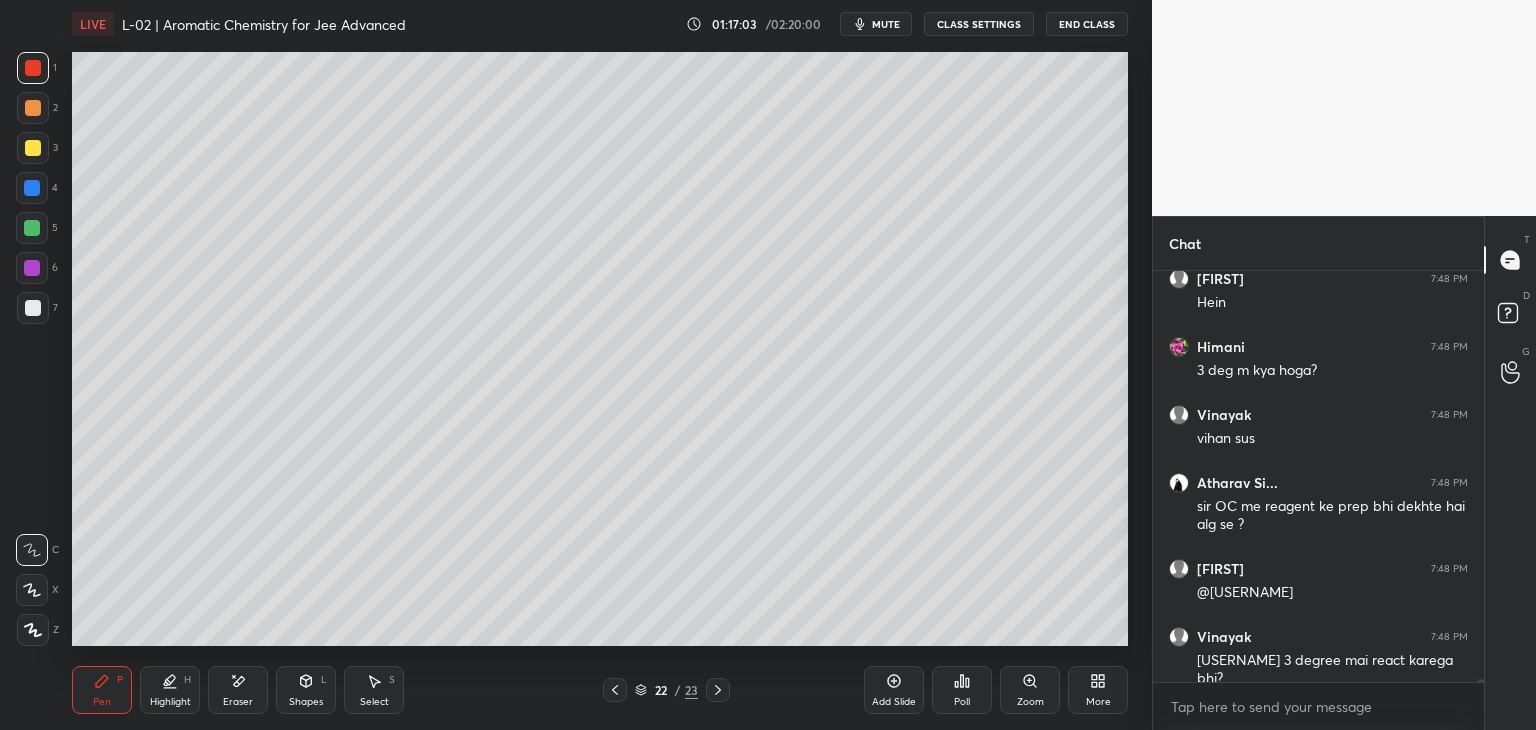 click at bounding box center (33, 108) 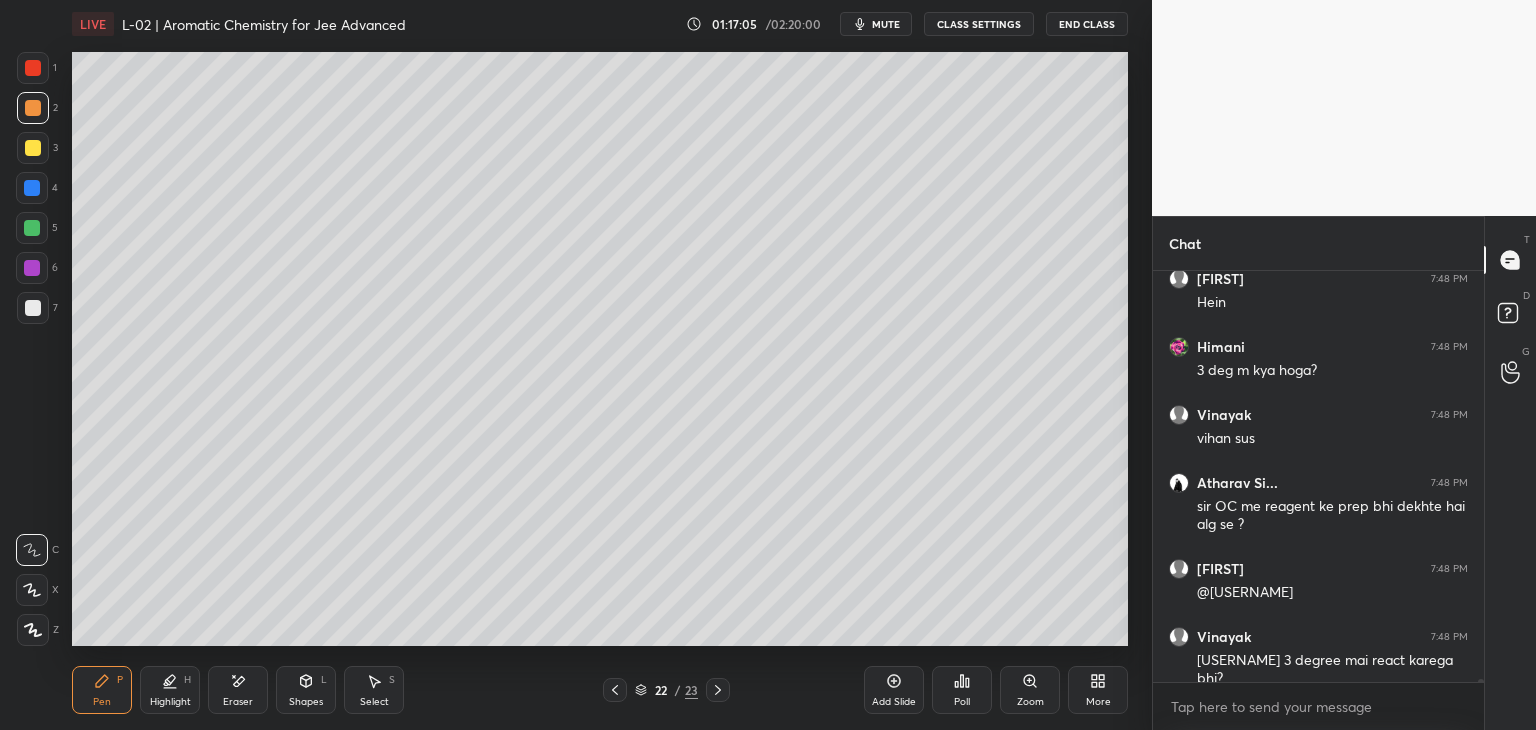 scroll, scrollTop: 63006, scrollLeft: 0, axis: vertical 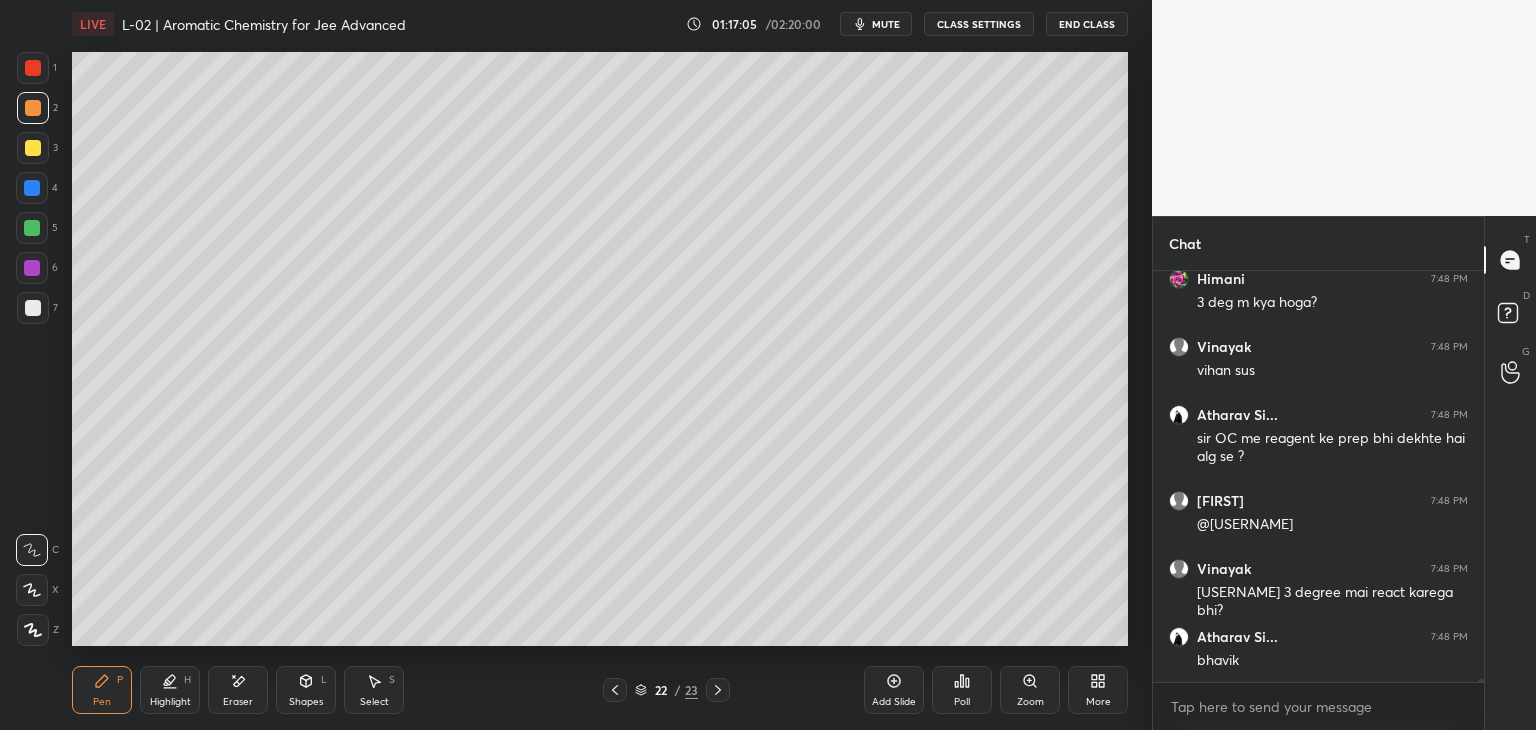 click 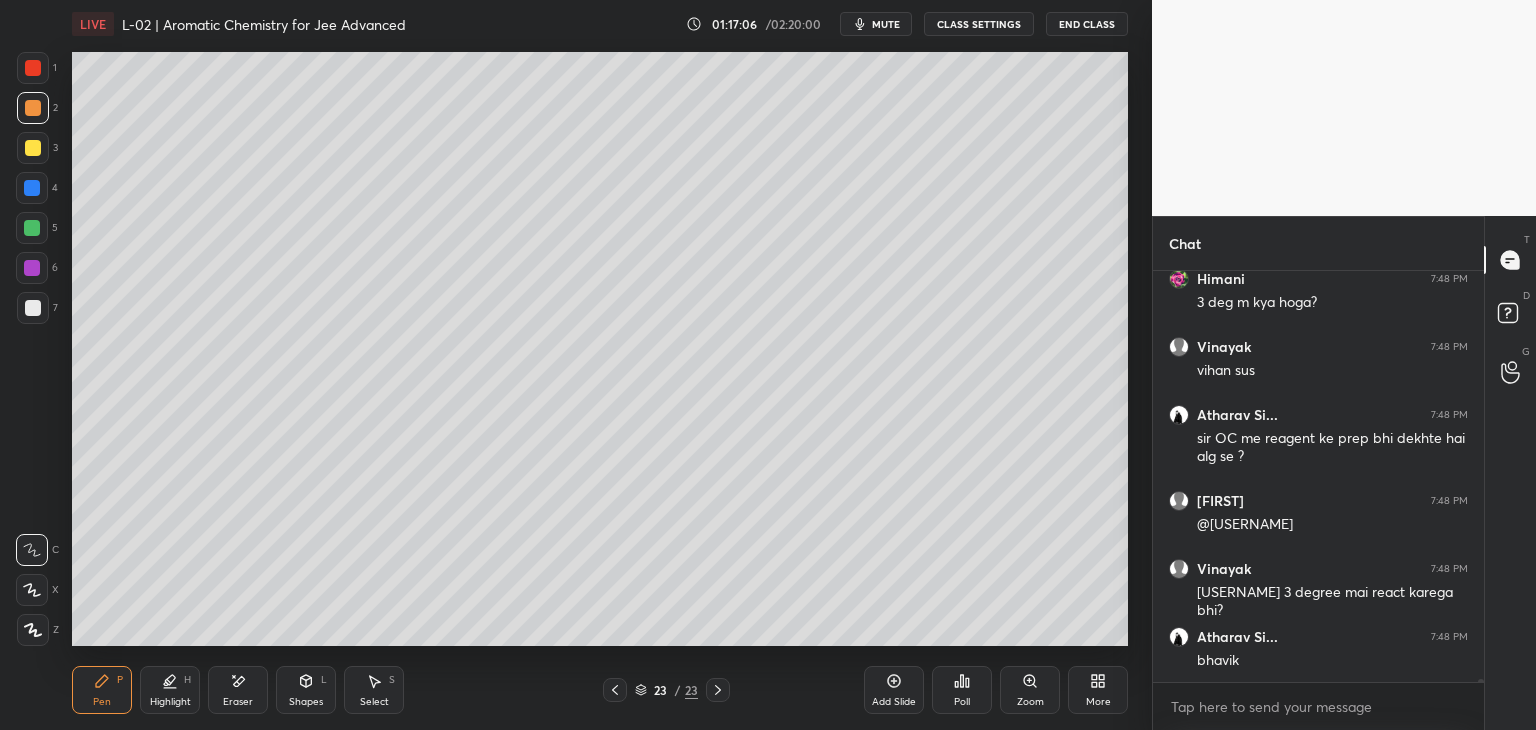 click 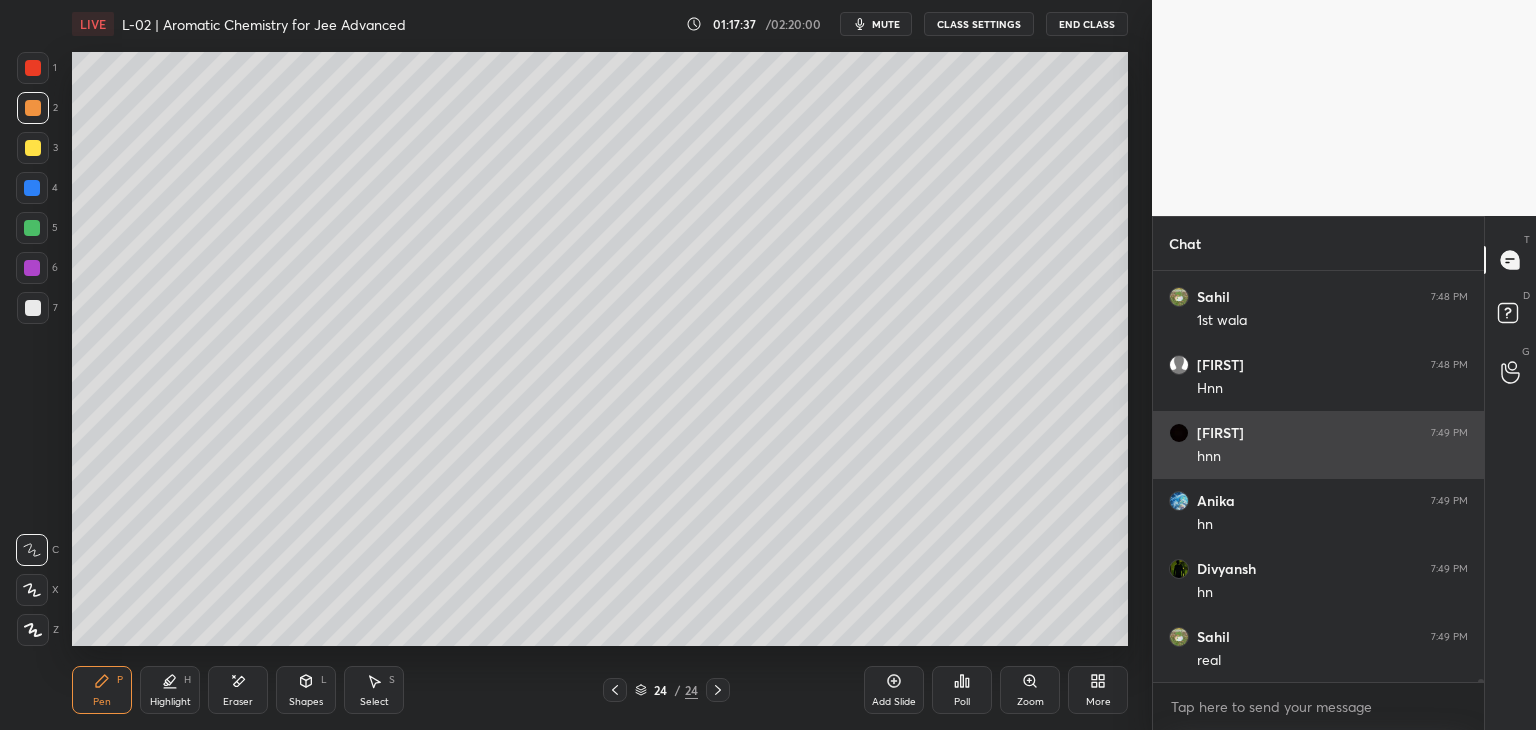 scroll, scrollTop: 64114, scrollLeft: 0, axis: vertical 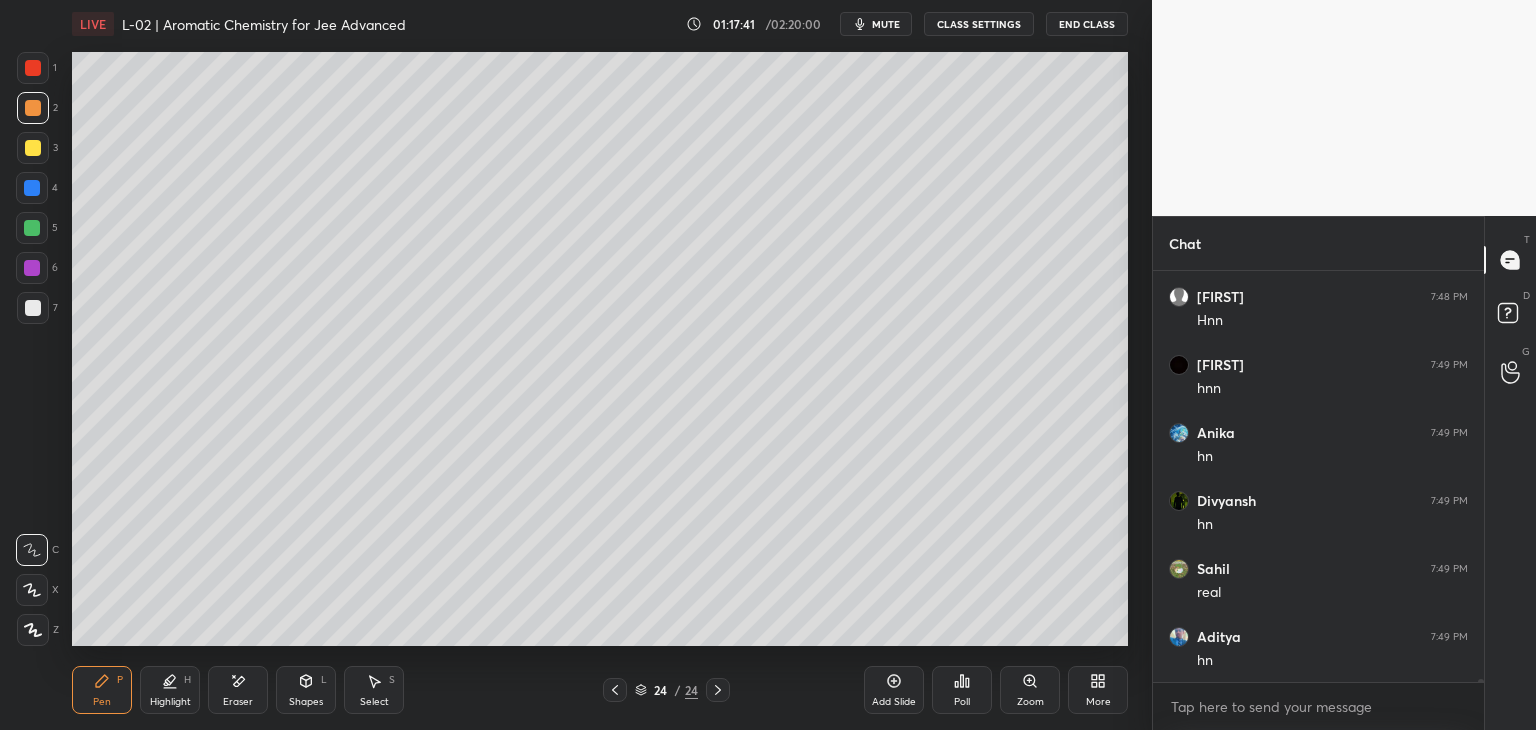 click at bounding box center [33, 148] 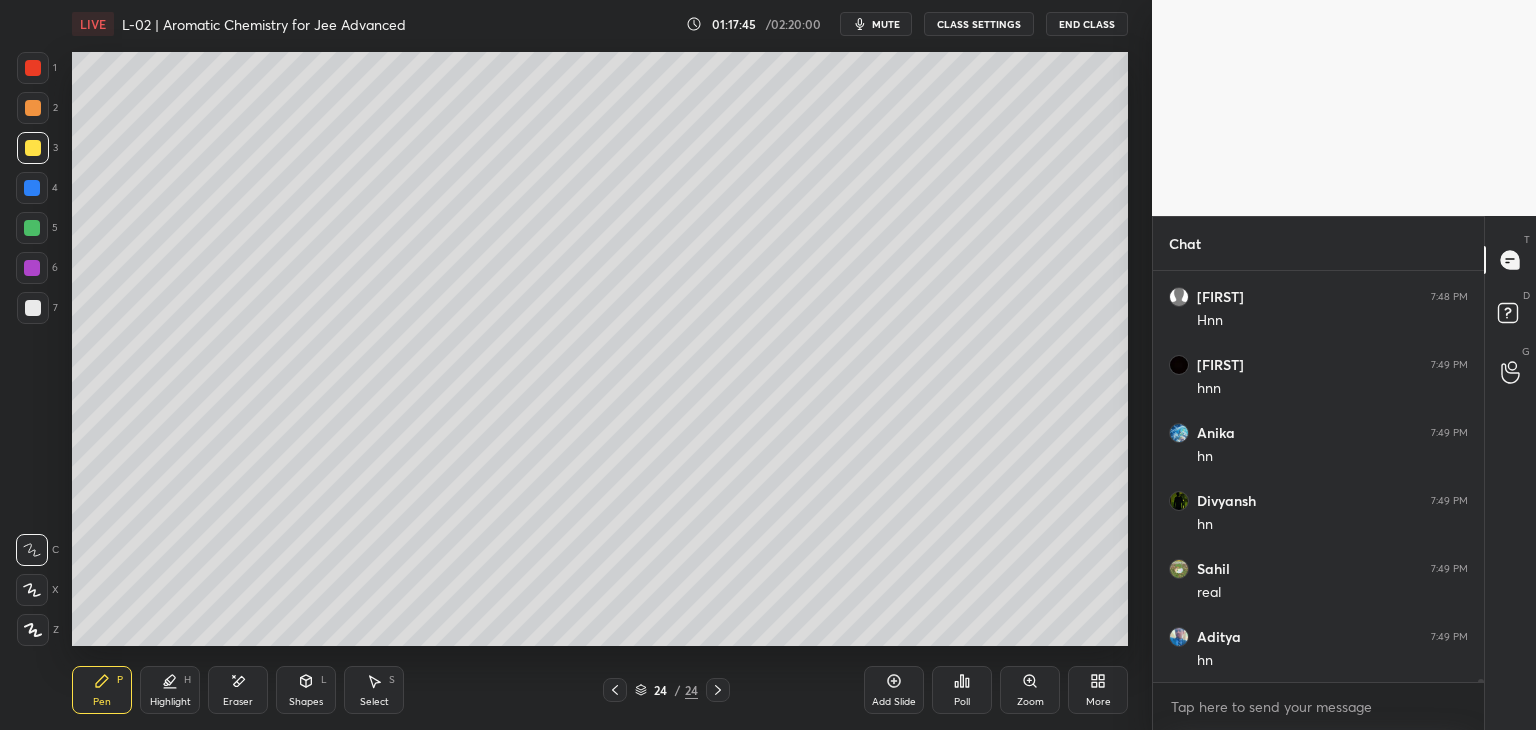 click 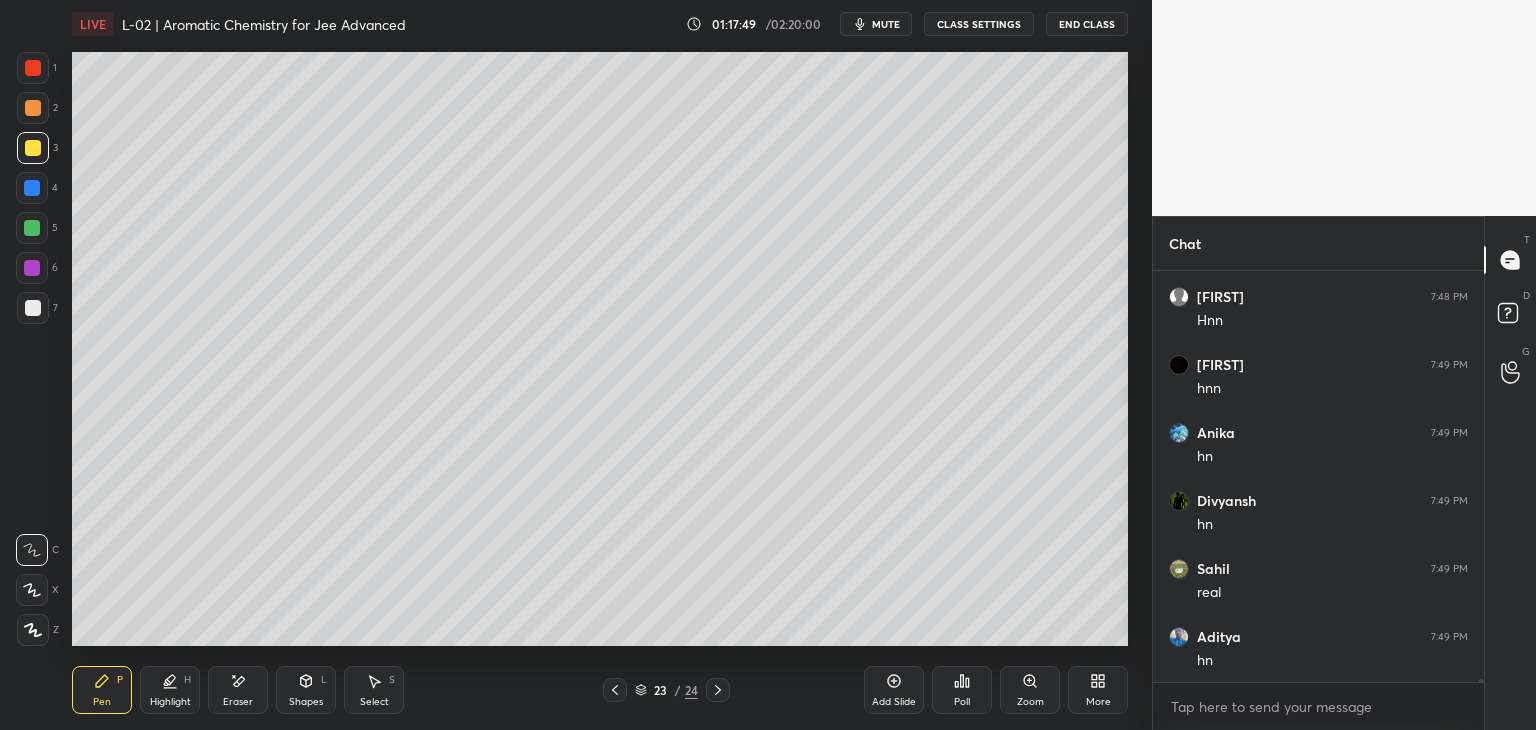 scroll, scrollTop: 64182, scrollLeft: 0, axis: vertical 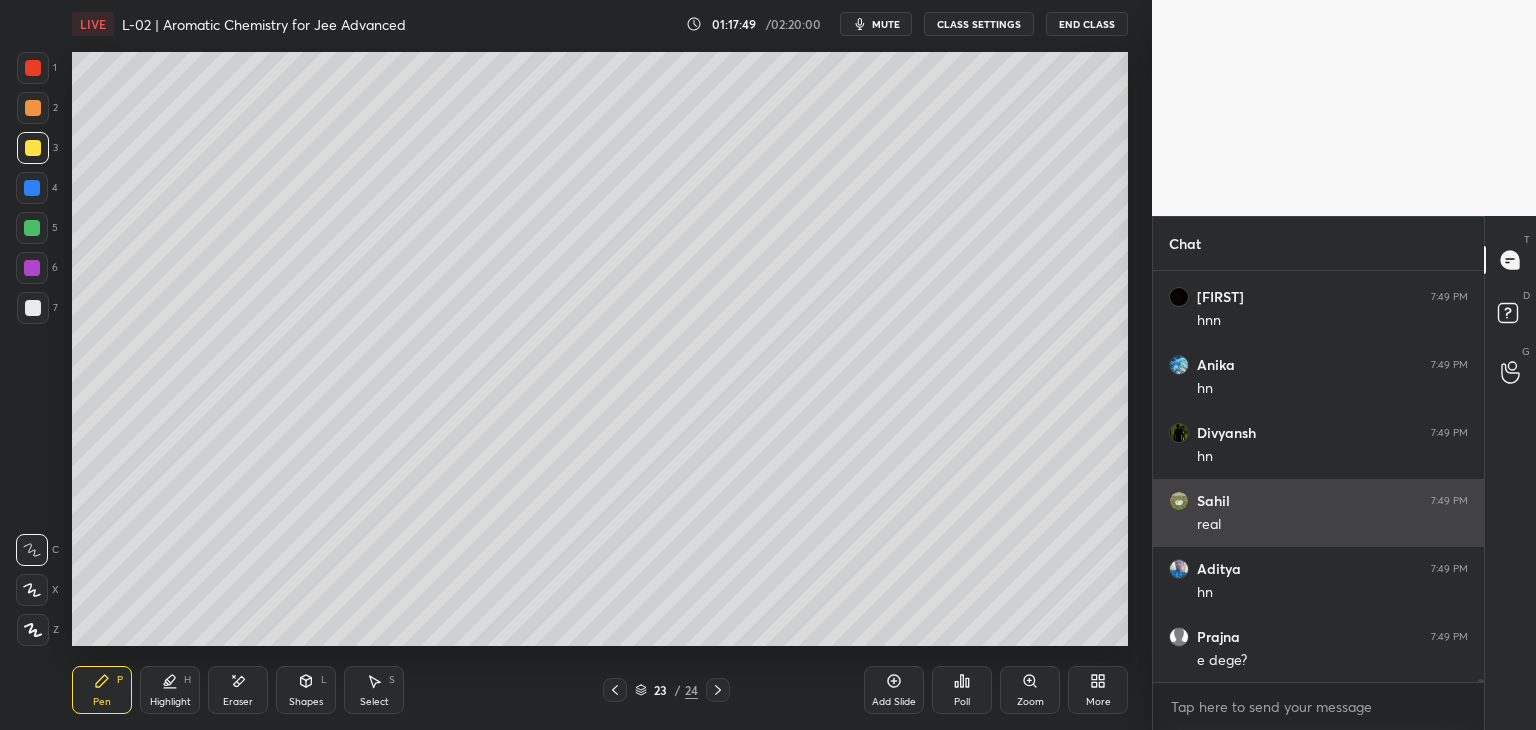 click 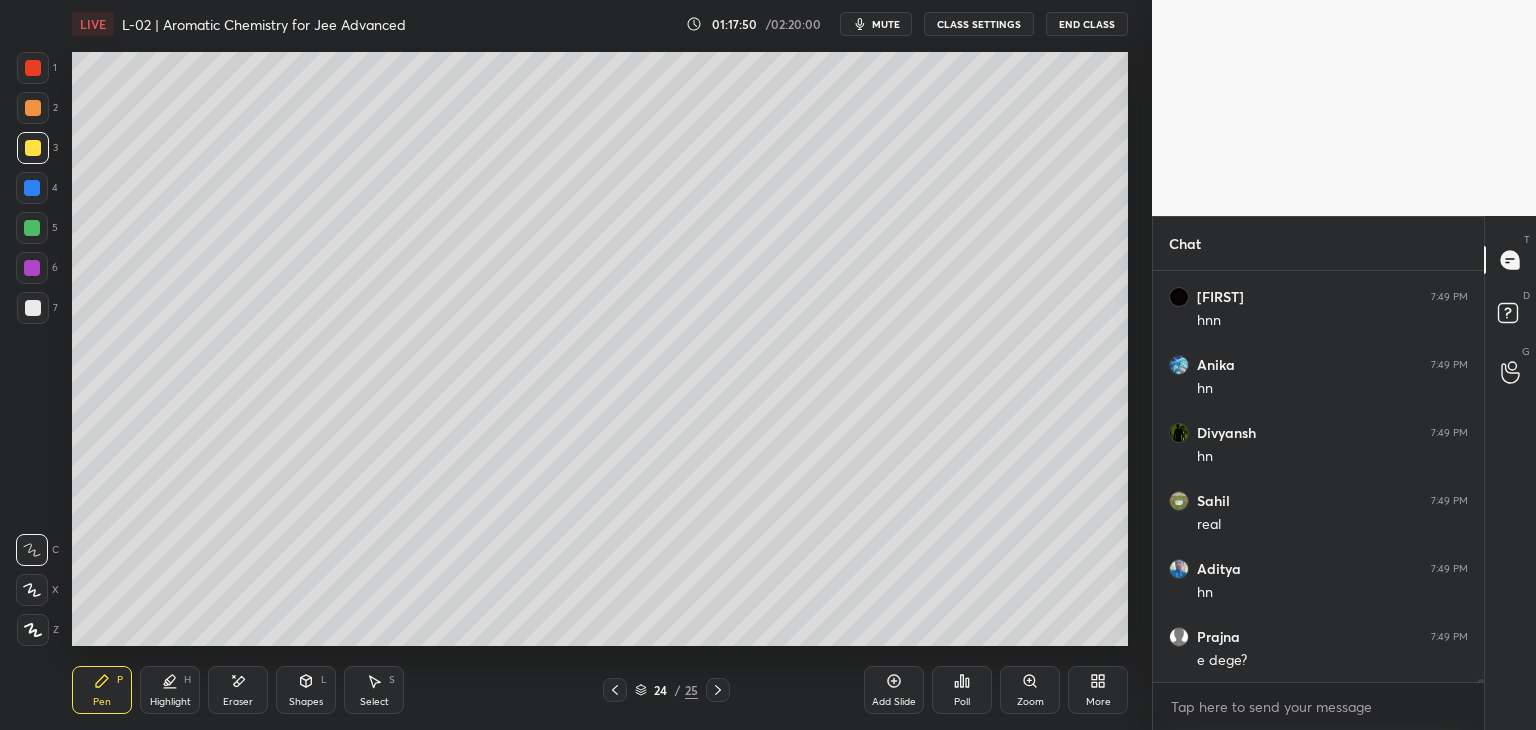 click 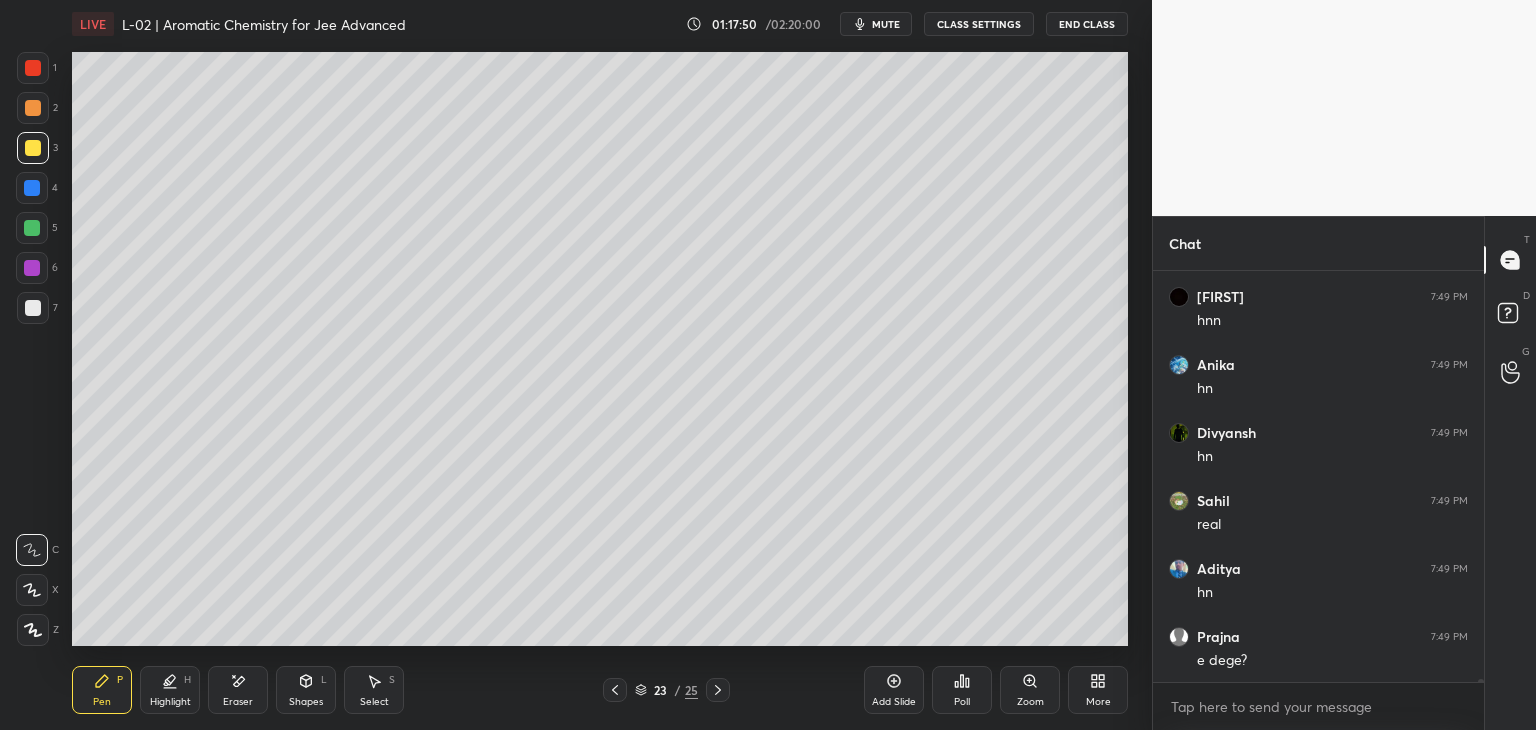 click 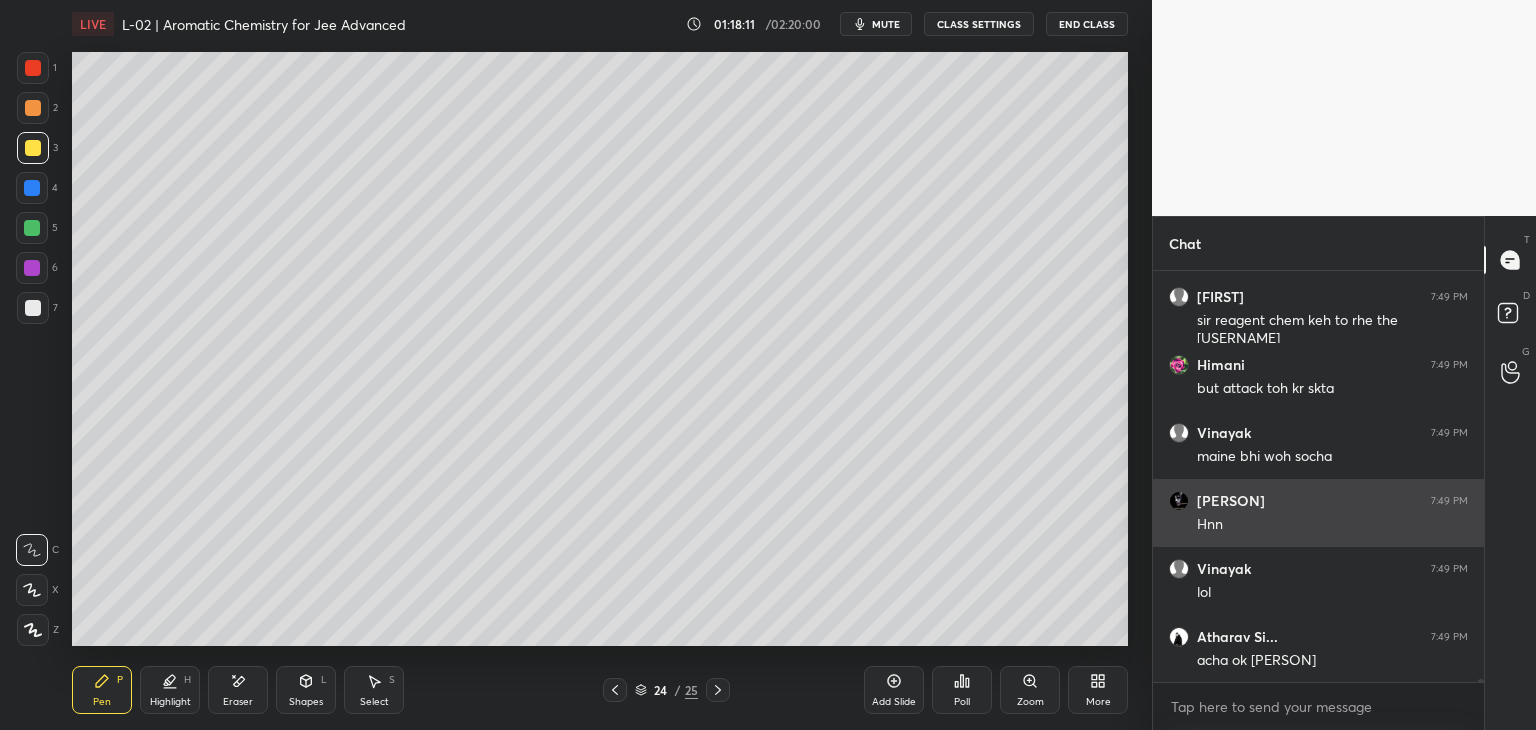 scroll, scrollTop: 64658, scrollLeft: 0, axis: vertical 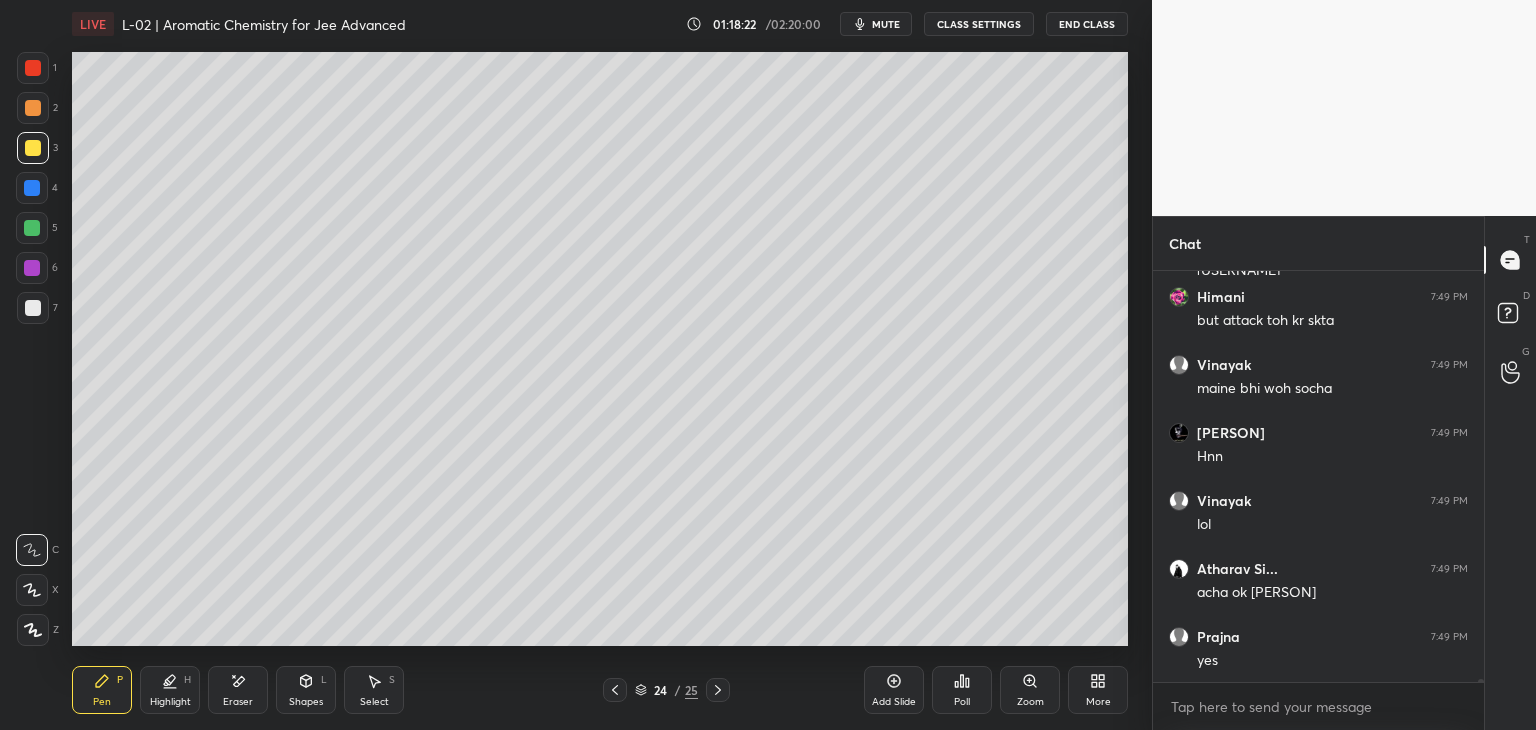 click 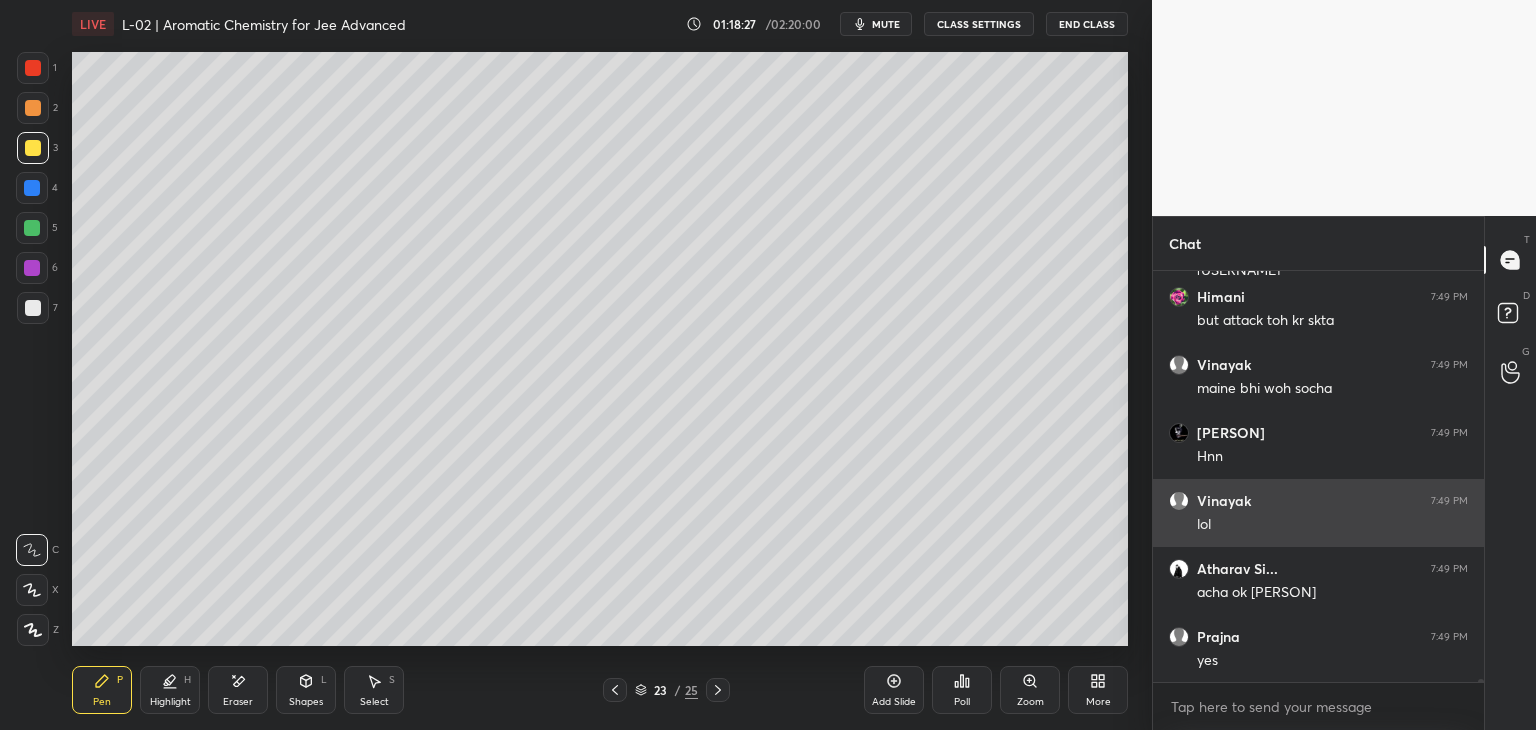 scroll, scrollTop: 64726, scrollLeft: 0, axis: vertical 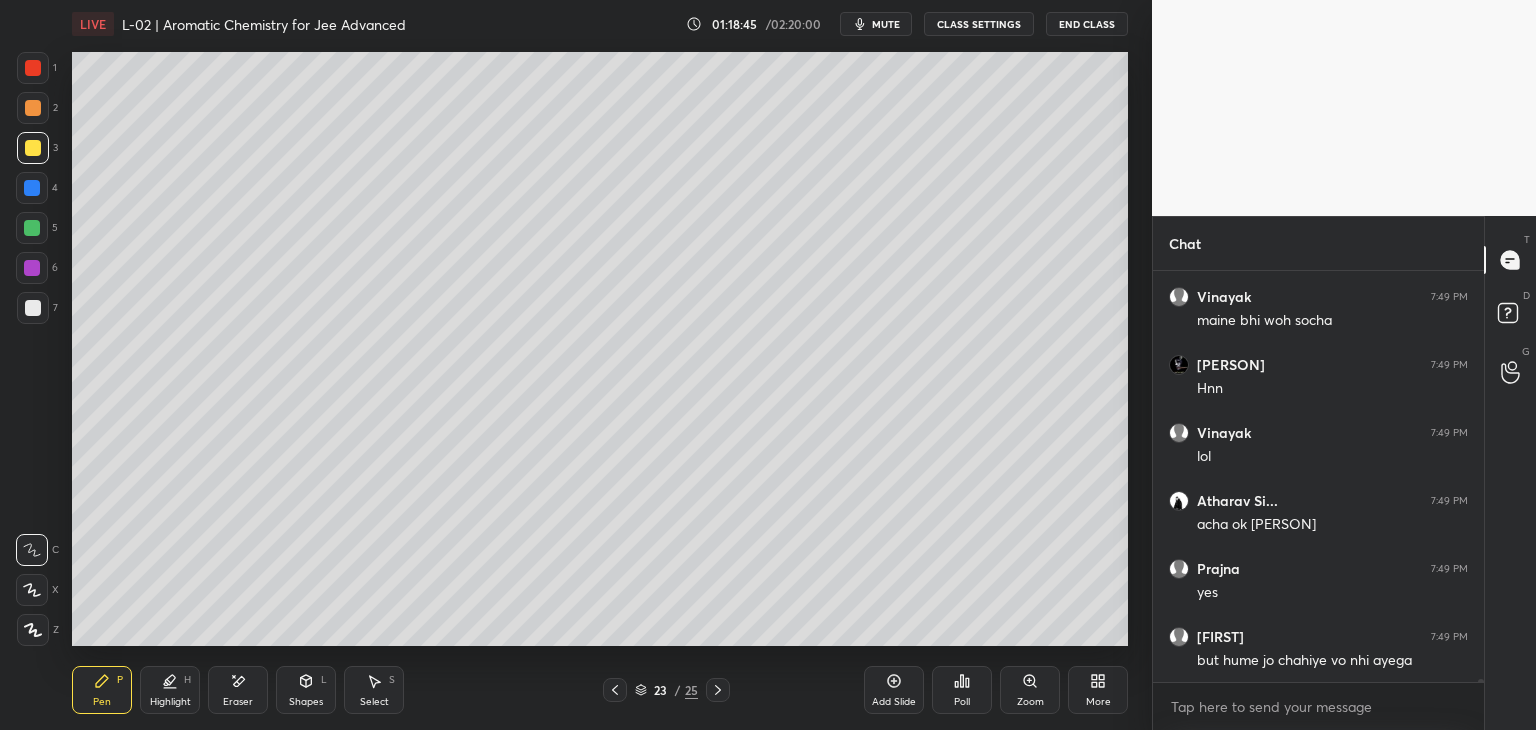 click 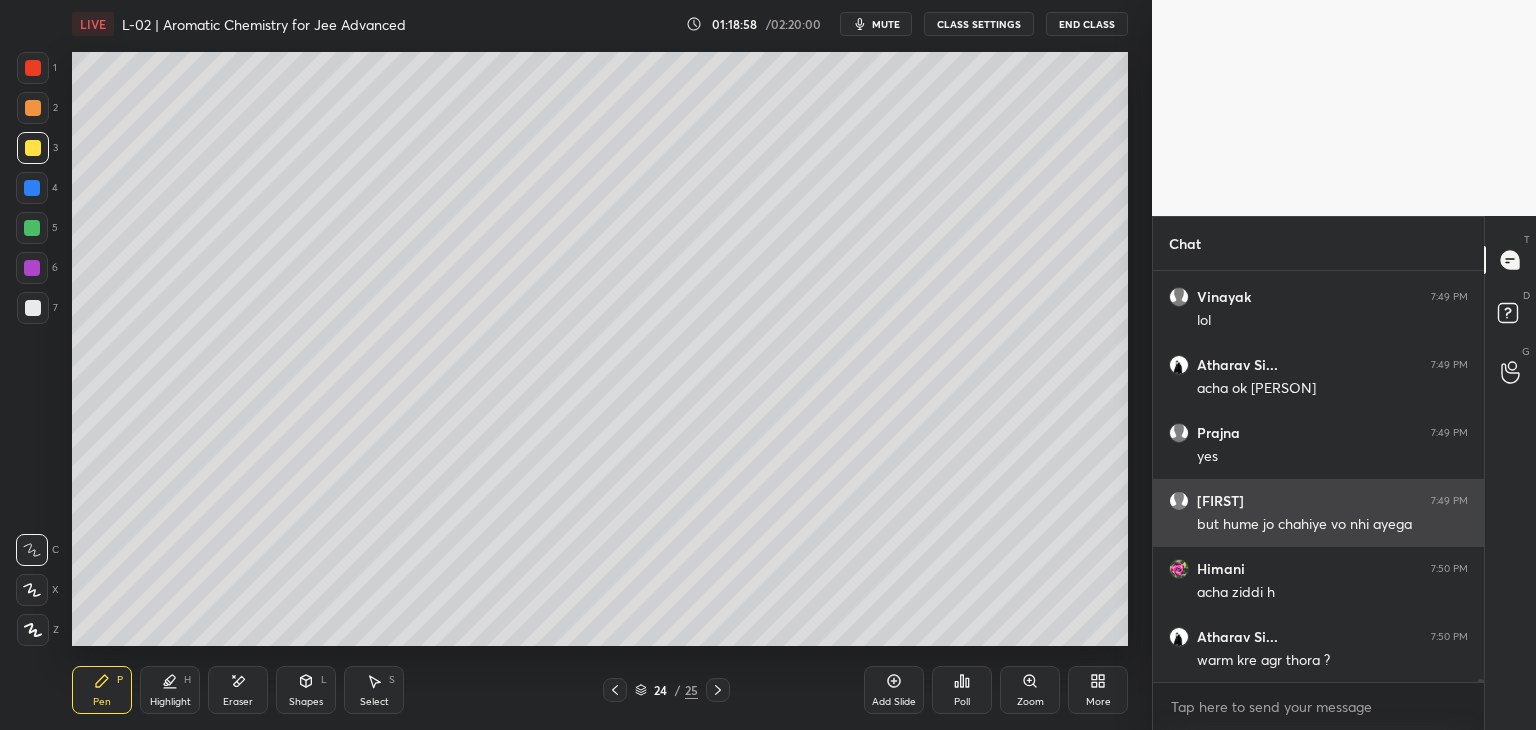 scroll, scrollTop: 64930, scrollLeft: 0, axis: vertical 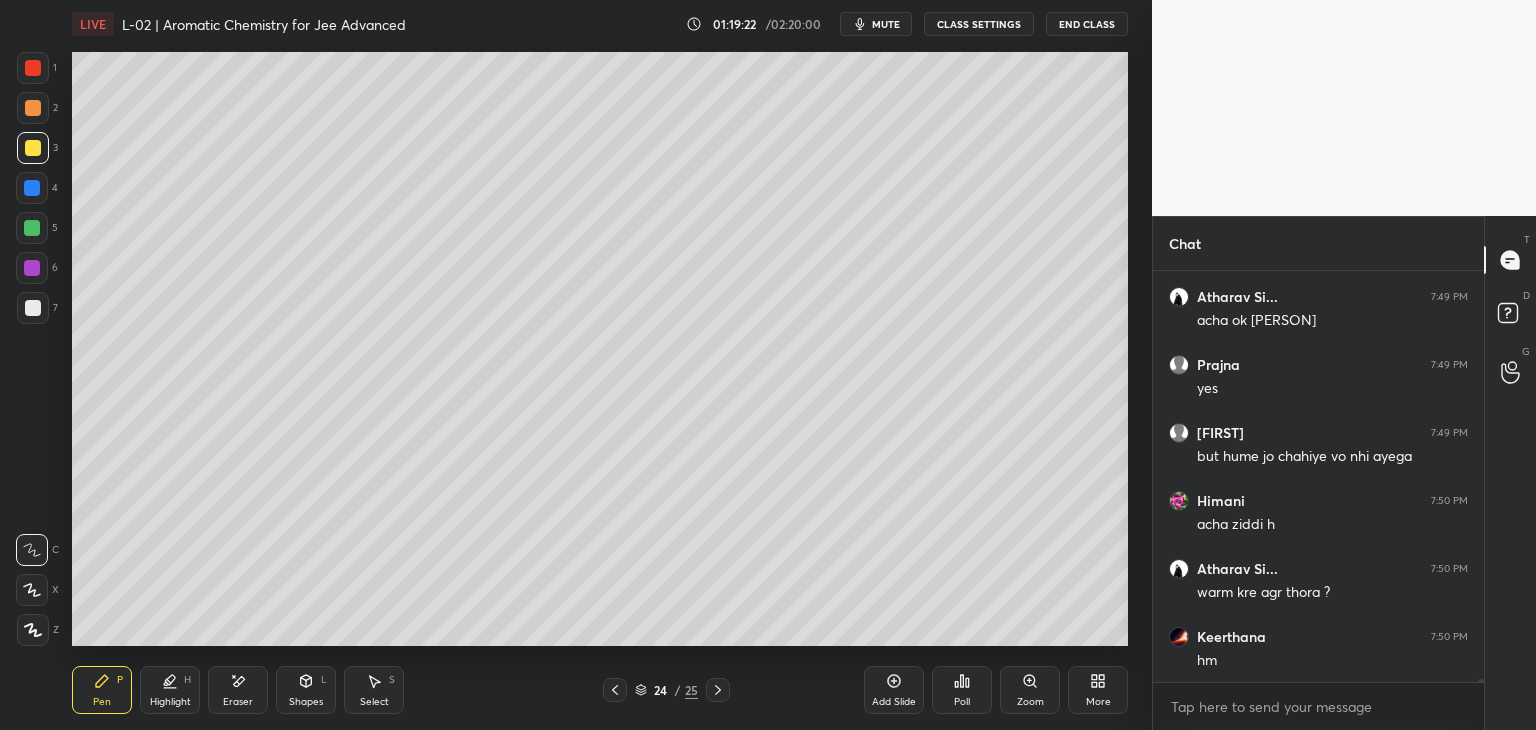 click 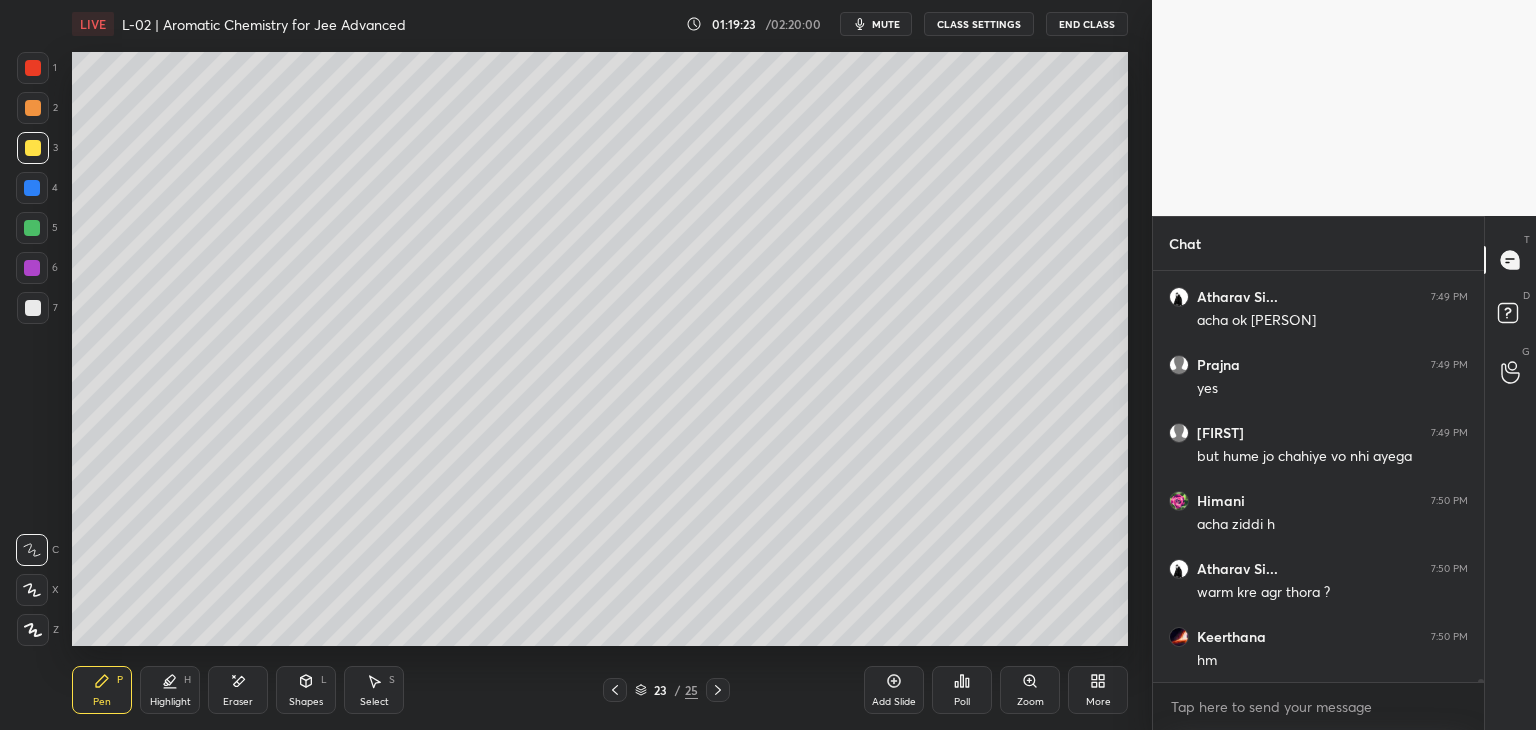 scroll, scrollTop: 64998, scrollLeft: 0, axis: vertical 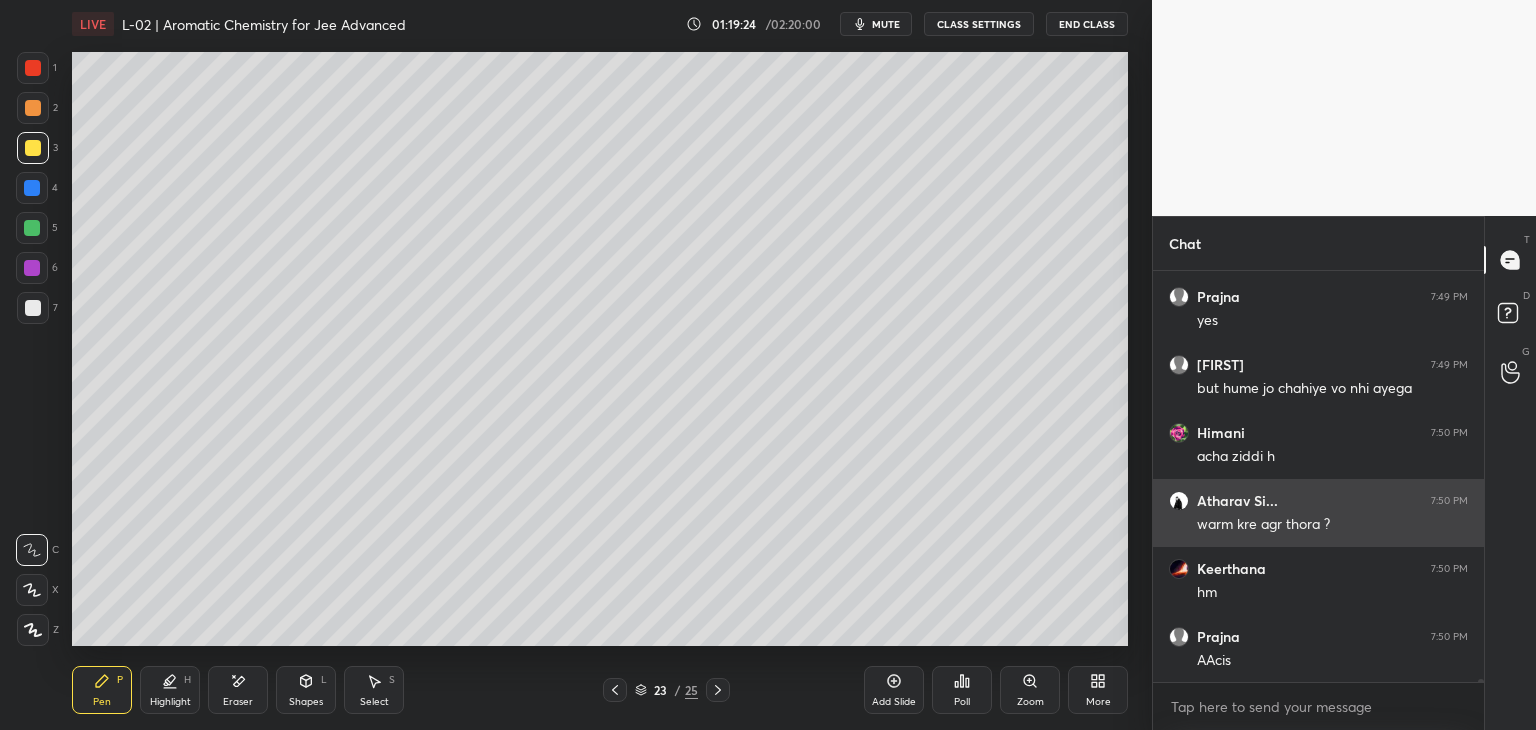 click 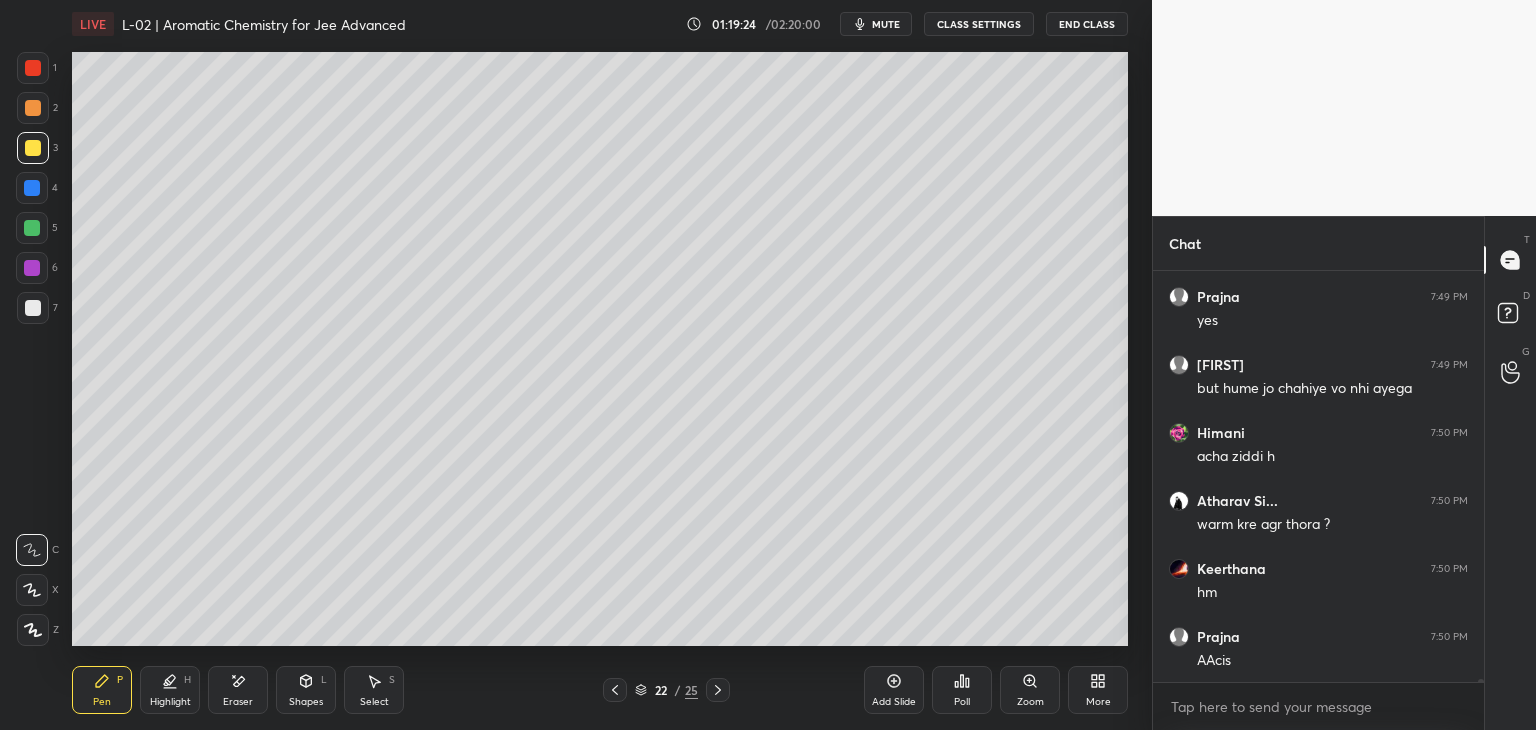 click 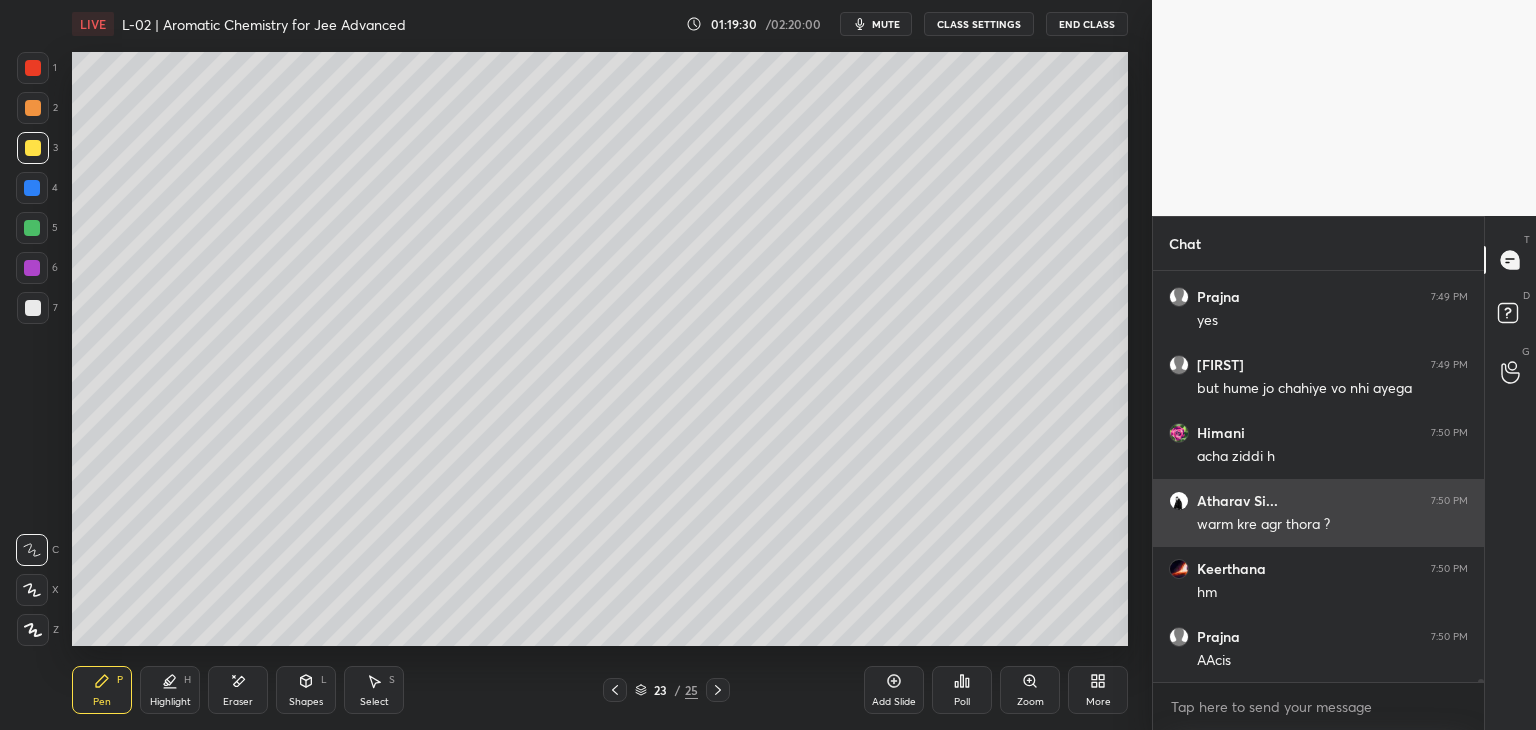 scroll, scrollTop: 65066, scrollLeft: 0, axis: vertical 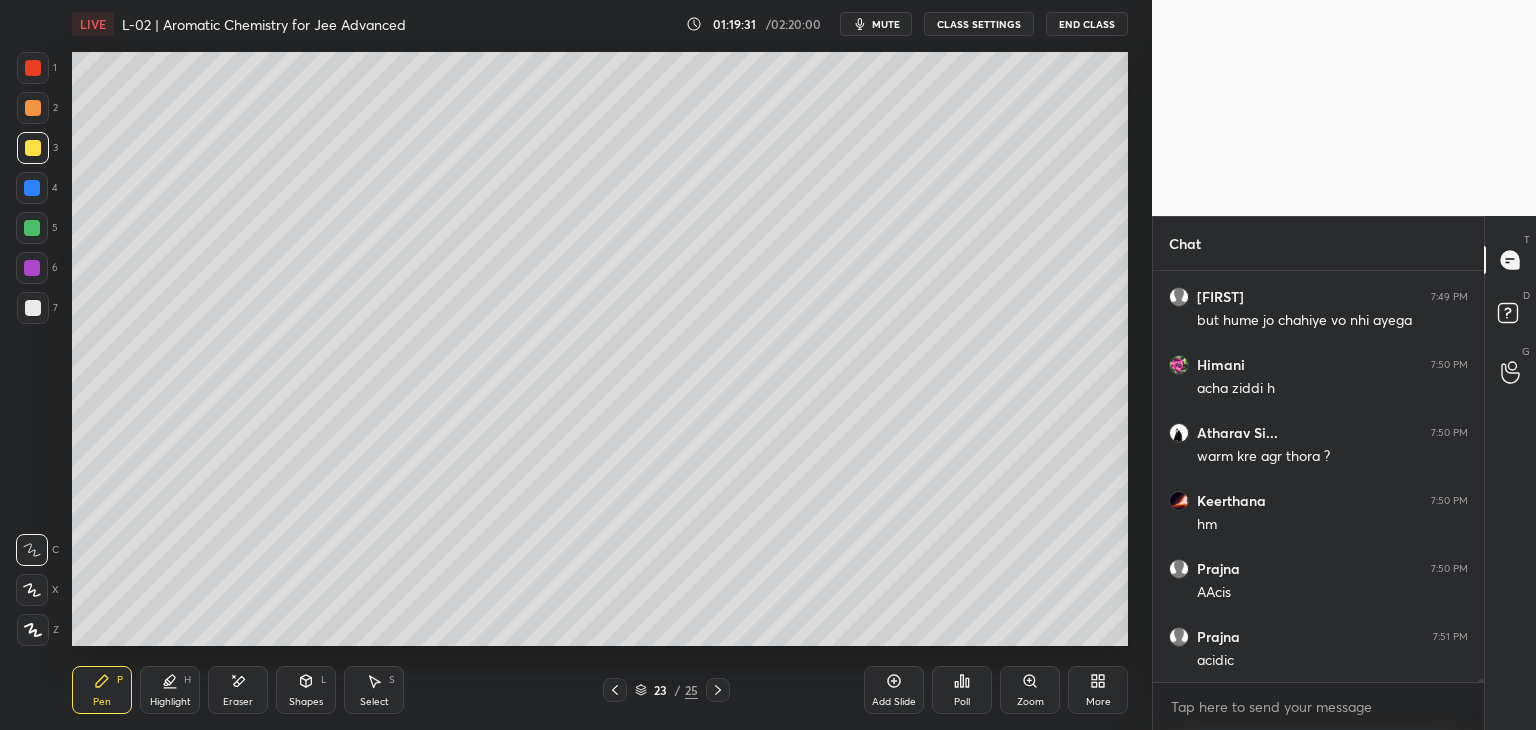 click 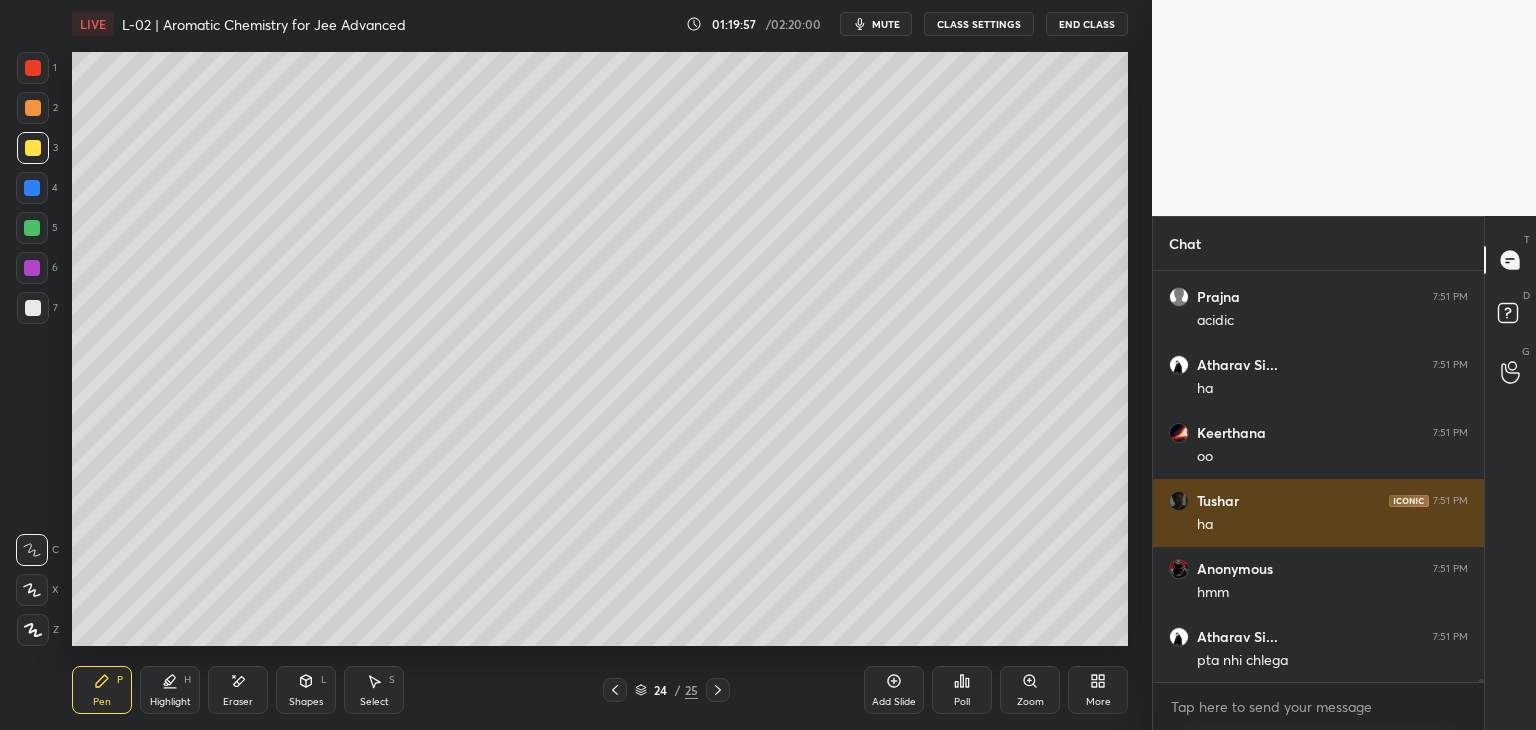 scroll, scrollTop: 65474, scrollLeft: 0, axis: vertical 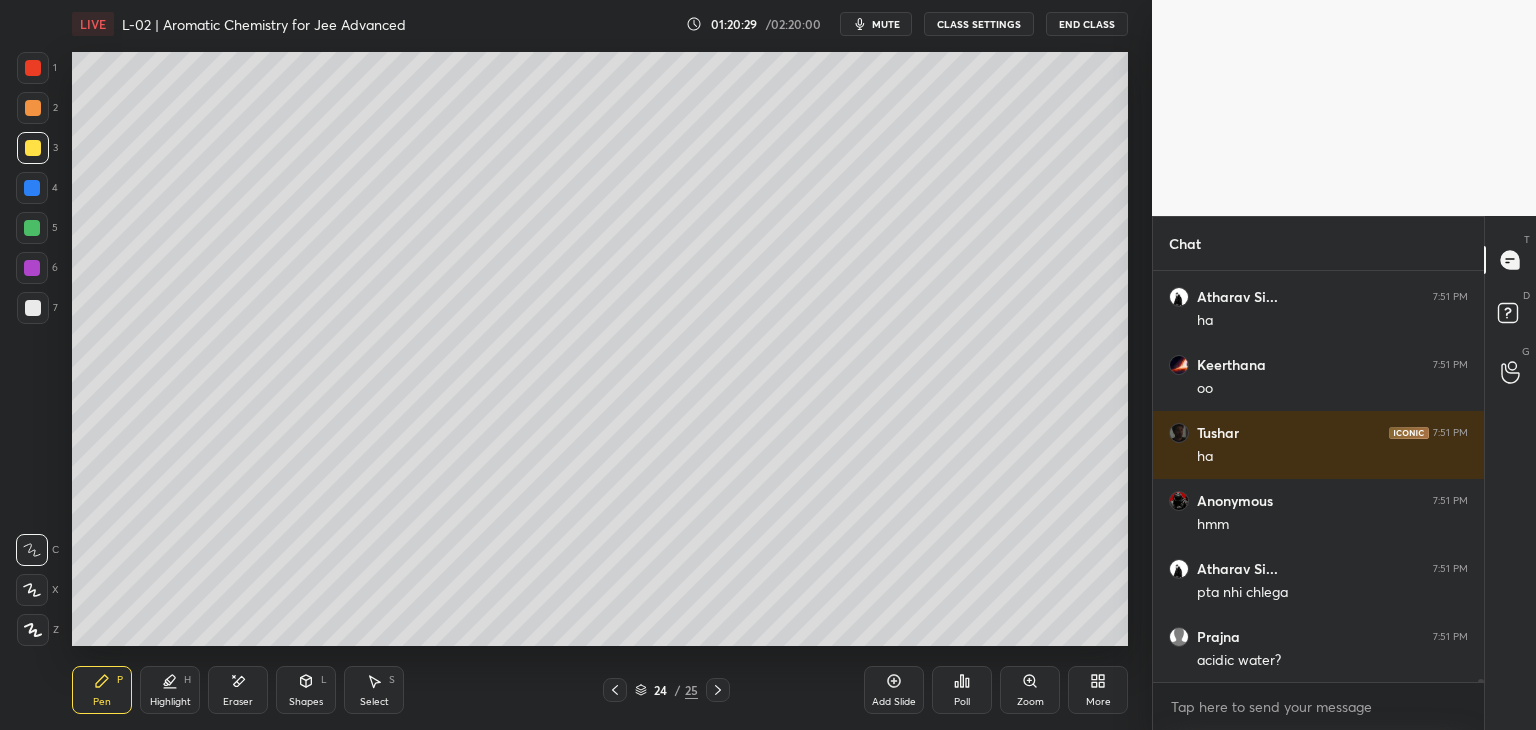 click 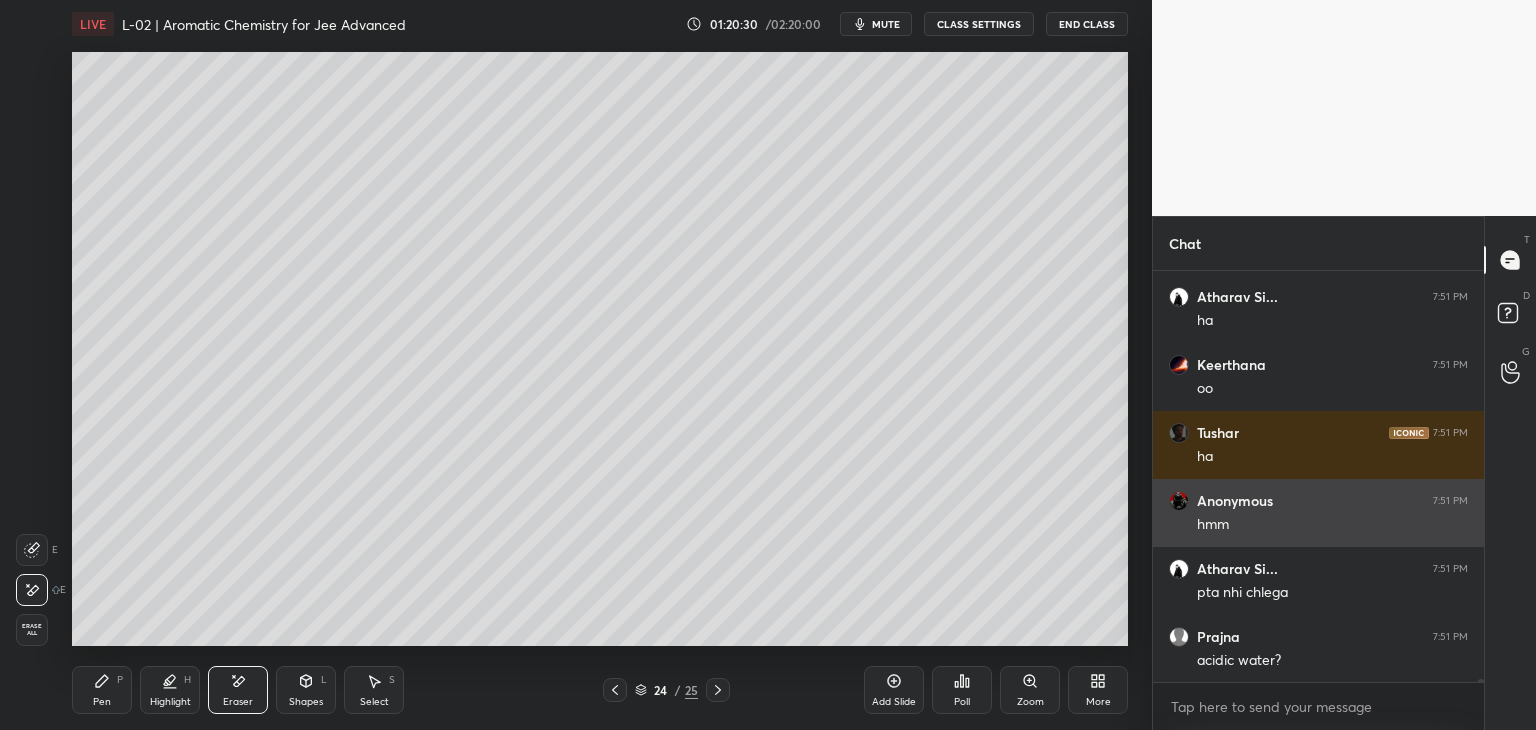 click 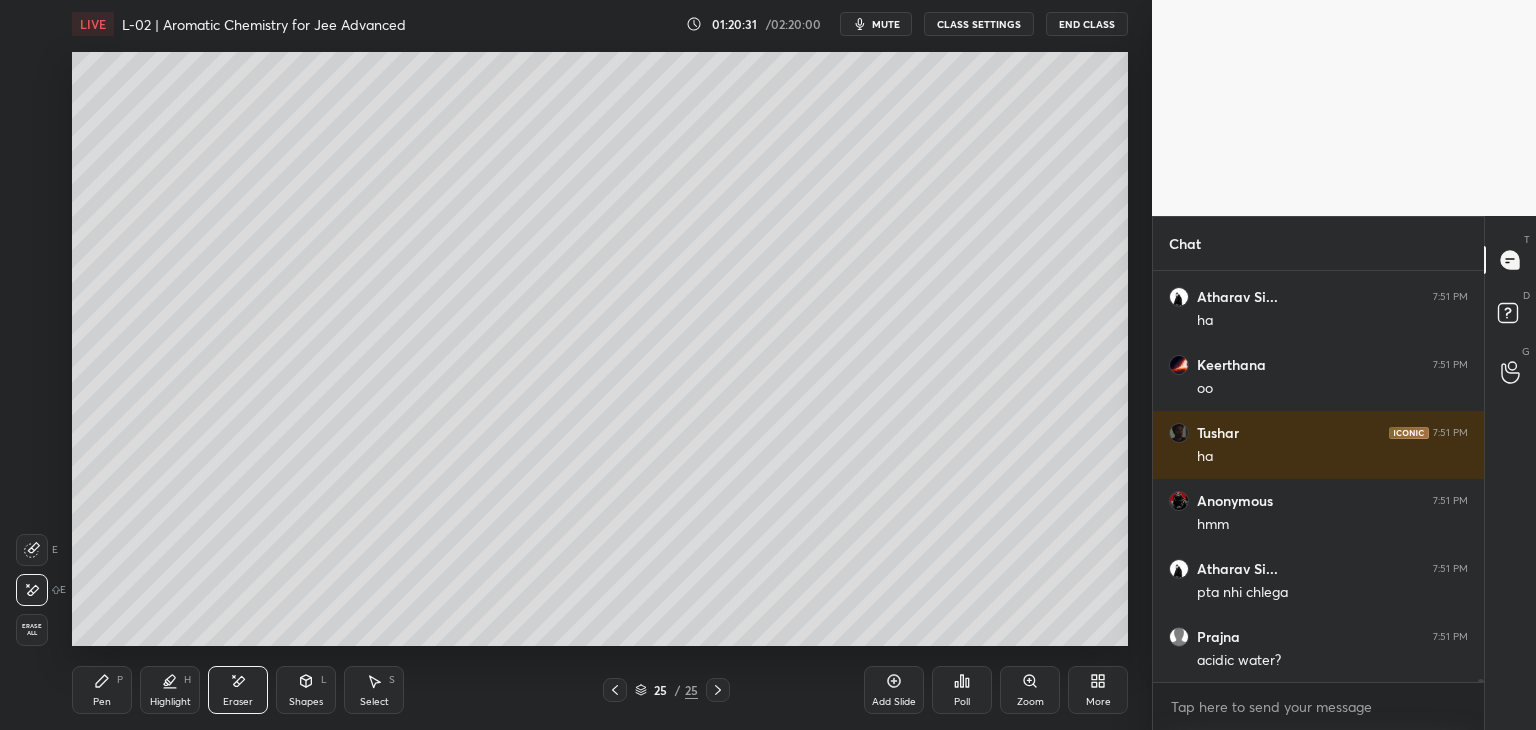 click at bounding box center [615, 690] 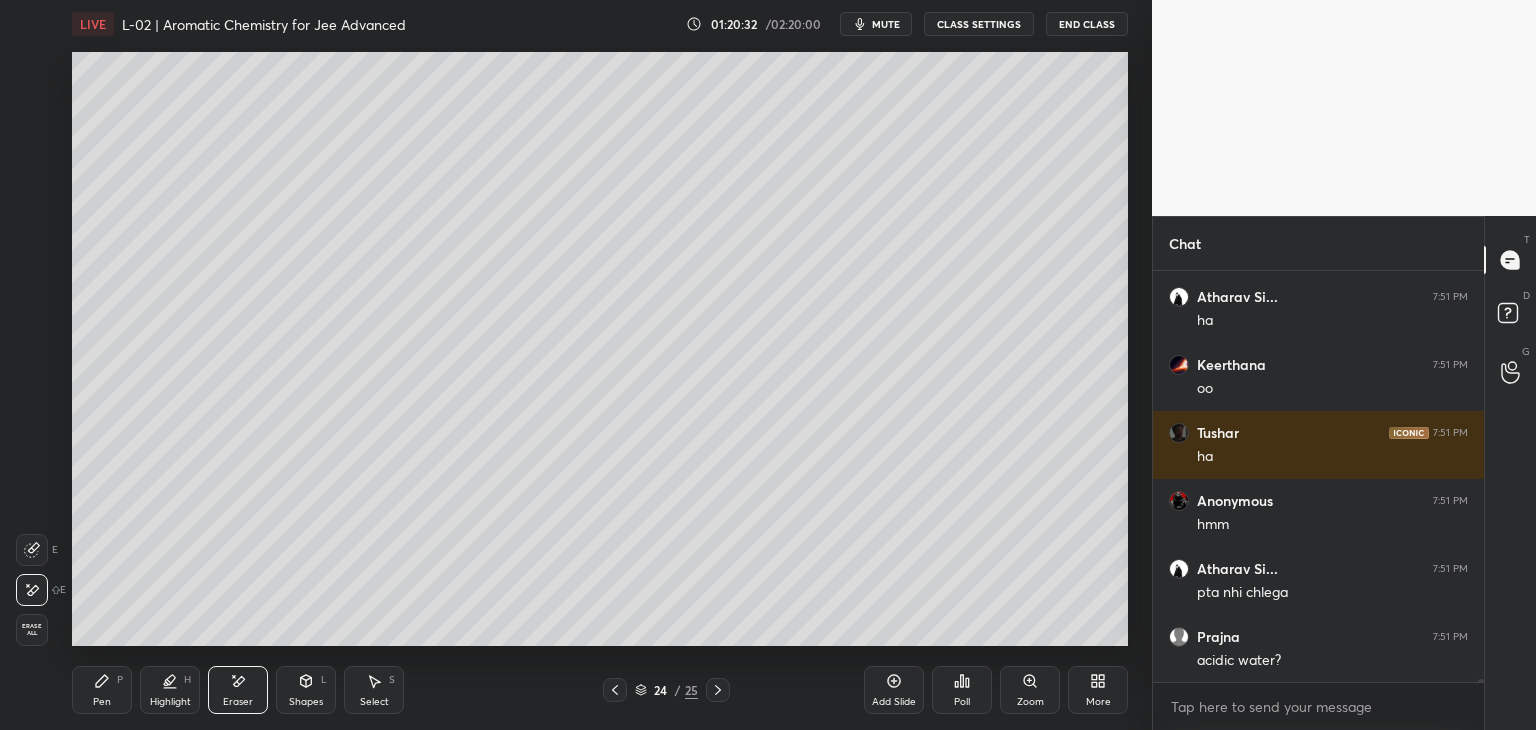 click on "Add Slide" at bounding box center (894, 690) 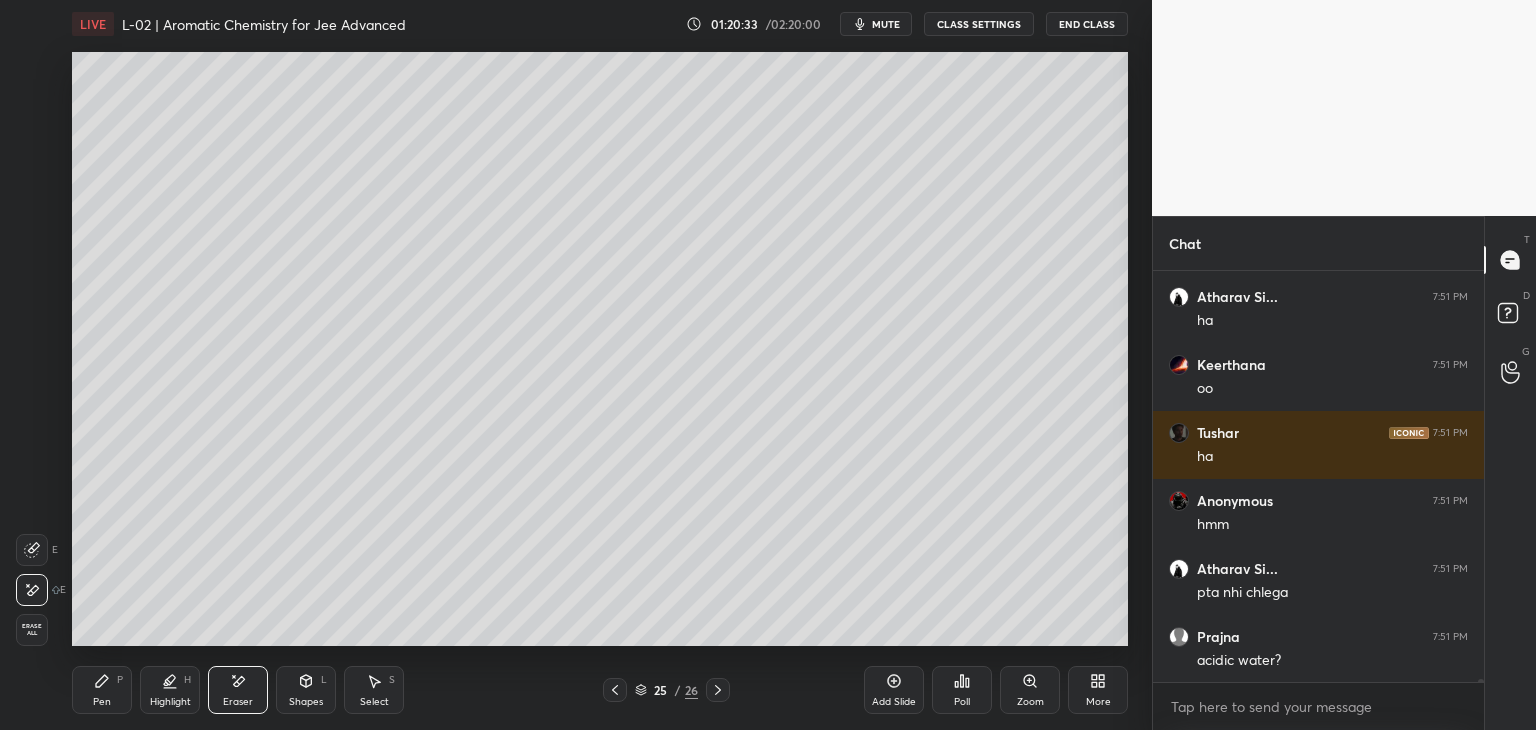 click 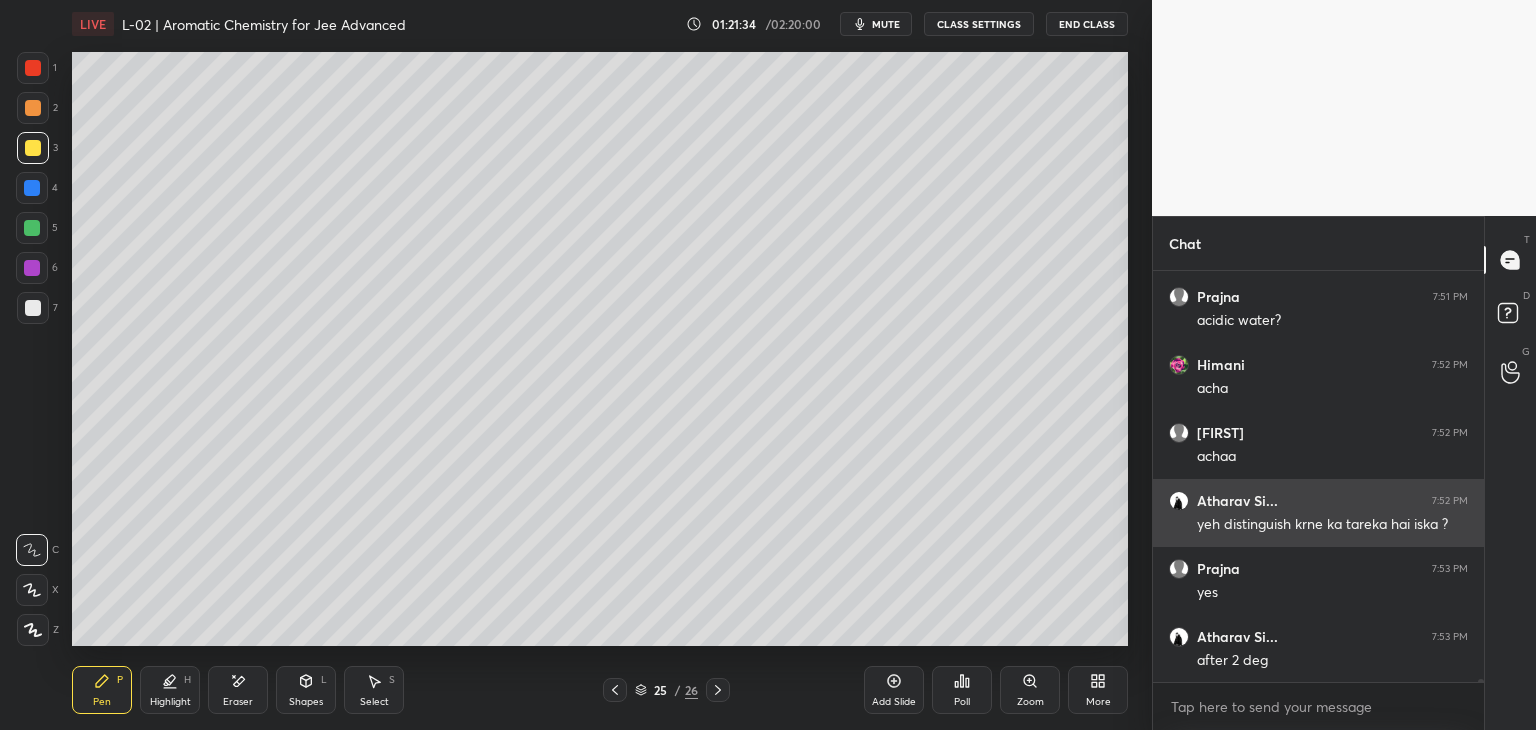 scroll, scrollTop: 65882, scrollLeft: 0, axis: vertical 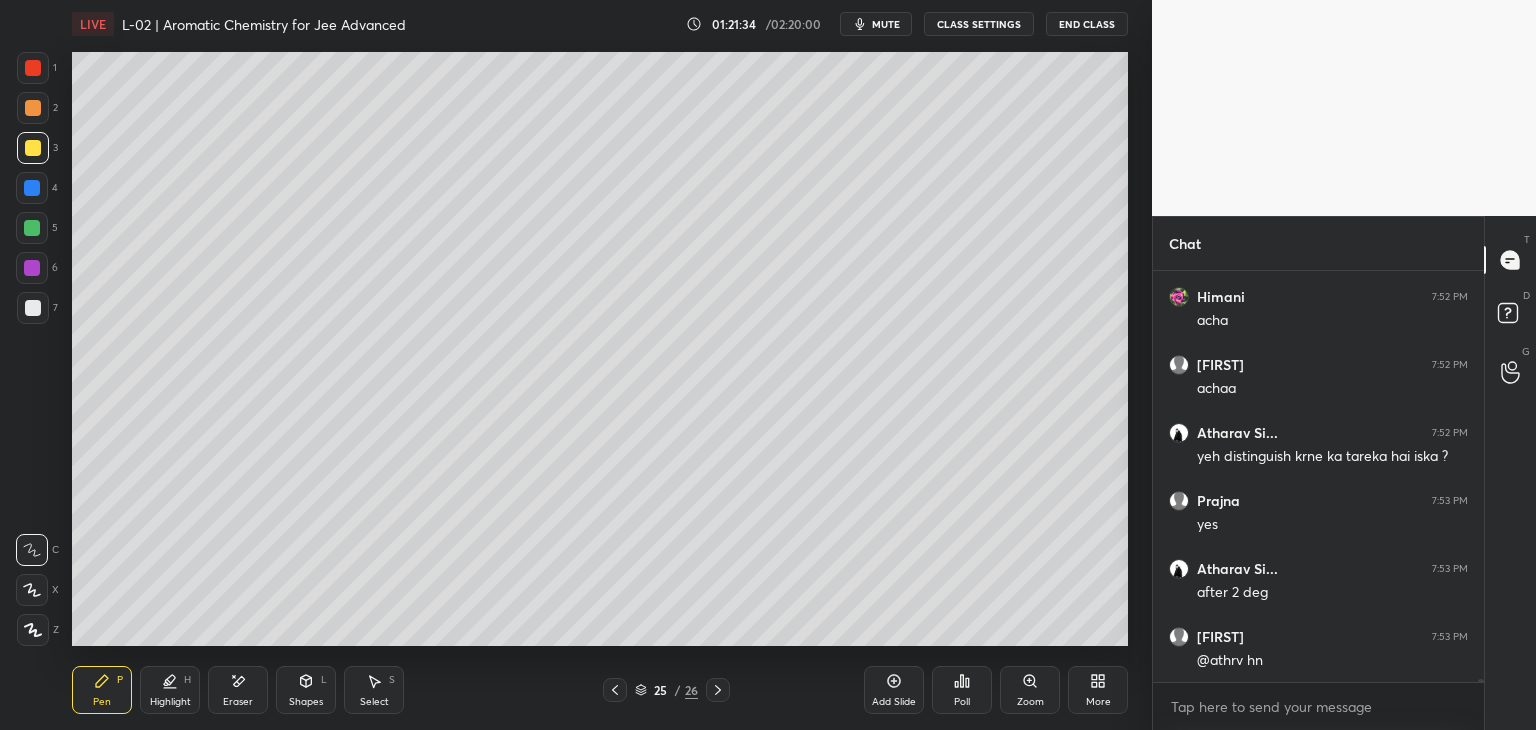 click 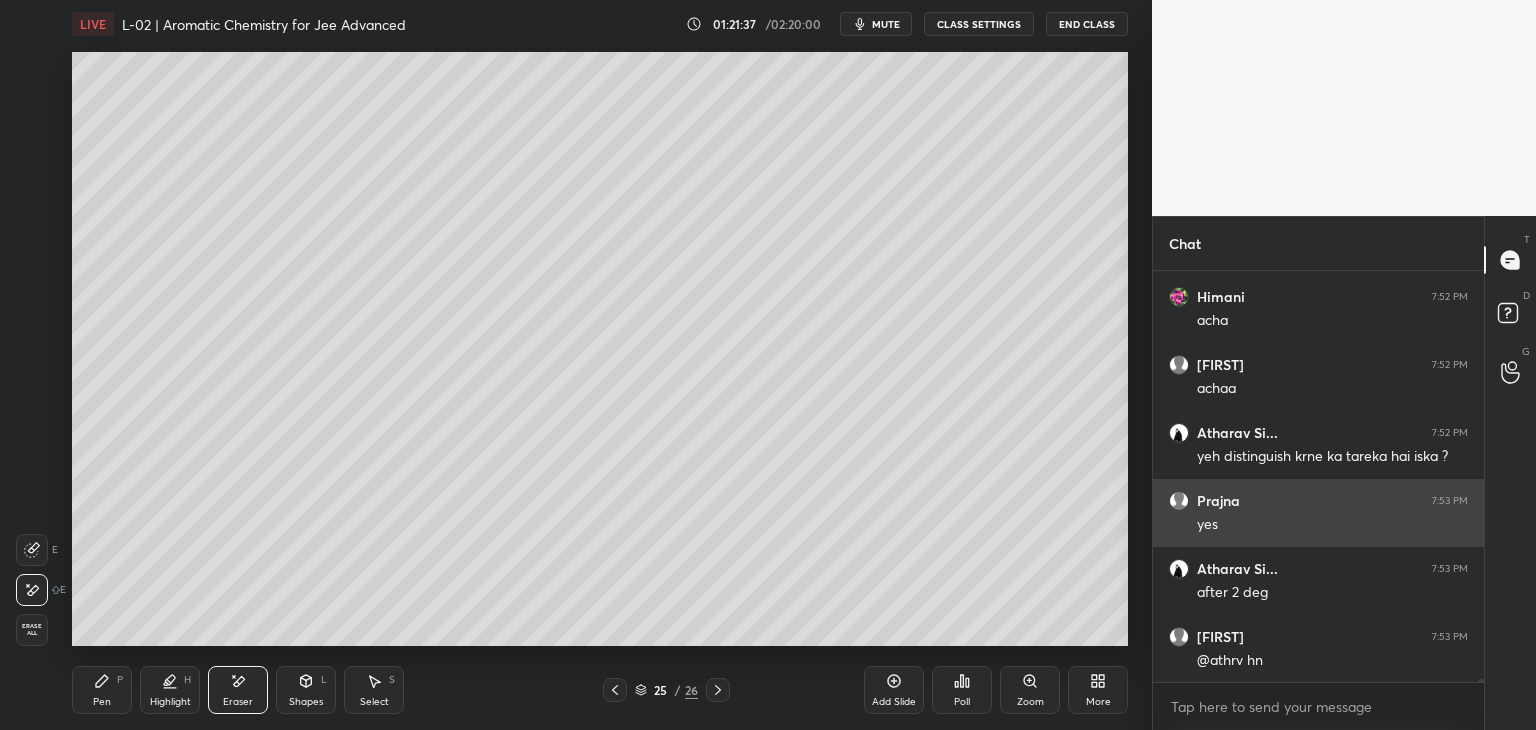 scroll, scrollTop: 65950, scrollLeft: 0, axis: vertical 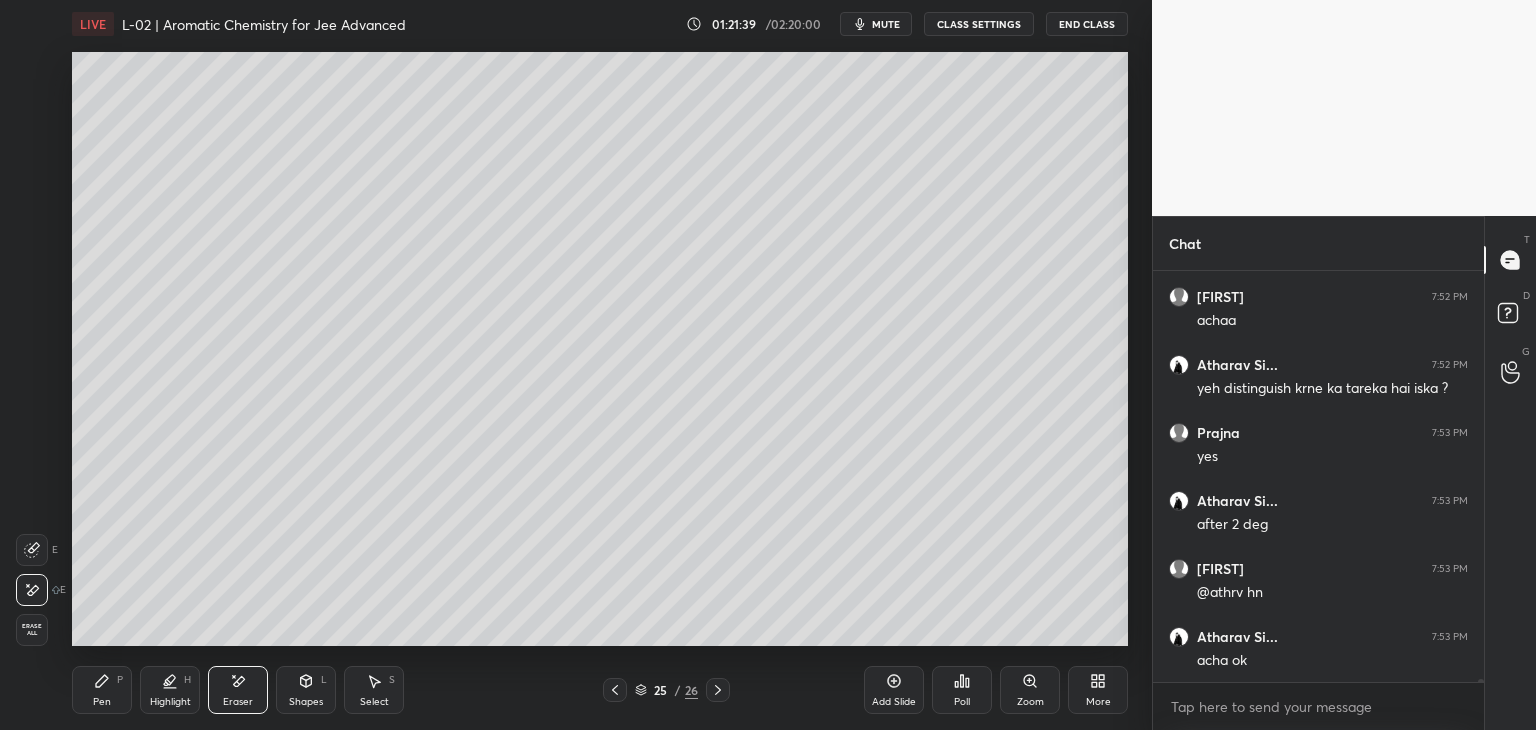 click 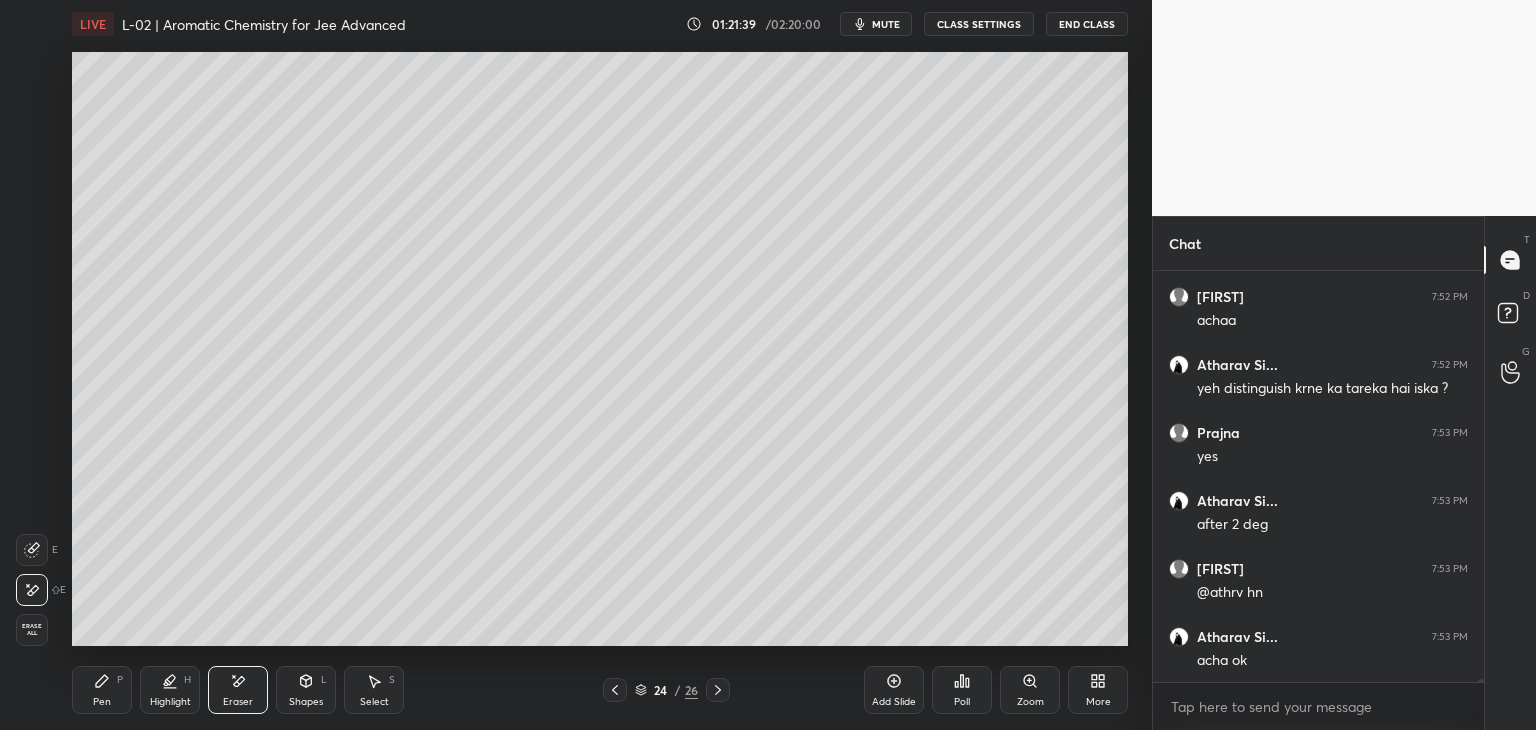 click 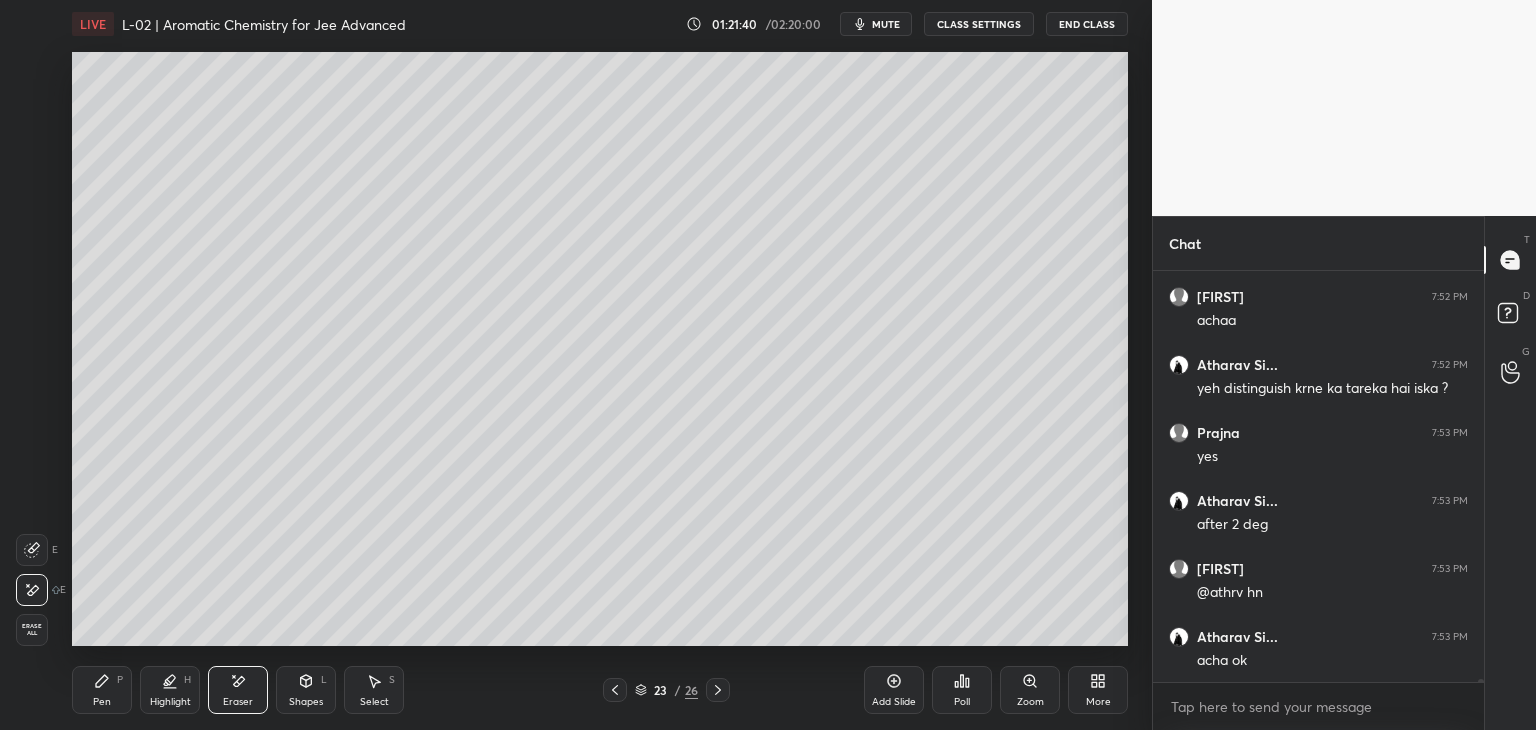 click 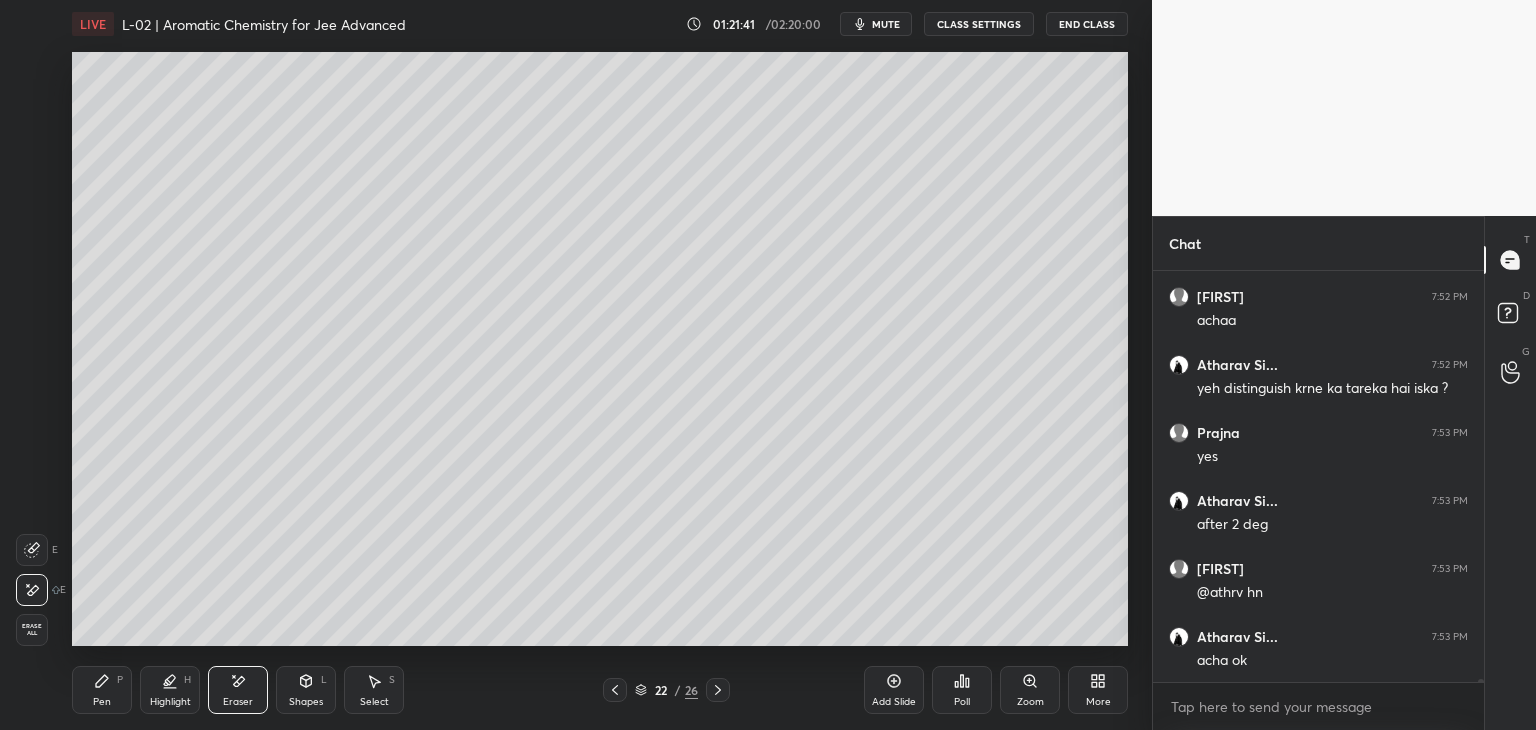 click on "Highlight" at bounding box center [170, 702] 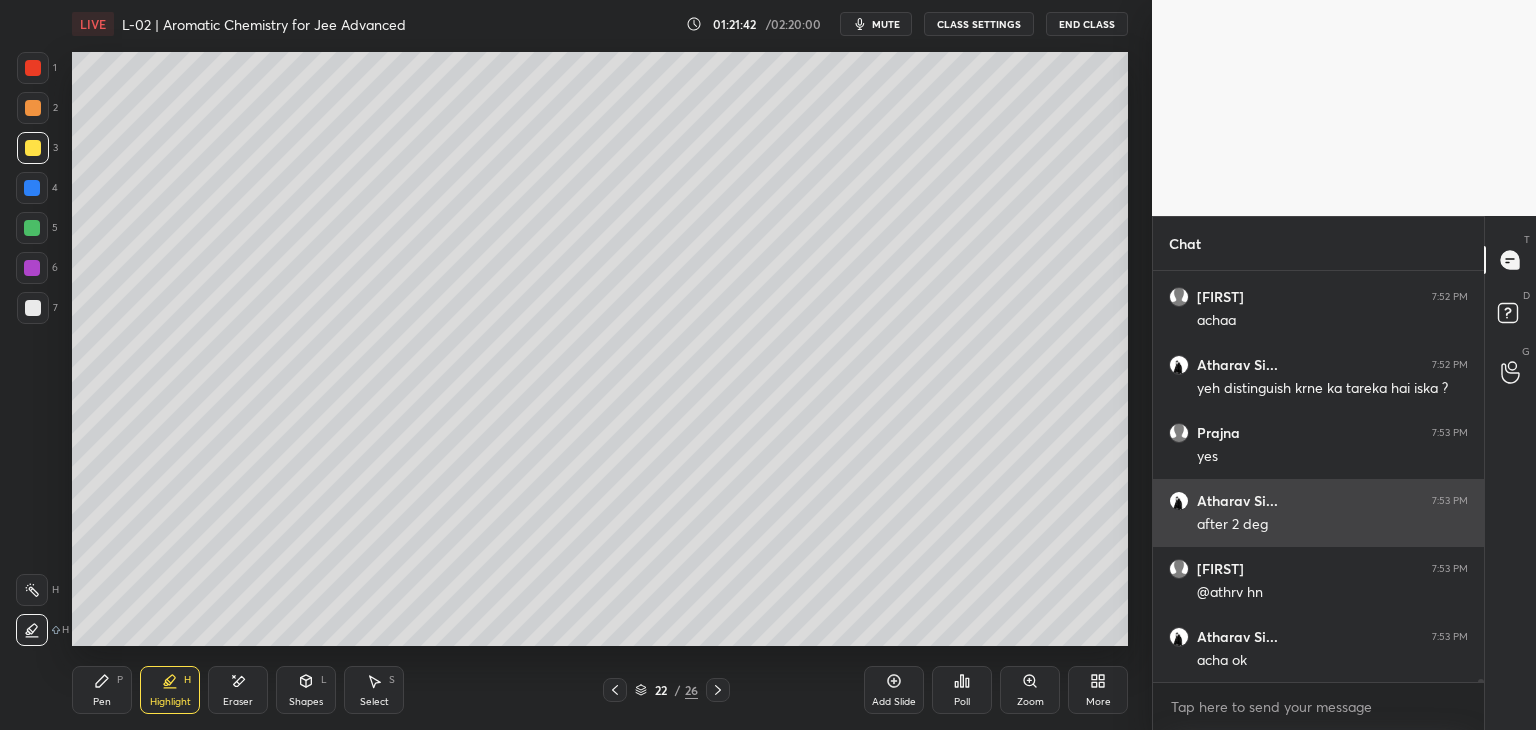 click 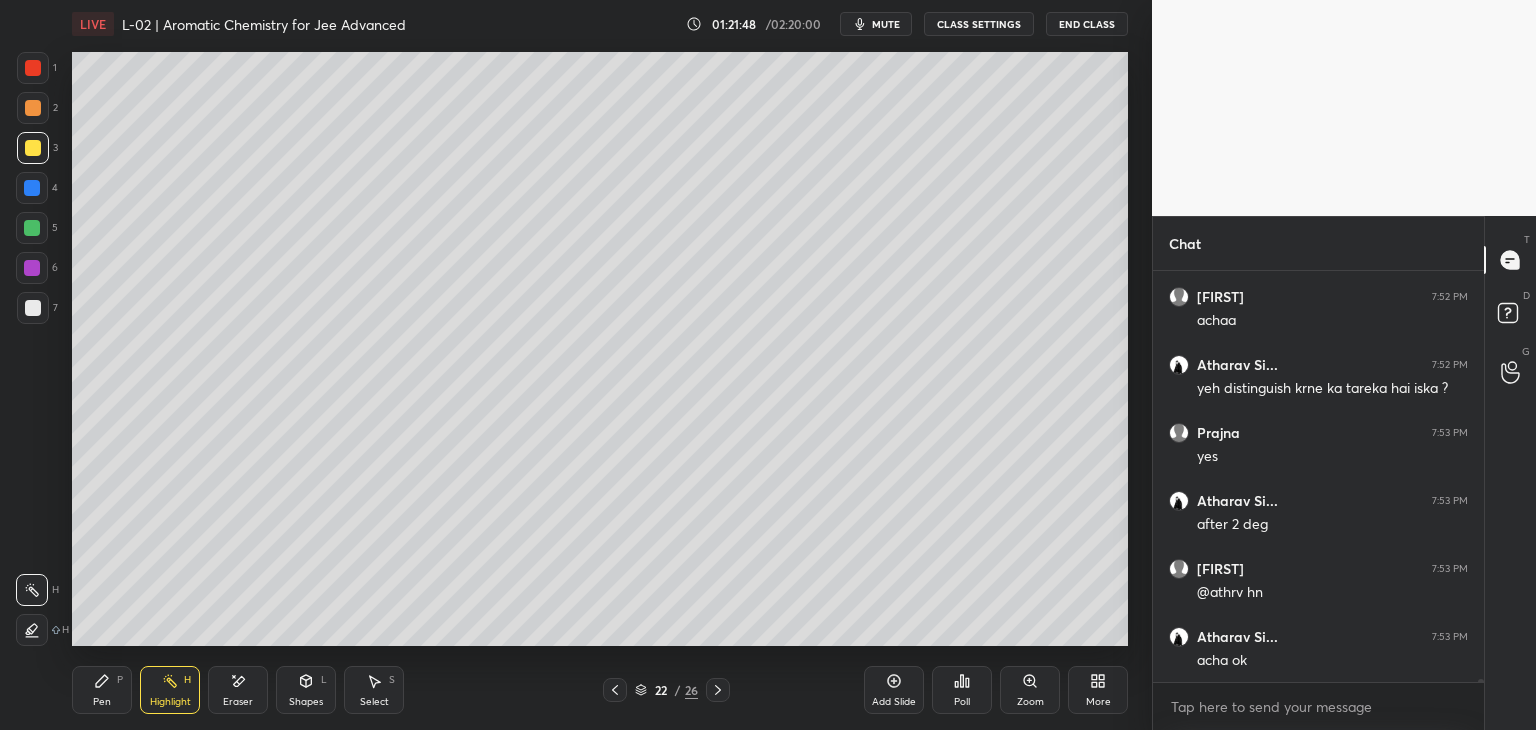 click 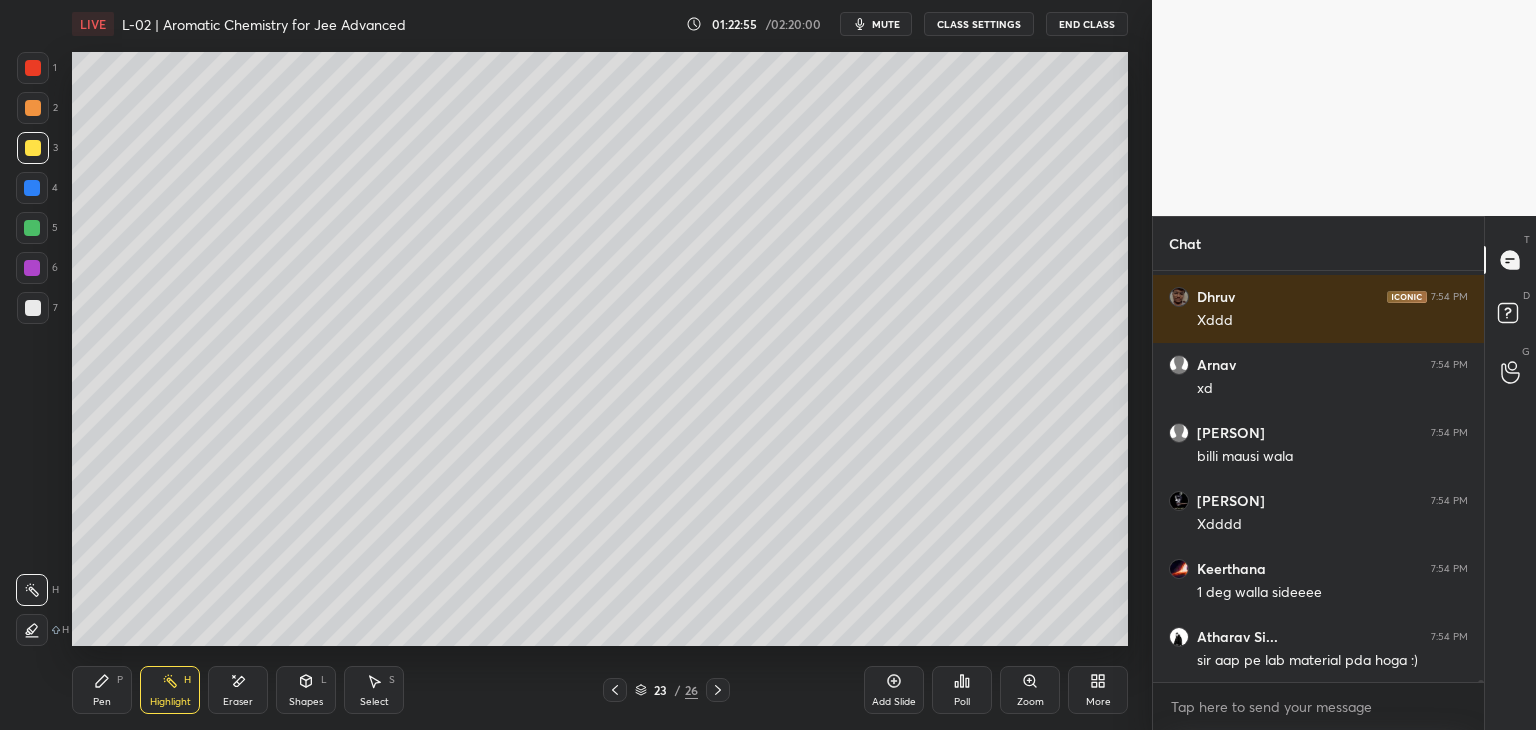 scroll, scrollTop: 67854, scrollLeft: 0, axis: vertical 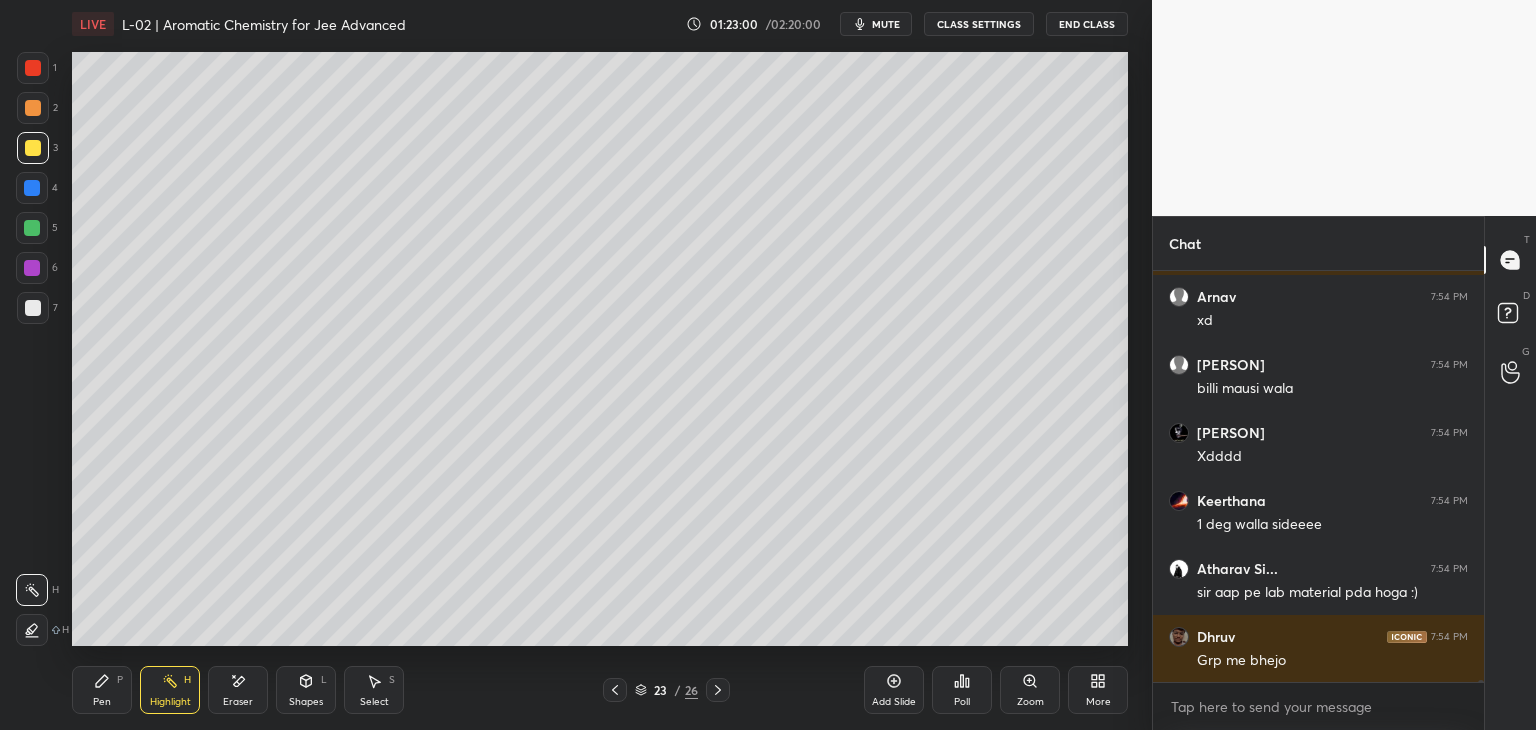 click on "Pen P" at bounding box center [102, 690] 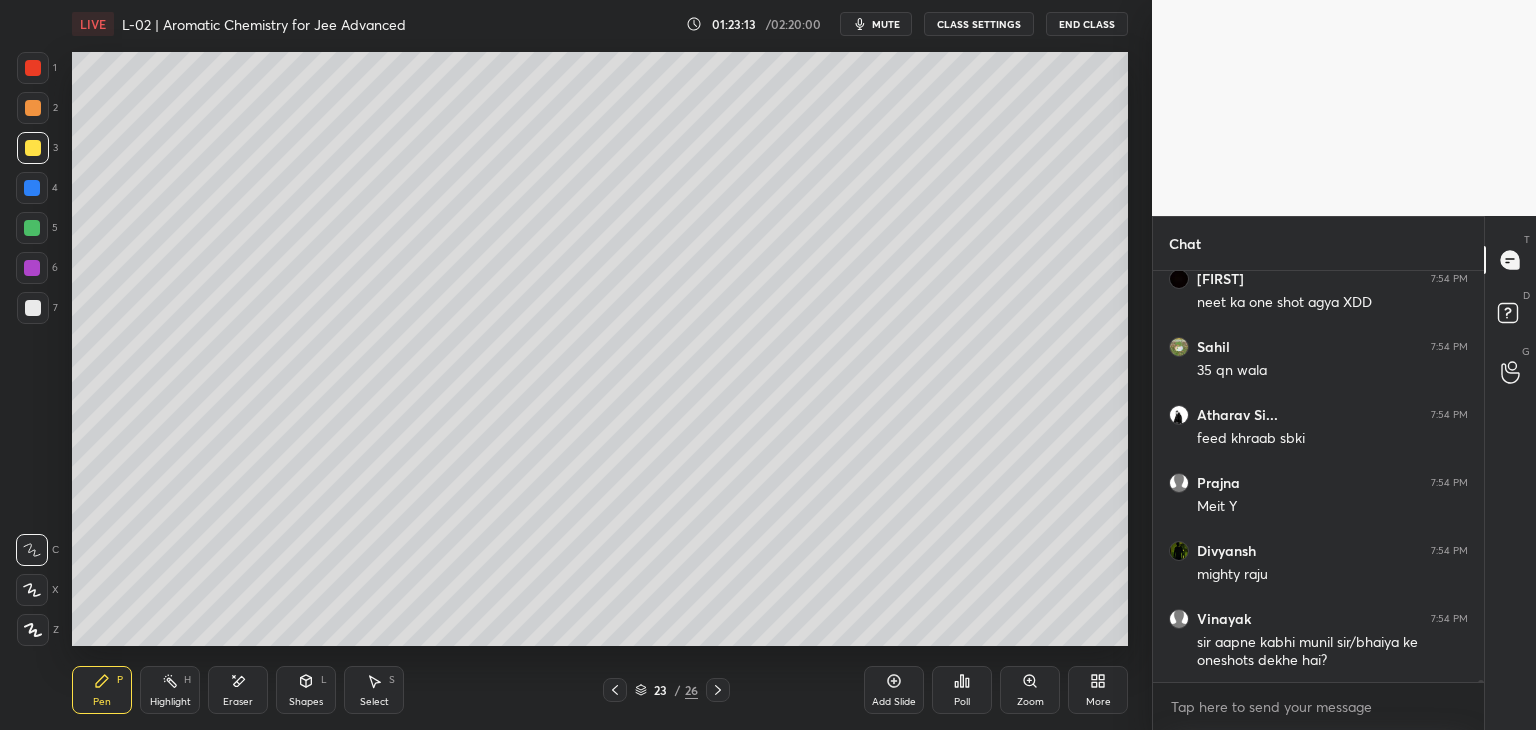 scroll, scrollTop: 68300, scrollLeft: 0, axis: vertical 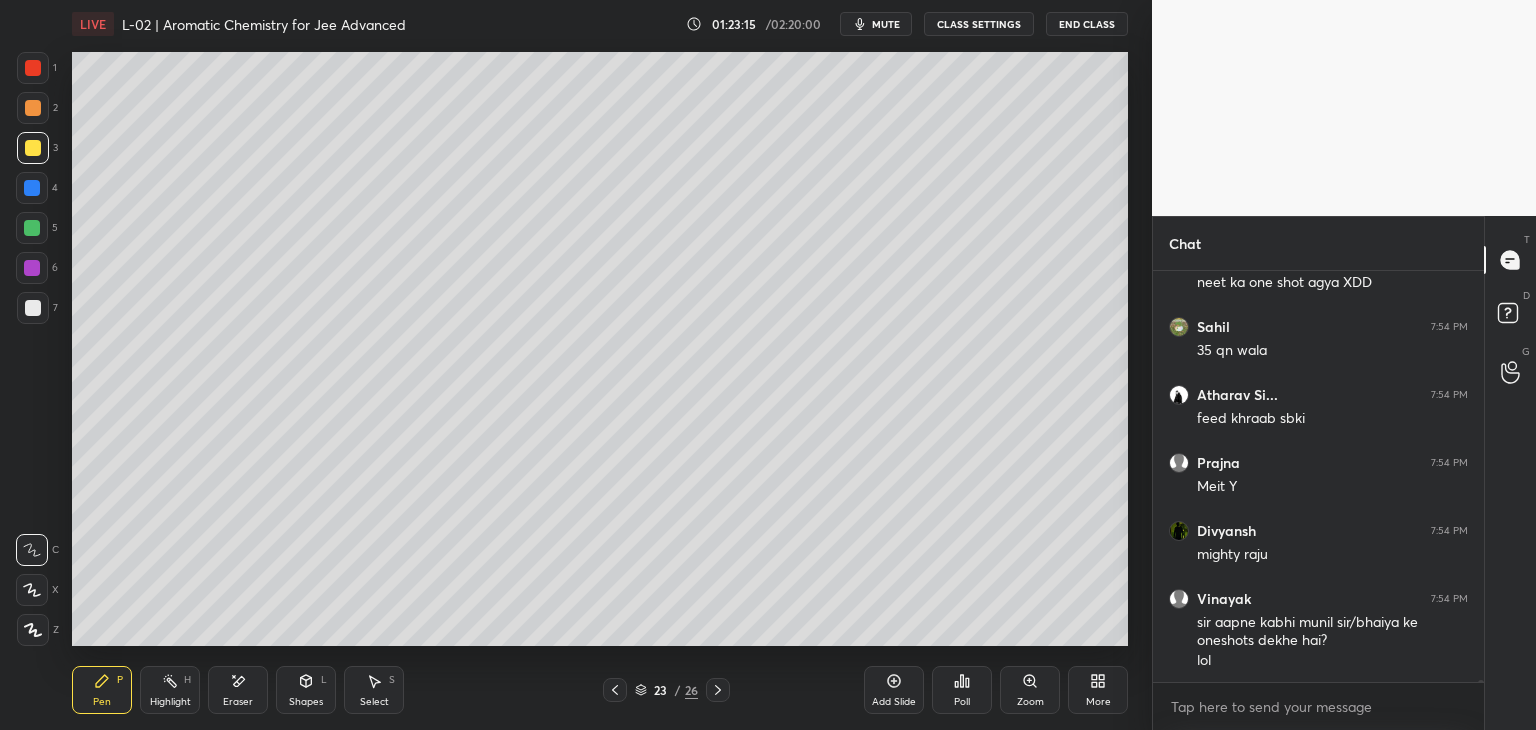 click 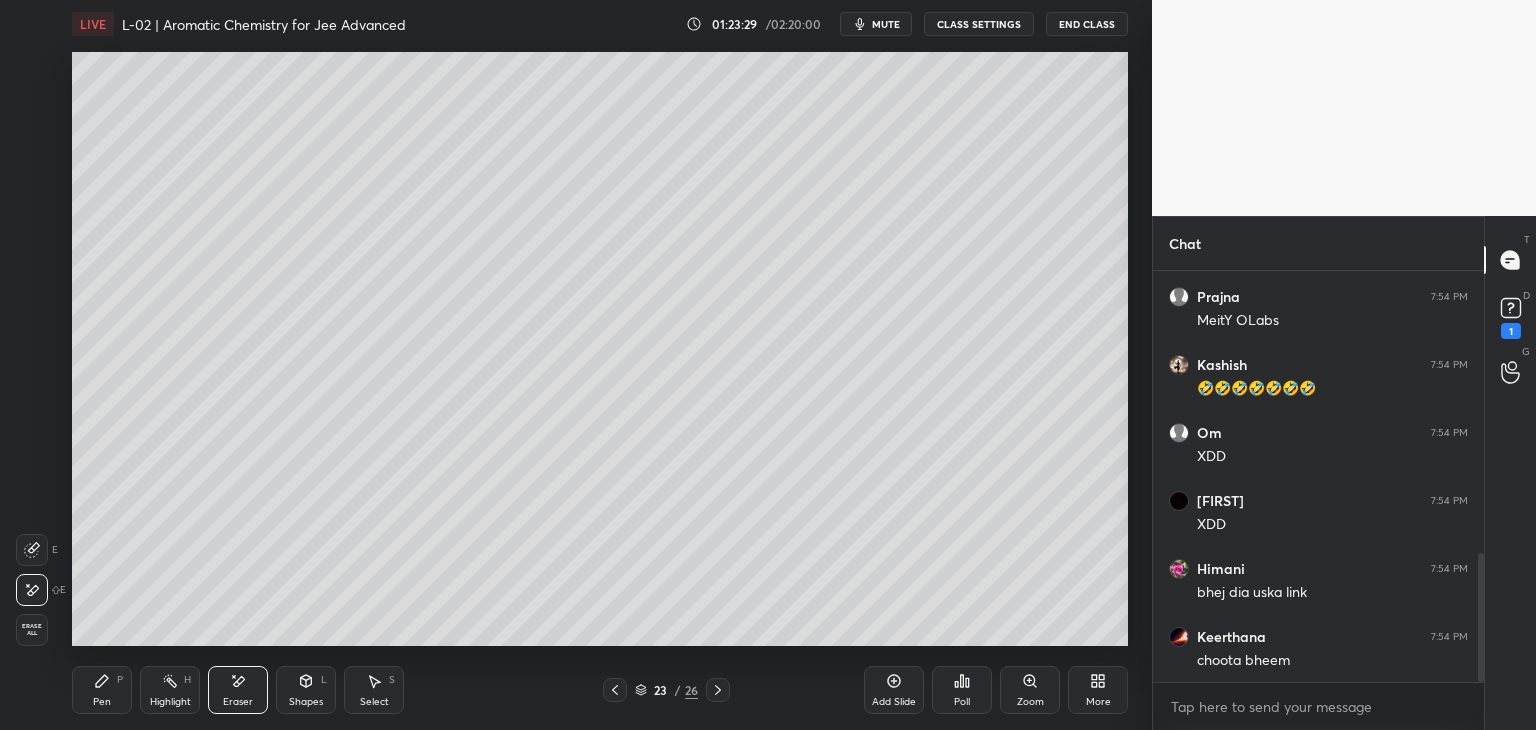 scroll, scrollTop: 948, scrollLeft: 0, axis: vertical 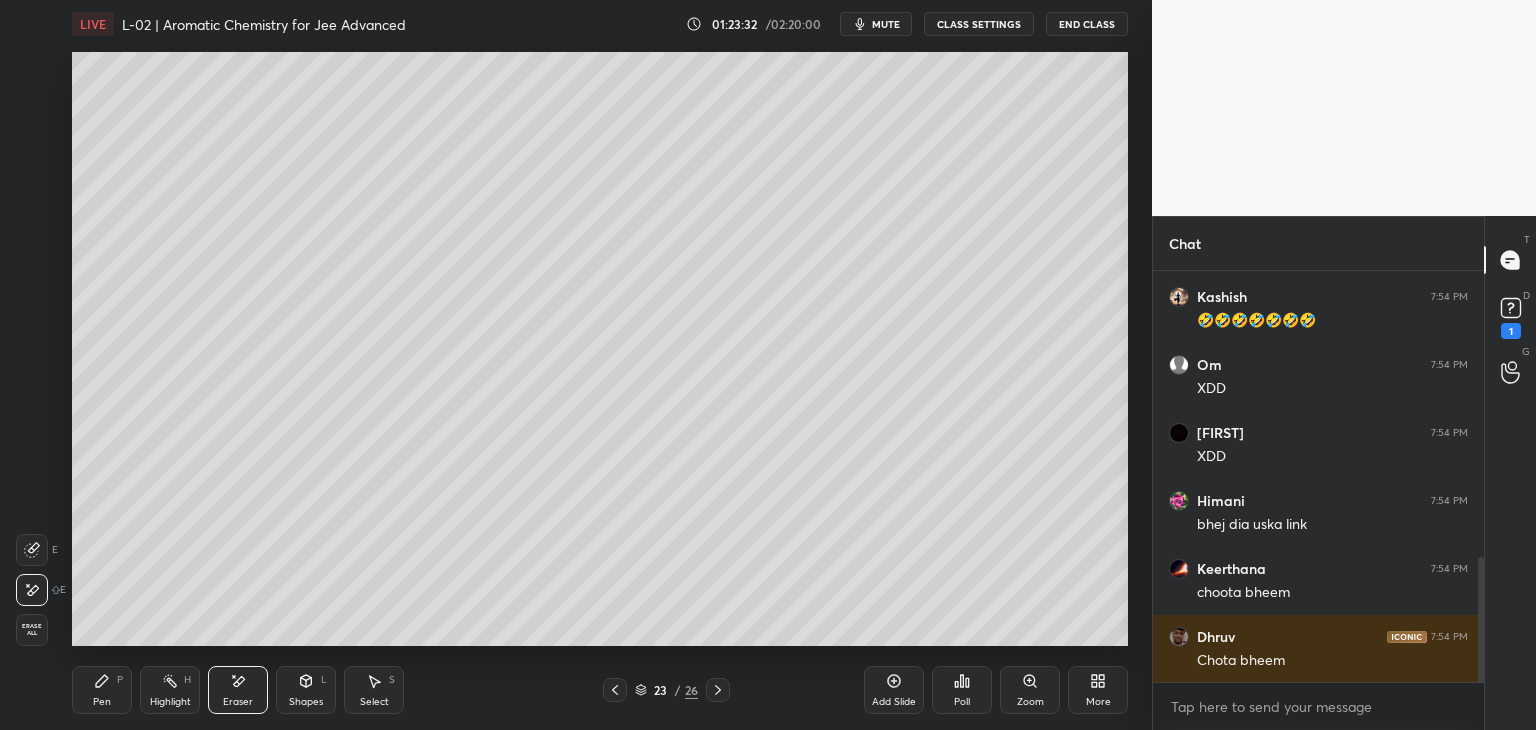 click on "Highlight" at bounding box center (170, 702) 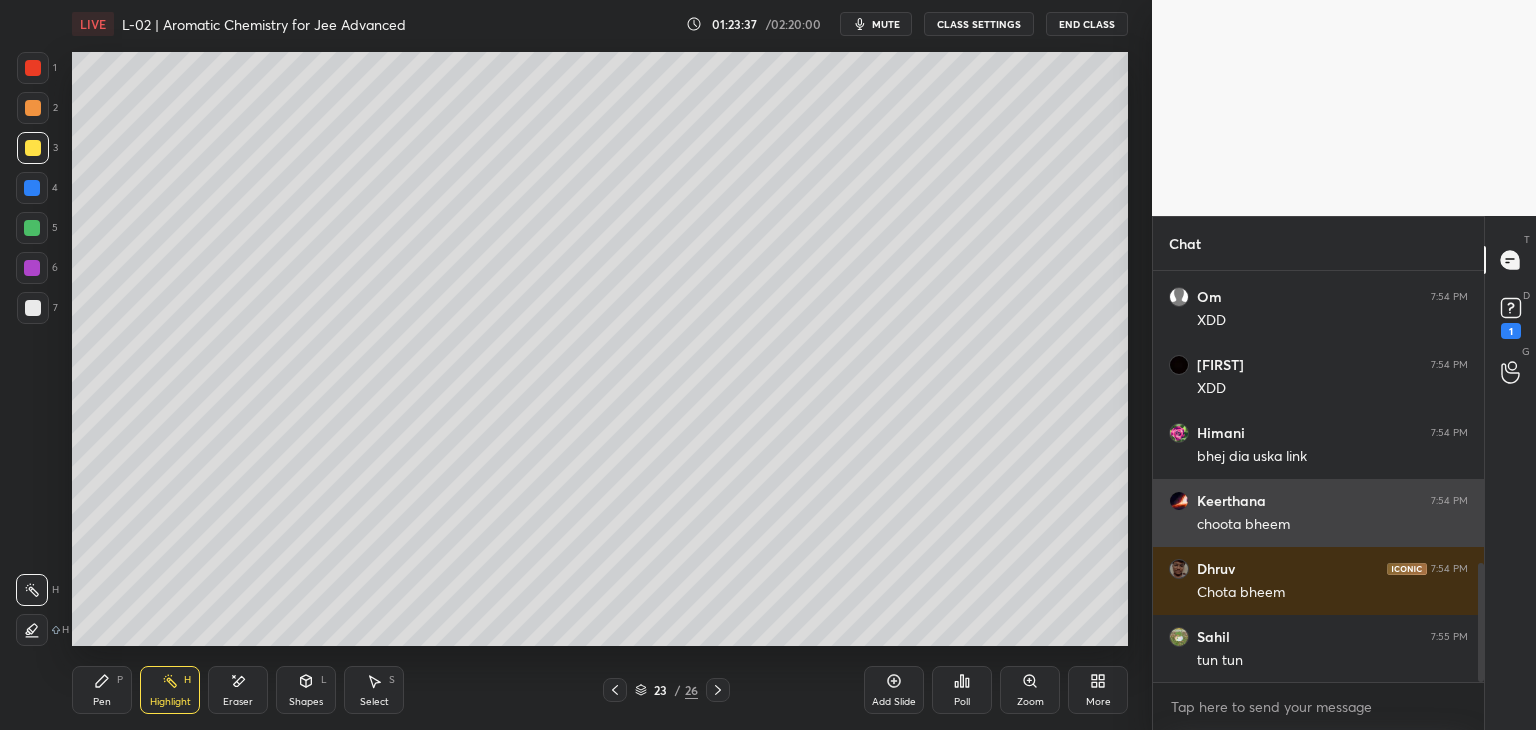 scroll, scrollTop: 1084, scrollLeft: 0, axis: vertical 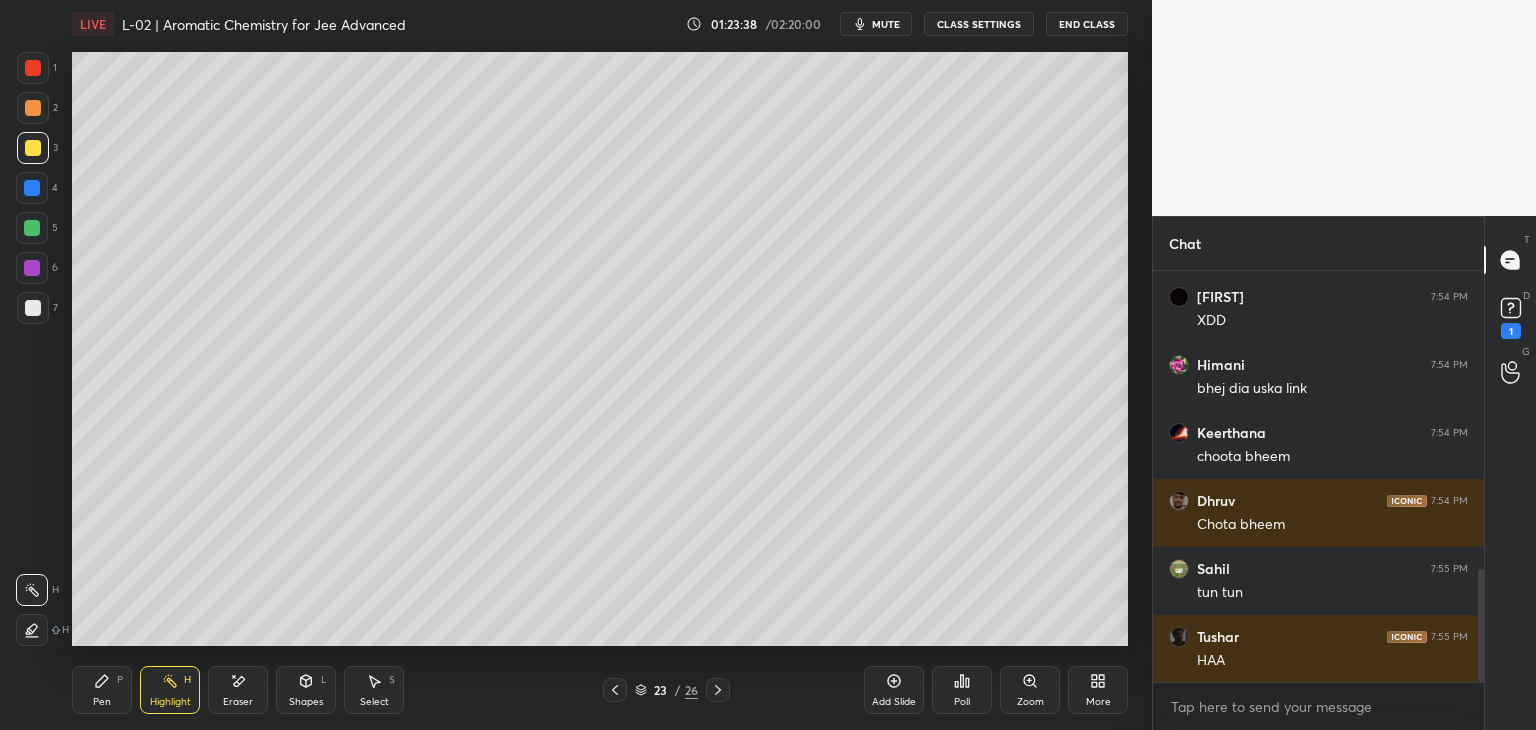 click at bounding box center [718, 690] 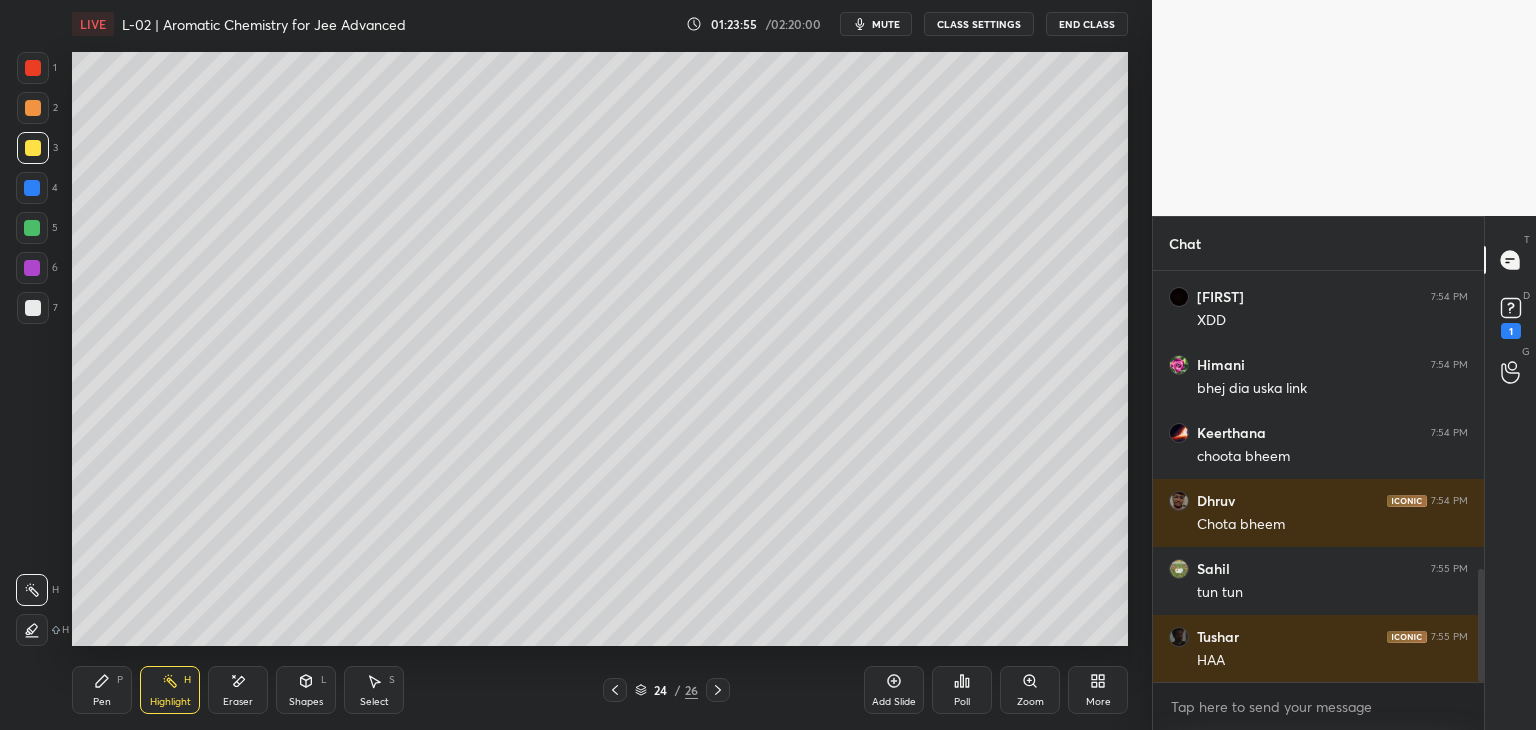 click at bounding box center [718, 690] 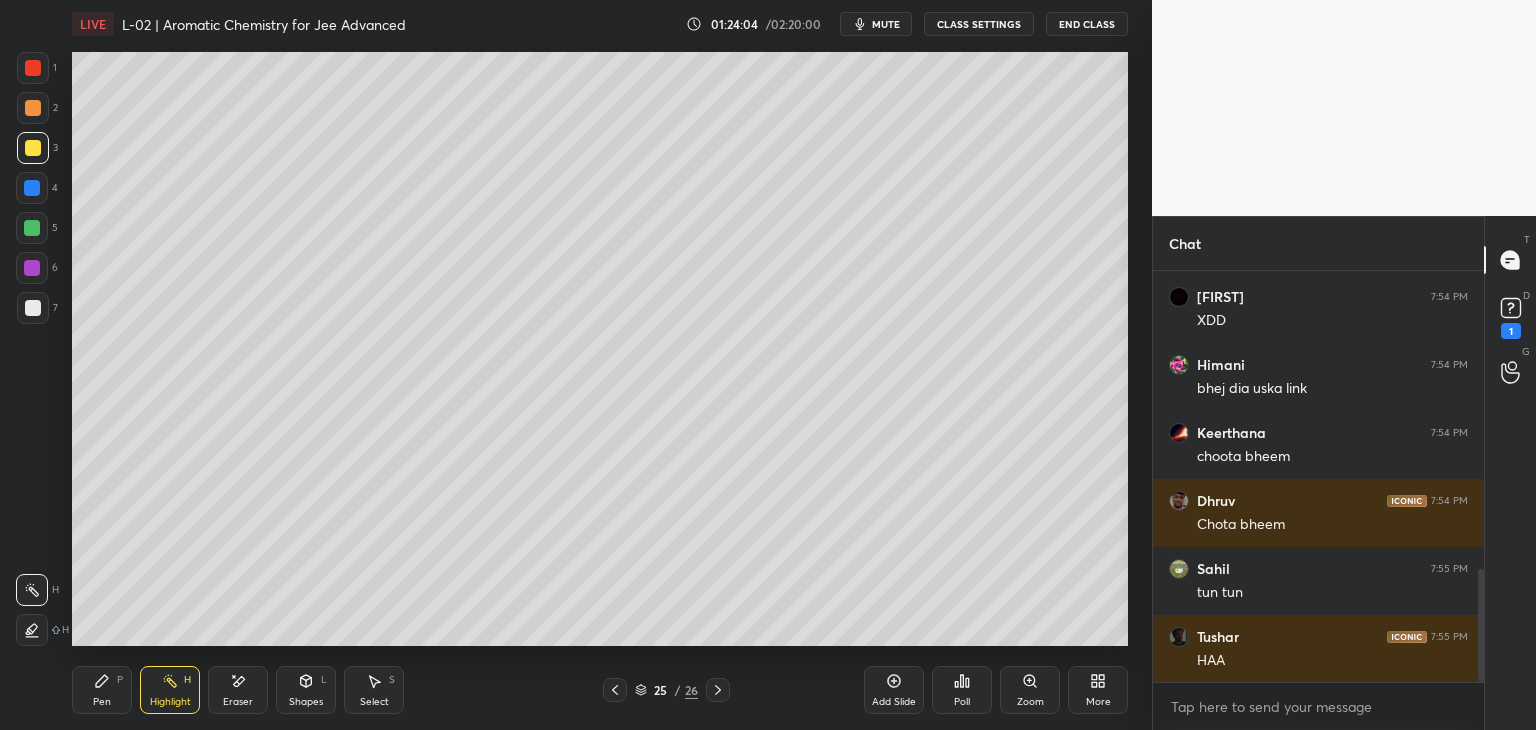 click on "Pen P" at bounding box center [102, 690] 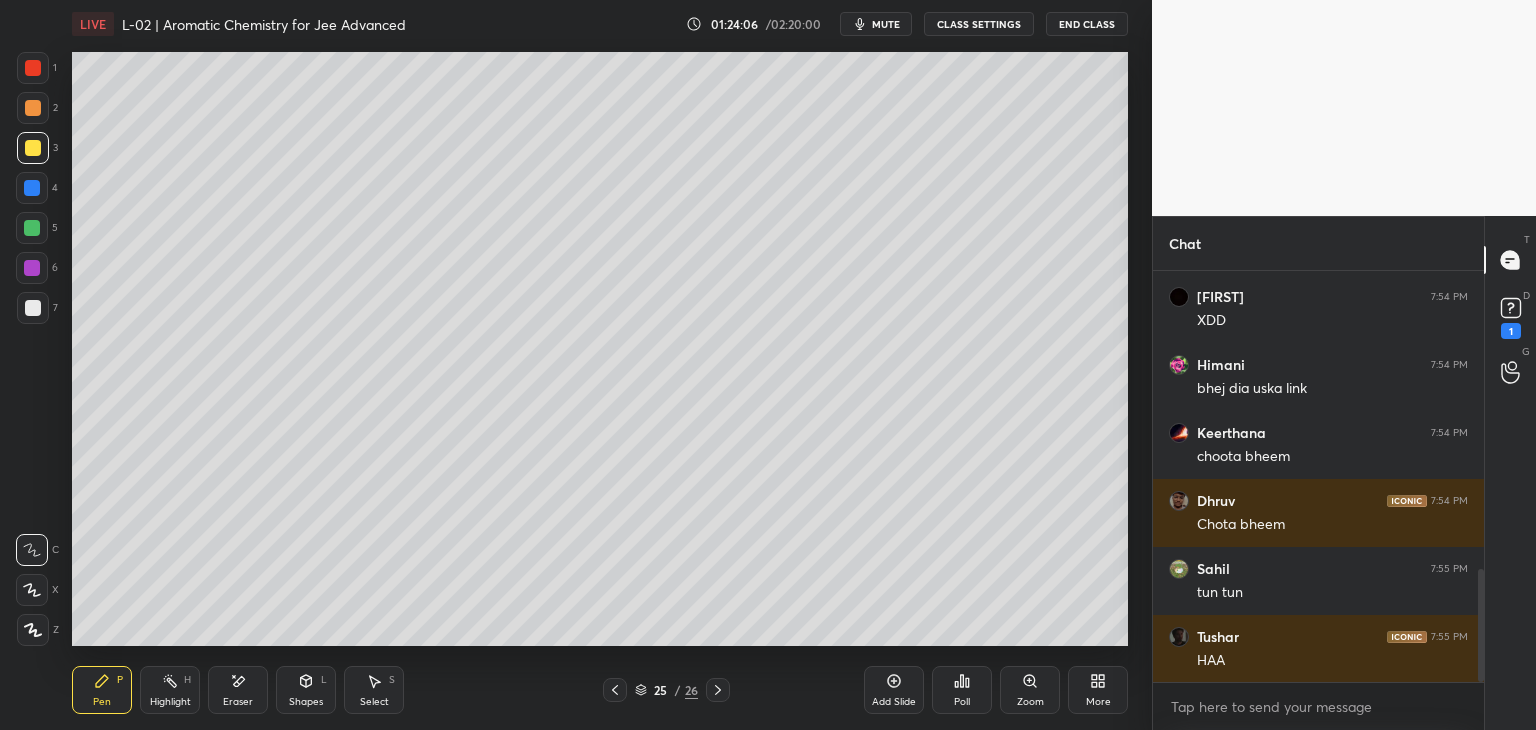 click 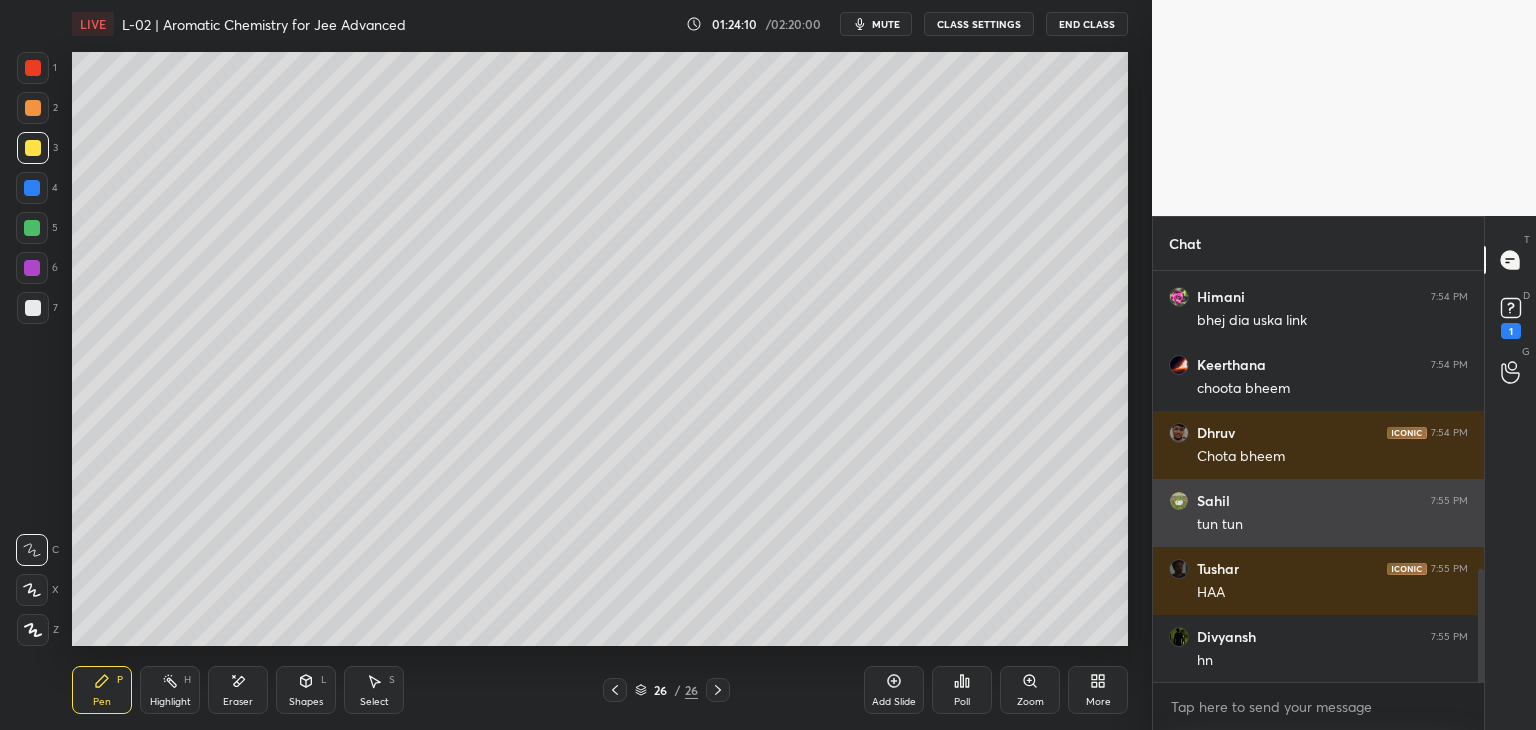 scroll, scrollTop: 1148, scrollLeft: 0, axis: vertical 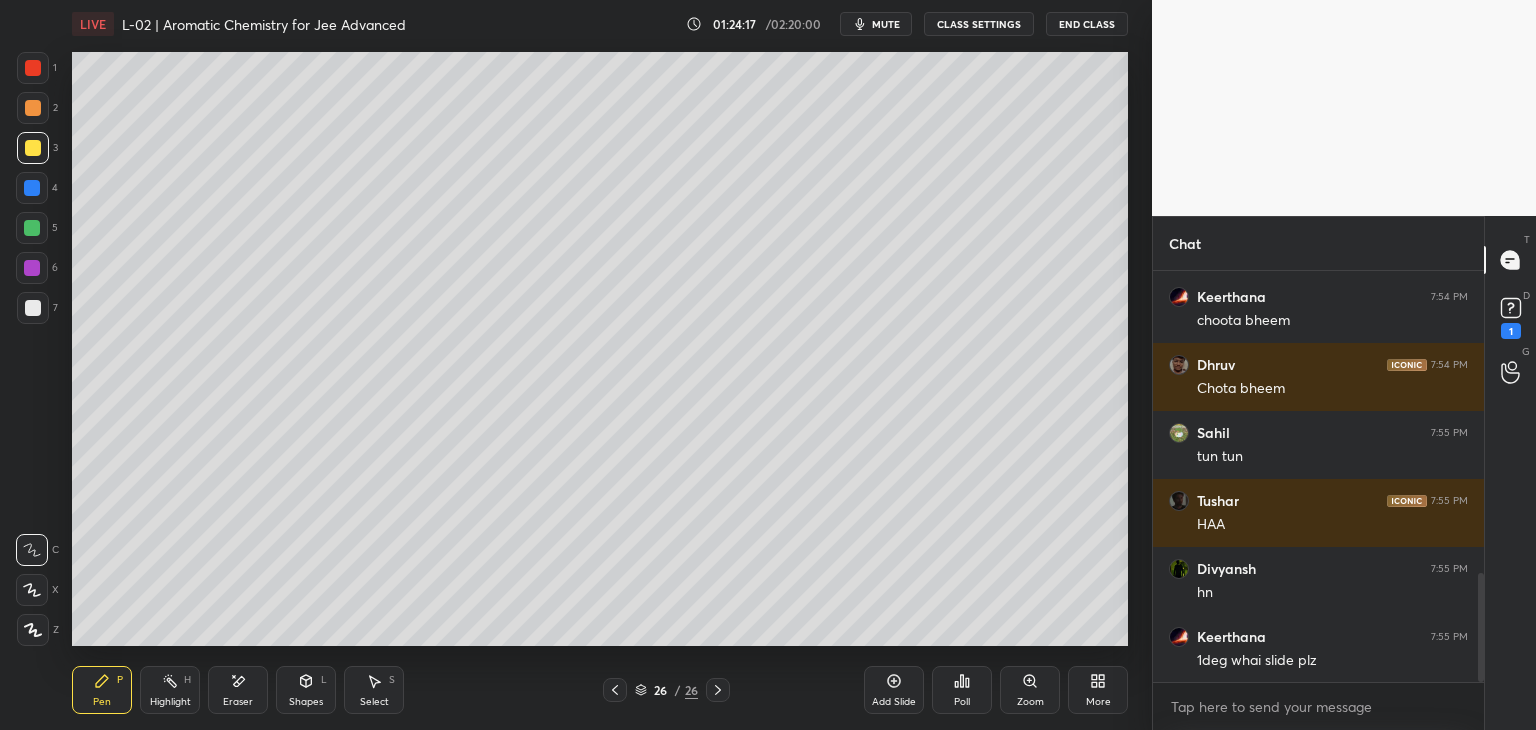 click at bounding box center [615, 690] 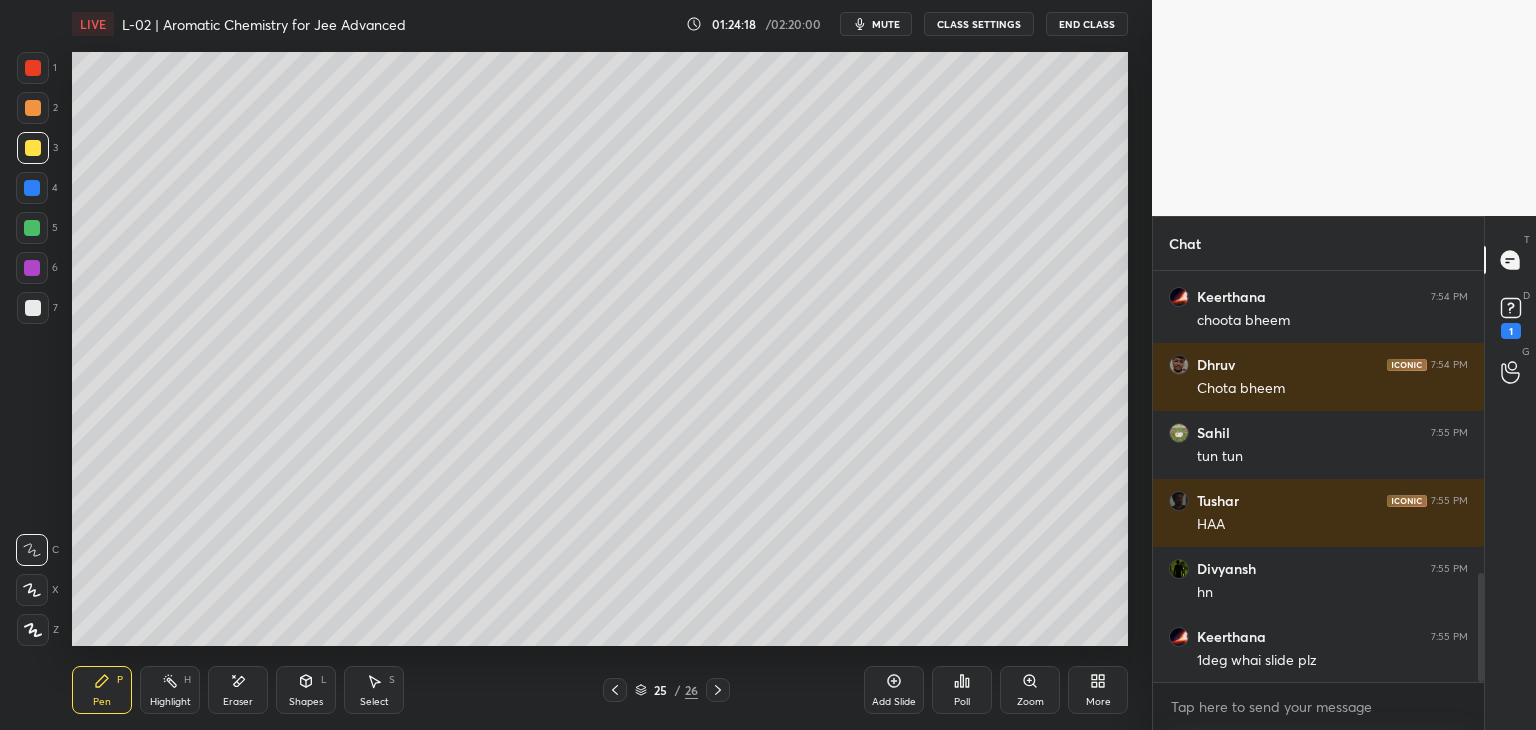 click 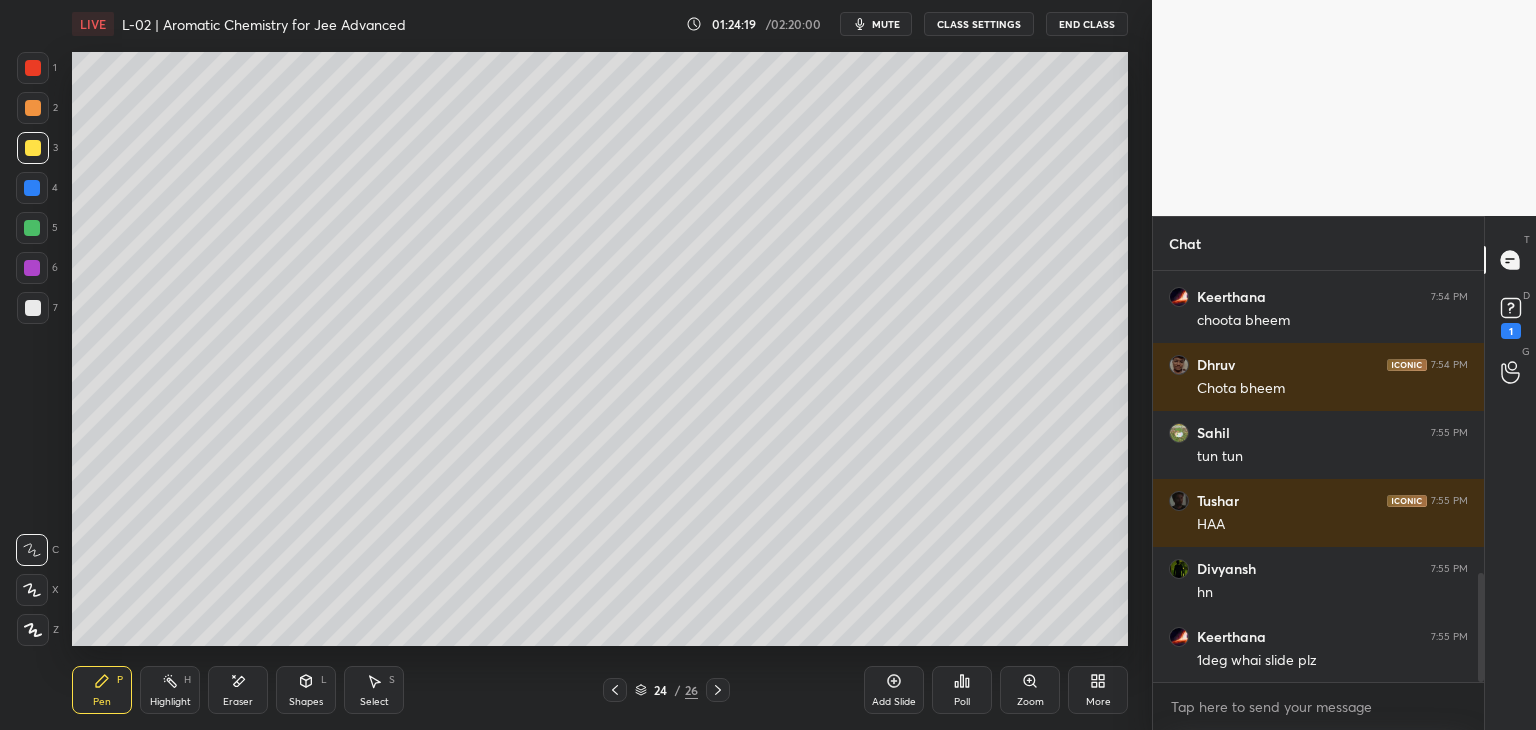 scroll, scrollTop: 1216, scrollLeft: 0, axis: vertical 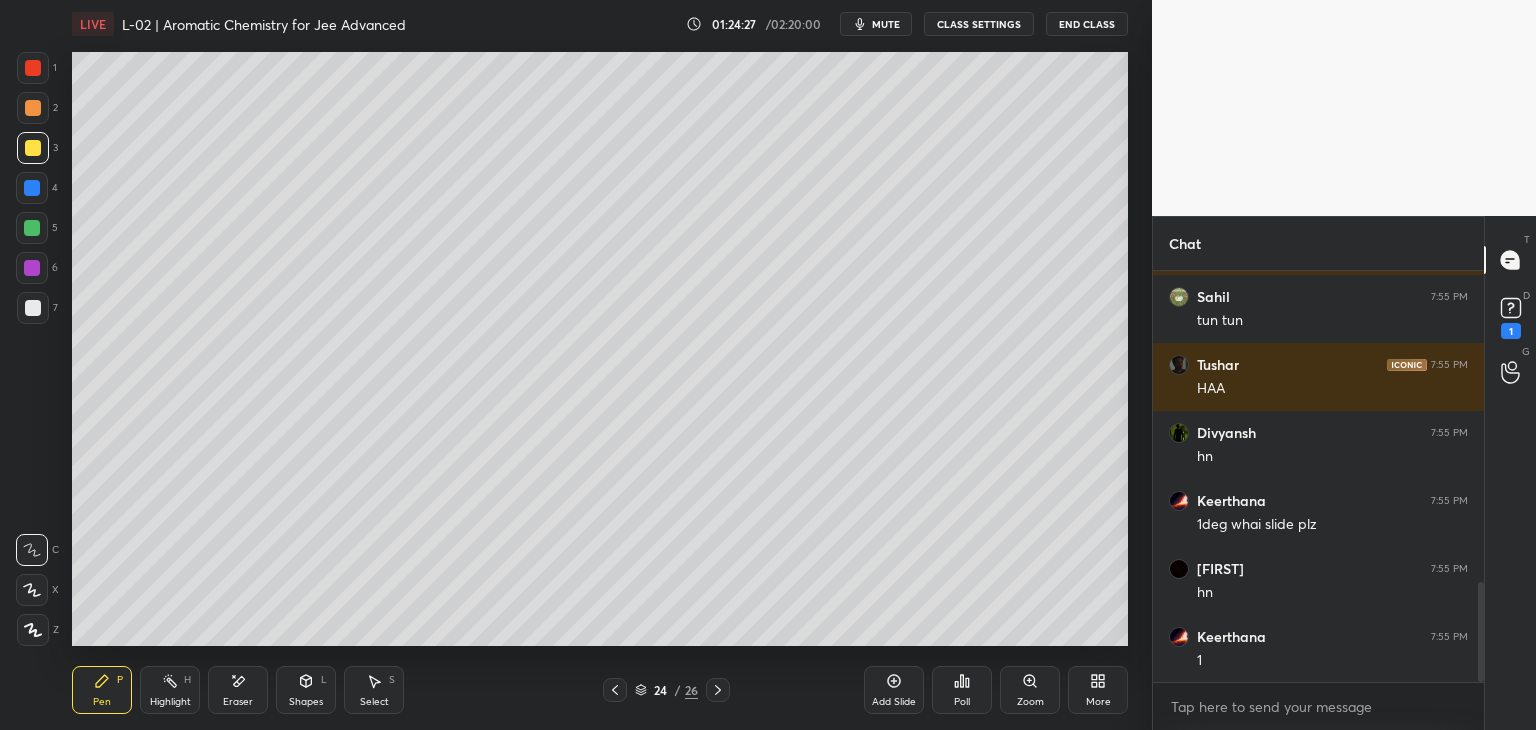 click 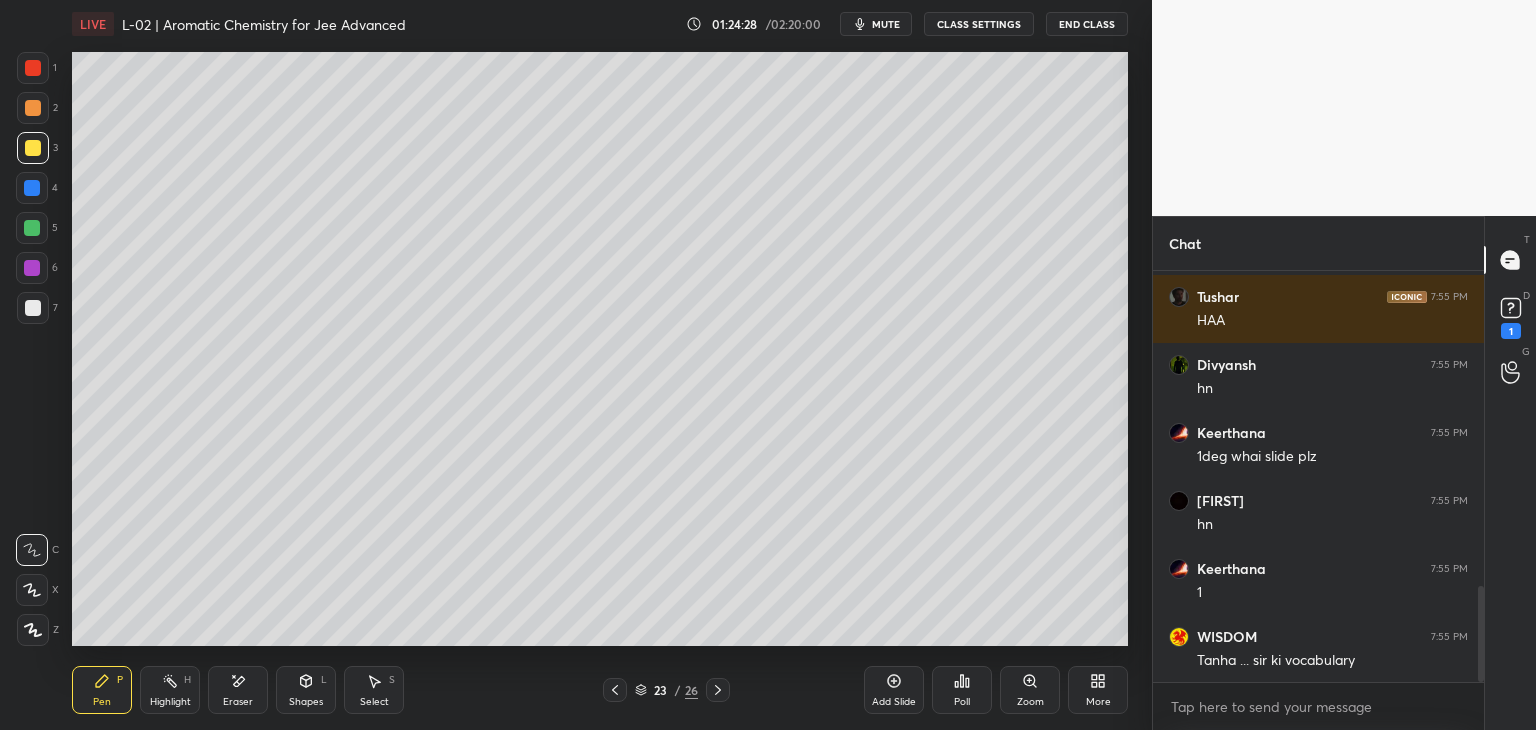 click 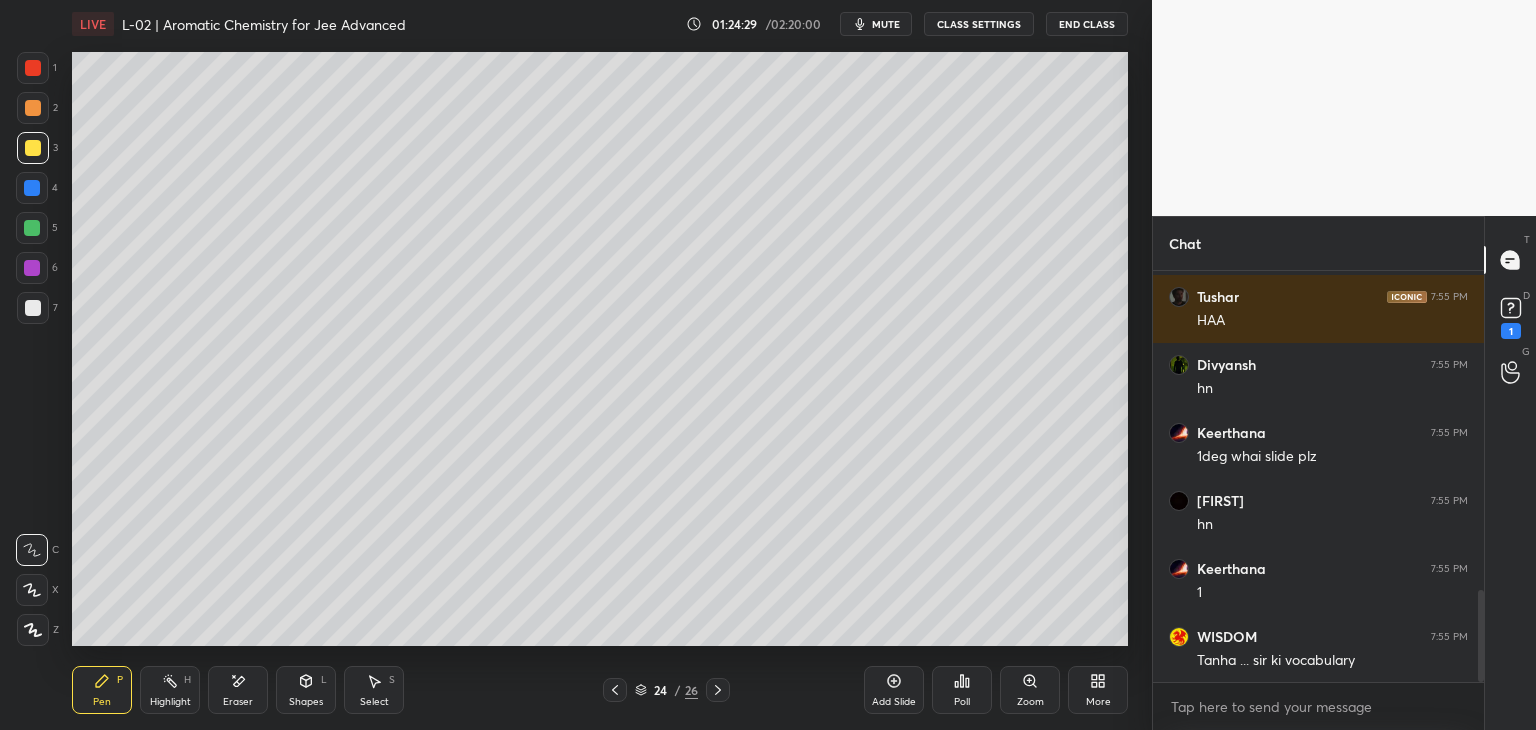 scroll, scrollTop: 1420, scrollLeft: 0, axis: vertical 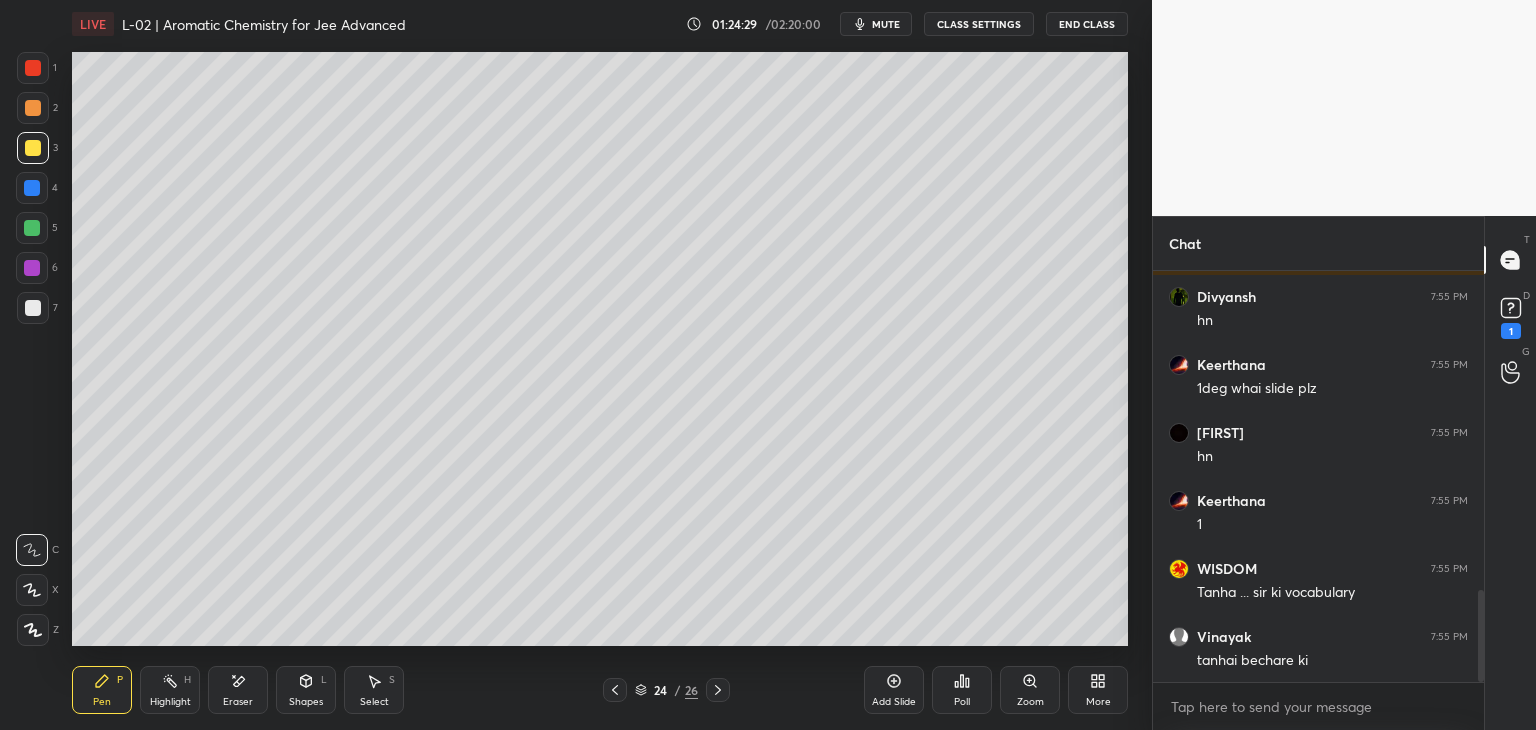 click 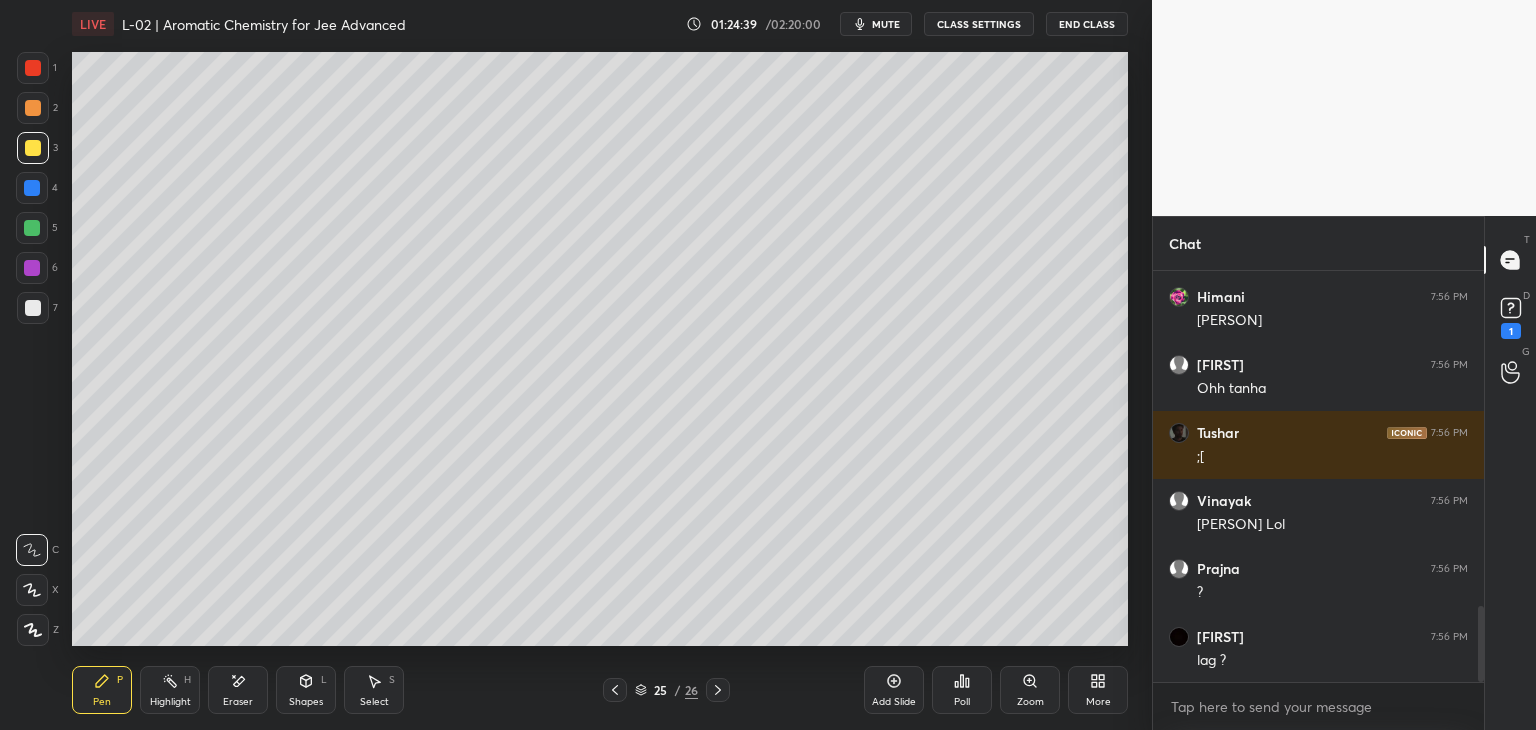 scroll, scrollTop: 1896, scrollLeft: 0, axis: vertical 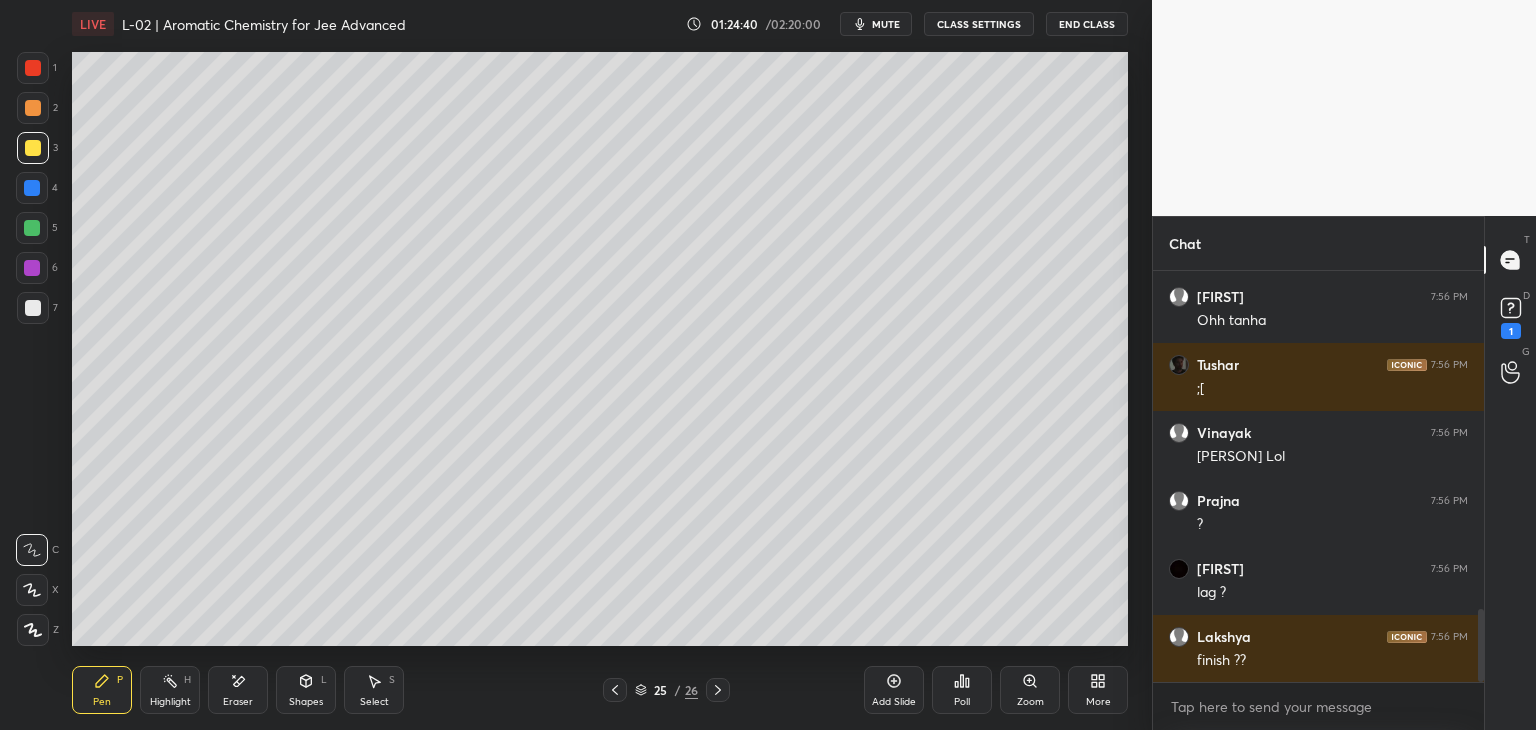 click 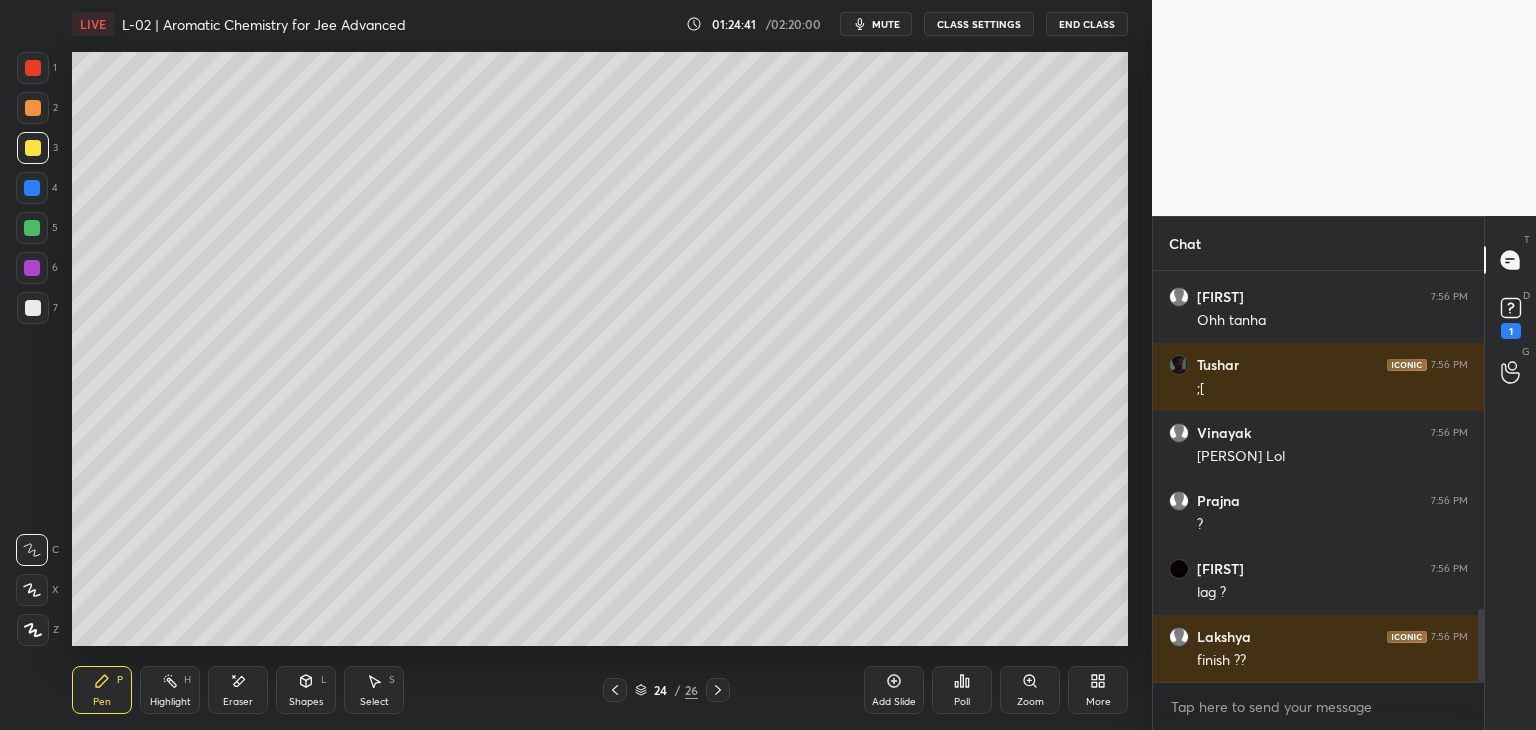 click 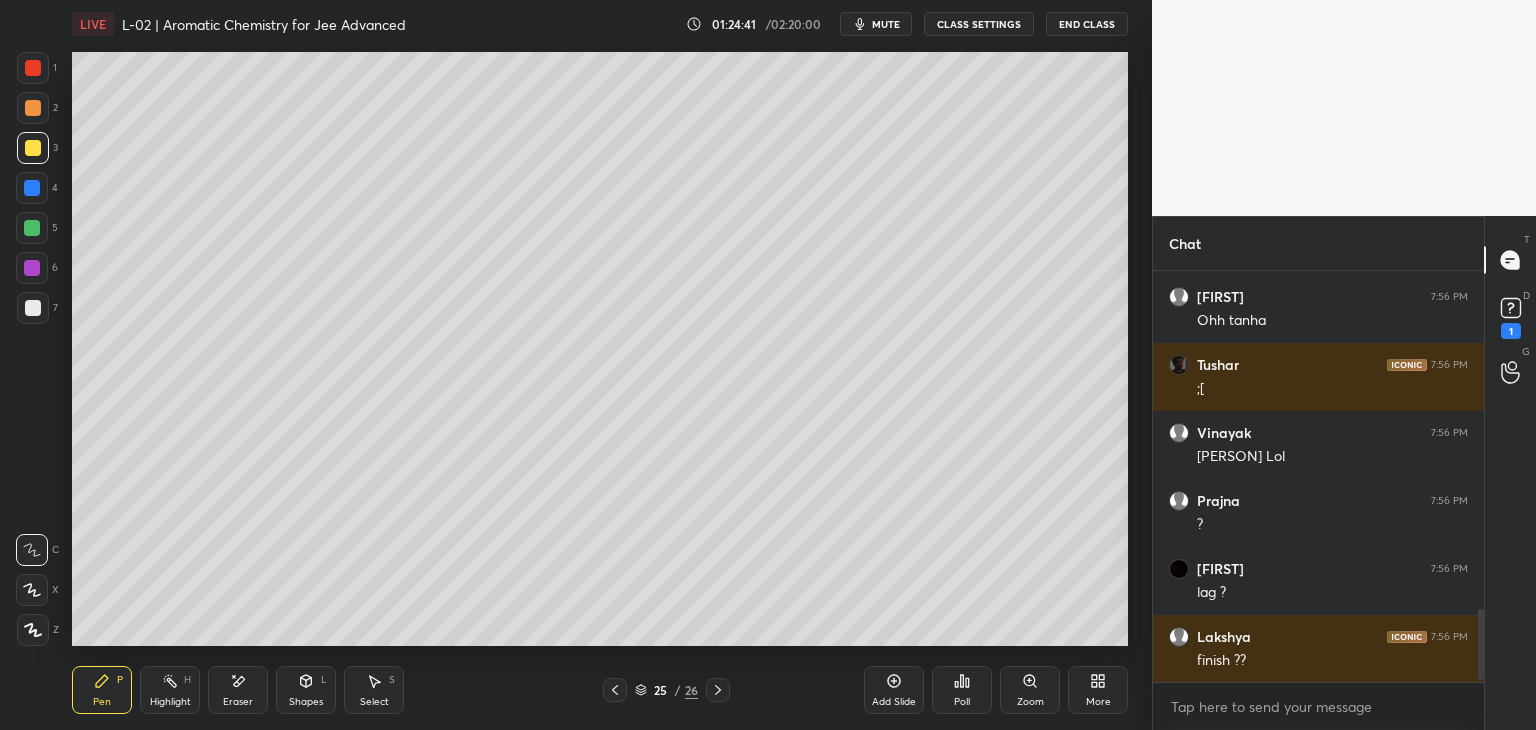scroll, scrollTop: 1964, scrollLeft: 0, axis: vertical 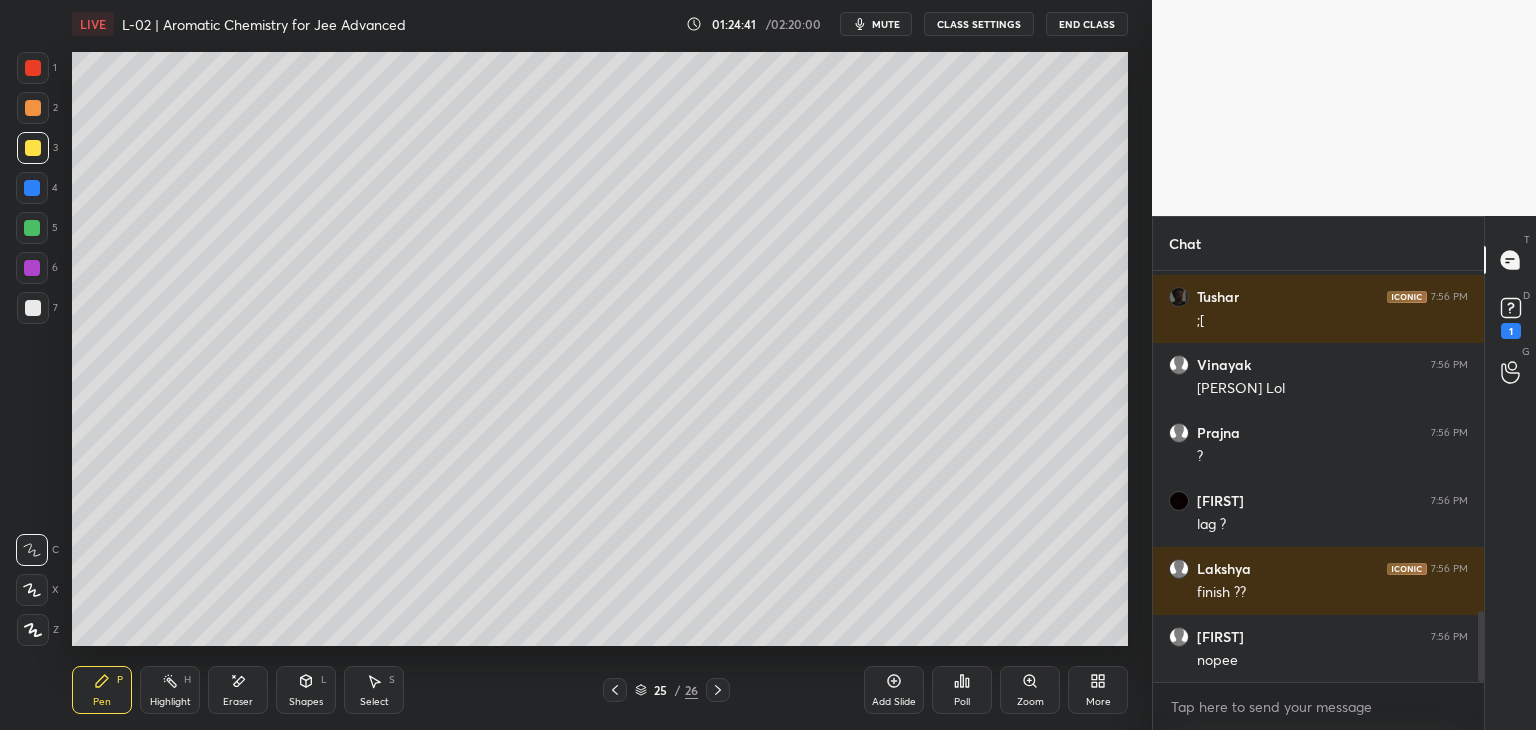 click 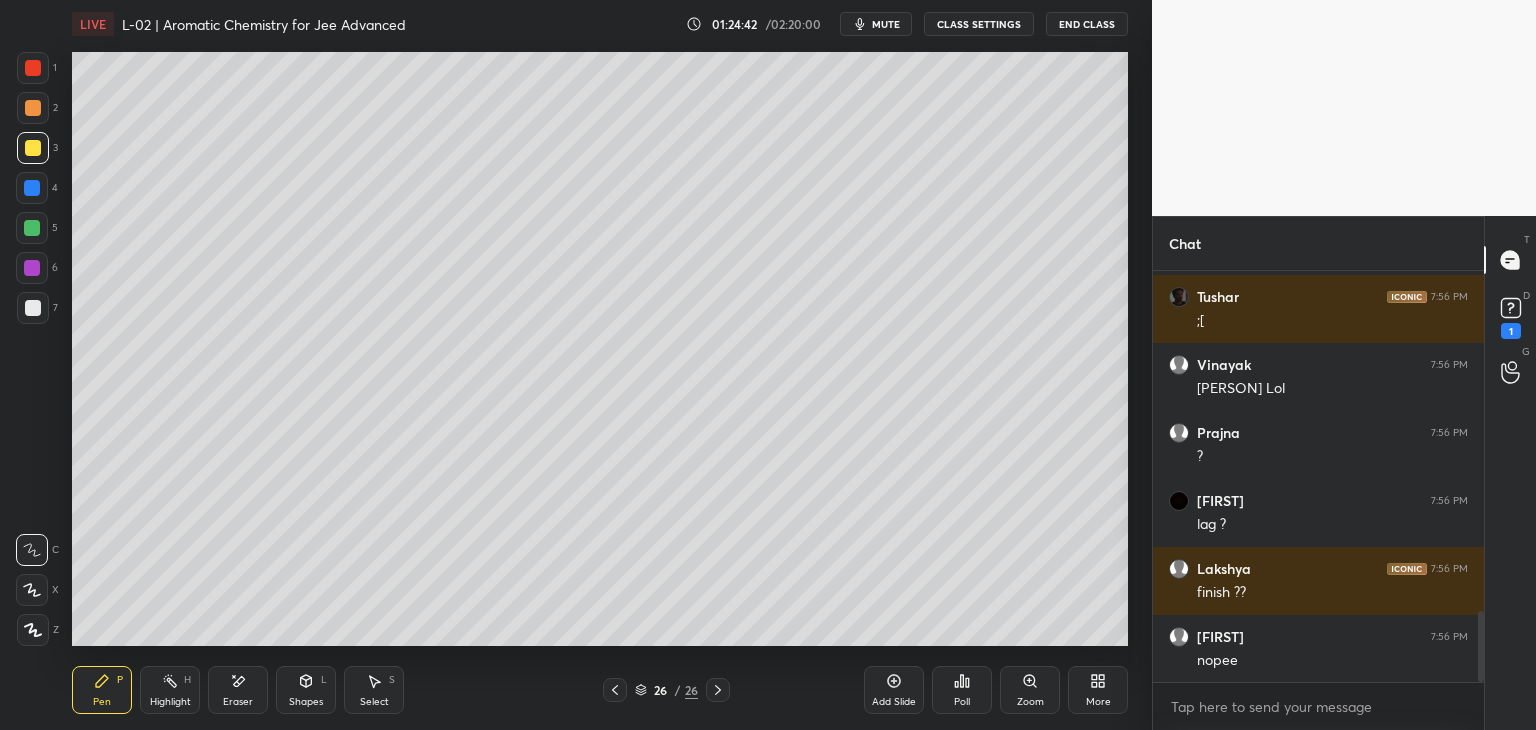 click 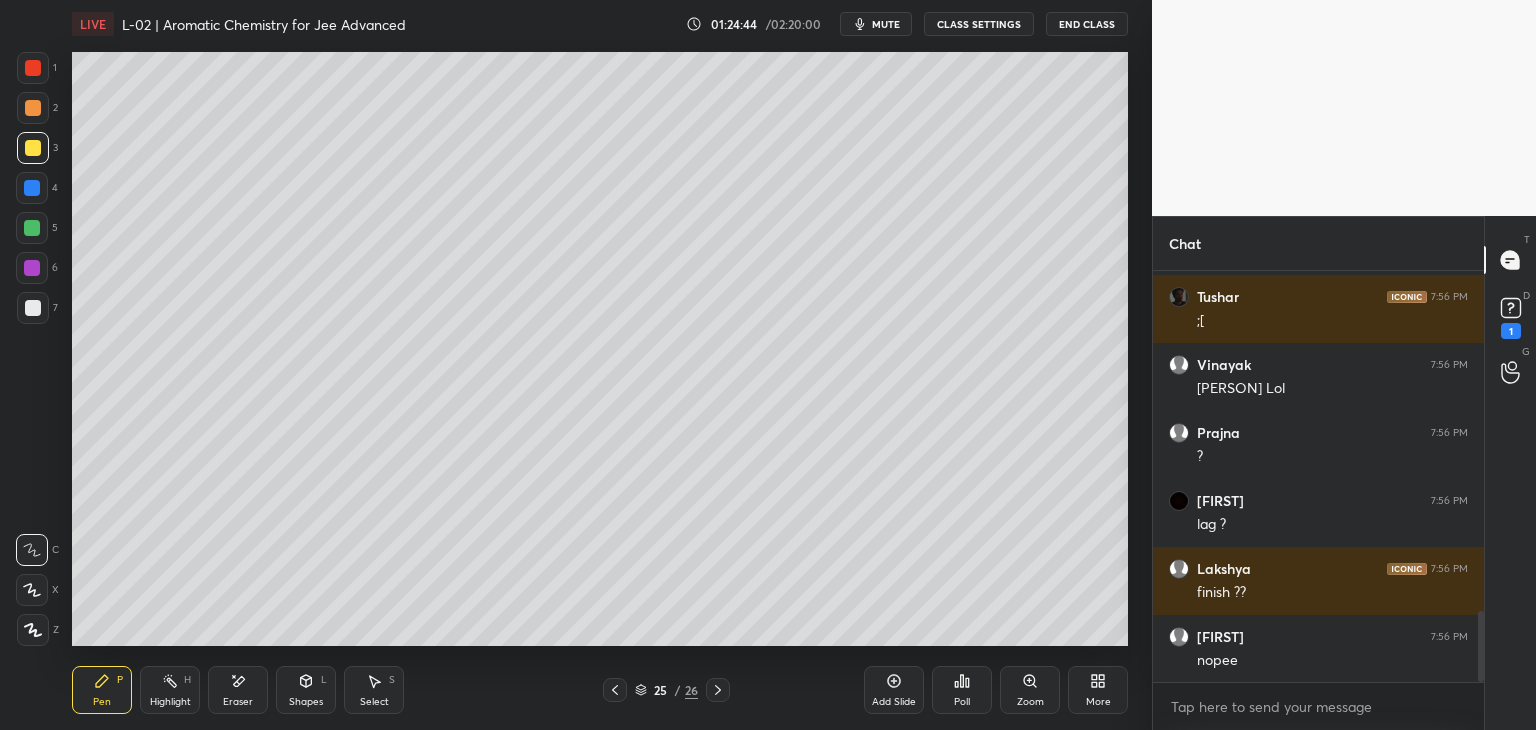scroll, scrollTop: 2032, scrollLeft: 0, axis: vertical 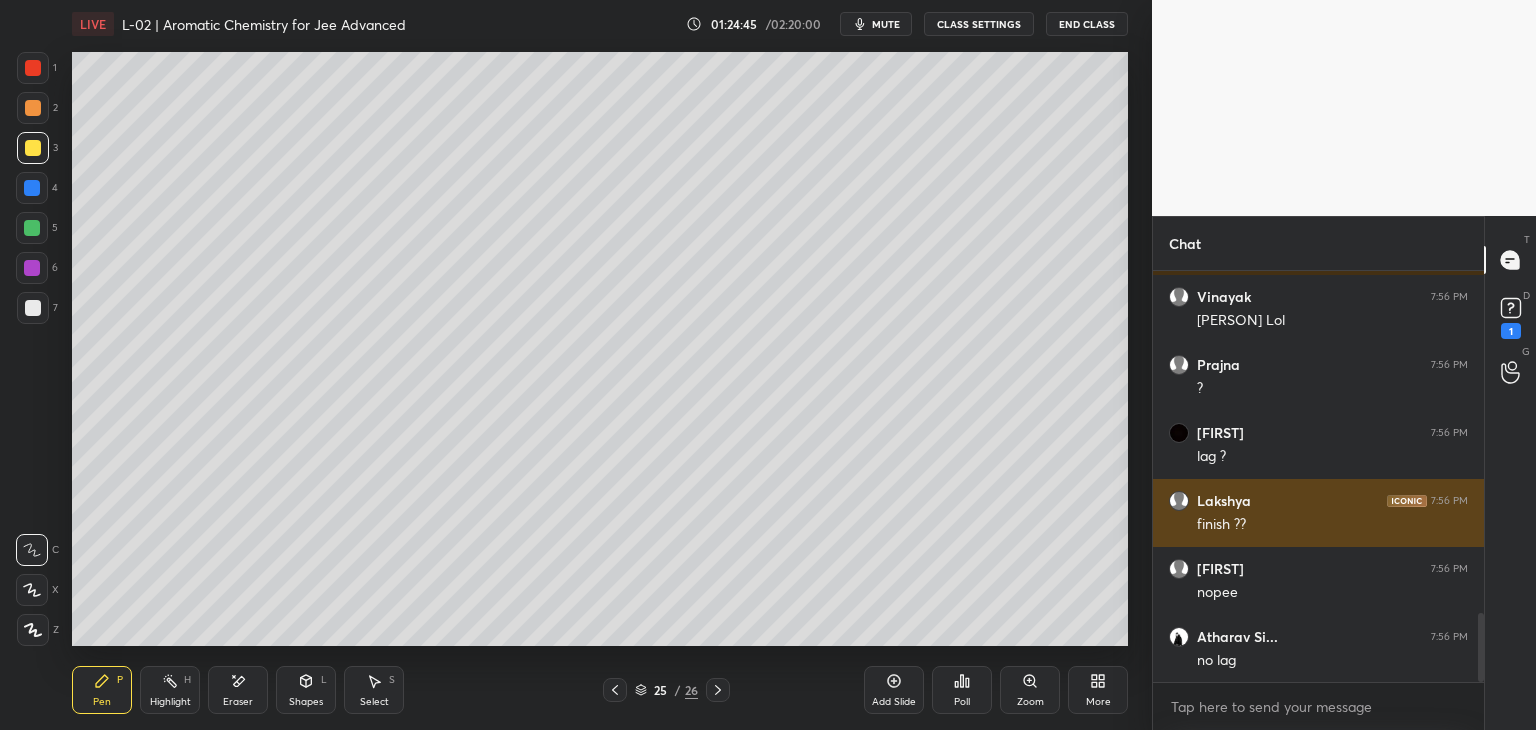 click 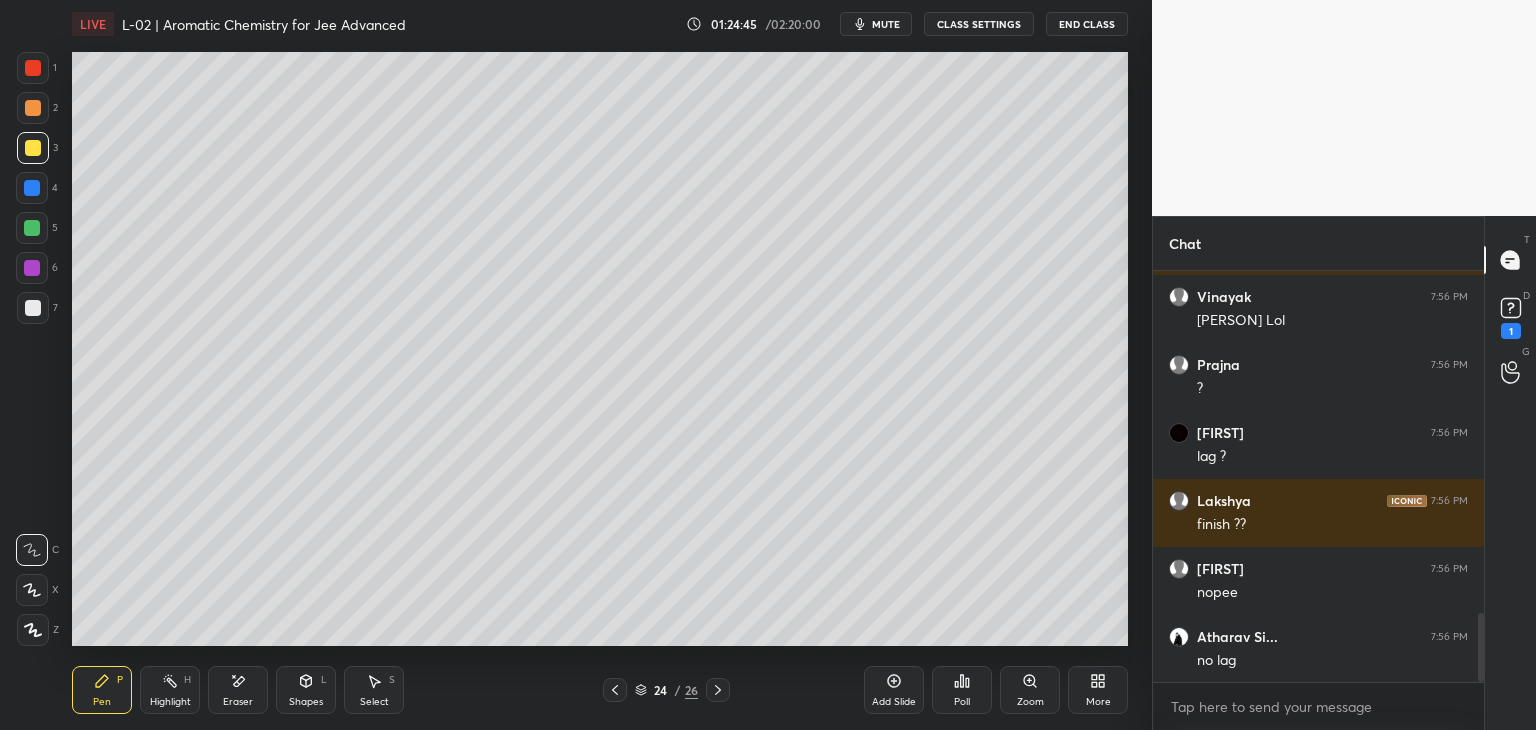 scroll, scrollTop: 2100, scrollLeft: 0, axis: vertical 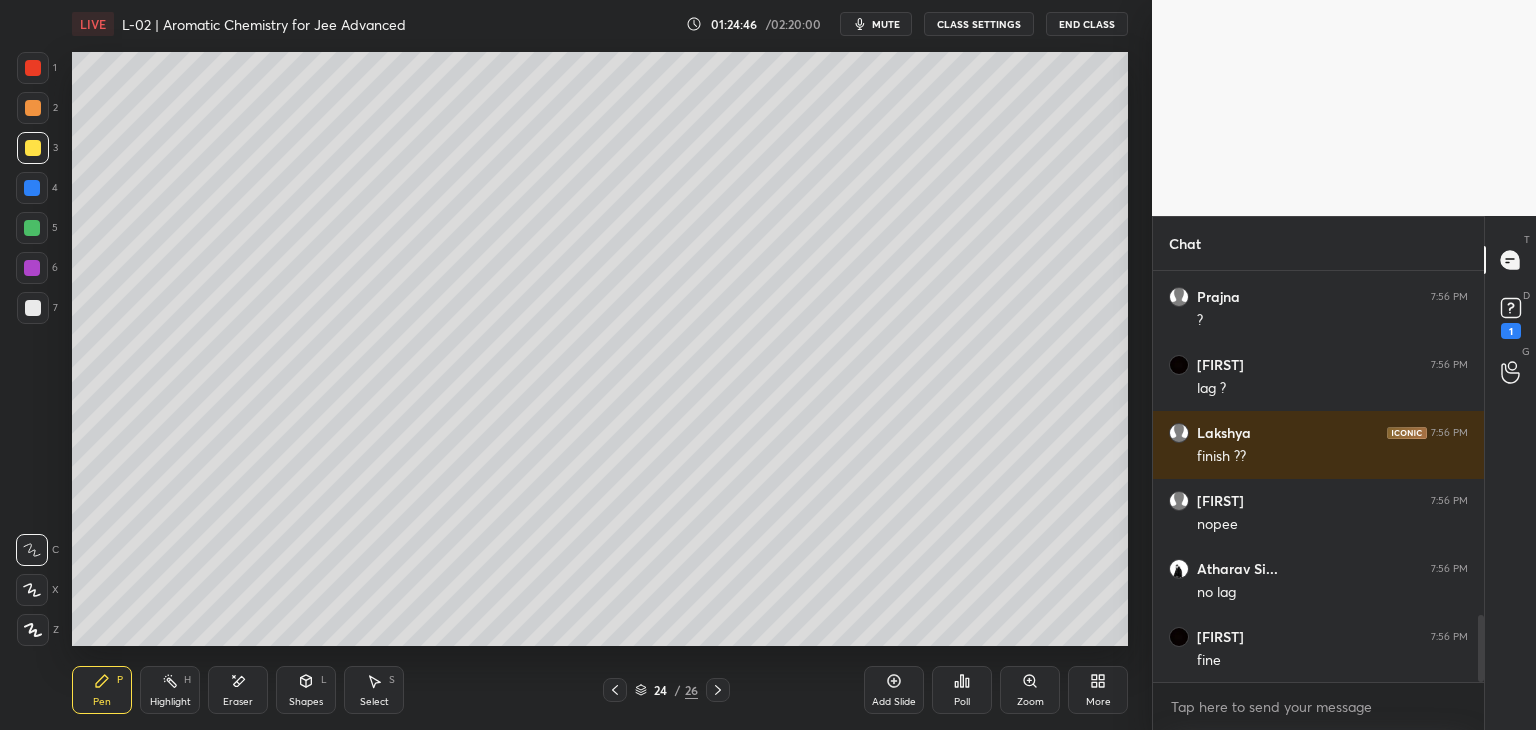 click 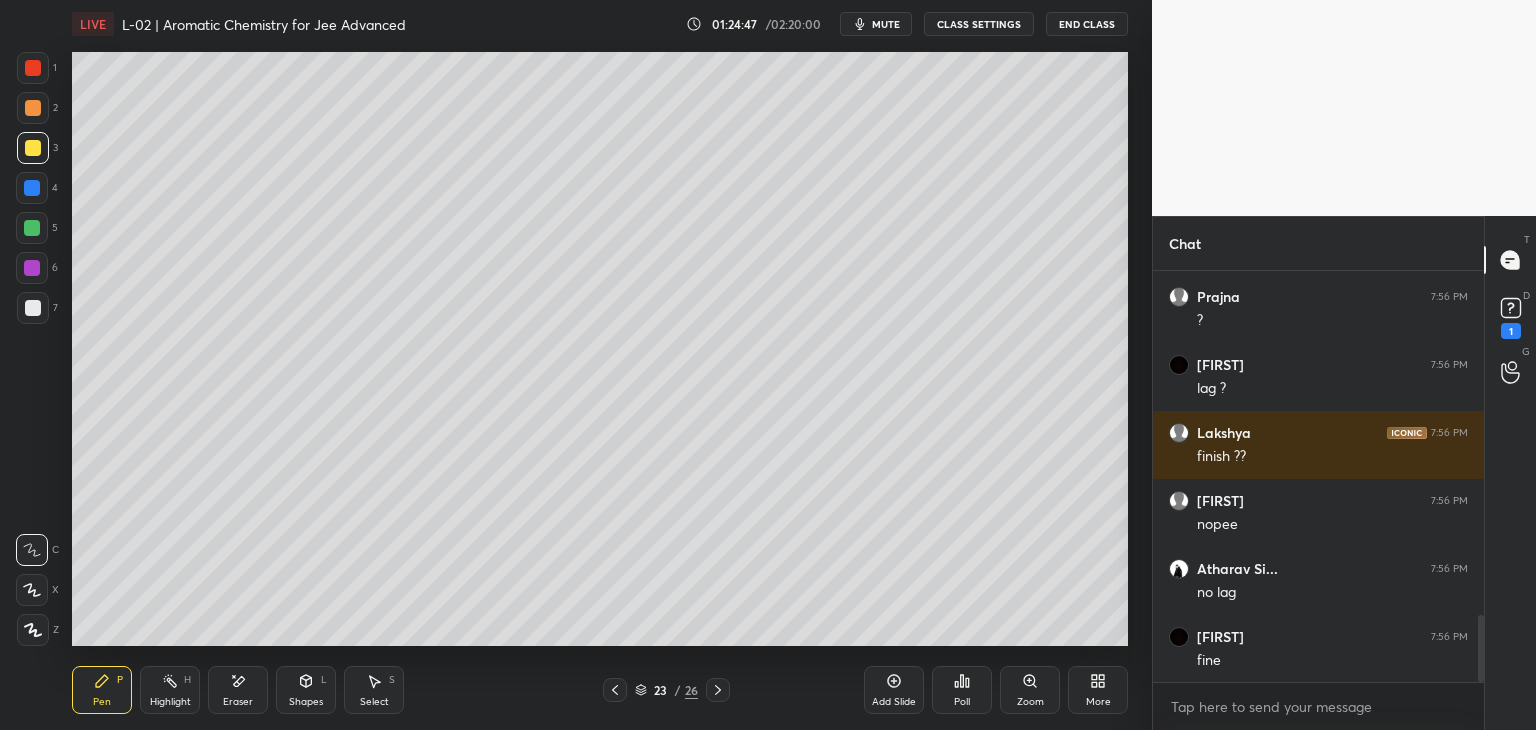 click 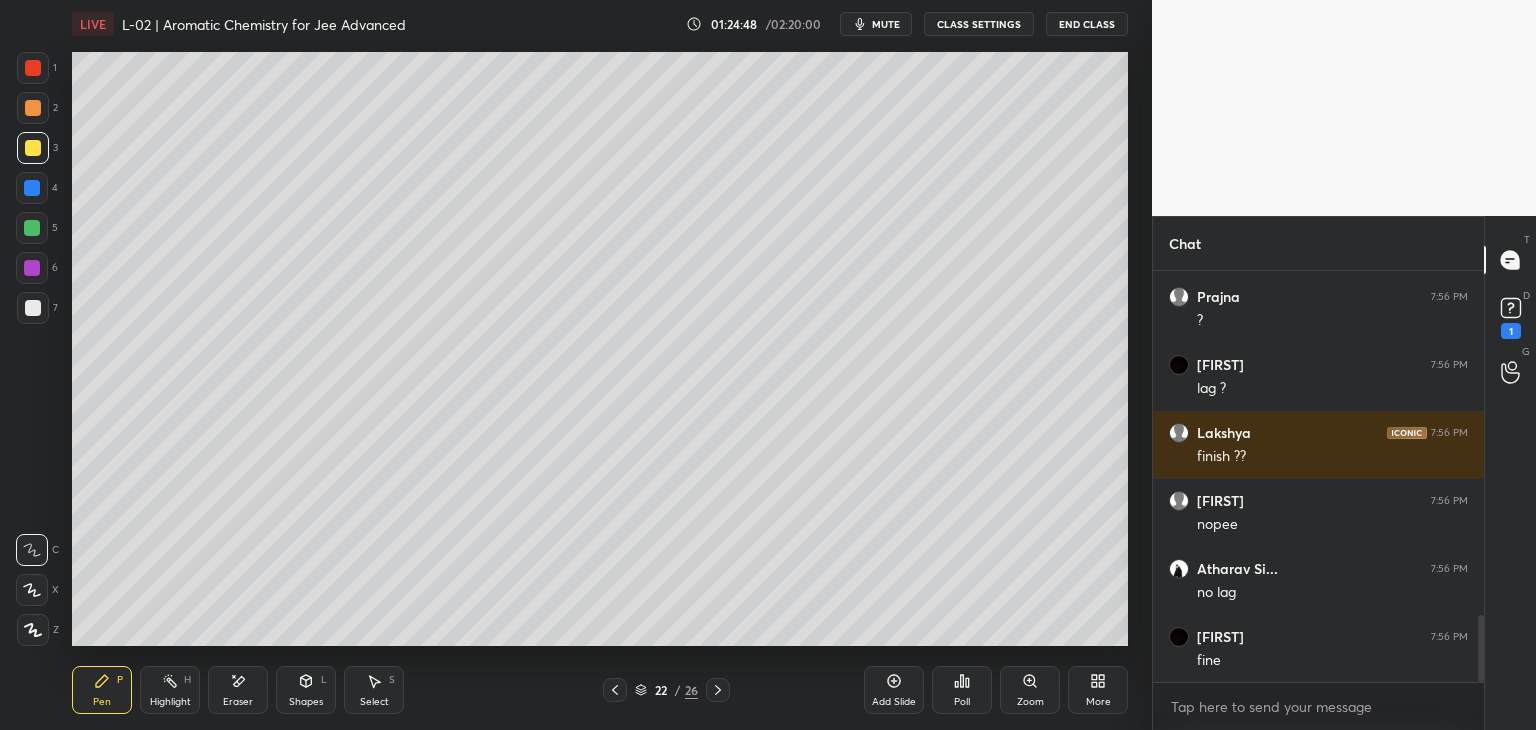 click 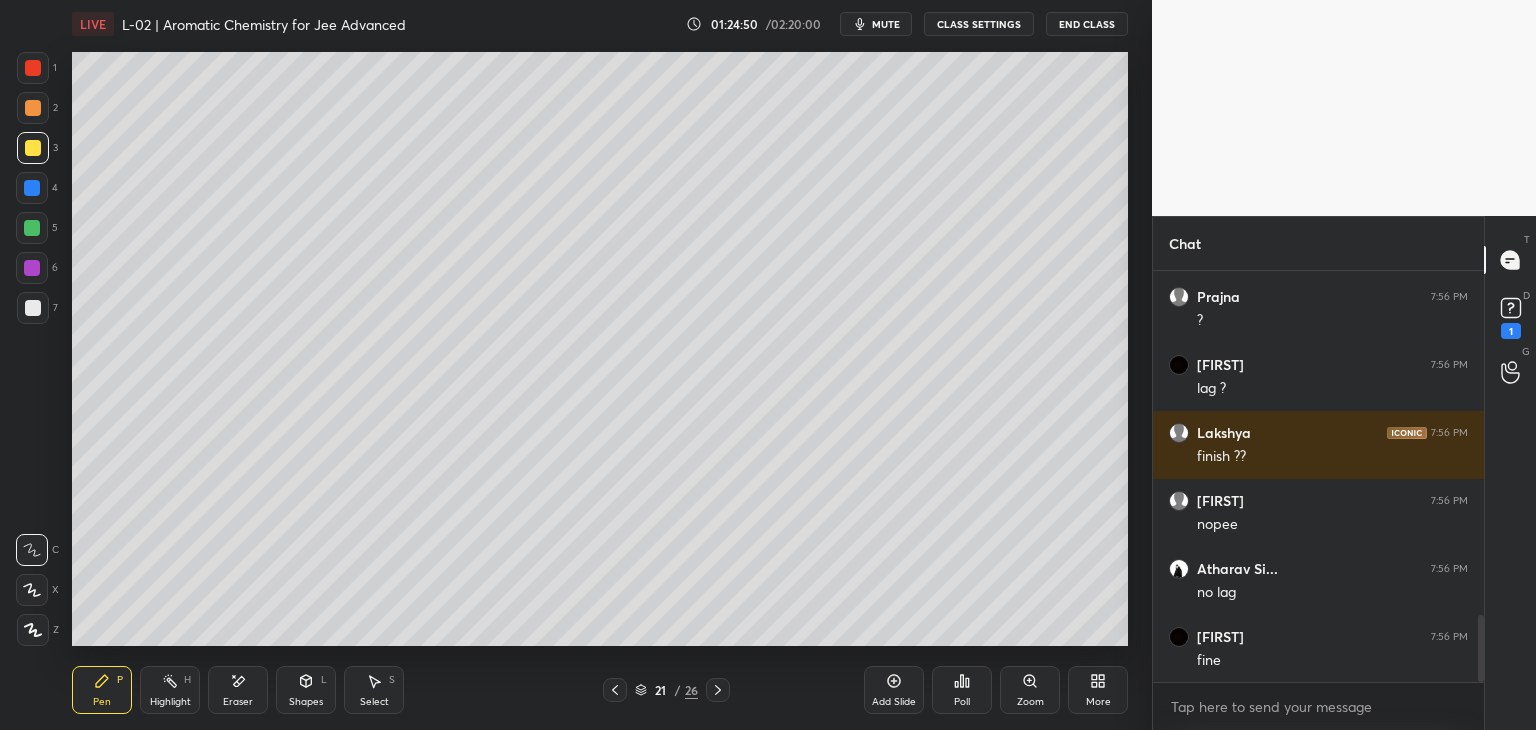 click 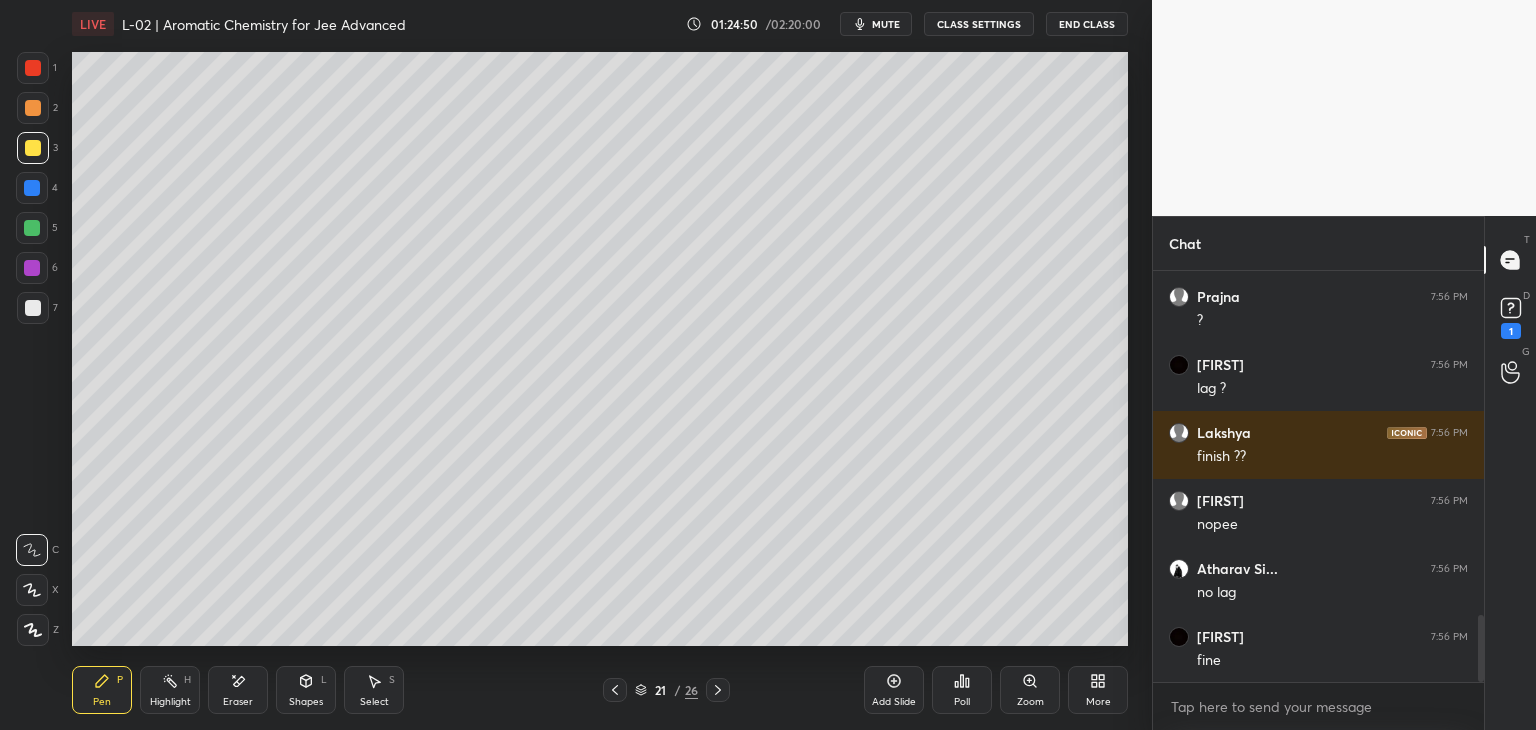 click 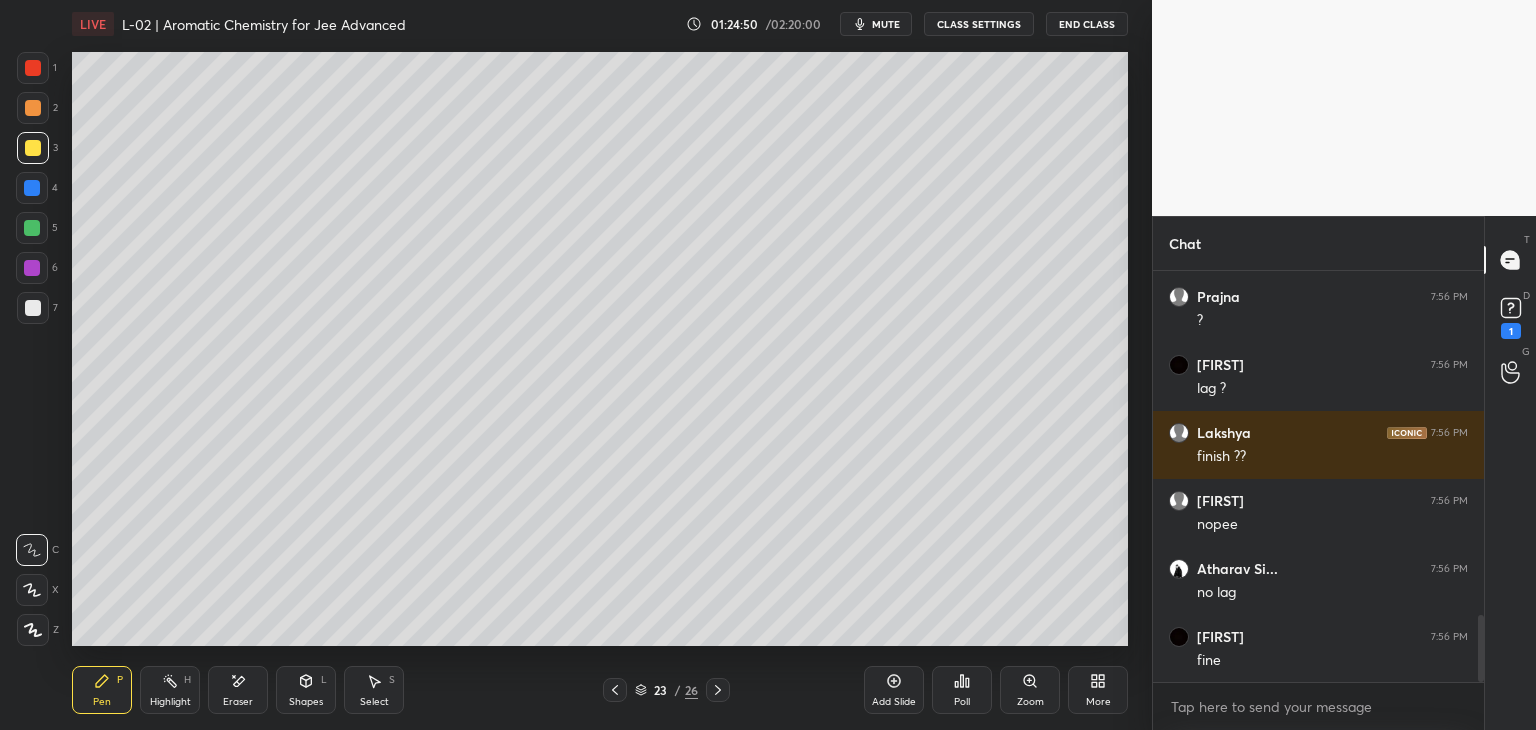 click 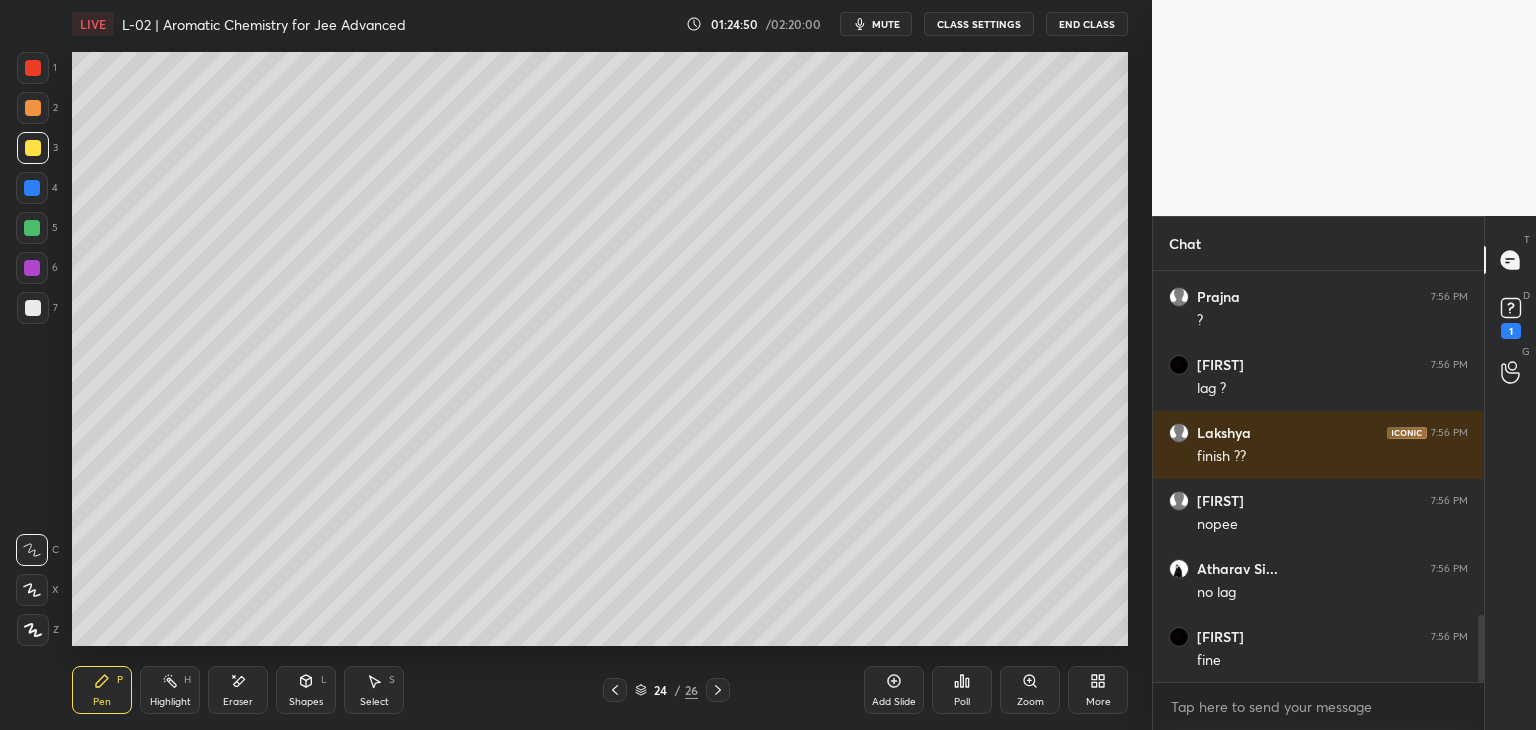 click 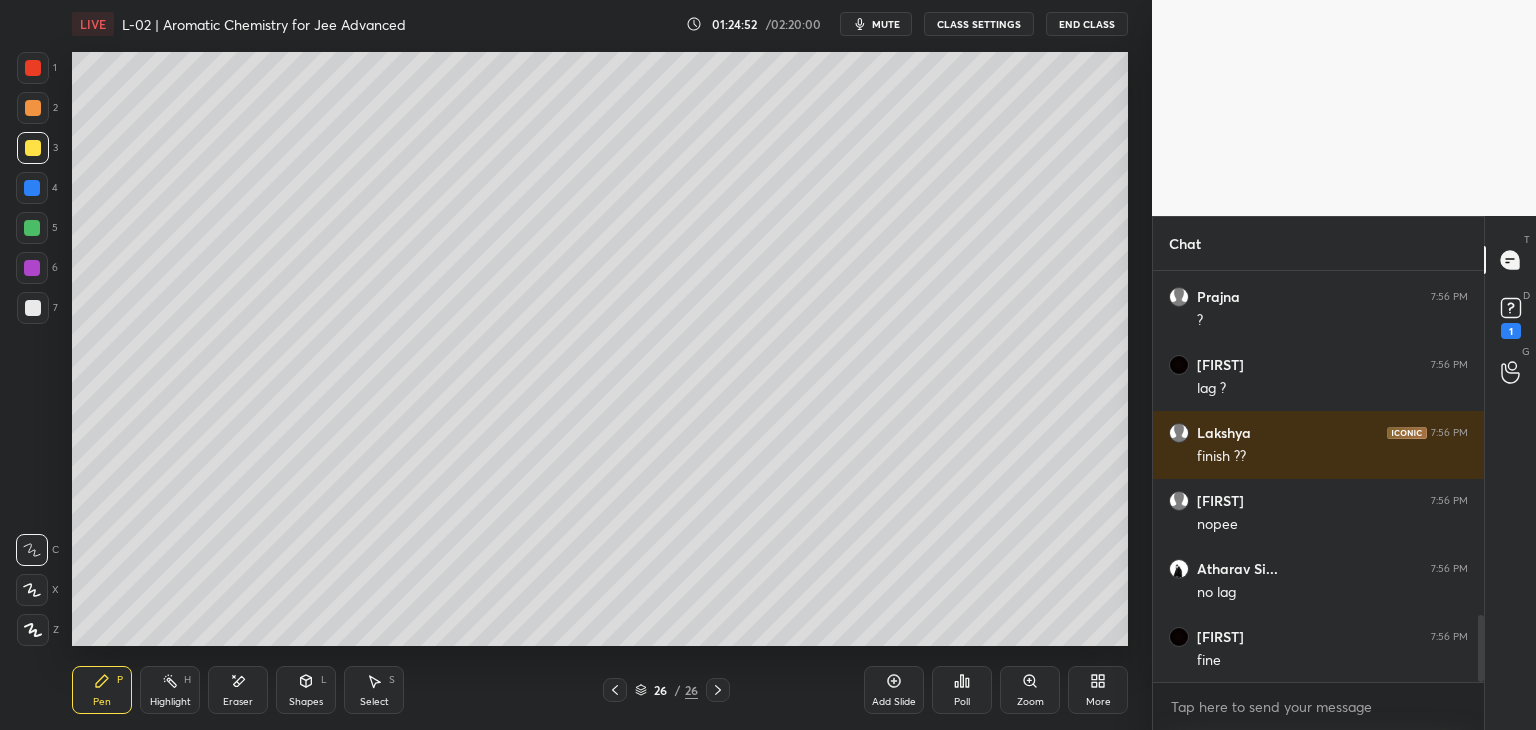 click on "Add Slide" at bounding box center (894, 690) 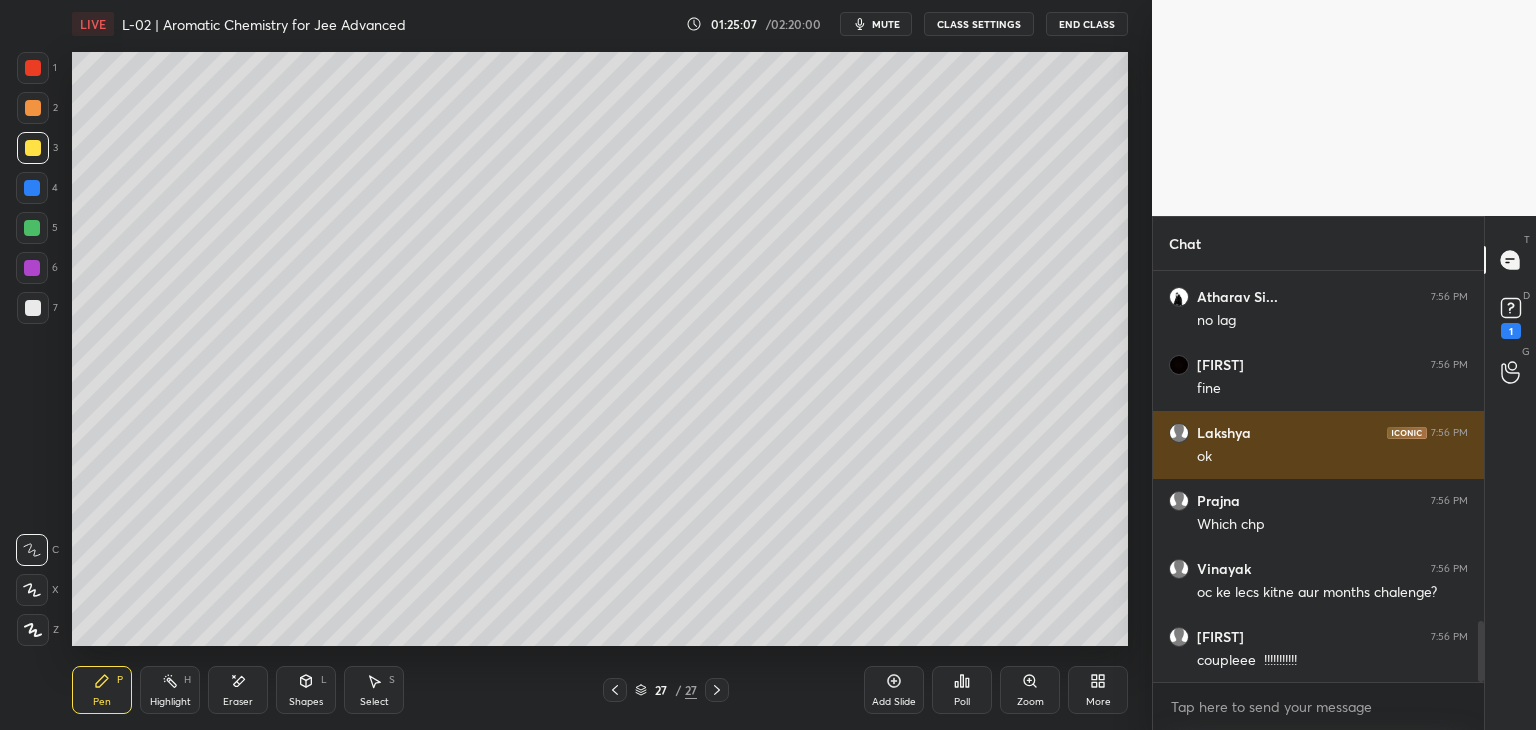 scroll, scrollTop: 2508, scrollLeft: 0, axis: vertical 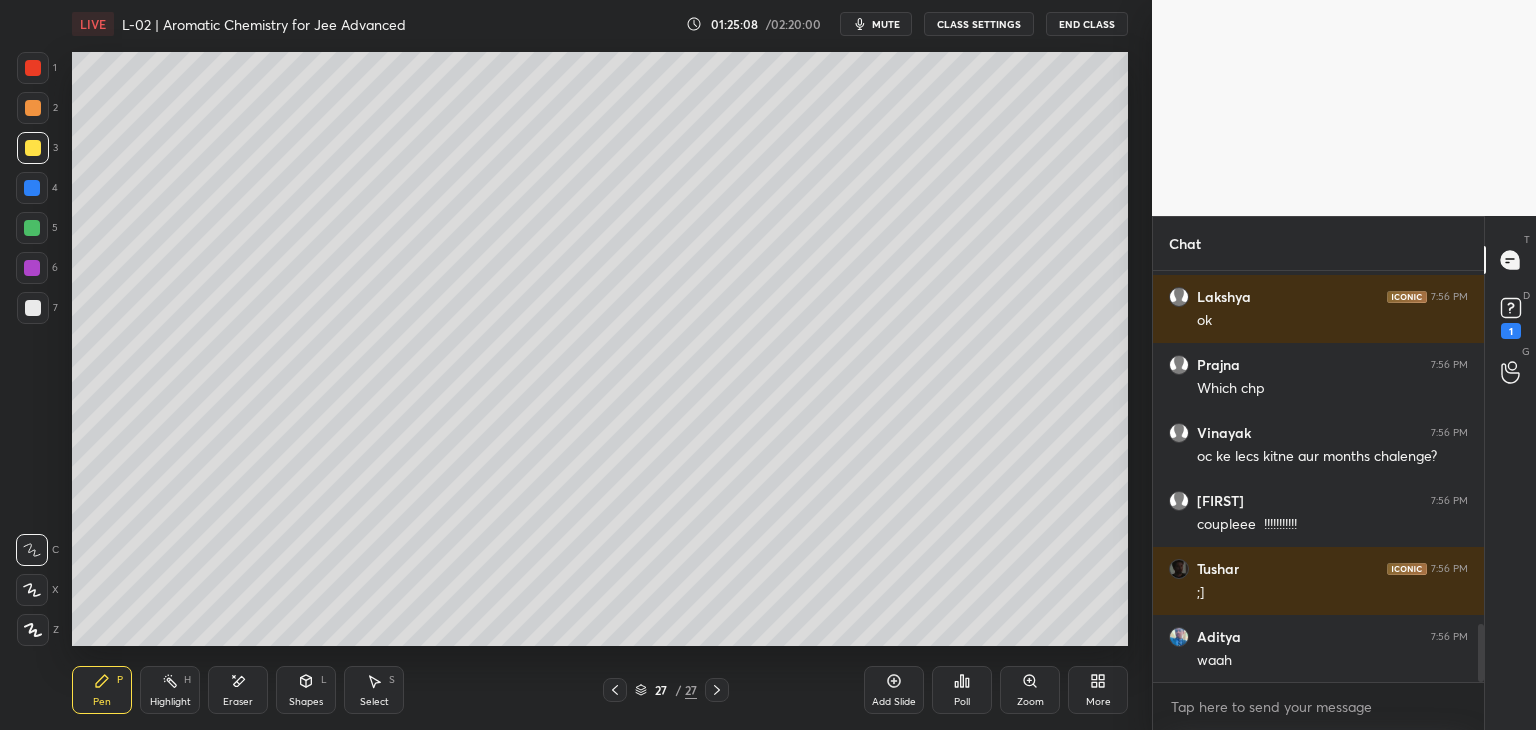 click at bounding box center (33, 68) 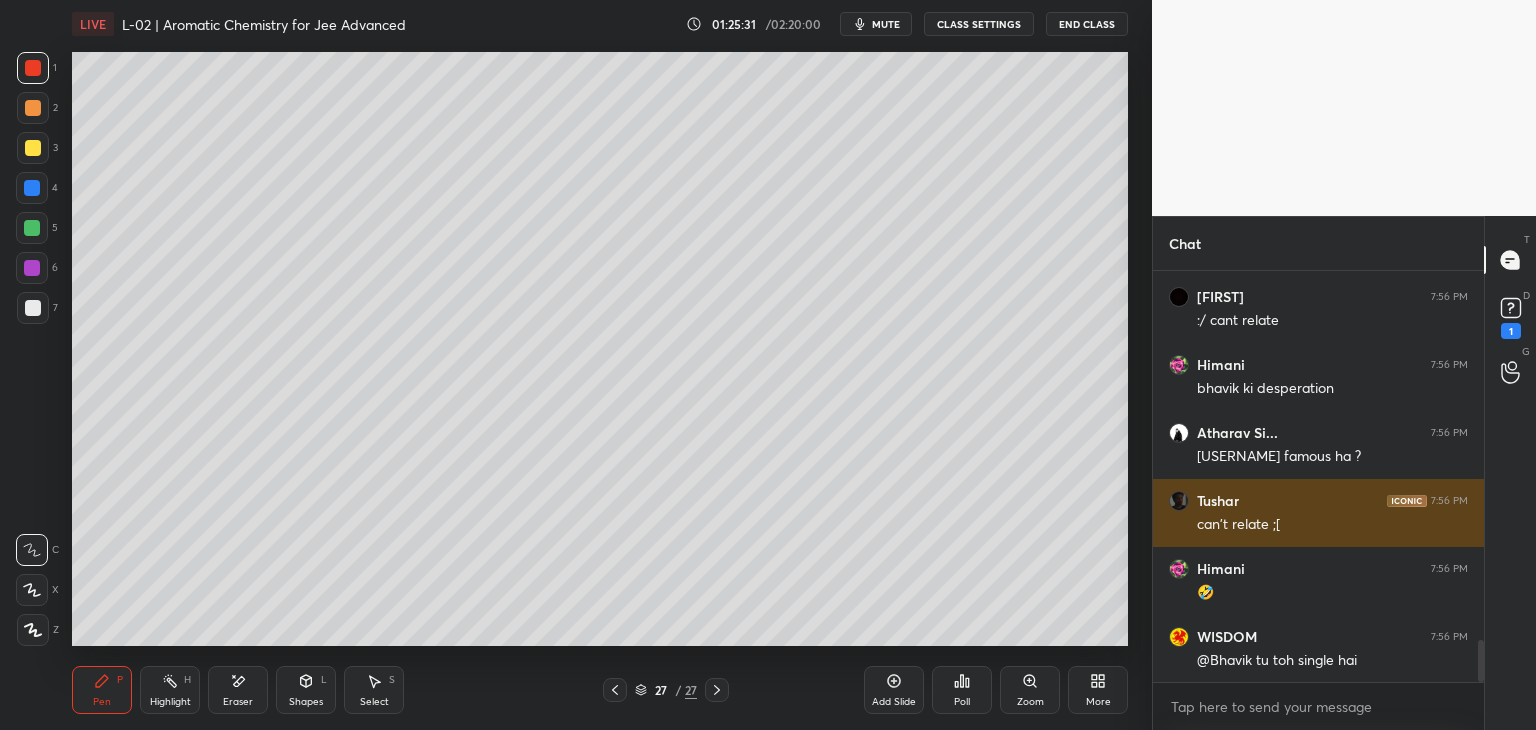 scroll, scrollTop: 3668, scrollLeft: 0, axis: vertical 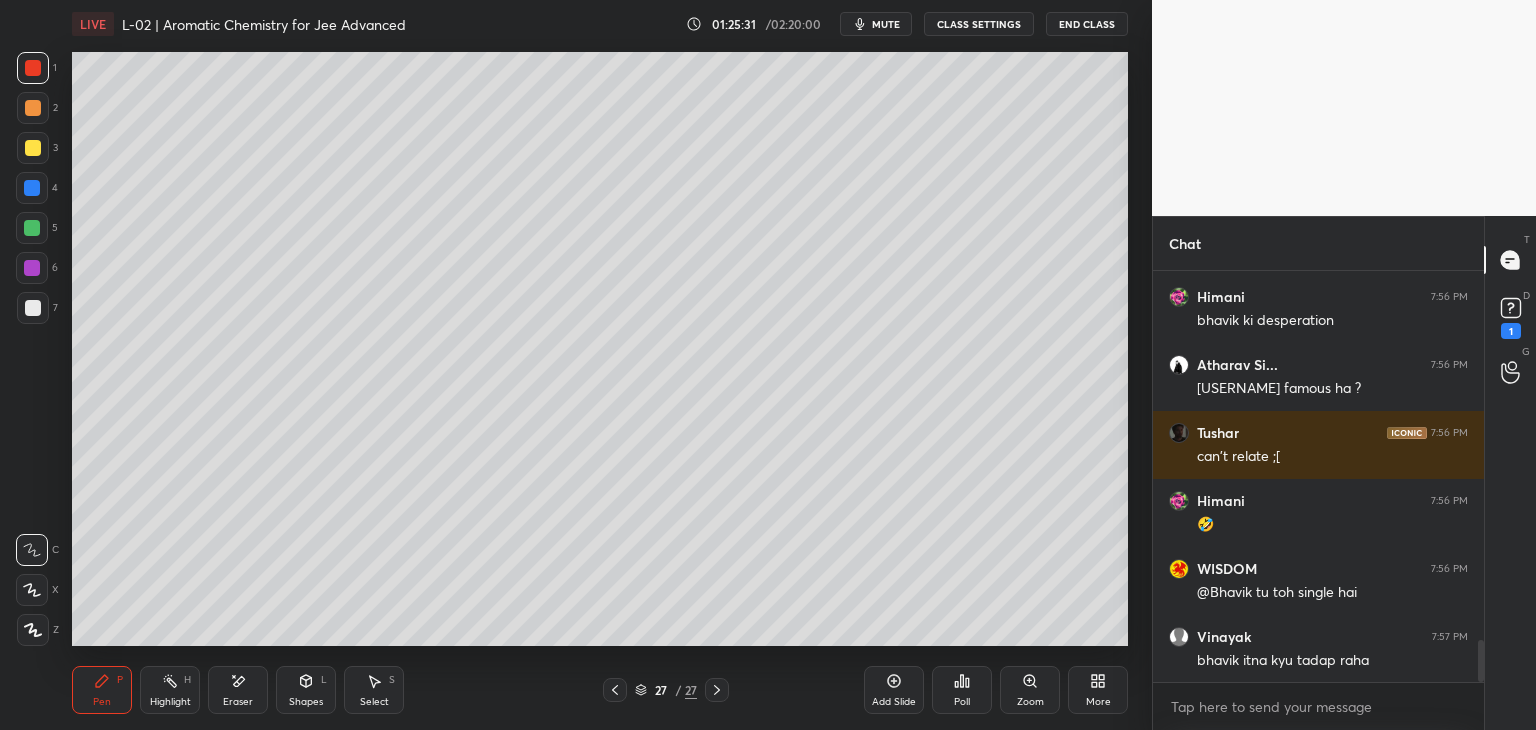 click at bounding box center (33, 108) 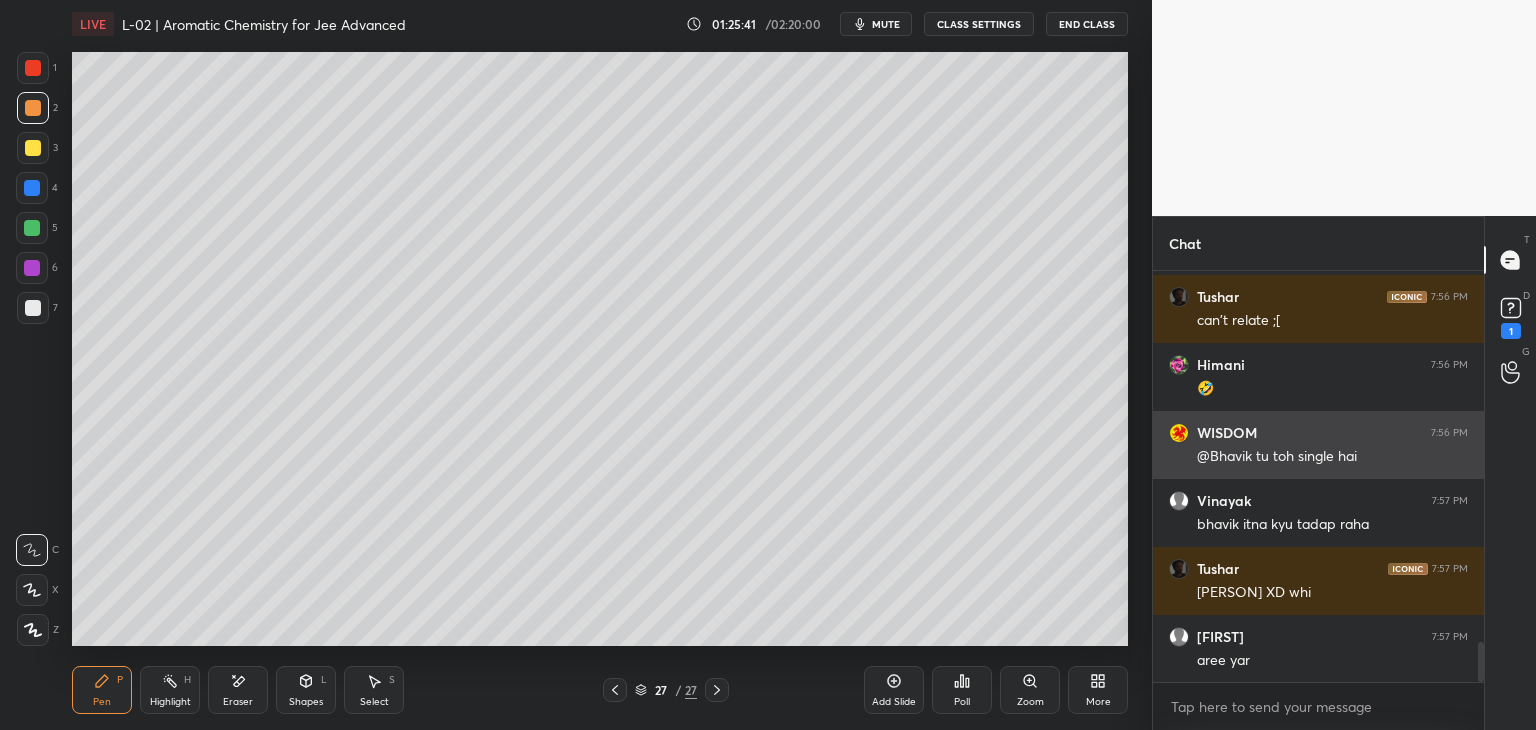 scroll, scrollTop: 3944, scrollLeft: 0, axis: vertical 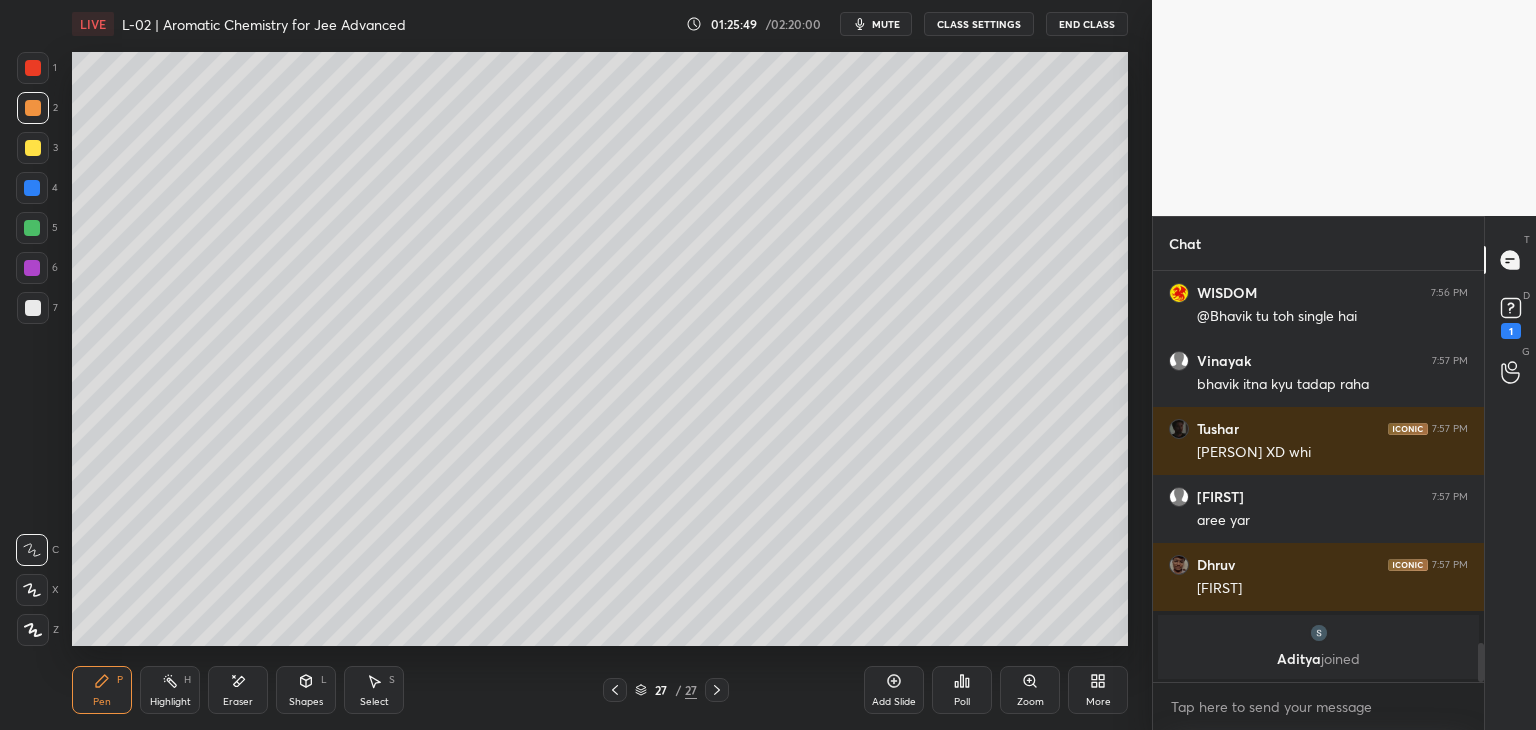click on "Eraser" at bounding box center [238, 690] 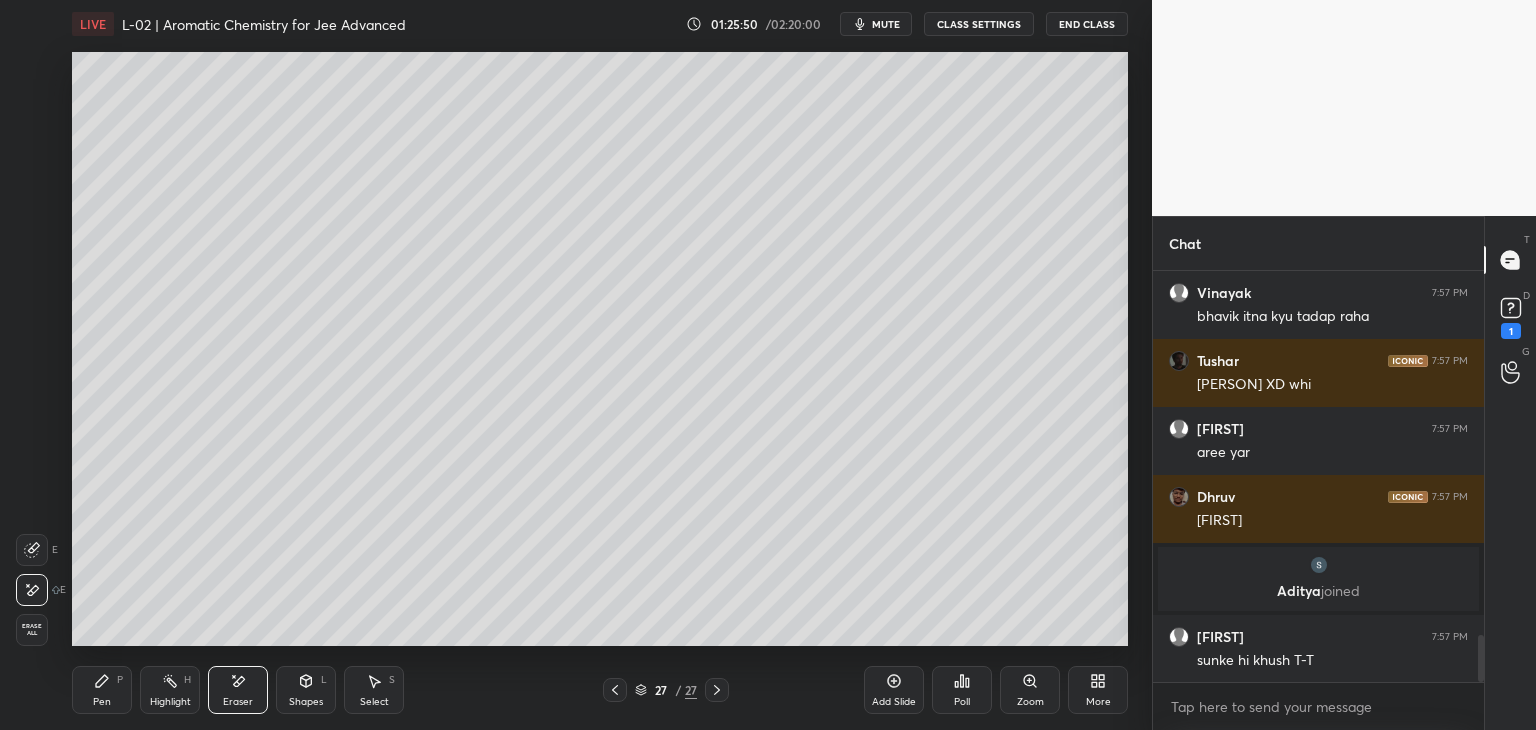 scroll, scrollTop: 3220, scrollLeft: 0, axis: vertical 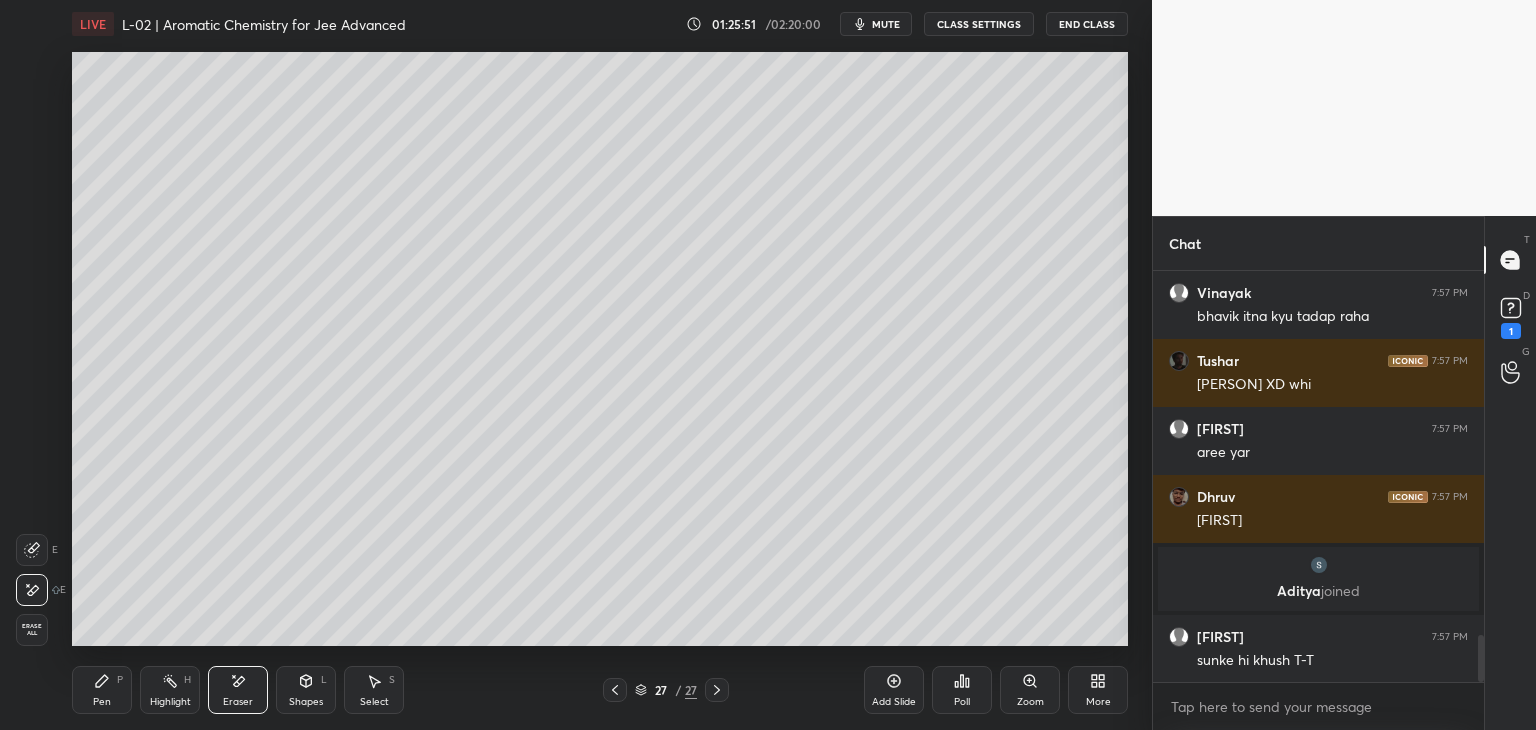 click 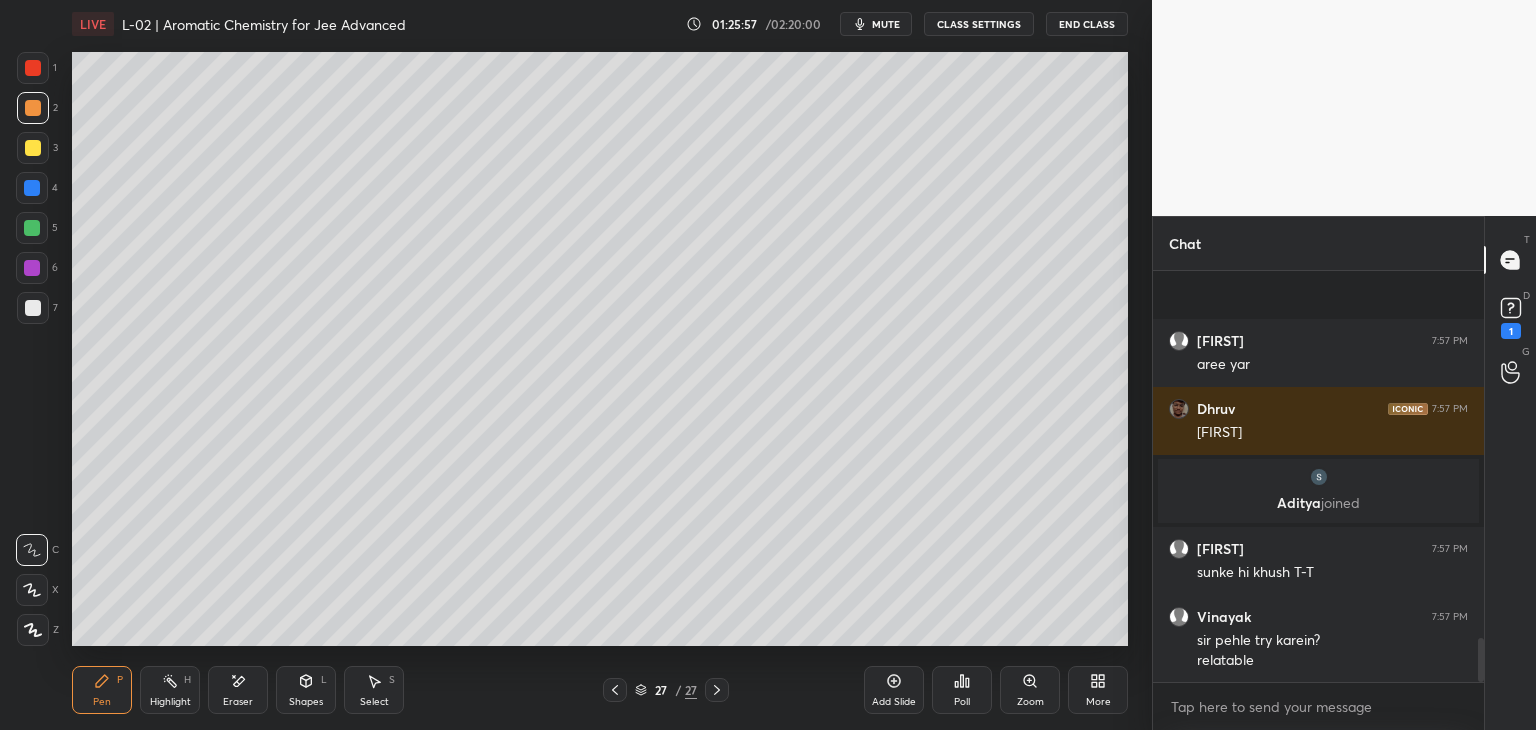 scroll, scrollTop: 3444, scrollLeft: 0, axis: vertical 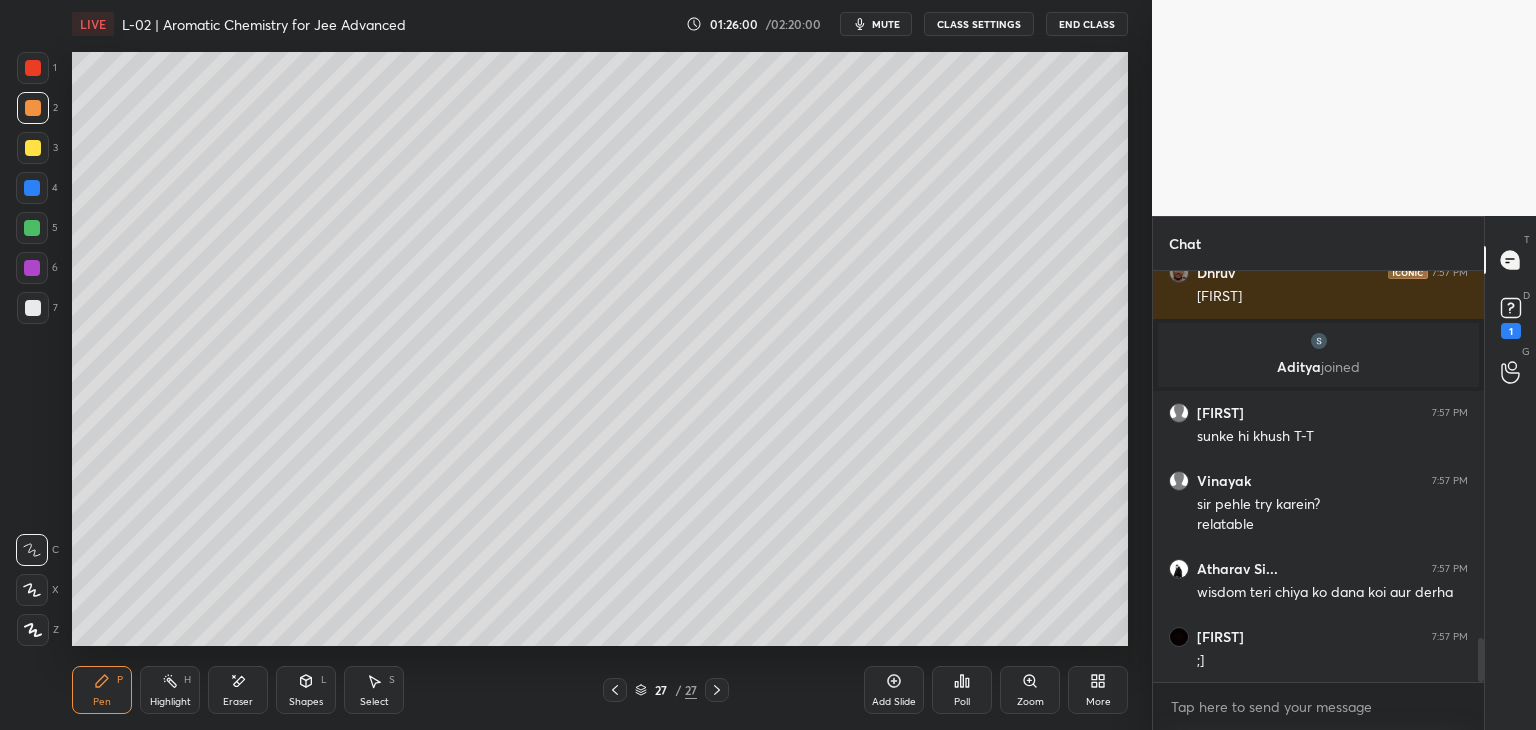 click at bounding box center [33, 148] 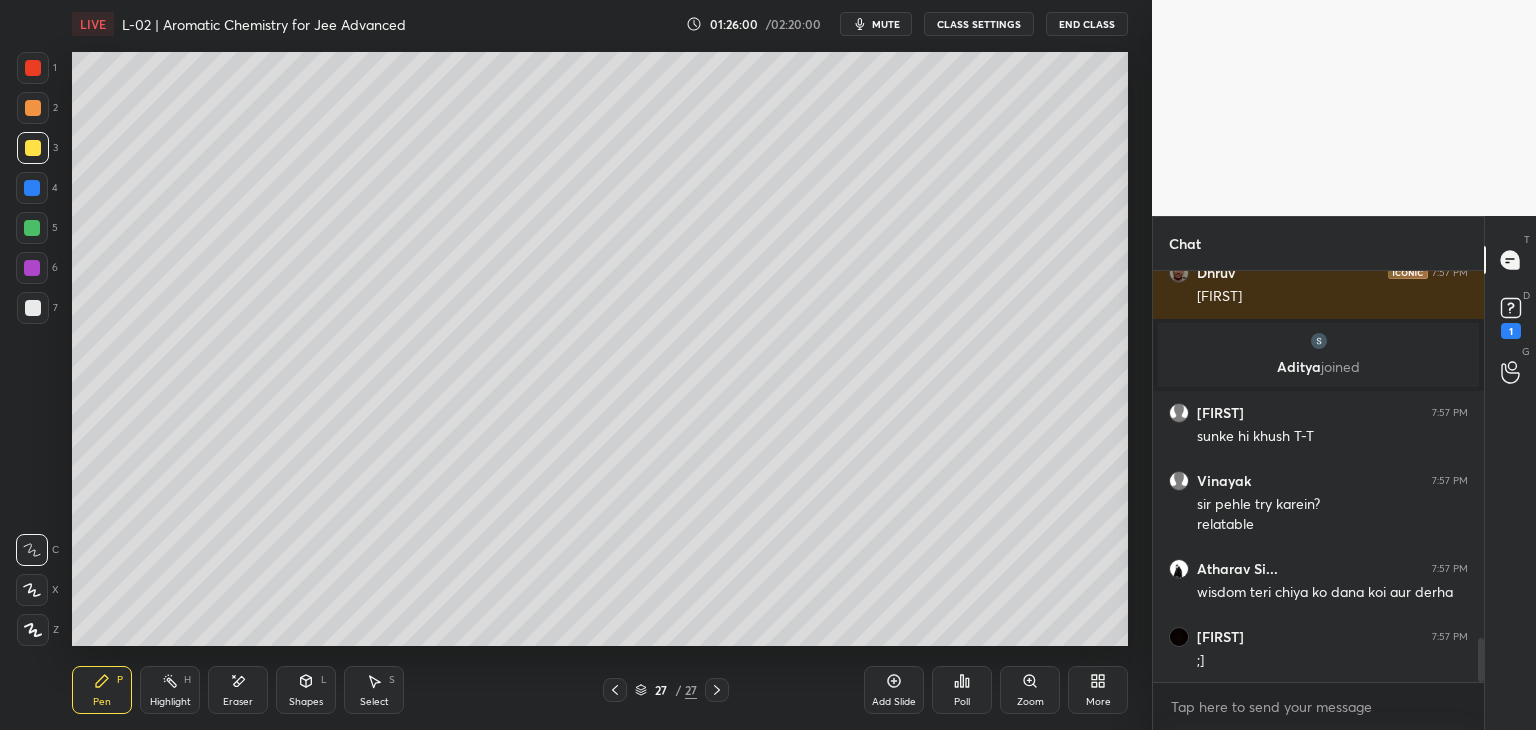 scroll, scrollTop: 3512, scrollLeft: 0, axis: vertical 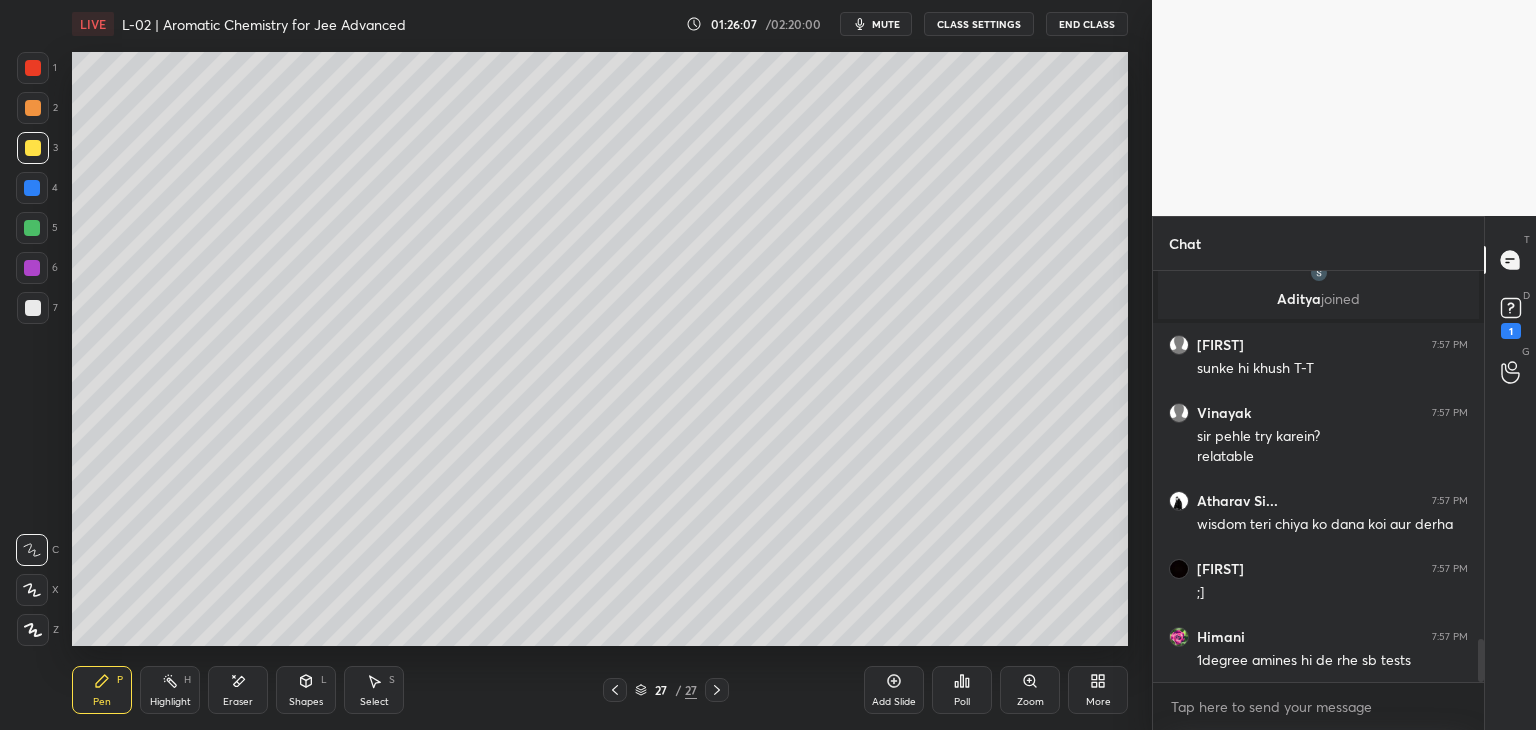 click 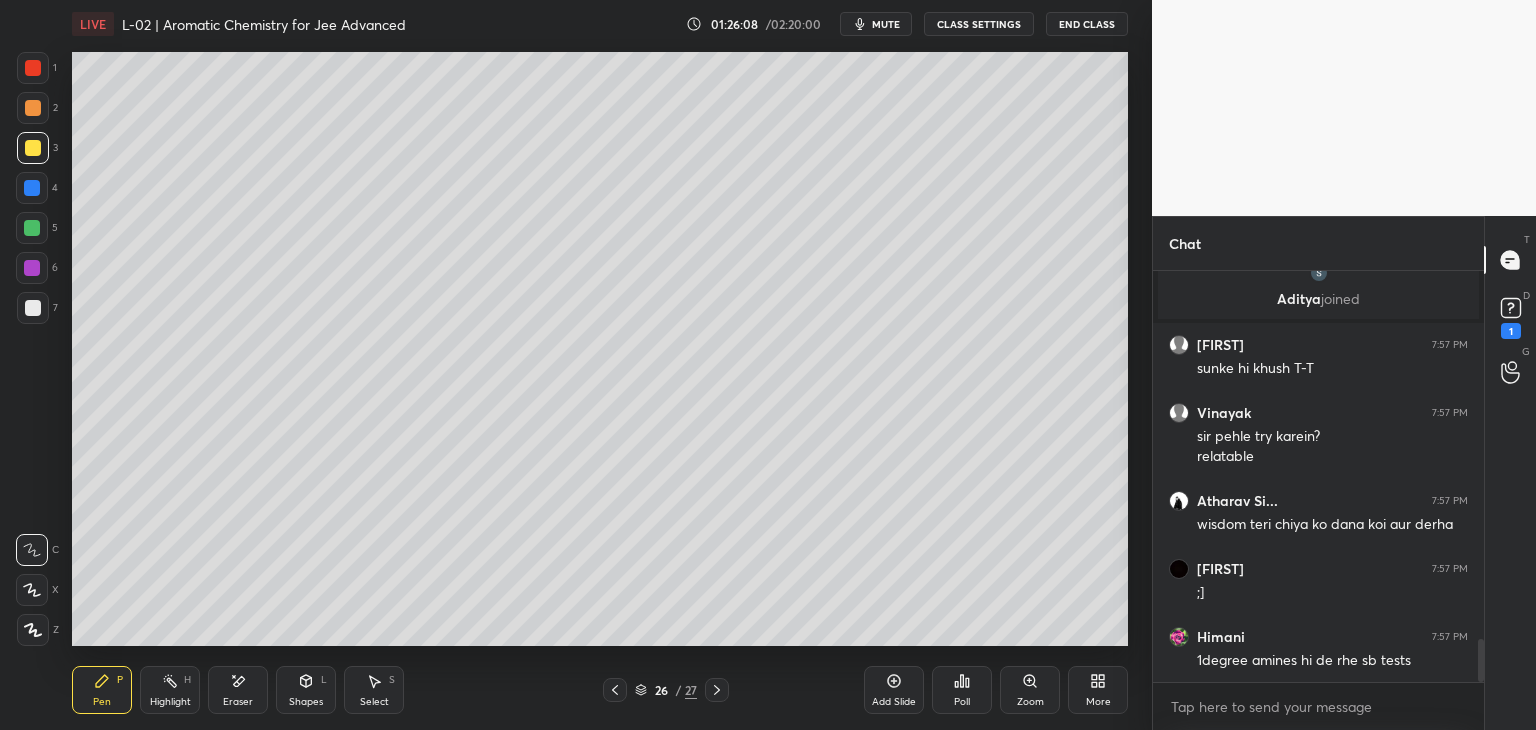 click 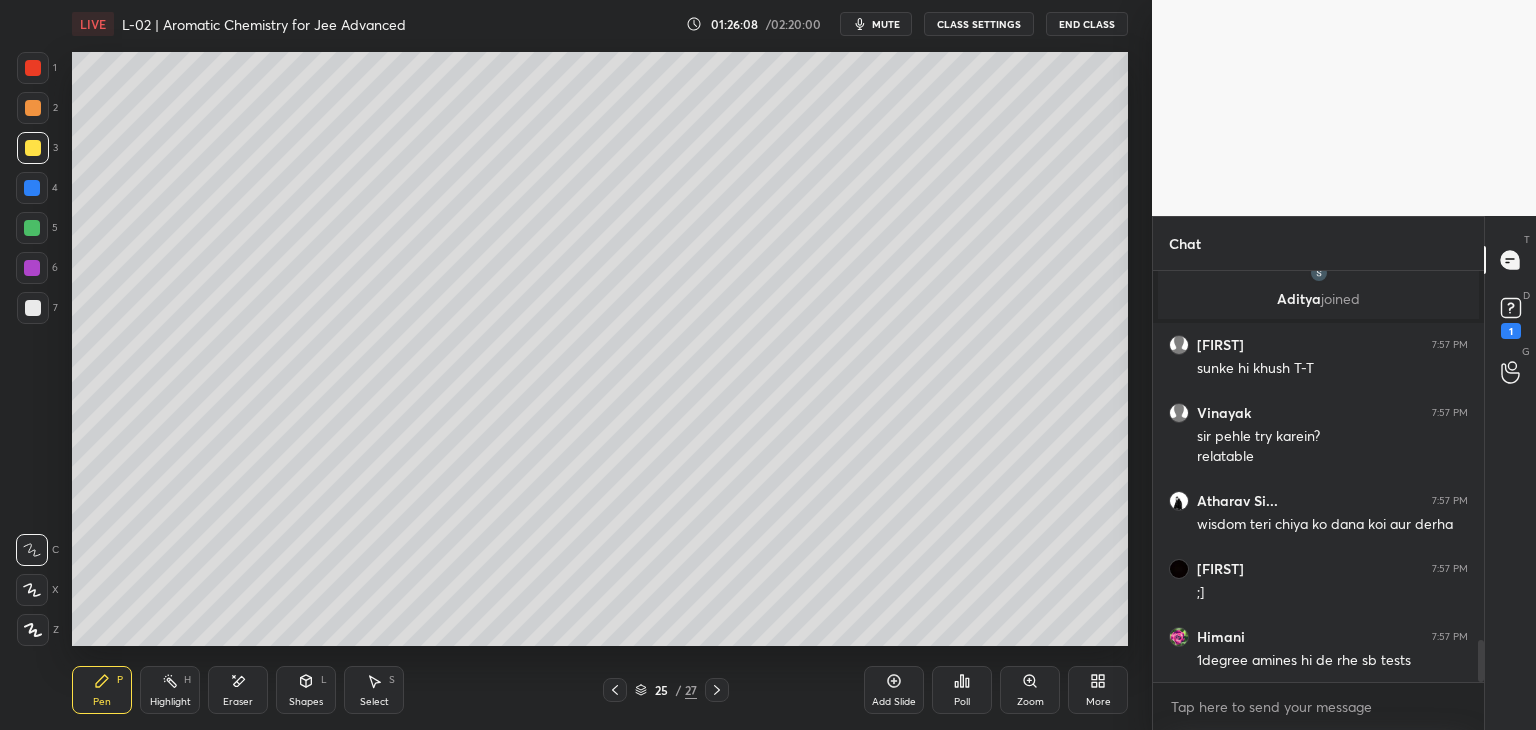 scroll, scrollTop: 3580, scrollLeft: 0, axis: vertical 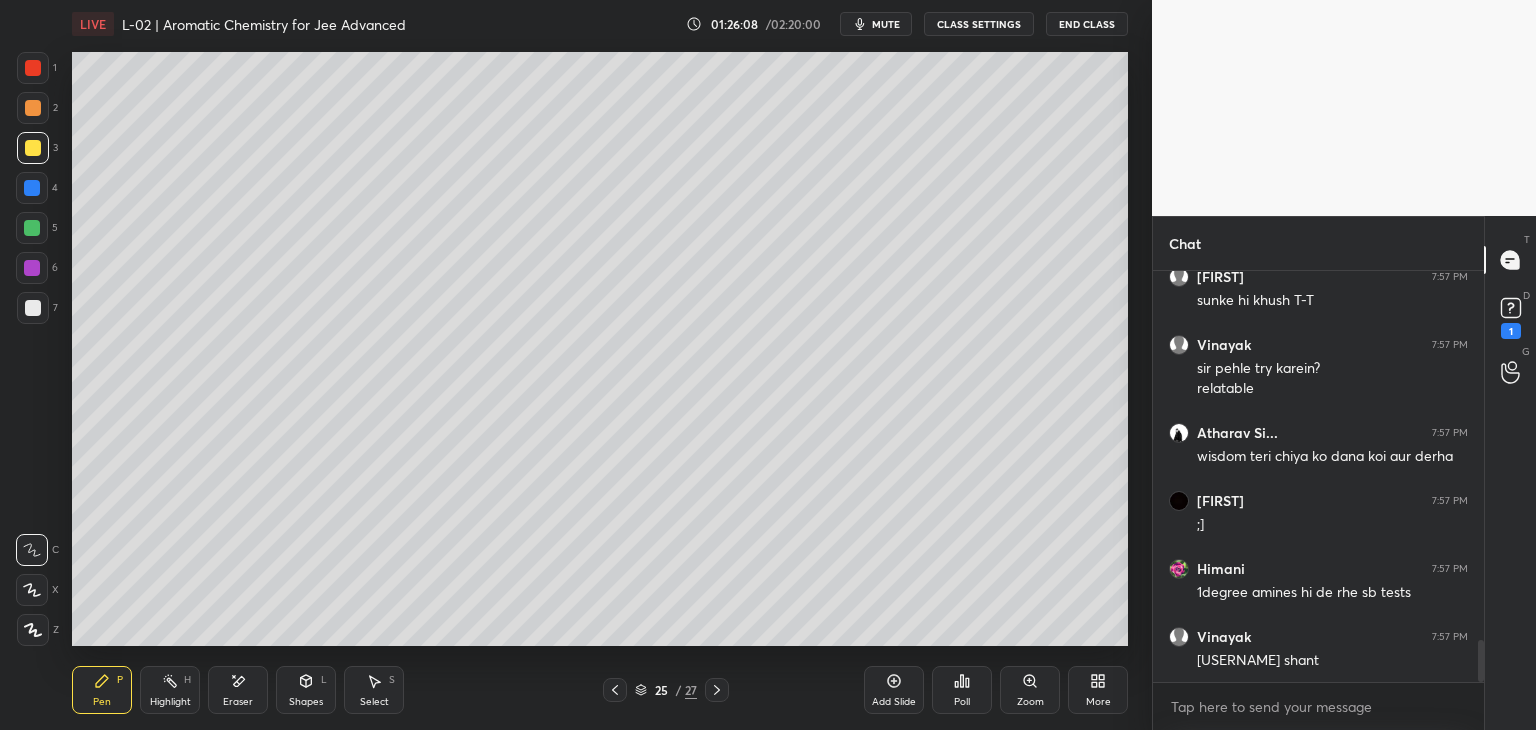 click 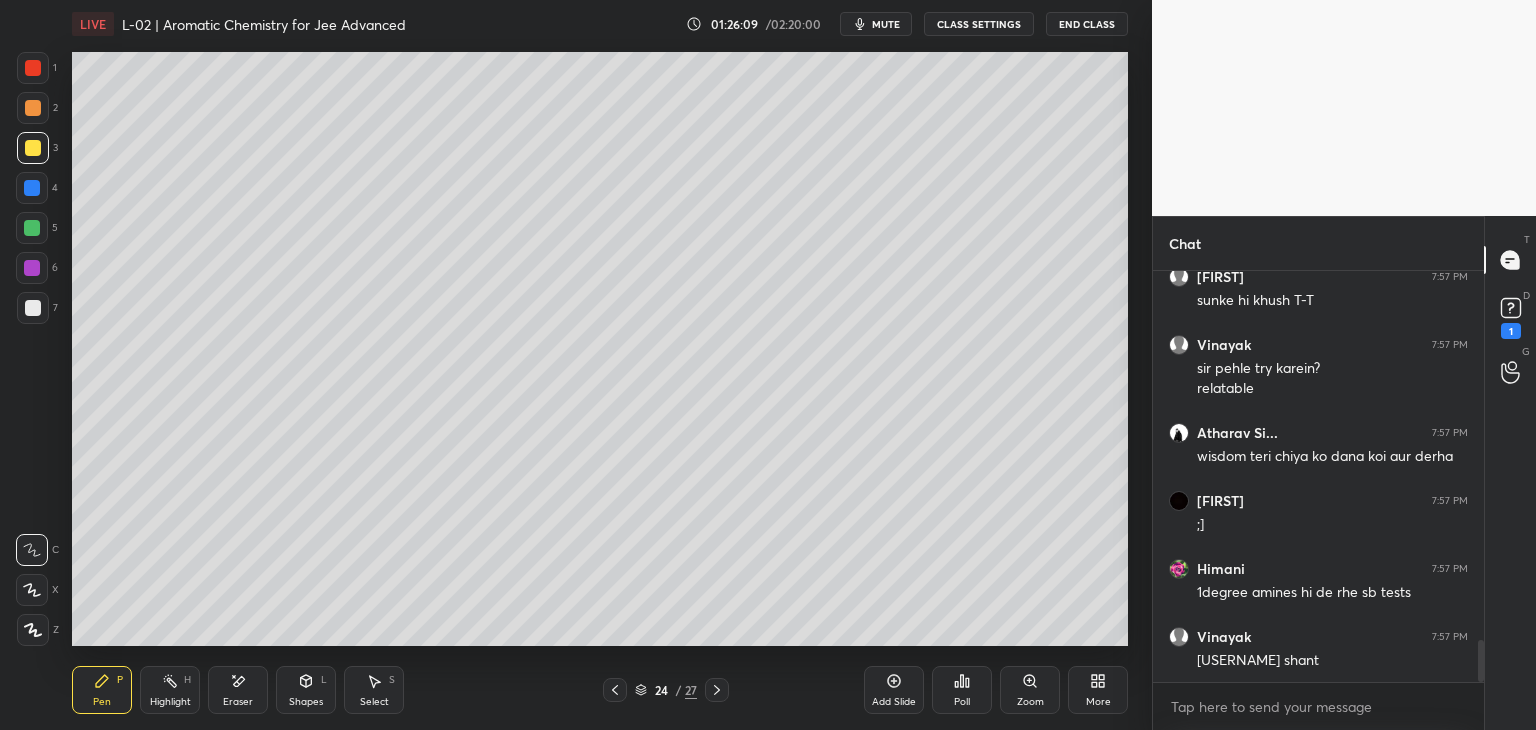 scroll, scrollTop: 3648, scrollLeft: 0, axis: vertical 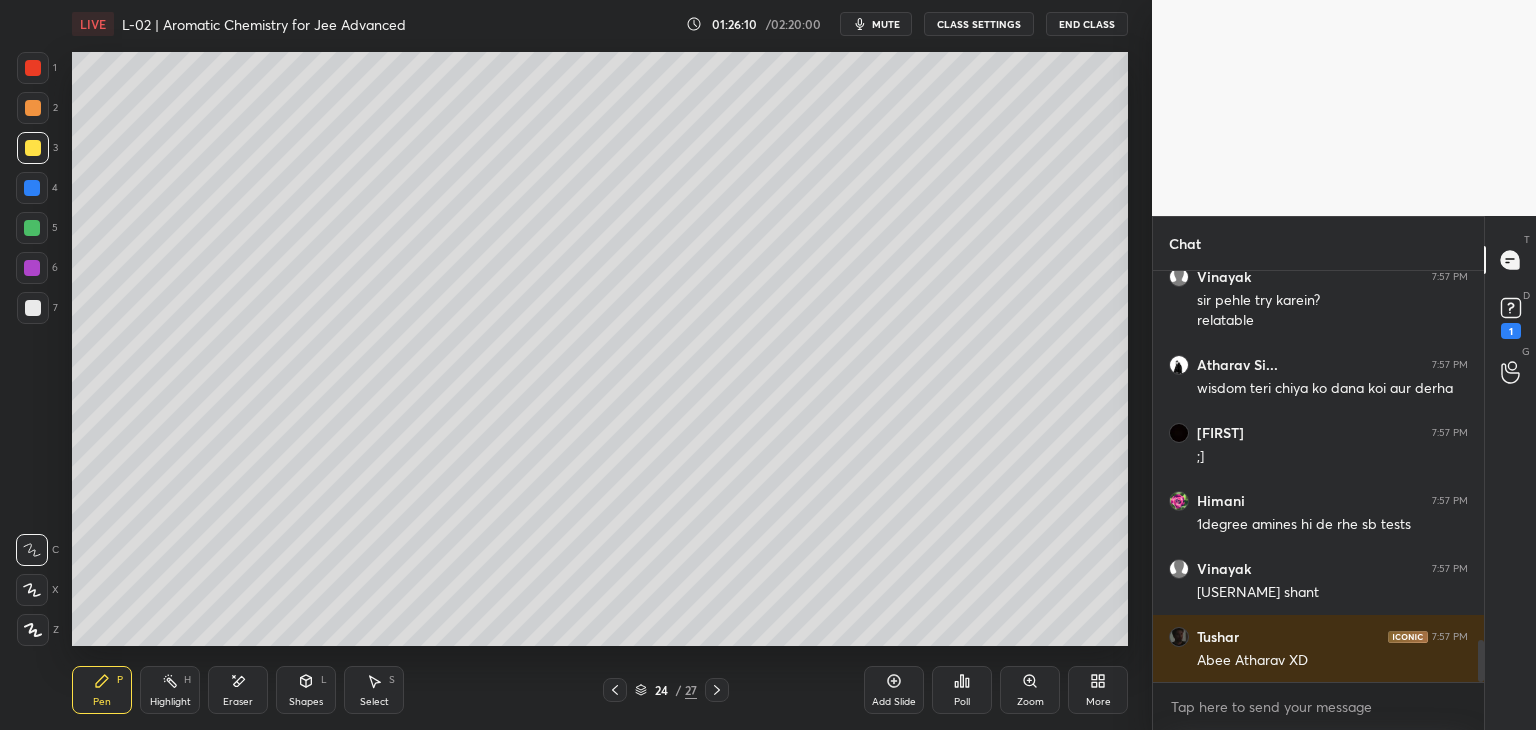 click 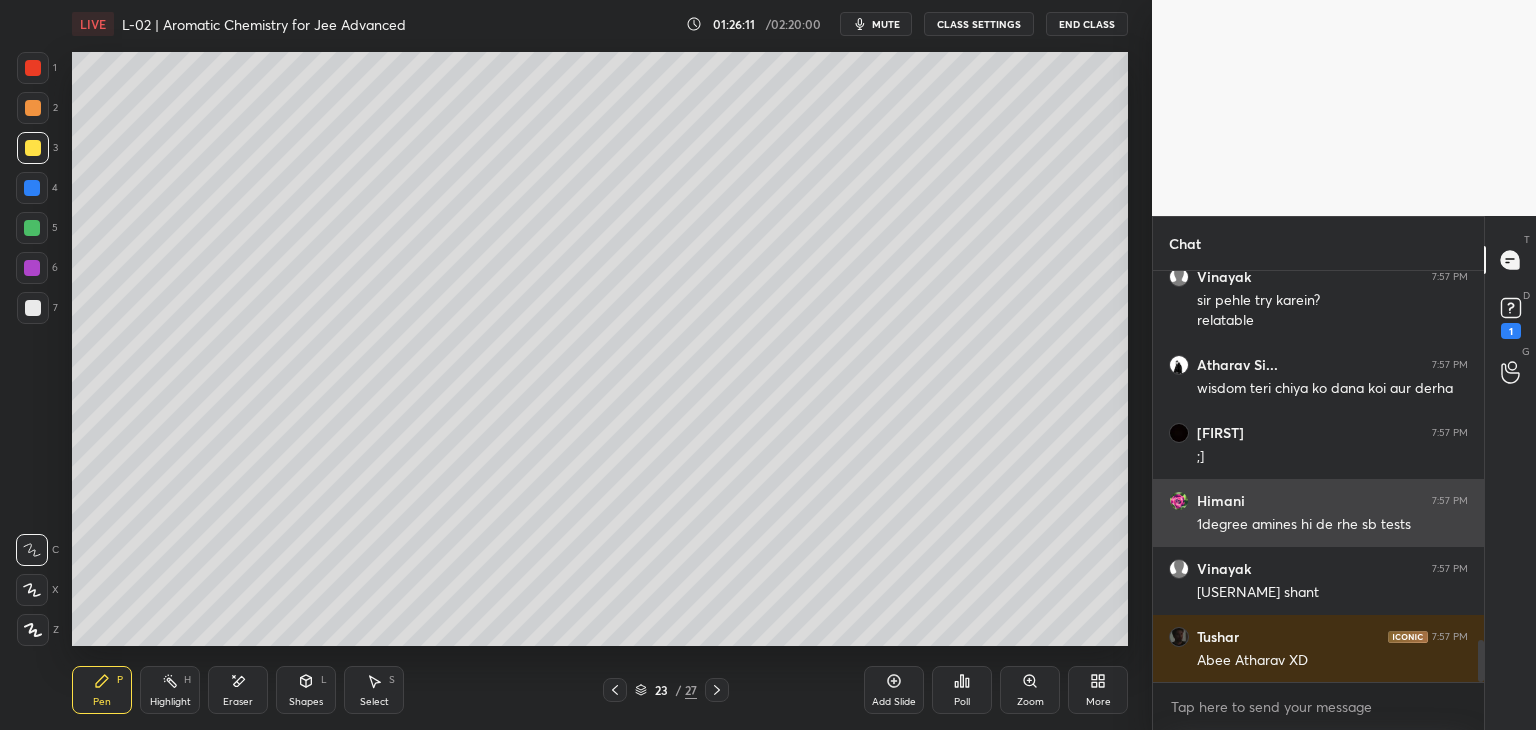 click 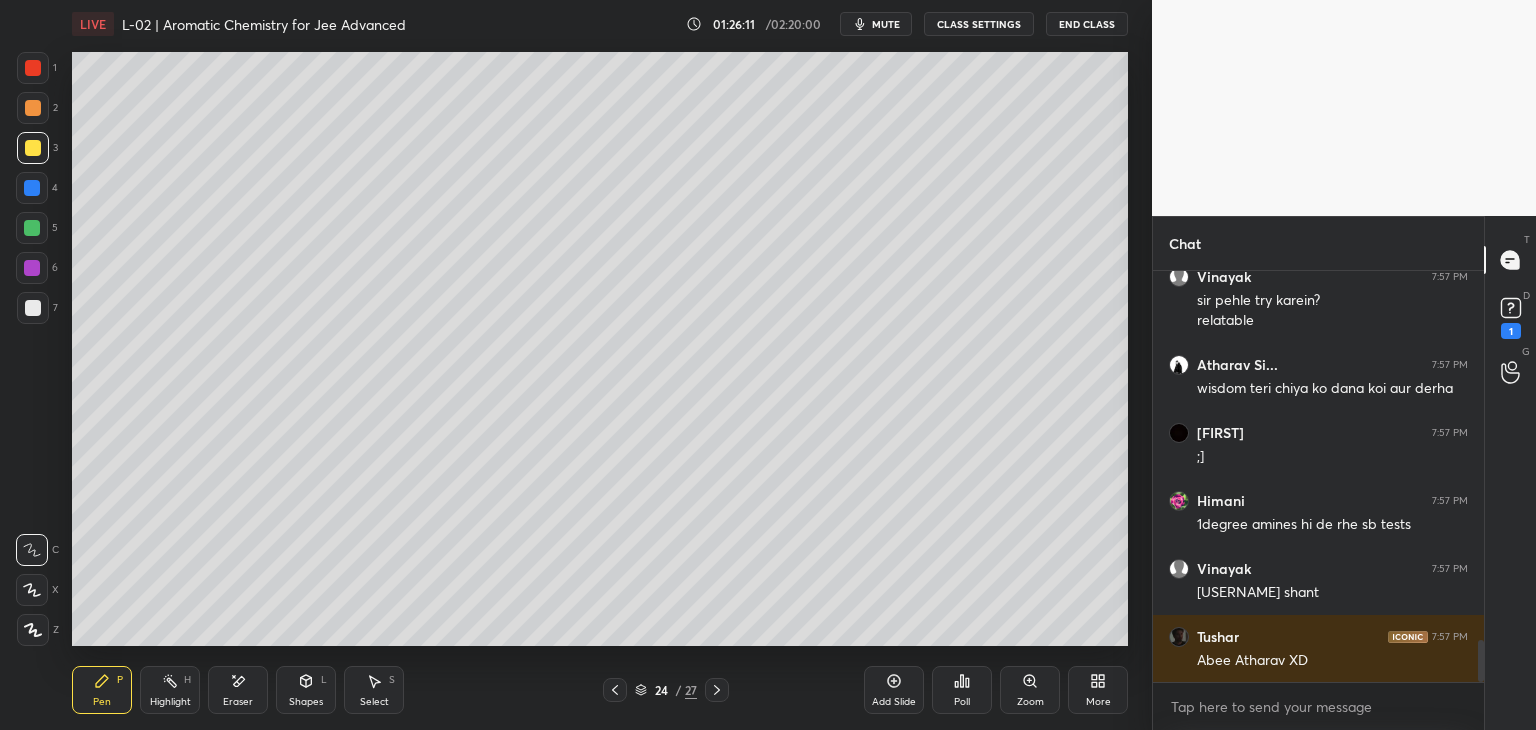 click 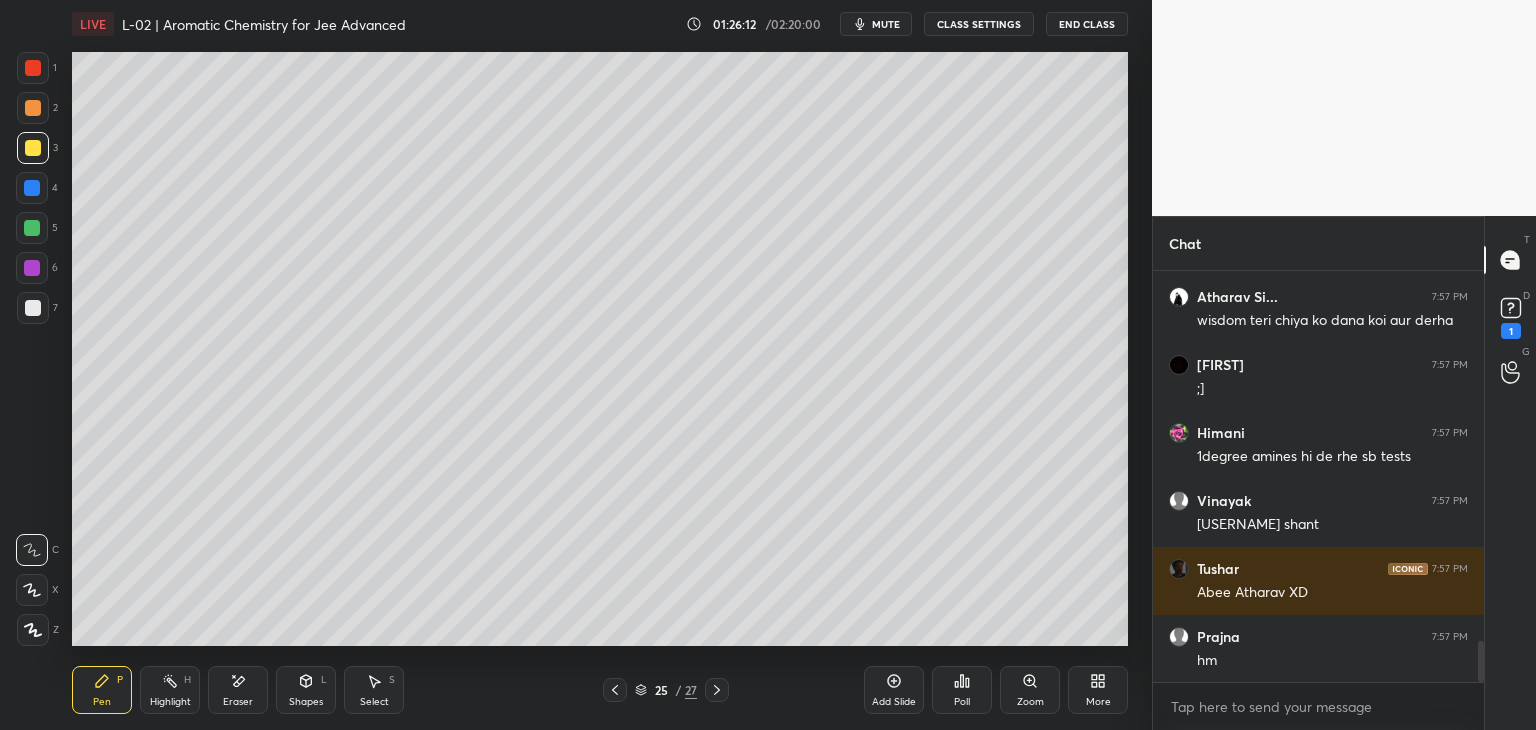click 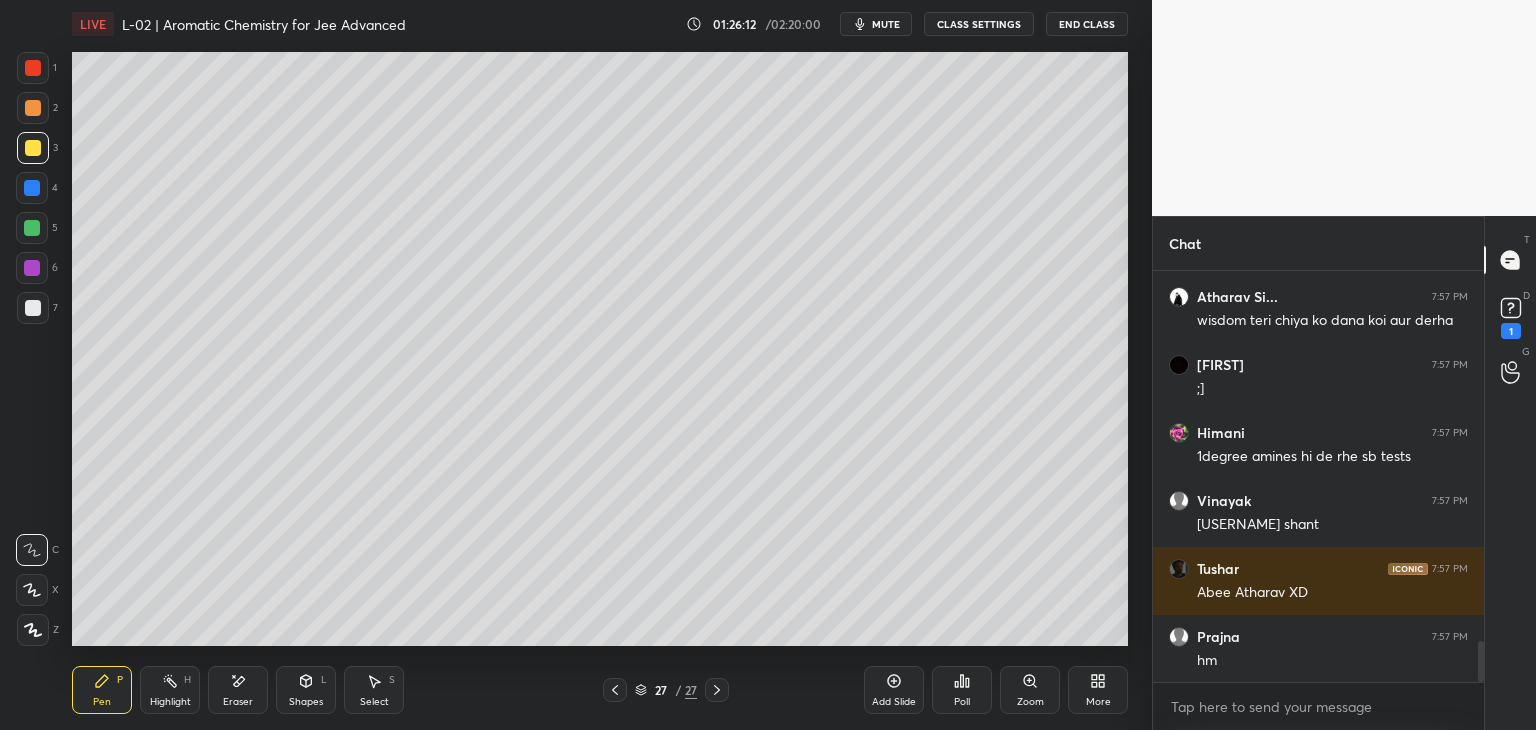 click 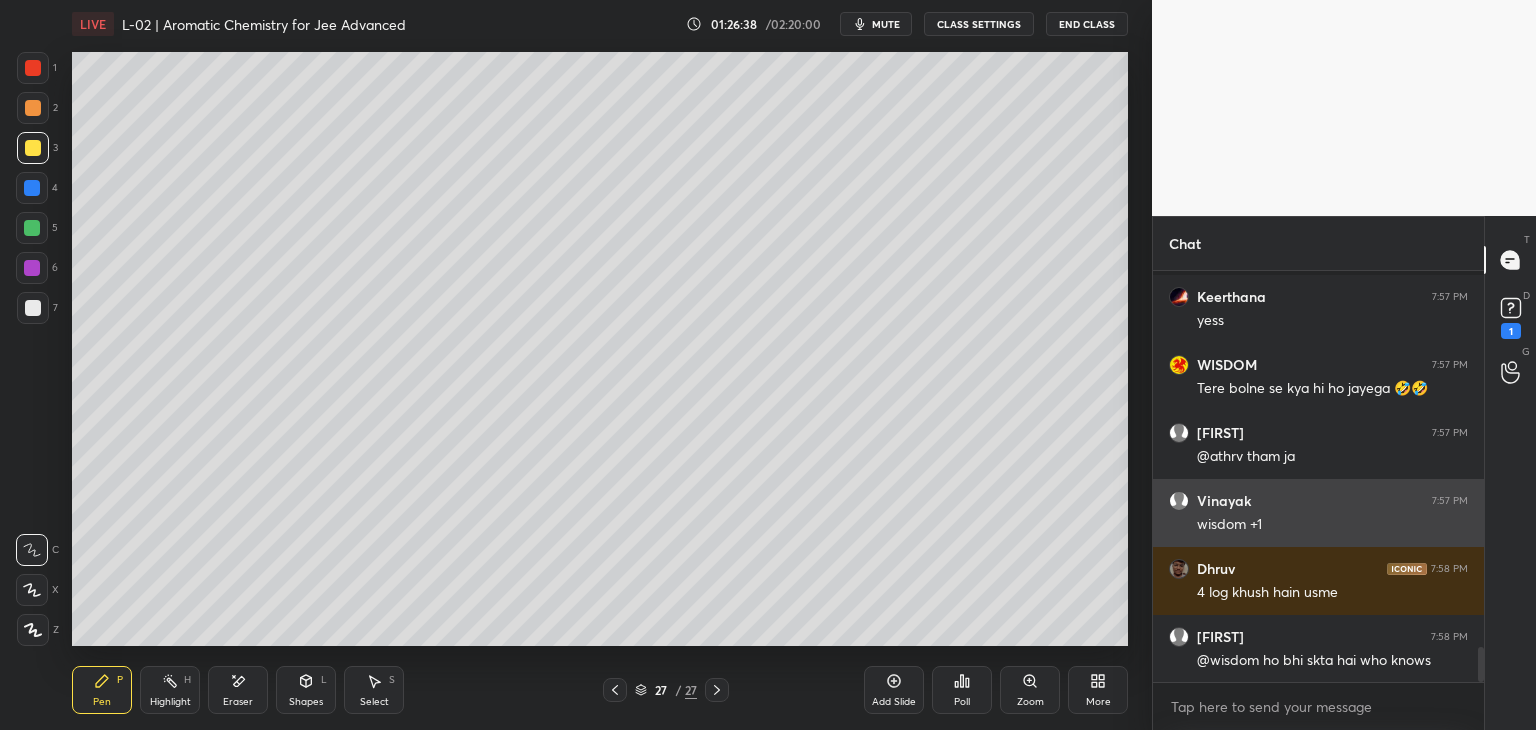 scroll, scrollTop: 4464, scrollLeft: 0, axis: vertical 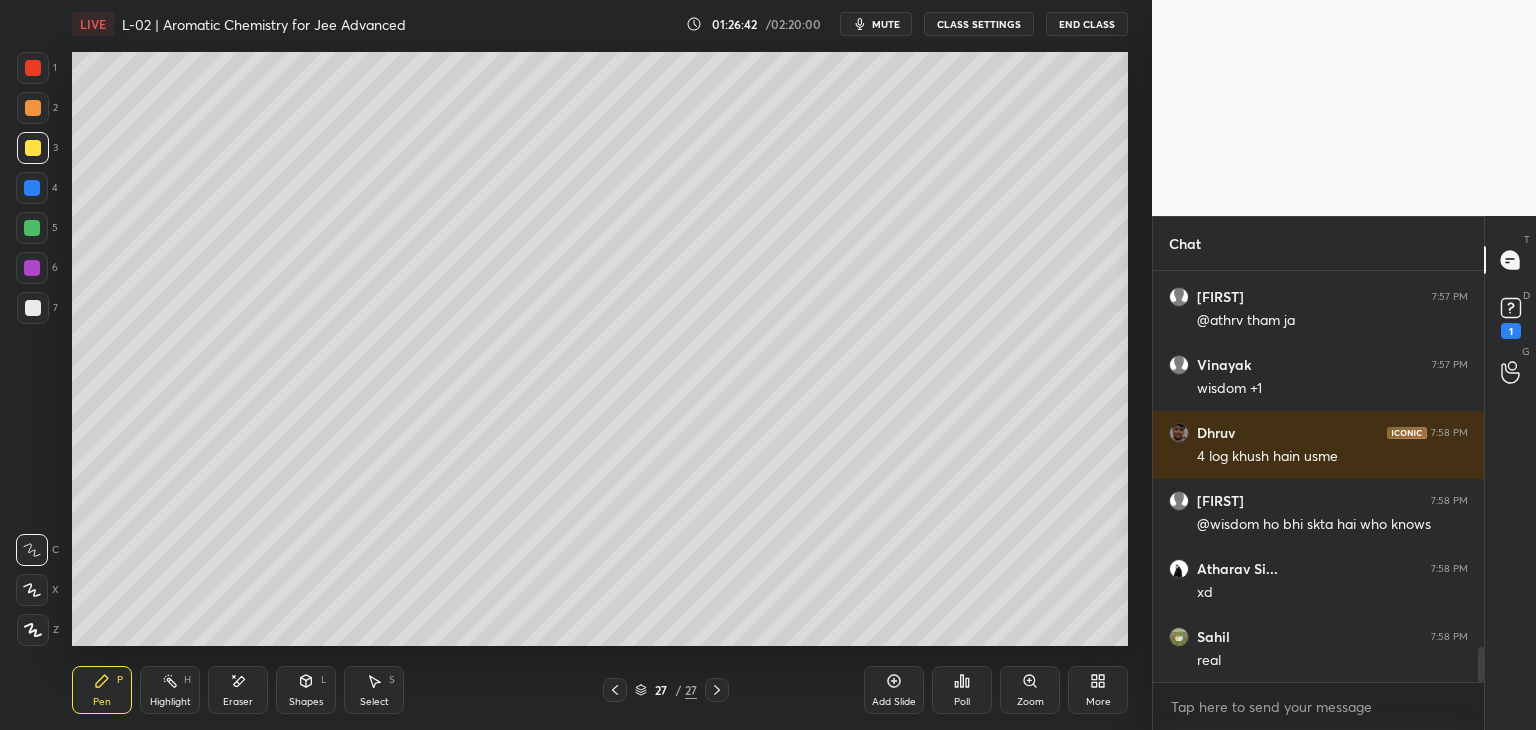 click 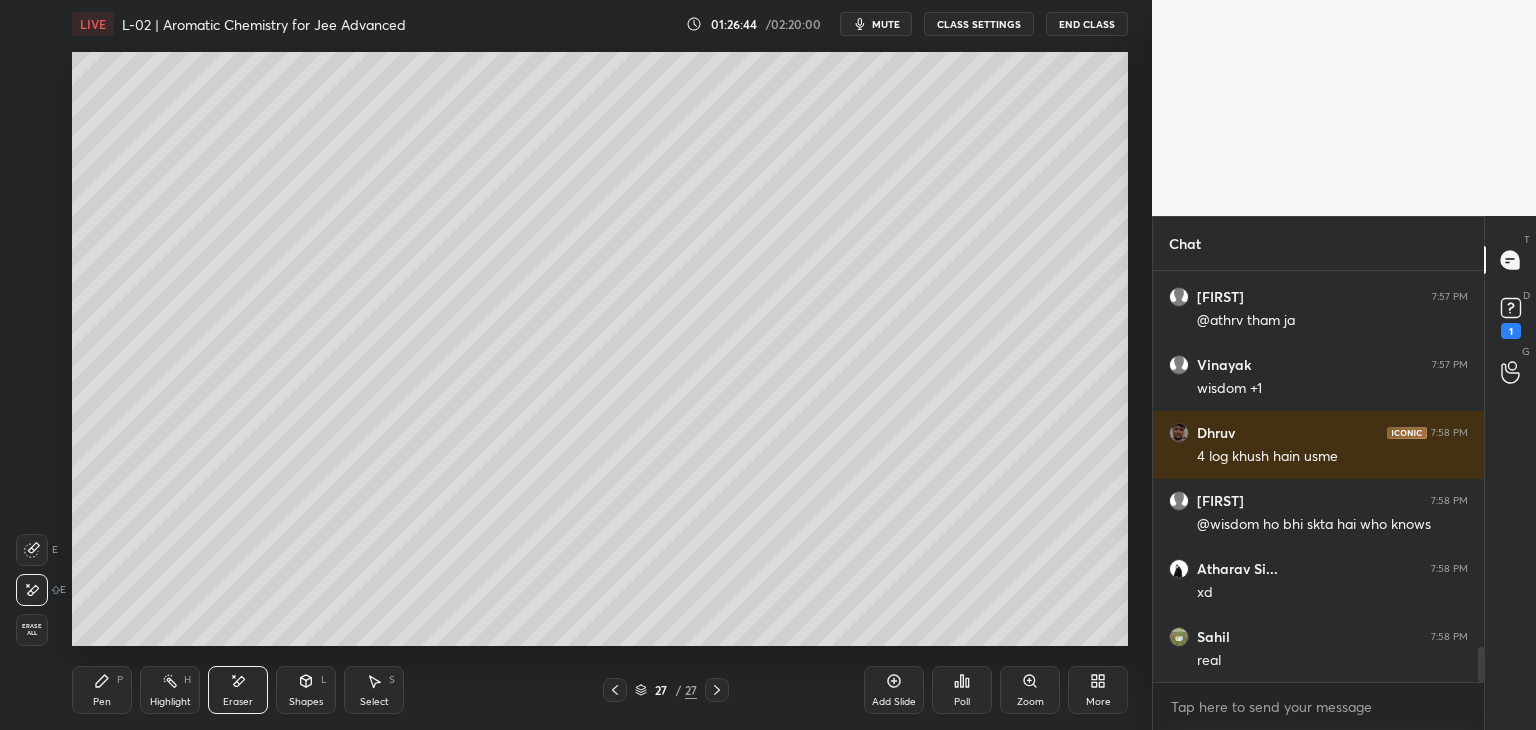 click 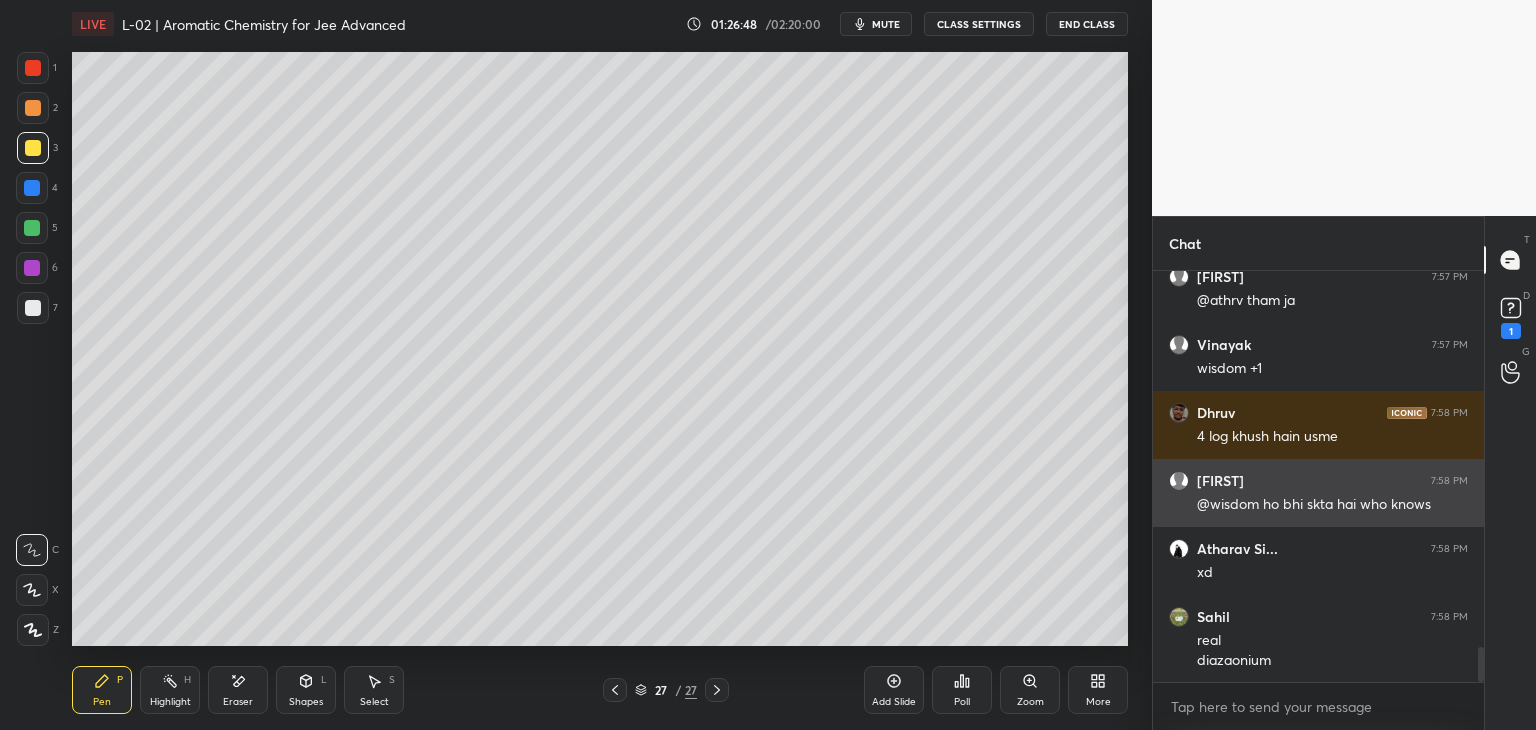 scroll, scrollTop: 4552, scrollLeft: 0, axis: vertical 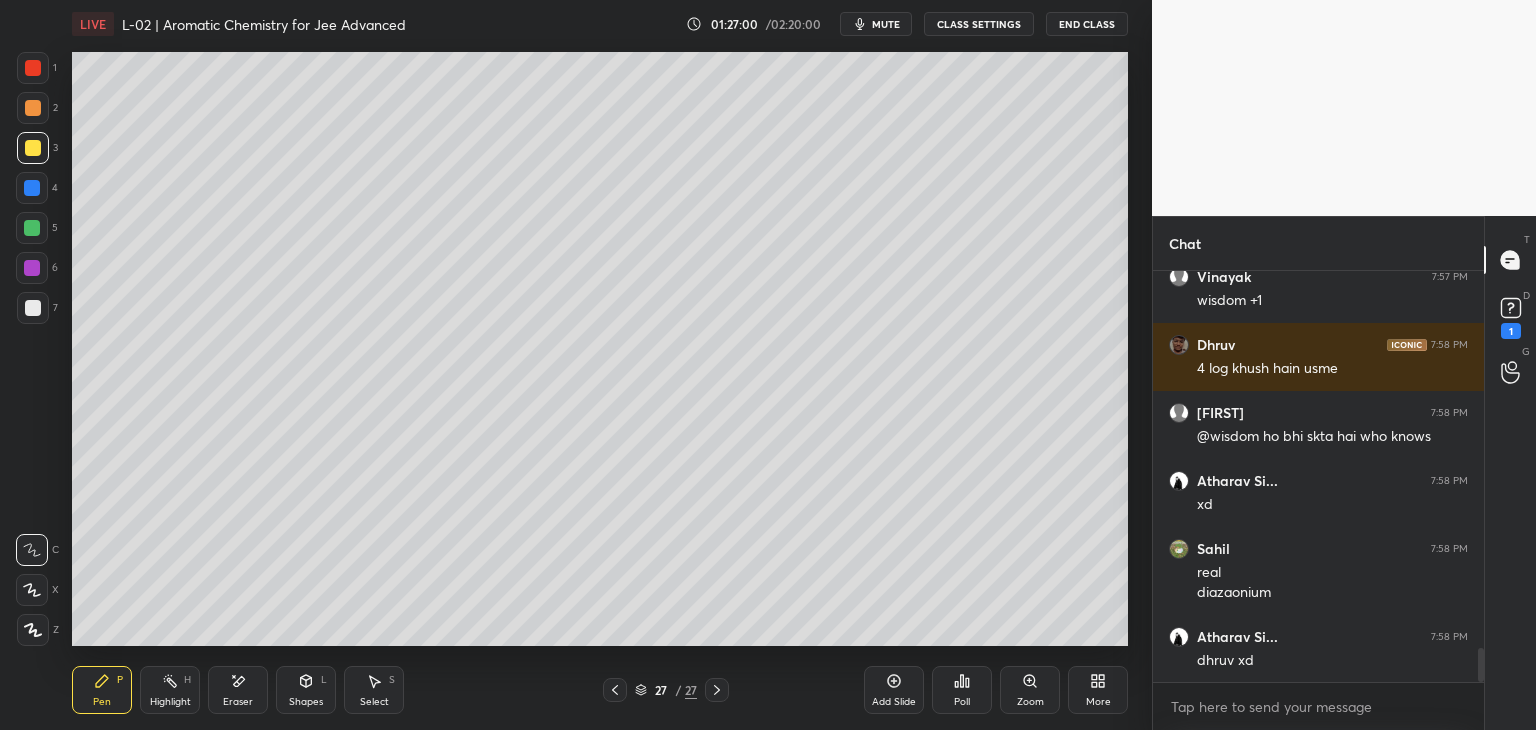 click 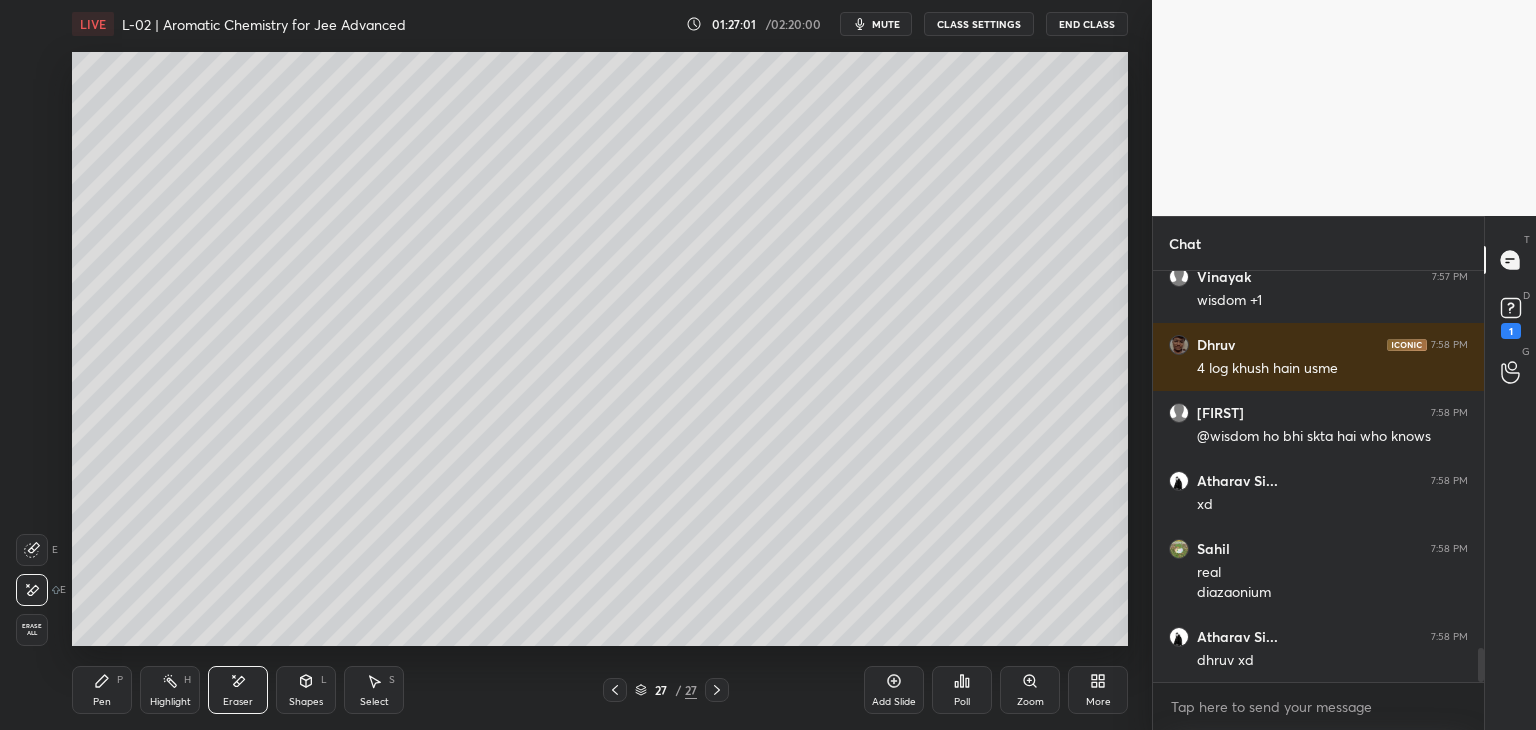 scroll, scrollTop: 4620, scrollLeft: 0, axis: vertical 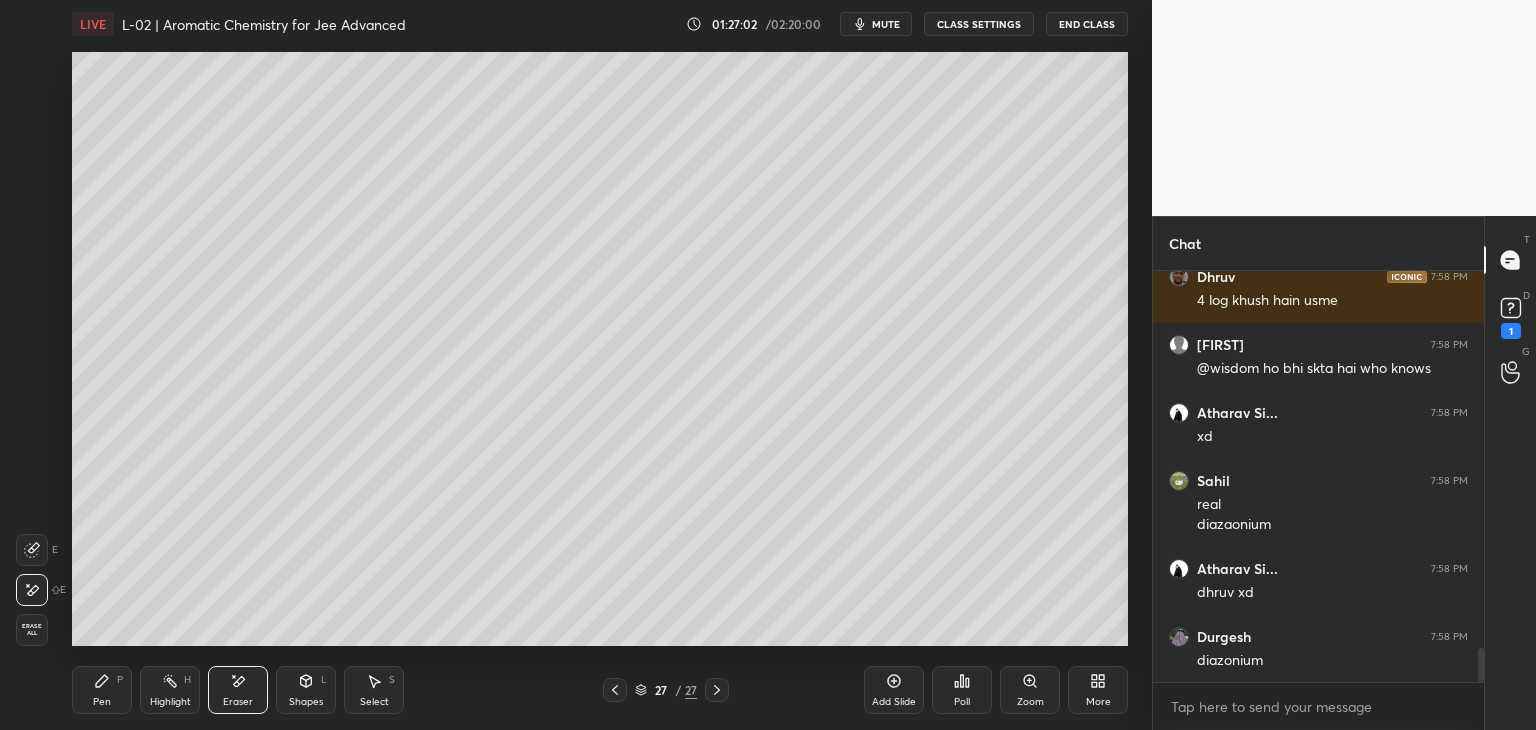 click on "Pen P" at bounding box center [102, 690] 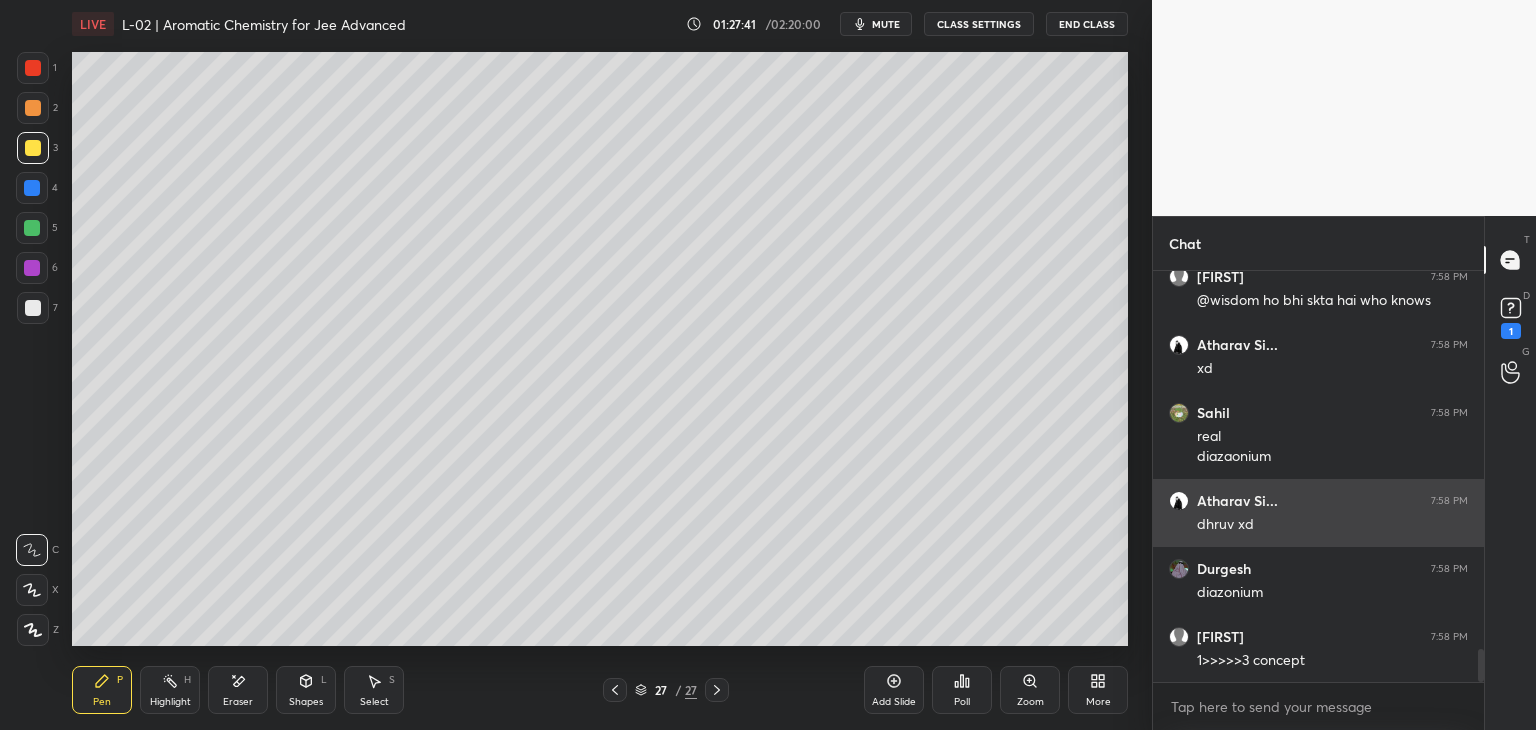 scroll, scrollTop: 4756, scrollLeft: 0, axis: vertical 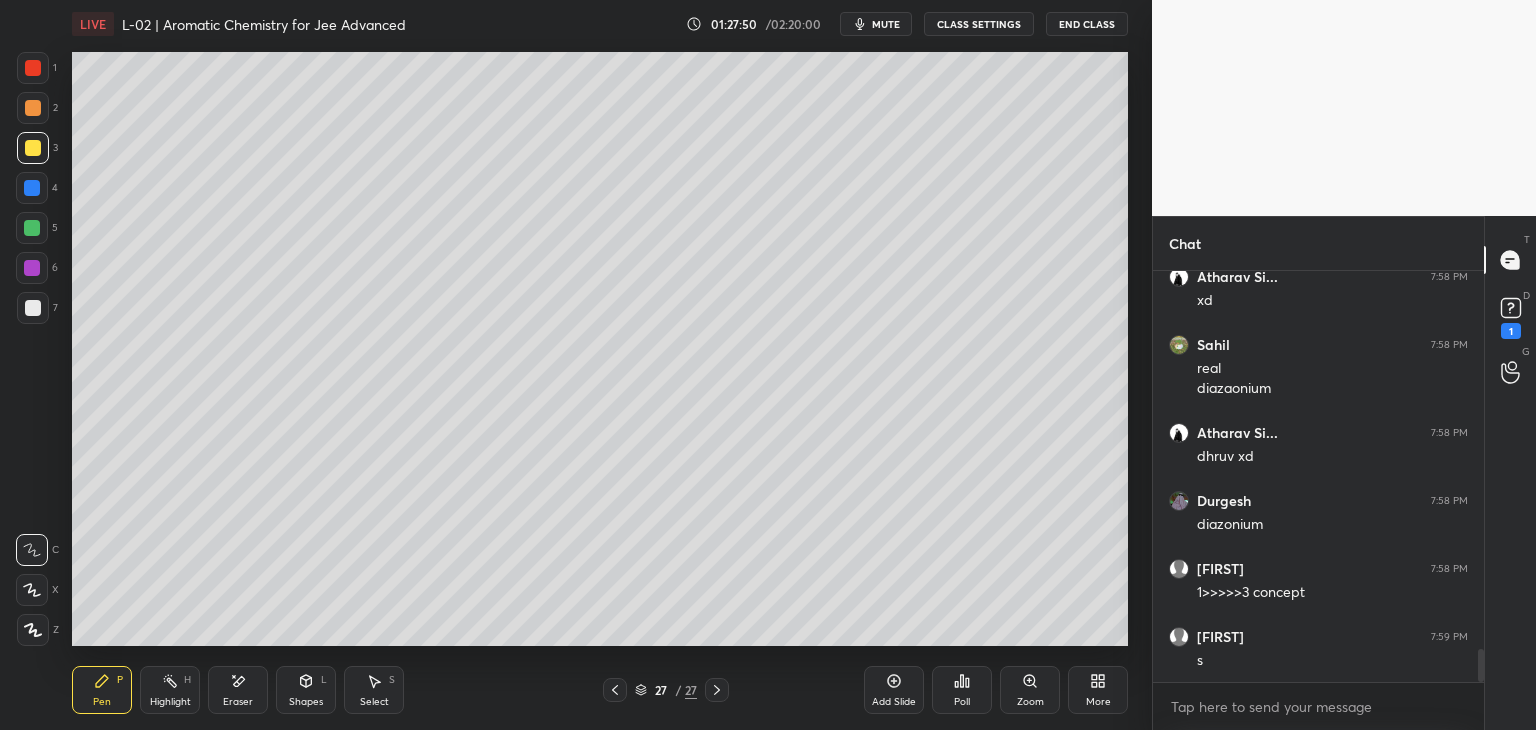 click at bounding box center [33, 68] 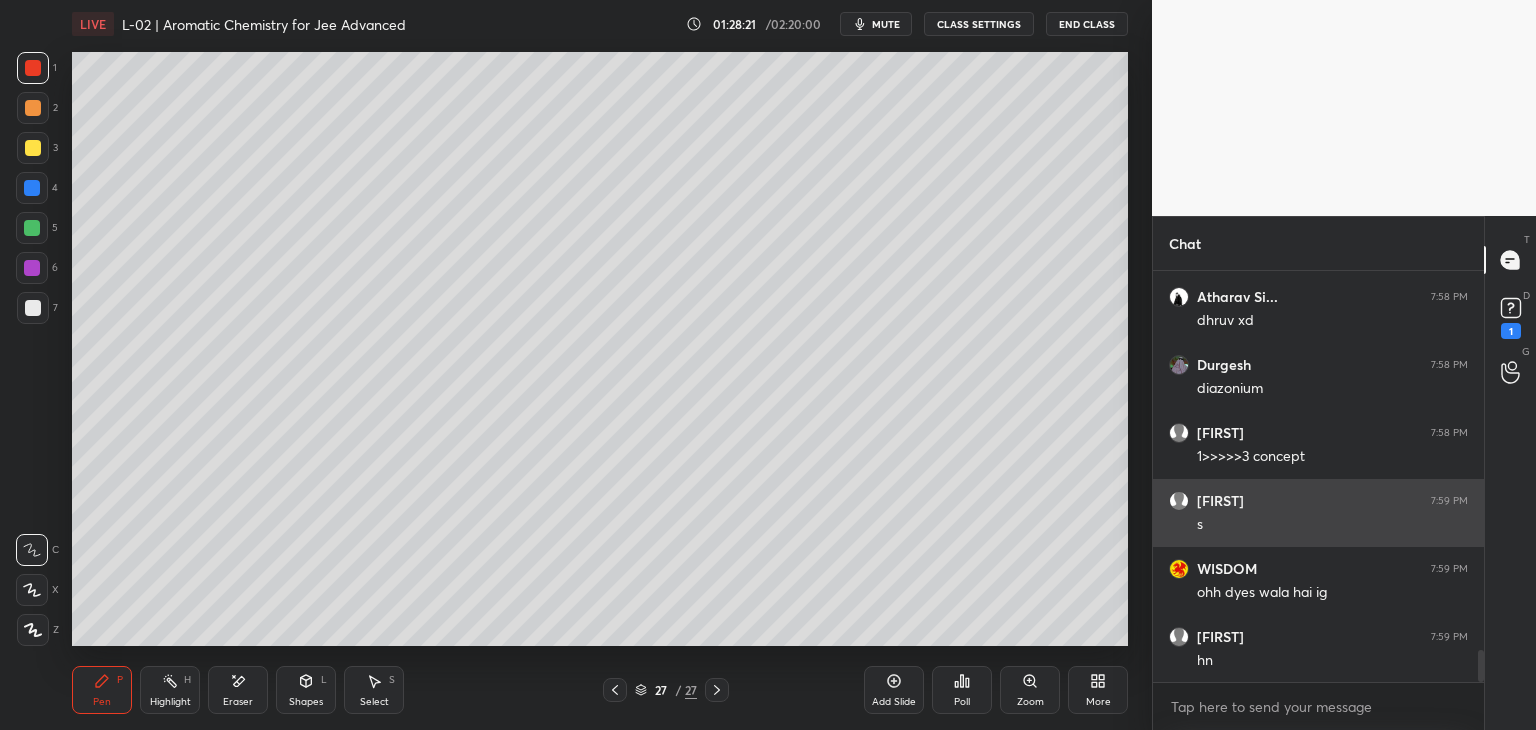 scroll, scrollTop: 4960, scrollLeft: 0, axis: vertical 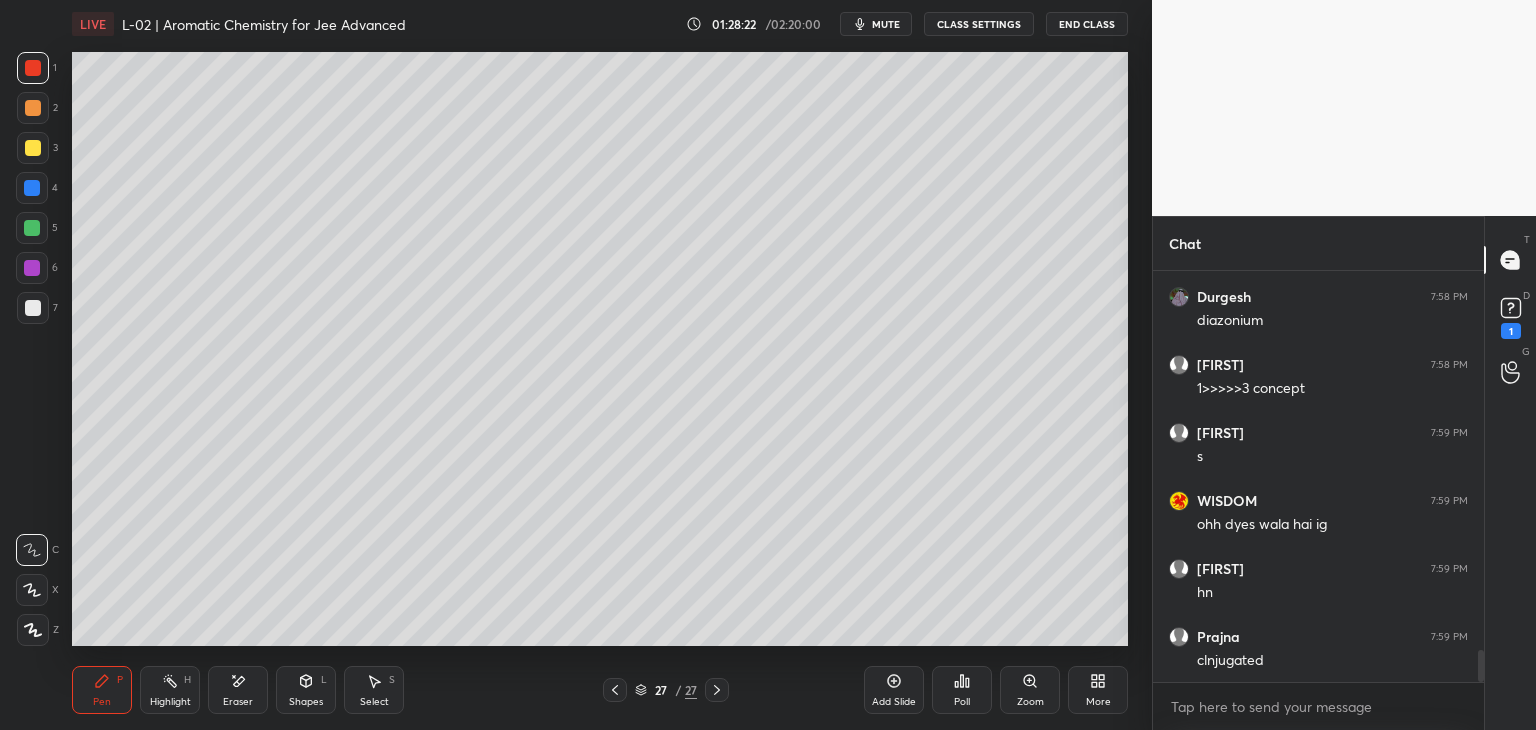 click 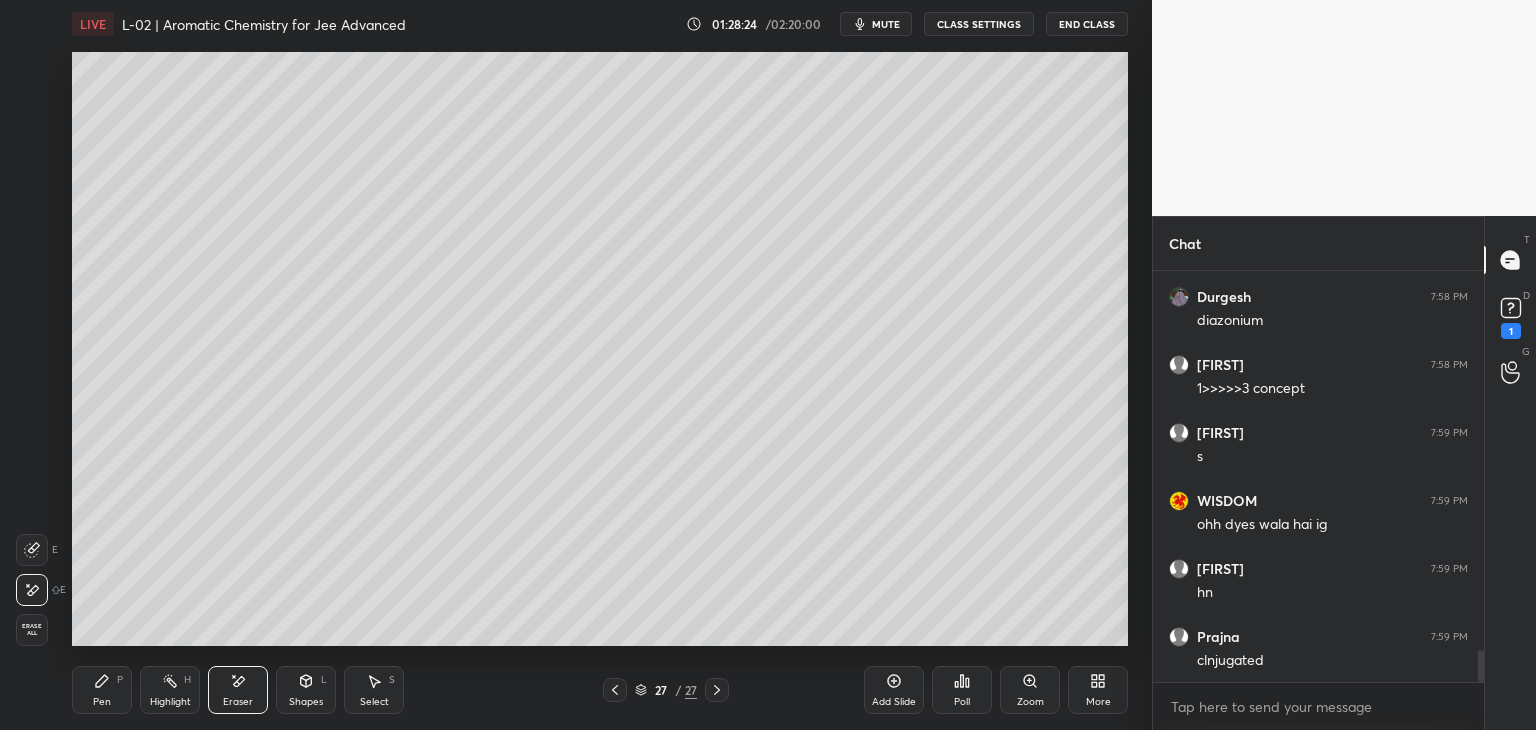 click on "Pen P" at bounding box center [102, 690] 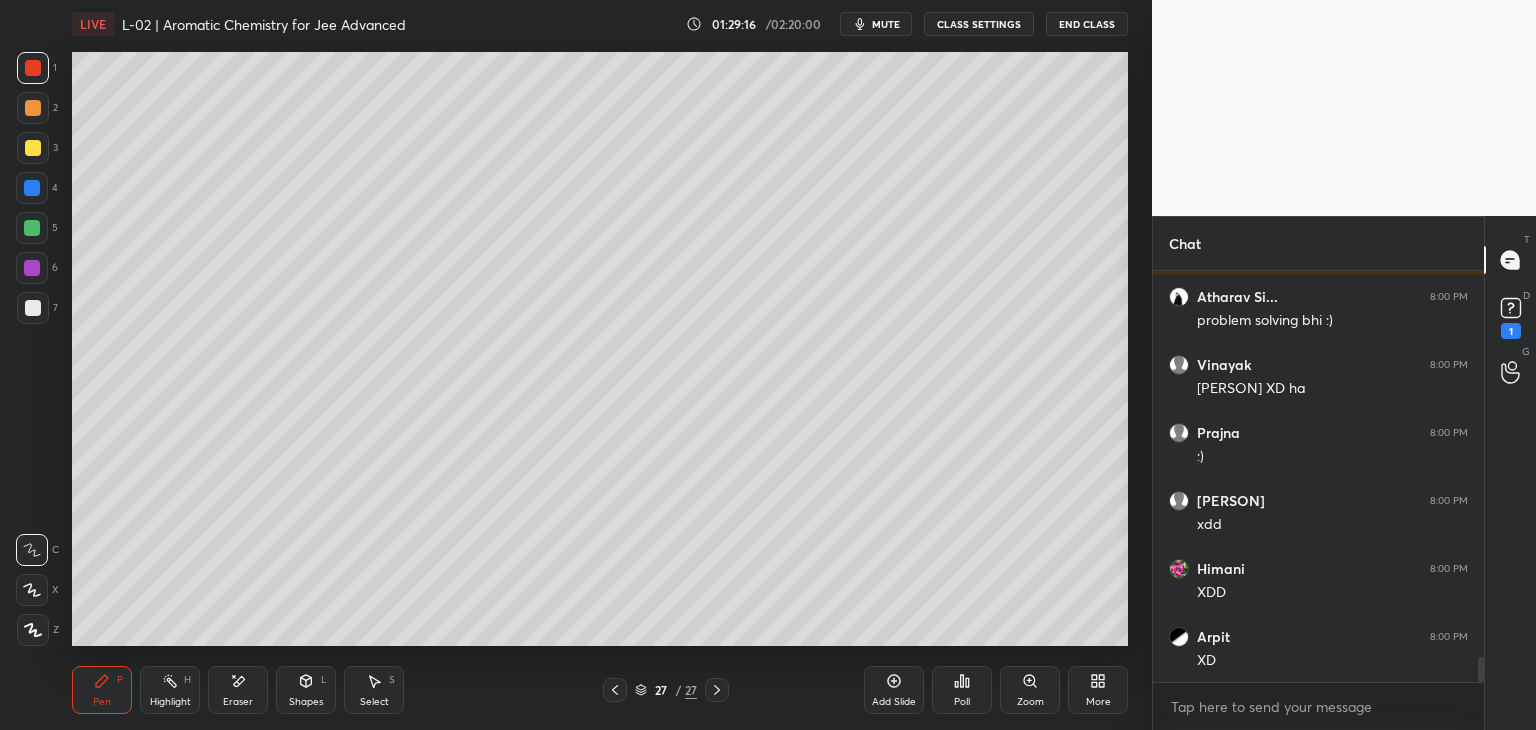 scroll, scrollTop: 6564, scrollLeft: 0, axis: vertical 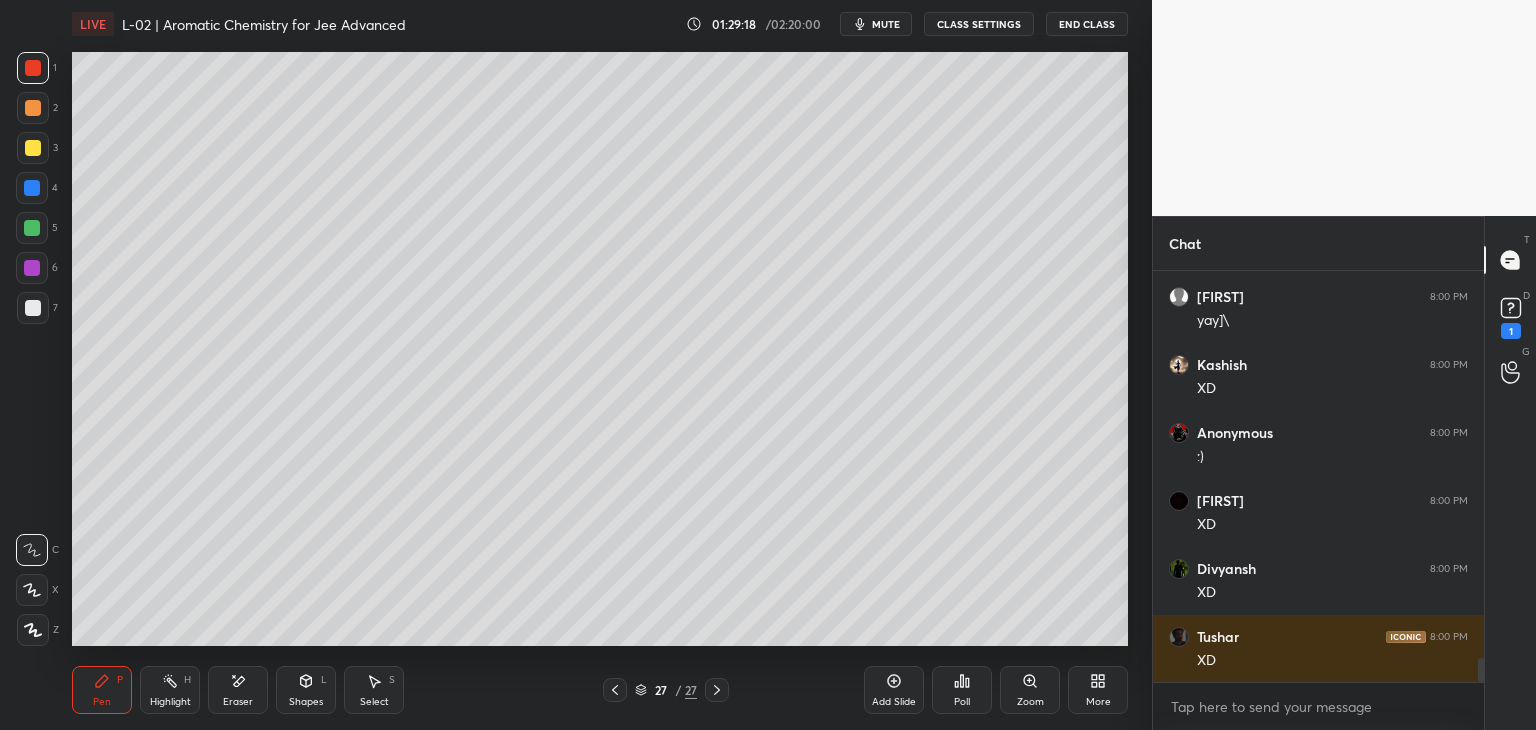 click at bounding box center [32, 268] 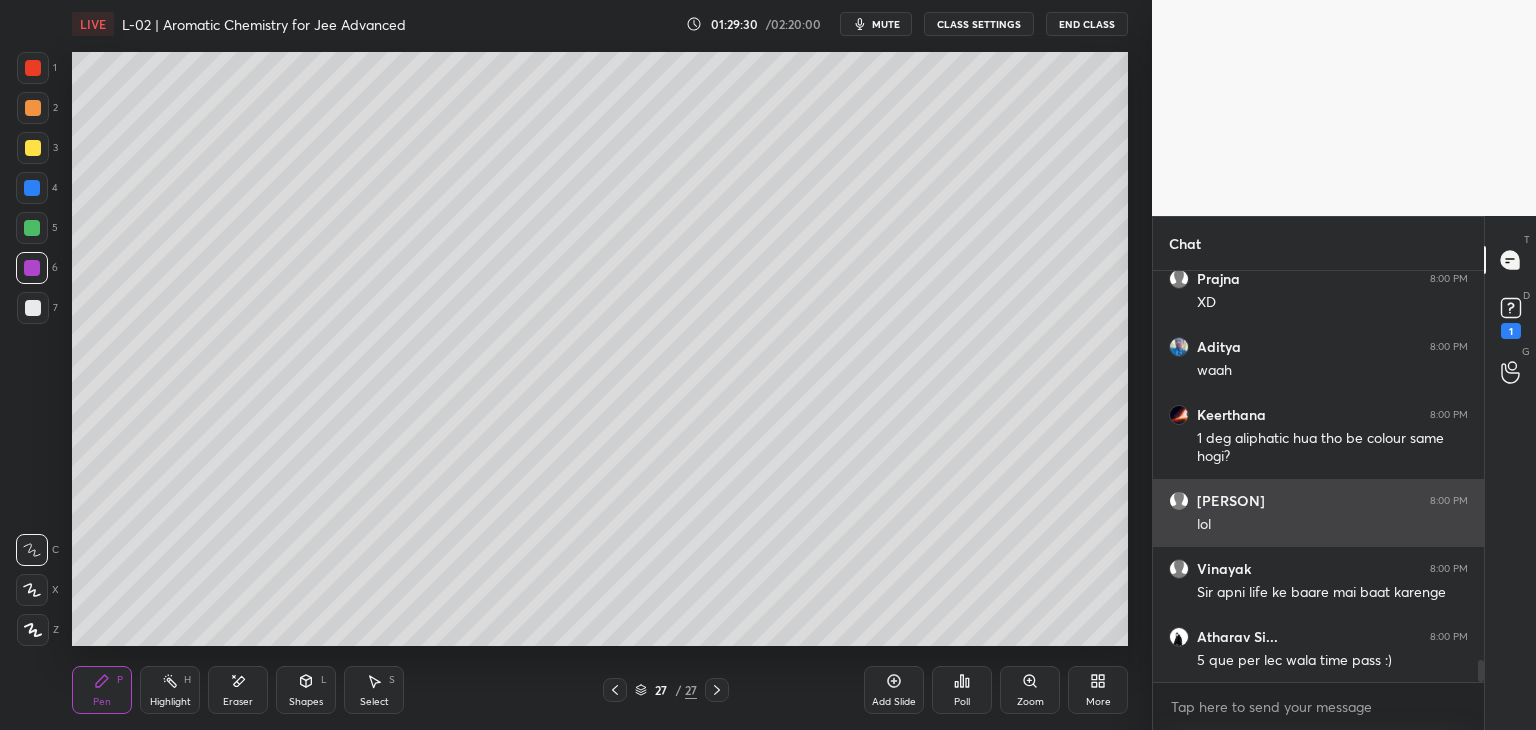 scroll, scrollTop: 7330, scrollLeft: 0, axis: vertical 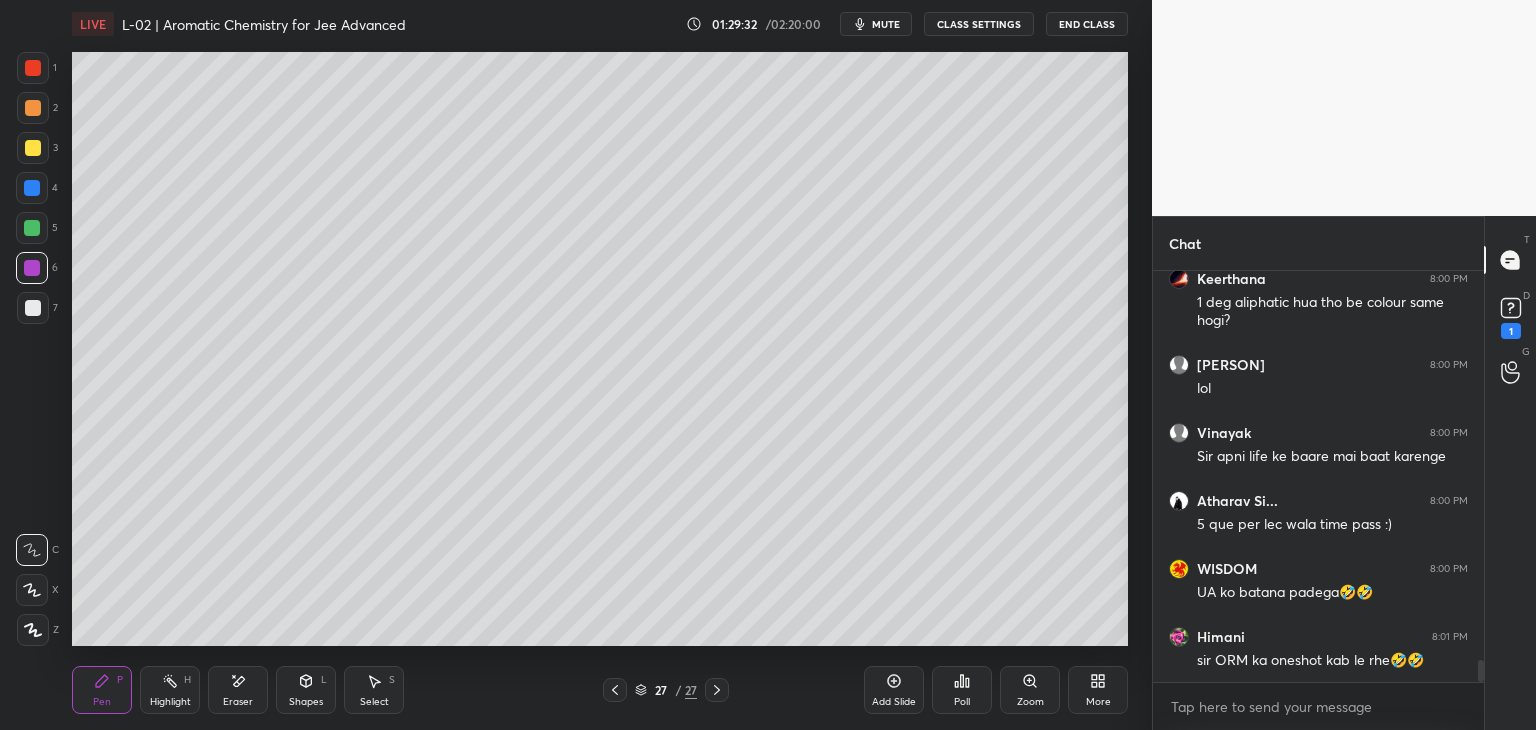 click at bounding box center (33, 68) 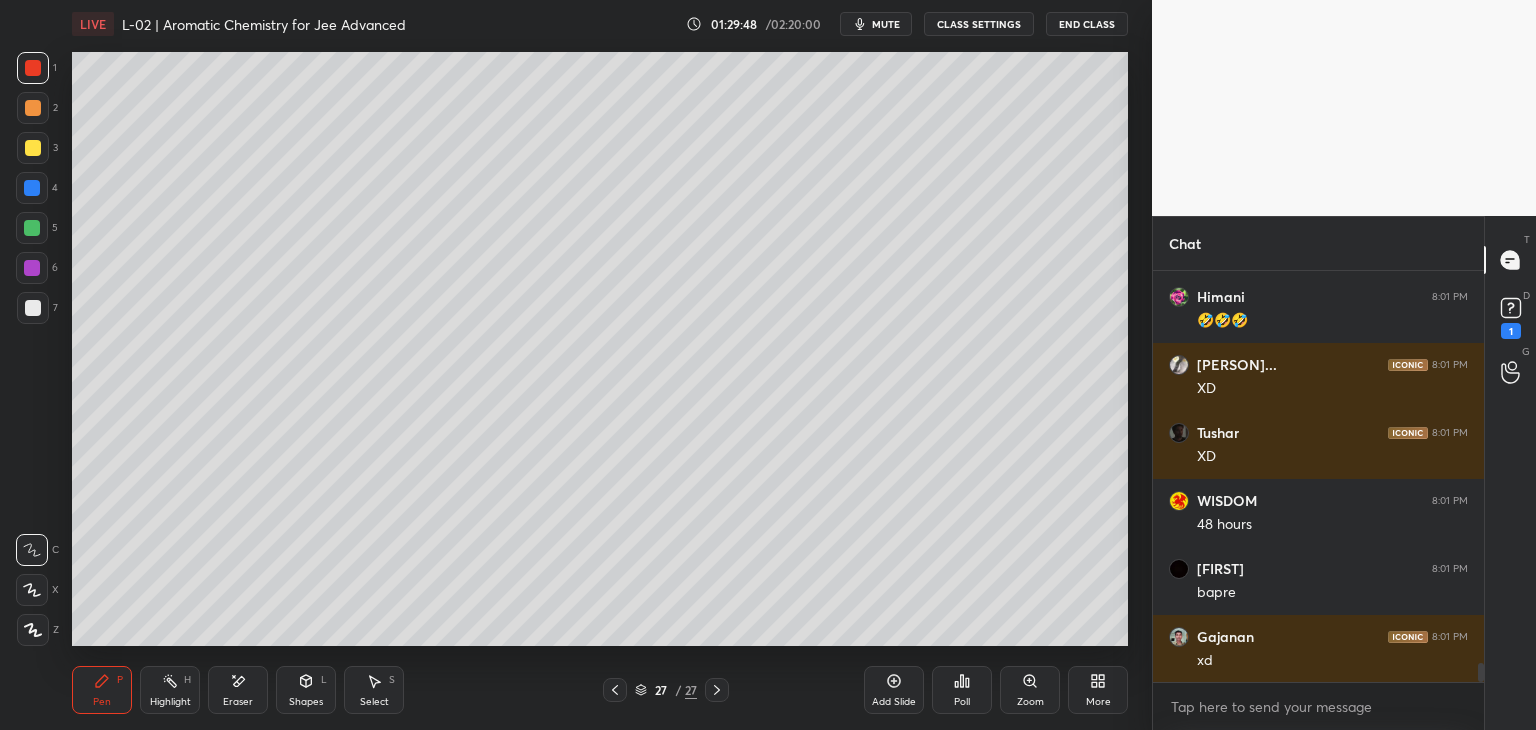 scroll, scrollTop: 8458, scrollLeft: 0, axis: vertical 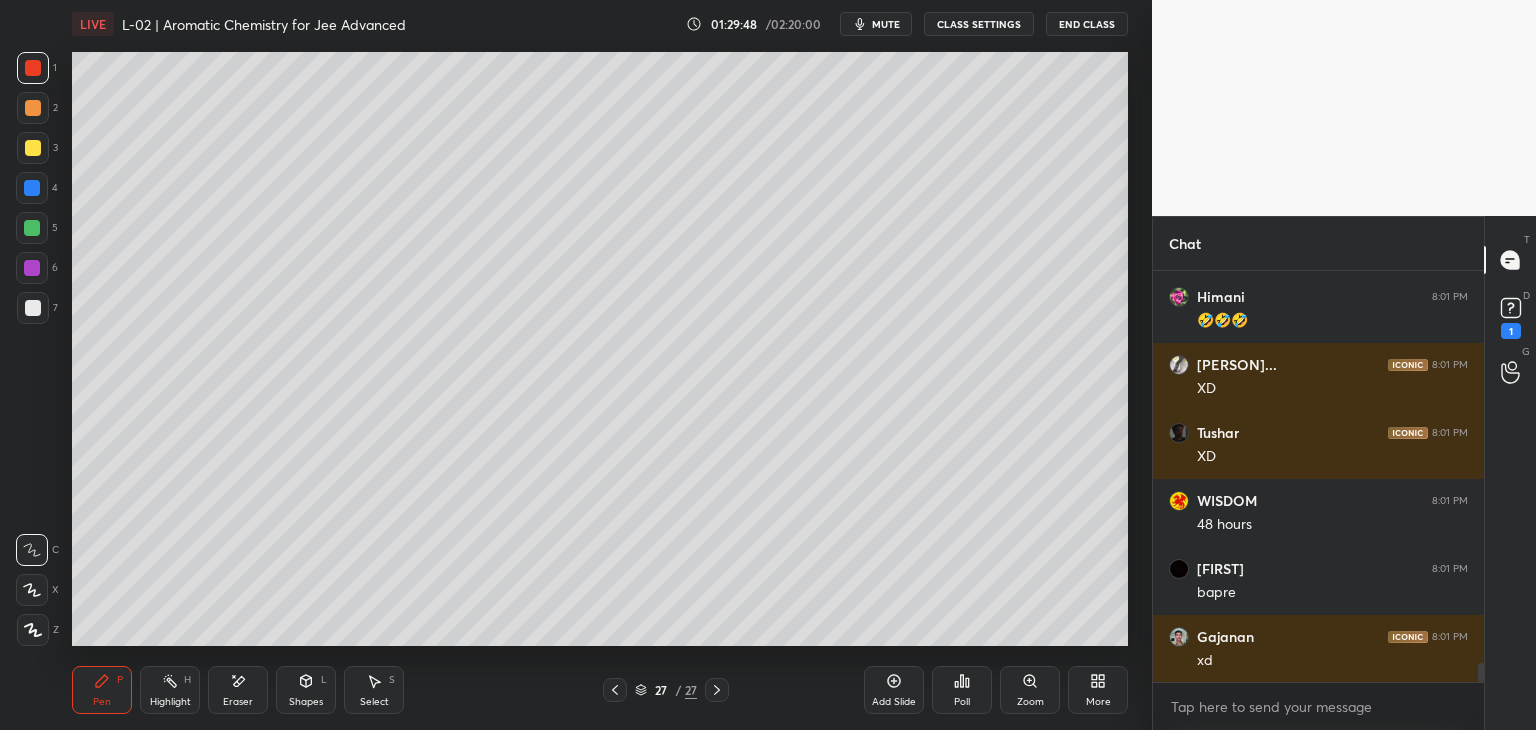 click 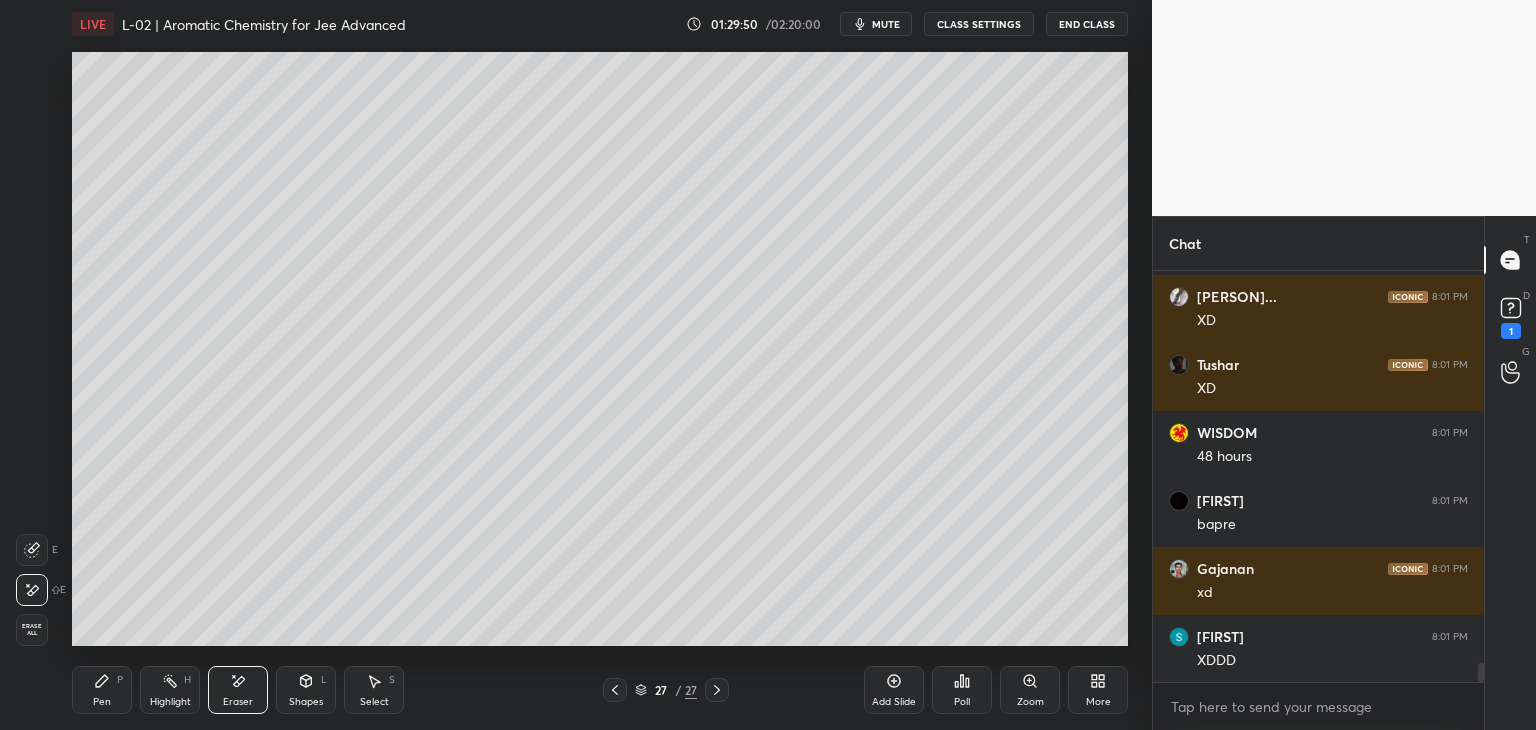 scroll, scrollTop: 8594, scrollLeft: 0, axis: vertical 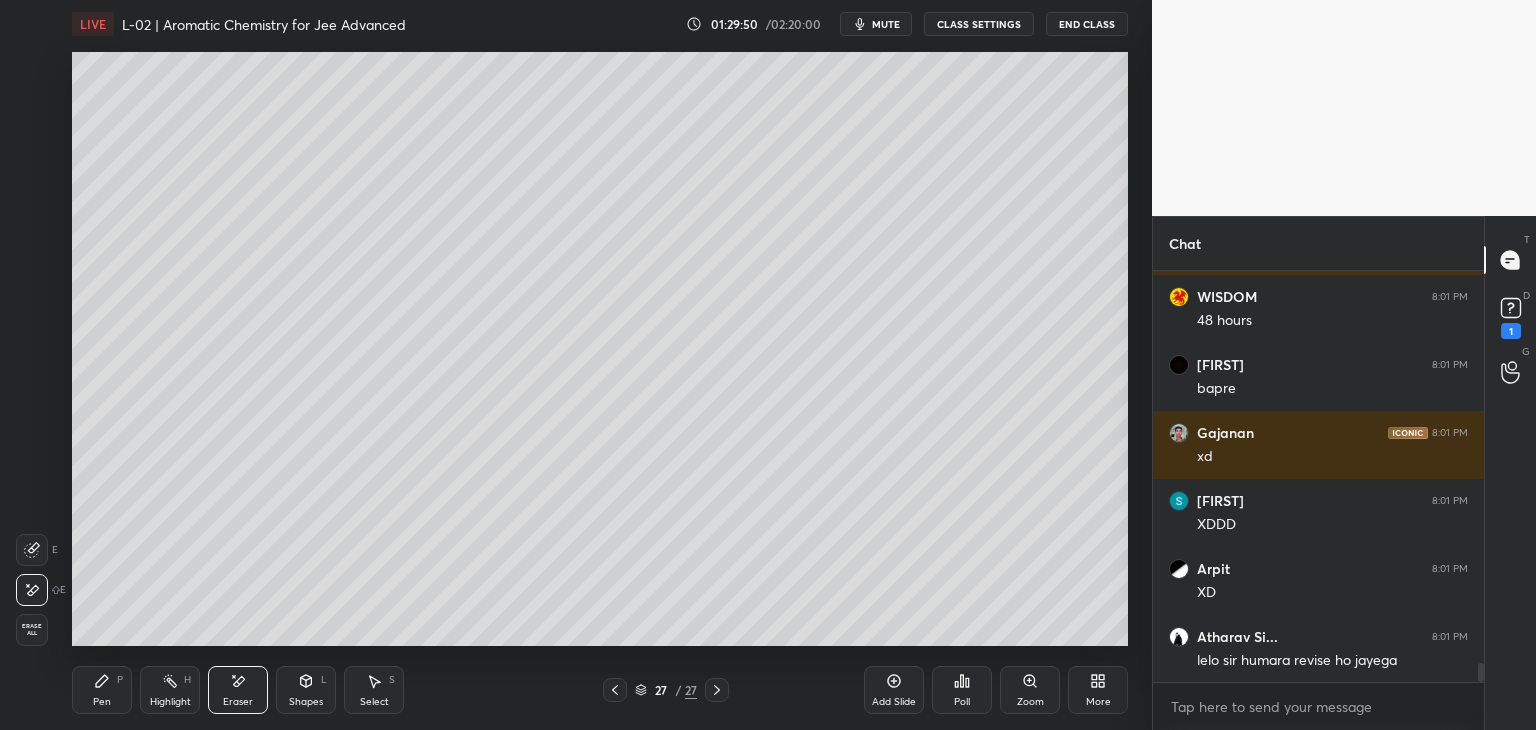 click 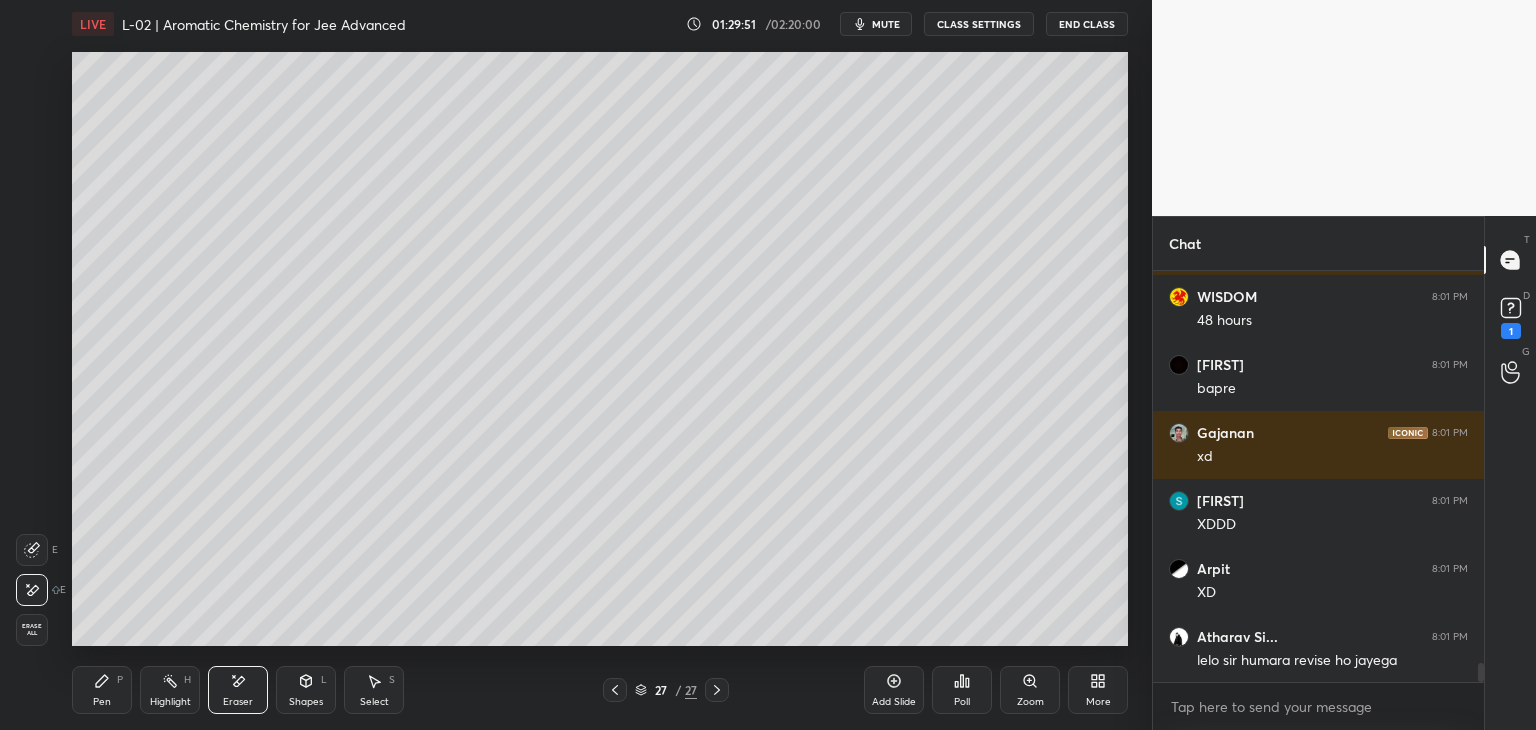 scroll, scrollTop: 8798, scrollLeft: 0, axis: vertical 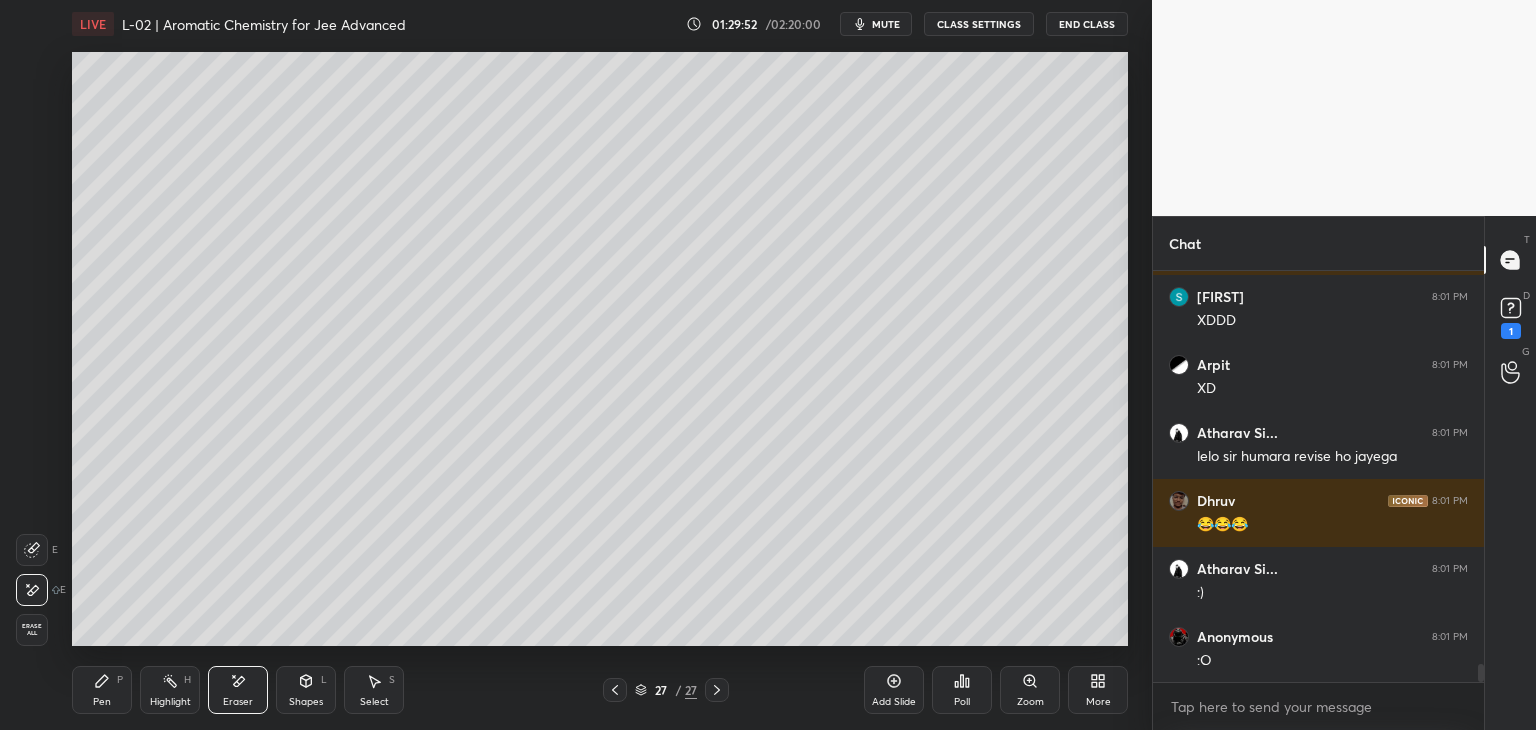 click 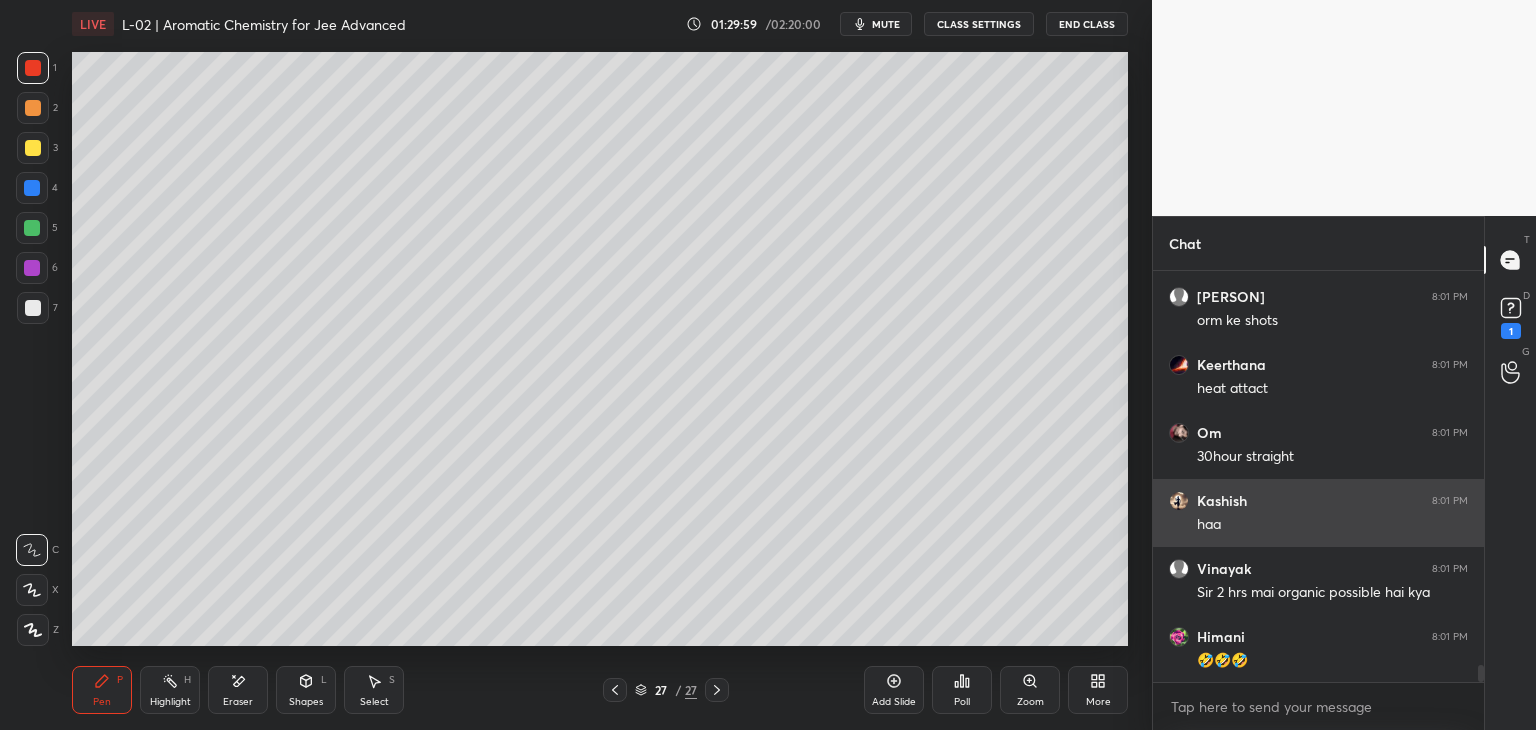 scroll, scrollTop: 9342, scrollLeft: 0, axis: vertical 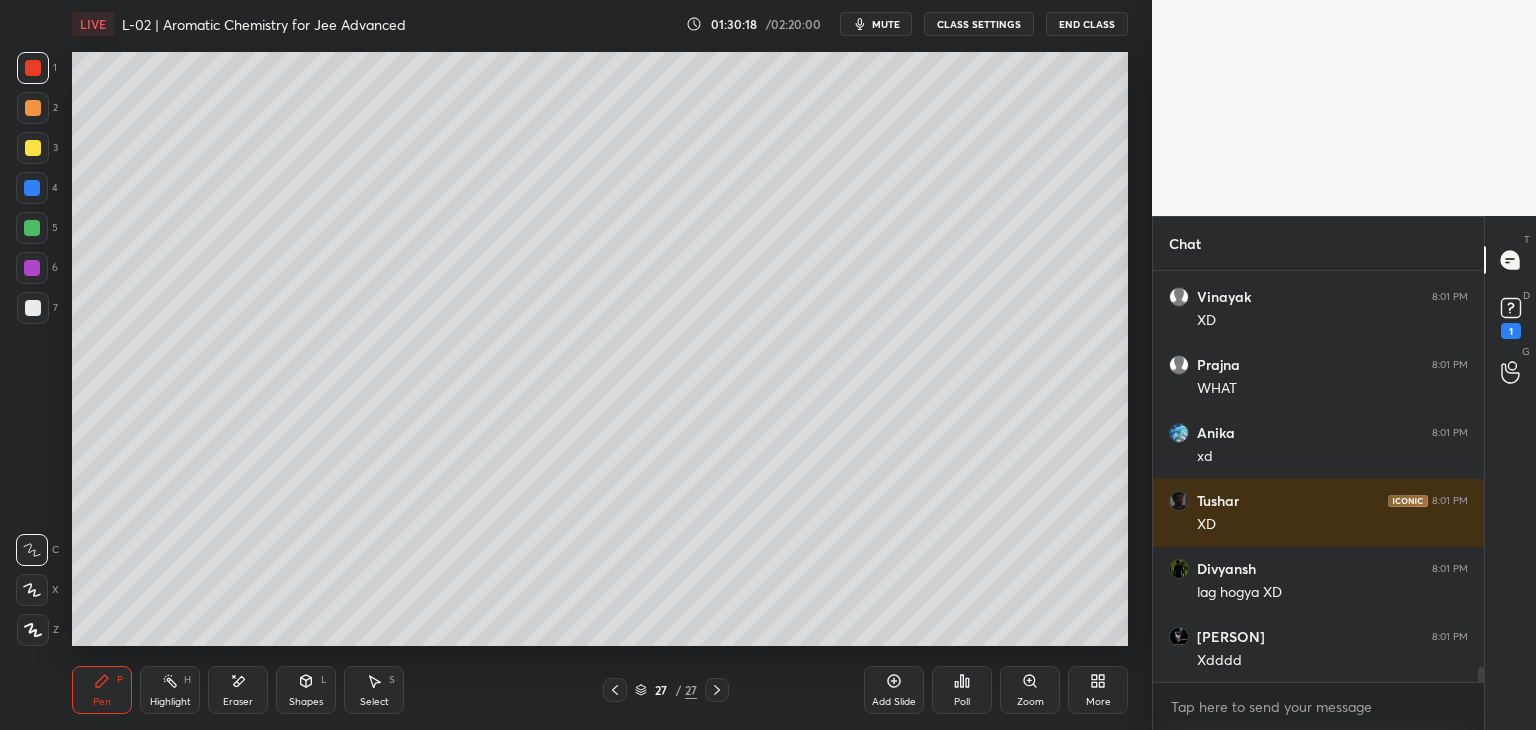 click on "Select S" at bounding box center [374, 690] 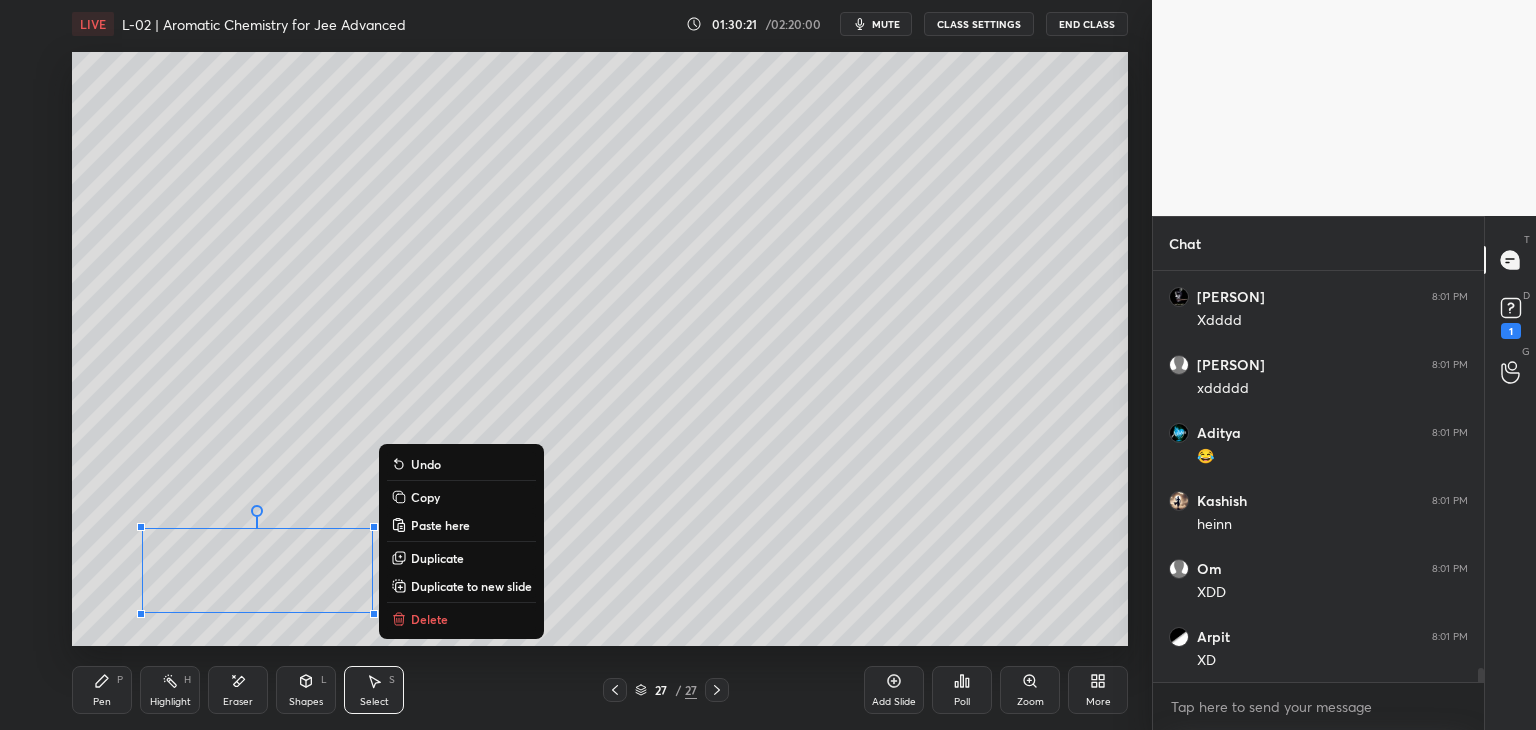 click on "Delete" at bounding box center (429, 619) 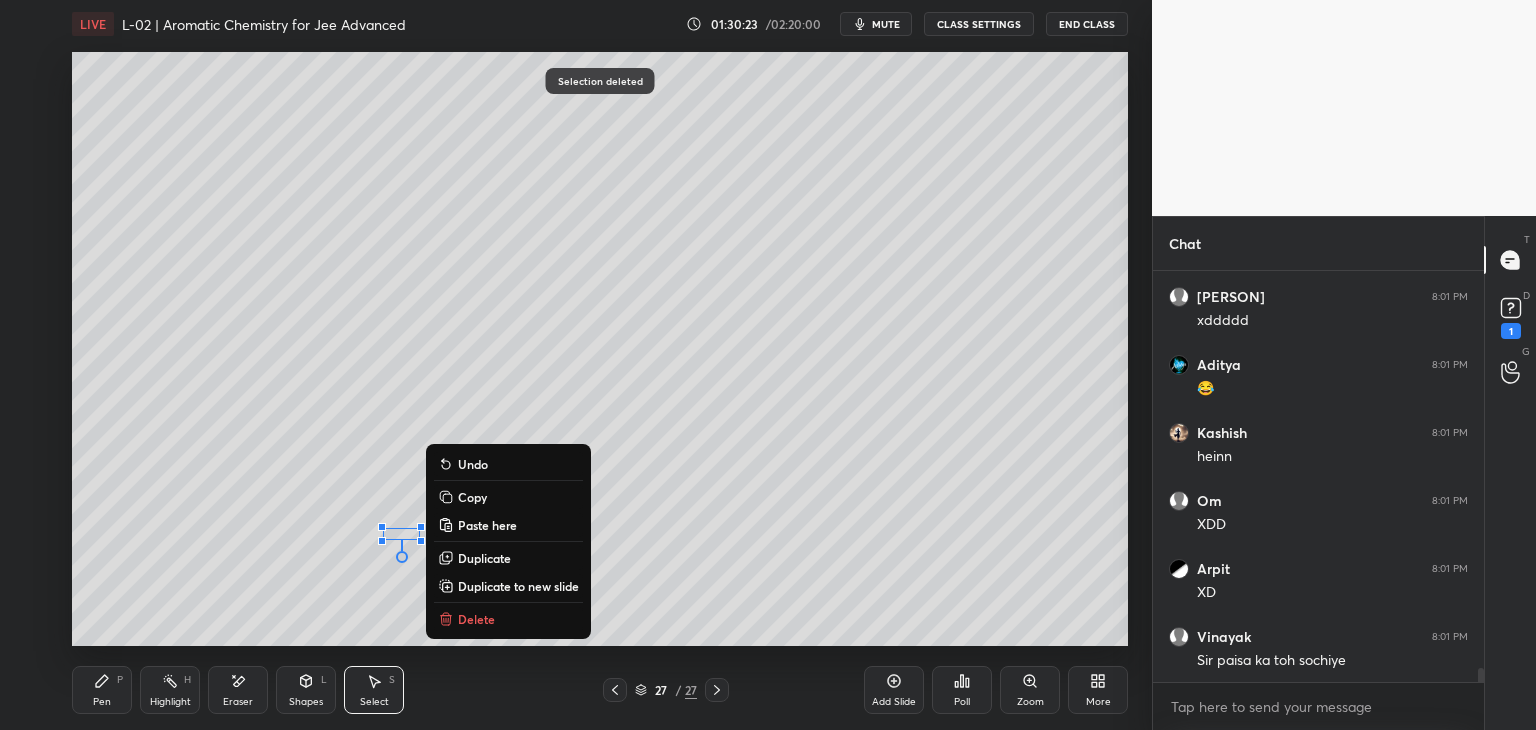 click on "Delete" at bounding box center [476, 619] 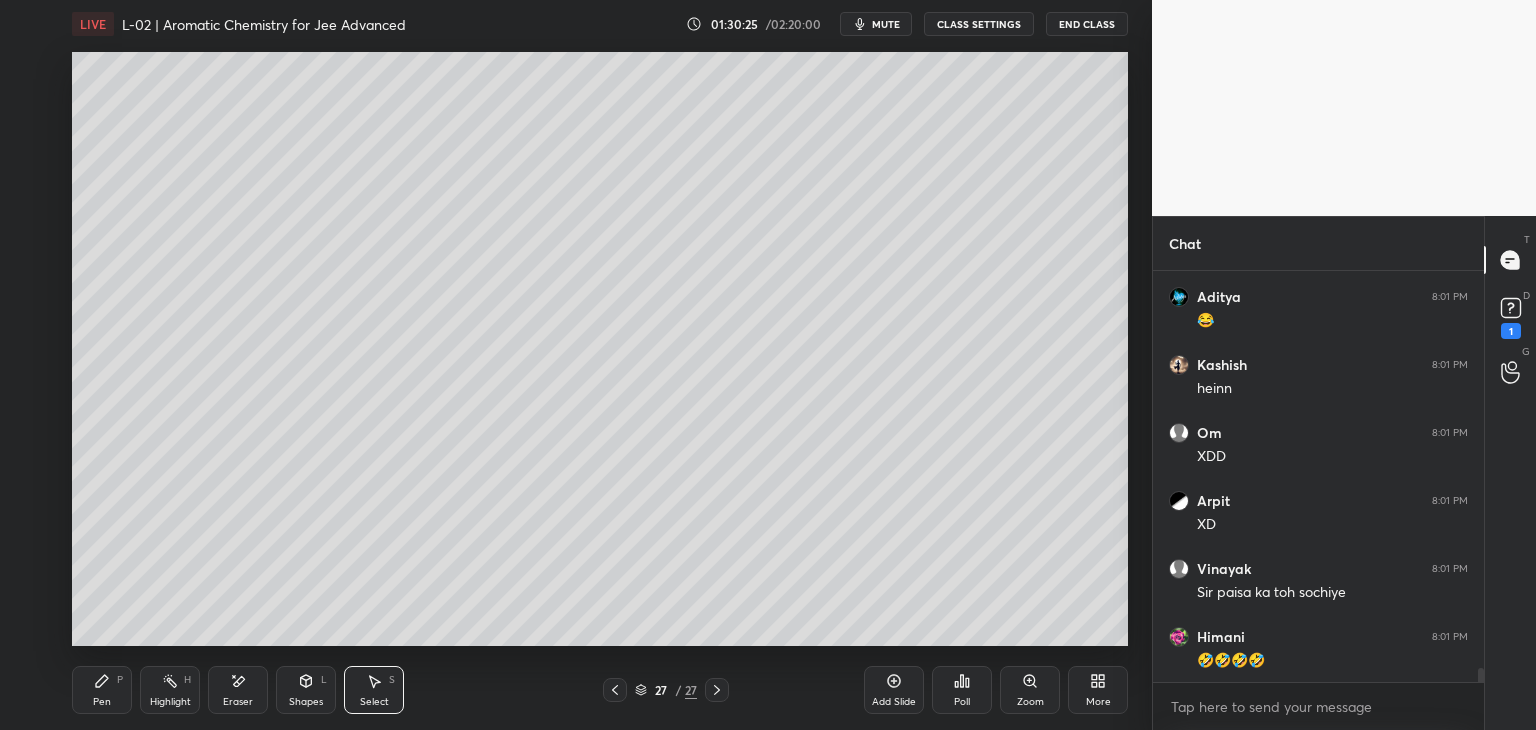 click 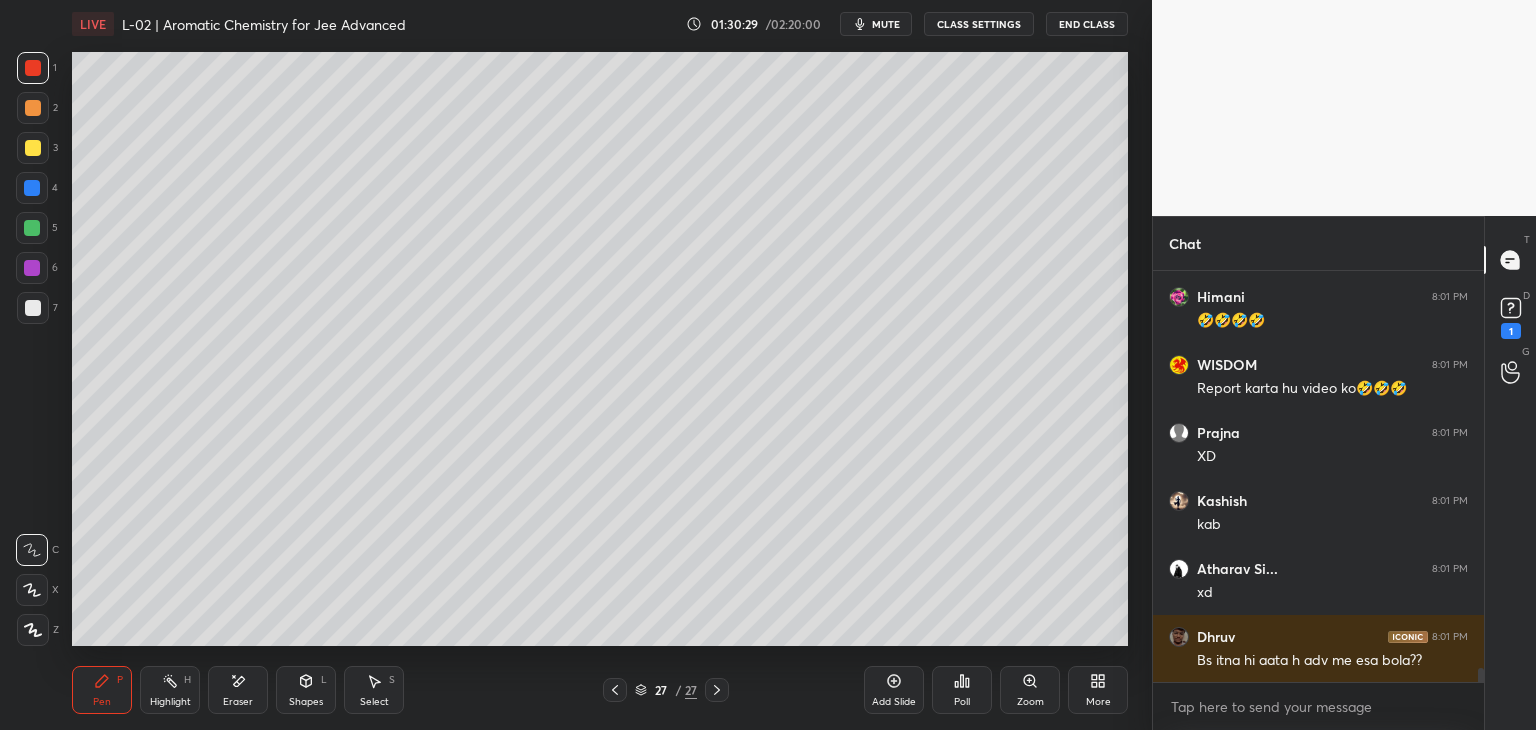 click at bounding box center [32, 228] 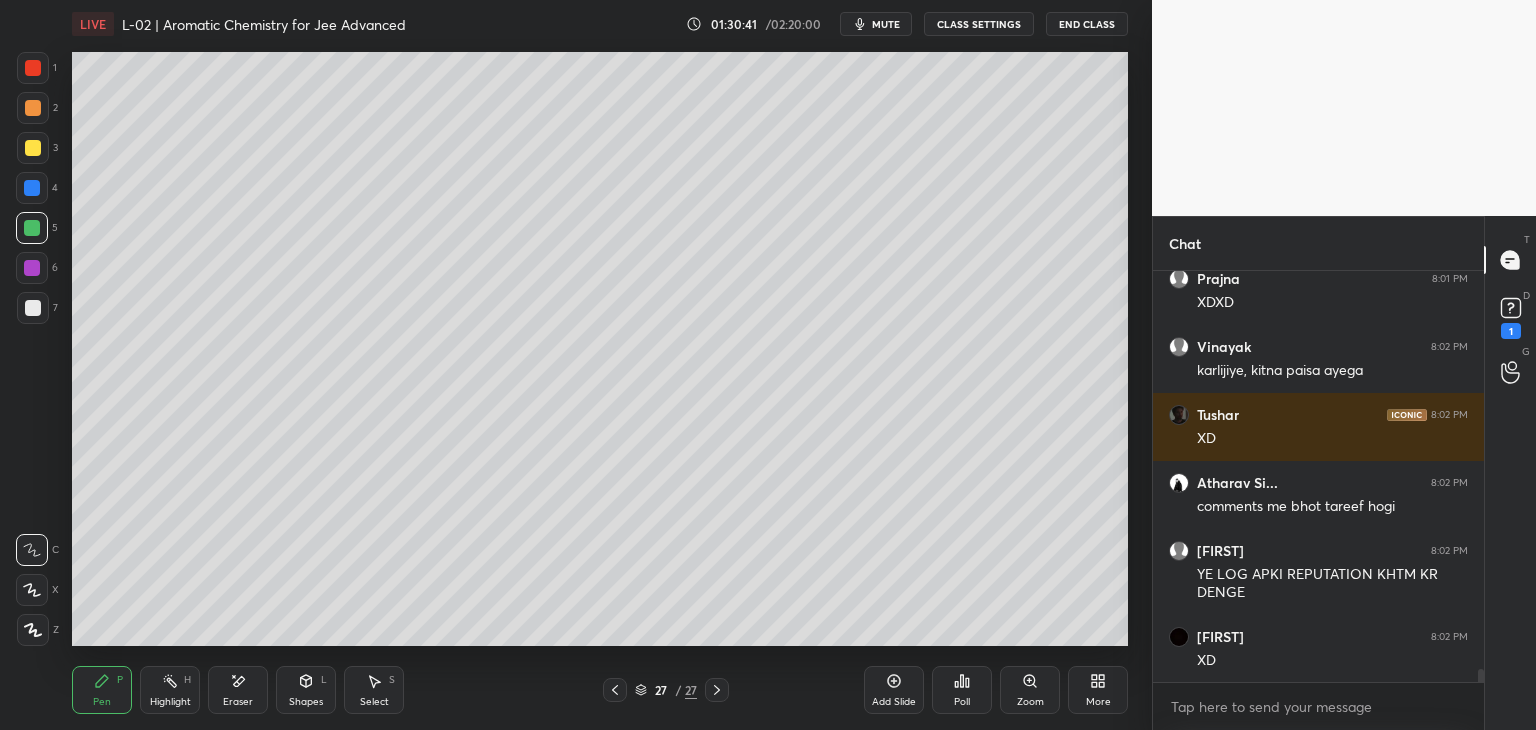 click 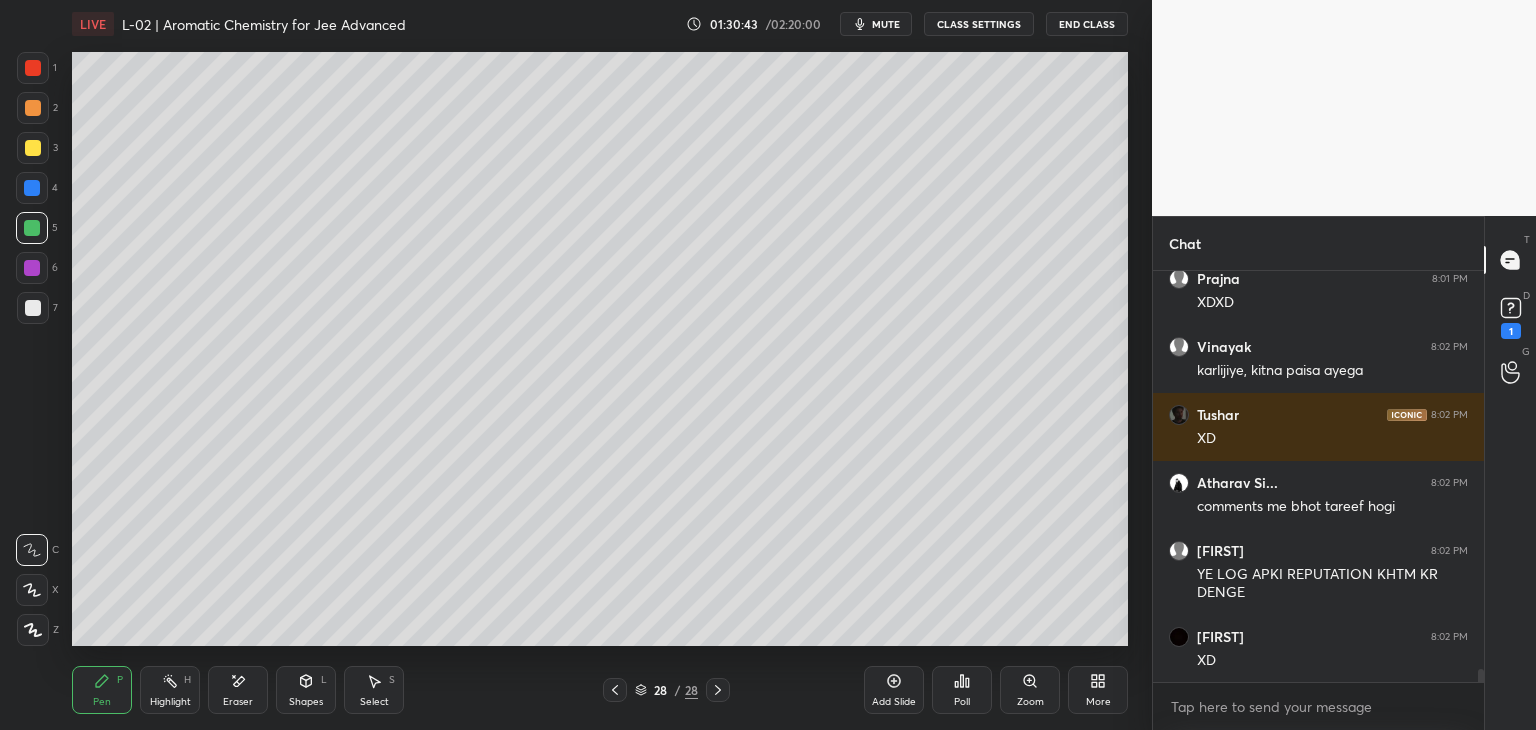 click at bounding box center (33, 148) 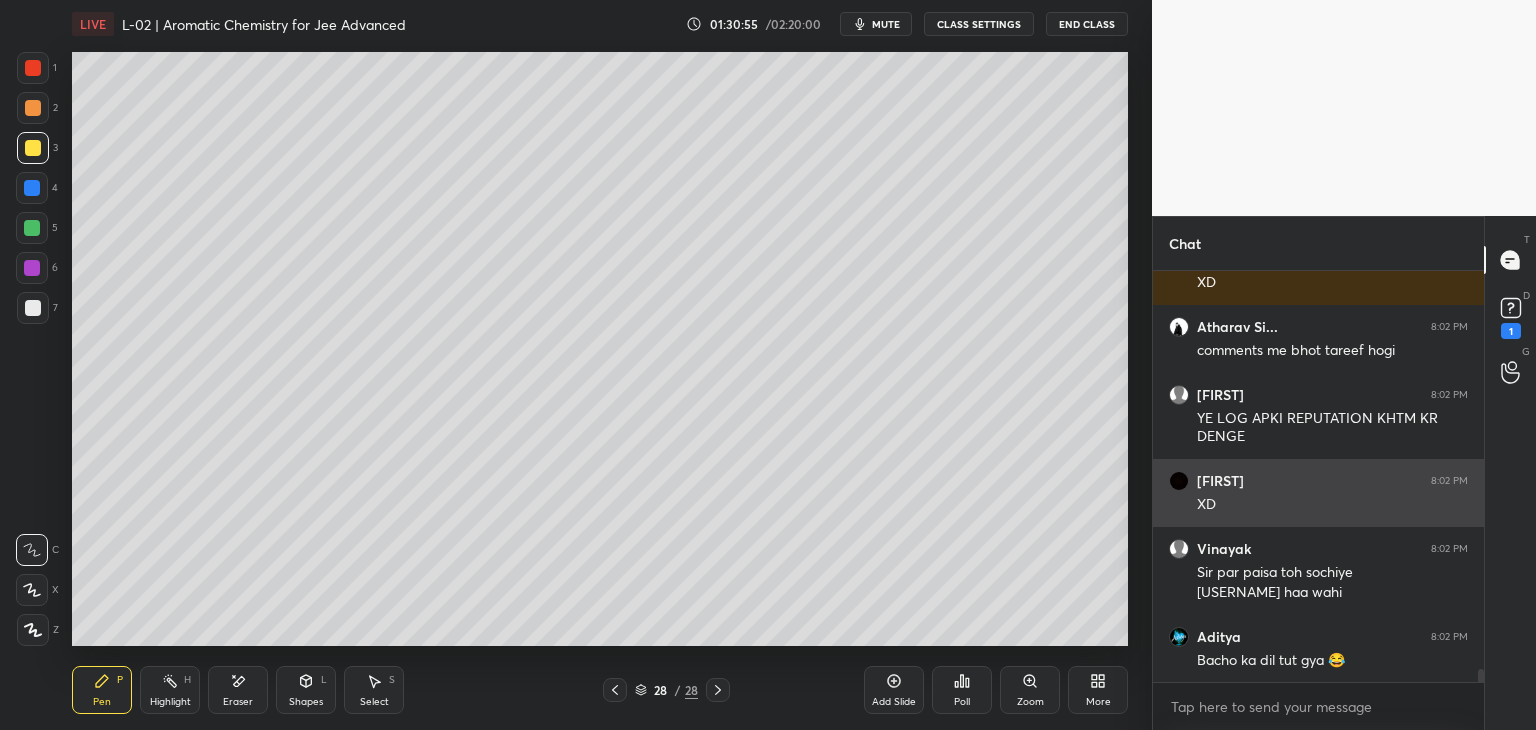 scroll, scrollTop: 12576, scrollLeft: 0, axis: vertical 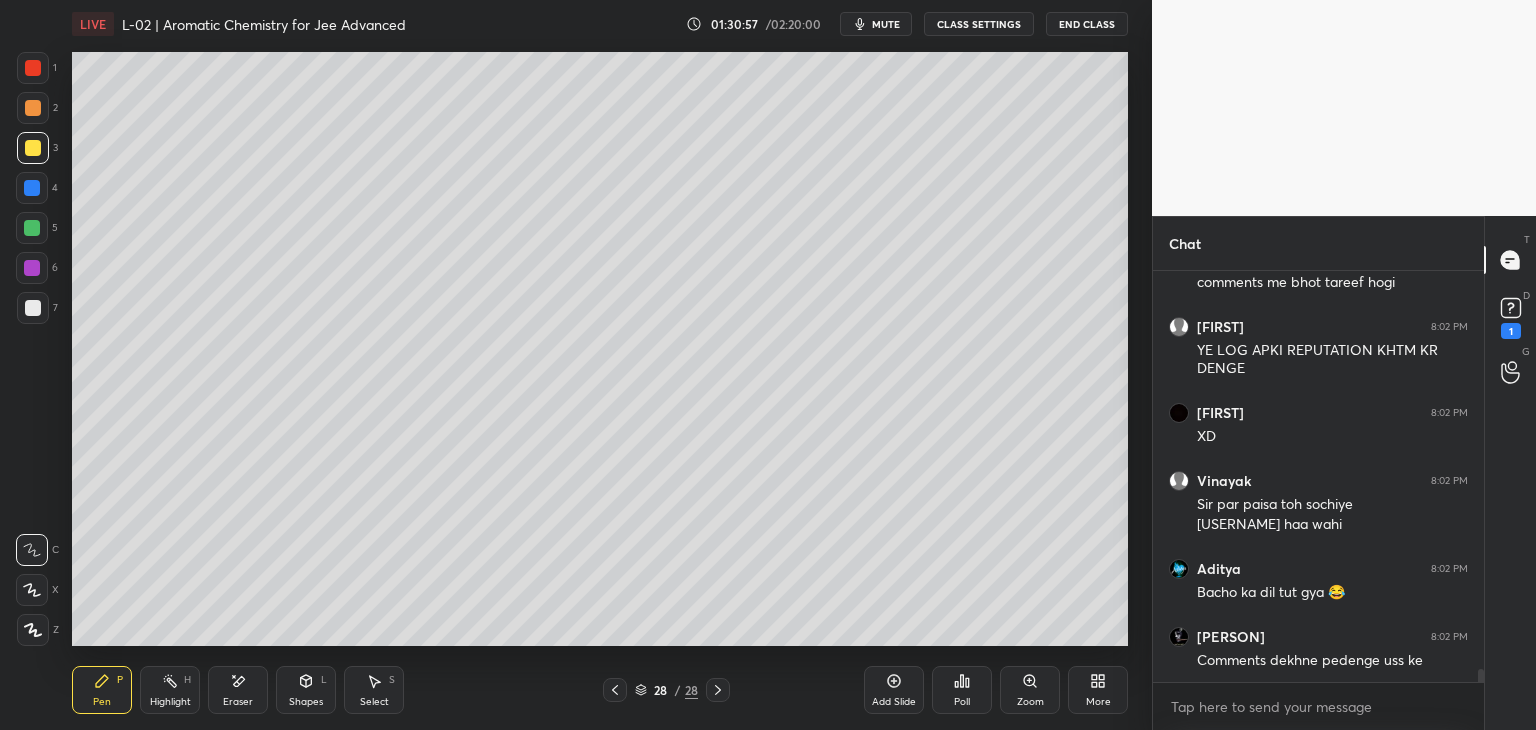 click on "Eraser" at bounding box center [238, 690] 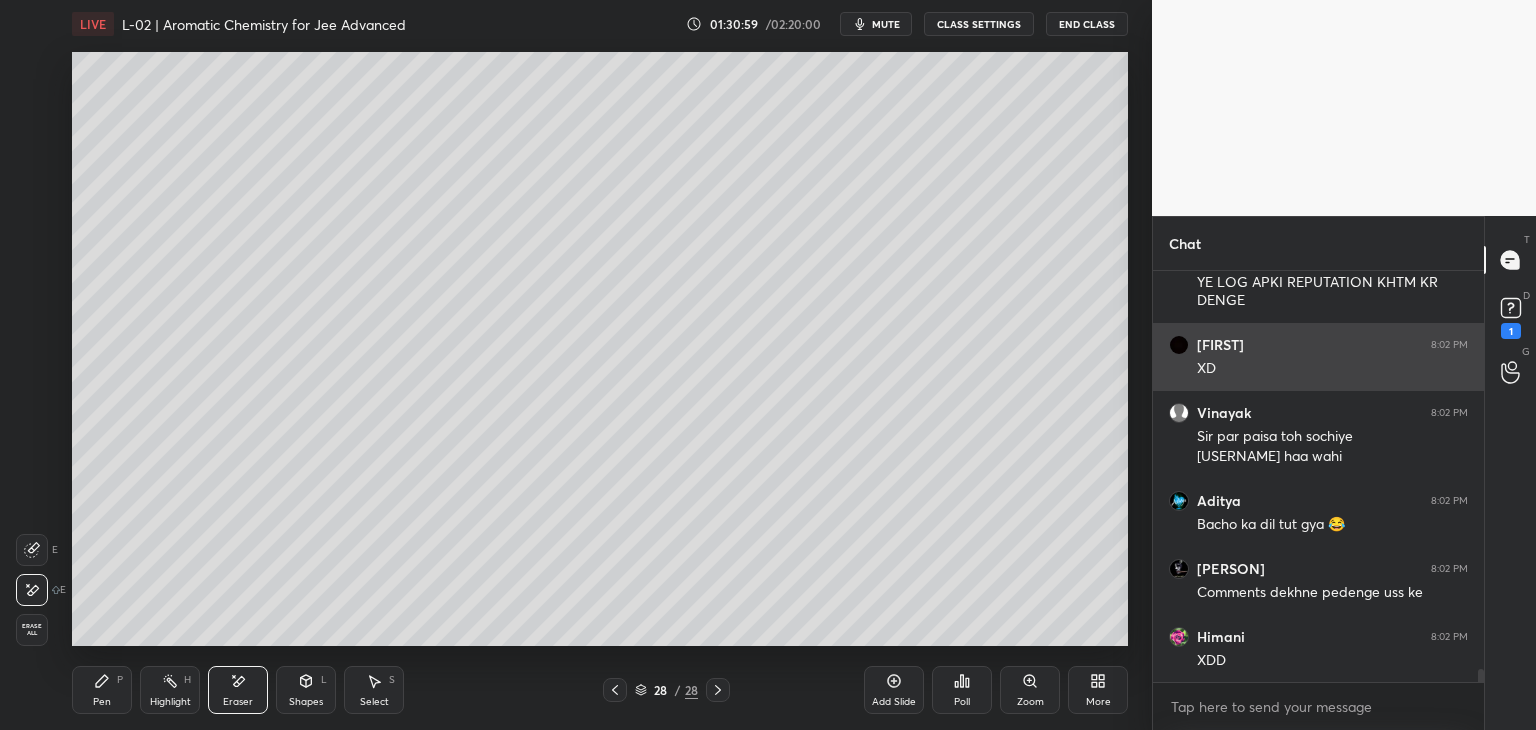 scroll, scrollTop: 12712, scrollLeft: 0, axis: vertical 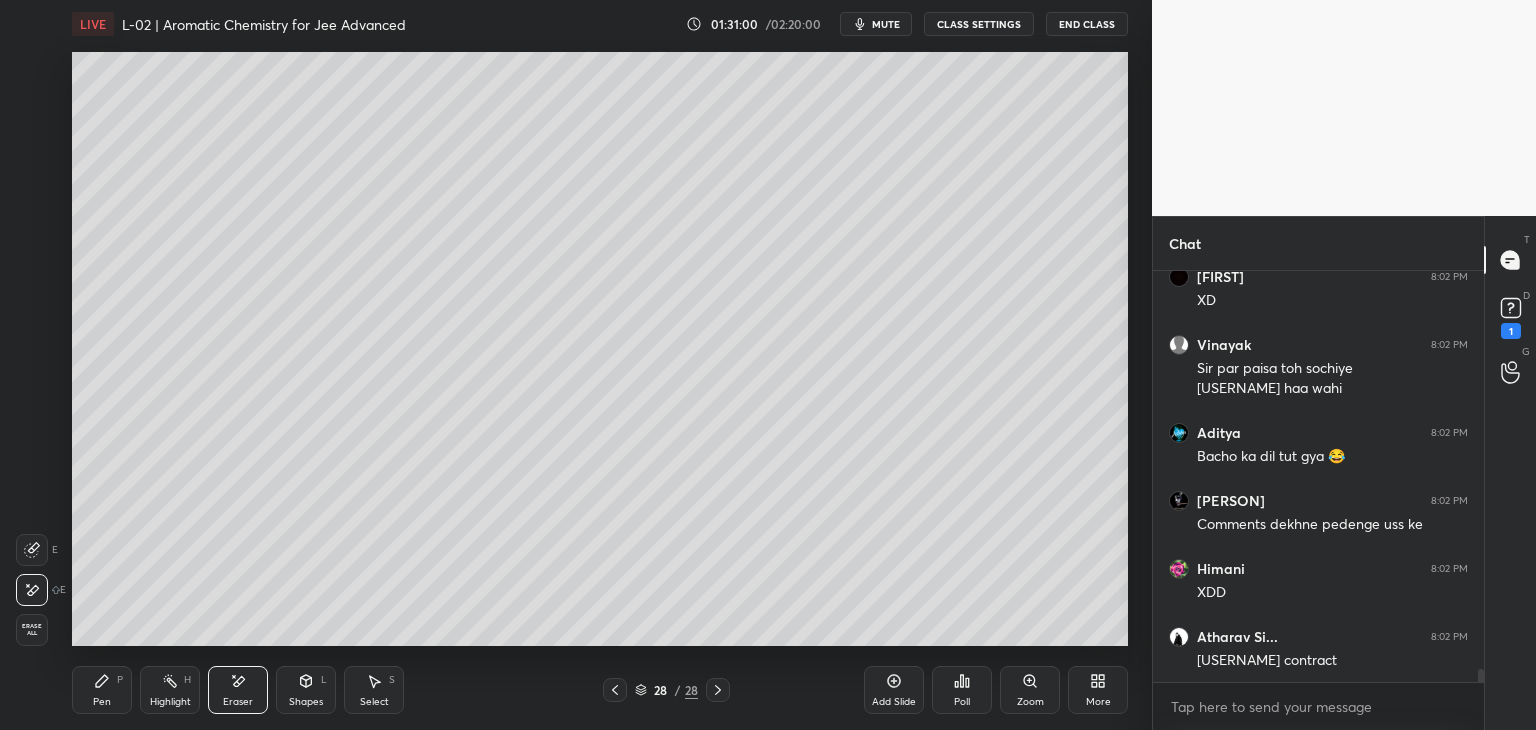 click 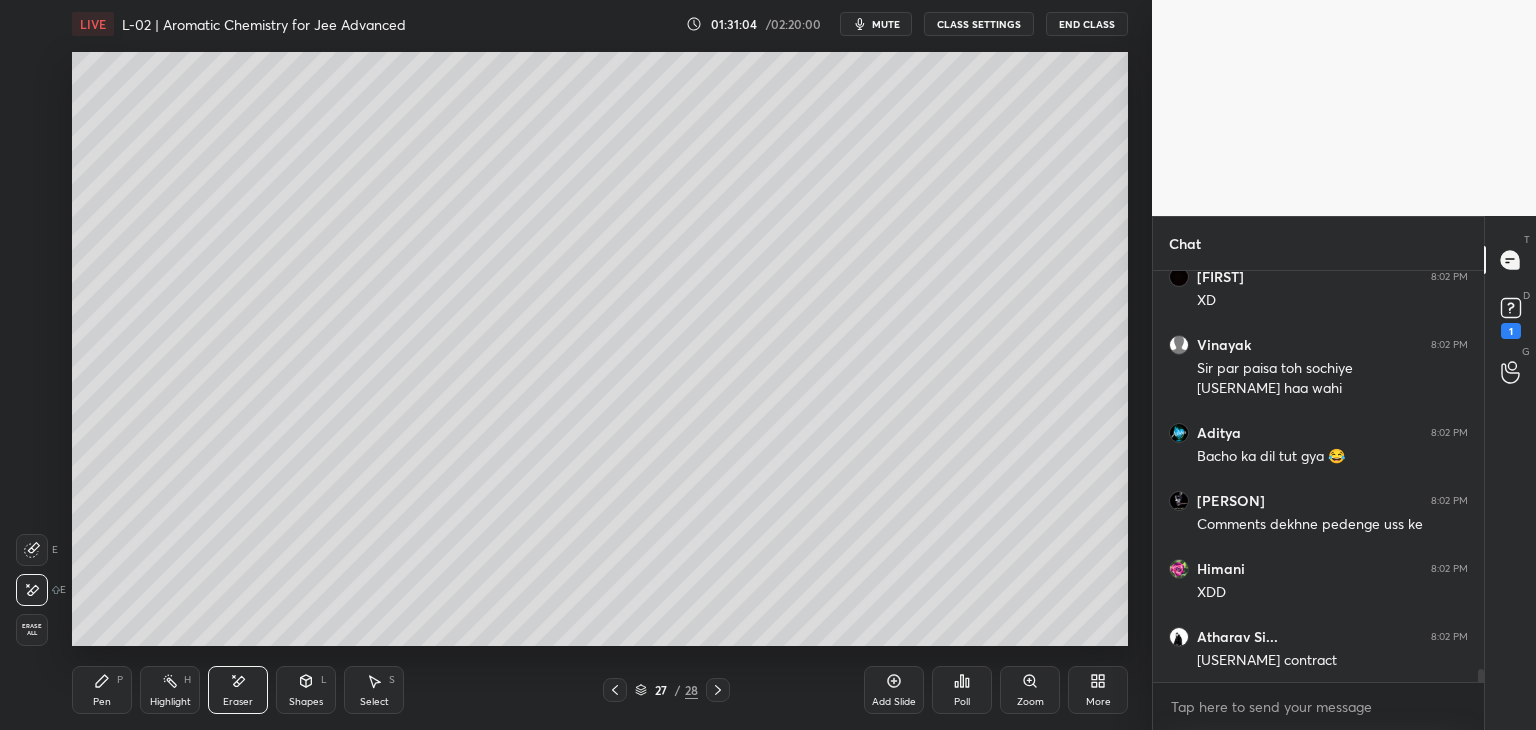 click at bounding box center [718, 690] 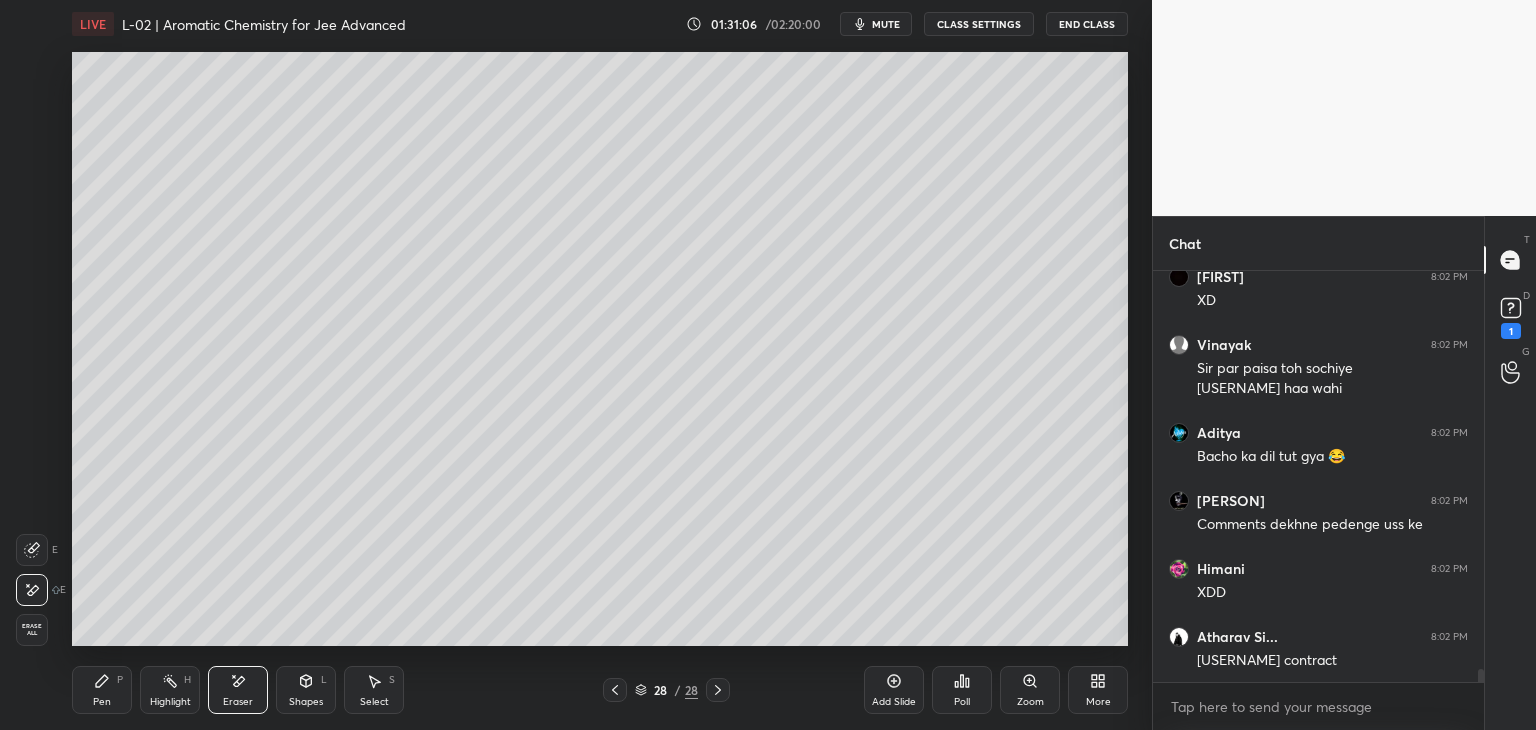 click on "Pen P" at bounding box center [102, 690] 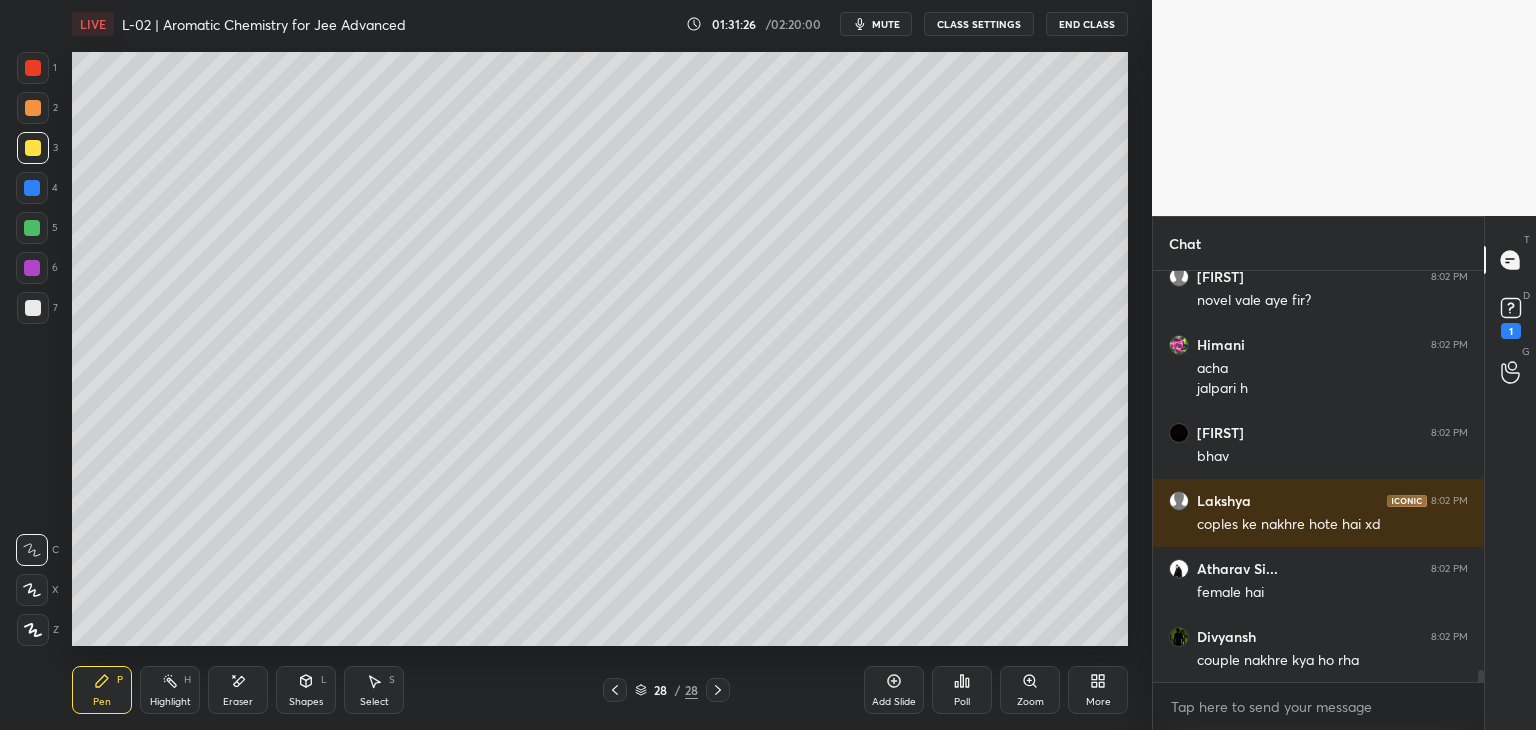 scroll, scrollTop: 13208, scrollLeft: 0, axis: vertical 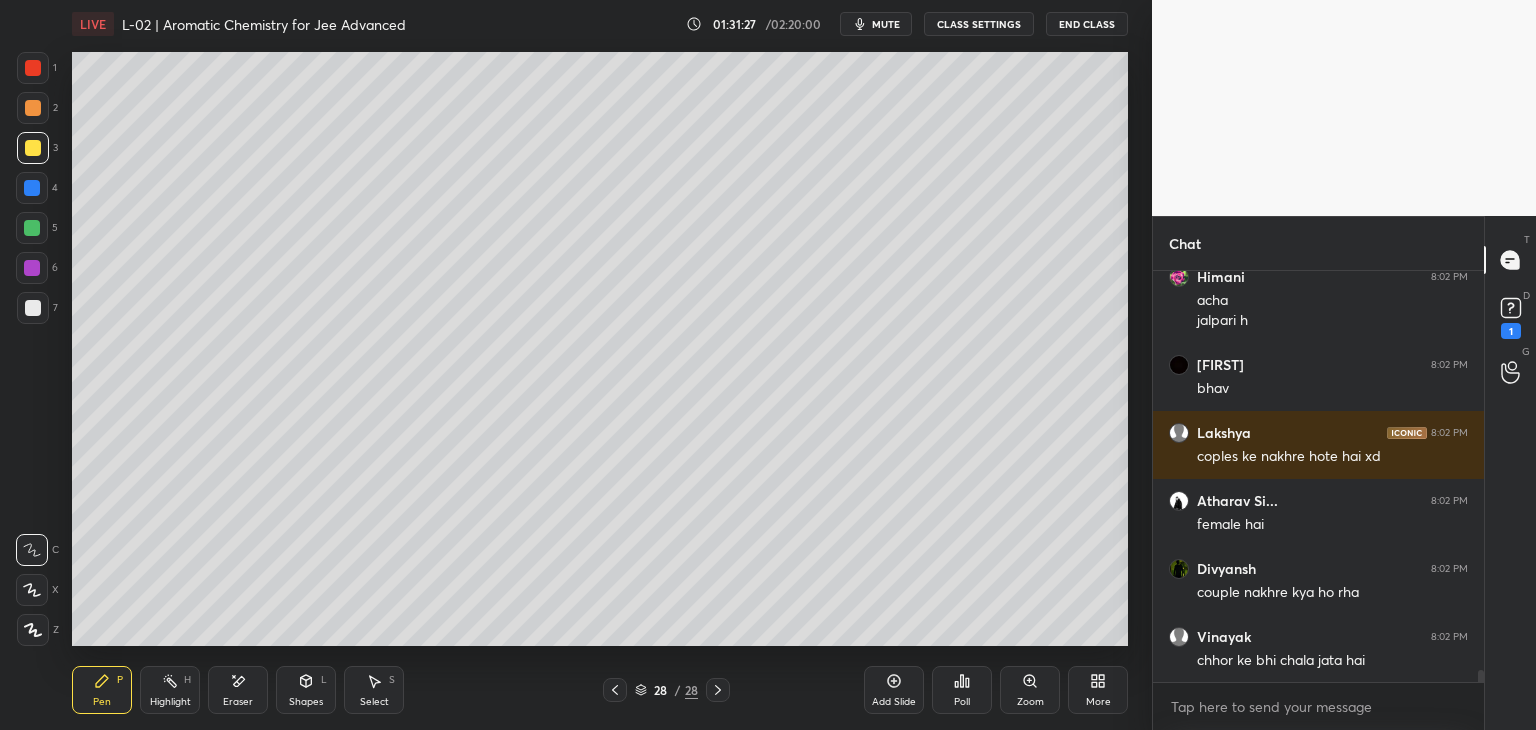 click 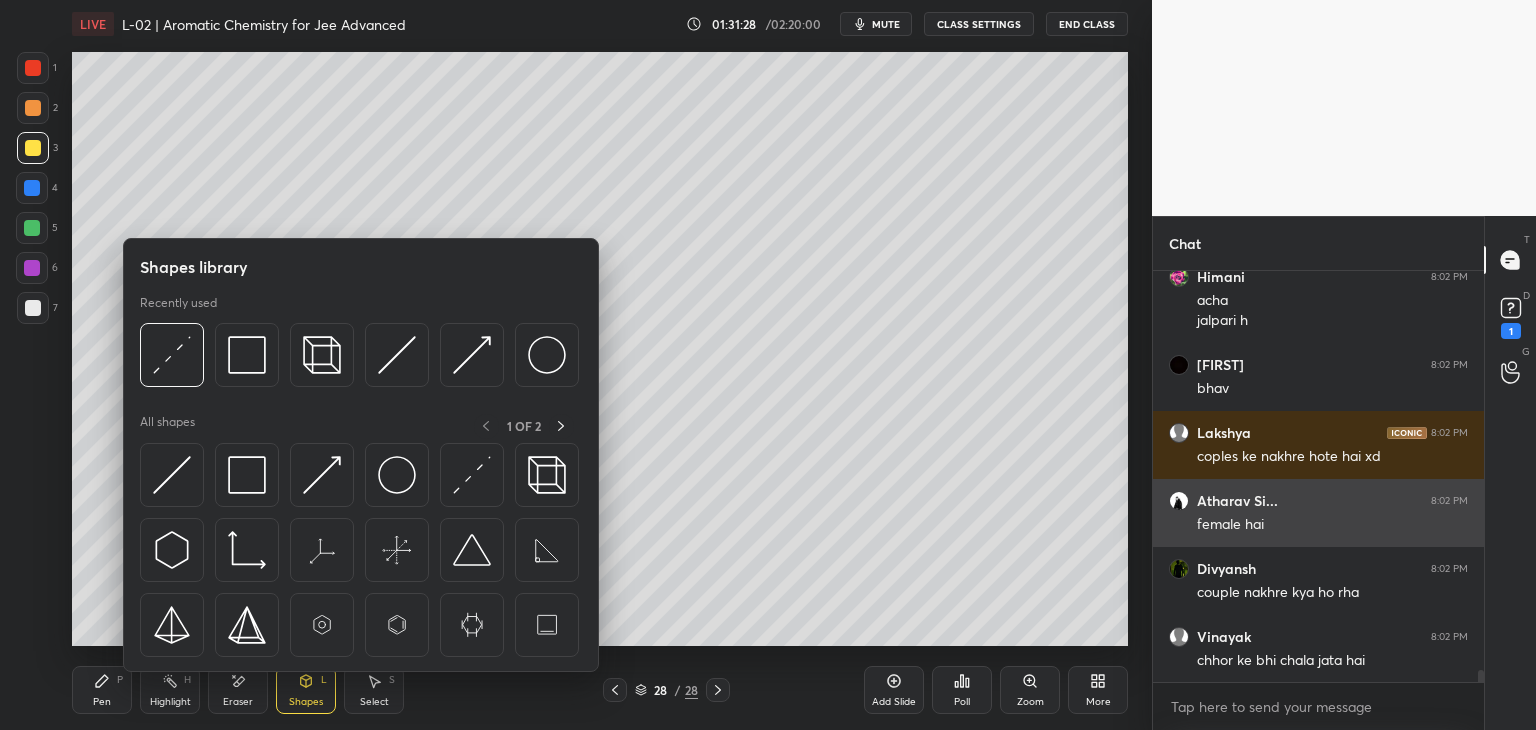 click at bounding box center [247, 355] 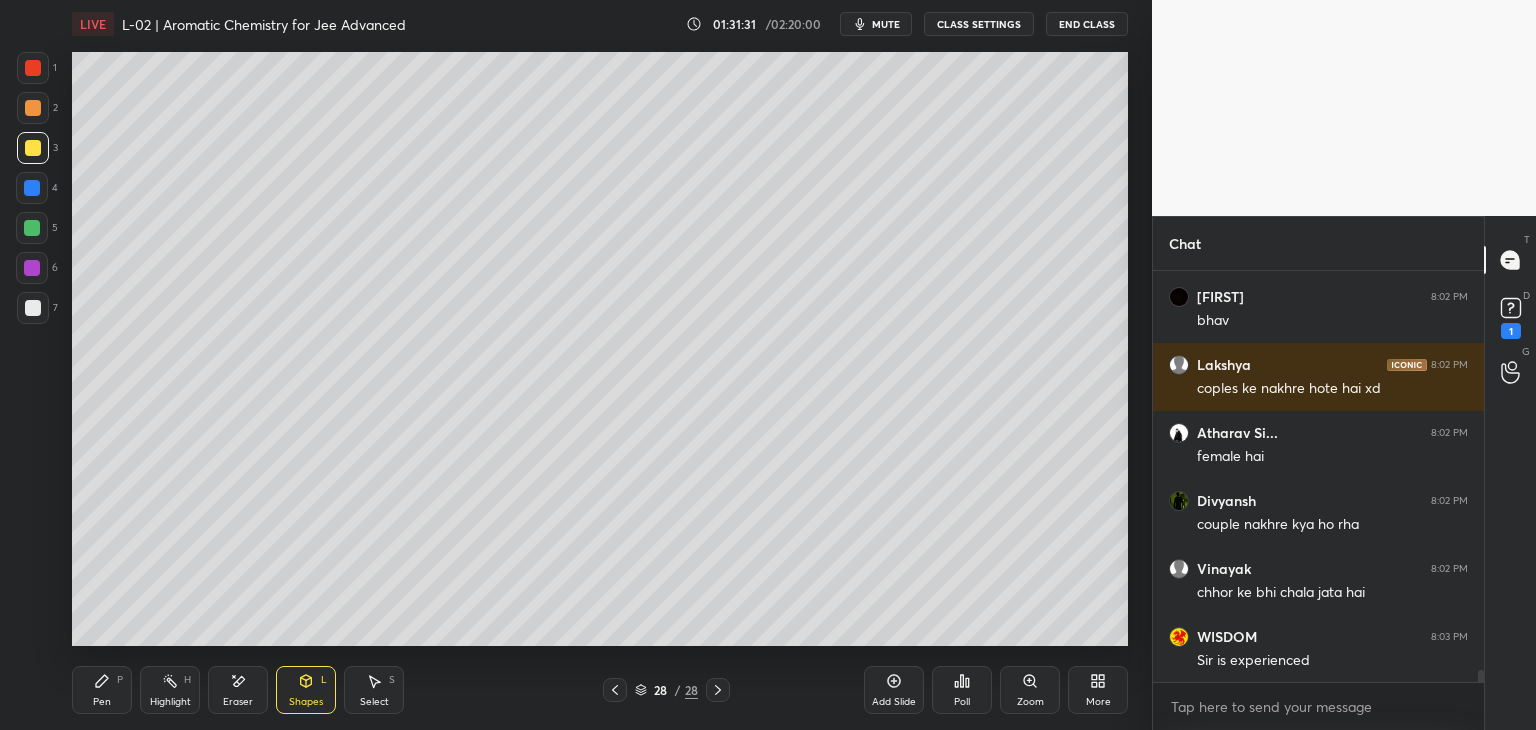 scroll, scrollTop: 13412, scrollLeft: 0, axis: vertical 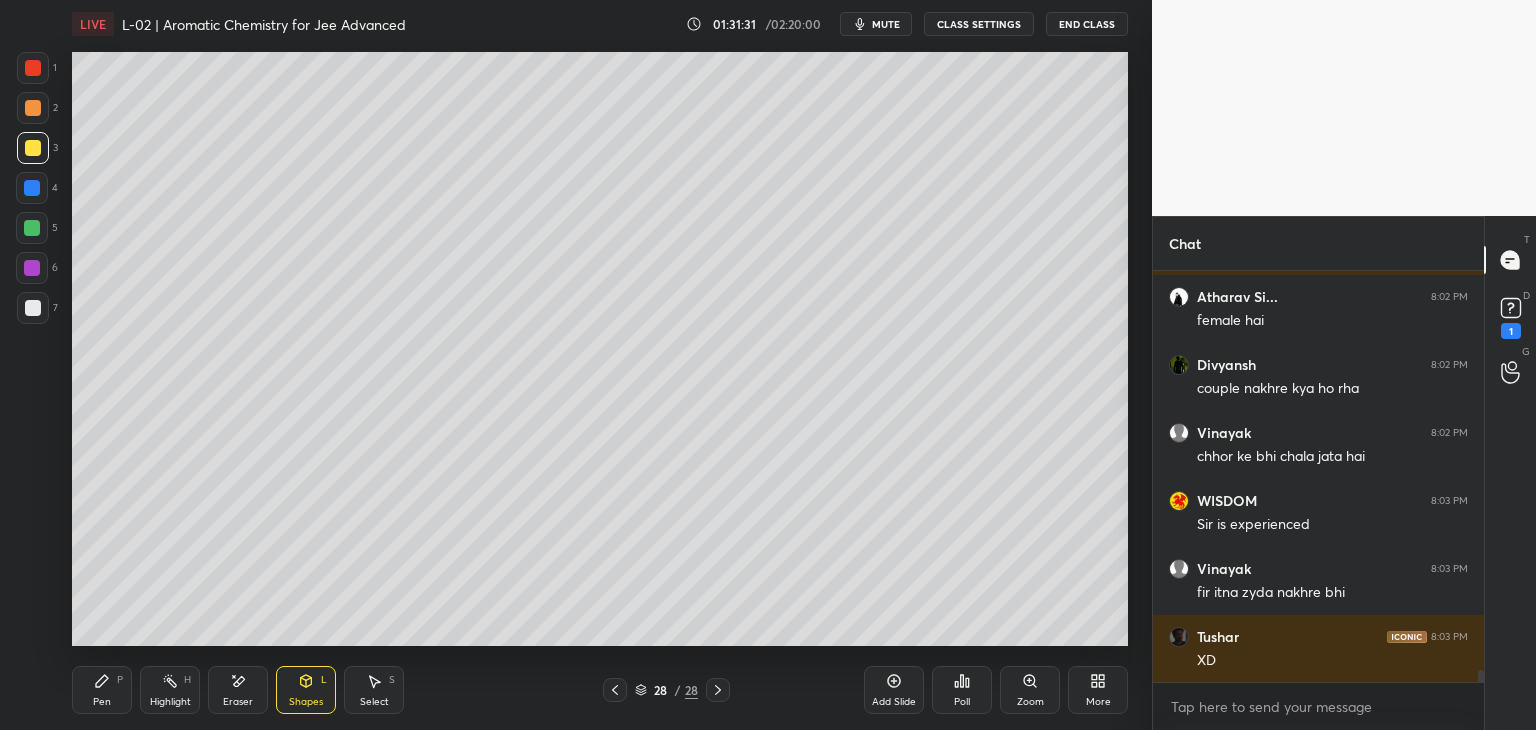 click at bounding box center (33, 68) 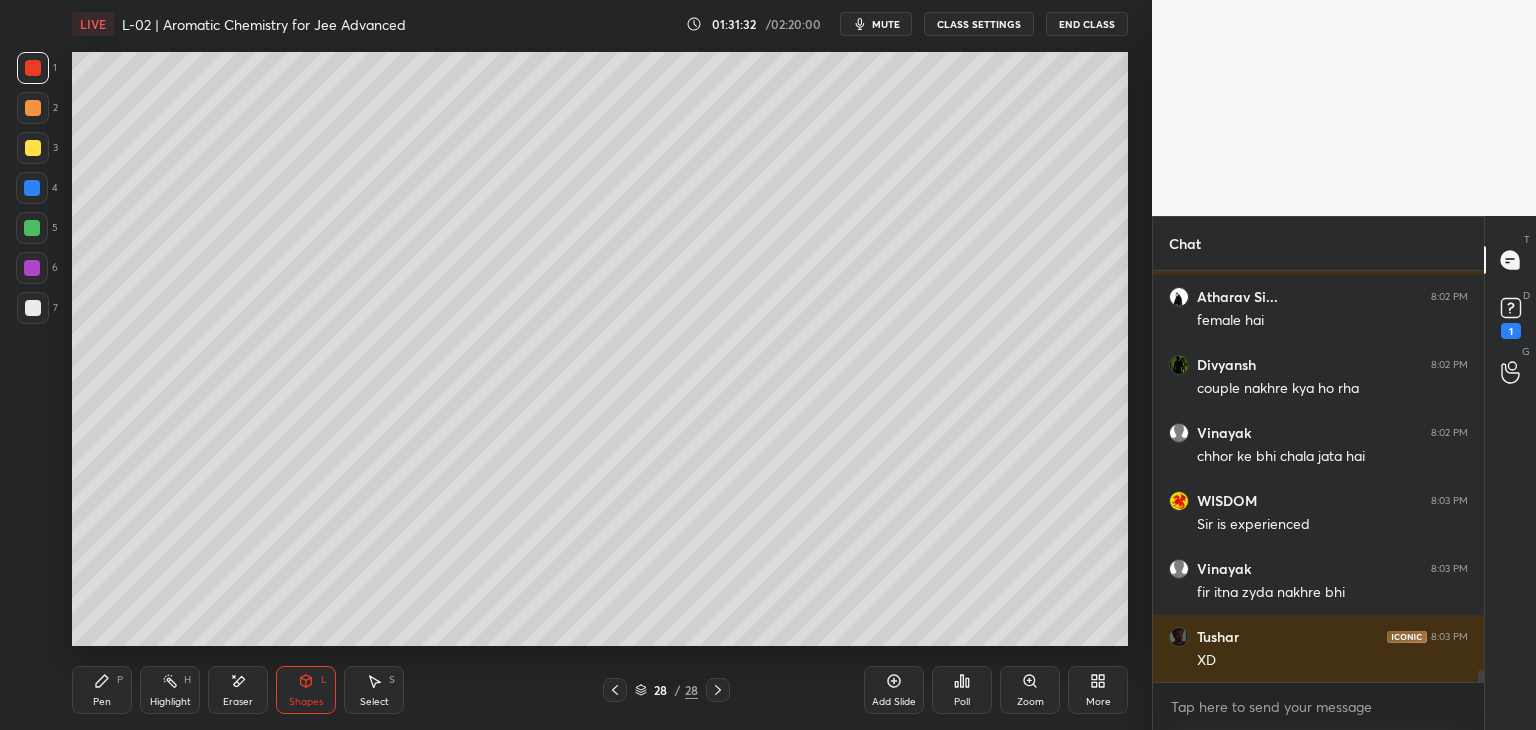 click on "Pen P" at bounding box center [102, 690] 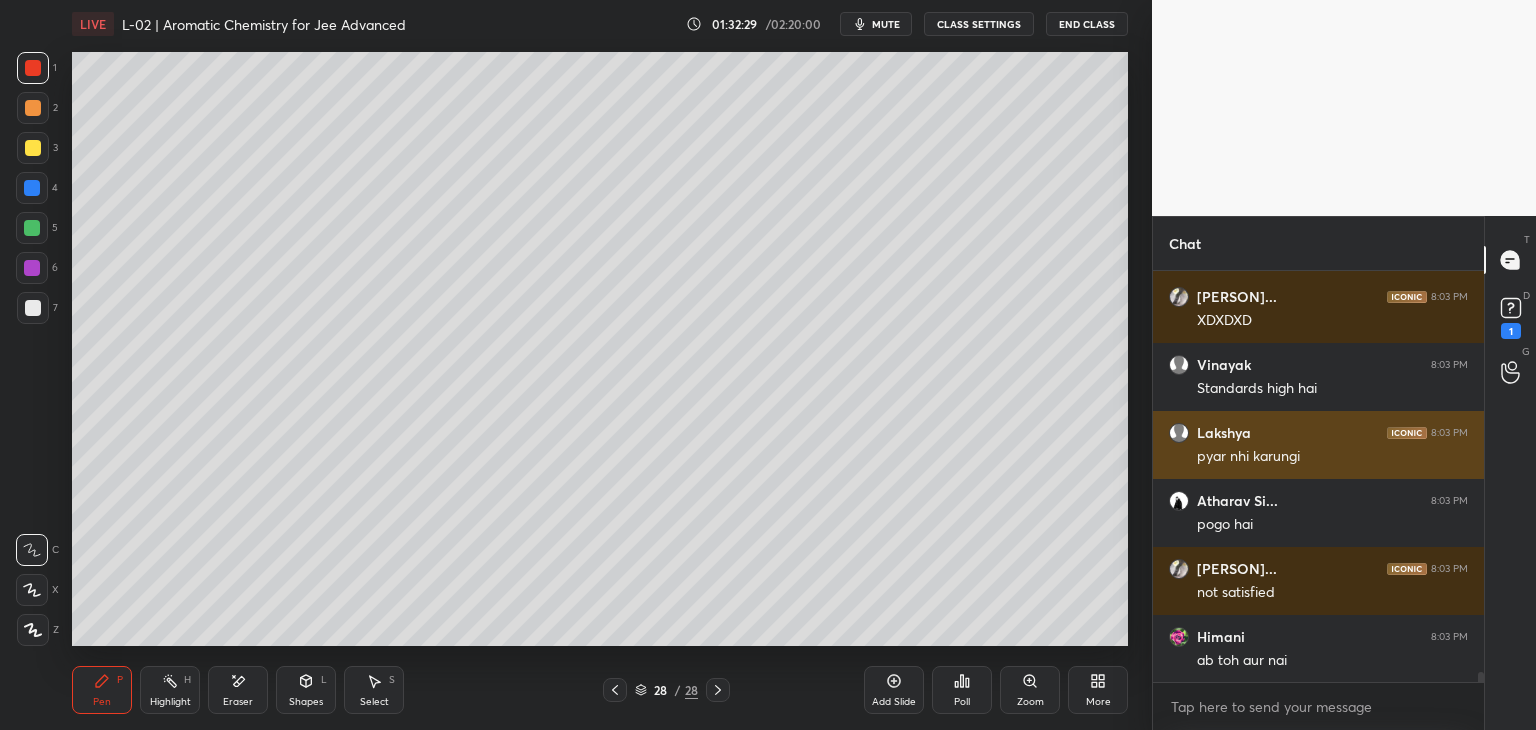 scroll, scrollTop: 15792, scrollLeft: 0, axis: vertical 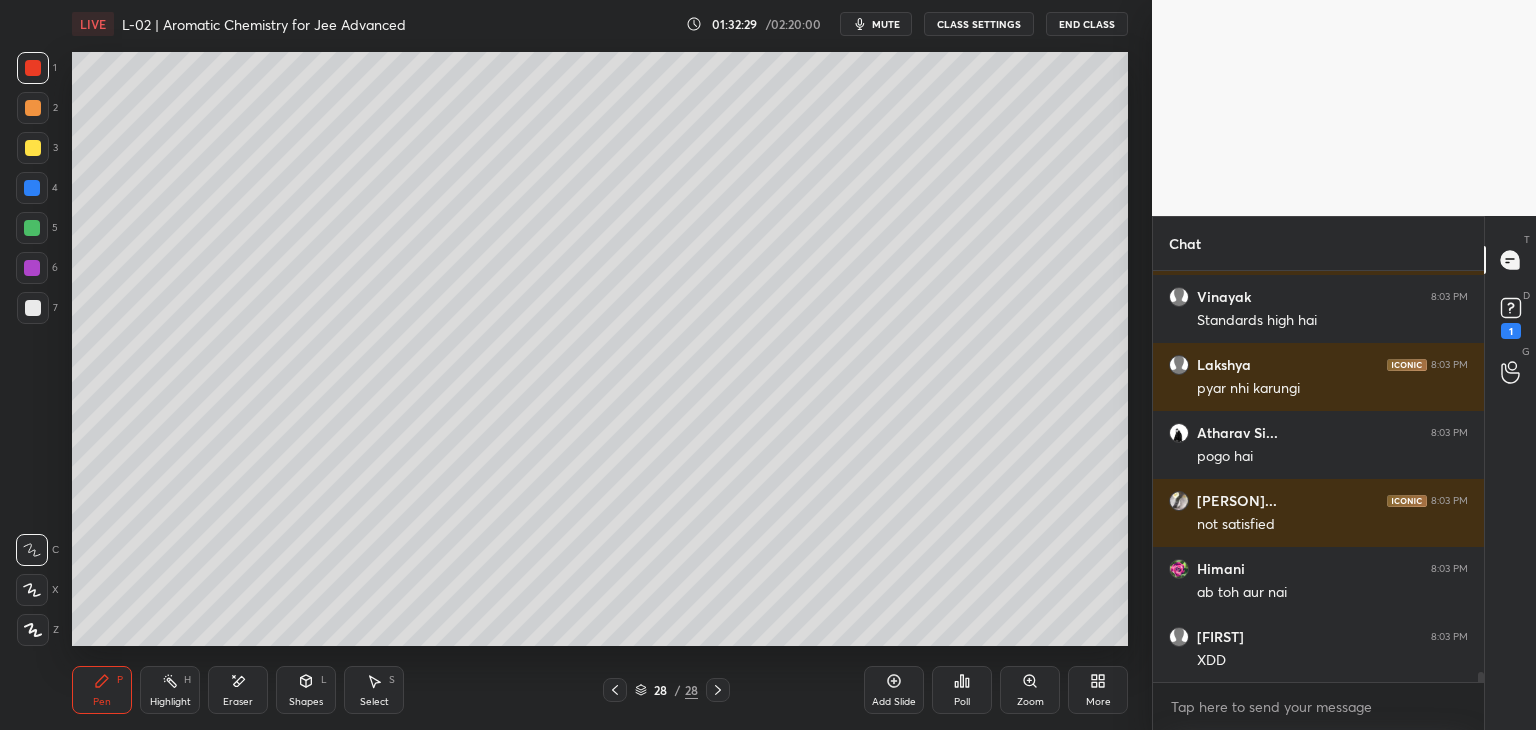 click at bounding box center [33, 108] 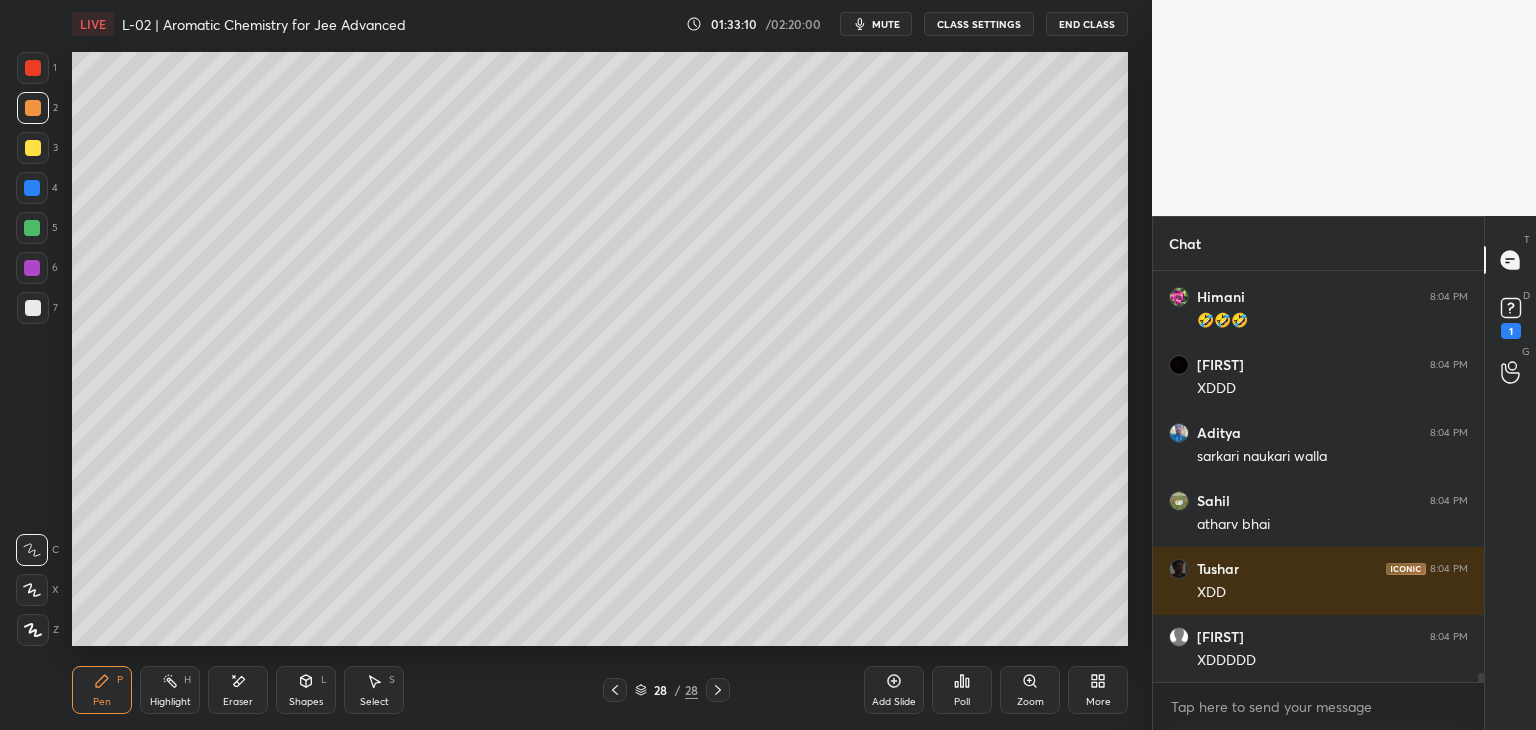 scroll, scrollTop: 18532, scrollLeft: 0, axis: vertical 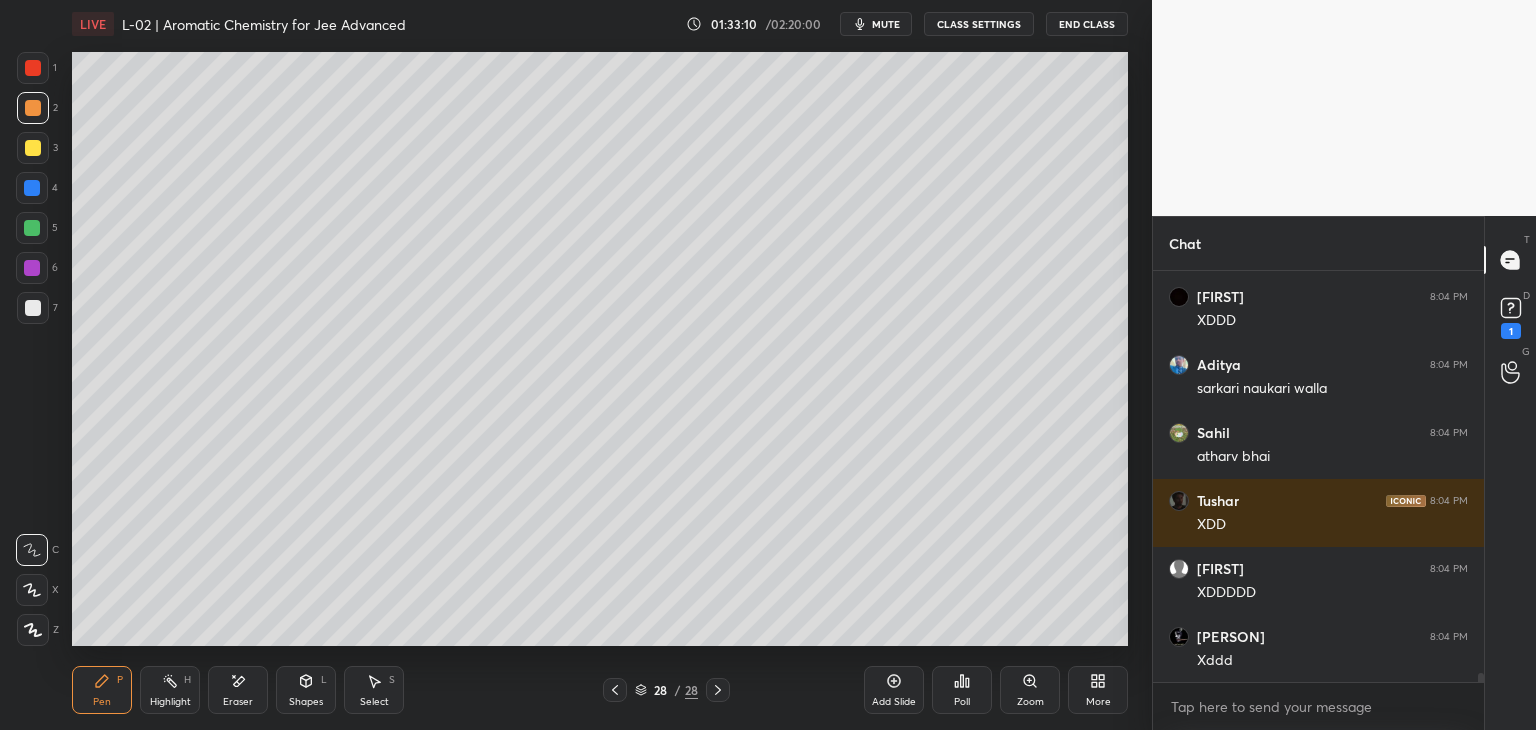 click at bounding box center (33, 148) 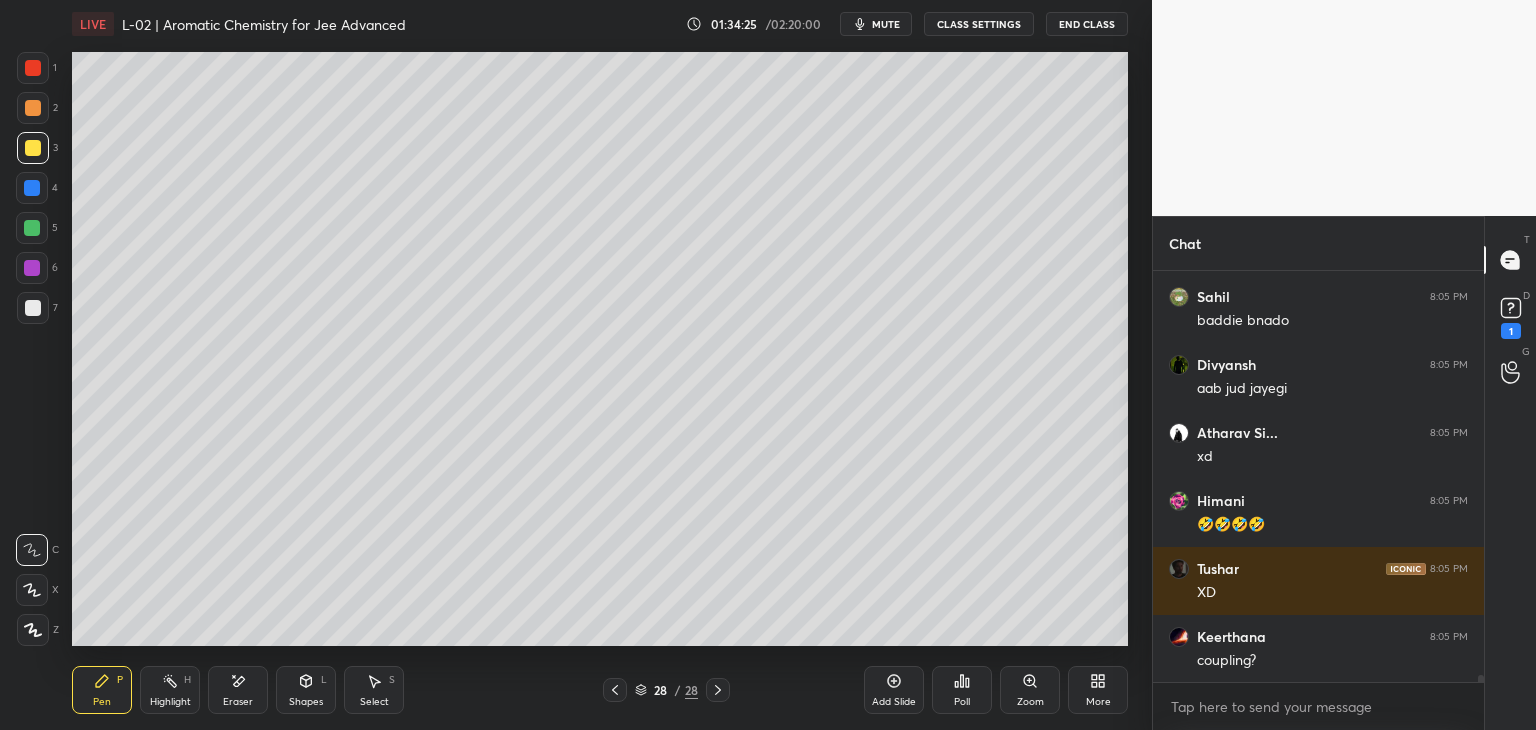 scroll, scrollTop: 22972, scrollLeft: 0, axis: vertical 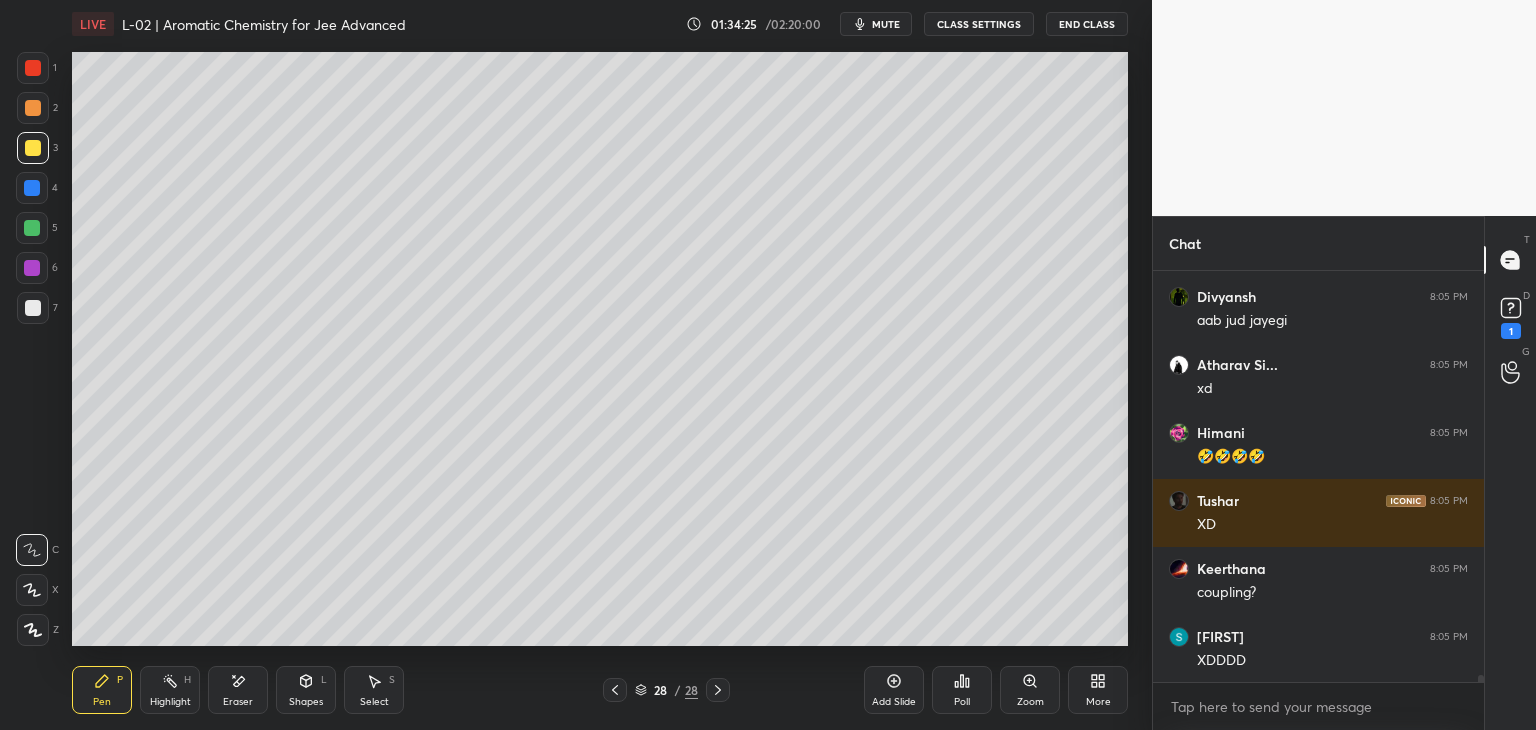click 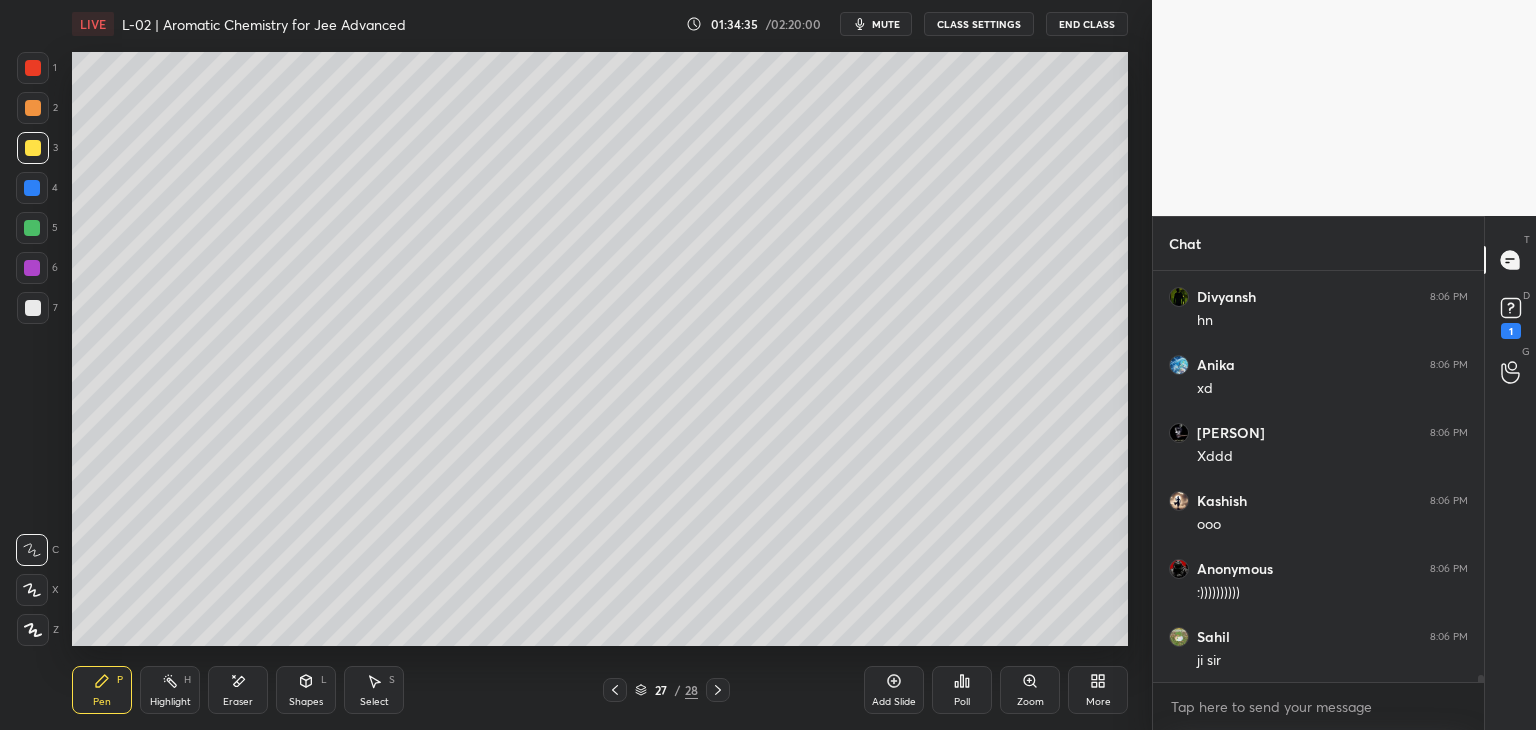 scroll, scrollTop: 23924, scrollLeft: 0, axis: vertical 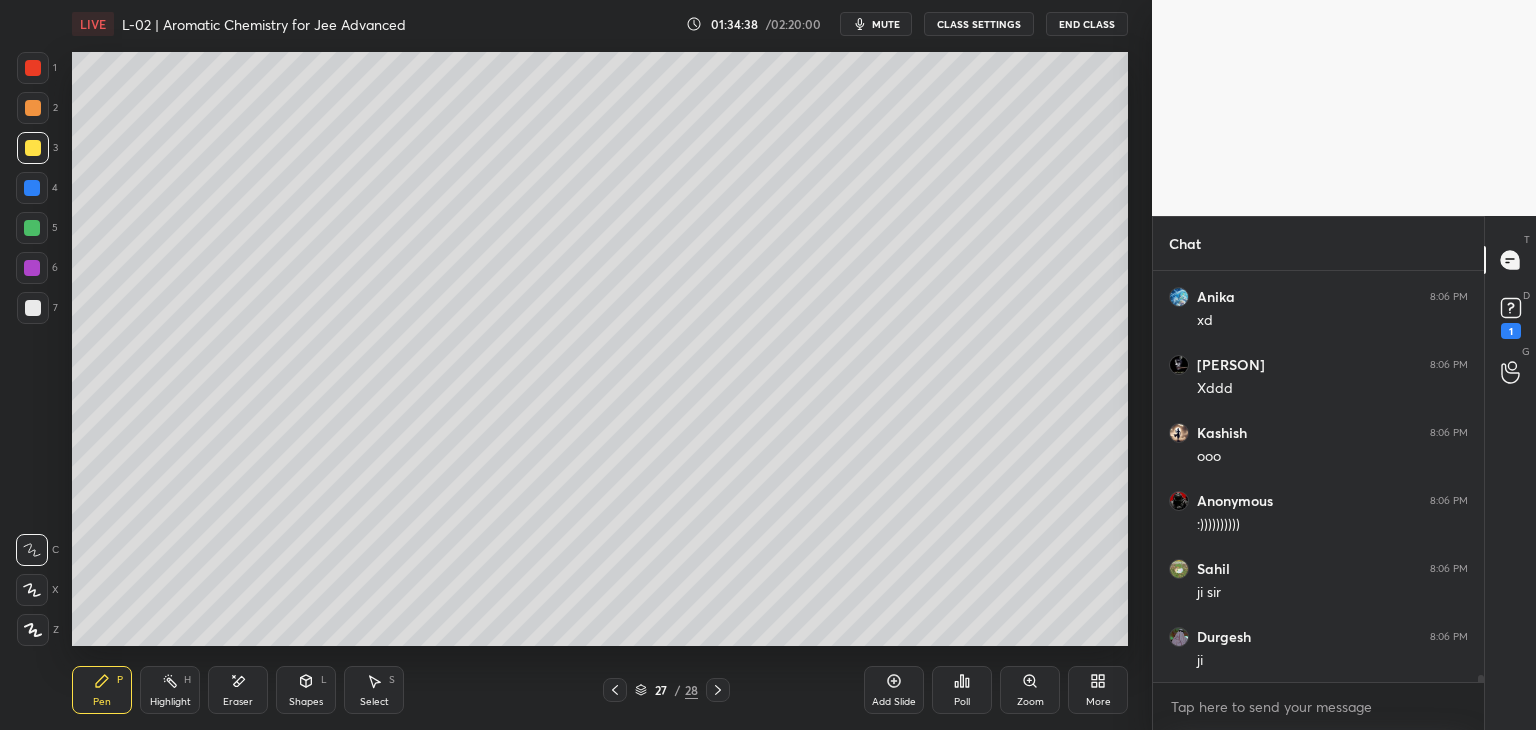 click 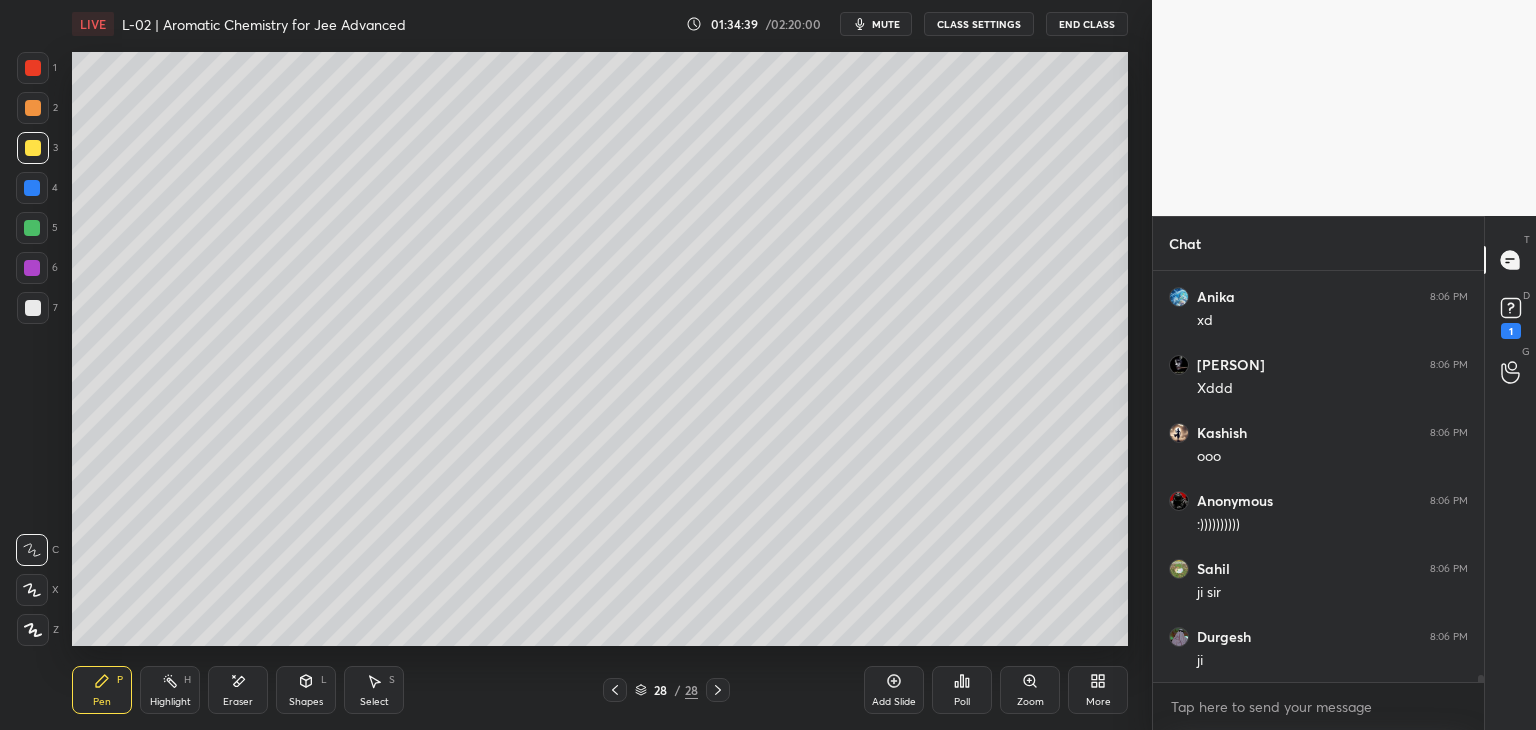 click 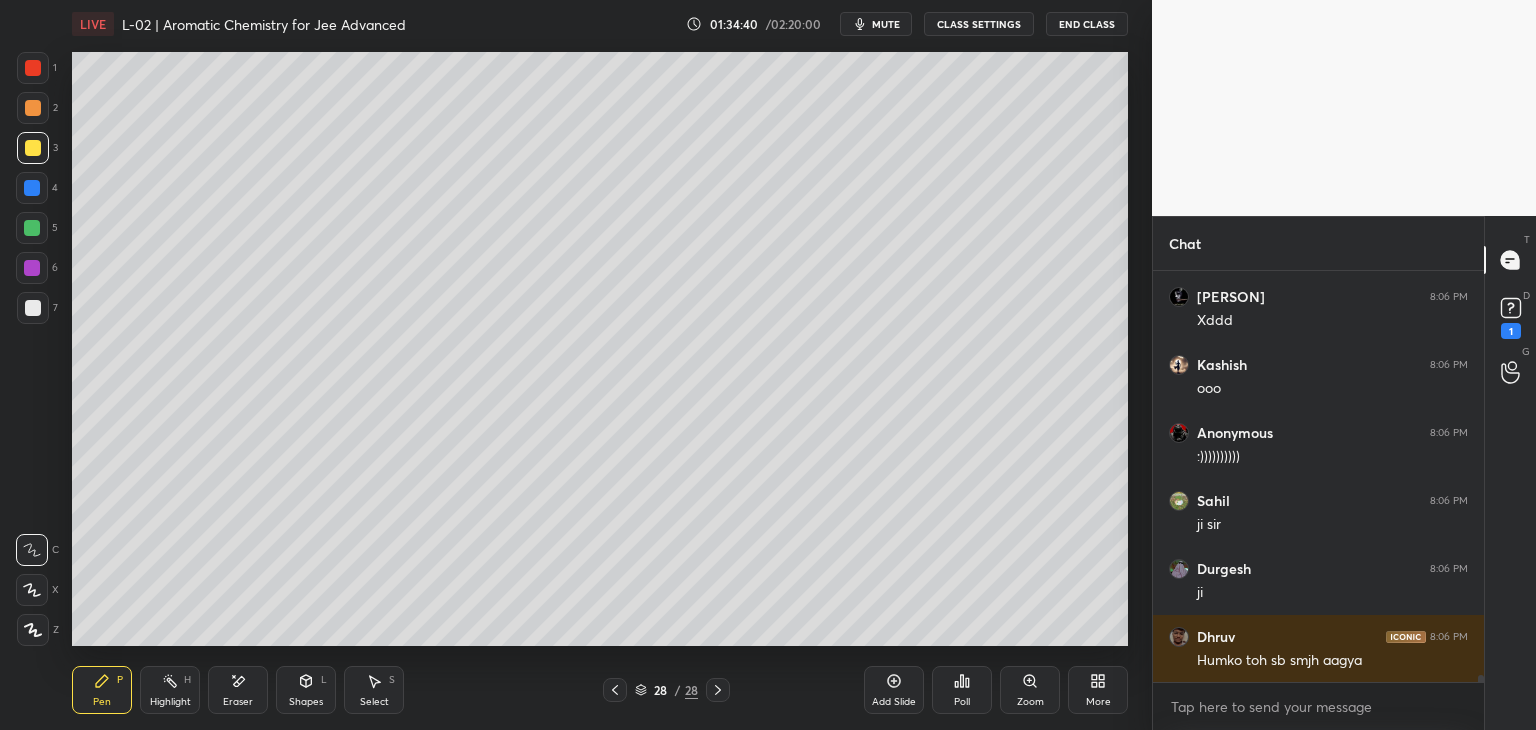 click on "Add Slide" at bounding box center [894, 690] 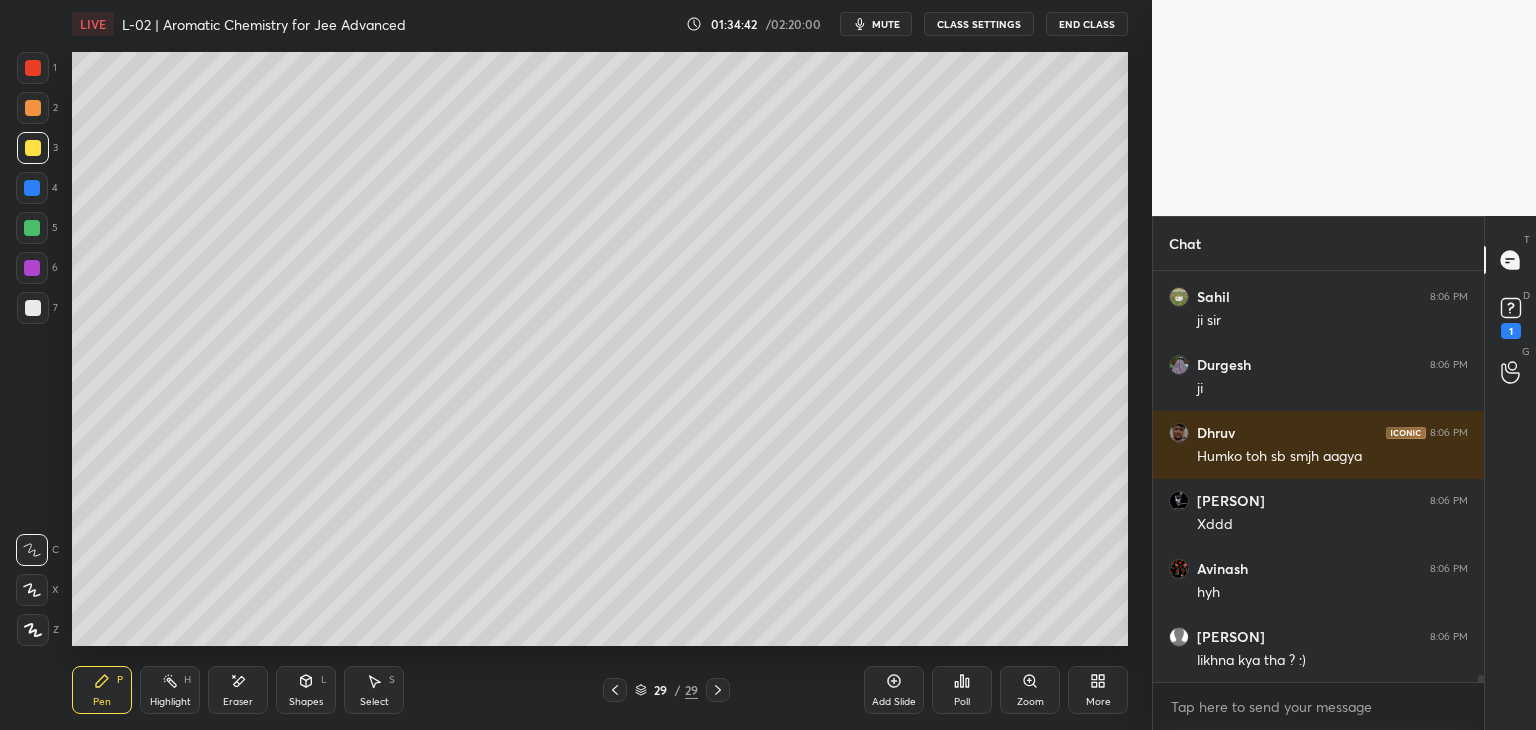 scroll, scrollTop: 24264, scrollLeft: 0, axis: vertical 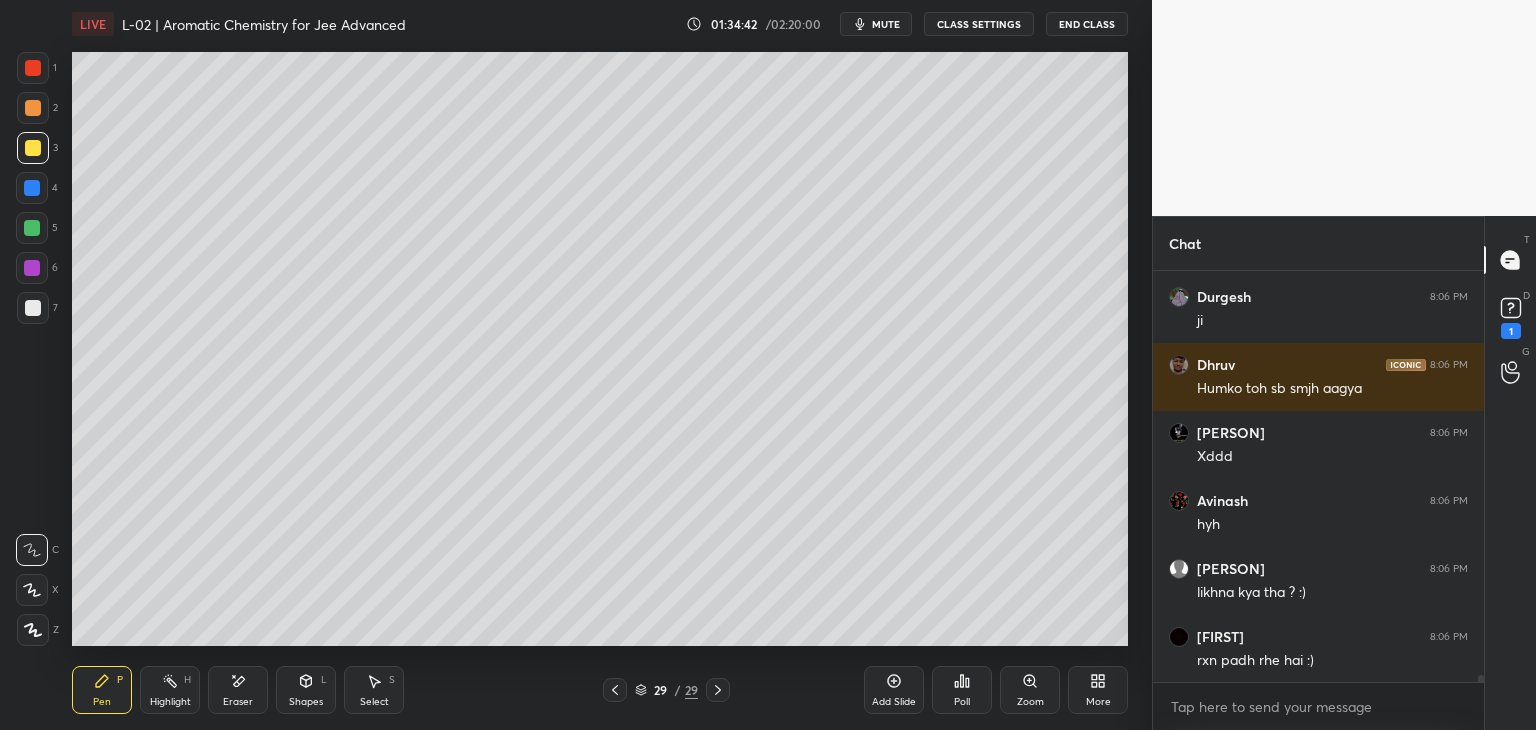 click 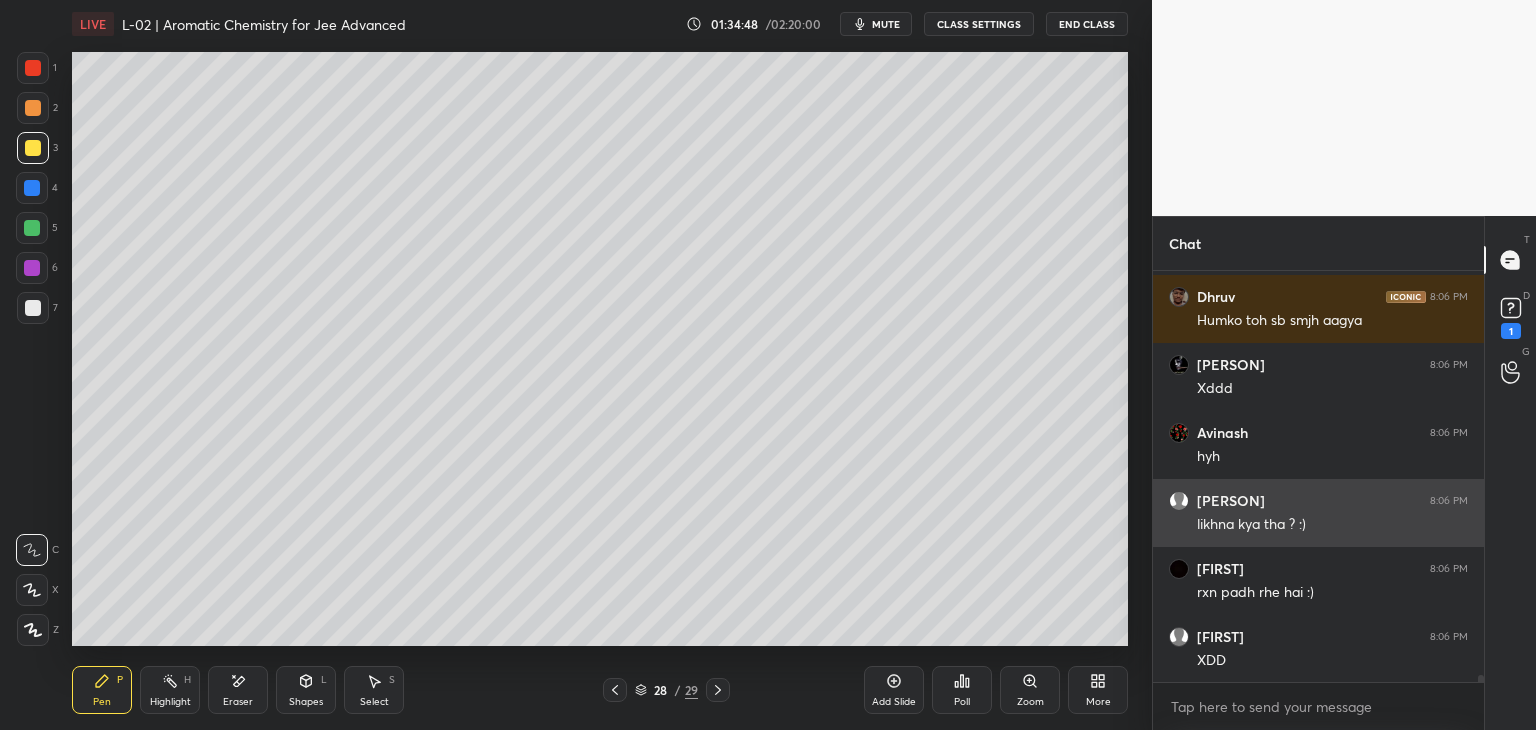scroll, scrollTop: 24400, scrollLeft: 0, axis: vertical 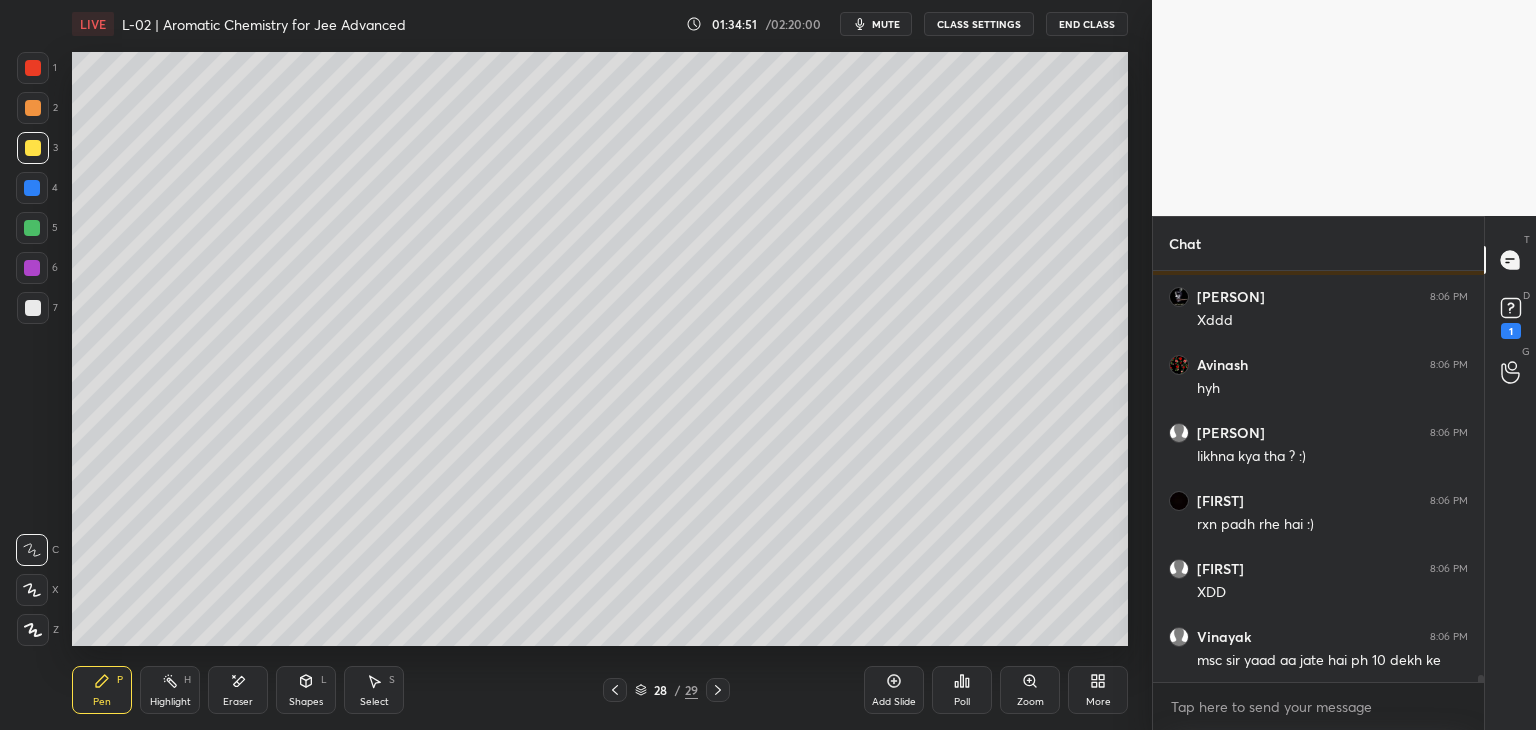 click 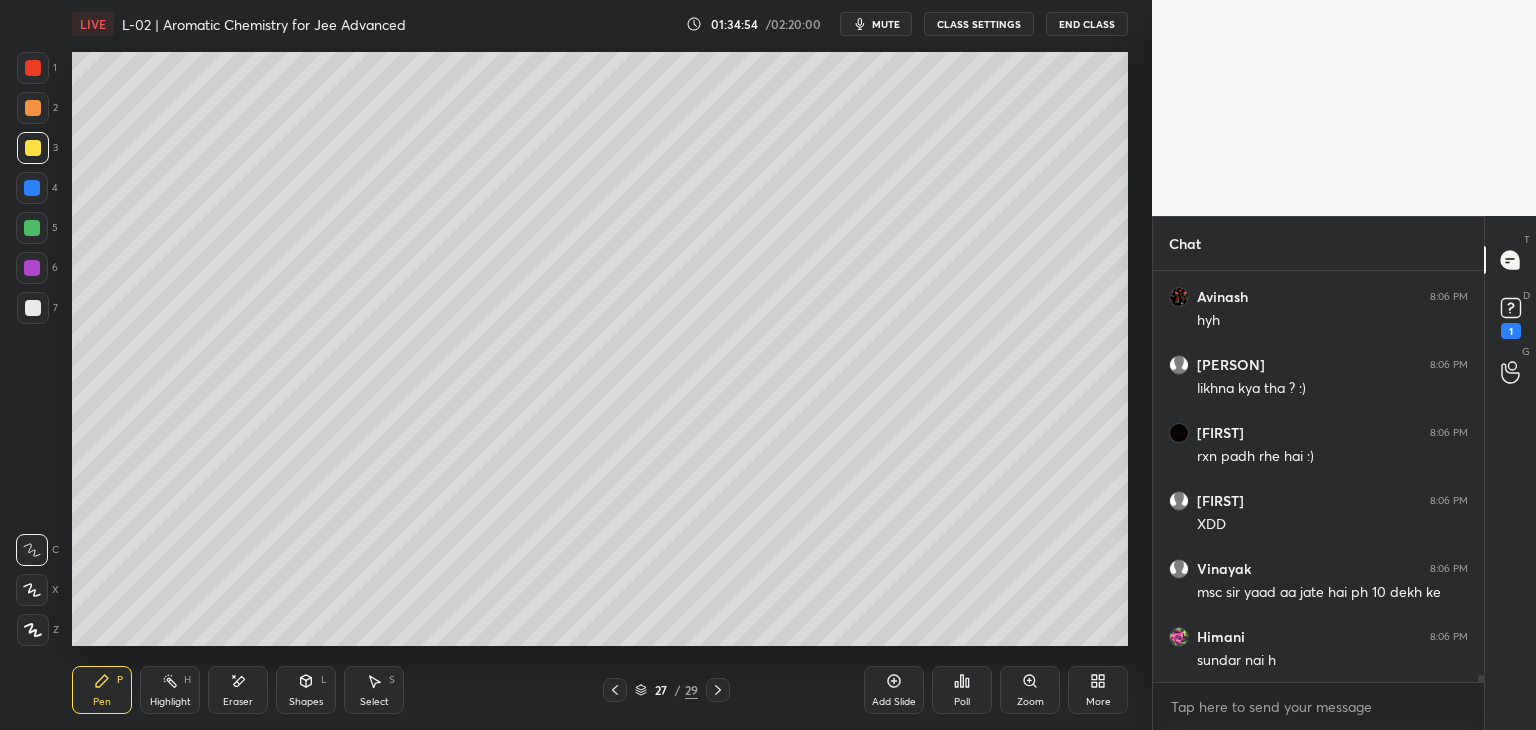 click 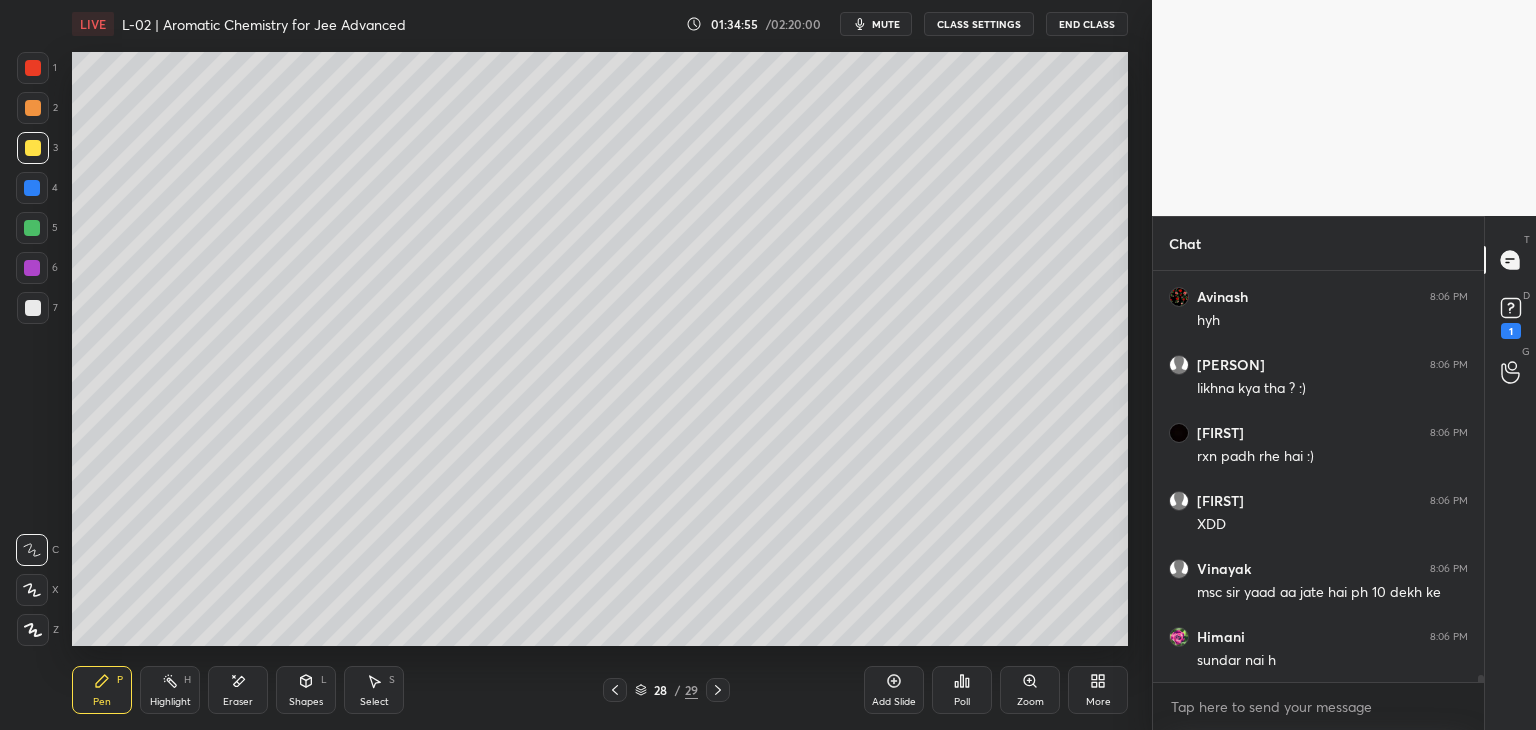 click 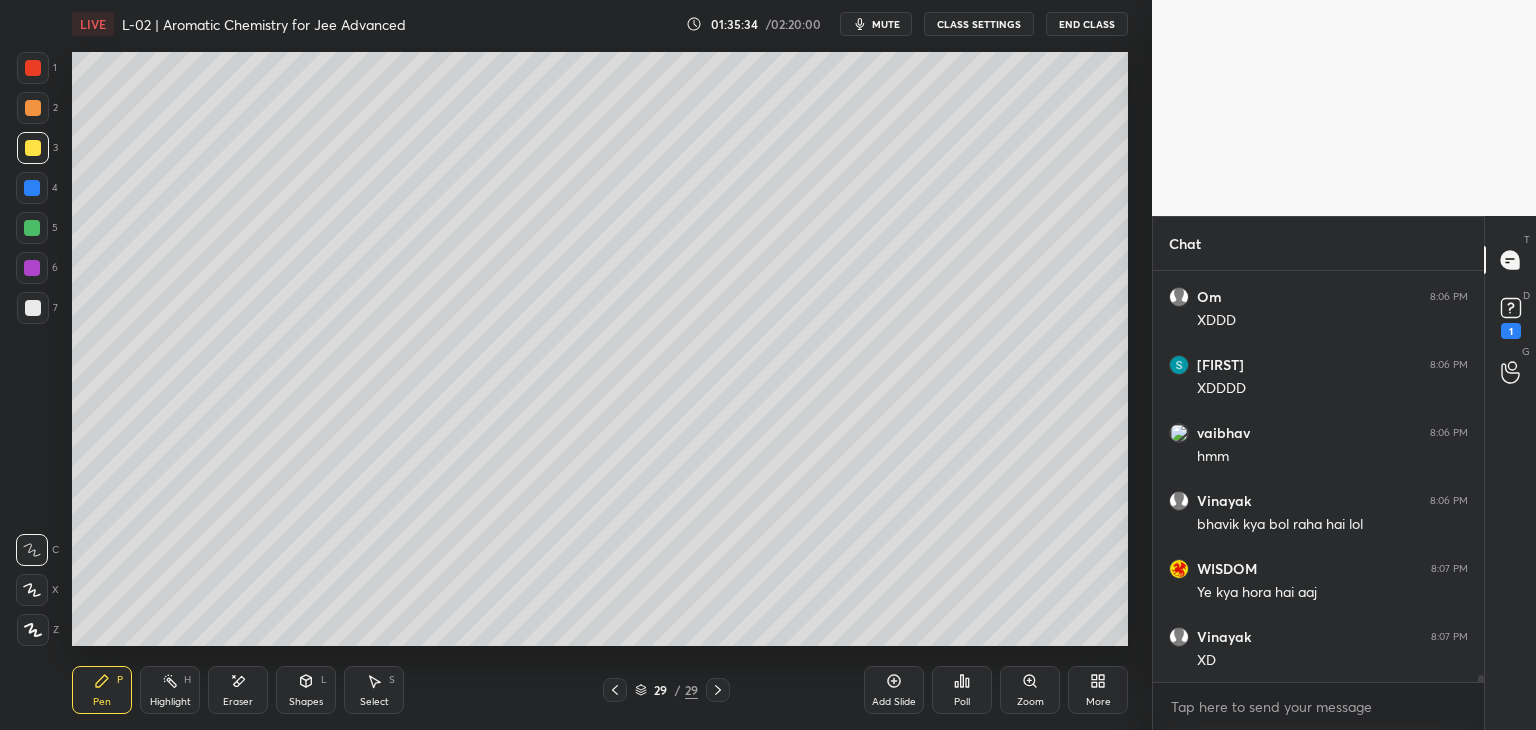 scroll, scrollTop: 25390, scrollLeft: 0, axis: vertical 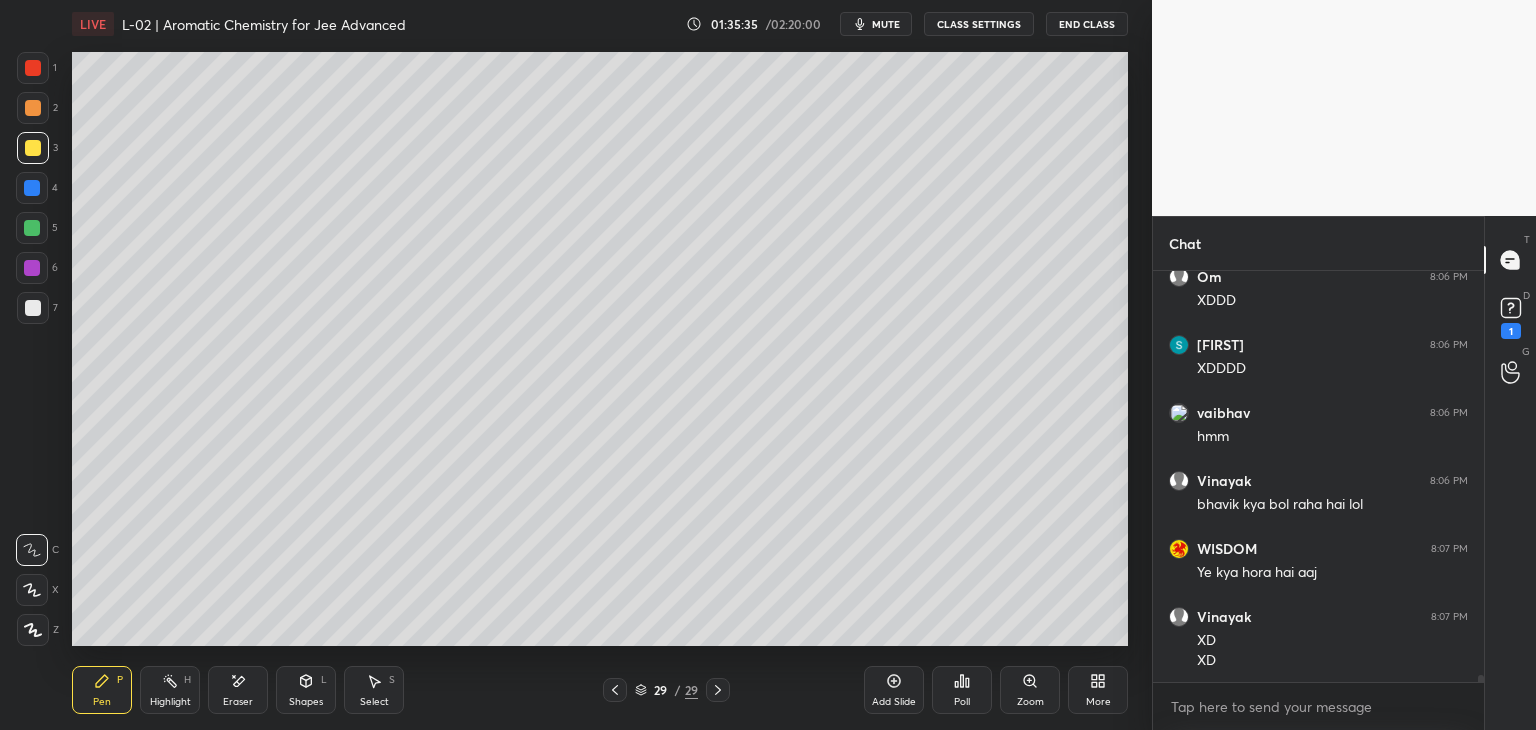 click on "Select" at bounding box center (374, 702) 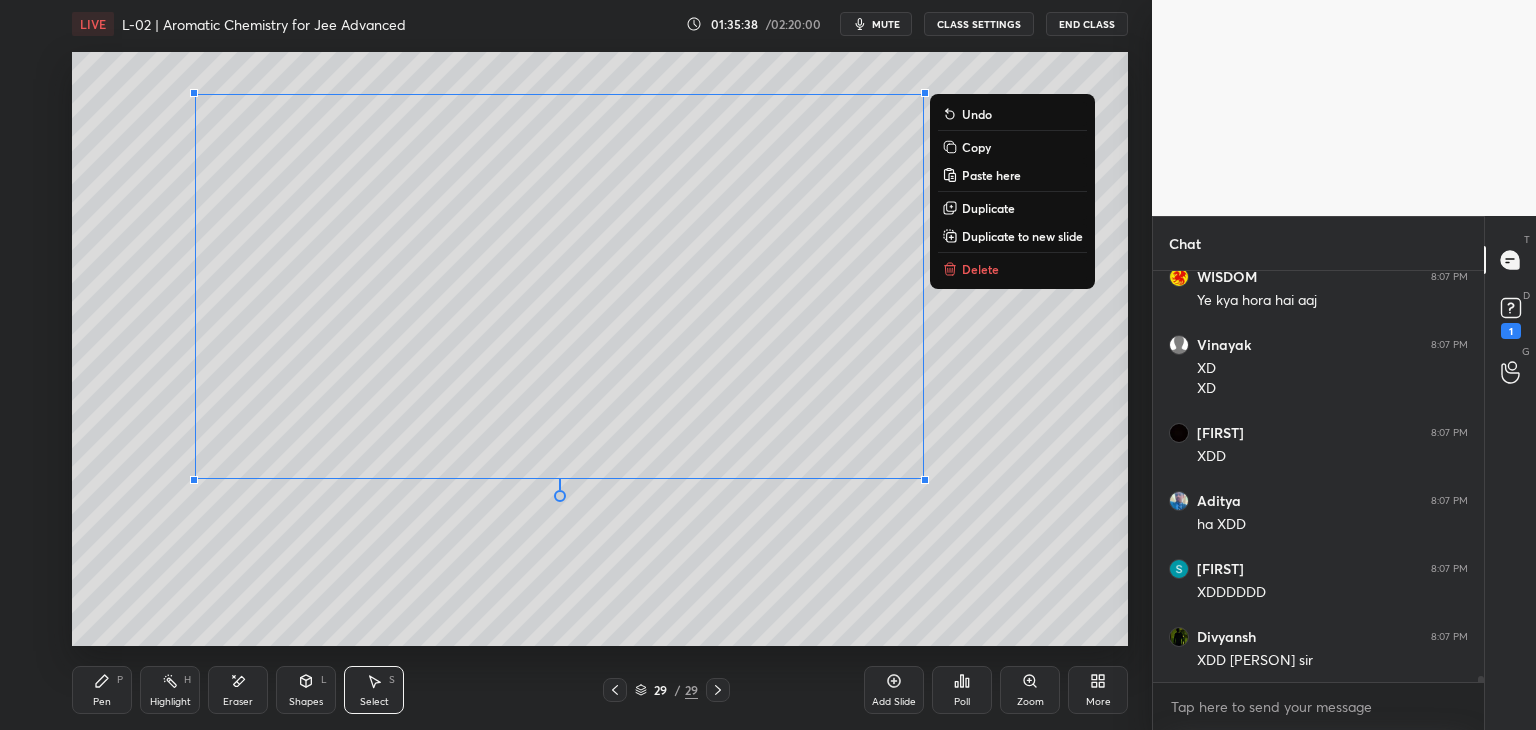 scroll, scrollTop: 25798, scrollLeft: 0, axis: vertical 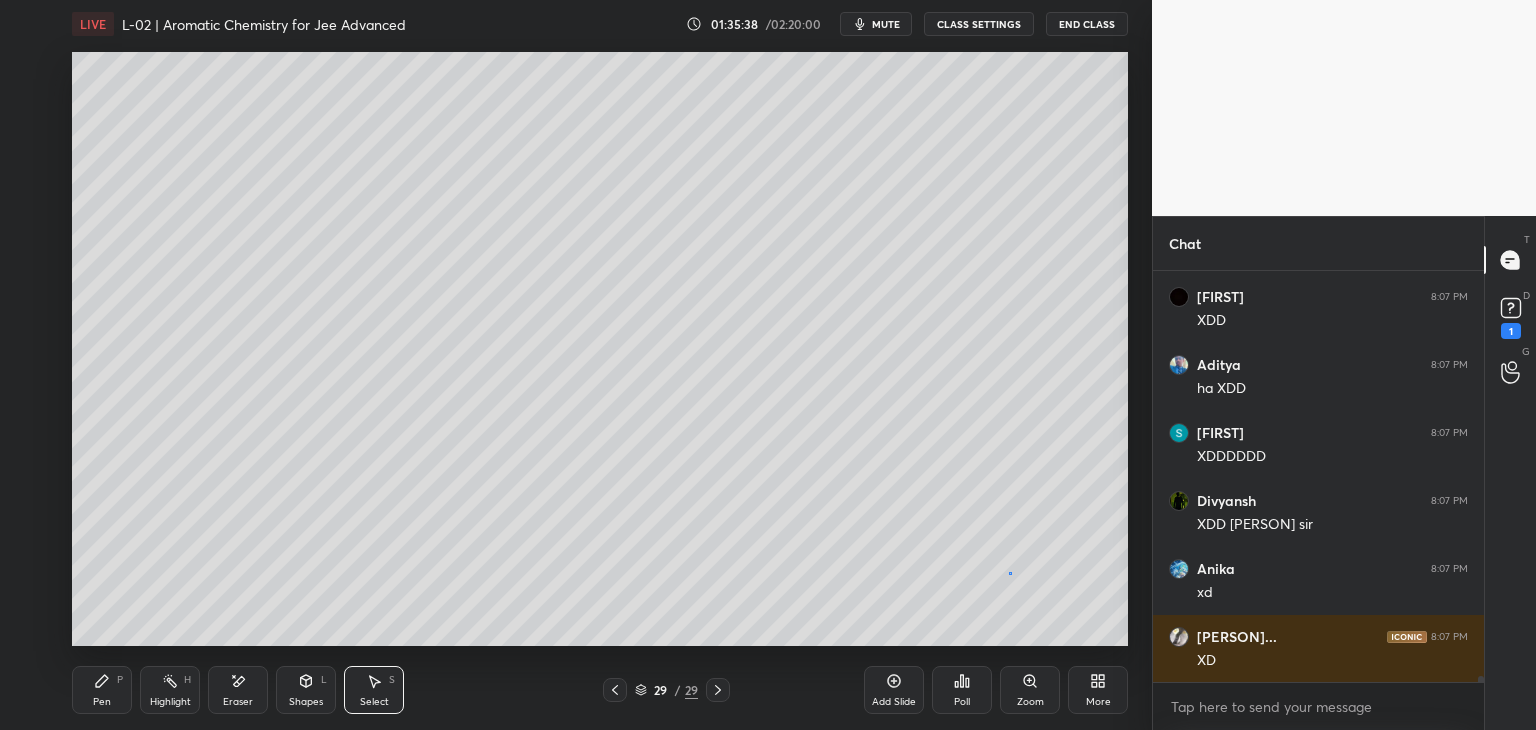 click on "0 ° Undo Copy Paste here Duplicate Duplicate to new slide Delete" at bounding box center (600, 349) 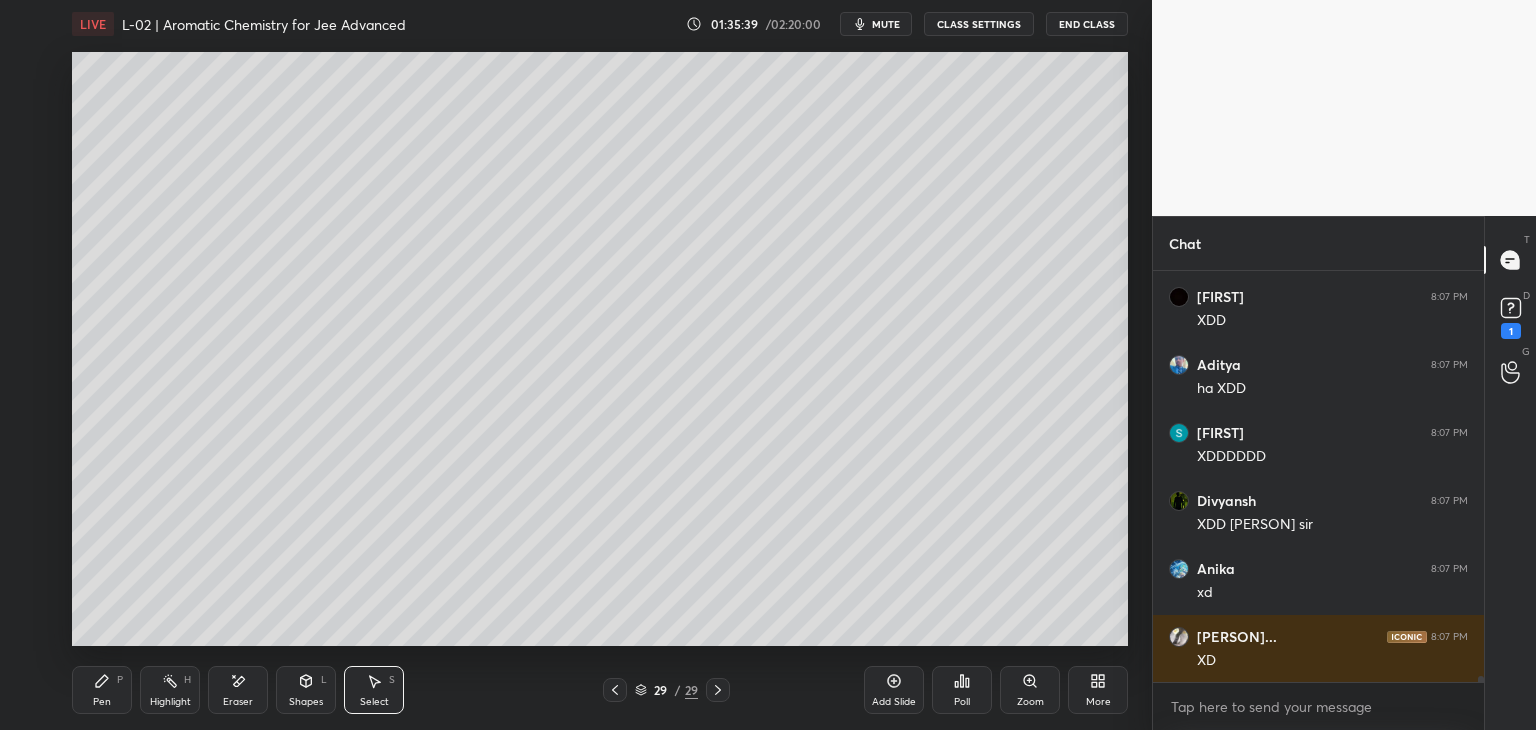 scroll, scrollTop: 26002, scrollLeft: 0, axis: vertical 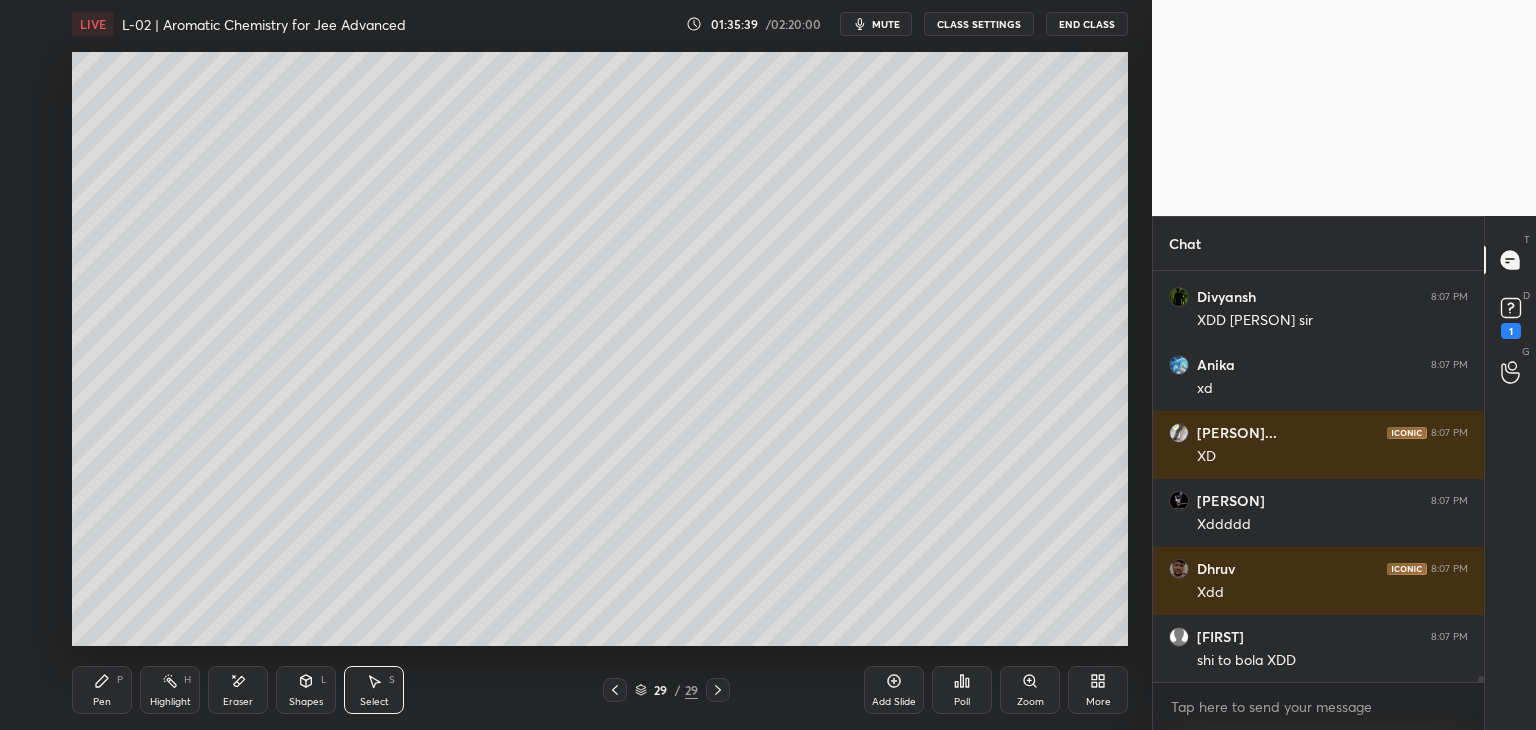 click on "Pen P" at bounding box center (102, 690) 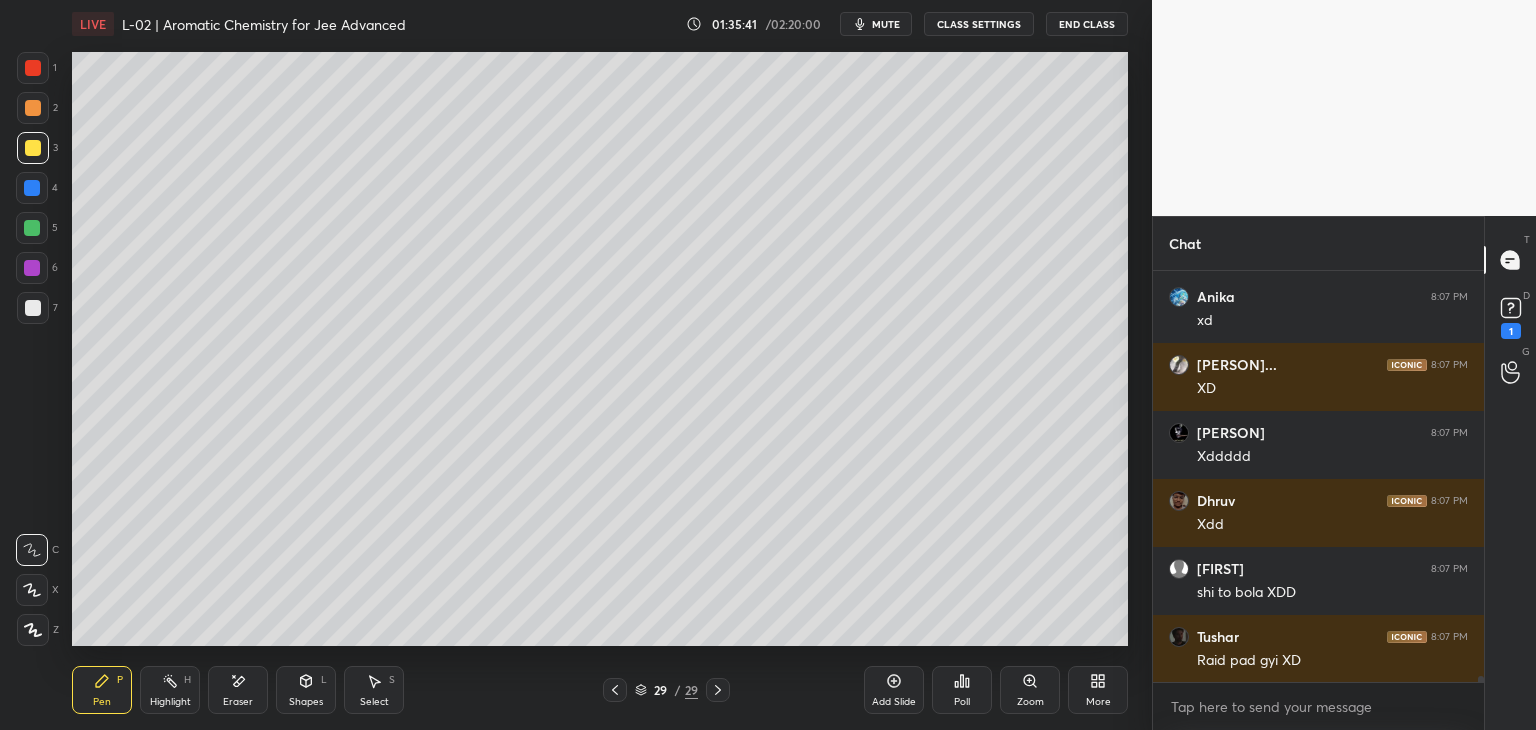 scroll, scrollTop: 26138, scrollLeft: 0, axis: vertical 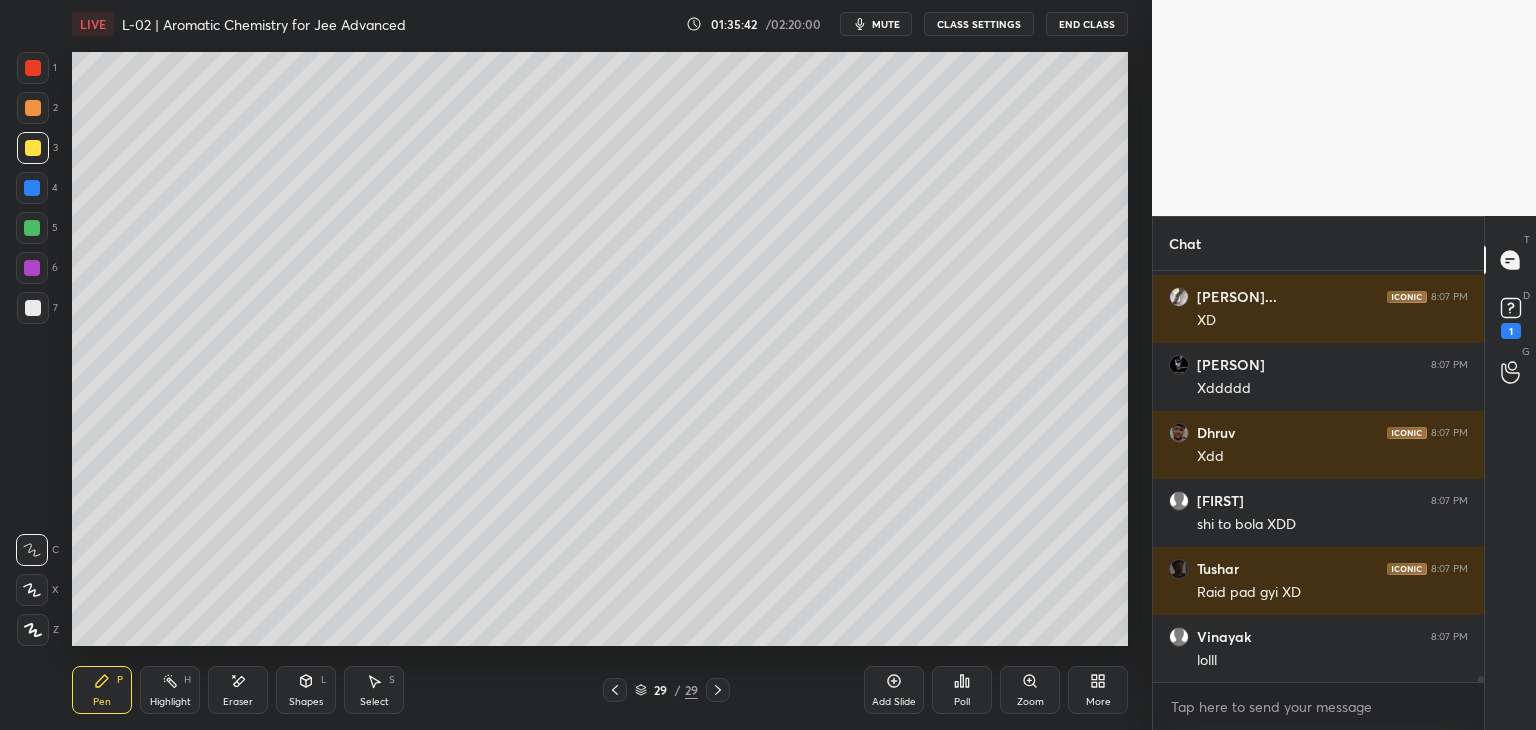 click 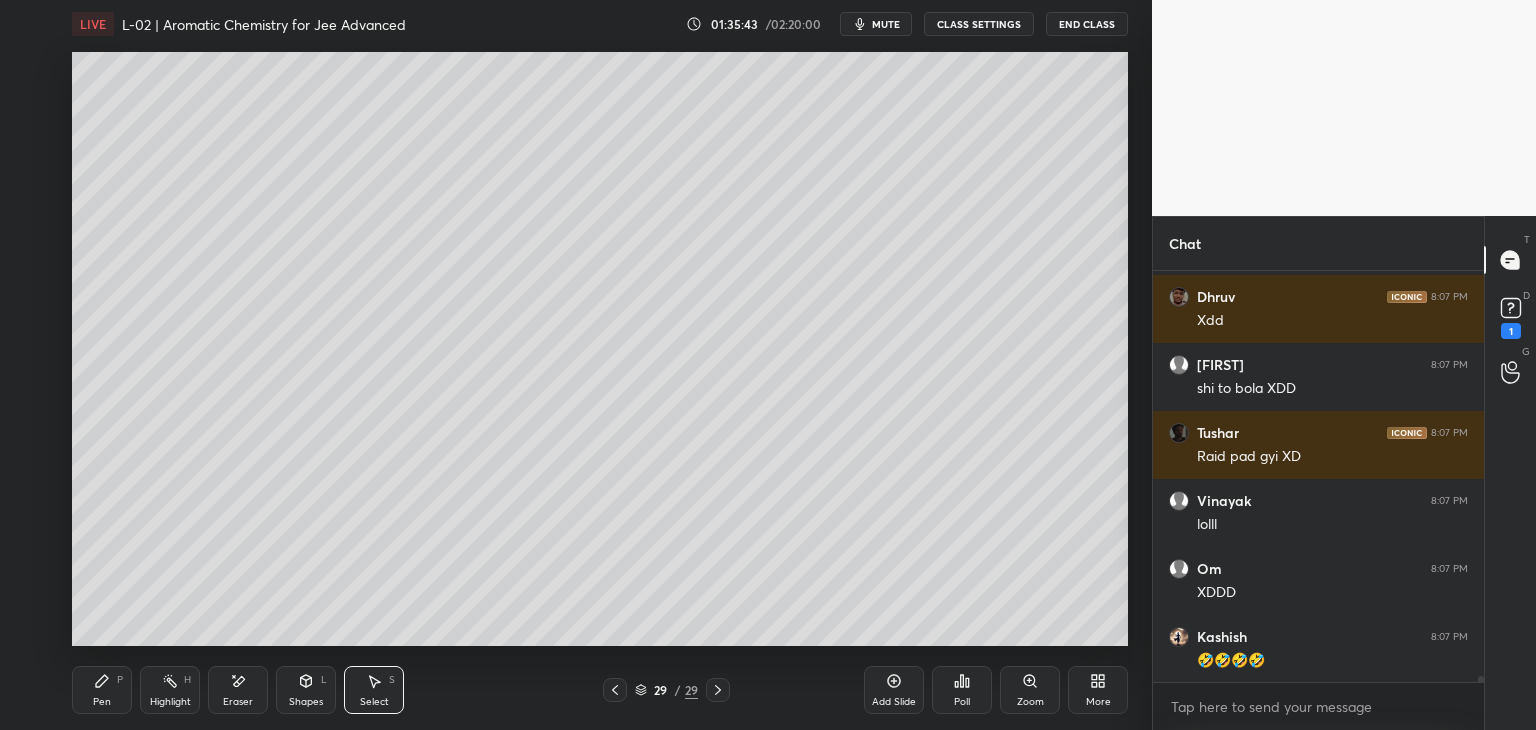scroll, scrollTop: 26342, scrollLeft: 0, axis: vertical 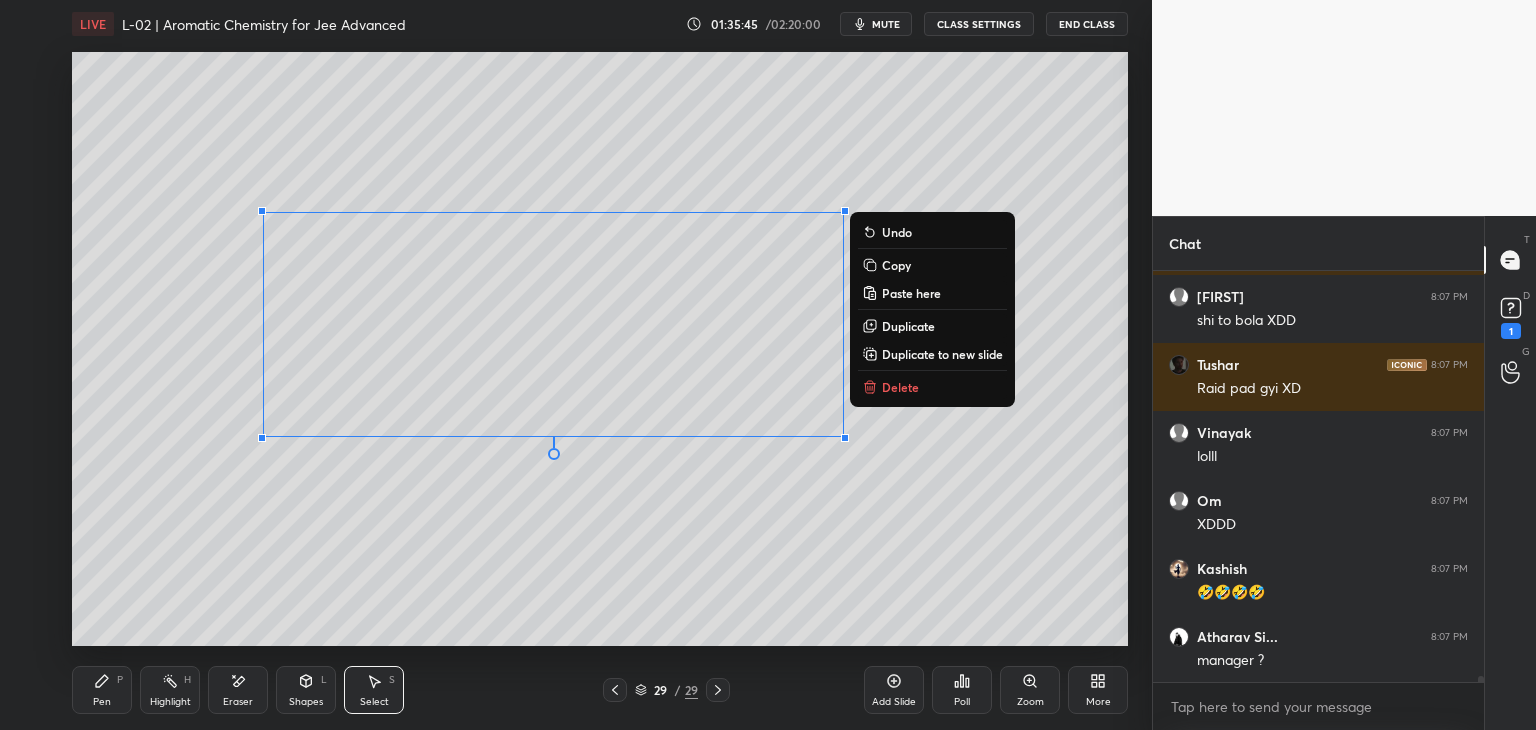 click on "0 ° Undo Copy Paste here Duplicate Duplicate to new slide Delete" at bounding box center (600, 349) 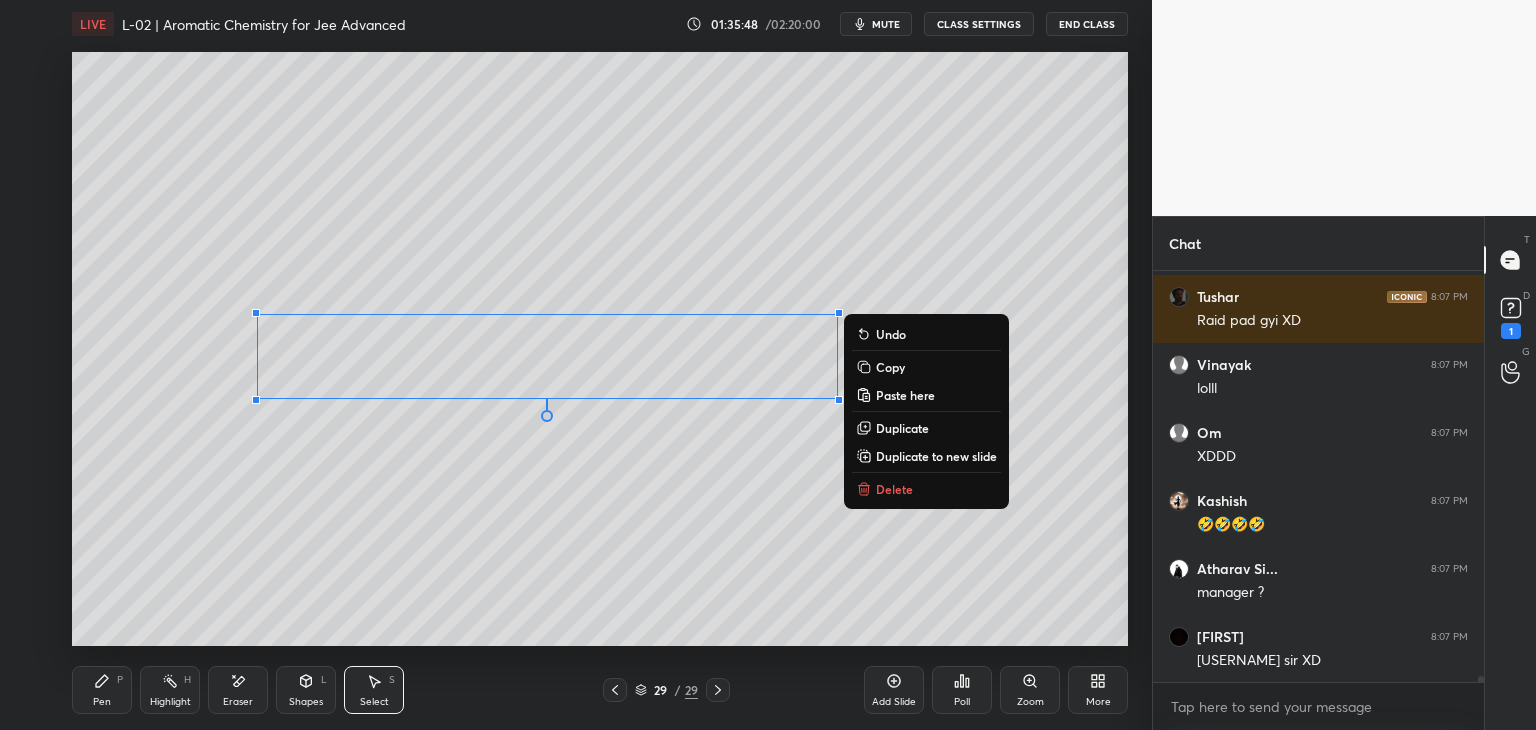 click on "0 ° Undo Copy Paste here Duplicate Duplicate to new slide Delete" at bounding box center (600, 349) 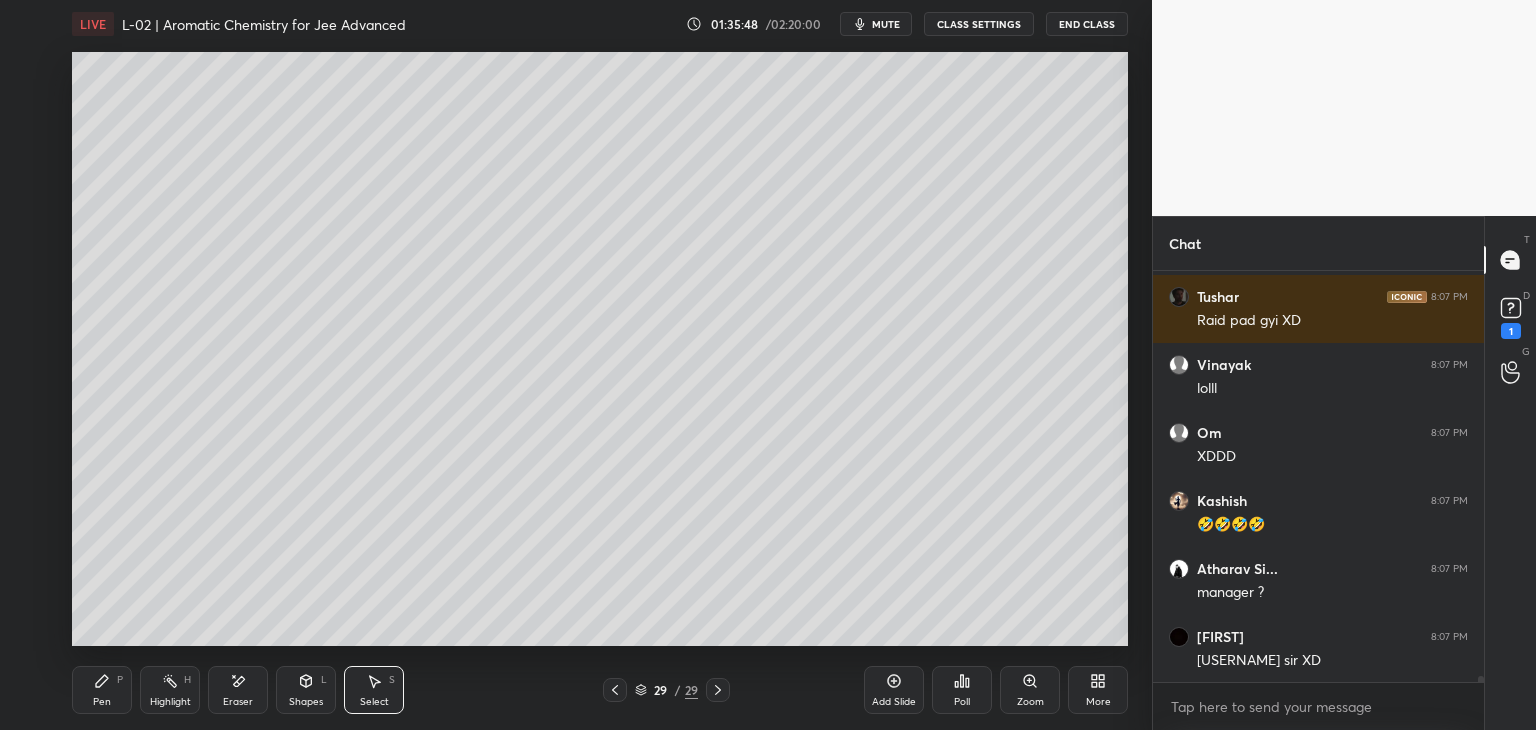 scroll, scrollTop: 26478, scrollLeft: 0, axis: vertical 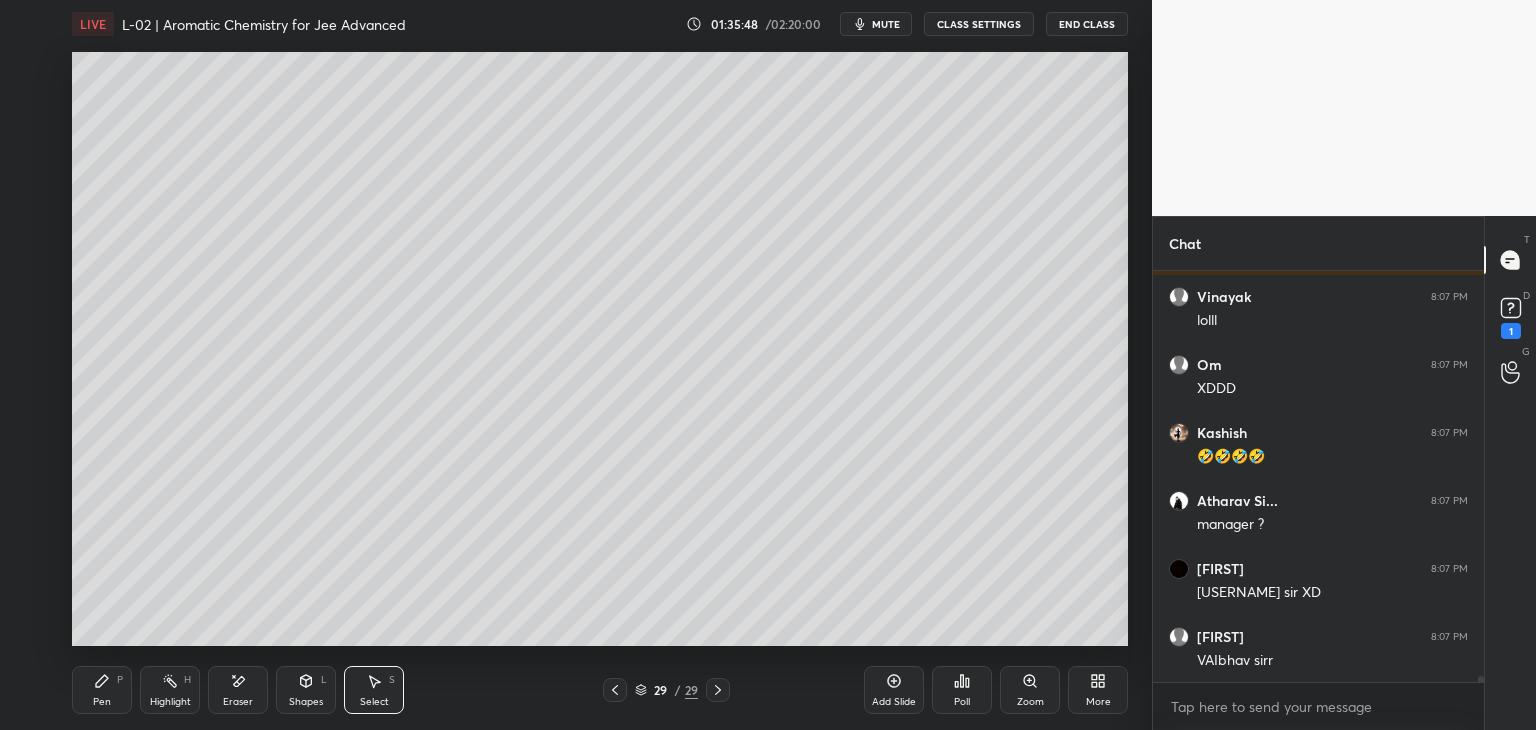 click on "P" at bounding box center (120, 680) 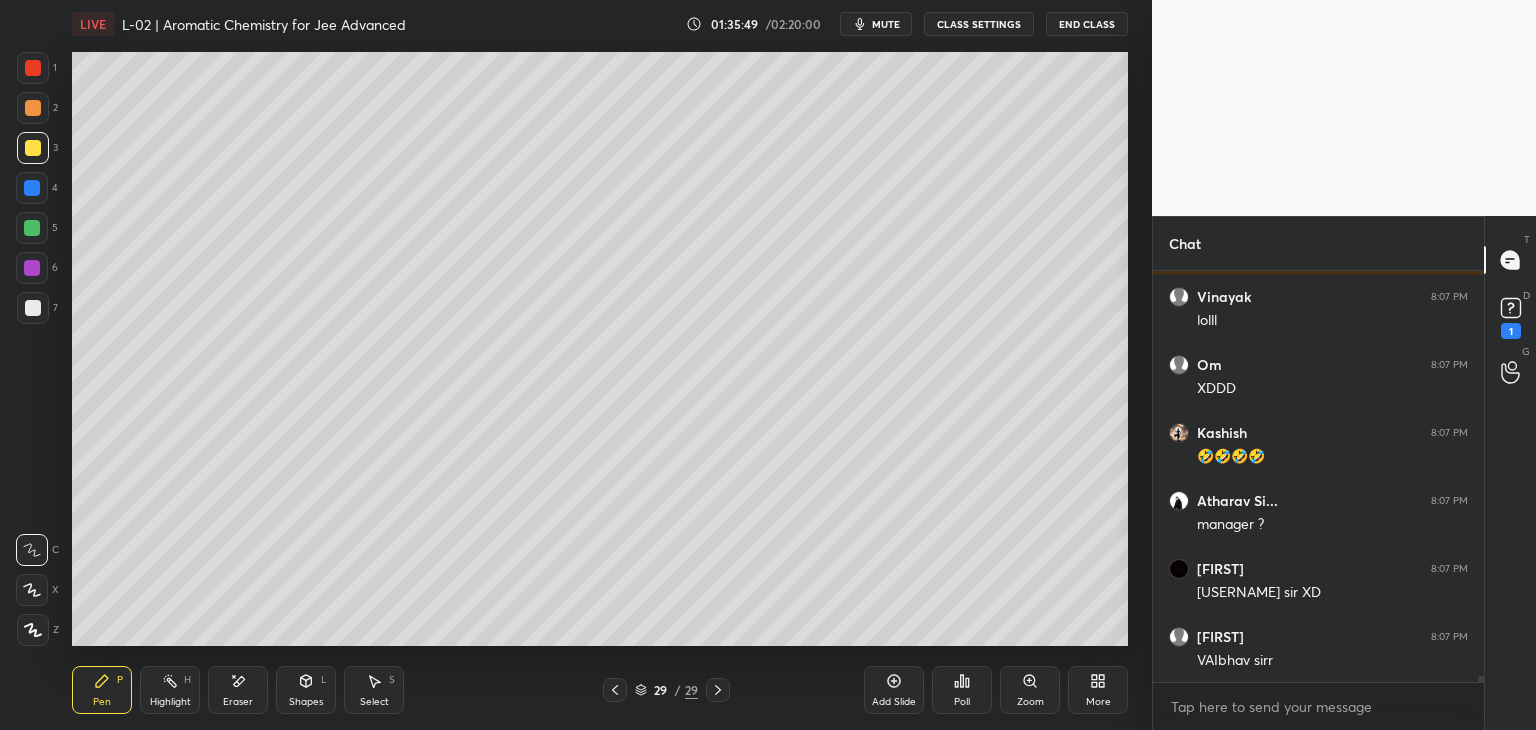 click at bounding box center (33, 68) 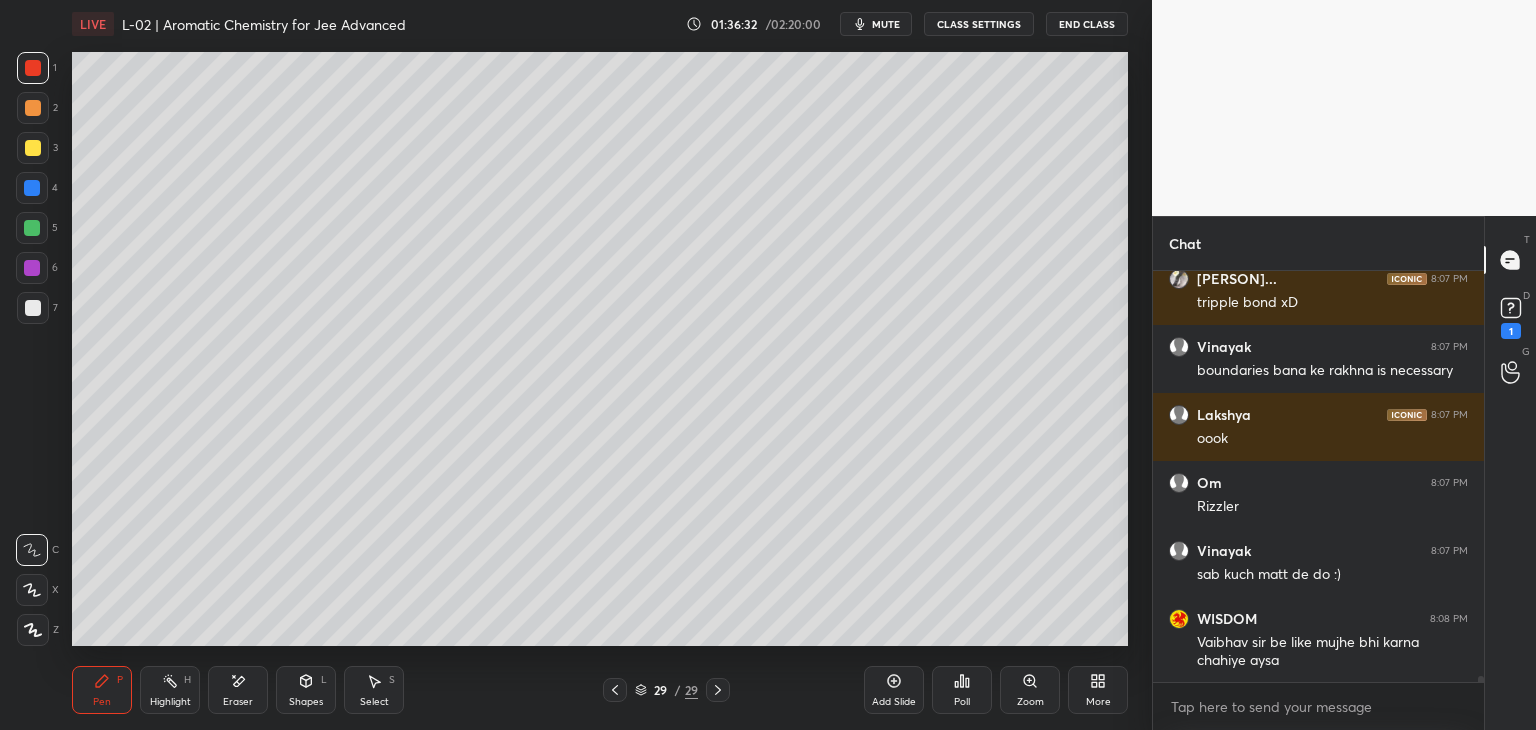 scroll, scrollTop: 28622, scrollLeft: 0, axis: vertical 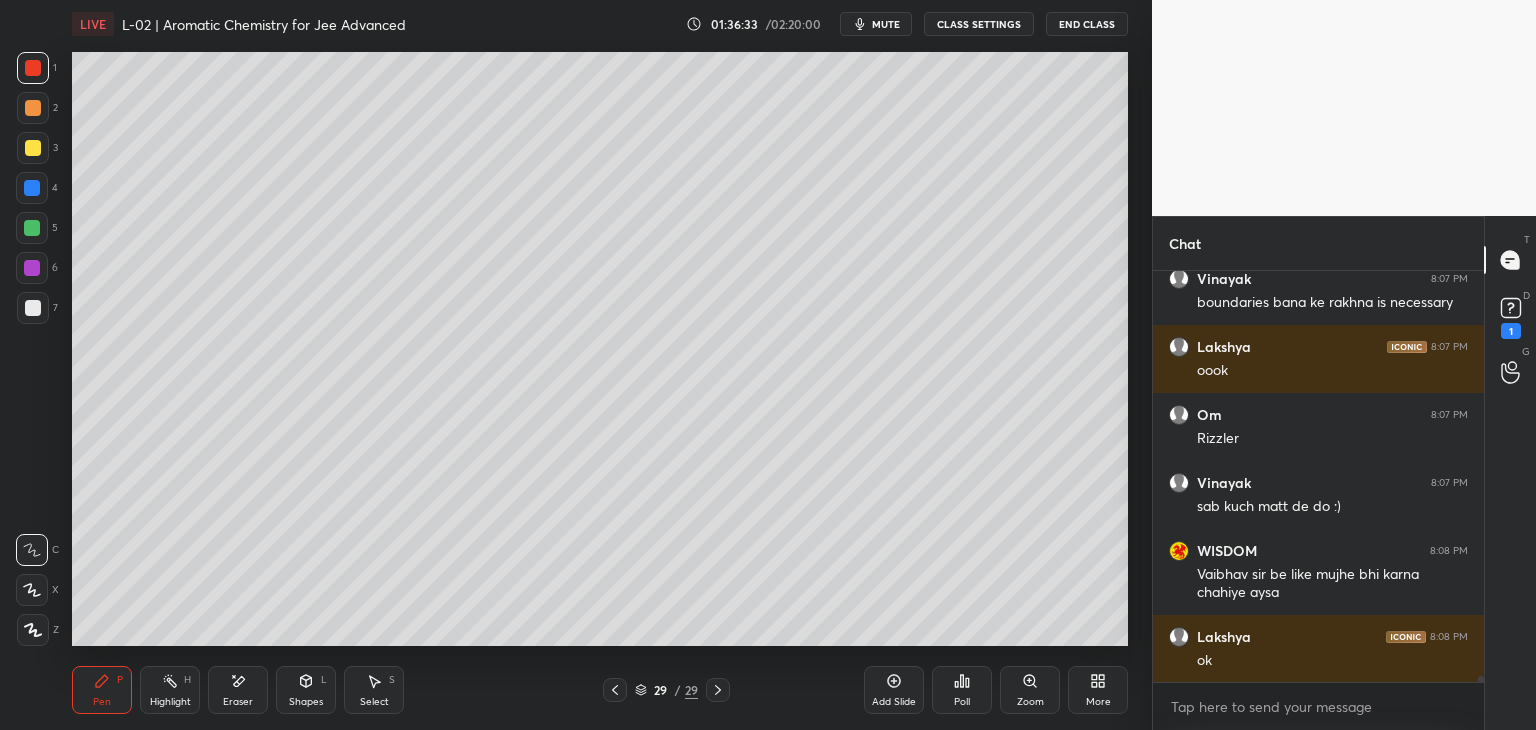 click 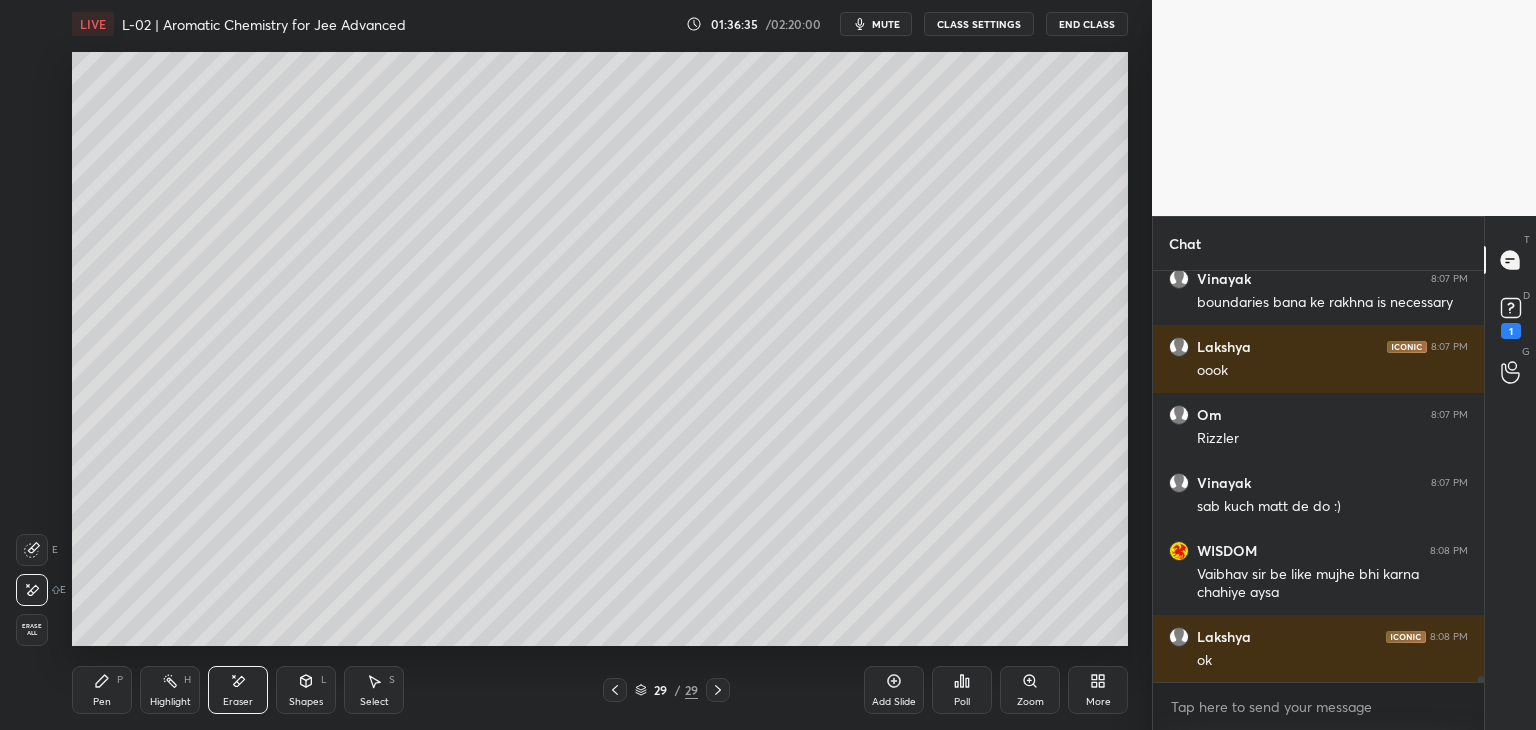 click on "Pen P" at bounding box center (102, 690) 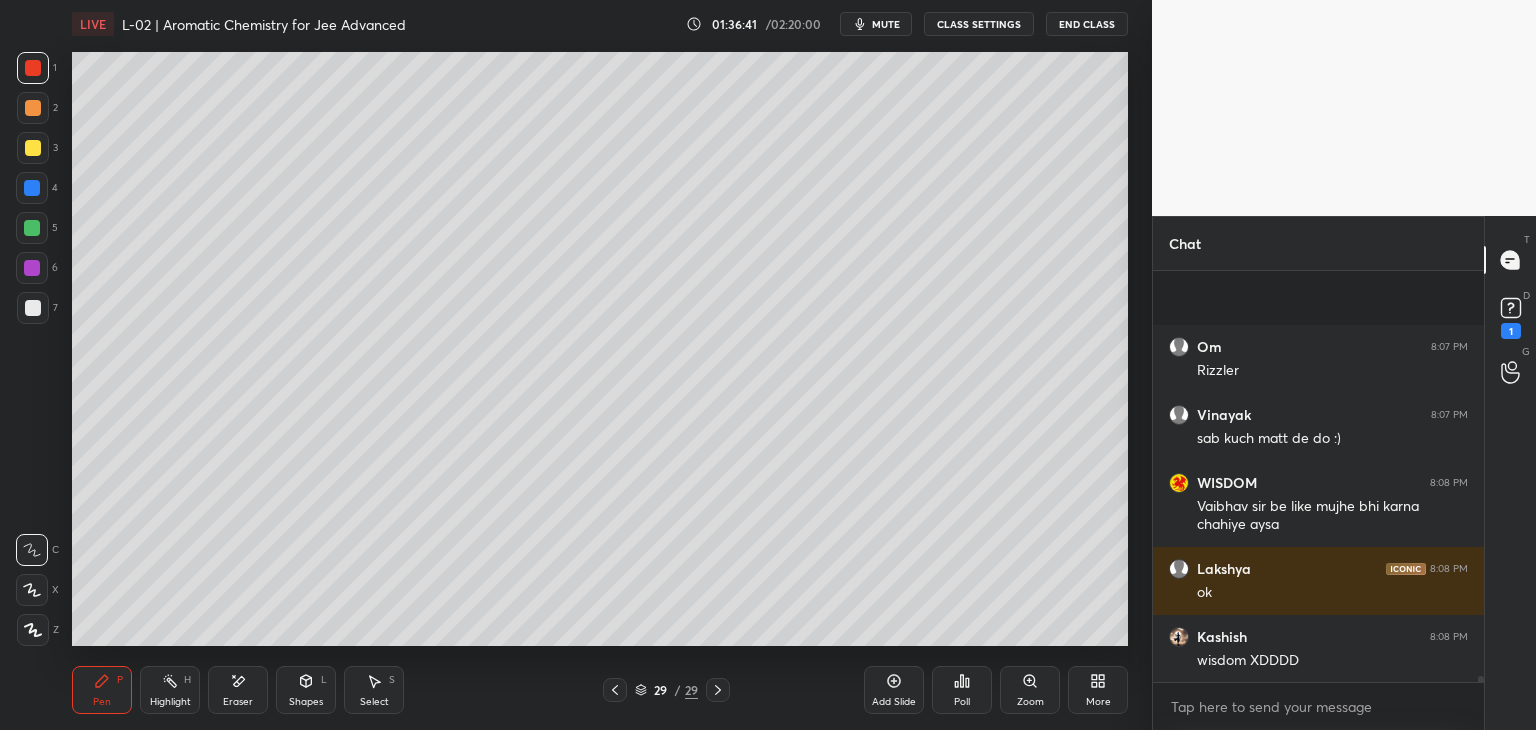 scroll, scrollTop: 28826, scrollLeft: 0, axis: vertical 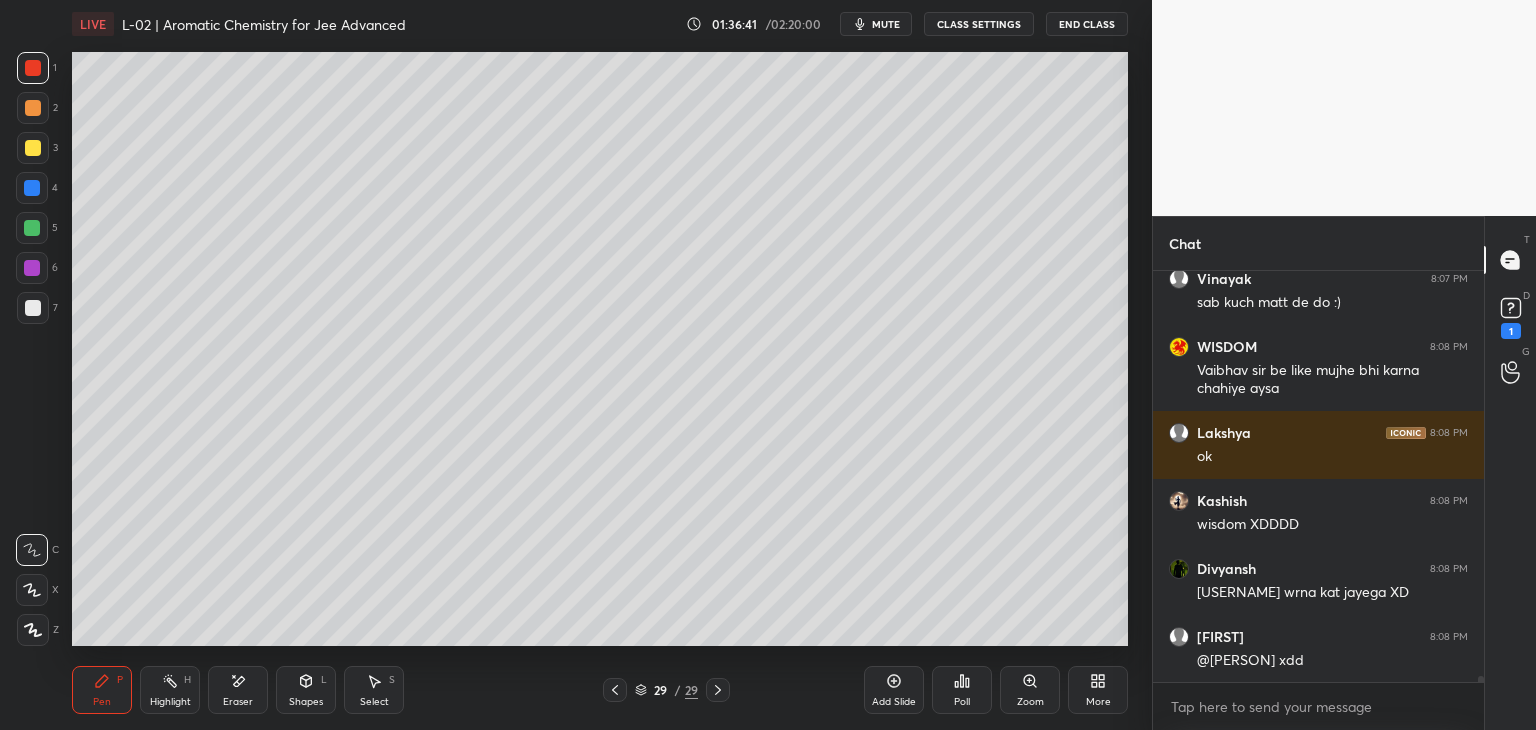 click at bounding box center (33, 148) 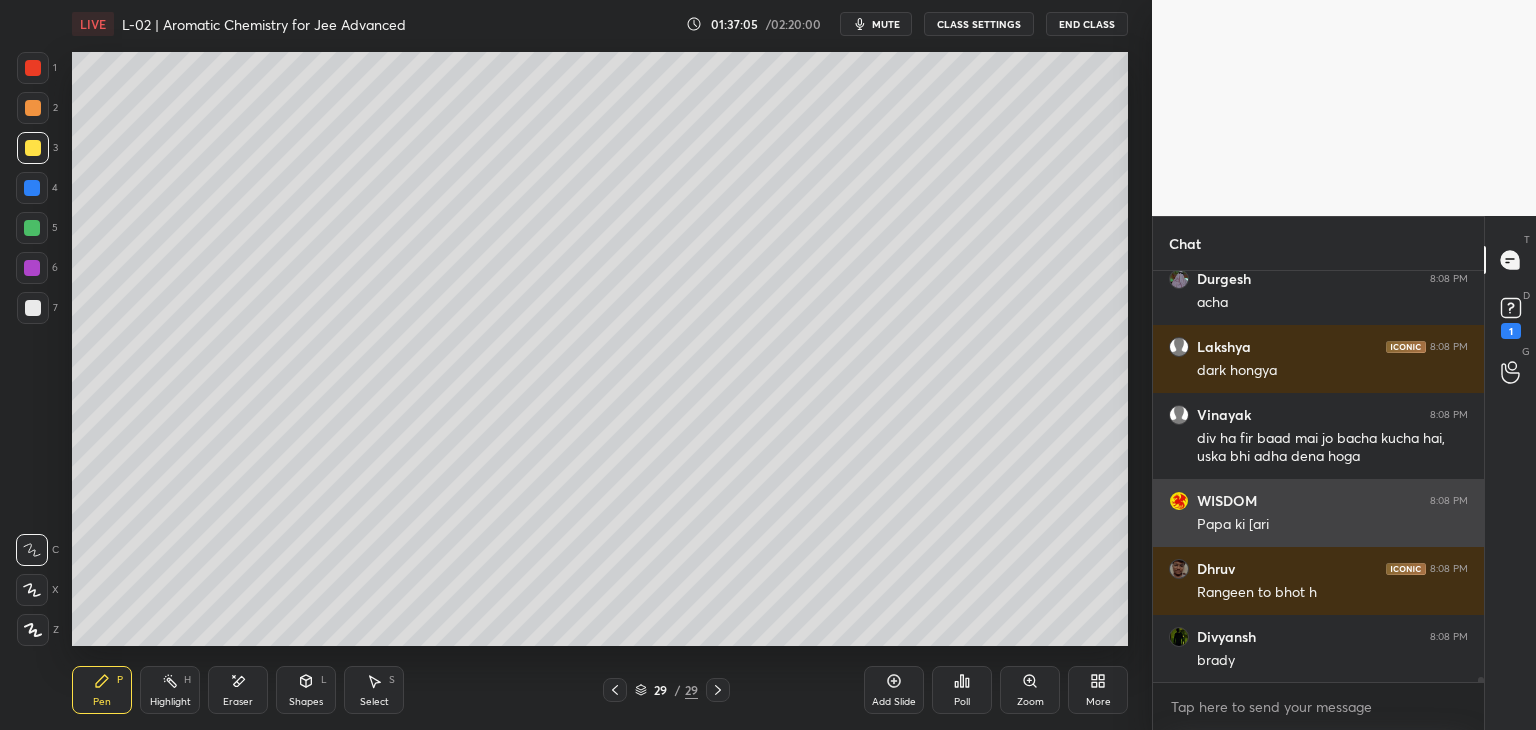 scroll, scrollTop: 30766, scrollLeft: 0, axis: vertical 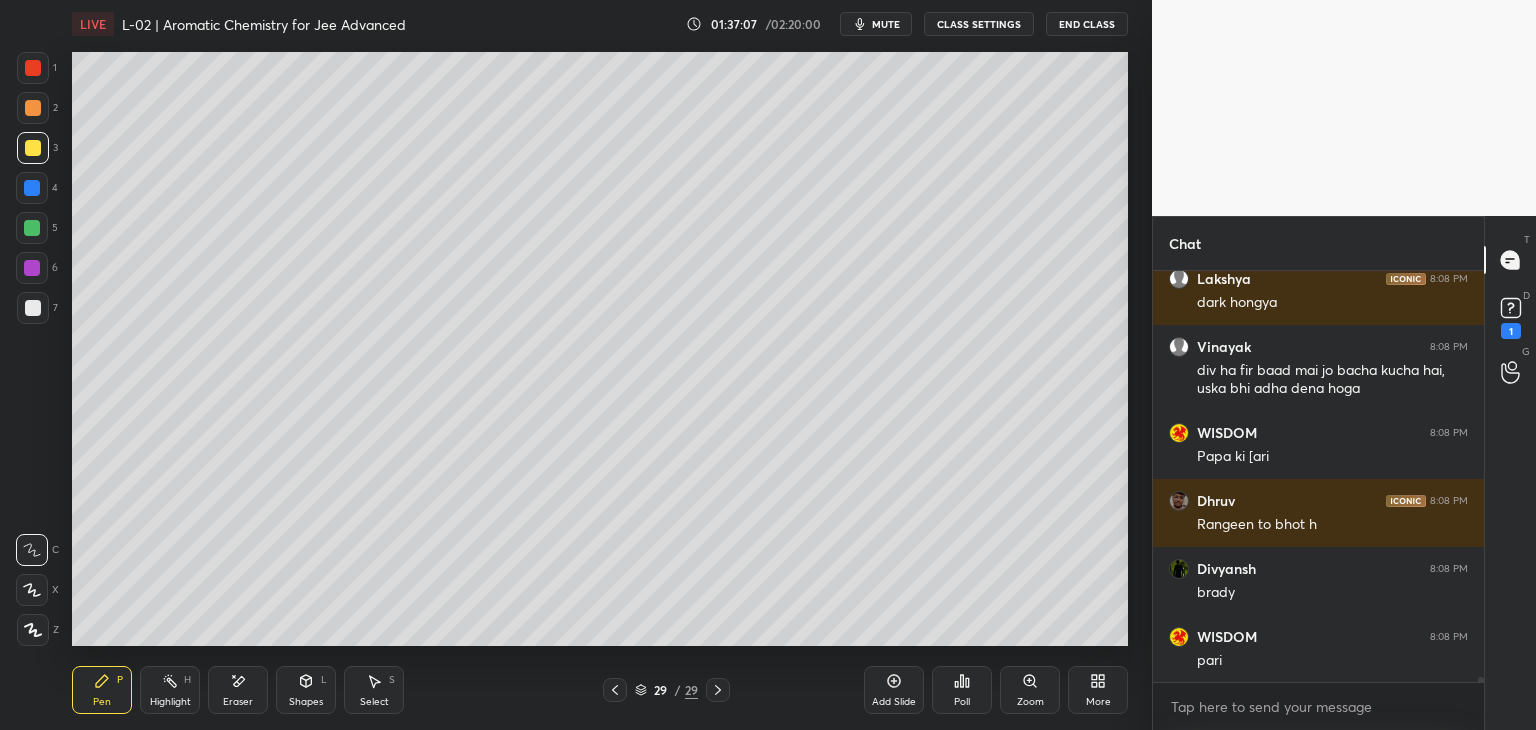 click 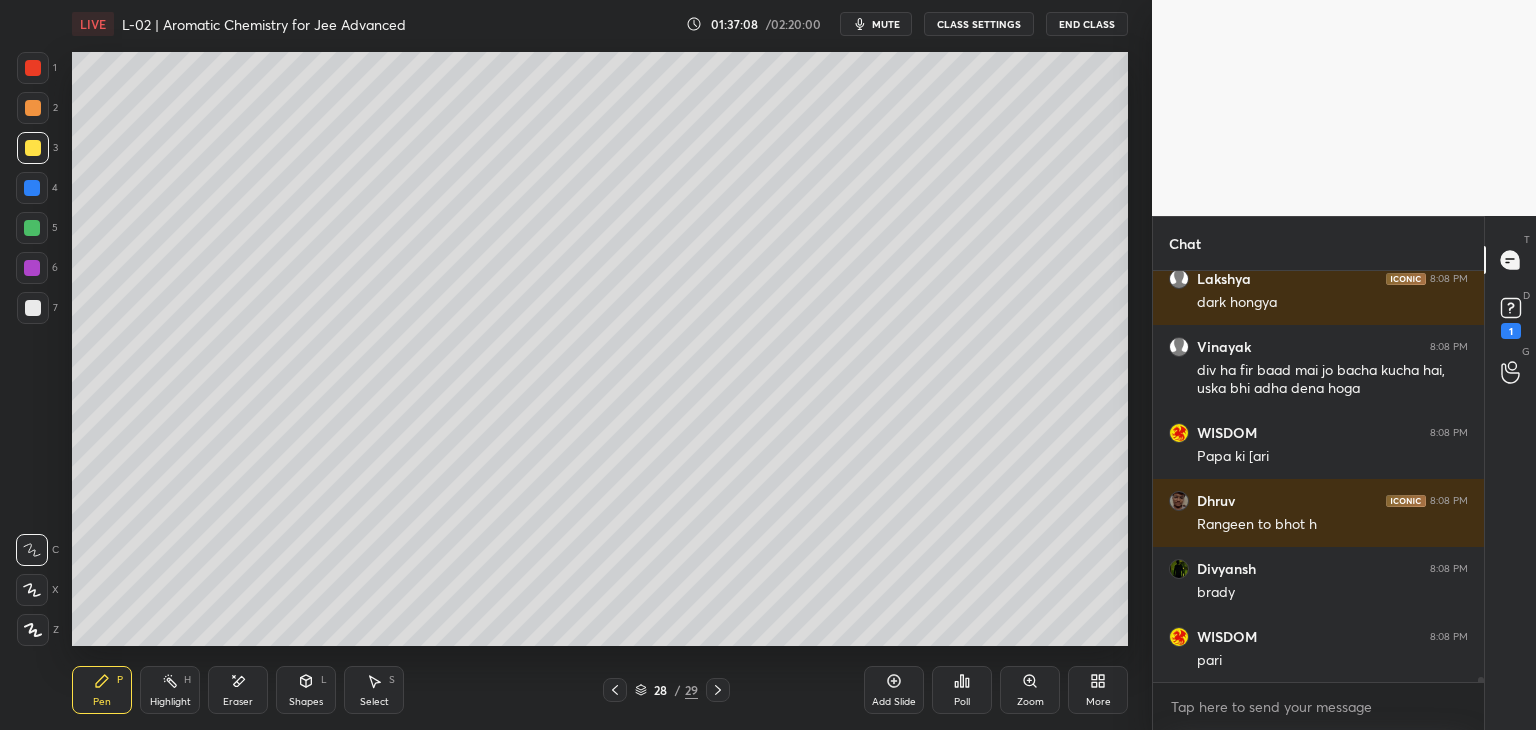 scroll, scrollTop: 30834, scrollLeft: 0, axis: vertical 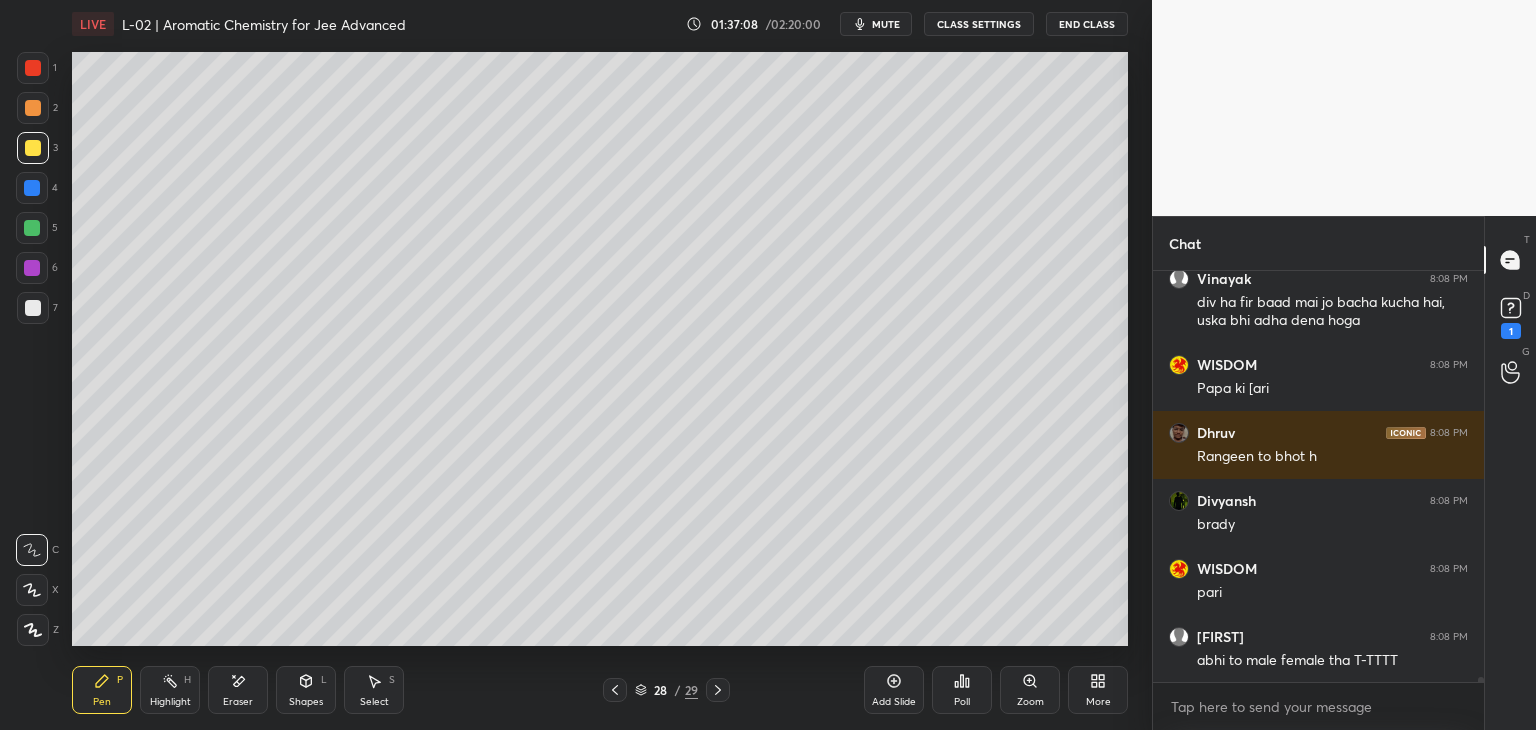 click at bounding box center [615, 690] 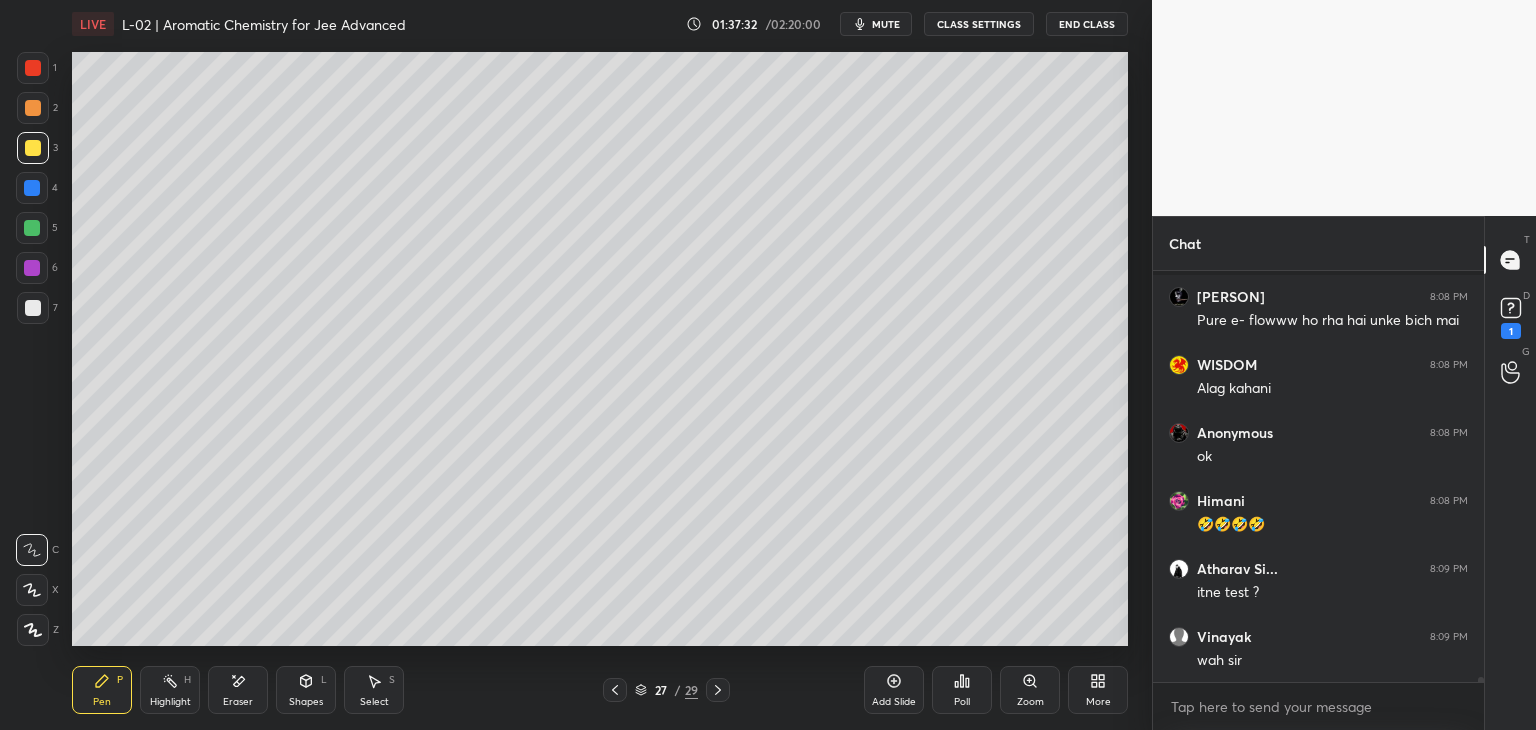 scroll, scrollTop: 31514, scrollLeft: 0, axis: vertical 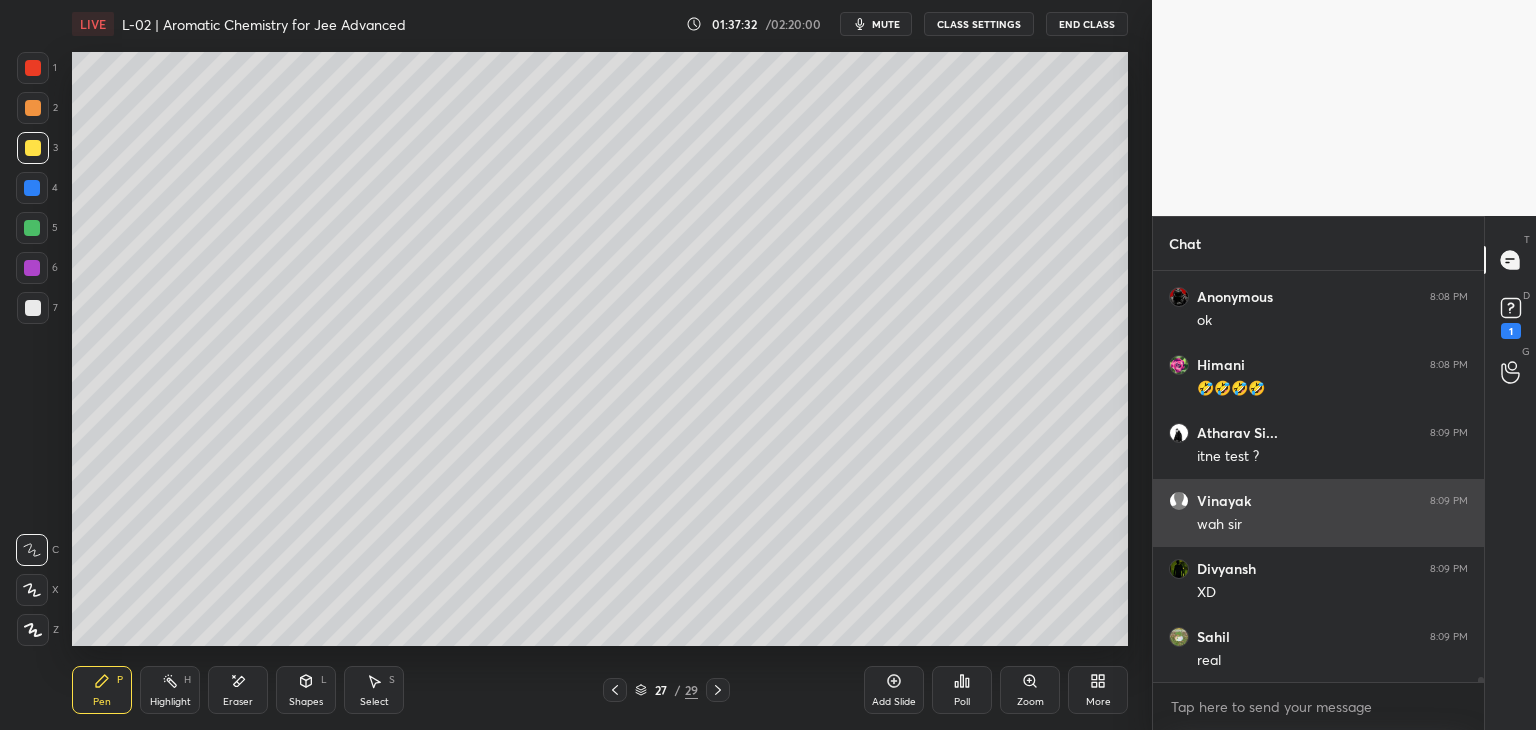 click 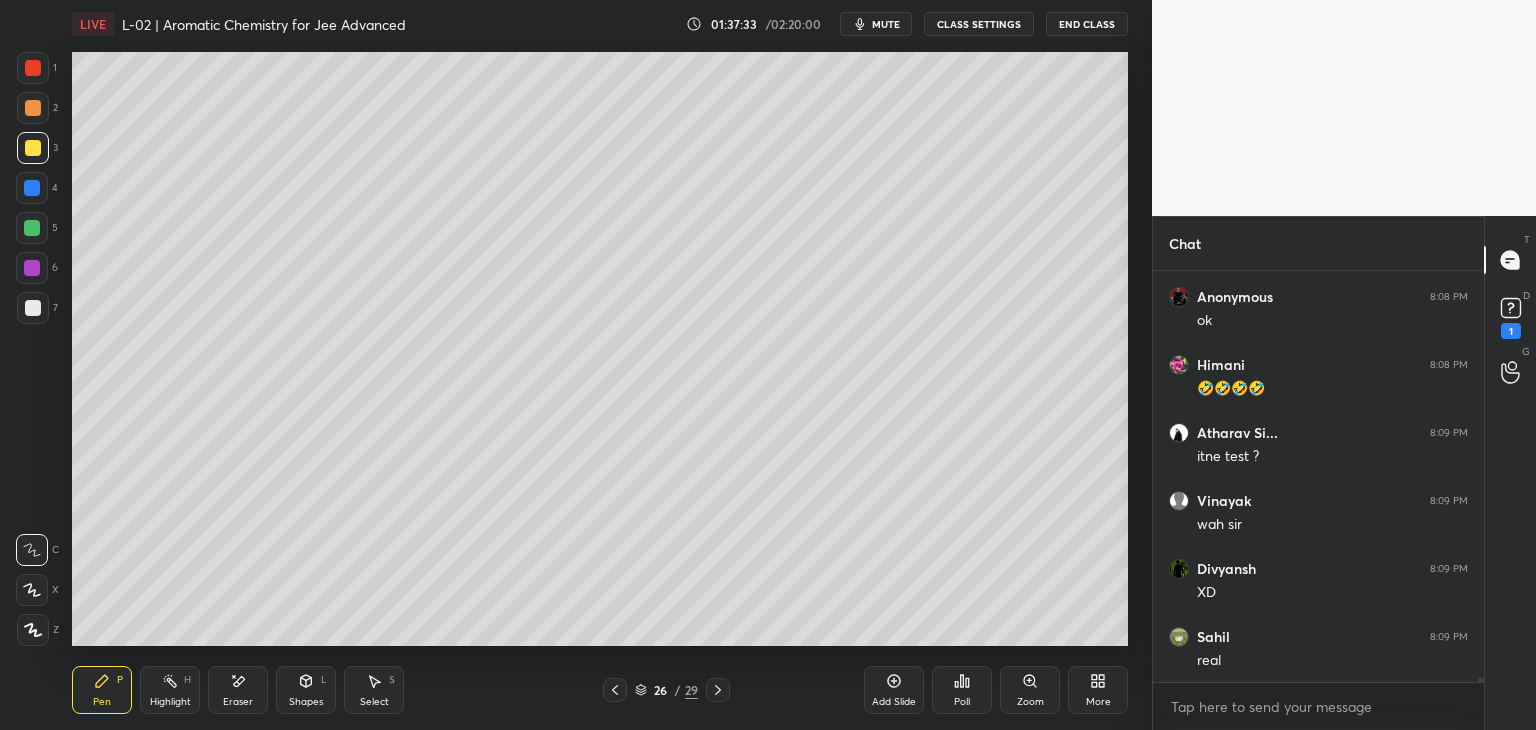 click 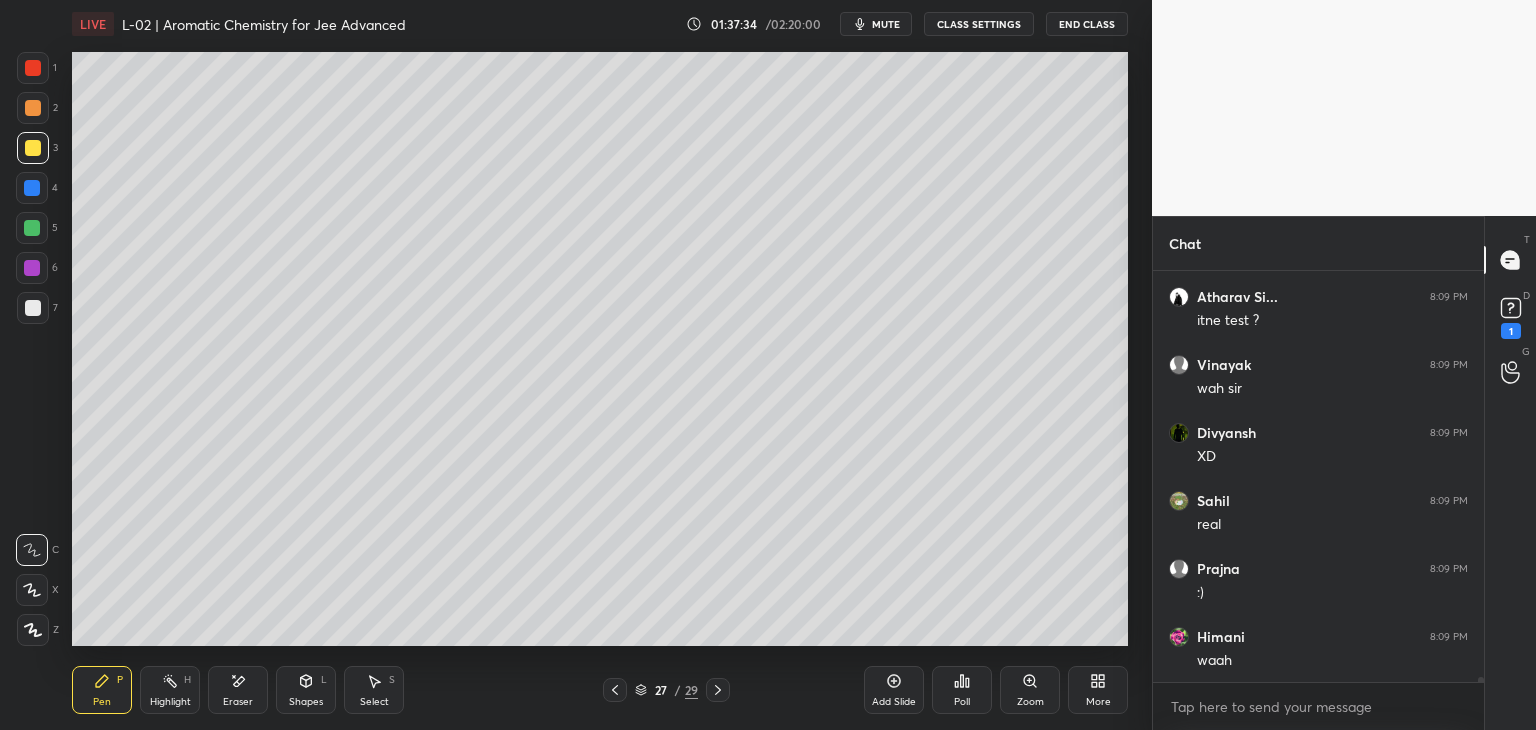 click 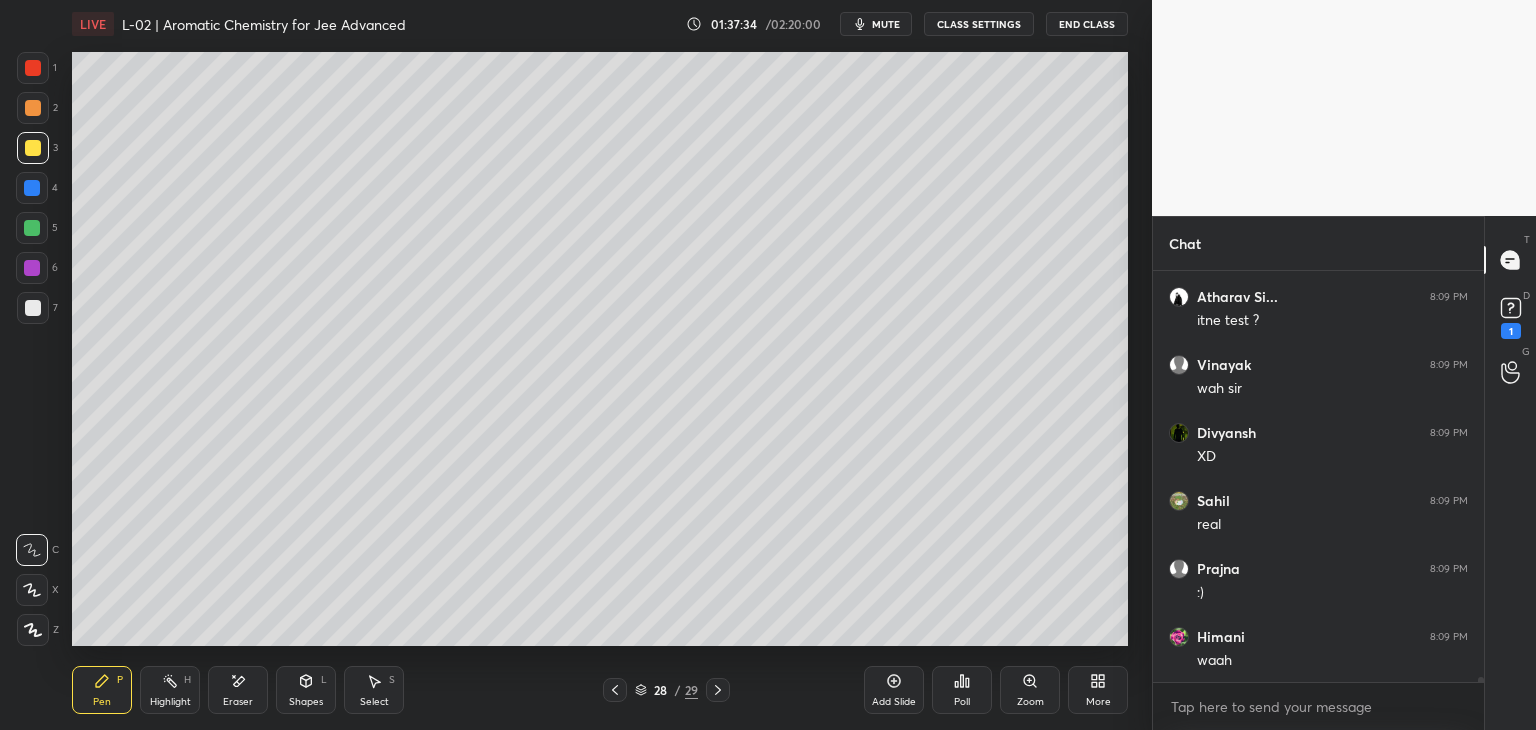 scroll, scrollTop: 31854, scrollLeft: 0, axis: vertical 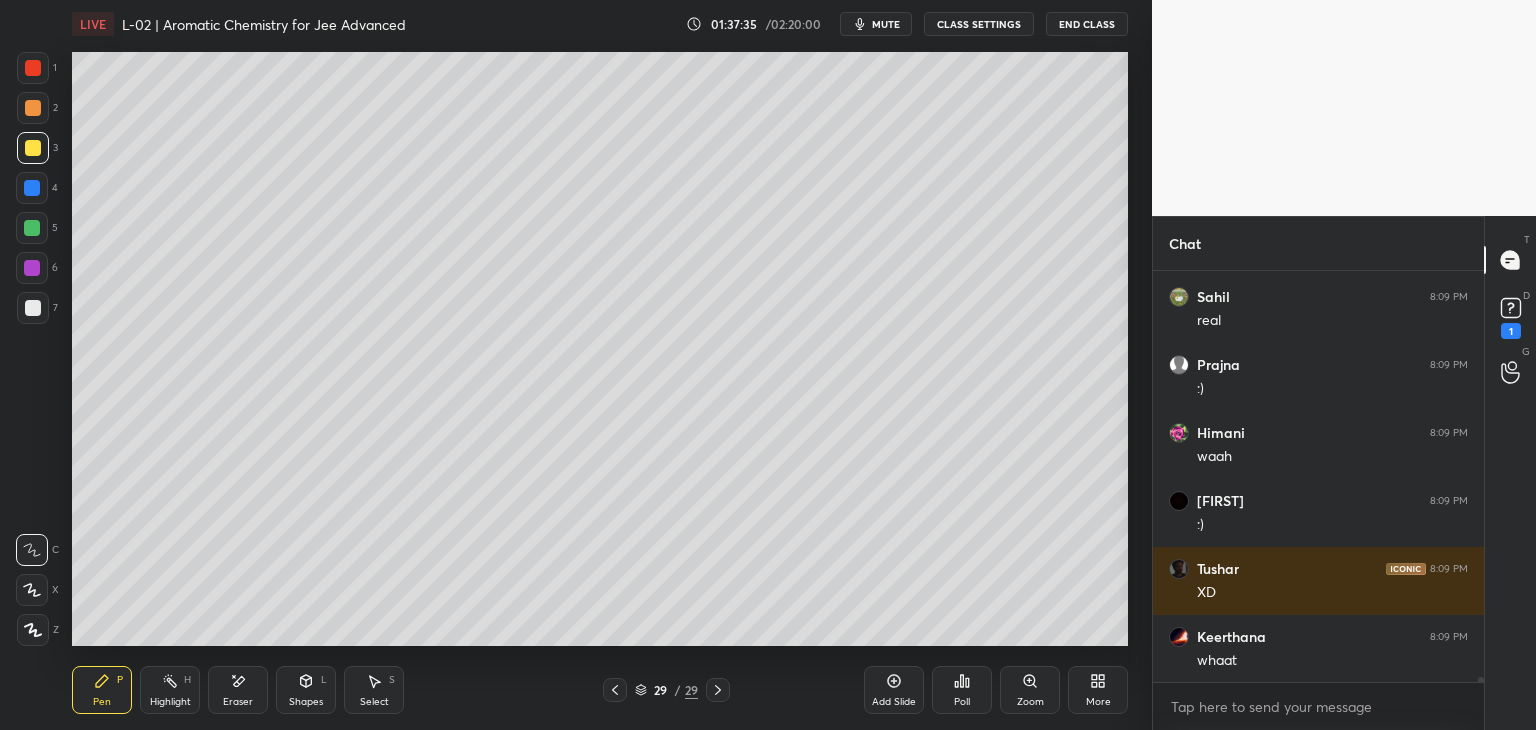 click 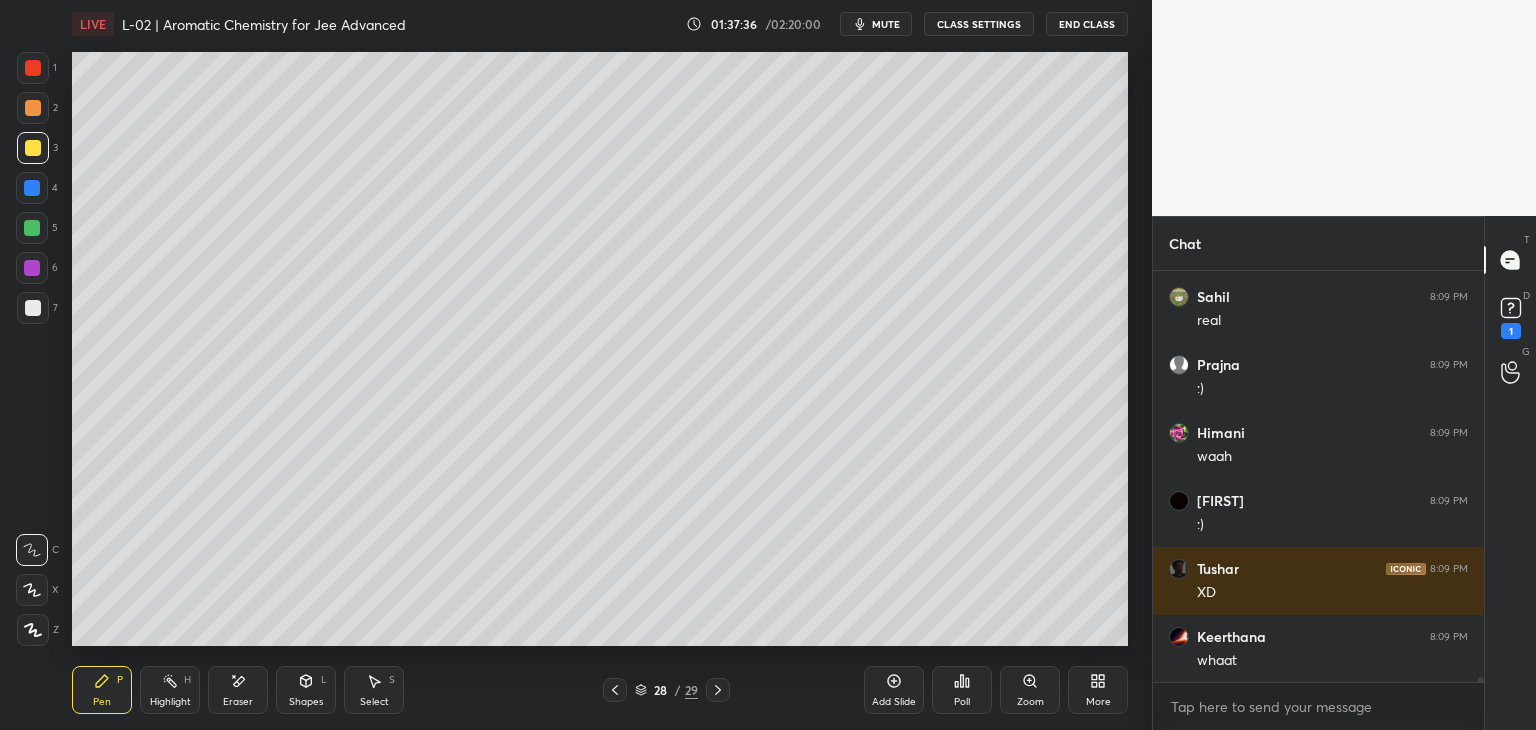 click 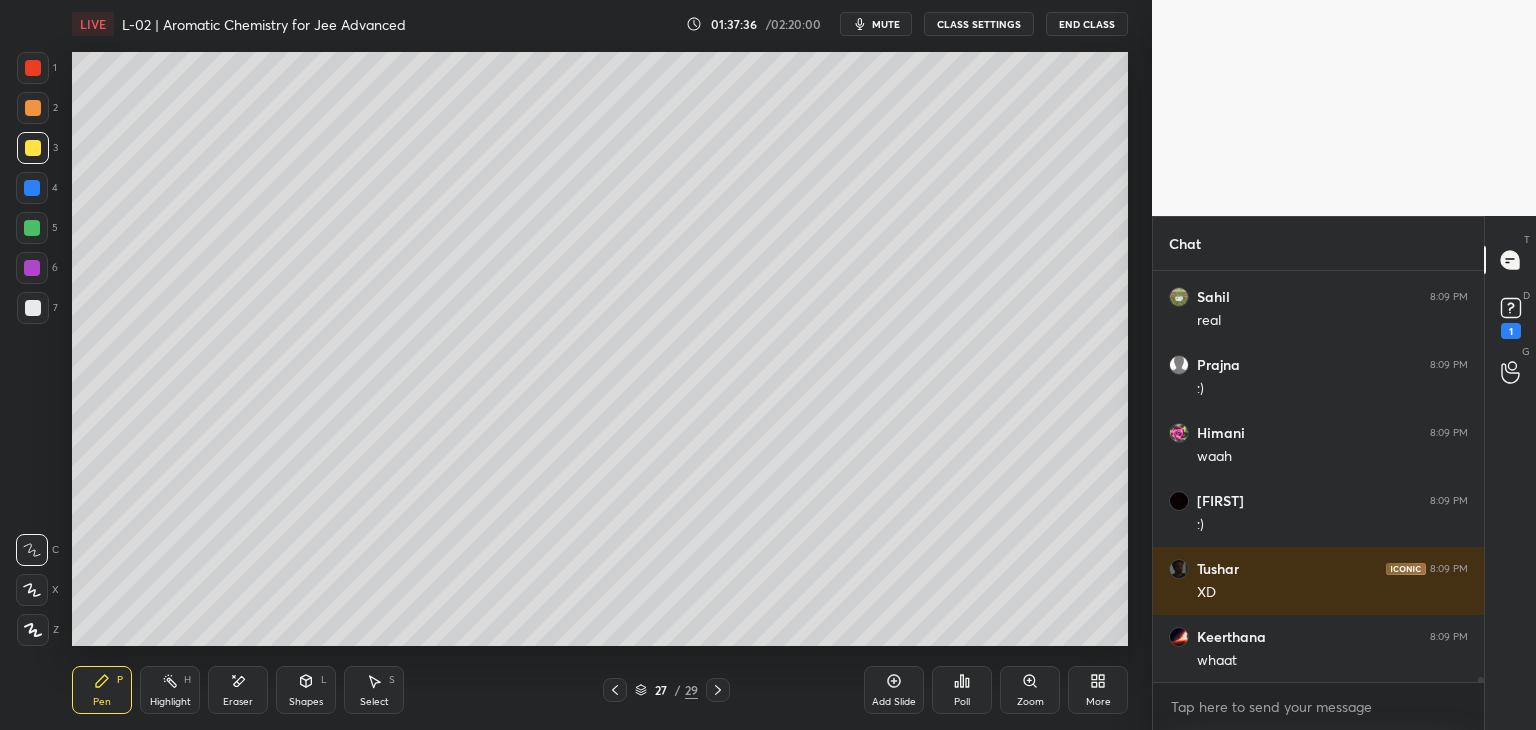 click 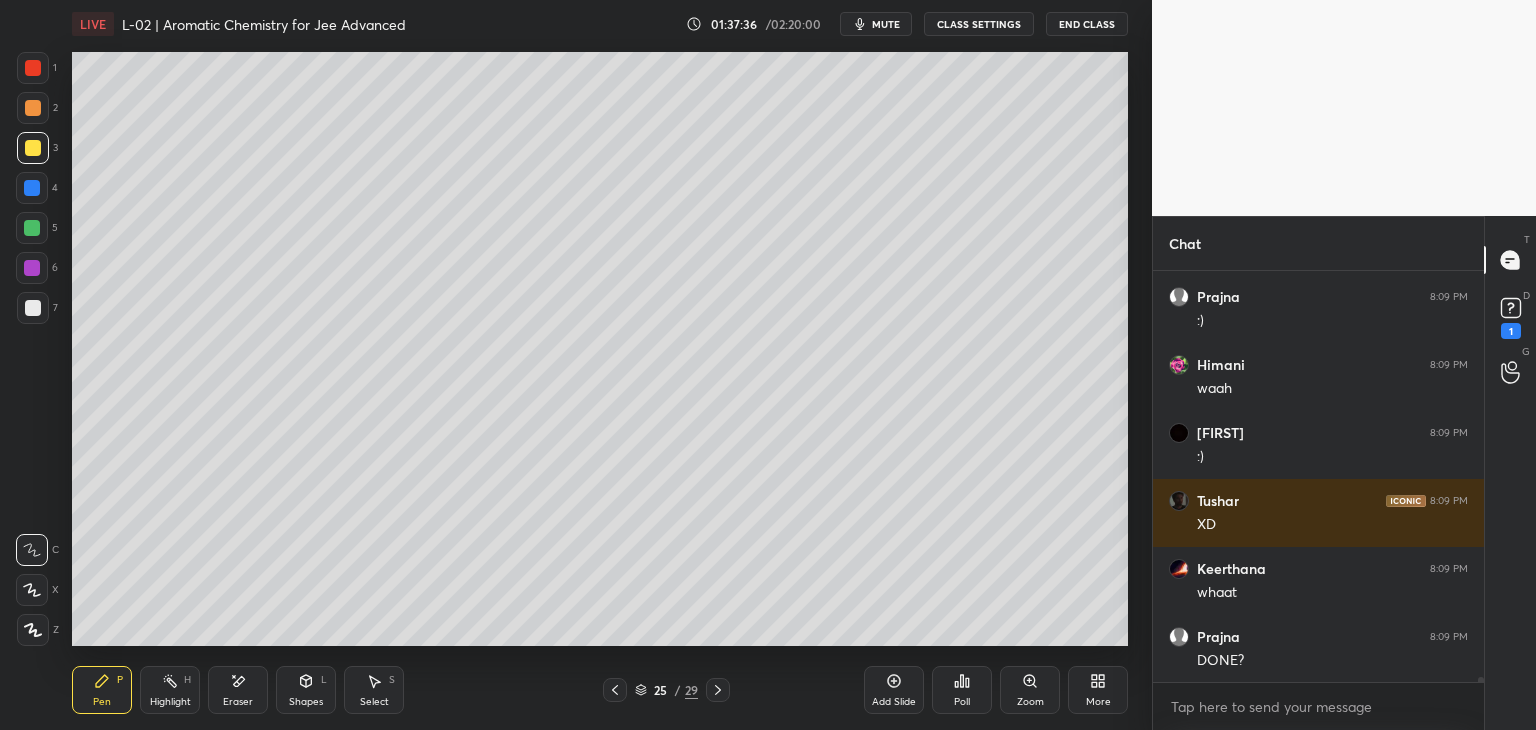 scroll, scrollTop: 31990, scrollLeft: 0, axis: vertical 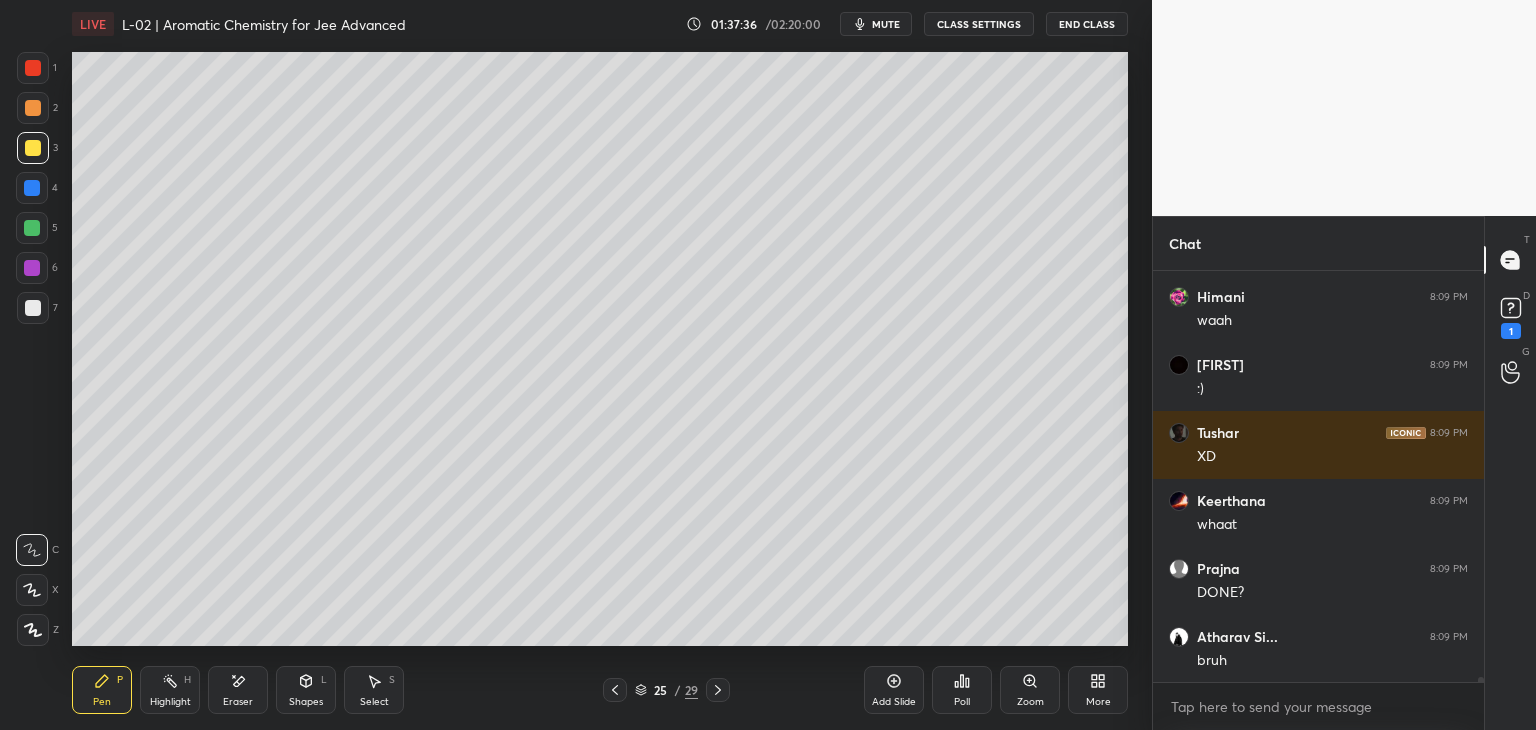 click 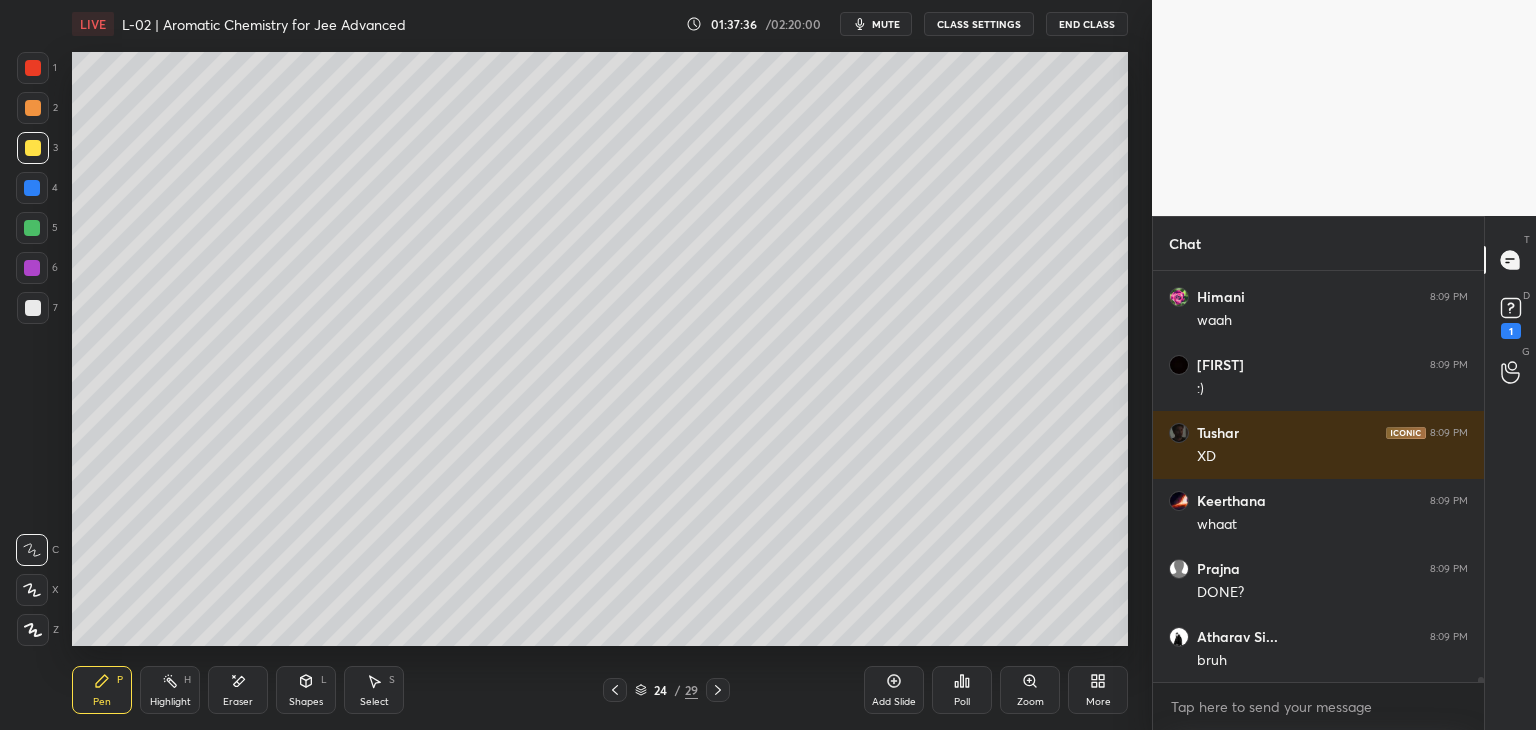 click 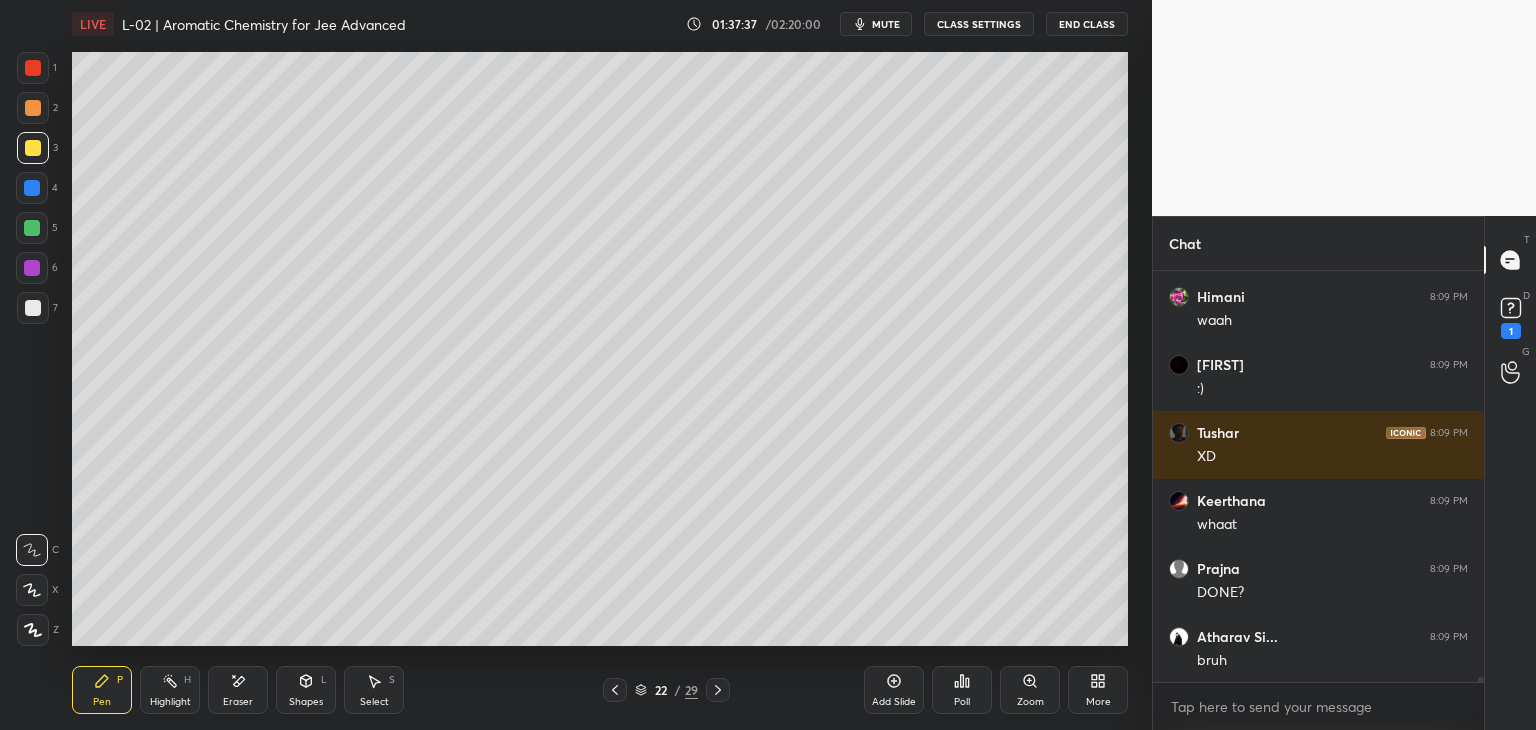 click 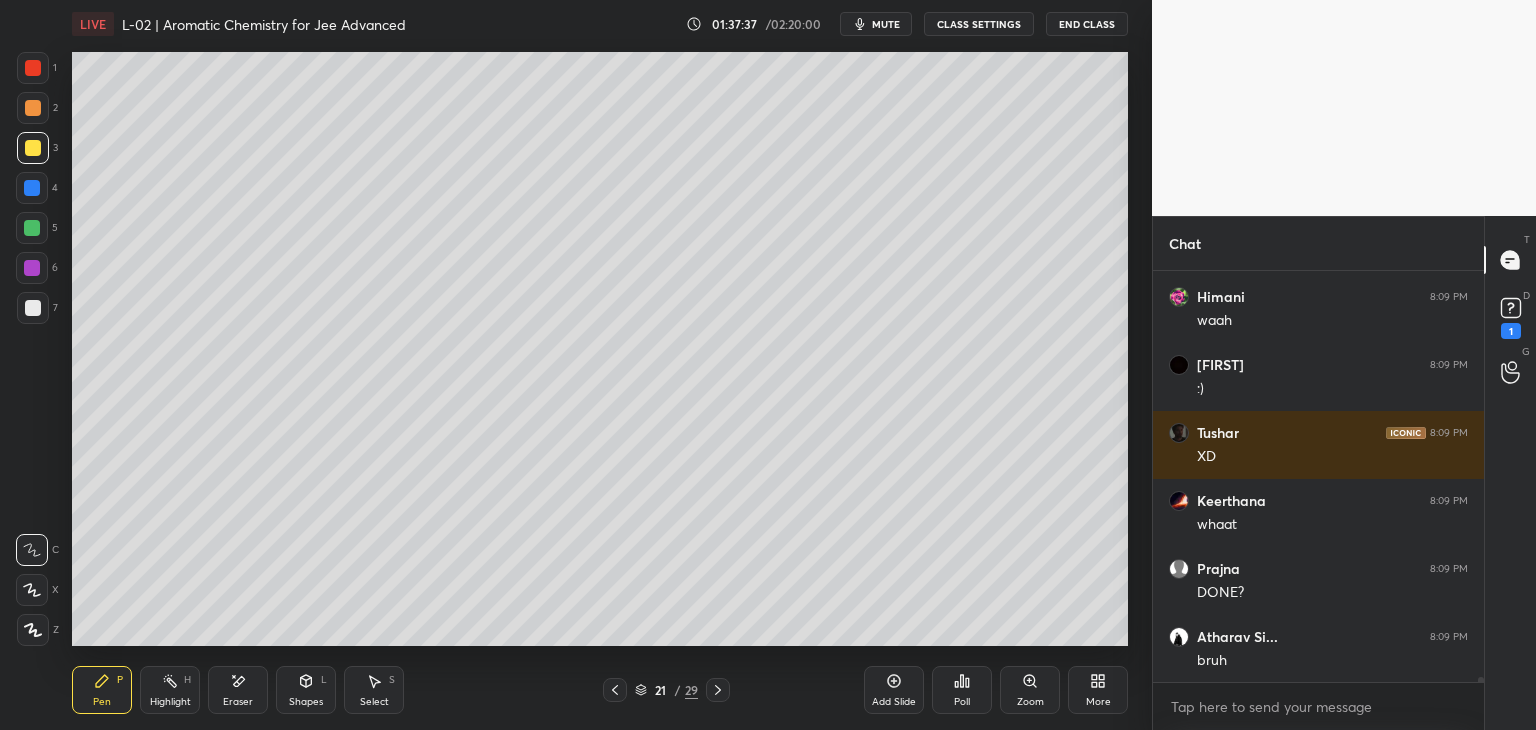 click 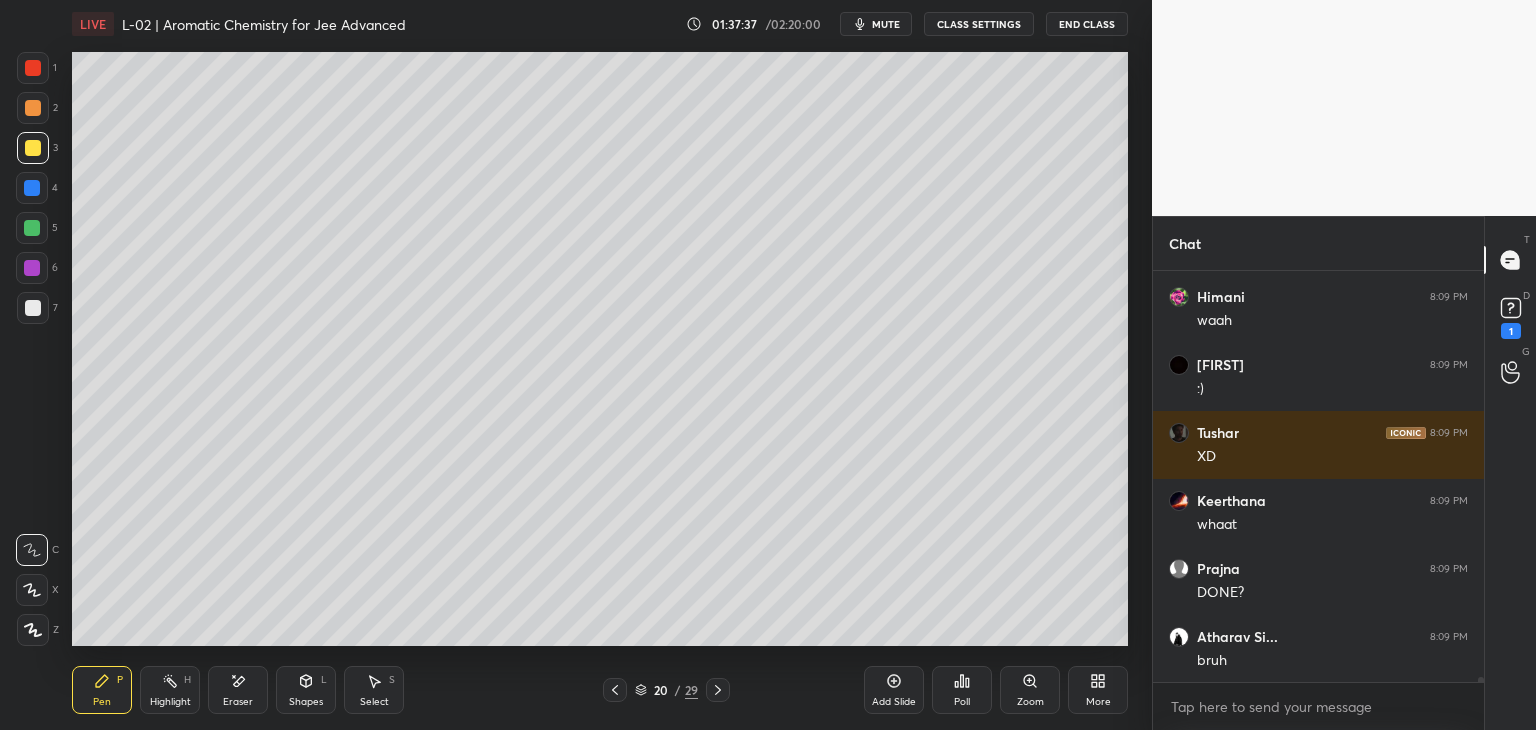 click 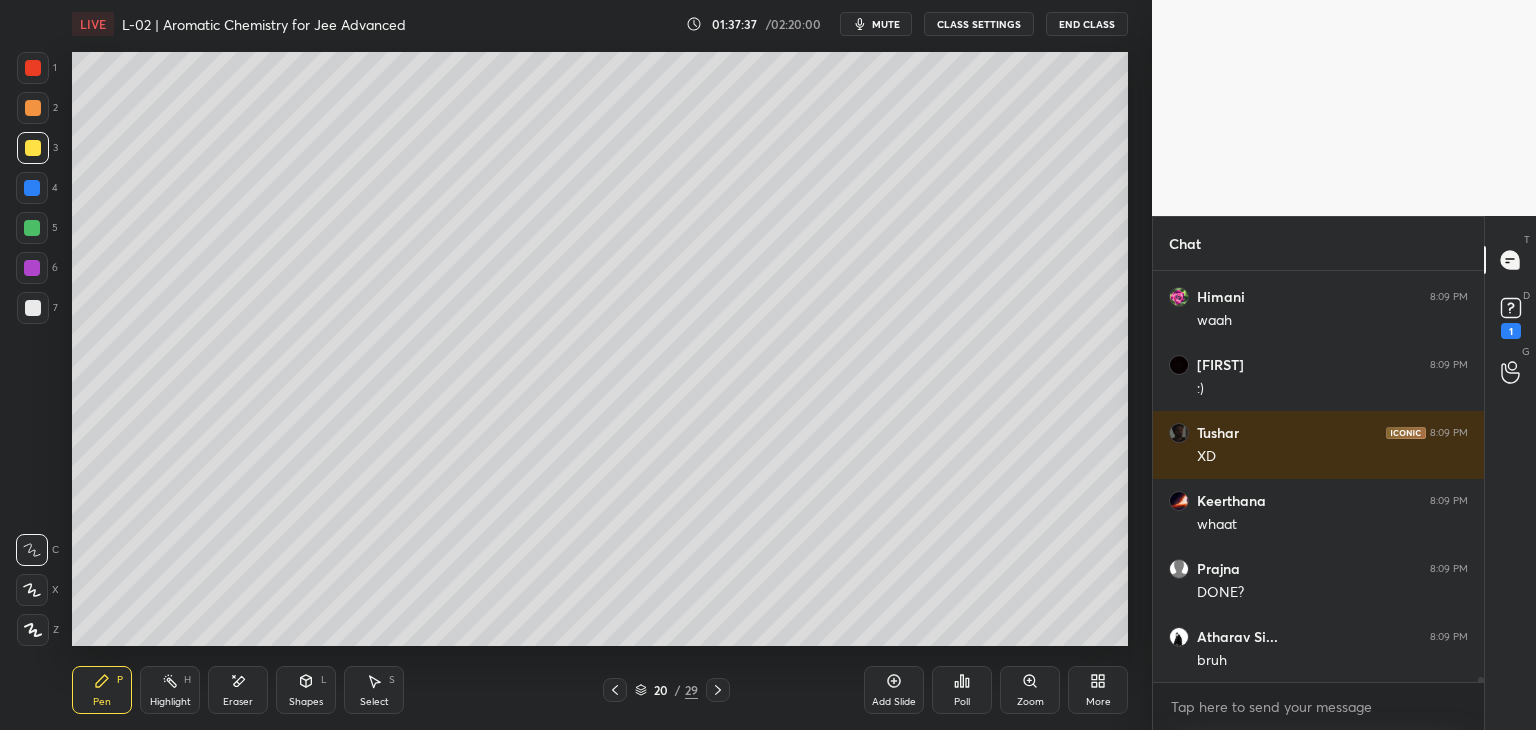 scroll, scrollTop: 32058, scrollLeft: 0, axis: vertical 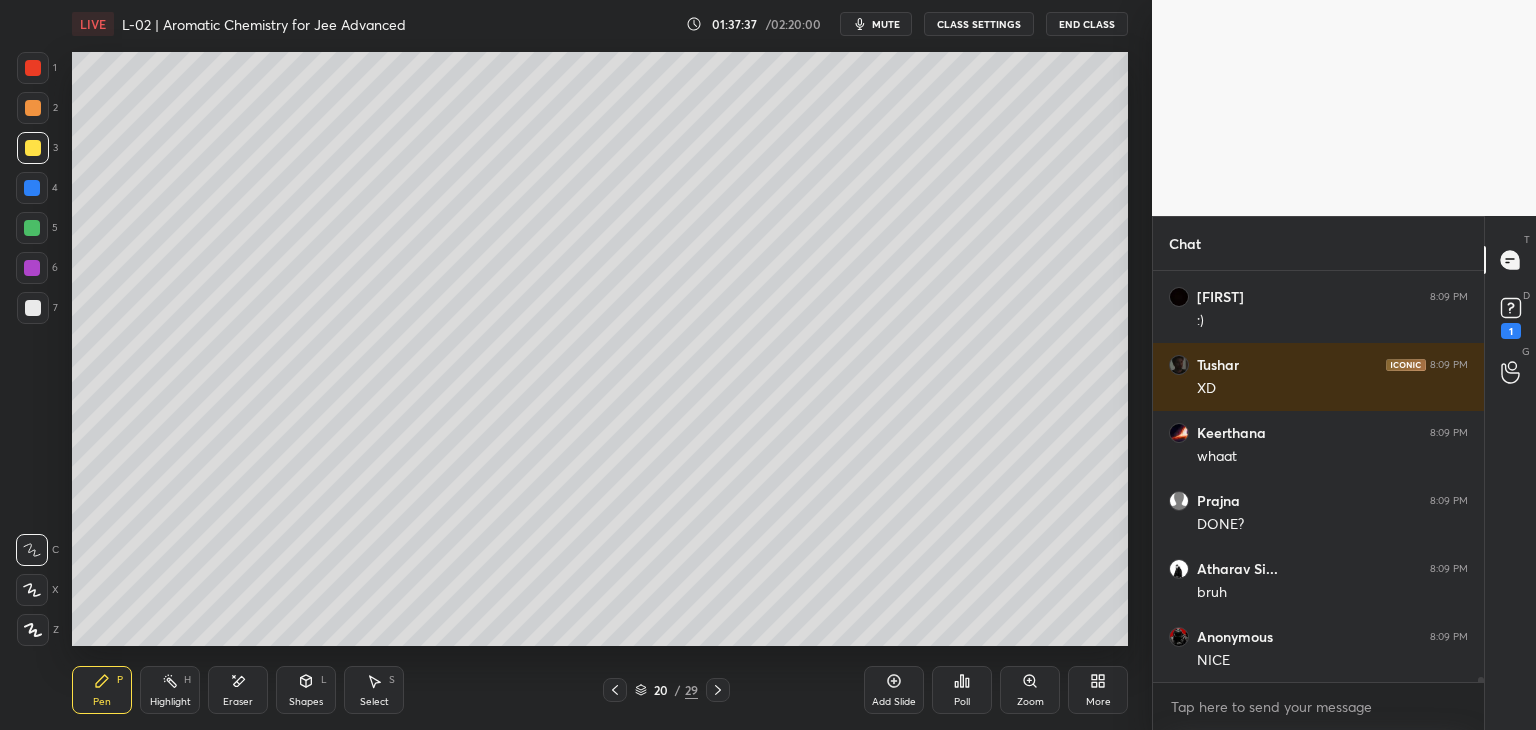 click 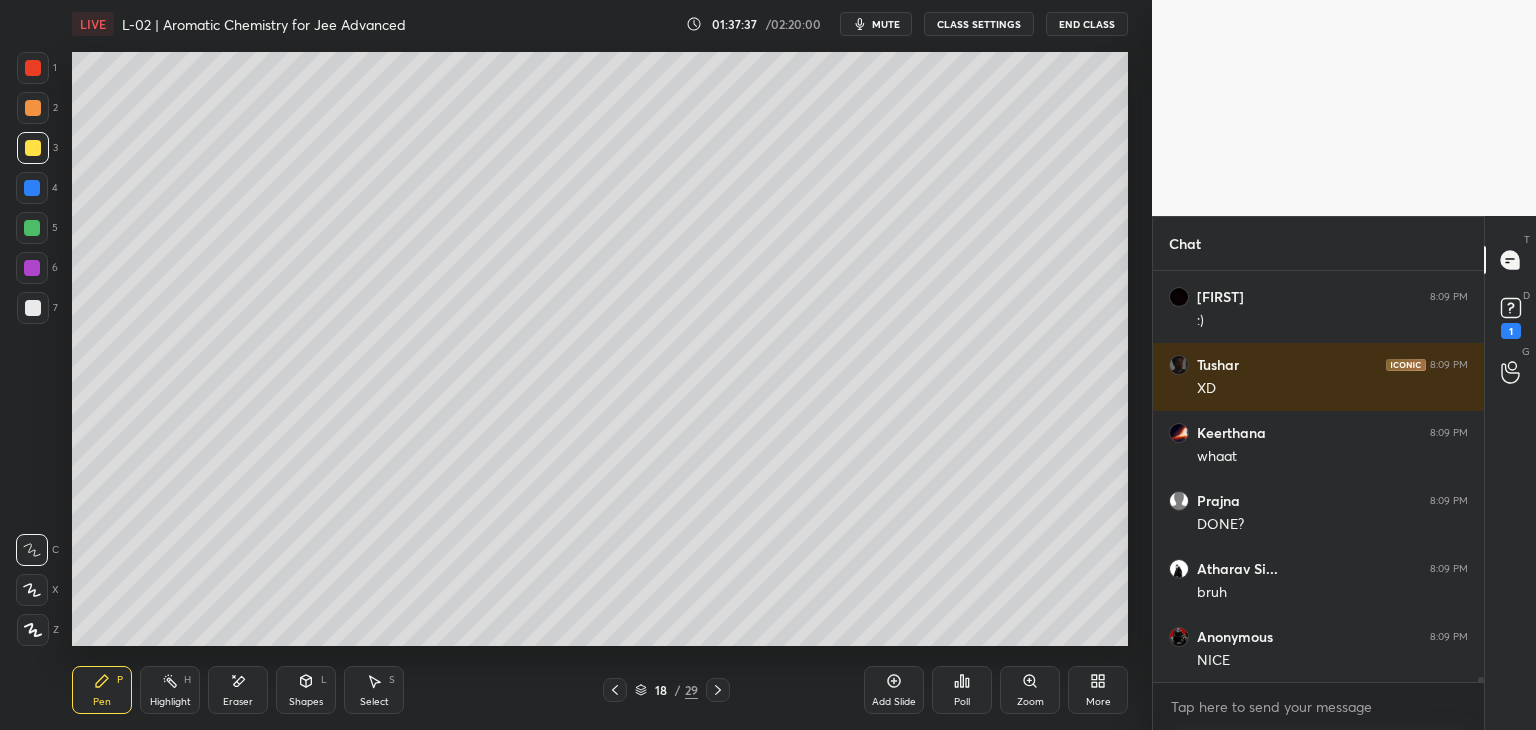 click 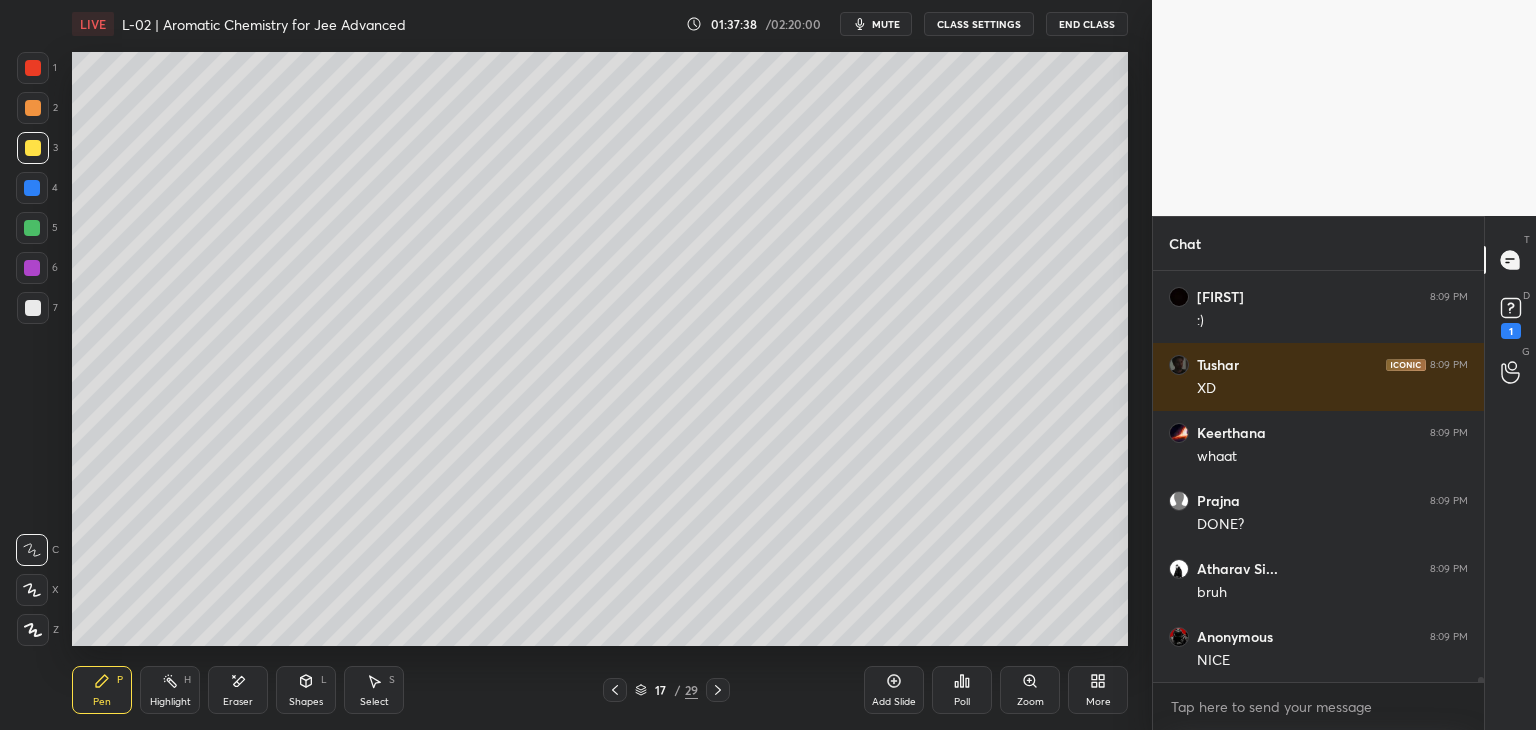 click 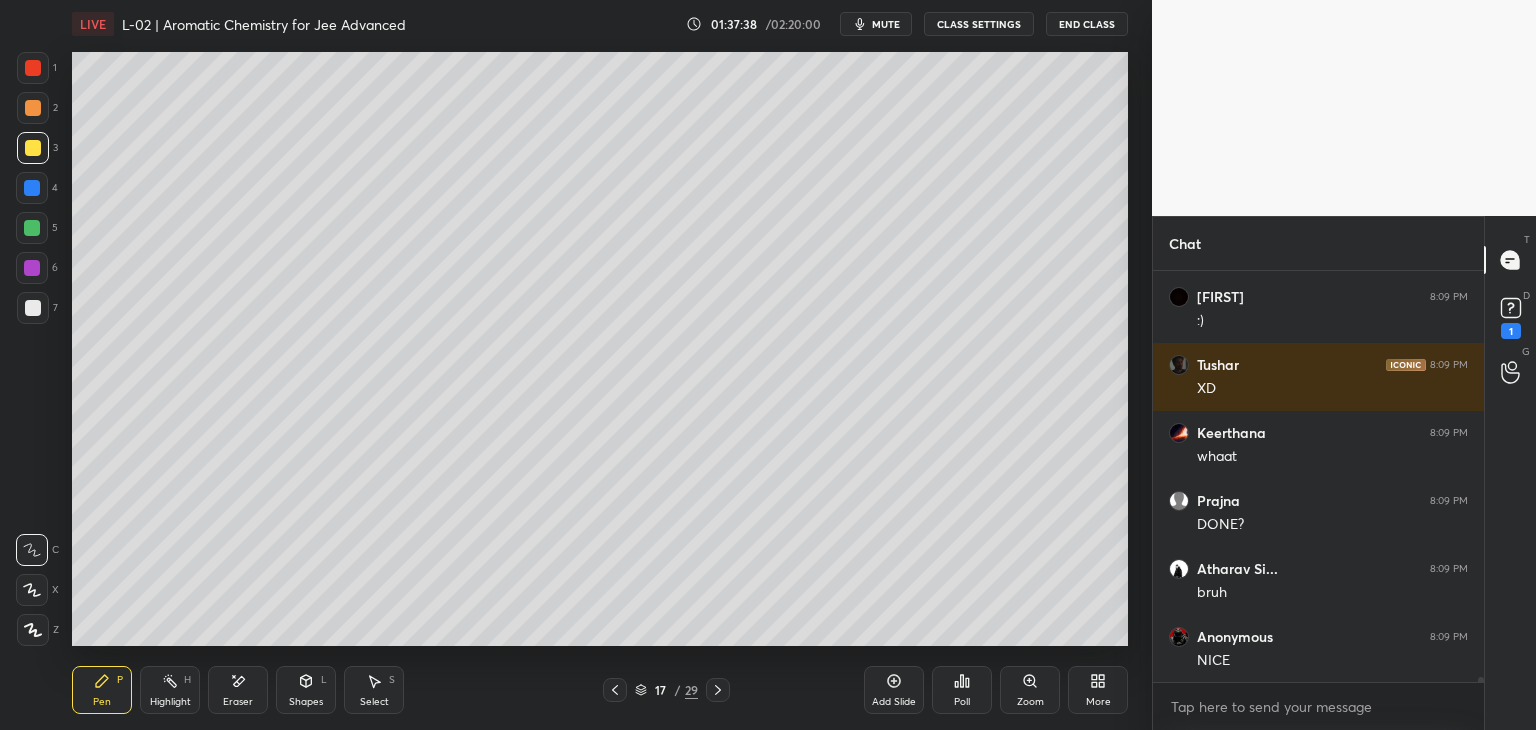 click 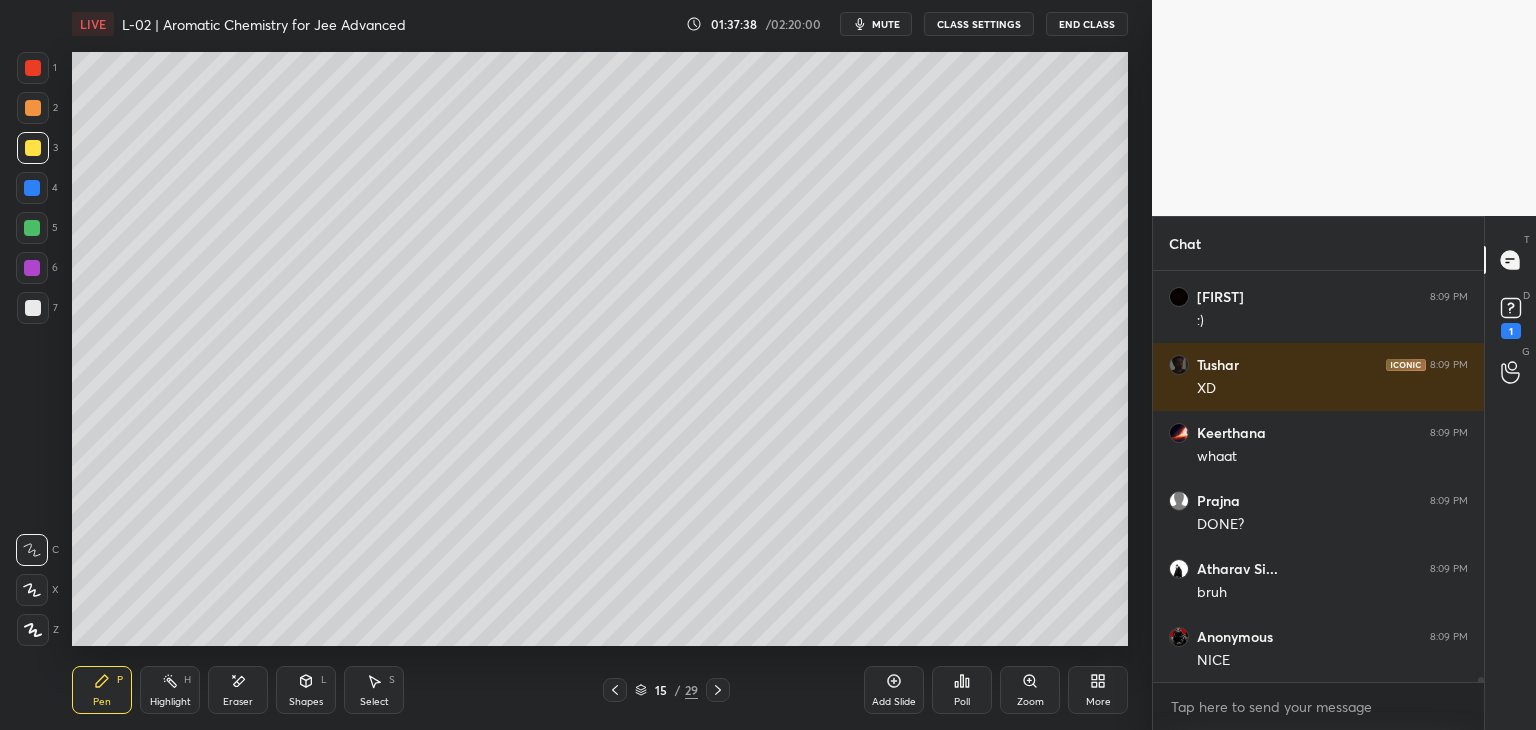 click 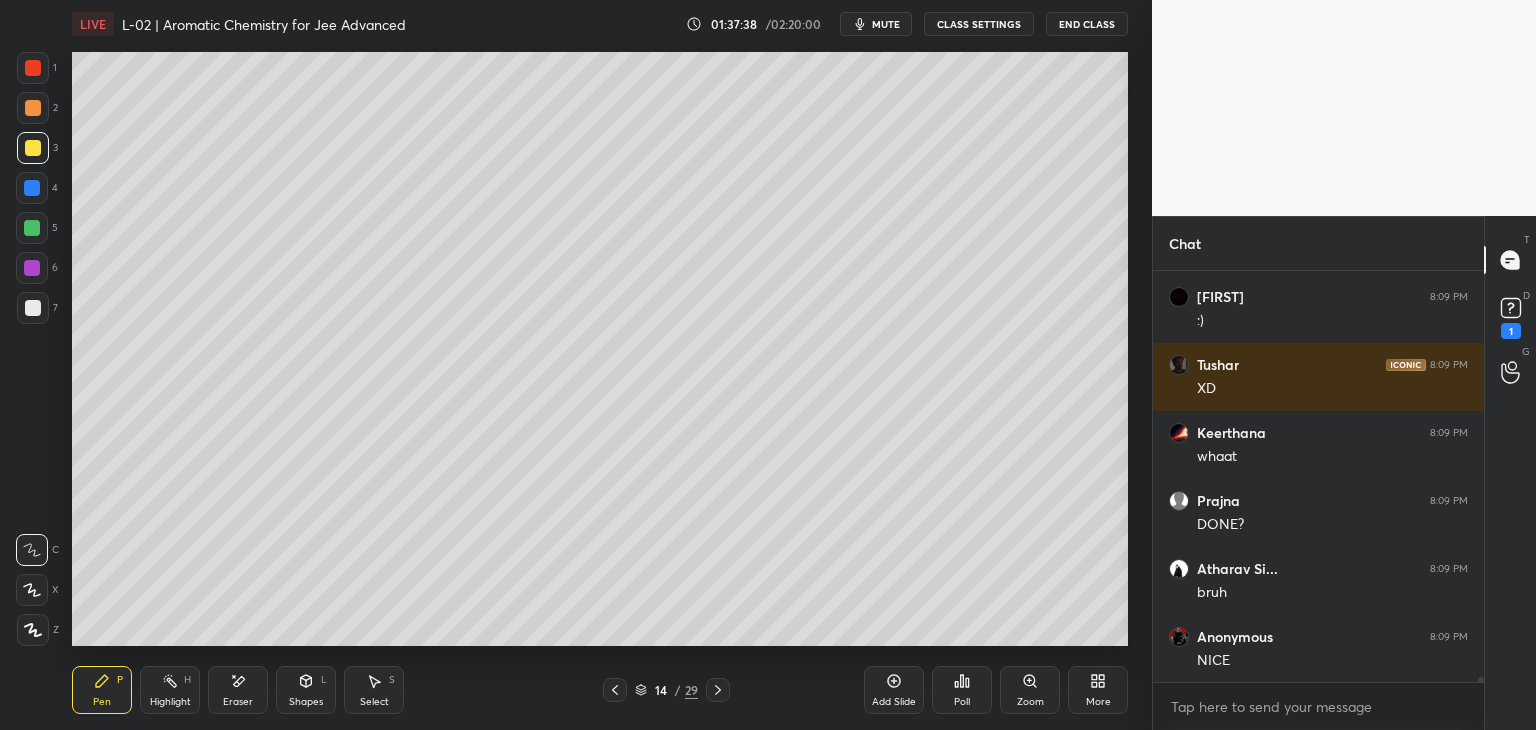 click 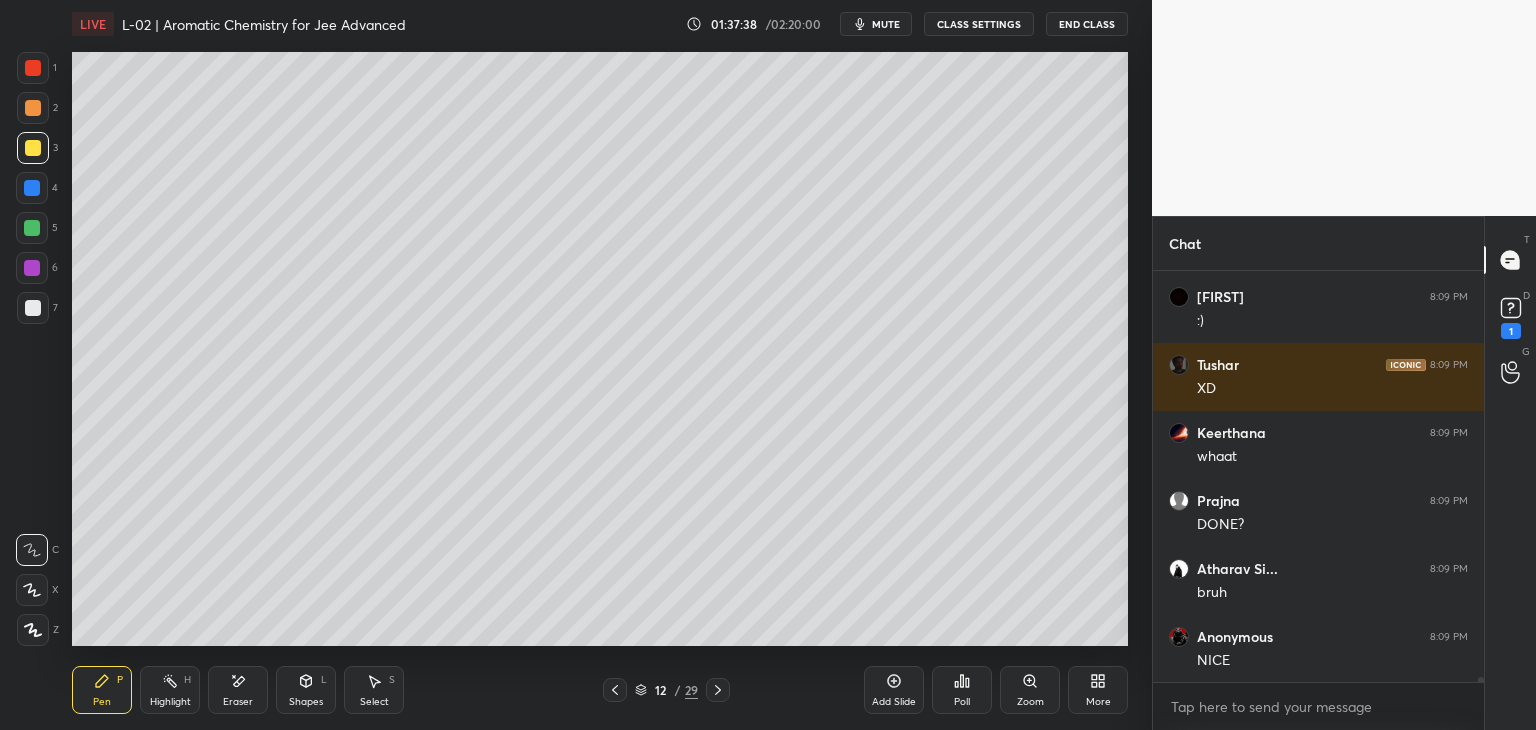 click 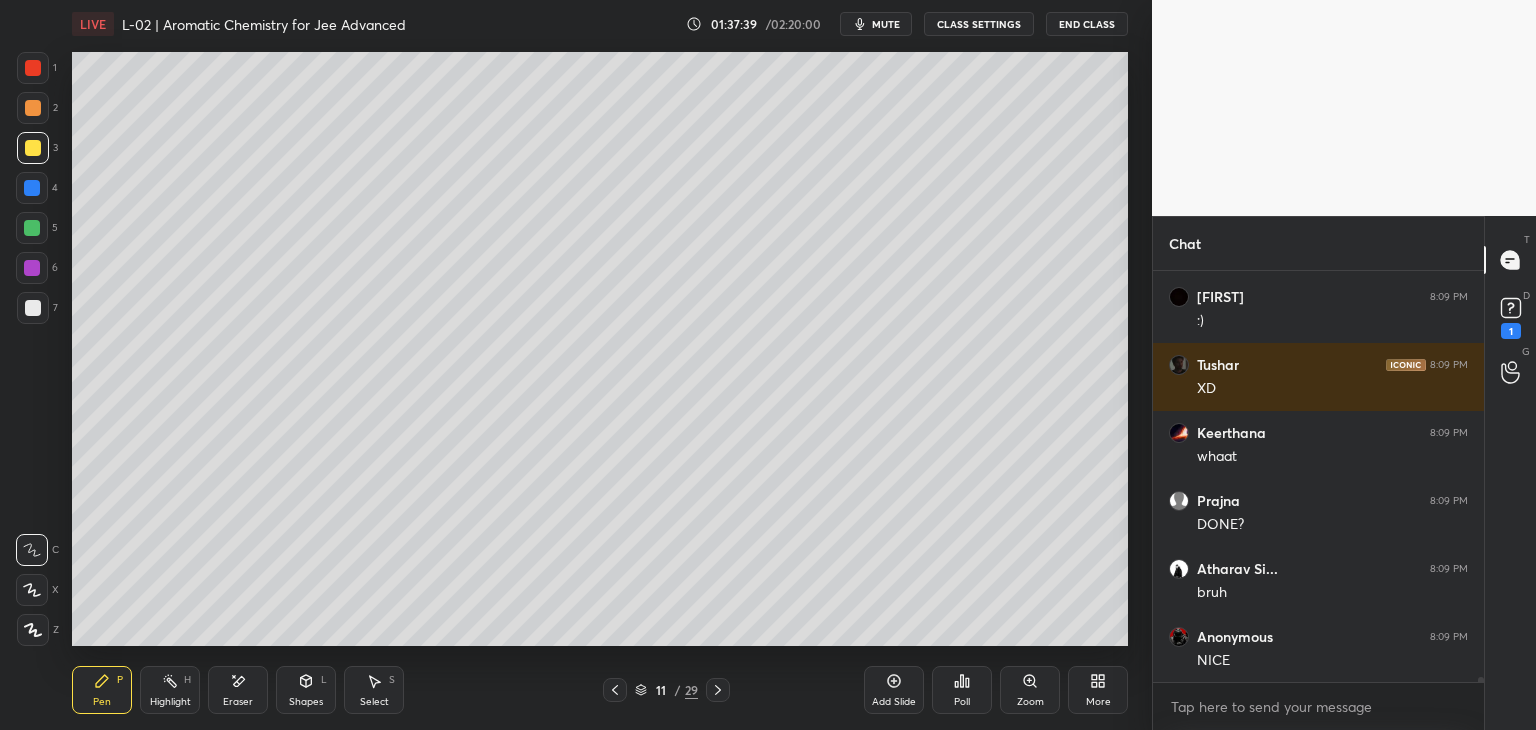 click 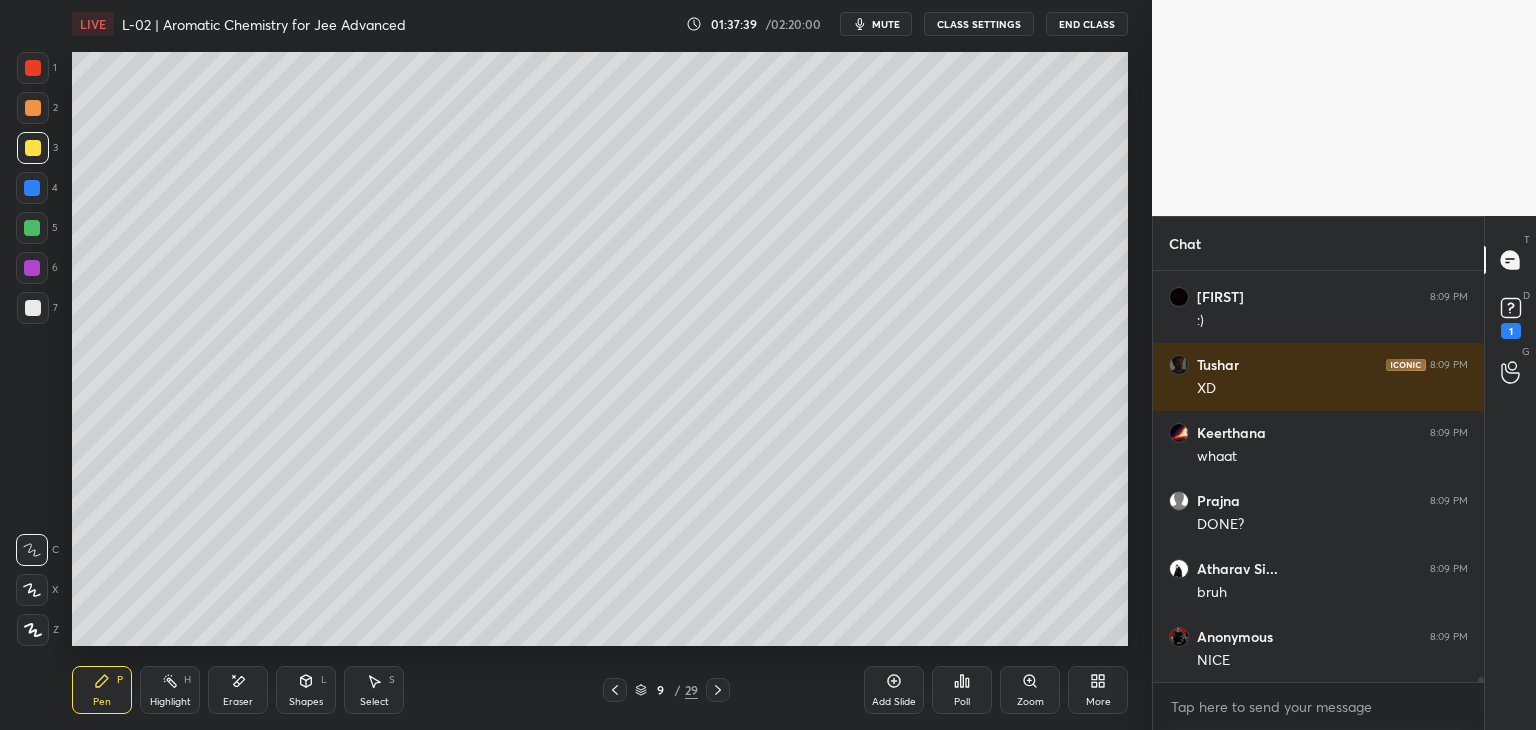 click 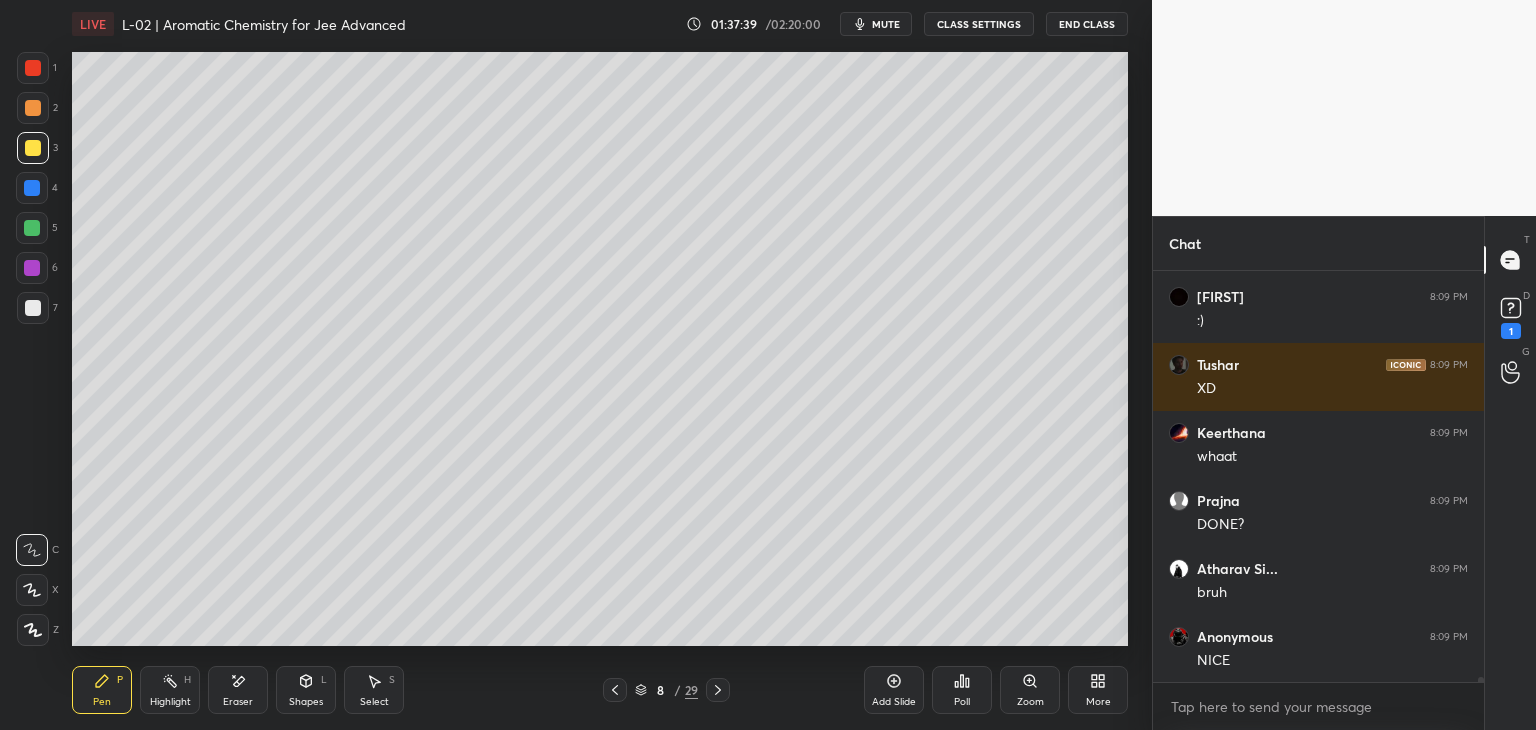 click 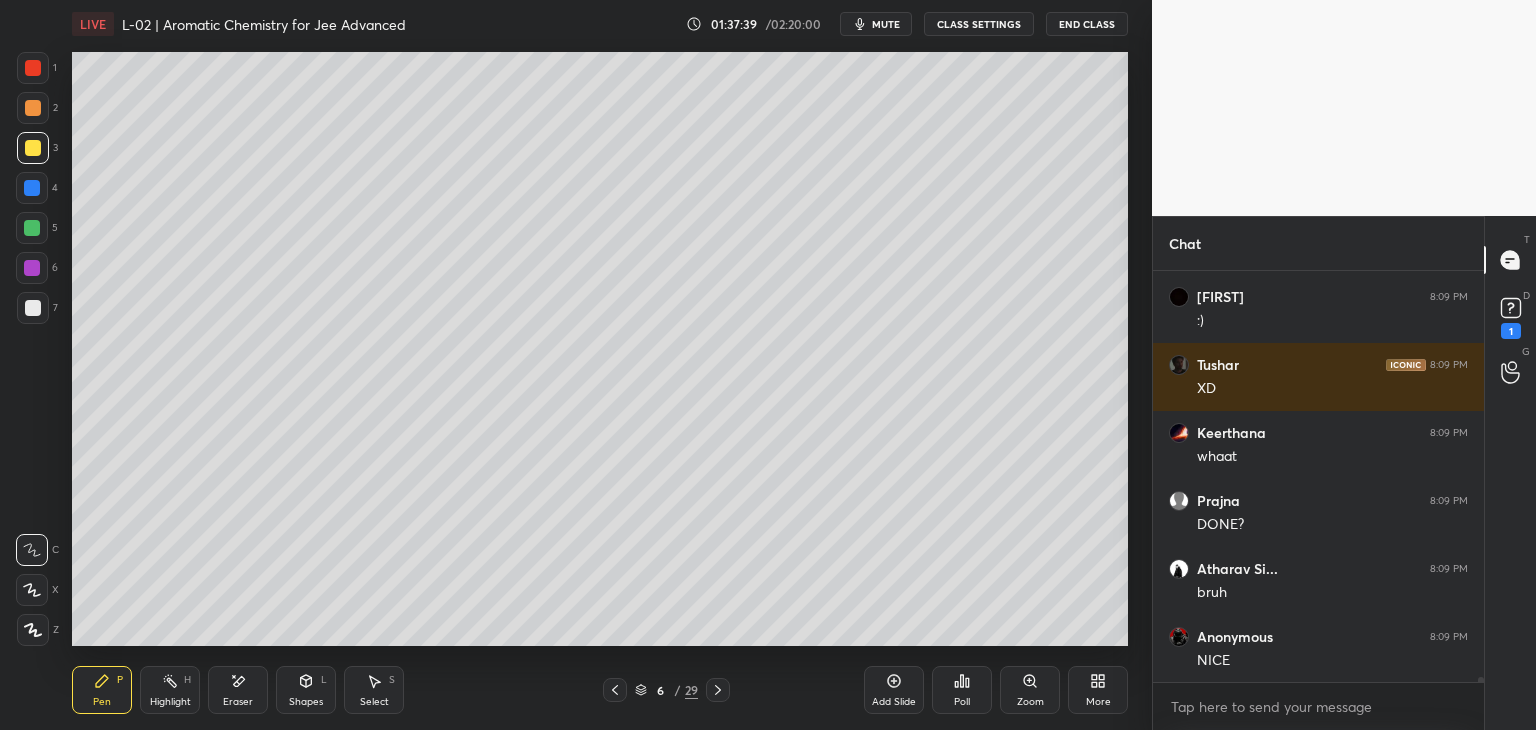 scroll, scrollTop: 32126, scrollLeft: 0, axis: vertical 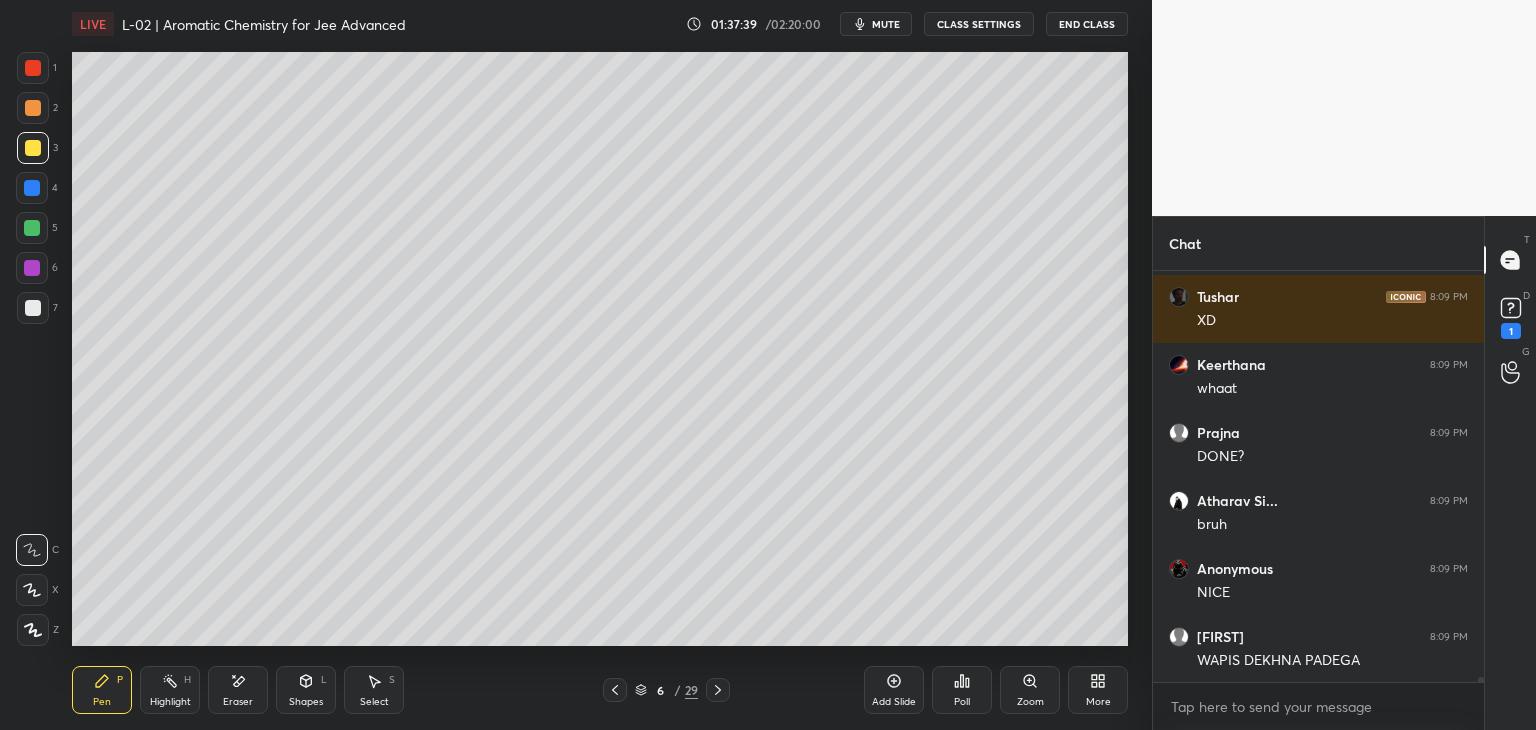 click 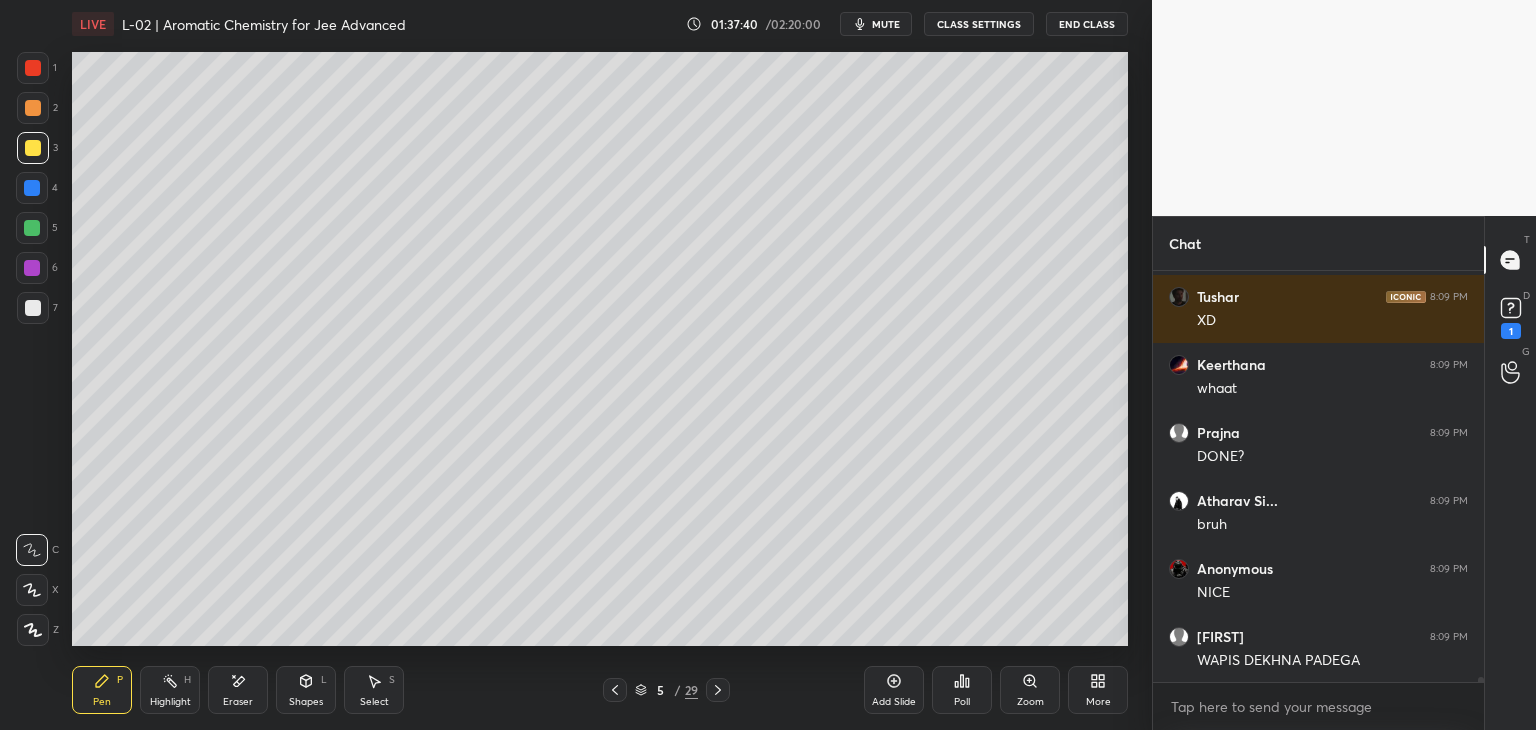 click 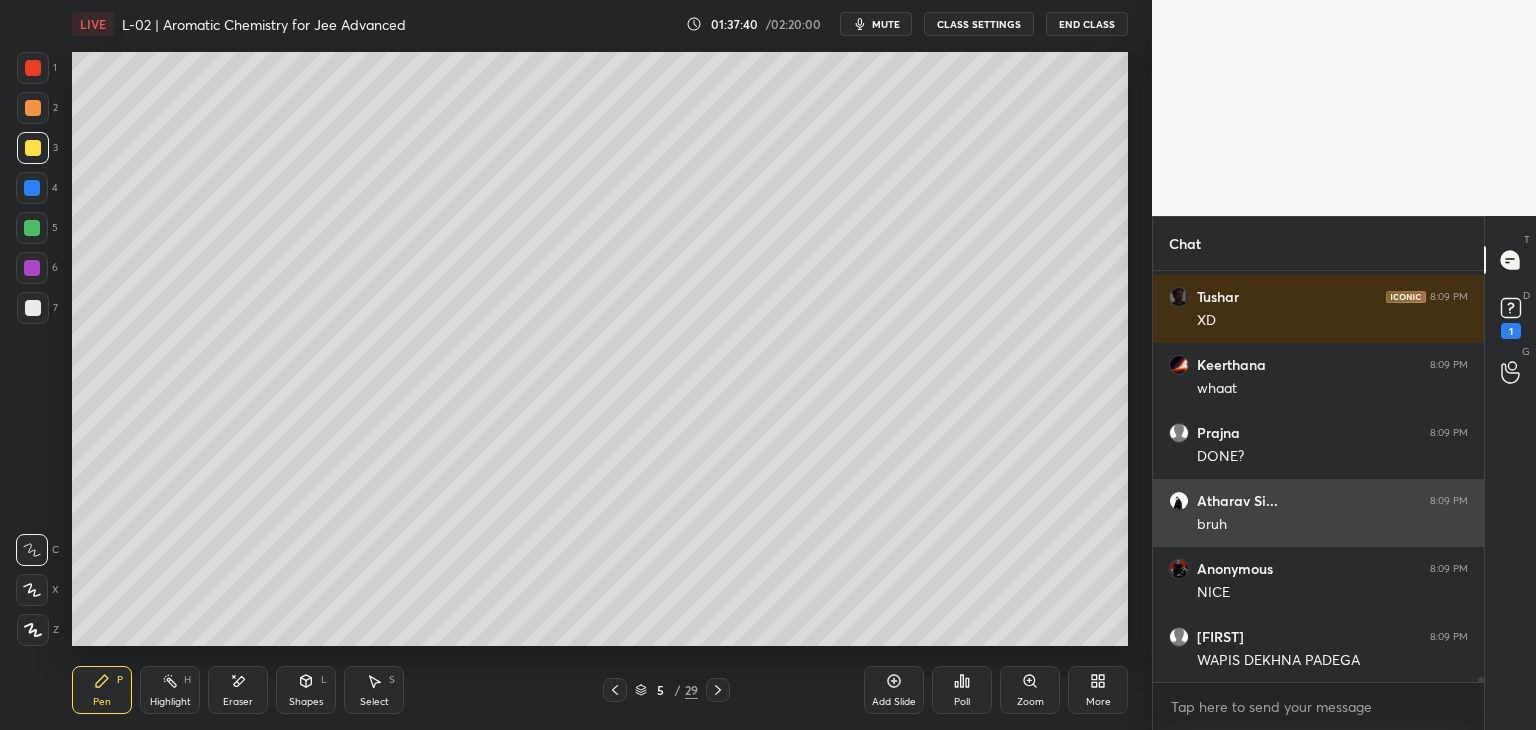 click 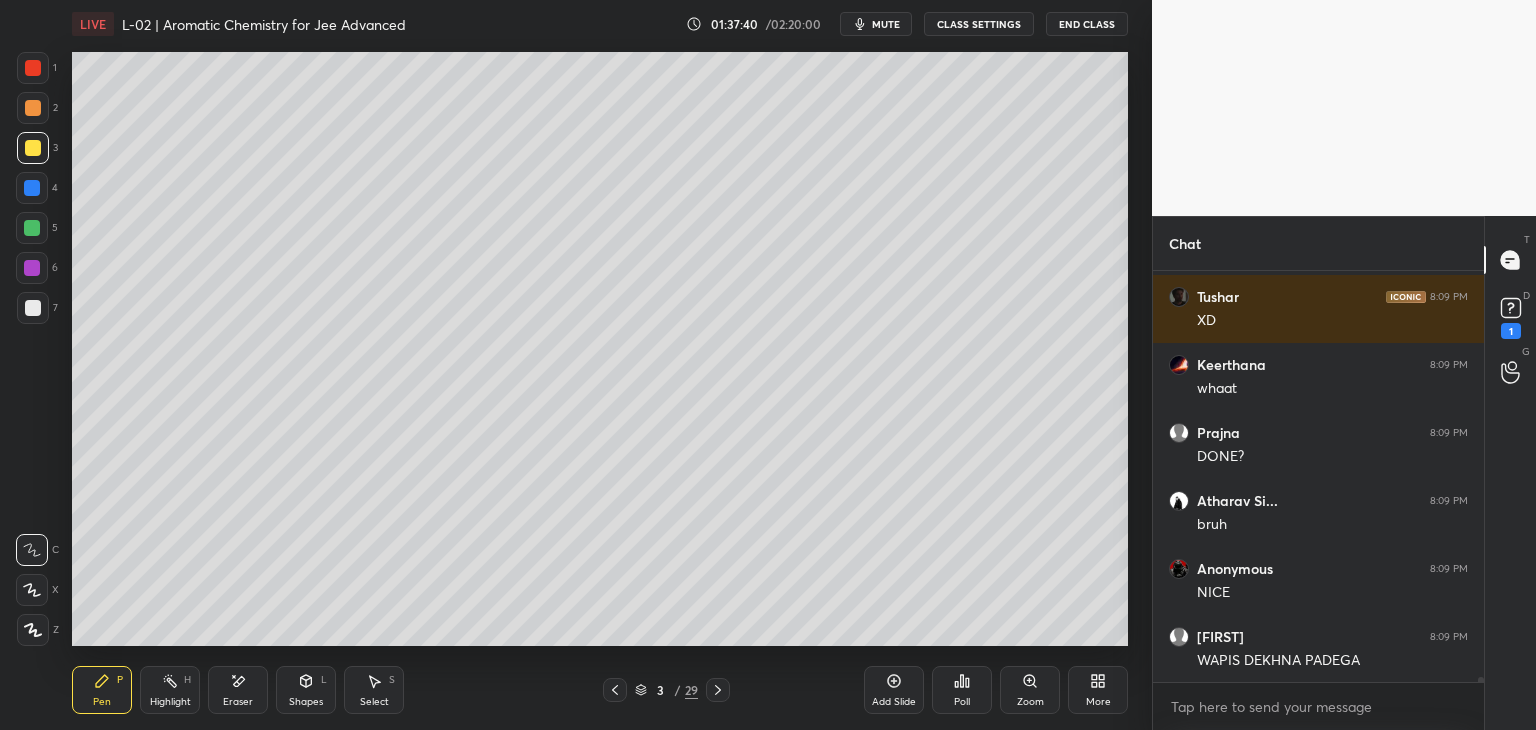 click 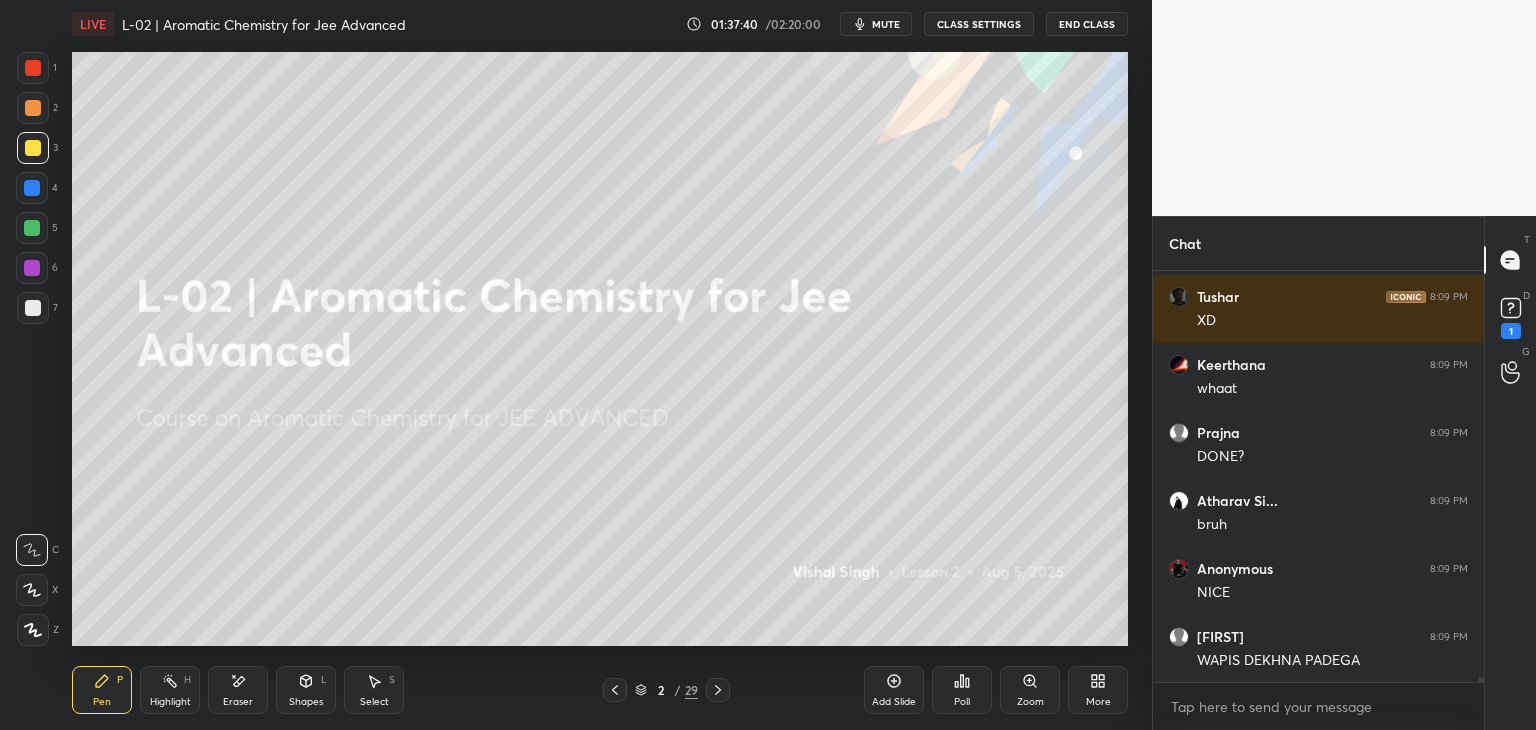 click 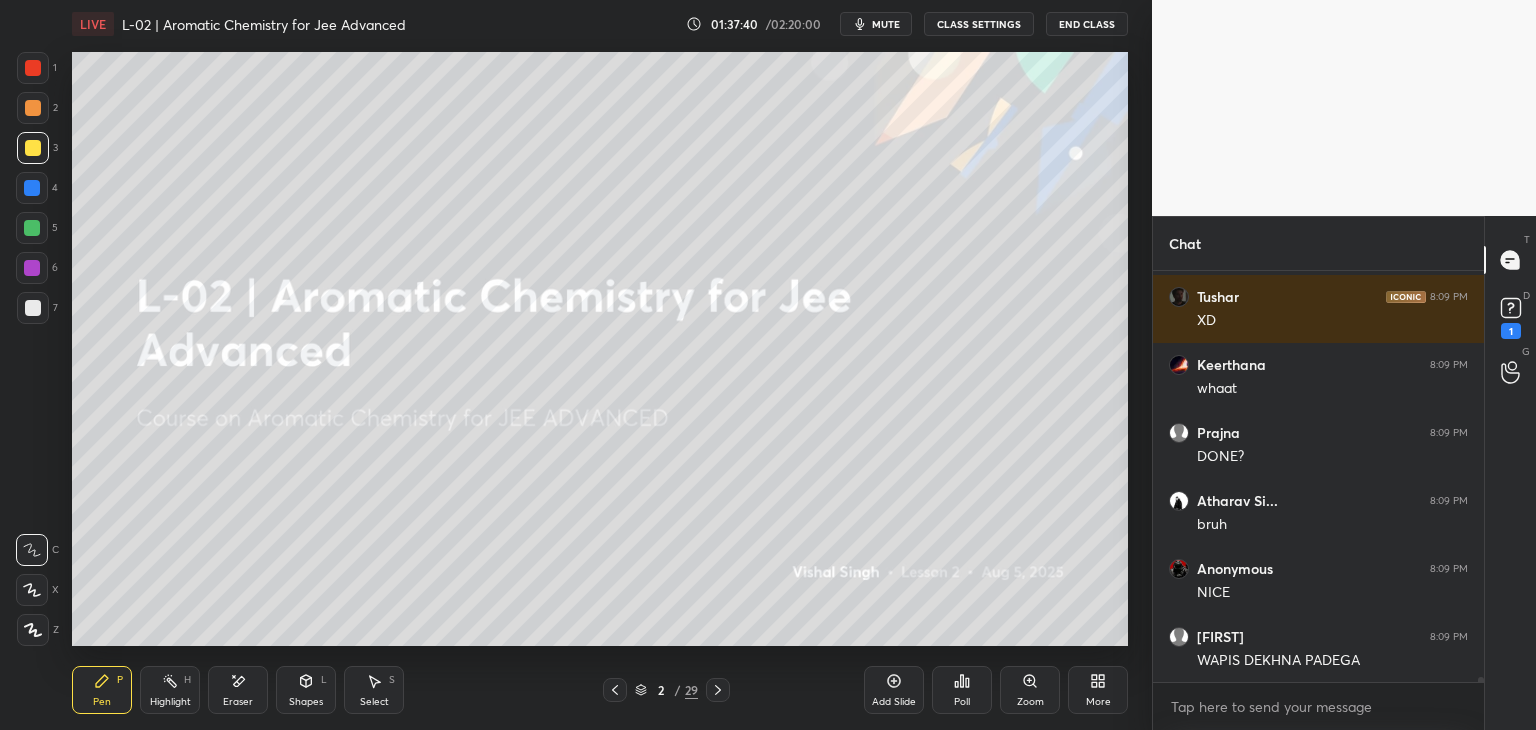 click 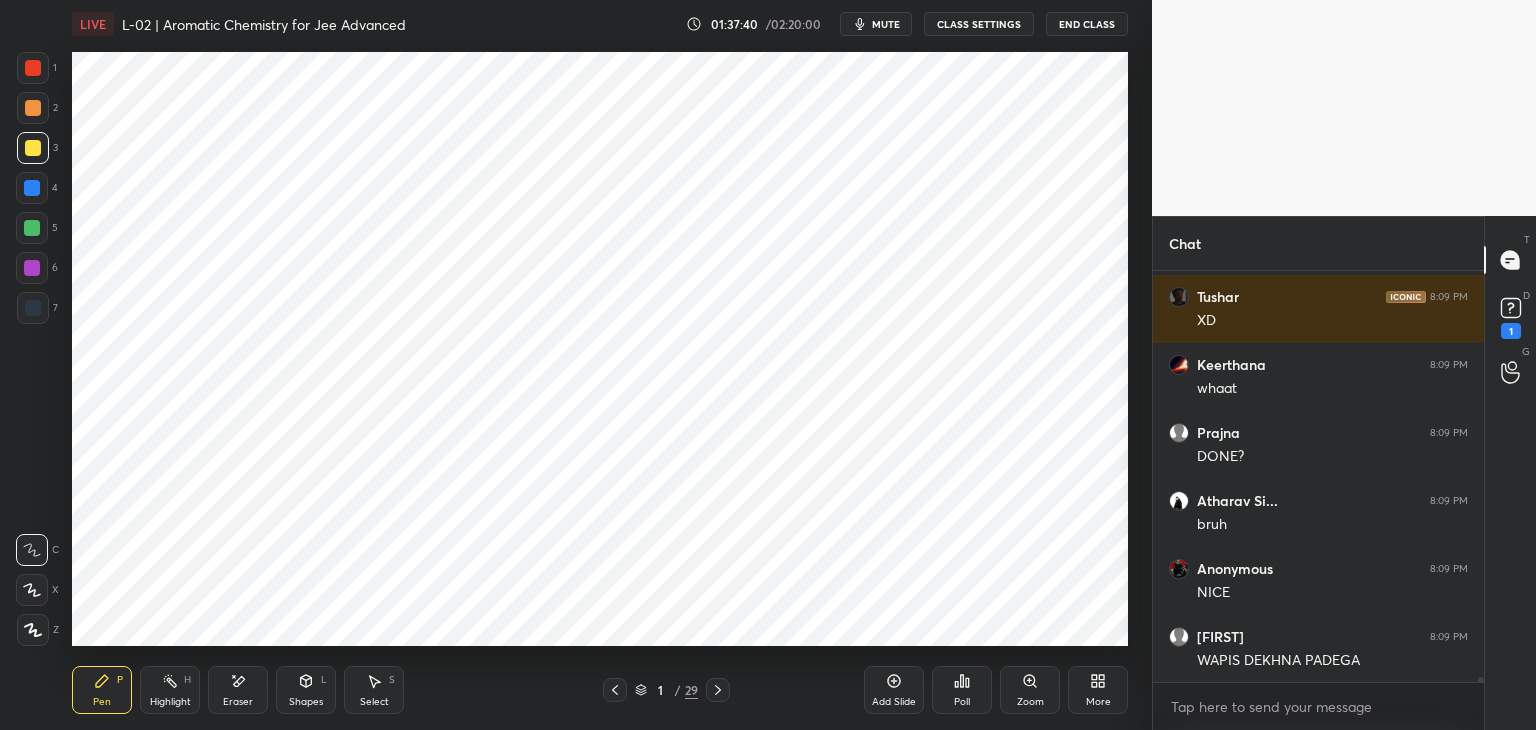 scroll, scrollTop: 32262, scrollLeft: 0, axis: vertical 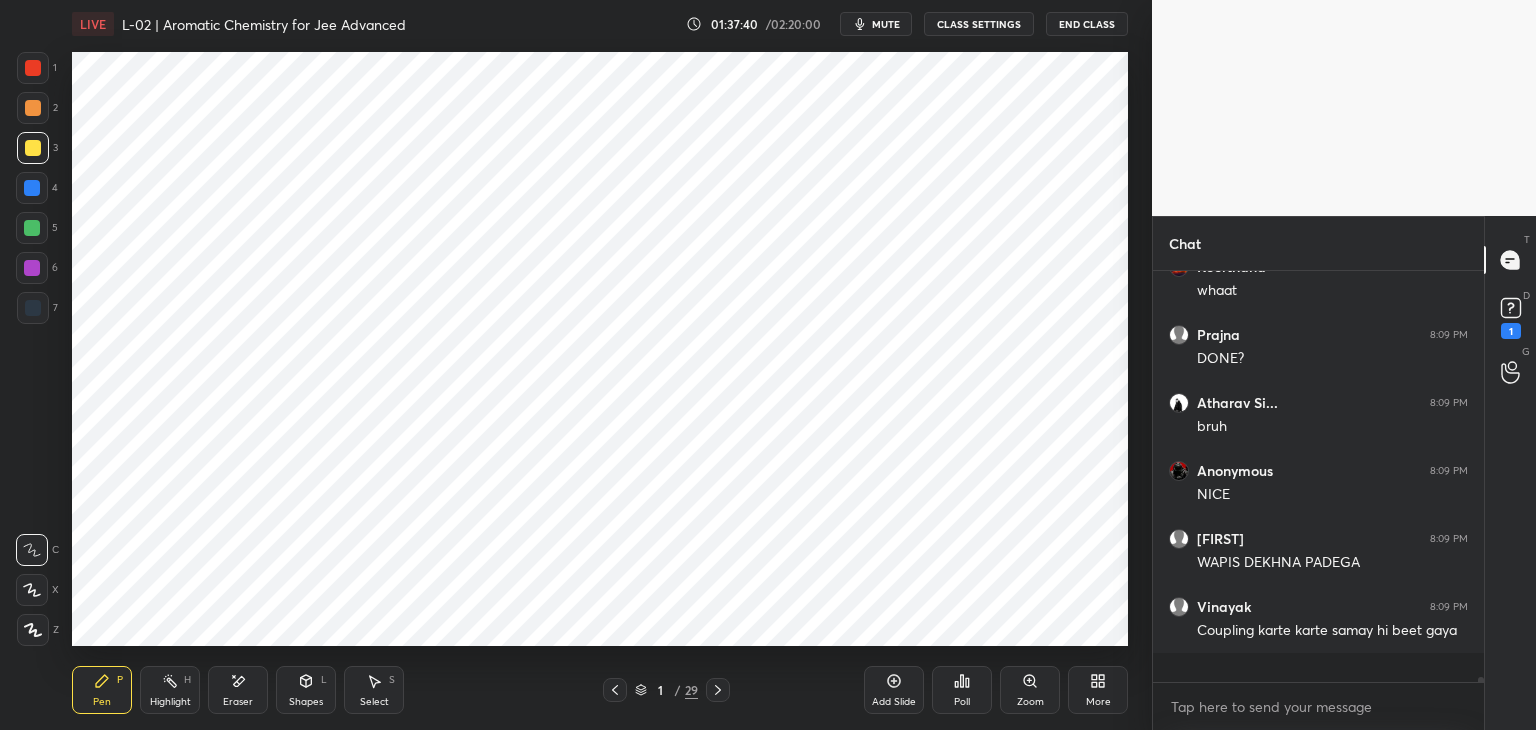 click 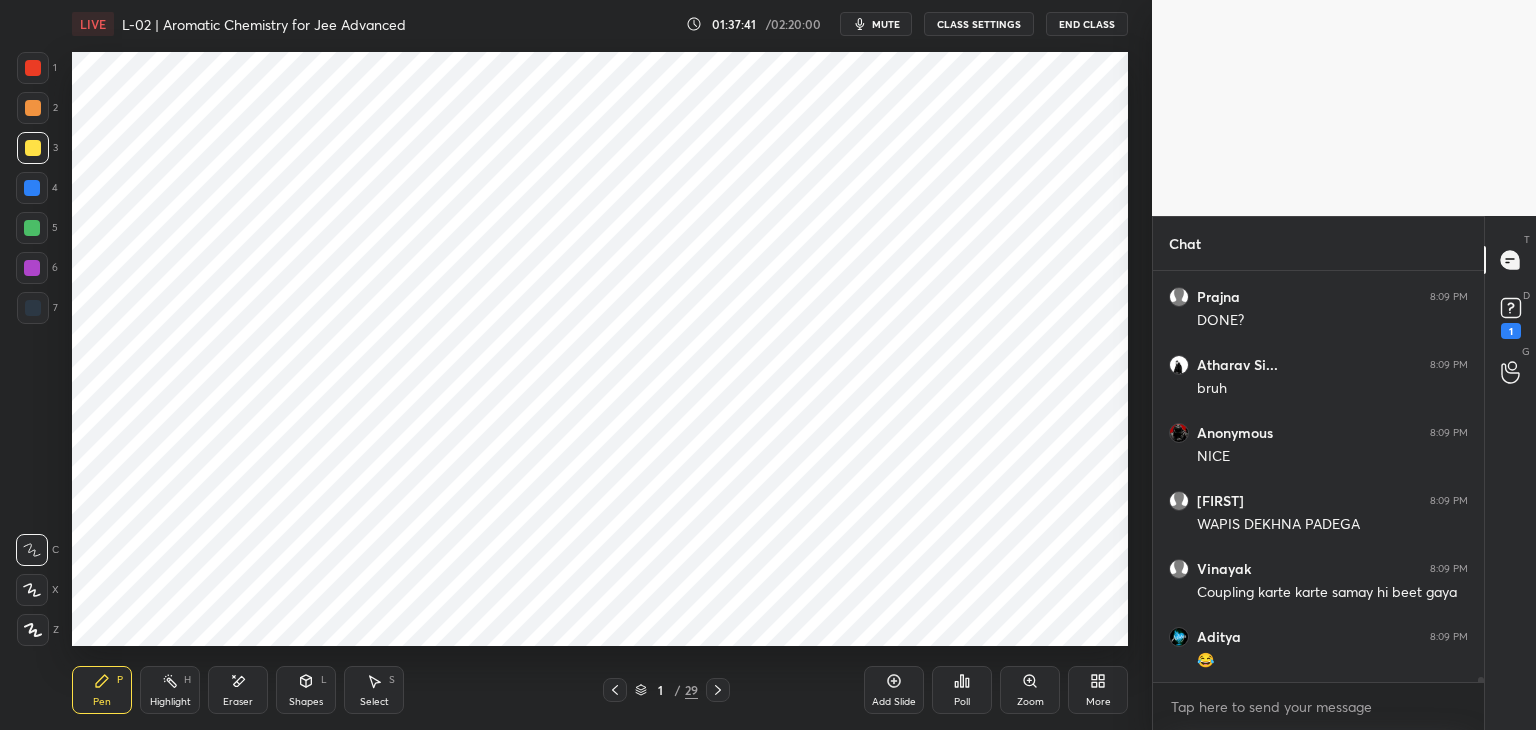 click 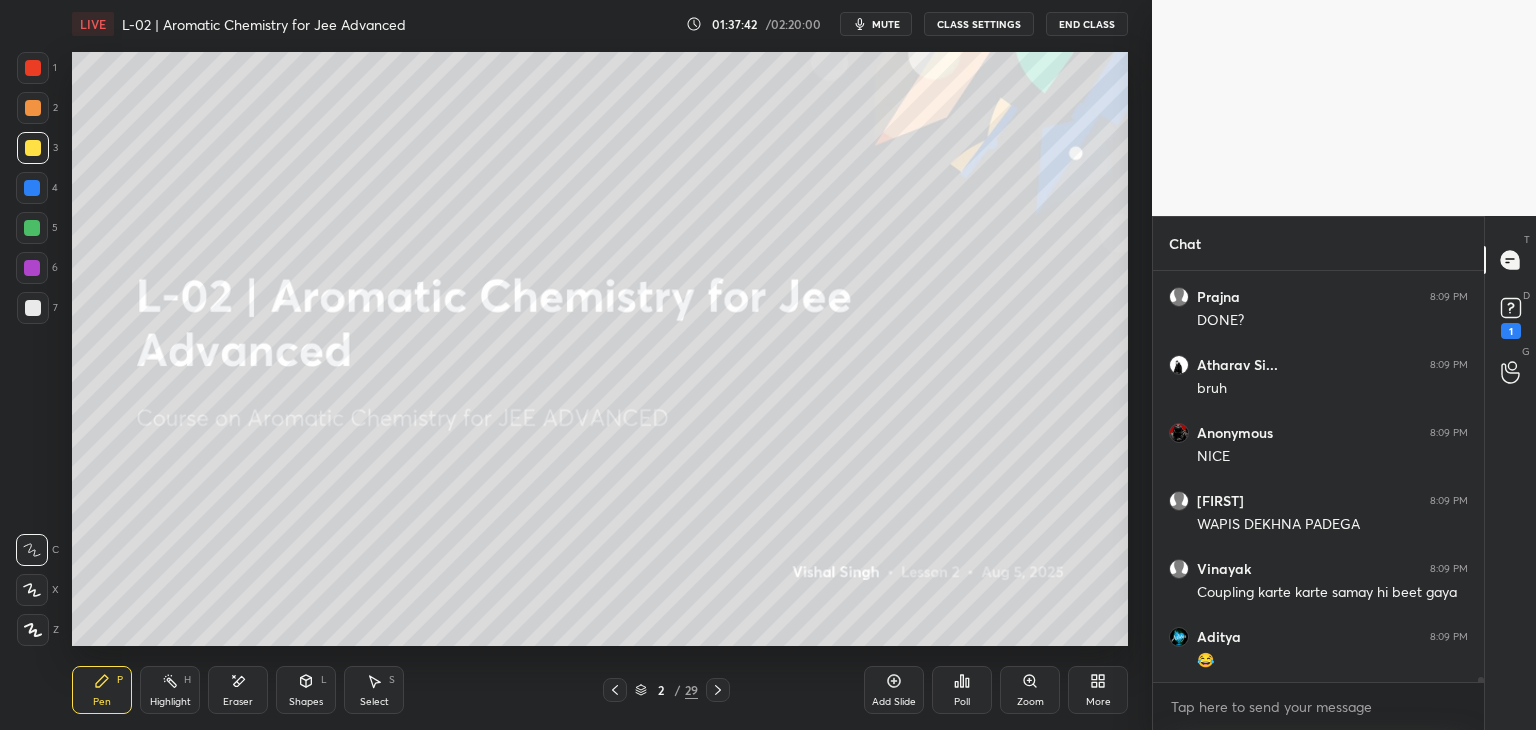 click at bounding box center (718, 690) 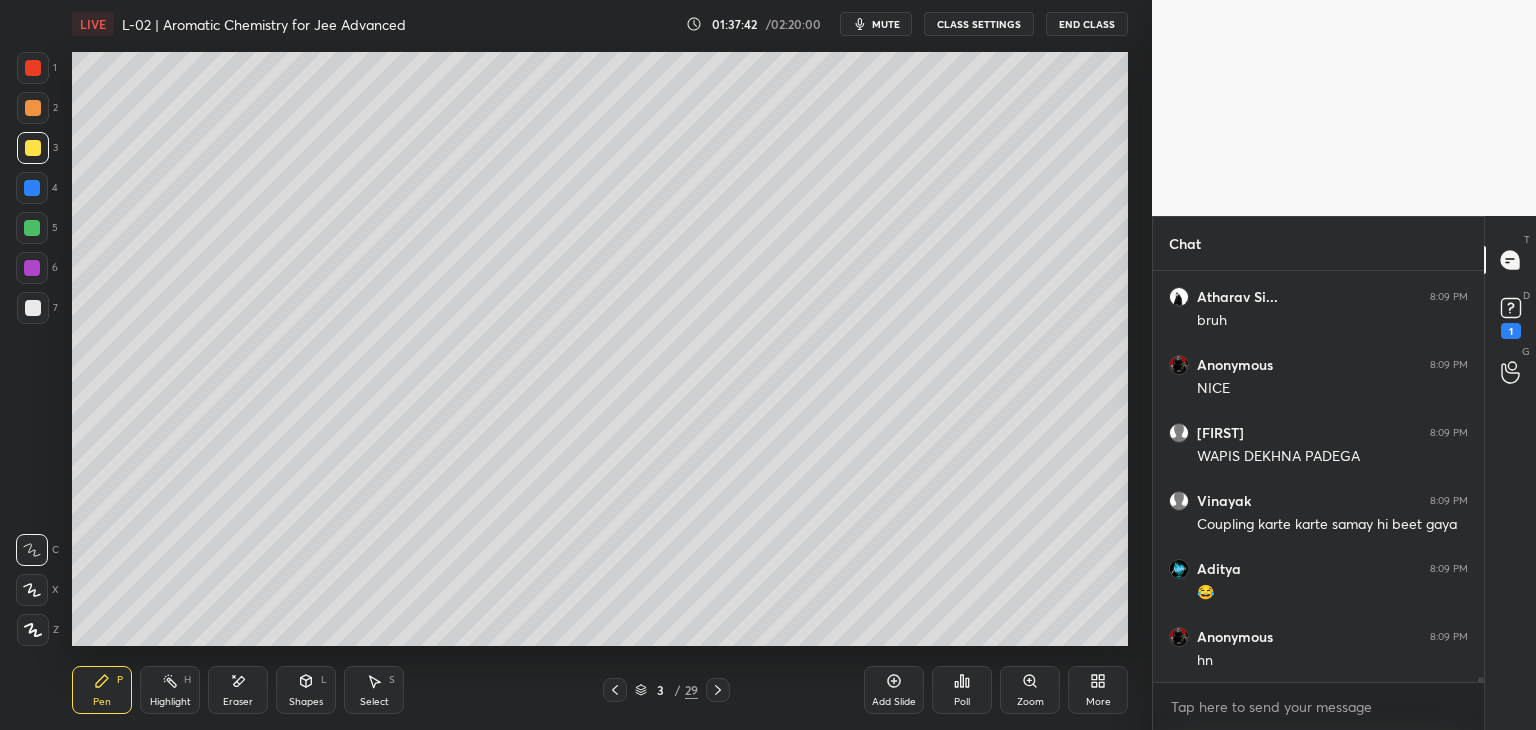 click 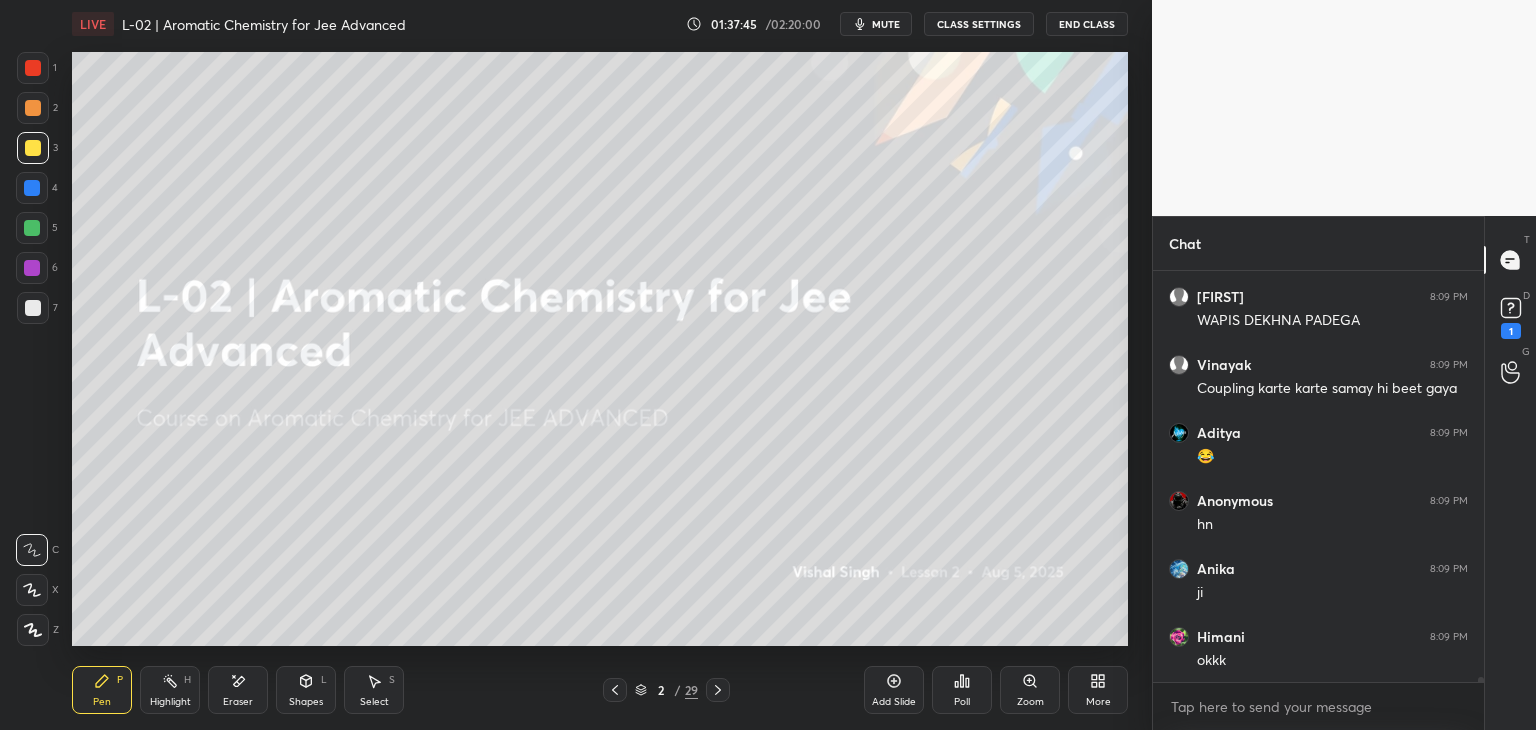 scroll, scrollTop: 33010, scrollLeft: 0, axis: vertical 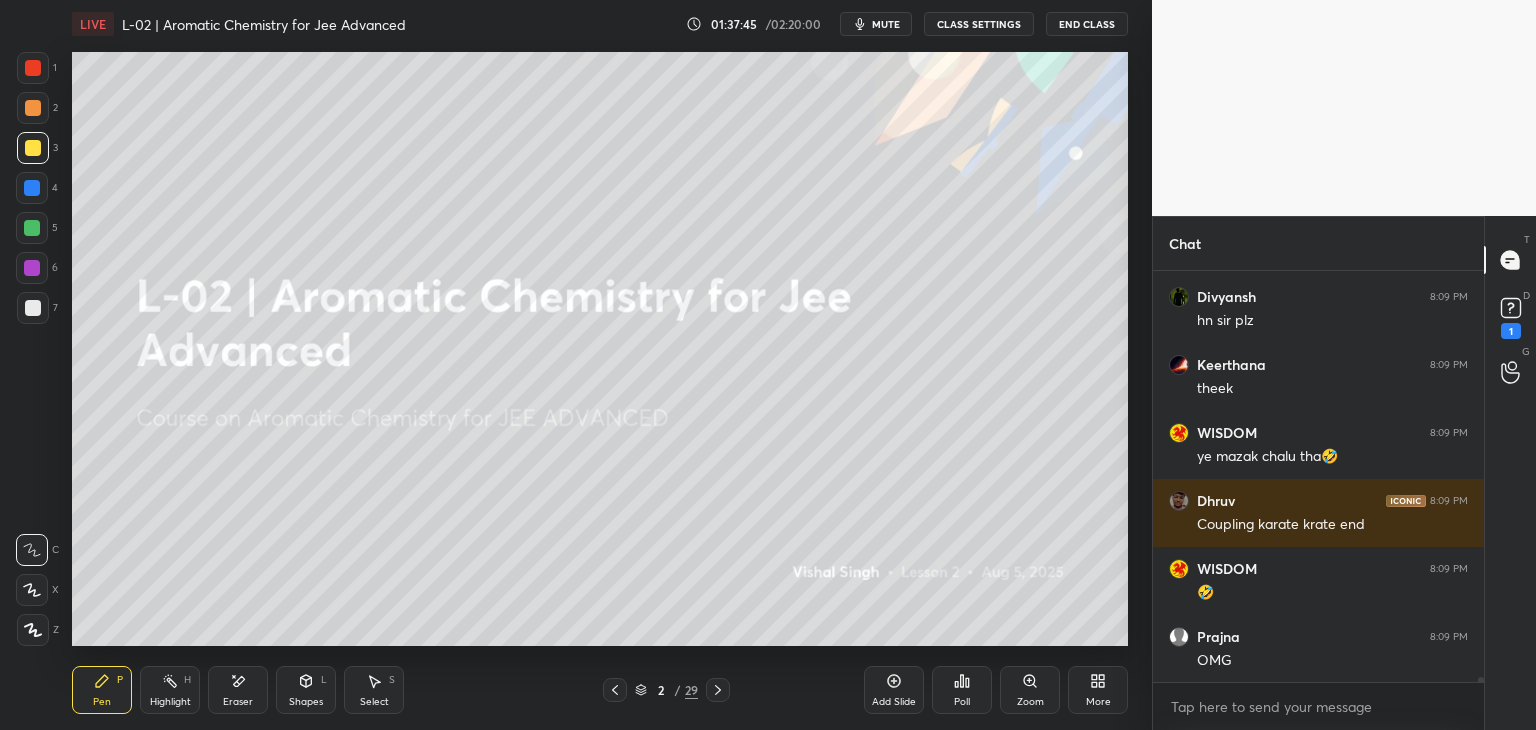 click on "Highlight H" at bounding box center [170, 690] 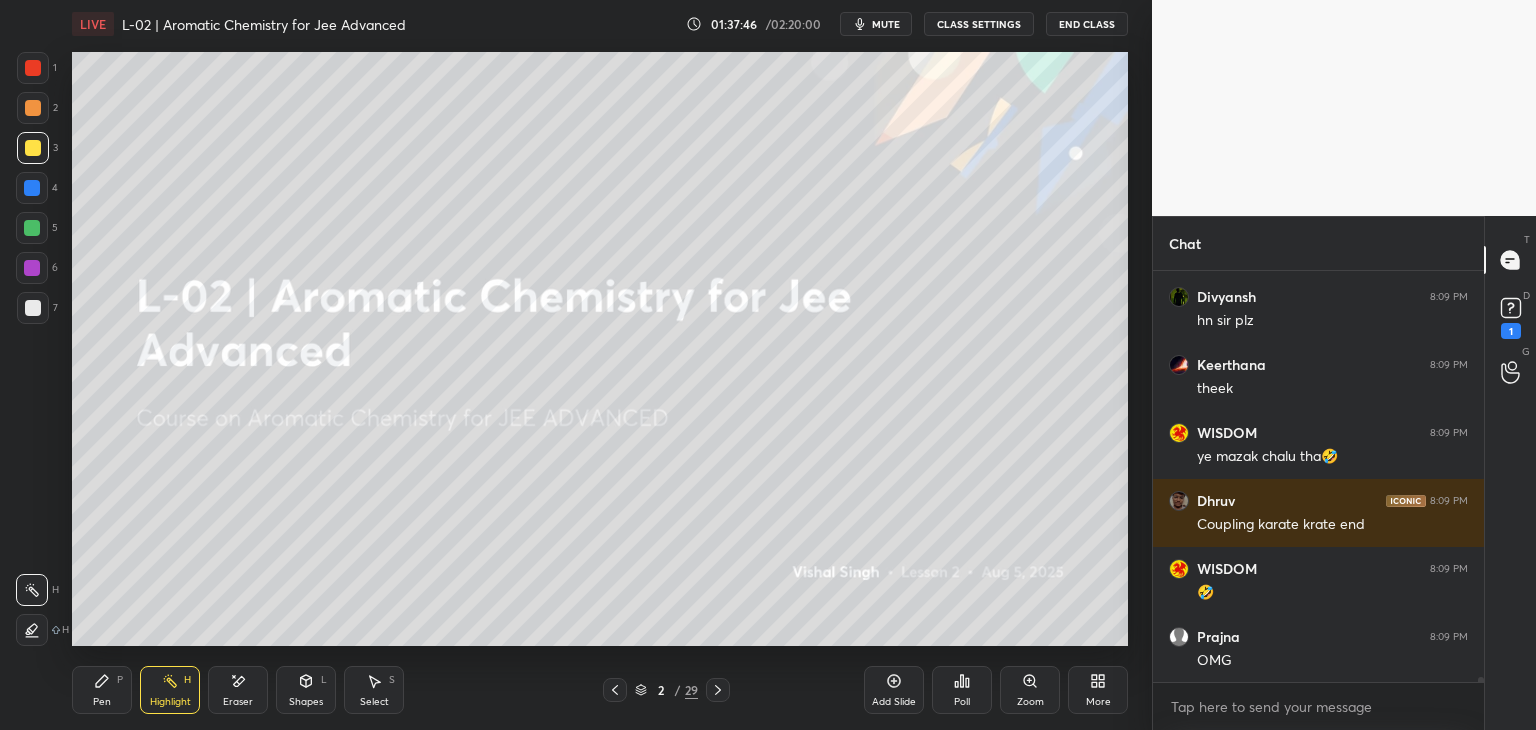 scroll, scrollTop: 33146, scrollLeft: 0, axis: vertical 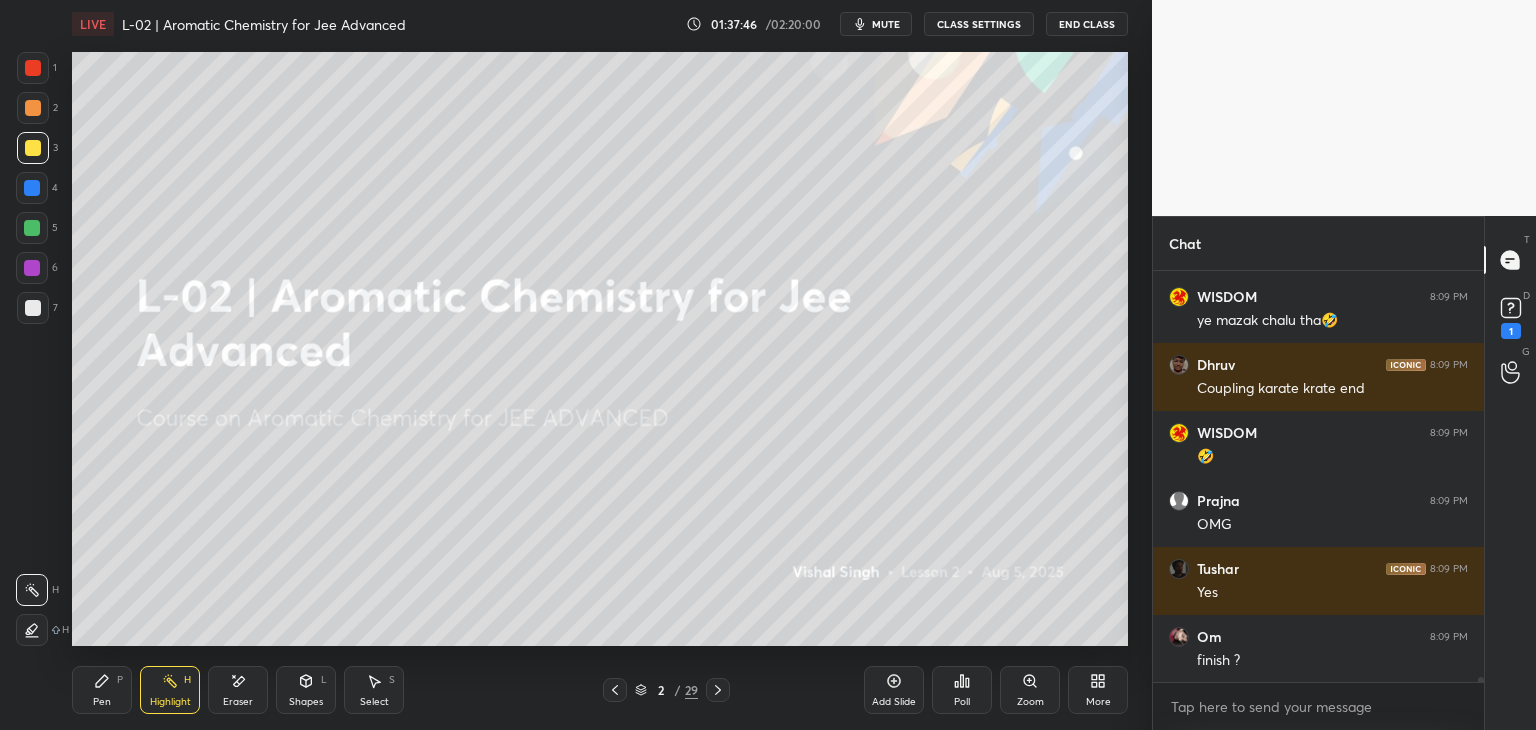 click 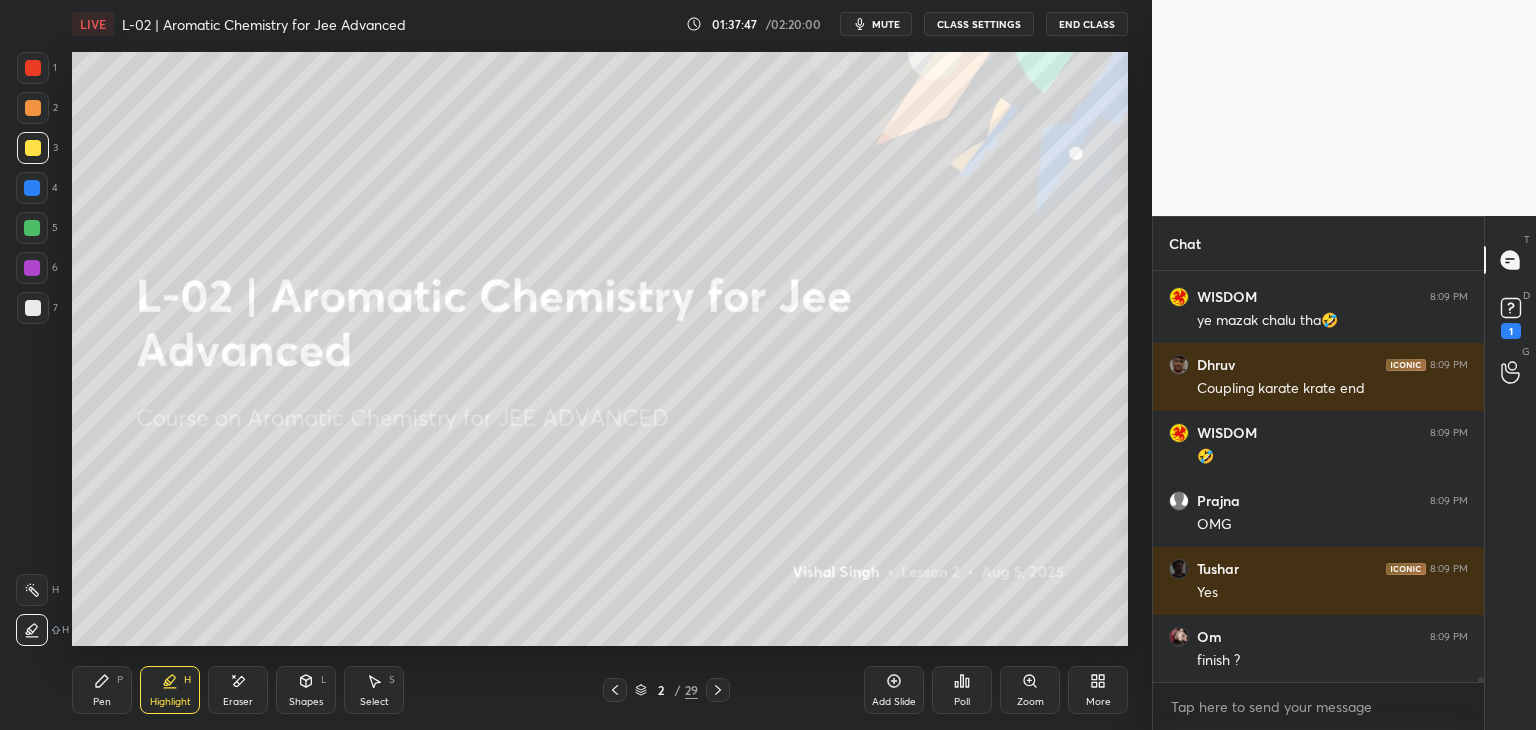 click 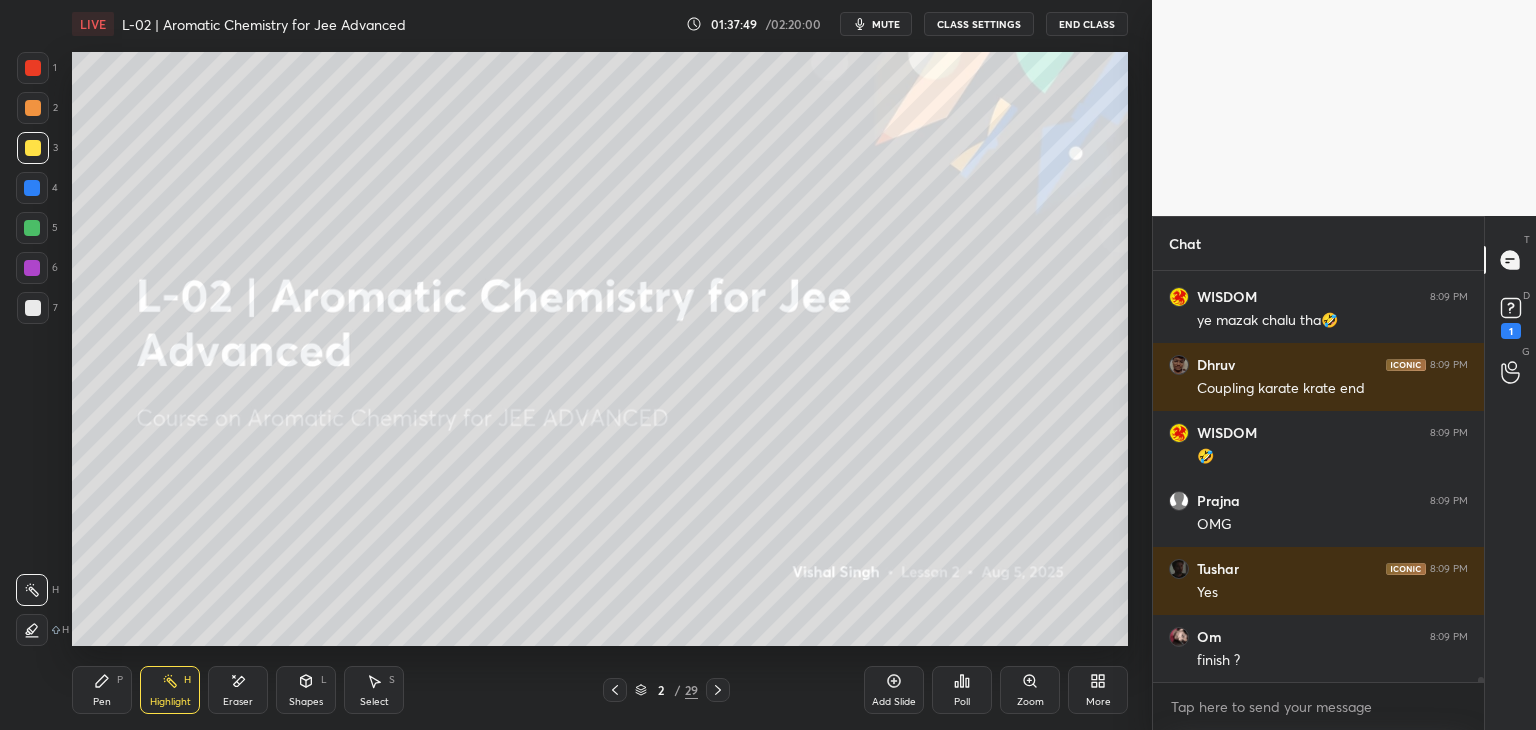scroll, scrollTop: 33214, scrollLeft: 0, axis: vertical 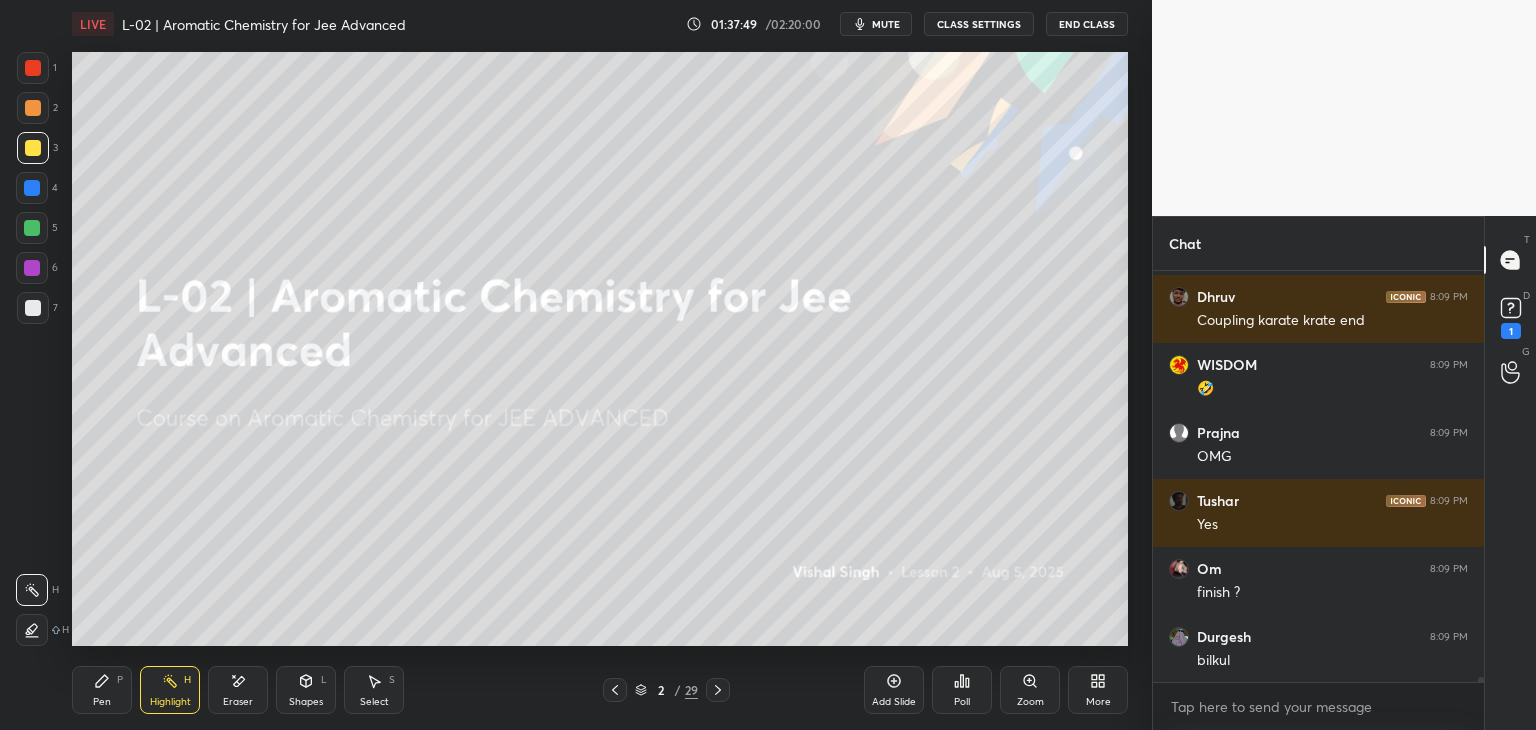 click 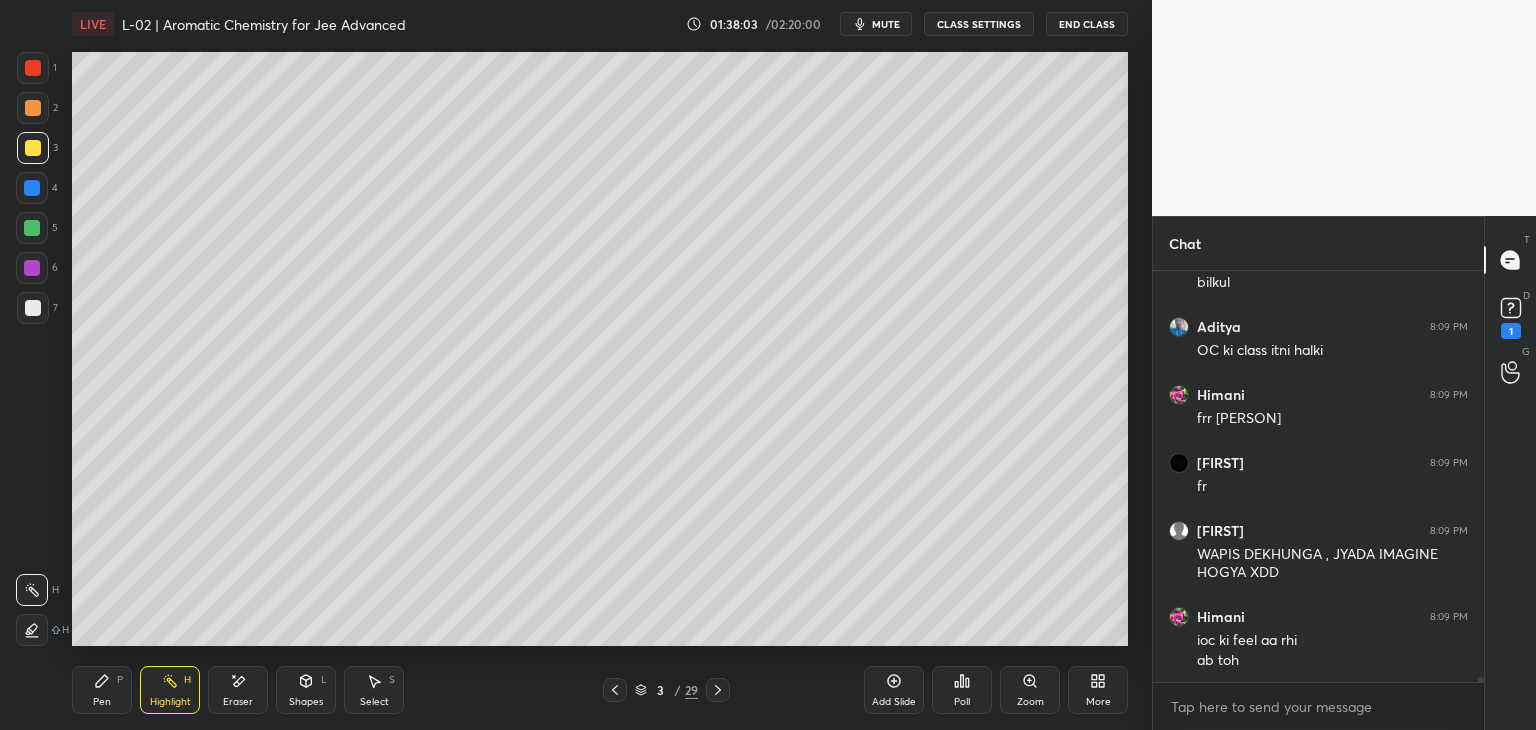 scroll, scrollTop: 33660, scrollLeft: 0, axis: vertical 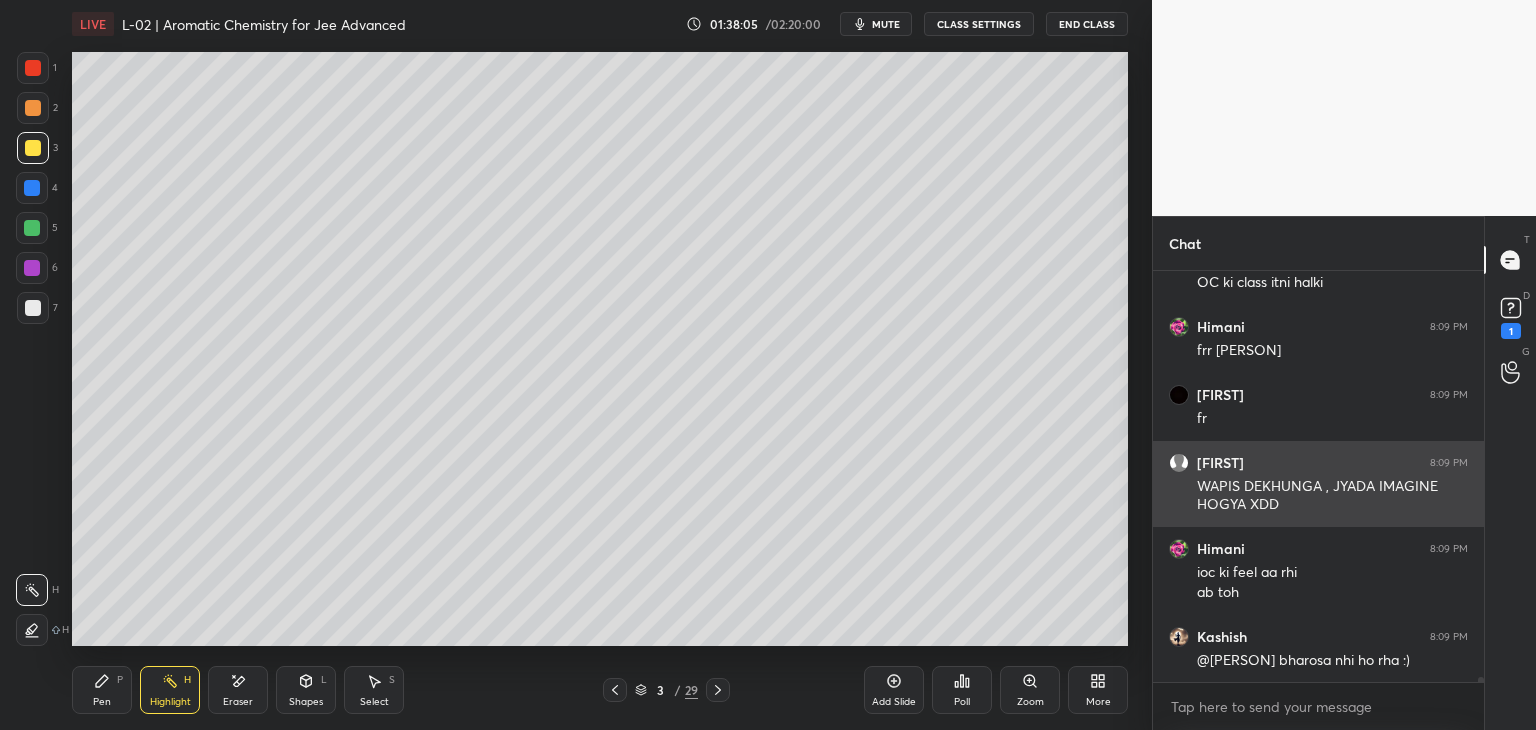 click 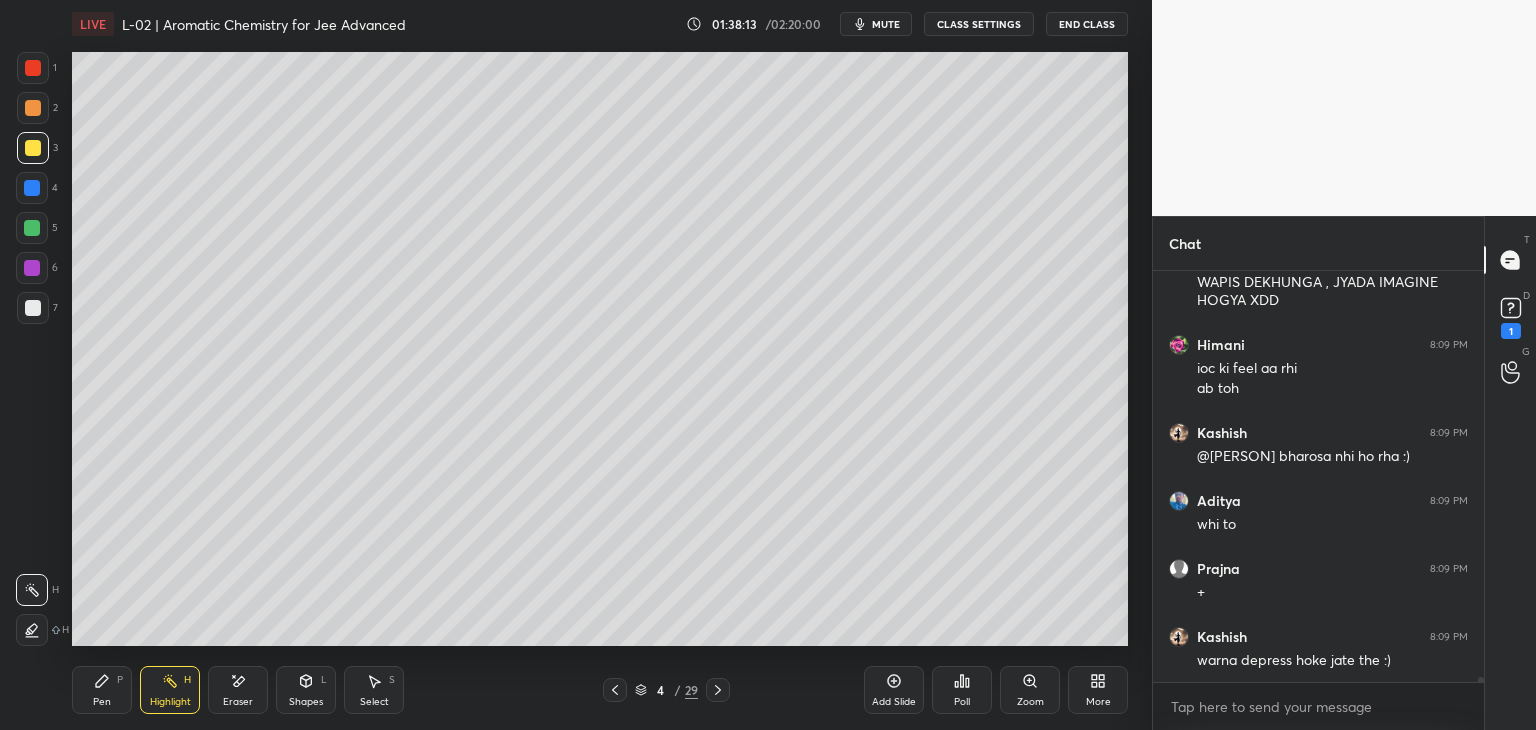 scroll, scrollTop: 33932, scrollLeft: 0, axis: vertical 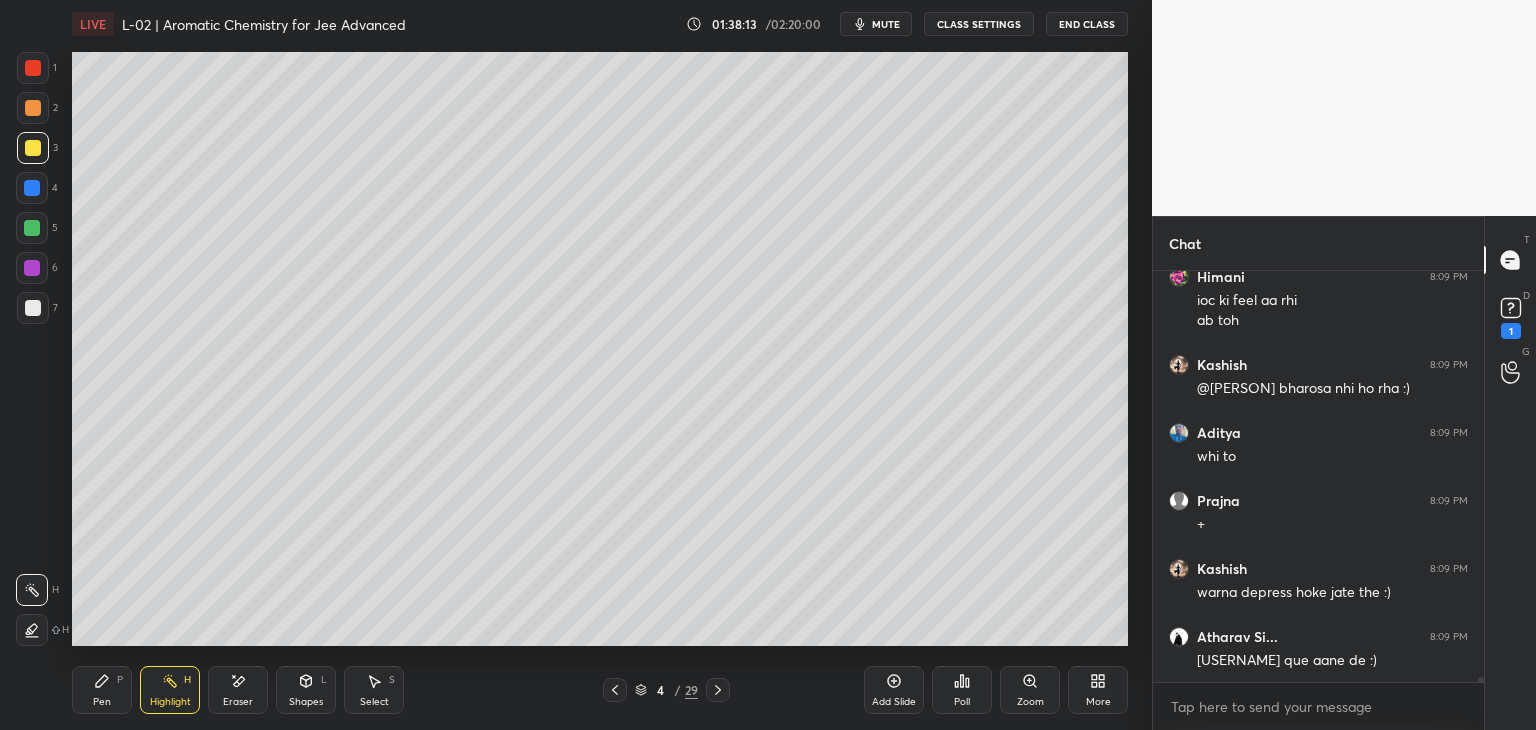 click at bounding box center (718, 690) 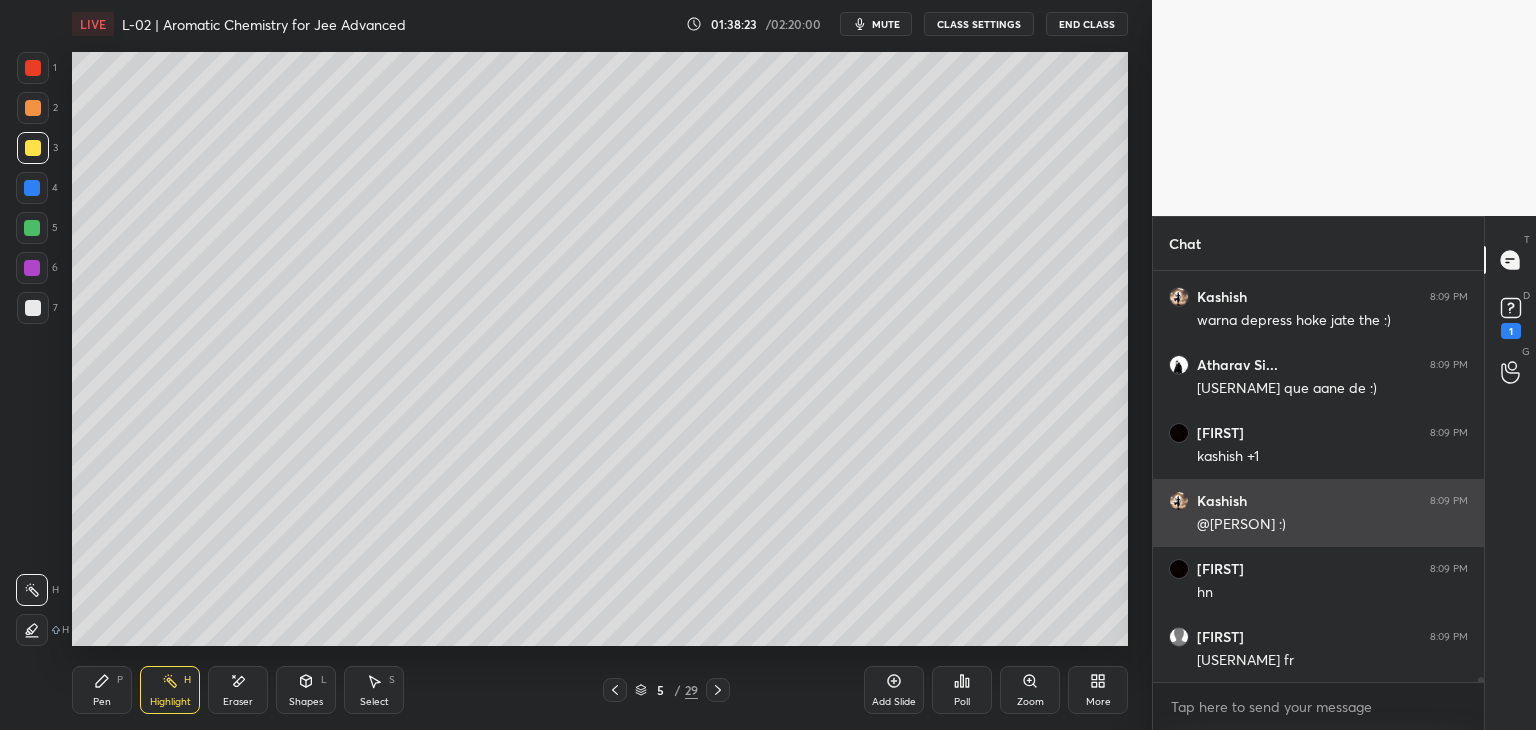 scroll, scrollTop: 34290, scrollLeft: 0, axis: vertical 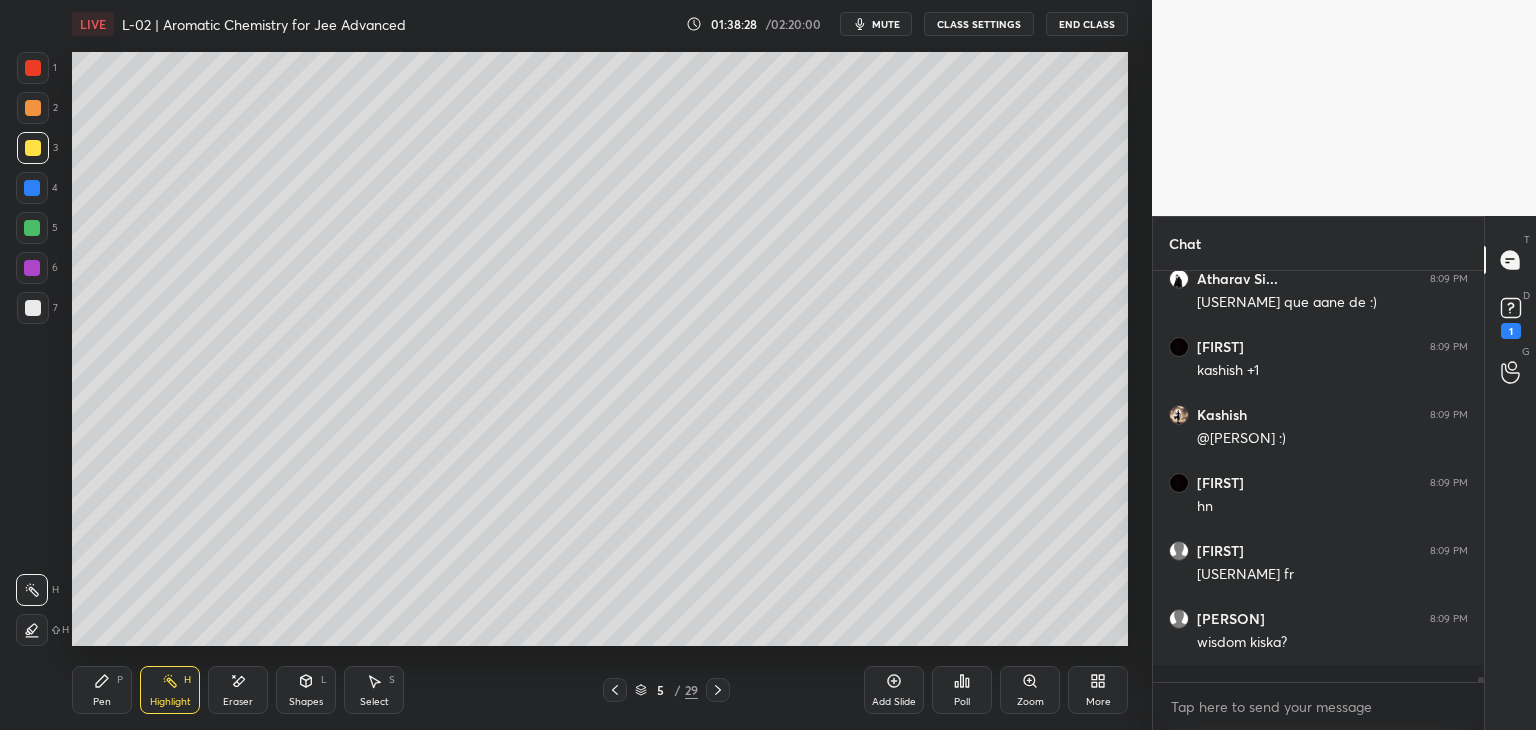 click 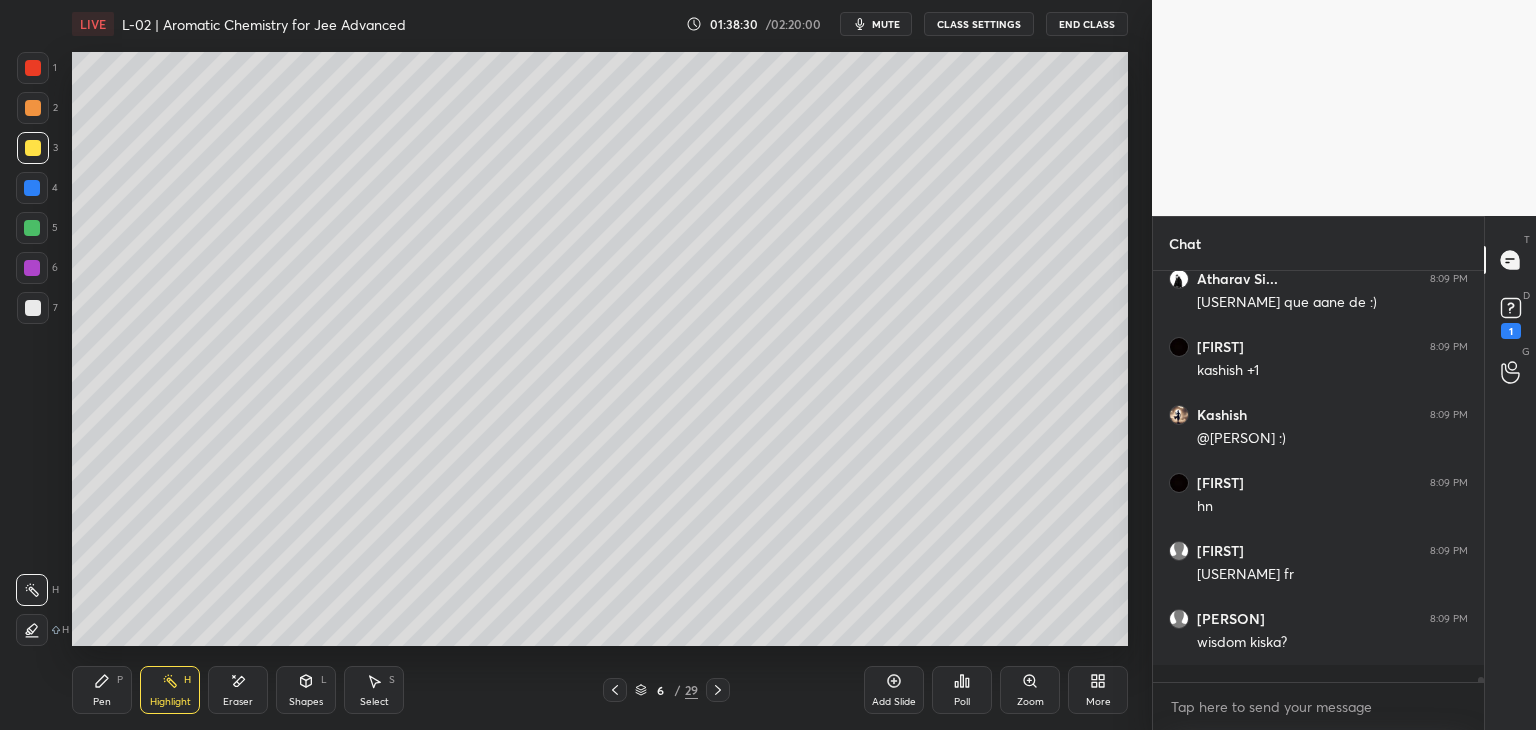 click 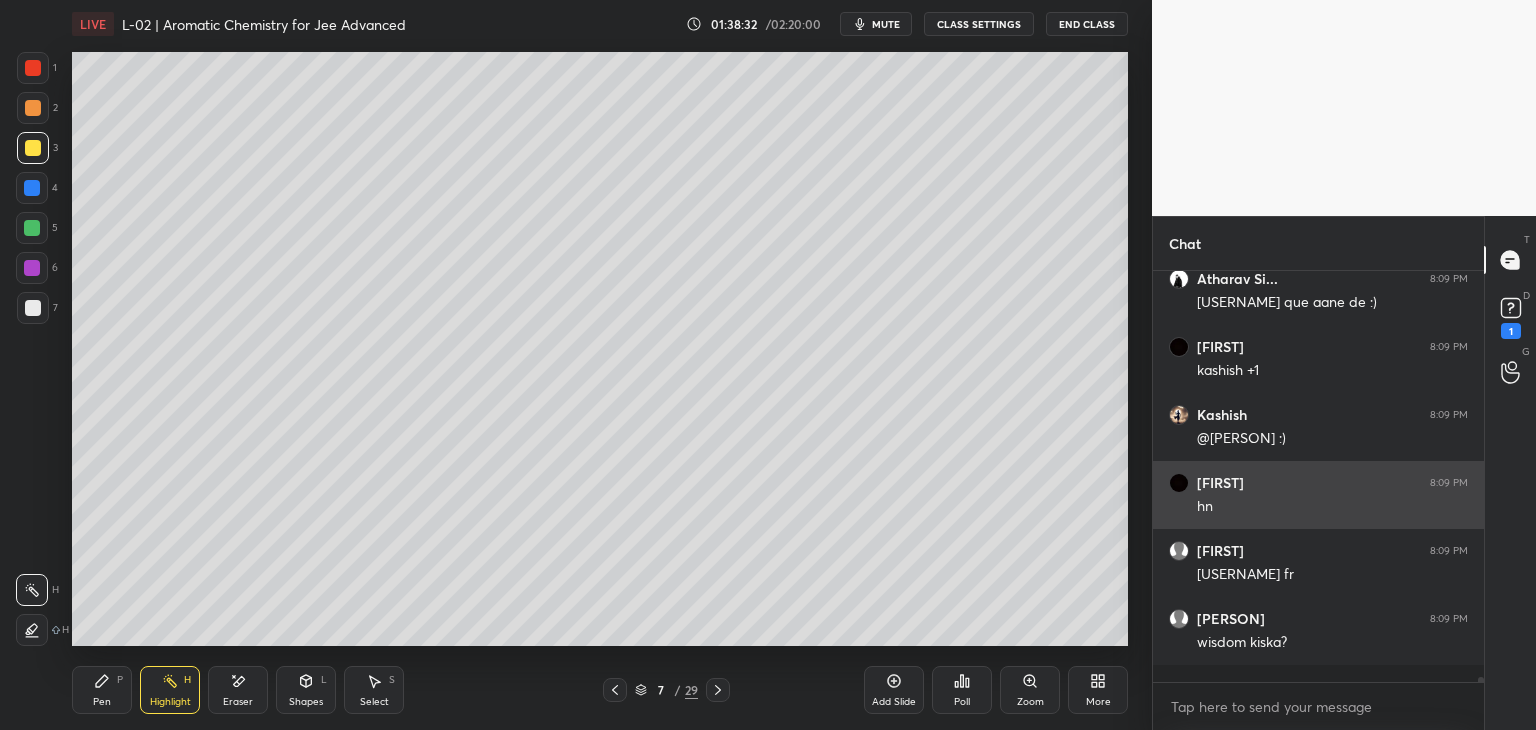 scroll, scrollTop: 34358, scrollLeft: 0, axis: vertical 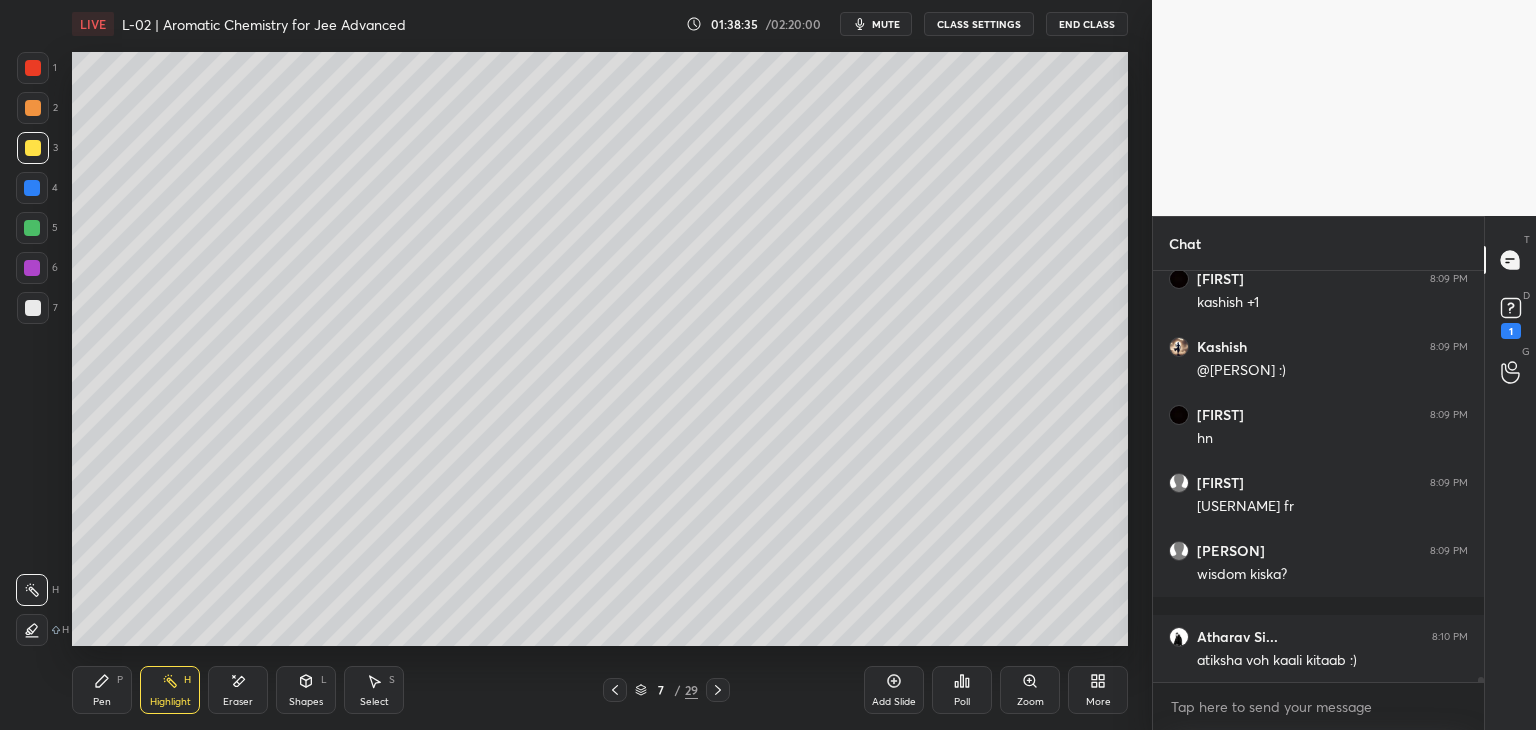 click on "Pen P Highlight H Eraser Shapes L Select S 7 / 29 Add Slide Poll Zoom More" at bounding box center (600, 690) 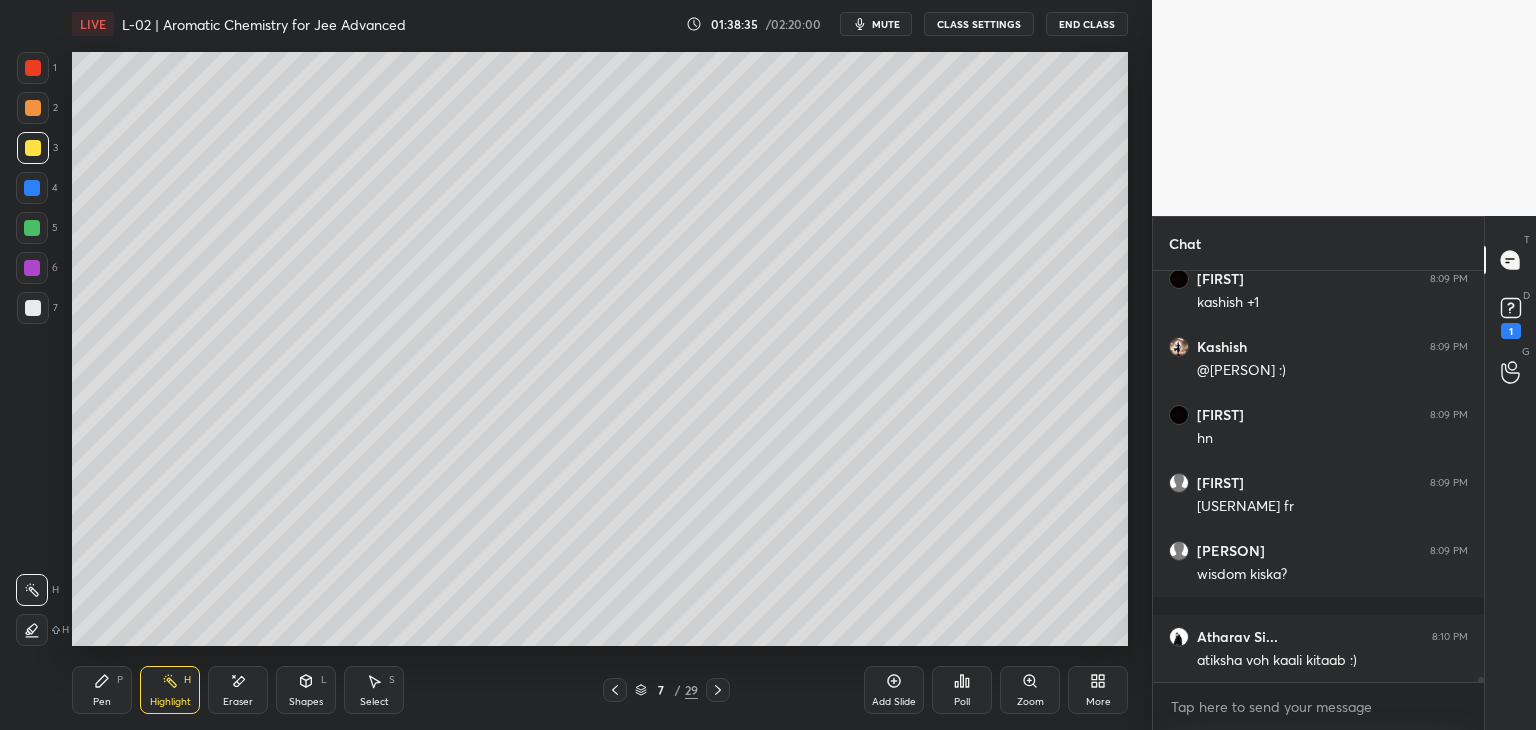 scroll, scrollTop: 34426, scrollLeft: 0, axis: vertical 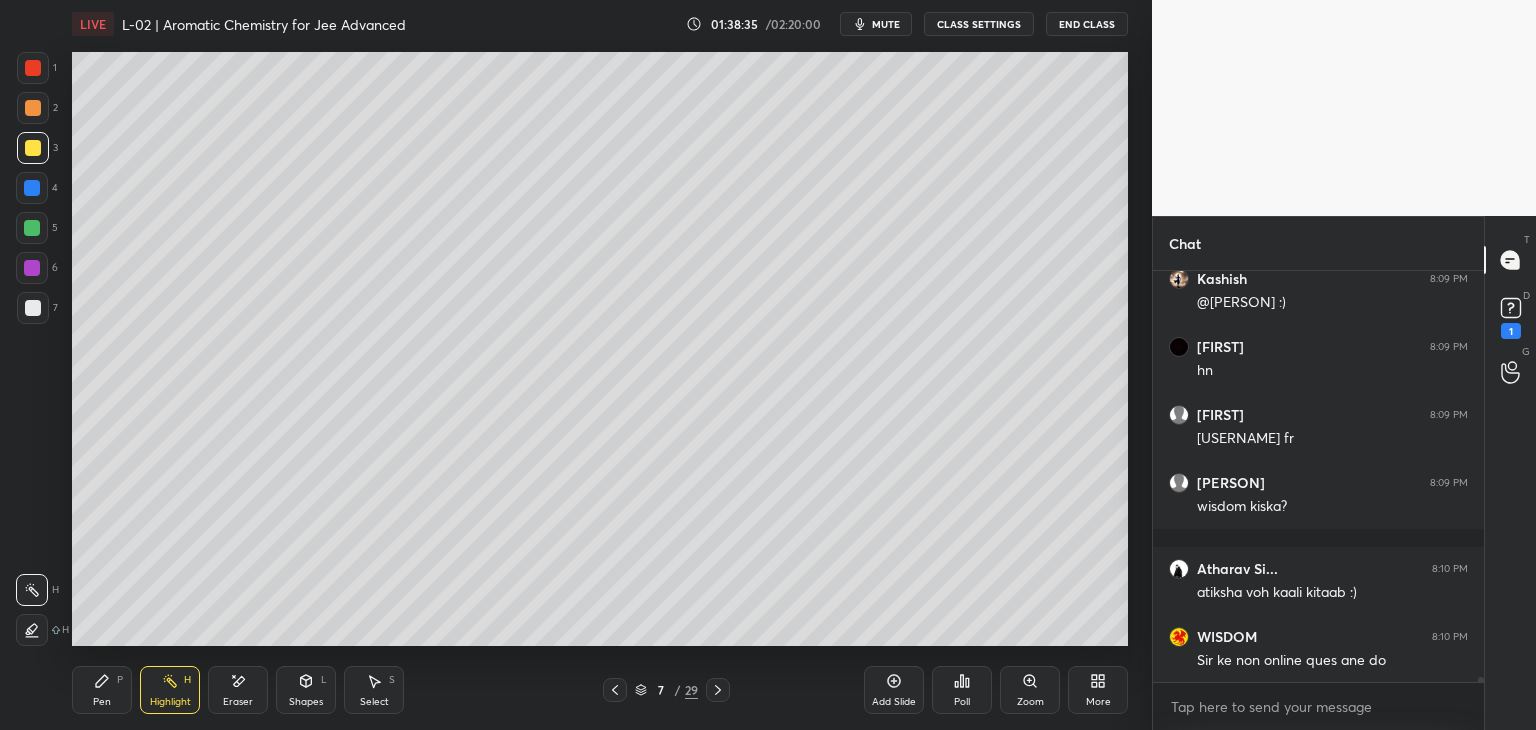 click 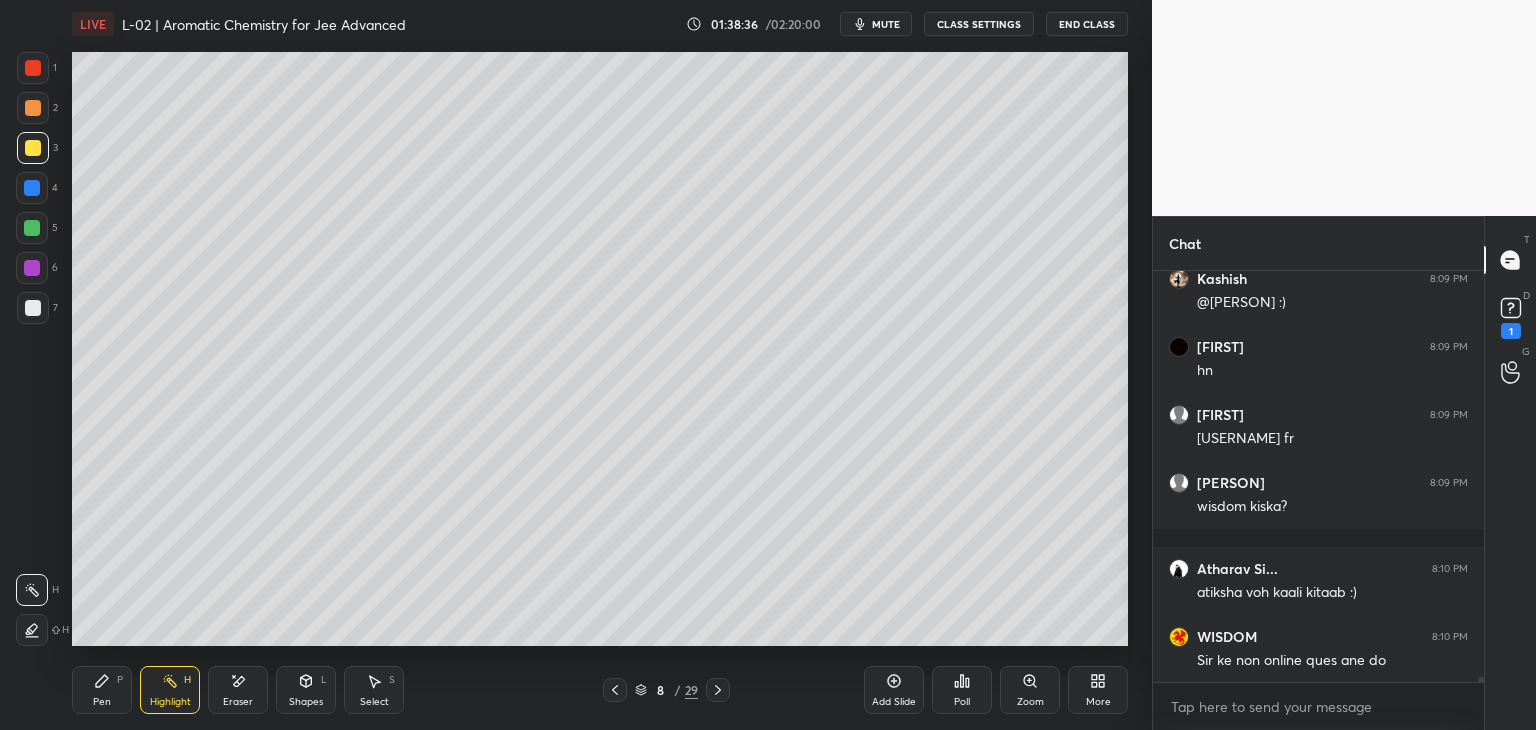 click 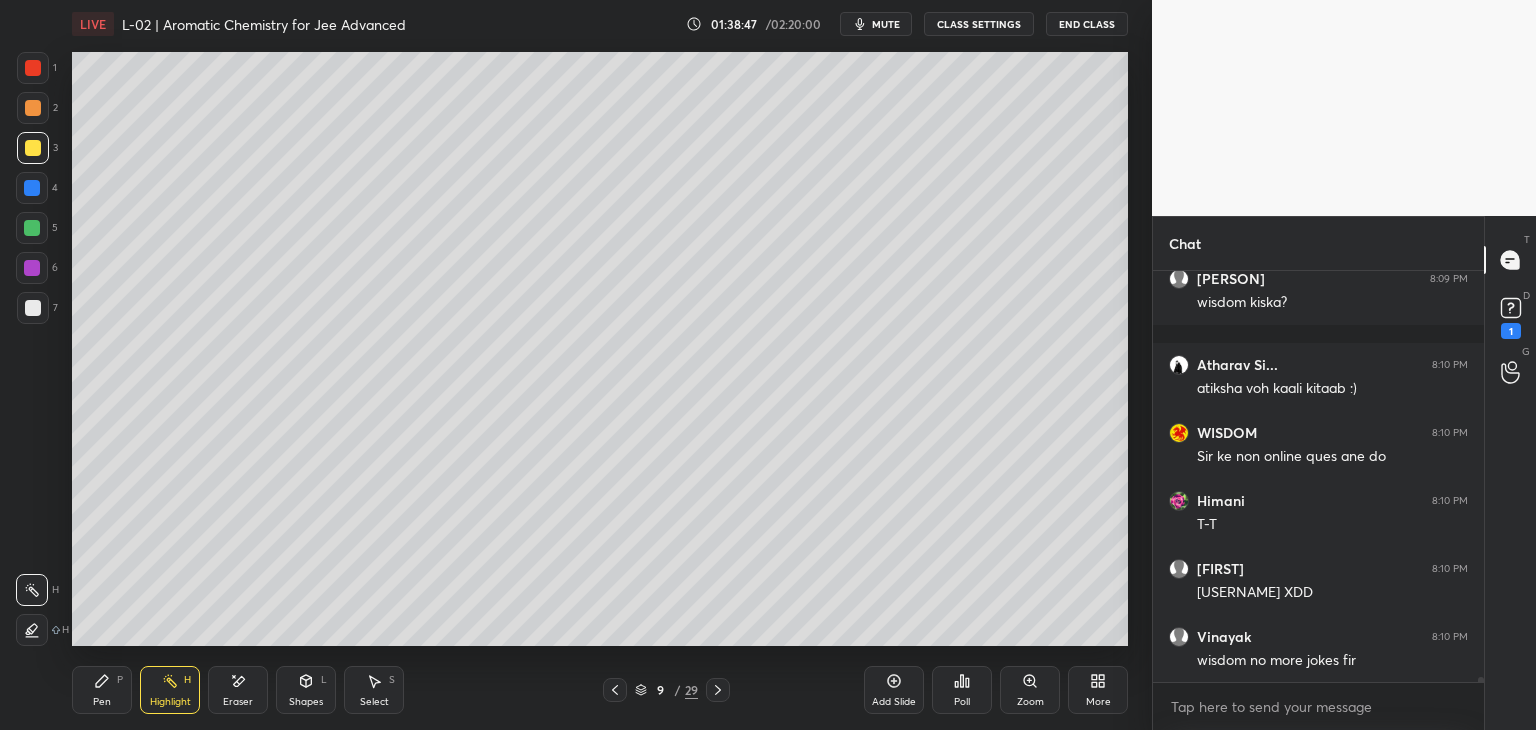 scroll, scrollTop: 34698, scrollLeft: 0, axis: vertical 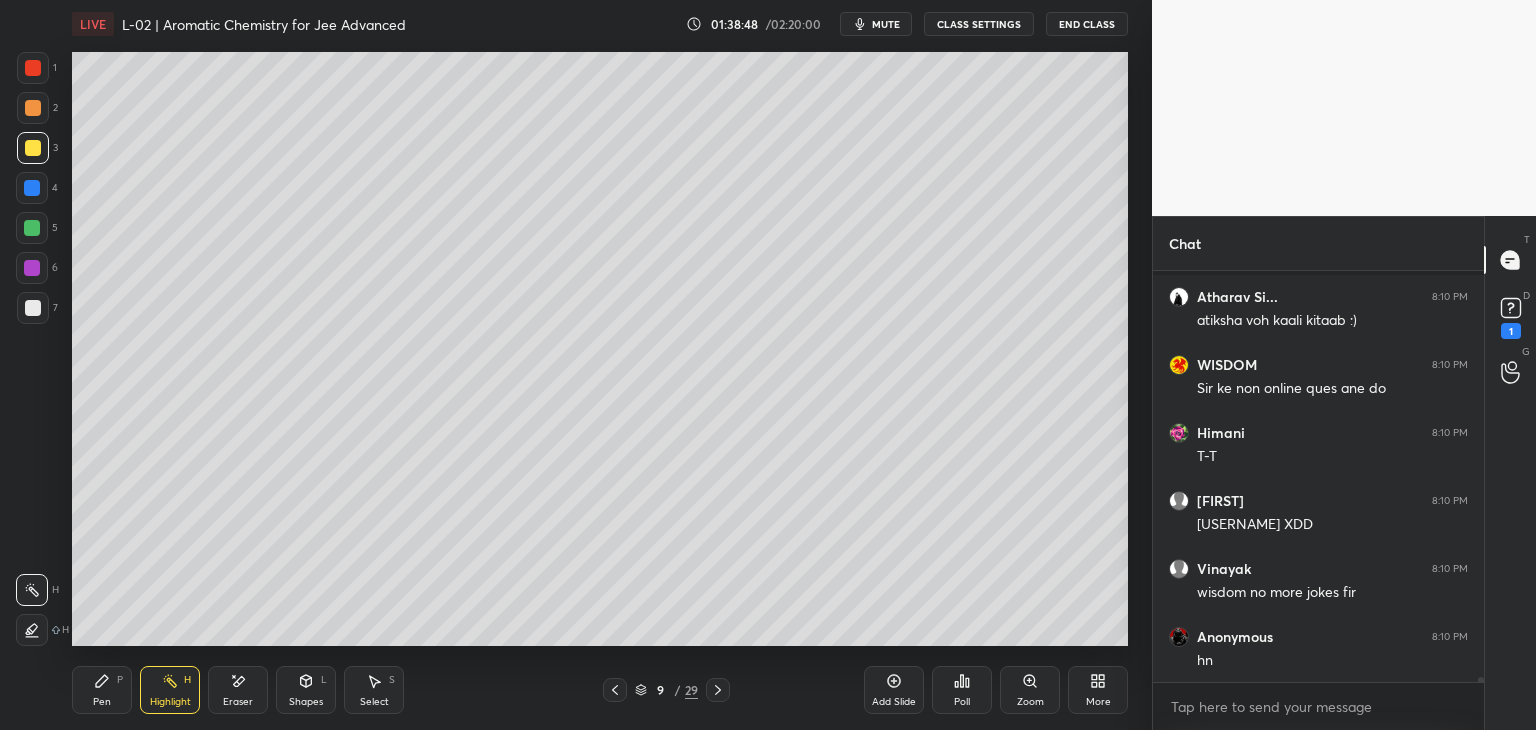 click 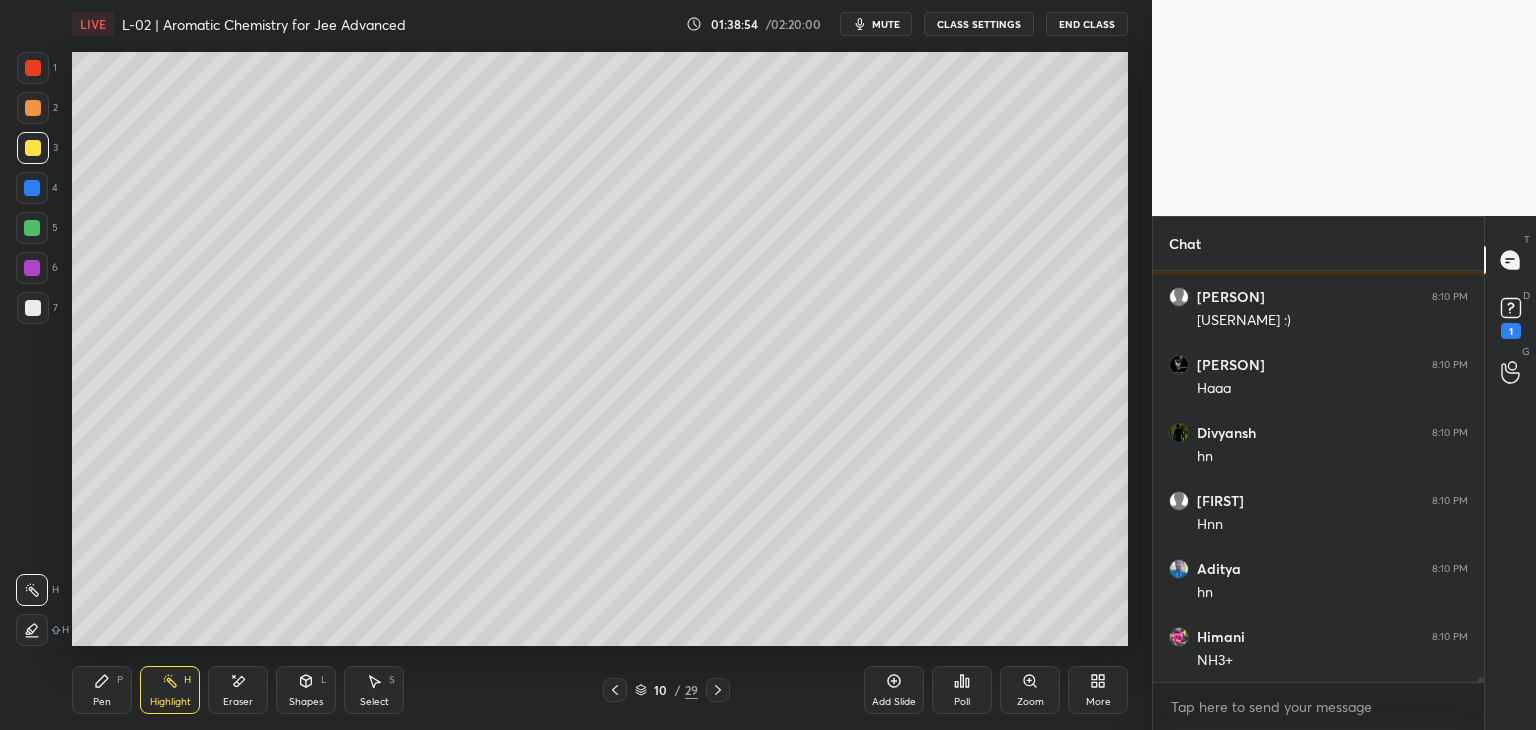 scroll, scrollTop: 35650, scrollLeft: 0, axis: vertical 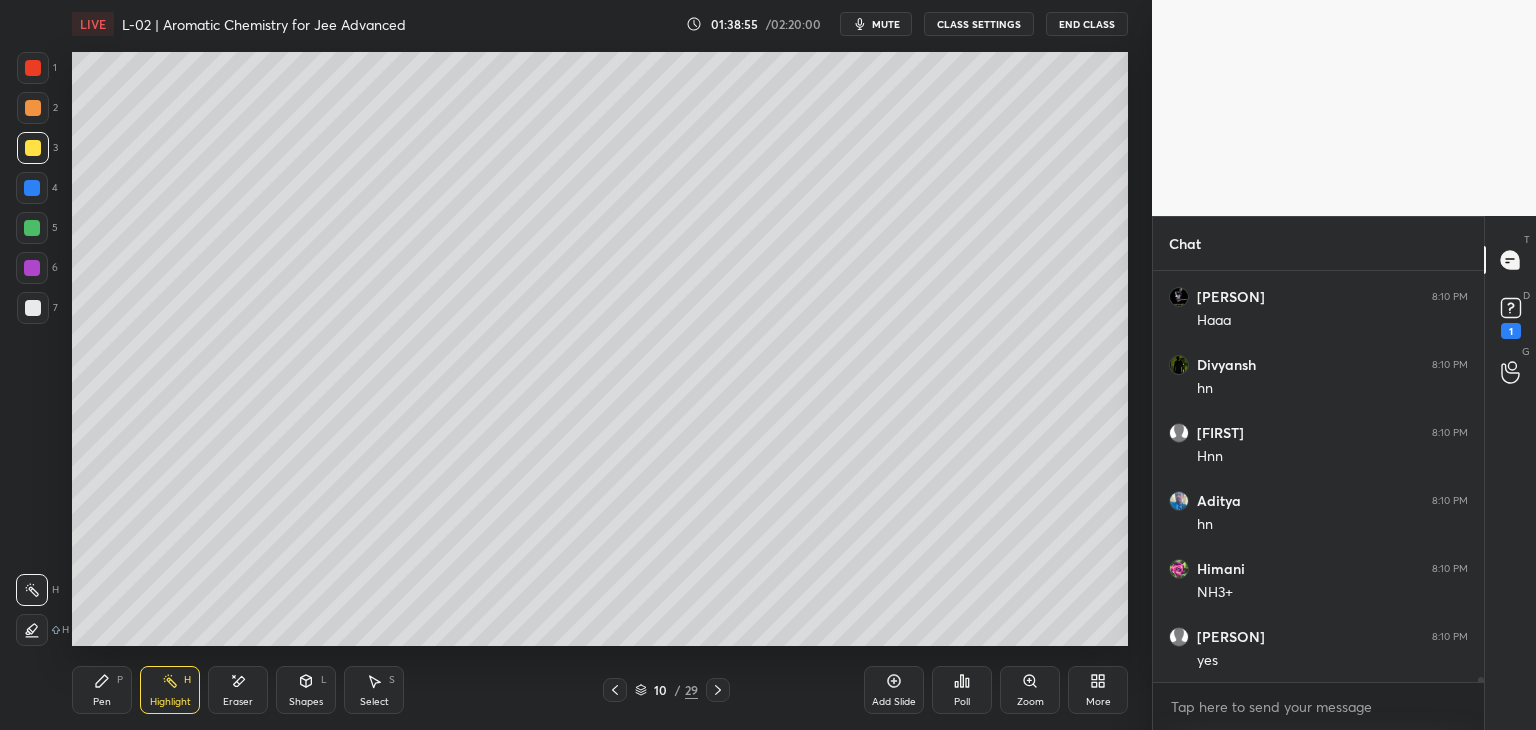 click 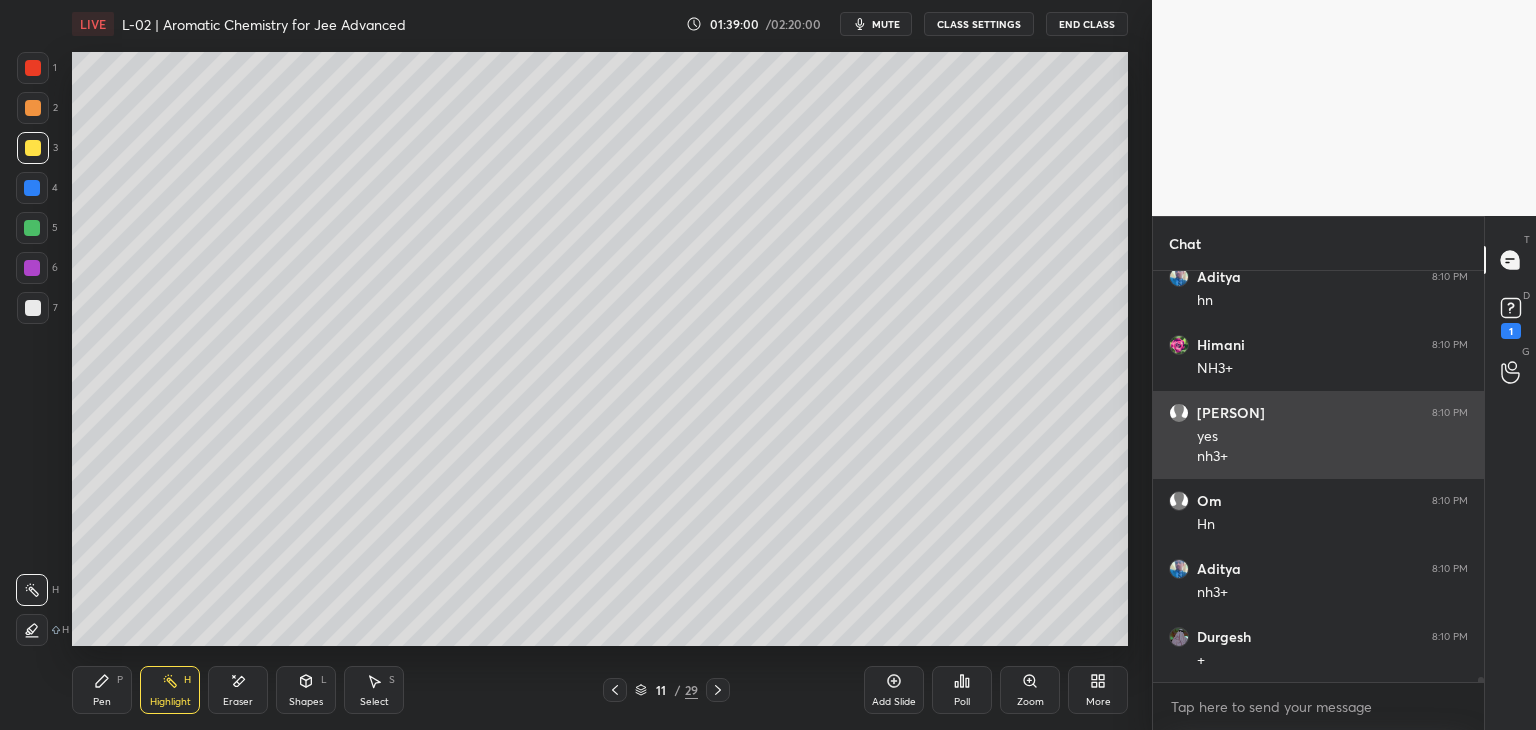 scroll, scrollTop: 36078, scrollLeft: 0, axis: vertical 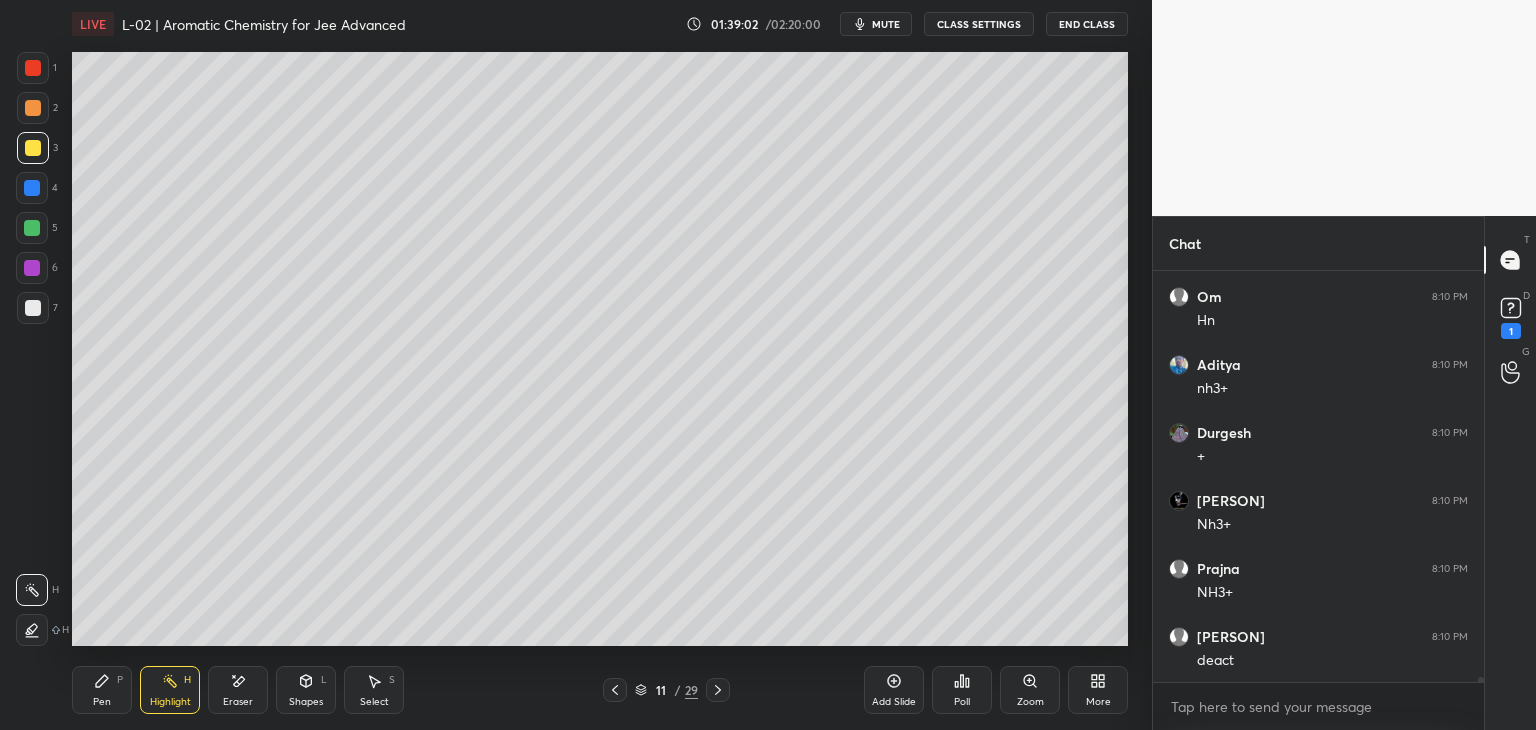 click at bounding box center [718, 690] 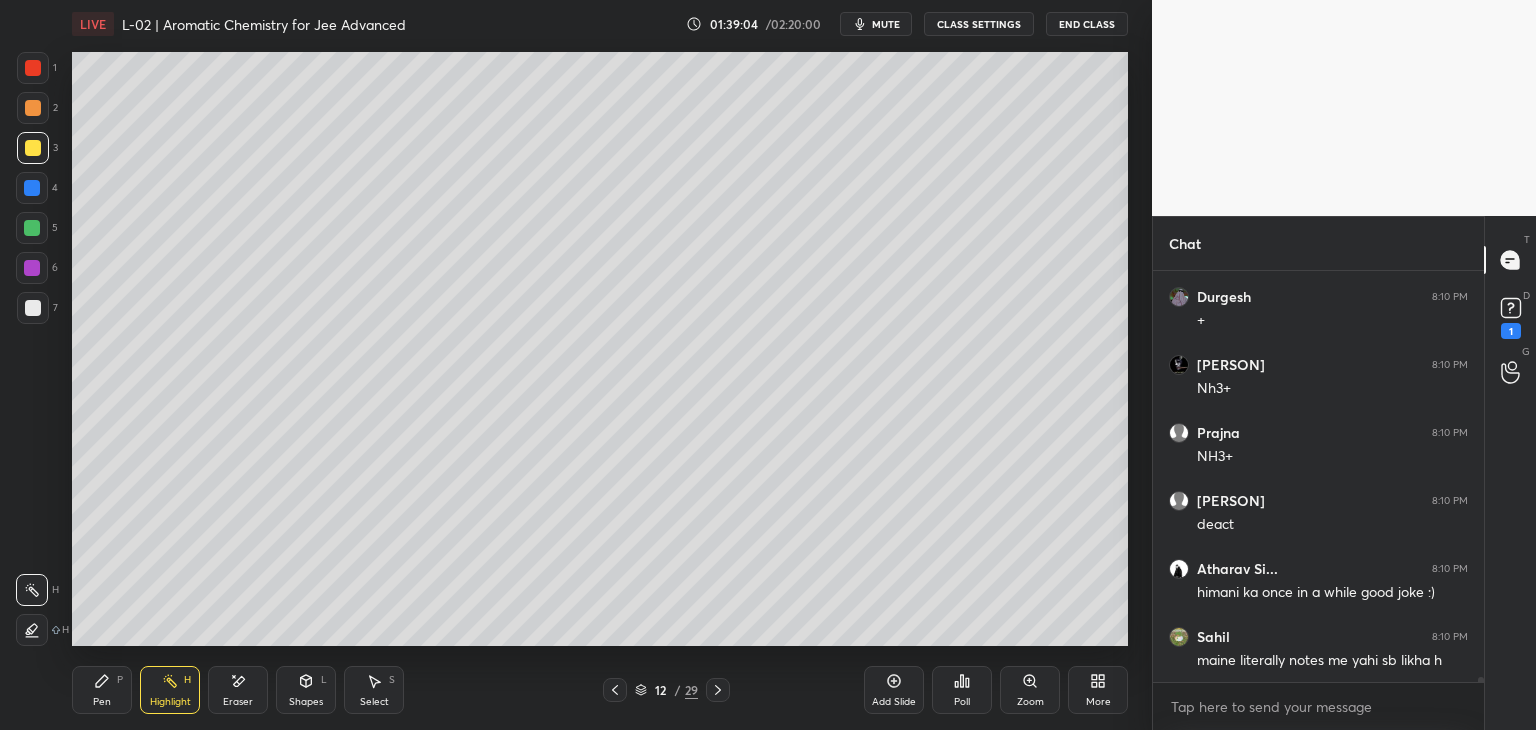 scroll, scrollTop: 36282, scrollLeft: 0, axis: vertical 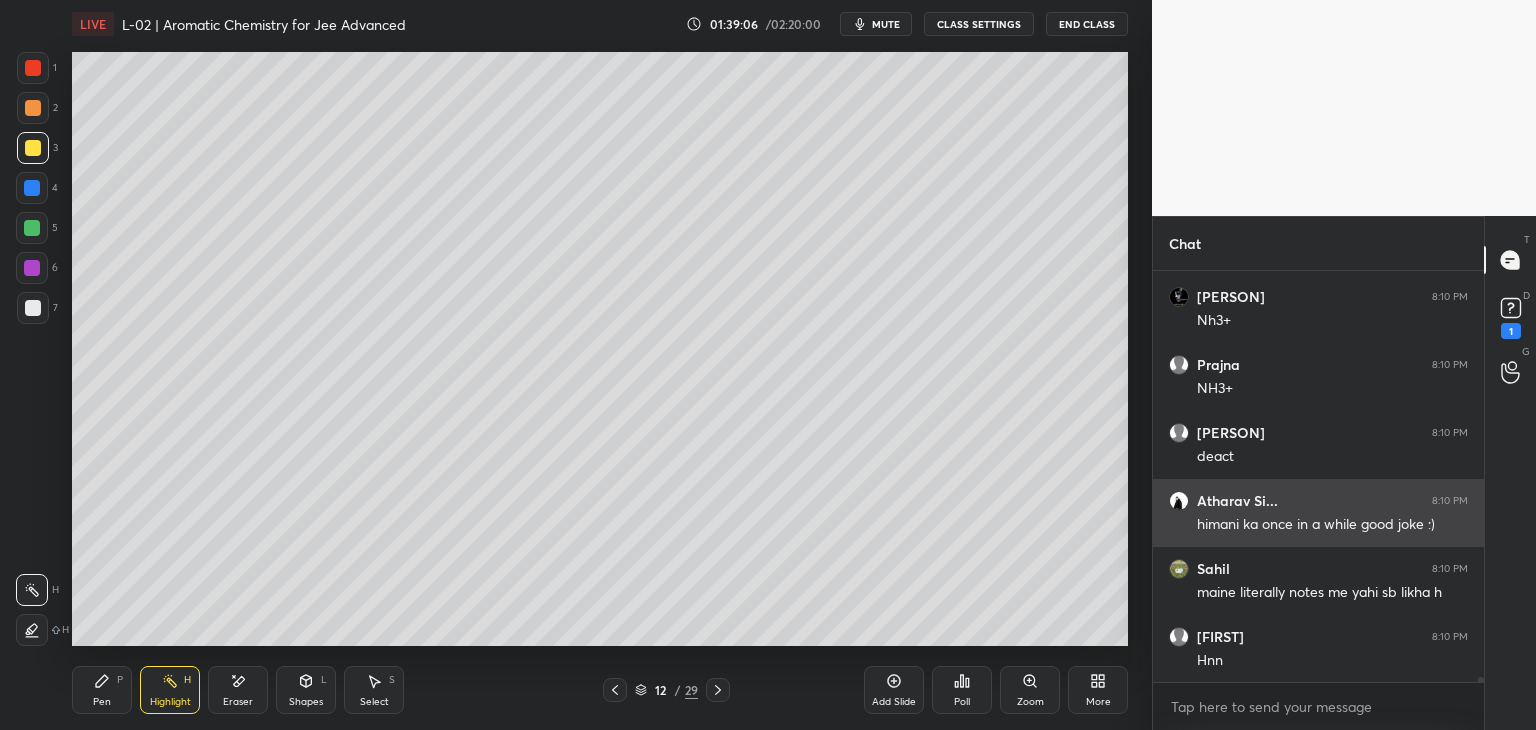 click 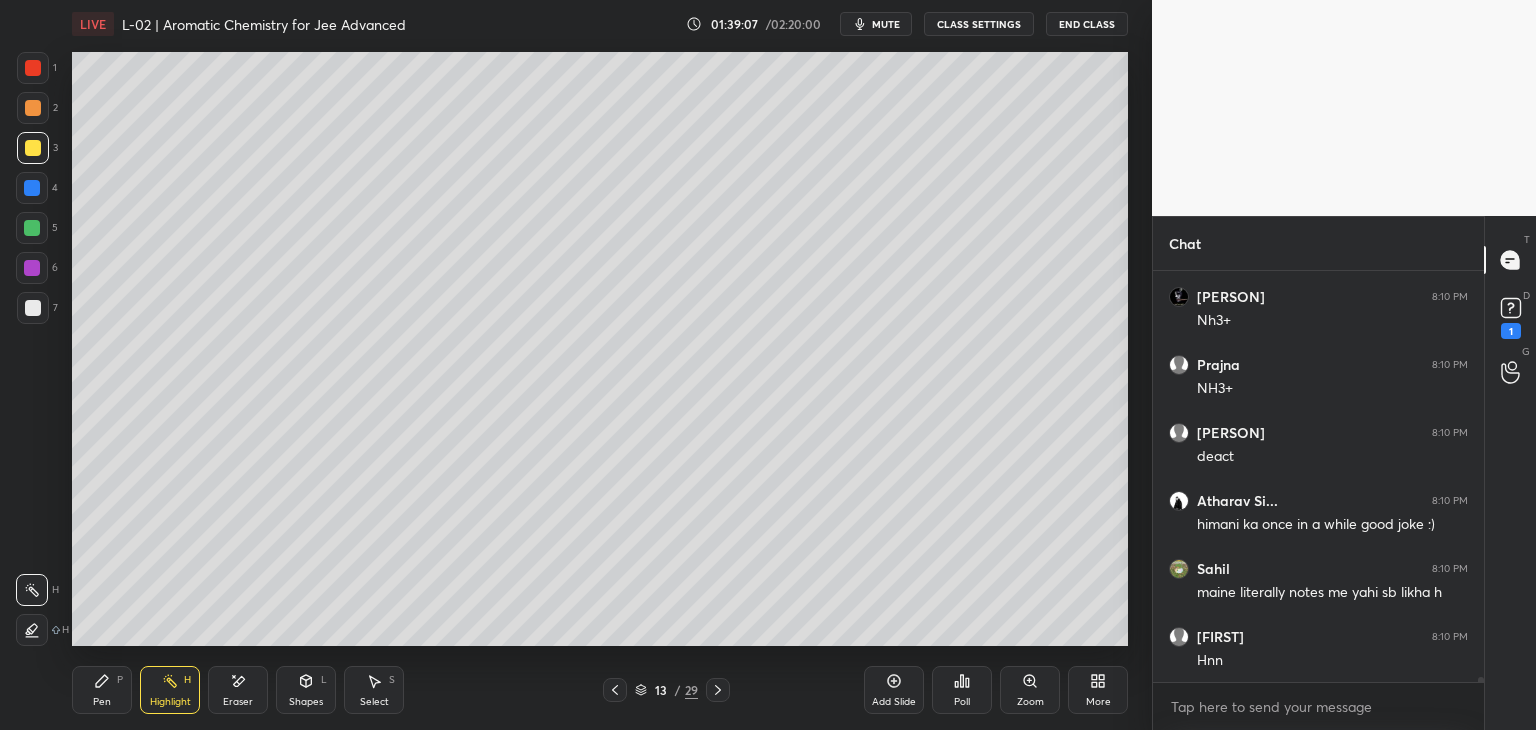 click 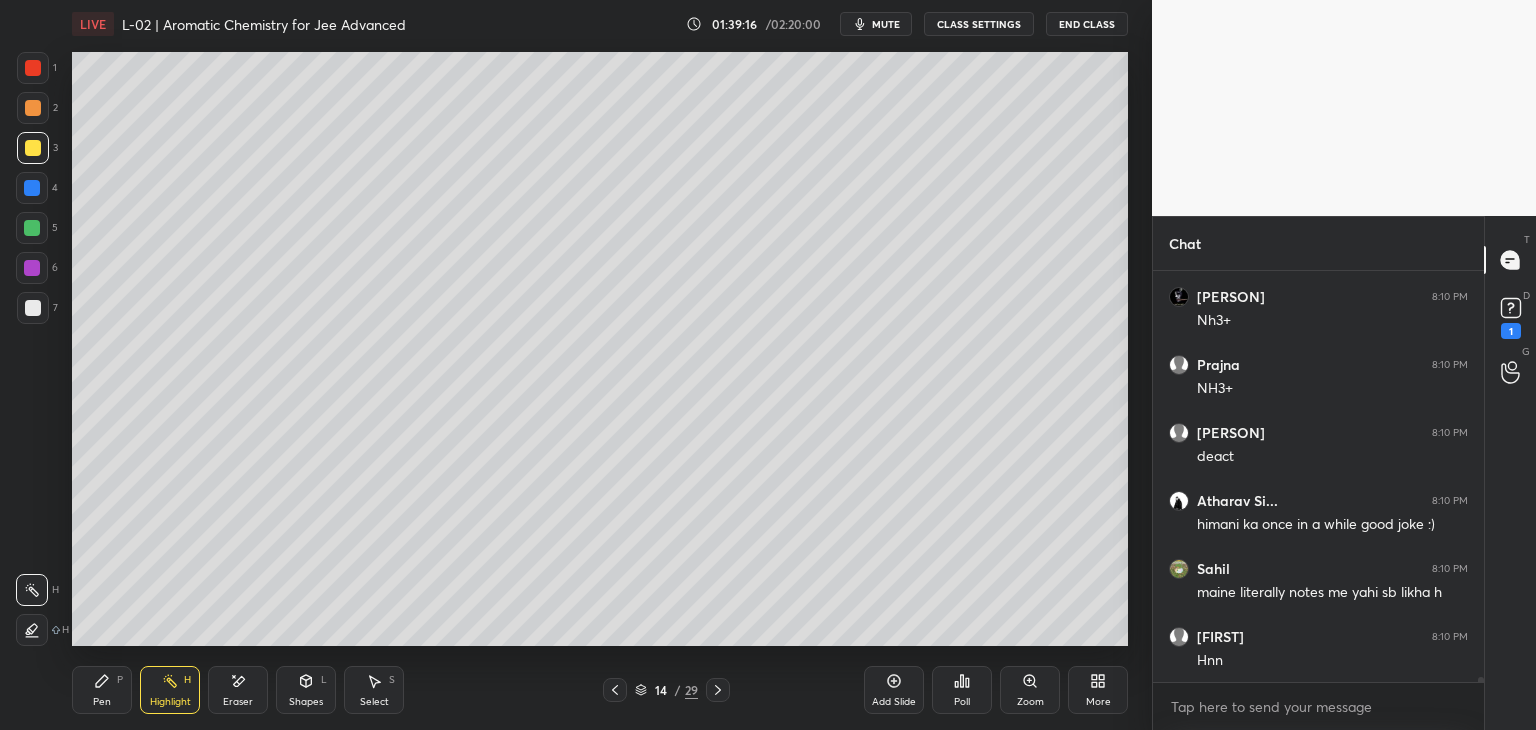 click 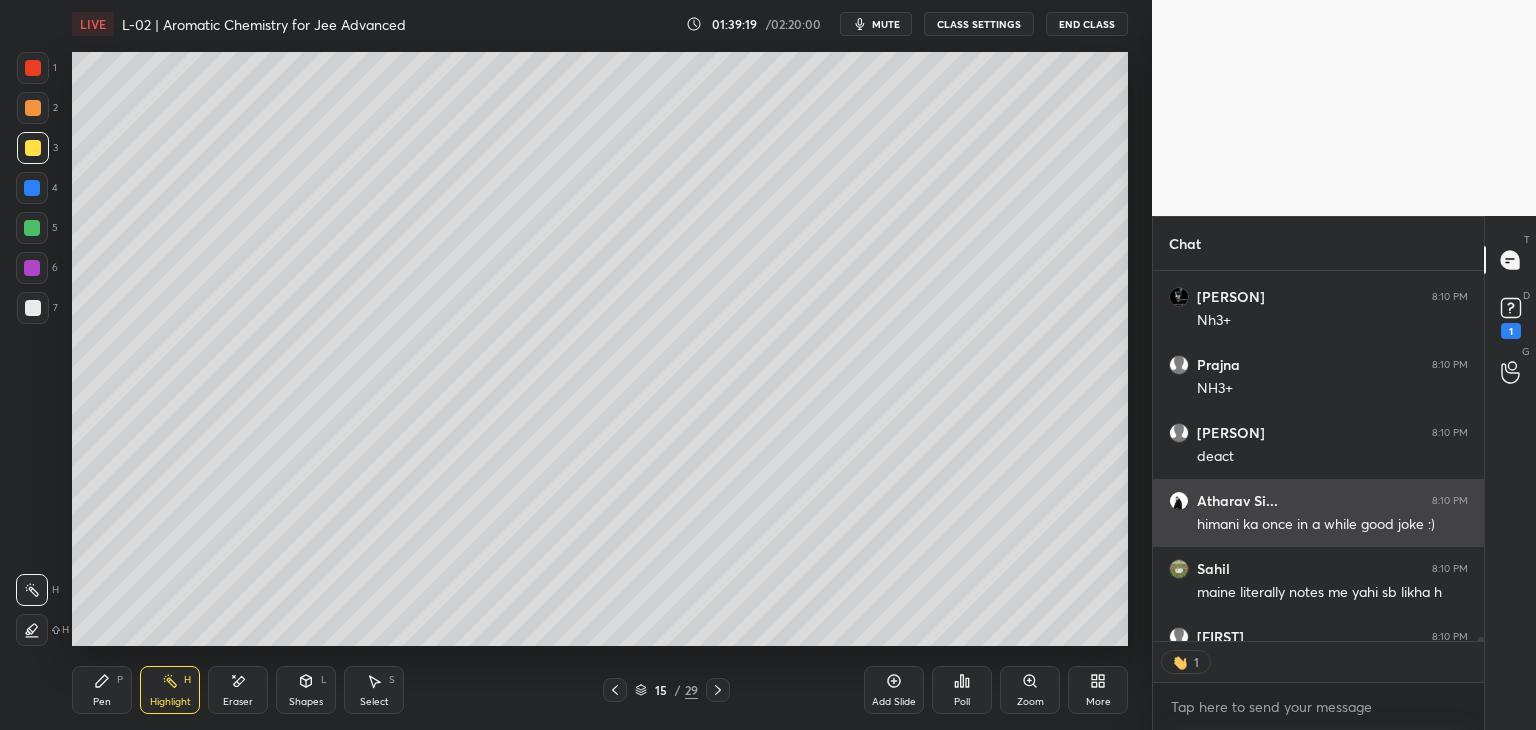 scroll, scrollTop: 365, scrollLeft: 325, axis: both 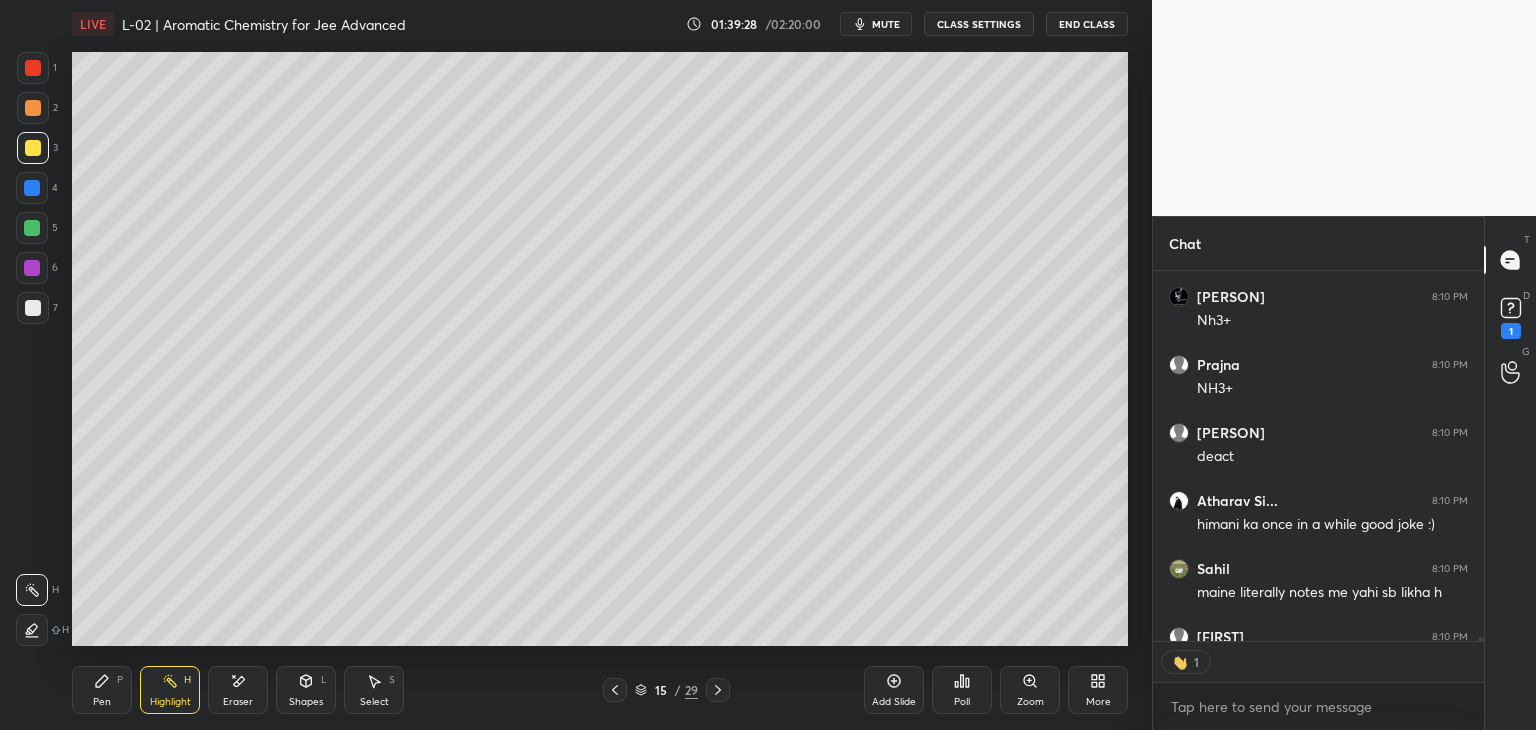 click 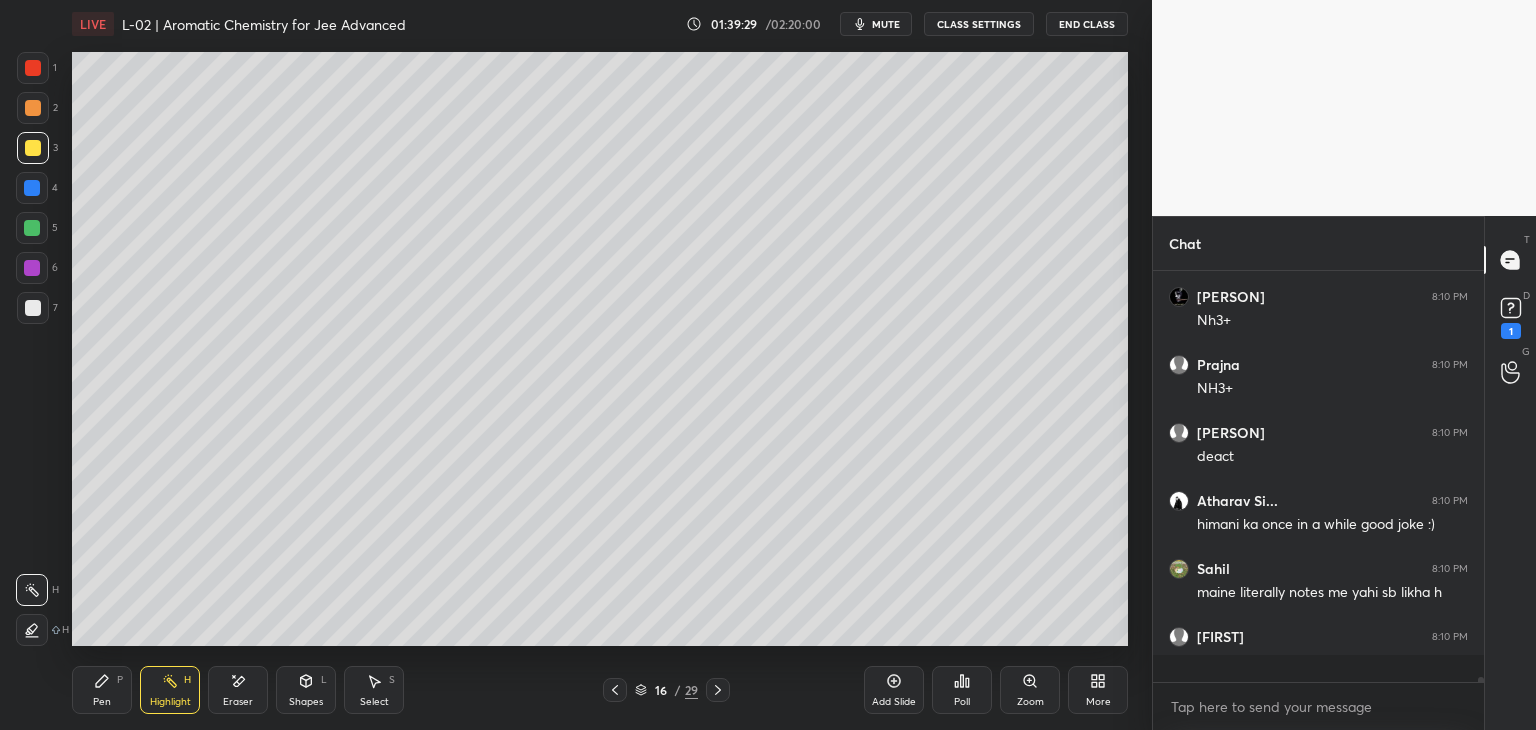 scroll, scrollTop: 6, scrollLeft: 6, axis: both 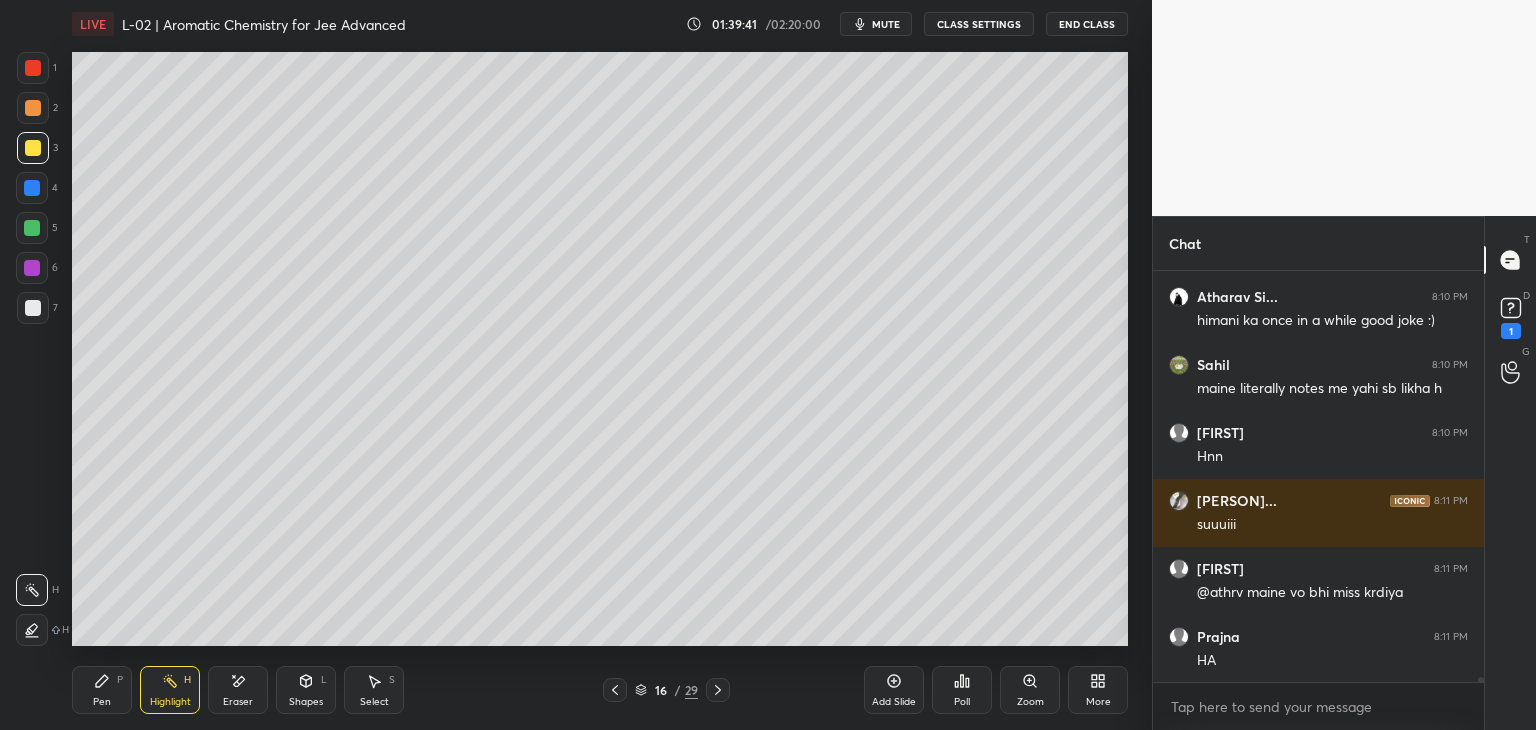 click 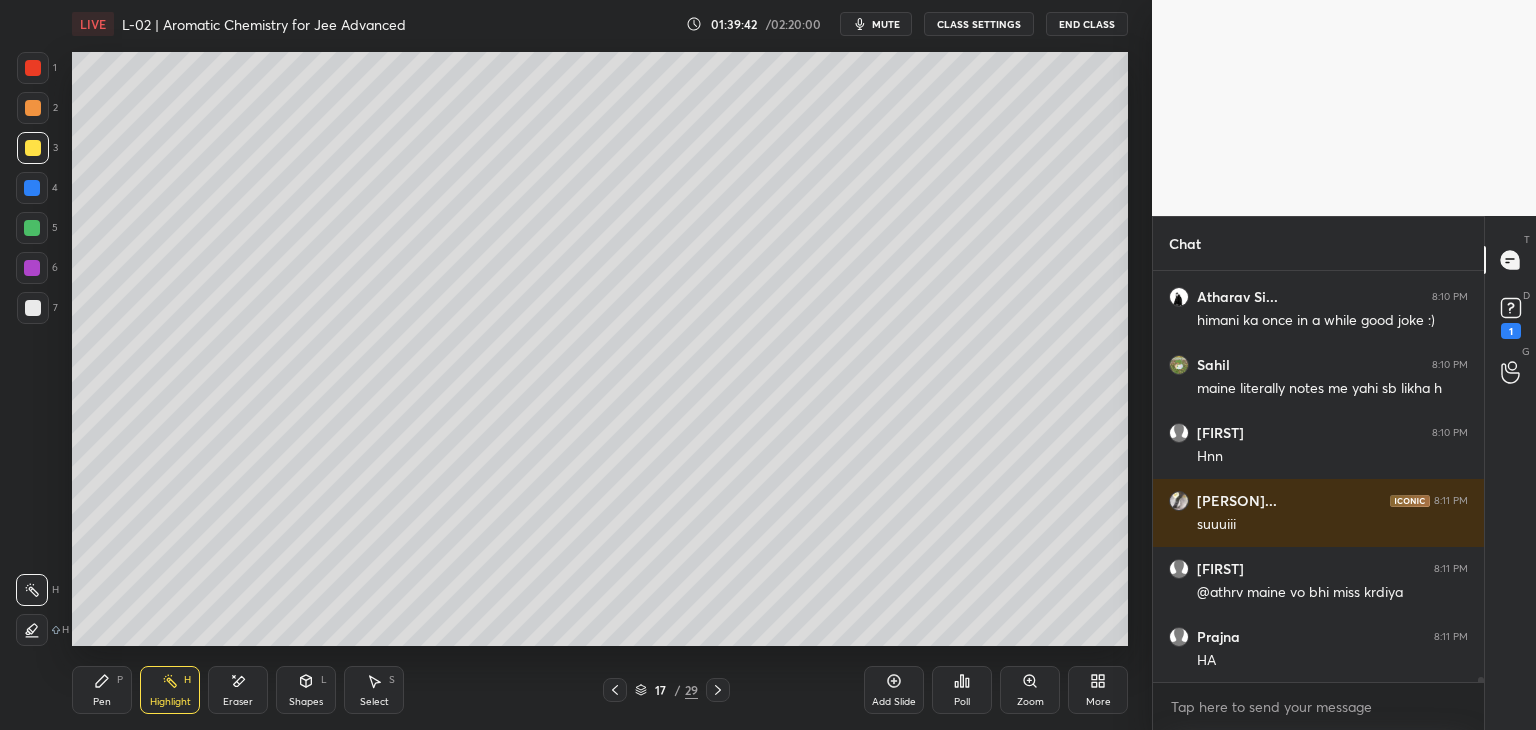 scroll, scrollTop: 36554, scrollLeft: 0, axis: vertical 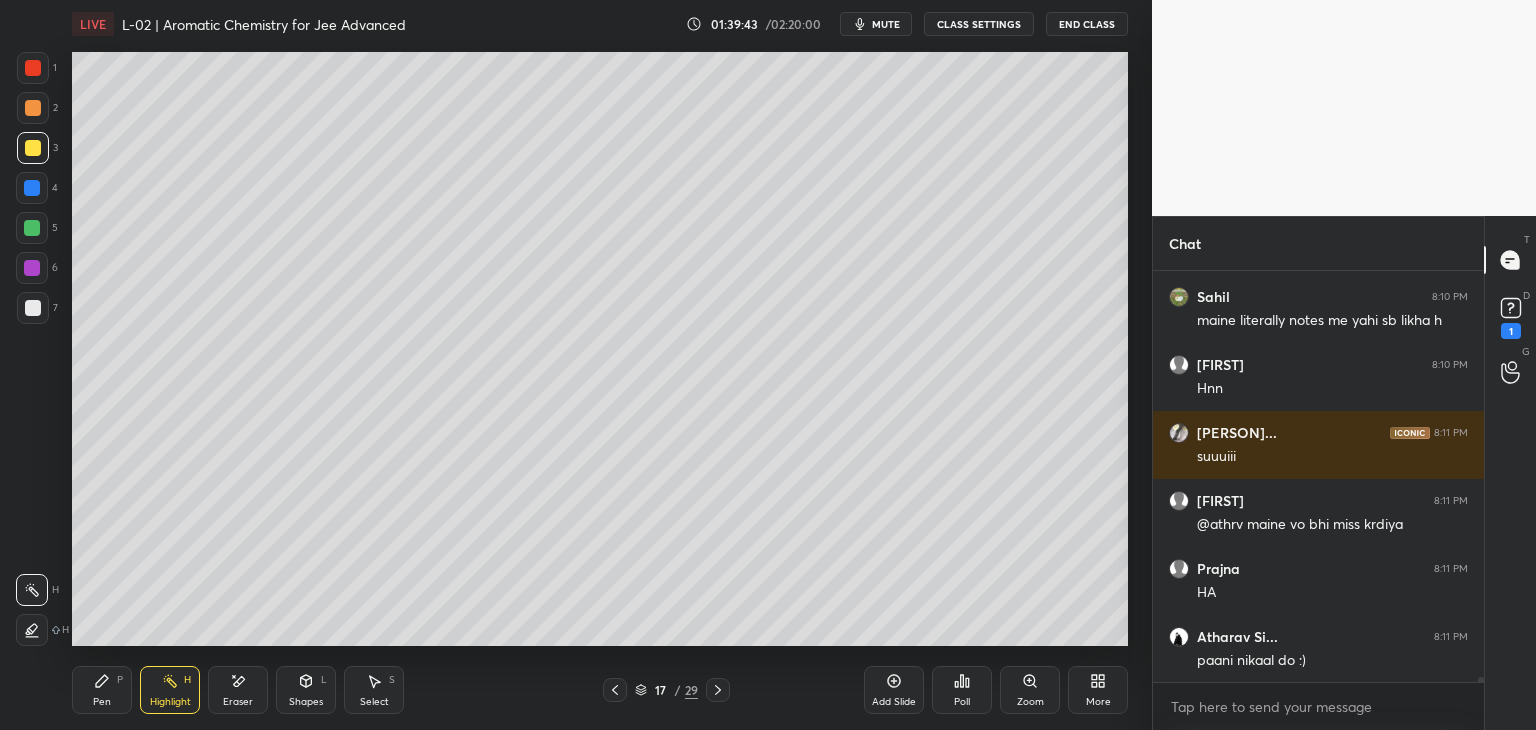 click 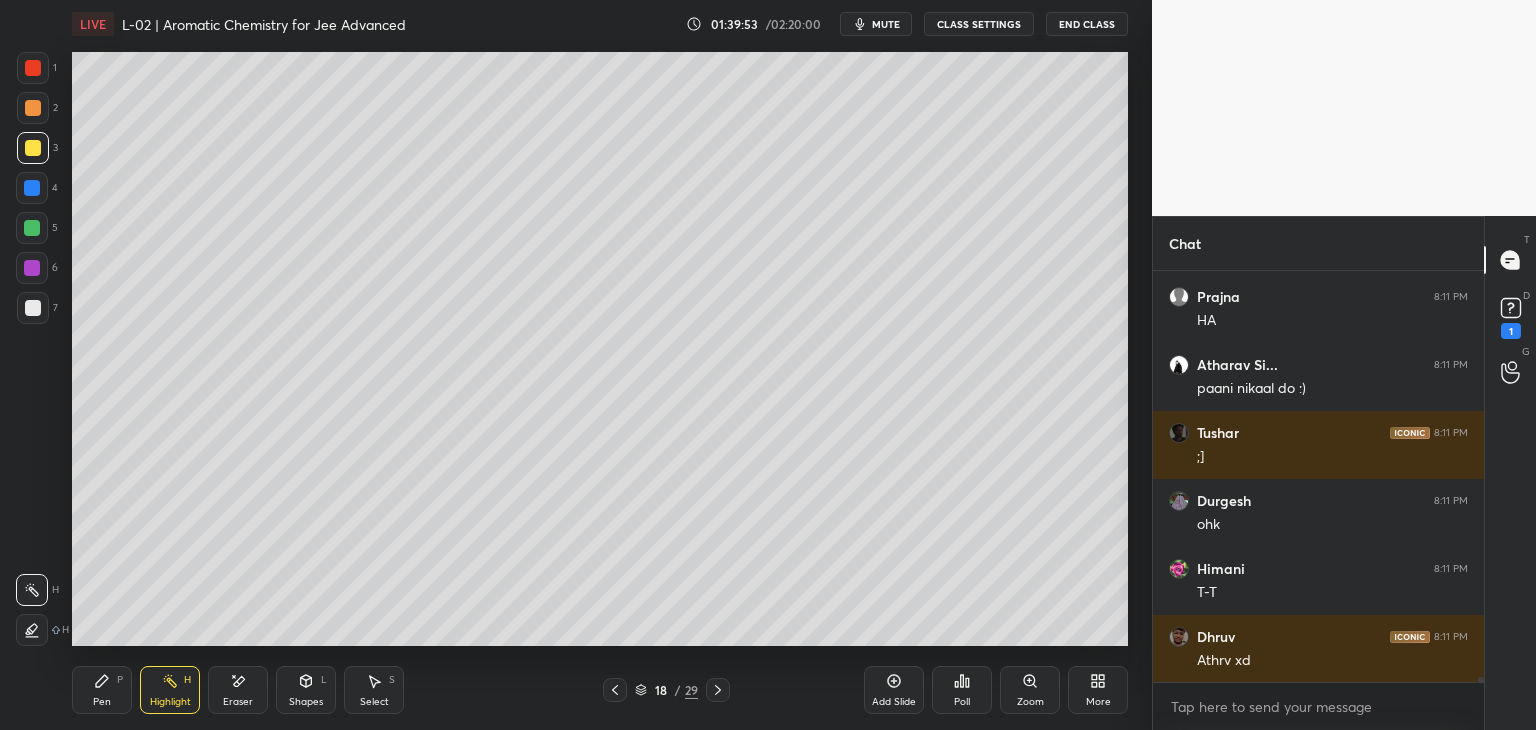 scroll, scrollTop: 36894, scrollLeft: 0, axis: vertical 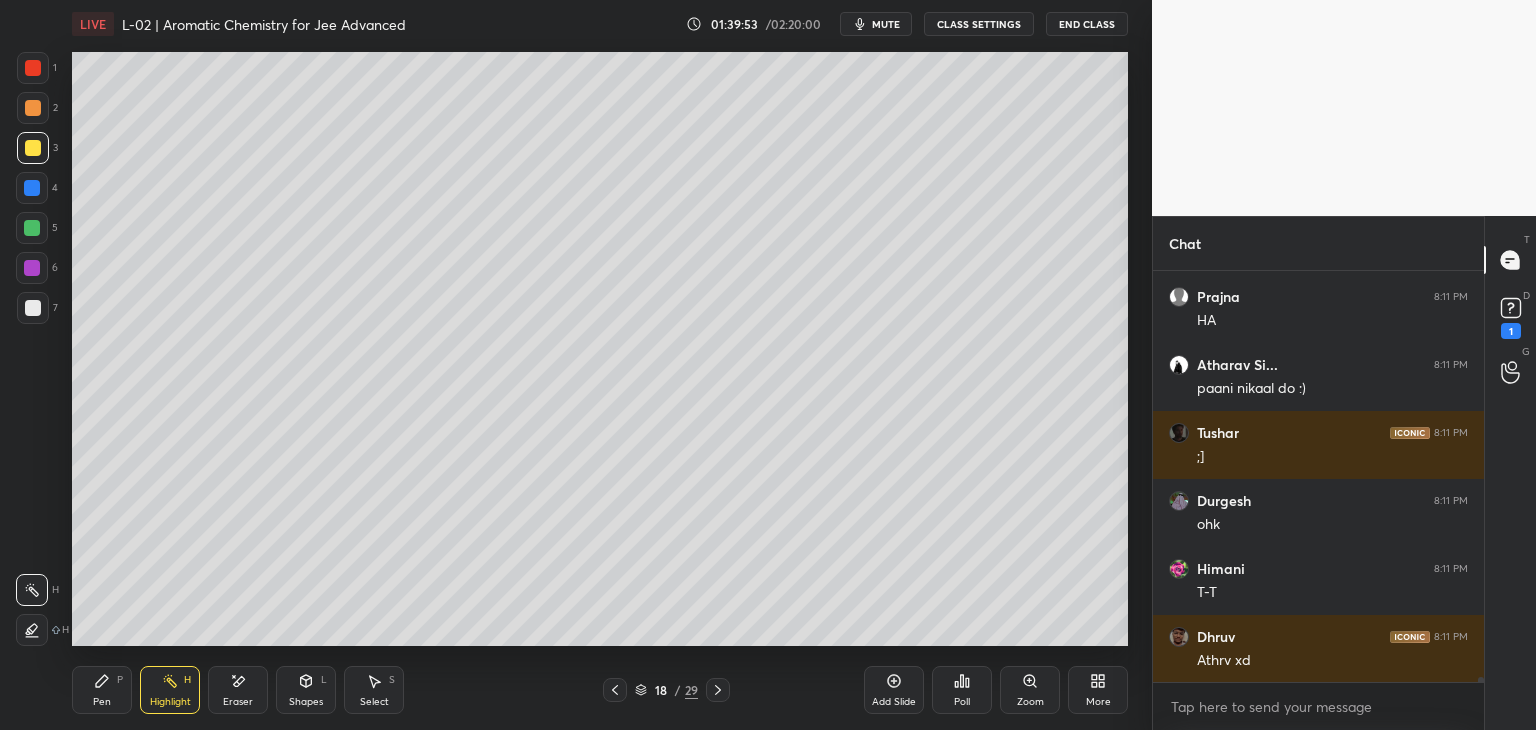 click at bounding box center (718, 690) 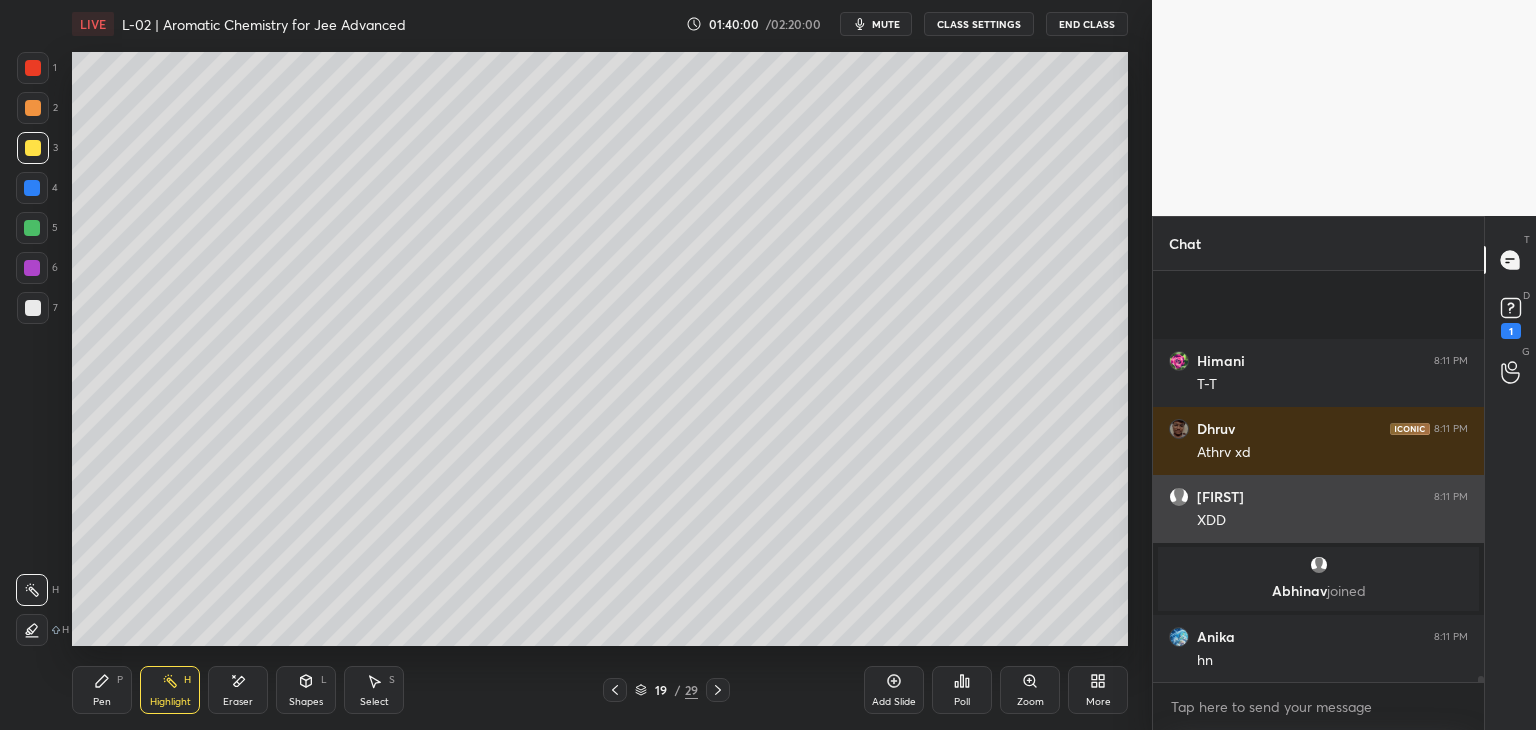 scroll, scrollTop: 27920, scrollLeft: 0, axis: vertical 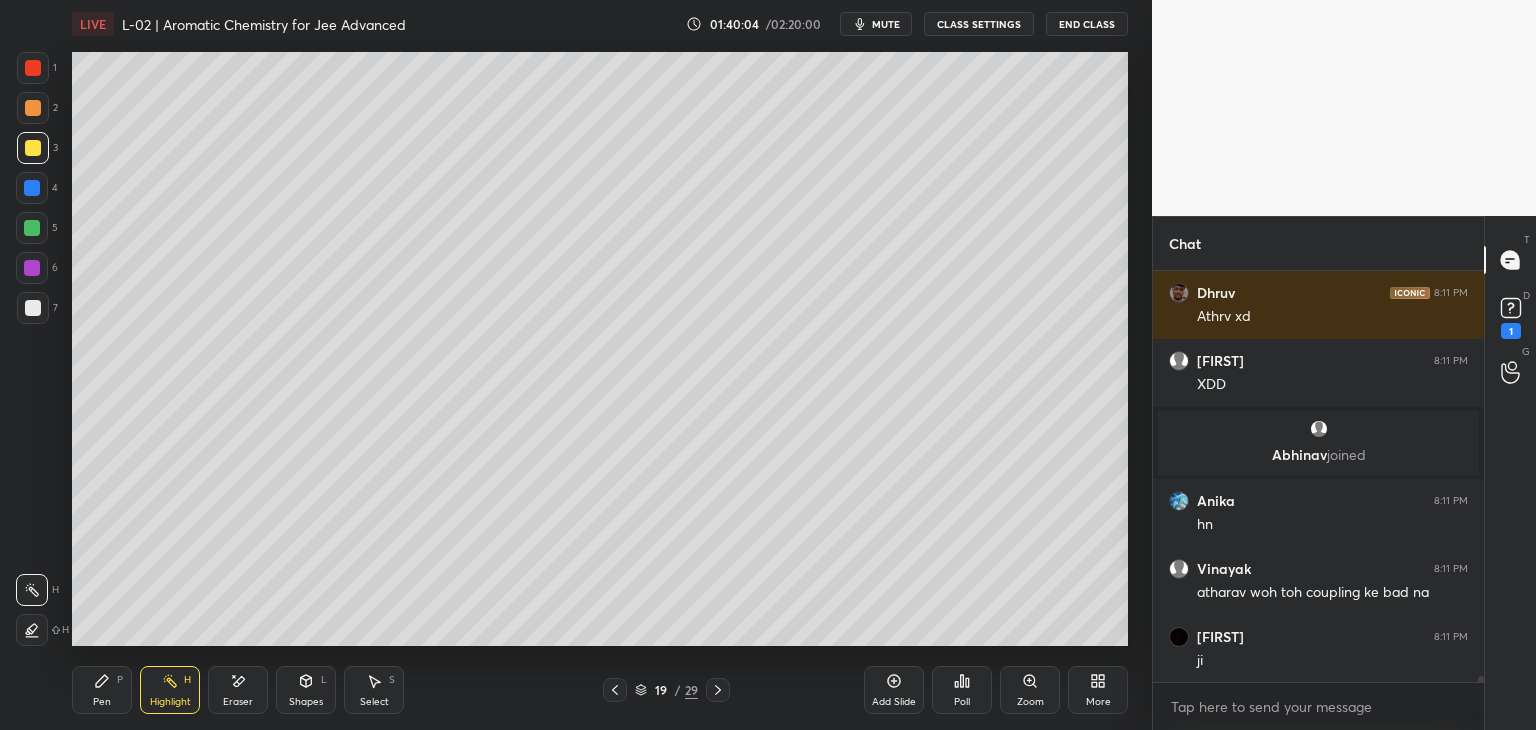 click 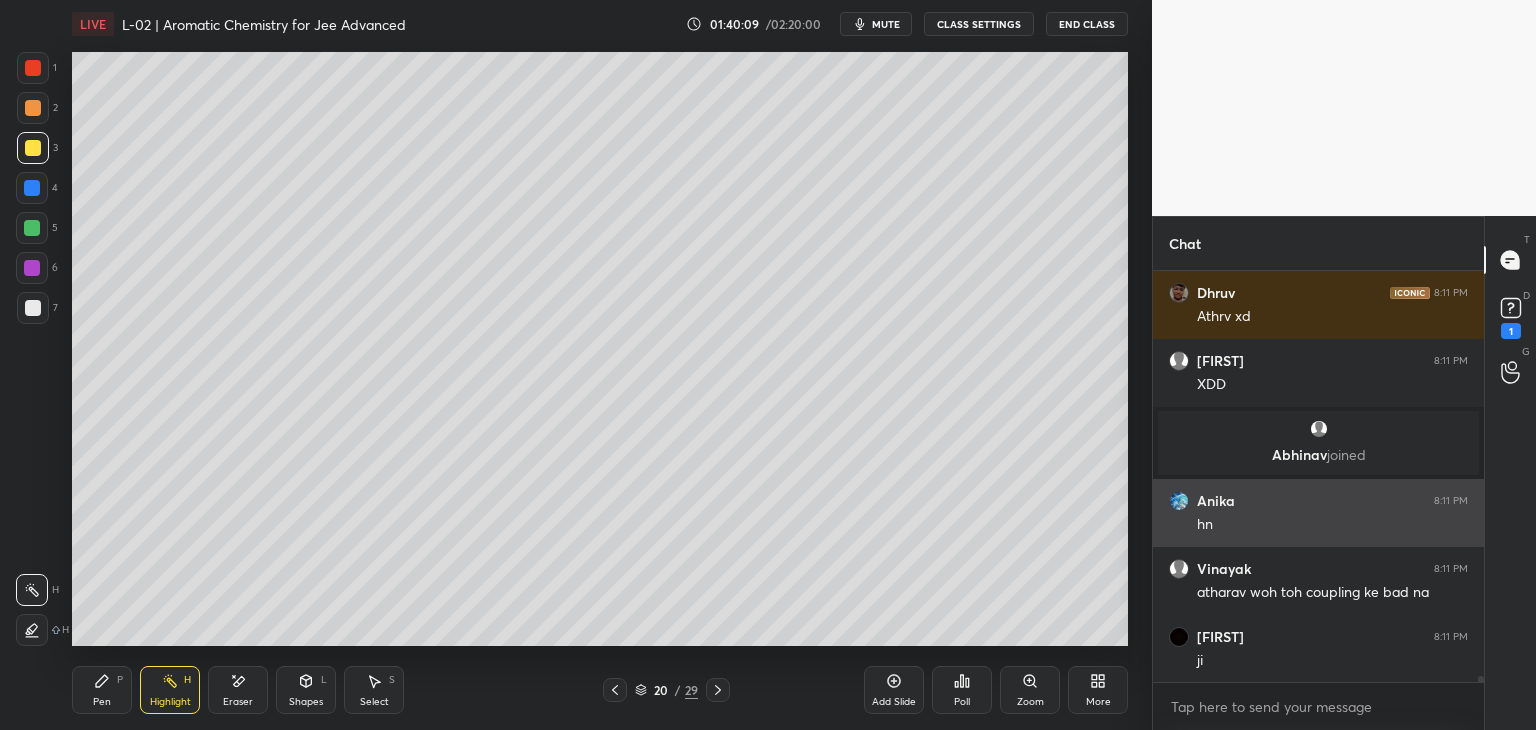 scroll, scrollTop: 27988, scrollLeft: 0, axis: vertical 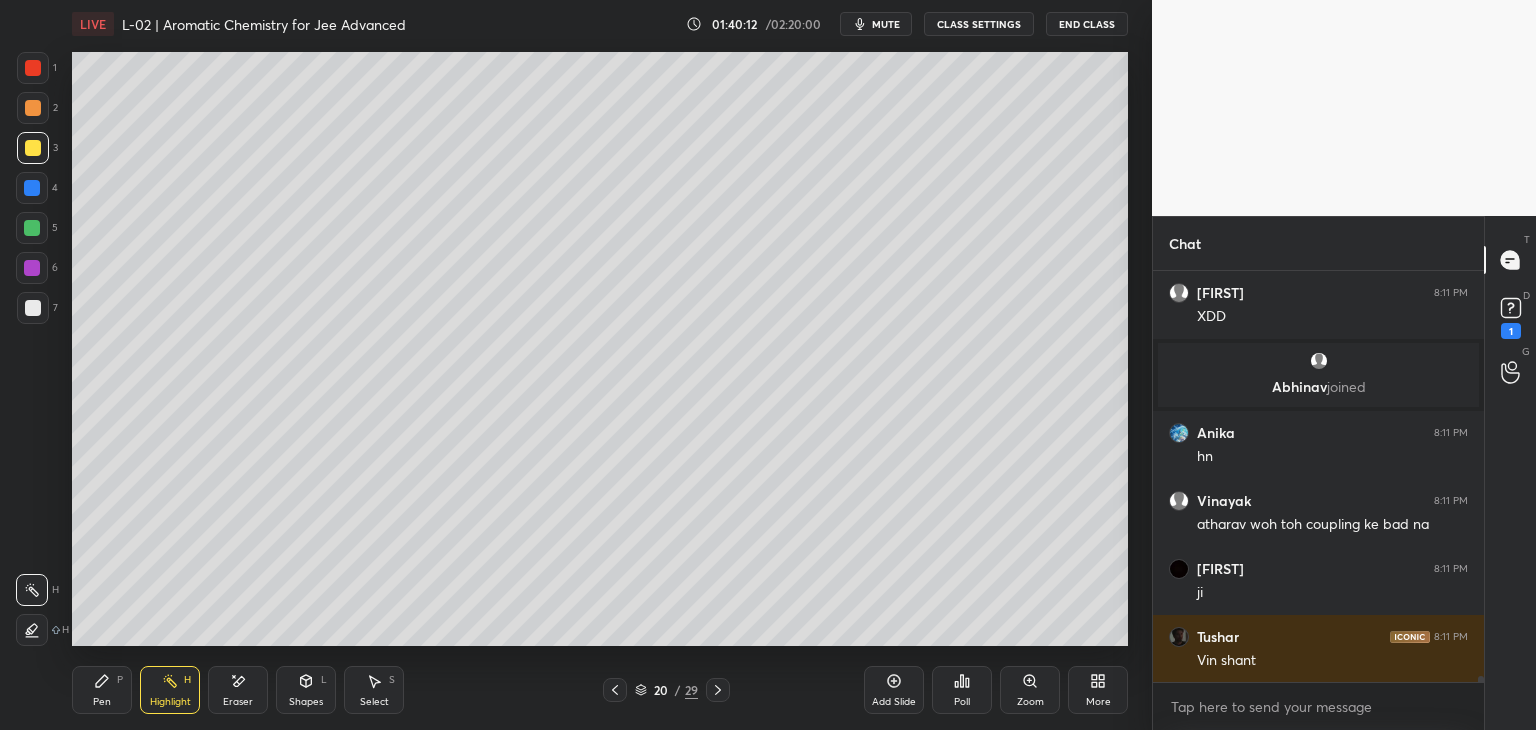 click 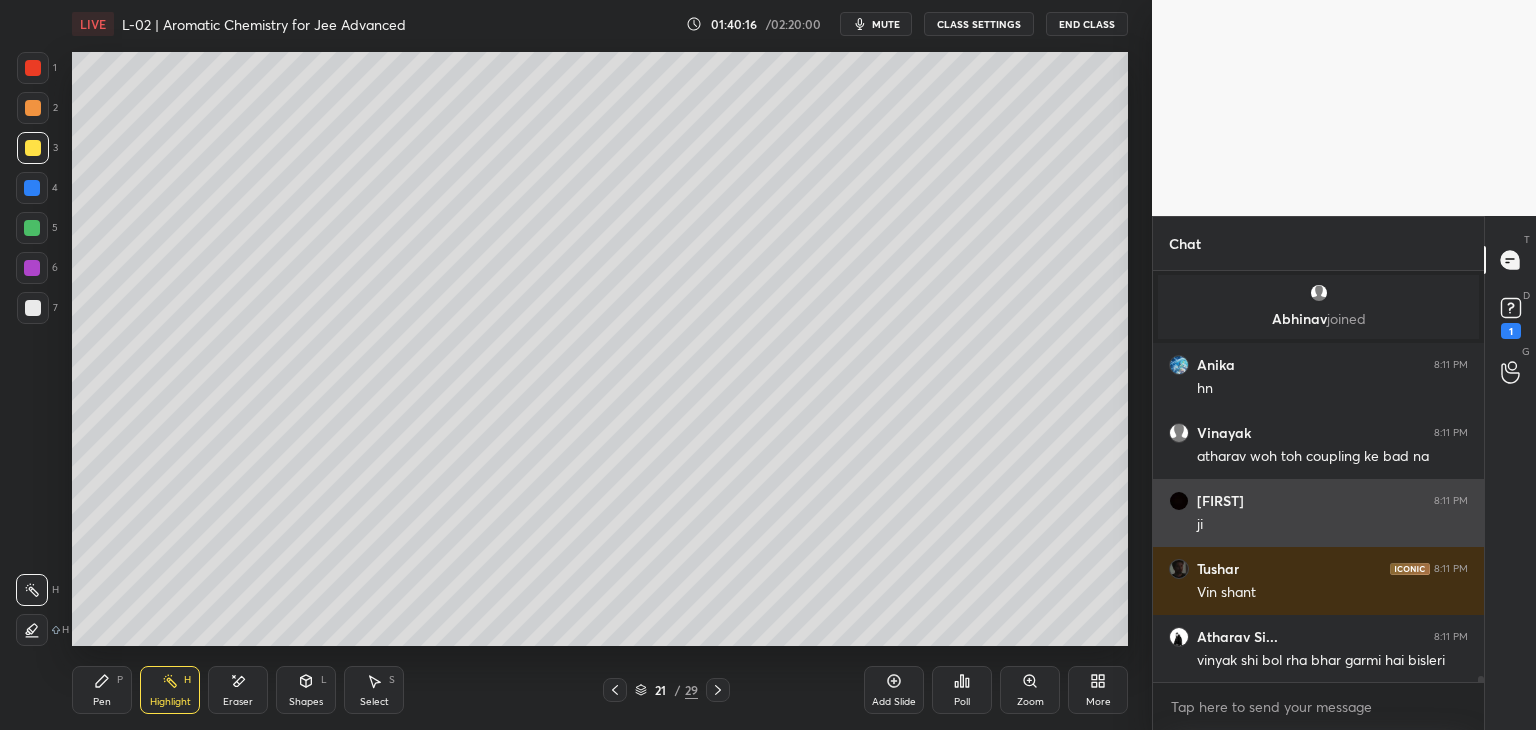 scroll, scrollTop: 28124, scrollLeft: 0, axis: vertical 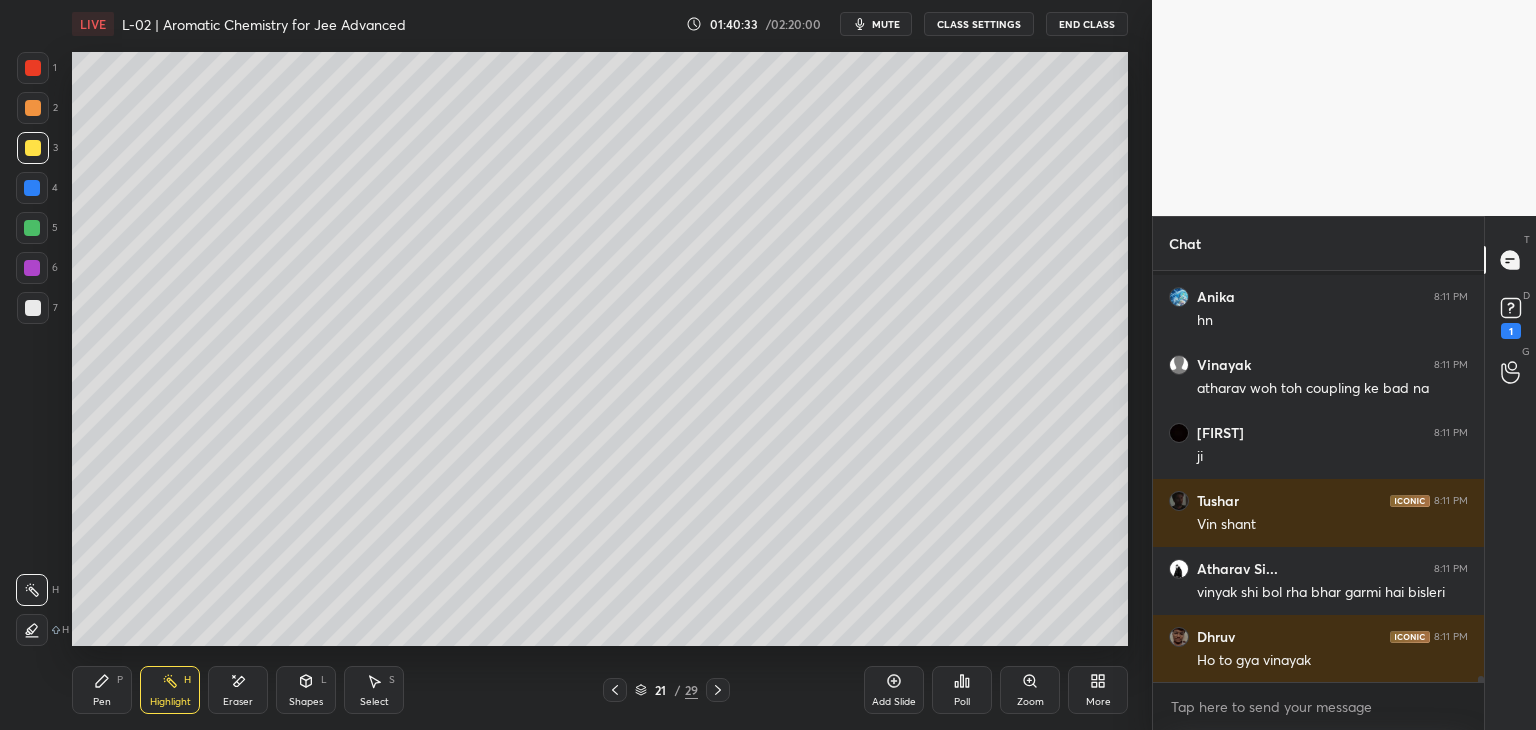 click 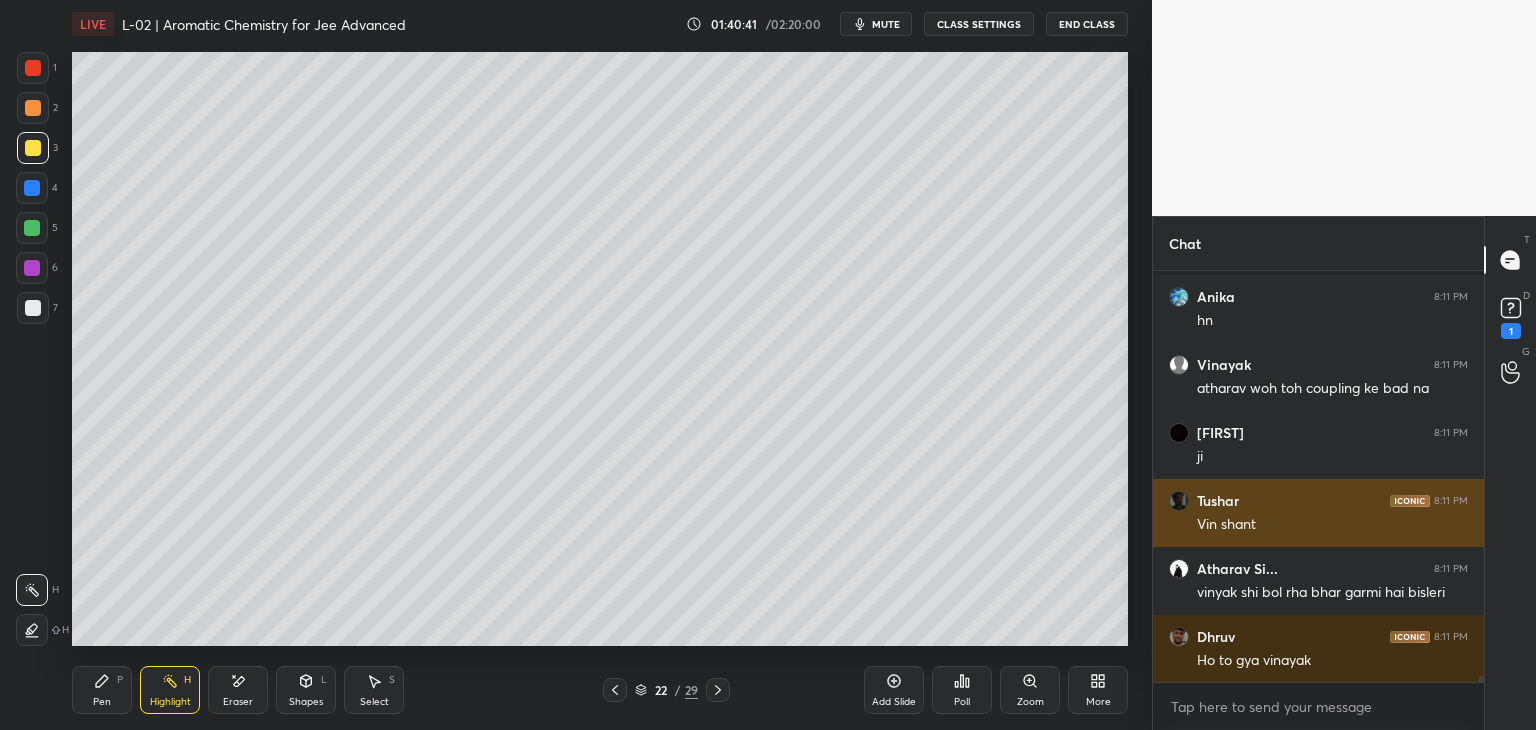 scroll, scrollTop: 28192, scrollLeft: 0, axis: vertical 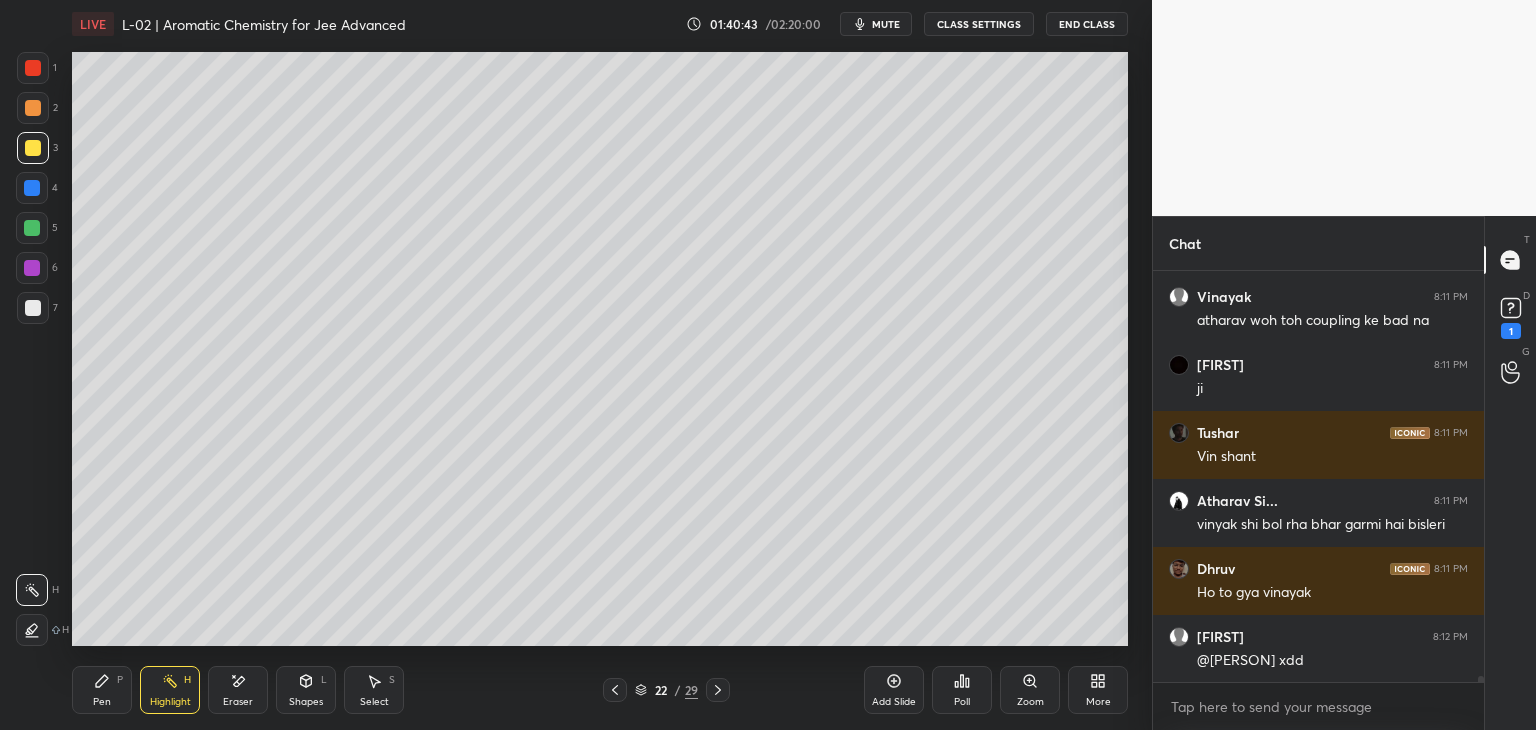 click 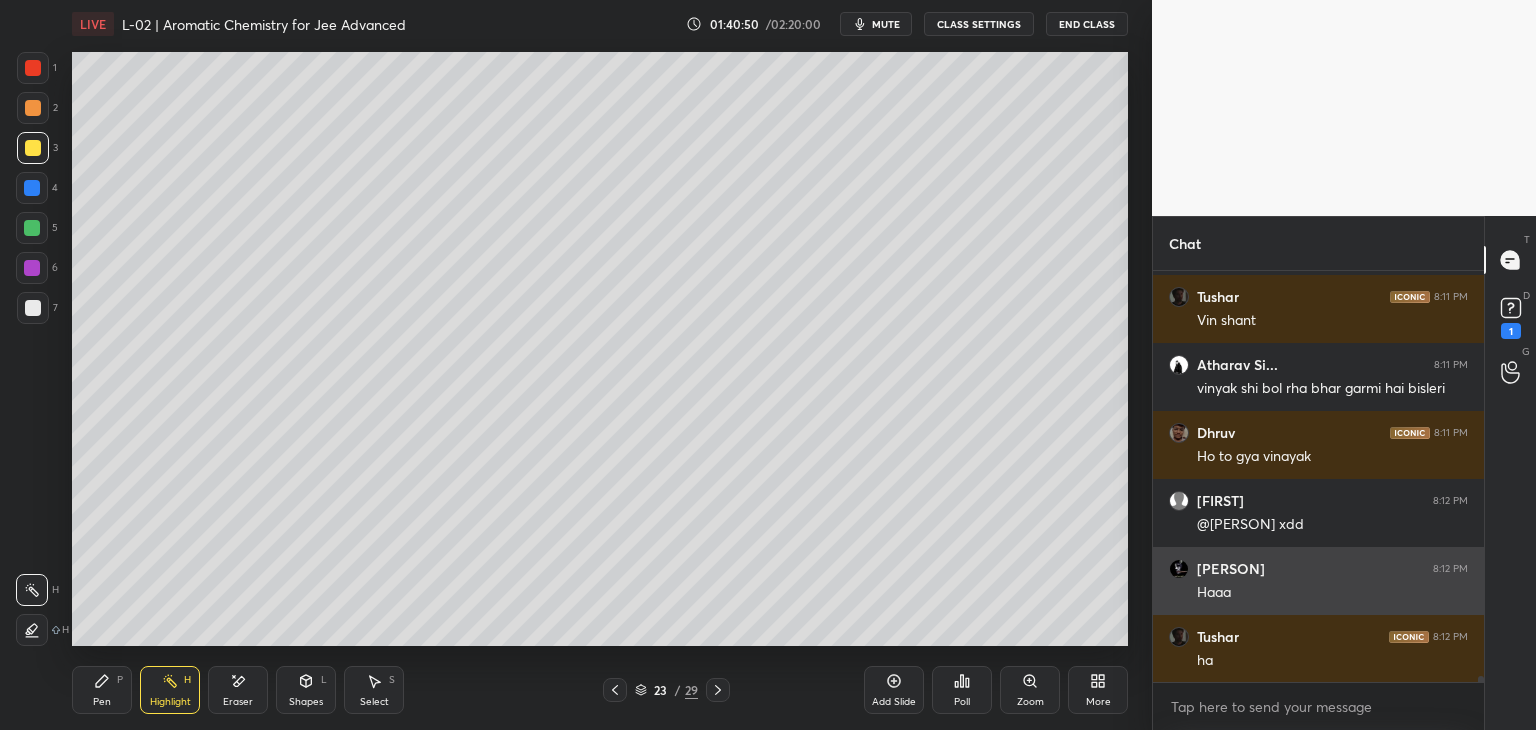 scroll, scrollTop: 28396, scrollLeft: 0, axis: vertical 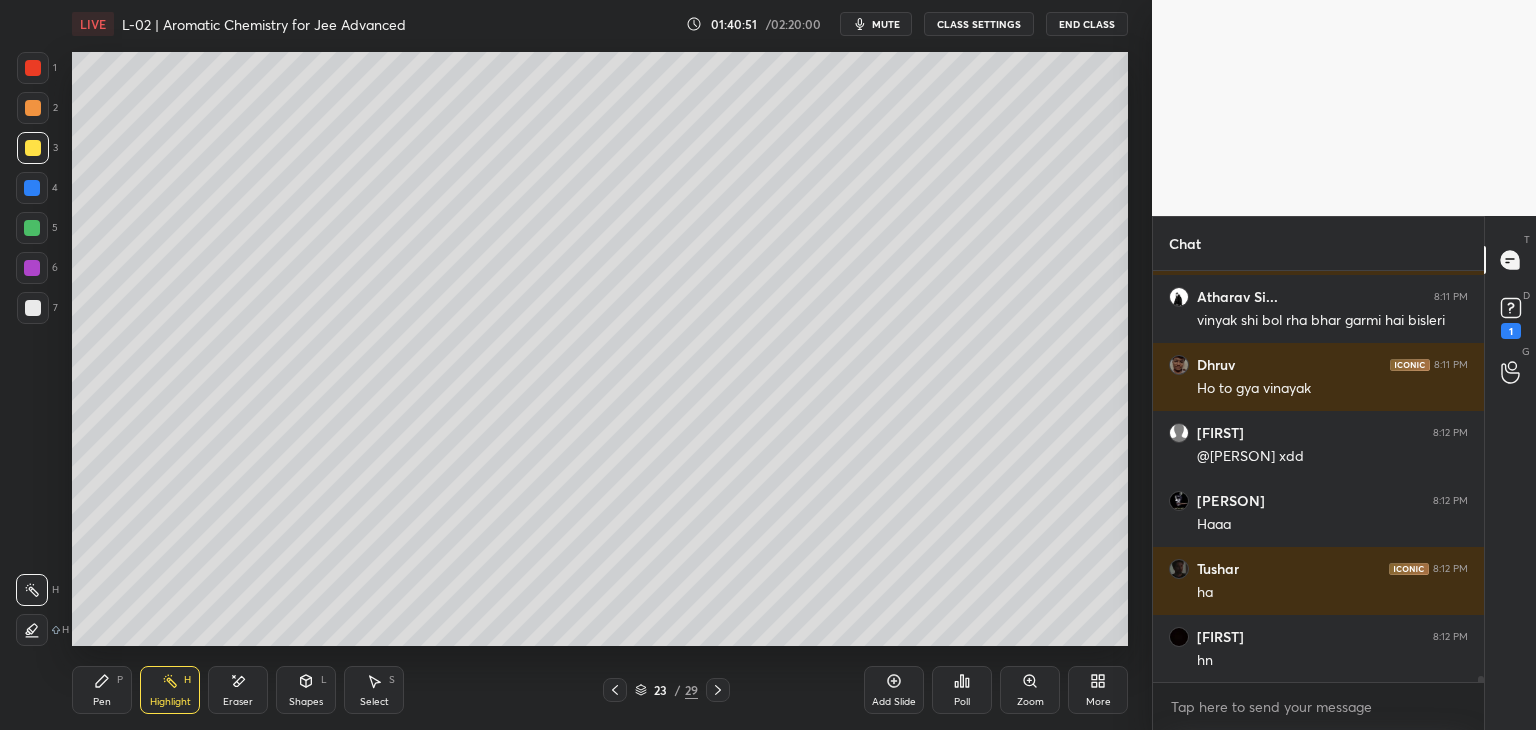 click at bounding box center [718, 690] 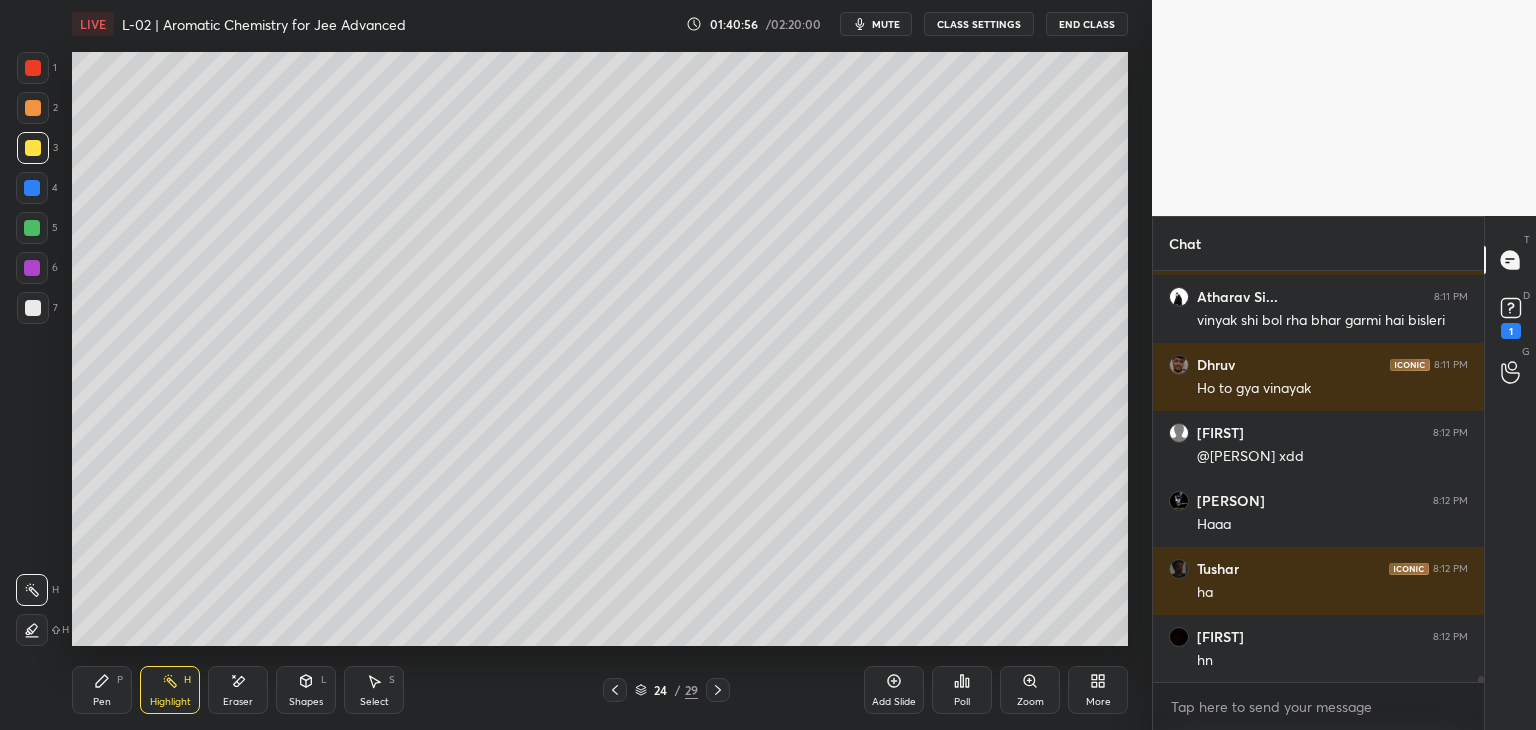 click 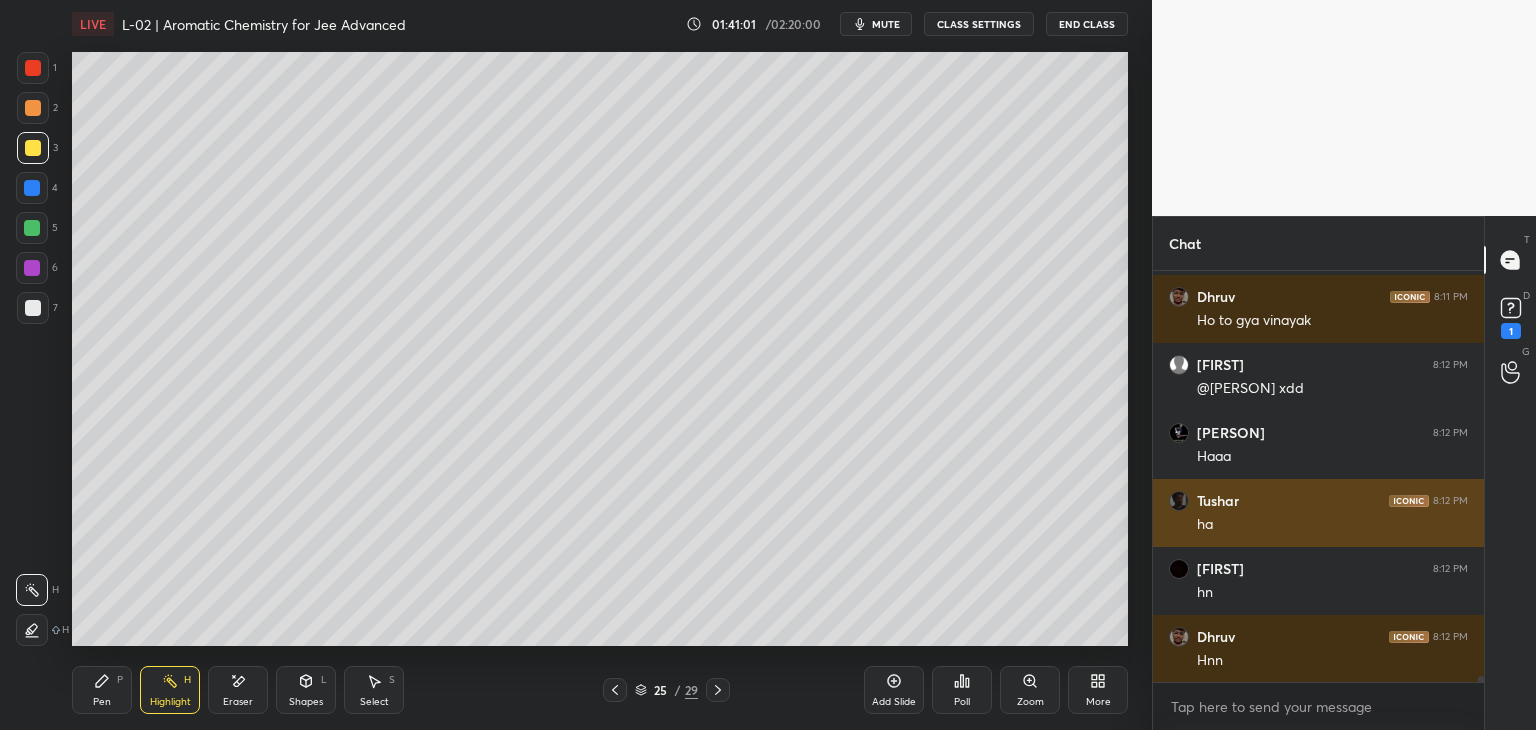 scroll, scrollTop: 28532, scrollLeft: 0, axis: vertical 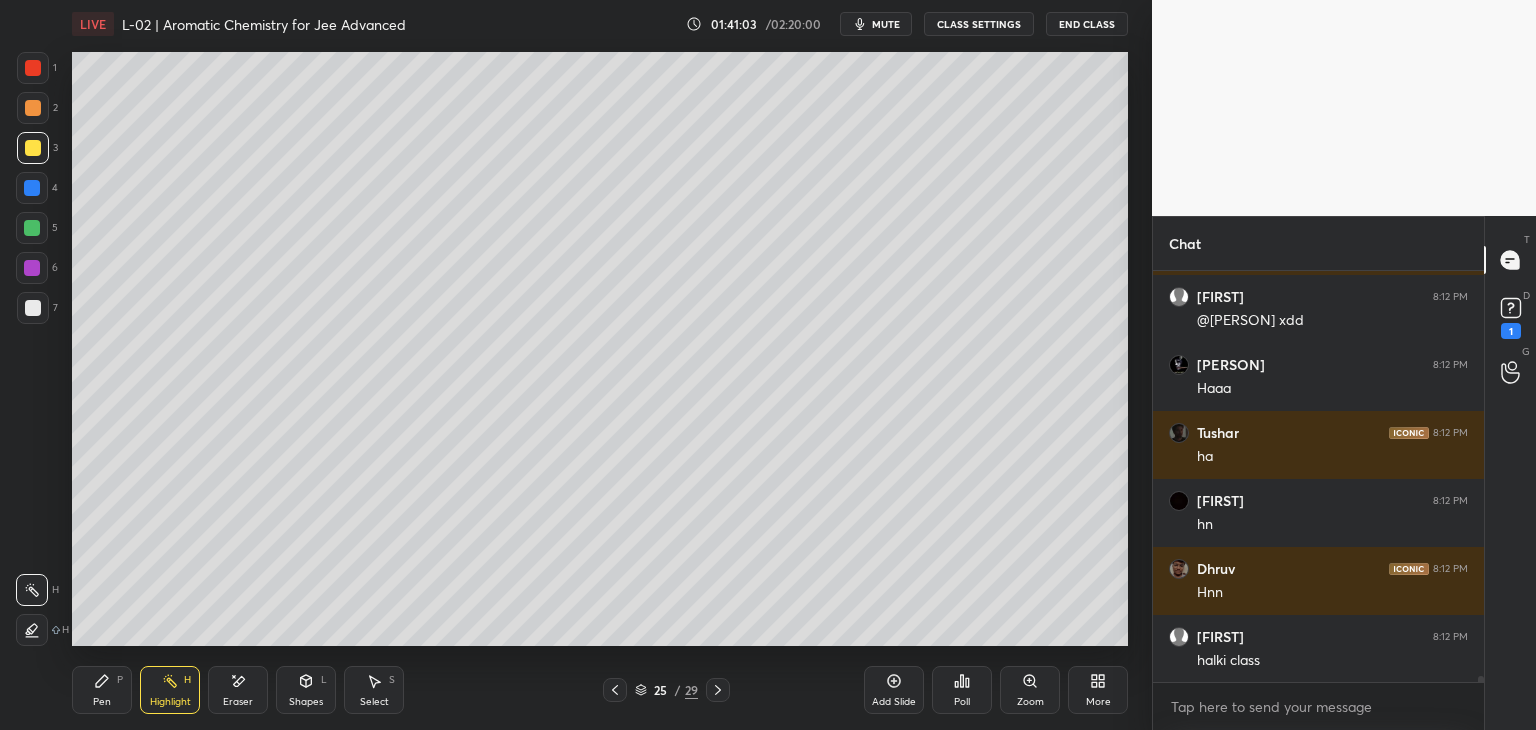 click at bounding box center [718, 690] 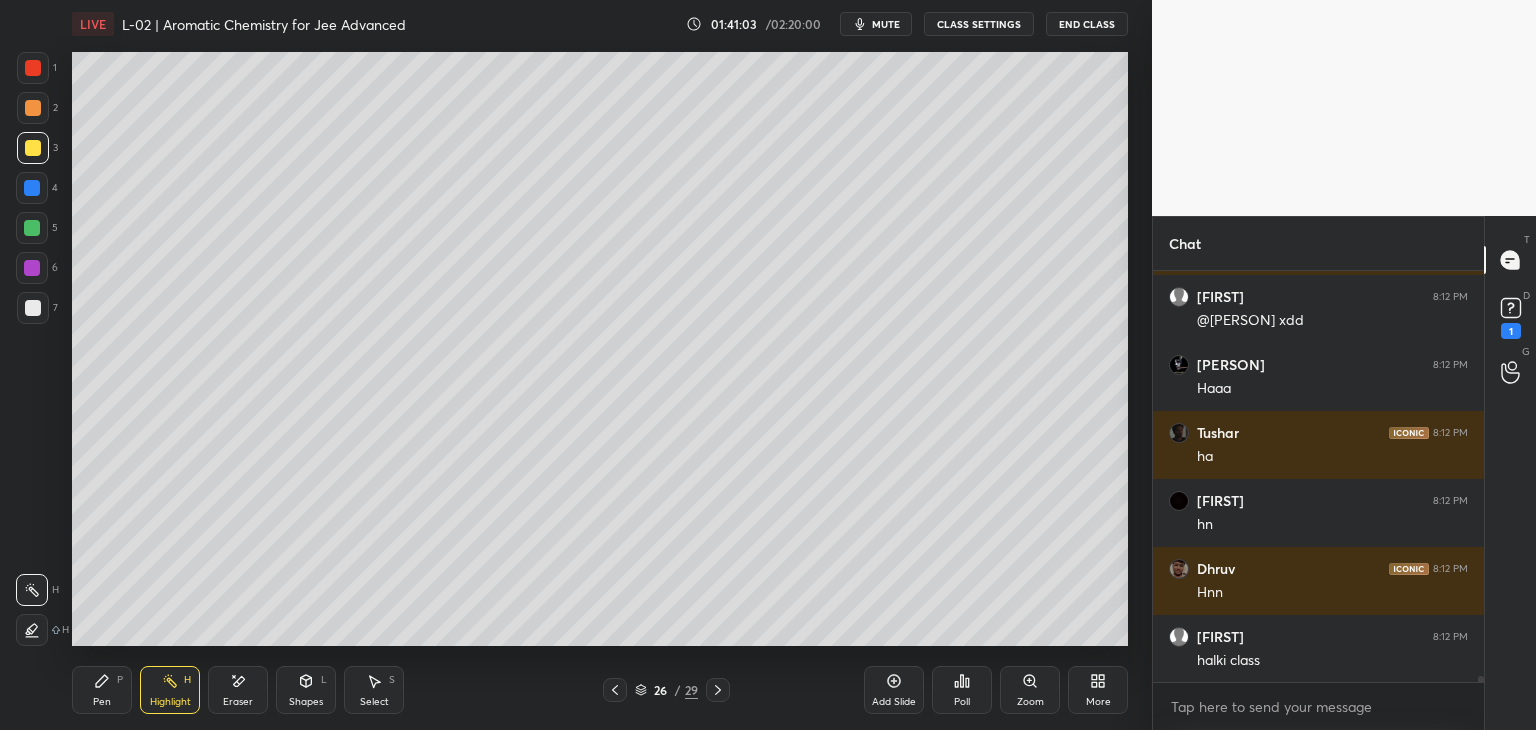 scroll, scrollTop: 28600, scrollLeft: 0, axis: vertical 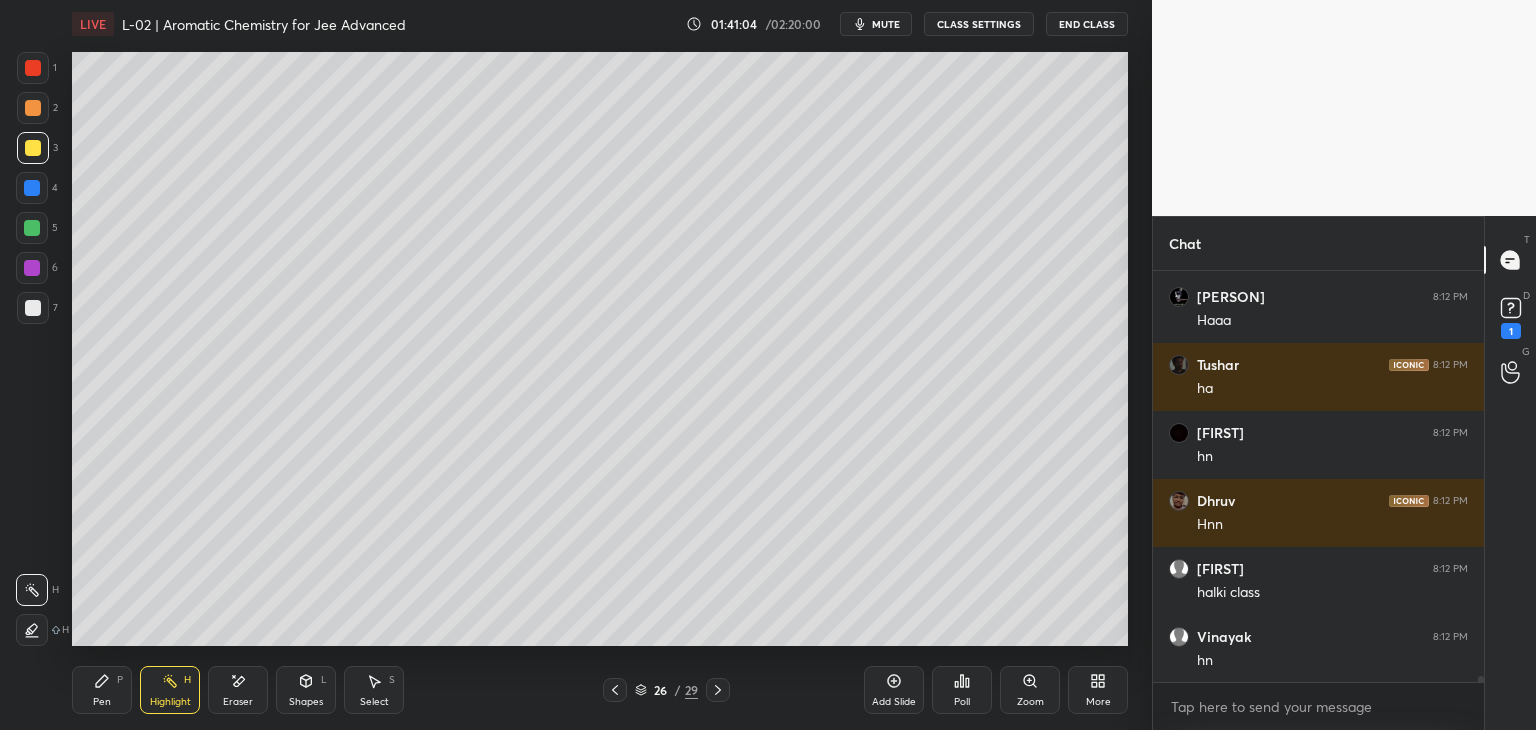 click 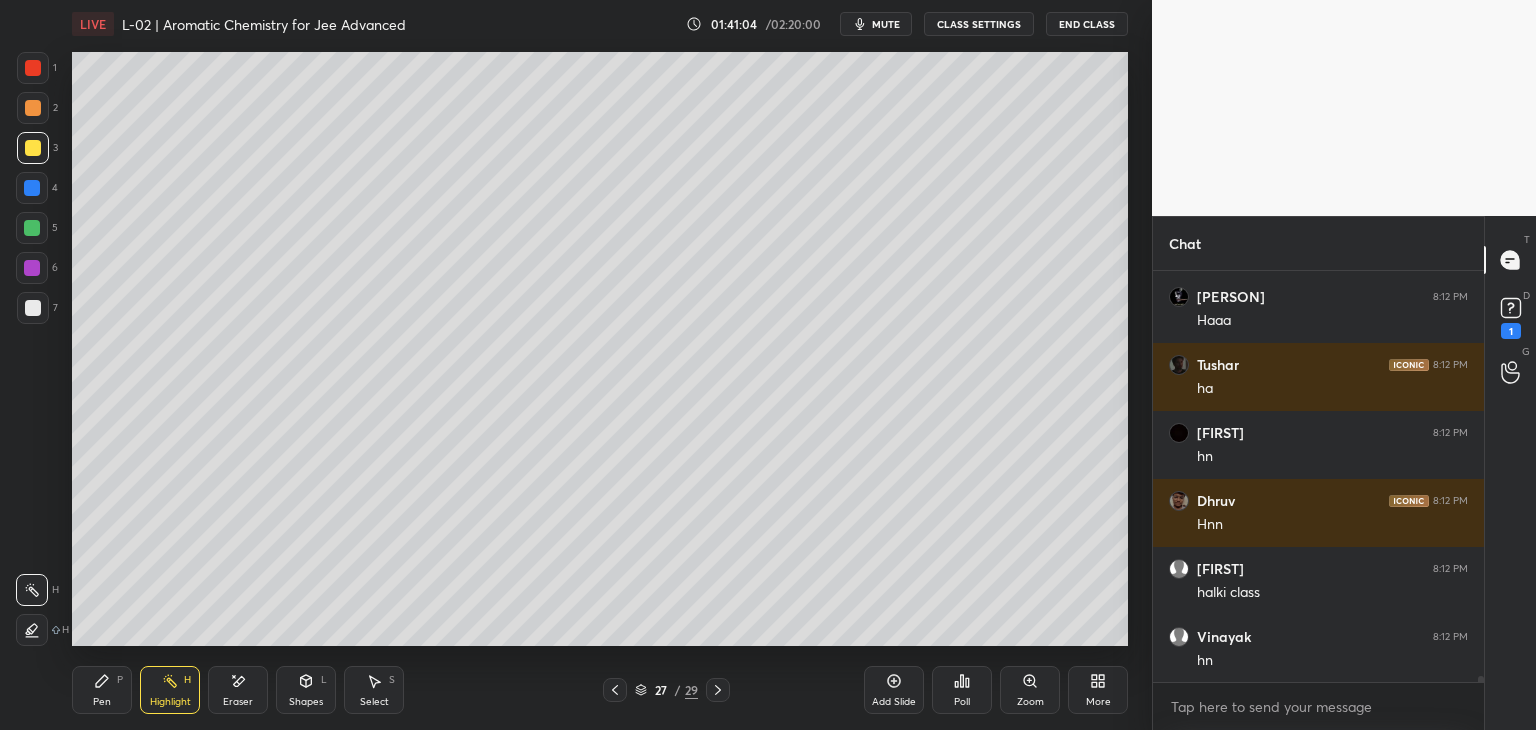 scroll, scrollTop: 28668, scrollLeft: 0, axis: vertical 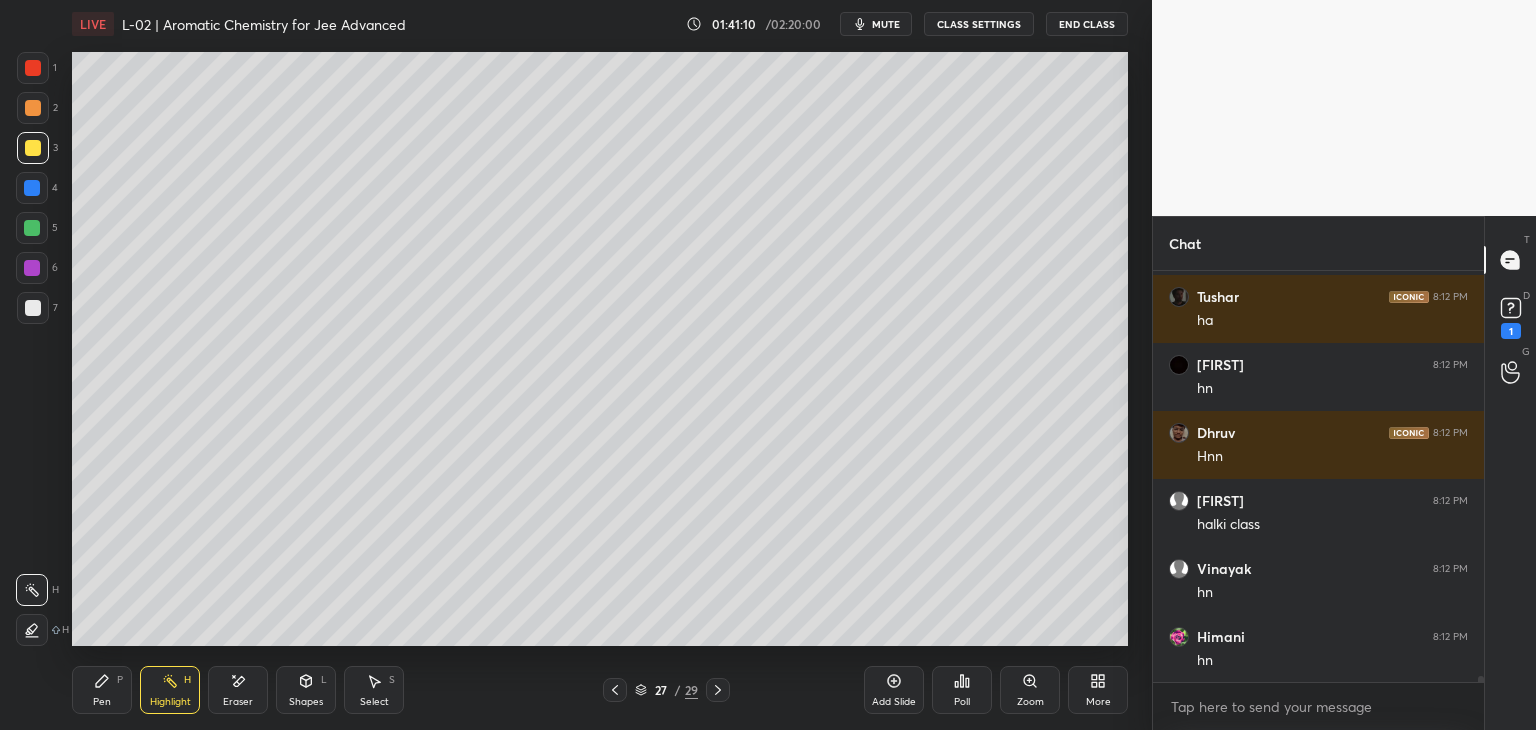 click on "Pen P Highlight H Eraser Shapes L Select S 27 / 29 Add Slide Poll Zoom More" at bounding box center (600, 690) 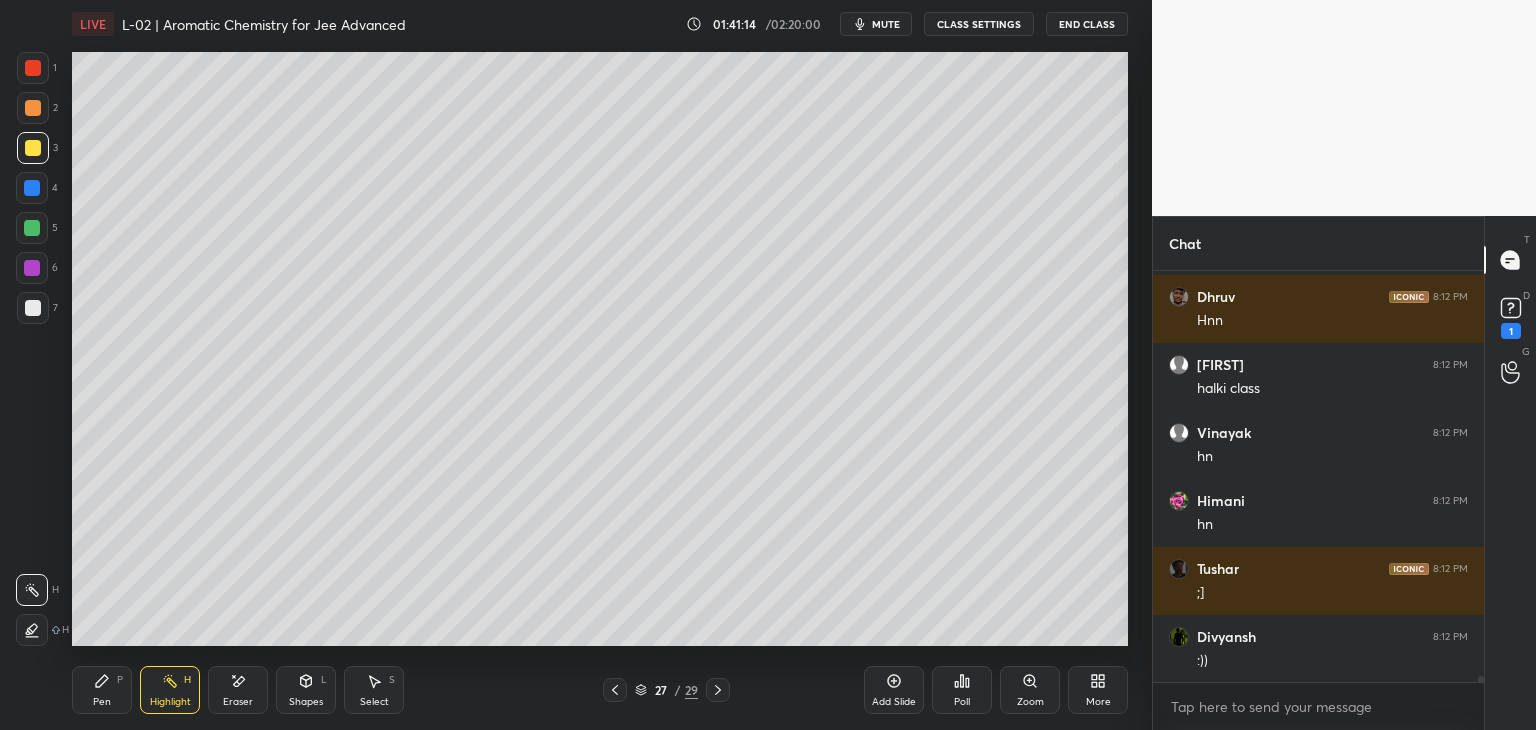 click 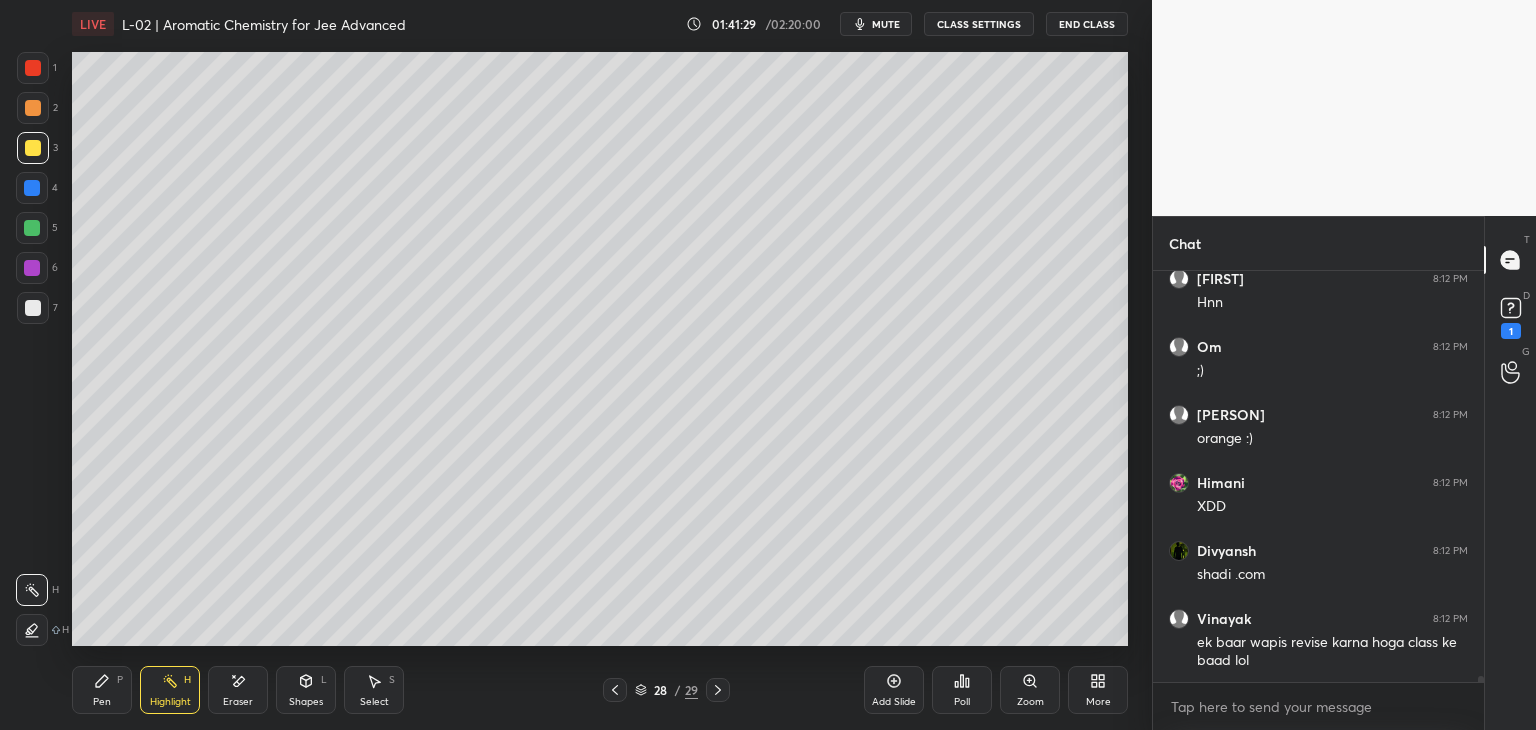 scroll, scrollTop: 29842, scrollLeft: 0, axis: vertical 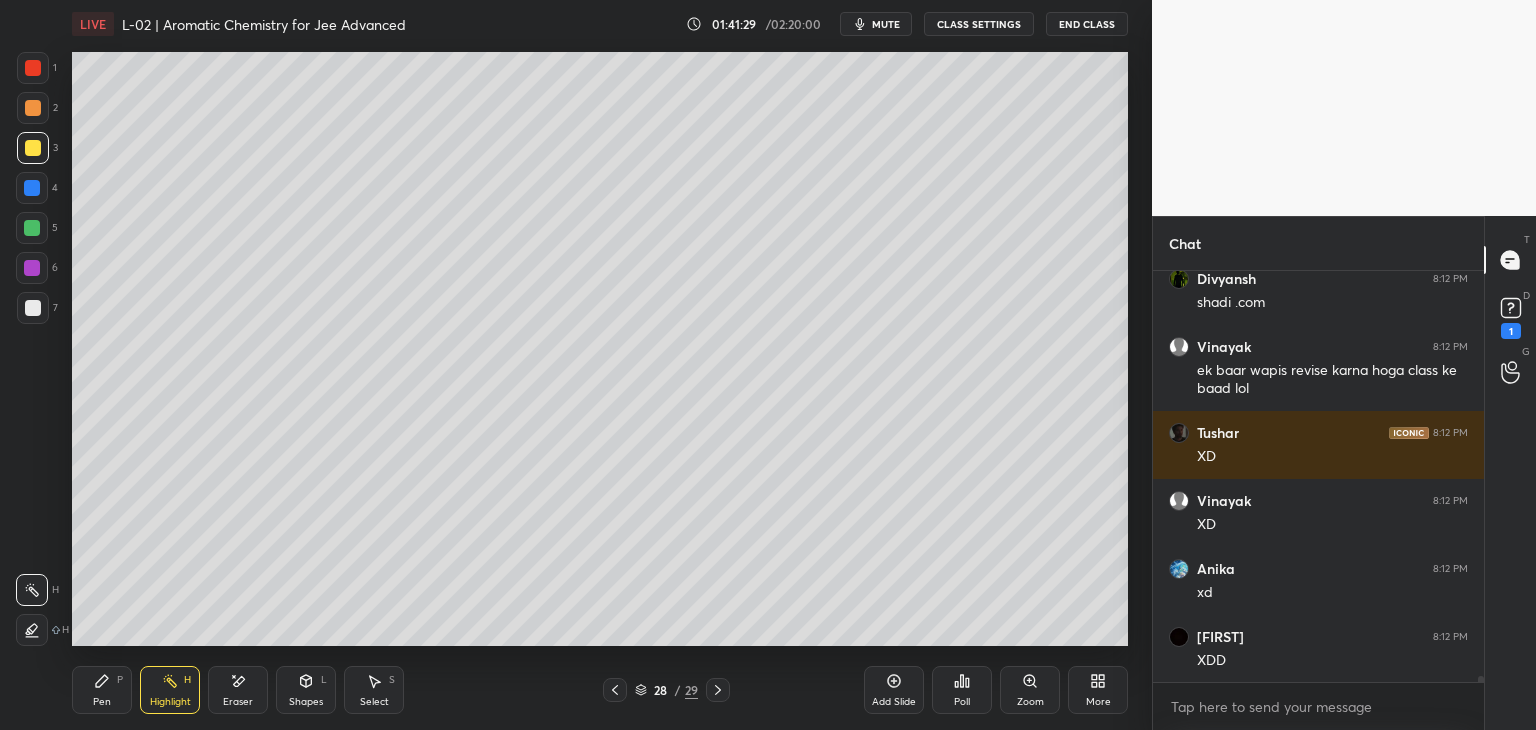 click 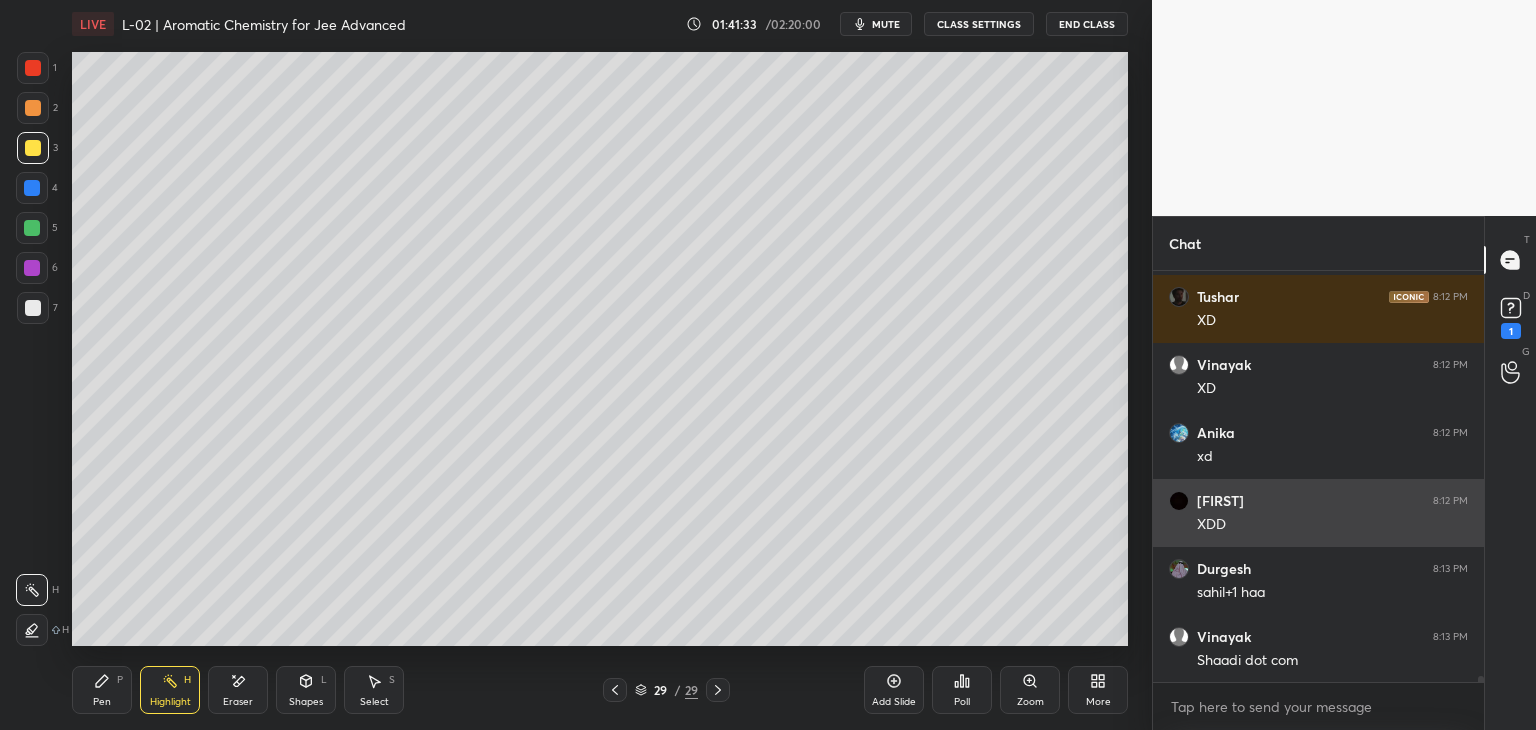 scroll, scrollTop: 30046, scrollLeft: 0, axis: vertical 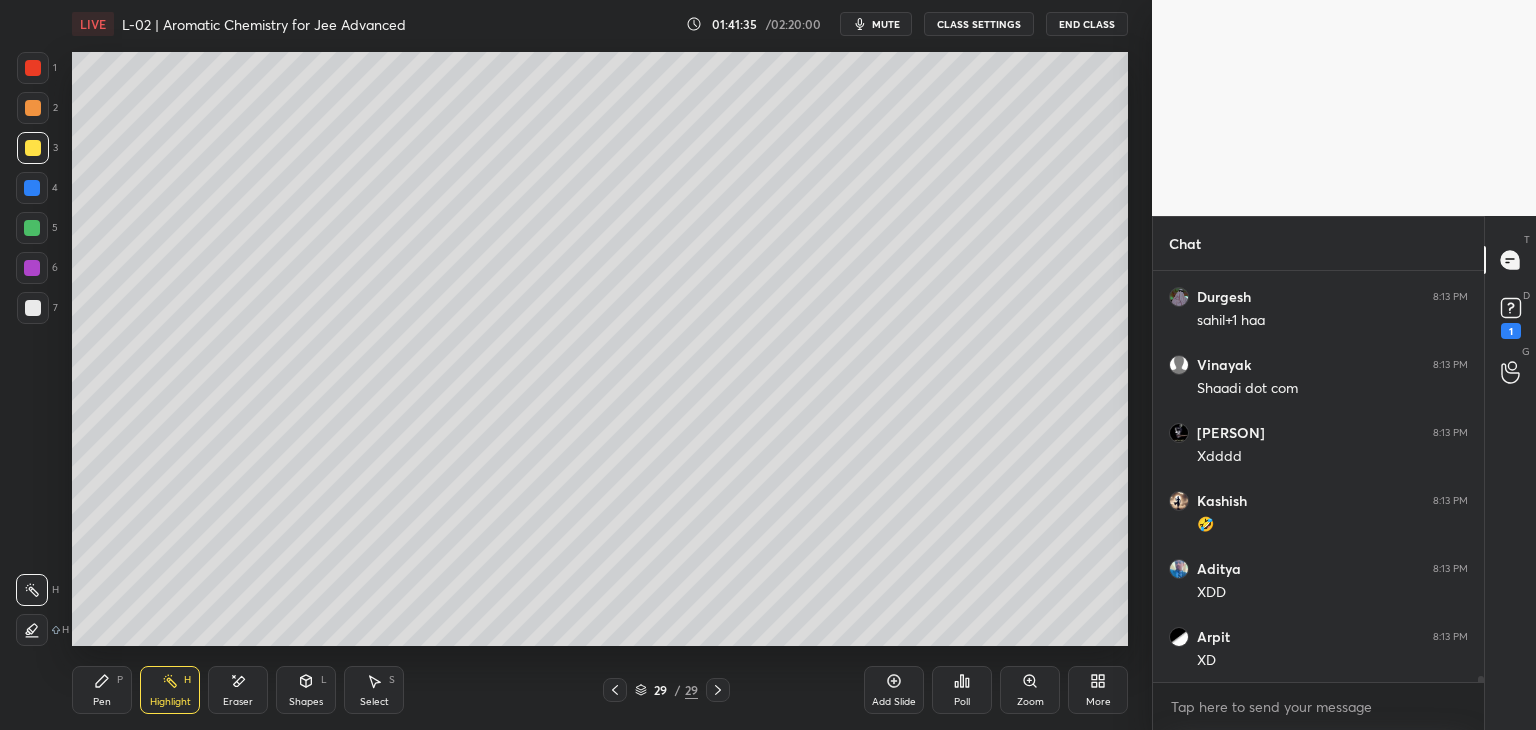 click 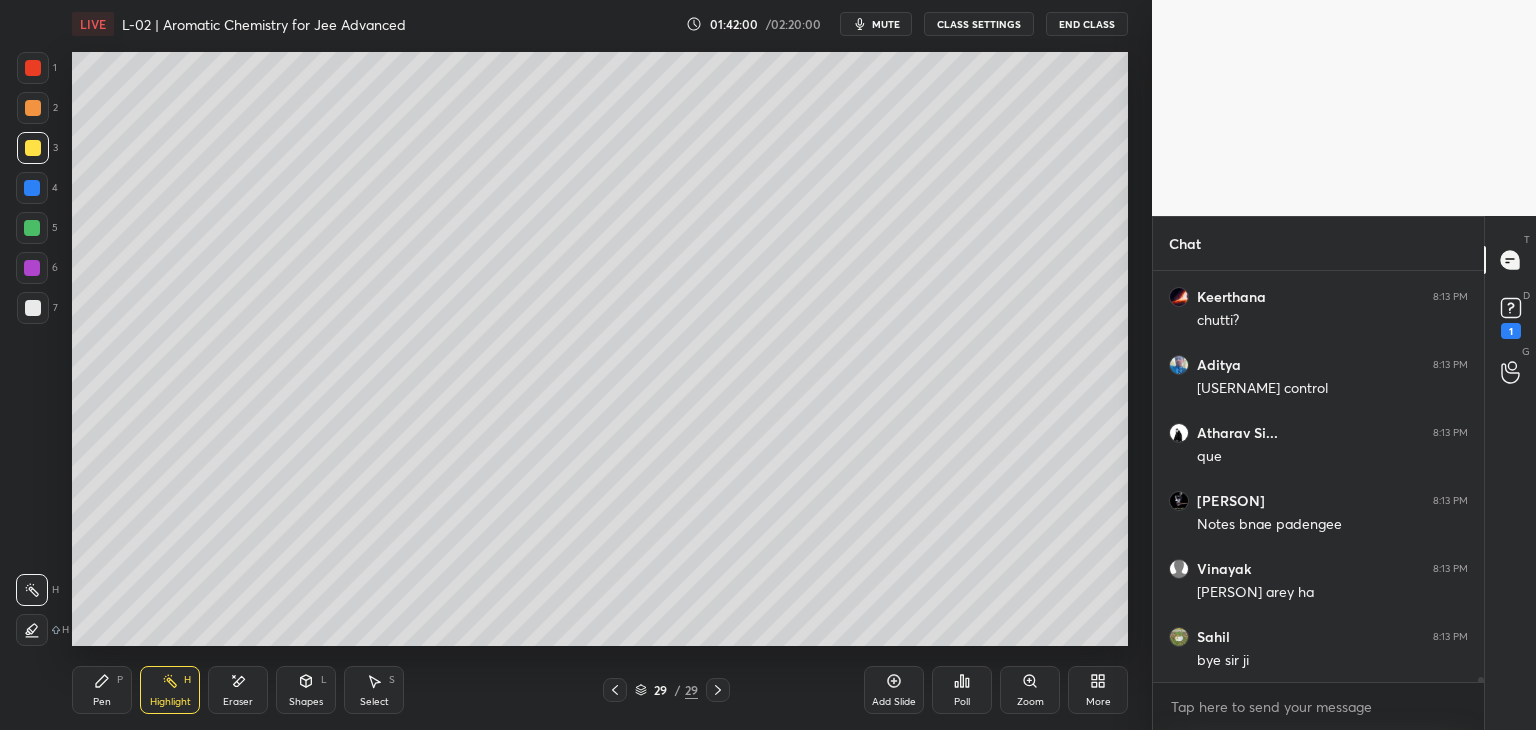 scroll, scrollTop: 32018, scrollLeft: 0, axis: vertical 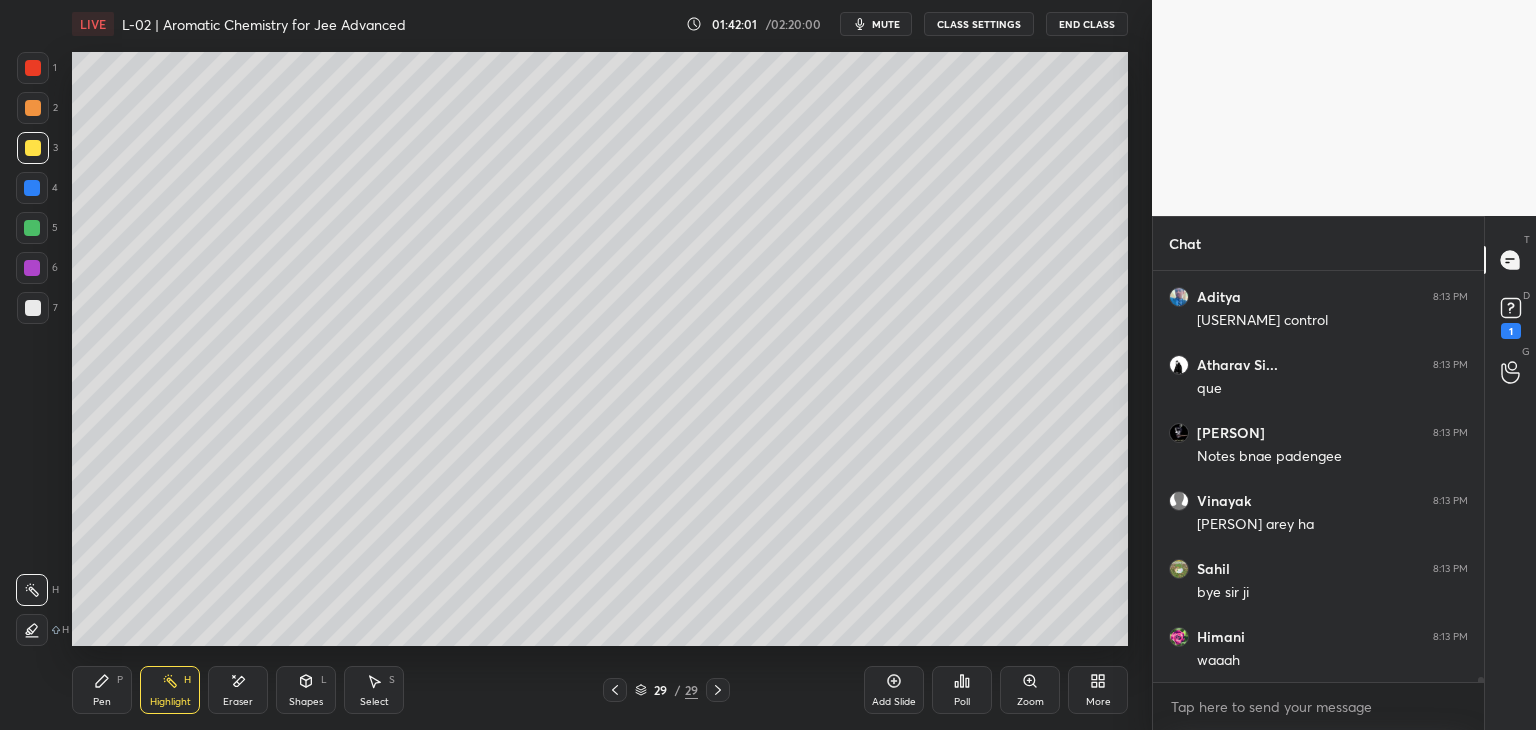 click 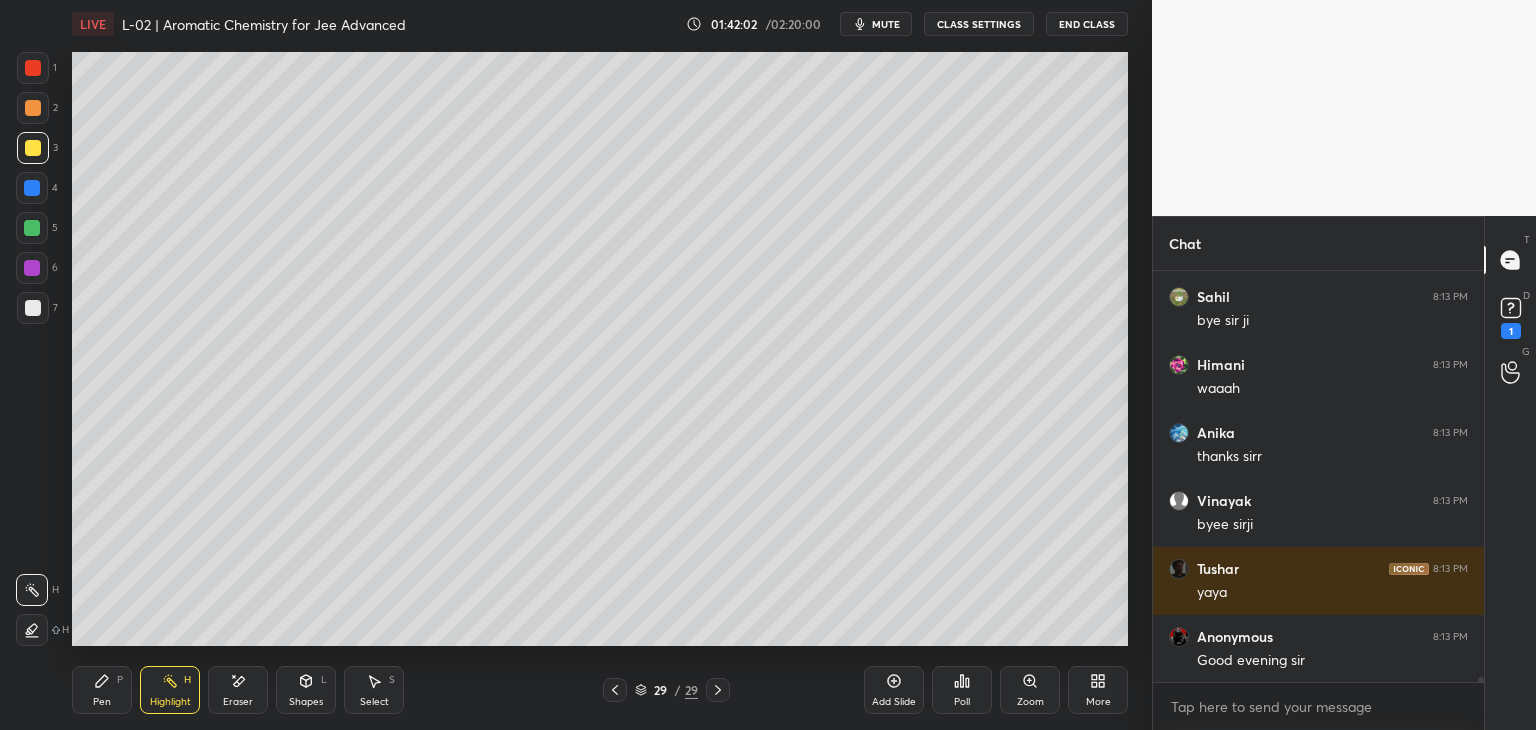 click on "Add Slide" at bounding box center [894, 690] 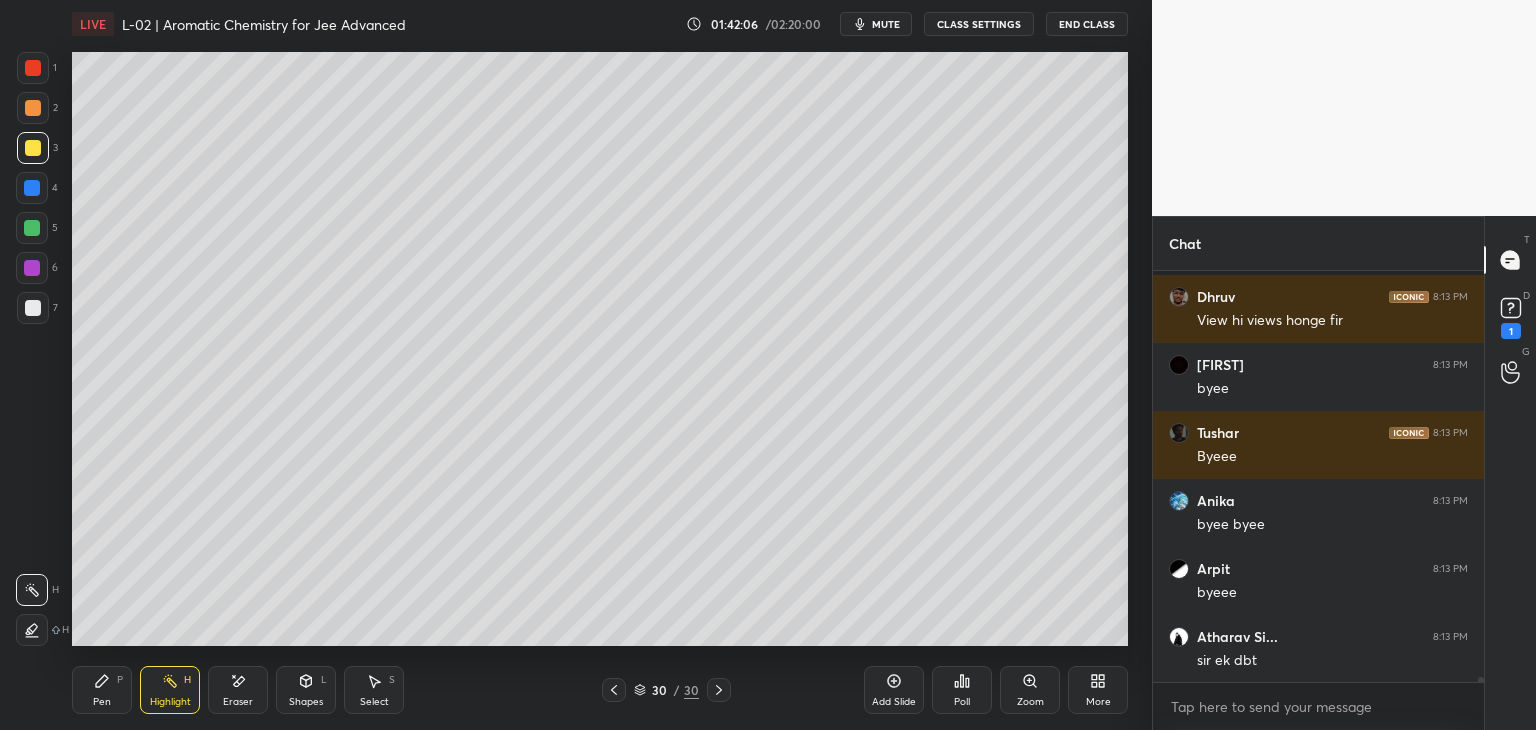 scroll, scrollTop: 32834, scrollLeft: 0, axis: vertical 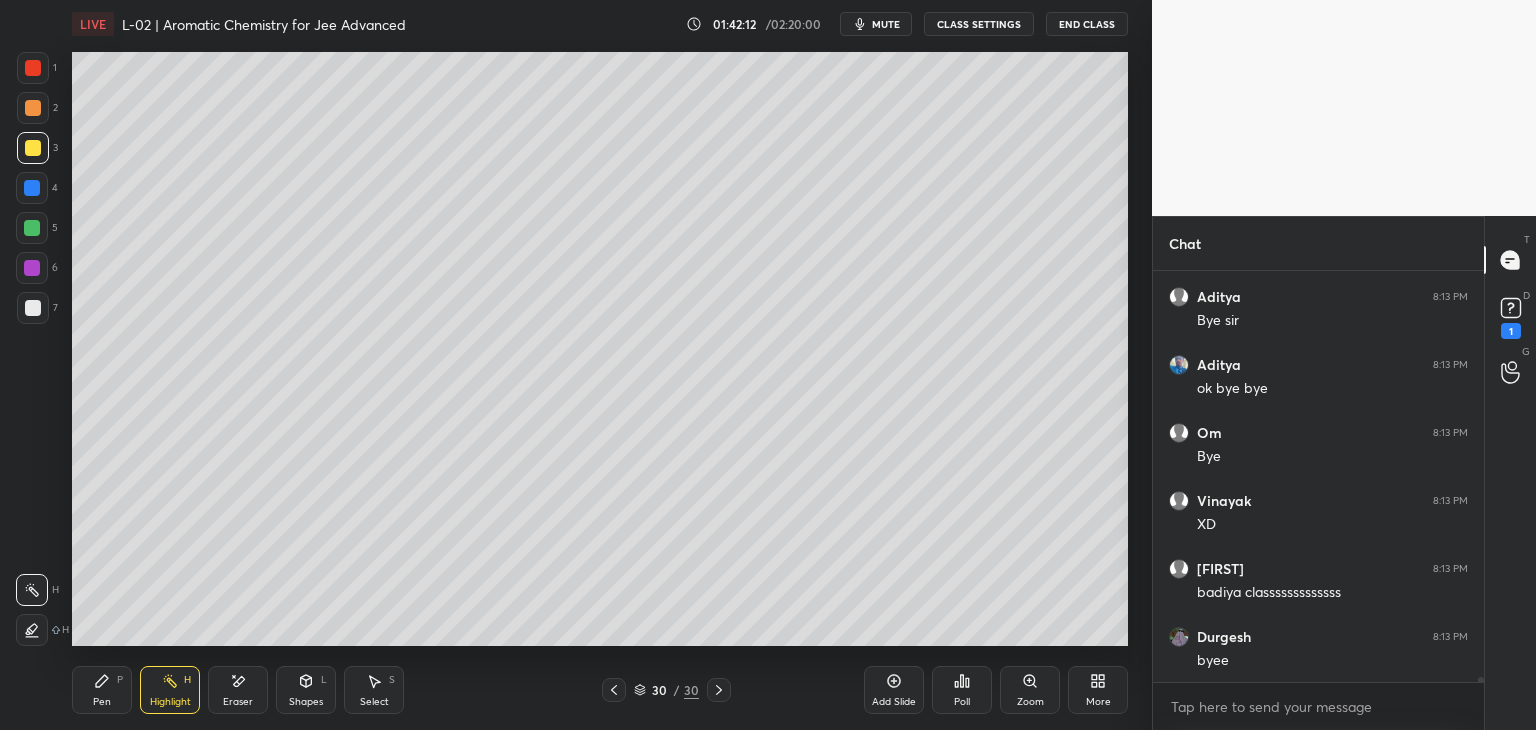 click on "End Class" at bounding box center [1087, 24] 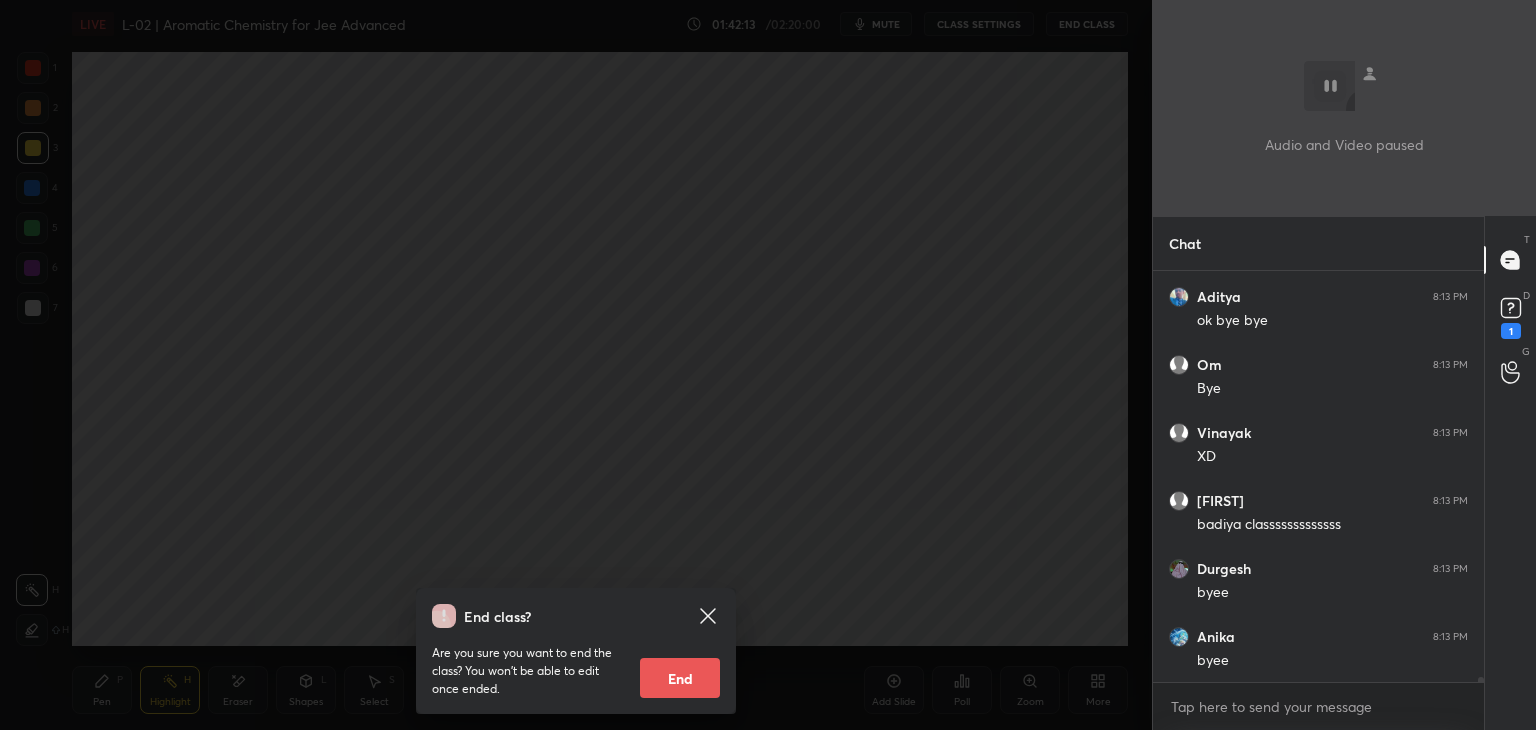 click on "End" at bounding box center [680, 678] 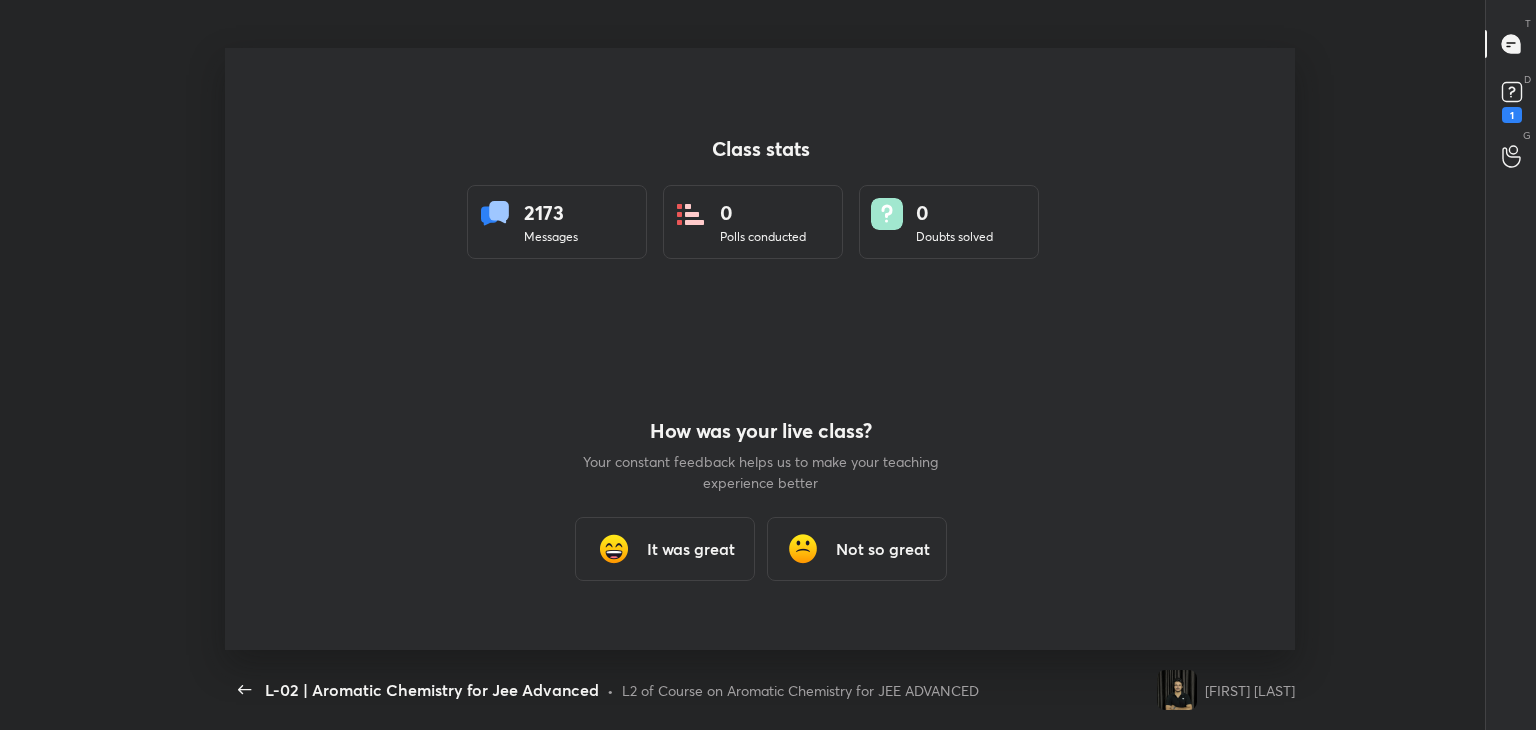 click on "It was great" at bounding box center [690, 549] 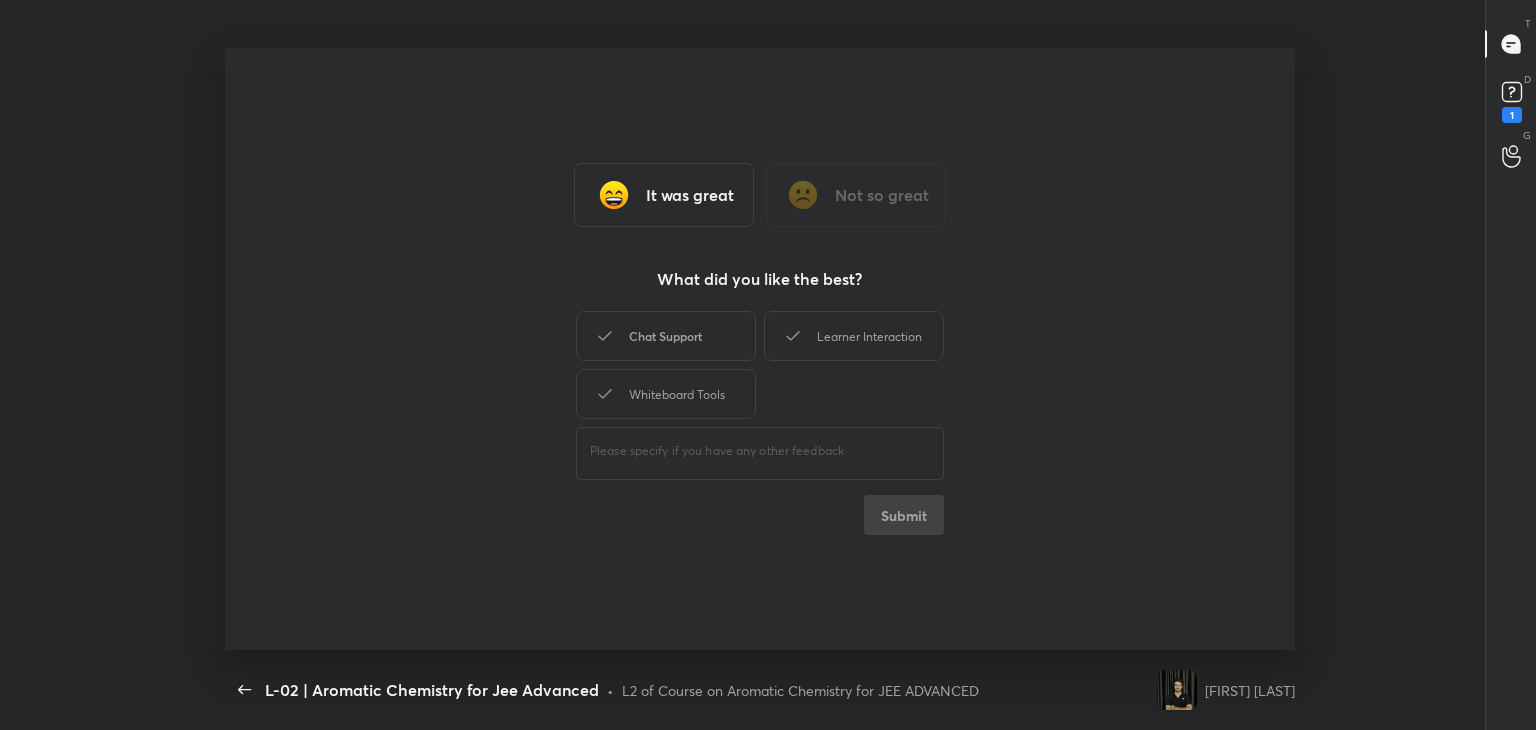 click on "Chat Support" at bounding box center [666, 336] 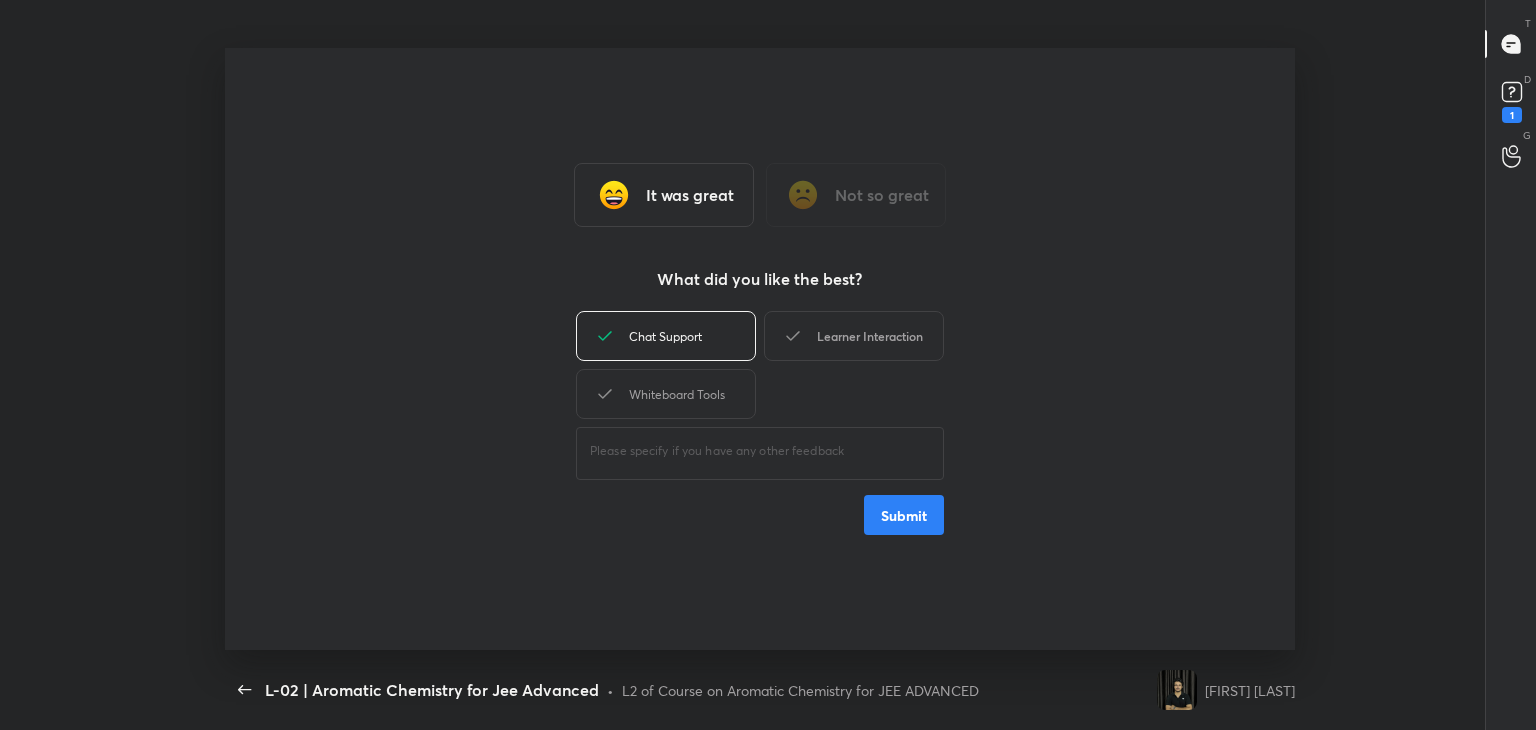 click on "Learner Interaction" at bounding box center [854, 336] 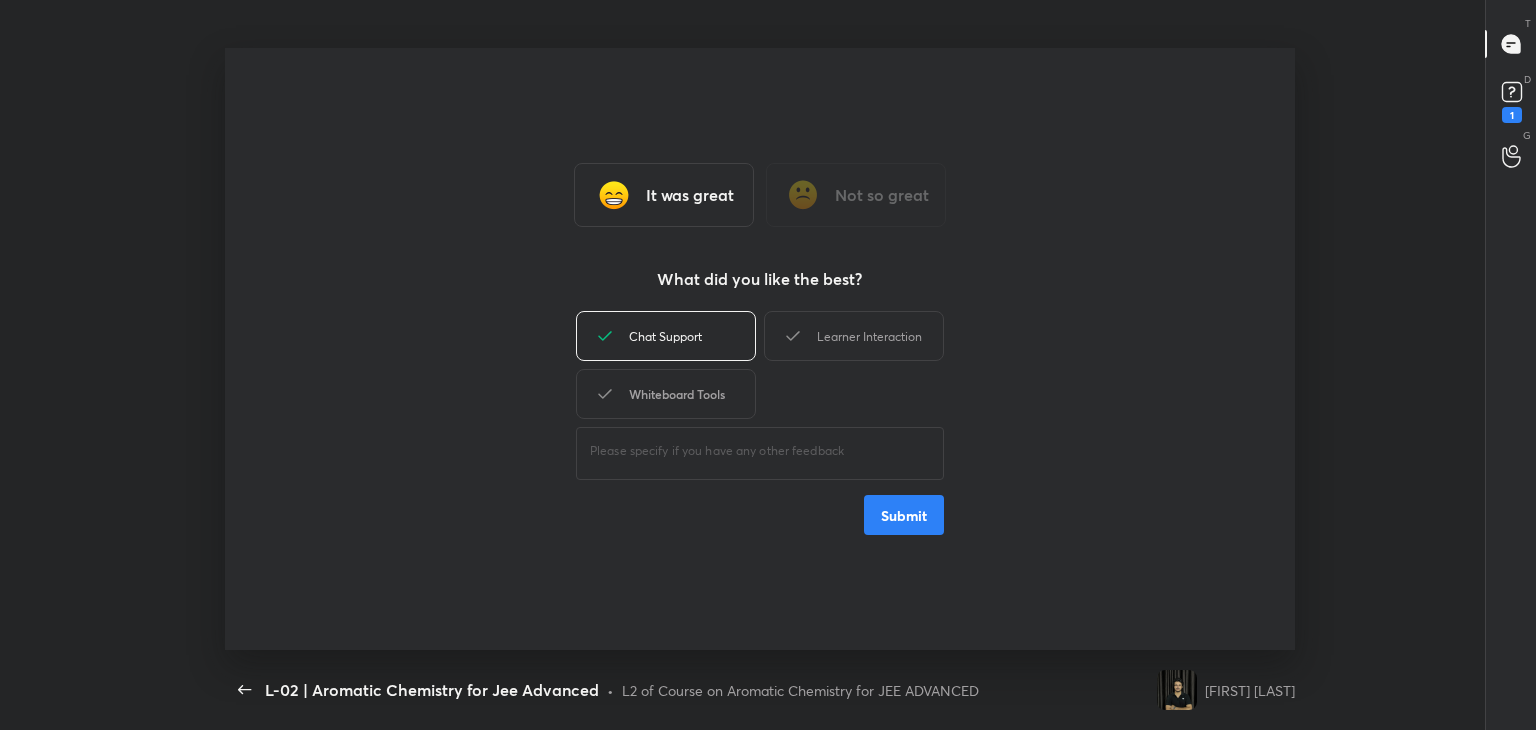click on "Whiteboard Tools" at bounding box center [666, 394] 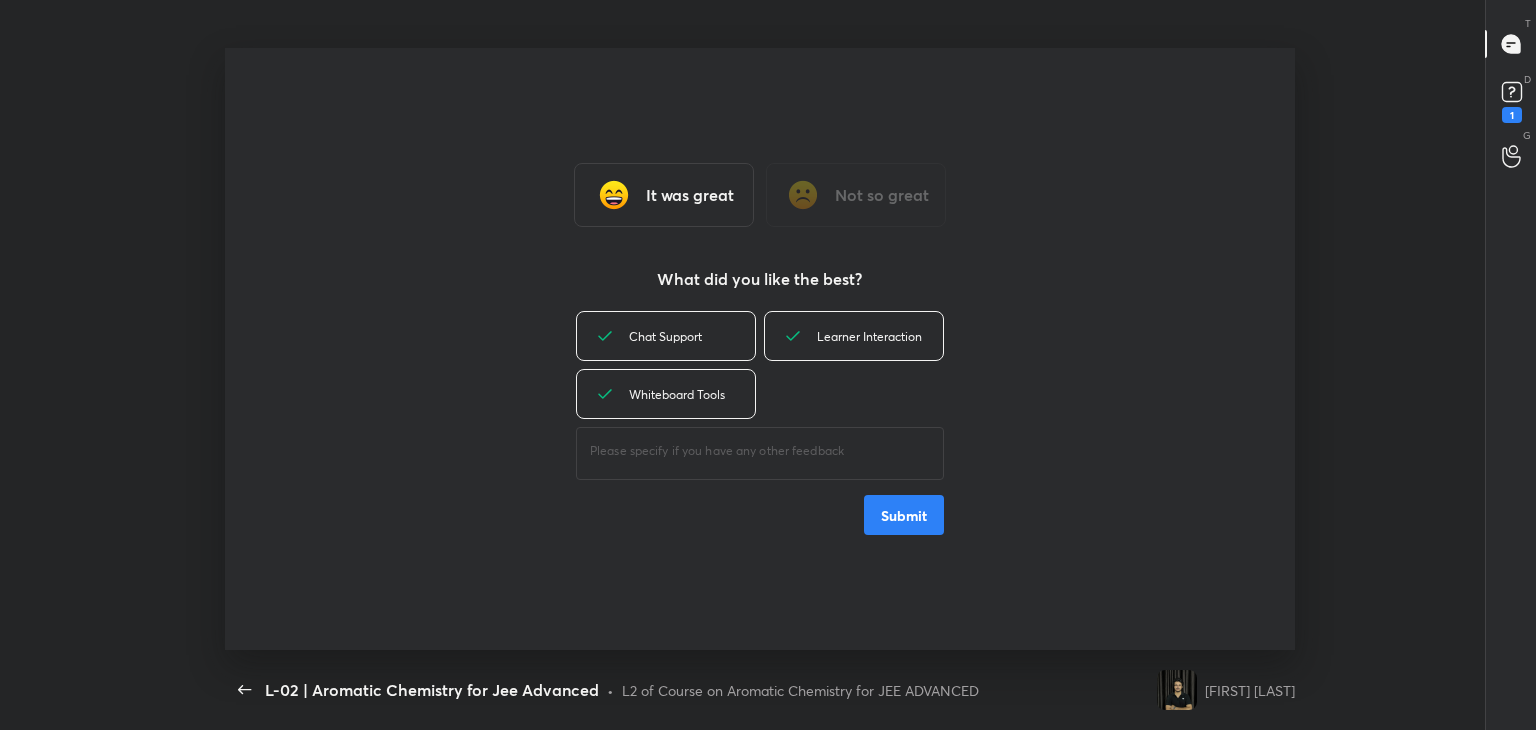click on "Submit" at bounding box center [904, 515] 